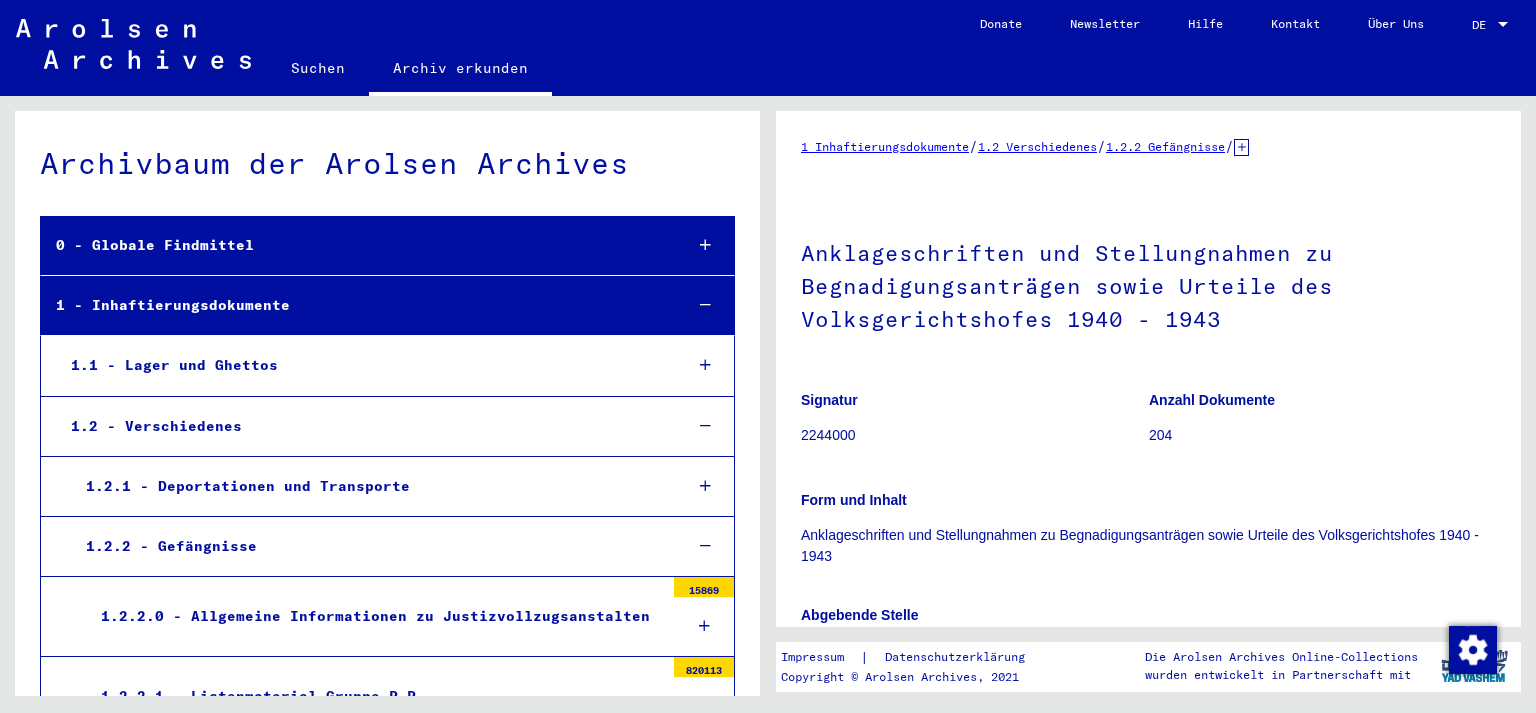 scroll, scrollTop: 0, scrollLeft: 0, axis: both 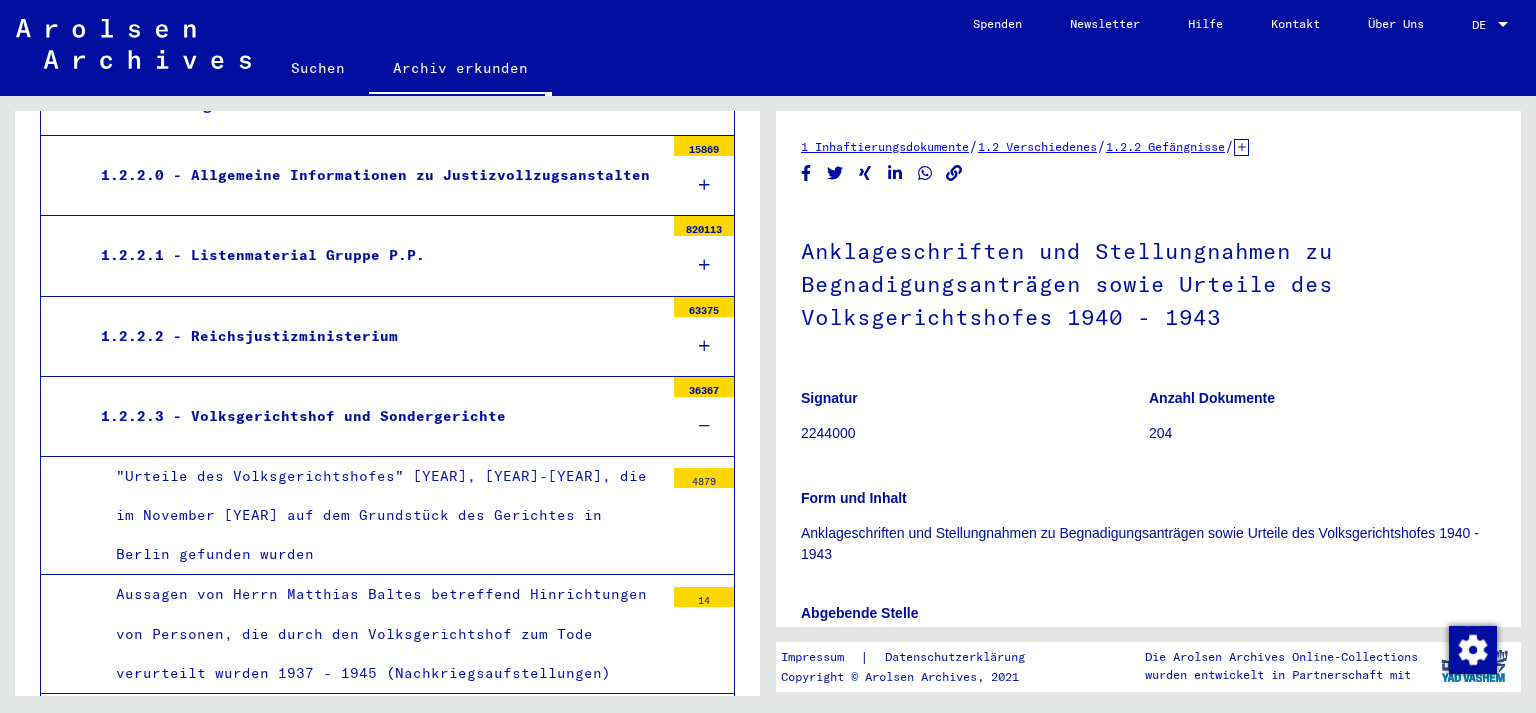 click on "1.2.2.3 - Volksgerichtshof und Sondergerichte" at bounding box center [375, 416] 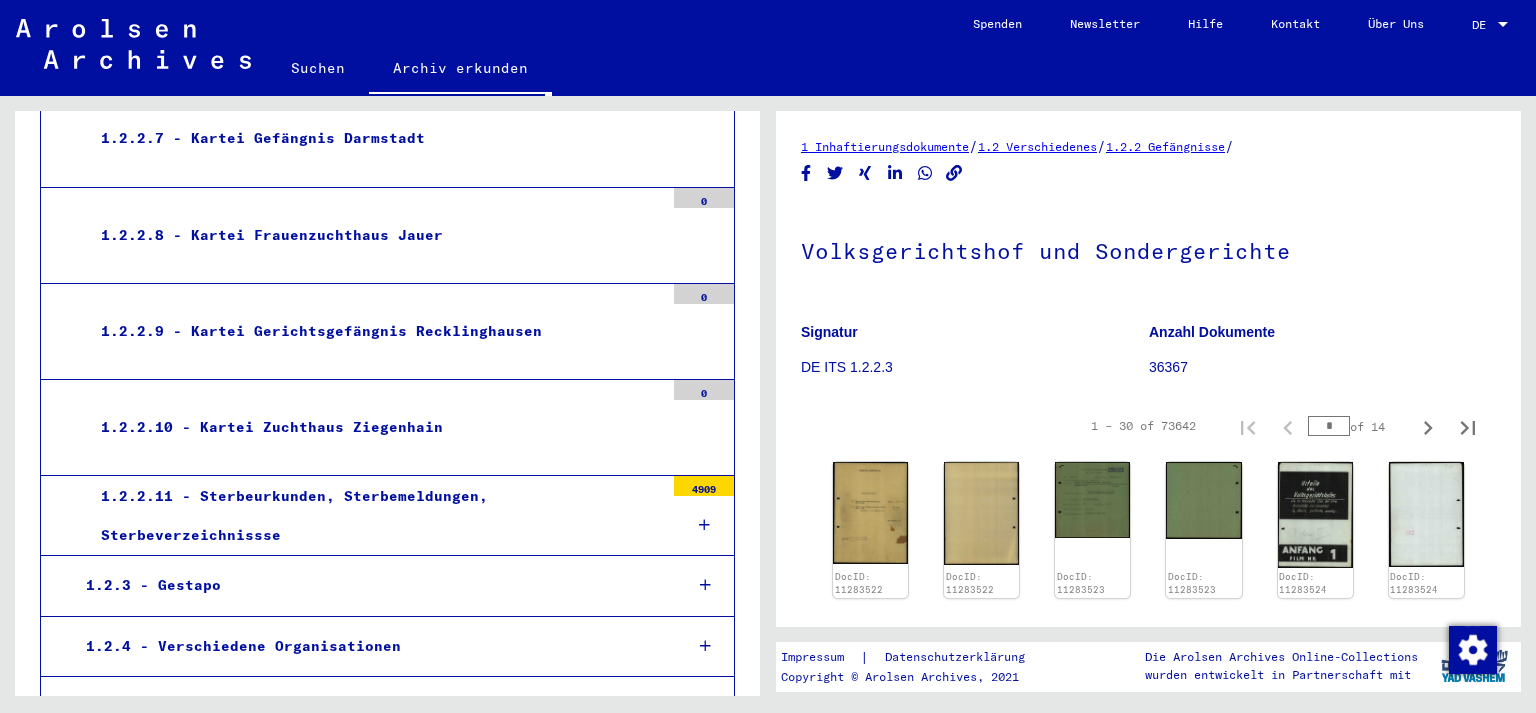 scroll, scrollTop: 1177, scrollLeft: 0, axis: vertical 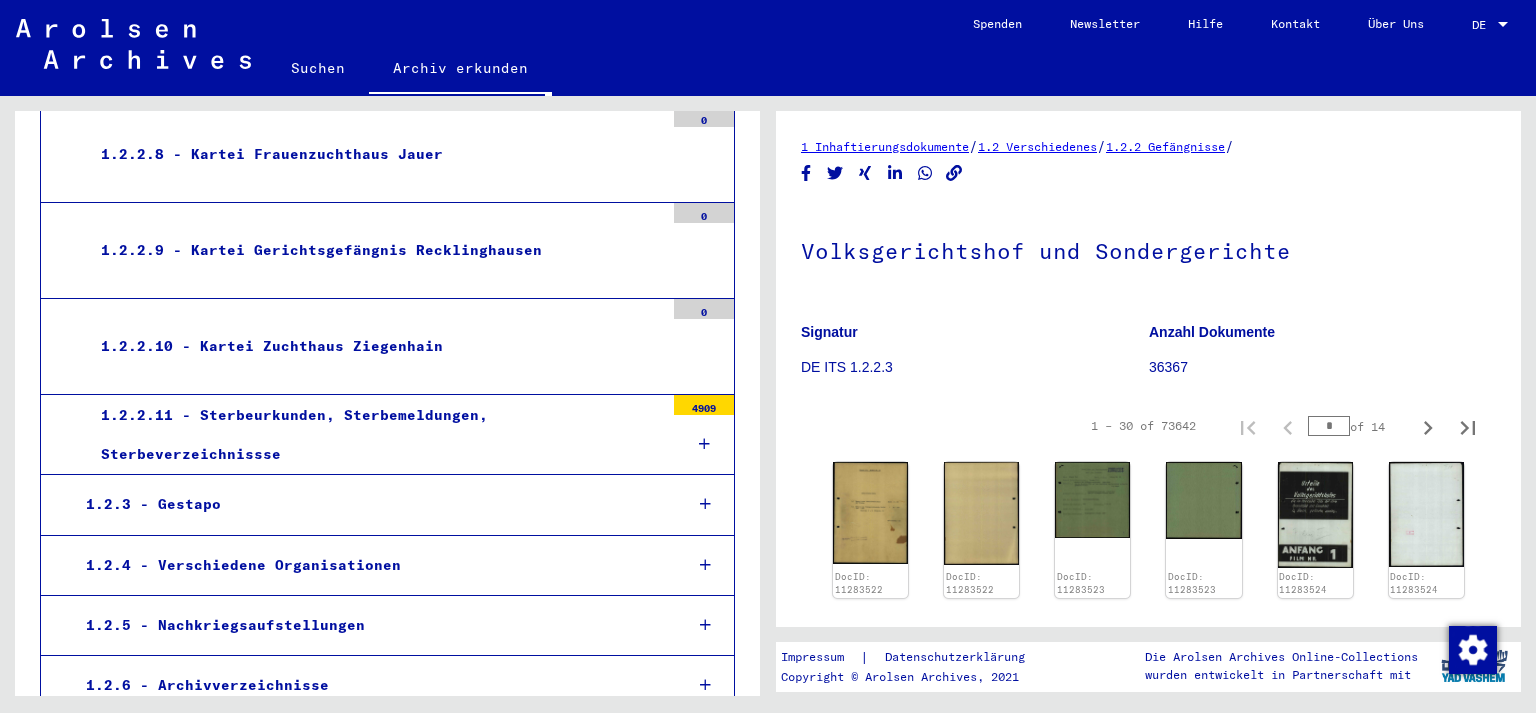 click on "1.2.2.11 - Sterbeurkunden, Sterbemeldungen, Sterbeverzeichnissse 4909" at bounding box center (387, 435) 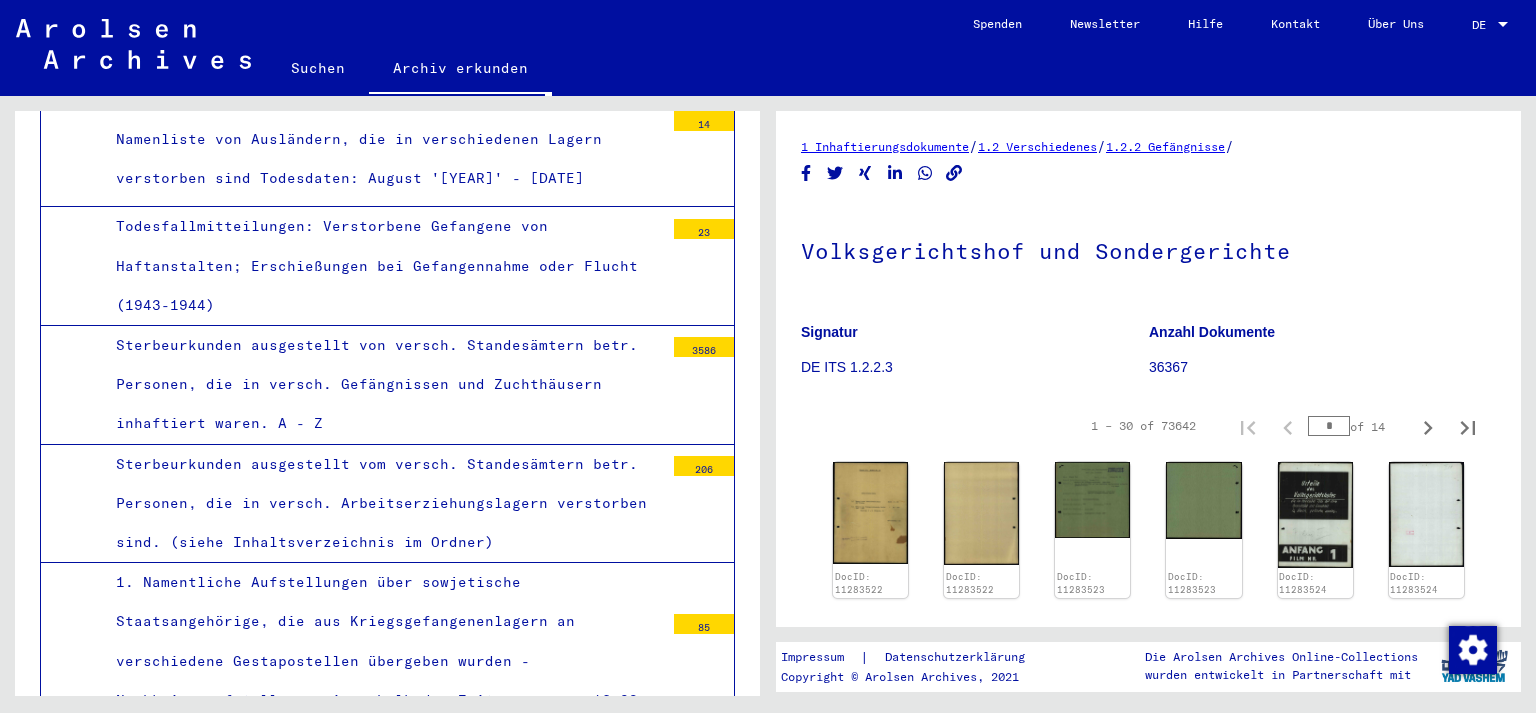 scroll, scrollTop: 2060, scrollLeft: 0, axis: vertical 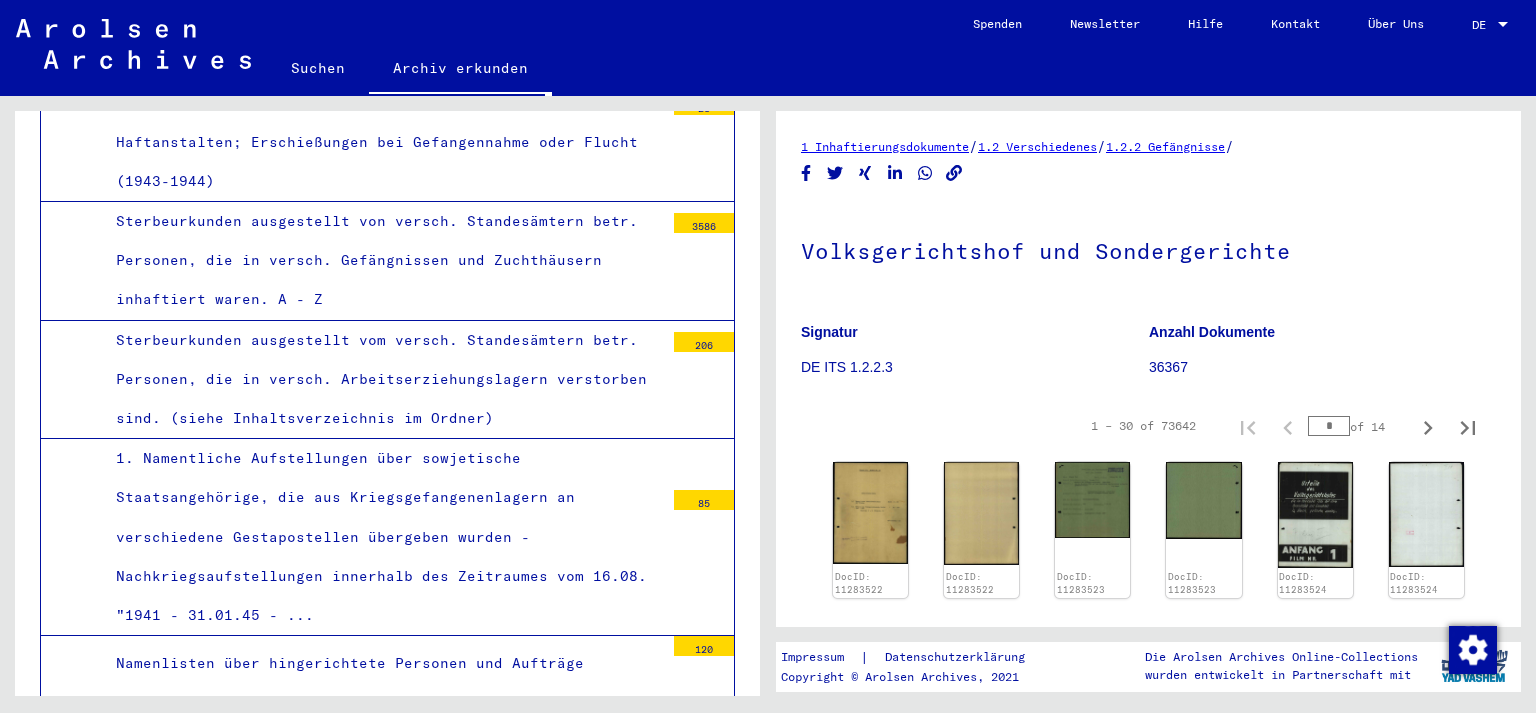 click on "Namenlisten über hingerichtete Personen und Aufträge verschiedener Staatsanwaltschaften an den Scharfrichter" at bounding box center [382, 683] 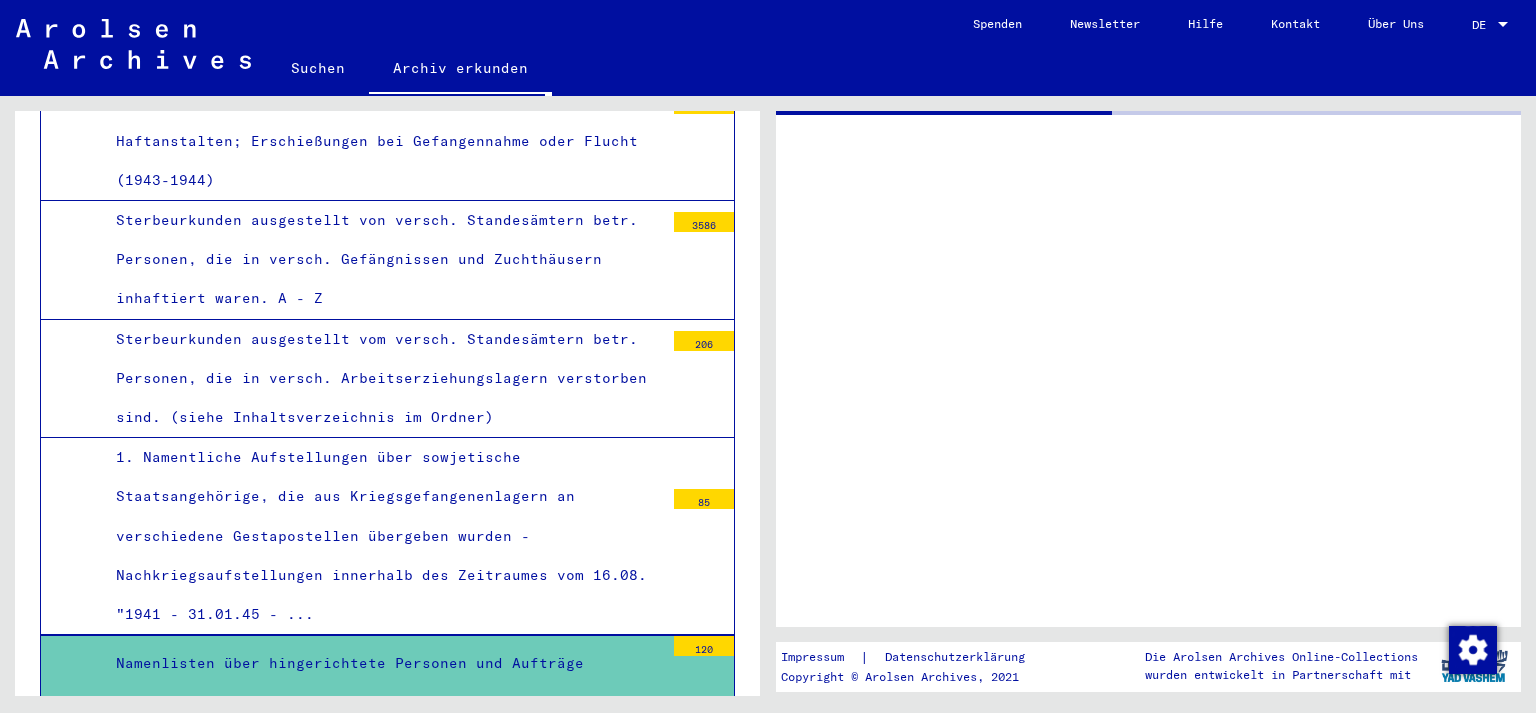scroll, scrollTop: 2059, scrollLeft: 0, axis: vertical 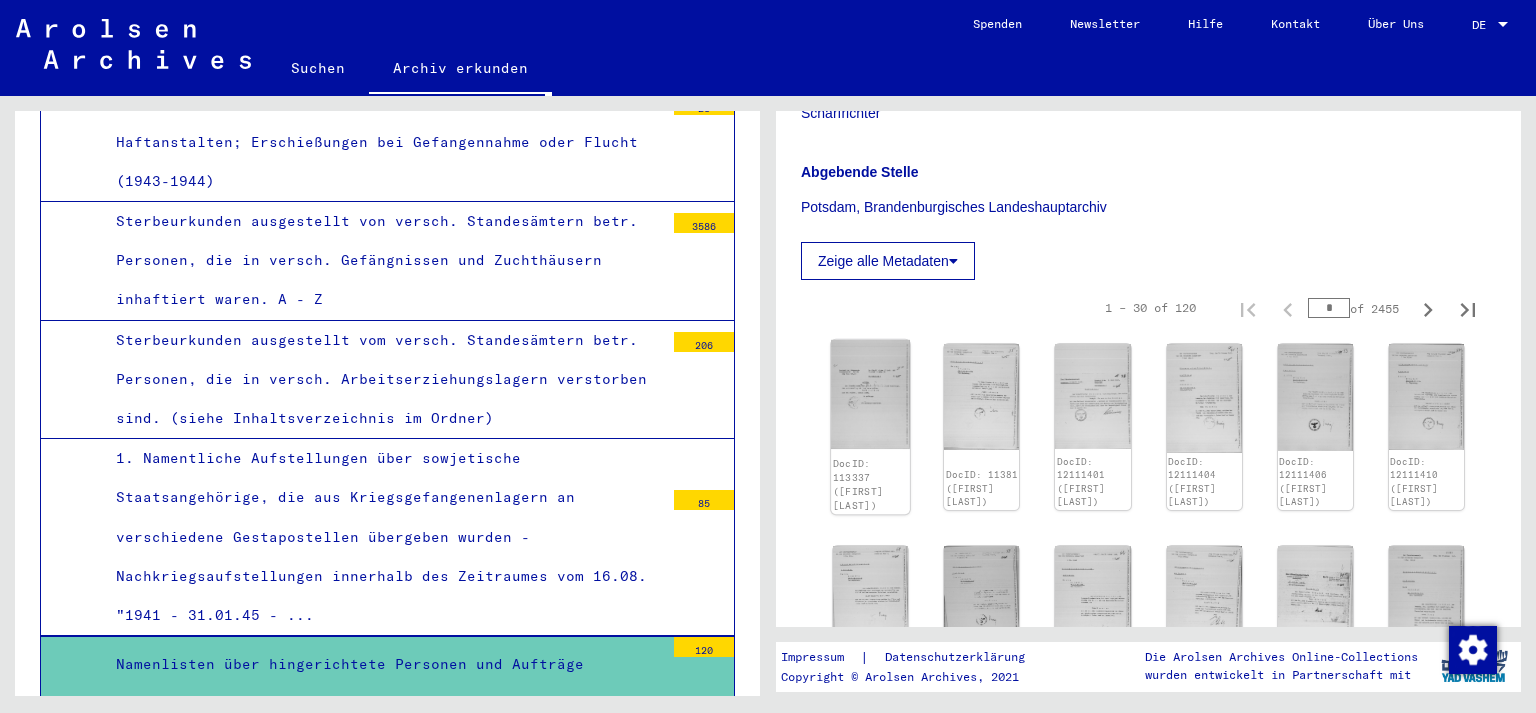 click 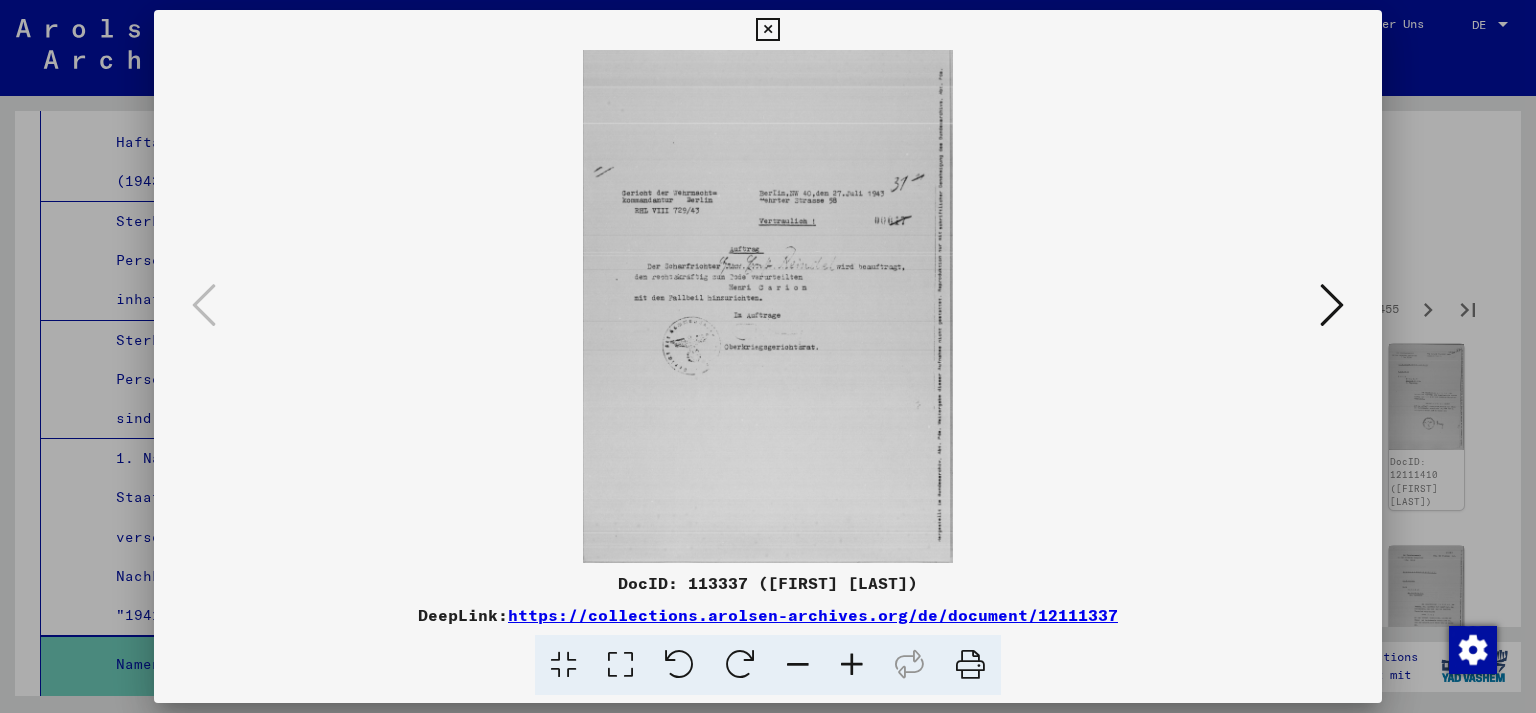 click at bounding box center [1332, 305] 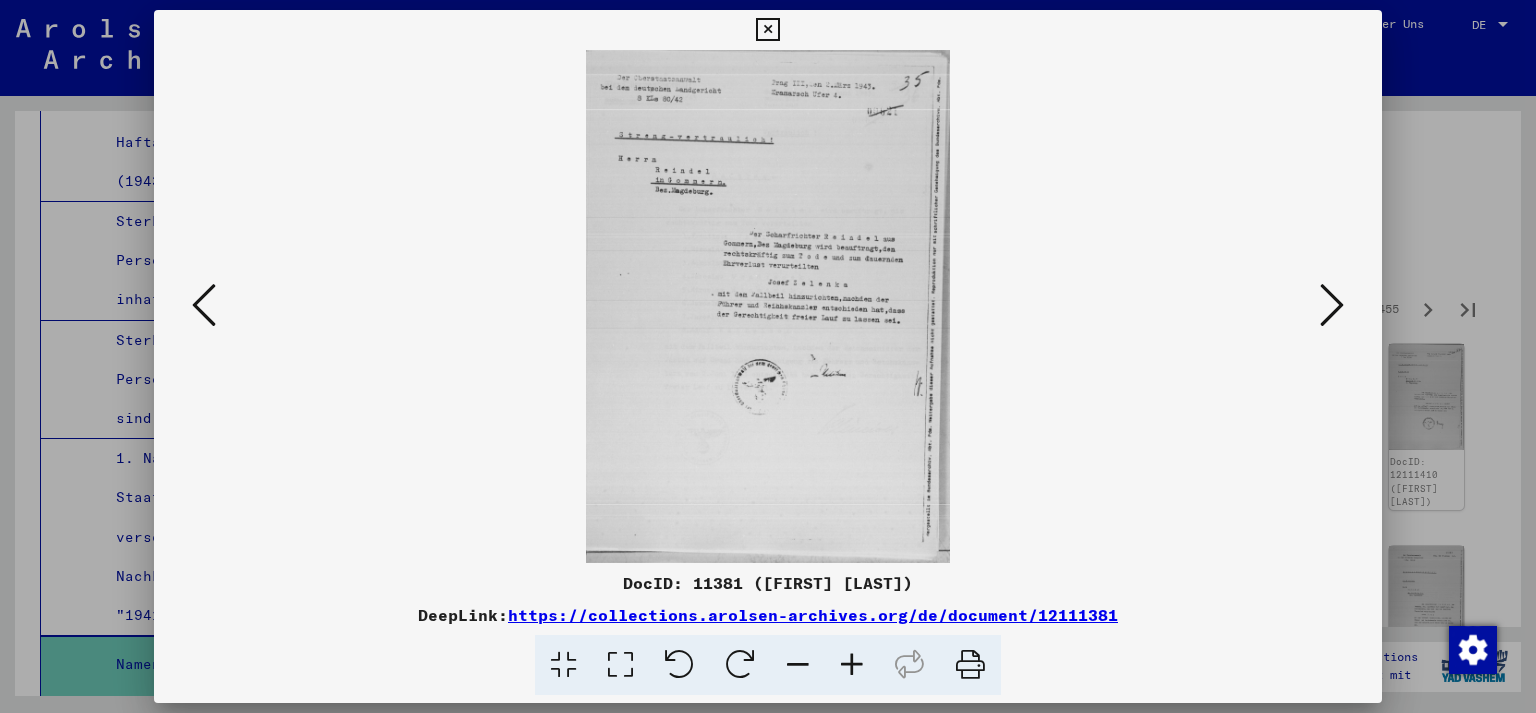 click at bounding box center [768, 356] 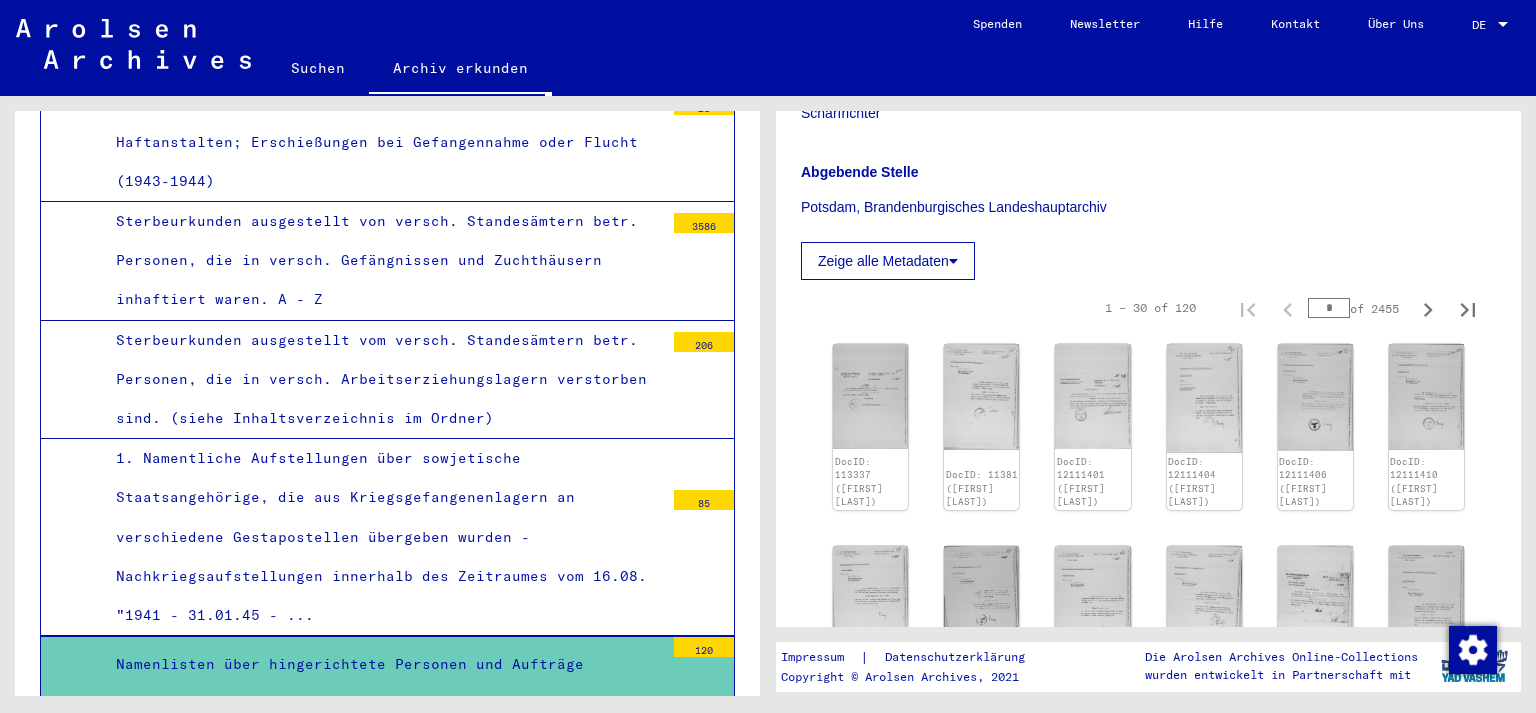 scroll, scrollTop: 1324, scrollLeft: 0, axis: vertical 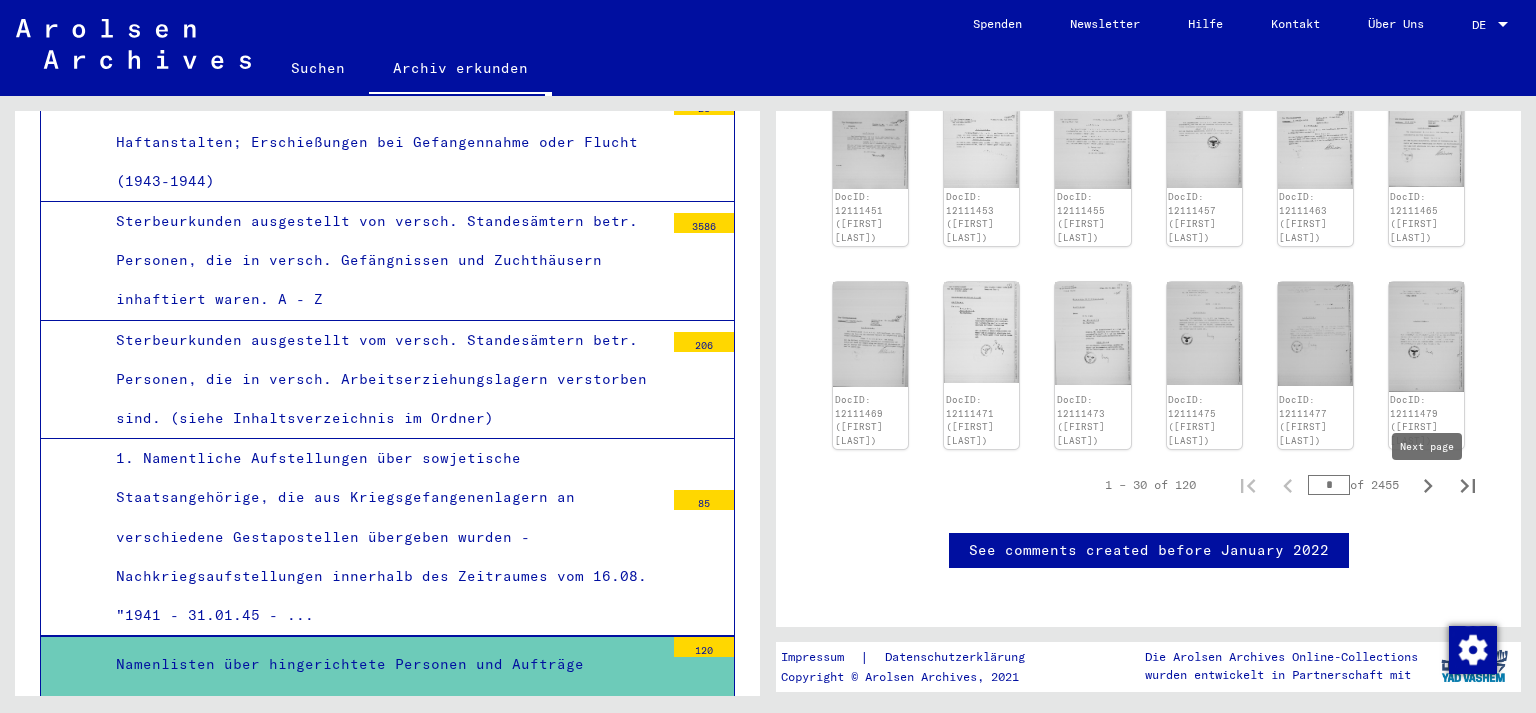 click 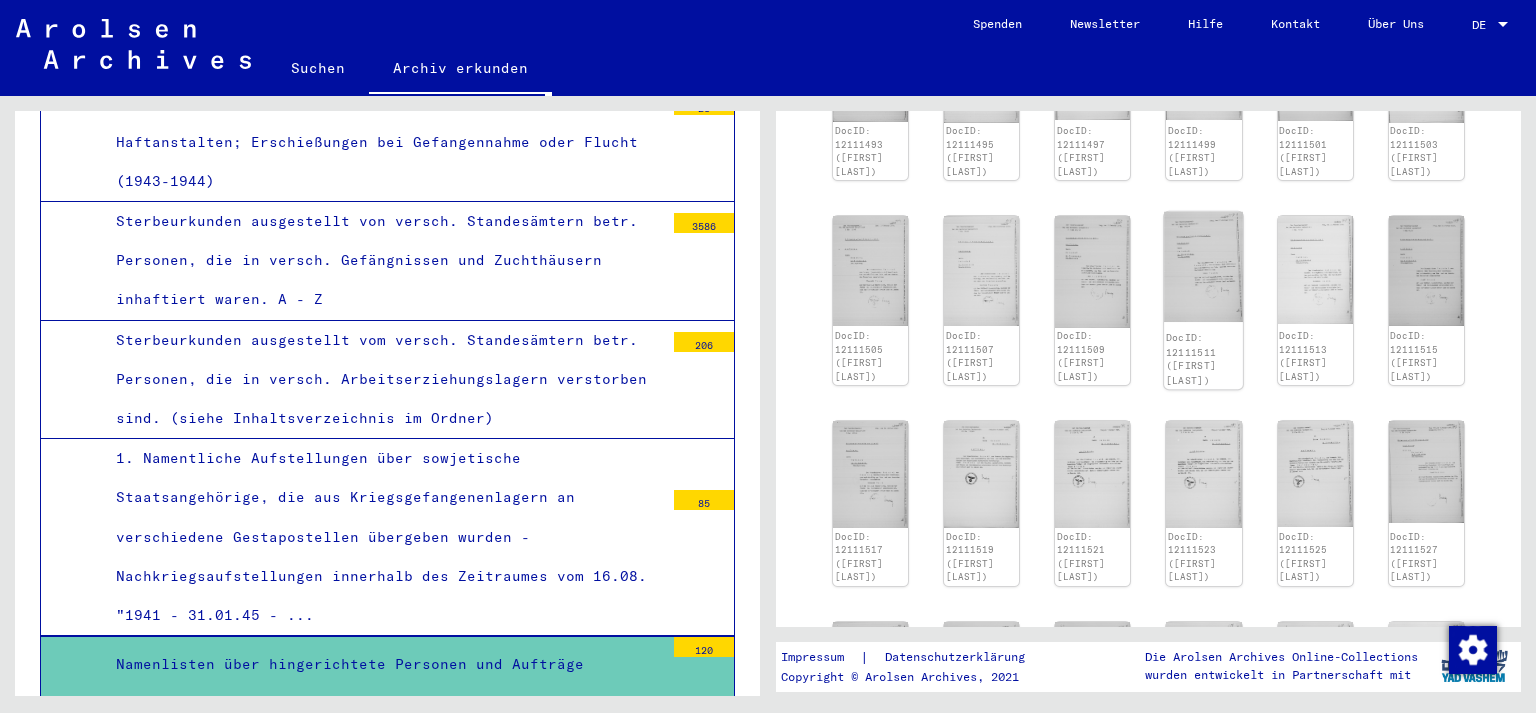 scroll, scrollTop: 1279, scrollLeft: 0, axis: vertical 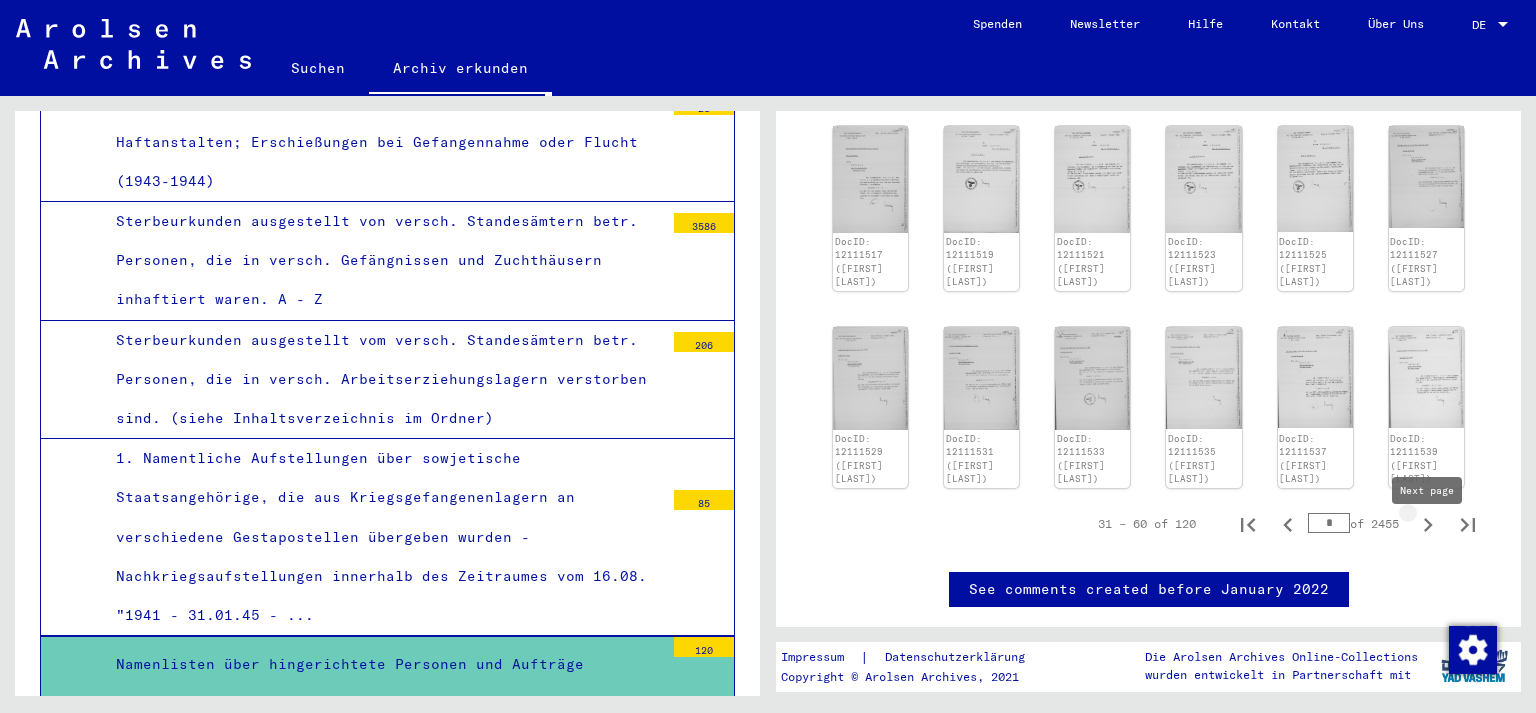 click 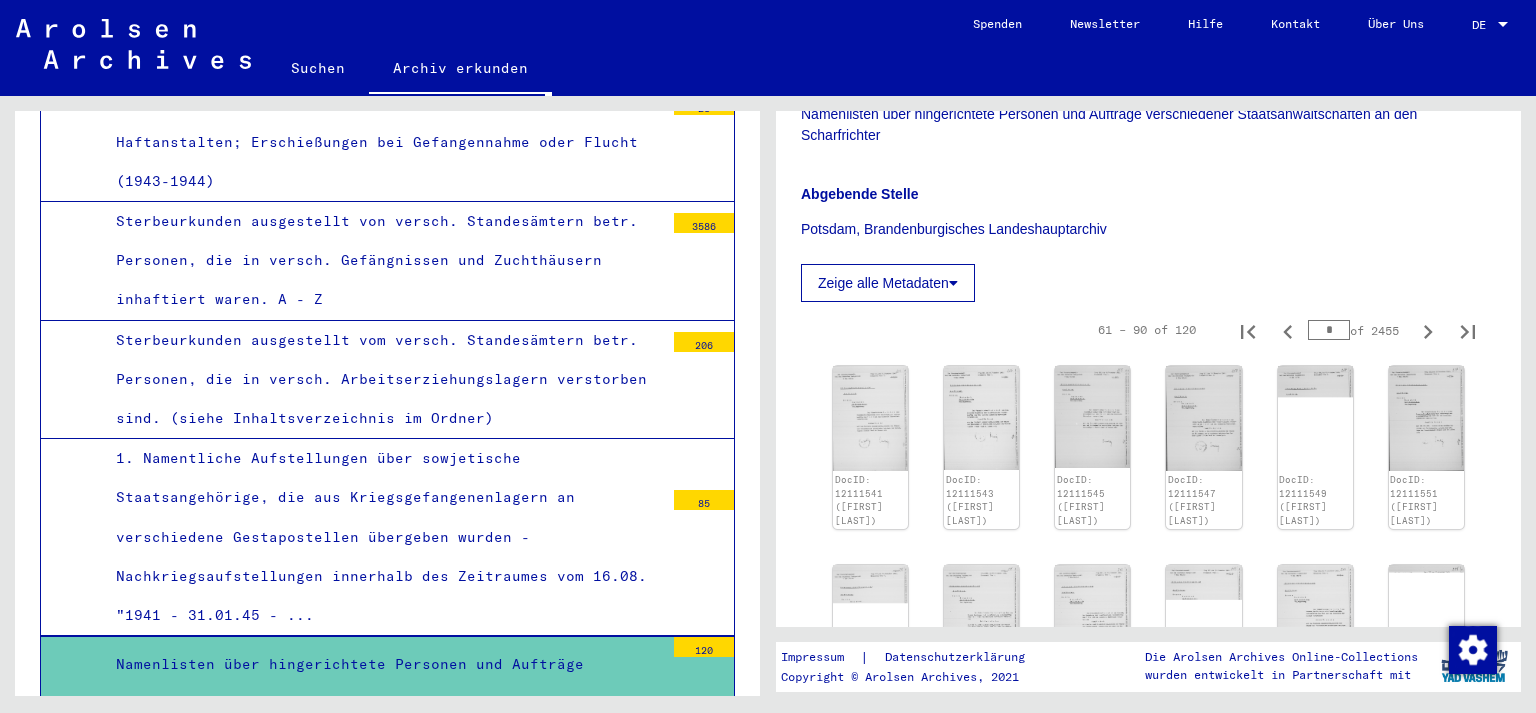 scroll, scrollTop: 608, scrollLeft: 0, axis: vertical 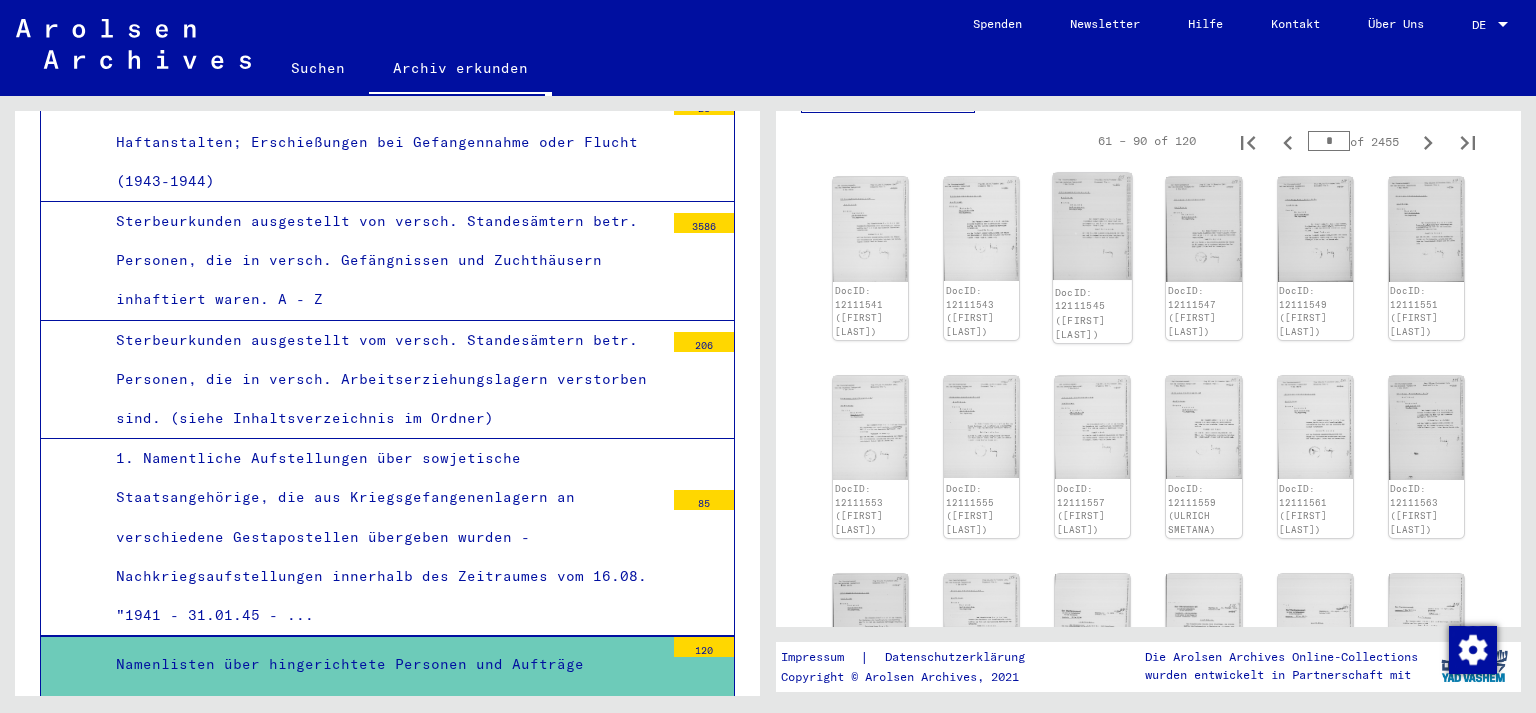 click 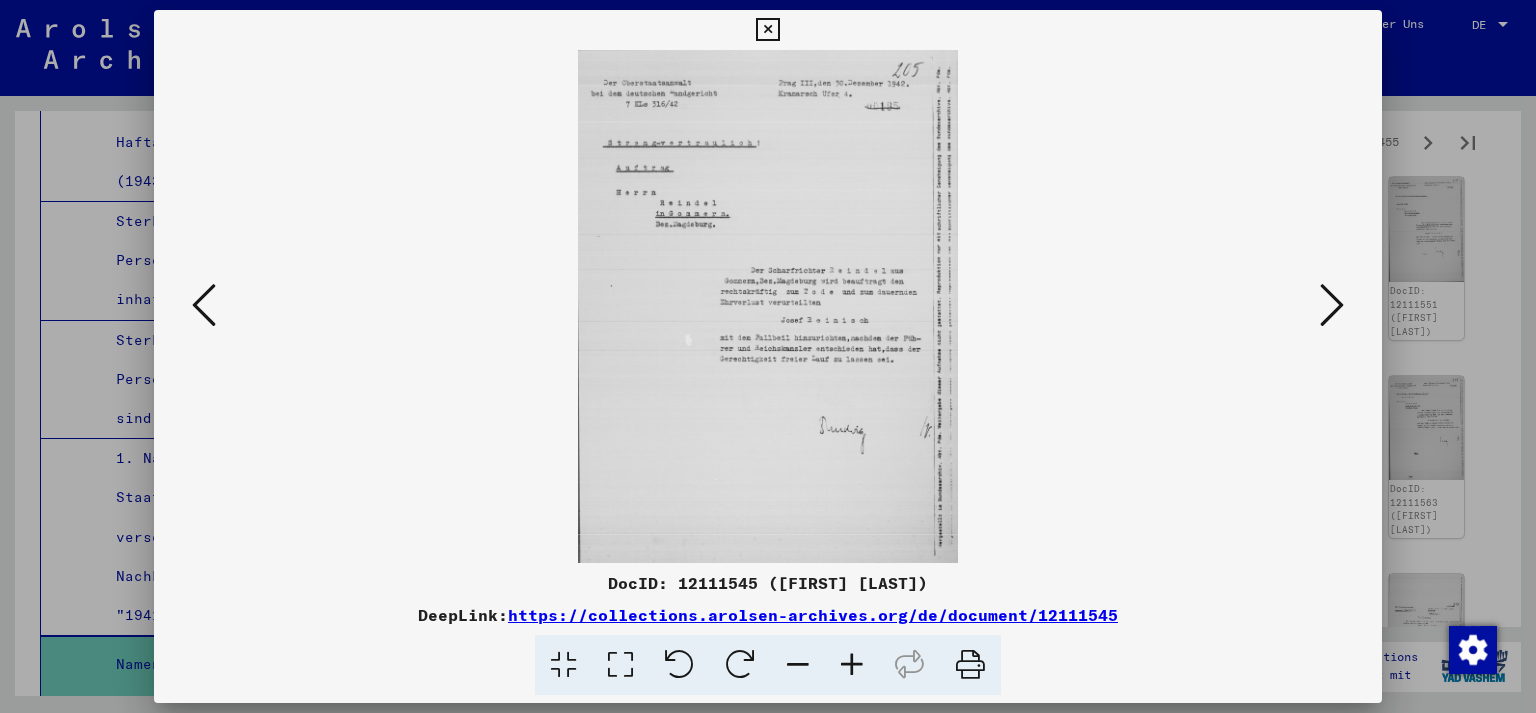 click at bounding box center (768, 306) 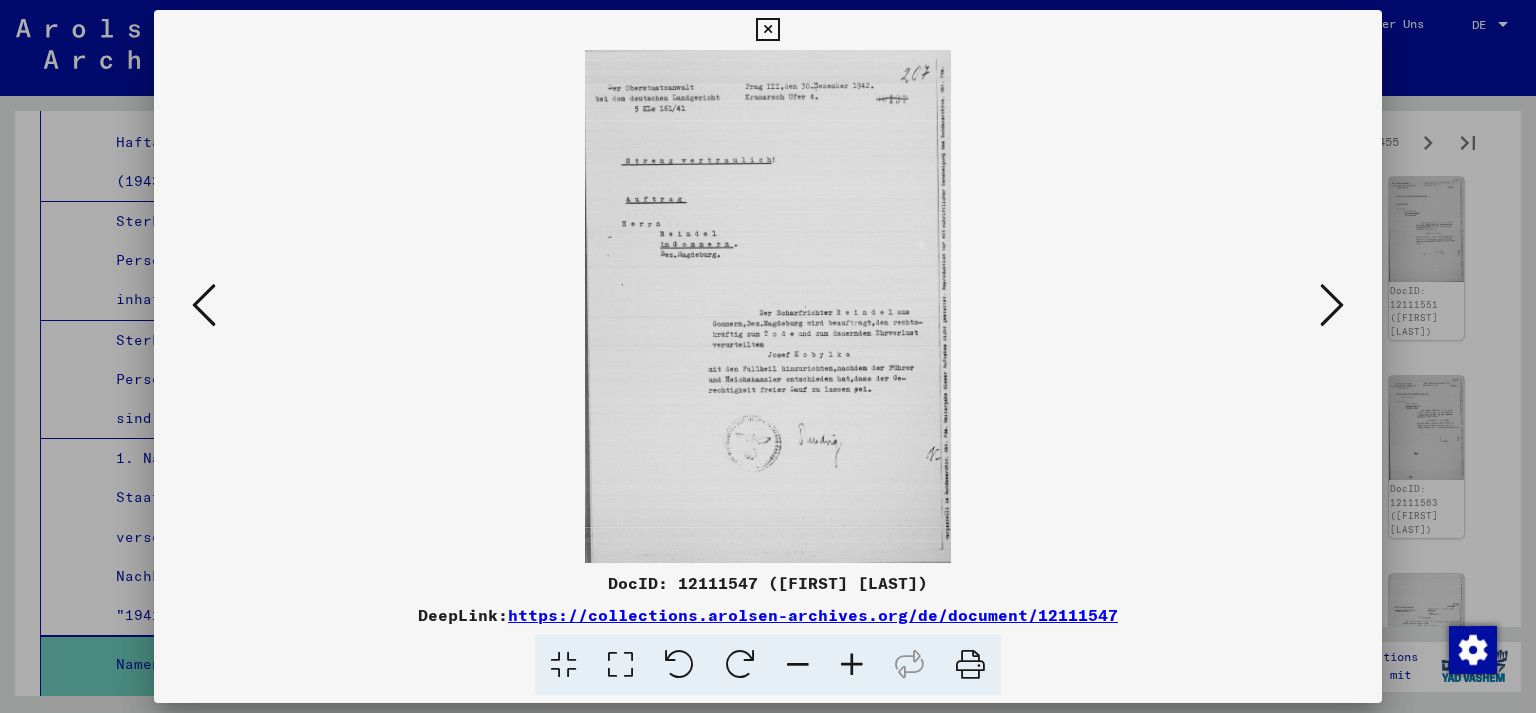 click at bounding box center (768, 306) 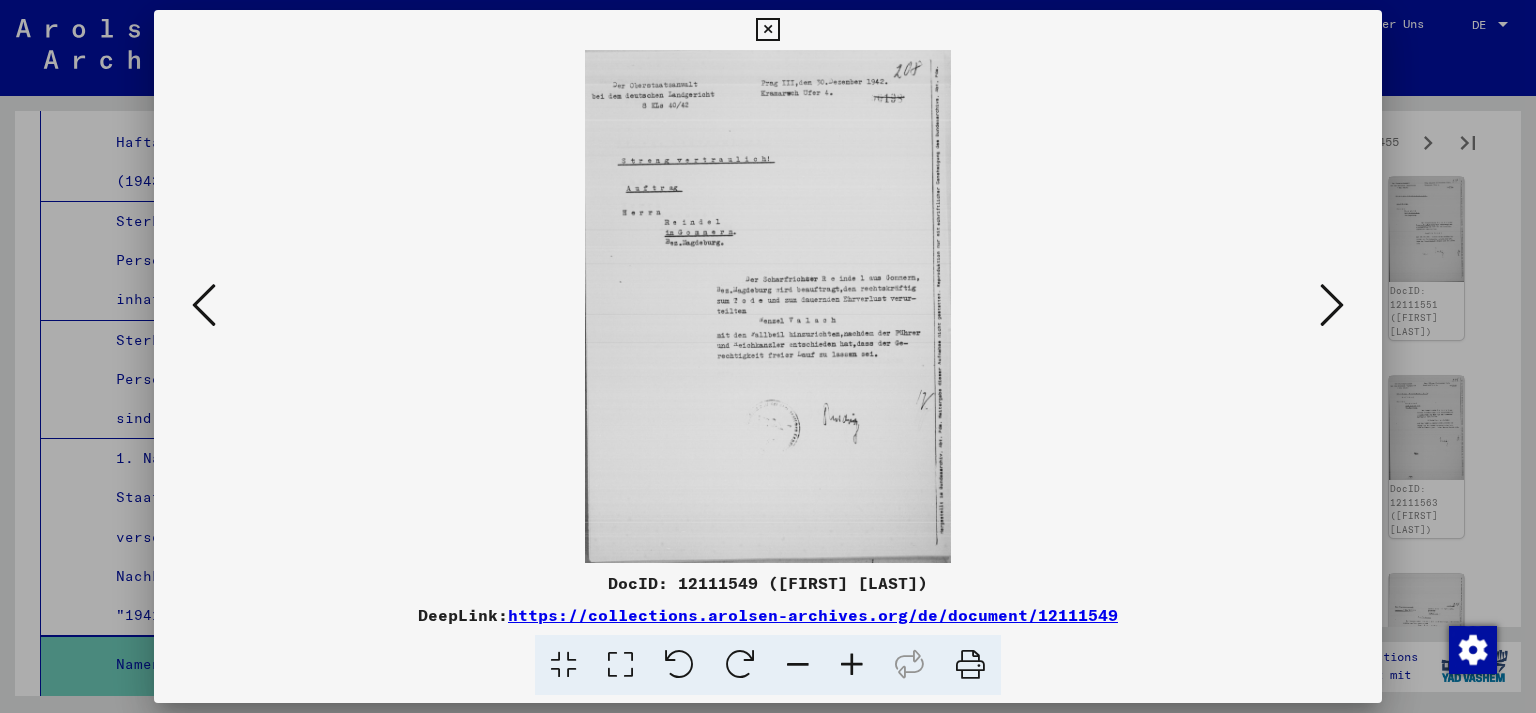click at bounding box center [1332, 305] 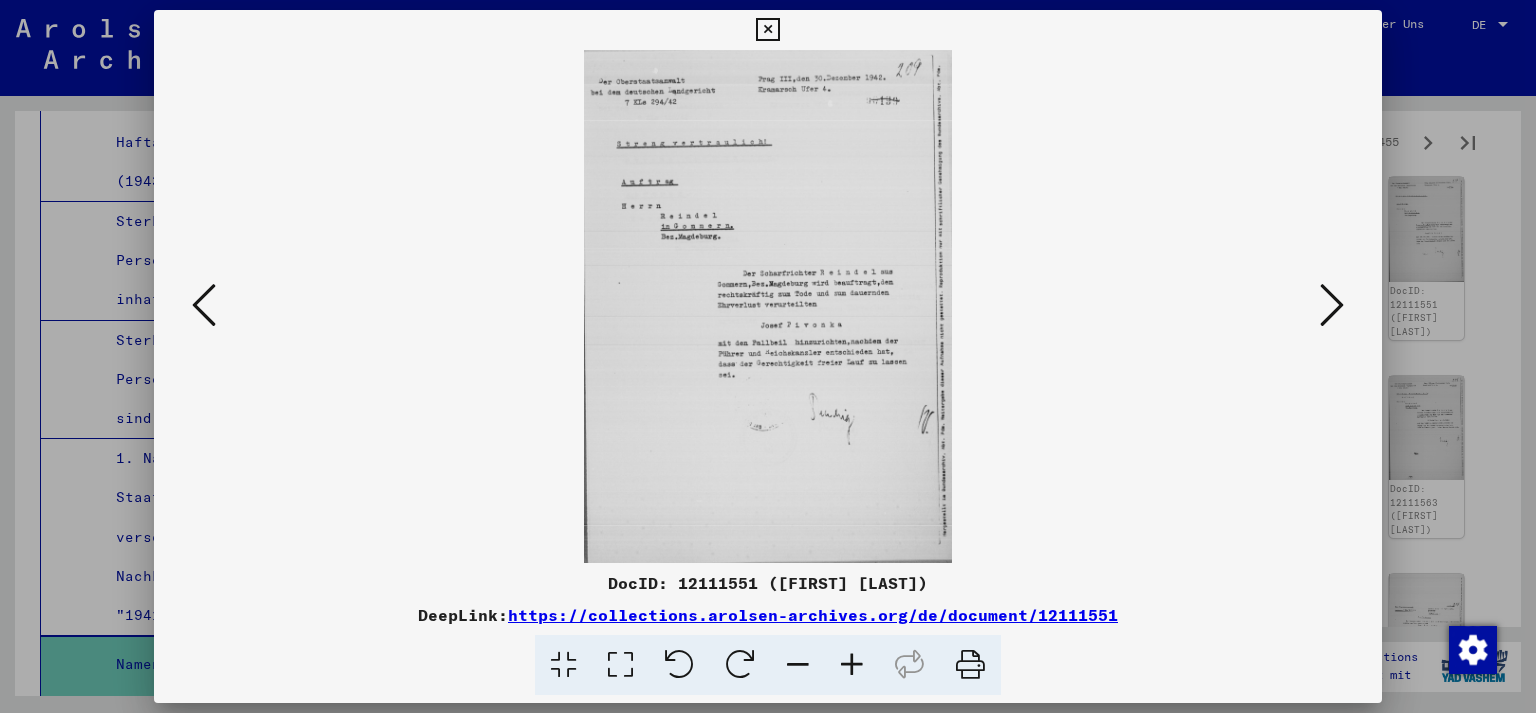 click at bounding box center (1332, 305) 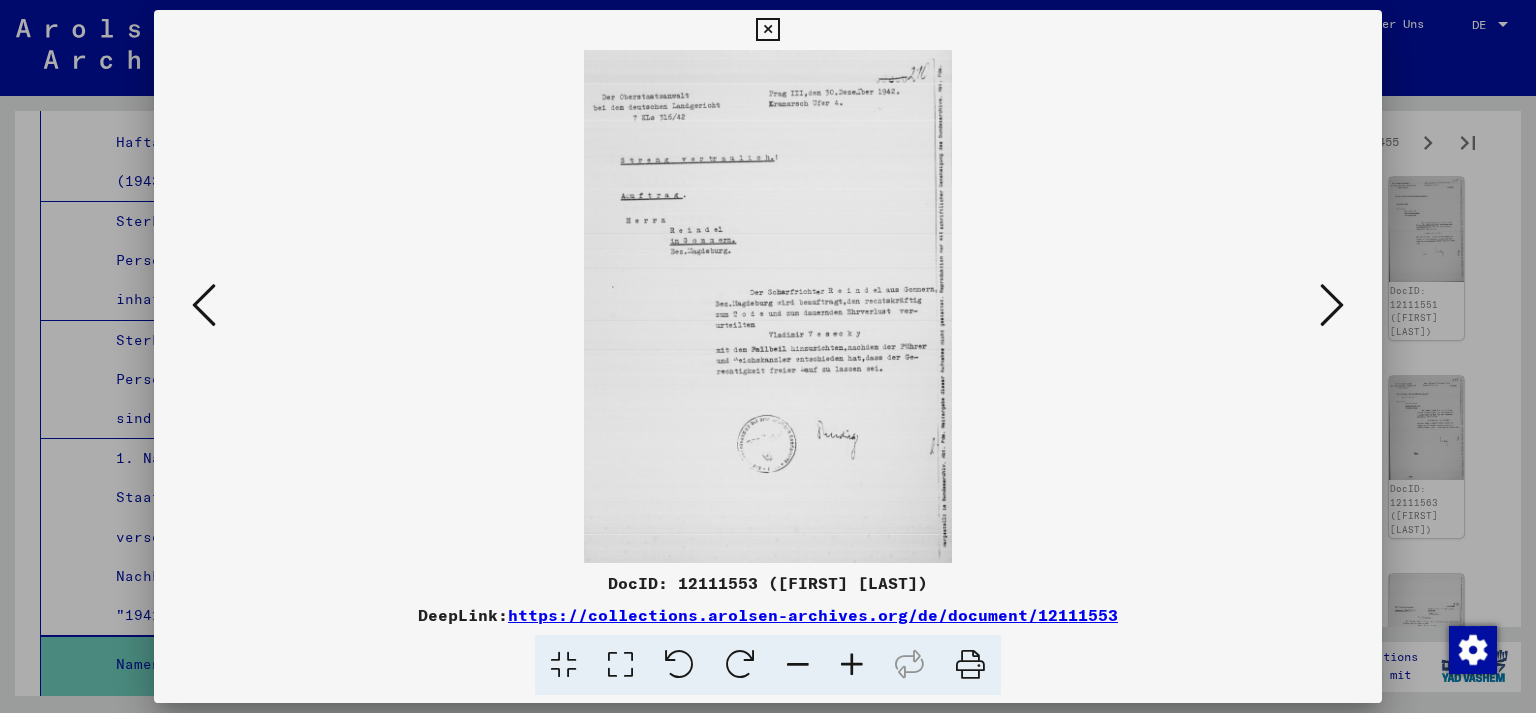 click at bounding box center (1332, 305) 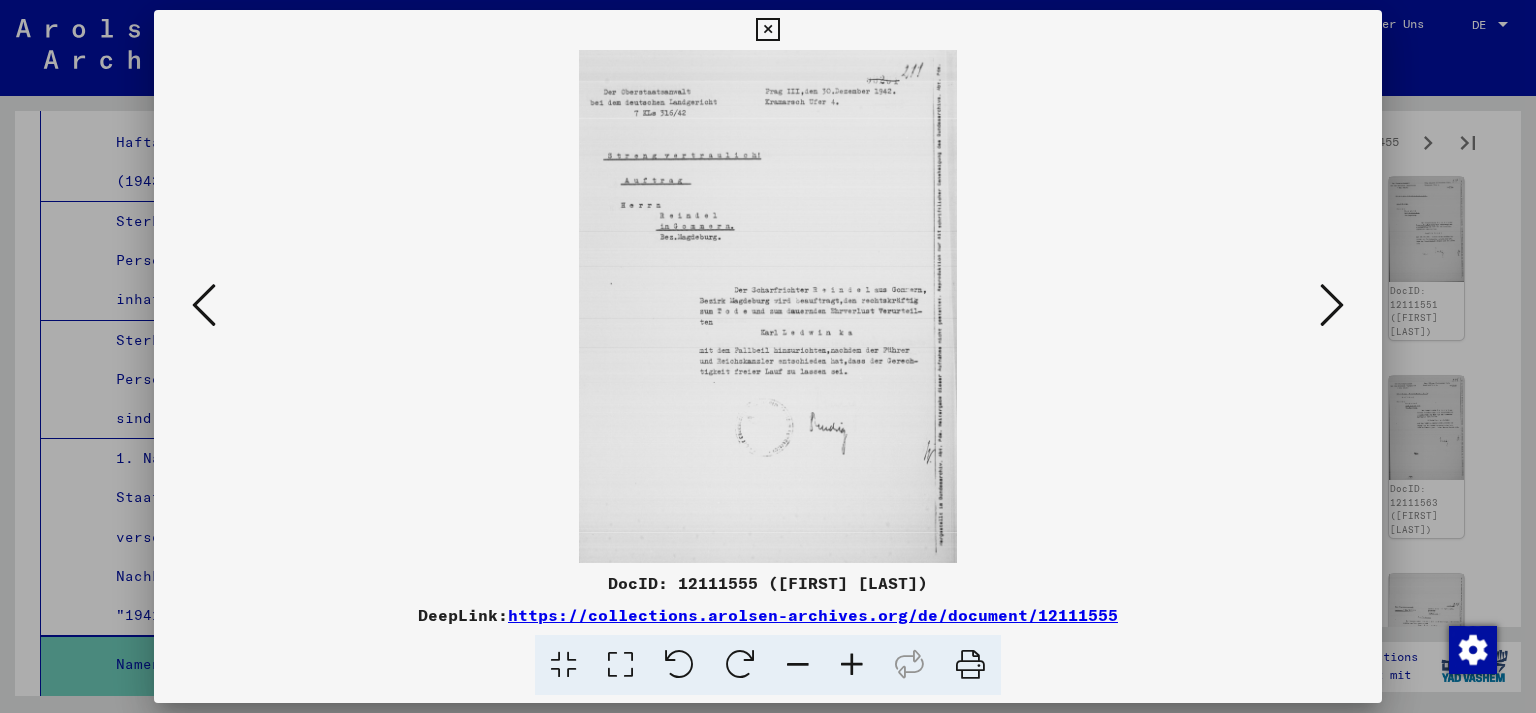 click at bounding box center (1332, 305) 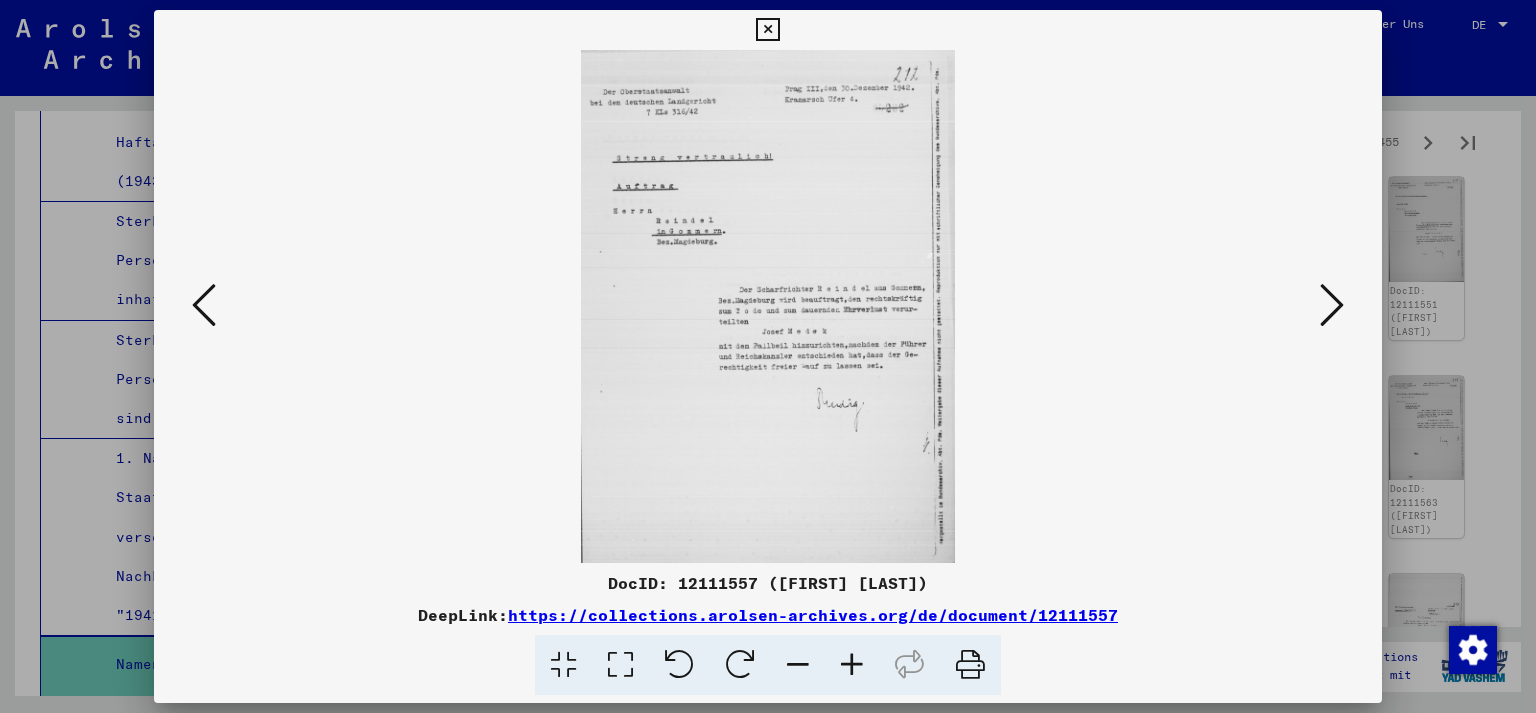 click at bounding box center (767, 30) 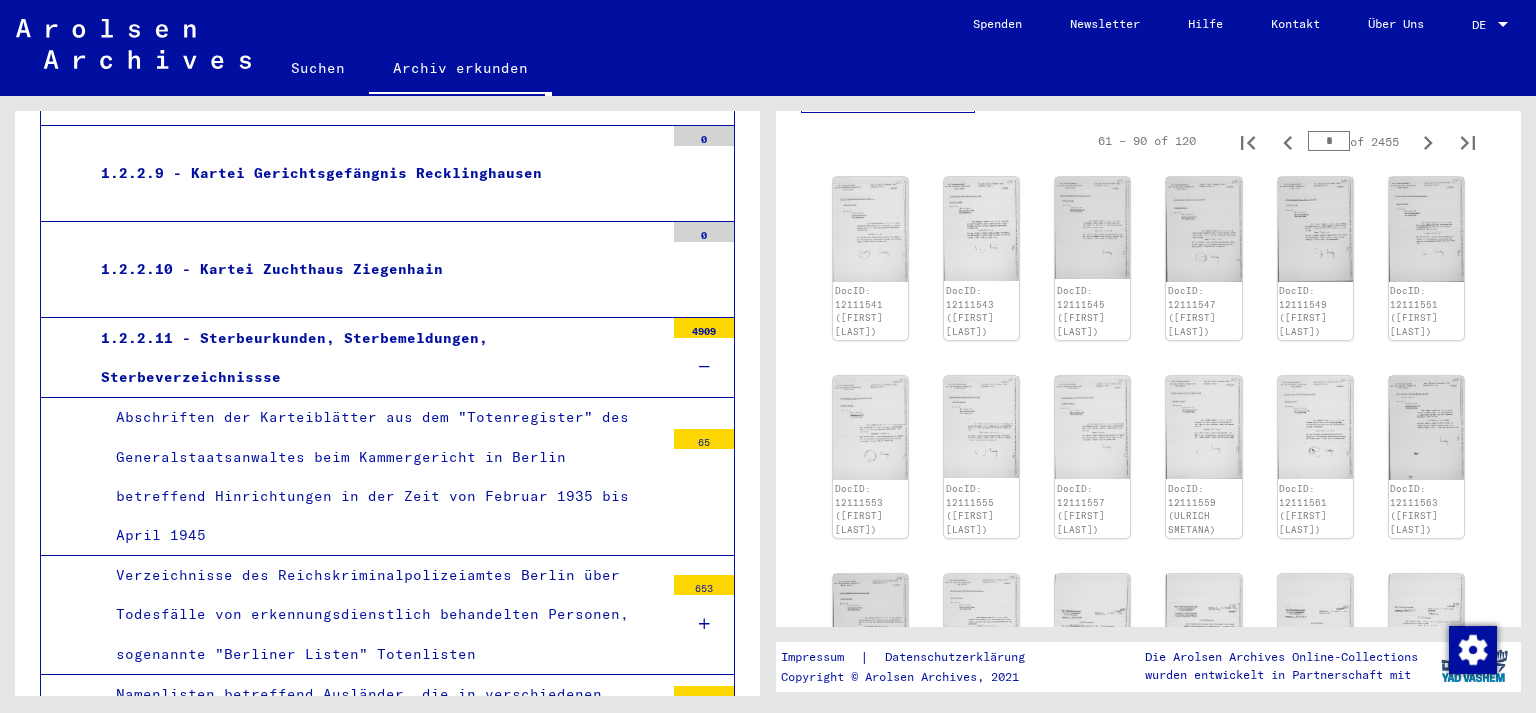 scroll, scrollTop: 1176, scrollLeft: 0, axis: vertical 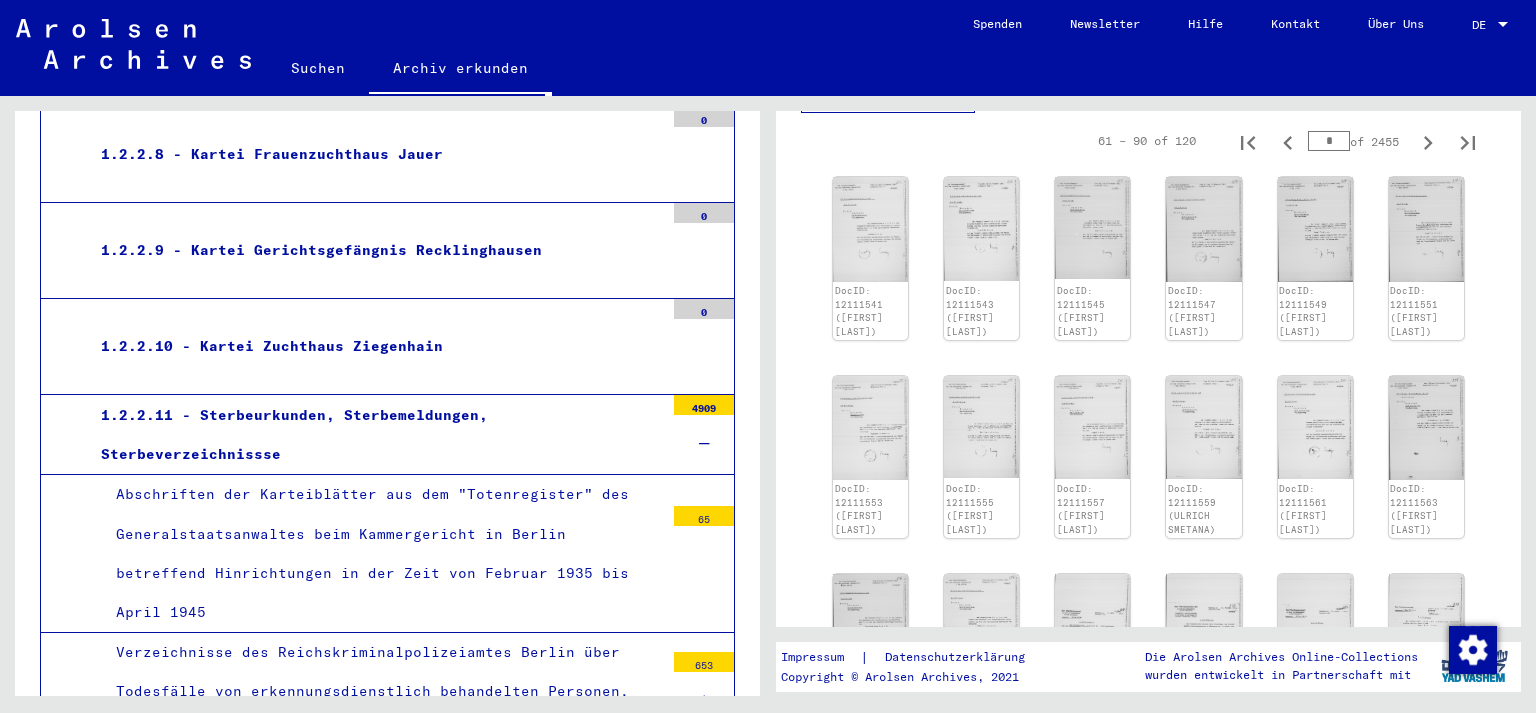 click on "1.2.2.11 - Sterbeurkunden, Sterbemeldungen, Sterbeverzeichnissse" at bounding box center (375, 435) 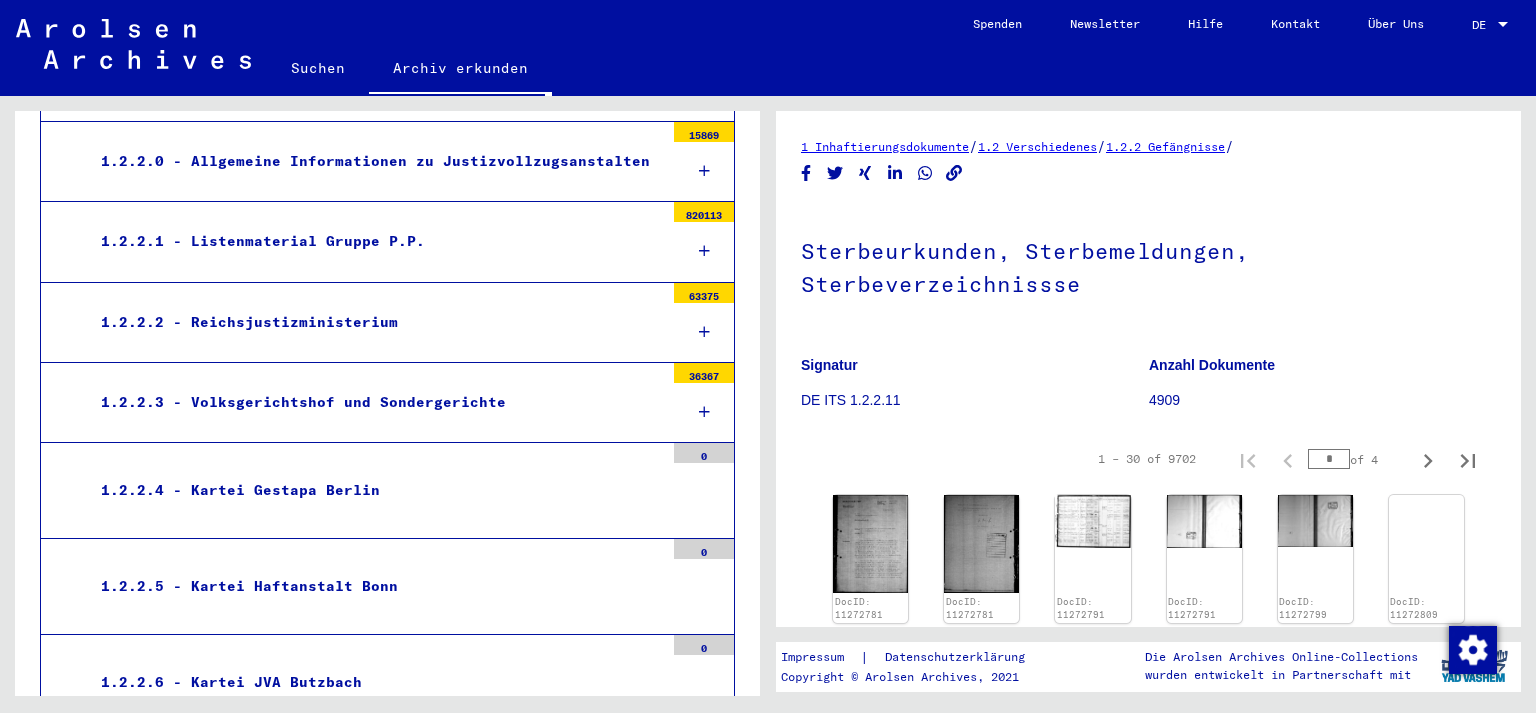 scroll, scrollTop: 292, scrollLeft: 0, axis: vertical 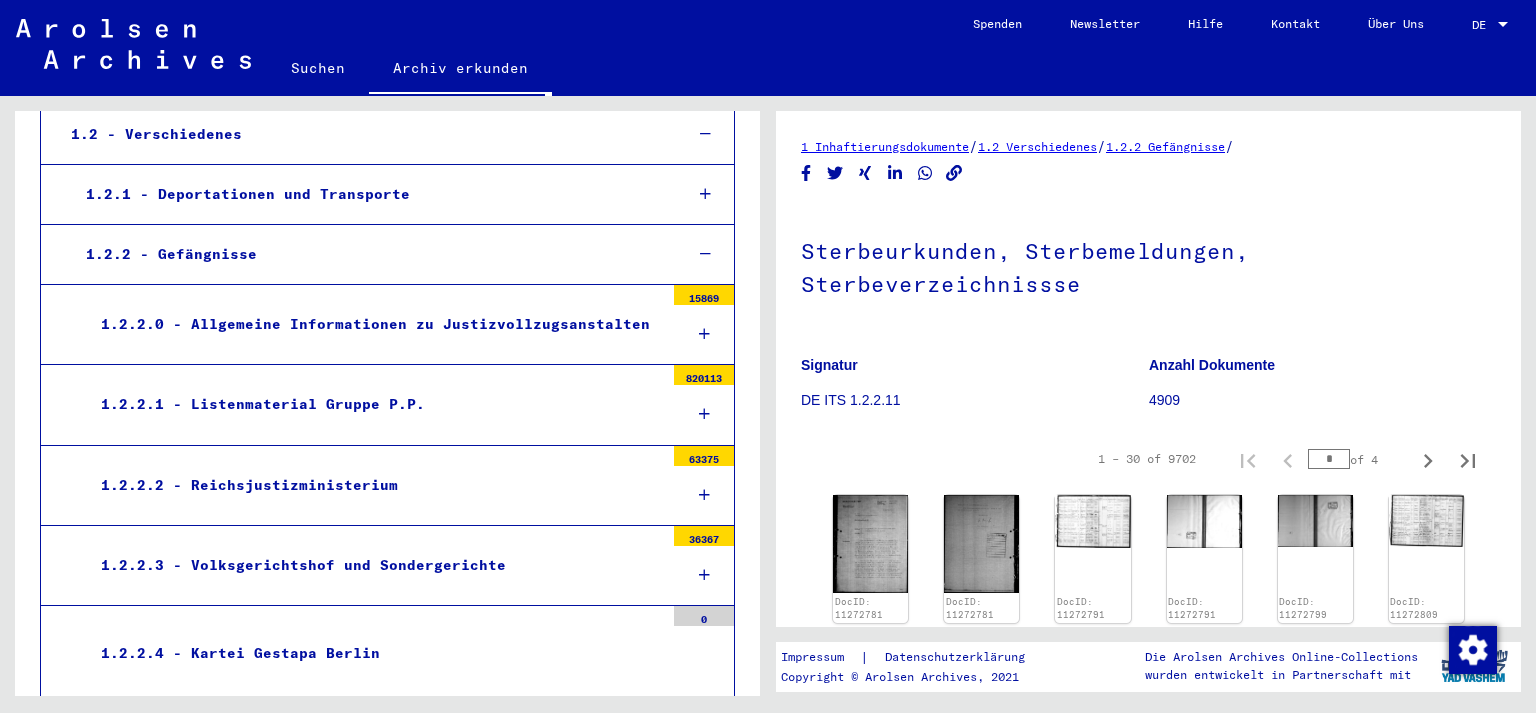 click on "1.2.2.2 - Reichsjustizministerium 63375" at bounding box center (387, 486) 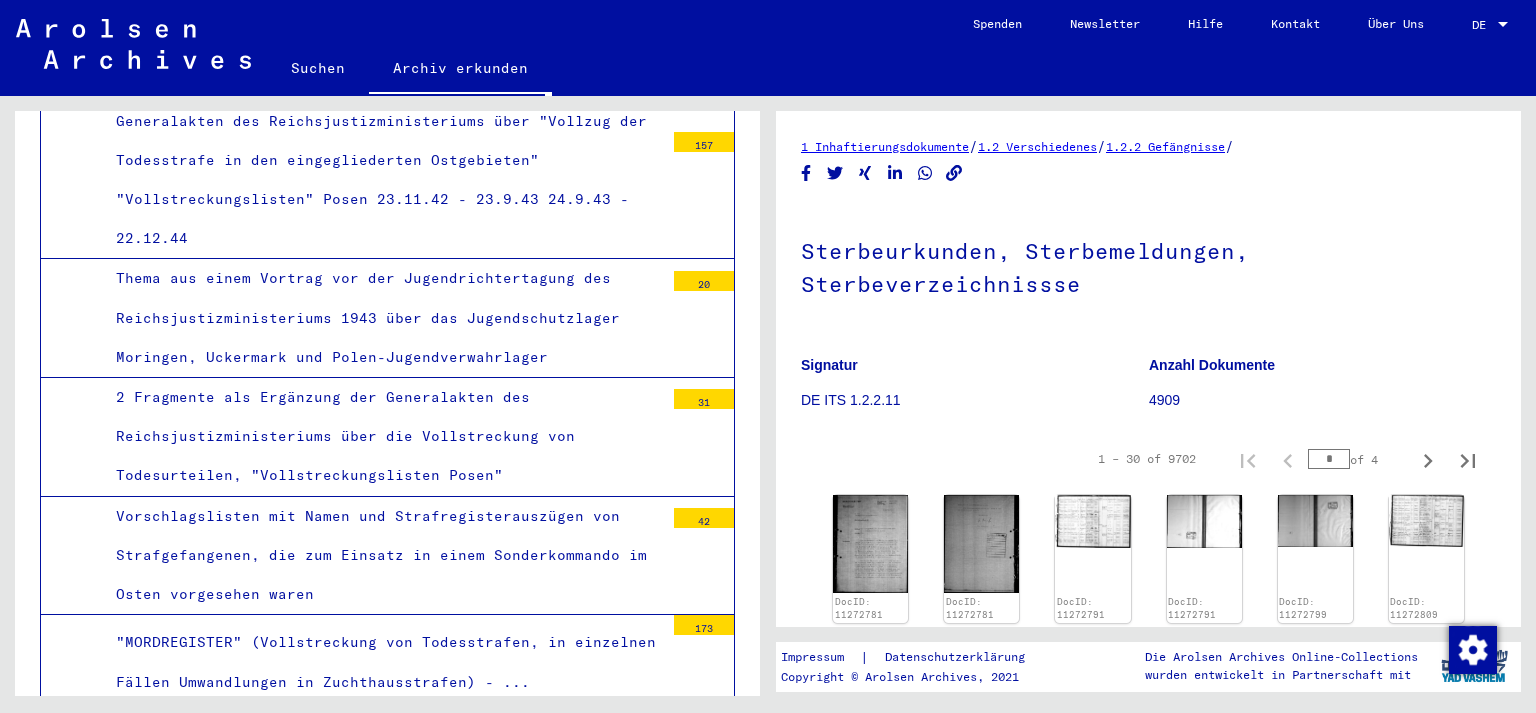 scroll, scrollTop: 1176, scrollLeft: 0, axis: vertical 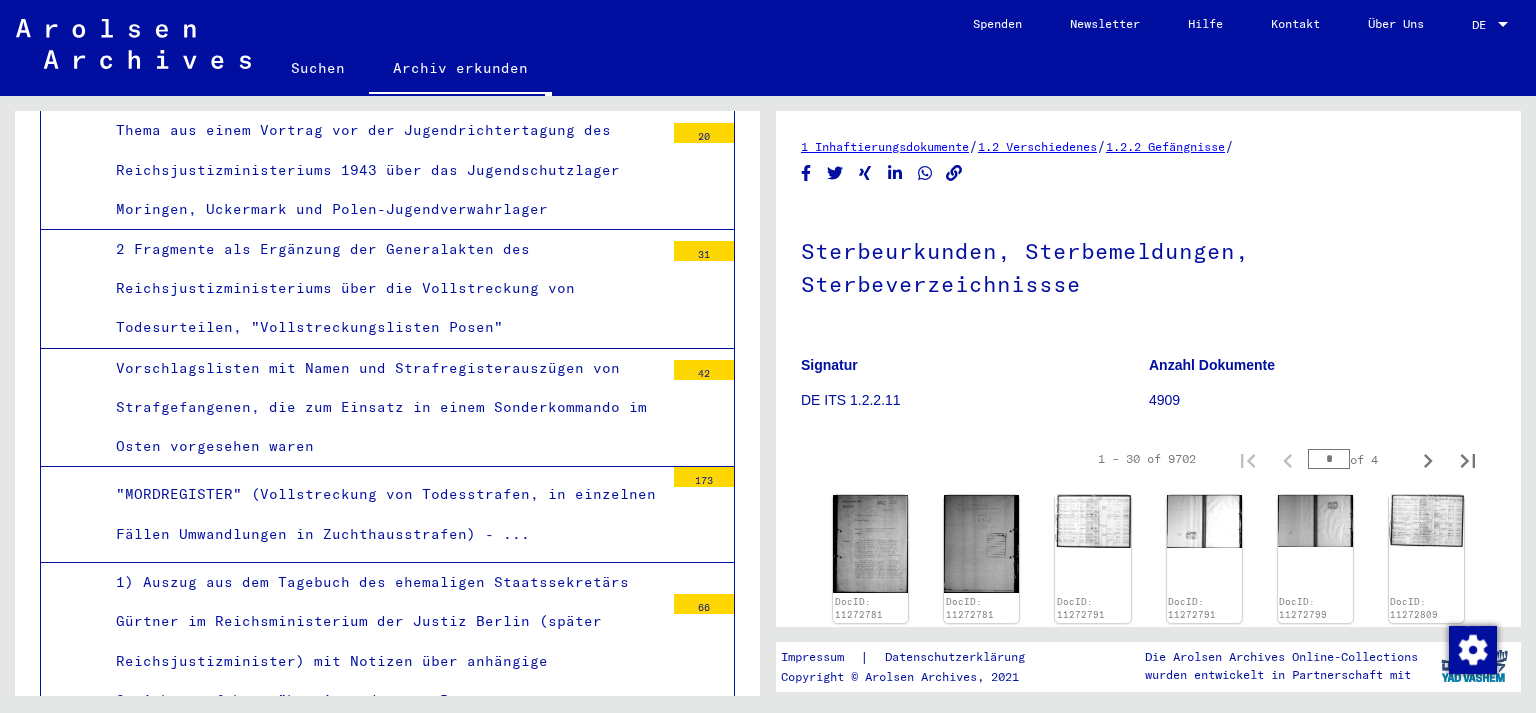 click on ""MORDREGISTER" (Vollstreckung von Todesstrafen, in einzelnen Fällen Umwandlungen in Zuchthausstrafen) -  ..." at bounding box center [382, 514] 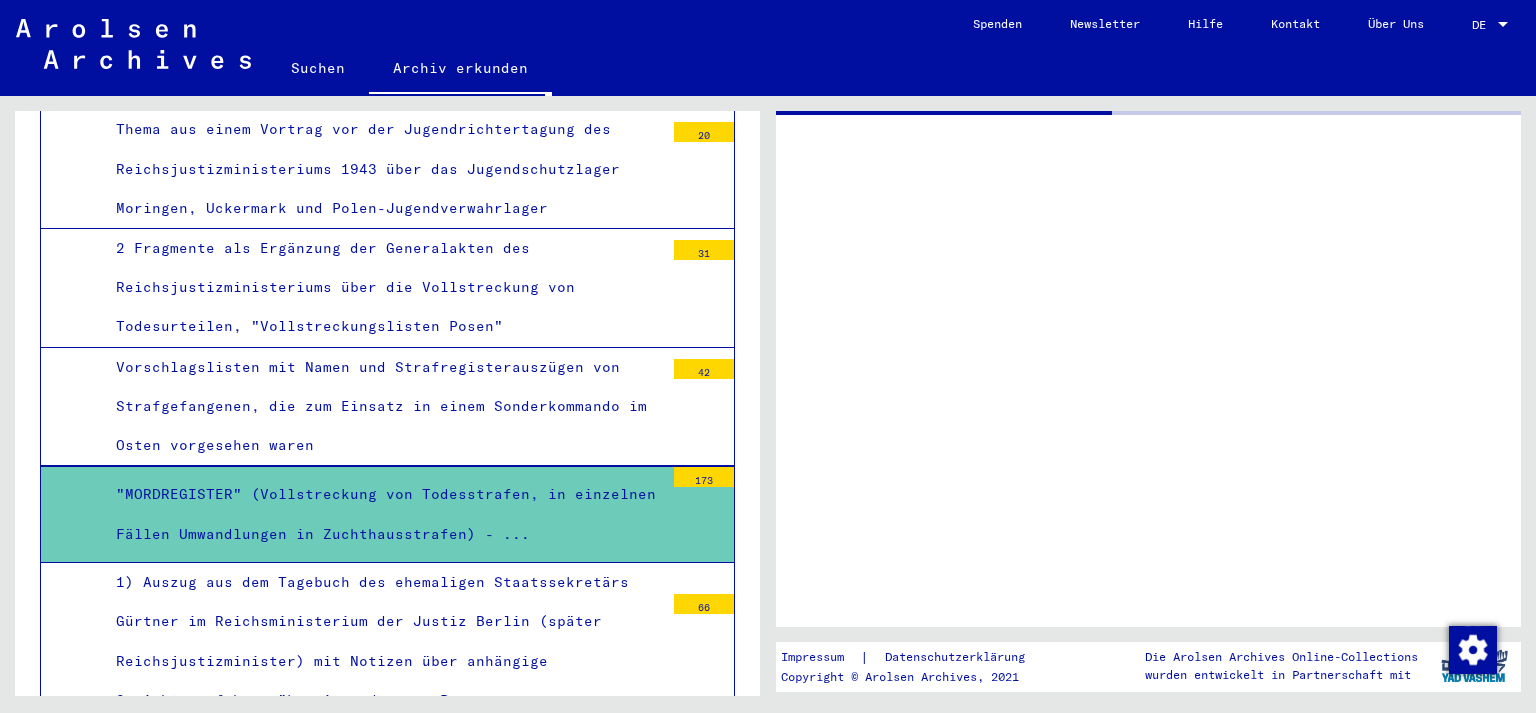 scroll, scrollTop: 1175, scrollLeft: 0, axis: vertical 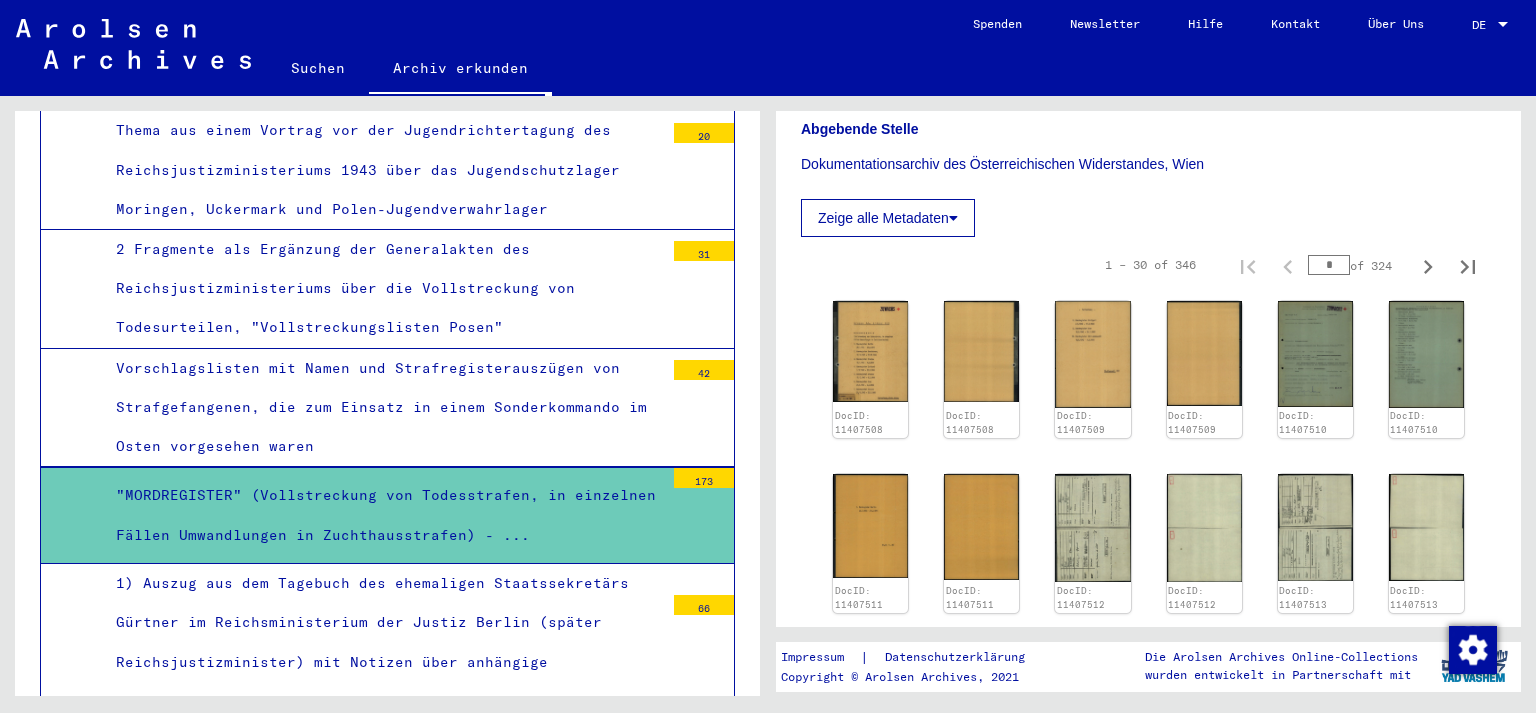 click on "DocID: 11407508 DocID: 11407508 DocID: 11407509 DocID: 11407509 DocID: 11407510 DocID: 11407510 DocID: 11407511 DocID: 11407511 DocID: 11407512 DocID: 11407512 DocID: 11407513 DocID: 11407513 DocID: 11407514 DocID: 11407514 DocID: 11407515 DocID: 11407515 DocID: 11407516 DocID: 11407516 DocID: 11407517 DocID: 11407517 DocID: 11407518 DocID: 11407518 DocID: 11407519 DocID: 11407519 DocID: 11407520 DocID: 11407520 DocID: 11407521 DocID: 11407521 DocID: 11407522 DocID: 11407522" 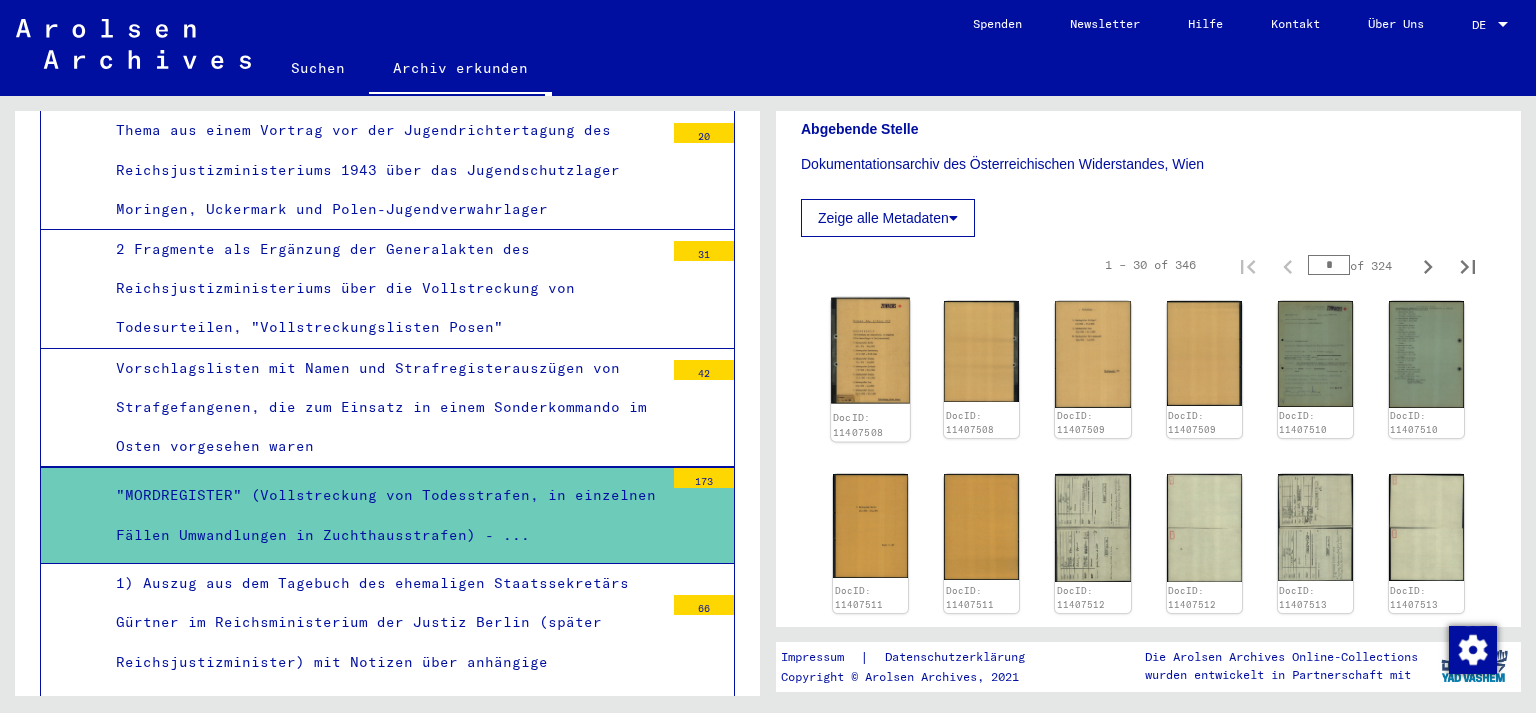 click 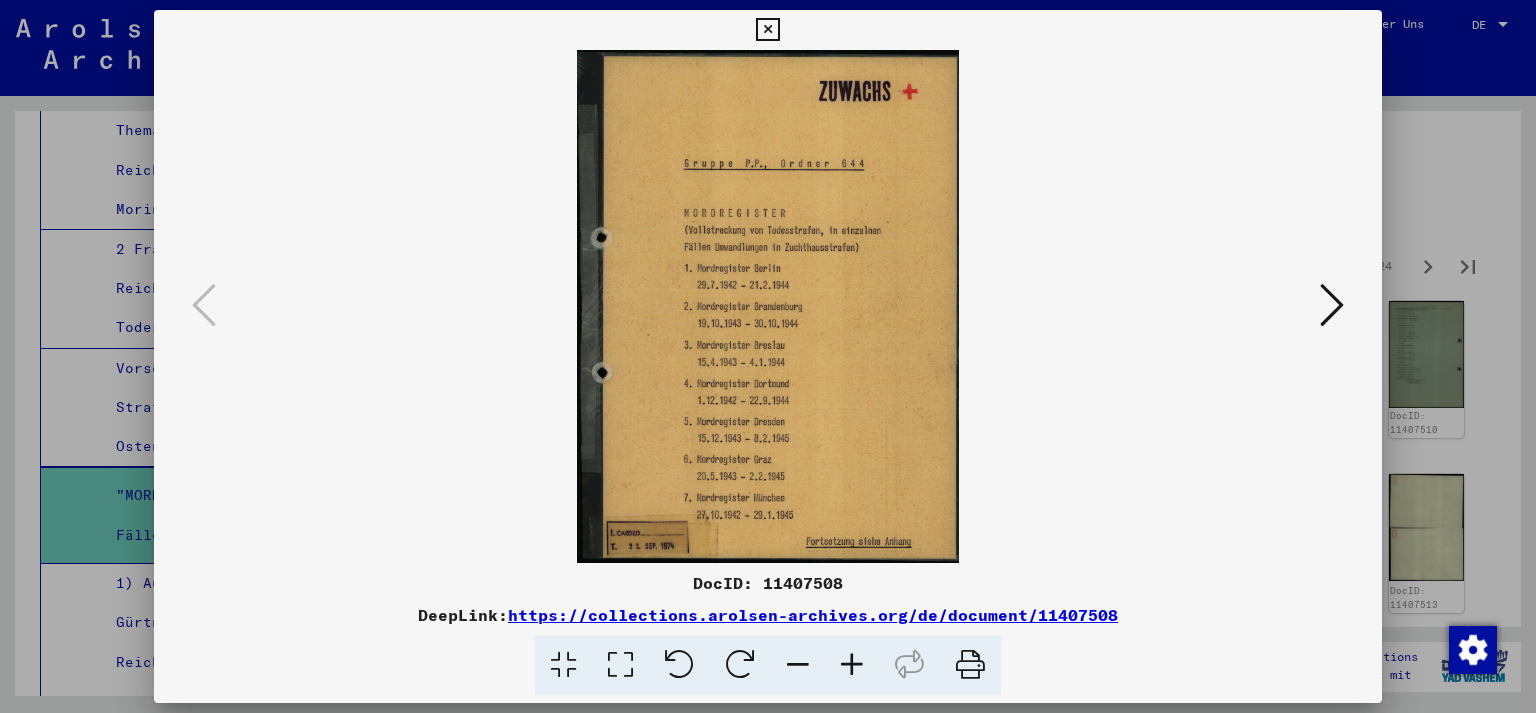click at bounding box center (768, 306) 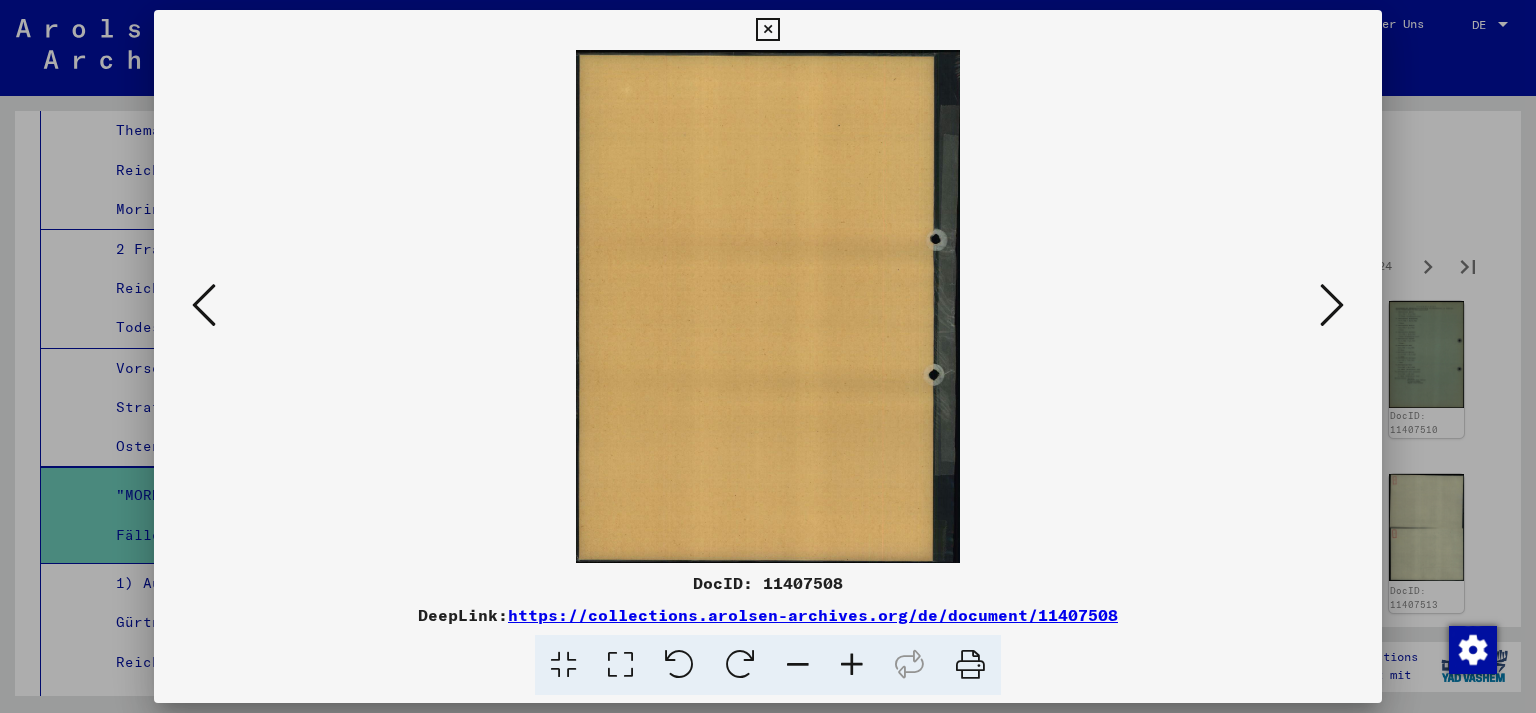 click at bounding box center [1332, 305] 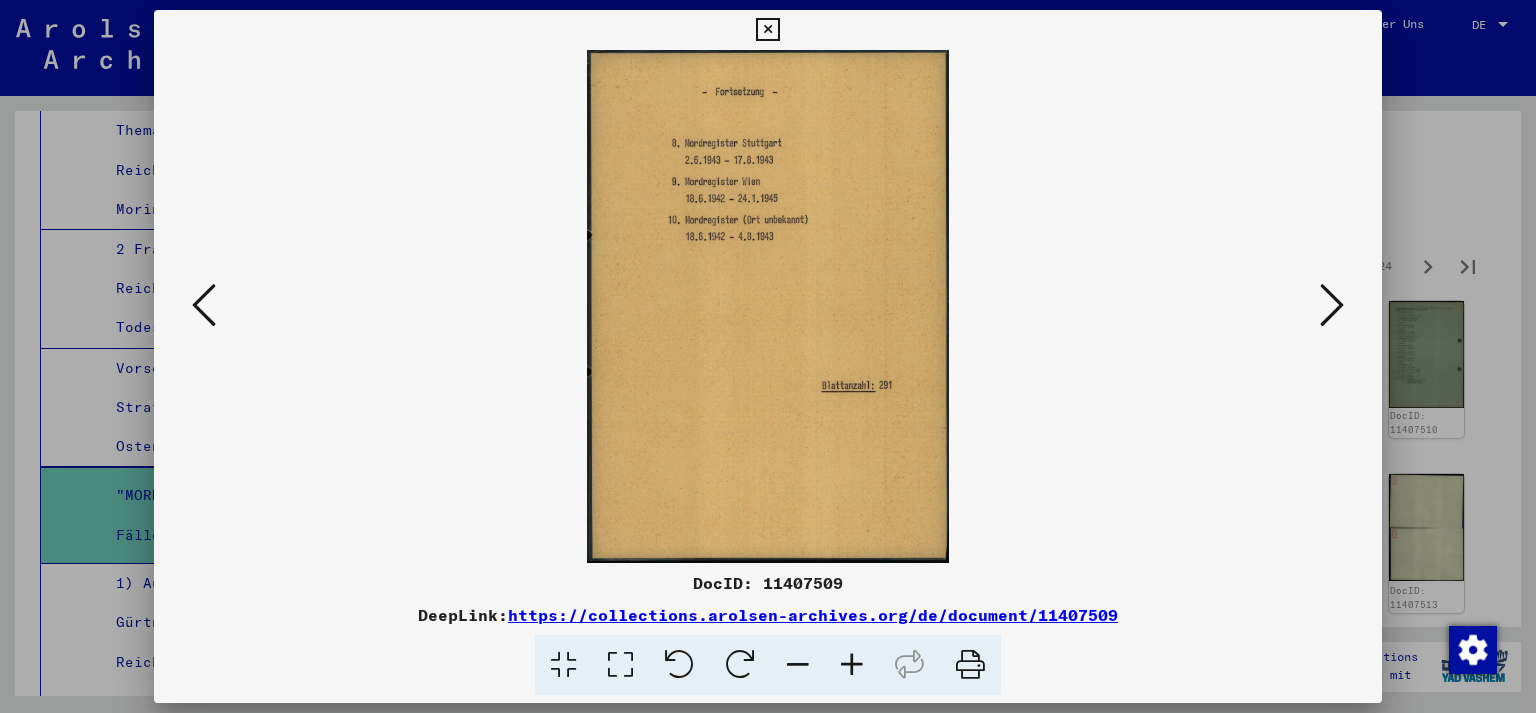 click at bounding box center [1332, 305] 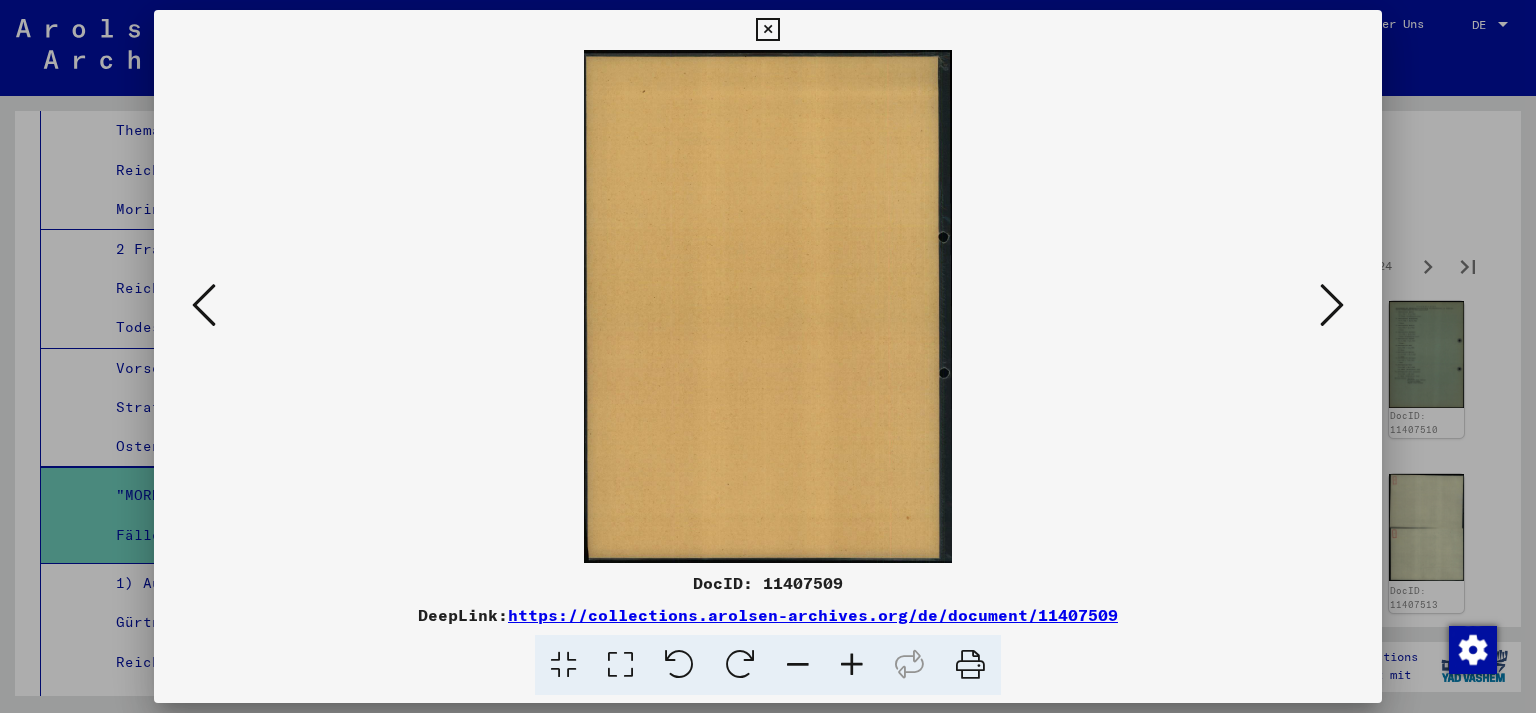 click at bounding box center [1332, 305] 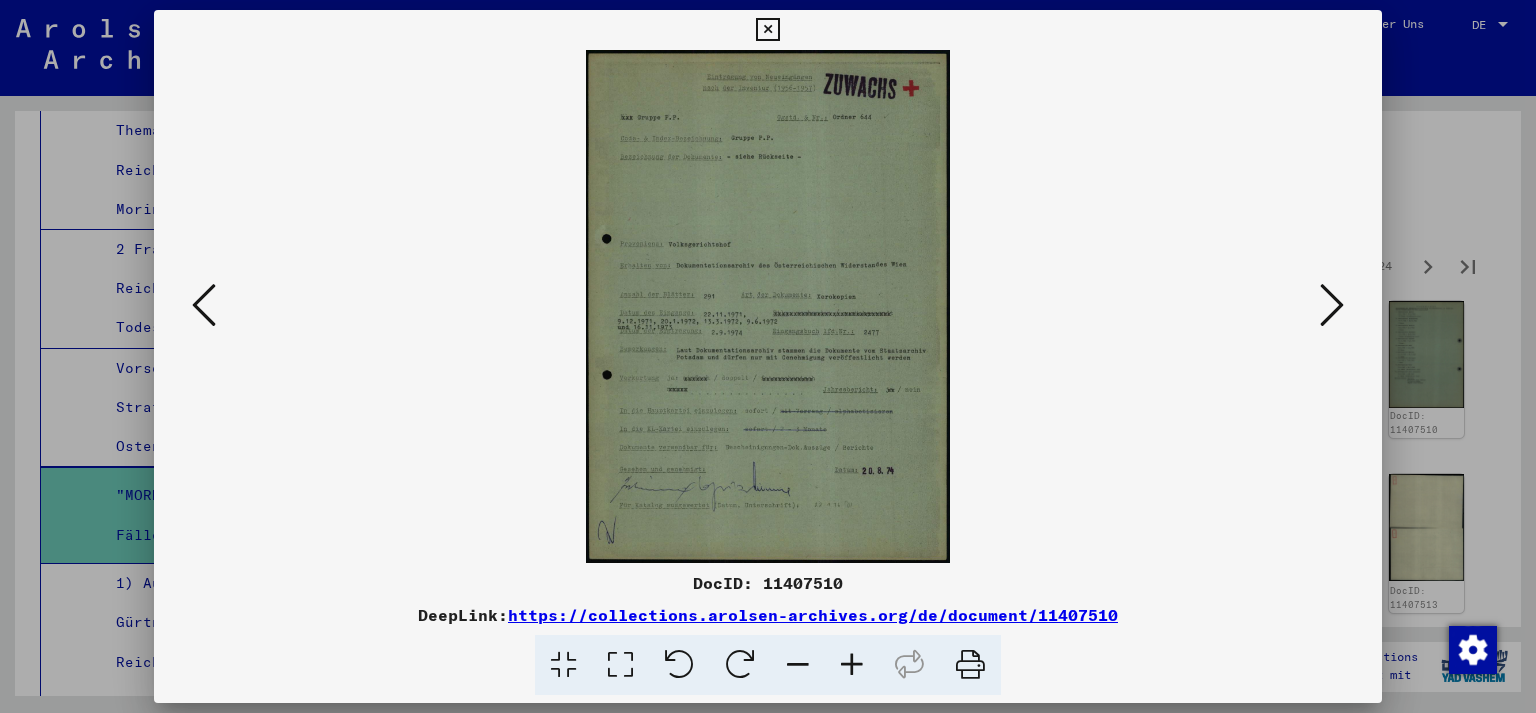 click at bounding box center [768, 306] 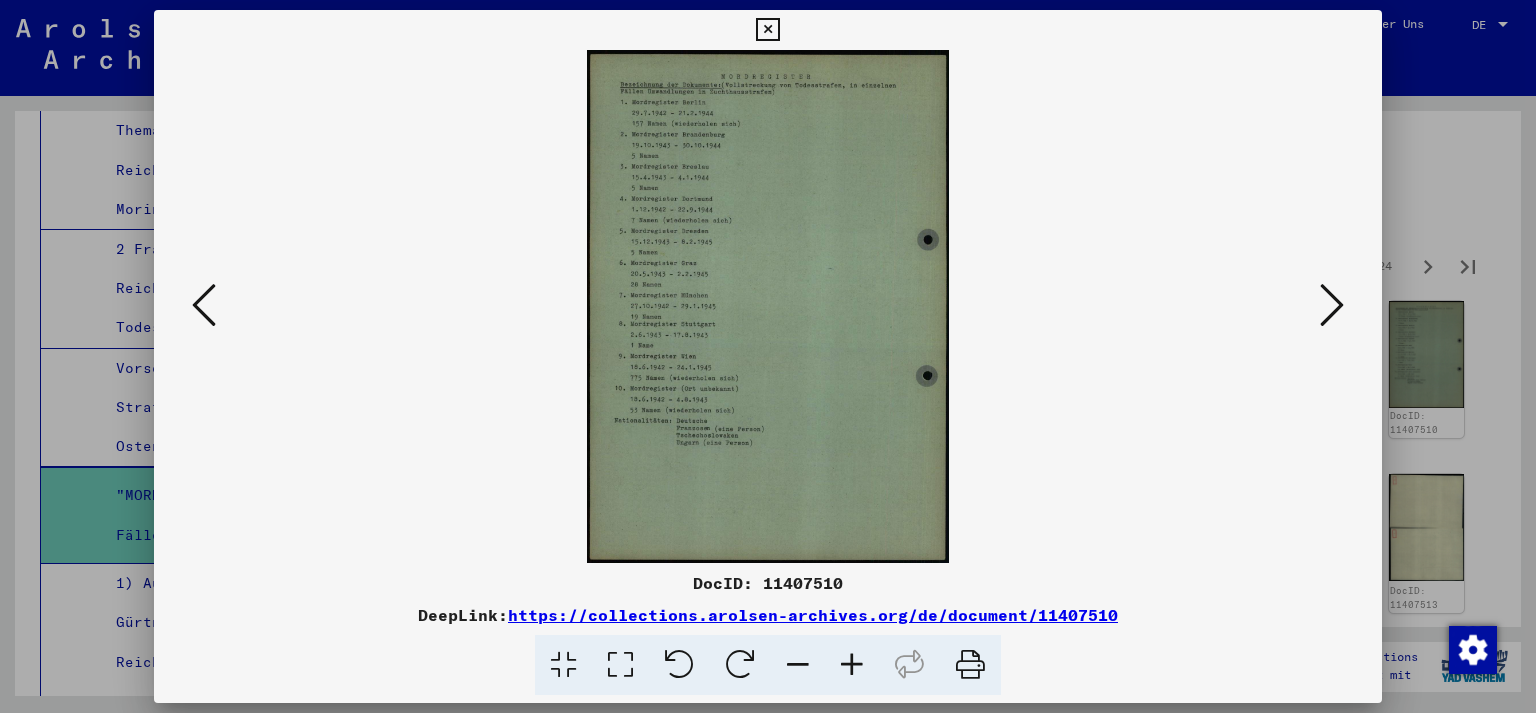 click at bounding box center (1332, 306) 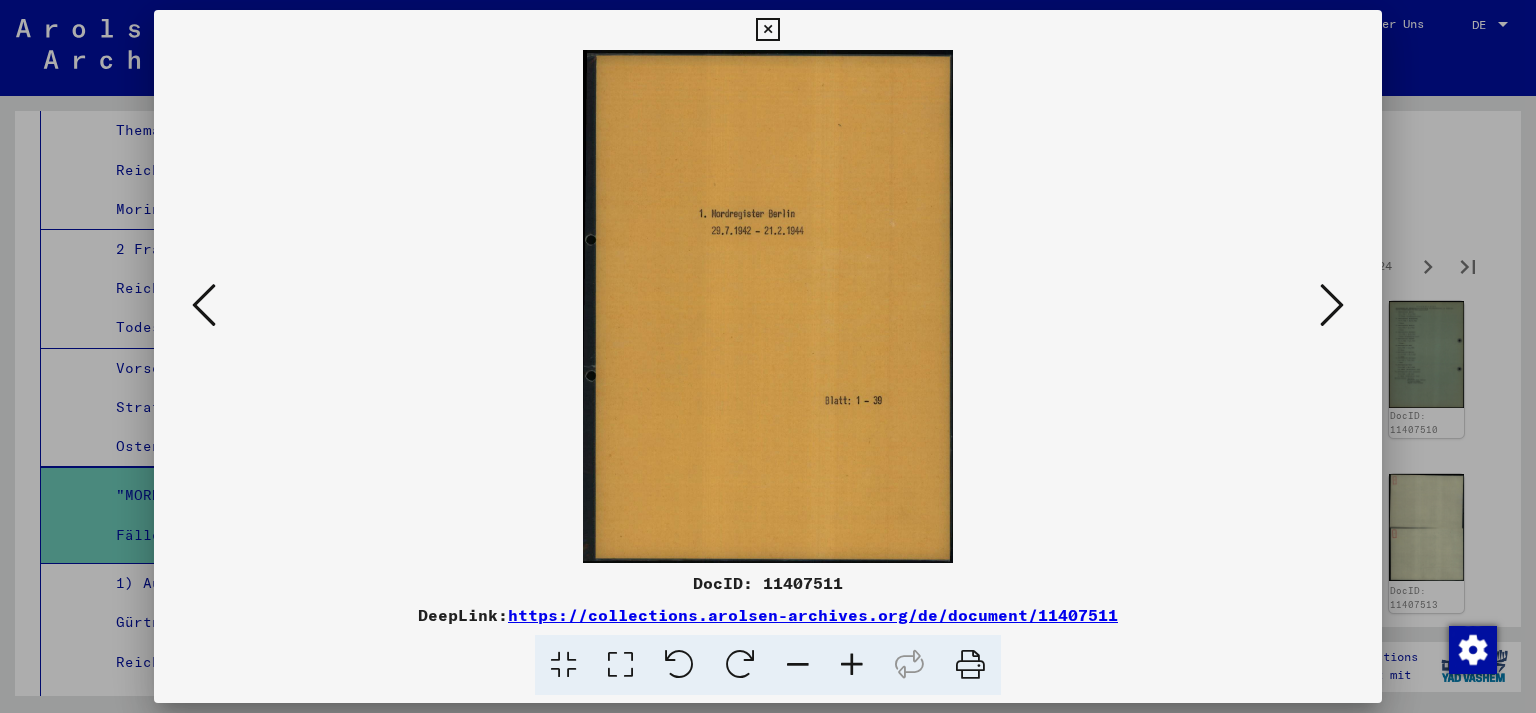 click at bounding box center [1332, 306] 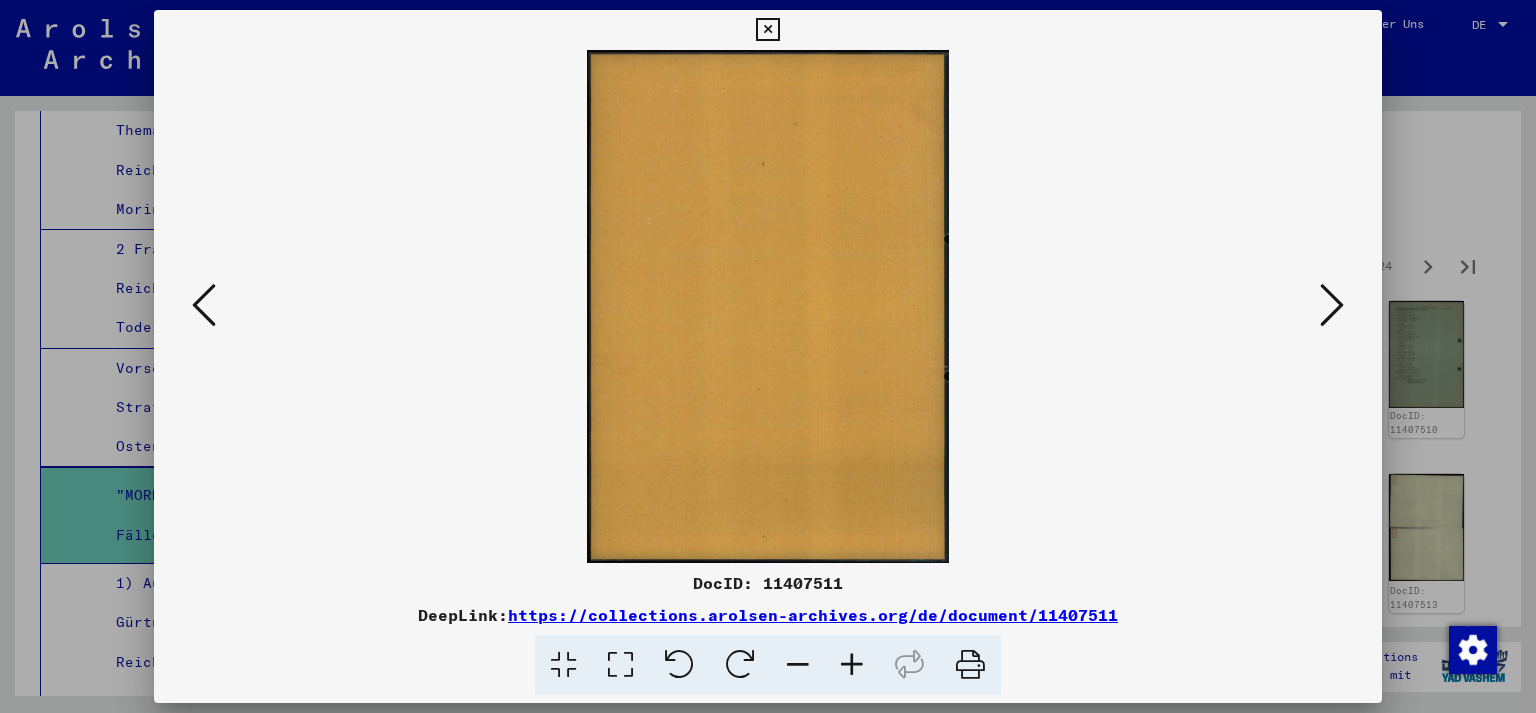 click at bounding box center [1332, 306] 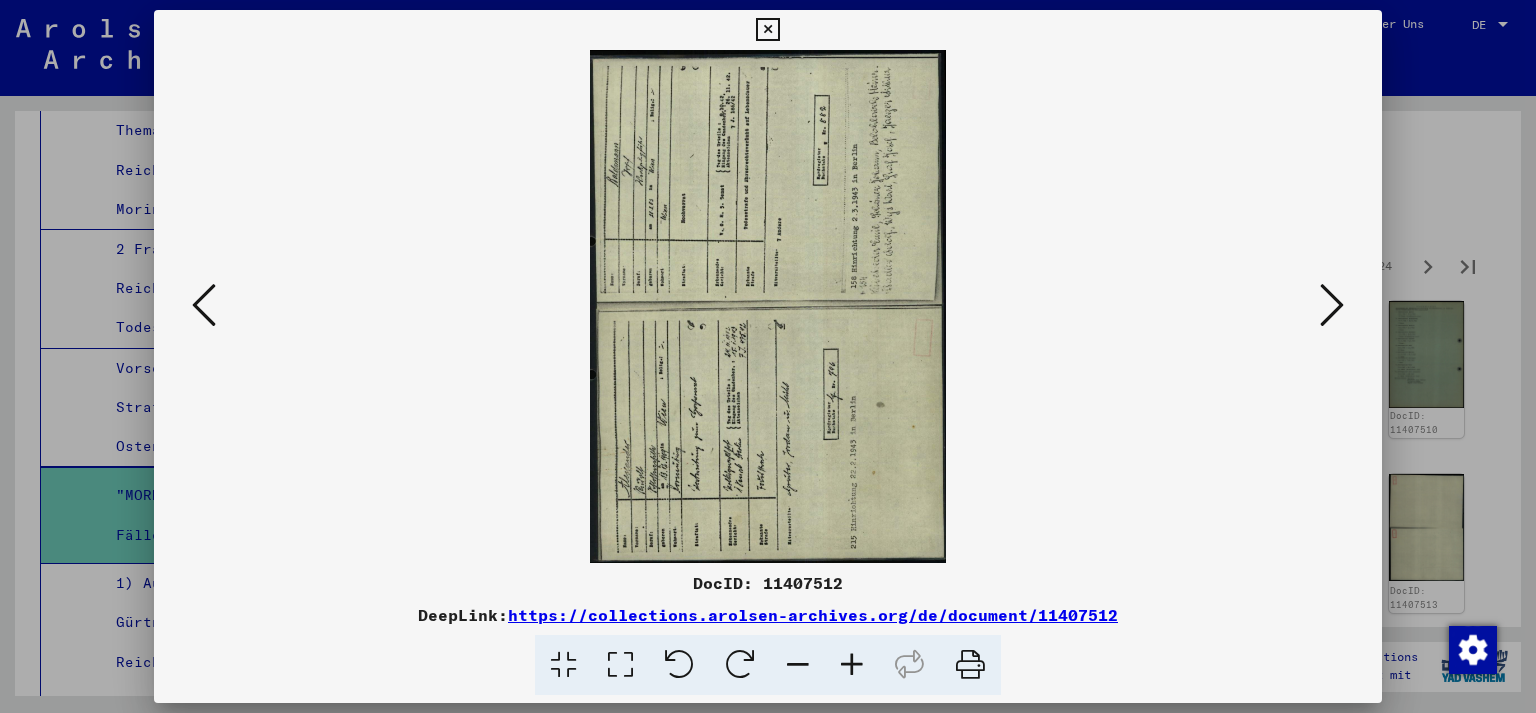 click at bounding box center (1332, 306) 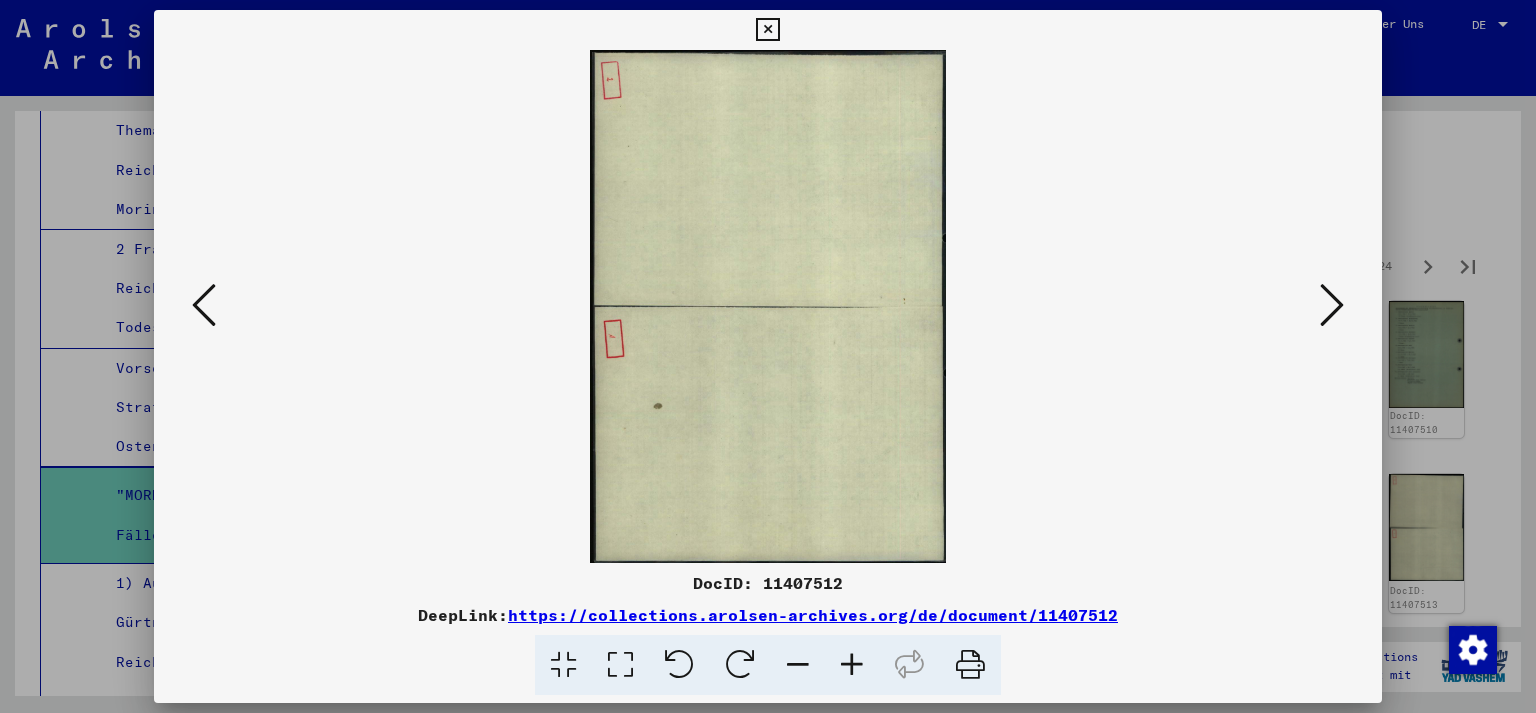 click at bounding box center (1332, 306) 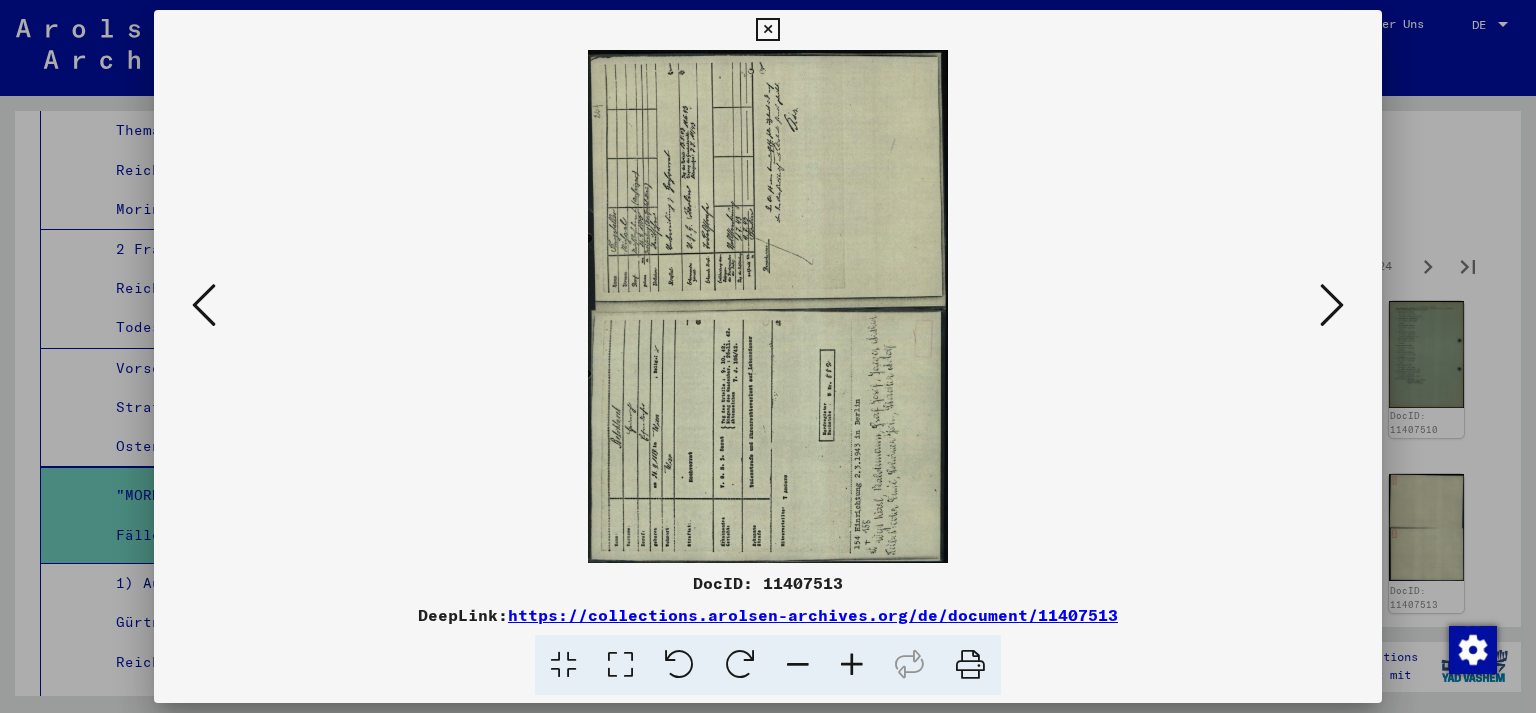 click at bounding box center [1332, 306] 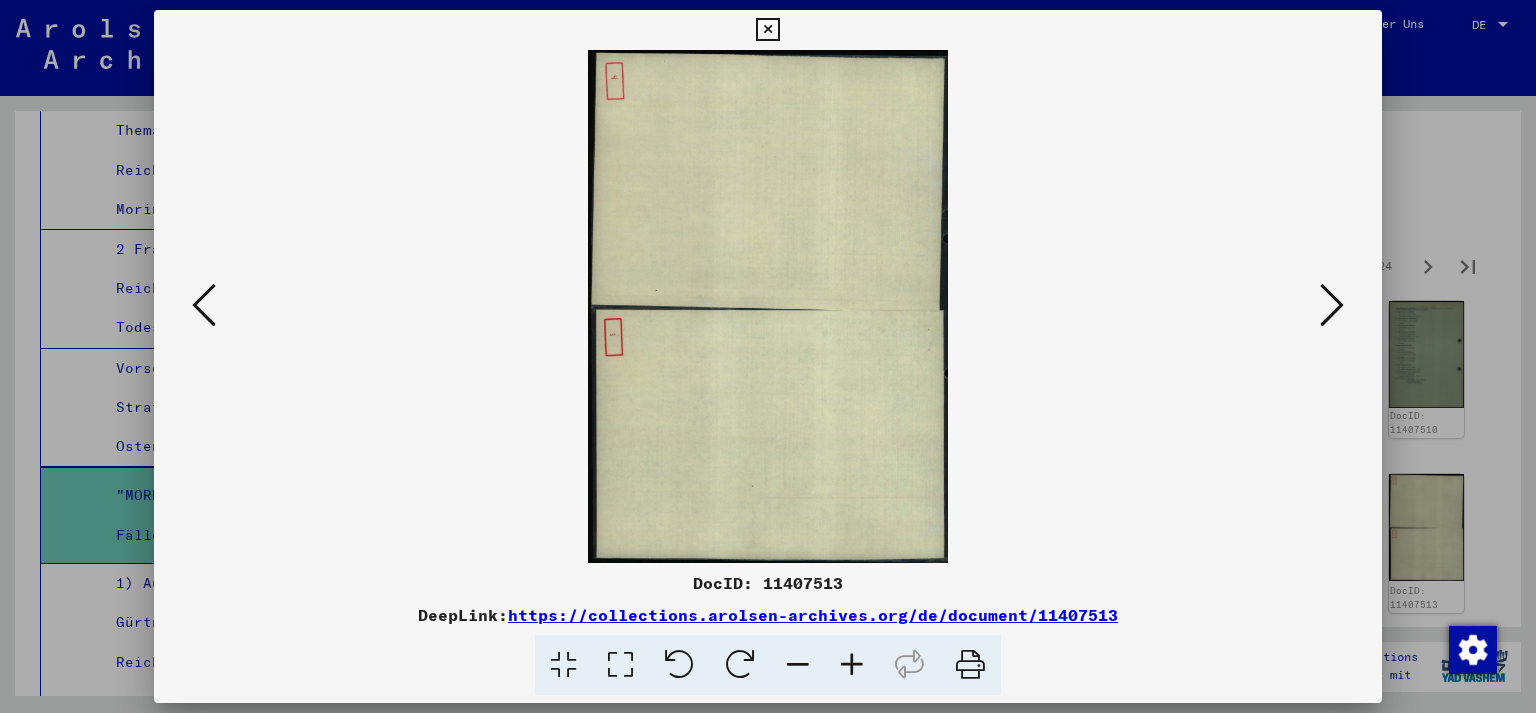 click at bounding box center [1332, 306] 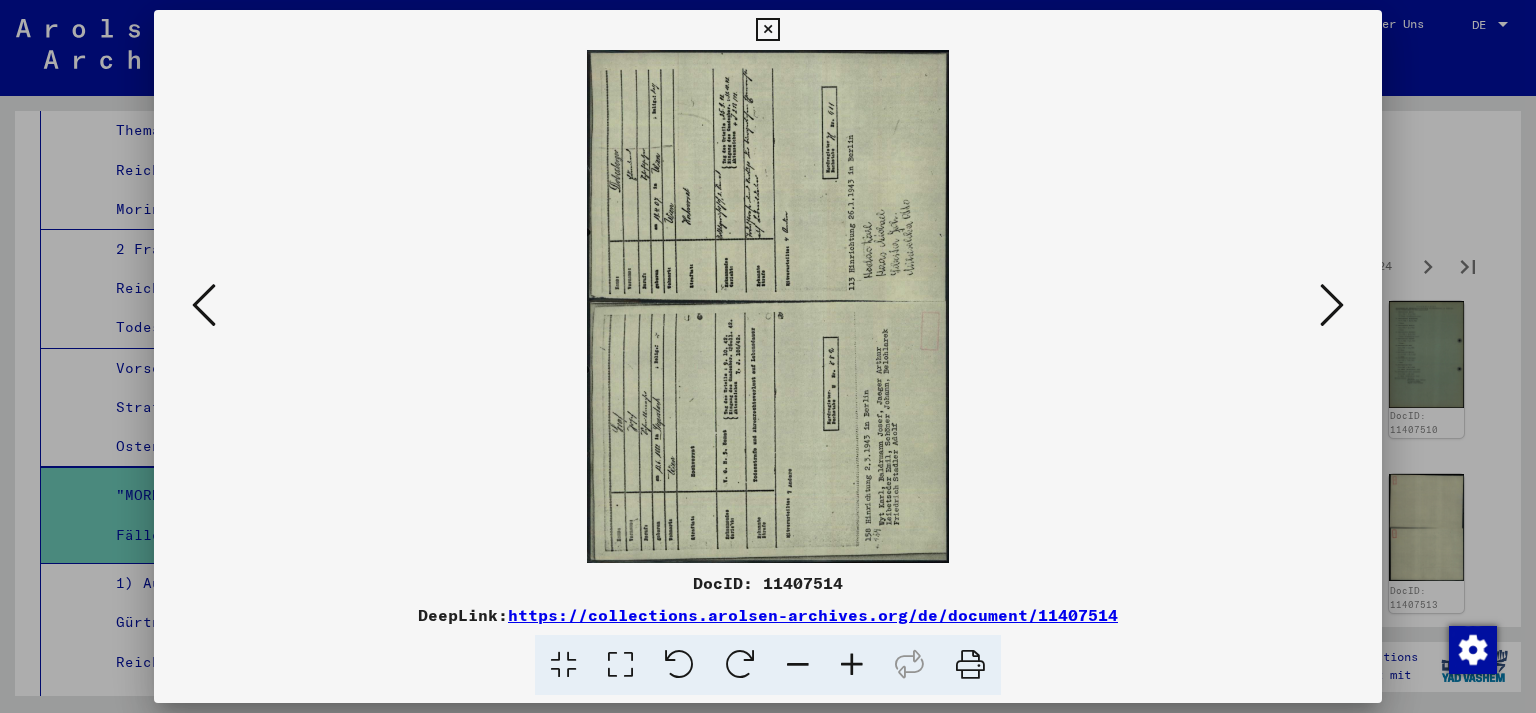 click at bounding box center (1332, 306) 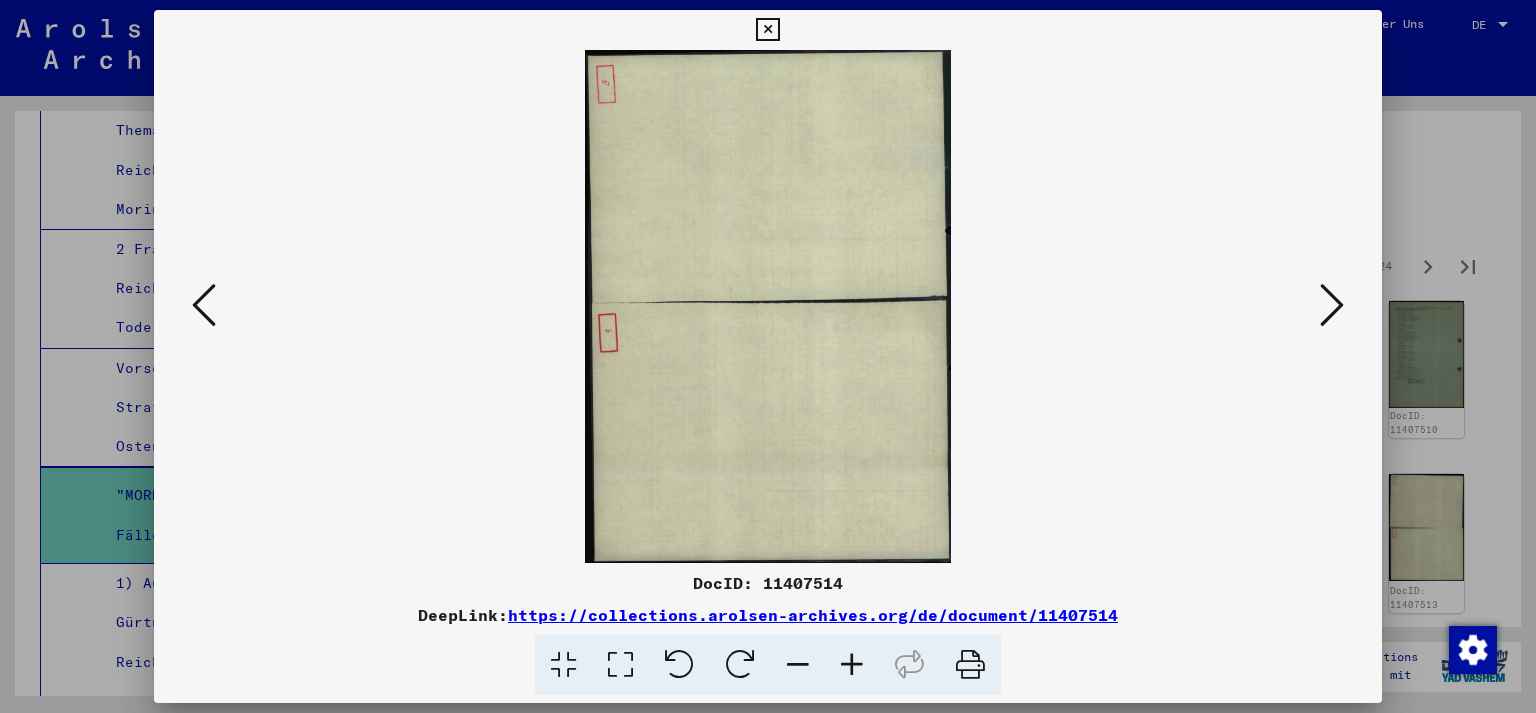 click at bounding box center [1332, 306] 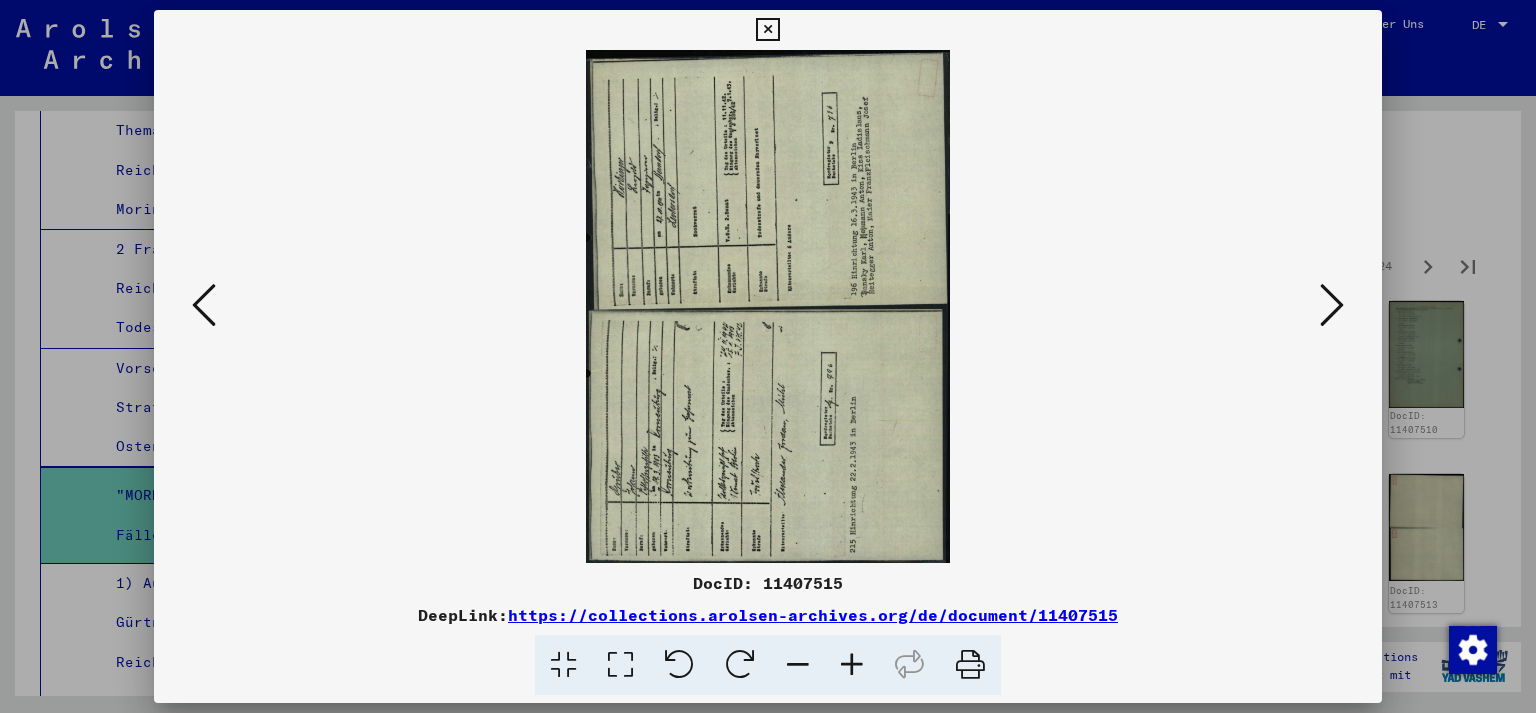 click at bounding box center [1332, 306] 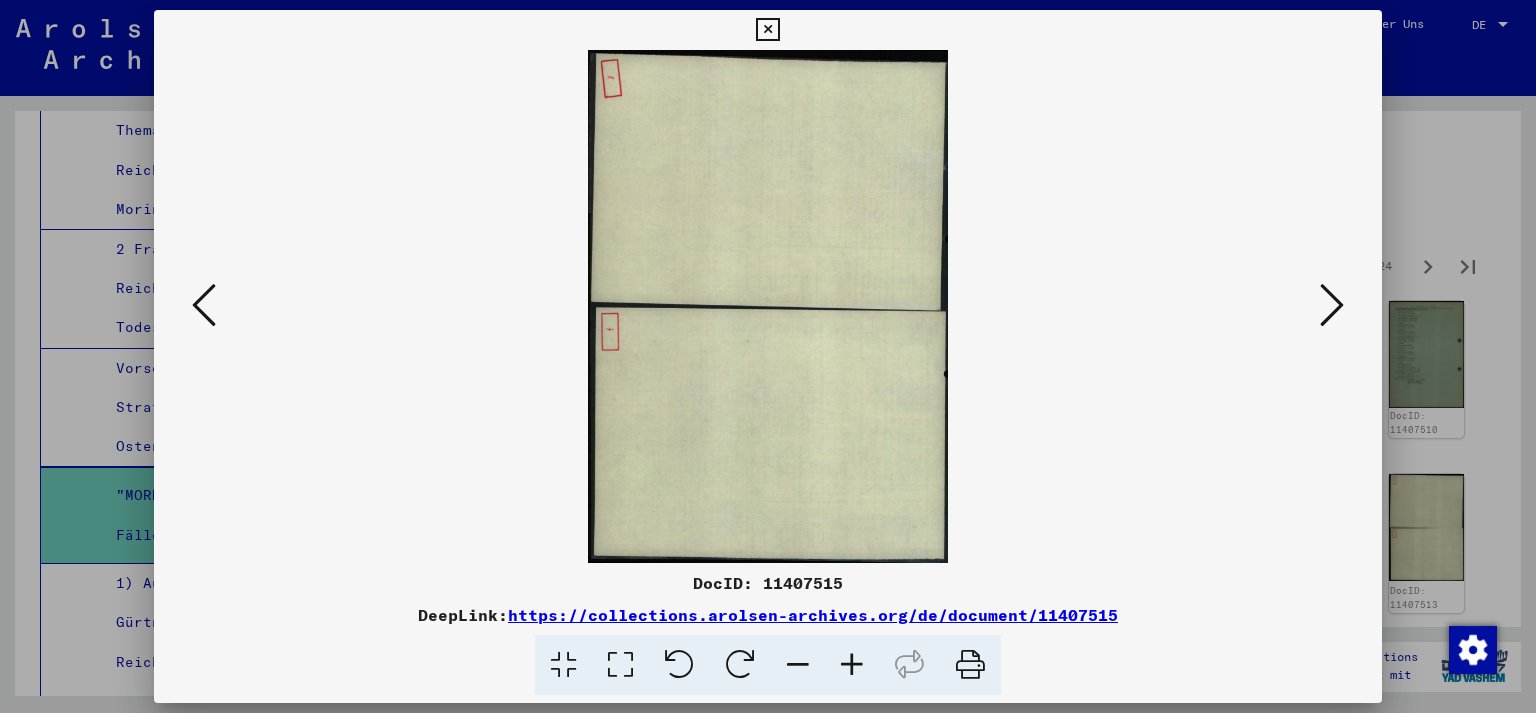 click at bounding box center [1332, 306] 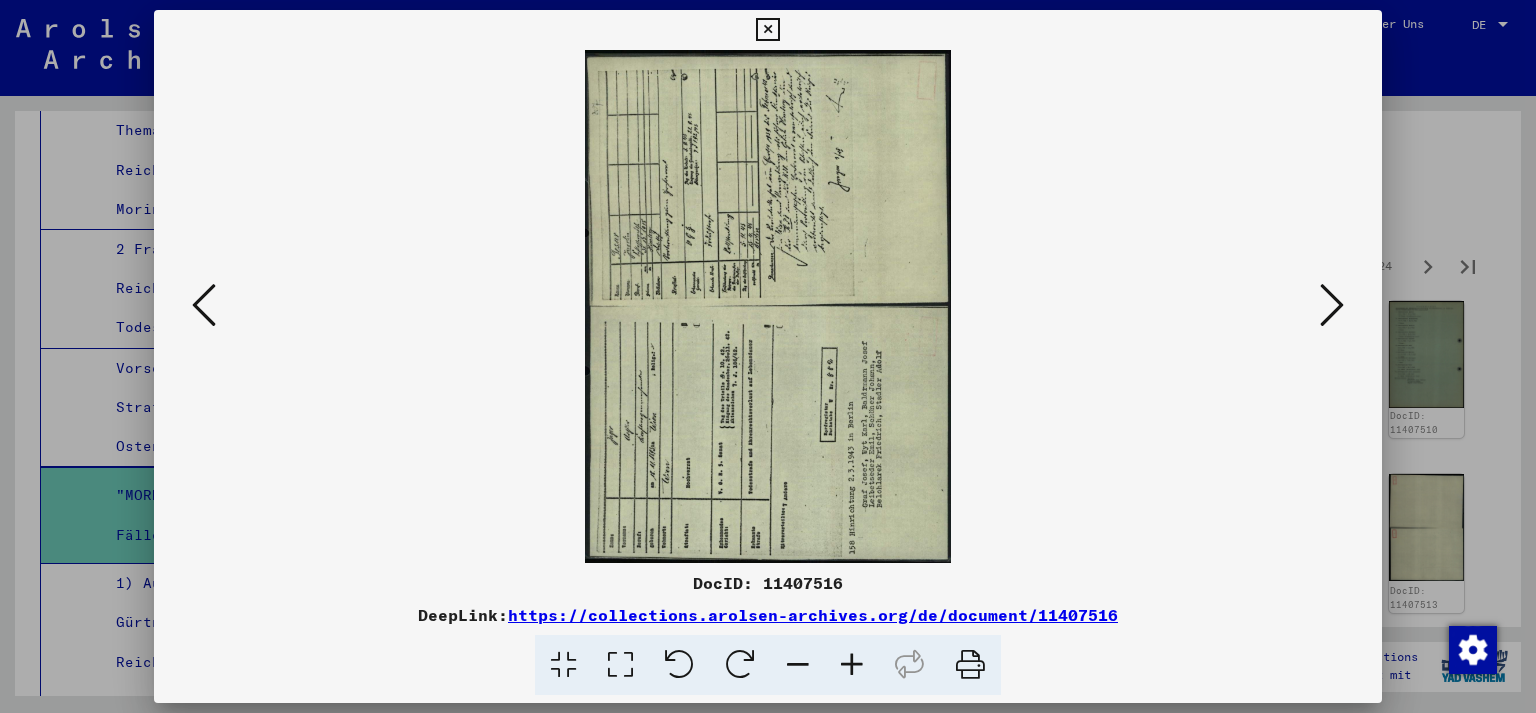 click at bounding box center (768, 356) 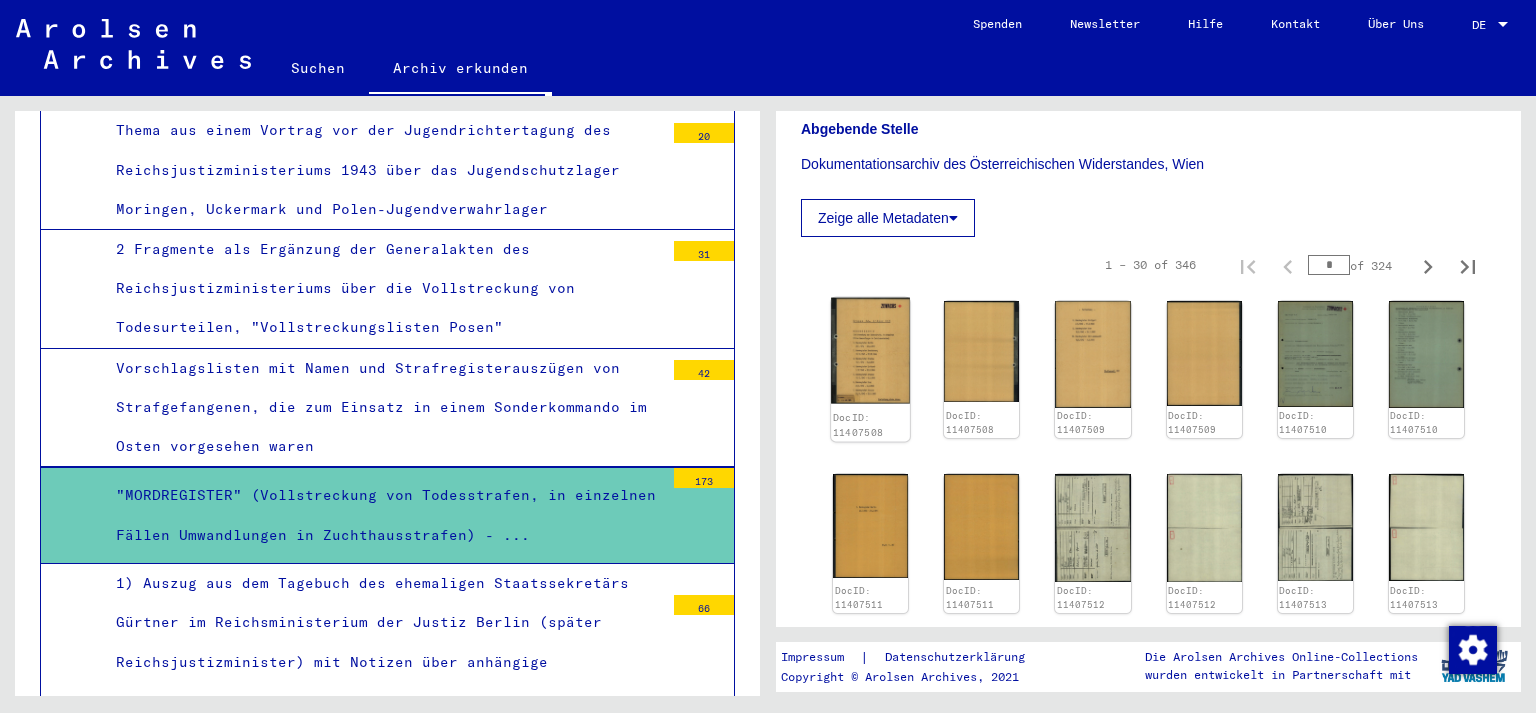 click 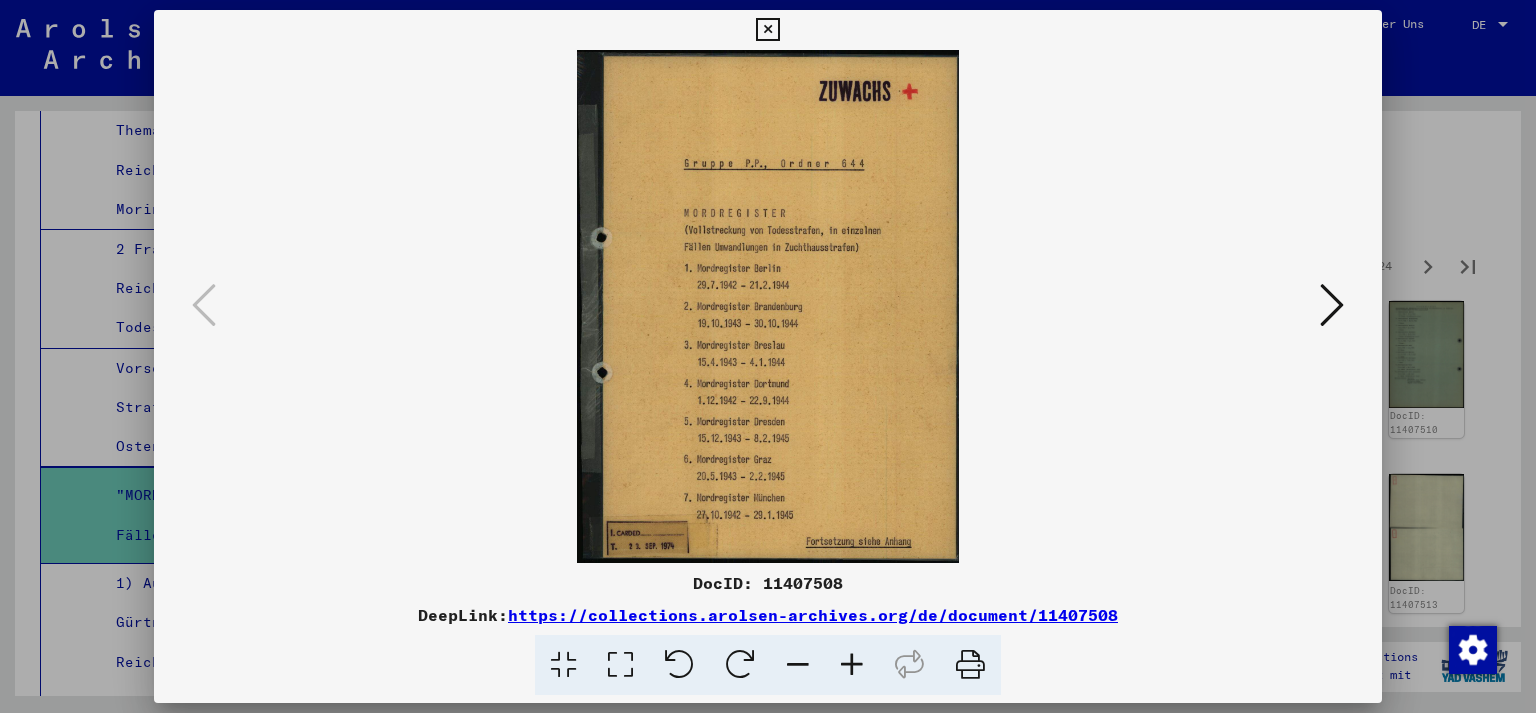 click at bounding box center [1332, 305] 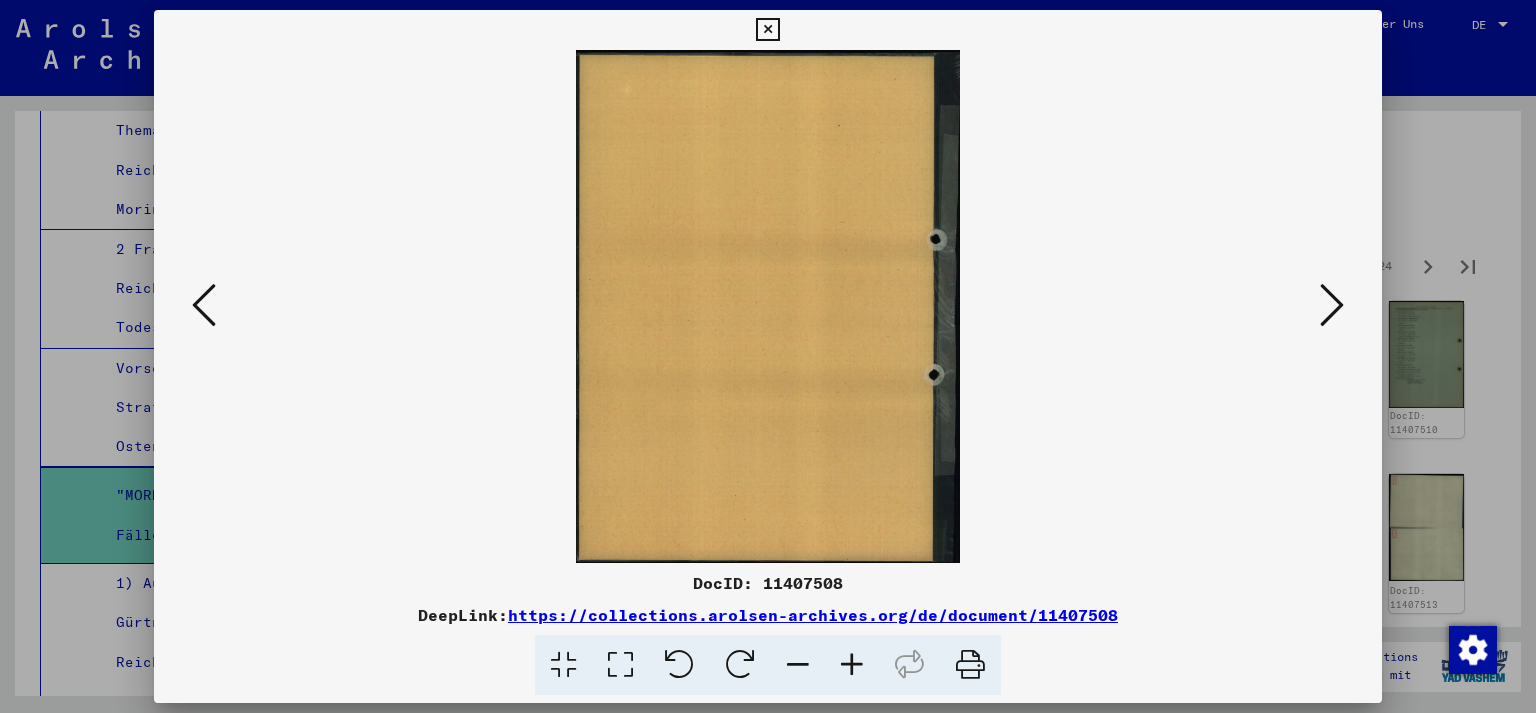 click at bounding box center (1332, 305) 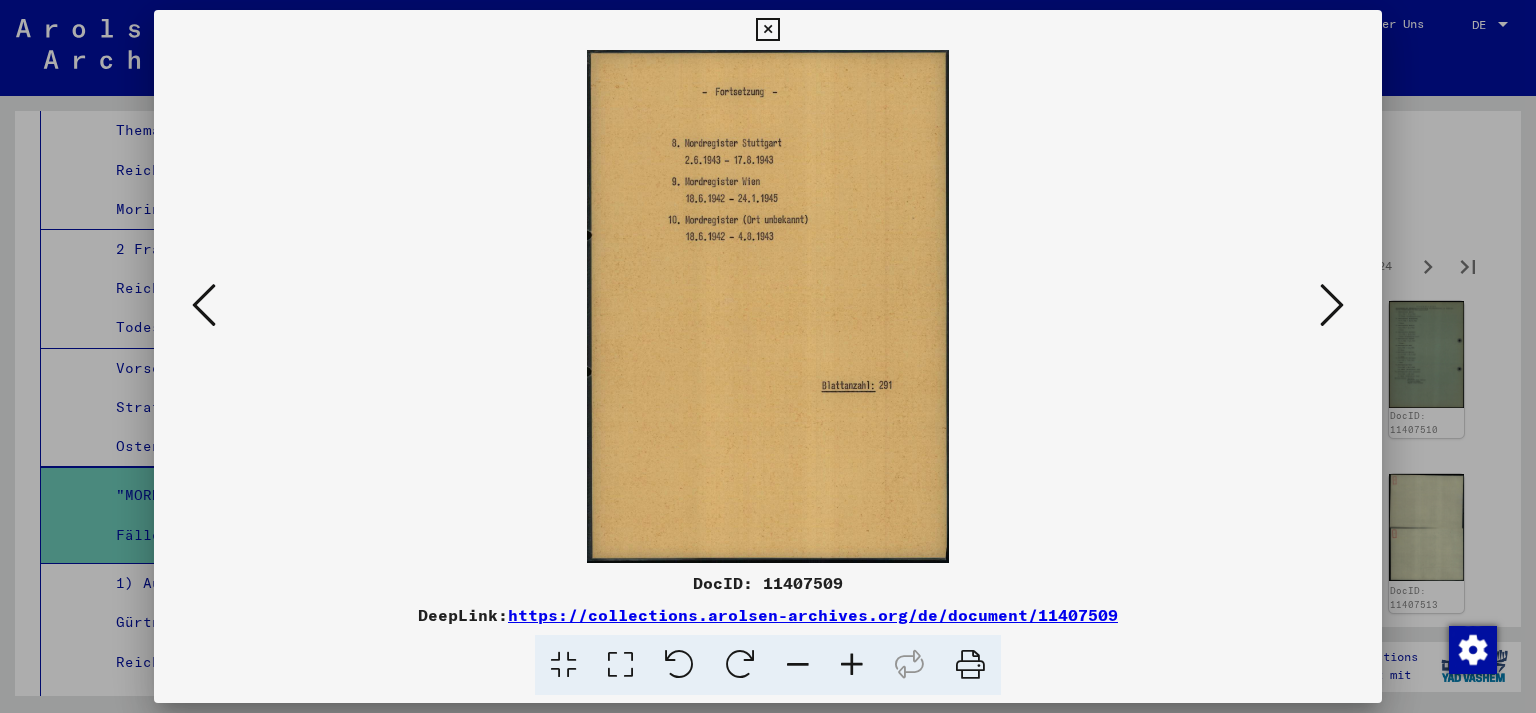 click at bounding box center [1332, 305] 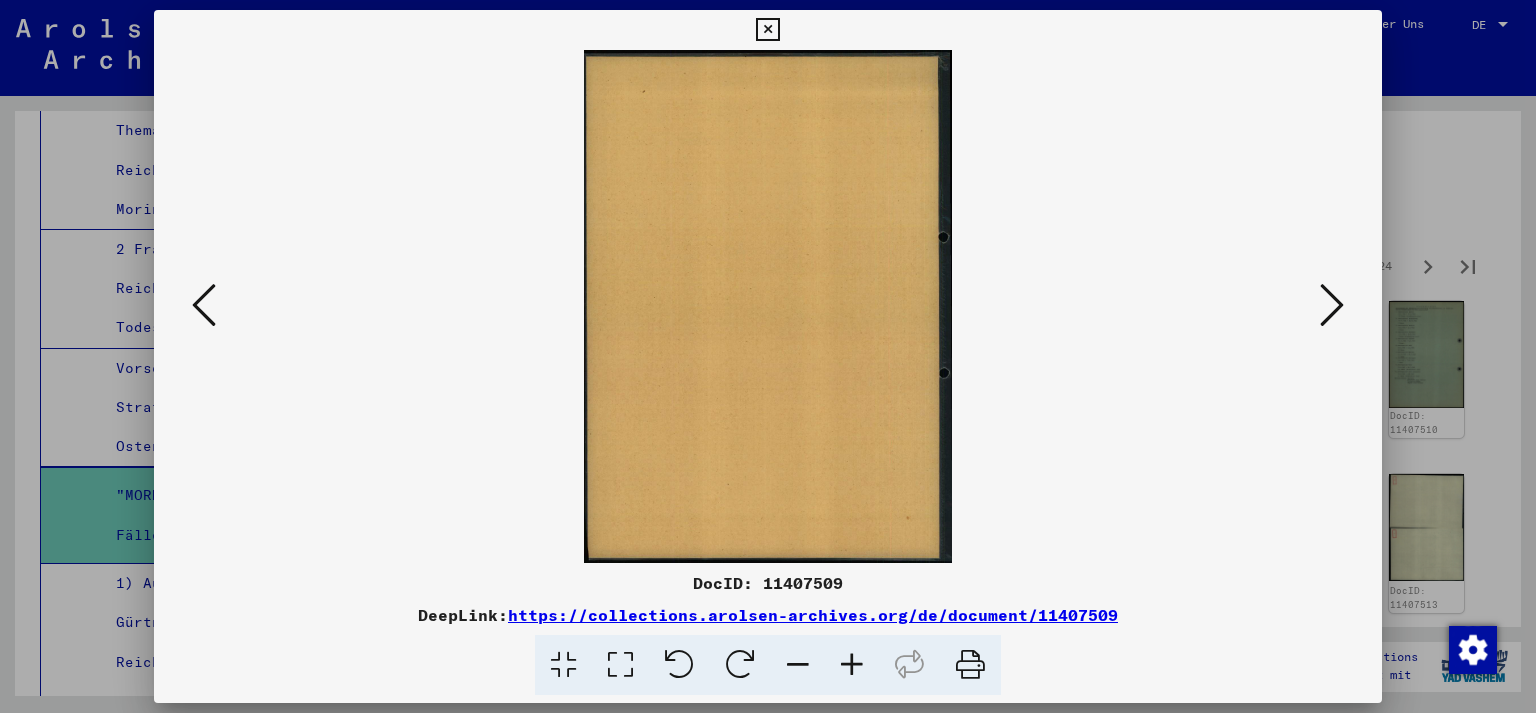 click at bounding box center (204, 305) 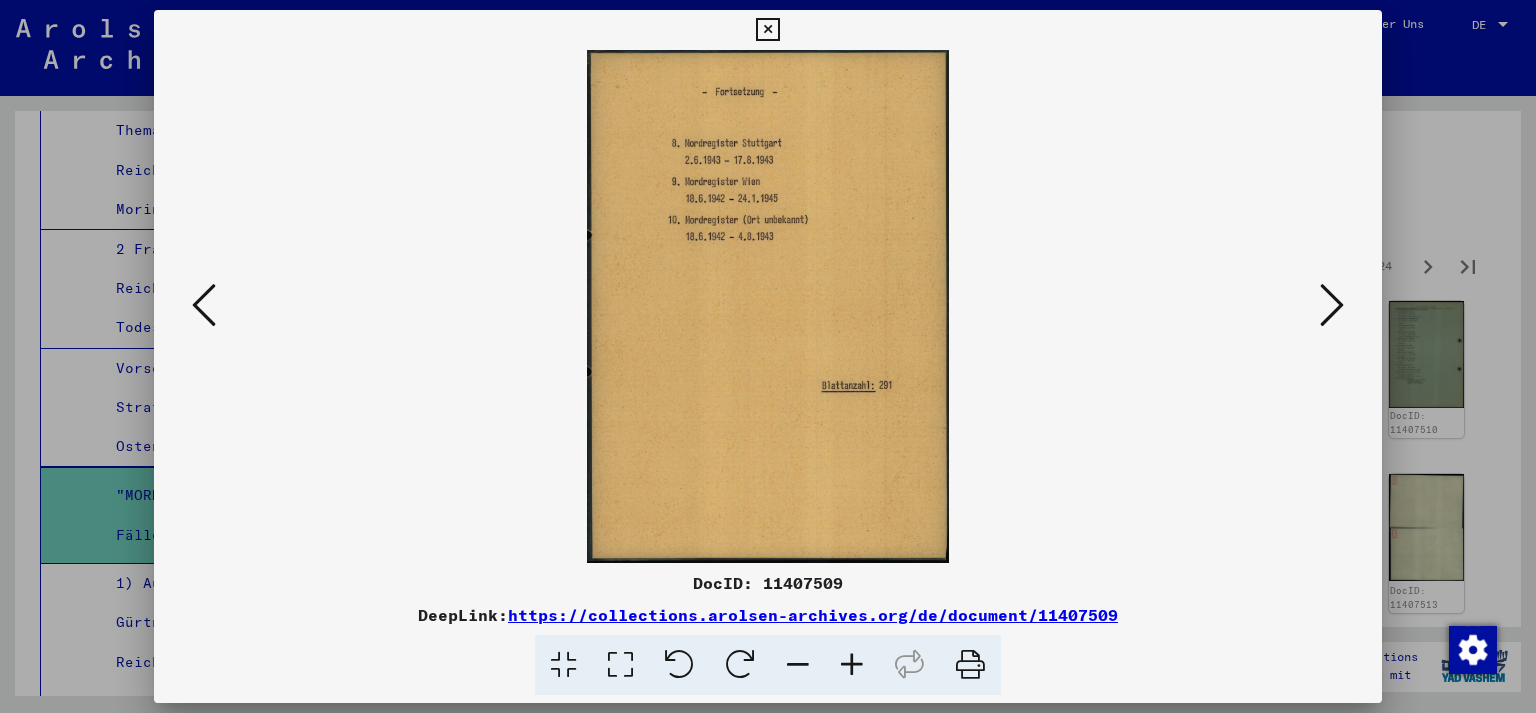 click at bounding box center (768, 356) 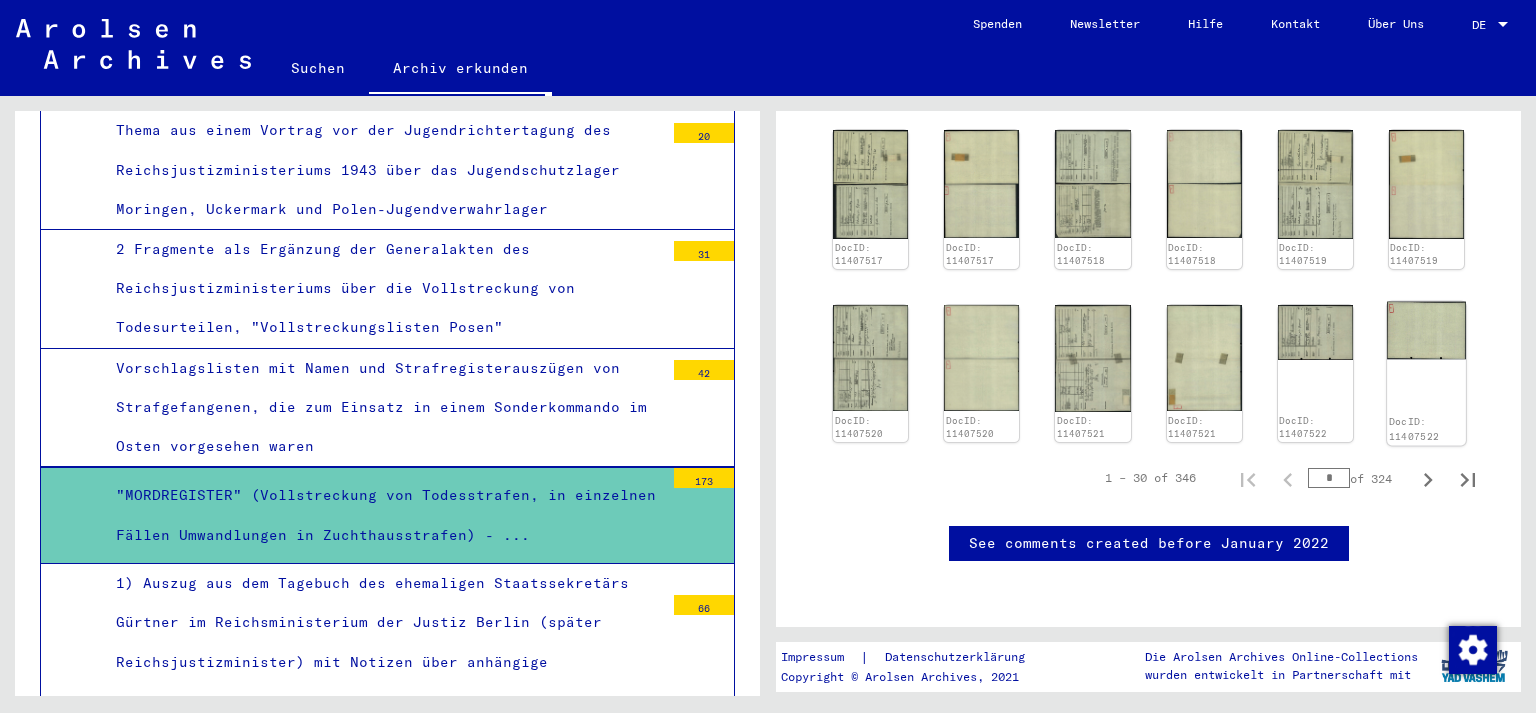 scroll, scrollTop: 1619, scrollLeft: 0, axis: vertical 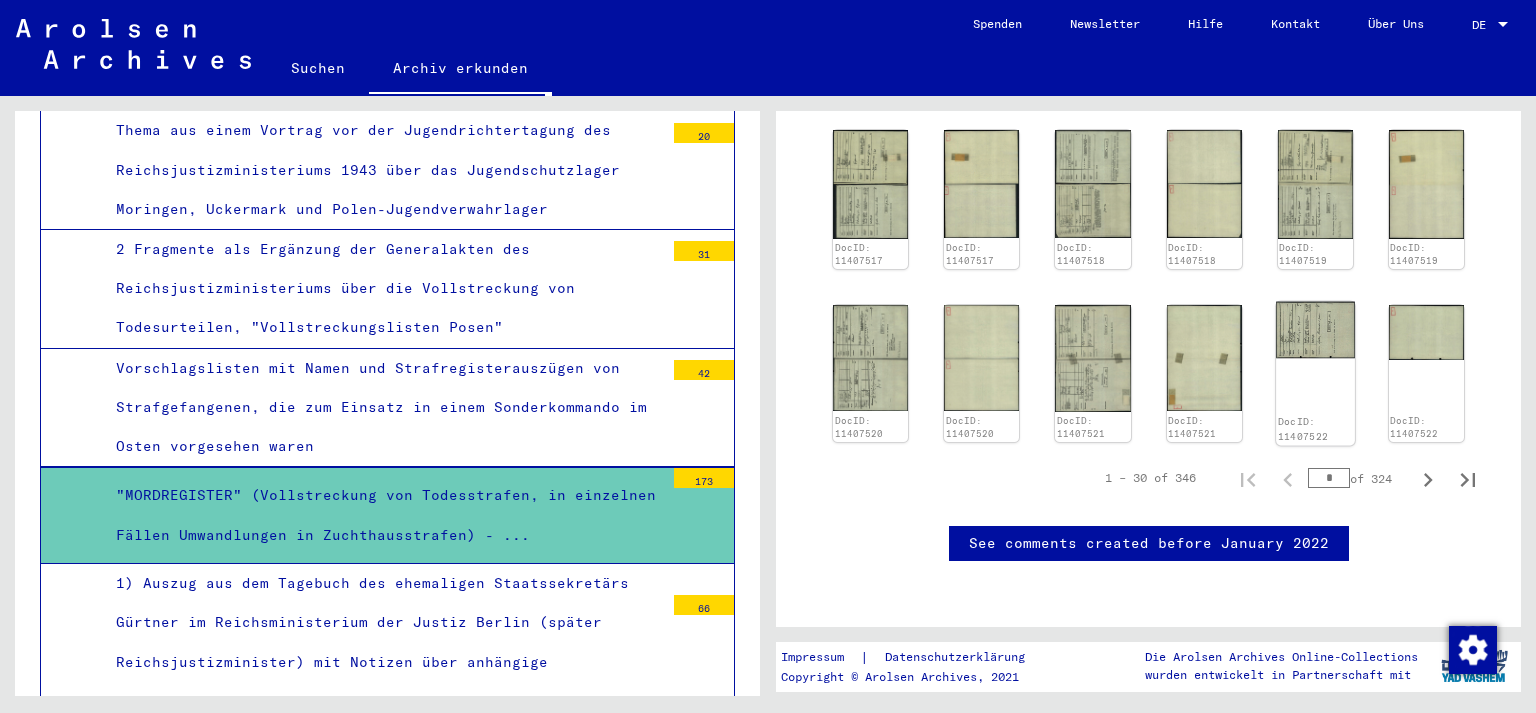 click on "DocID: 11407522" 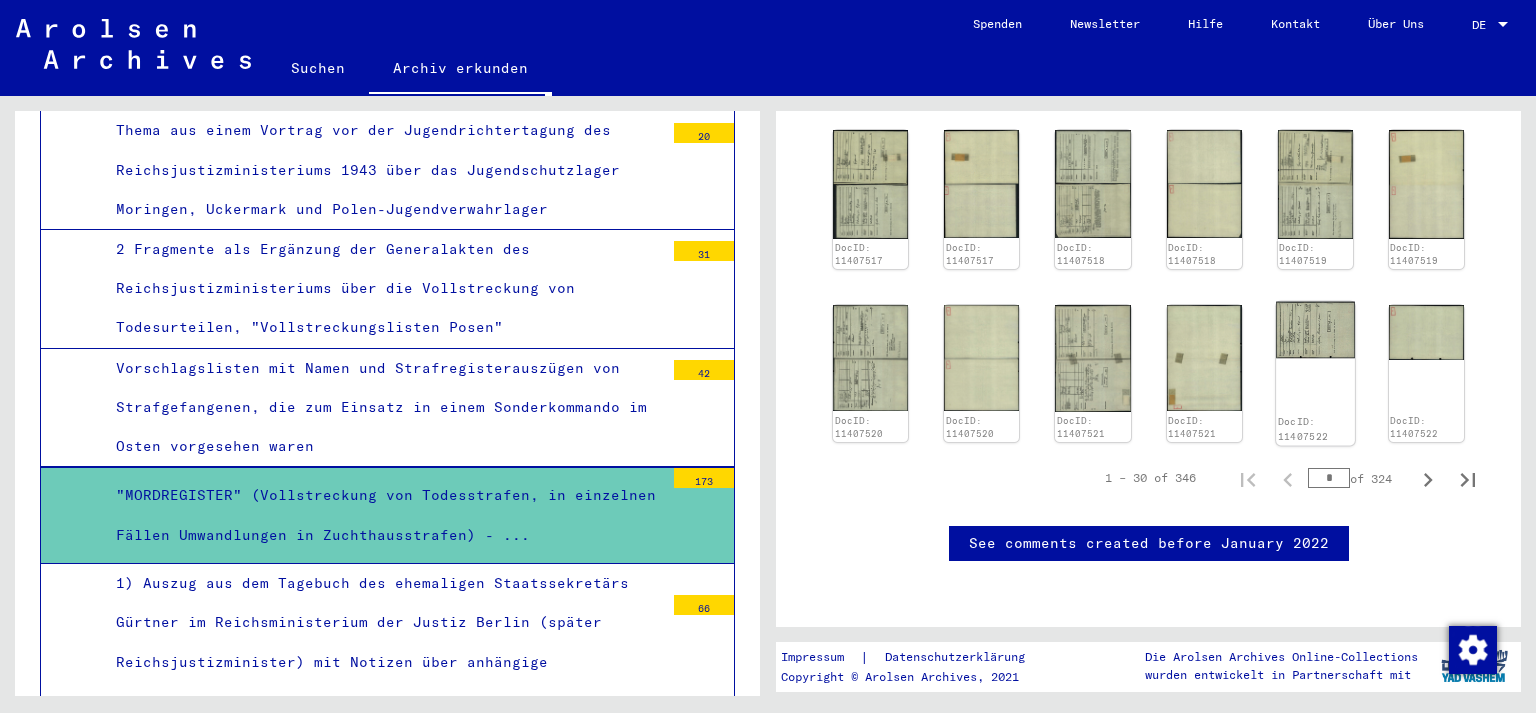 click on "DocID: 11407522" 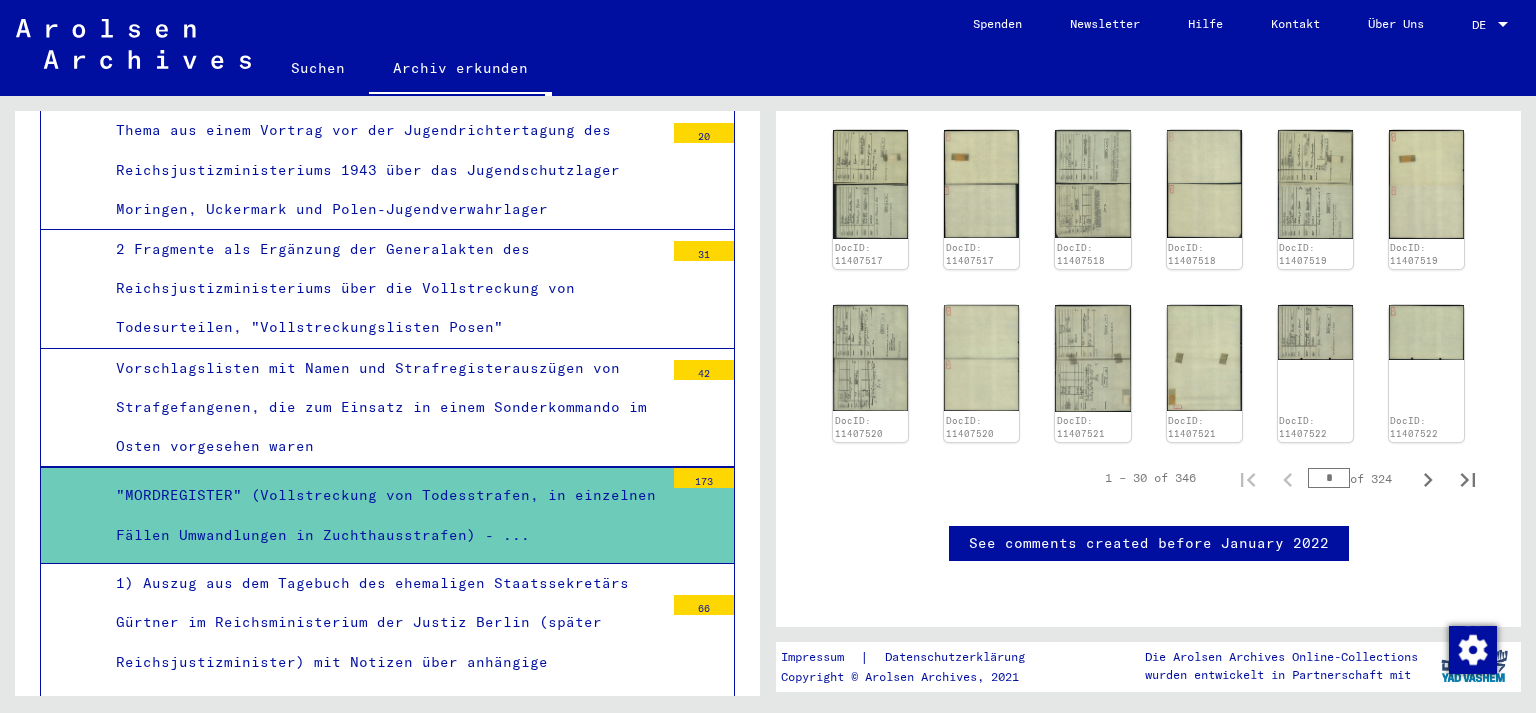 click on "DocID: 11407508 DocID: 11407508 DocID: 11407509 DocID: 11407509 DocID: 11407510 DocID: 11407510 DocID: 11407511 DocID: 11407511 DocID: 11407512 DocID: 11407512 DocID: 11407513 DocID: 11407513 DocID: 11407514 DocID: 11407514 DocID: 11407515 DocID: 11407515 DocID: 11407516 DocID: 11407516 DocID: 11407517 DocID: 11407517 DocID: 11407518 DocID: 11407518 DocID: 11407519 DocID: 11407519 DocID: 11407520 DocID: 11407520 DocID: 11407521 DocID: 11407521 DocID: 11407522 DocID: 11407522" 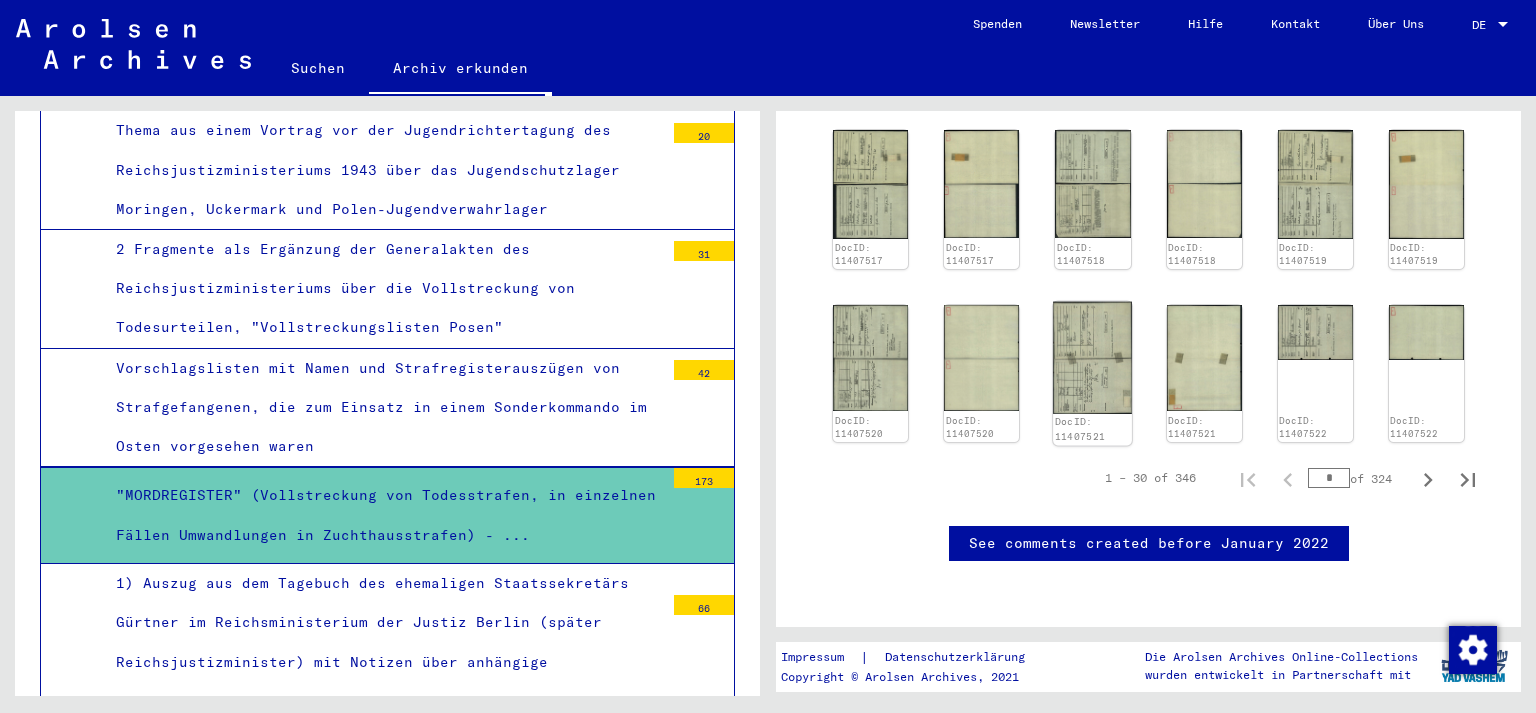 click 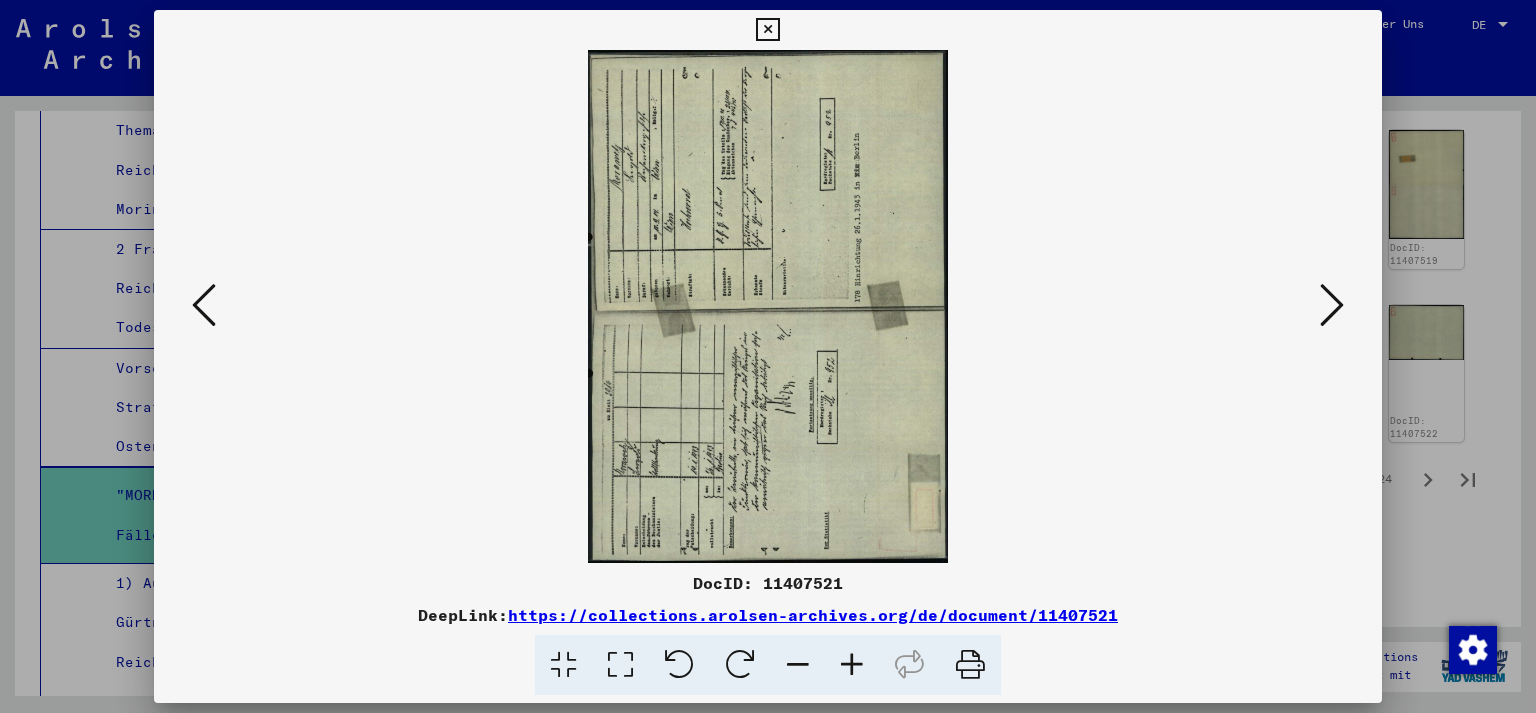 click at bounding box center [768, 306] 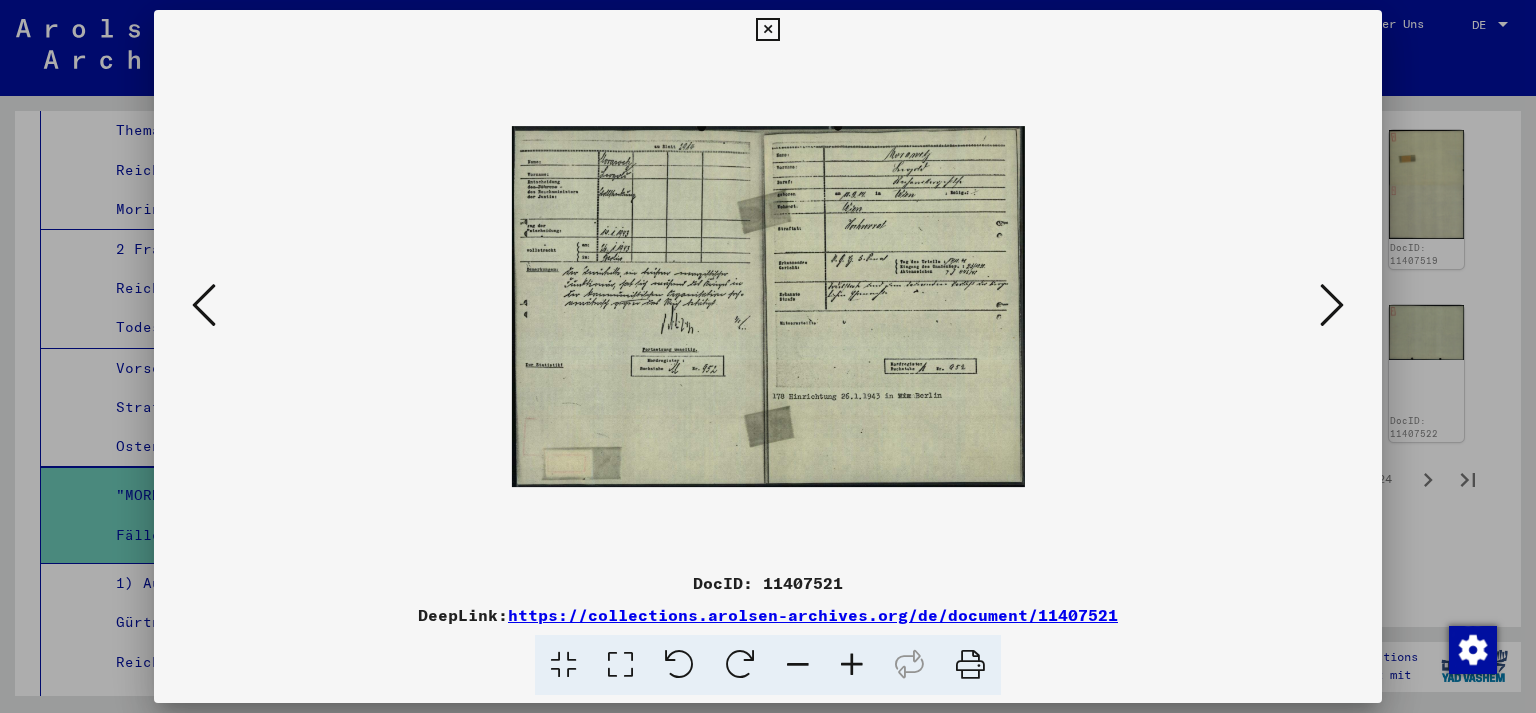 click at bounding box center (767, 306) 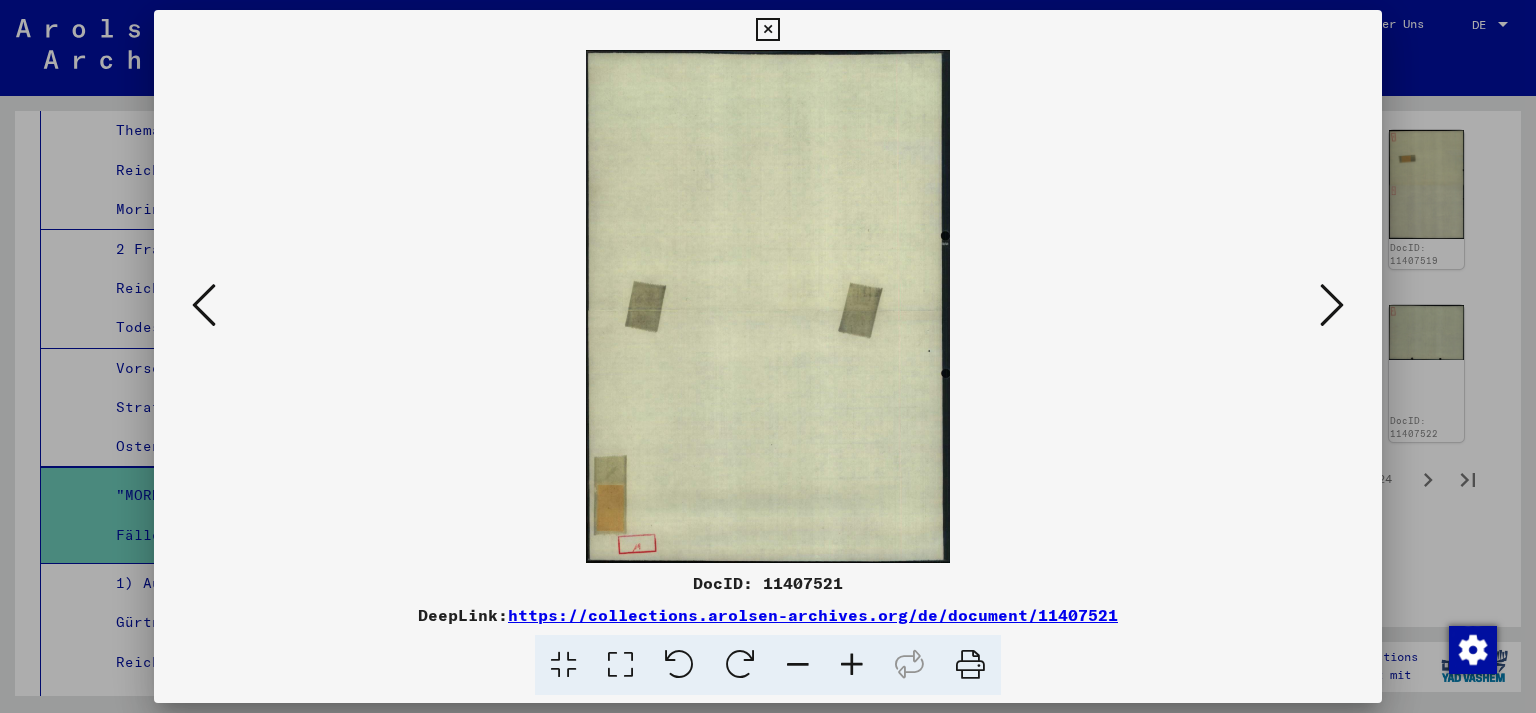 scroll, scrollTop: 0, scrollLeft: 0, axis: both 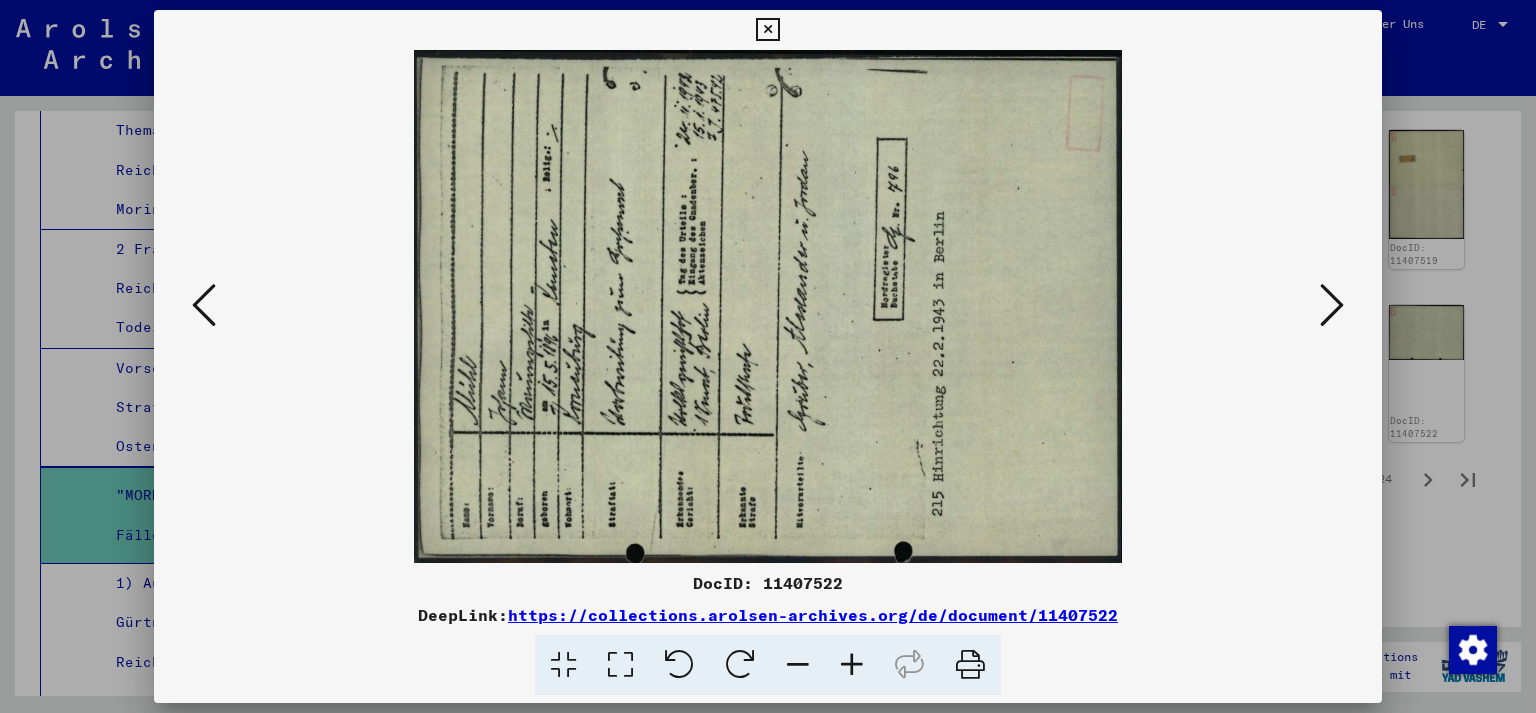 click at bounding box center (1332, 305) 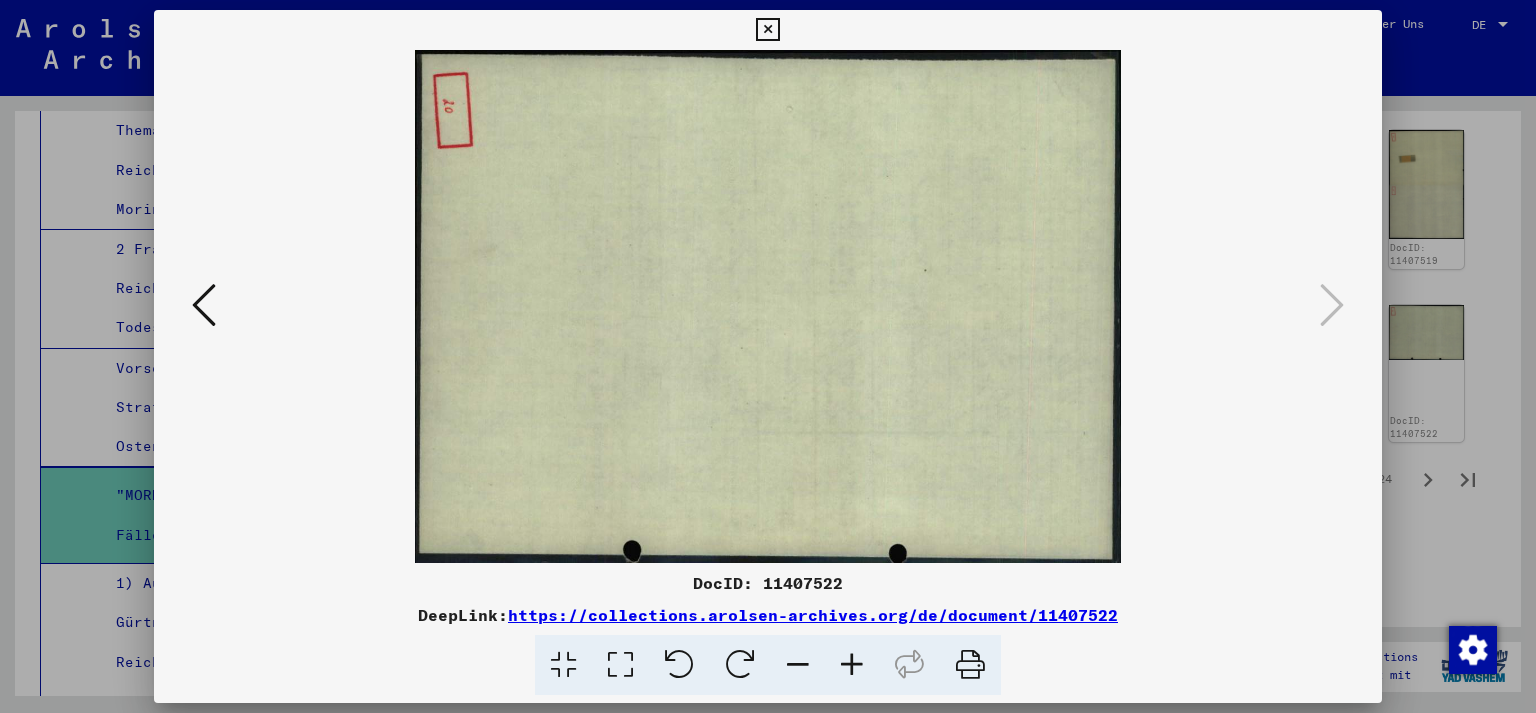 click at bounding box center [768, 356] 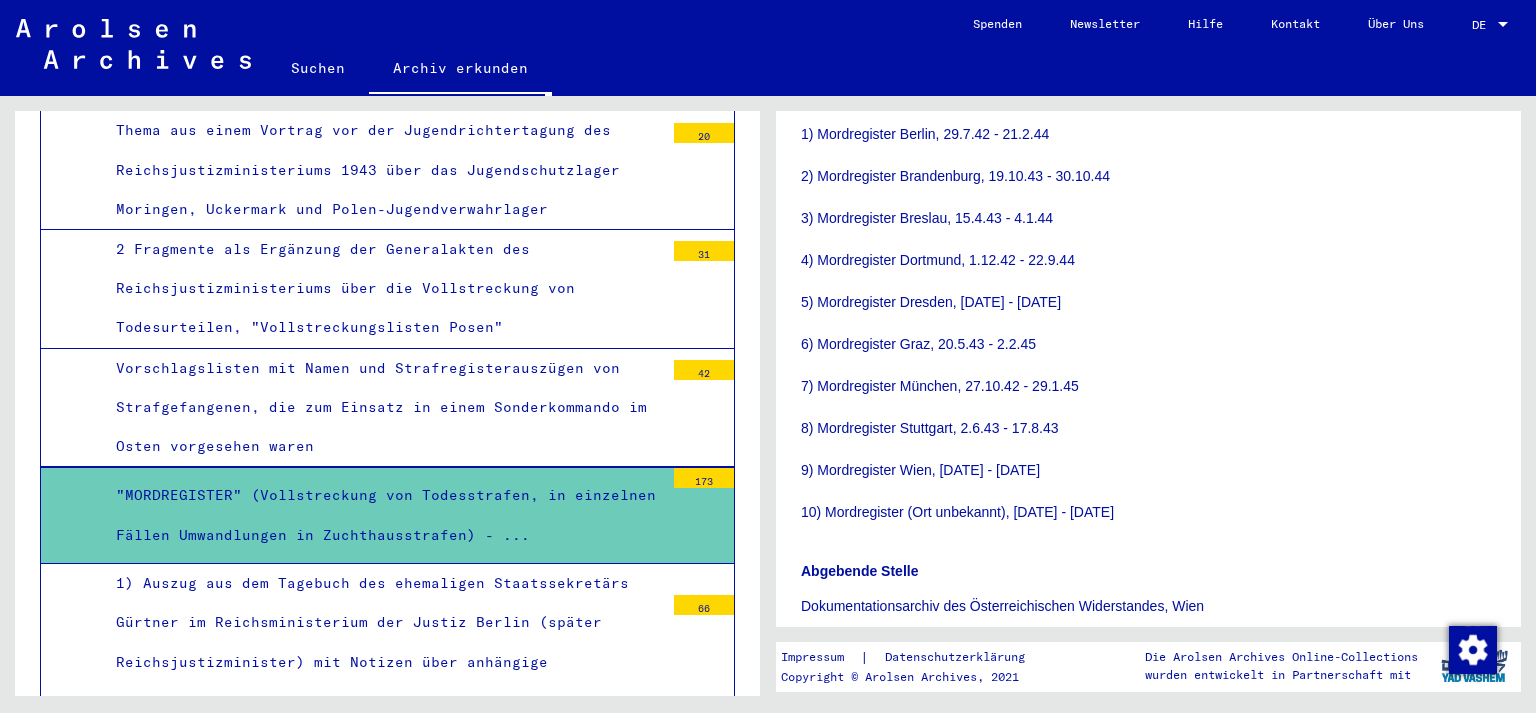 scroll, scrollTop: 736, scrollLeft: 0, axis: vertical 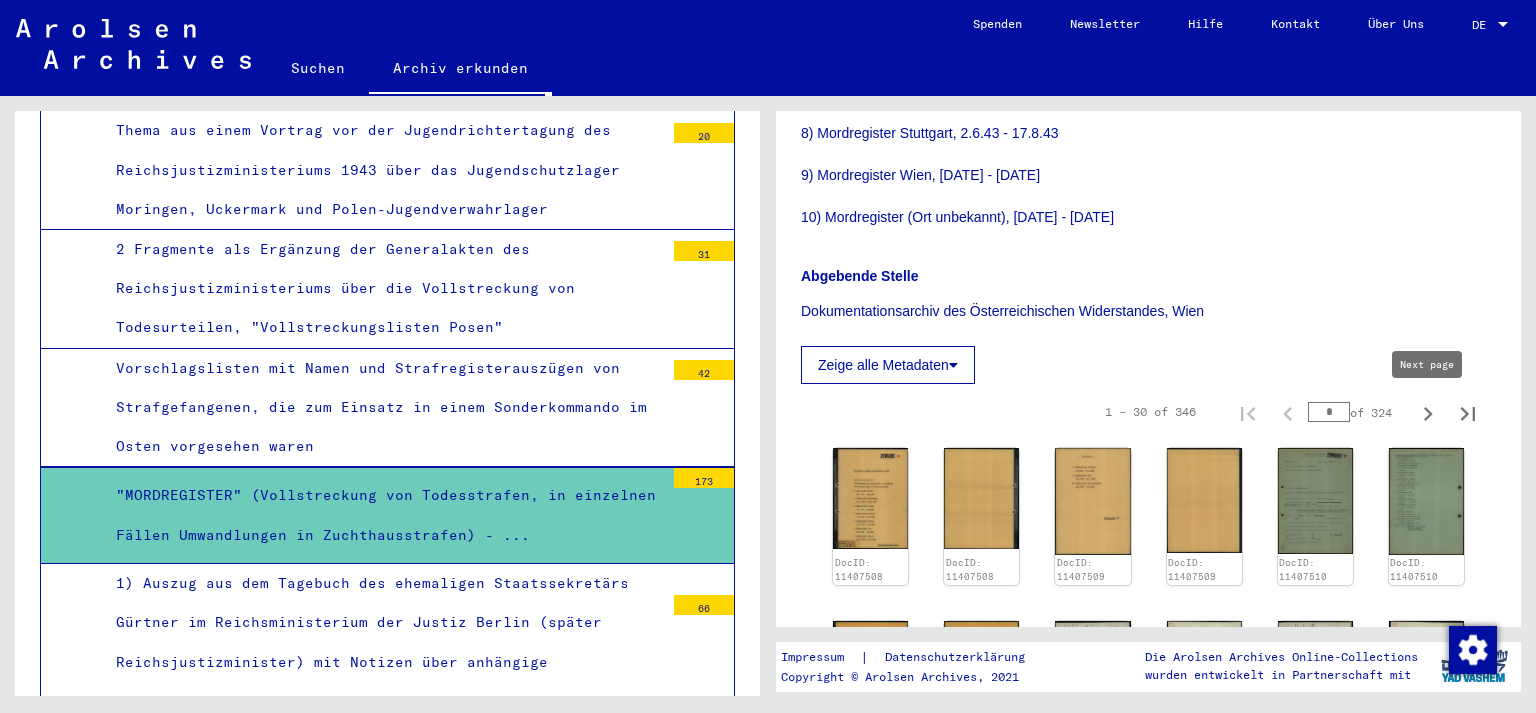 click 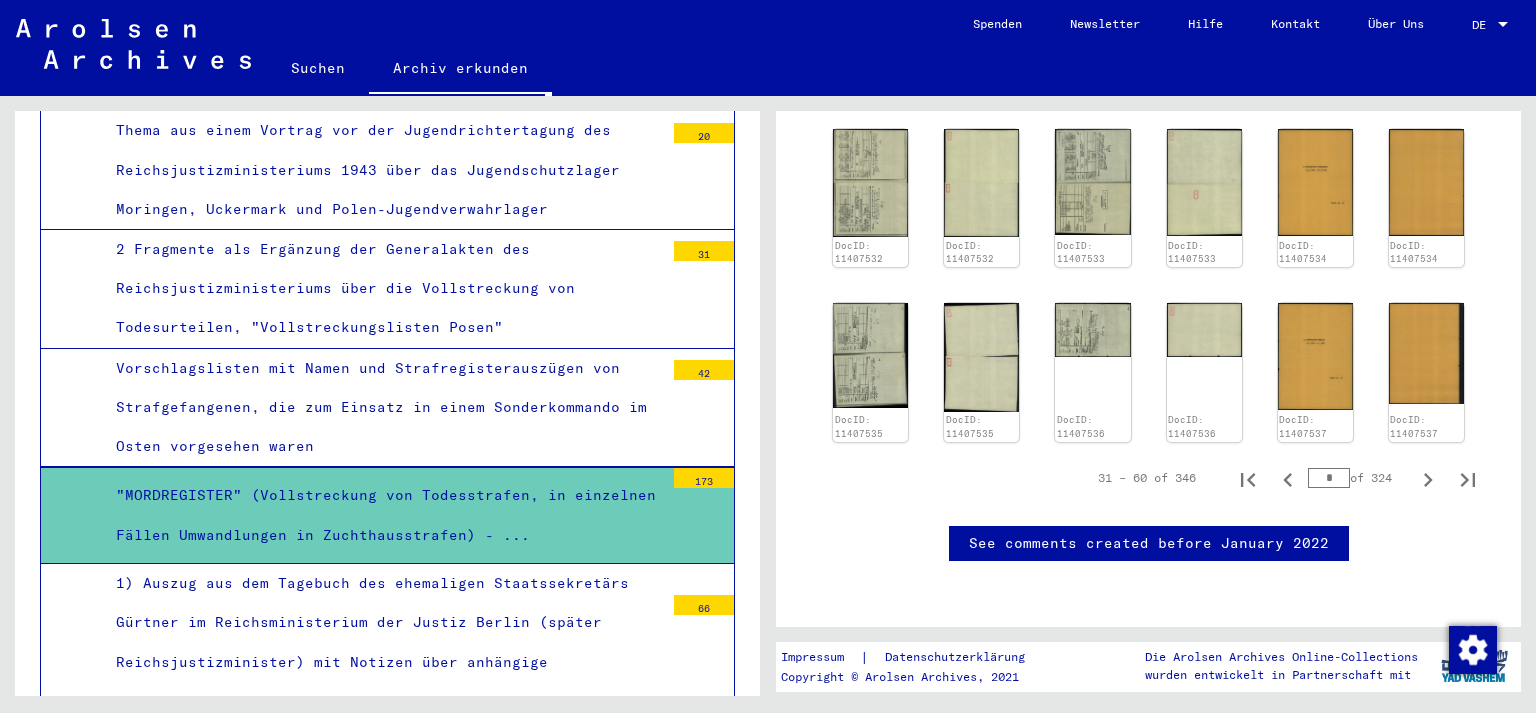 scroll, scrollTop: 1727, scrollLeft: 0, axis: vertical 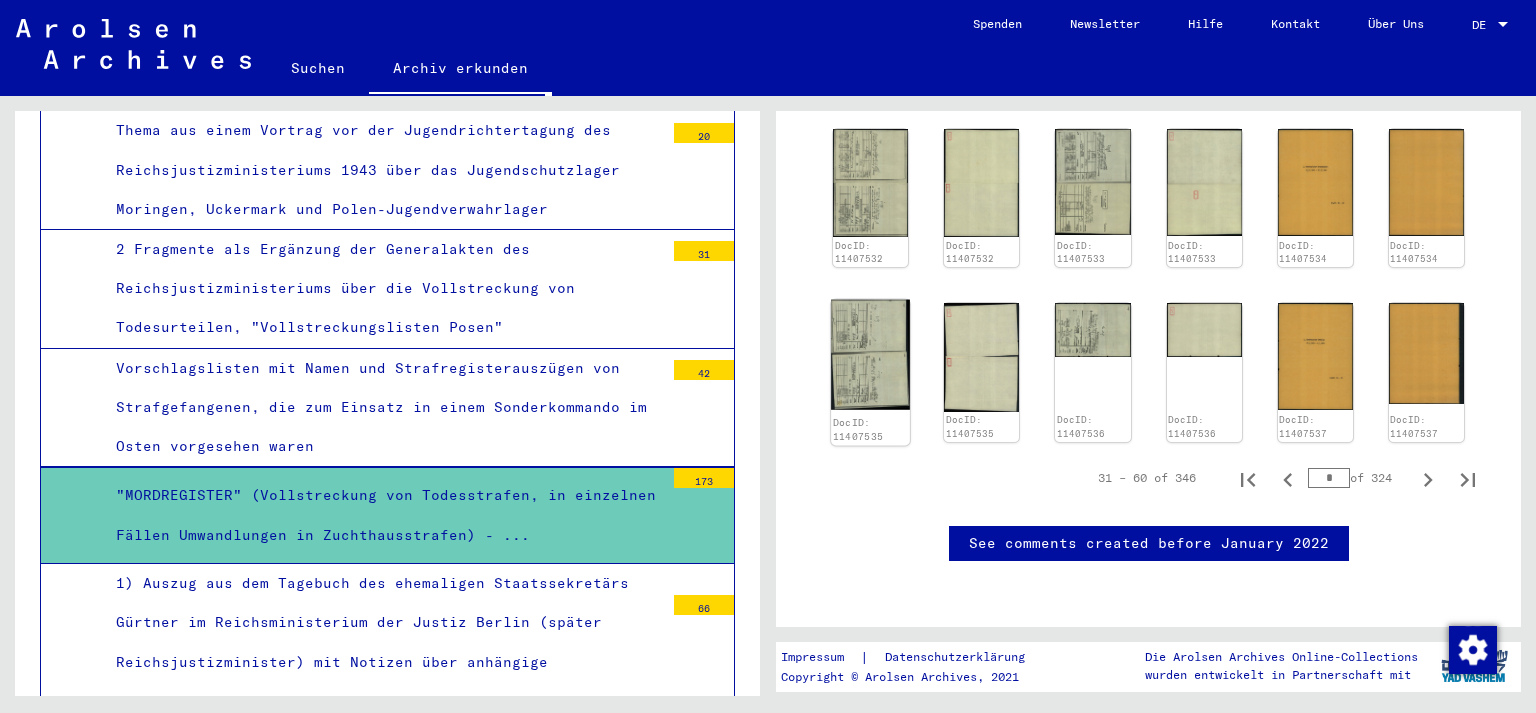 click 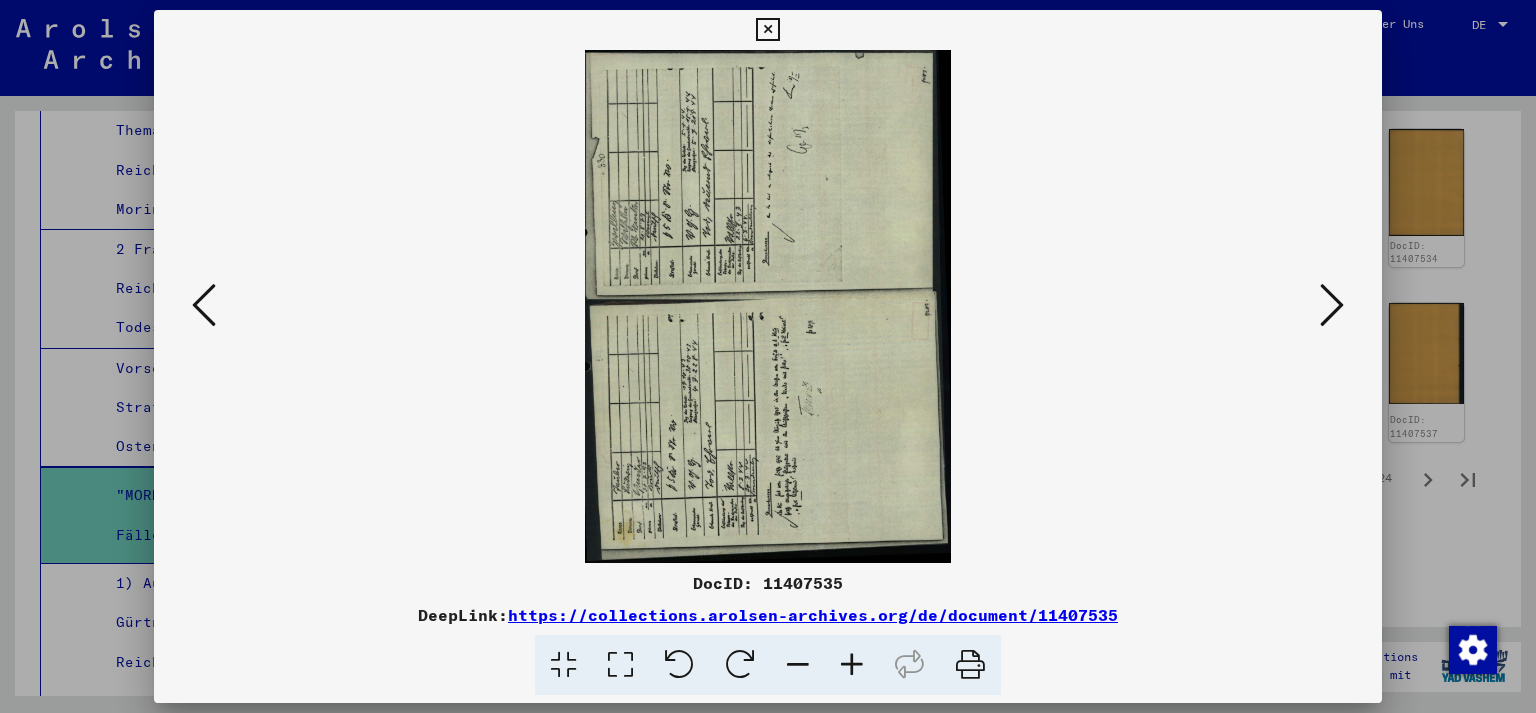 click at bounding box center (768, 306) 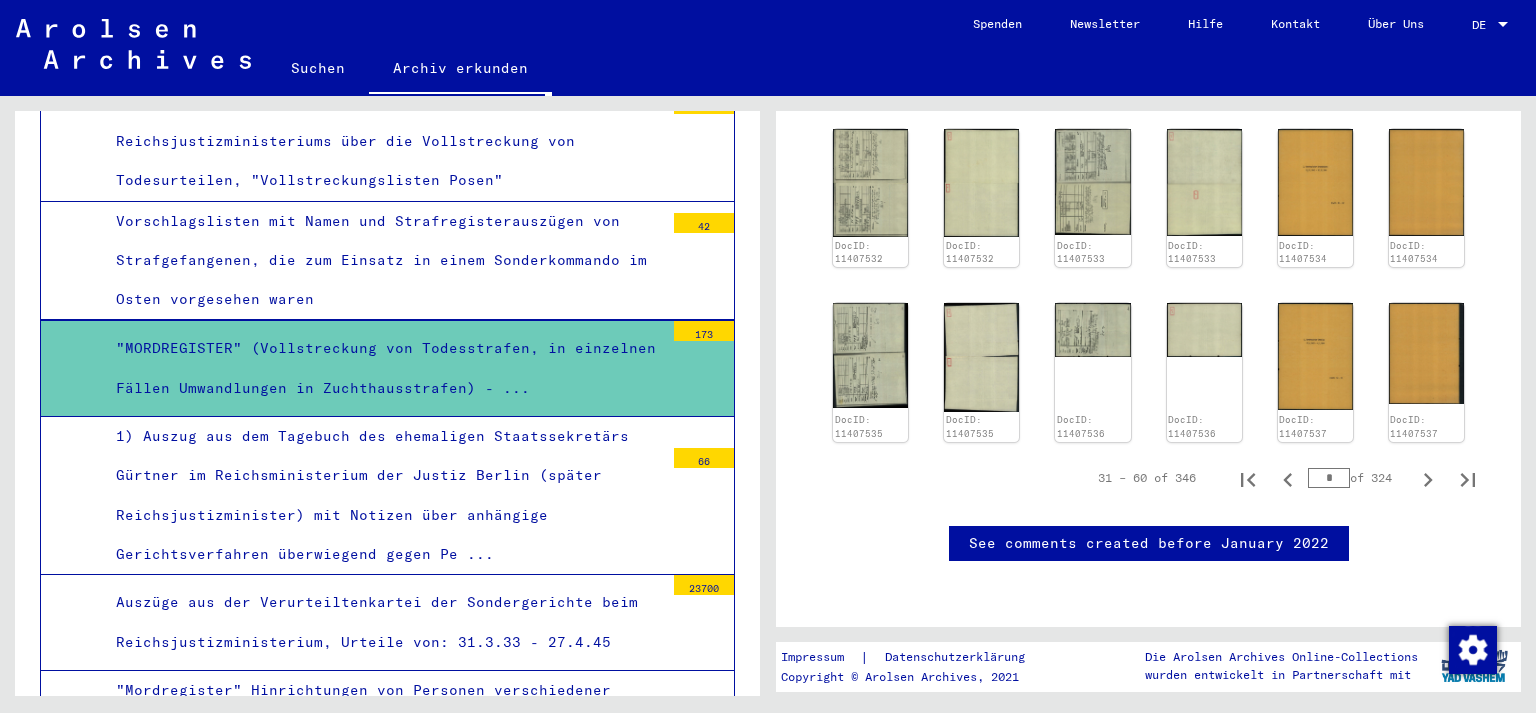 scroll, scrollTop: 1469, scrollLeft: 0, axis: vertical 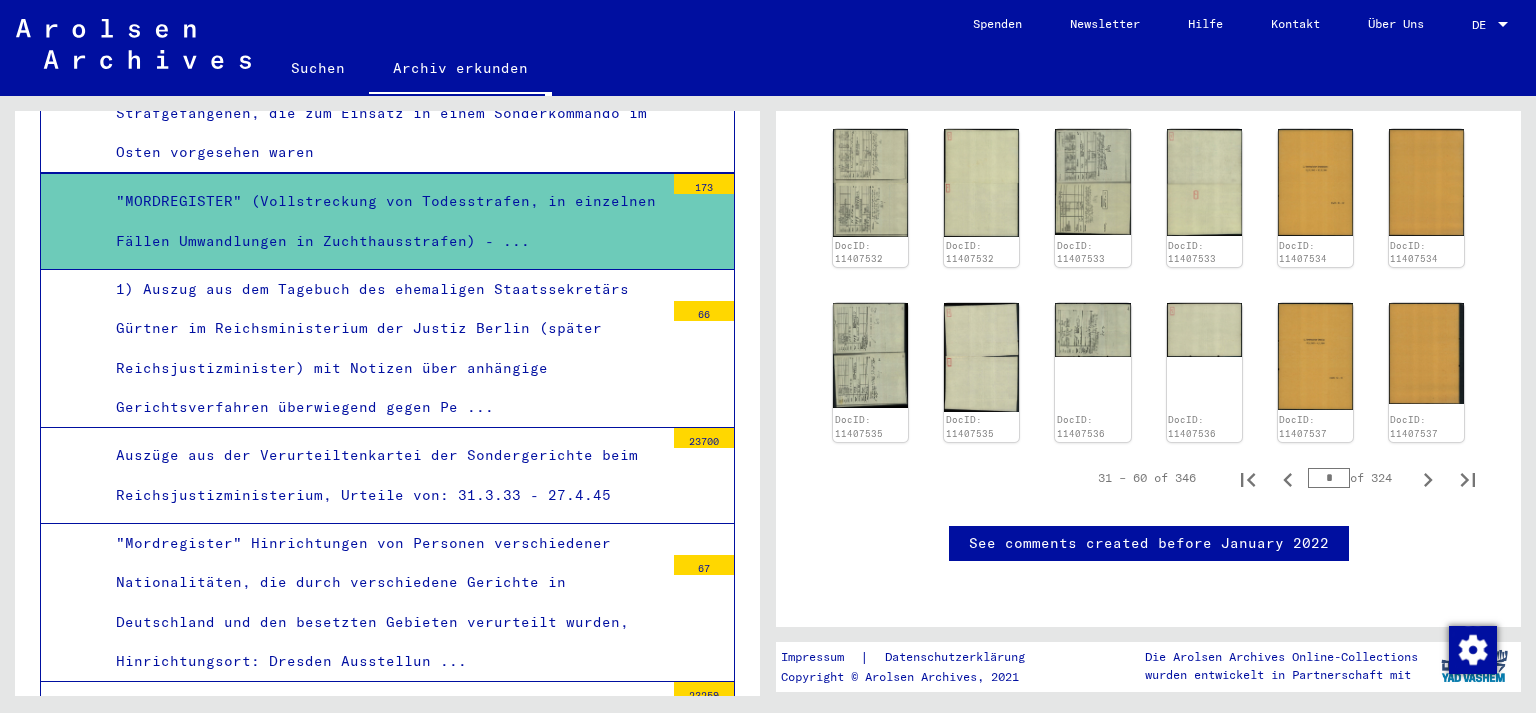click on "Auszüge aus der Verurteiltenkartei der Sondergerichte beim Reichsjustizministerium, Urteile von: 31.3.33 - 27.4.45" at bounding box center (382, 475) 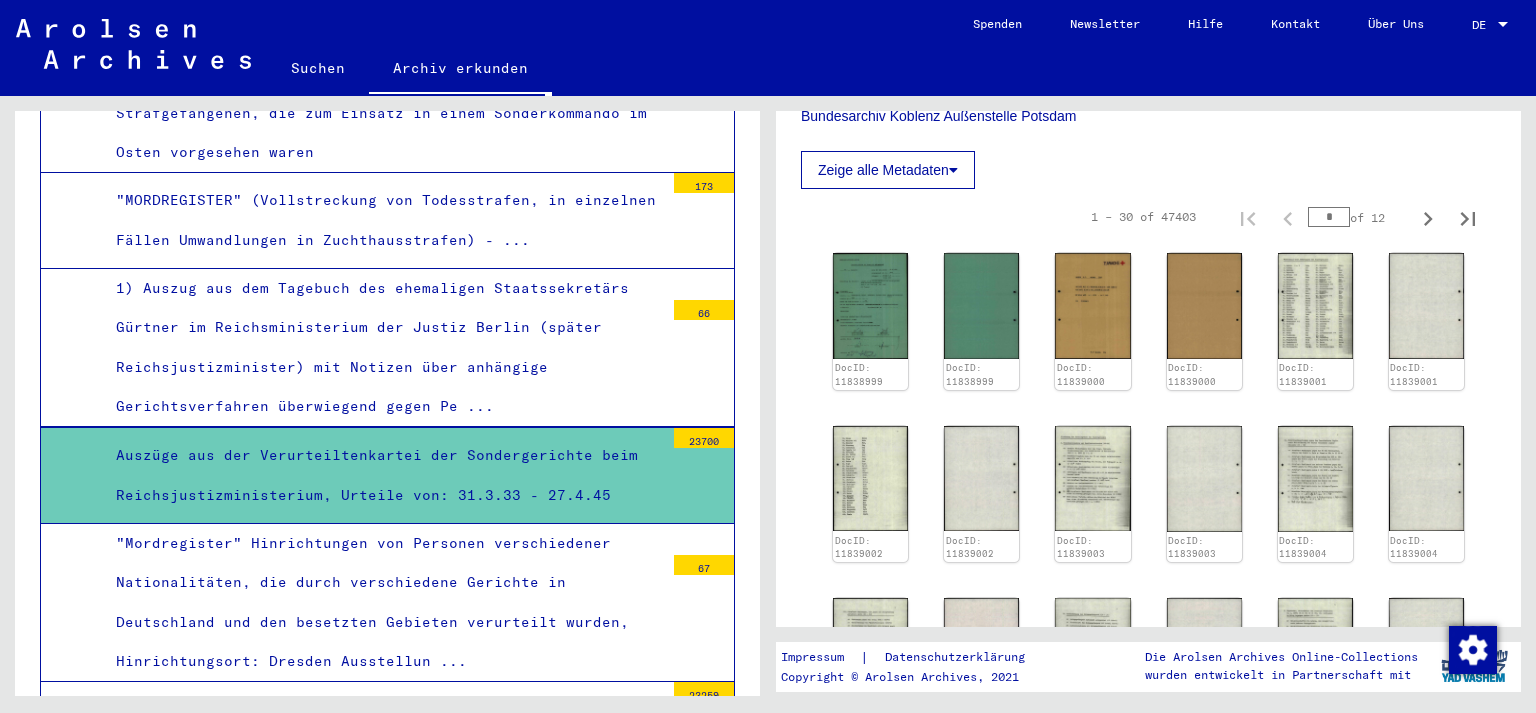 scroll, scrollTop: 588, scrollLeft: 0, axis: vertical 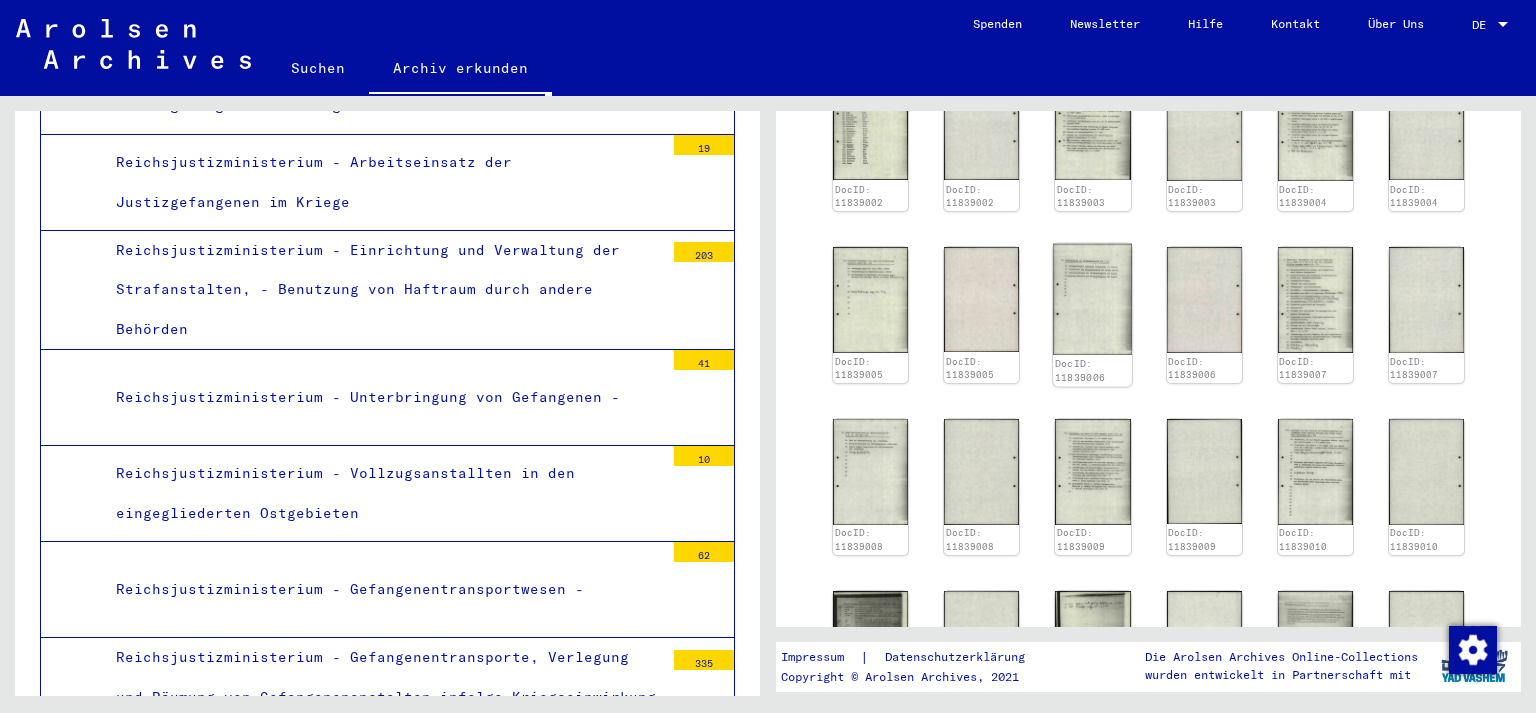 click 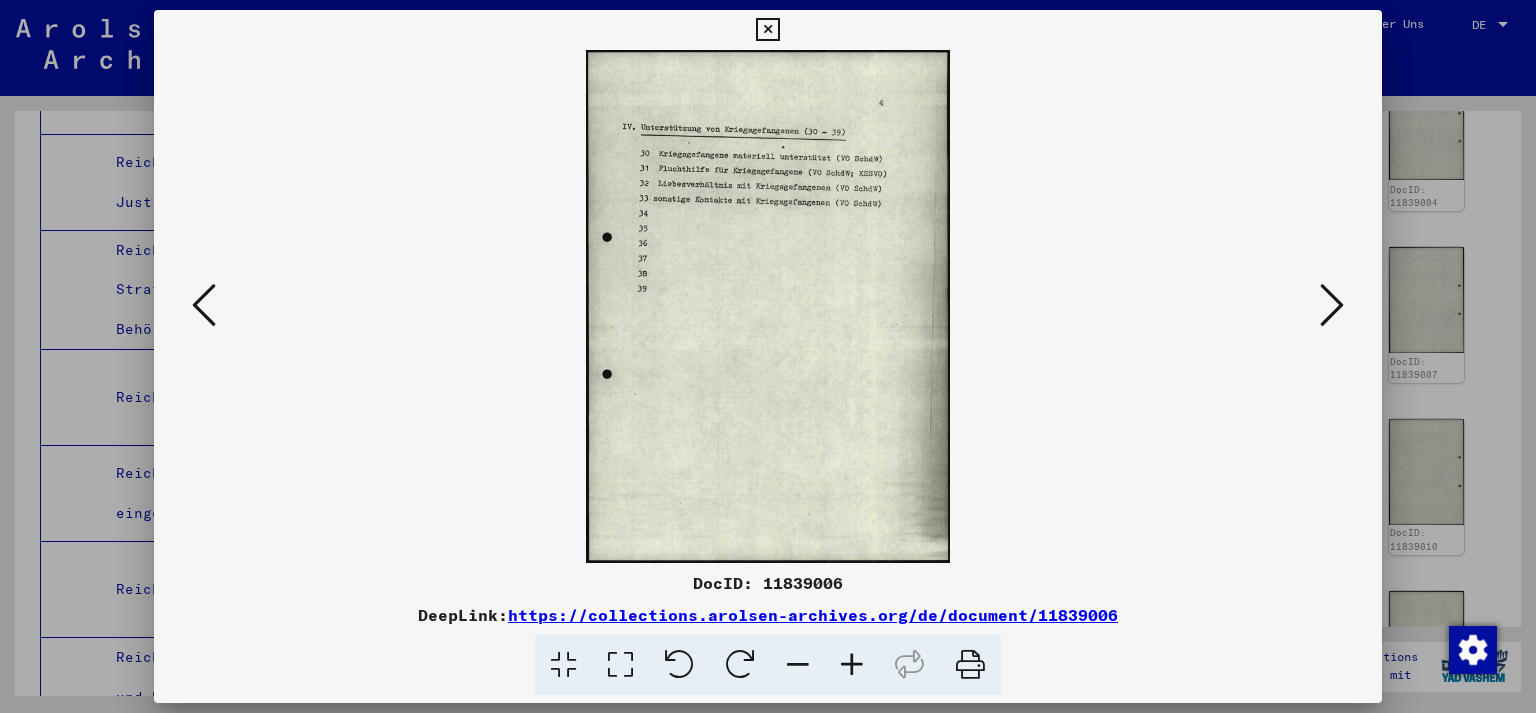 click at bounding box center (1332, 305) 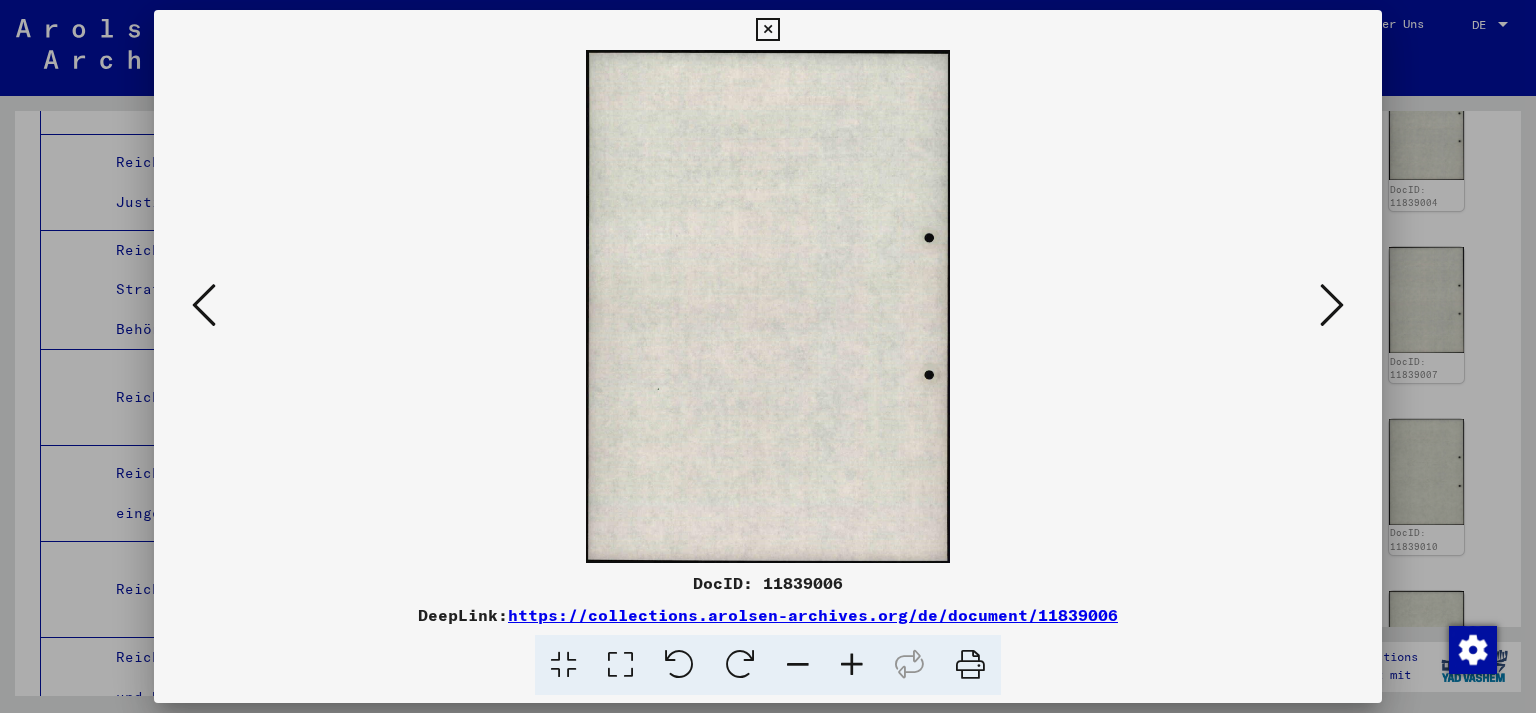 click at bounding box center (1332, 305) 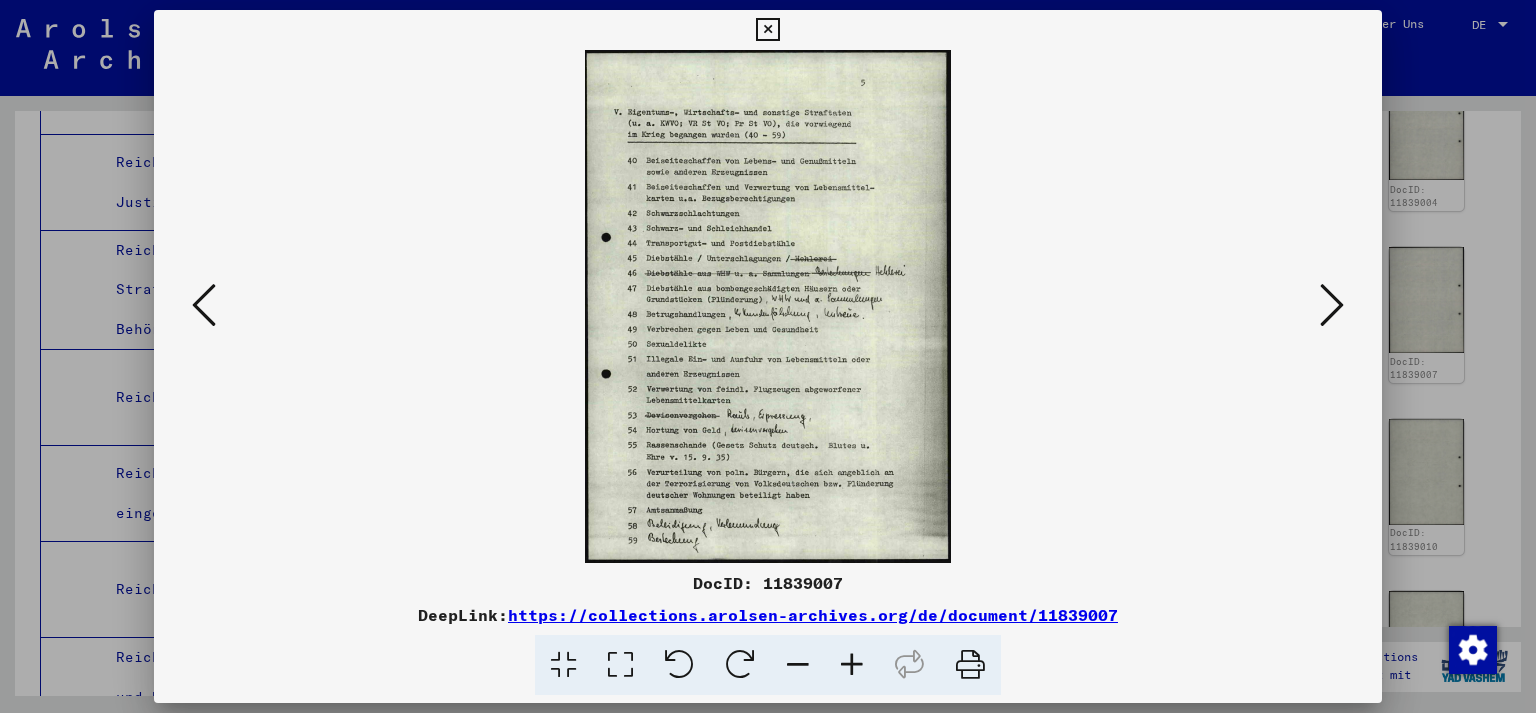 click at bounding box center [1332, 305] 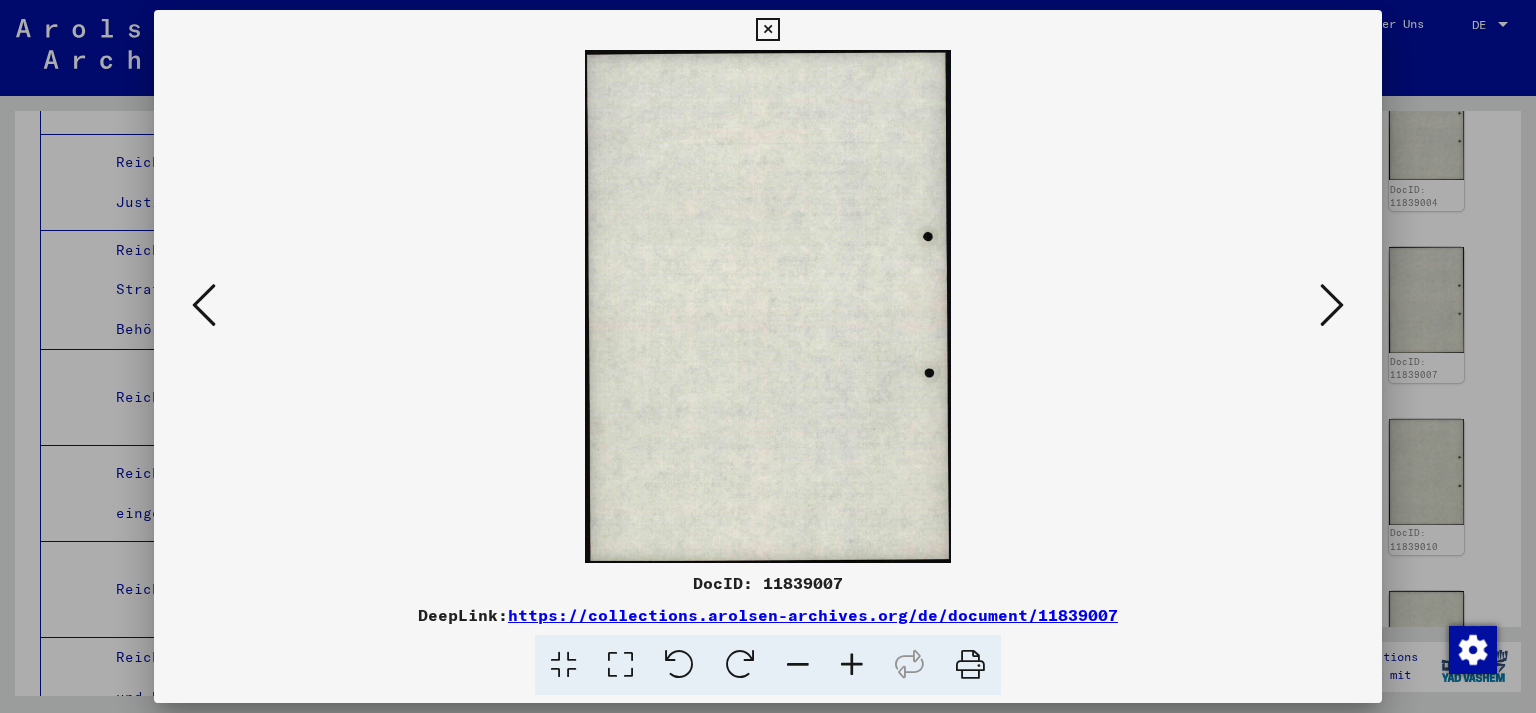 click at bounding box center [1332, 305] 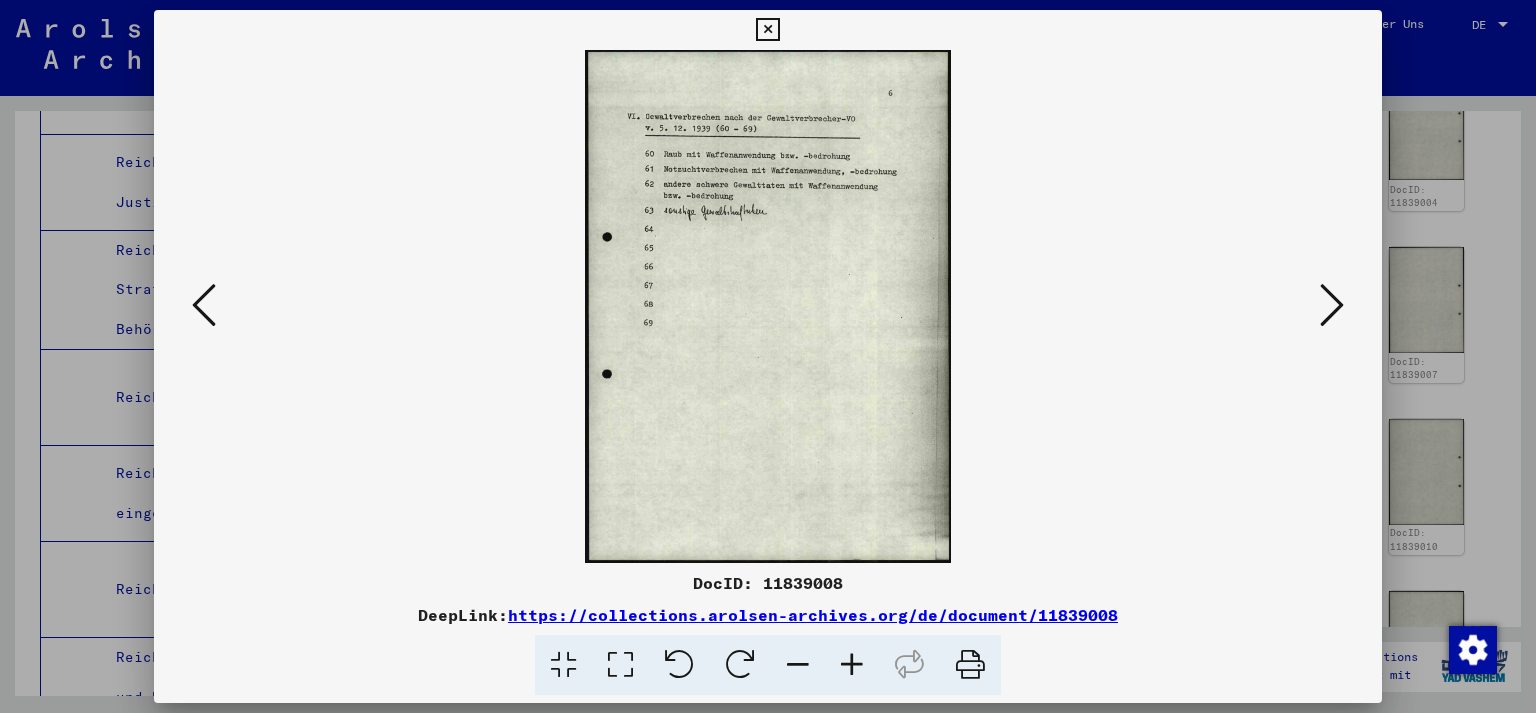 click at bounding box center [1332, 305] 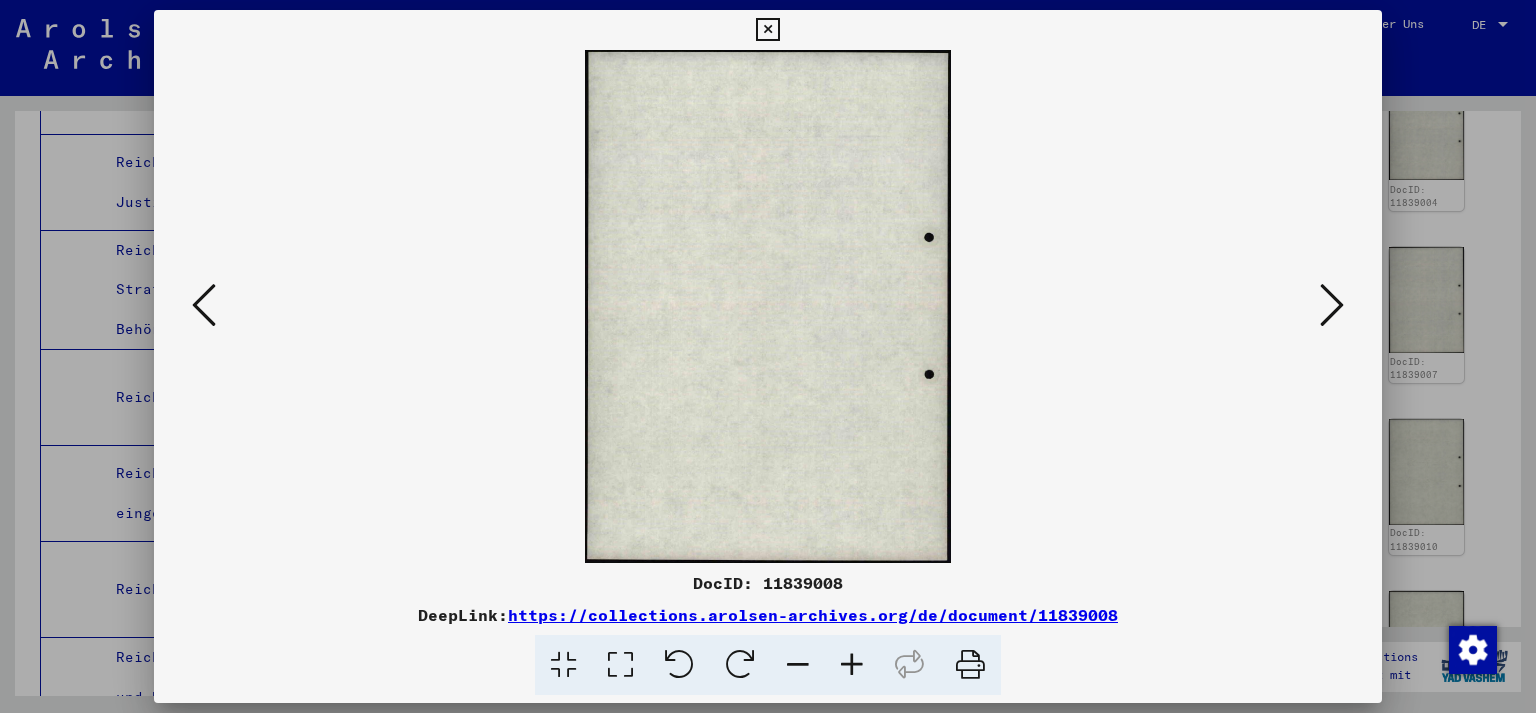 click at bounding box center (1332, 305) 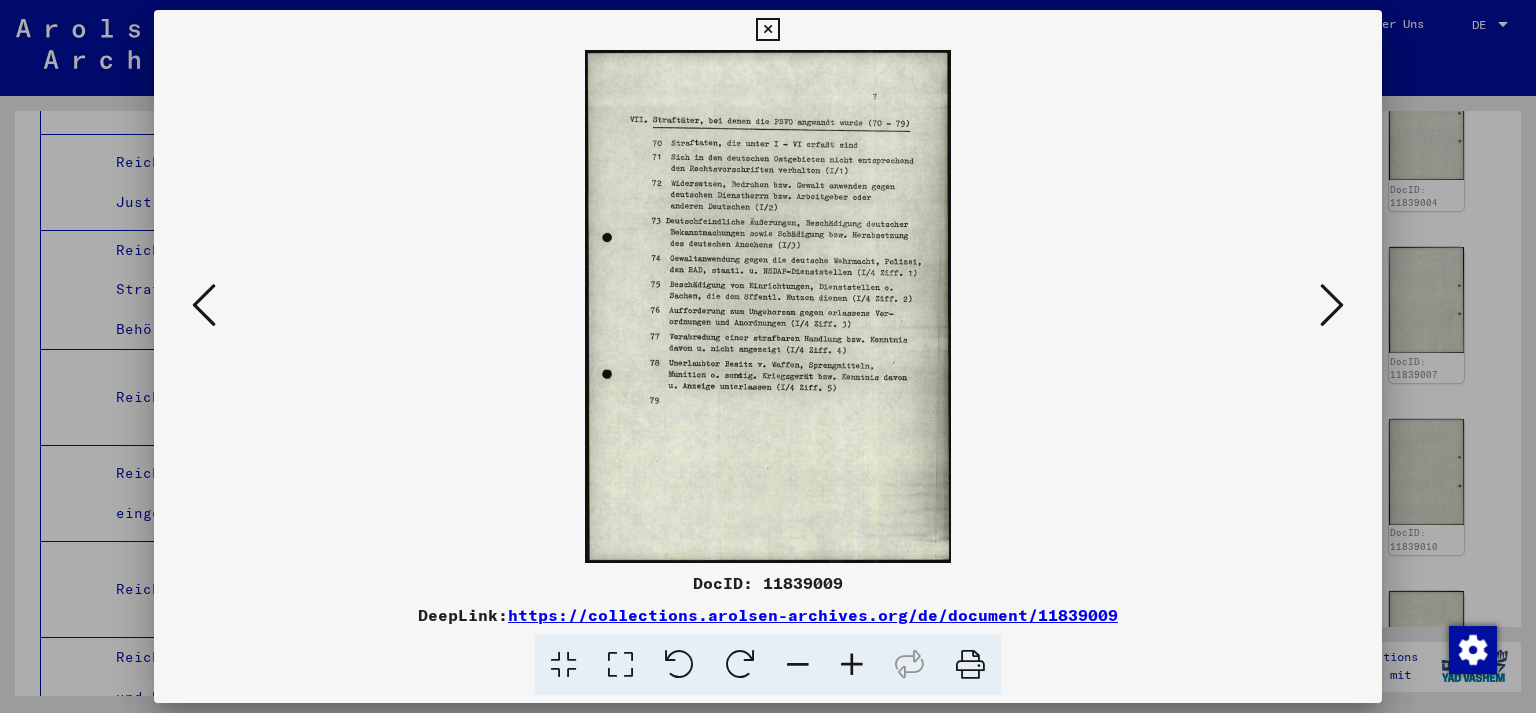 click at bounding box center (1332, 305) 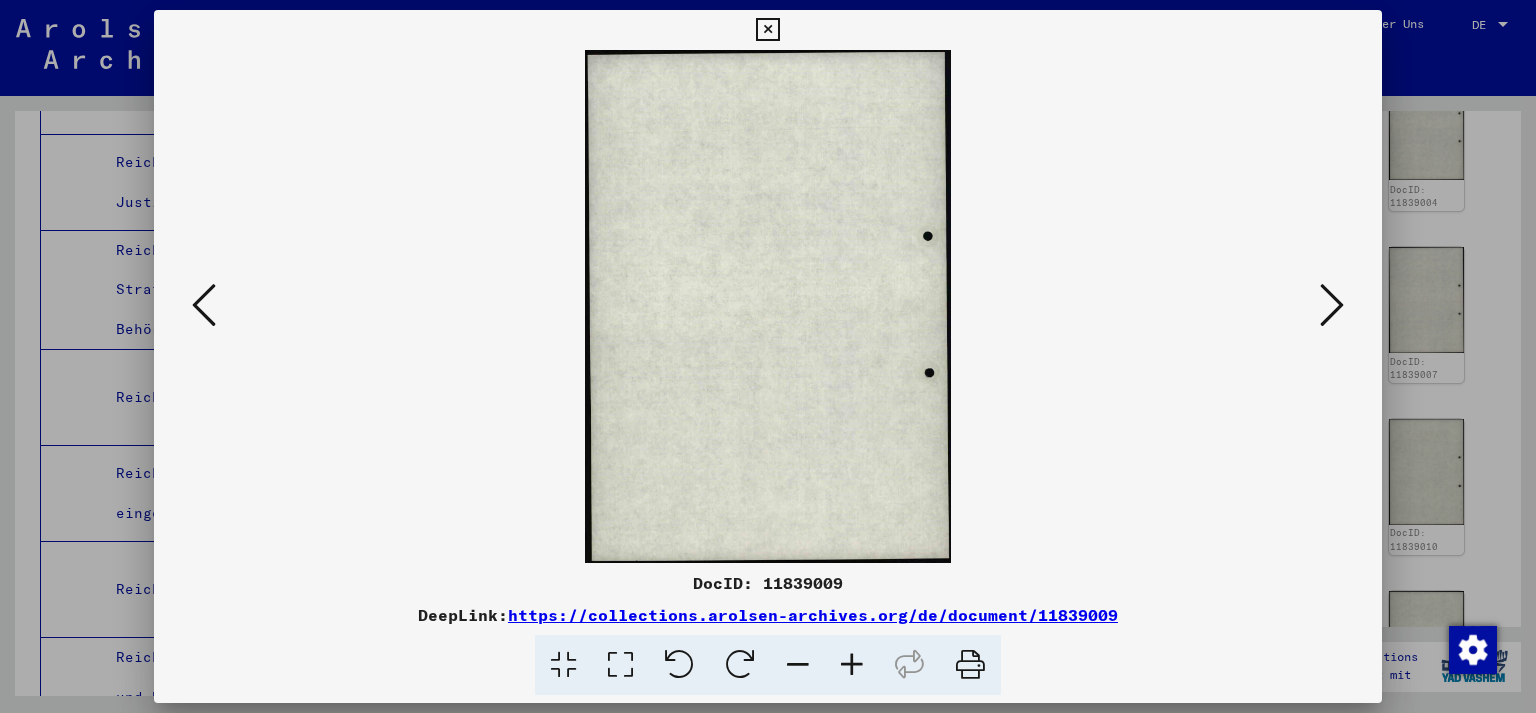 click at bounding box center [1332, 305] 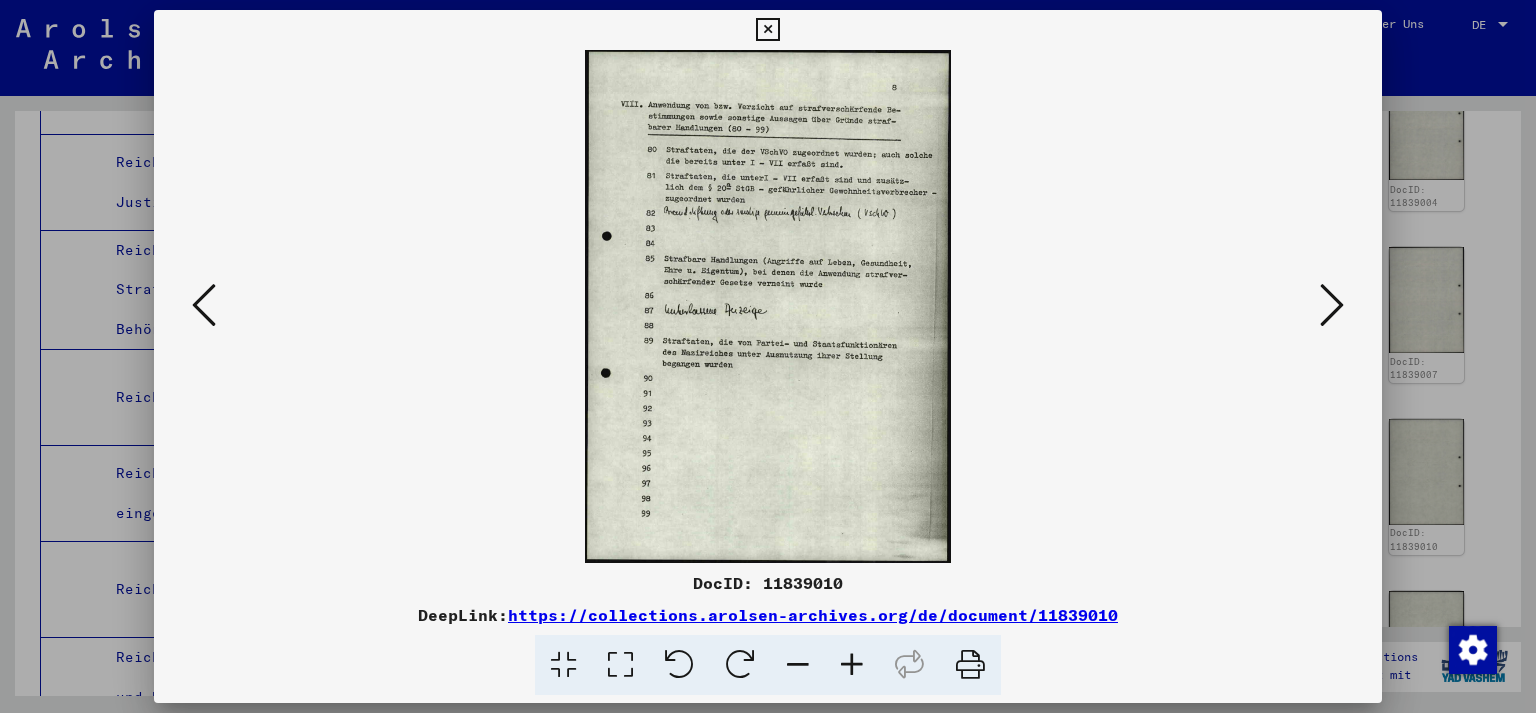 click at bounding box center [1332, 305] 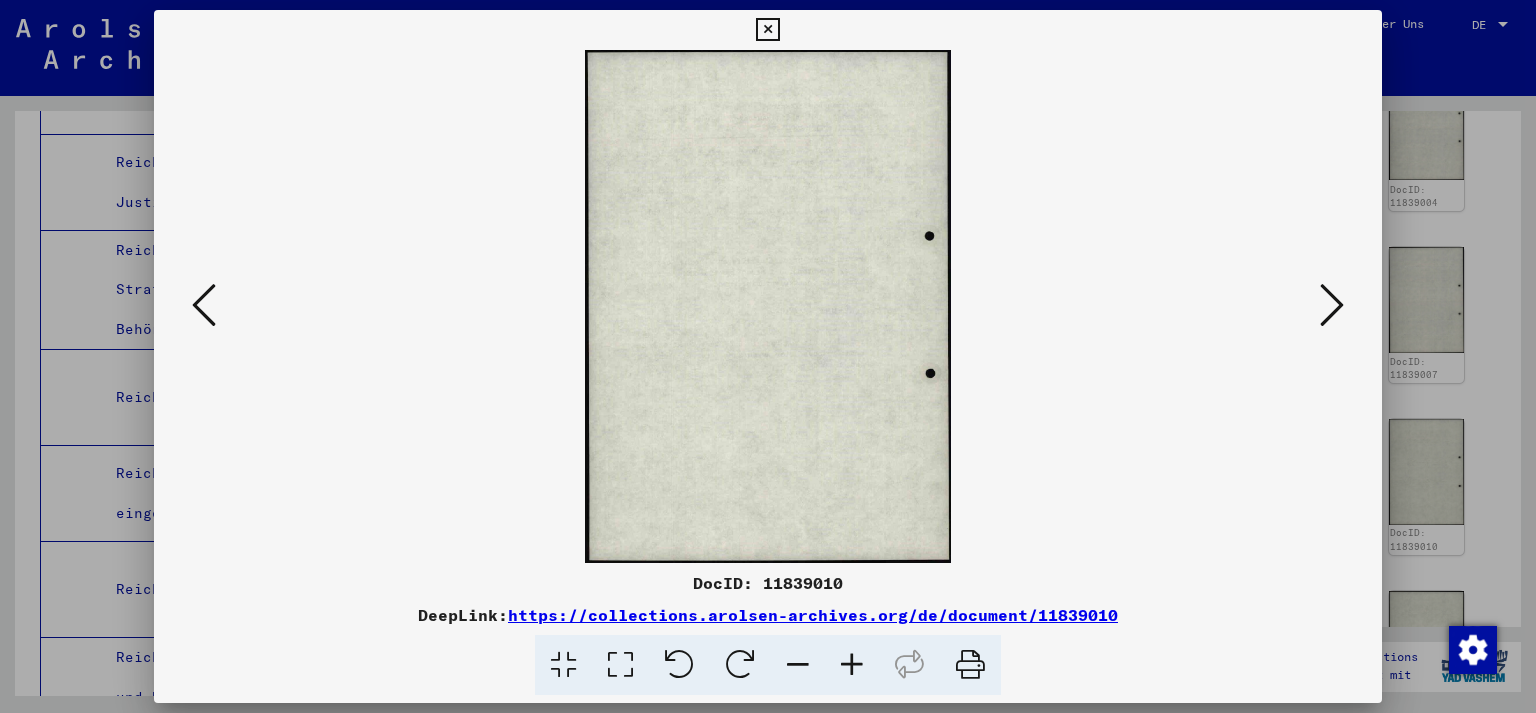 click at bounding box center (1332, 305) 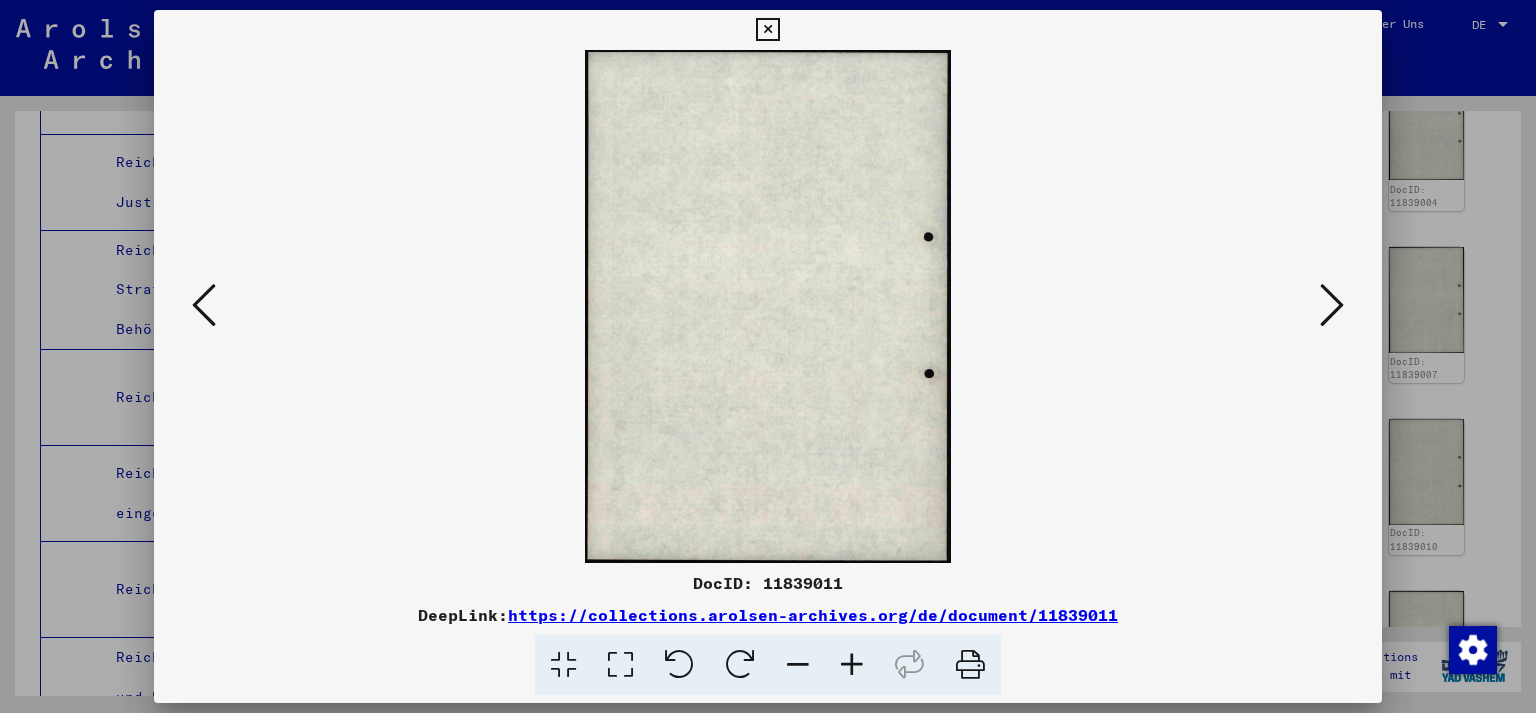 click at bounding box center (768, 356) 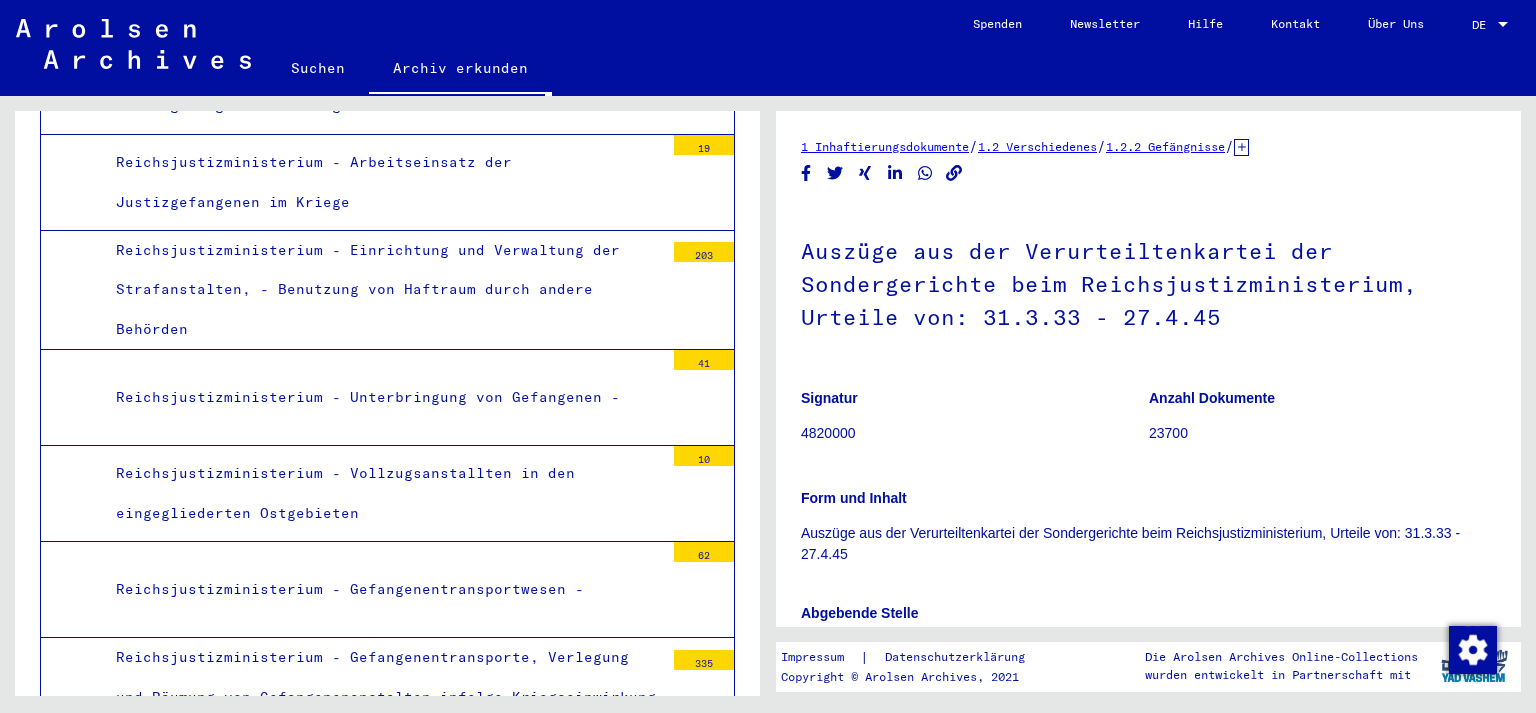scroll, scrollTop: 736, scrollLeft: 0, axis: vertical 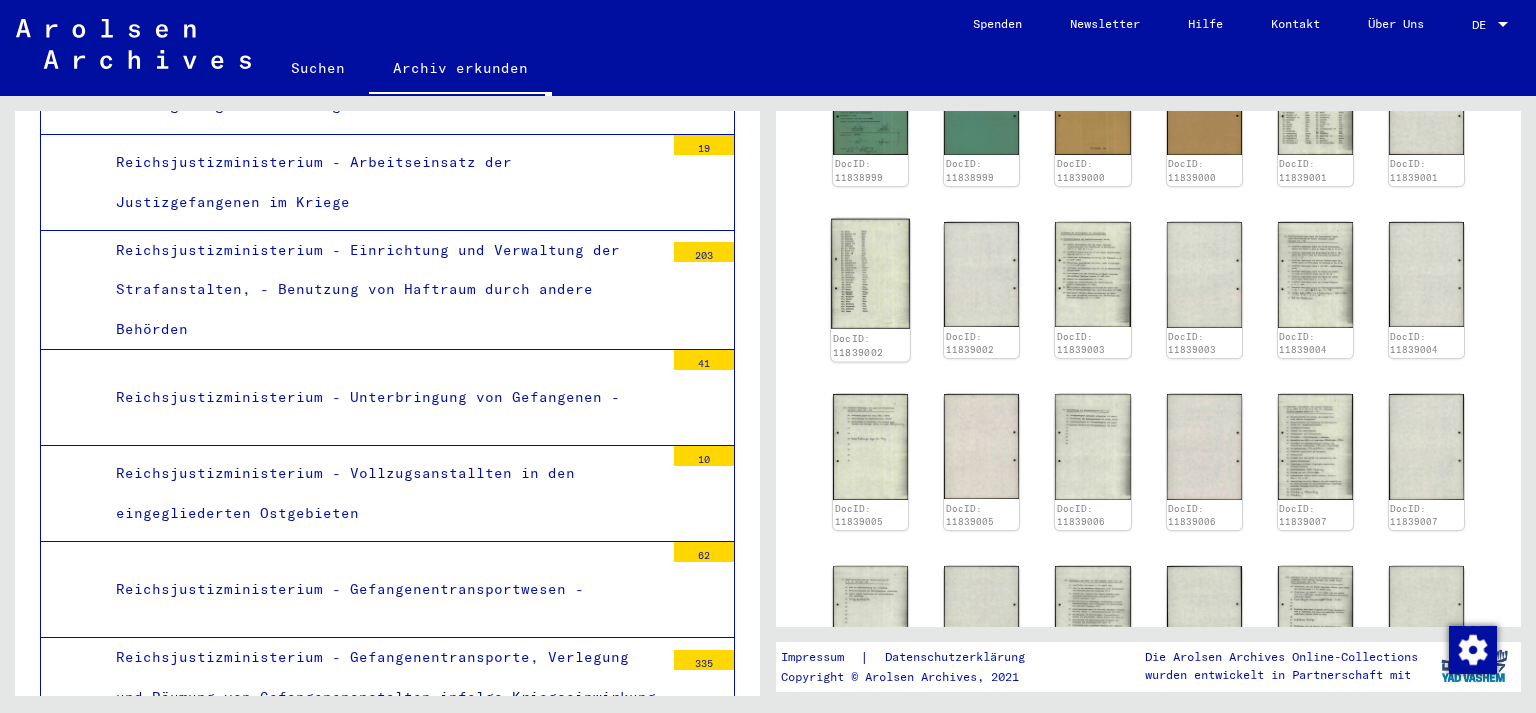 click 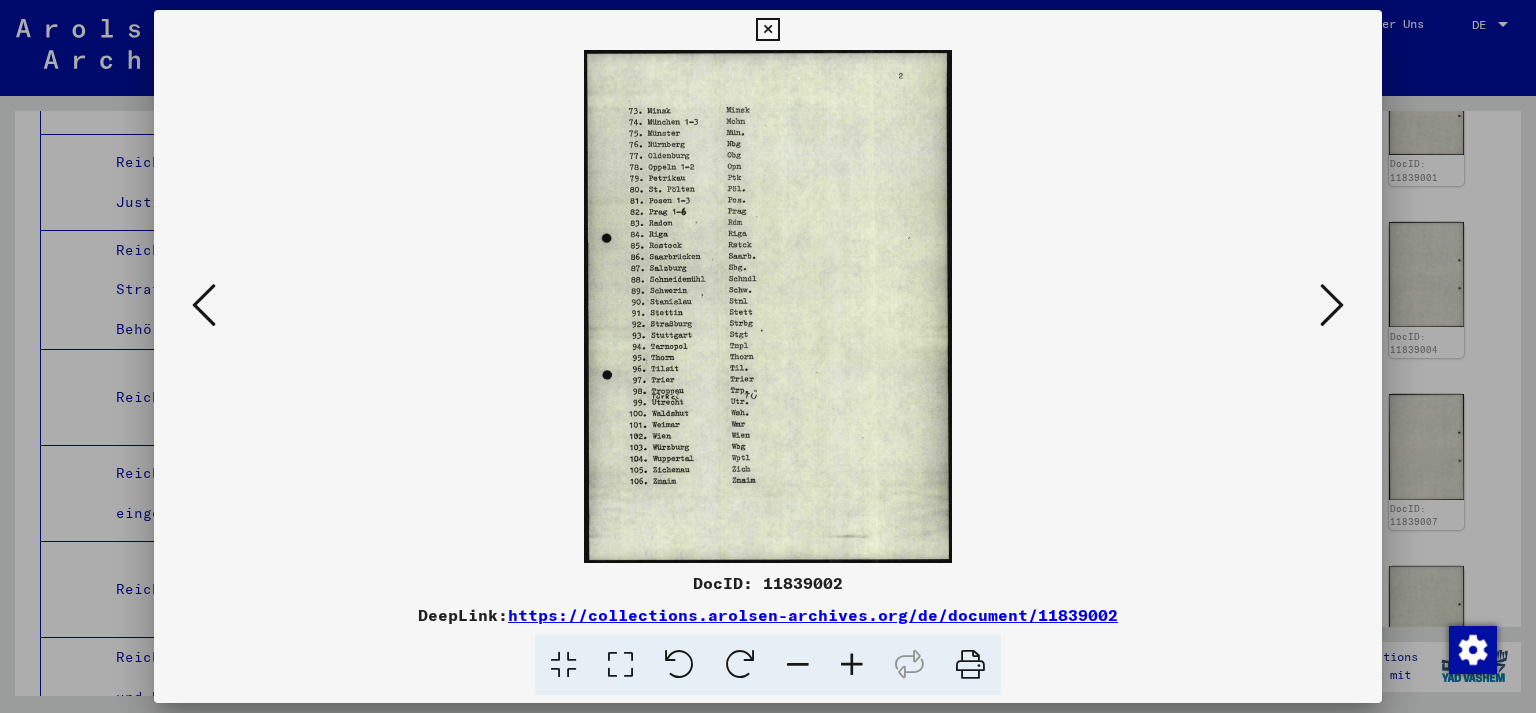click at bounding box center [768, 356] 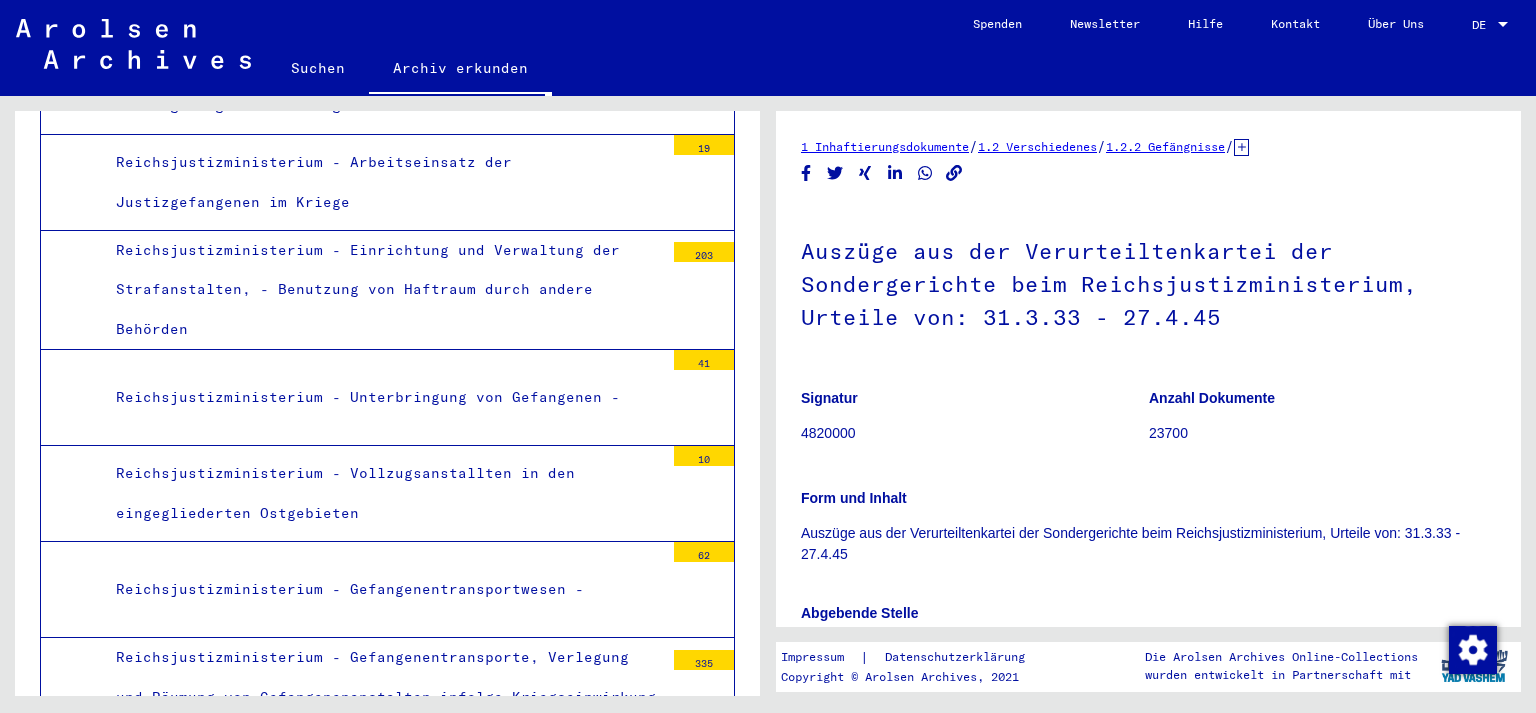 scroll, scrollTop: 441, scrollLeft: 0, axis: vertical 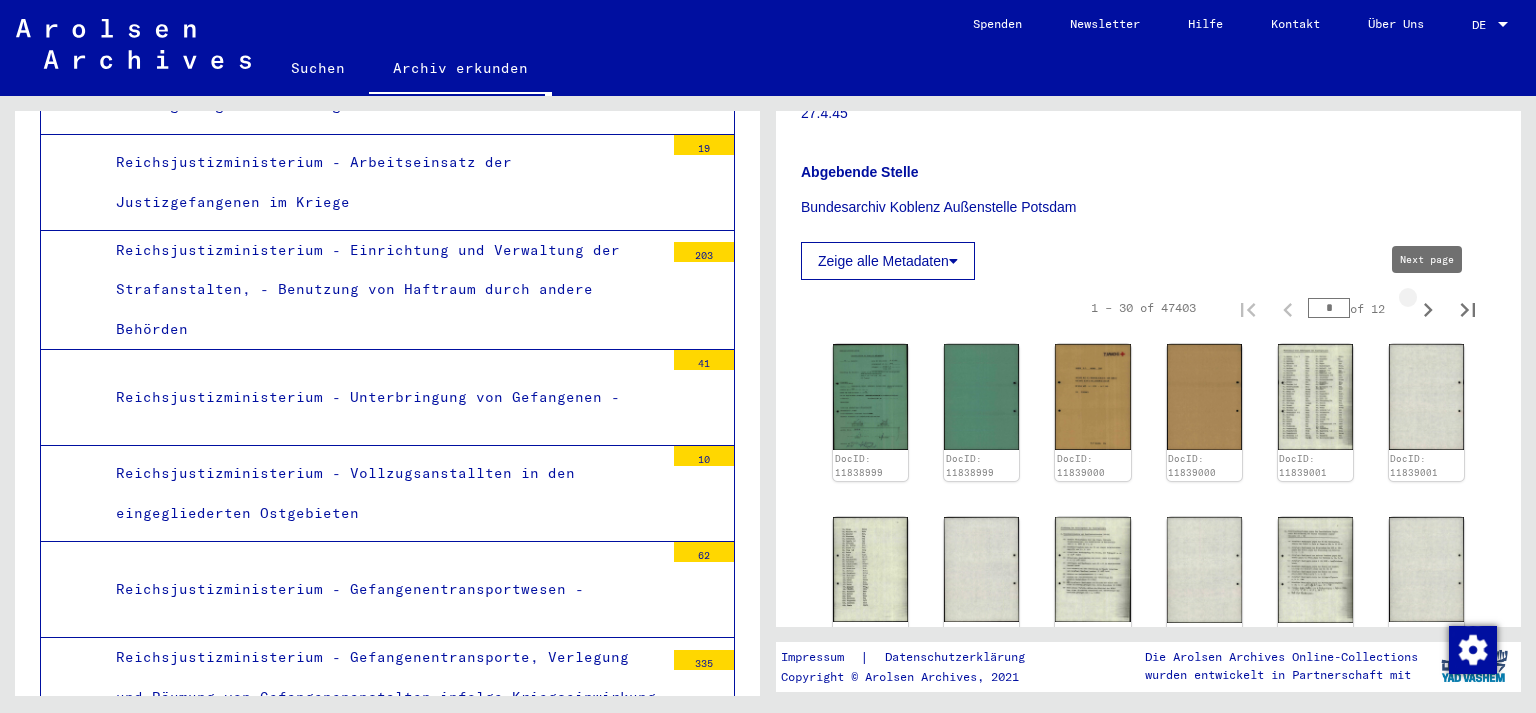 click 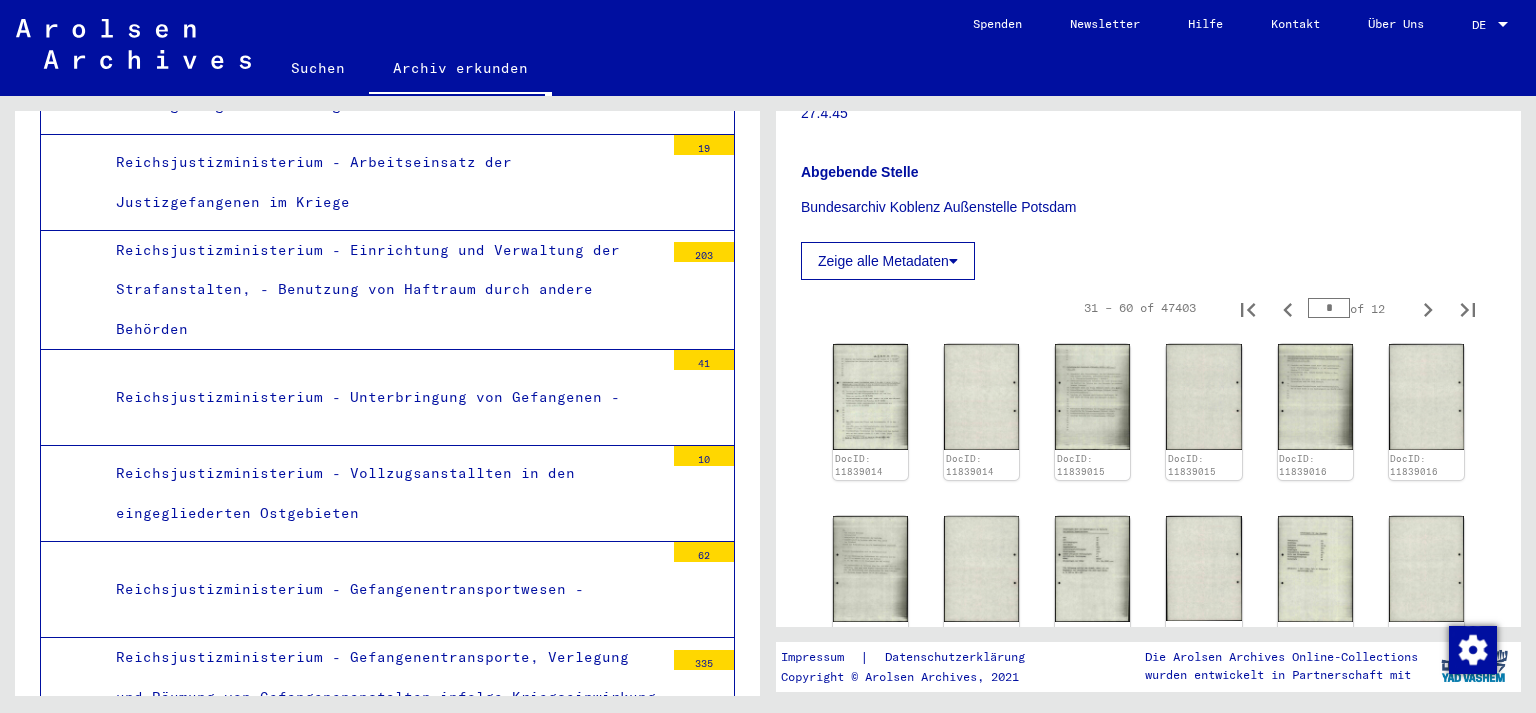 click 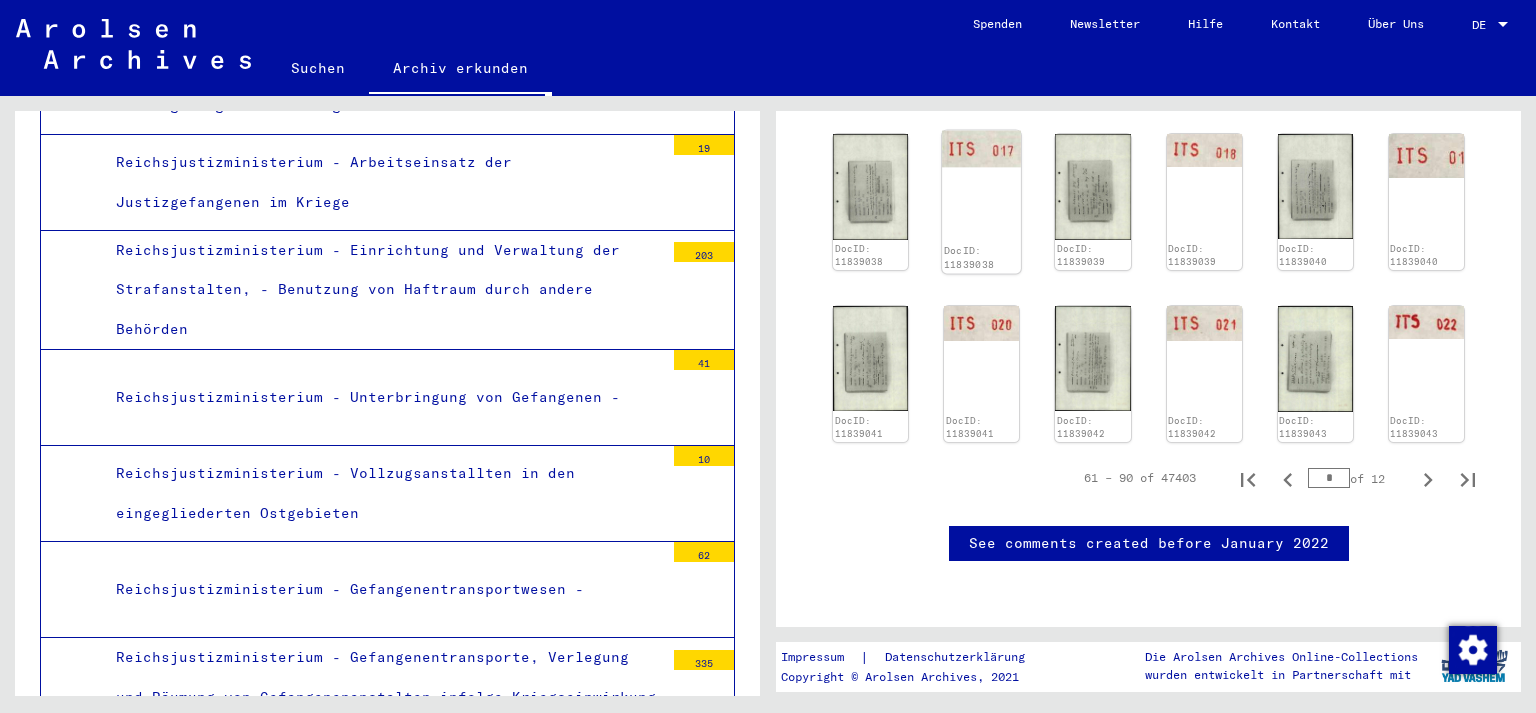 scroll, scrollTop: 1095, scrollLeft: 0, axis: vertical 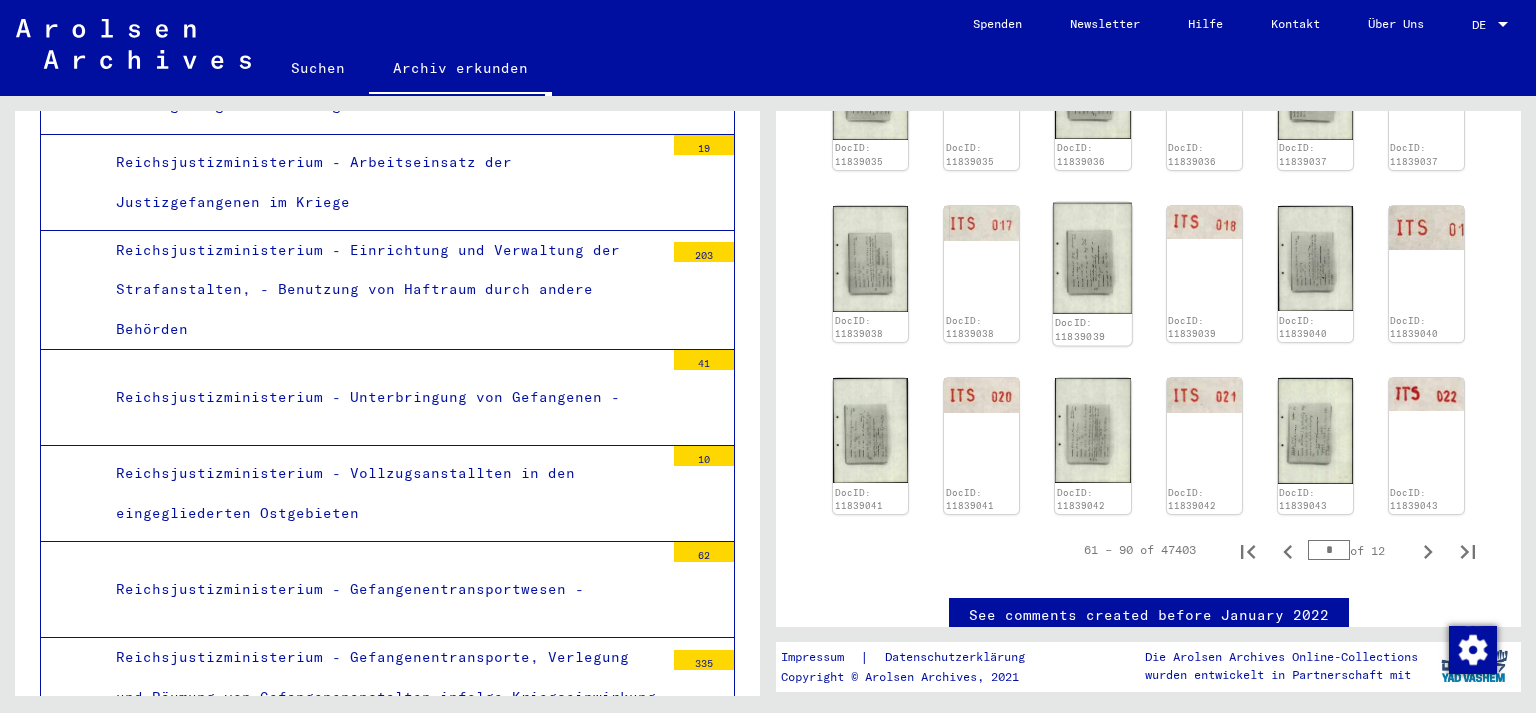 click 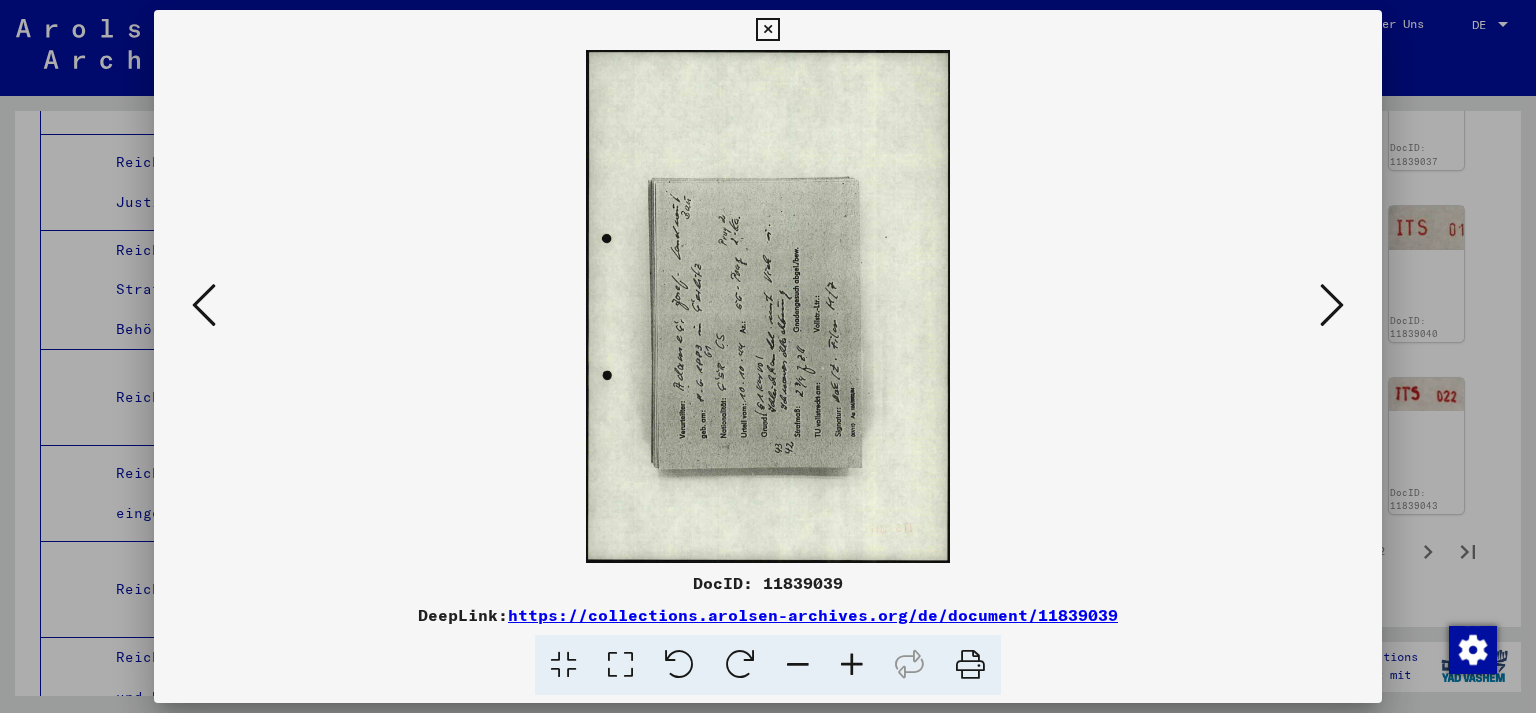click at bounding box center [768, 306] 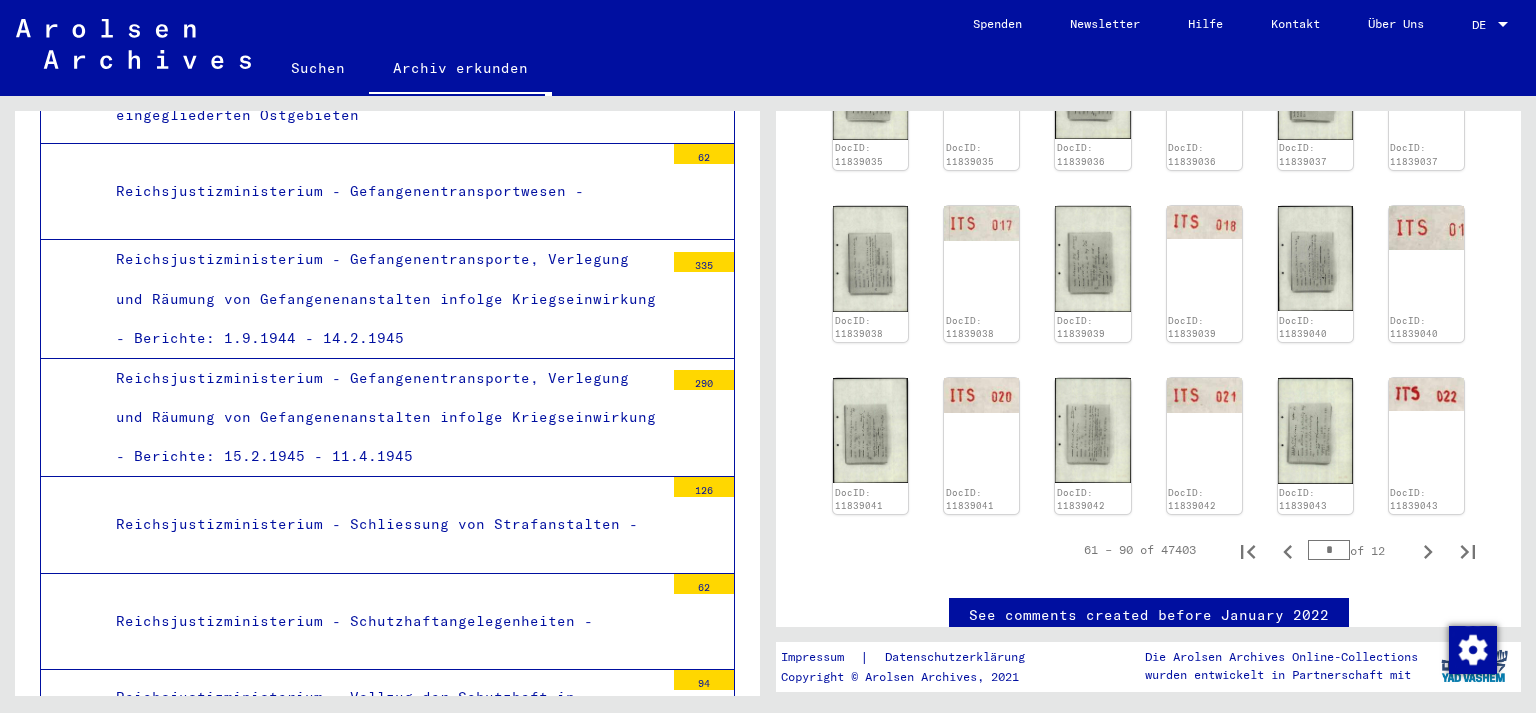 scroll, scrollTop: 3677, scrollLeft: 0, axis: vertical 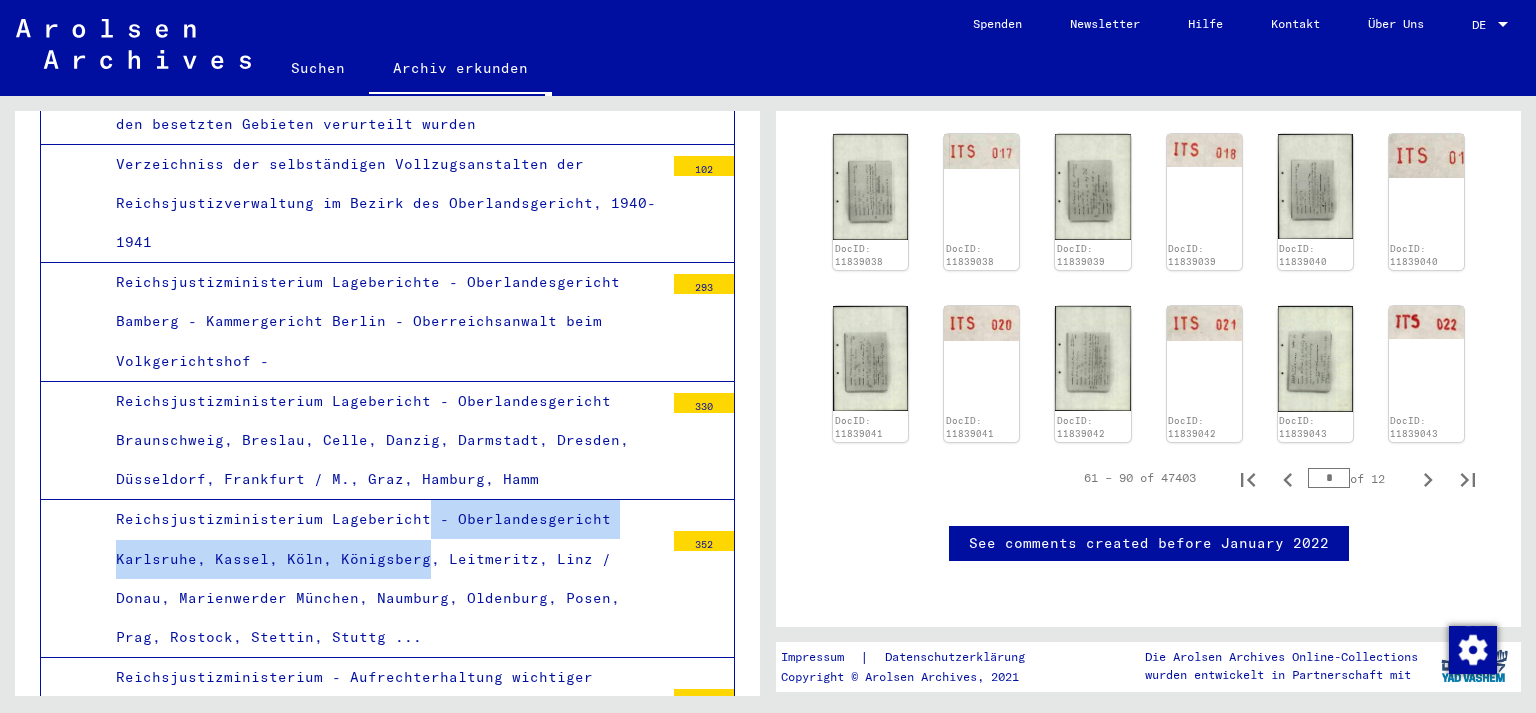 click on "Reichsjustizministerium Lagebericht  - Oberlandesgericht Karlsruhe, Kassel, Köln, Königsberg, Leitmeritz, Linz / Donau, Marienwerder München, Naumburg, Oldenburg, Posen, Prag, Rostock, Stettin, Stuttg ..." at bounding box center (382, 578) 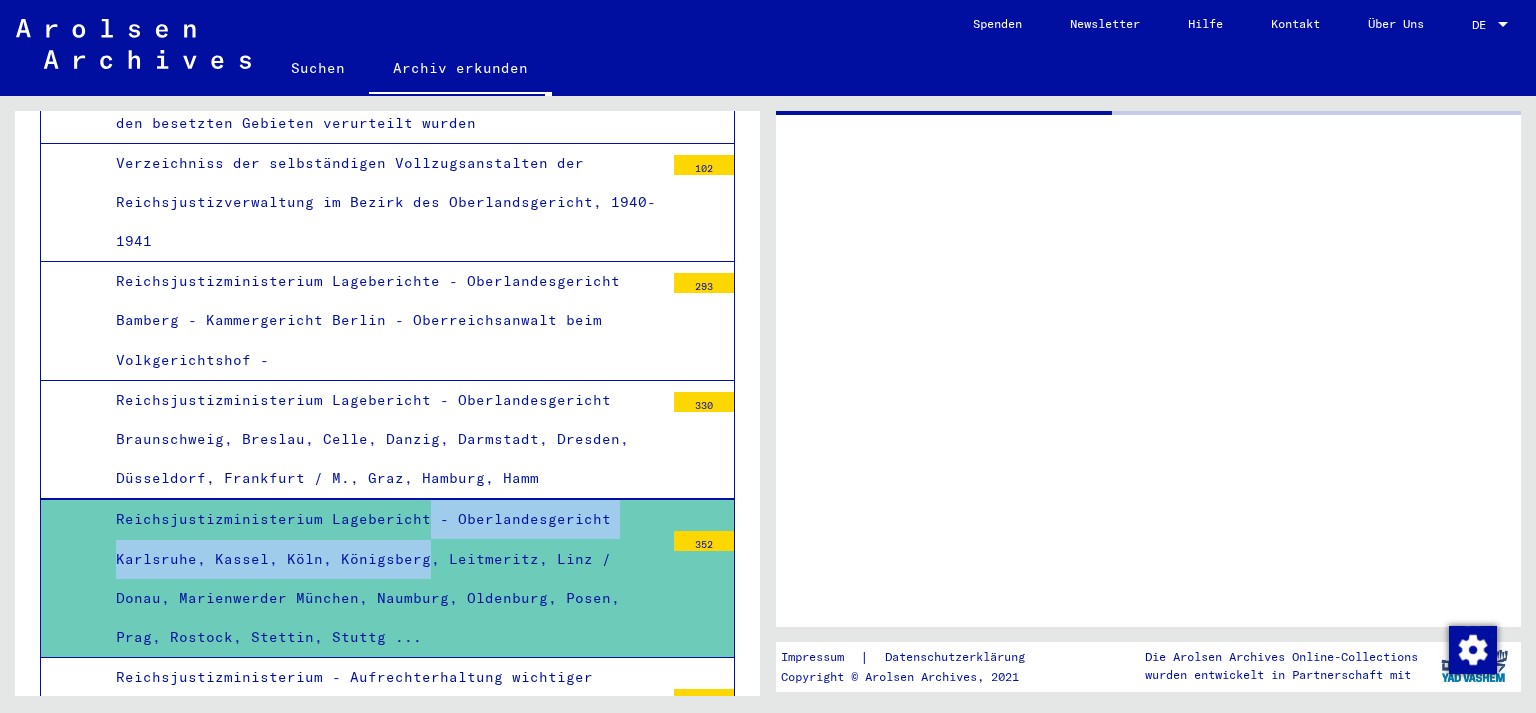 scroll, scrollTop: 2204, scrollLeft: 0, axis: vertical 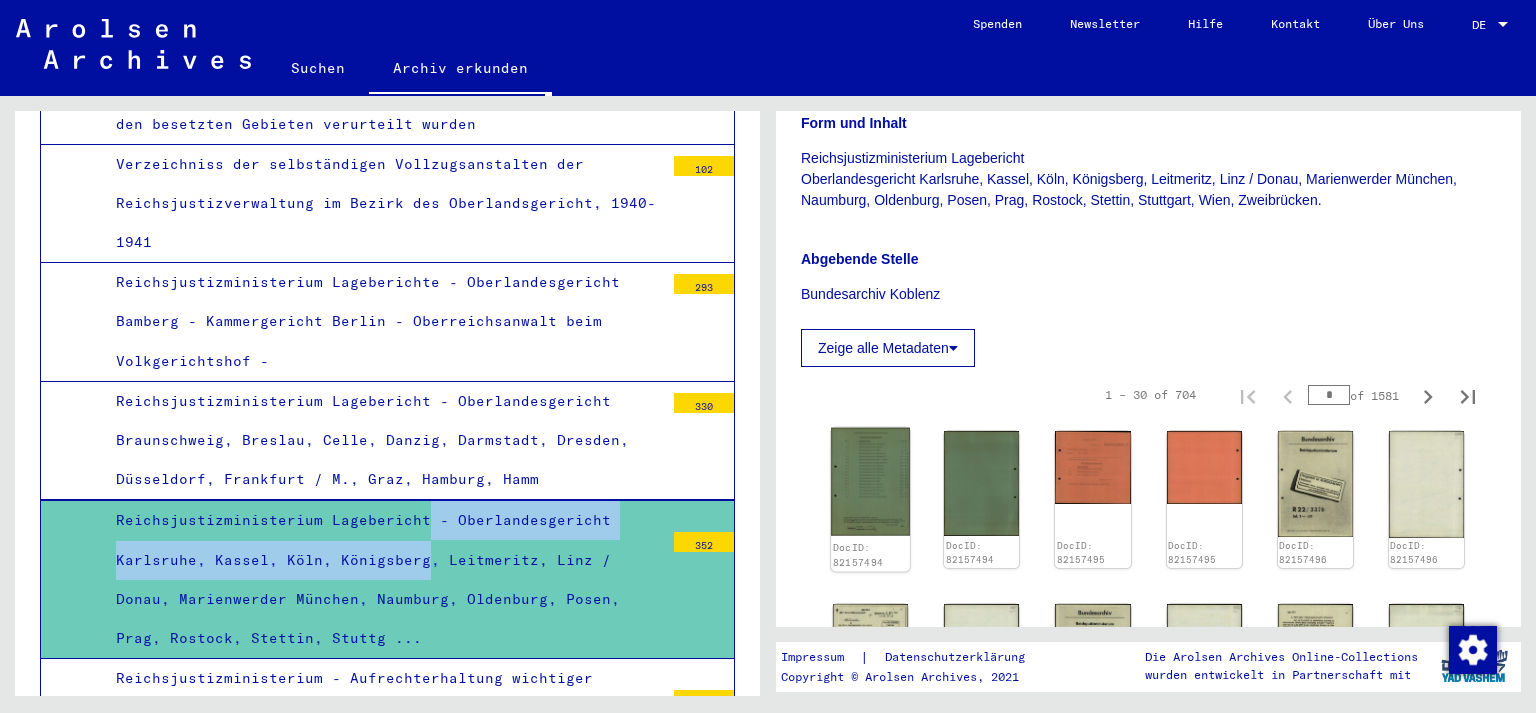 click 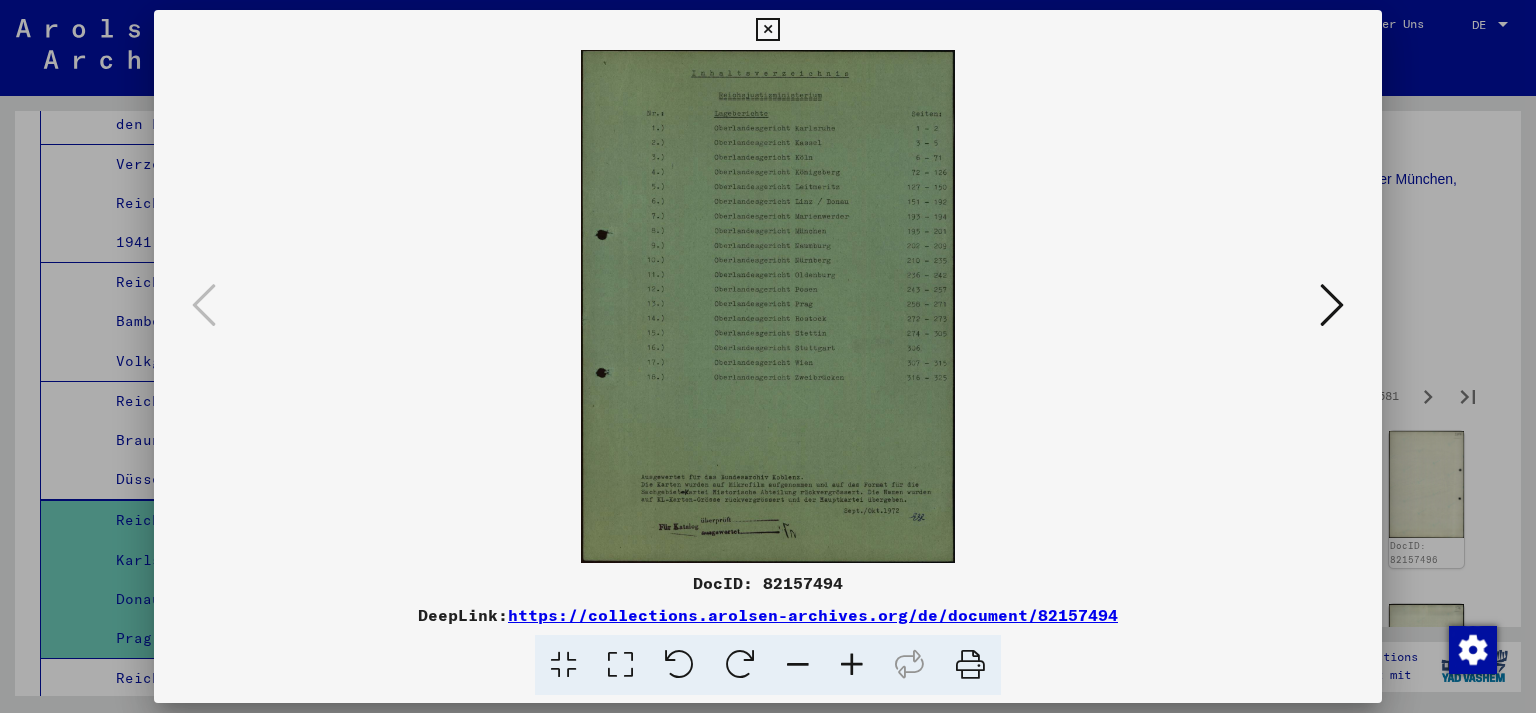 click at bounding box center [768, 306] 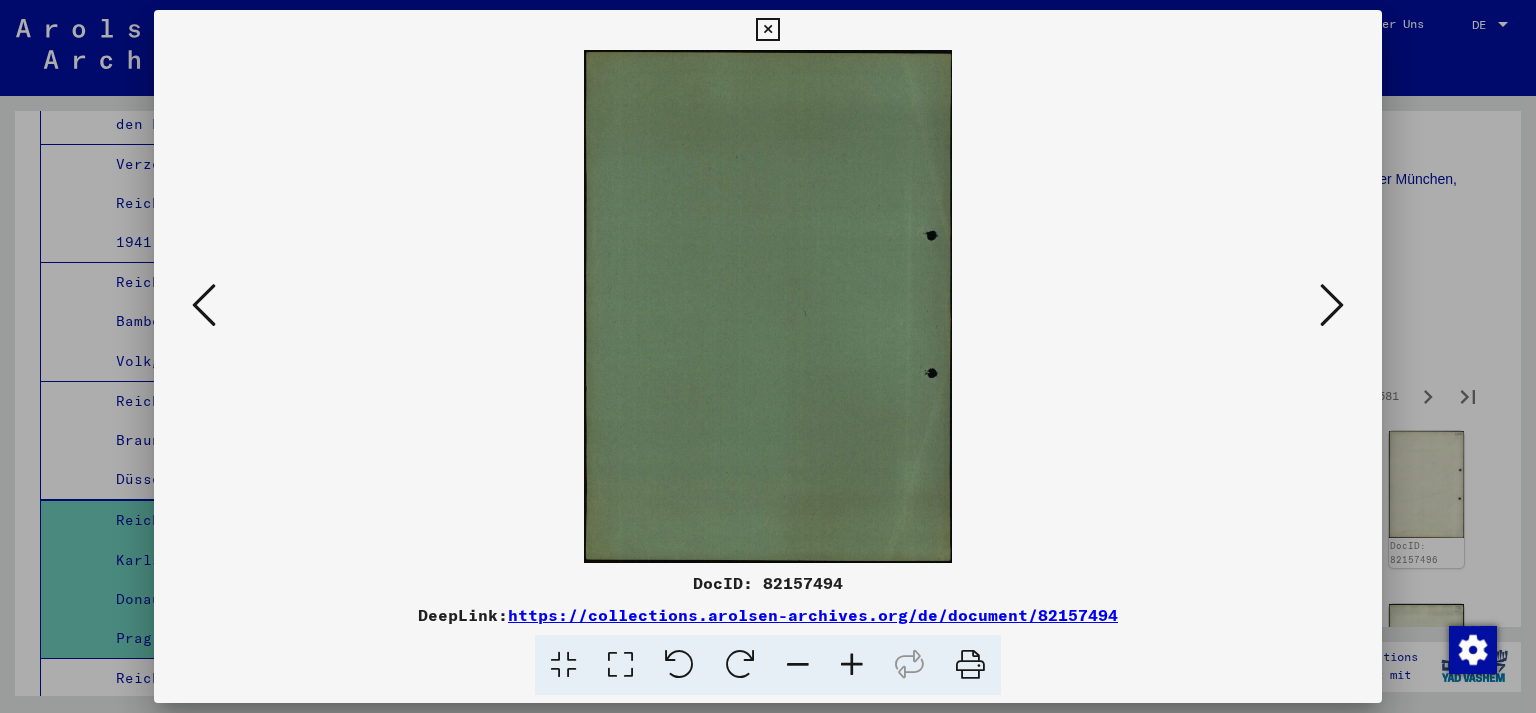 click at bounding box center [1332, 305] 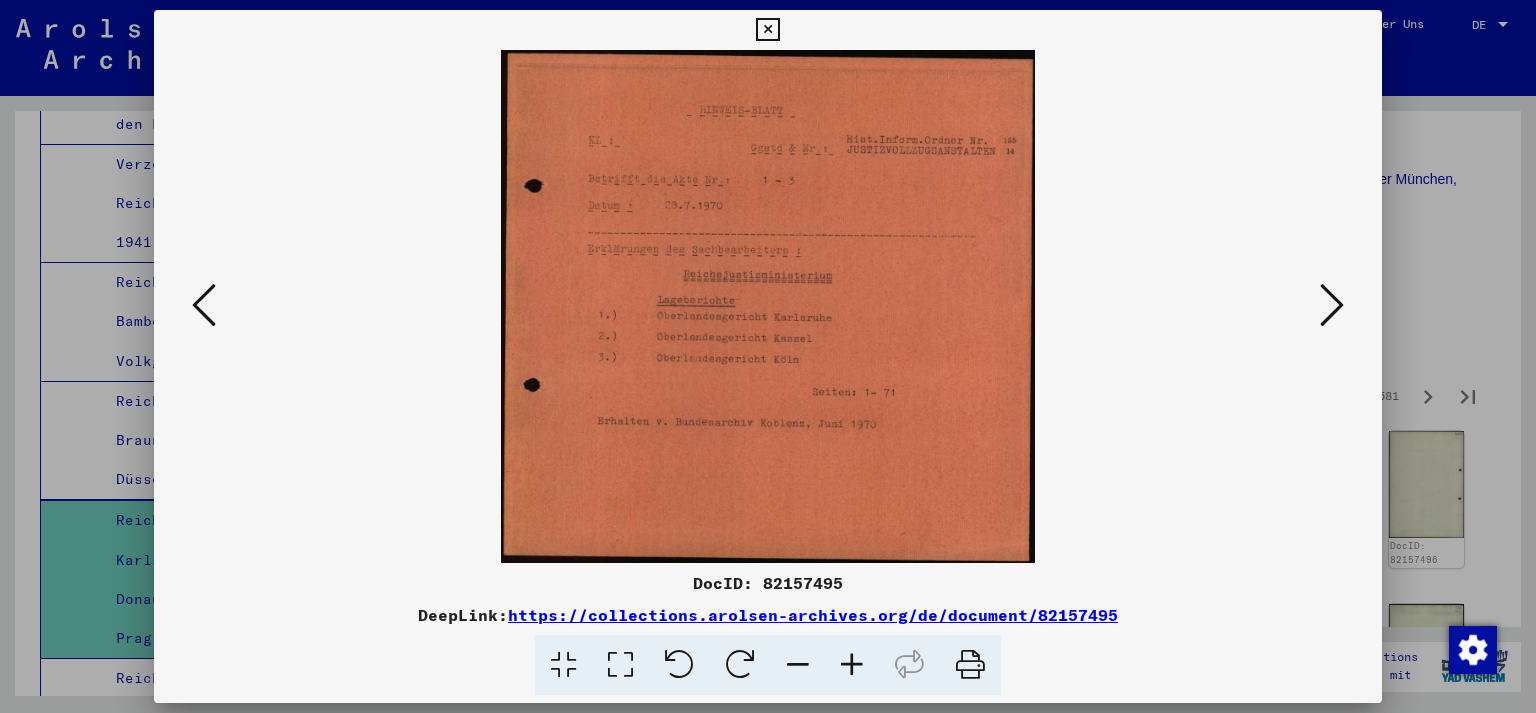 click at bounding box center [1332, 305] 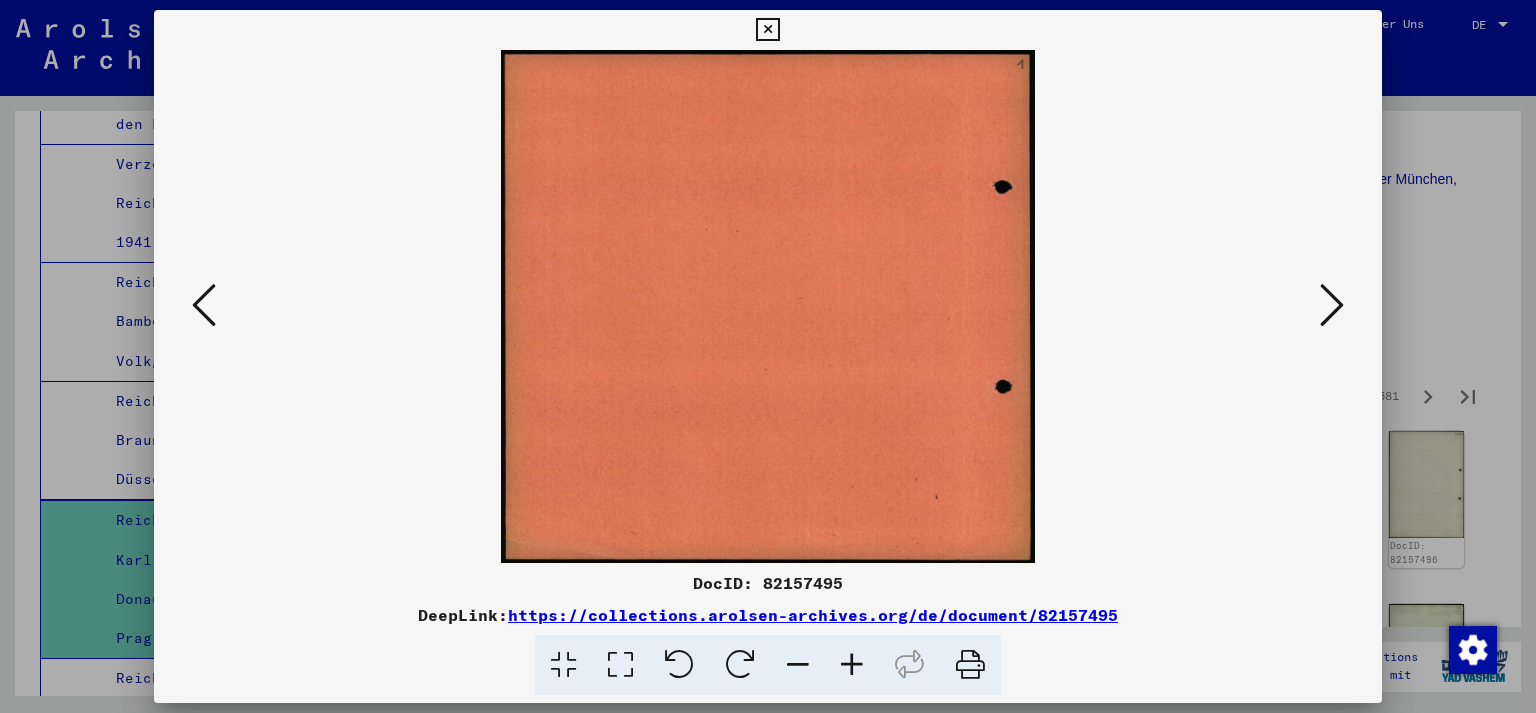 click at bounding box center [1332, 305] 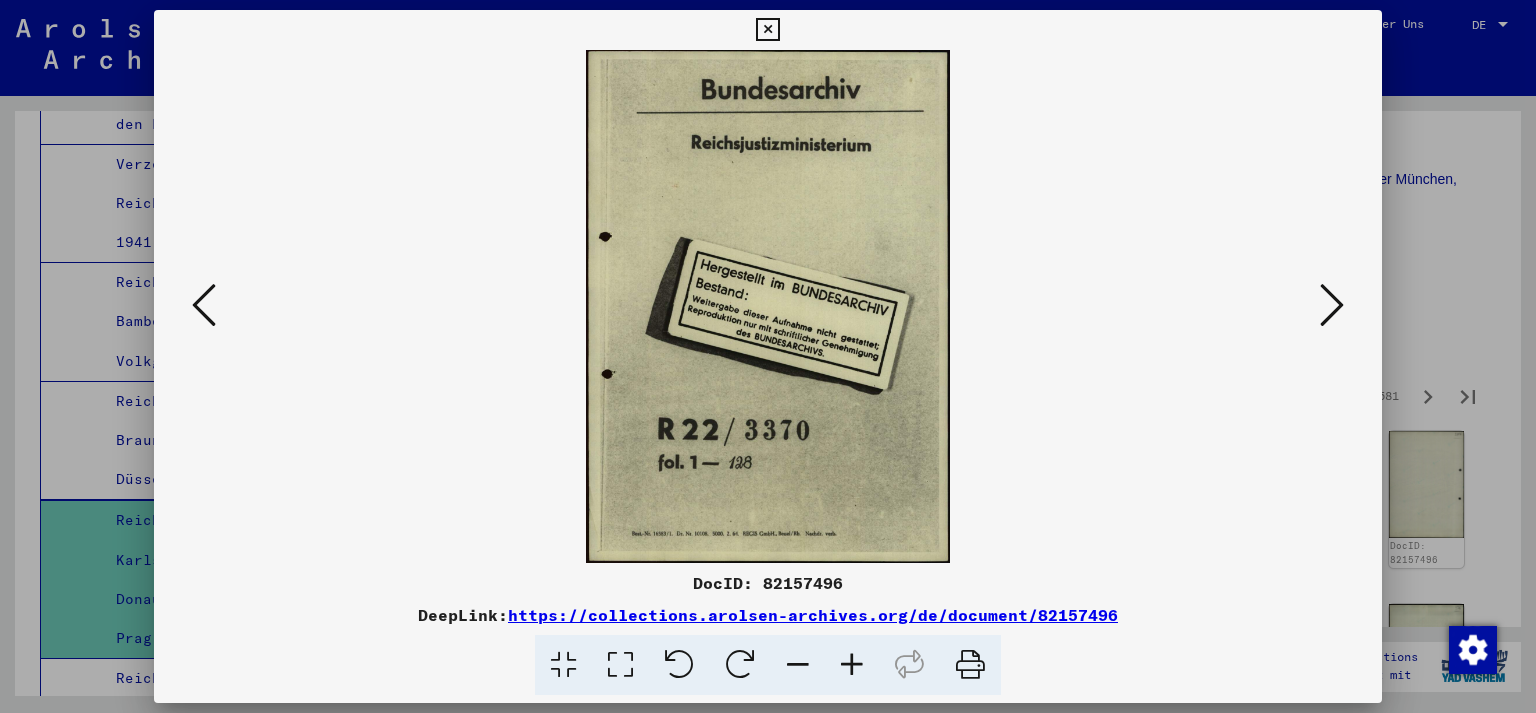 click at bounding box center (1332, 305) 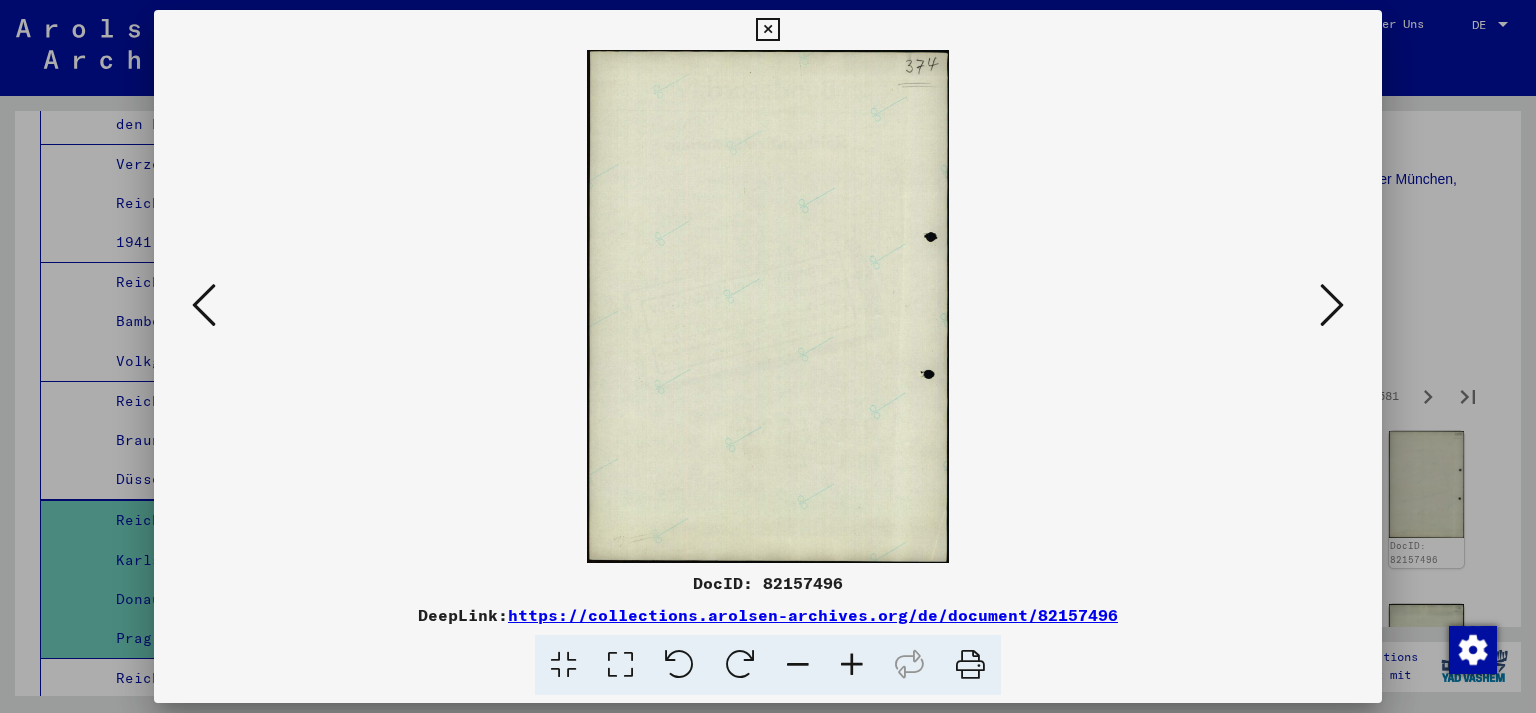 click at bounding box center [1332, 305] 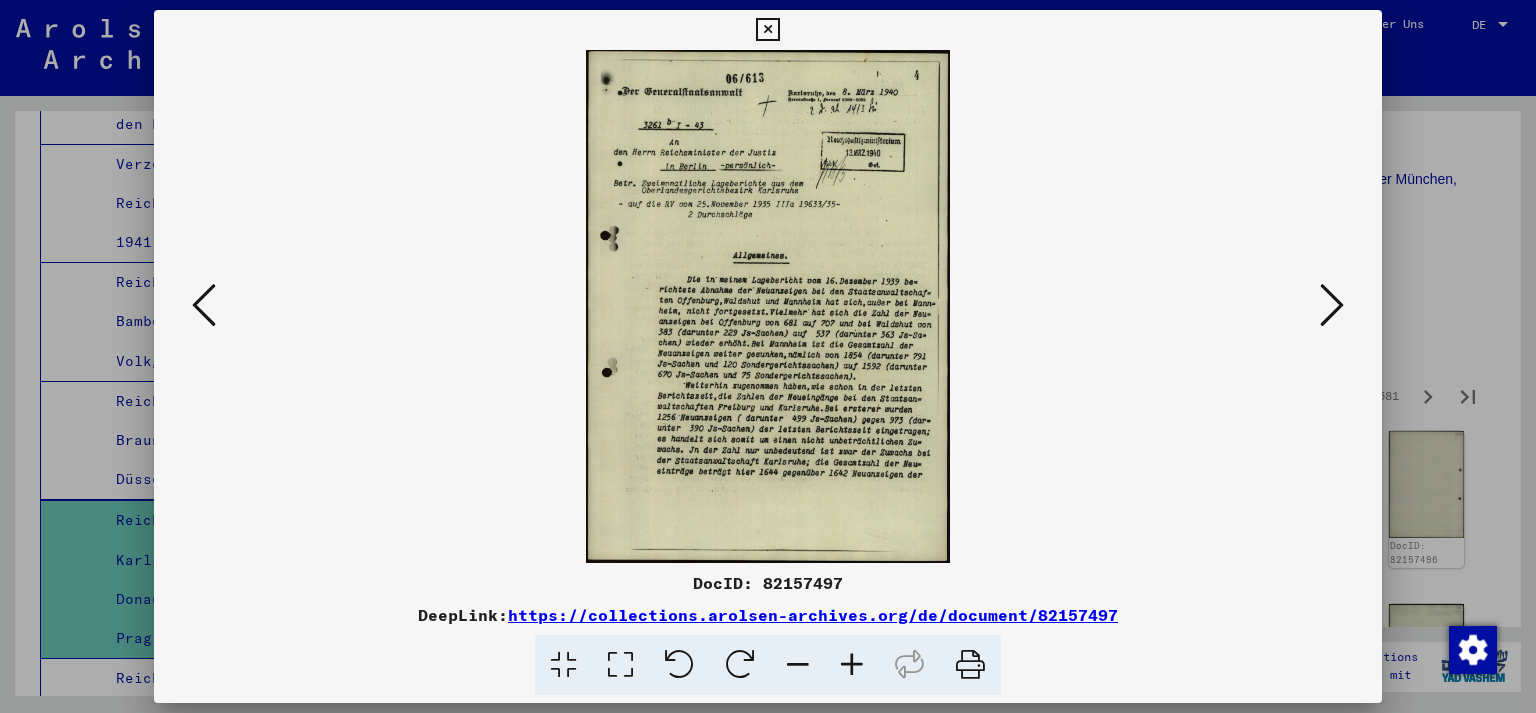 click at bounding box center (1332, 305) 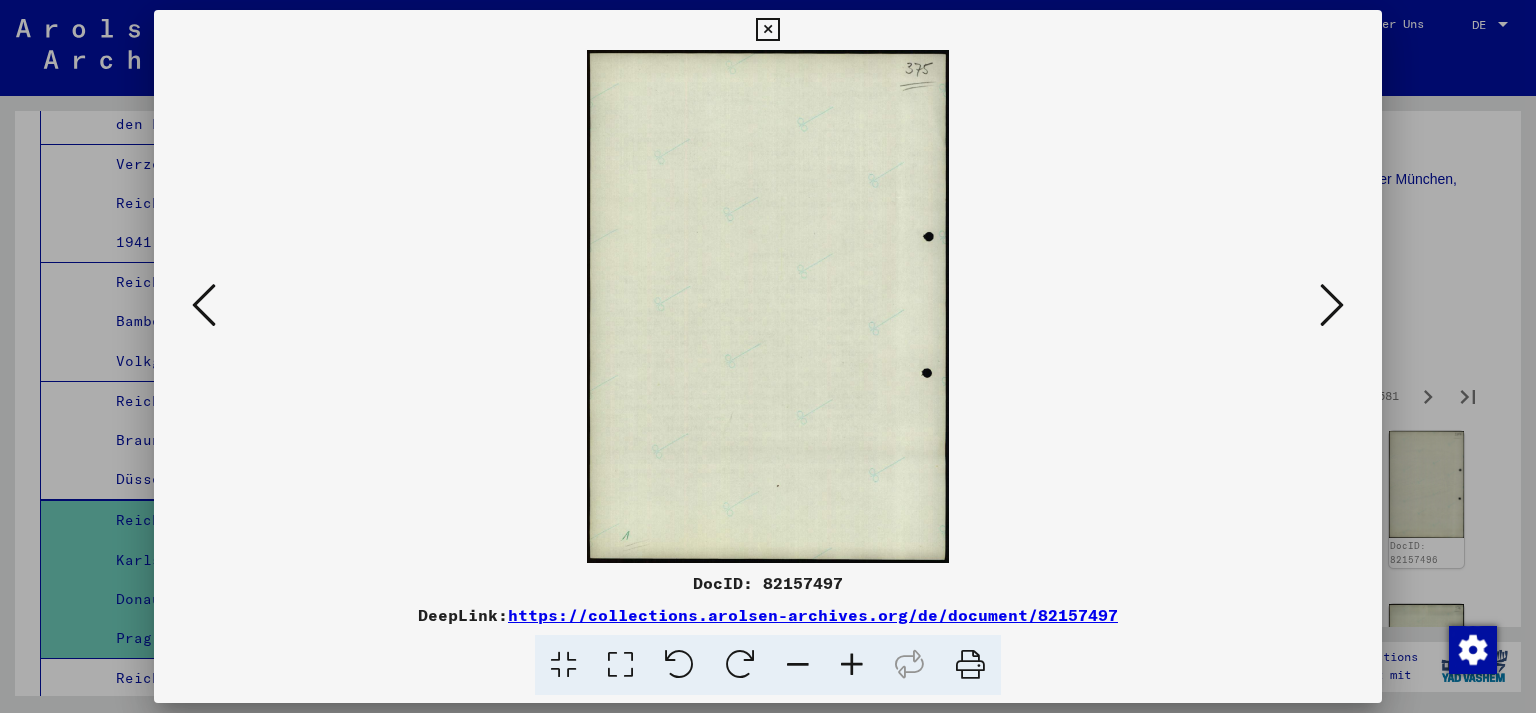 click at bounding box center [1332, 305] 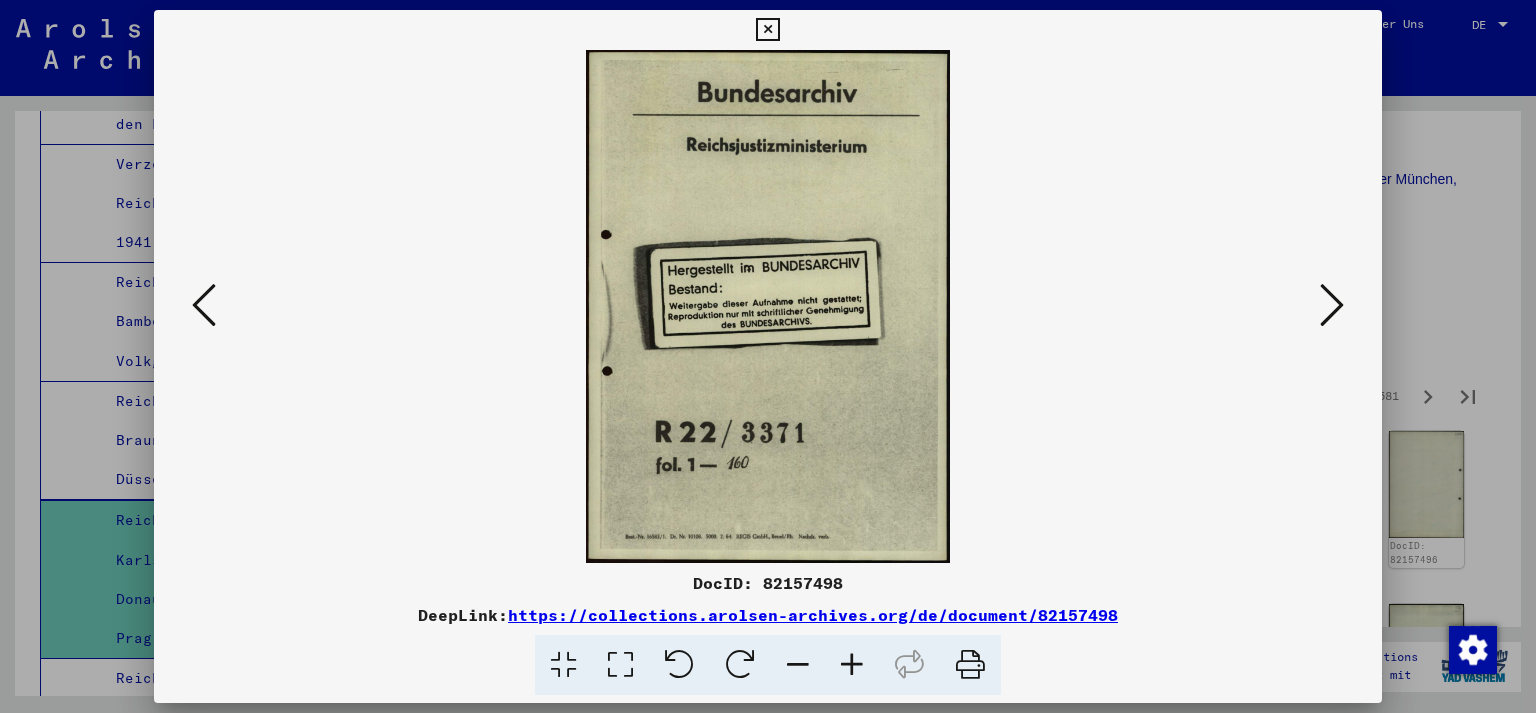 click at bounding box center (1332, 305) 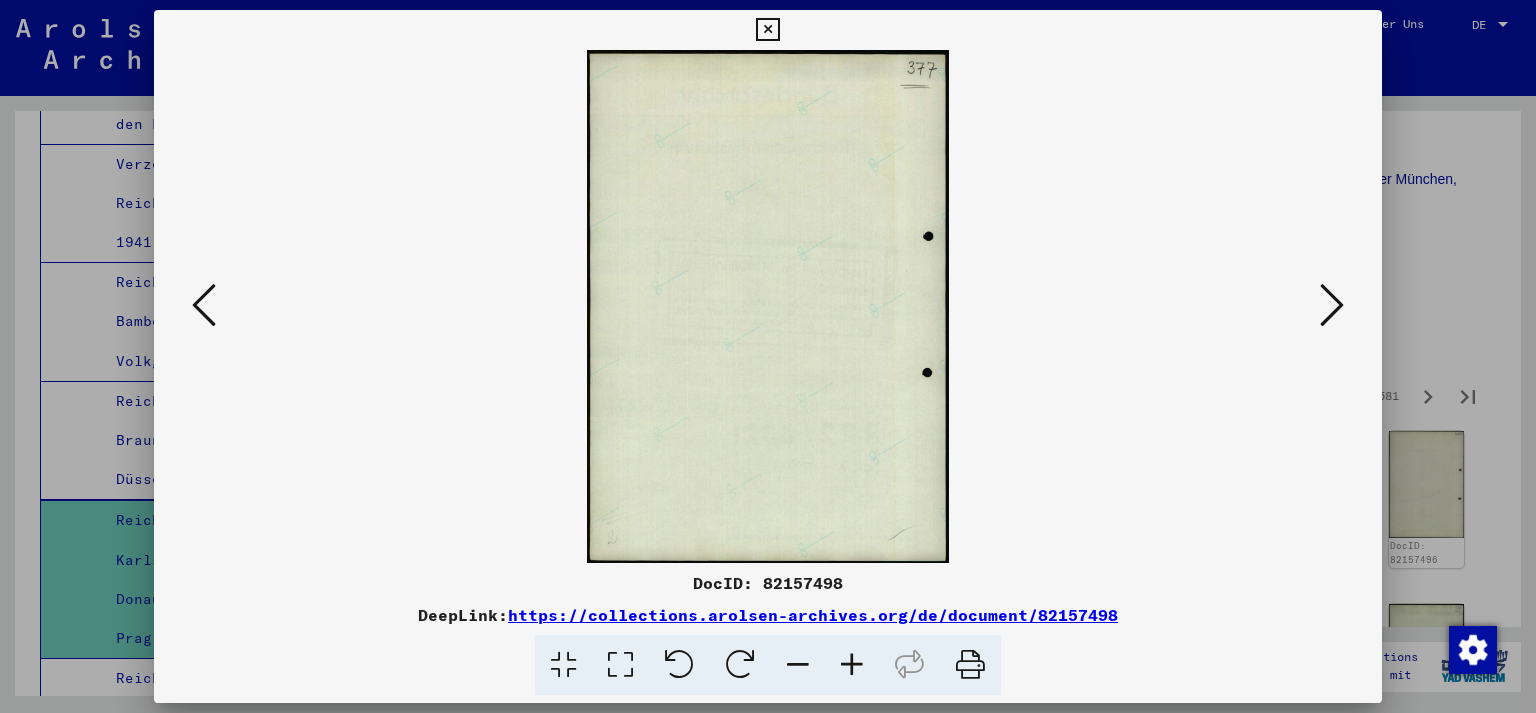 click at bounding box center (1332, 305) 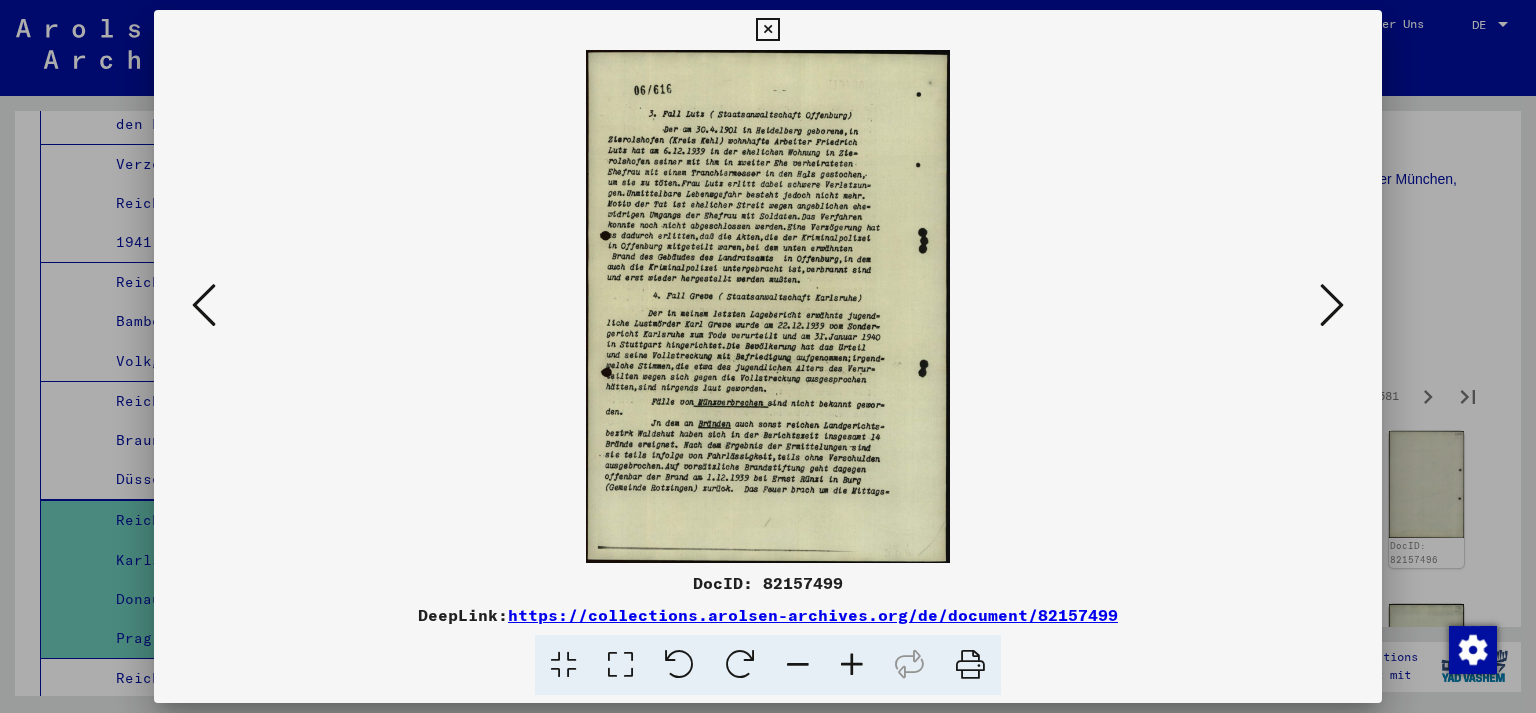 click at bounding box center [1332, 305] 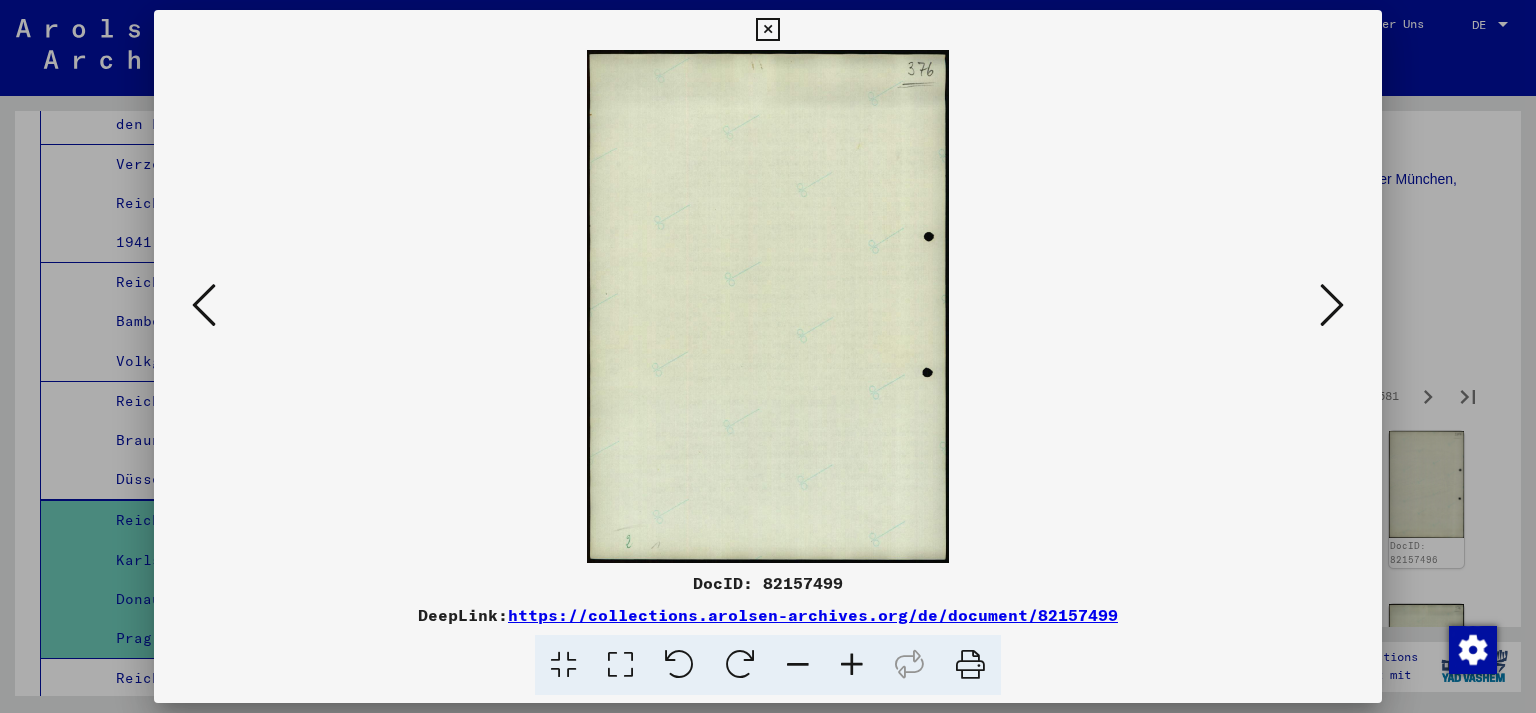 click at bounding box center [1332, 305] 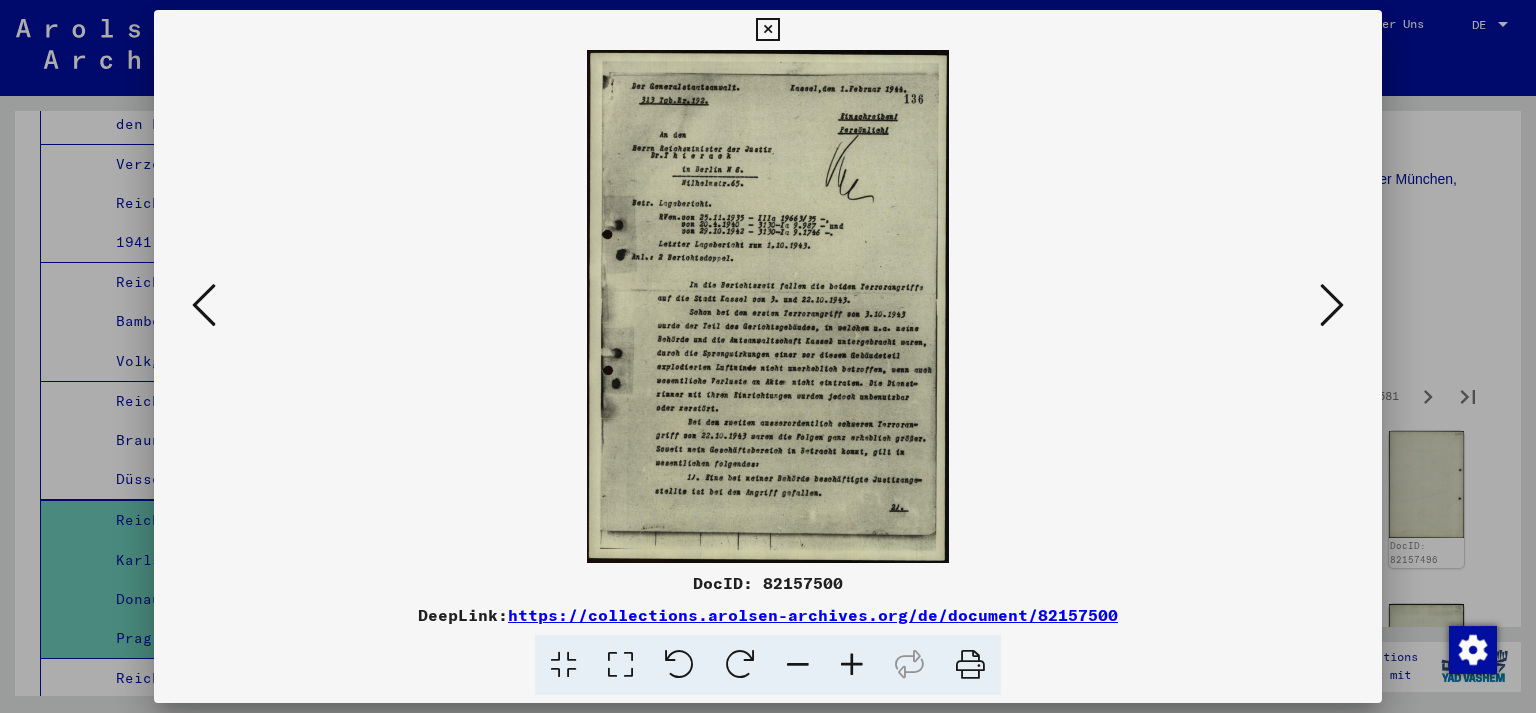 click at bounding box center (1332, 305) 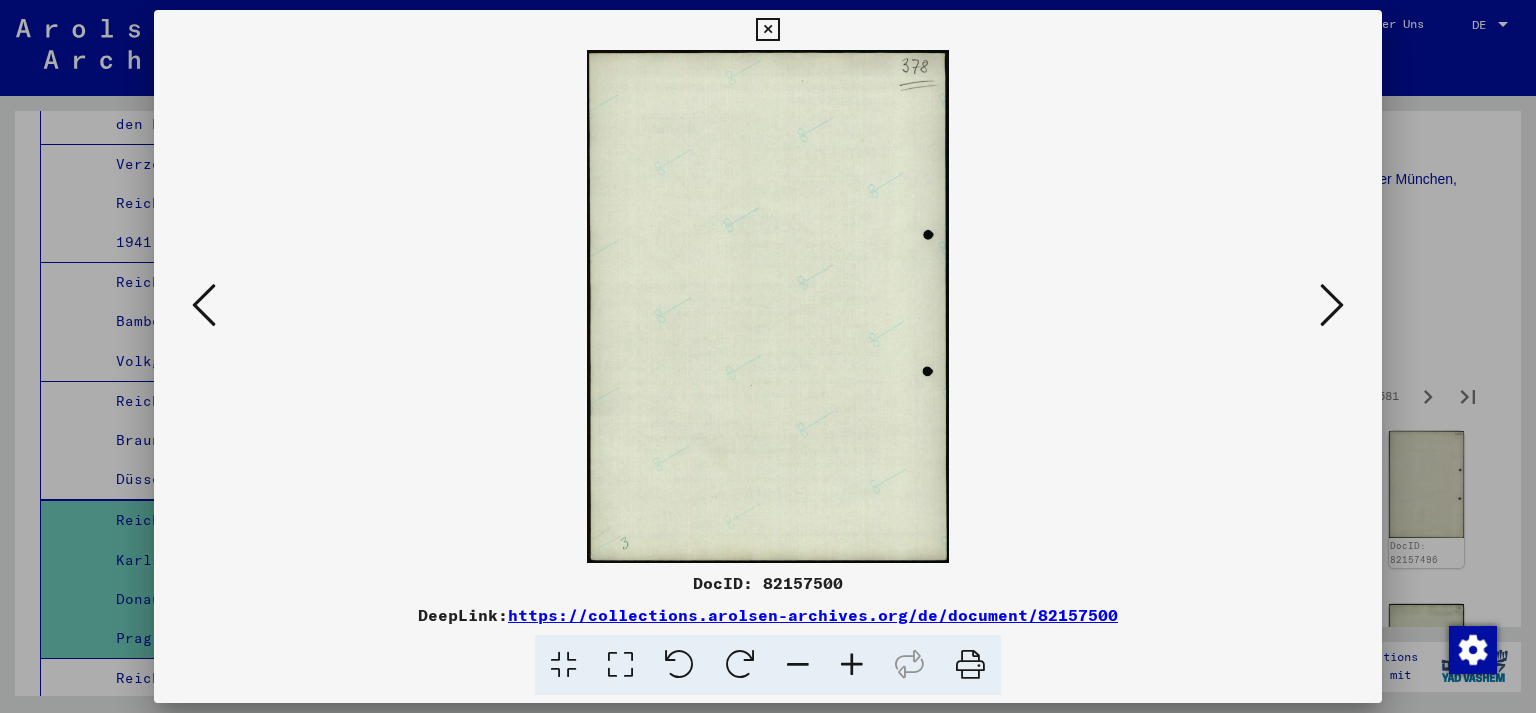 click at bounding box center [1332, 305] 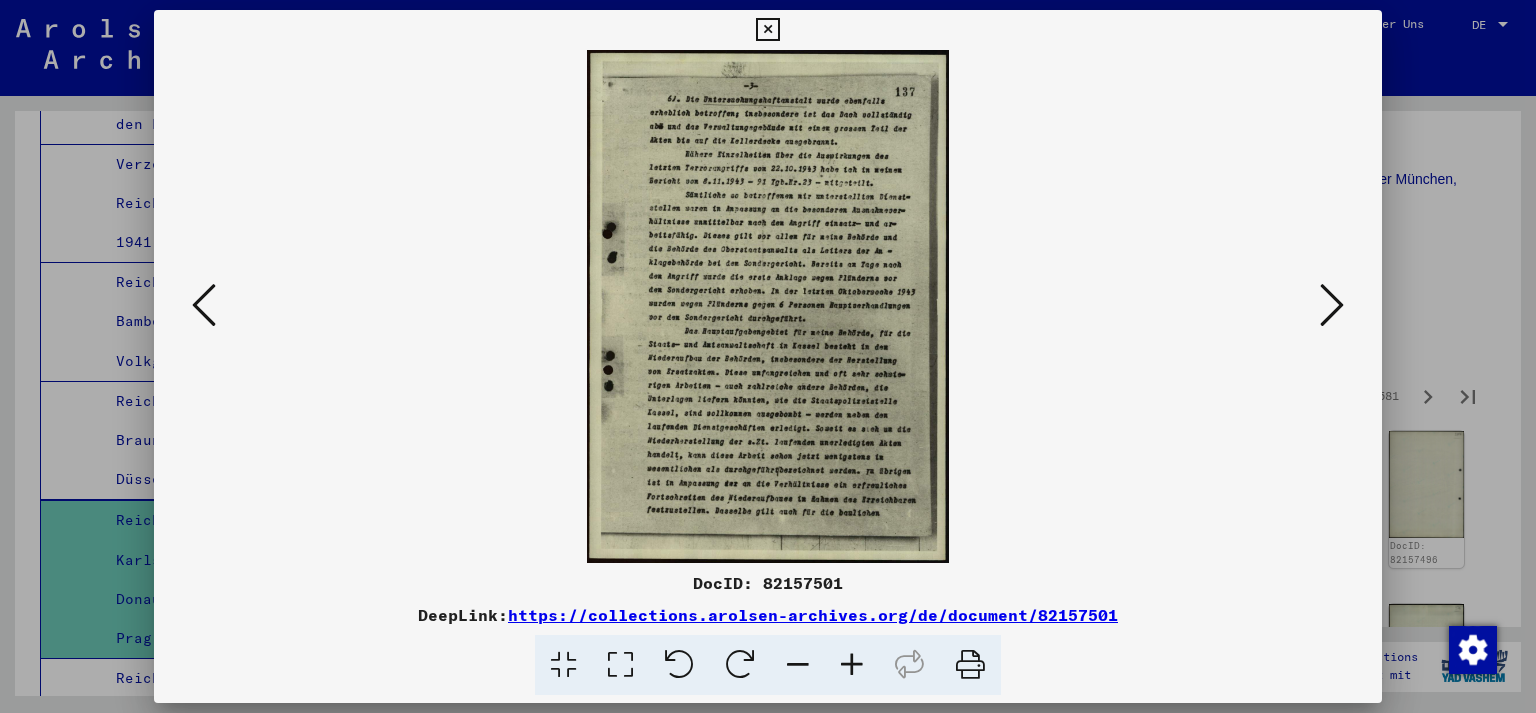 click at bounding box center (1332, 305) 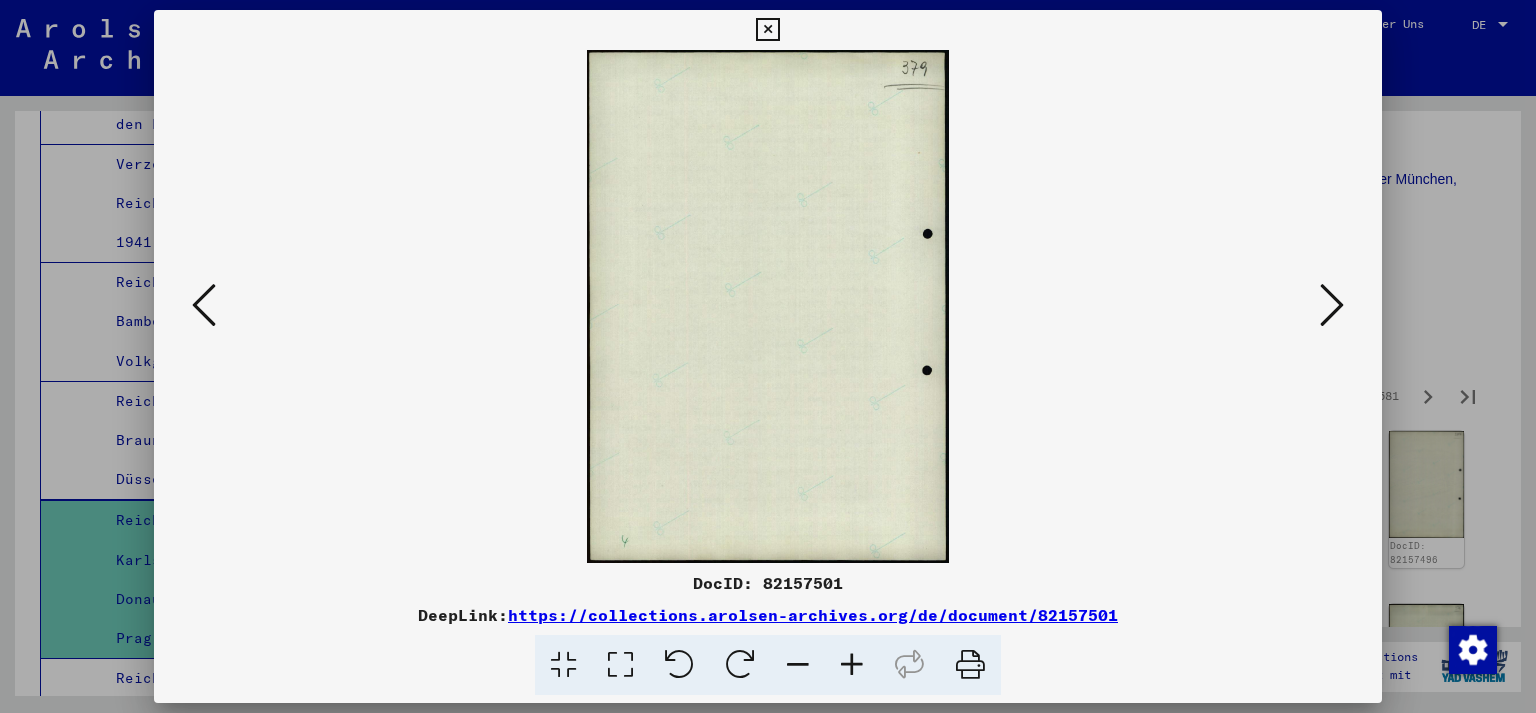 click at bounding box center (1332, 305) 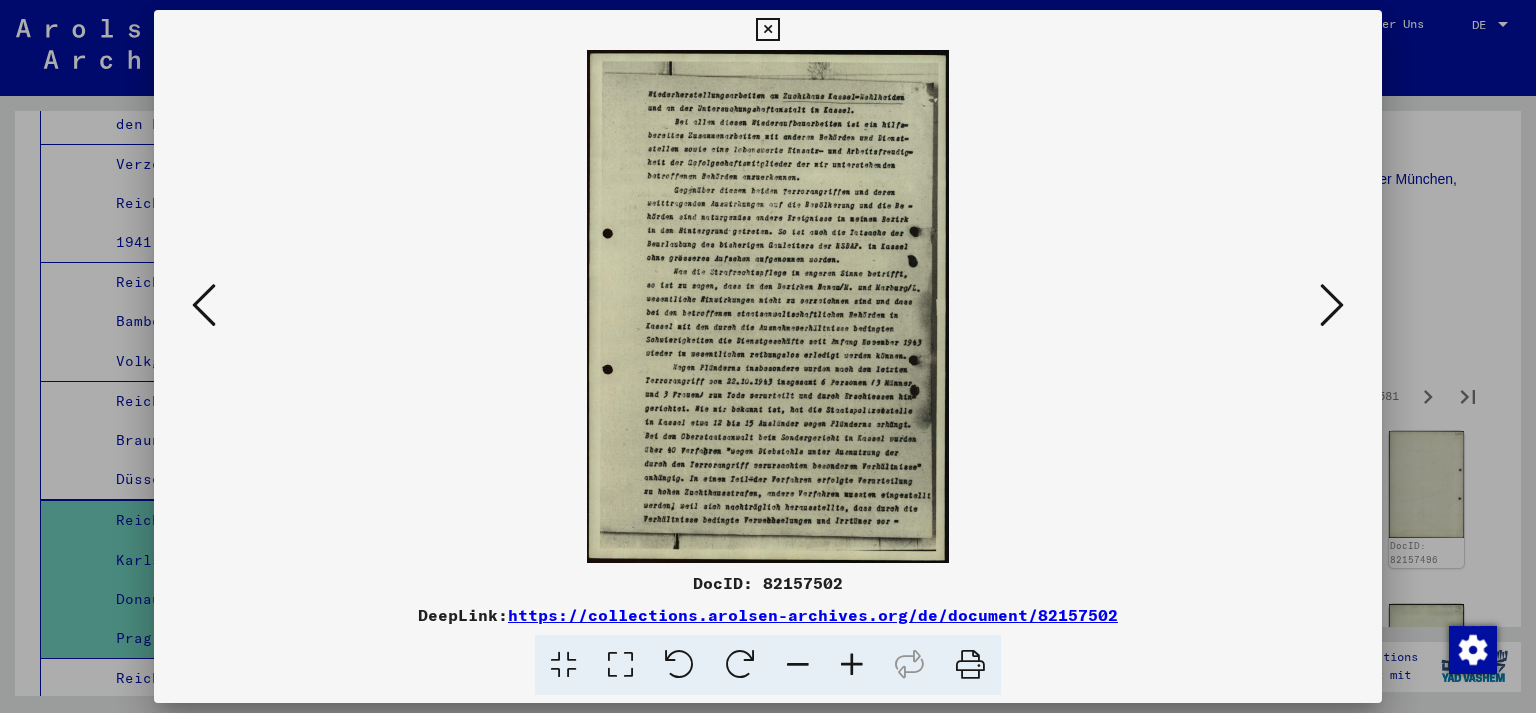 click at bounding box center [1332, 305] 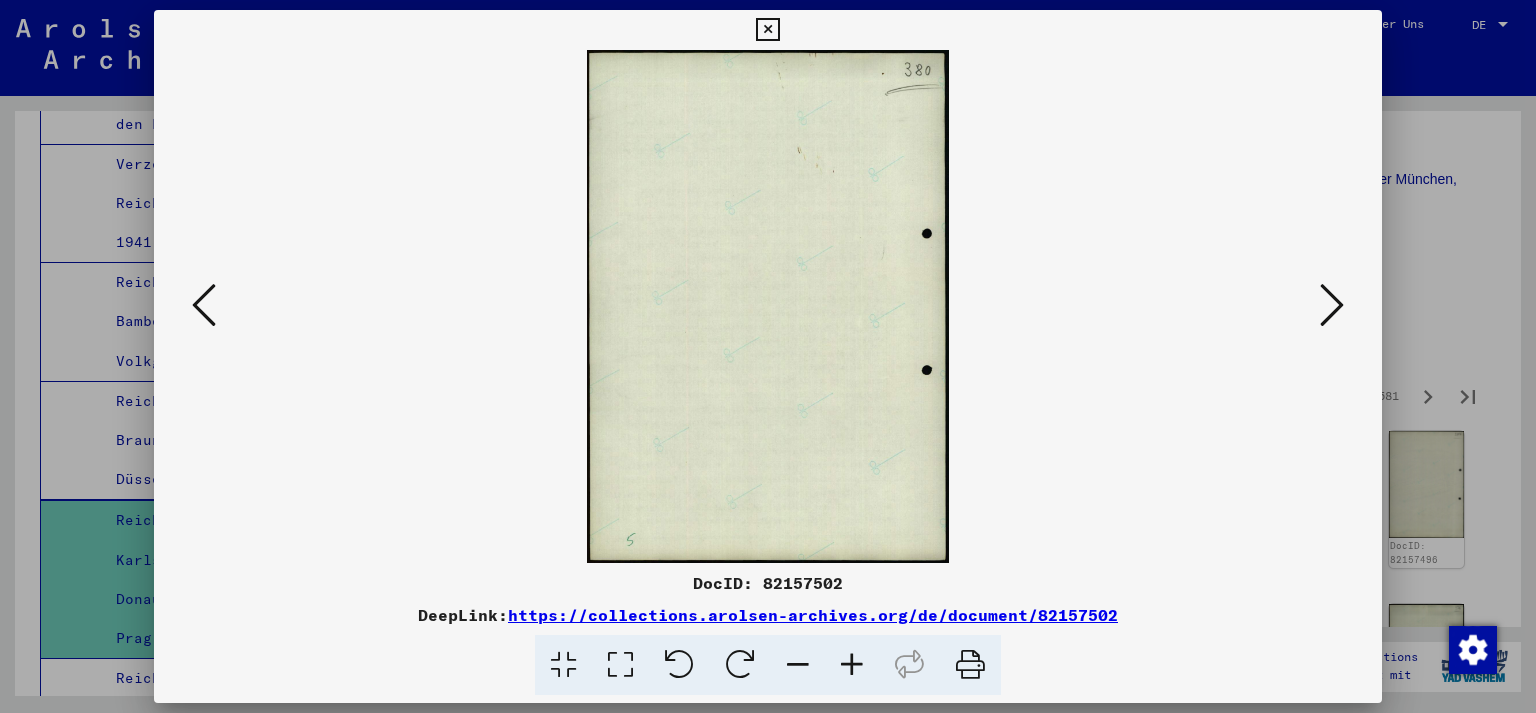 click at bounding box center (1332, 305) 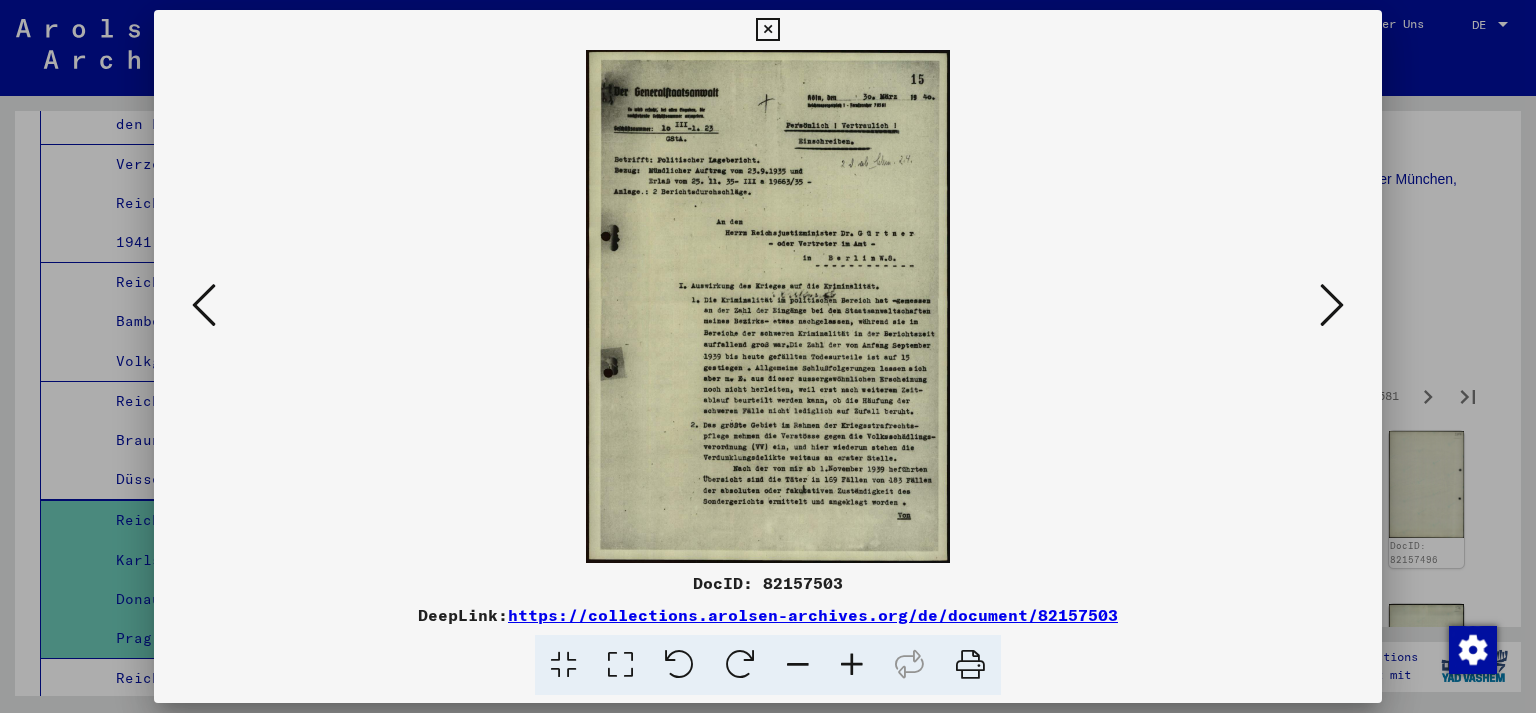 click at bounding box center (1332, 305) 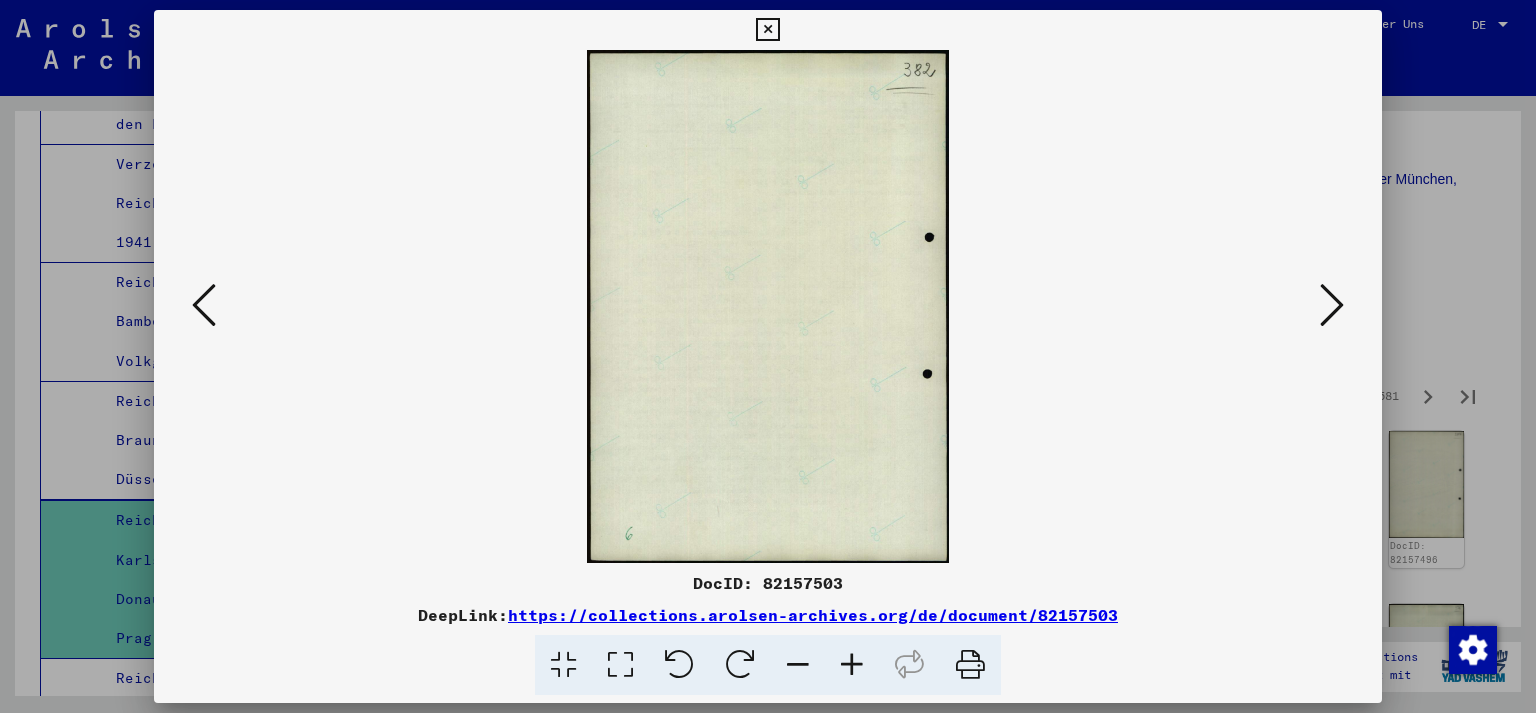 click at bounding box center (1332, 305) 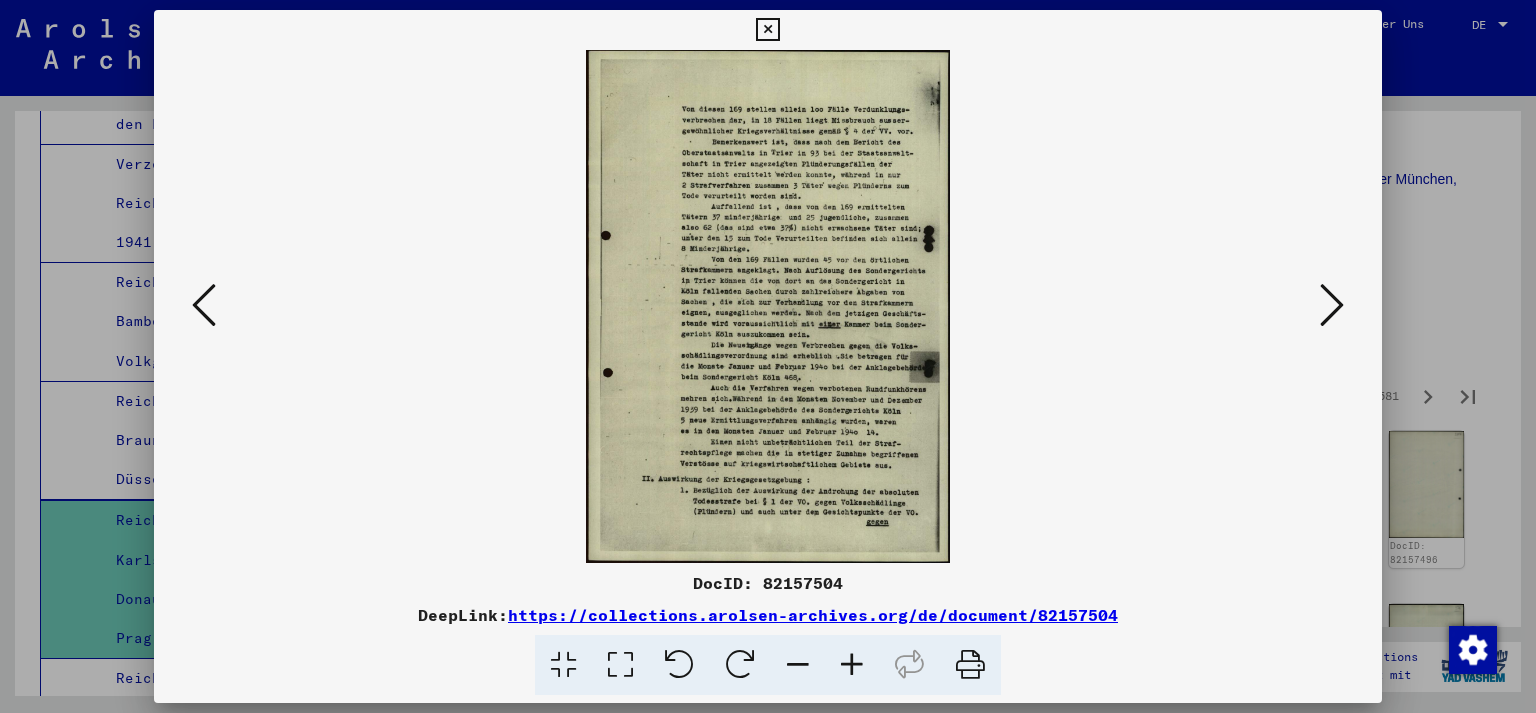 click at bounding box center (1332, 305) 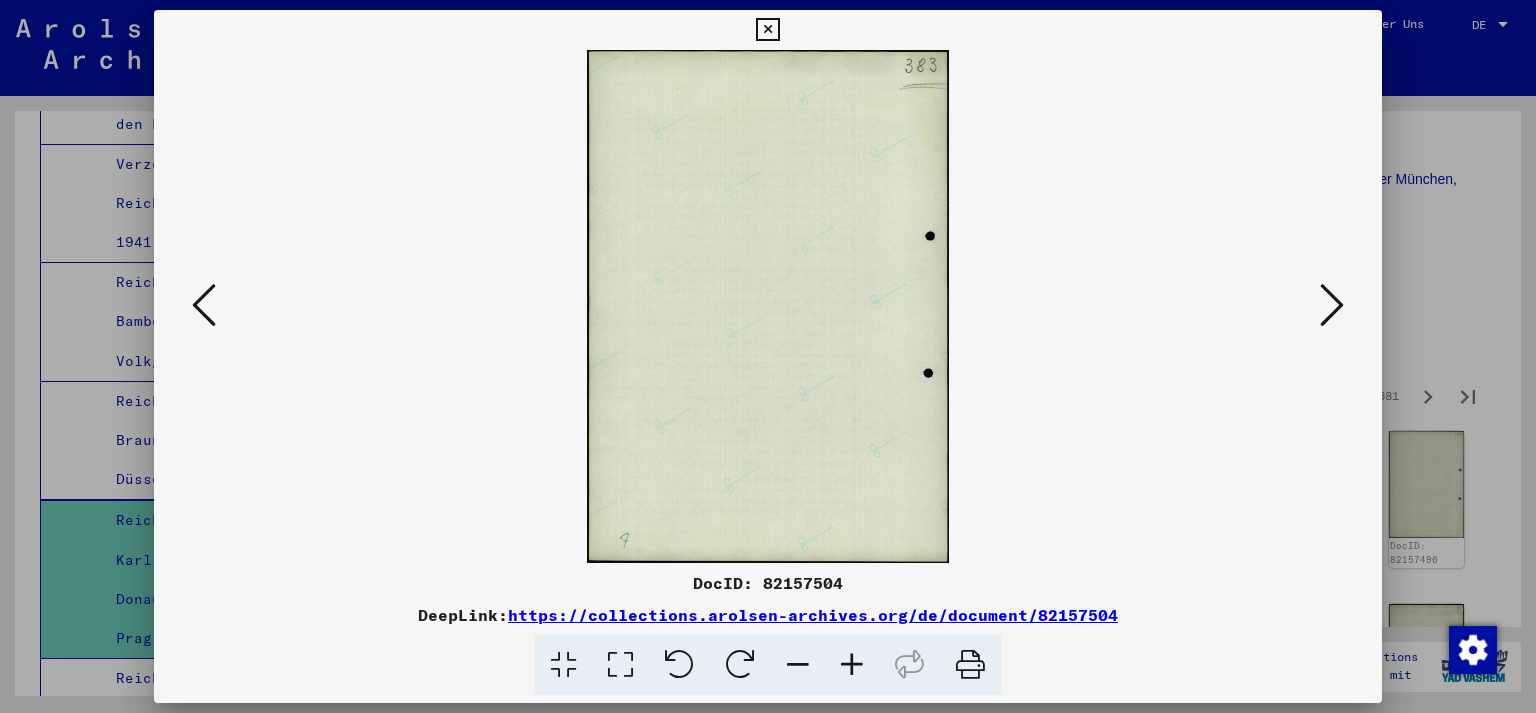 click at bounding box center [1332, 305] 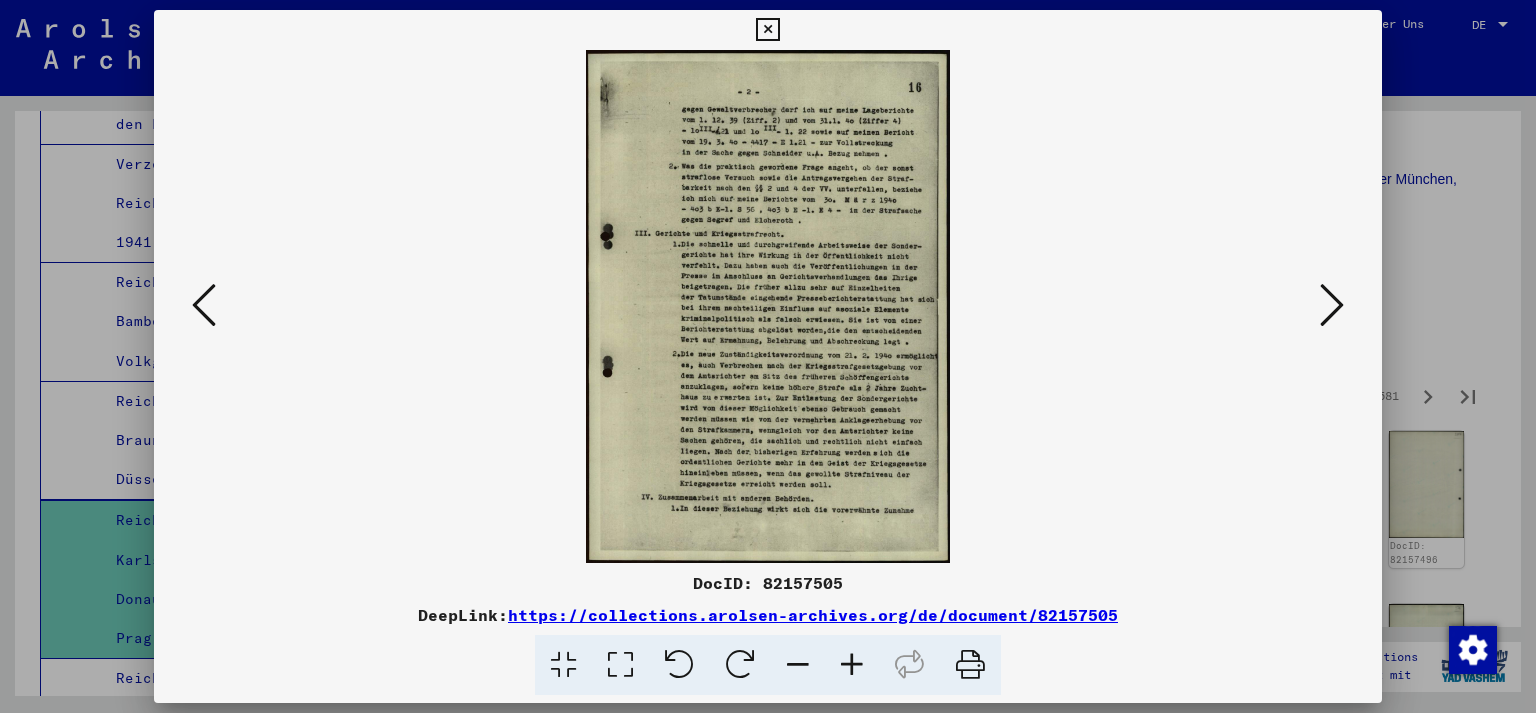click at bounding box center [1332, 305] 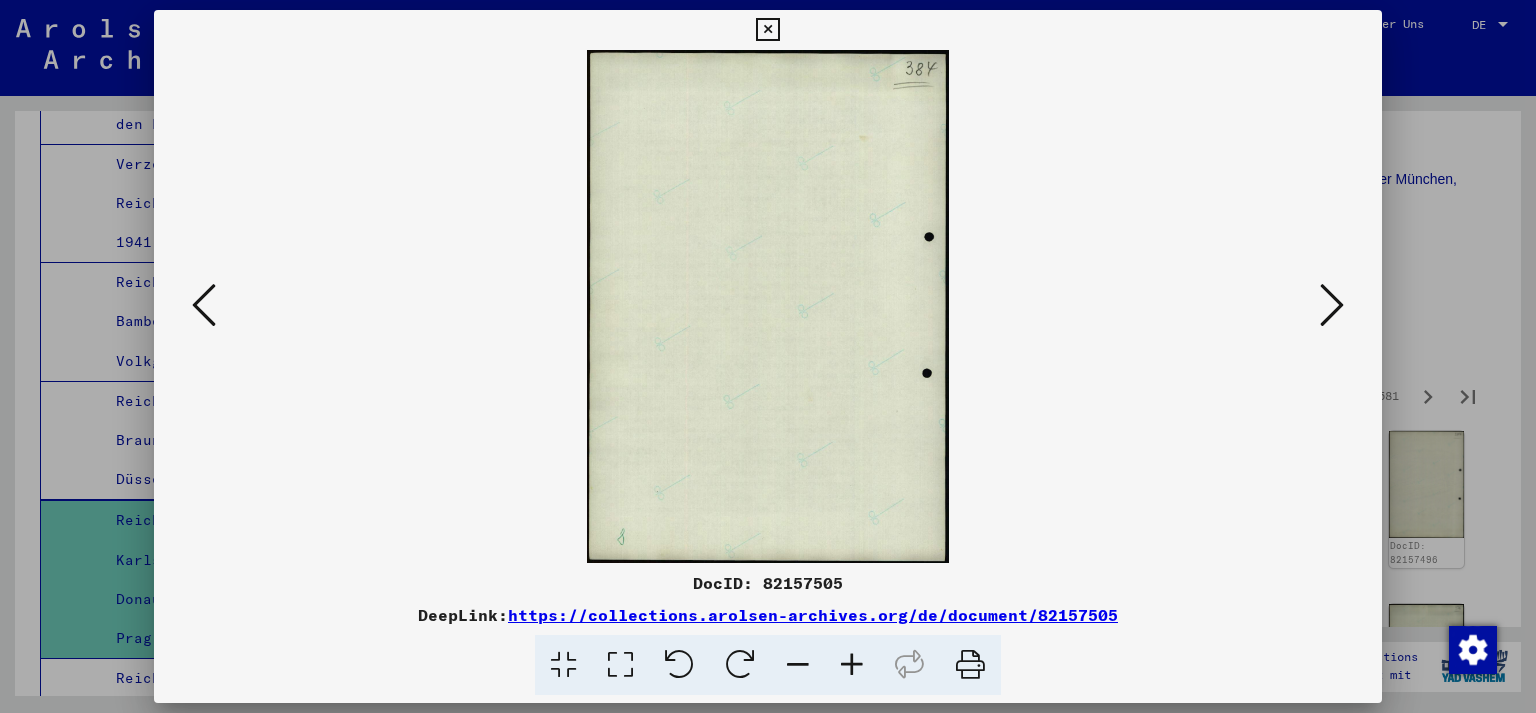 click at bounding box center (1332, 305) 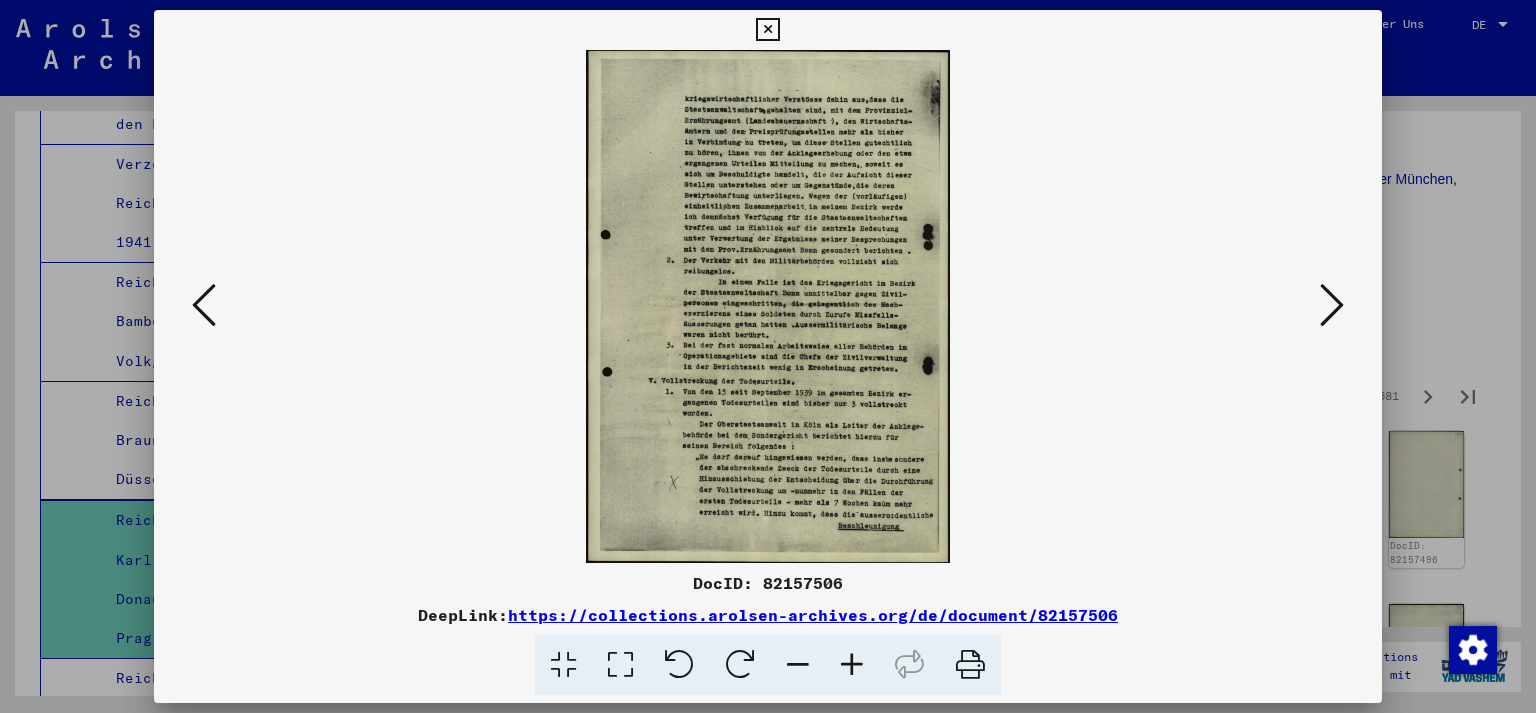 click at bounding box center (1332, 305) 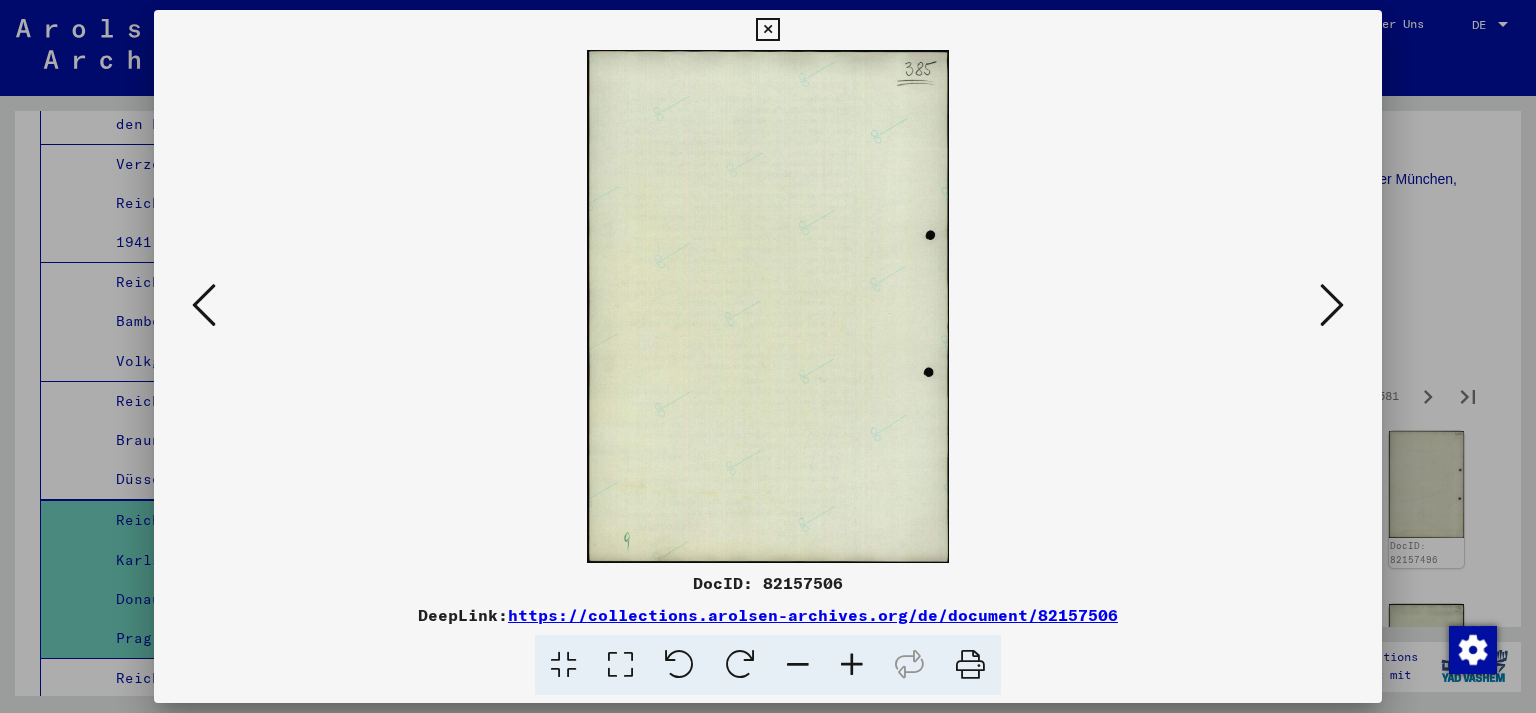 click at bounding box center (1332, 305) 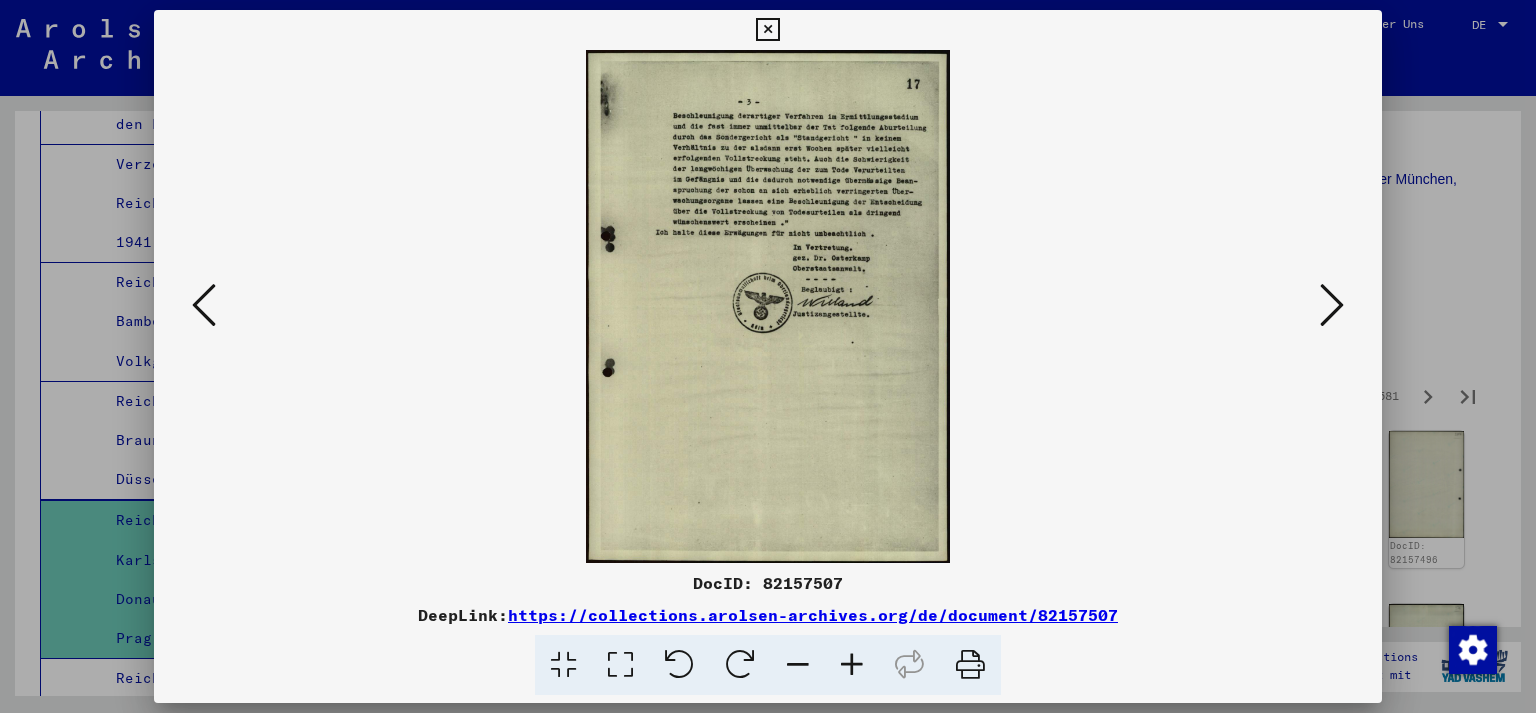click at bounding box center [1332, 305] 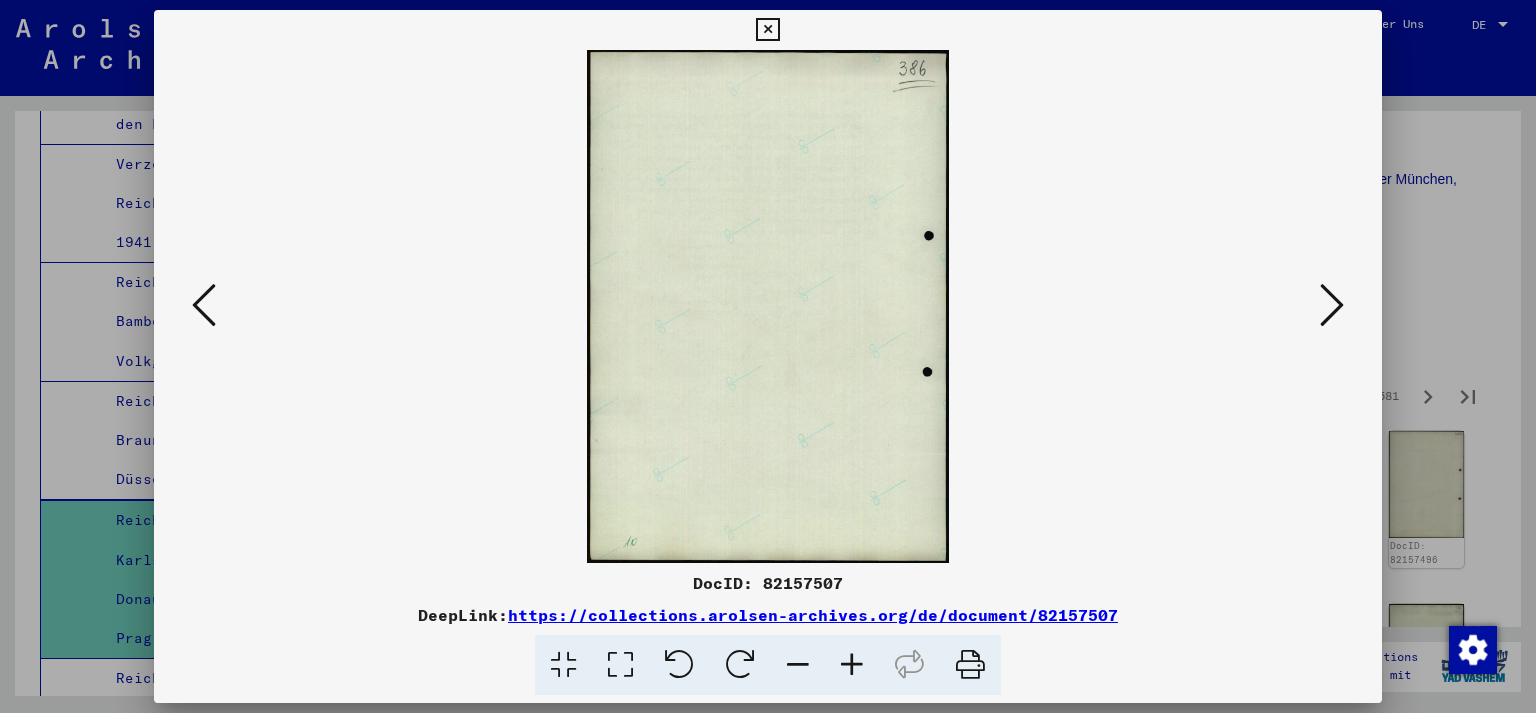 click at bounding box center [1332, 305] 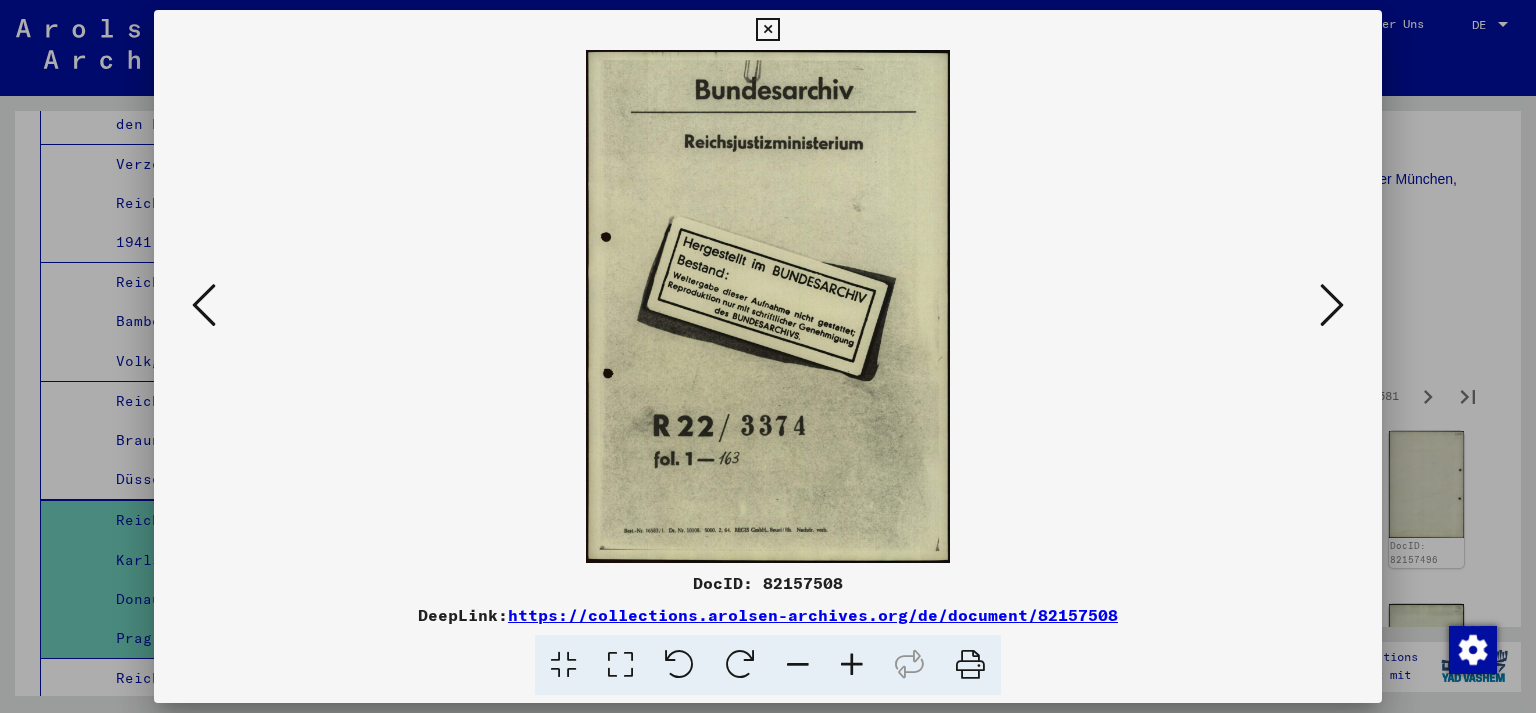 click at bounding box center (1332, 305) 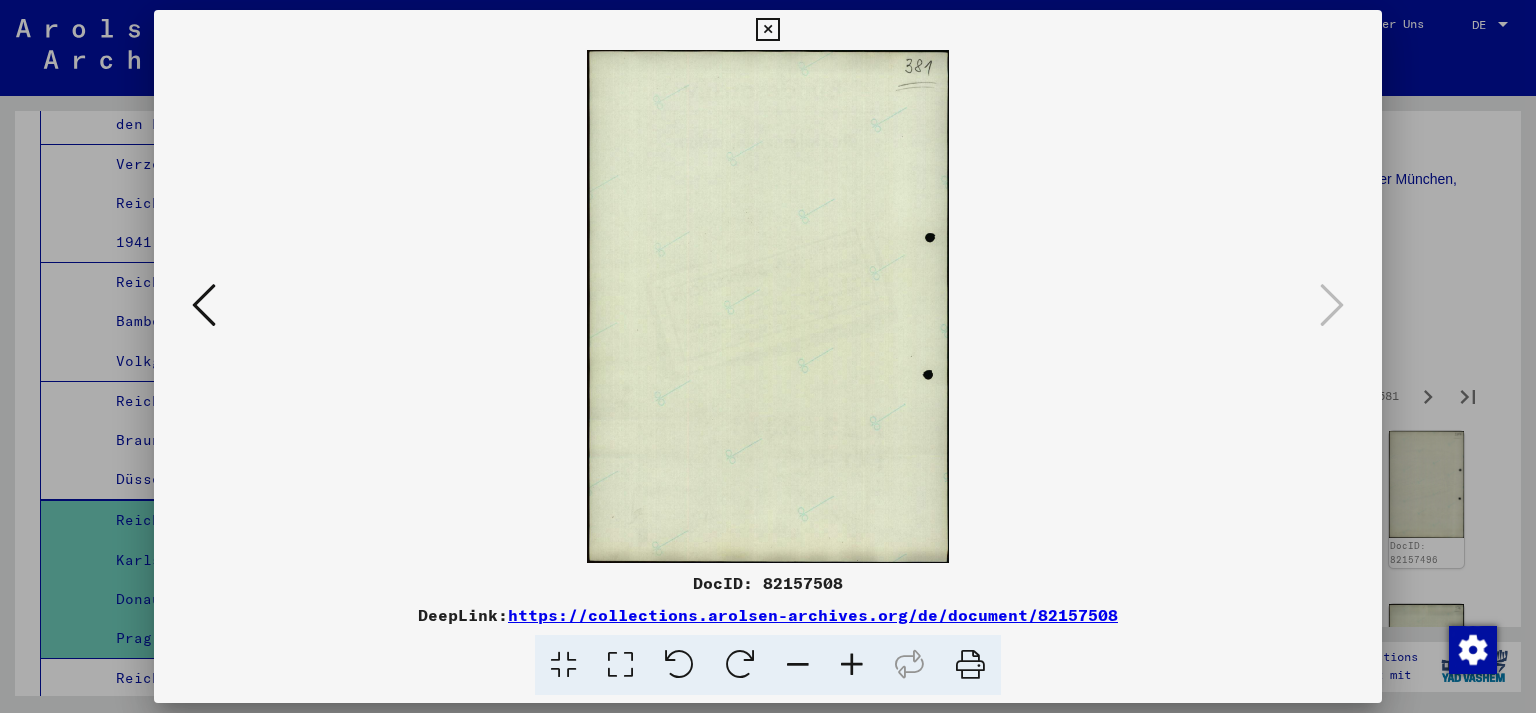click at bounding box center (768, 356) 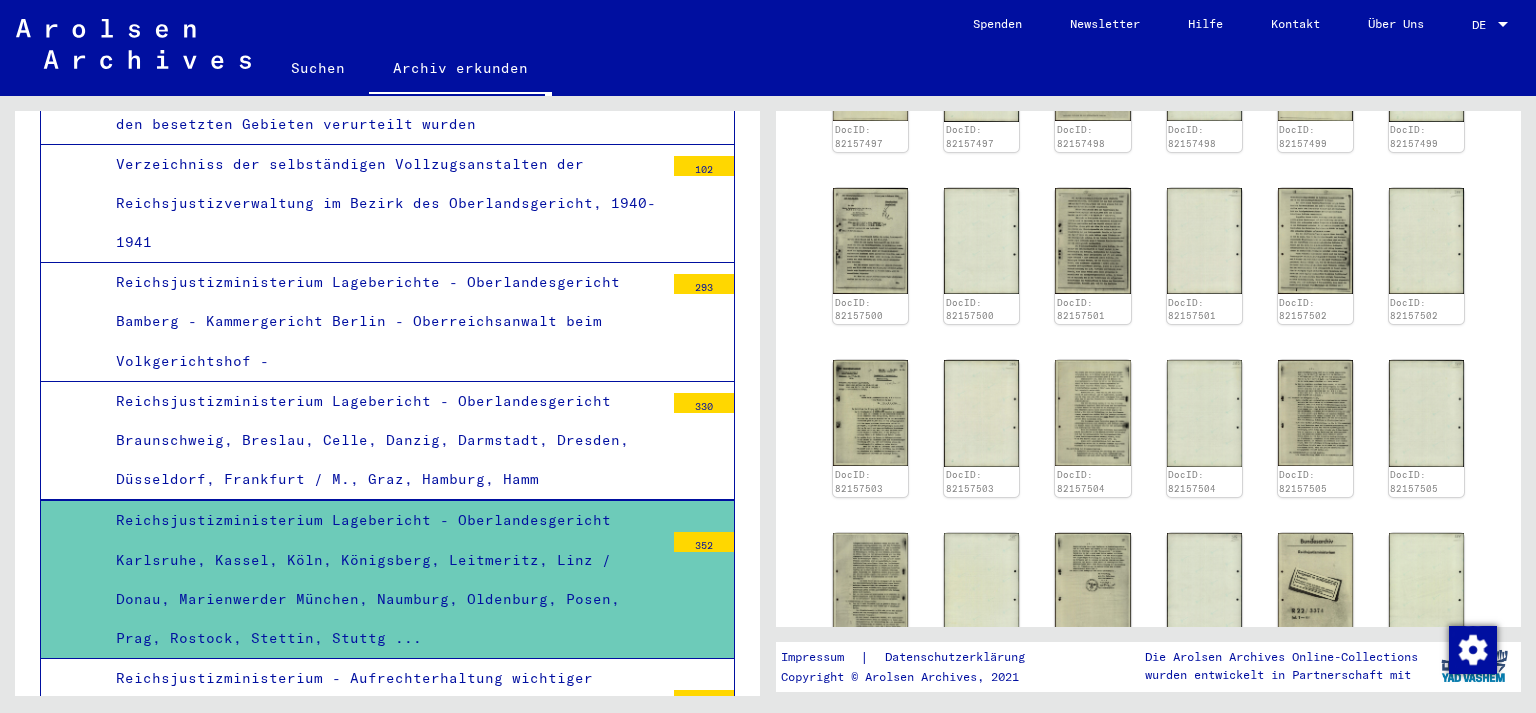 scroll, scrollTop: 294, scrollLeft: 0, axis: vertical 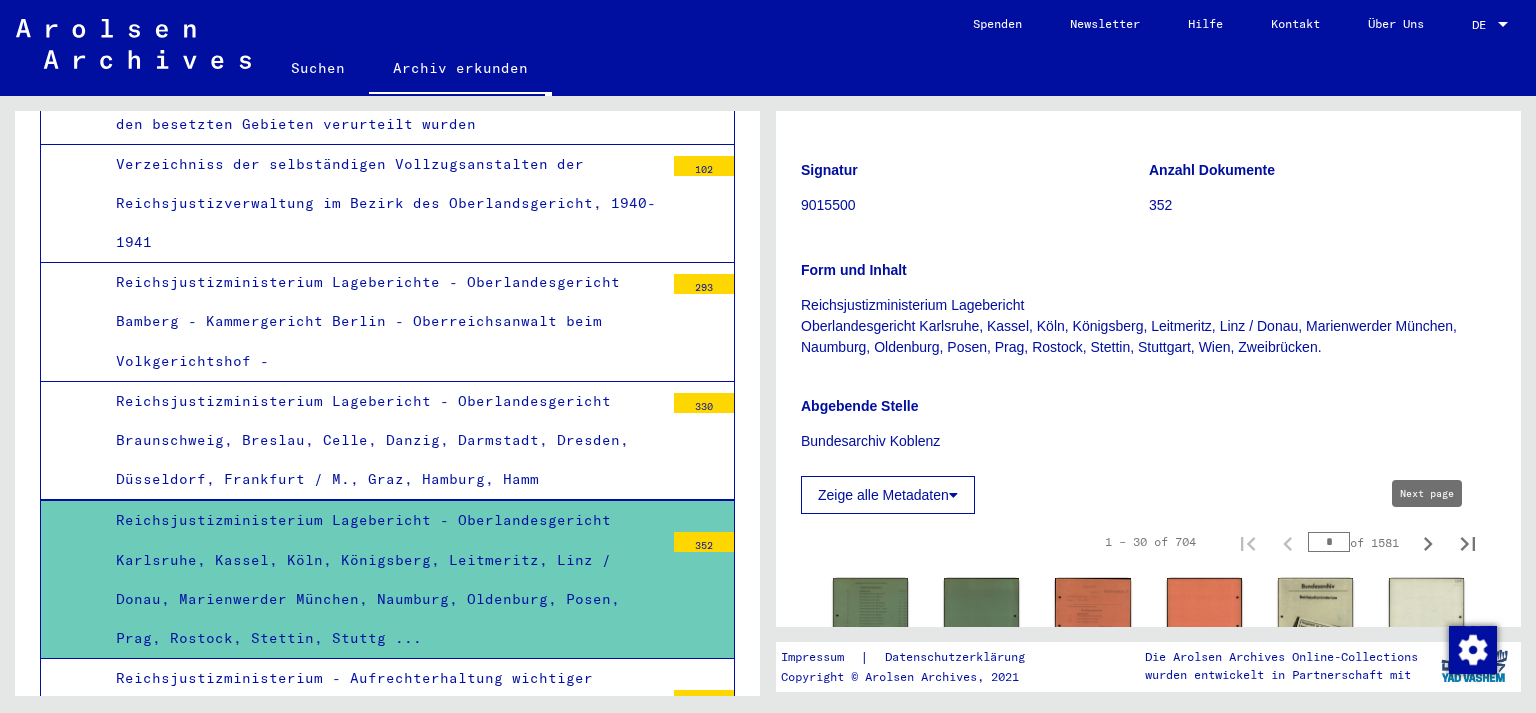 click 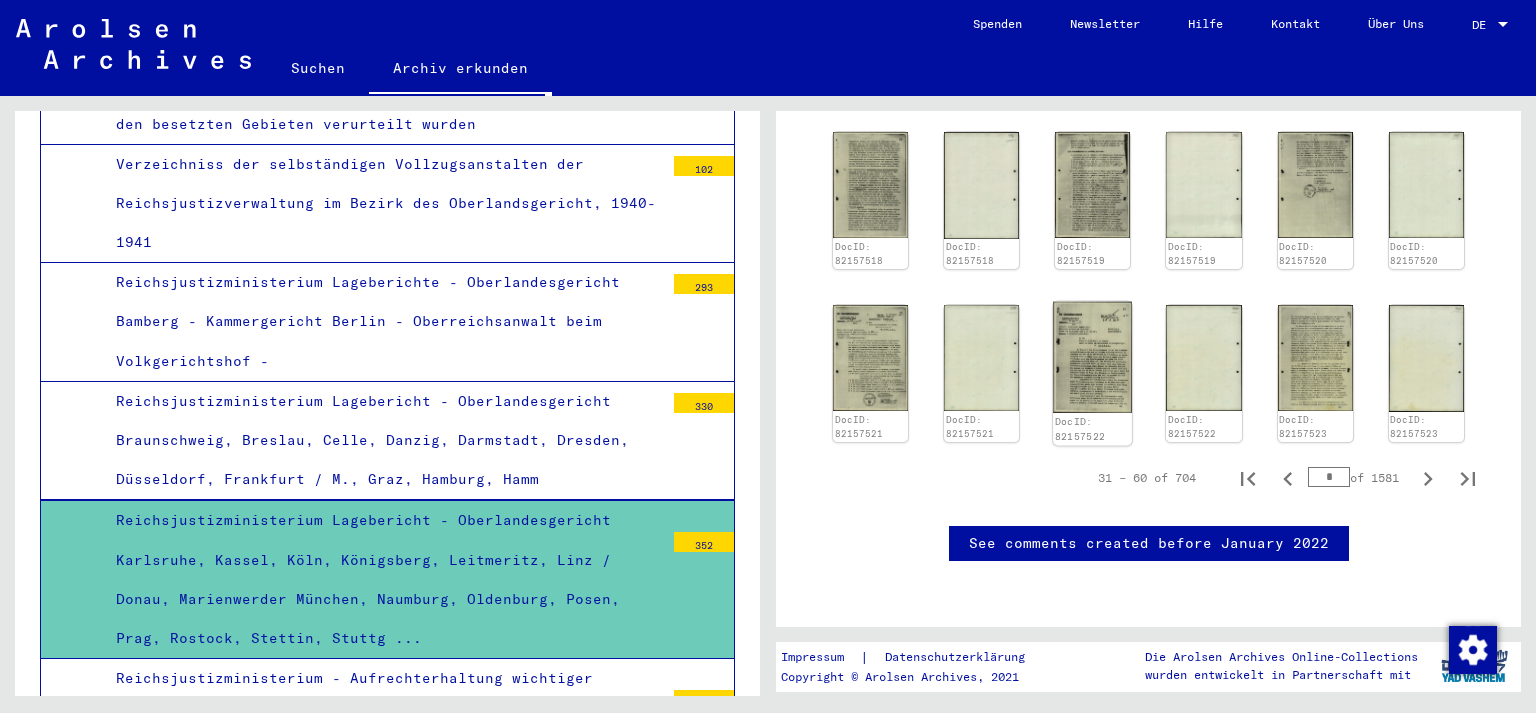 scroll, scrollTop: 1431, scrollLeft: 0, axis: vertical 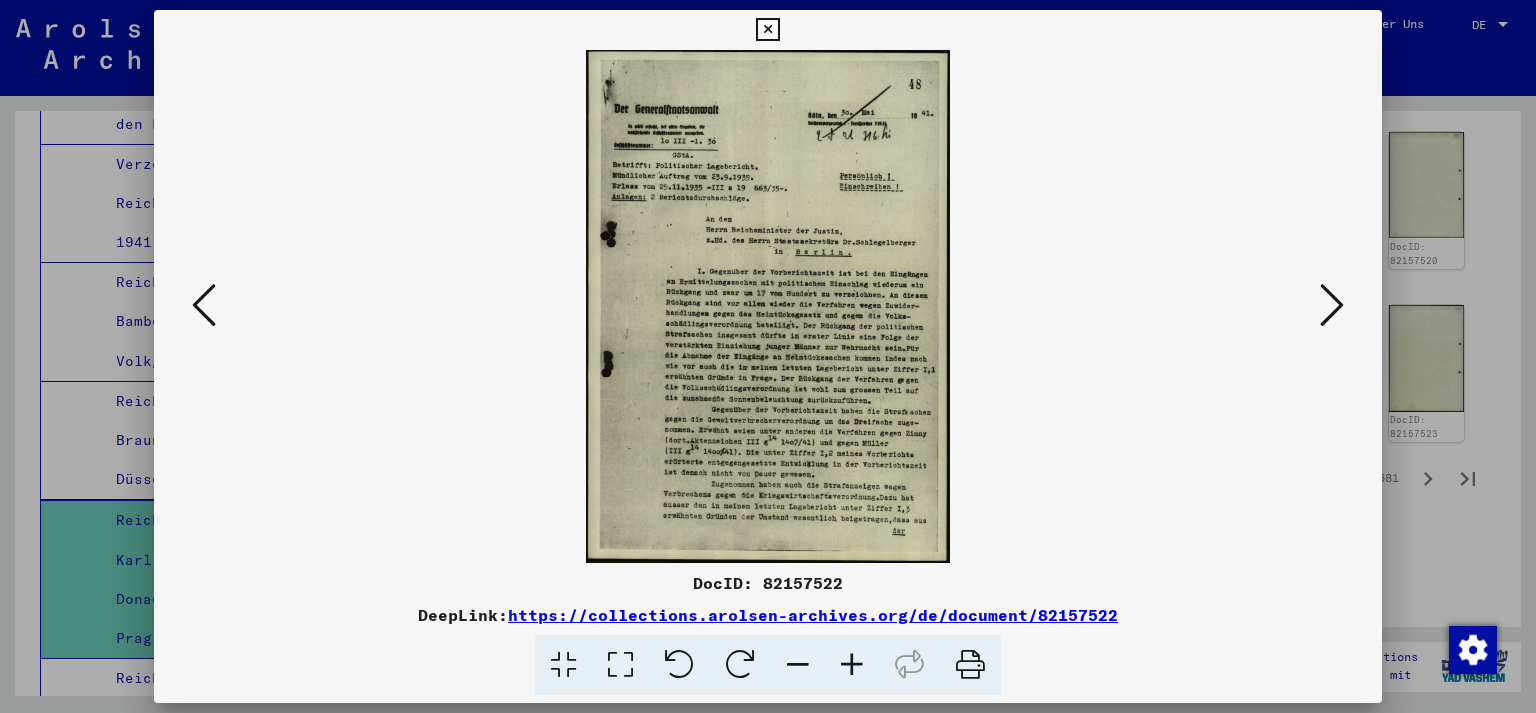 click at bounding box center (1332, 306) 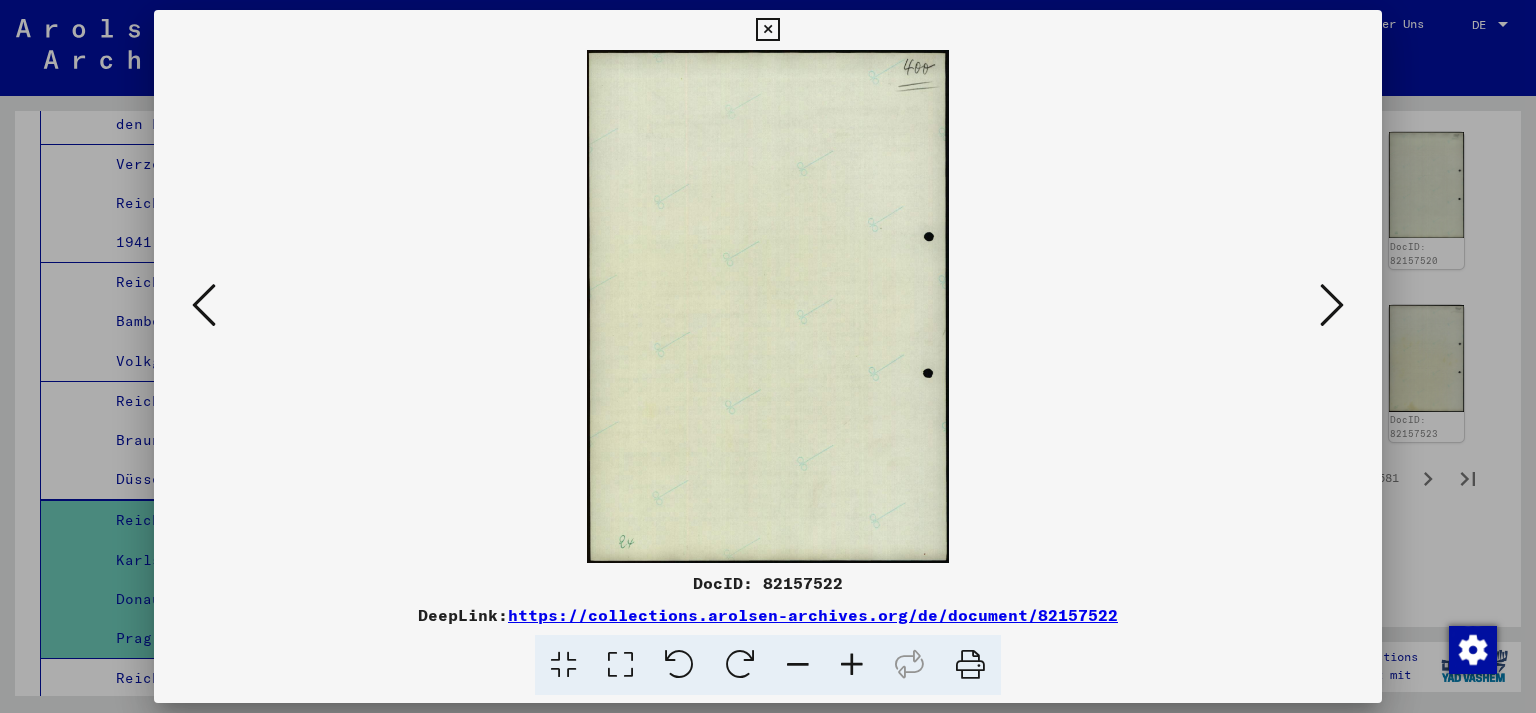 click at bounding box center [1332, 305] 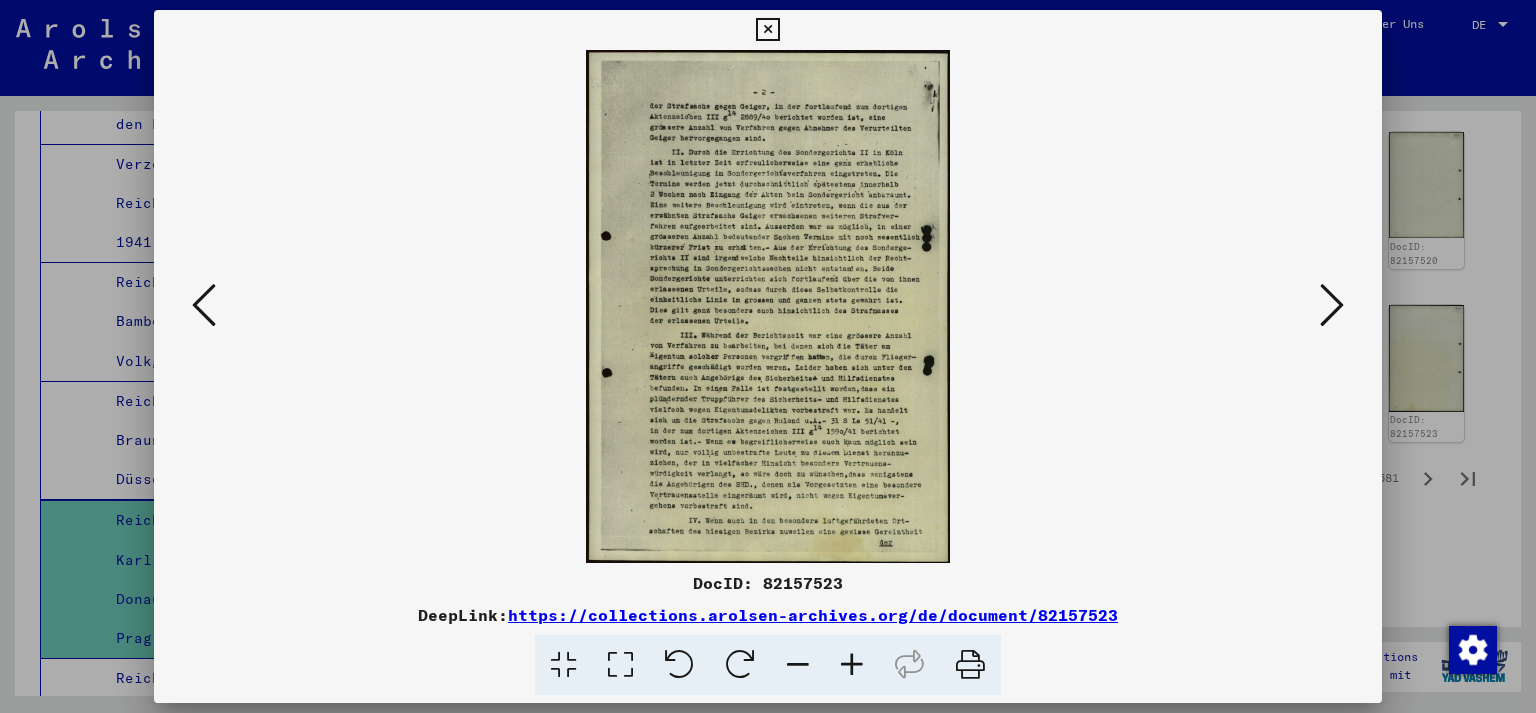 click at bounding box center (1332, 305) 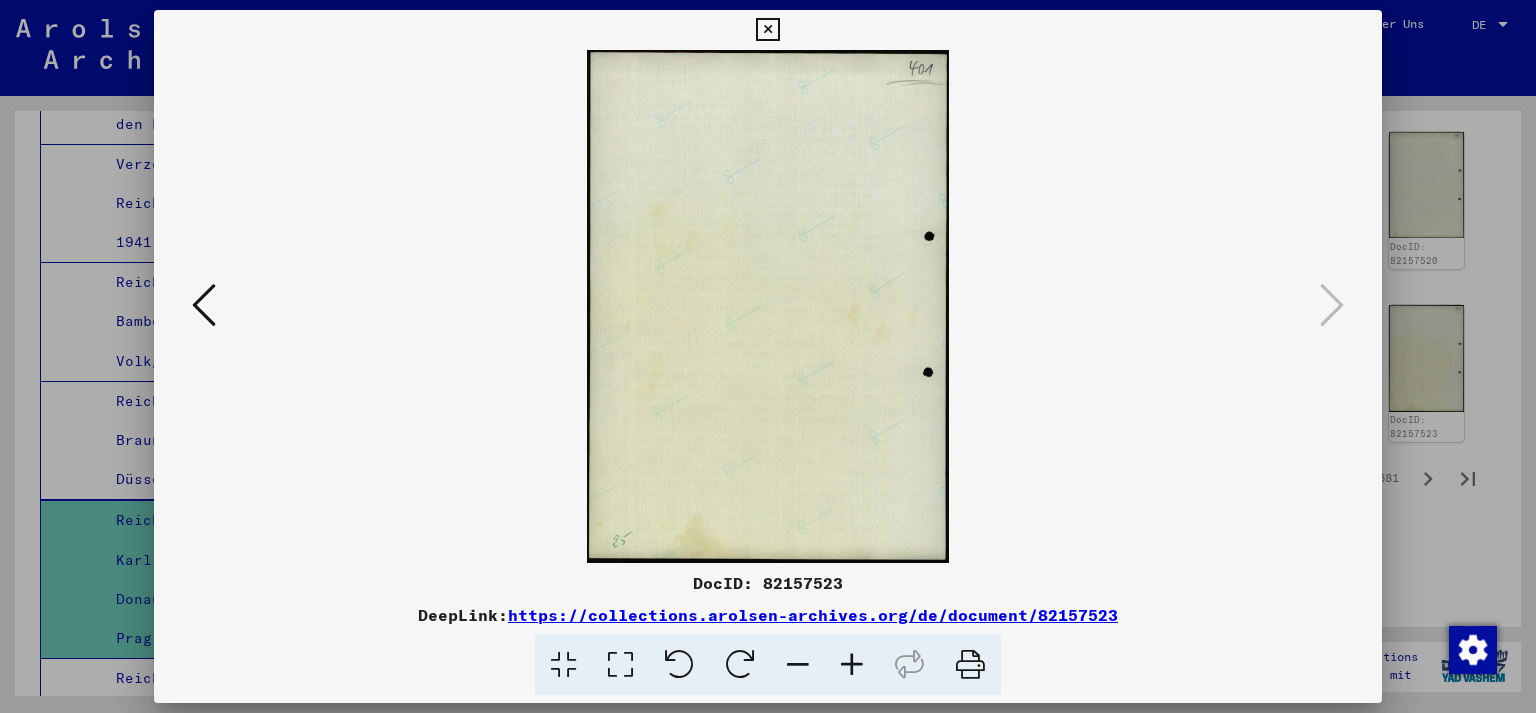 click at bounding box center (768, 356) 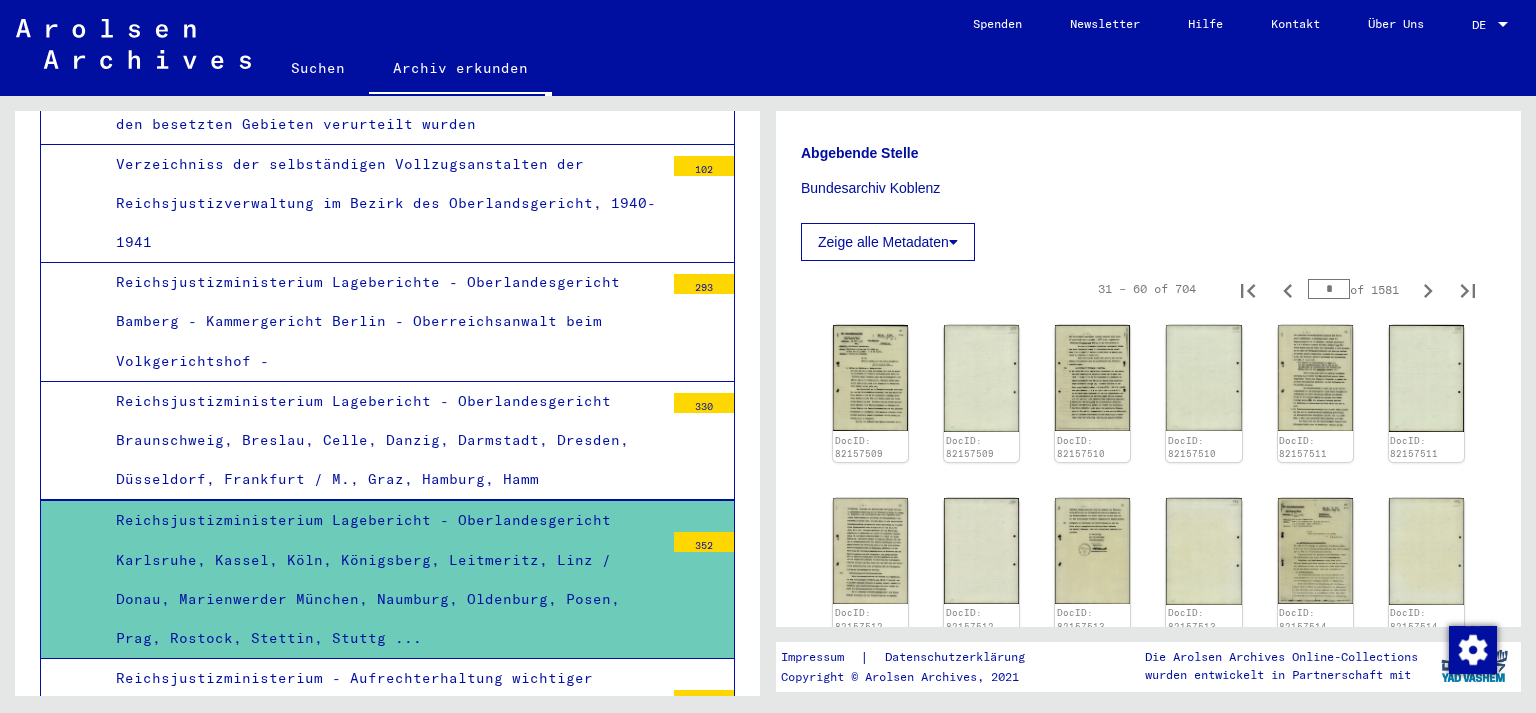 scroll, scrollTop: 400, scrollLeft: 0, axis: vertical 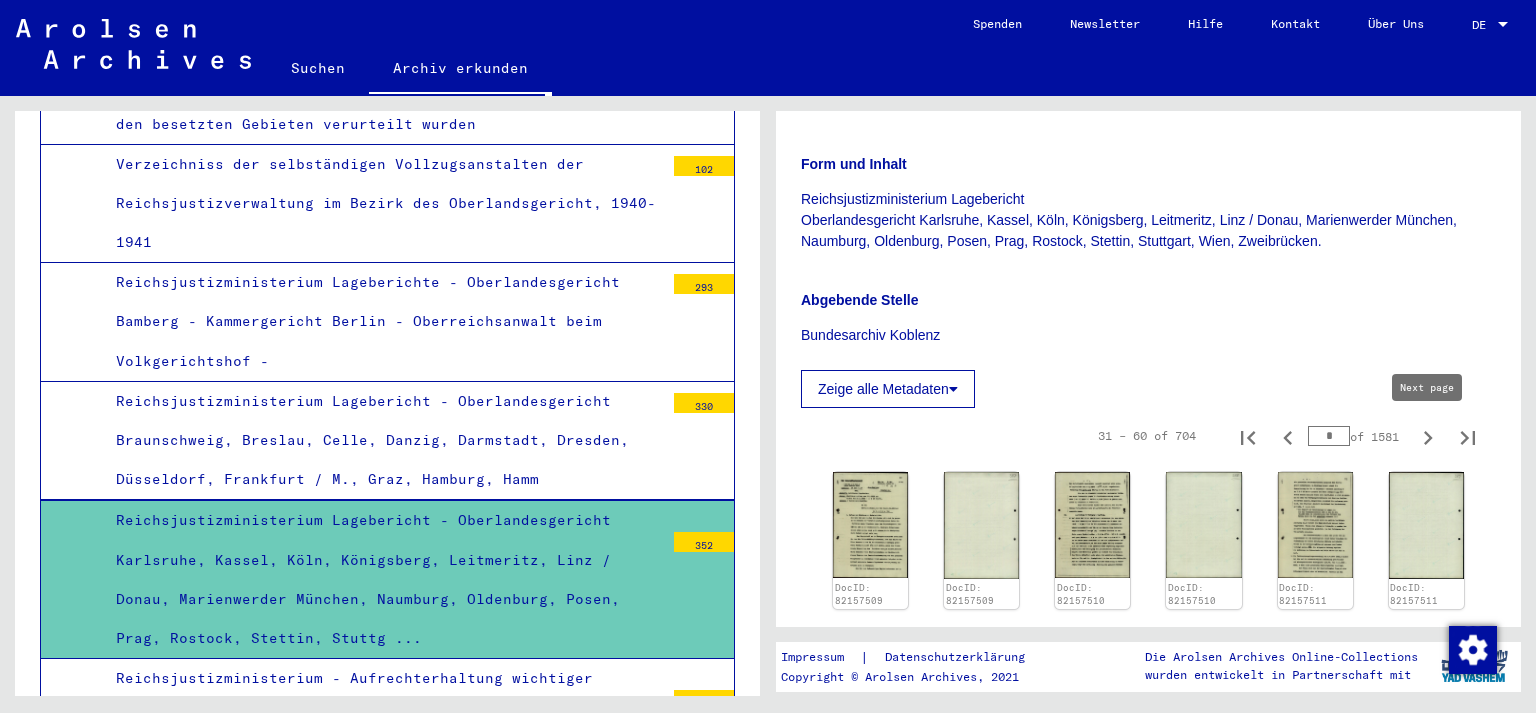 click 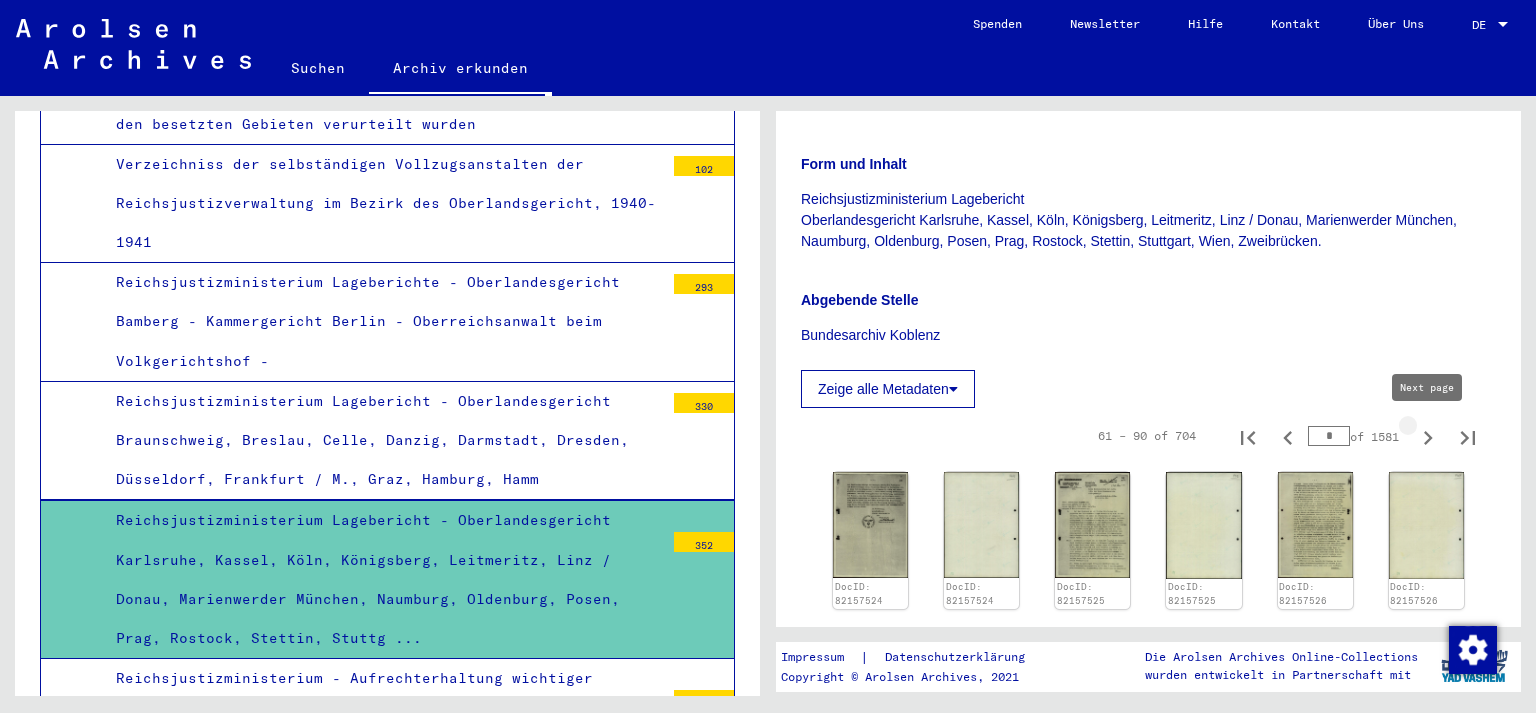 type on "*" 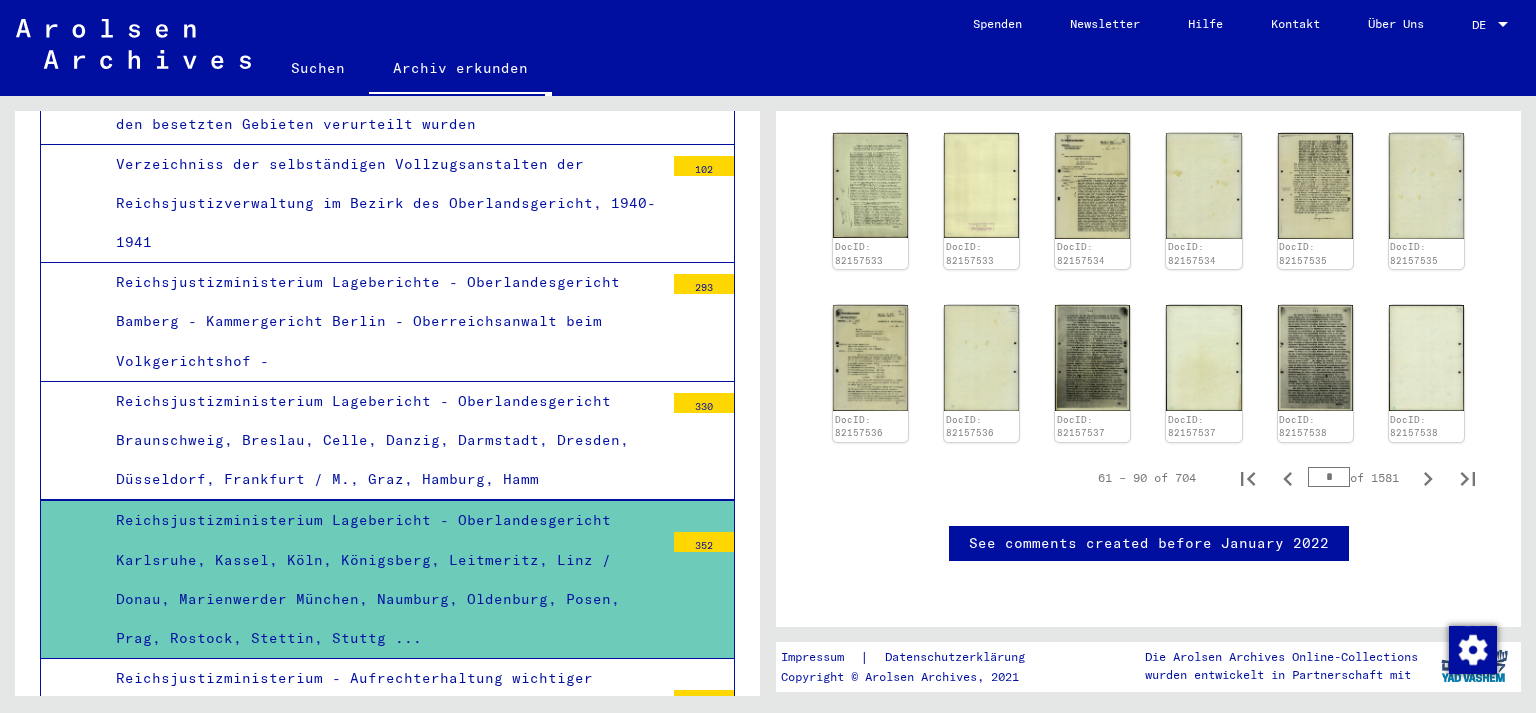 scroll, scrollTop: 981, scrollLeft: 0, axis: vertical 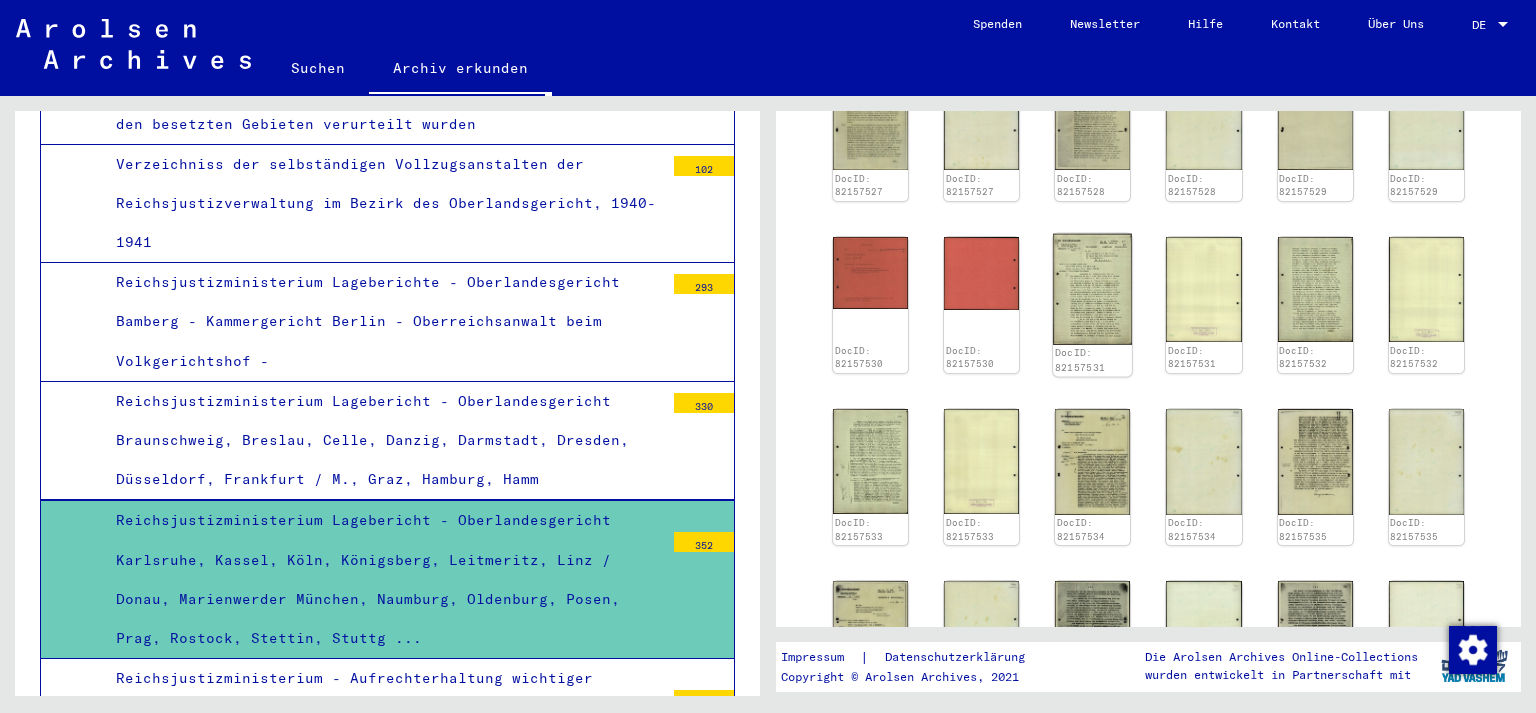 click 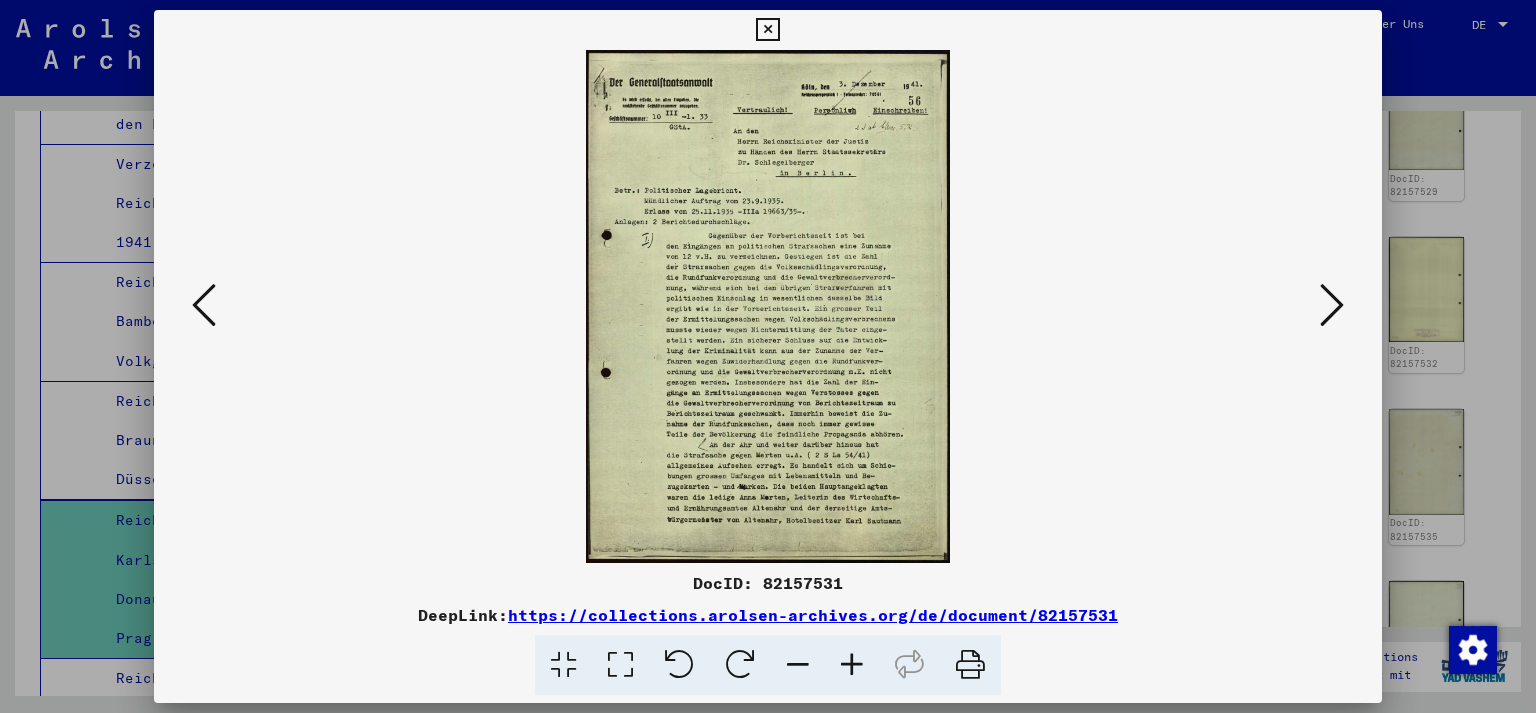 drag, startPoint x: 858, startPoint y: 410, endPoint x: 958, endPoint y: 364, distance: 110.0727 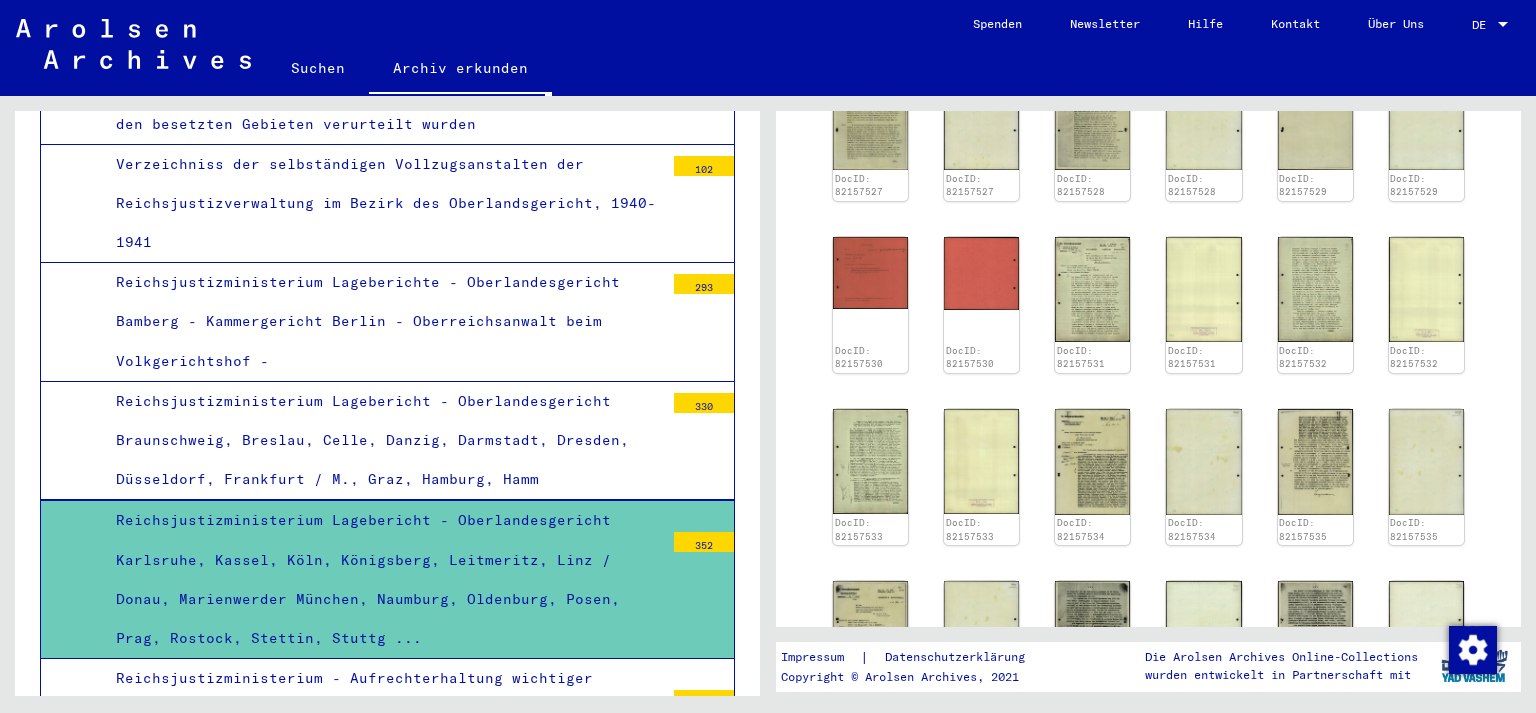 scroll, scrollTop: 1717, scrollLeft: 0, axis: vertical 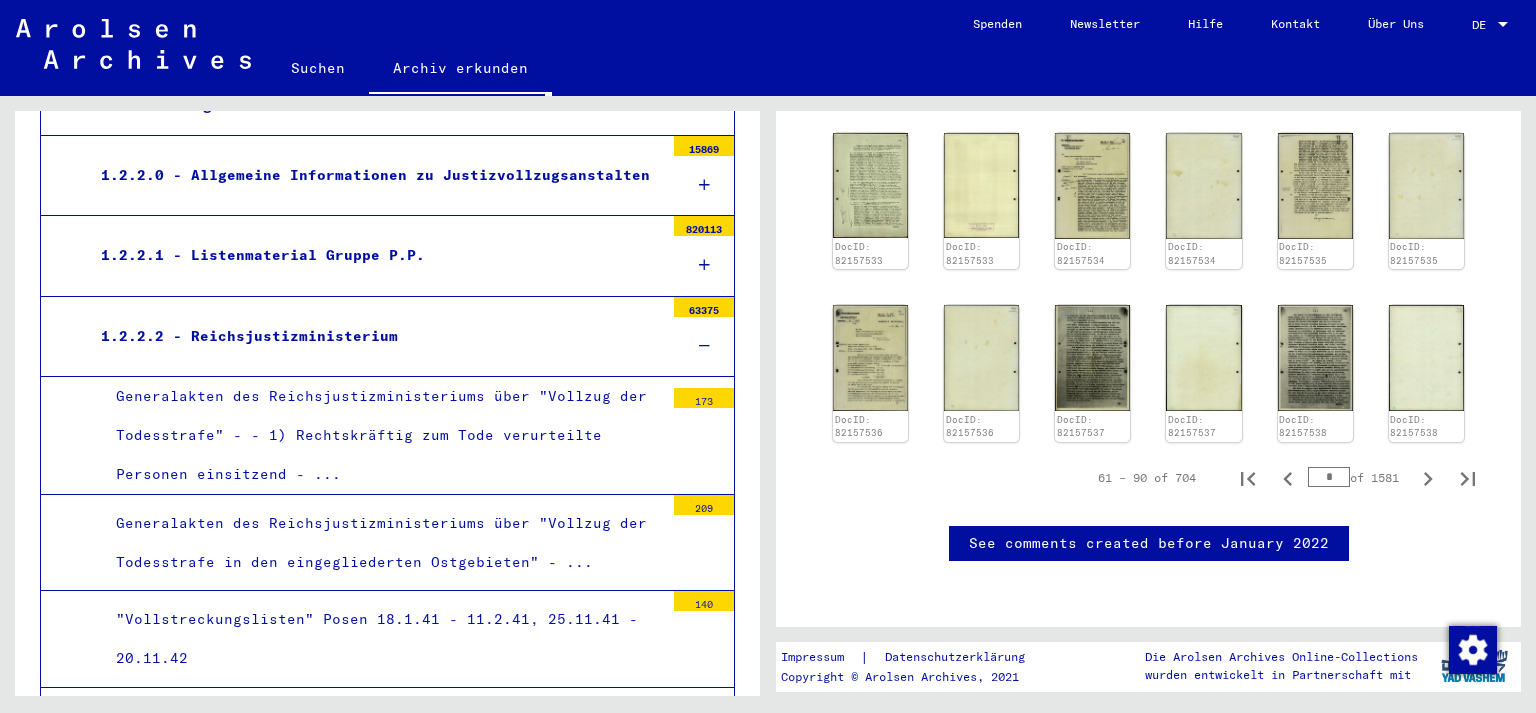 click on "1.2.2.2 - Reichsjustizministerium" at bounding box center (375, 336) 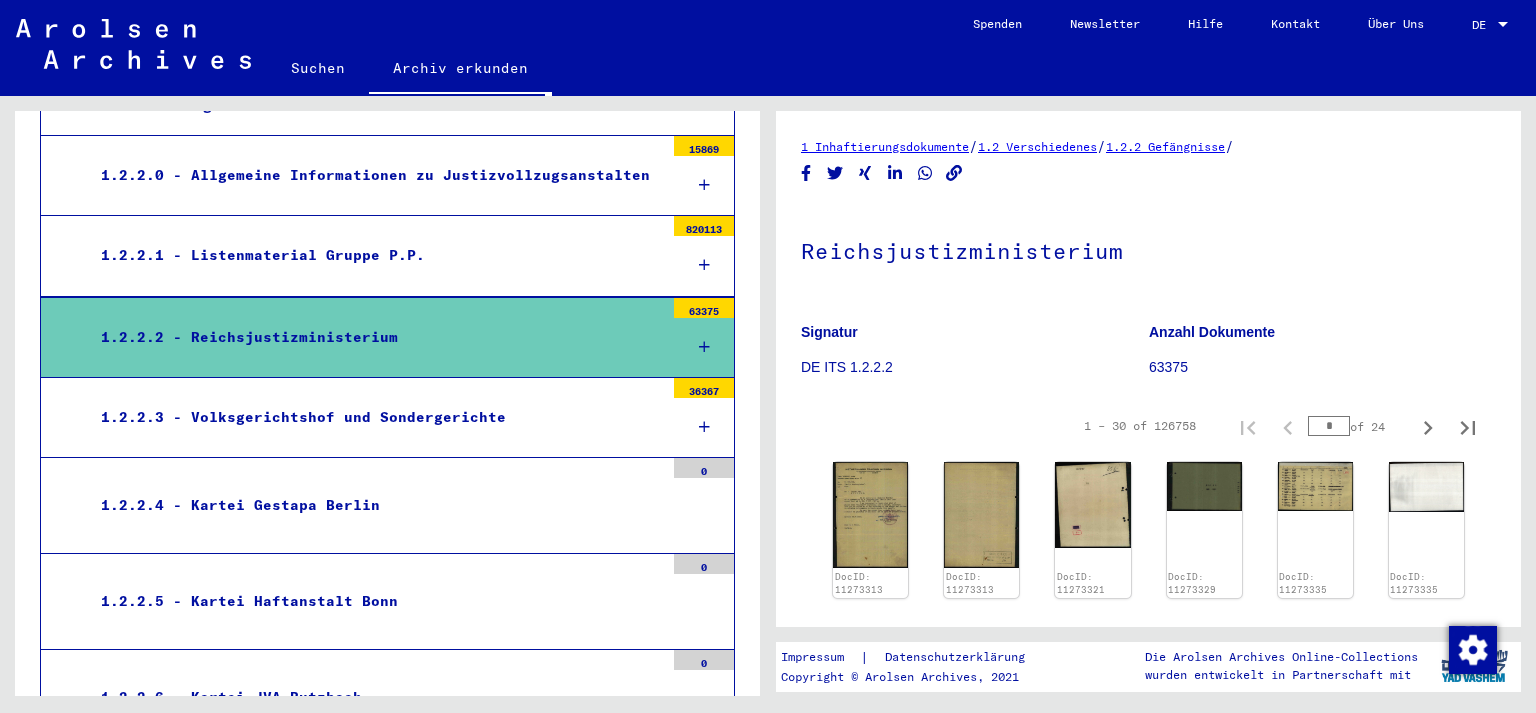 click on "1.2.2.3 - Volksgerichtshof und Sondergerichte" at bounding box center (375, 417) 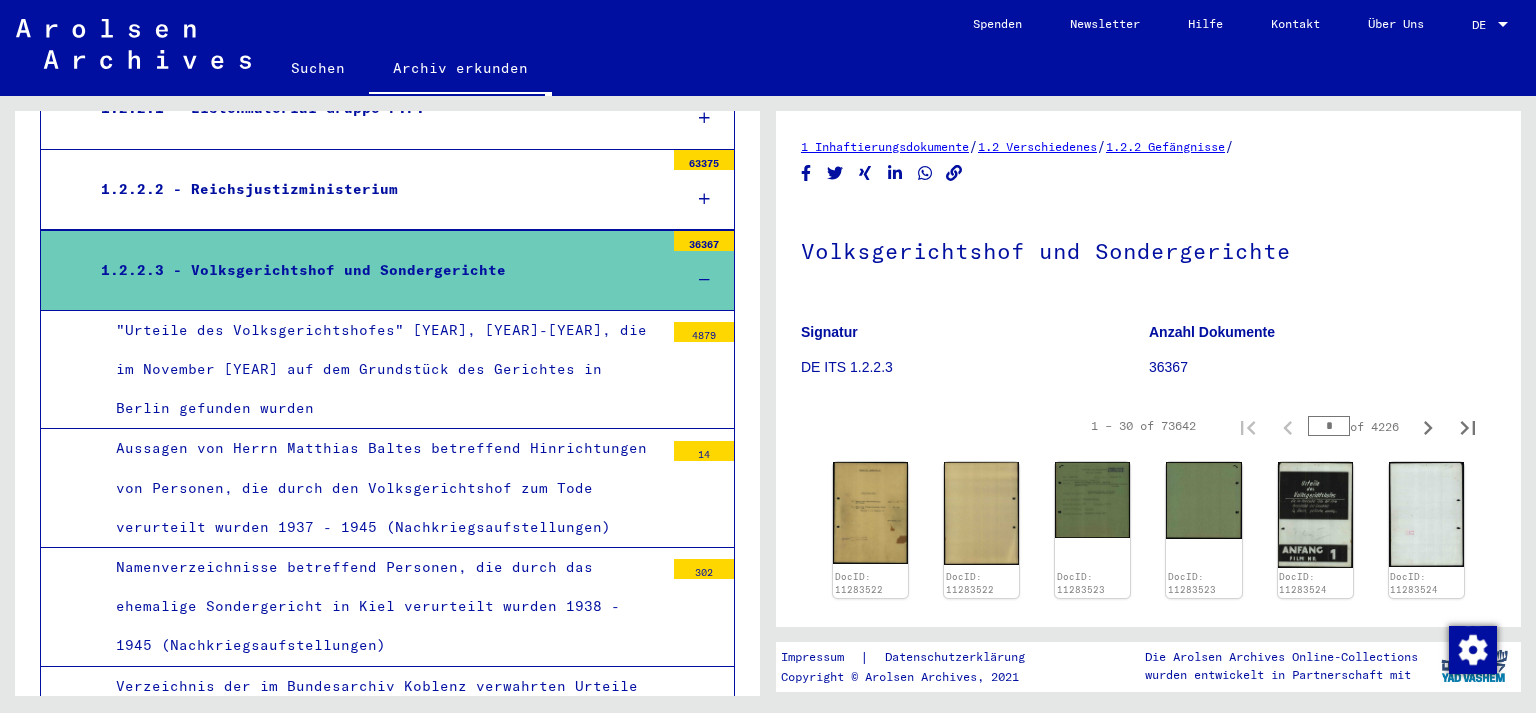 scroll, scrollTop: 736, scrollLeft: 0, axis: vertical 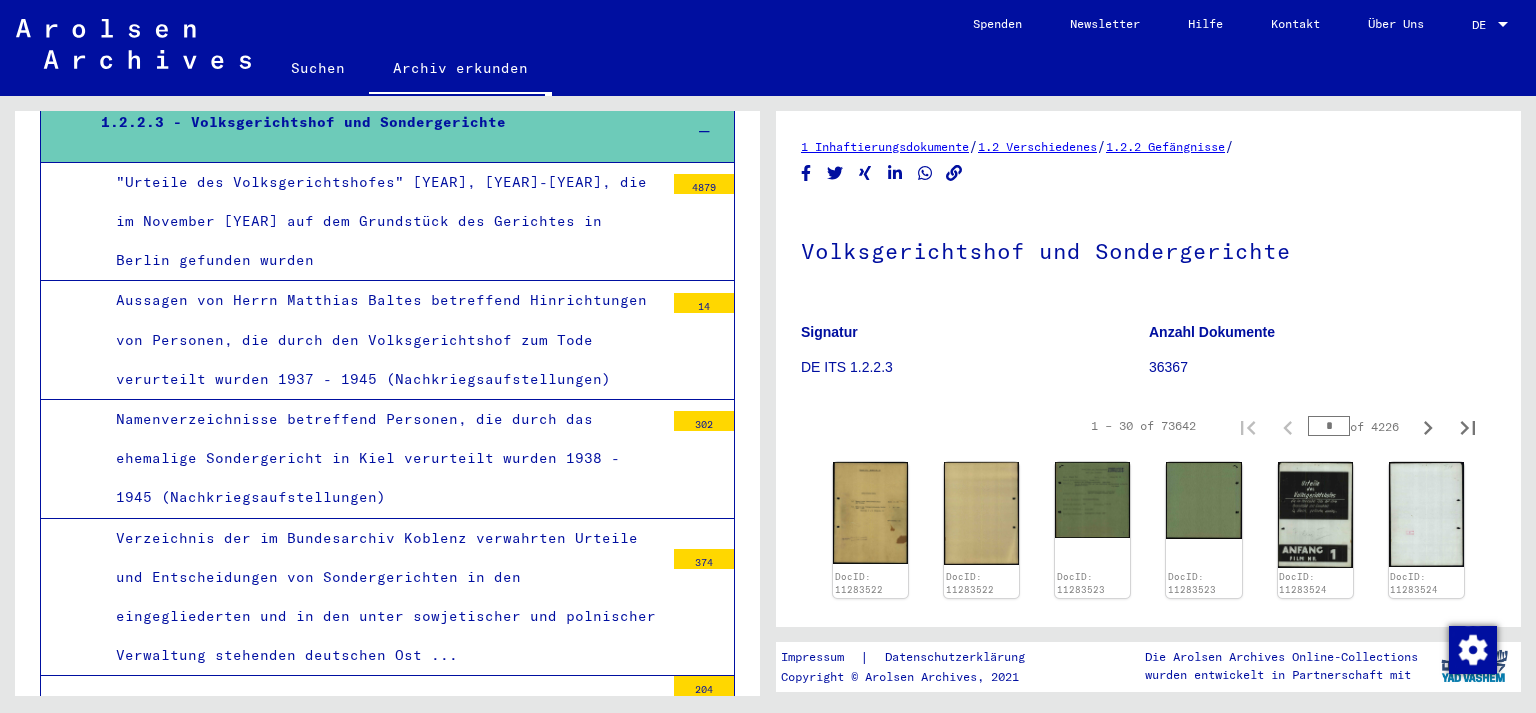 click on "Verzeichnis der im Bundesarchiv Koblenz verwahrten Urteile und Entscheidungen von Sondergerichten in den eingegliederten und in den unter sowjetischer und polnischer Verwaltung stehenden deutschen Ost ..." at bounding box center (382, 597) 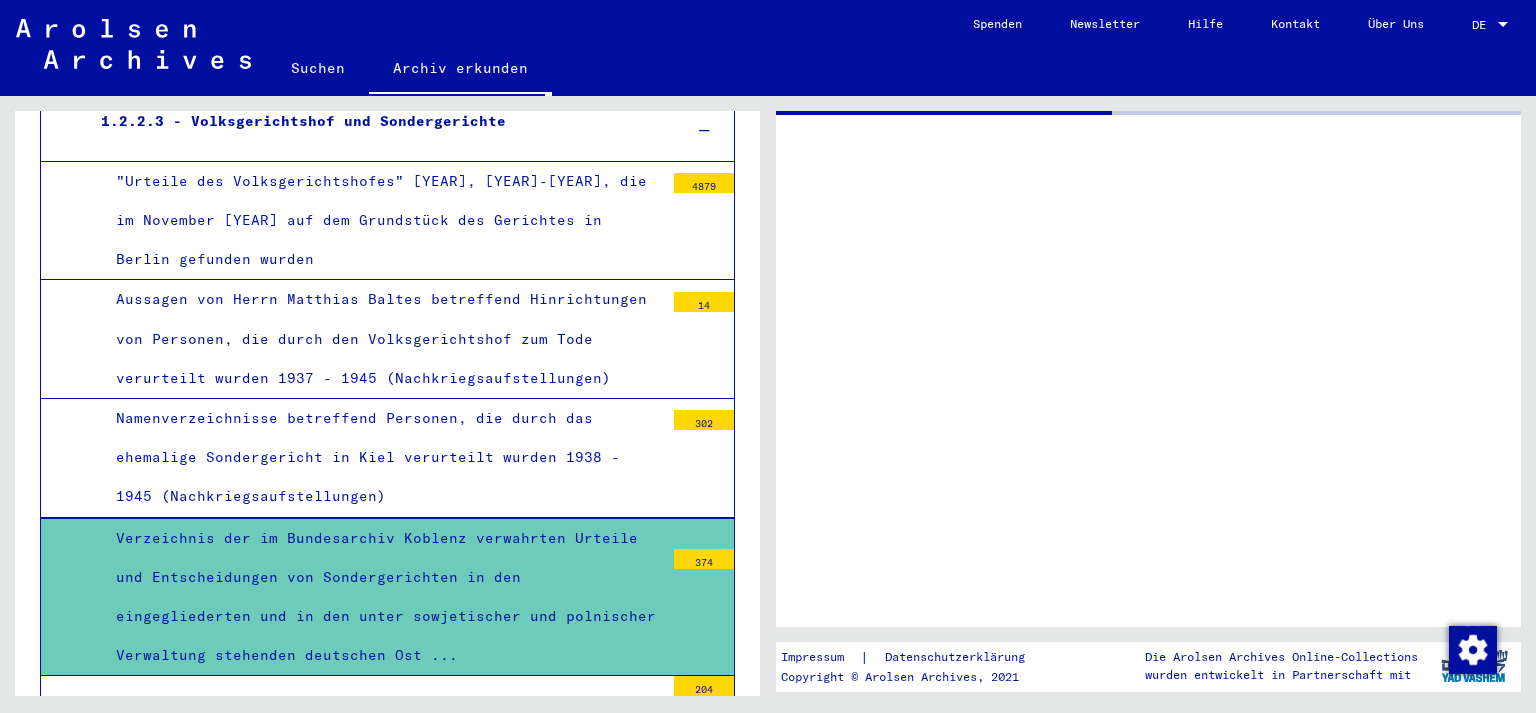 scroll, scrollTop: 735, scrollLeft: 0, axis: vertical 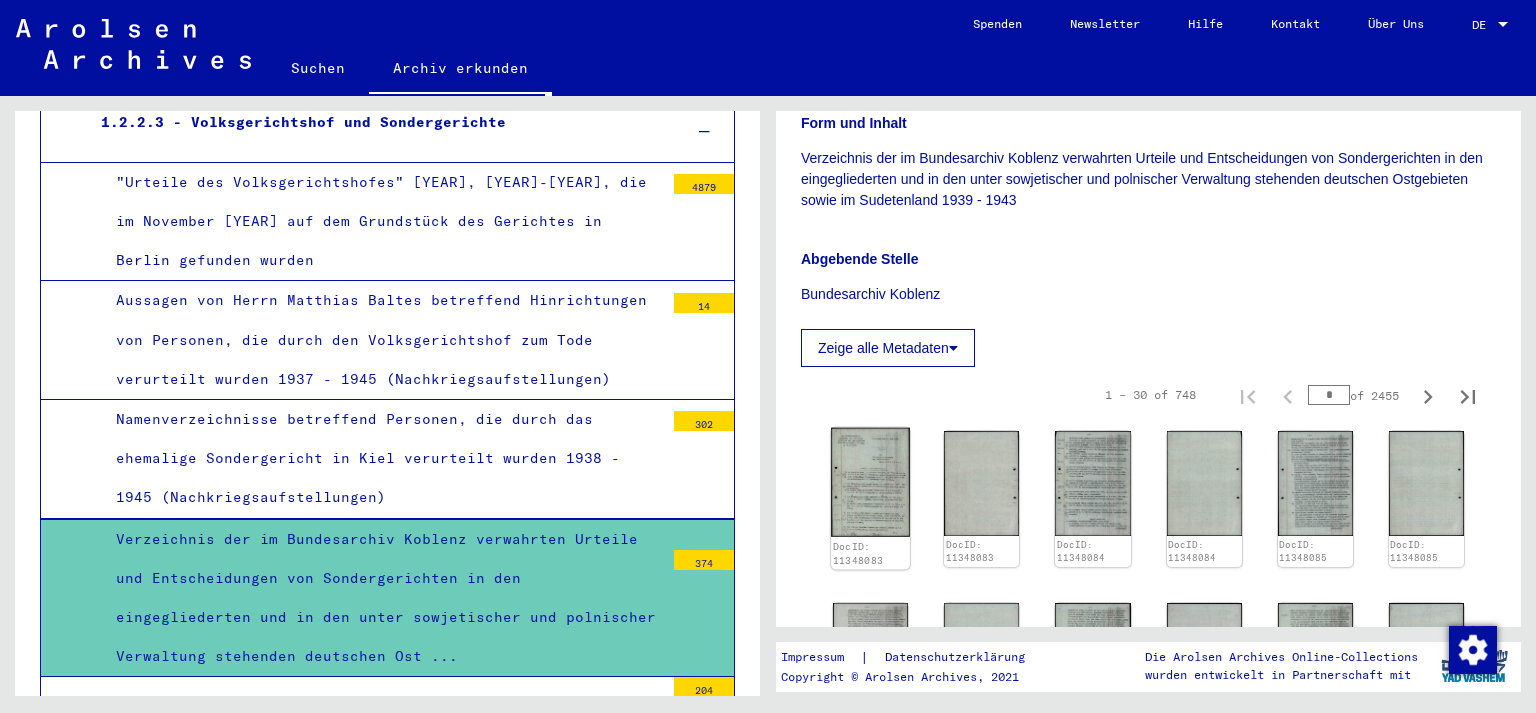 click 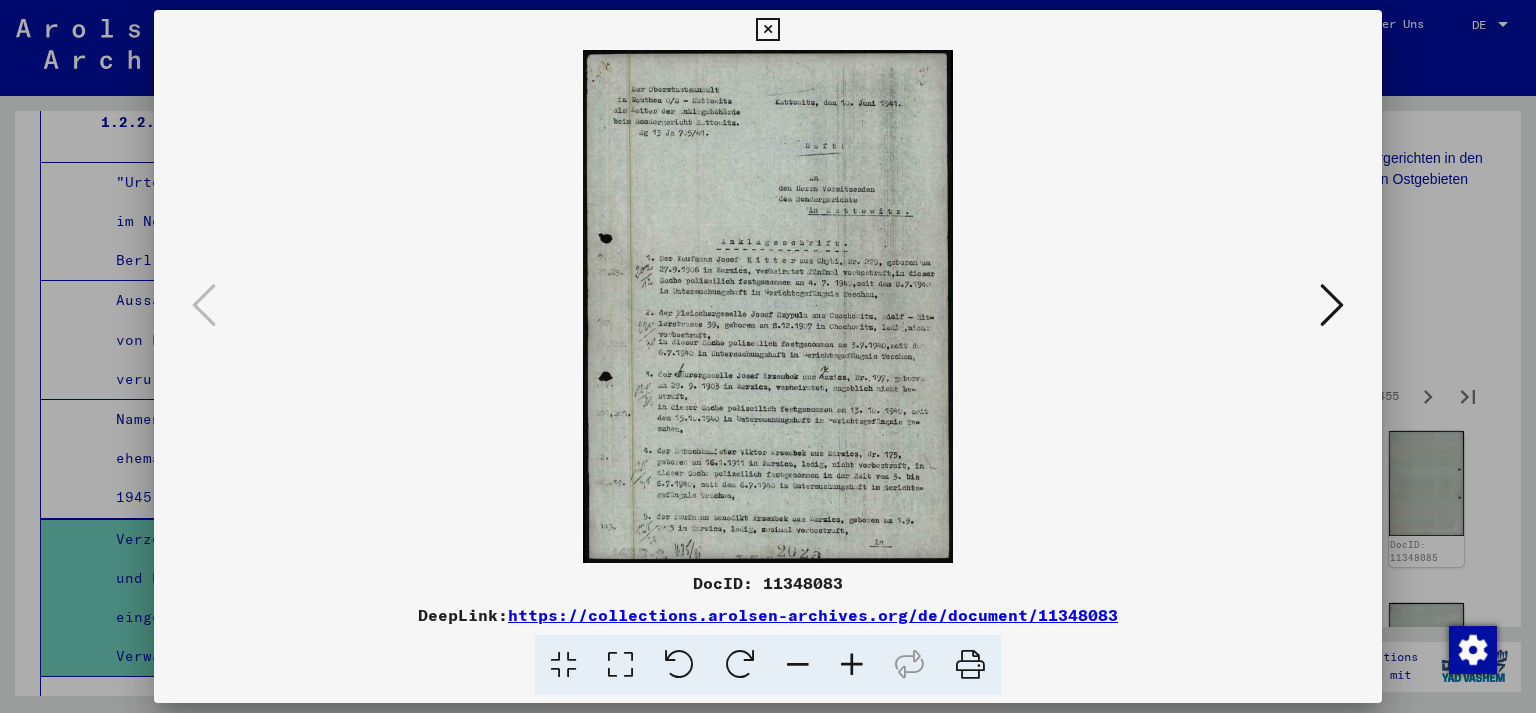 click at bounding box center [768, 306] 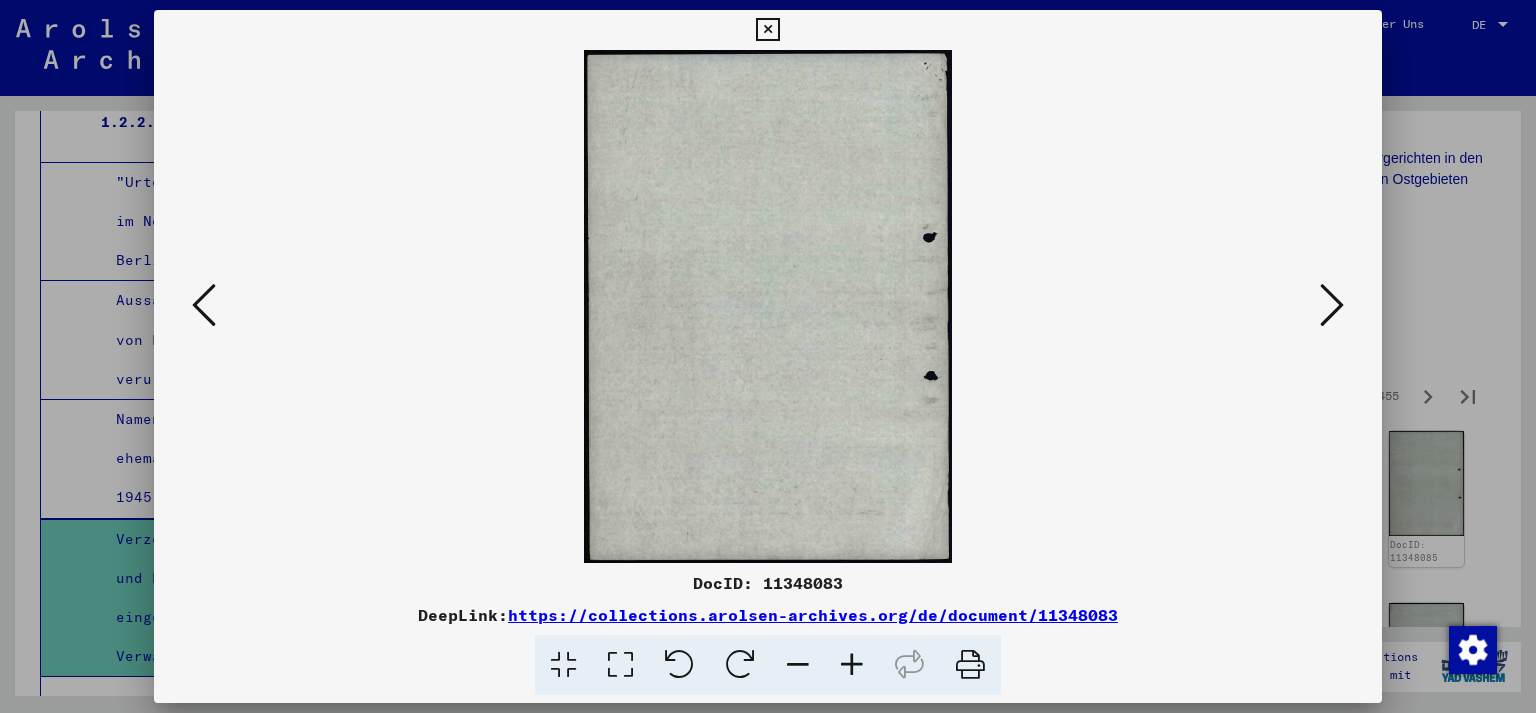 click at bounding box center (1332, 305) 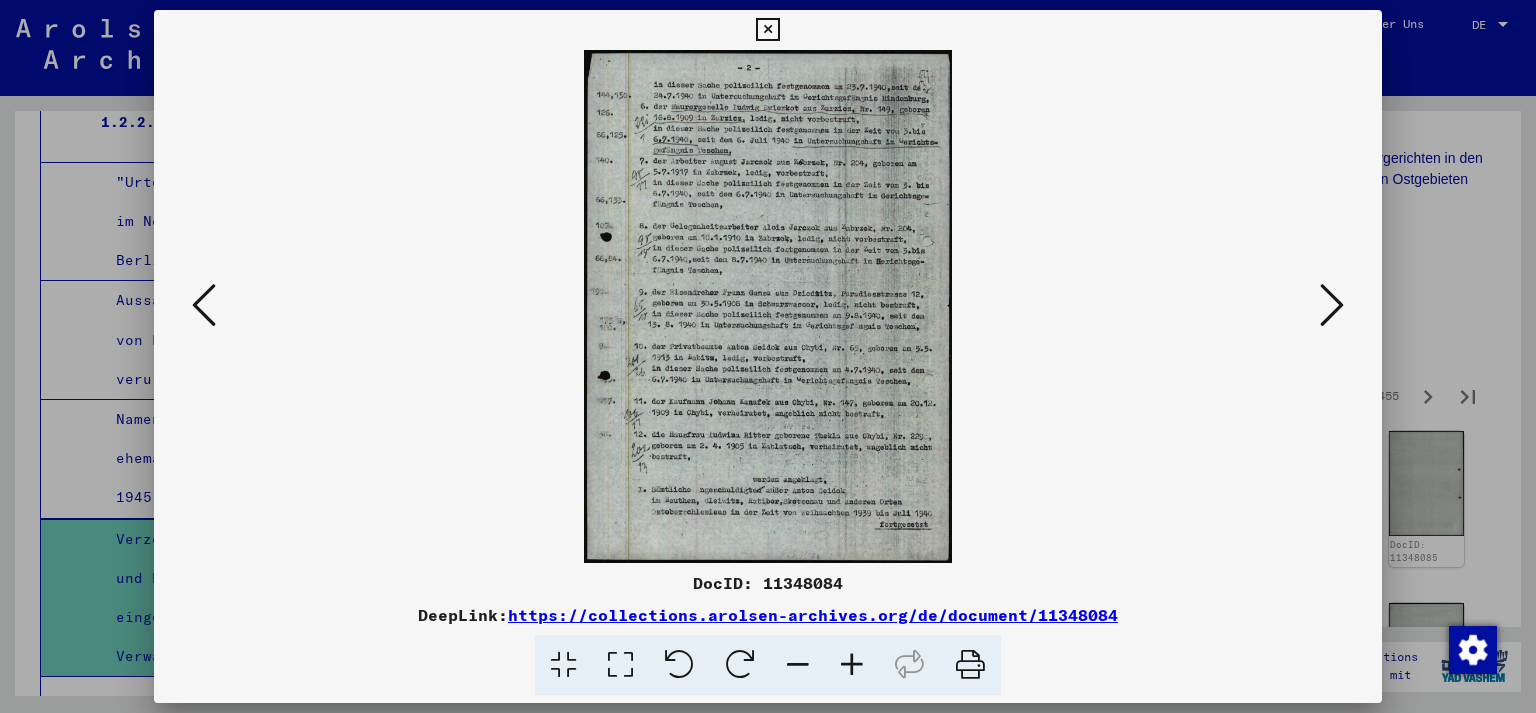 click at bounding box center [1332, 305] 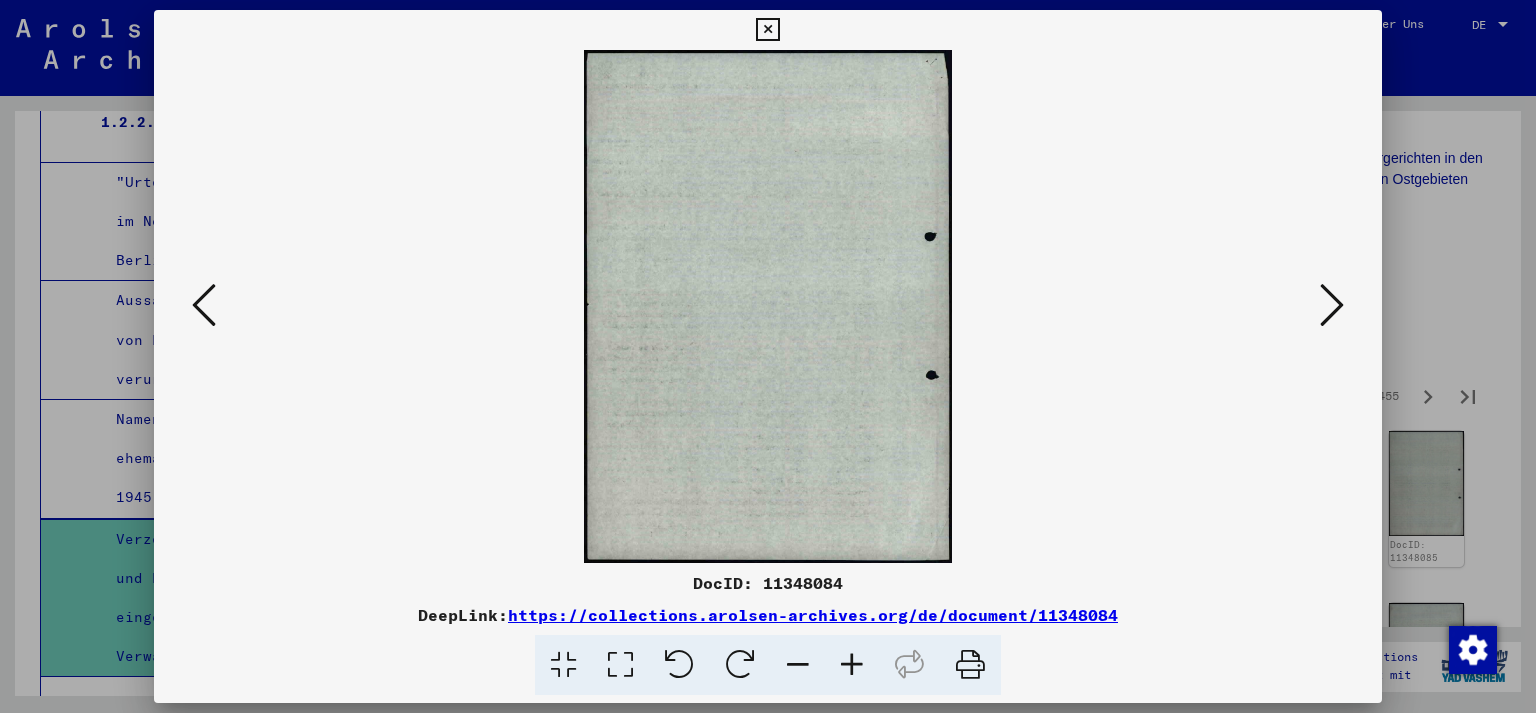 click at bounding box center (1332, 305) 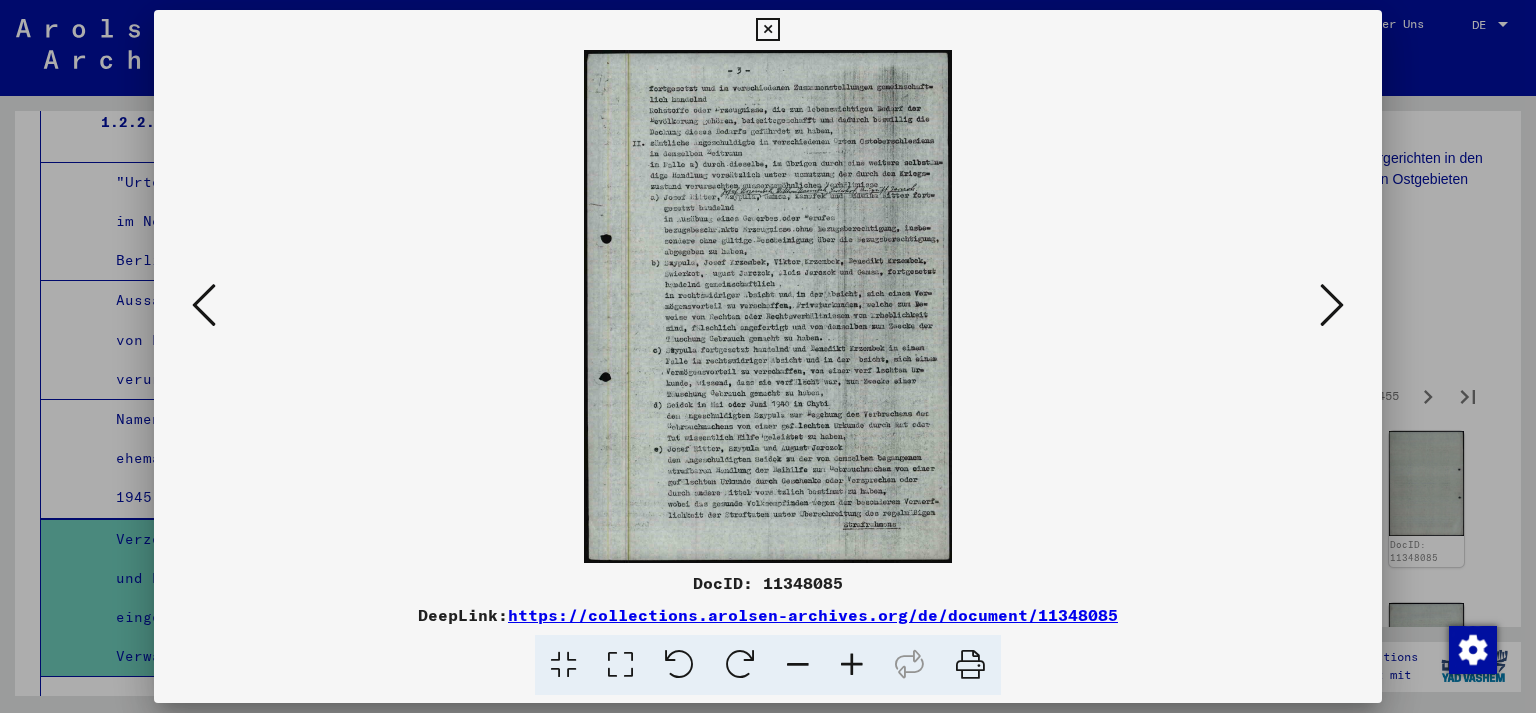 click at bounding box center (1332, 306) 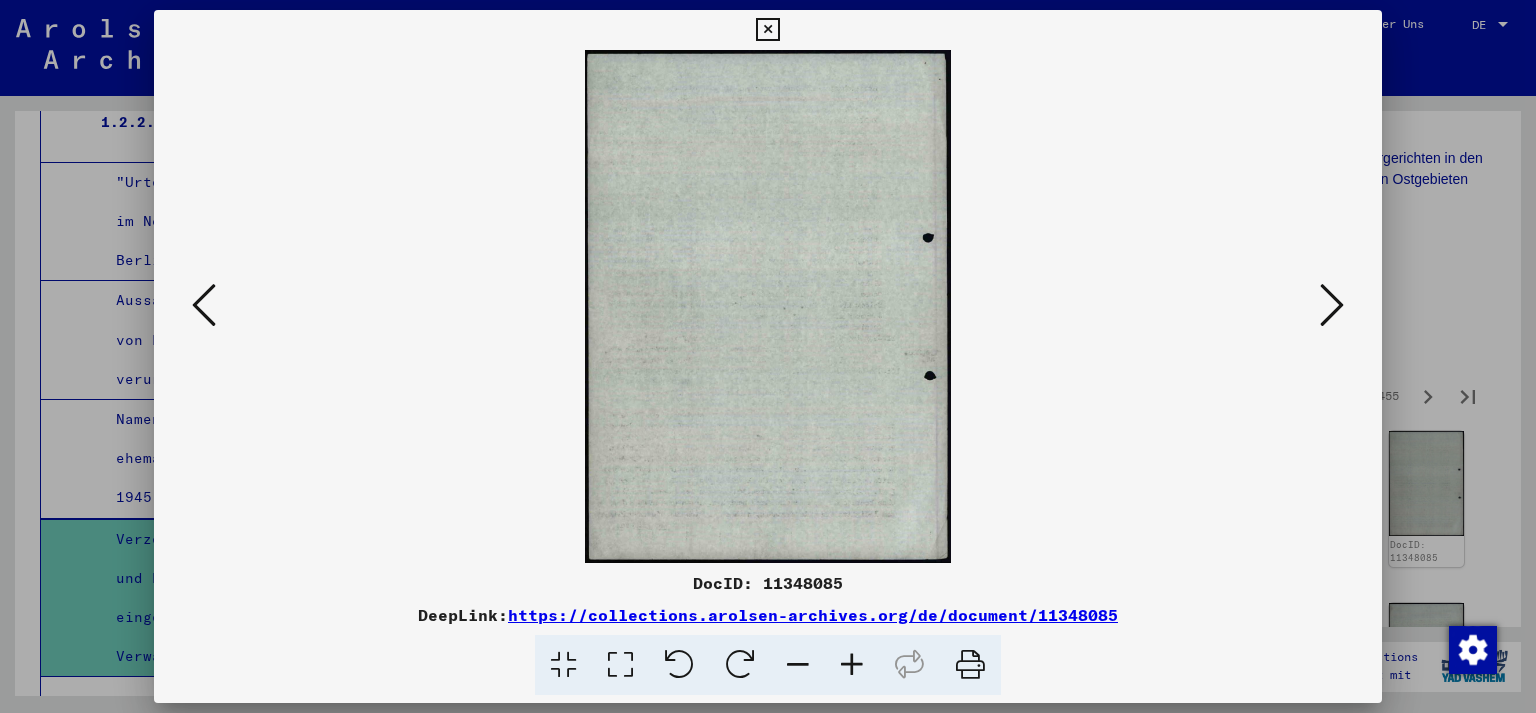 click at bounding box center (1332, 306) 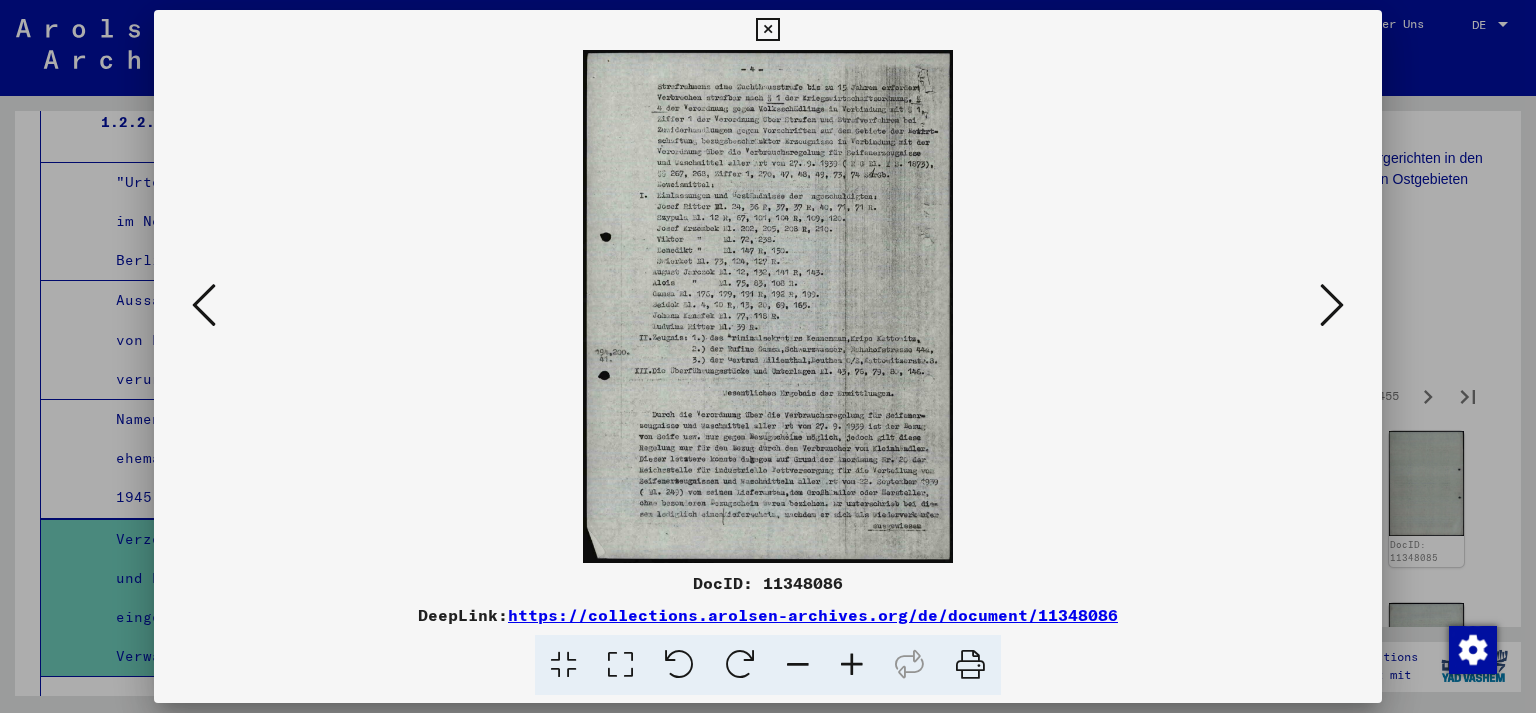 click at bounding box center [1332, 306] 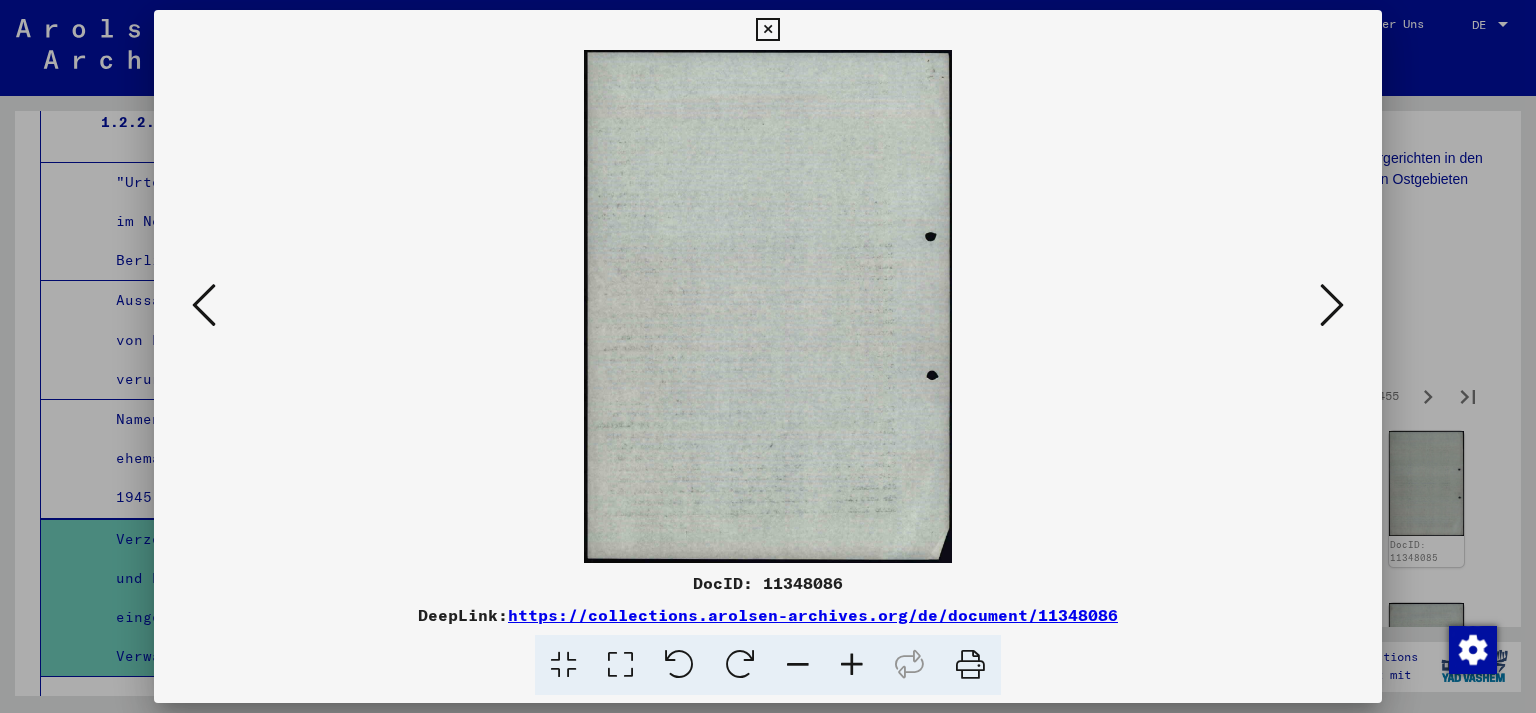 click at bounding box center [1332, 306] 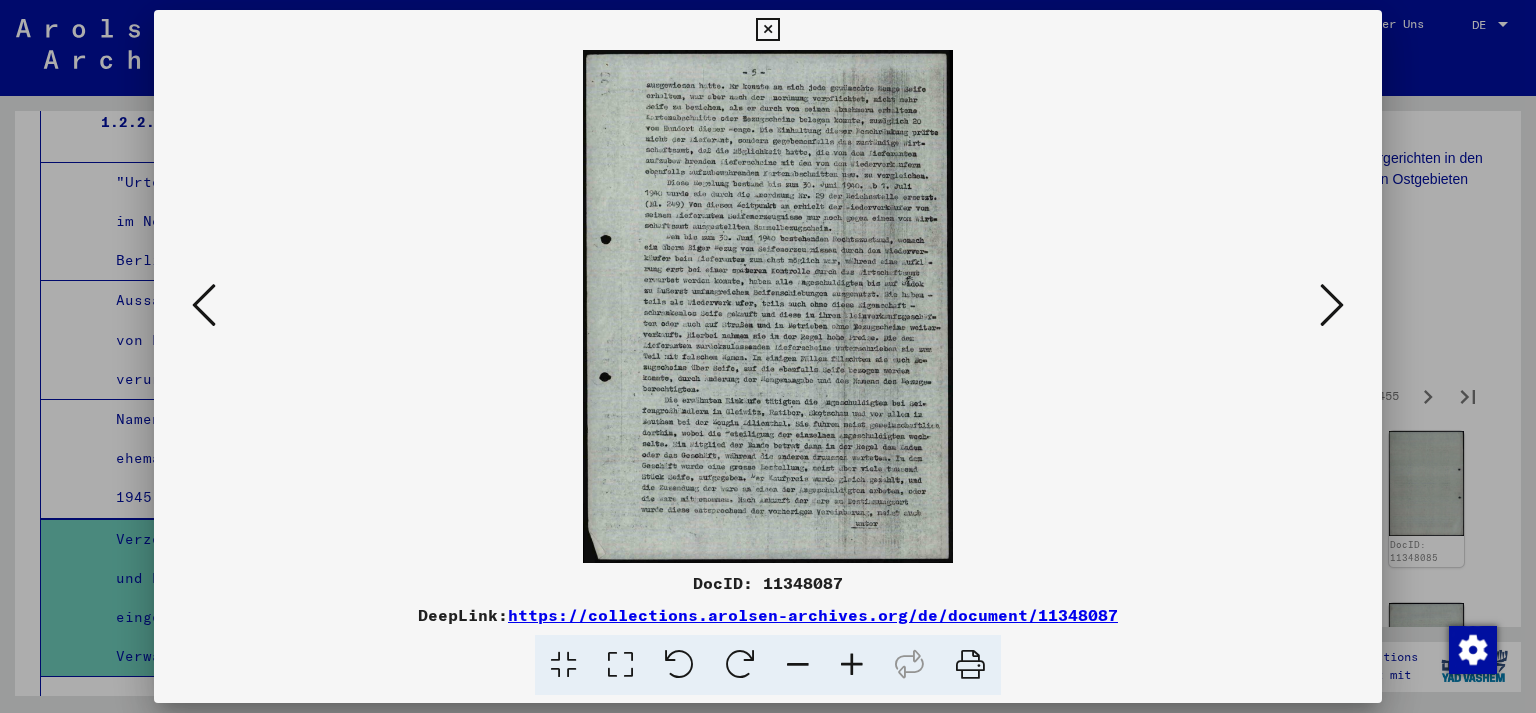 click at bounding box center [1332, 306] 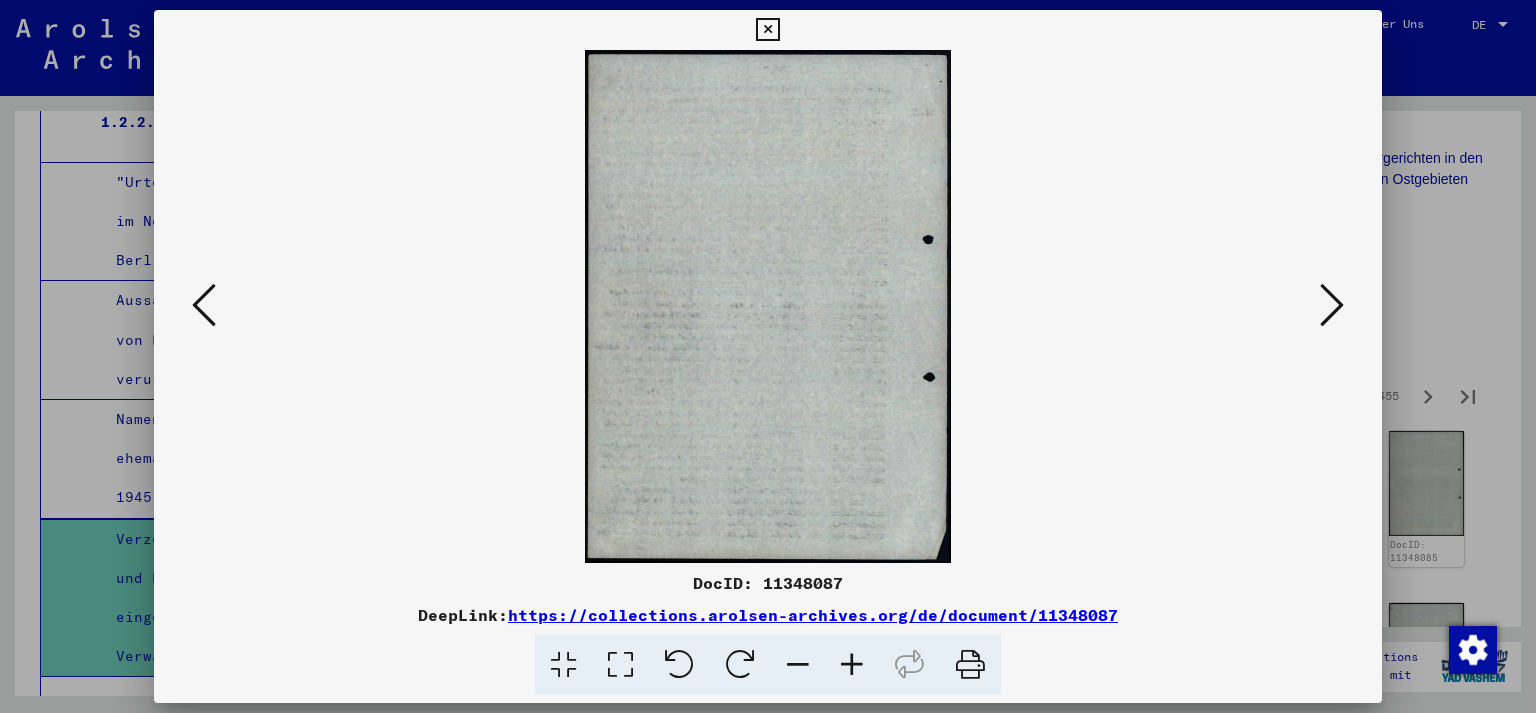 click at bounding box center [1332, 306] 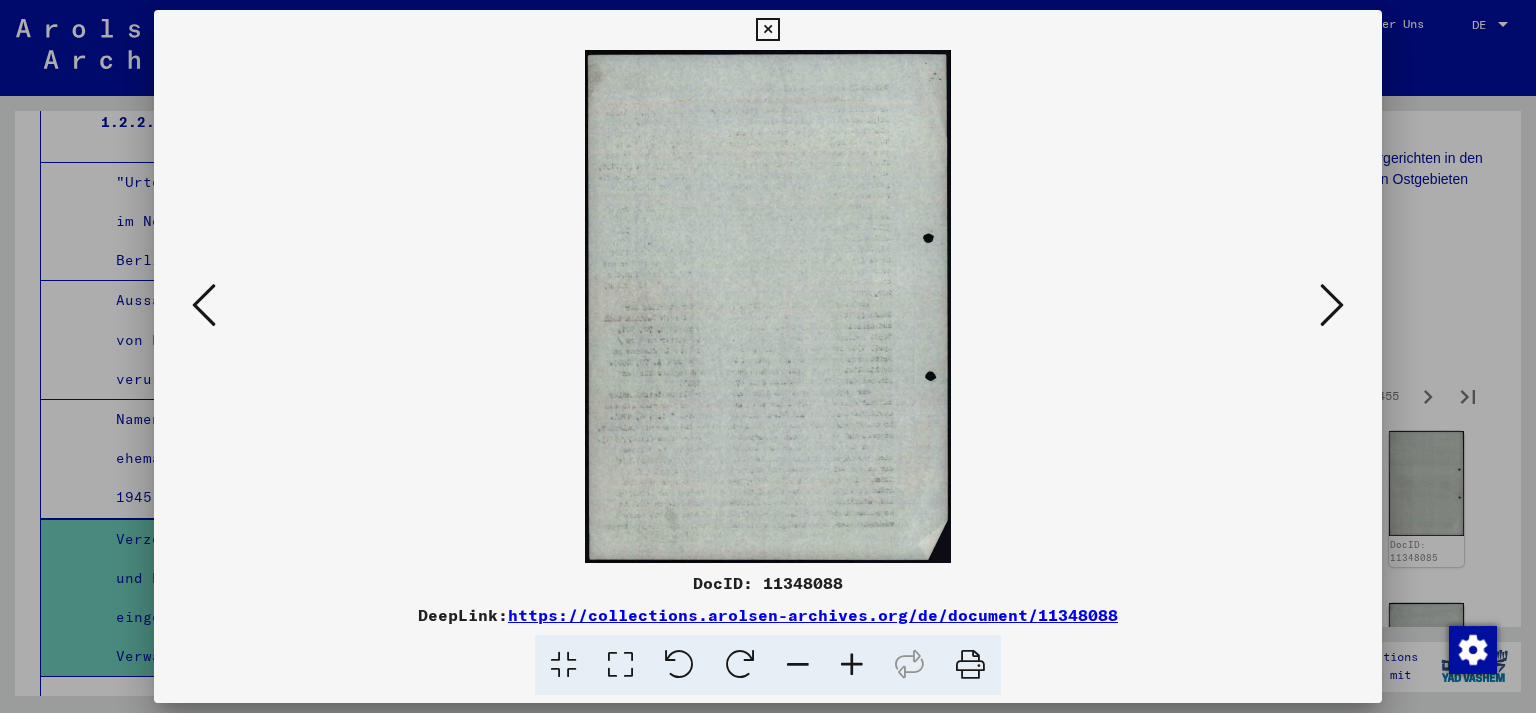 click at bounding box center [1332, 306] 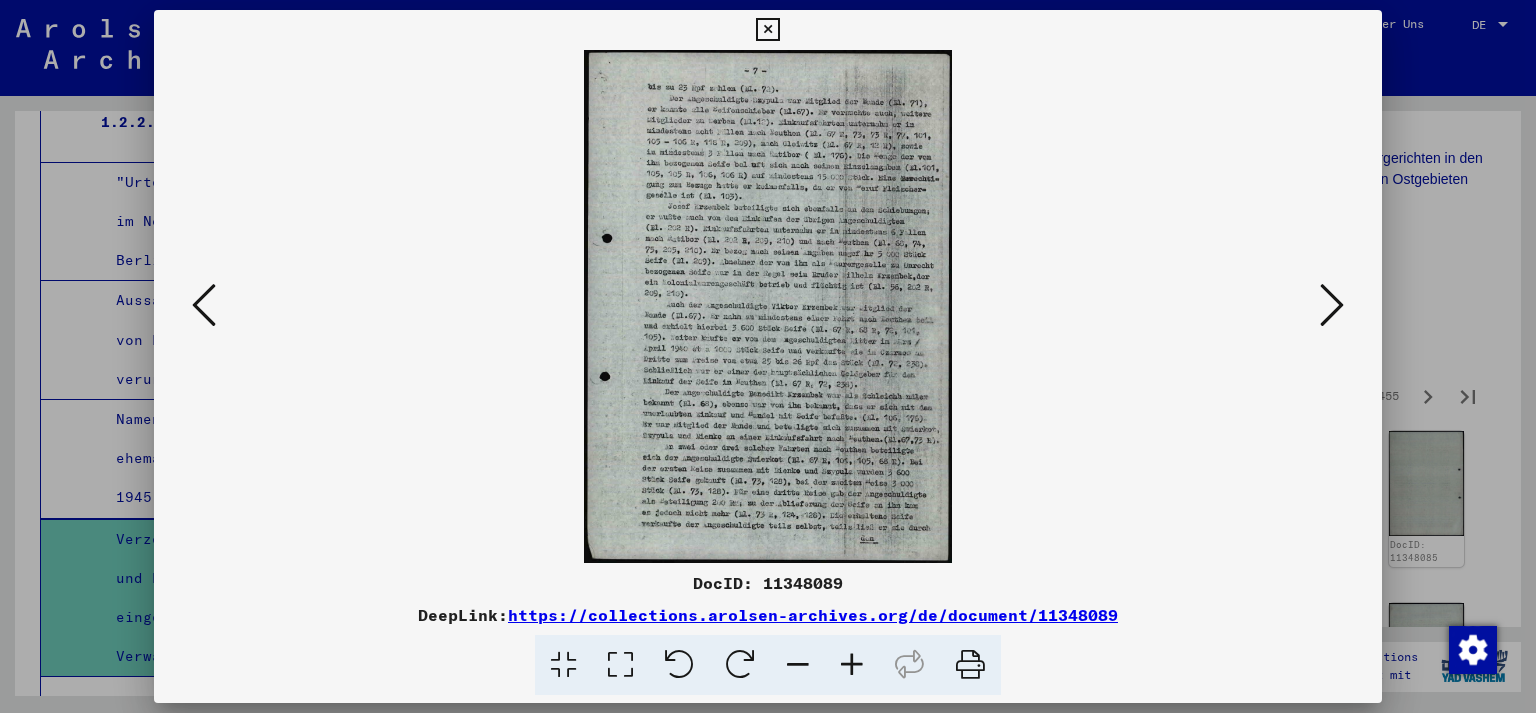 click at bounding box center (1332, 306) 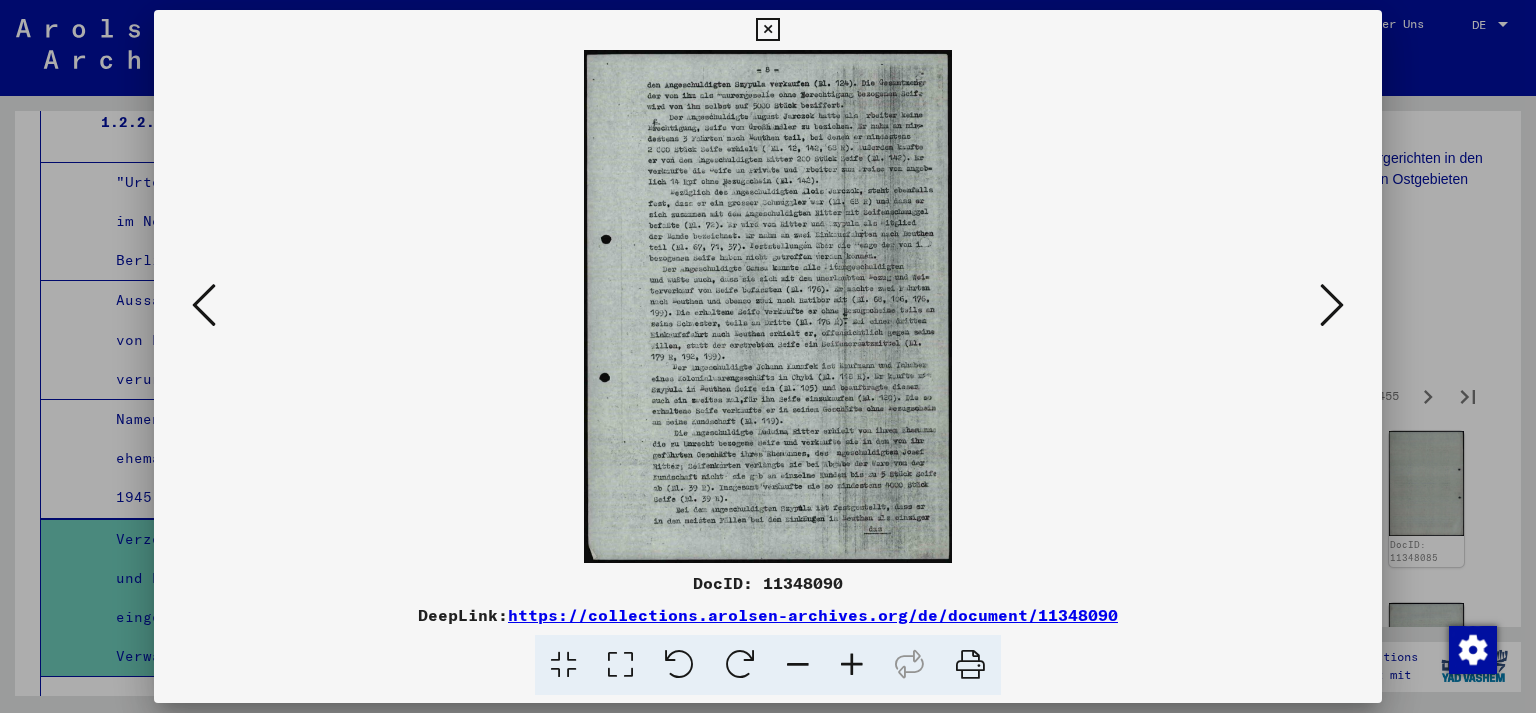 click at bounding box center (1332, 306) 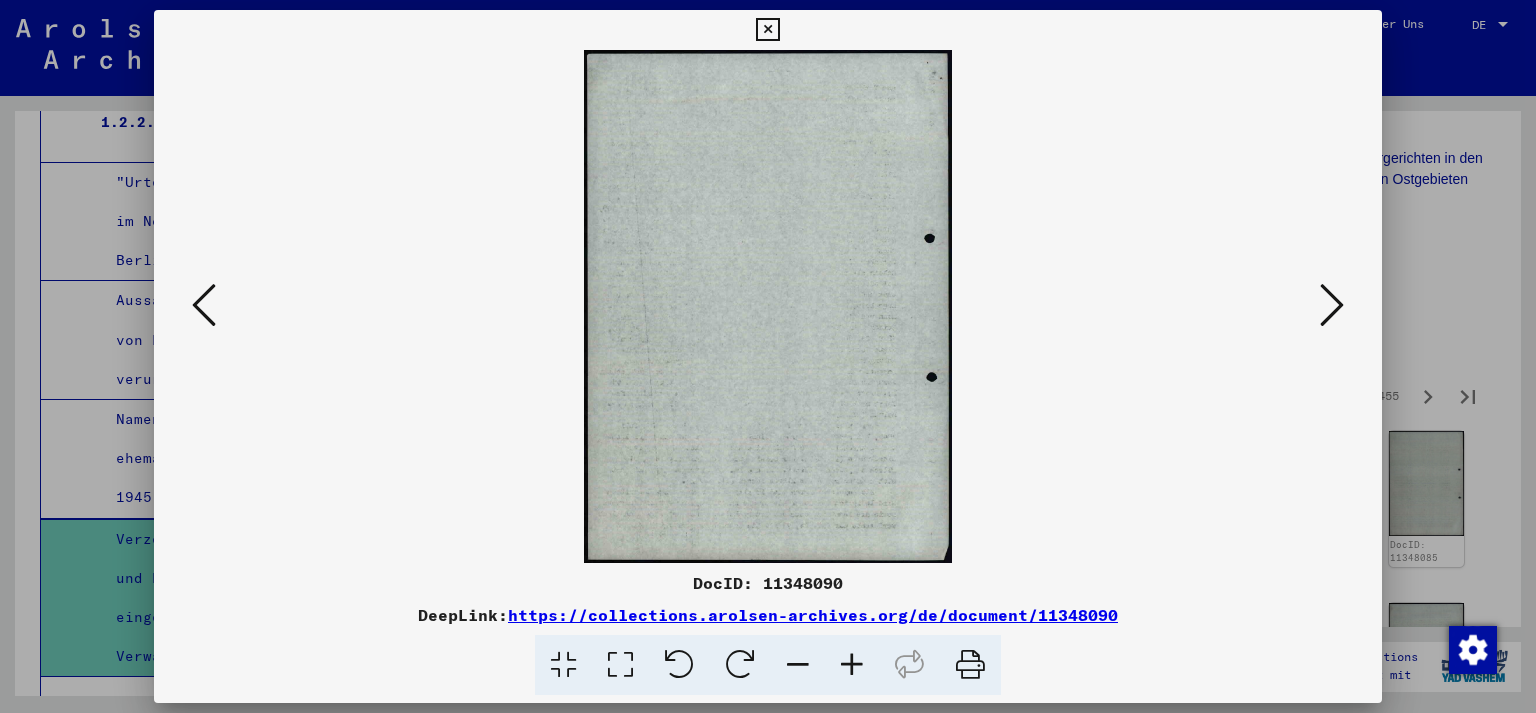 click at bounding box center (1332, 306) 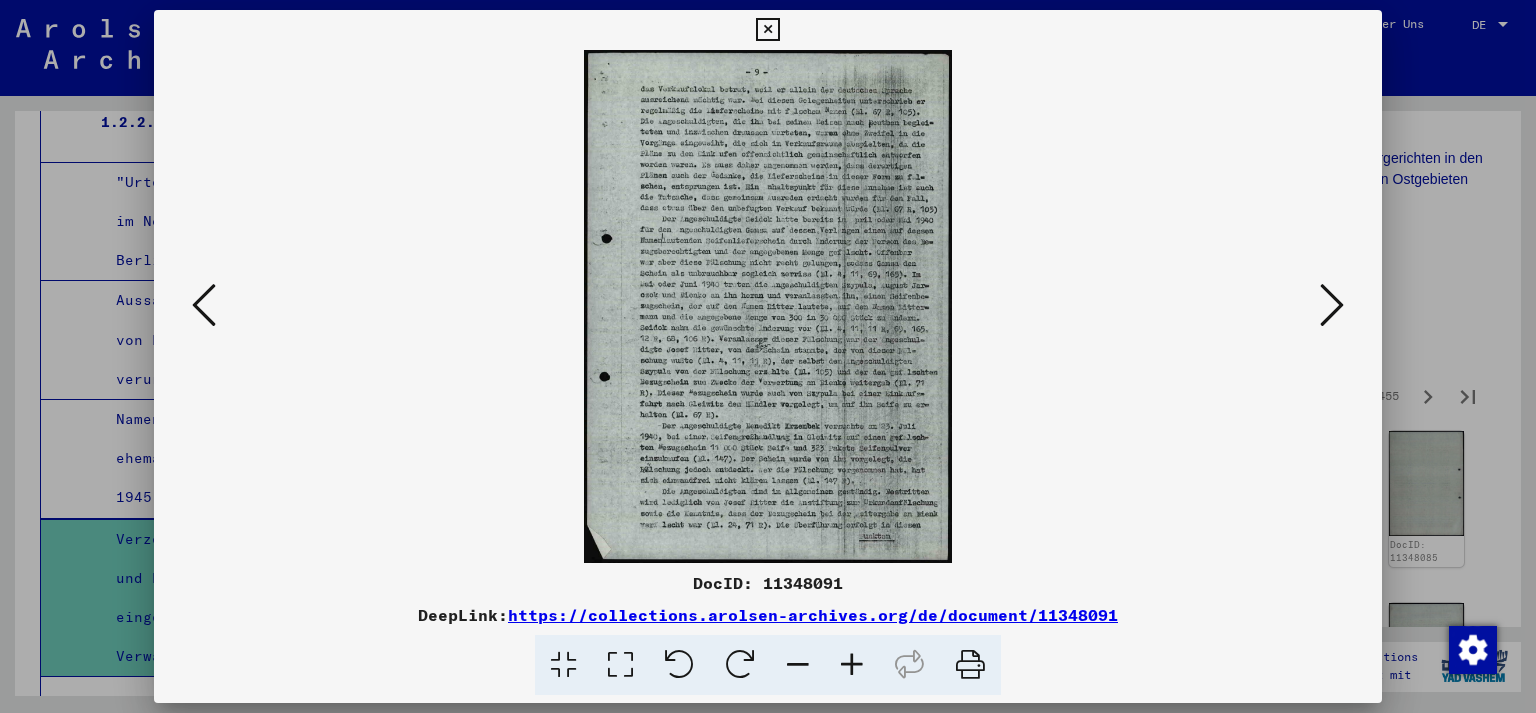 click at bounding box center [1332, 306] 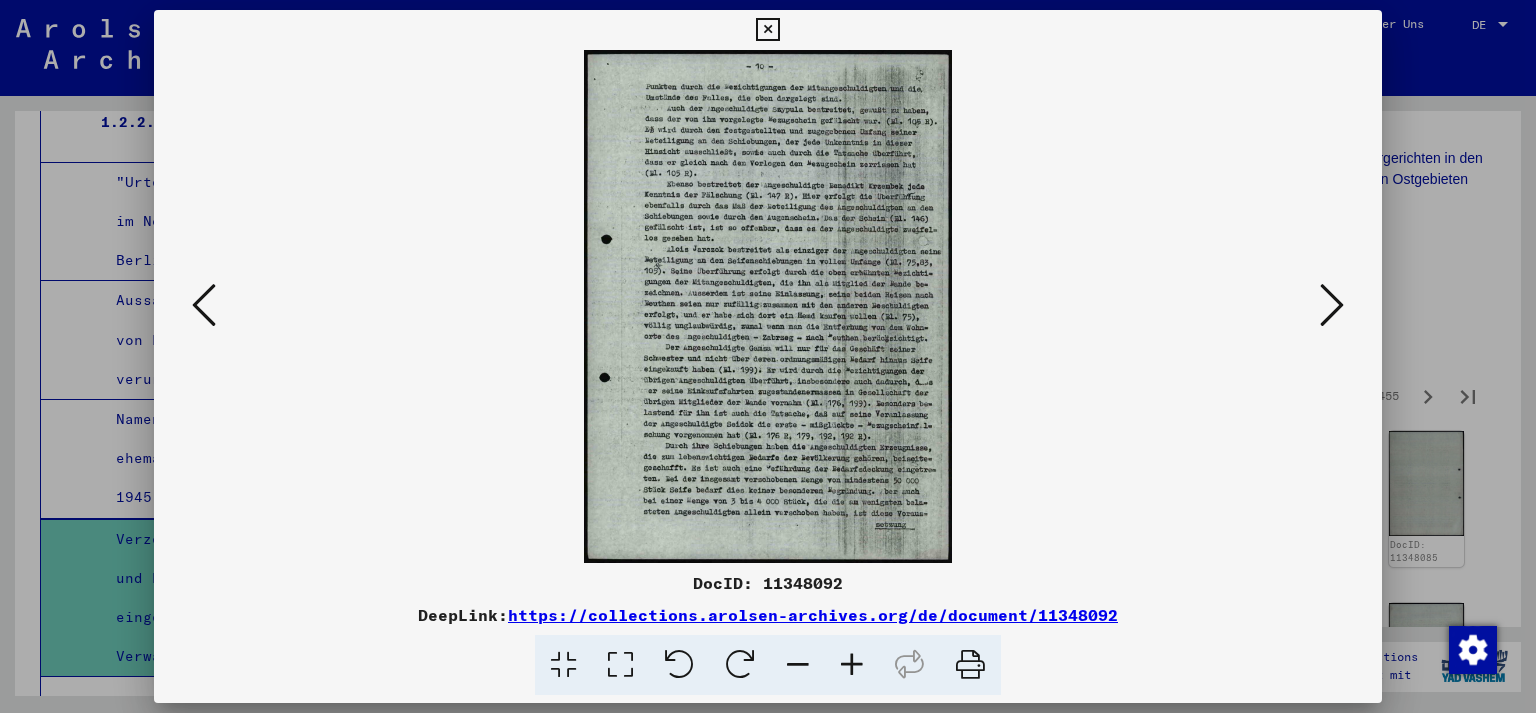 click at bounding box center (1332, 306) 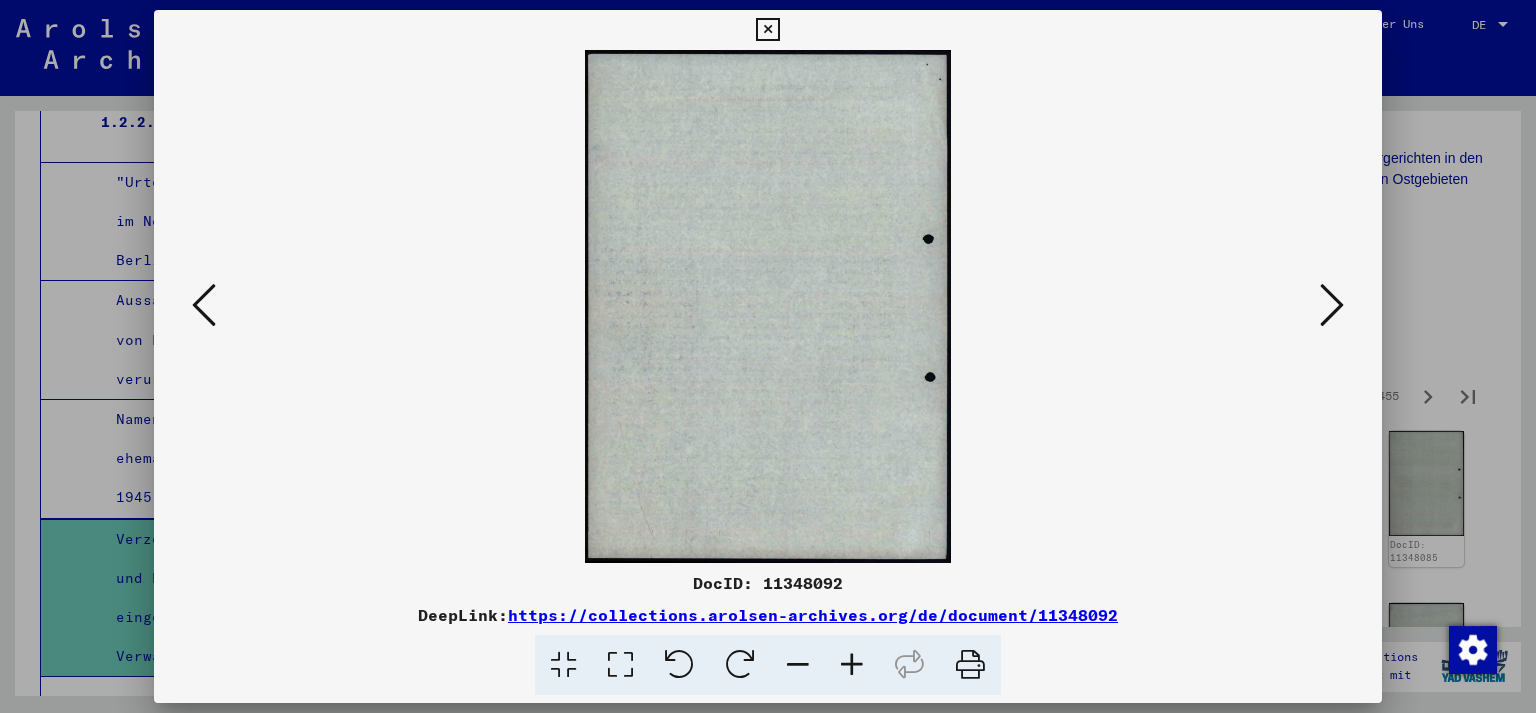 click at bounding box center (1332, 306) 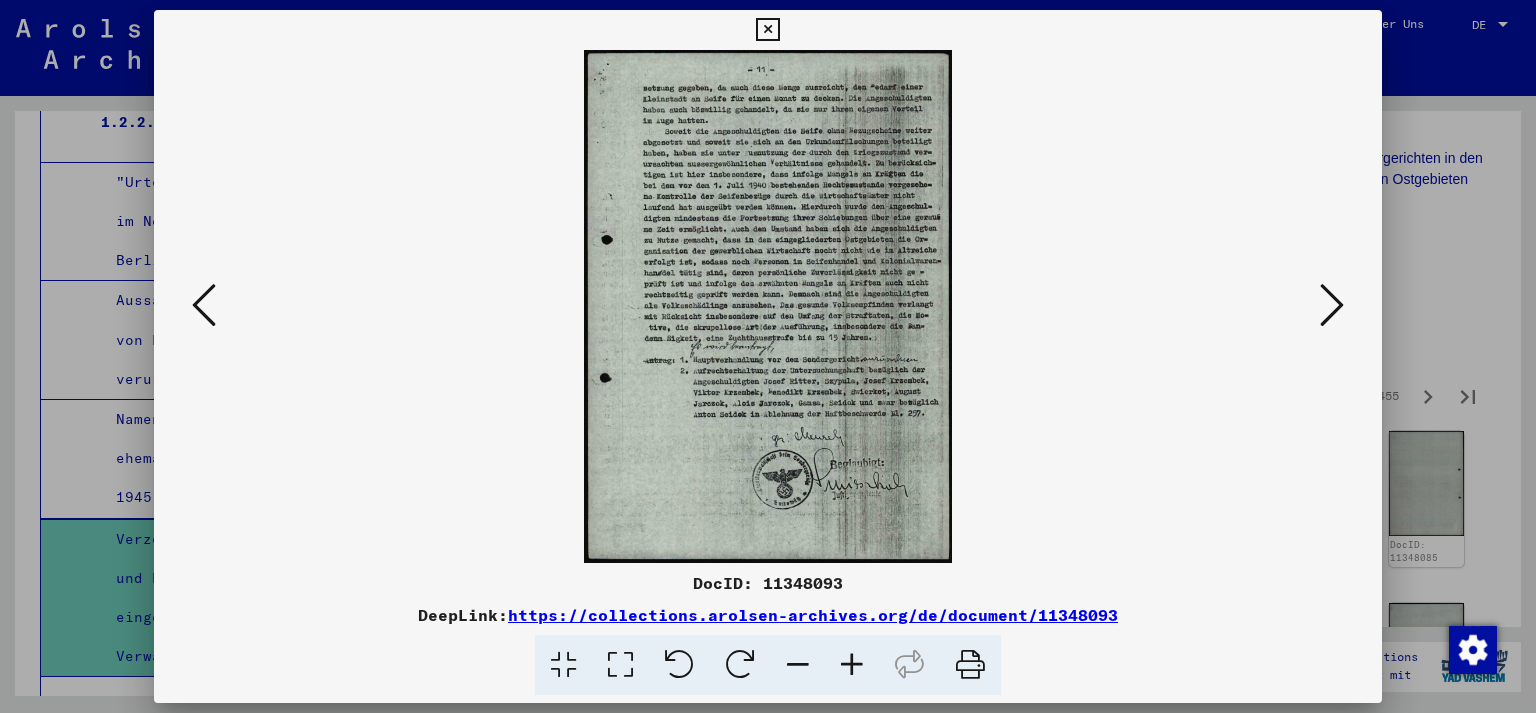 click at bounding box center [1332, 306] 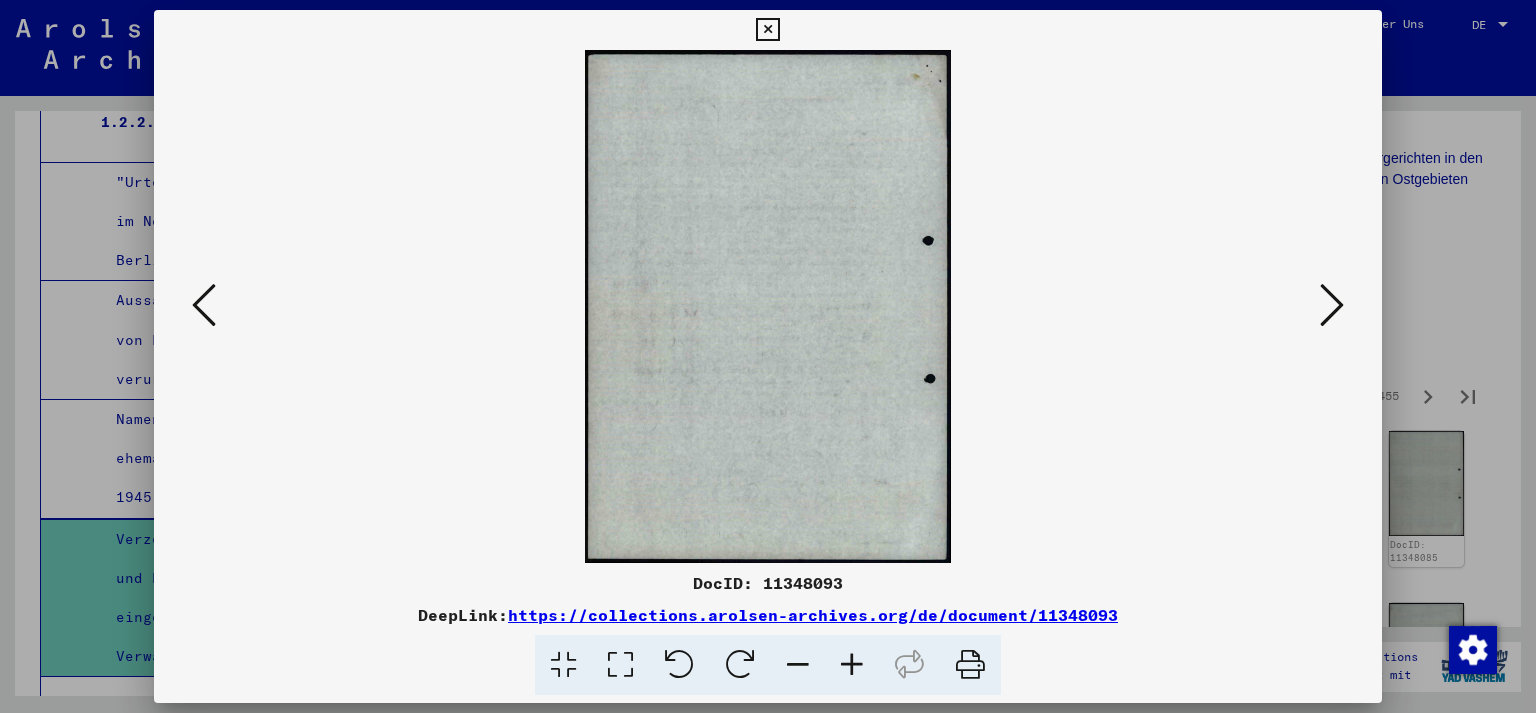 click at bounding box center [1332, 306] 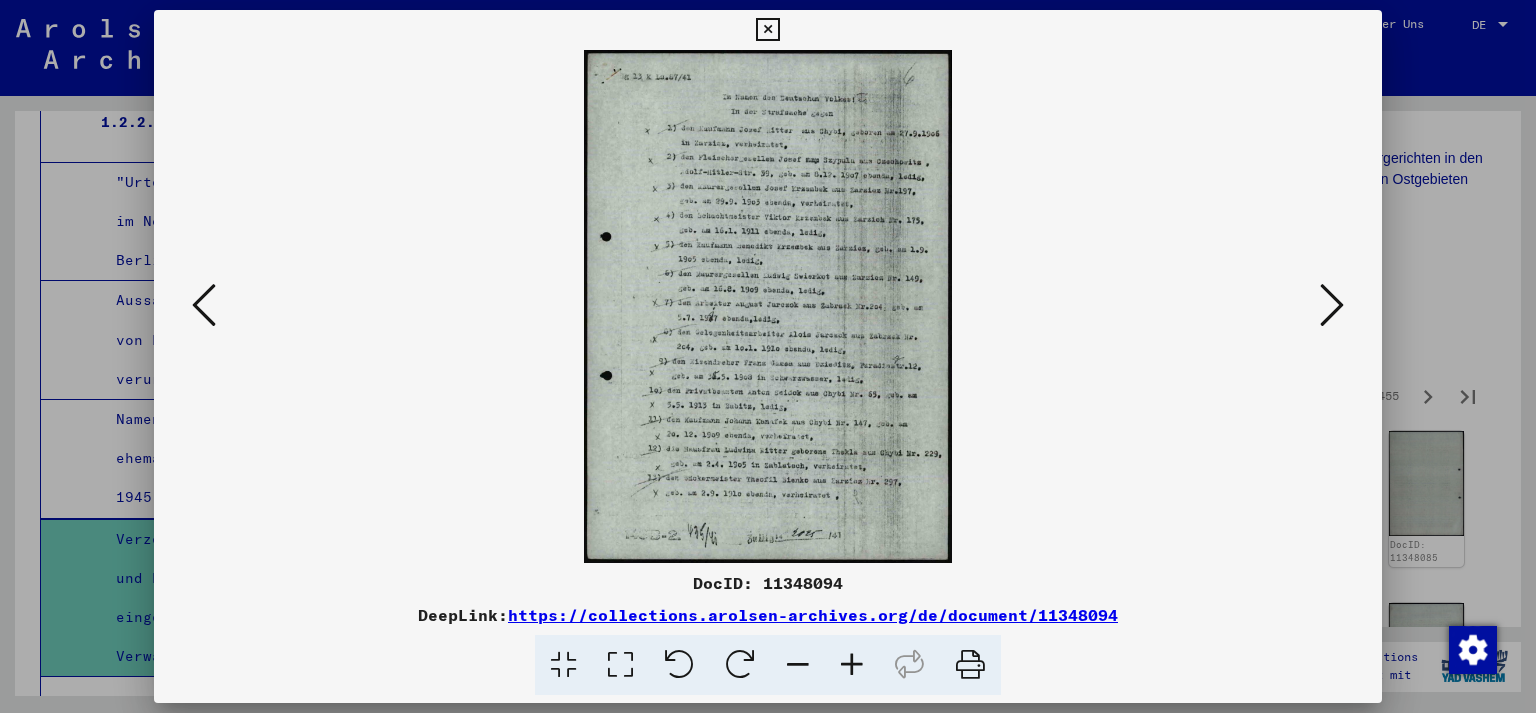 click at bounding box center [1332, 306] 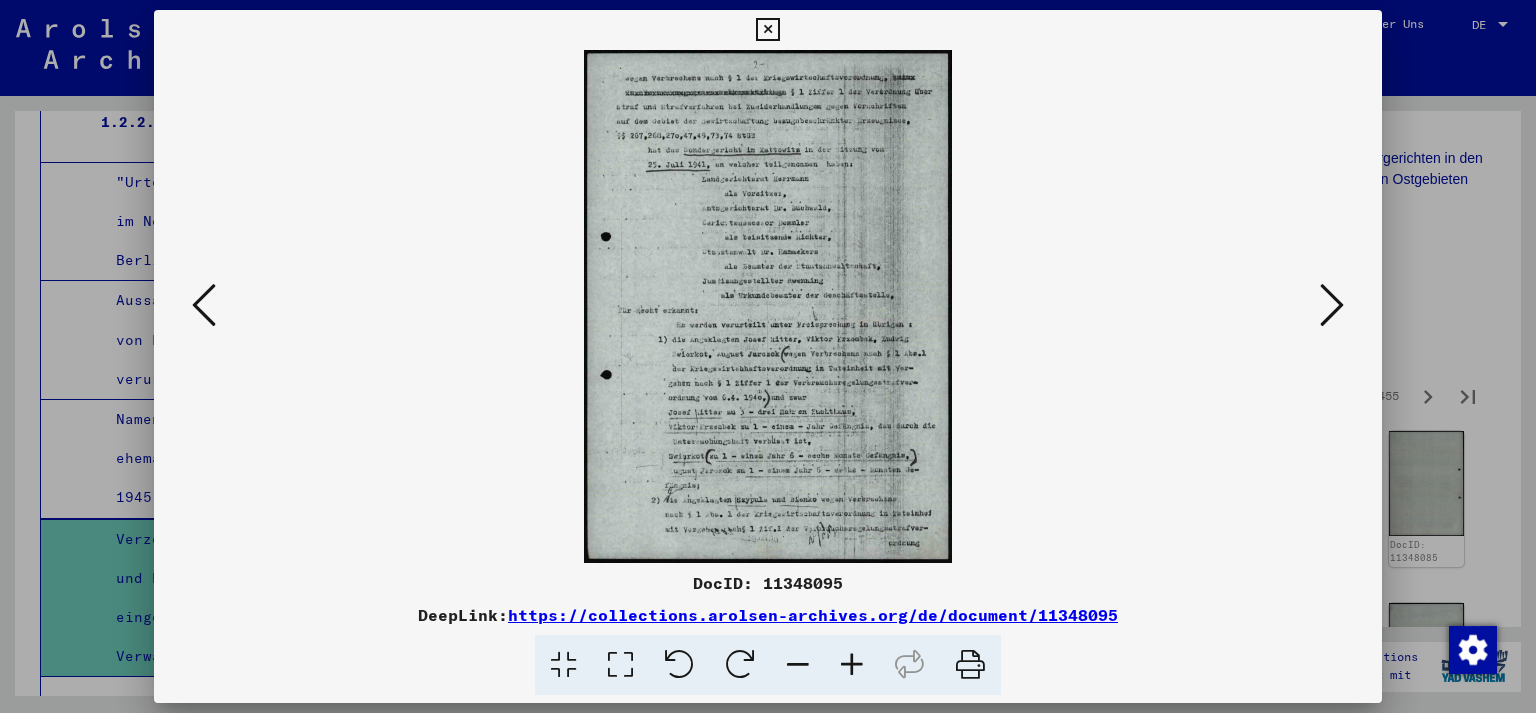 drag, startPoint x: 742, startPoint y: 186, endPoint x: 849, endPoint y: 214, distance: 110.60289 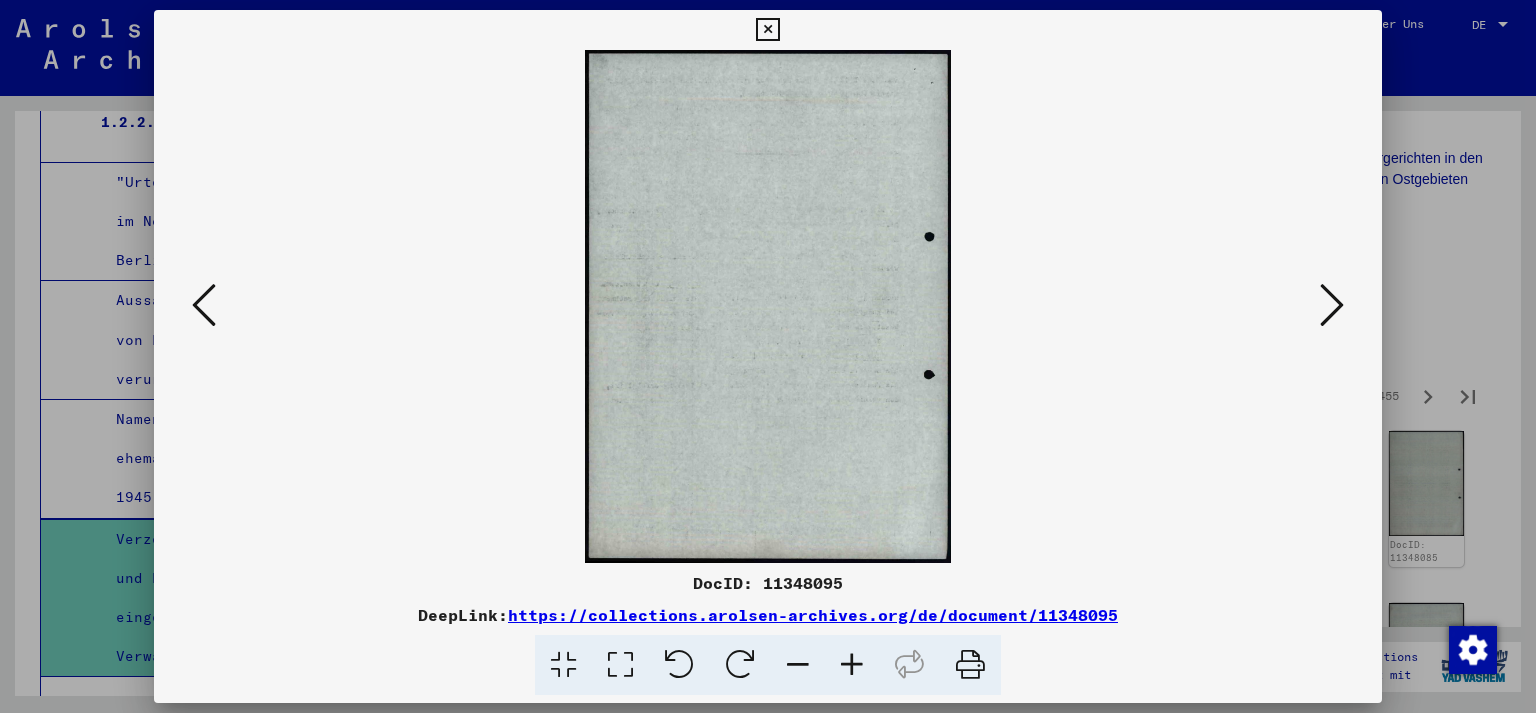 click at bounding box center (1332, 305) 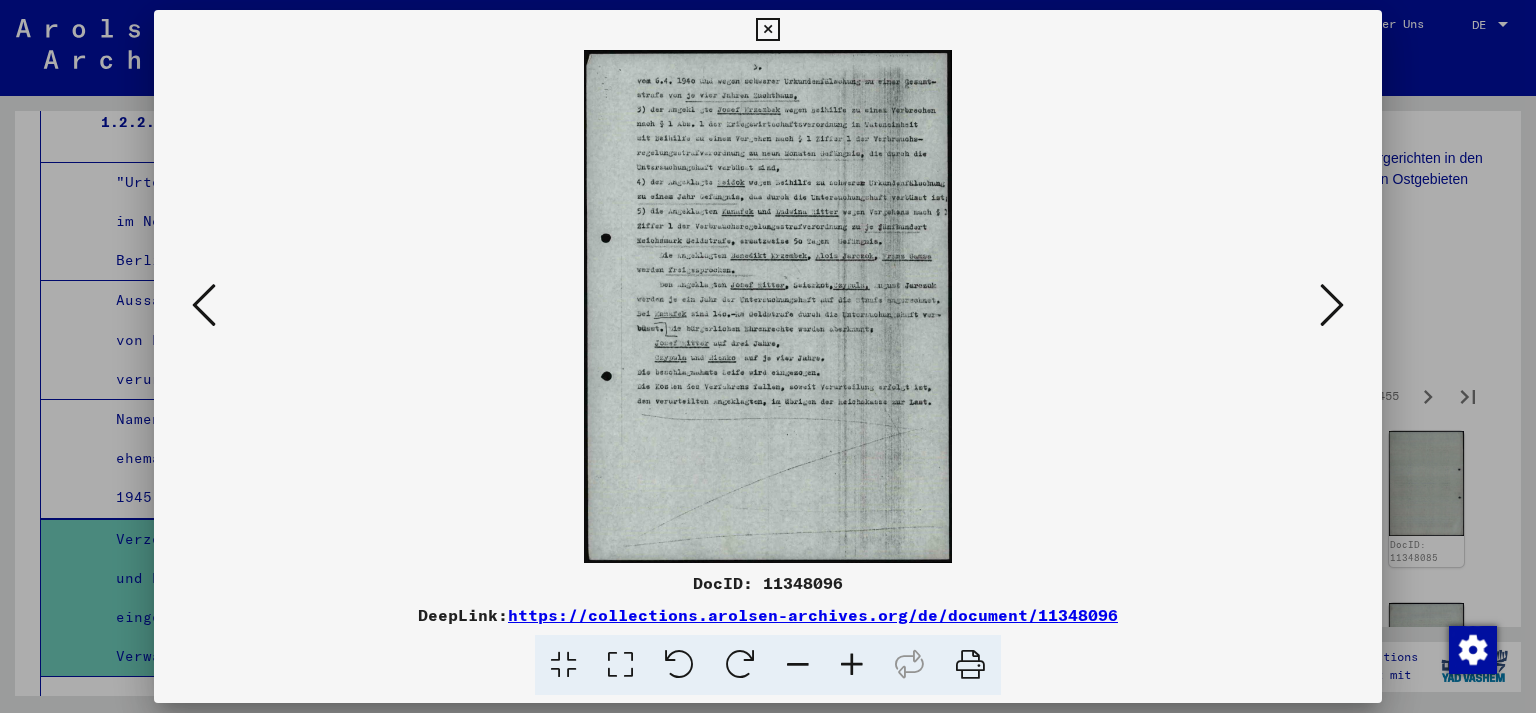 click at bounding box center [1332, 305] 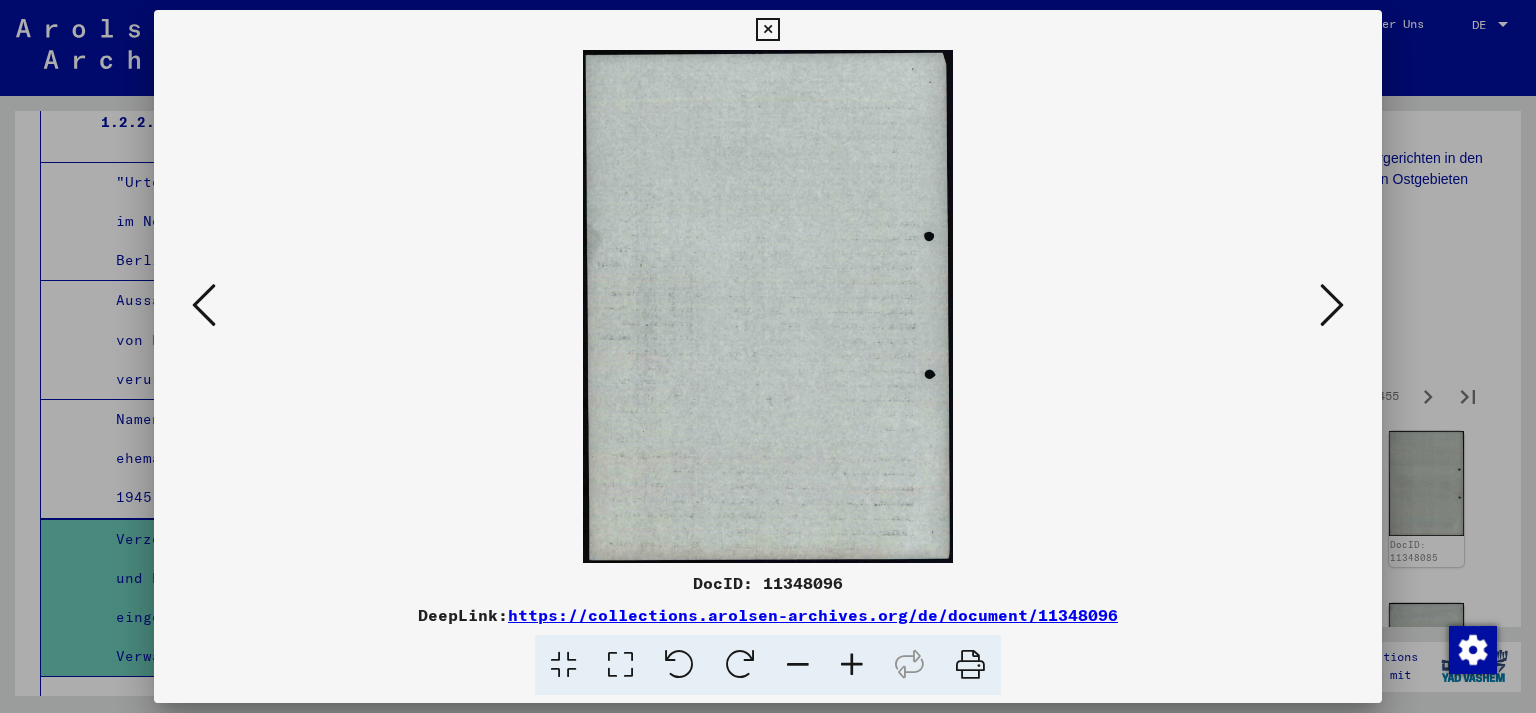 click at bounding box center [1332, 305] 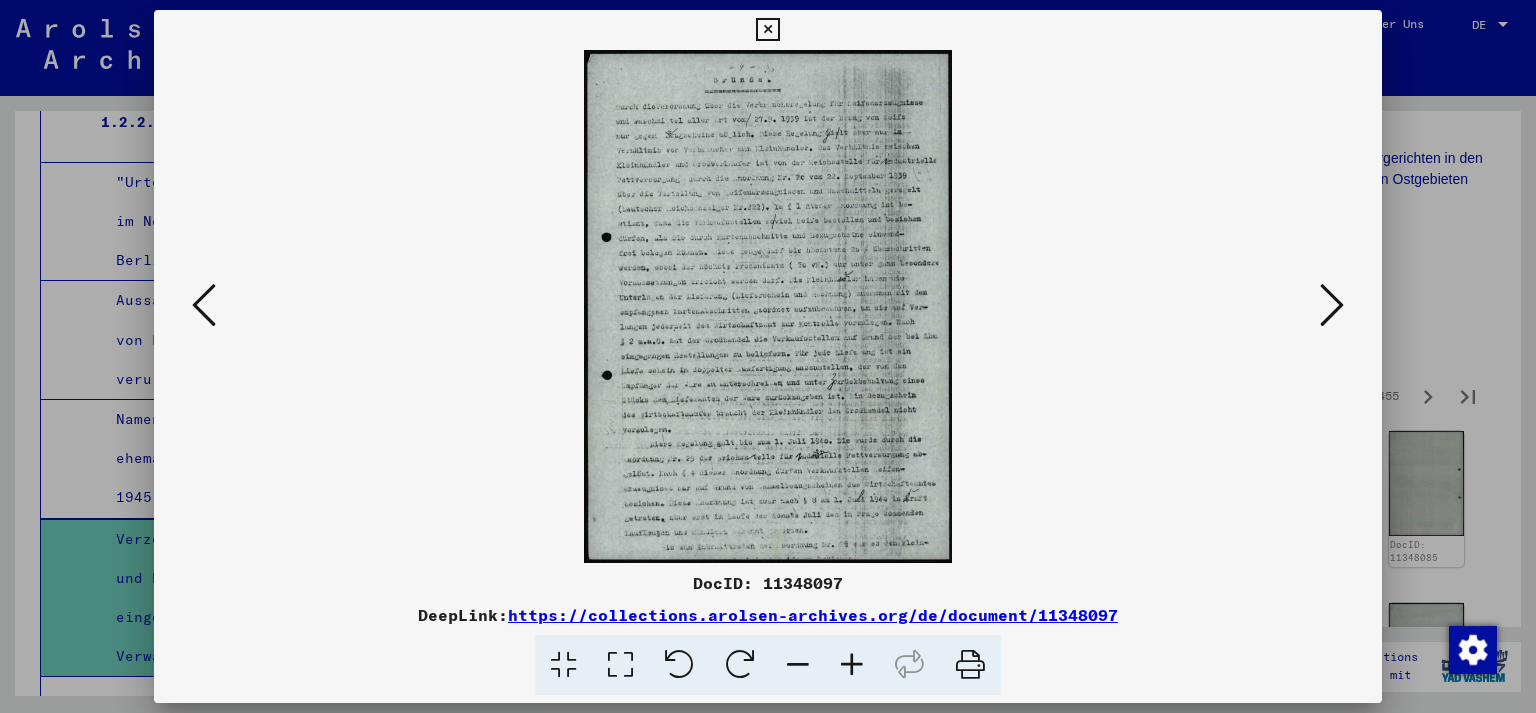 click at bounding box center [1332, 305] 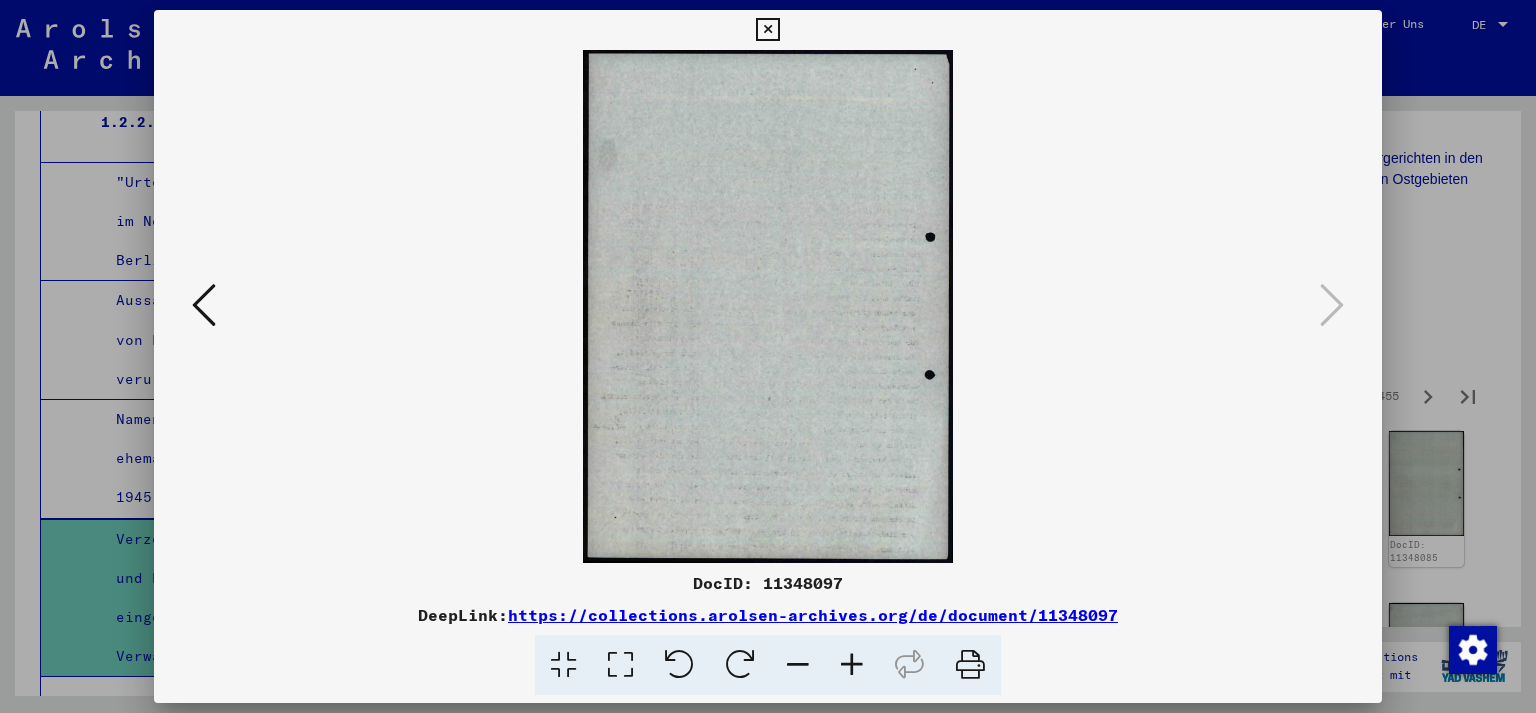 click at bounding box center [768, 356] 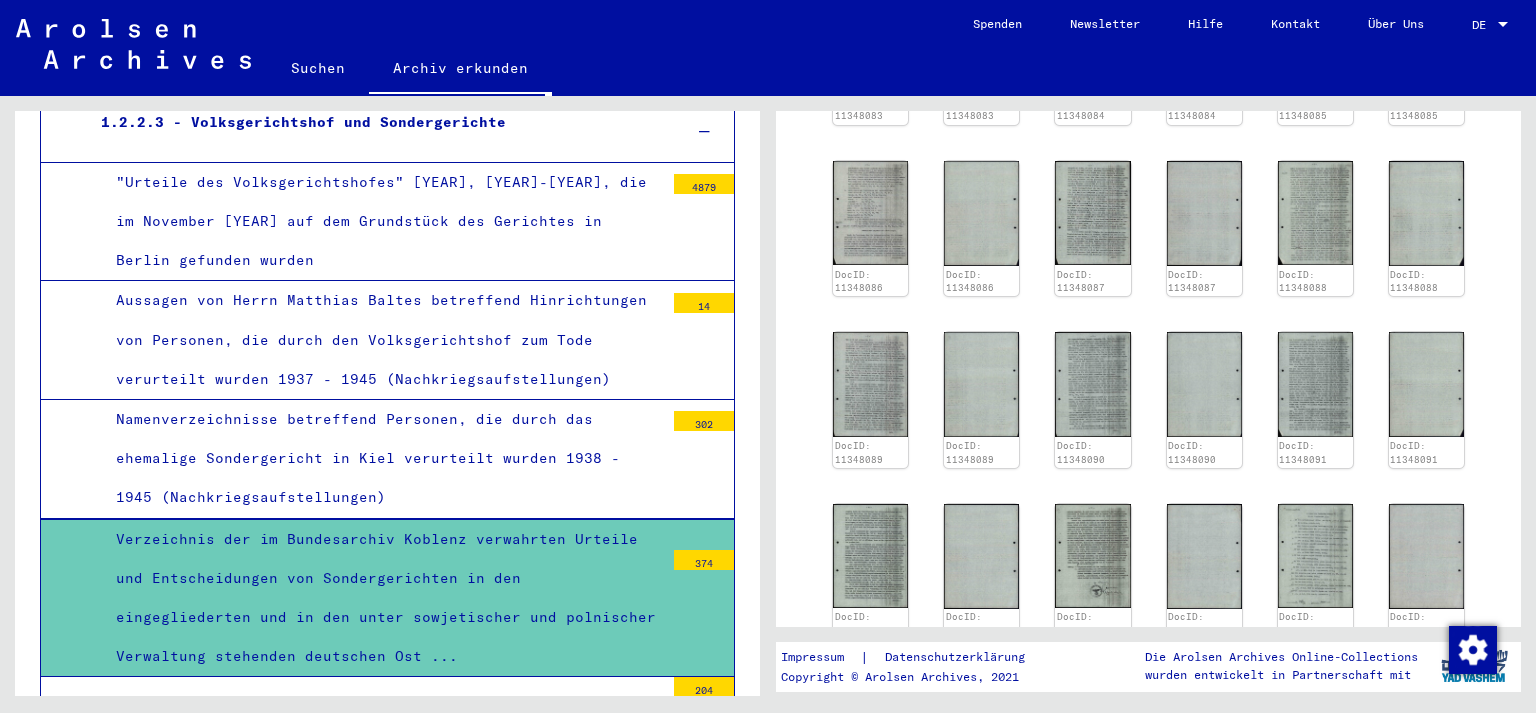 scroll, scrollTop: 294, scrollLeft: 0, axis: vertical 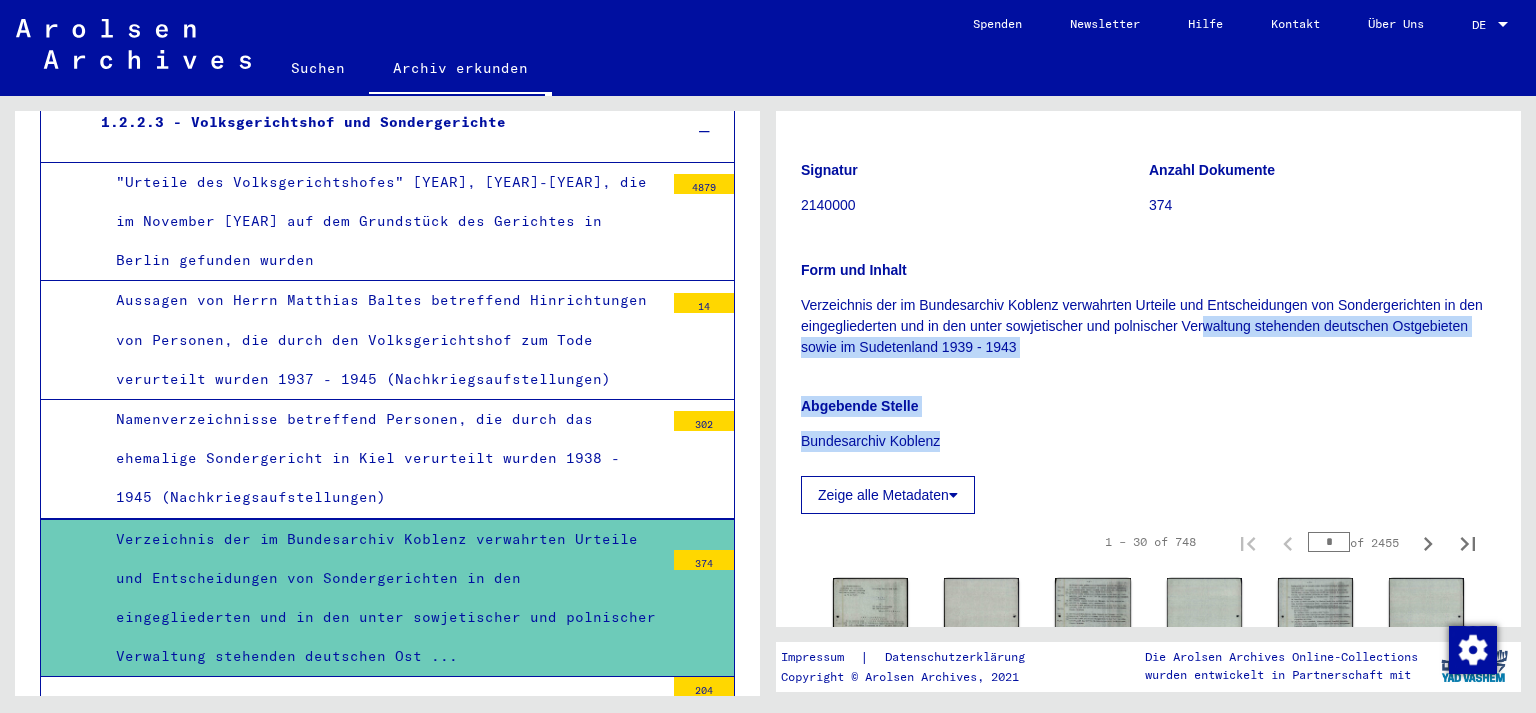 drag, startPoint x: 1422, startPoint y: 436, endPoint x: 1202, endPoint y: 322, distance: 247.78217 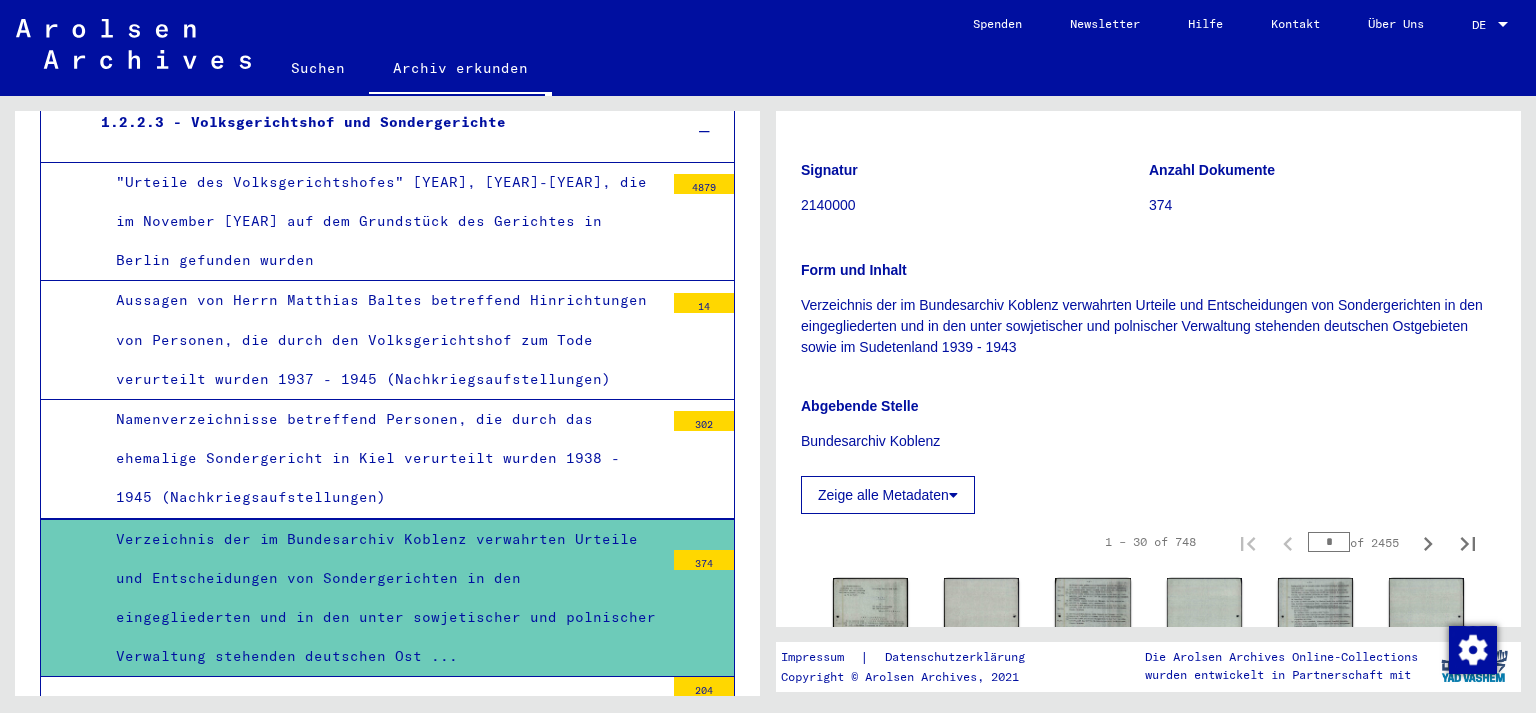 click on "Verzeichnis der im Bundesarchiv Koblenz verwahrten Urteile und Entscheidungen von Sondergerichten in den eingegliederten und in den unter sowjetischer und polnischer Verwaltung stehenden deutschen Ostgebieten sowie im Sudetenland 1939 - 1943" 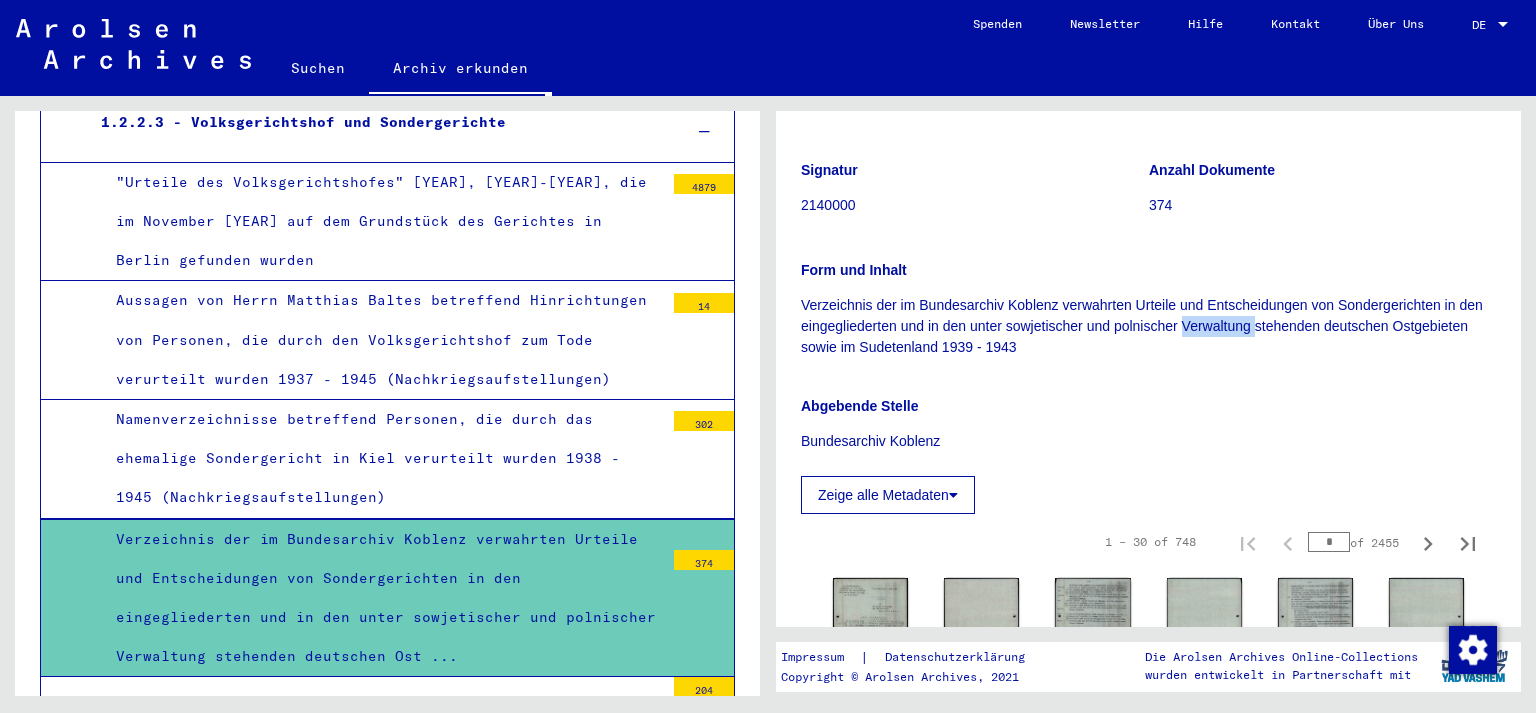 click on "Verzeichnis der im Bundesarchiv Koblenz verwahrten Urteile und Entscheidungen von Sondergerichten in den eingegliederten und in den unter sowjetischer und polnischer Verwaltung stehenden deutschen Ostgebieten sowie im Sudetenland 1939 - 1943" 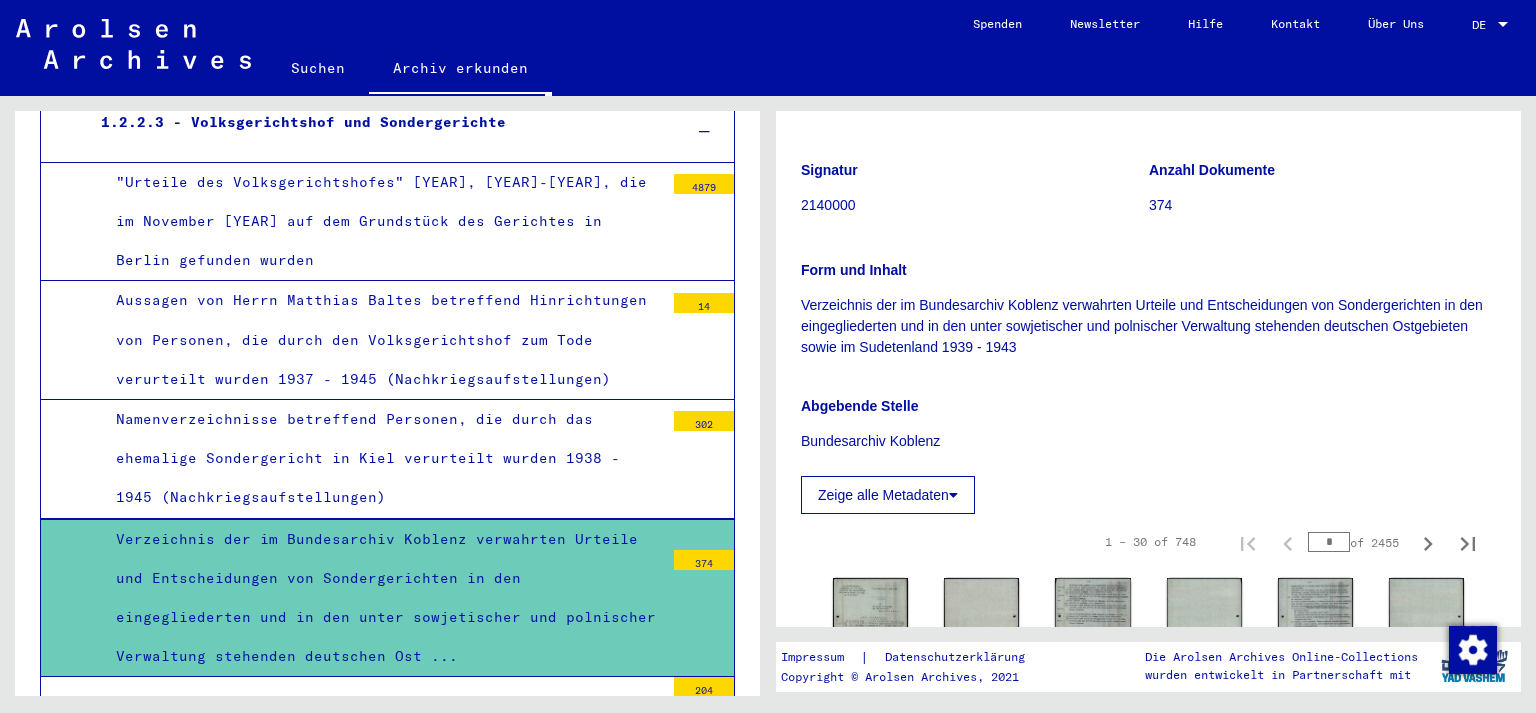 click on "Verzeichnis der im Bundesarchiv Koblenz verwahrten Urteile und Entscheidungen von Sondergerichten in den eingegliederten und in den unter sowjetischer und polnischer Verwaltung stehenden deutschen Ostgebieten sowie im Sudetenland 1939 - 1943" 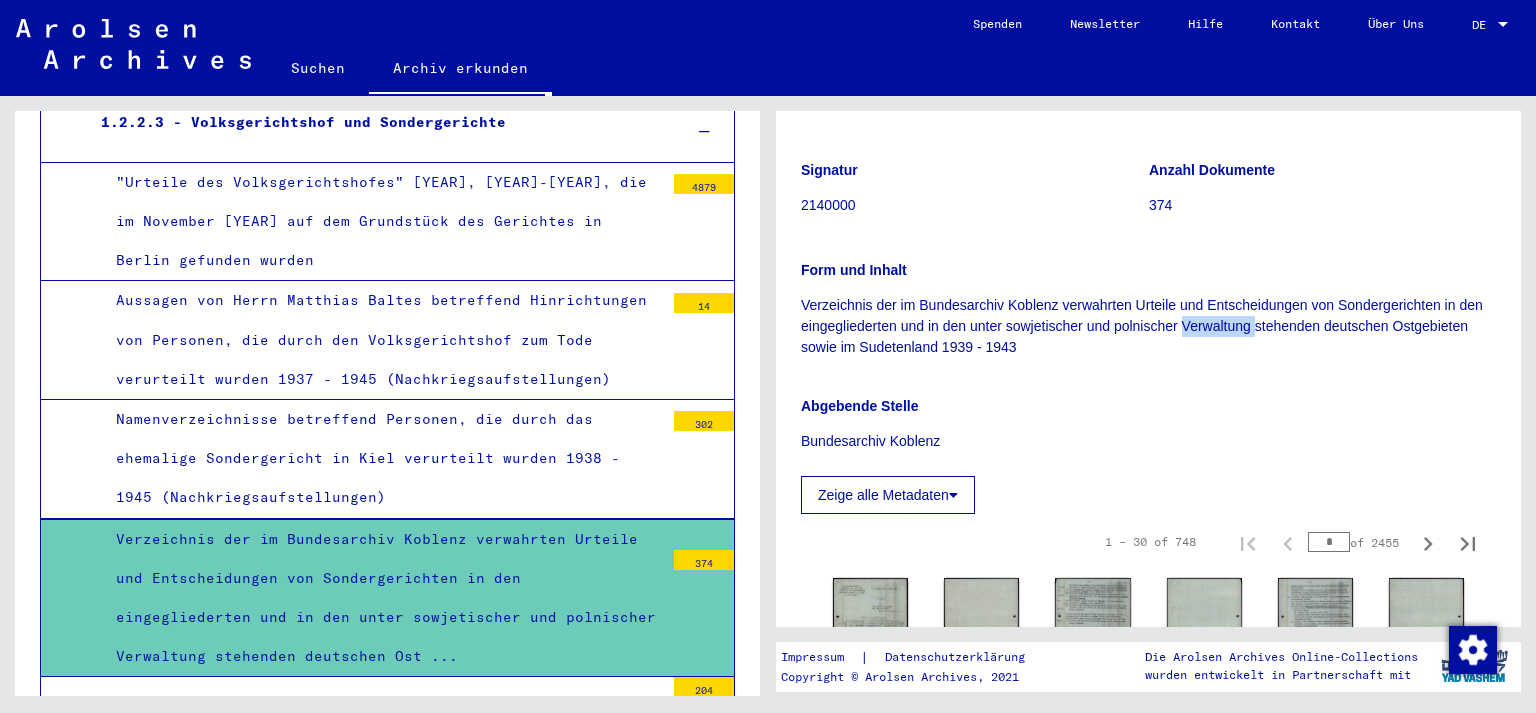 click on "Verzeichnis der im Bundesarchiv Koblenz verwahrten Urteile und Entscheidungen von Sondergerichten in den eingegliederten und in den unter sowjetischer und polnischer Verwaltung stehenden deutschen Ostgebieten sowie im Sudetenland 1939 - 1943" 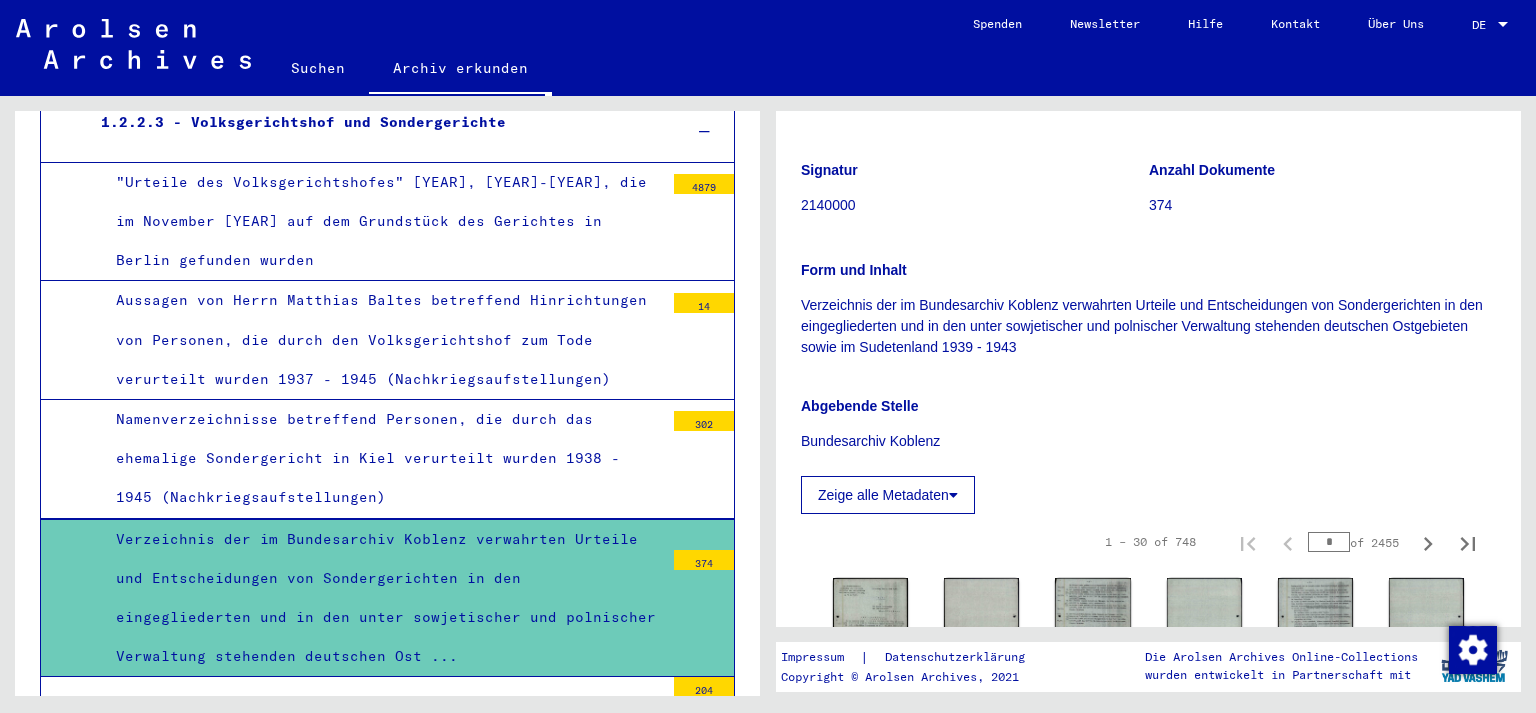 click on "Verzeichnis der im Bundesarchiv Koblenz verwahrten Urteile und Entscheidungen von Sondergerichten in den eingegliederten und in den unter sowjetischer und polnischer Verwaltung stehenden deutschen Ostgebieten sowie im Sudetenland 1939 - 1943" 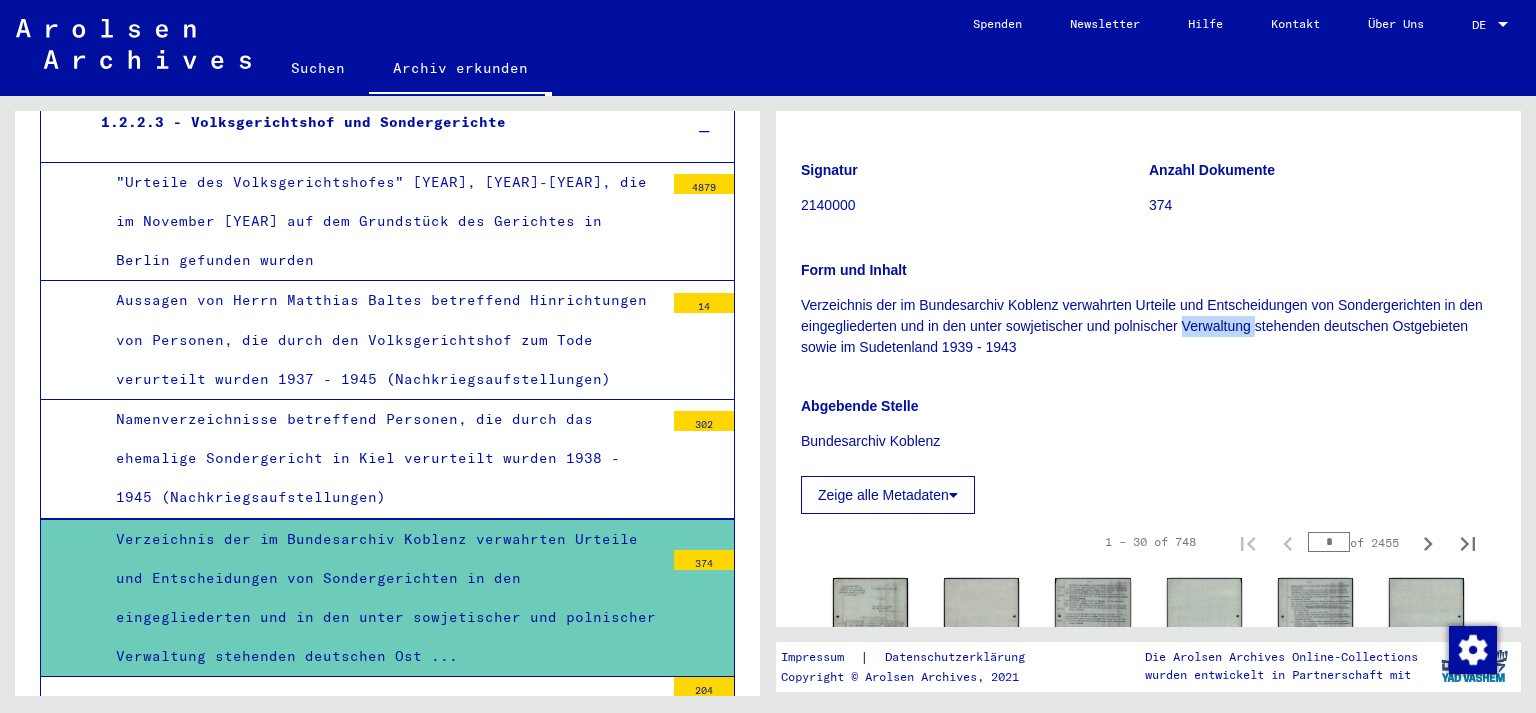 click on "Verzeichnis der im Bundesarchiv Koblenz verwahrten Urteile und Entscheidungen von Sondergerichten in den eingegliederten und in den unter sowjetischer und polnischer Verwaltung stehenden deutschen Ostgebieten sowie im Sudetenland 1939 - 1943" 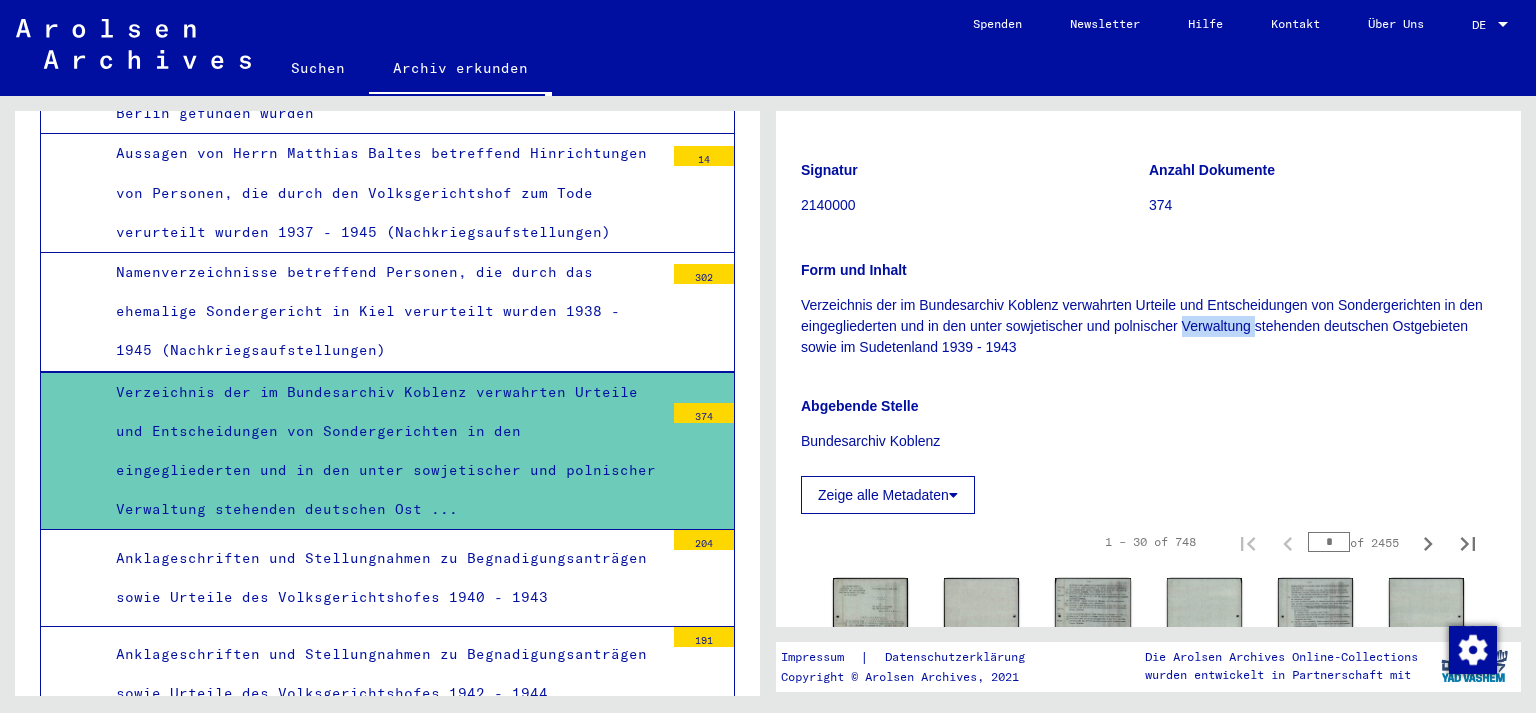scroll, scrollTop: 1029, scrollLeft: 0, axis: vertical 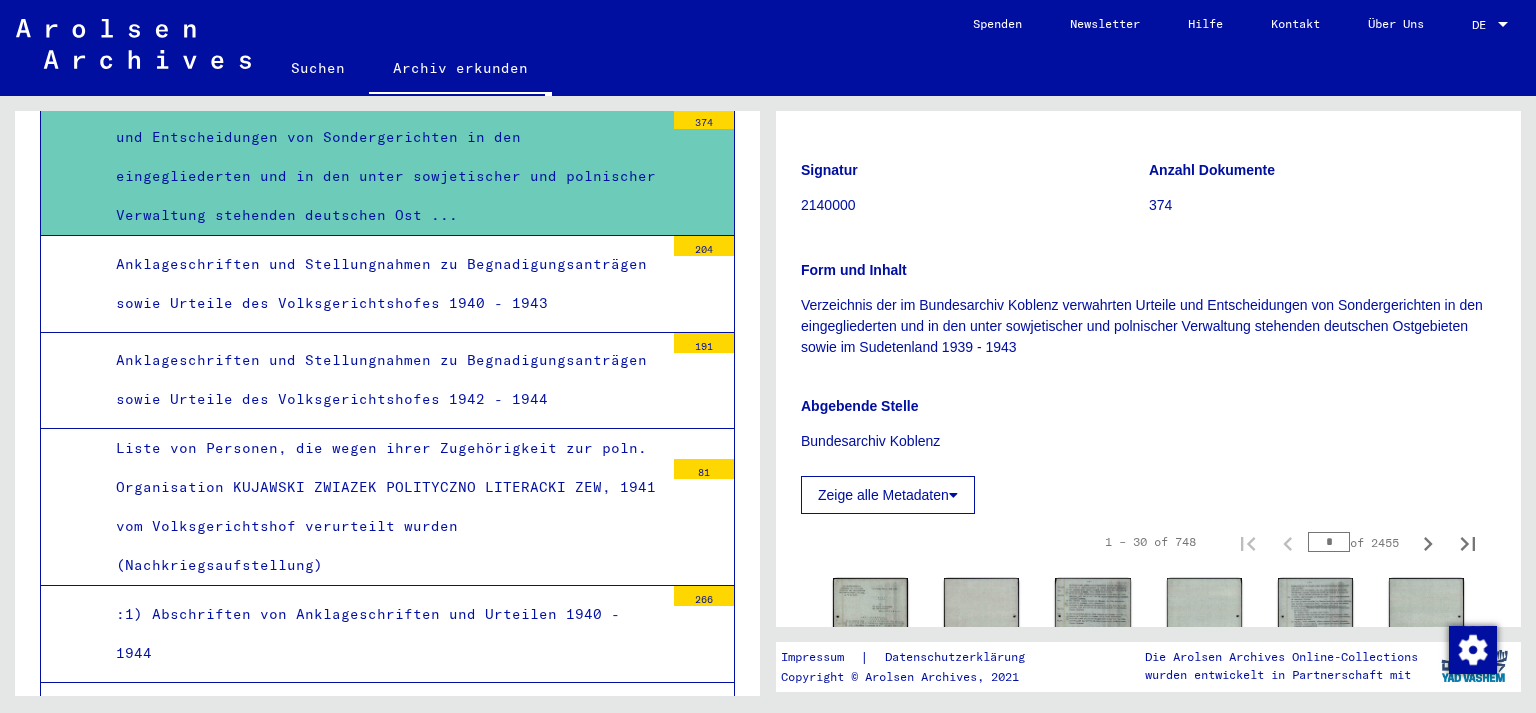 click on "Anklageschriften und Stellungnahmen zu Begnadigungsanträgen sowie Urteile des Volksgerichtshofes  1940 - 1943" at bounding box center [382, 284] 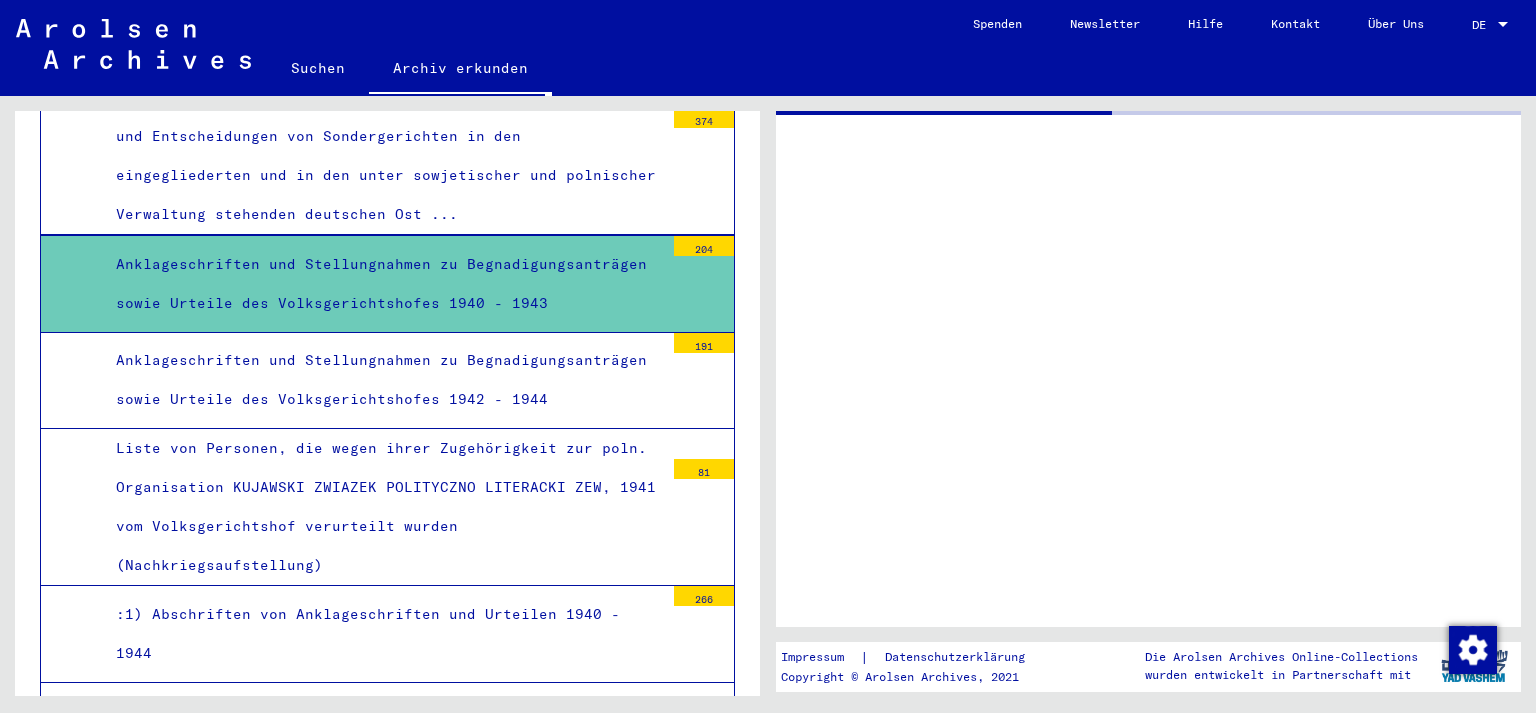 scroll, scrollTop: 1176, scrollLeft: 0, axis: vertical 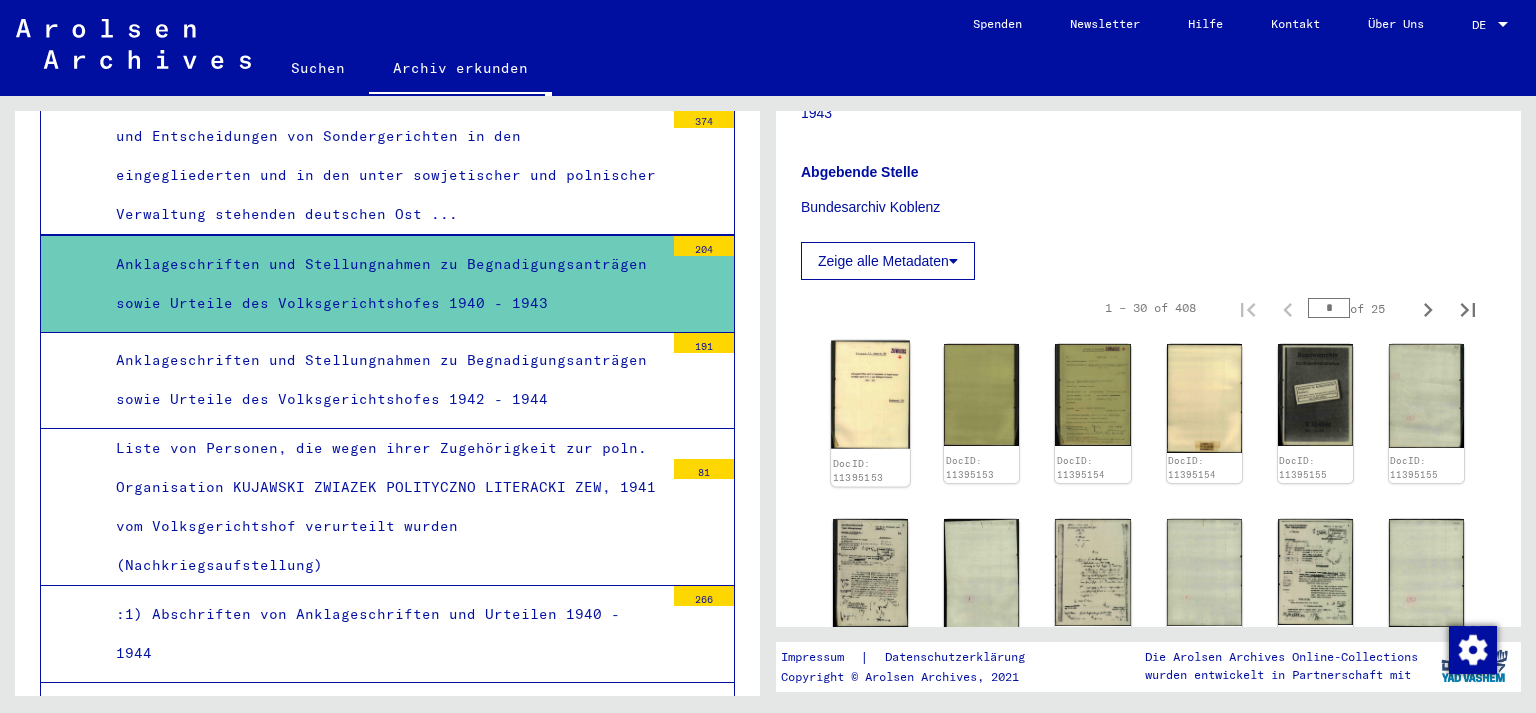 click 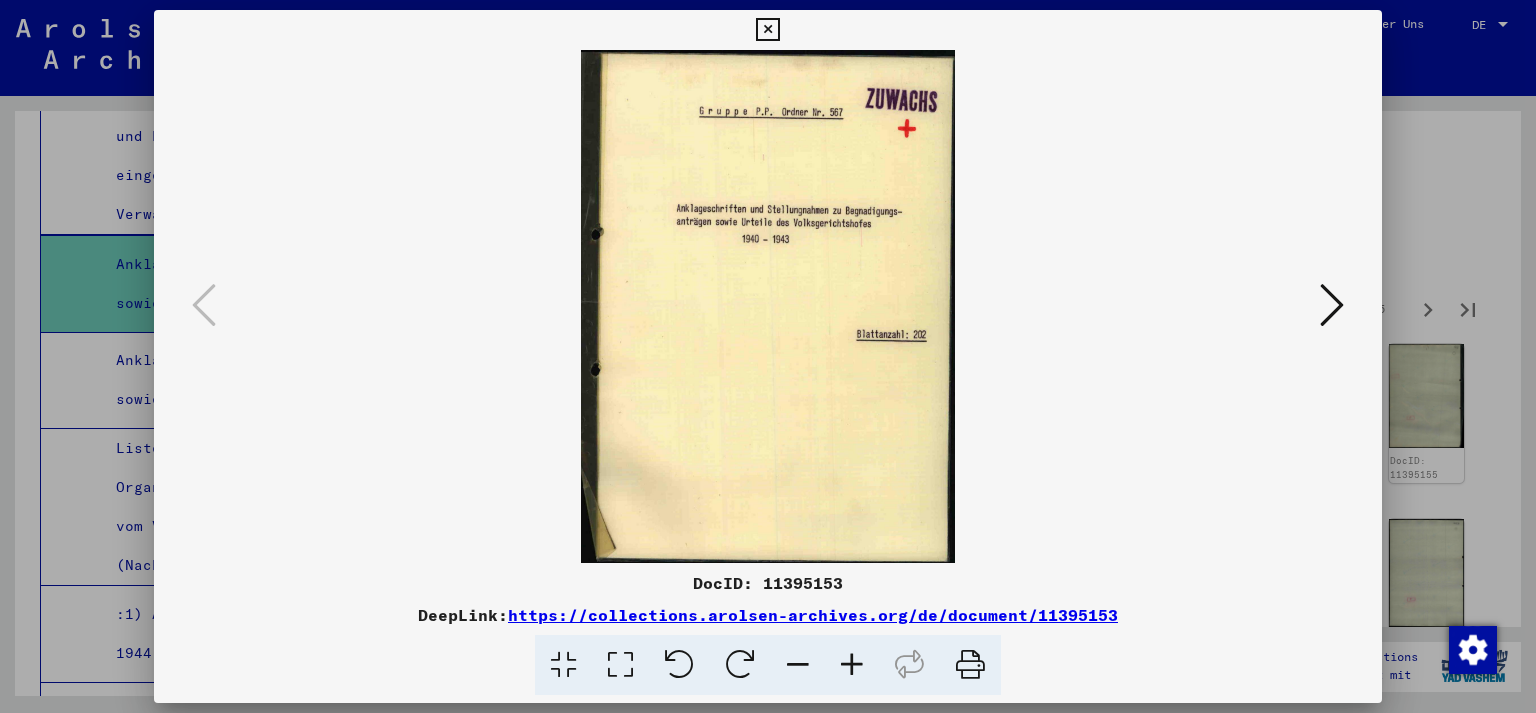 click at bounding box center (1332, 305) 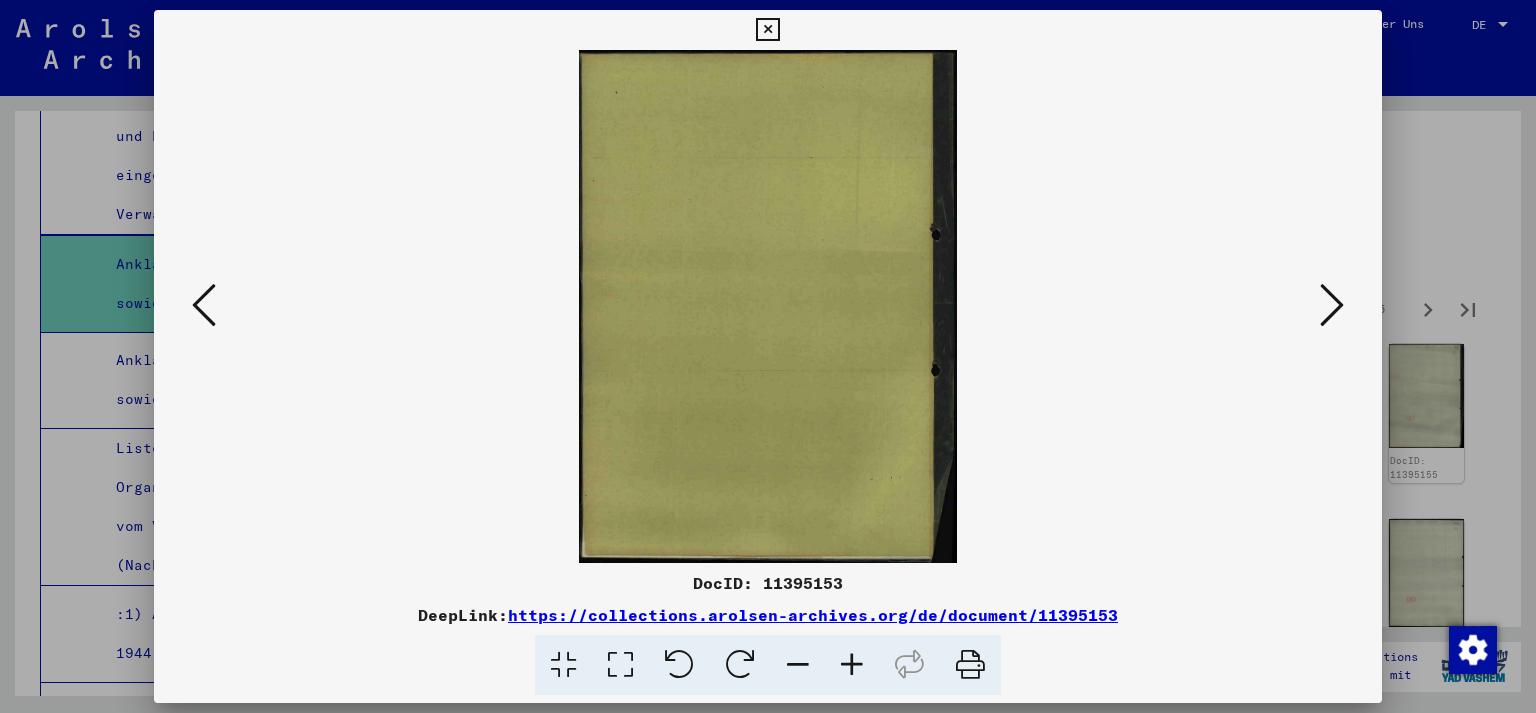click at bounding box center (1332, 305) 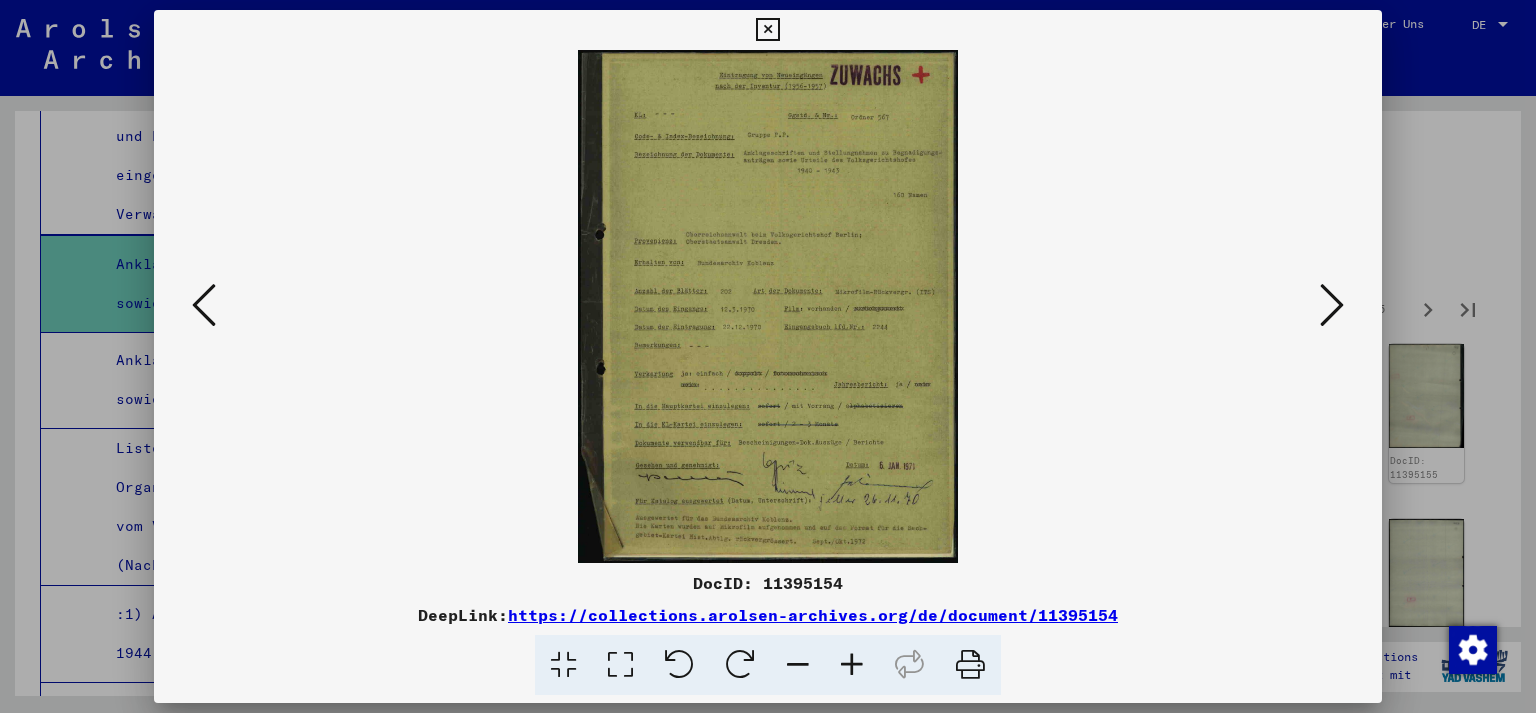 click at bounding box center (1332, 305) 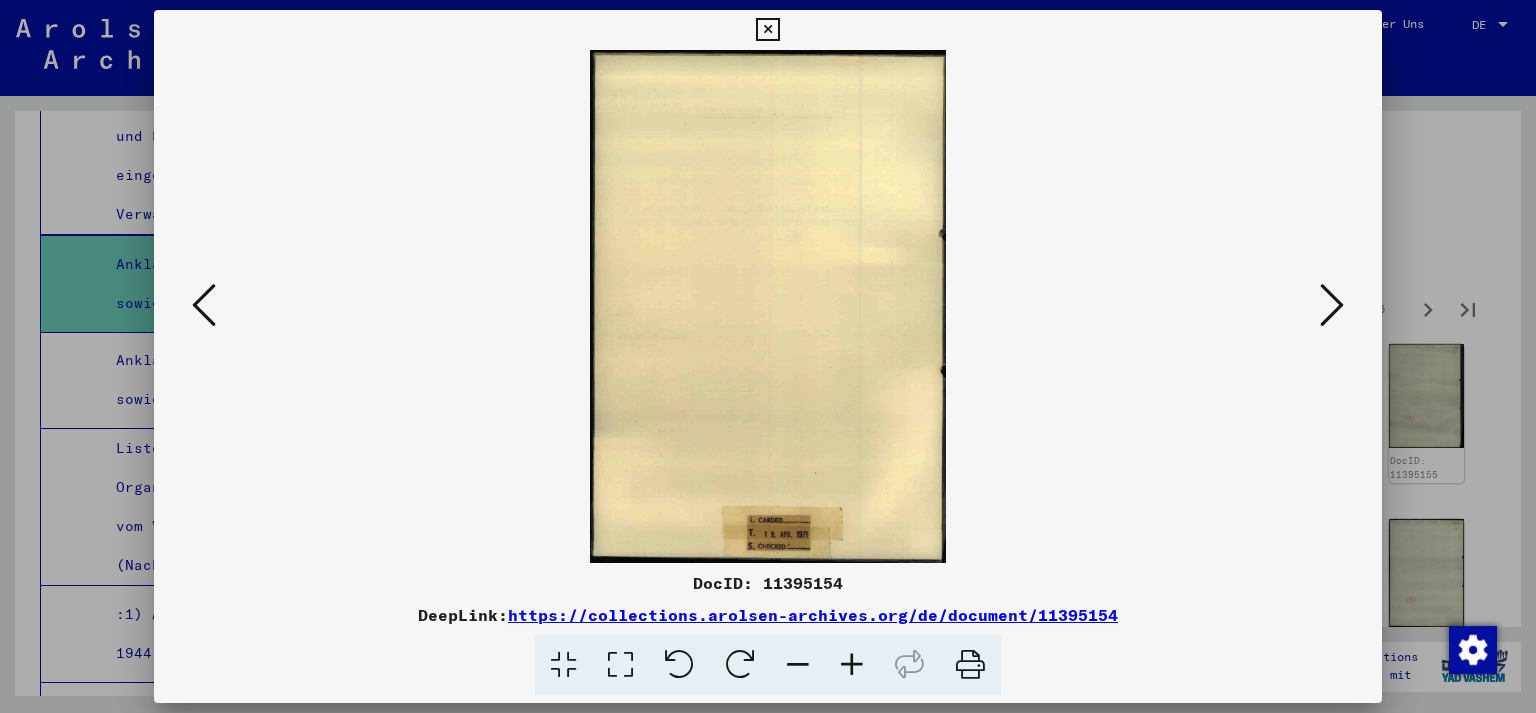 click at bounding box center (1332, 305) 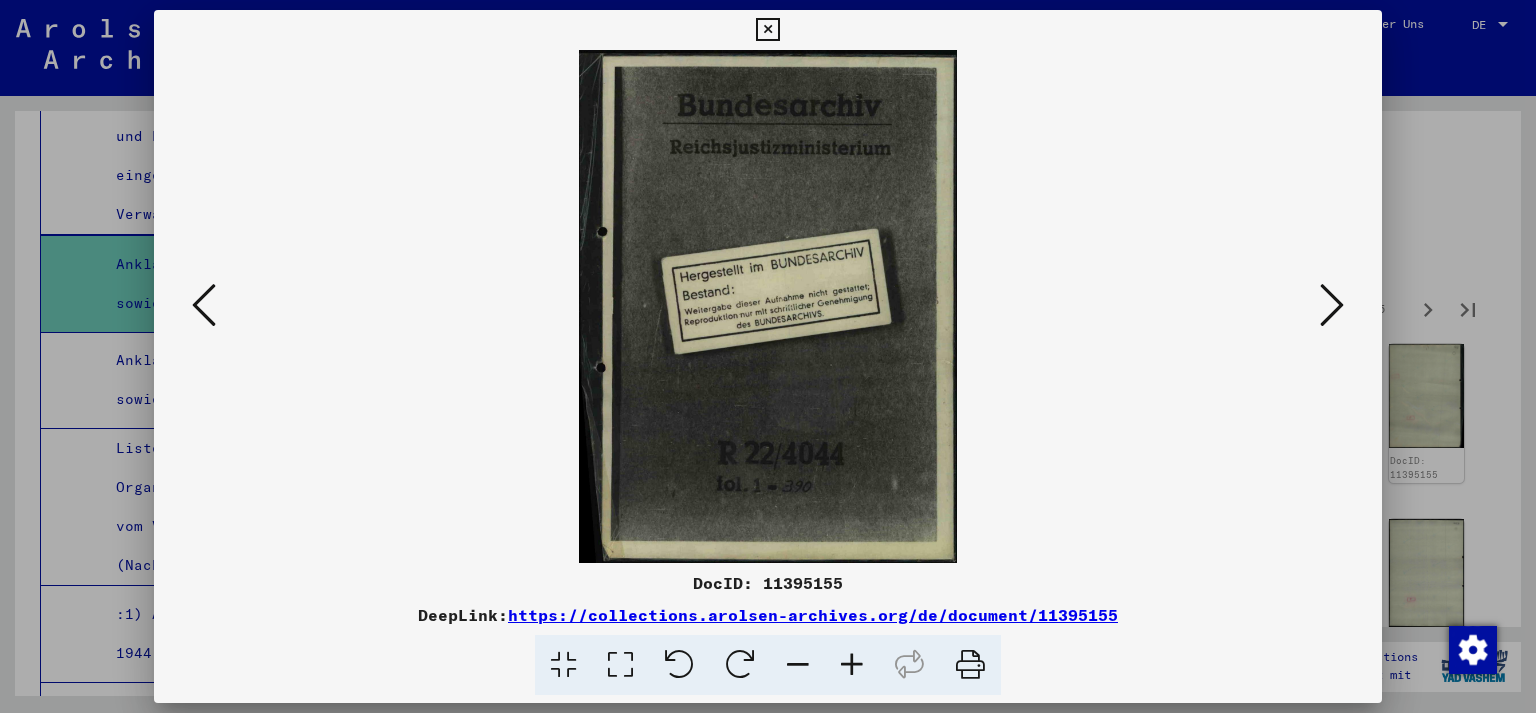 click at bounding box center (1332, 305) 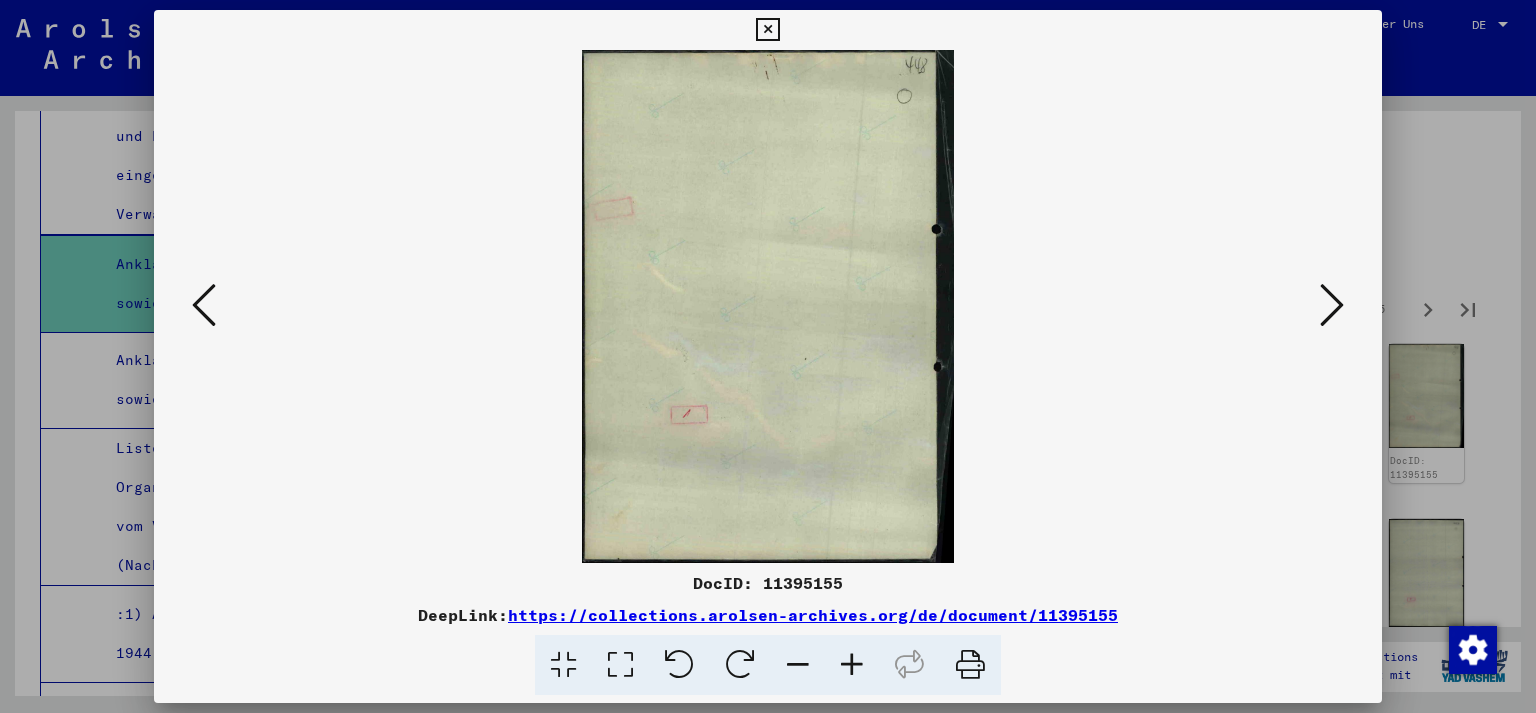 click at bounding box center (1332, 305) 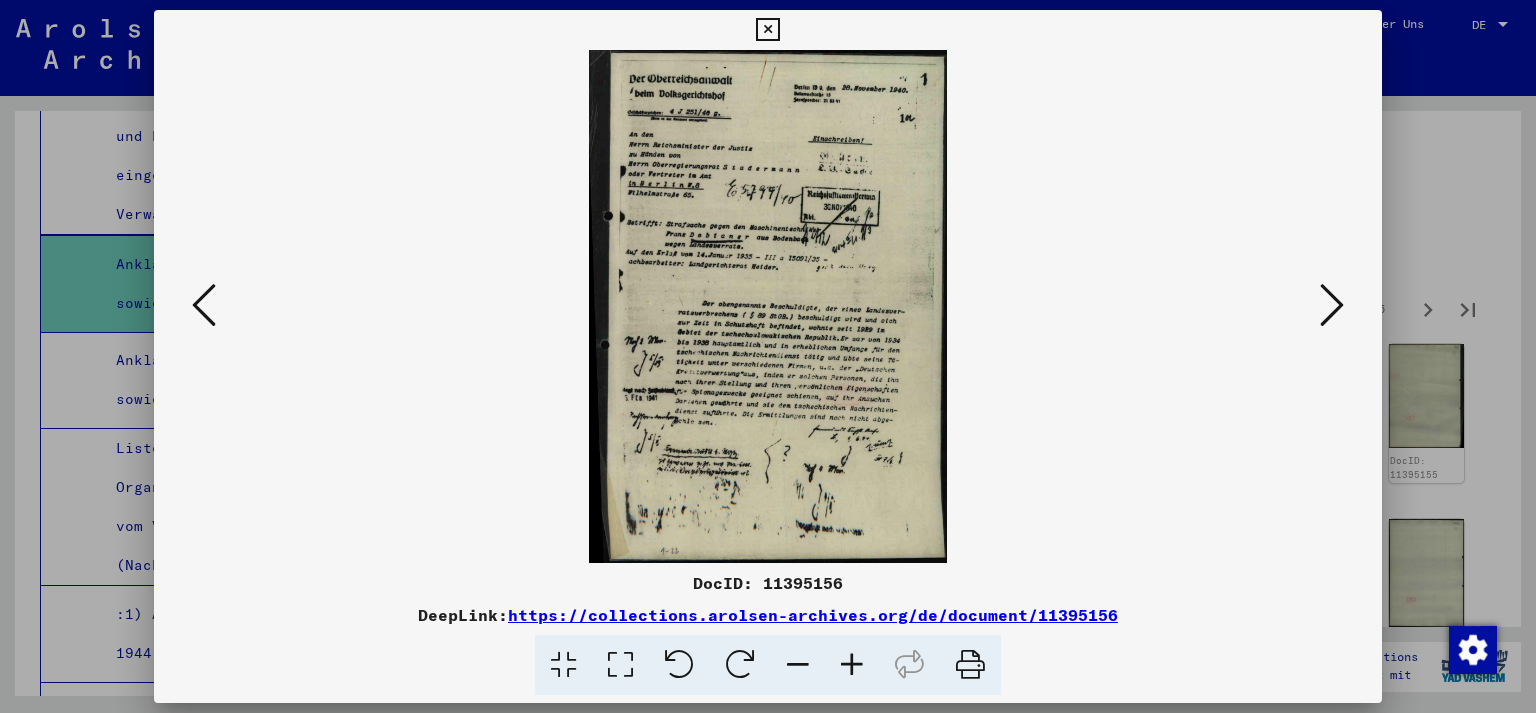 click at bounding box center (1332, 305) 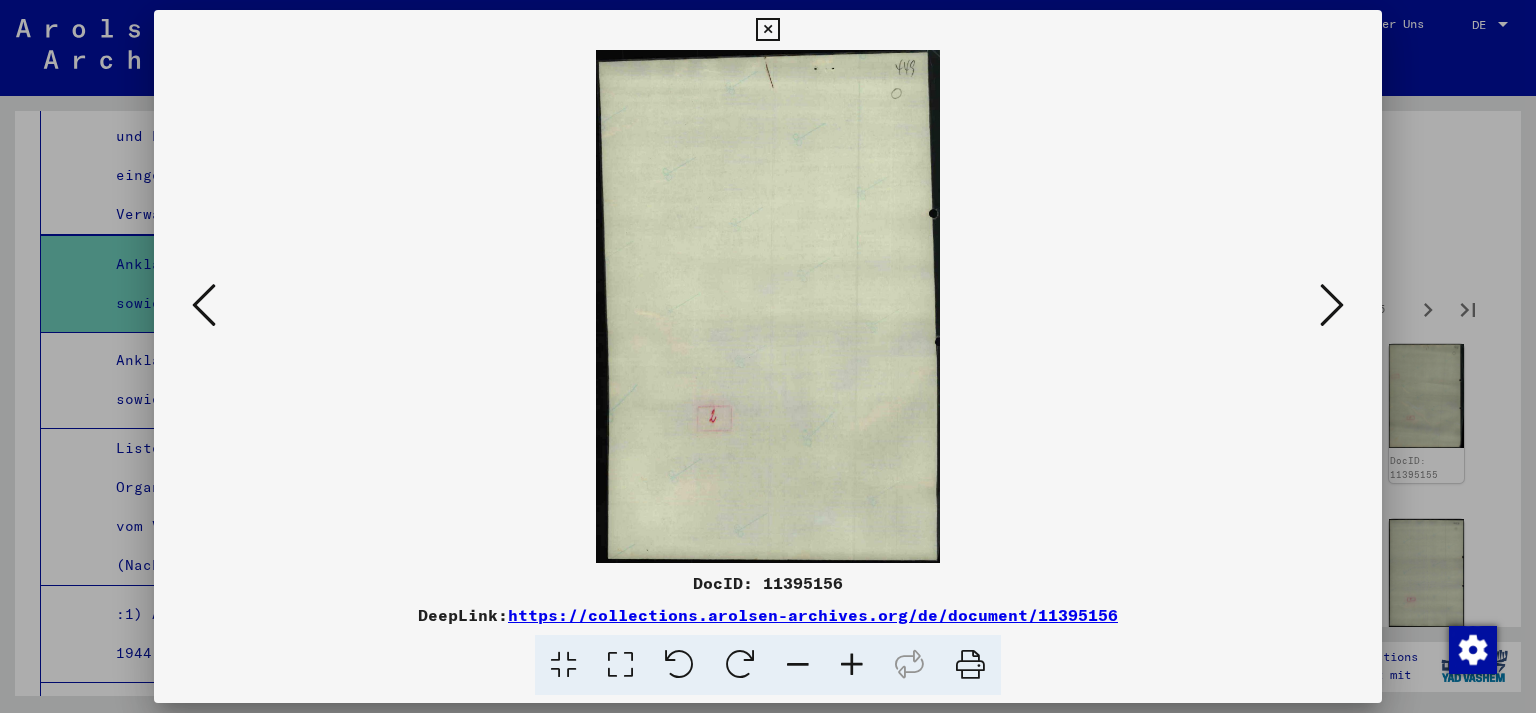 click at bounding box center [1332, 305] 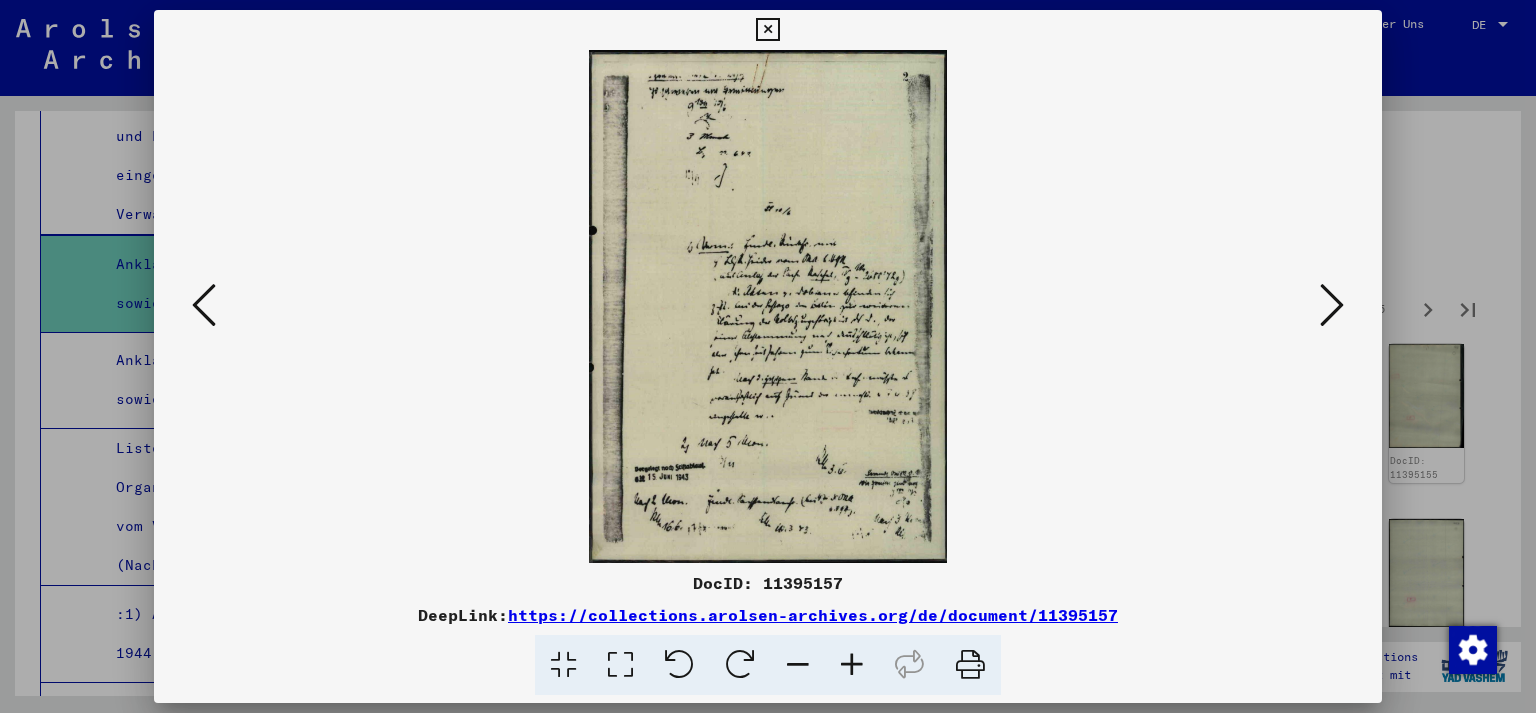 click at bounding box center (1332, 305) 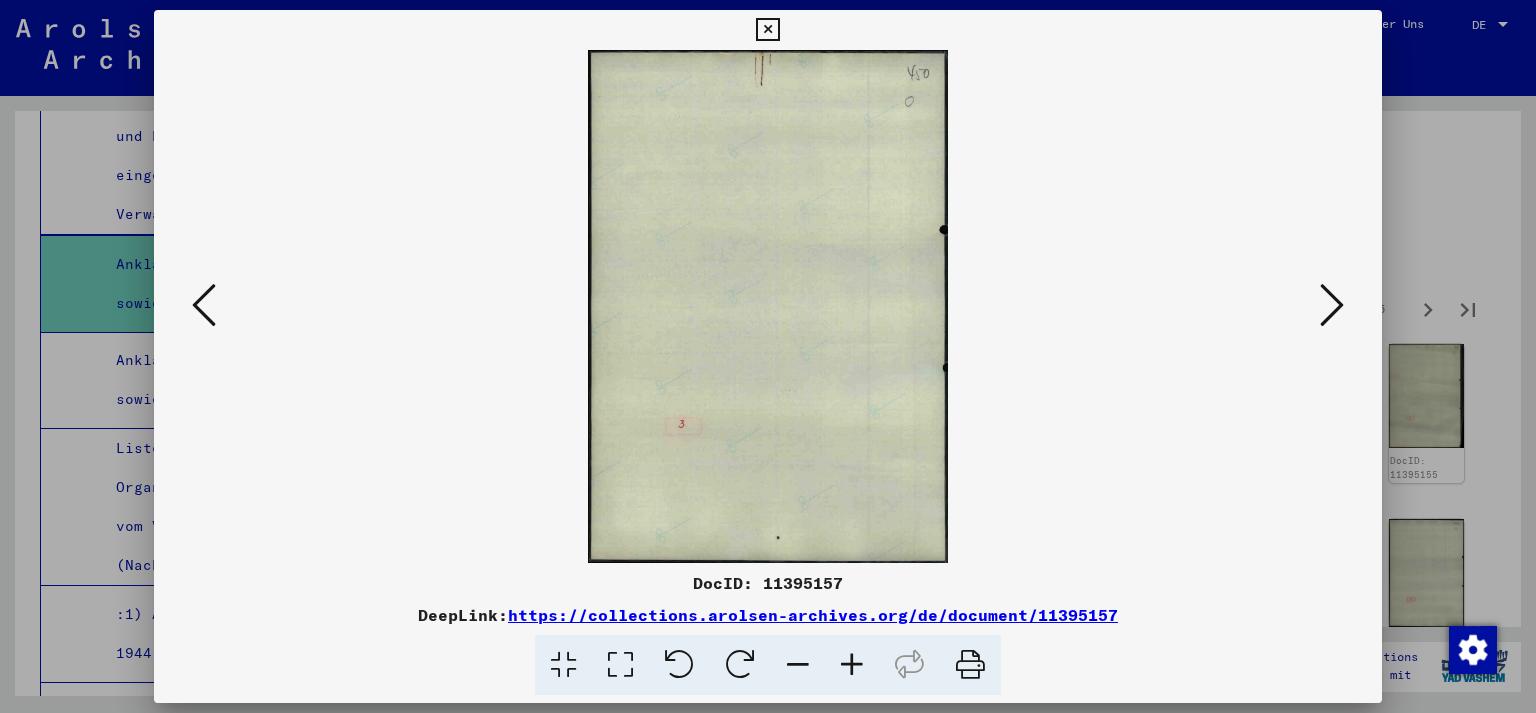 click at bounding box center (1332, 305) 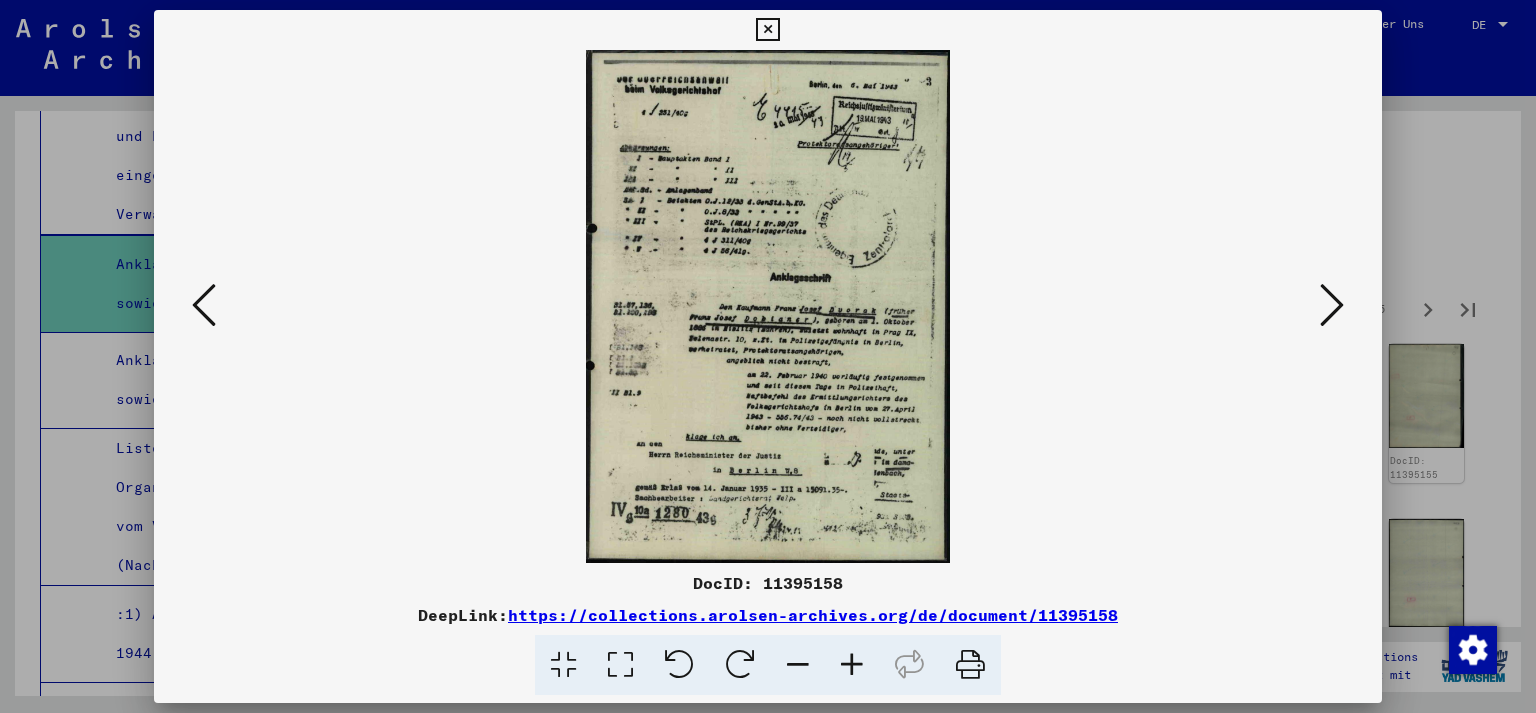 click at bounding box center [1332, 305] 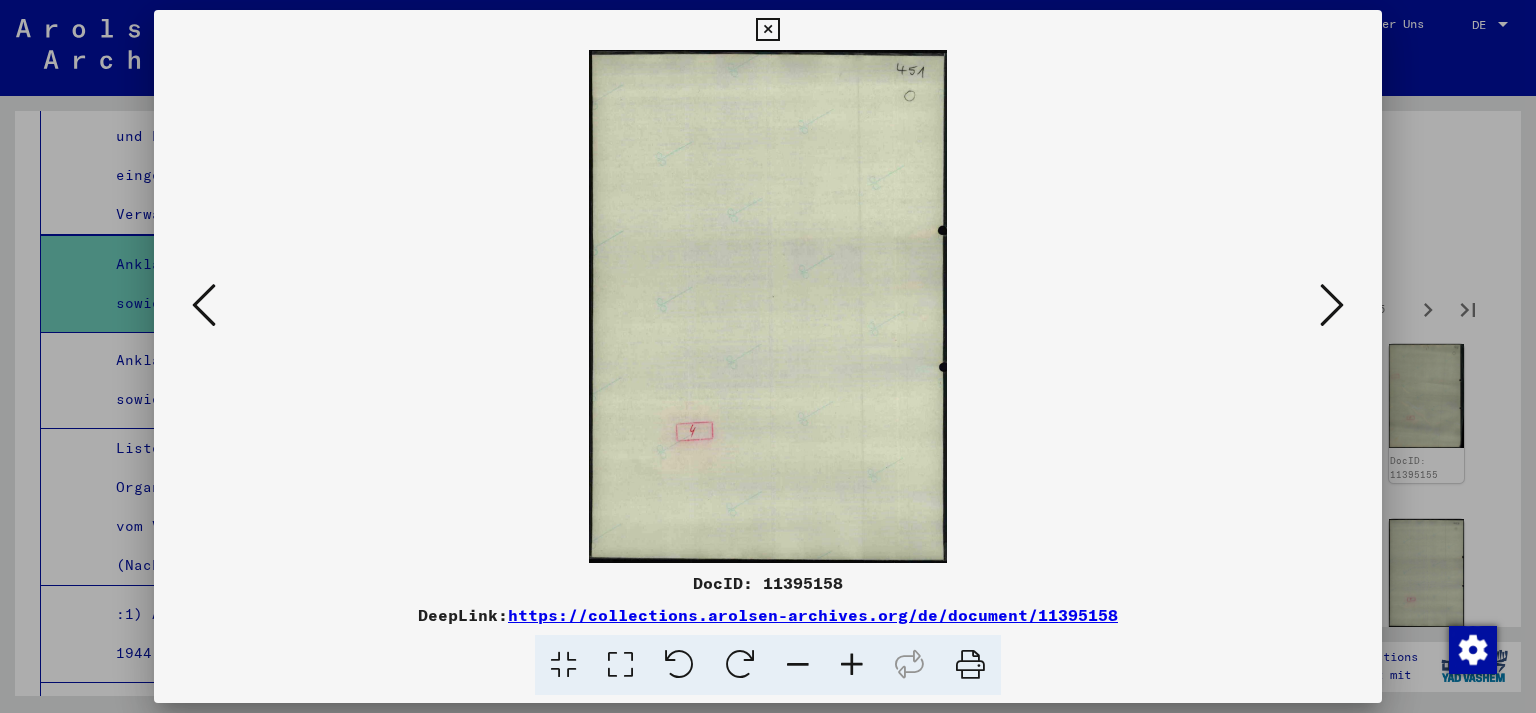 click at bounding box center (768, 306) 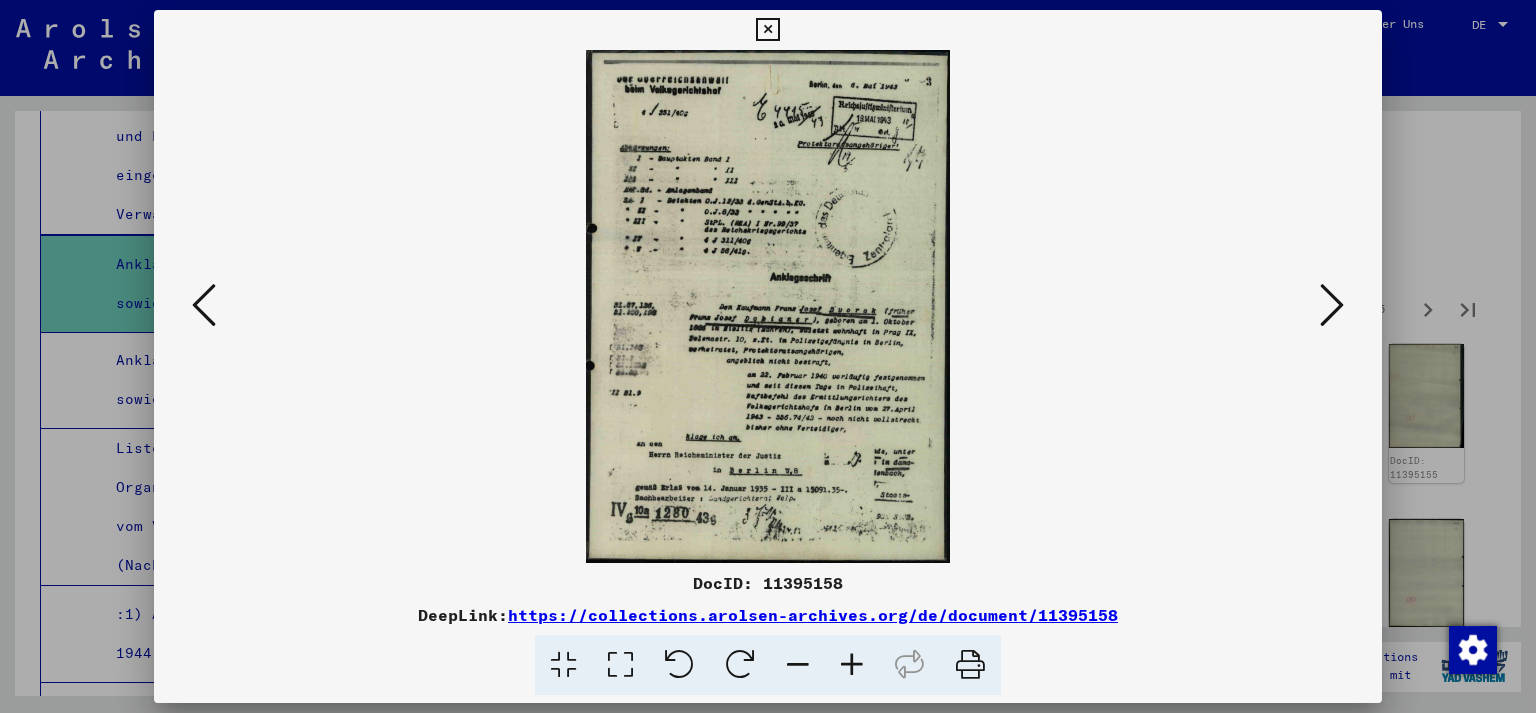 click at bounding box center [768, 306] 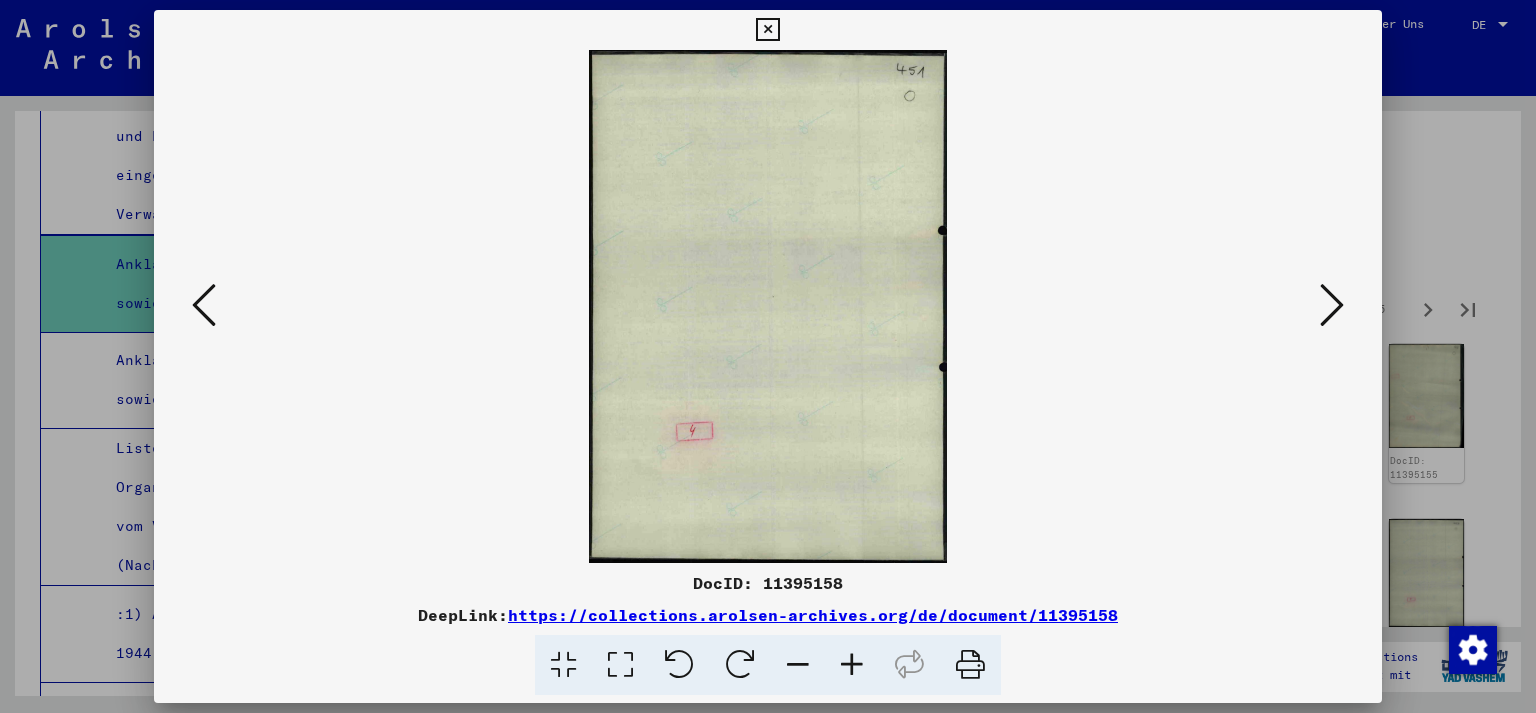 click at bounding box center (1332, 306) 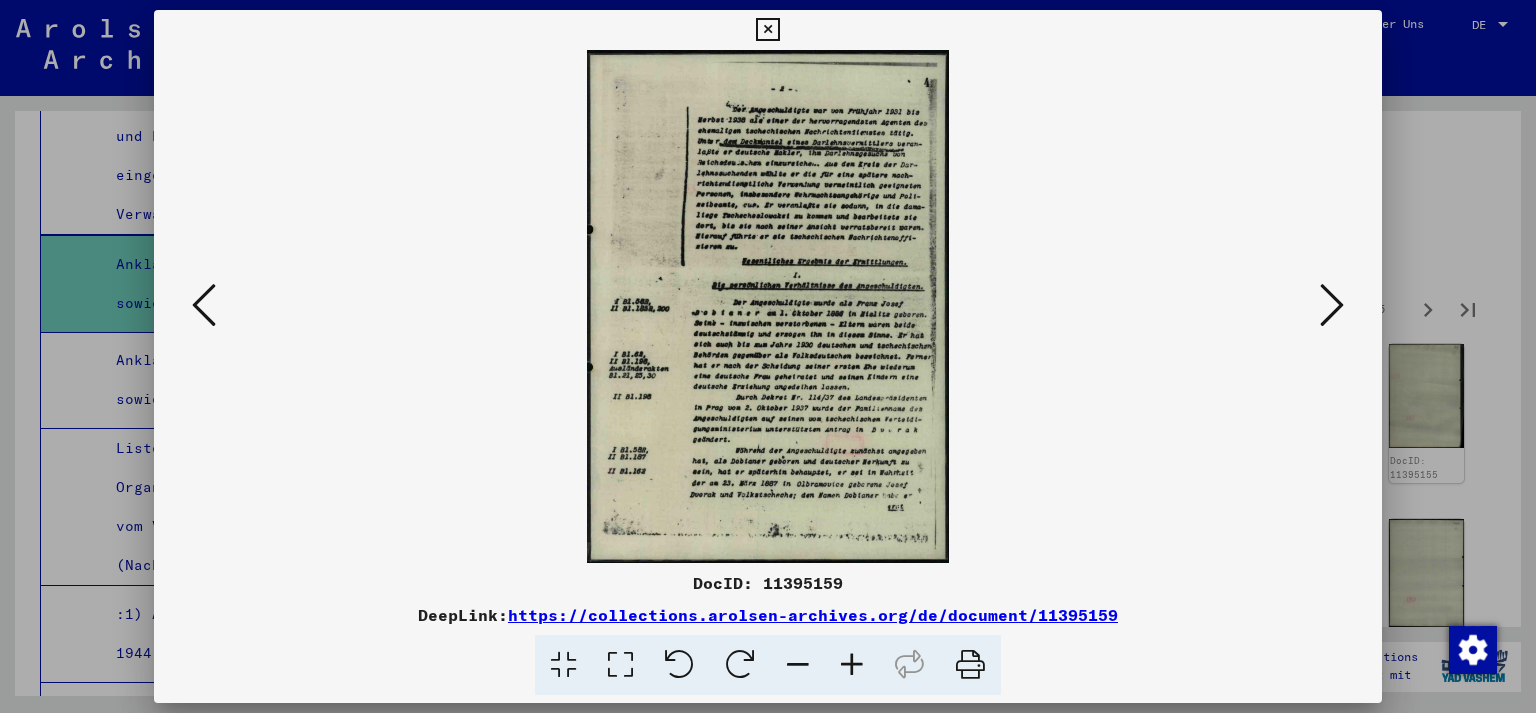 click at bounding box center (1332, 306) 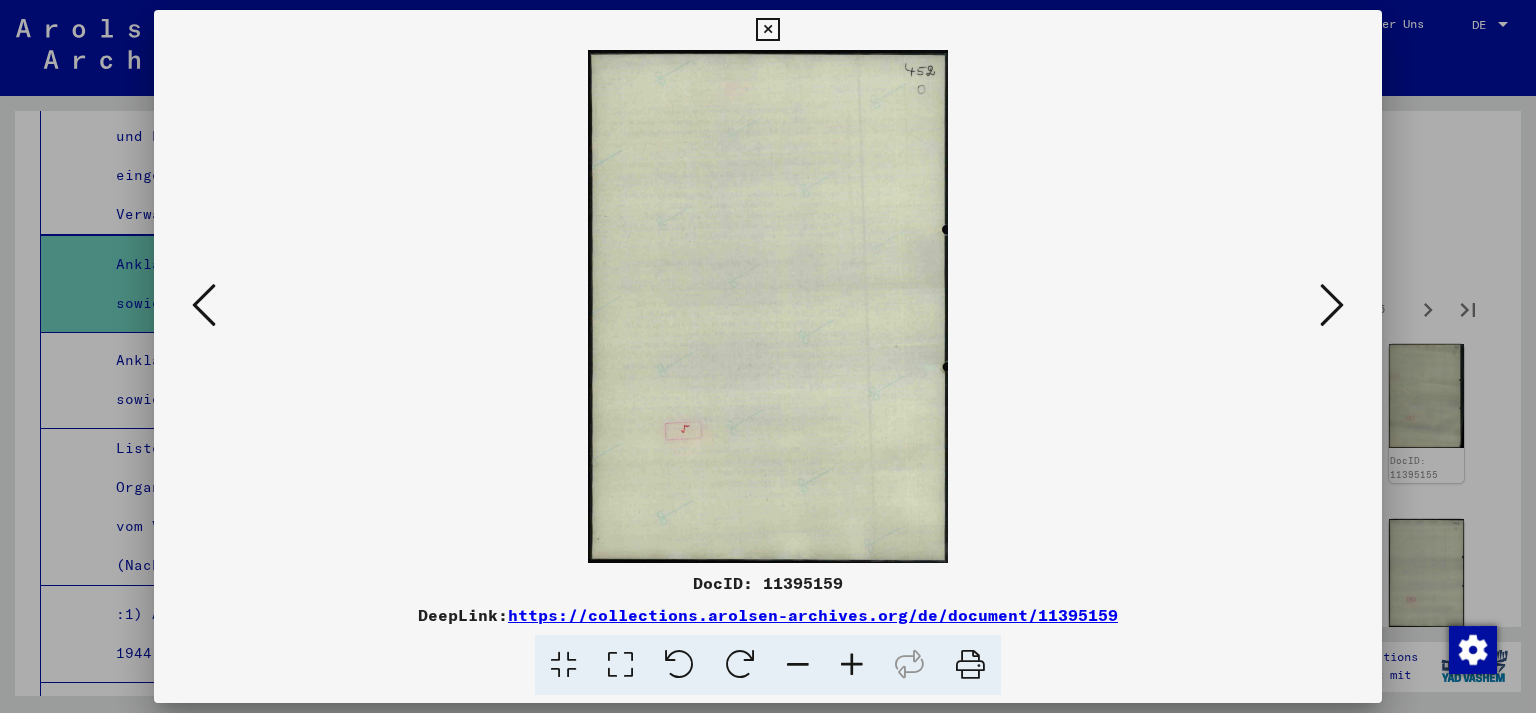 click at bounding box center (1332, 306) 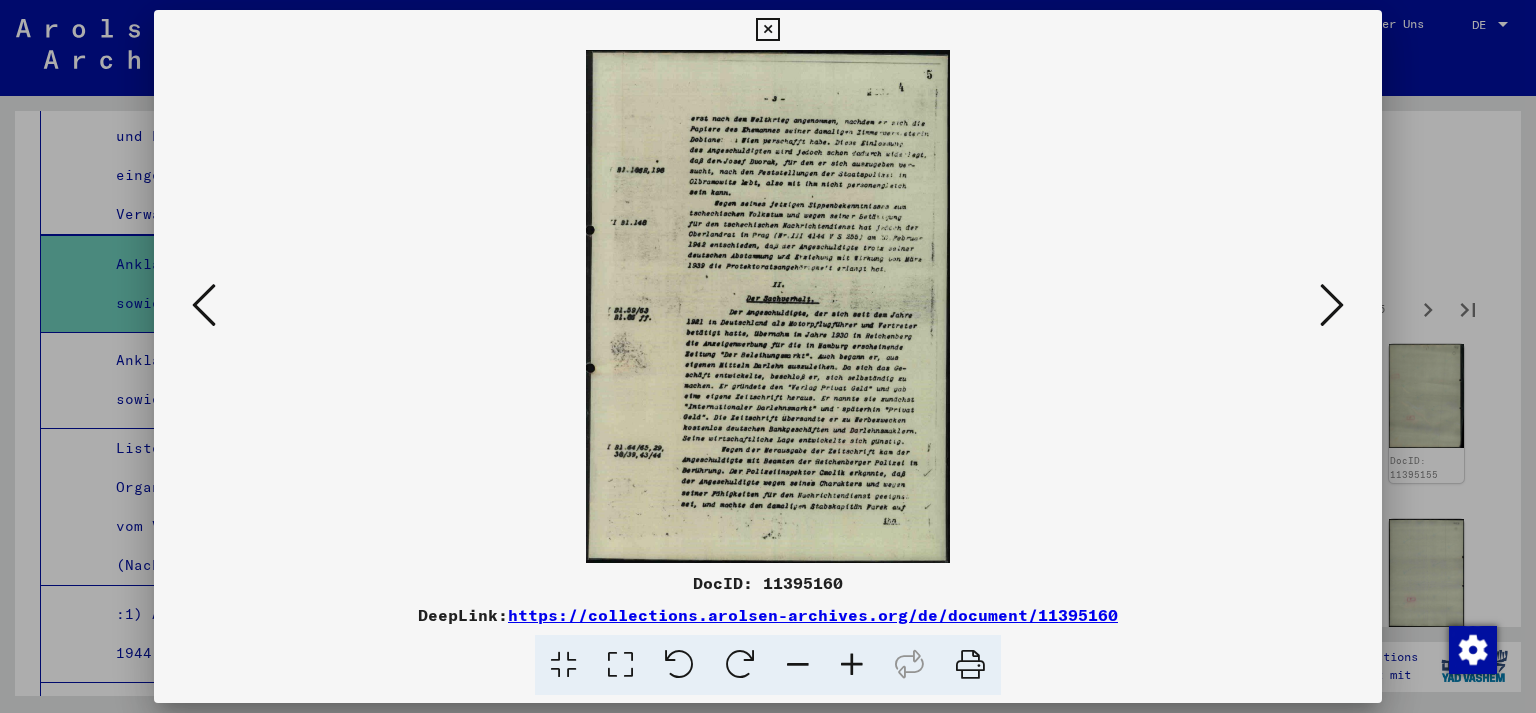 click at bounding box center [1332, 306] 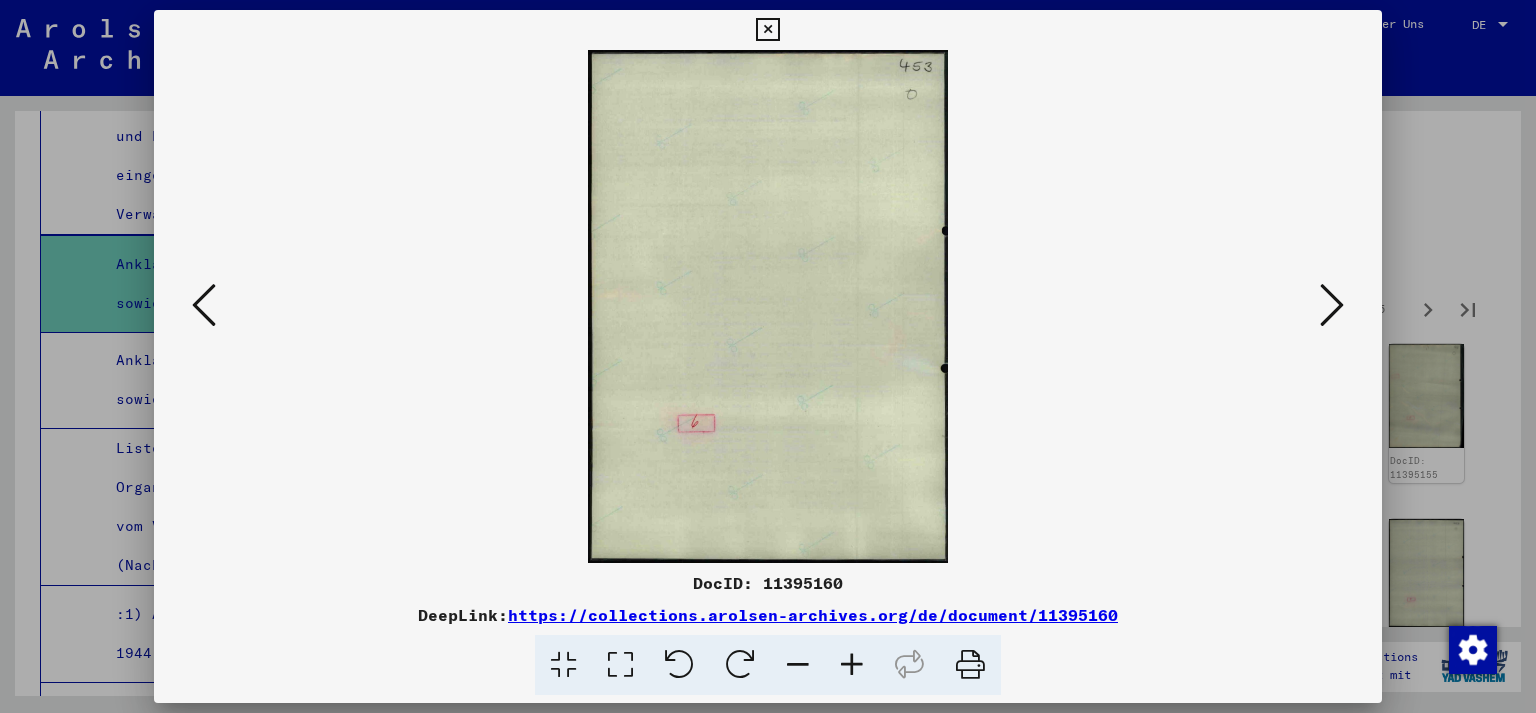 click at bounding box center (1332, 306) 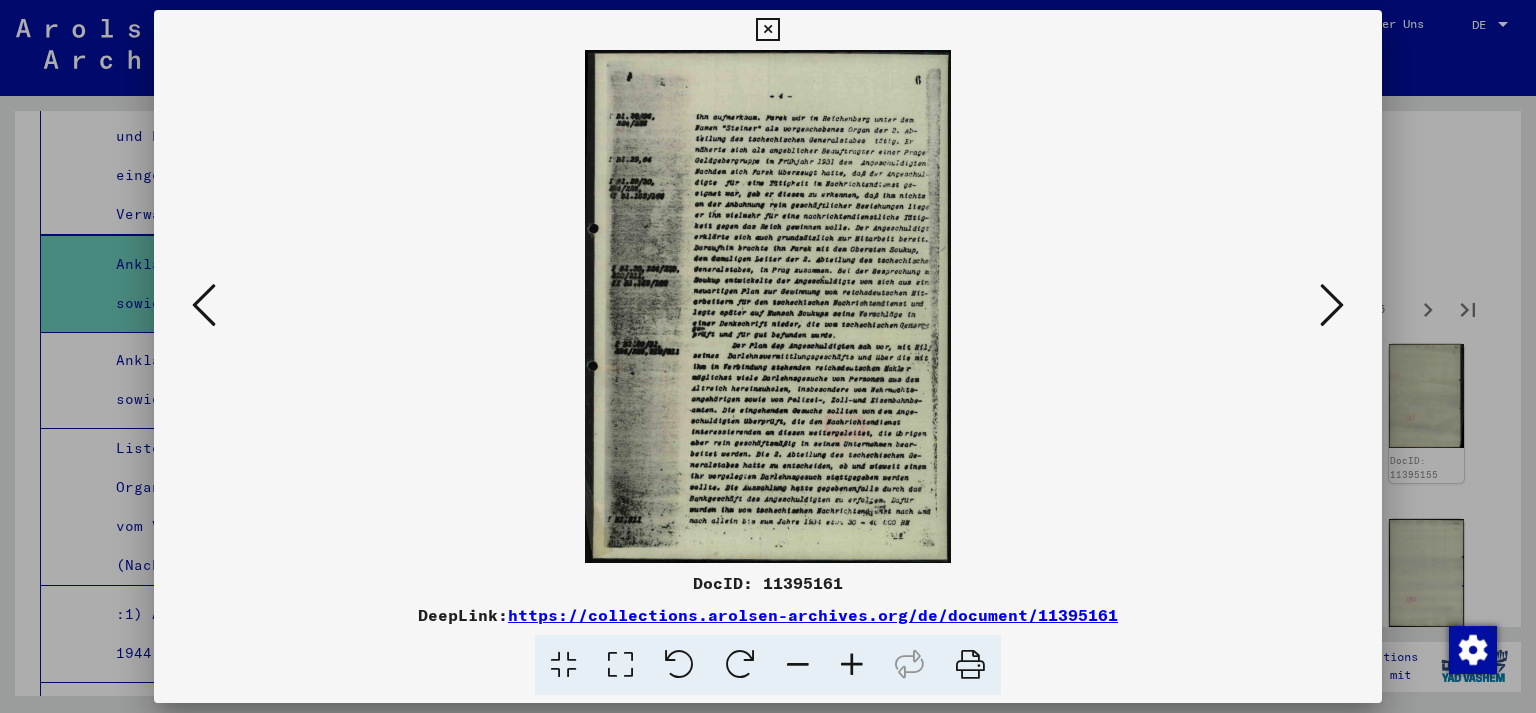 click at bounding box center [1332, 306] 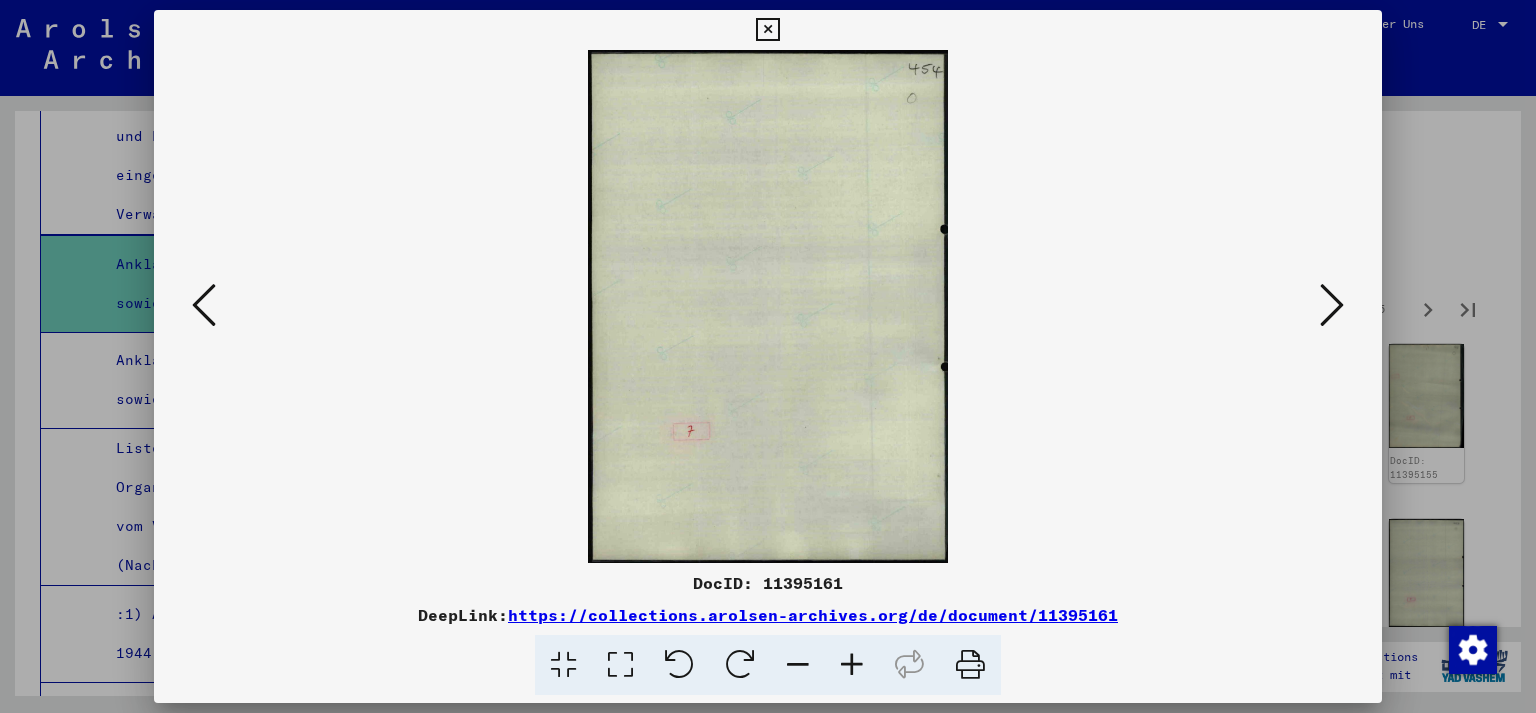 click at bounding box center [1332, 306] 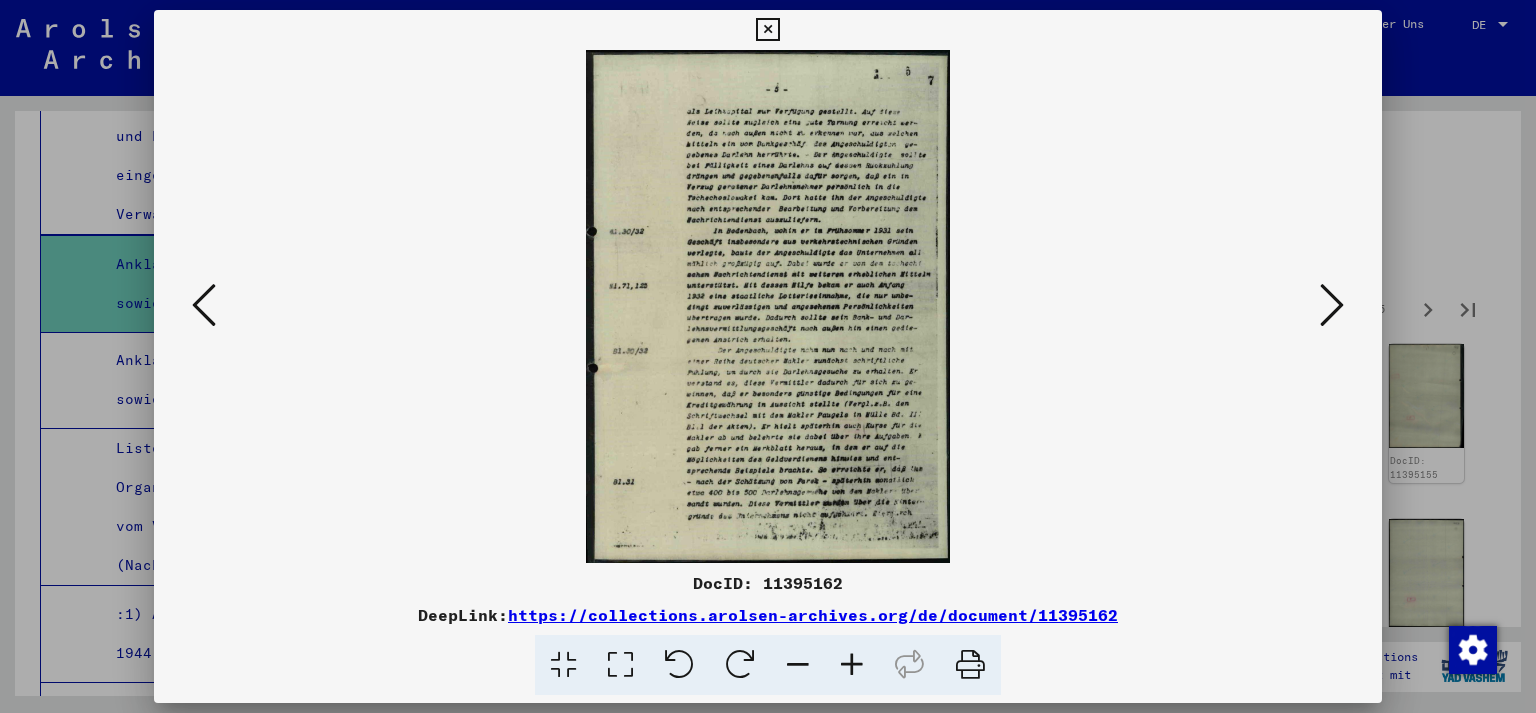click at bounding box center (1332, 306) 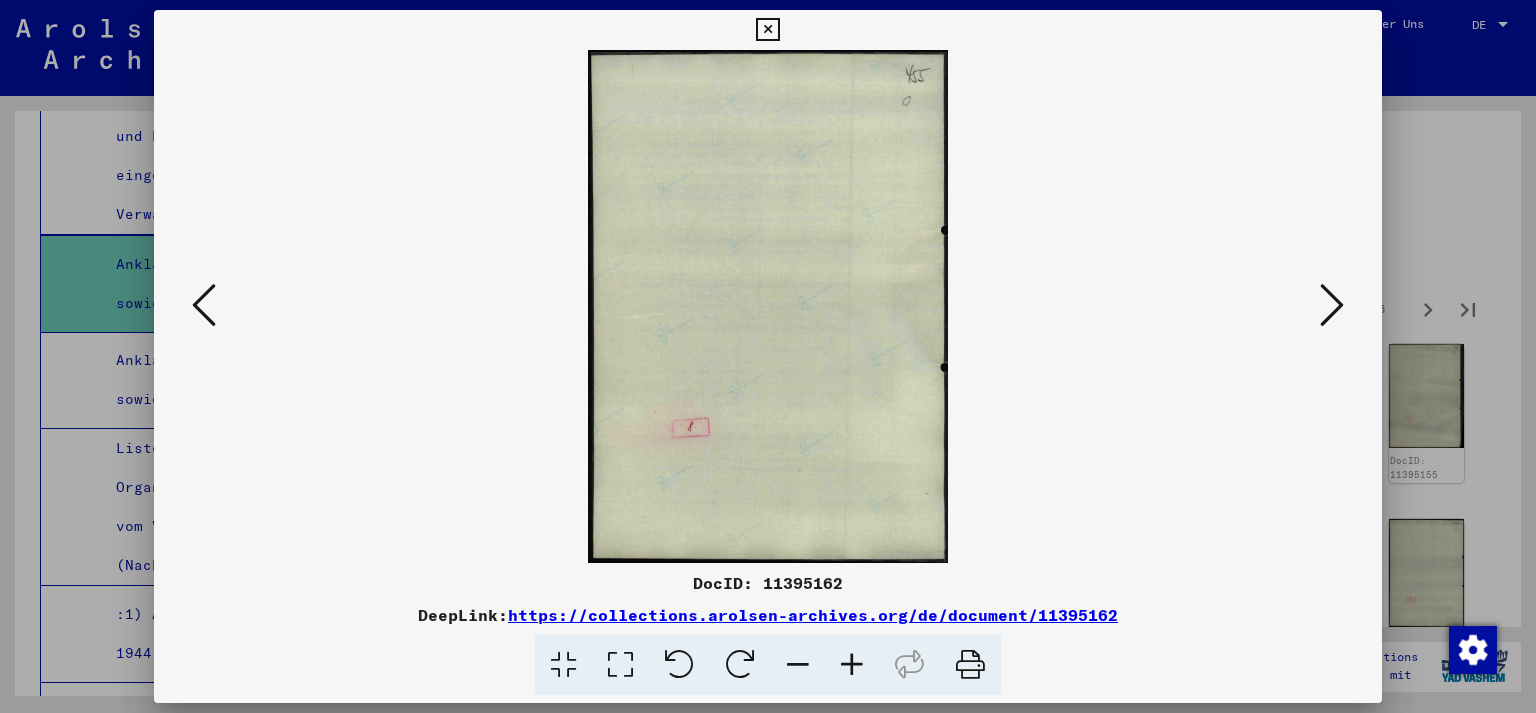 click at bounding box center (1332, 306) 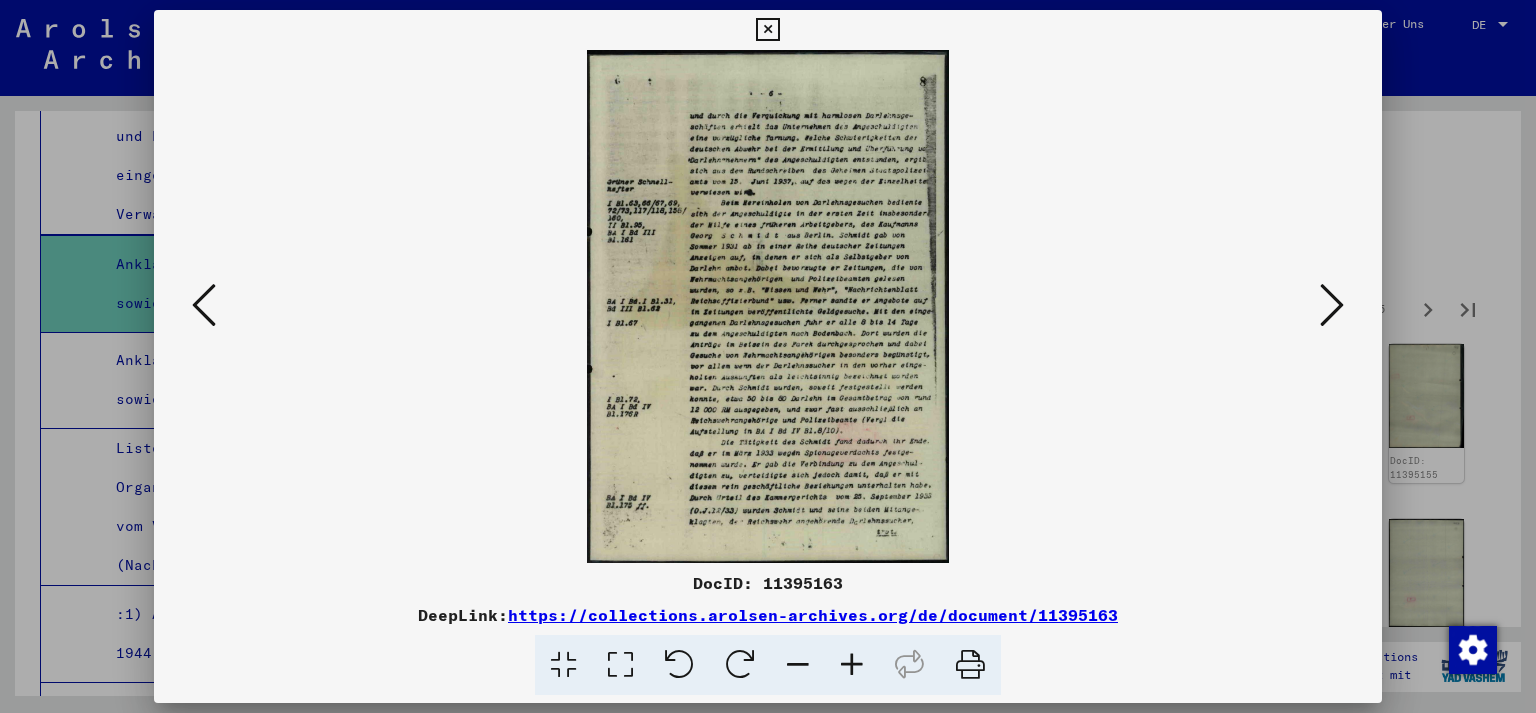 click at bounding box center [768, 306] 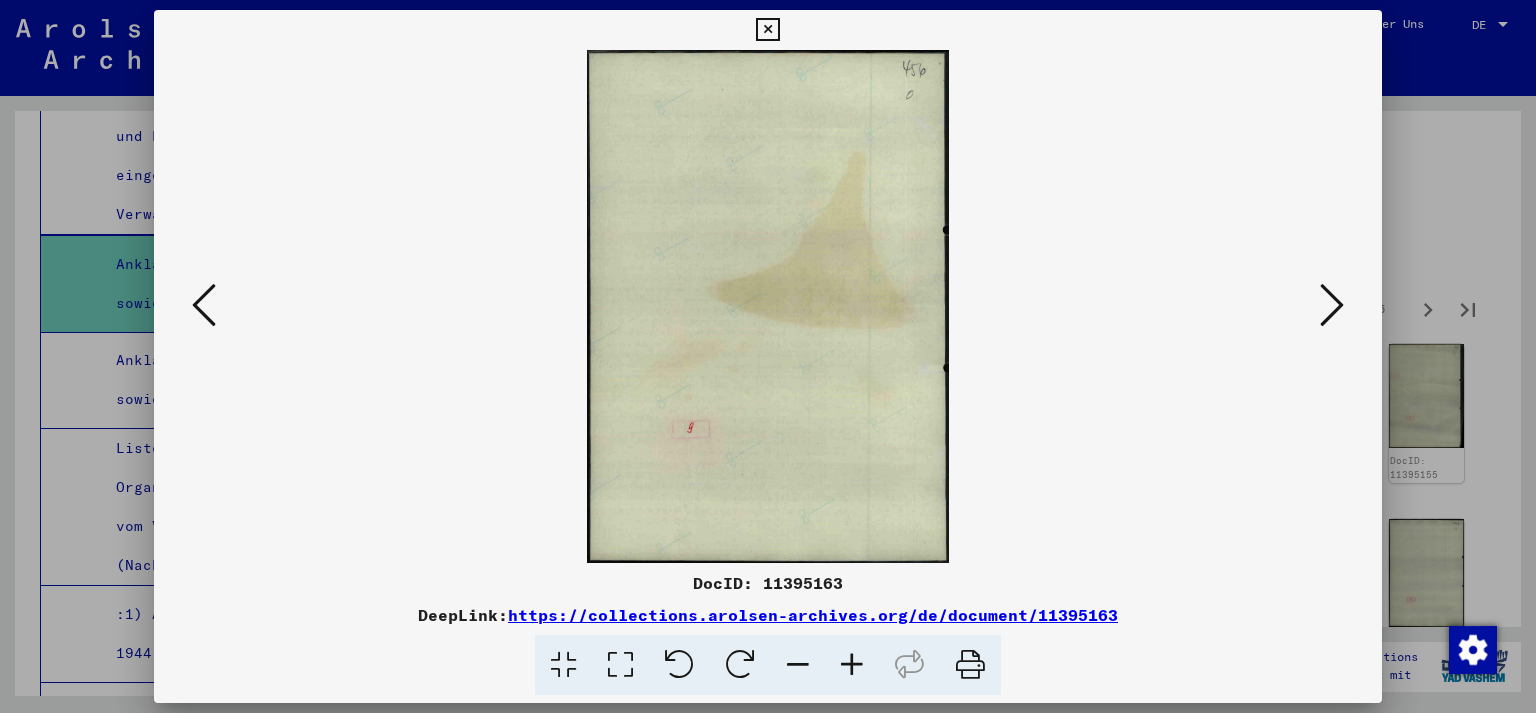 click at bounding box center (1332, 306) 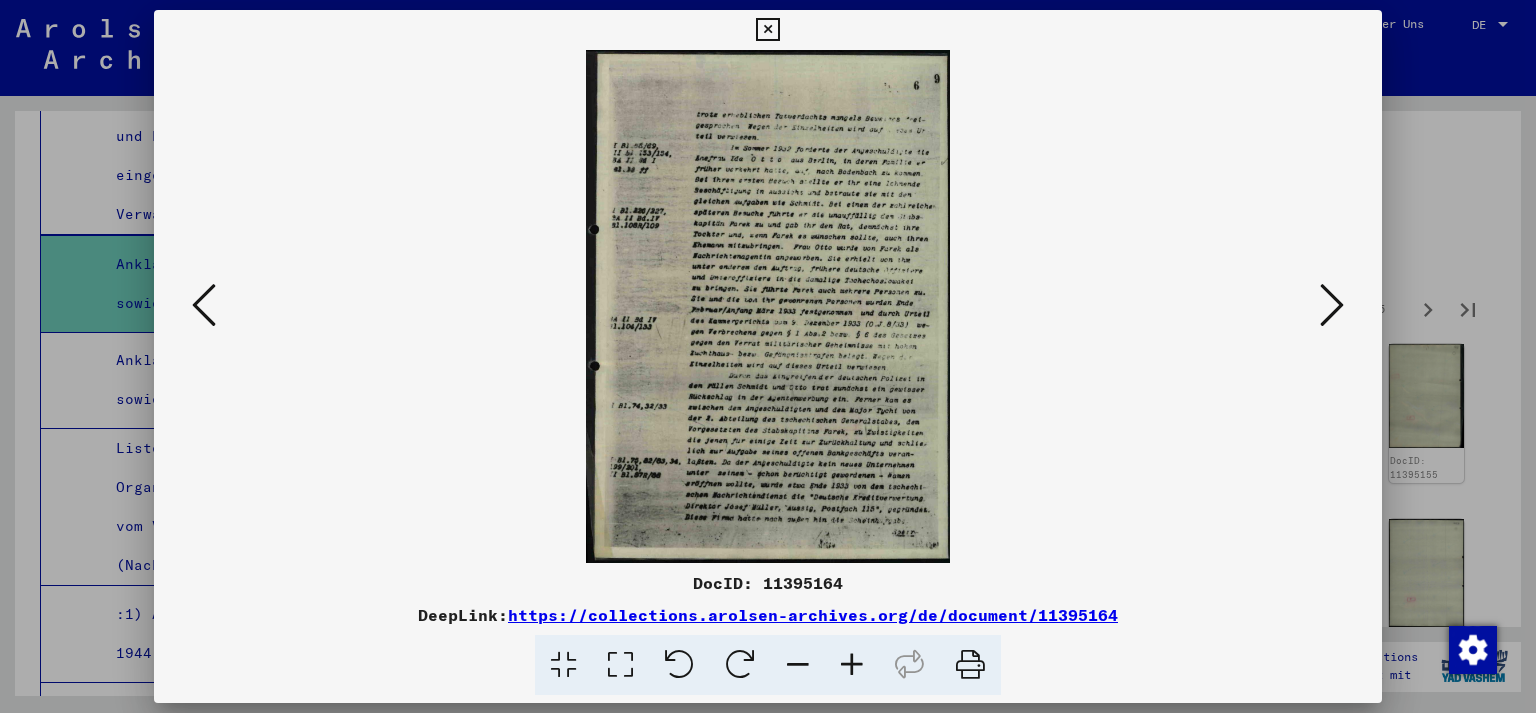 click at bounding box center (1332, 306) 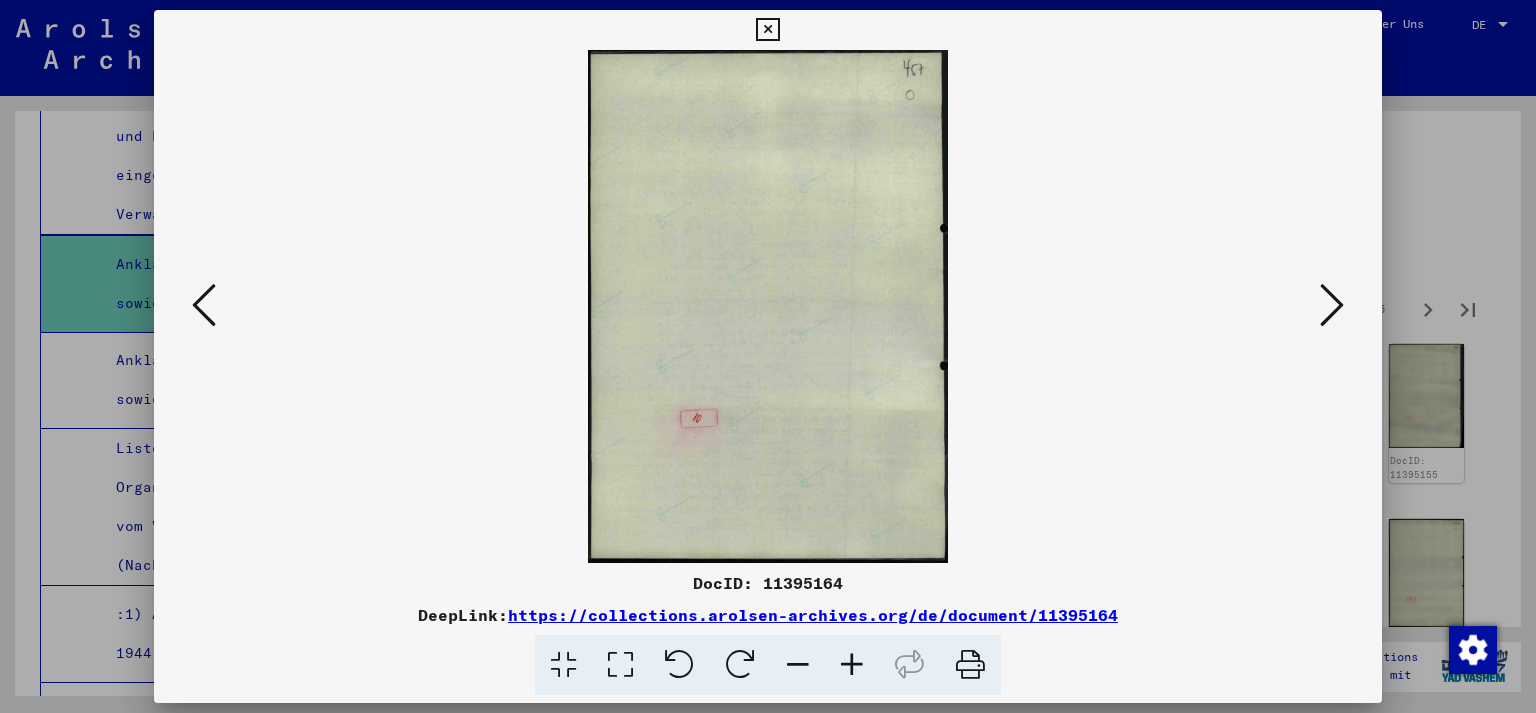 click at bounding box center [1332, 306] 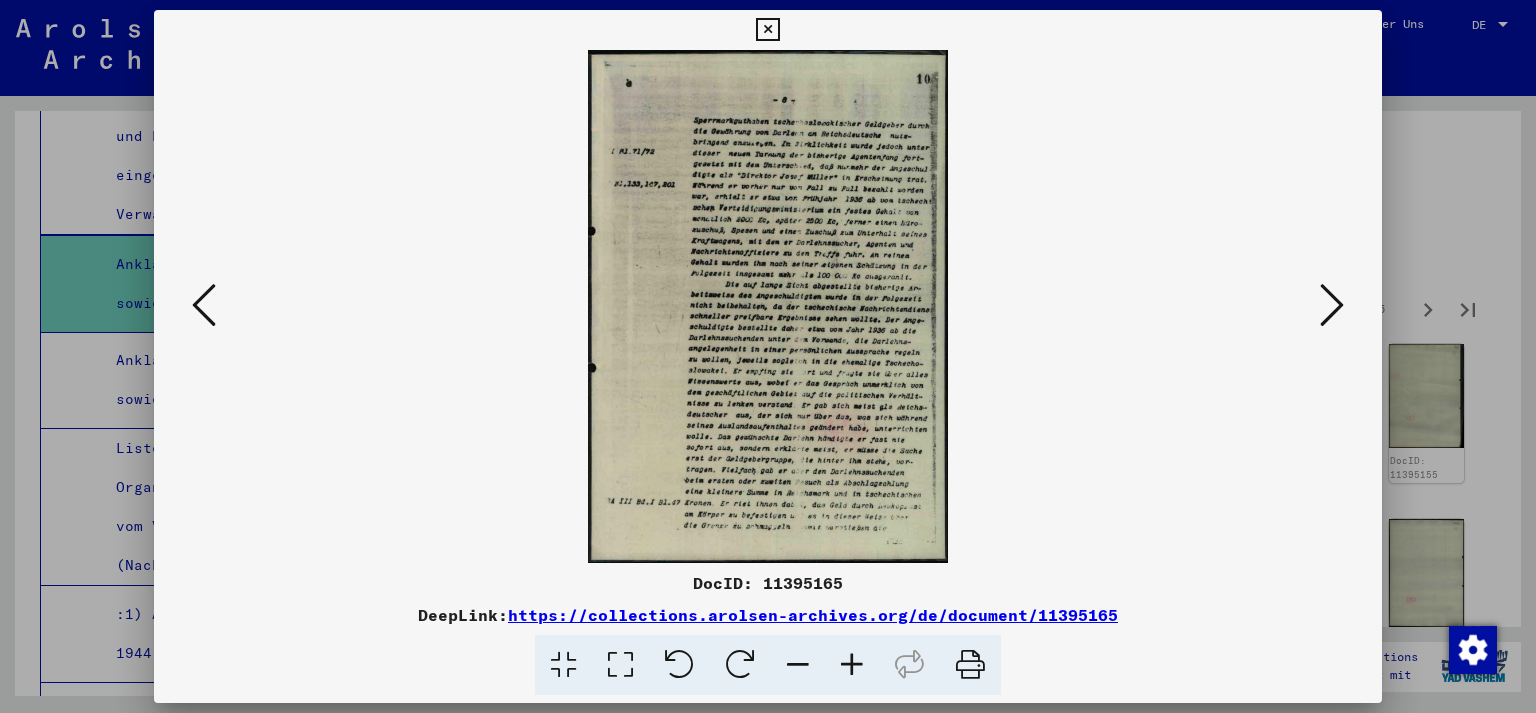 click at bounding box center [1332, 306] 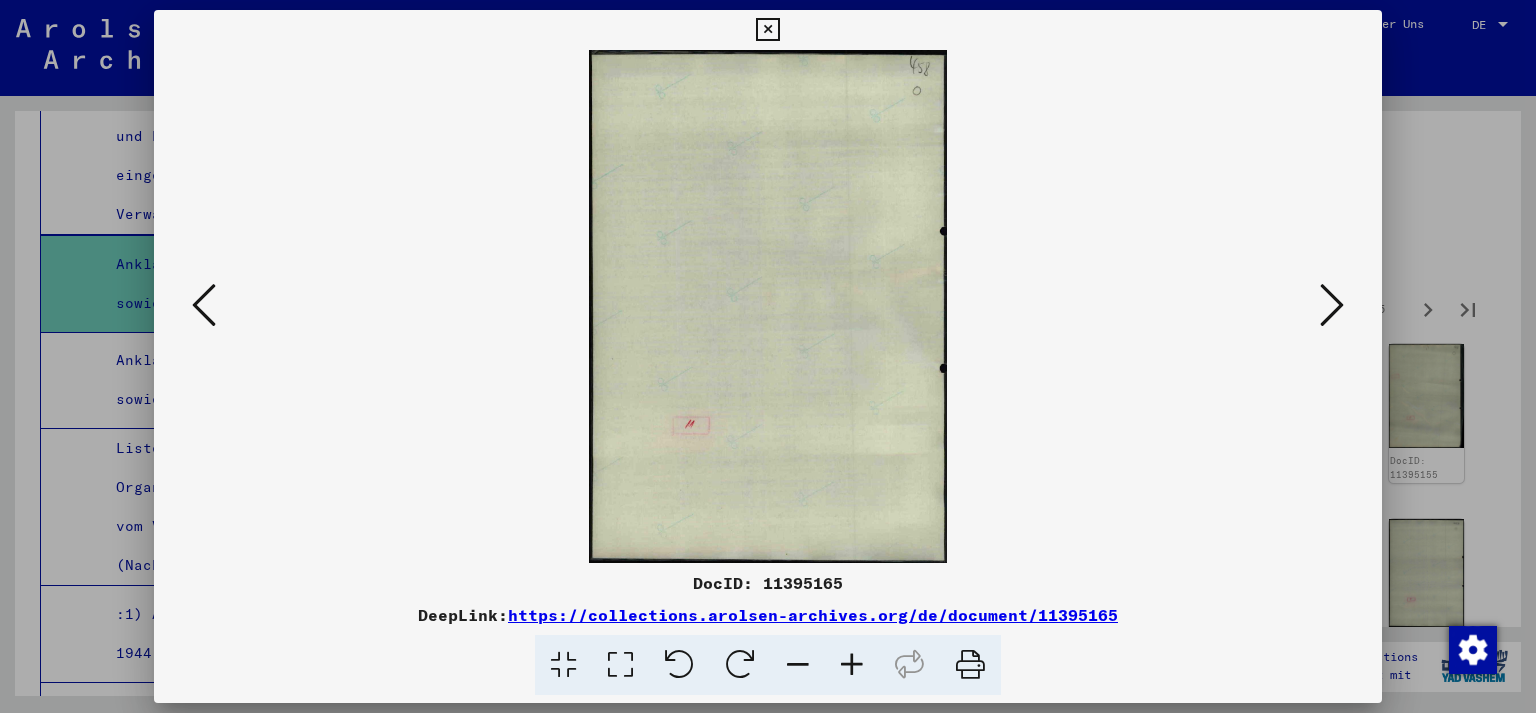 click at bounding box center [1332, 306] 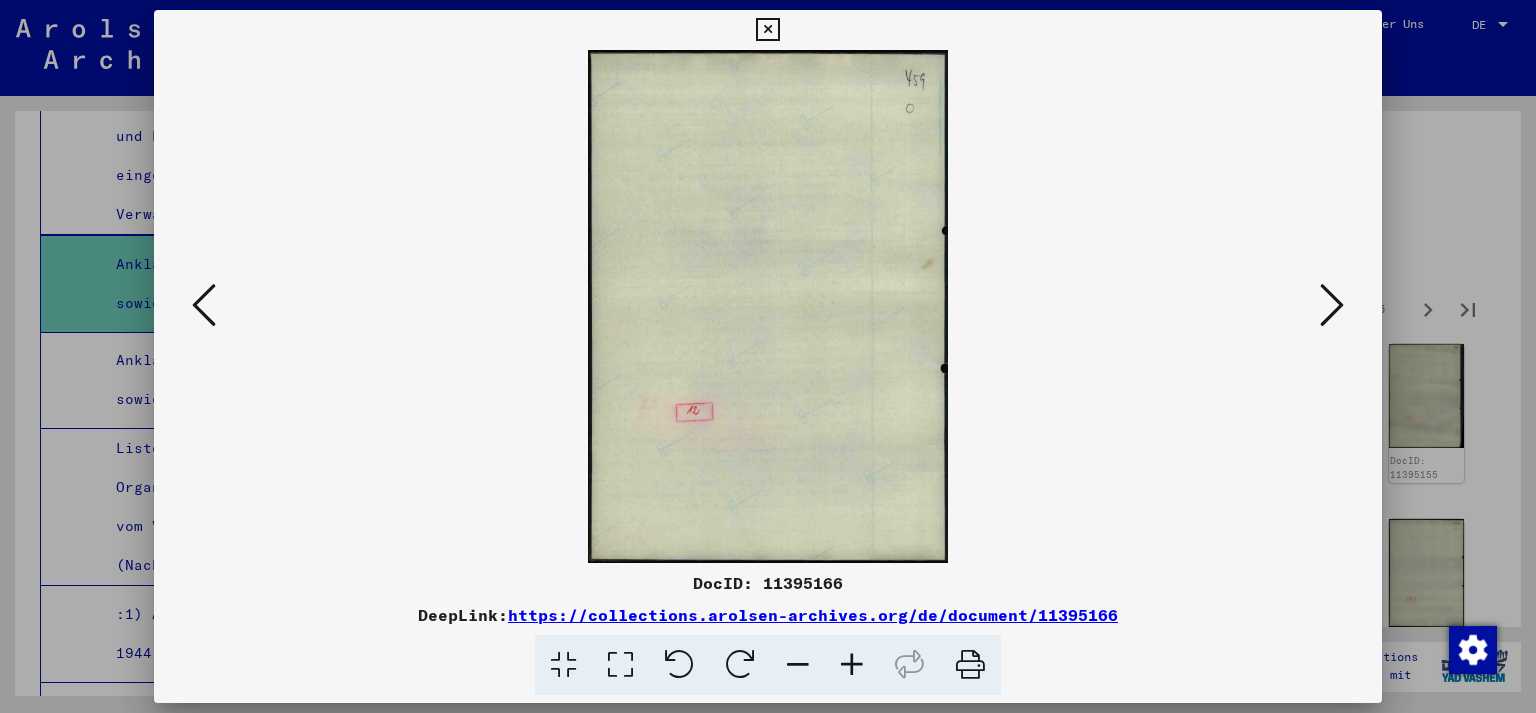 click at bounding box center (1332, 306) 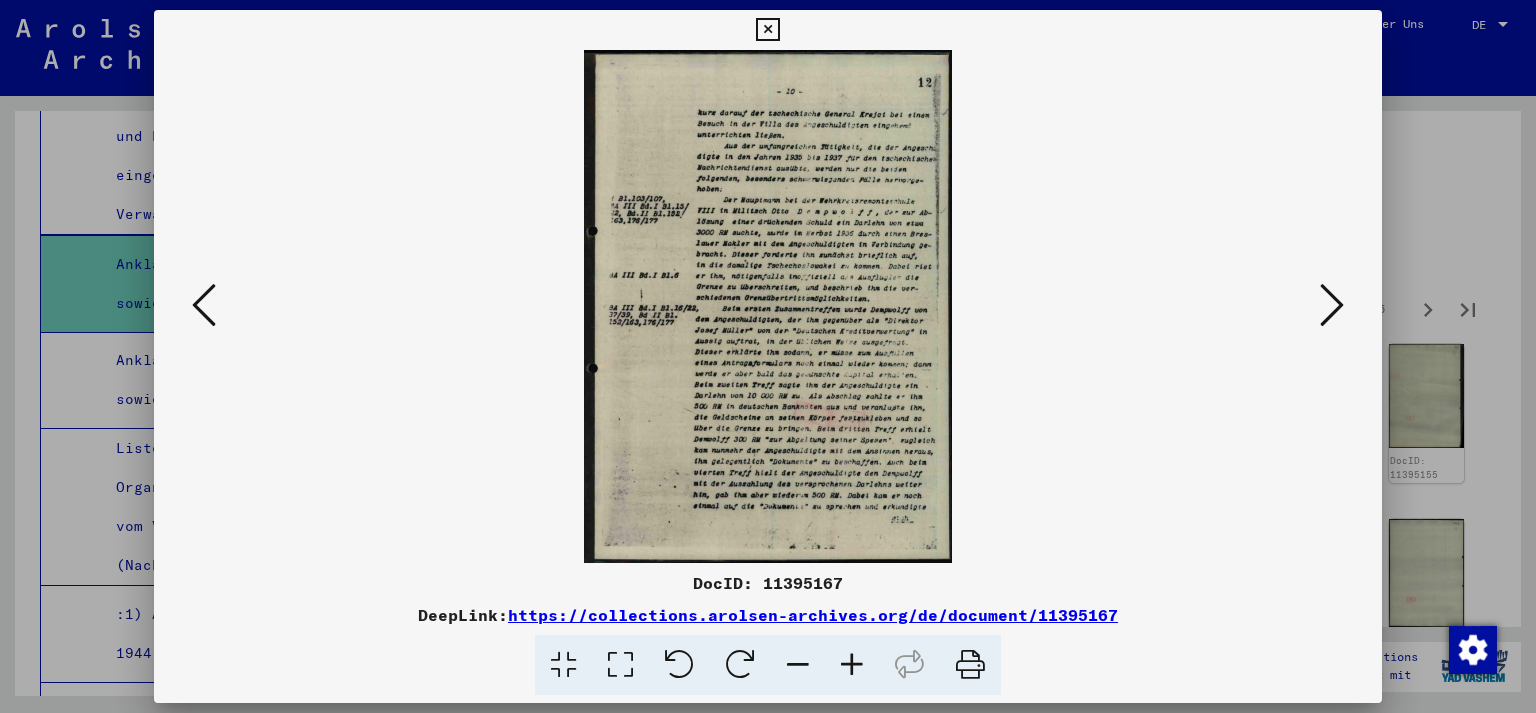 click at bounding box center [1332, 306] 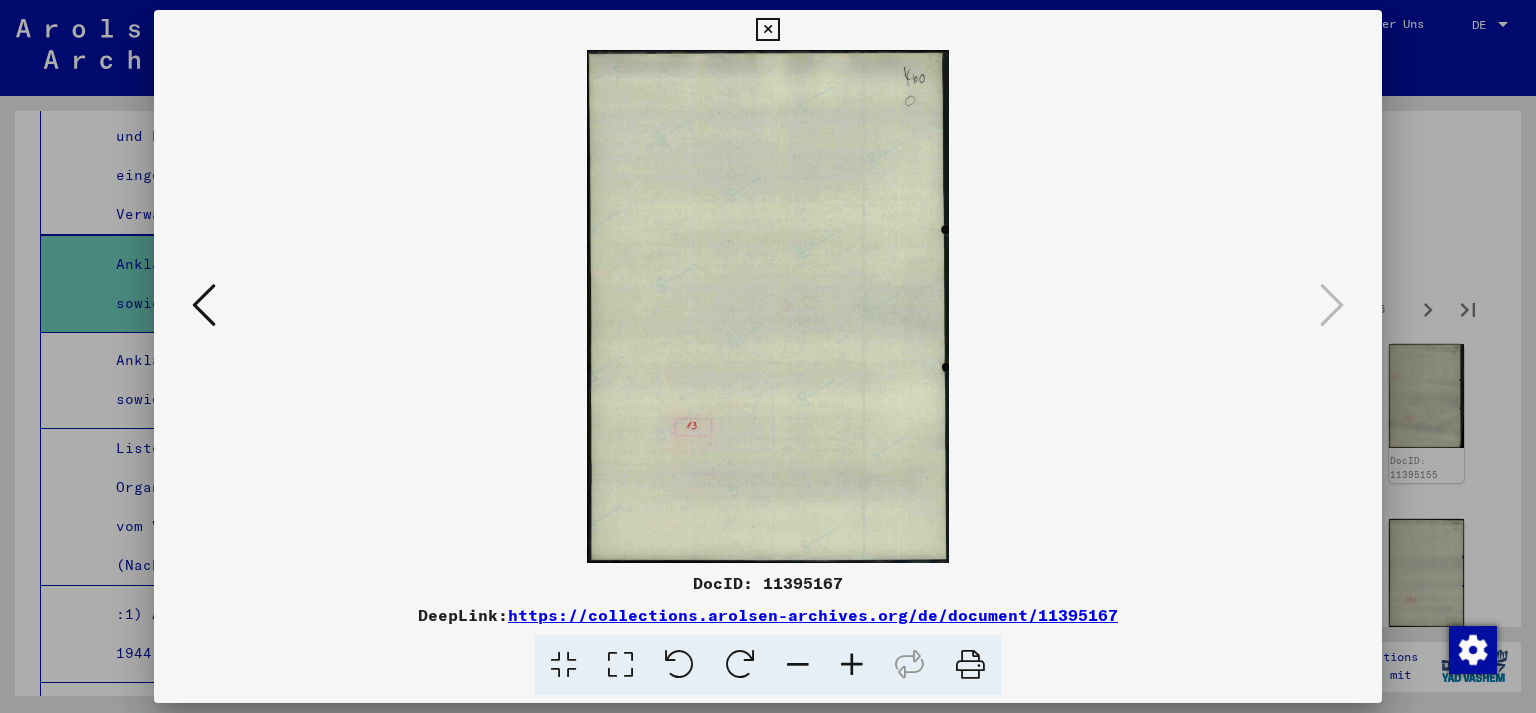 click at bounding box center (768, 356) 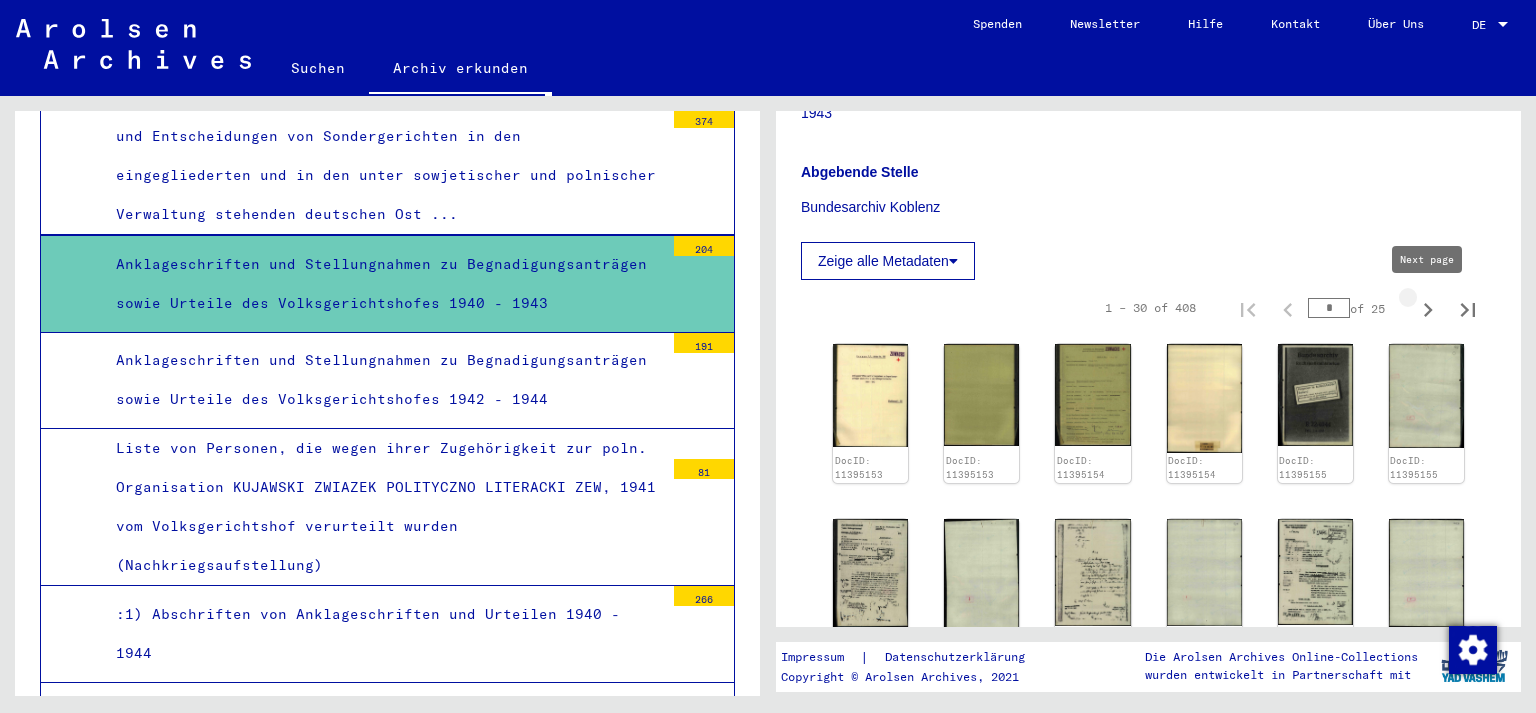 click 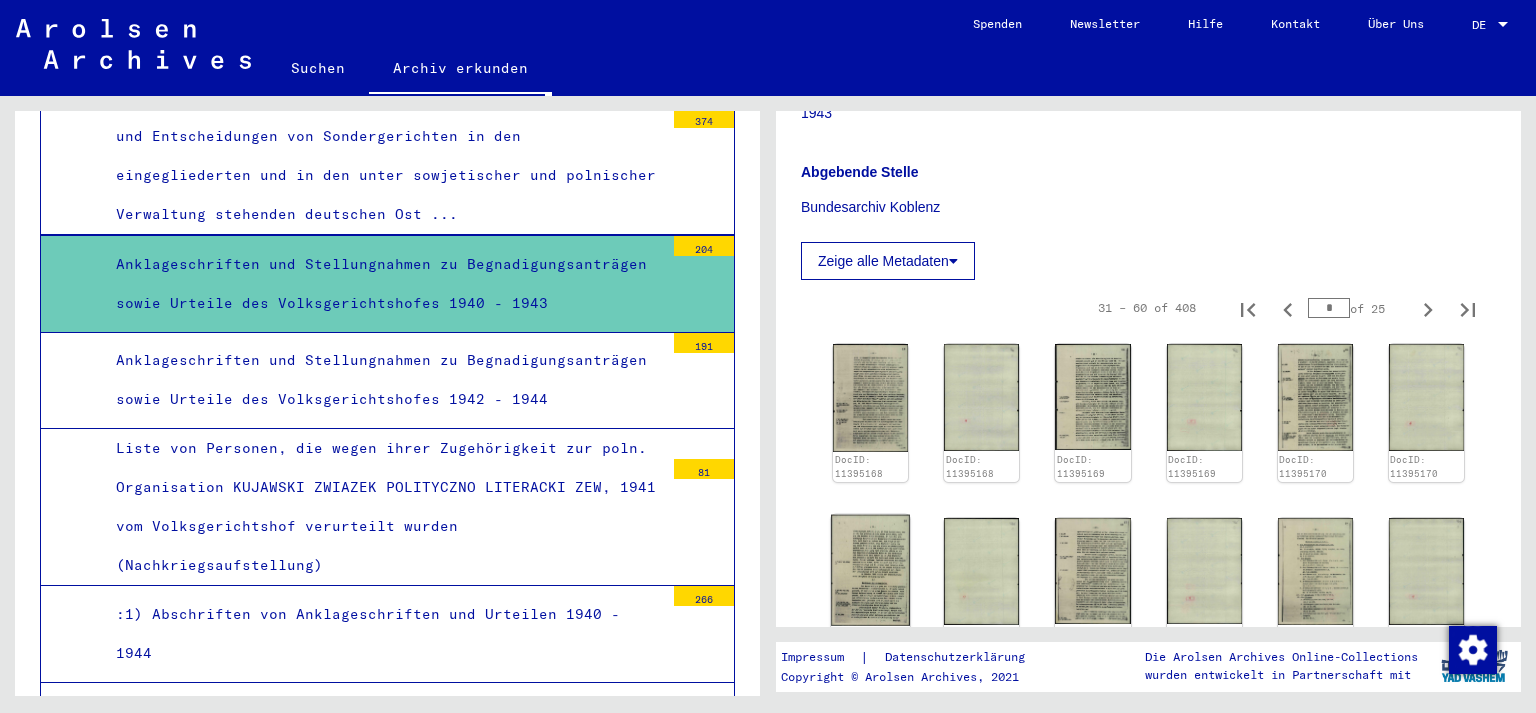 click 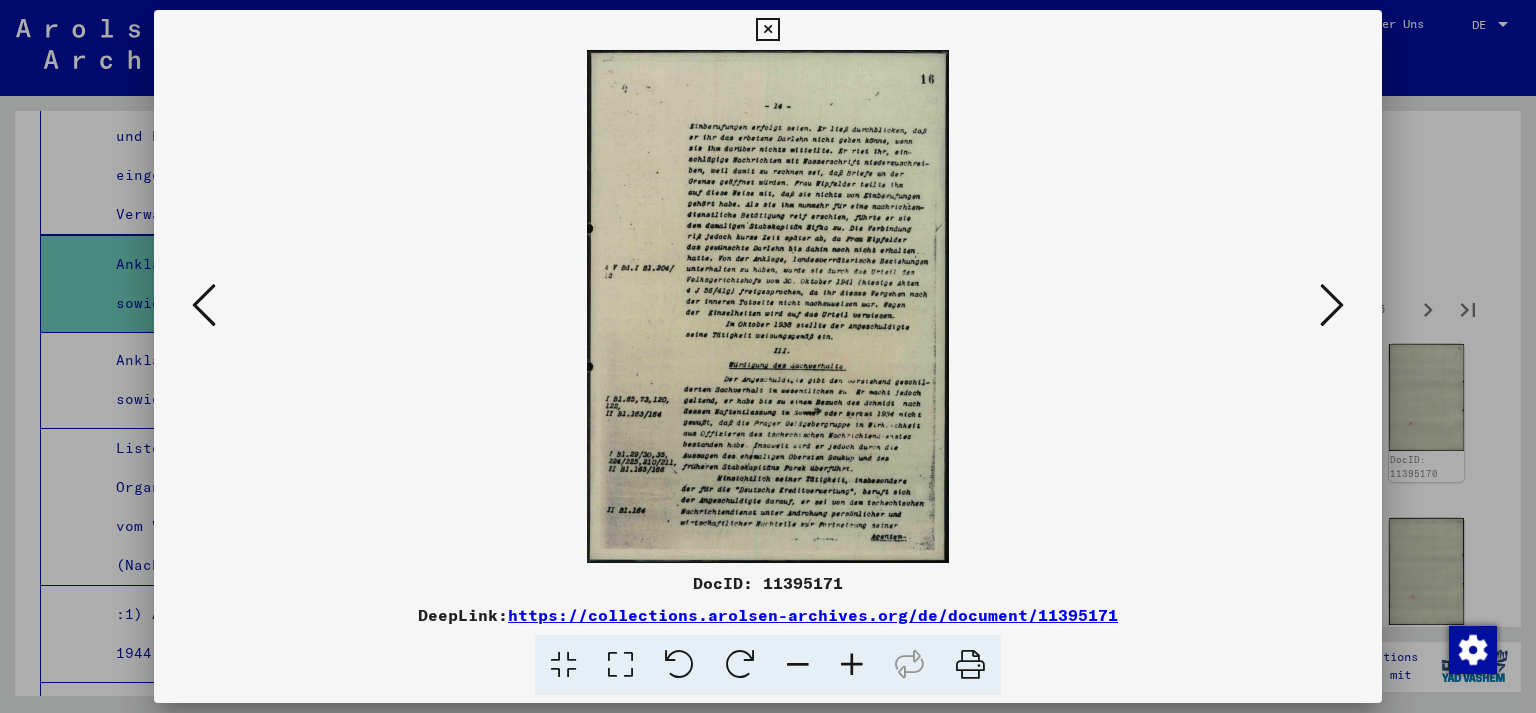 click at bounding box center (768, 356) 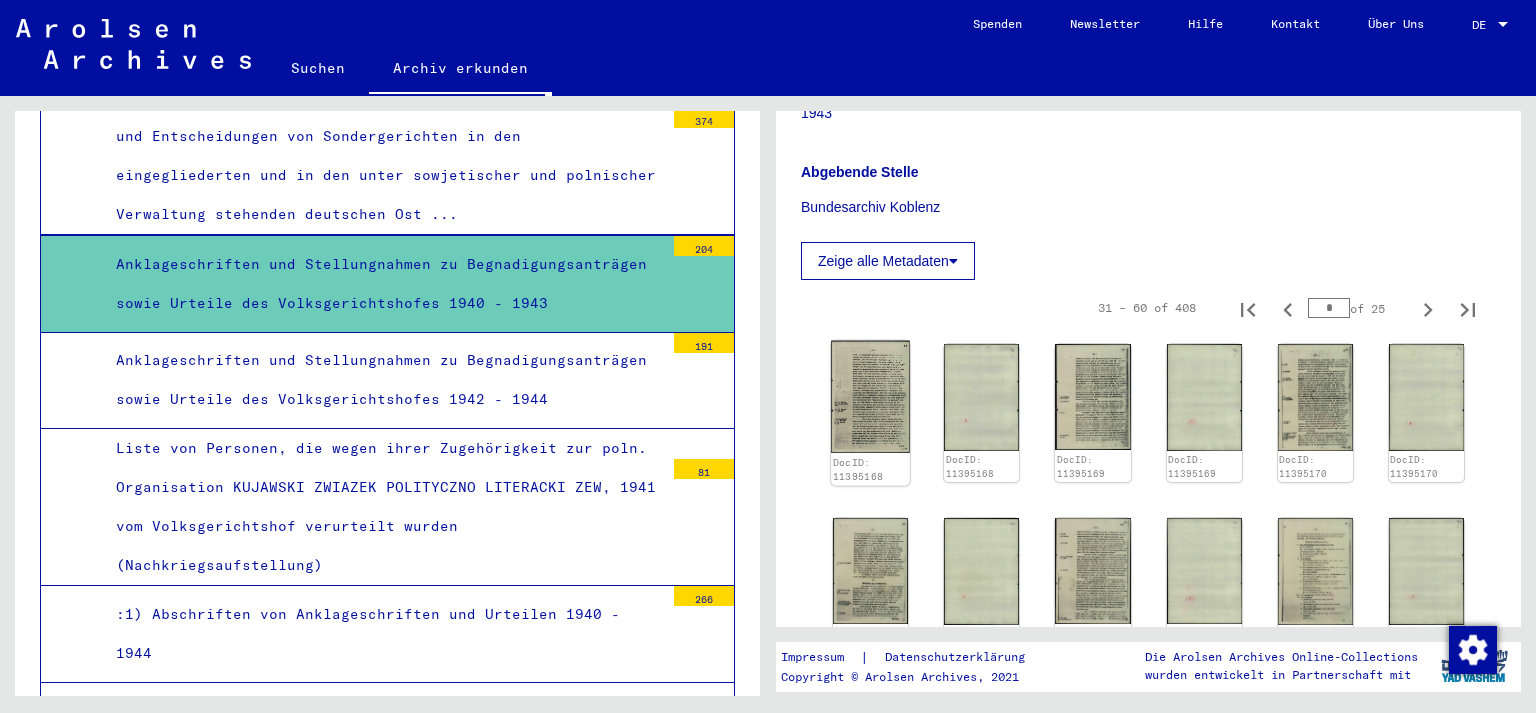 click 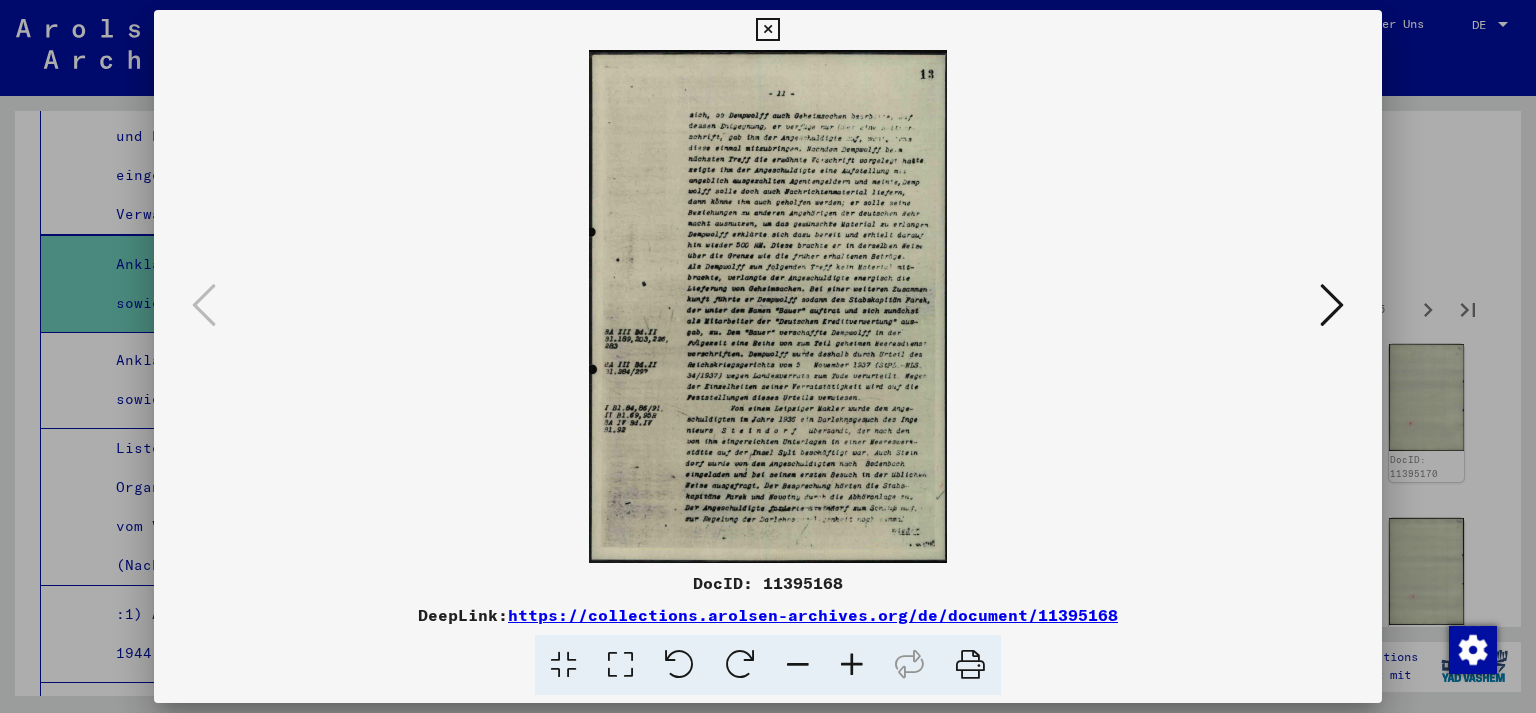 click at bounding box center [1332, 305] 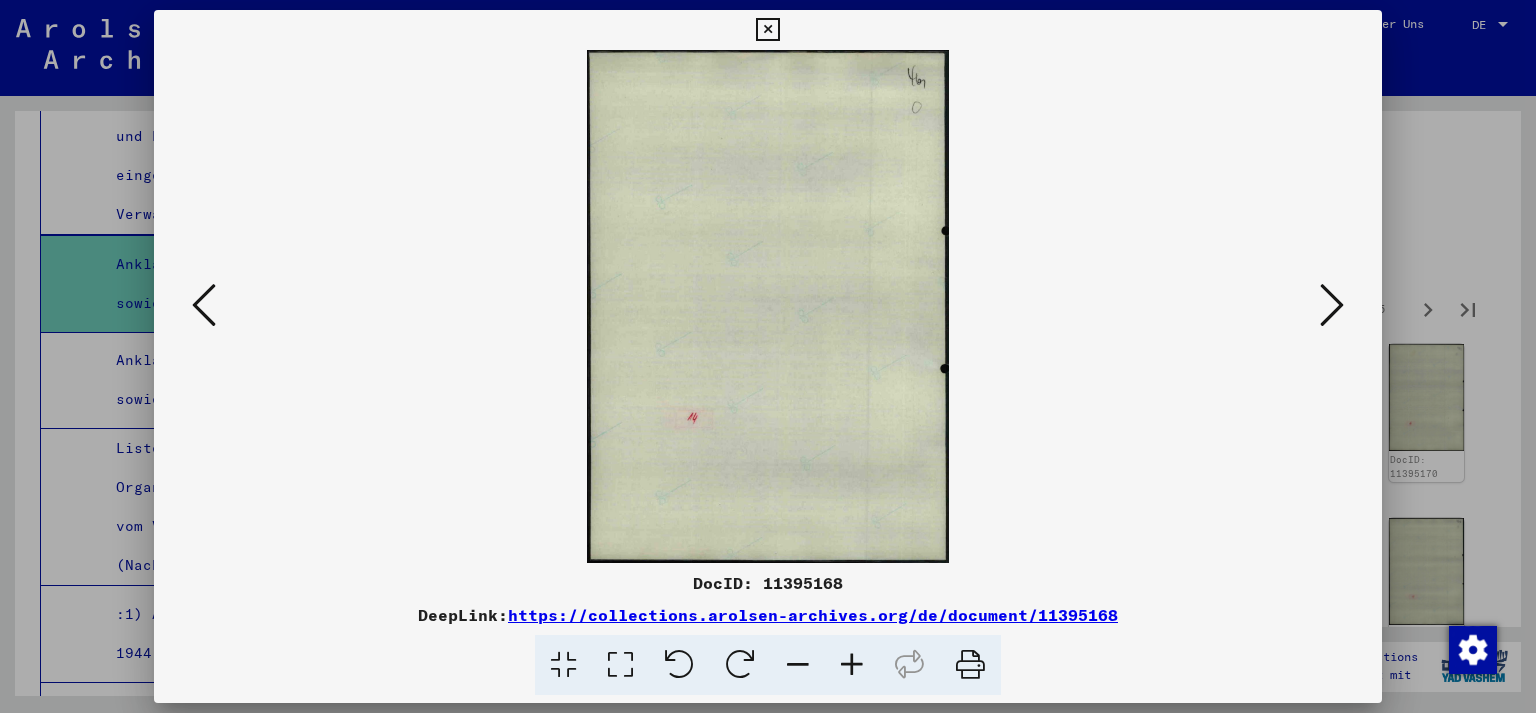 click at bounding box center [1332, 305] 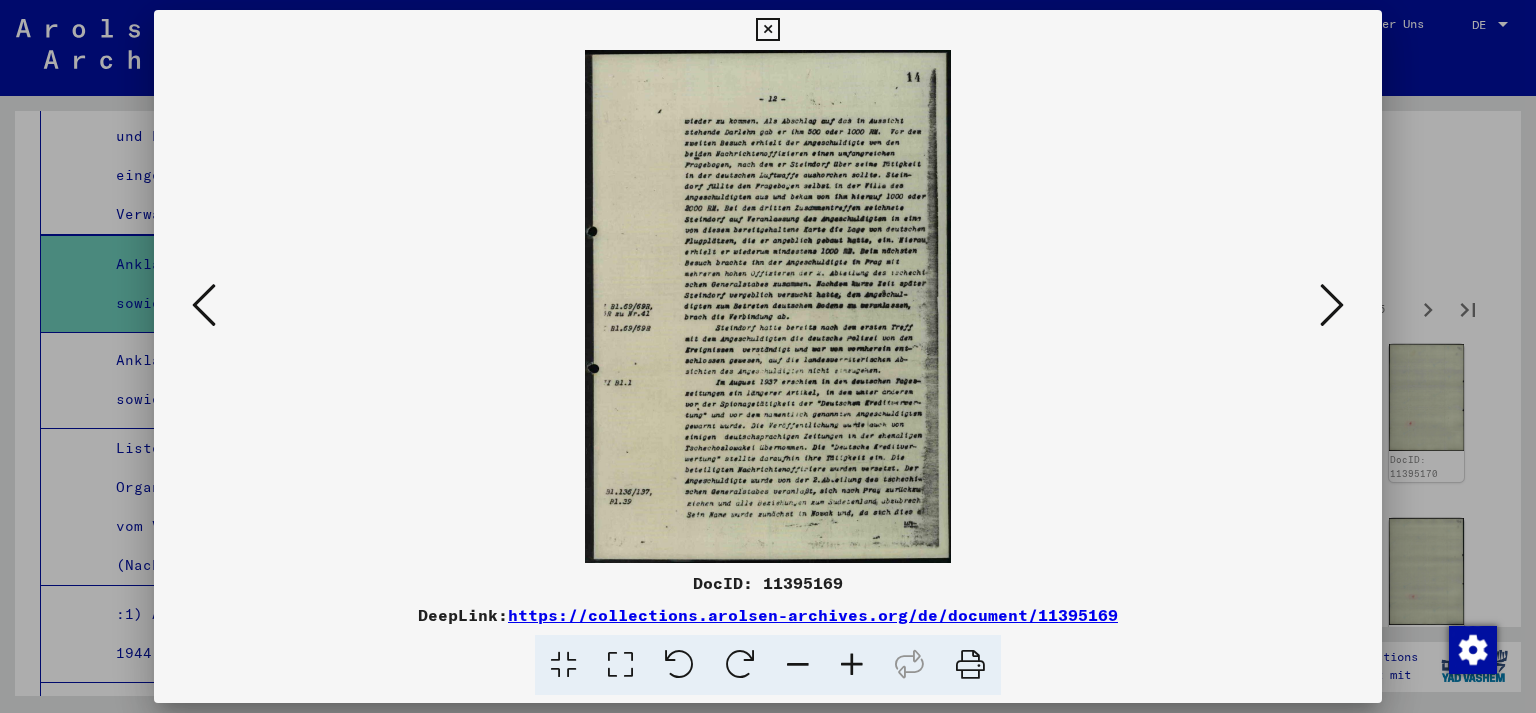 click at bounding box center (1332, 305) 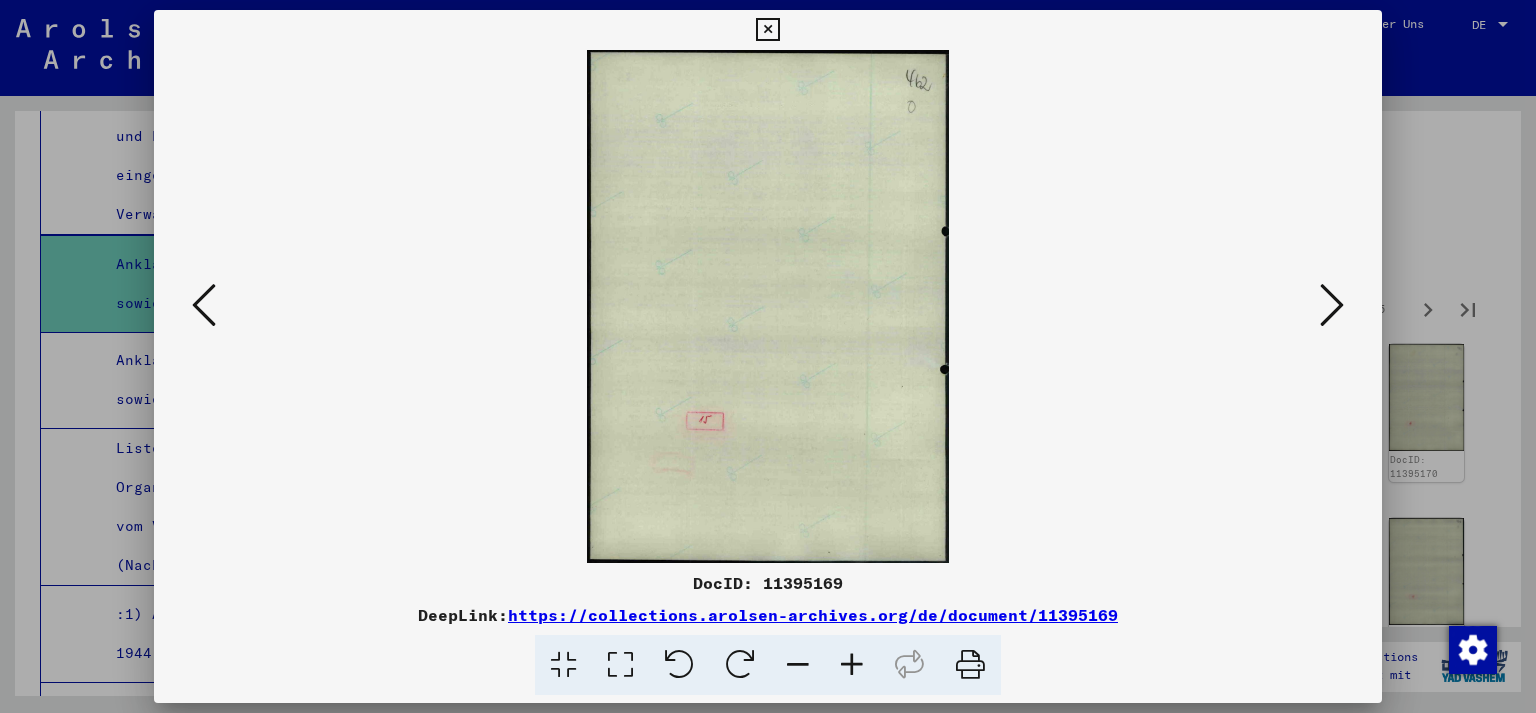 click at bounding box center (1332, 305) 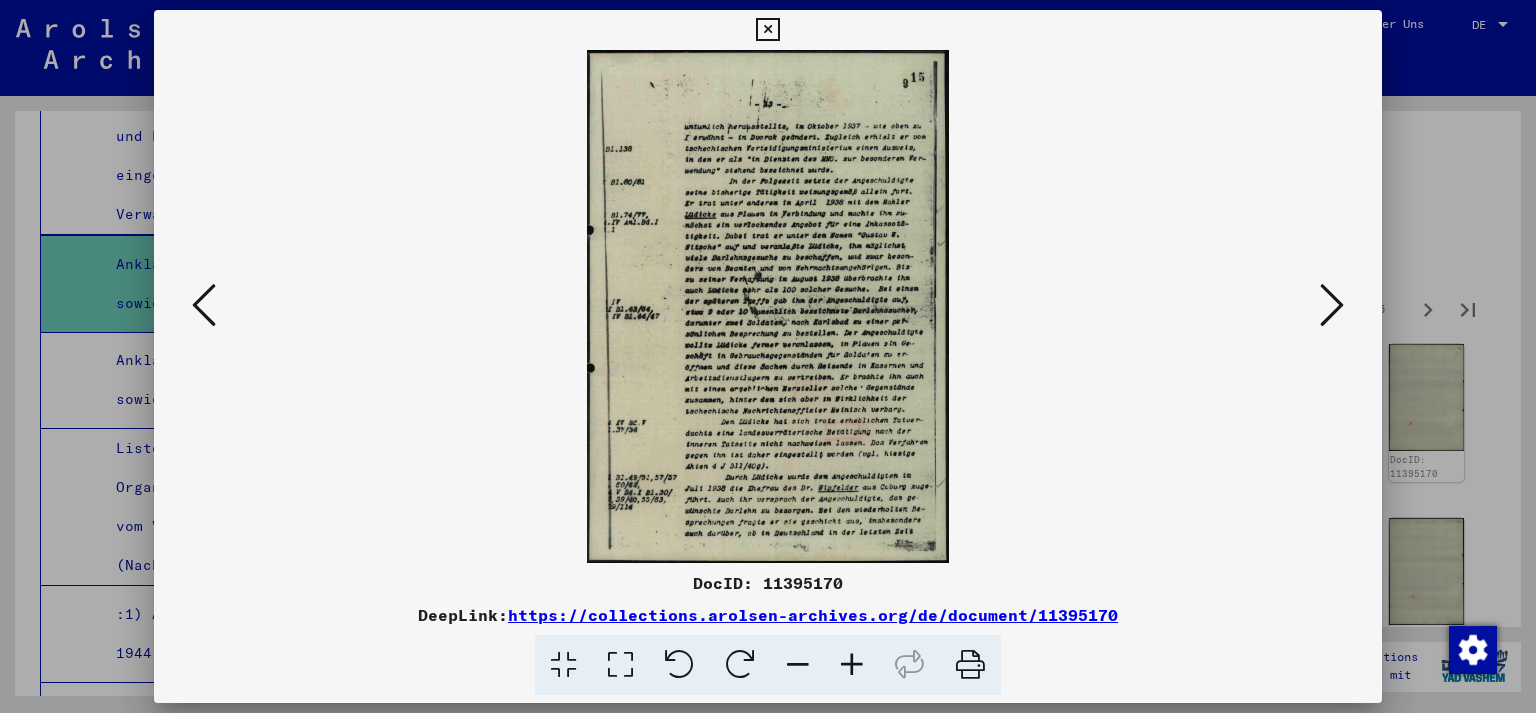 click at bounding box center [1332, 305] 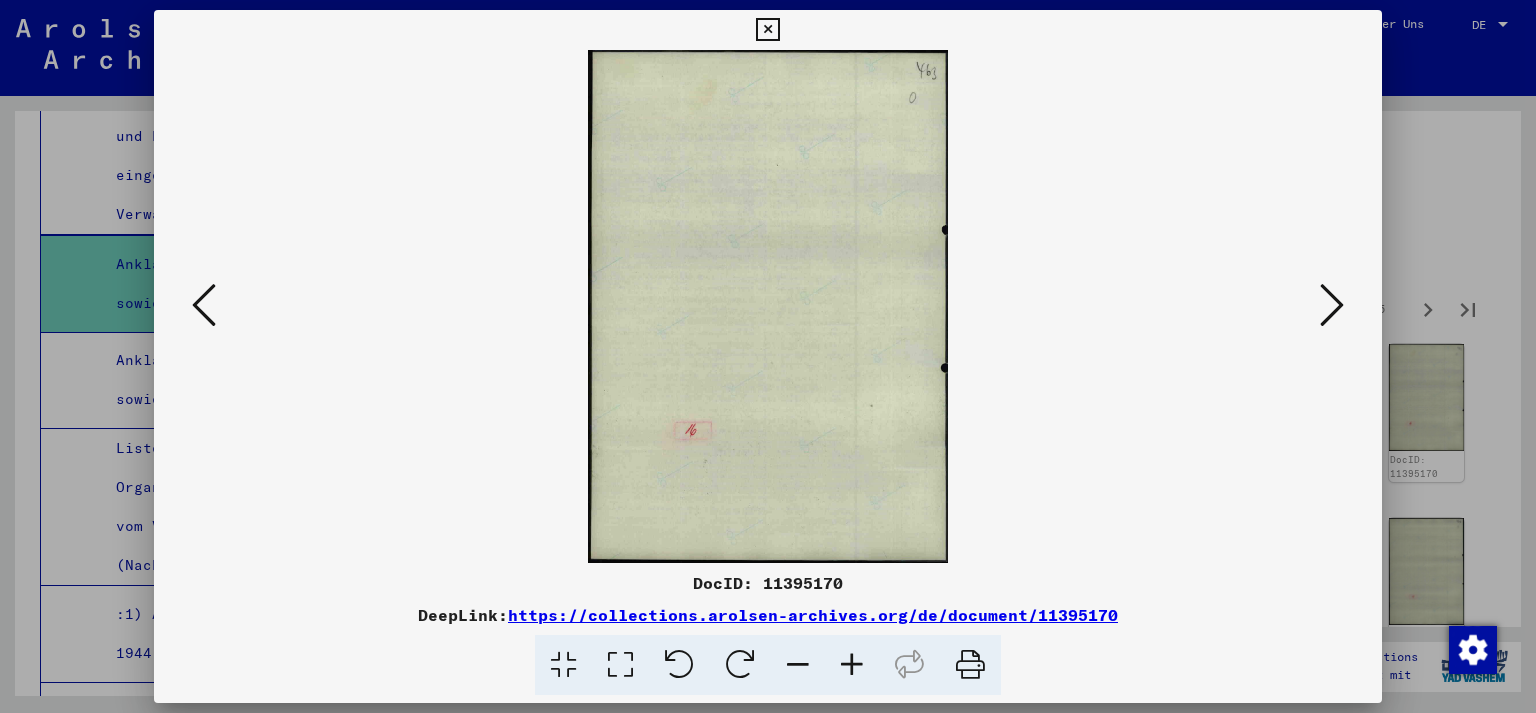 click at bounding box center (1332, 305) 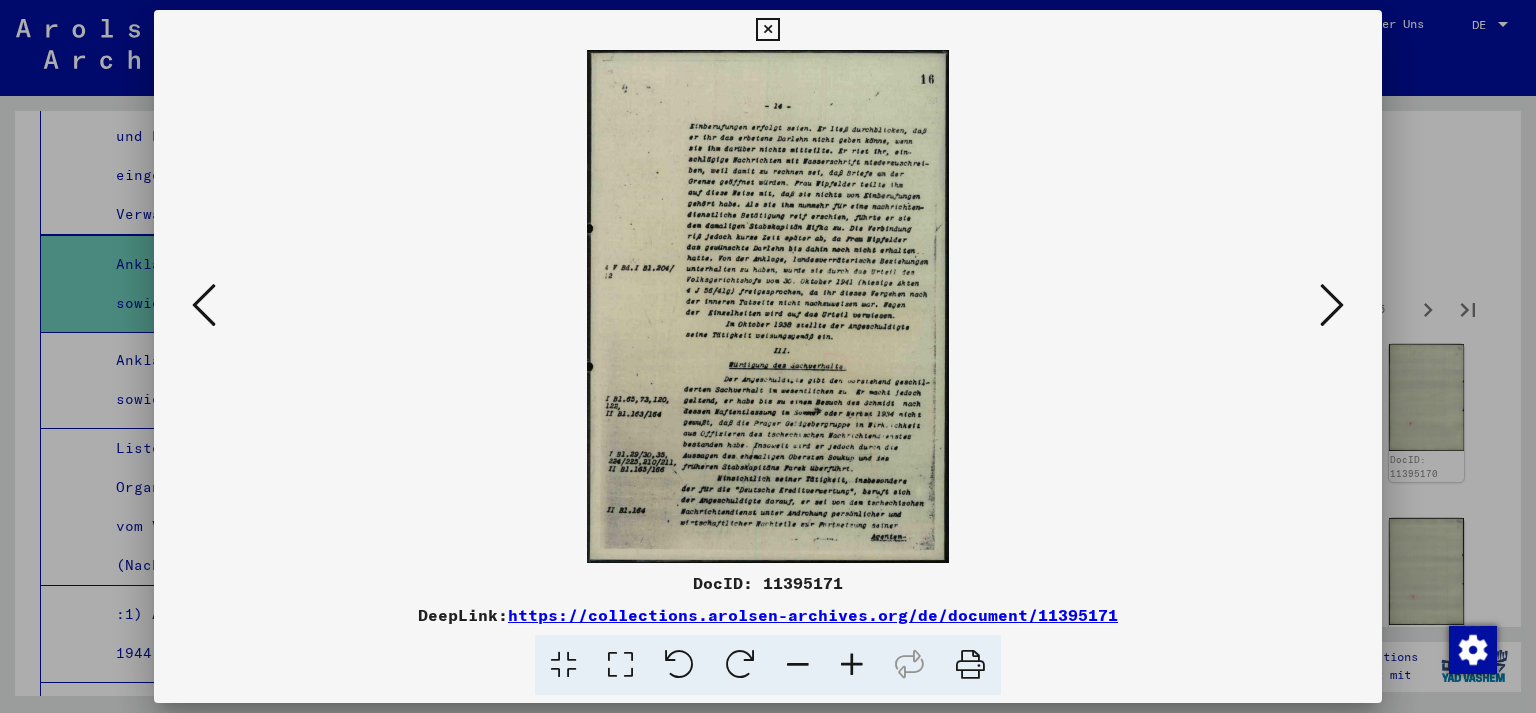 click at bounding box center (1332, 305) 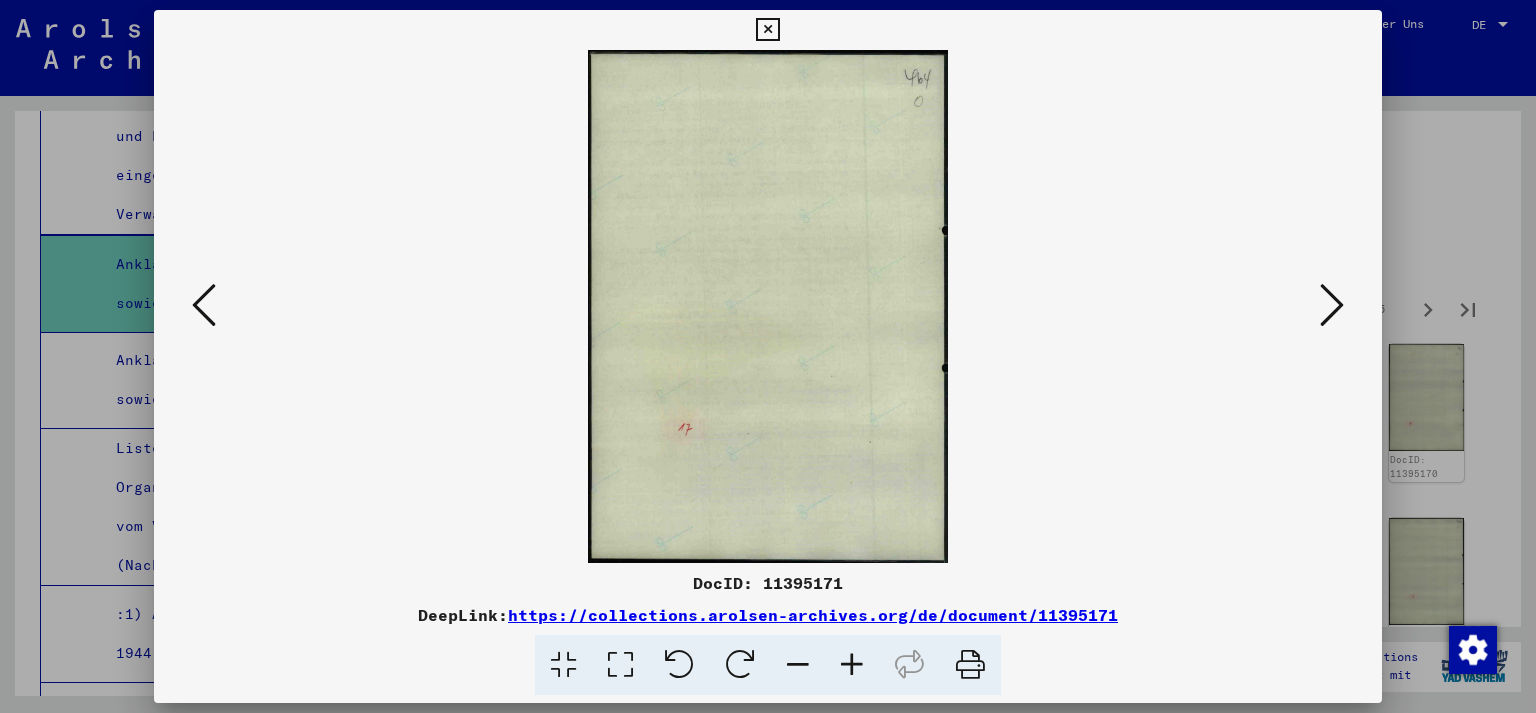 click at bounding box center (1332, 305) 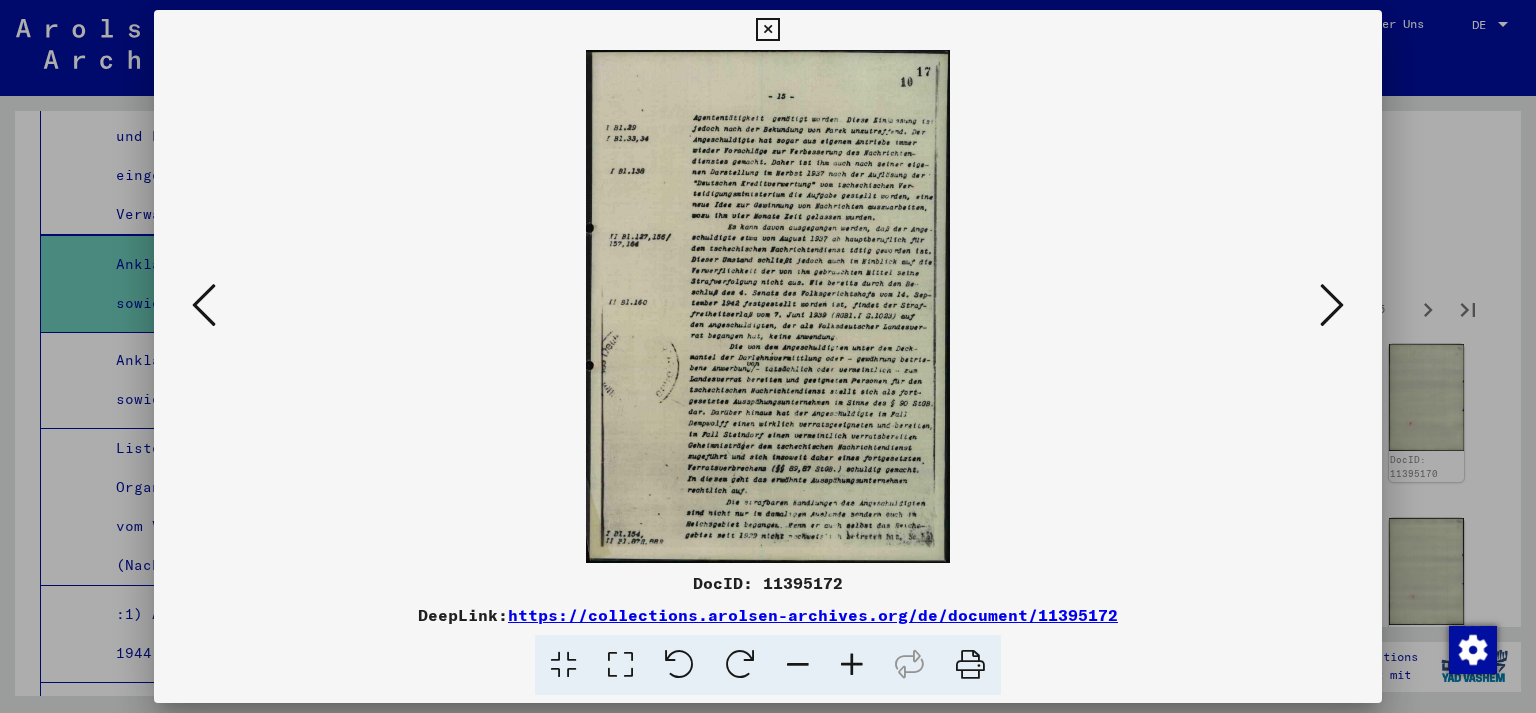 click at bounding box center [1332, 305] 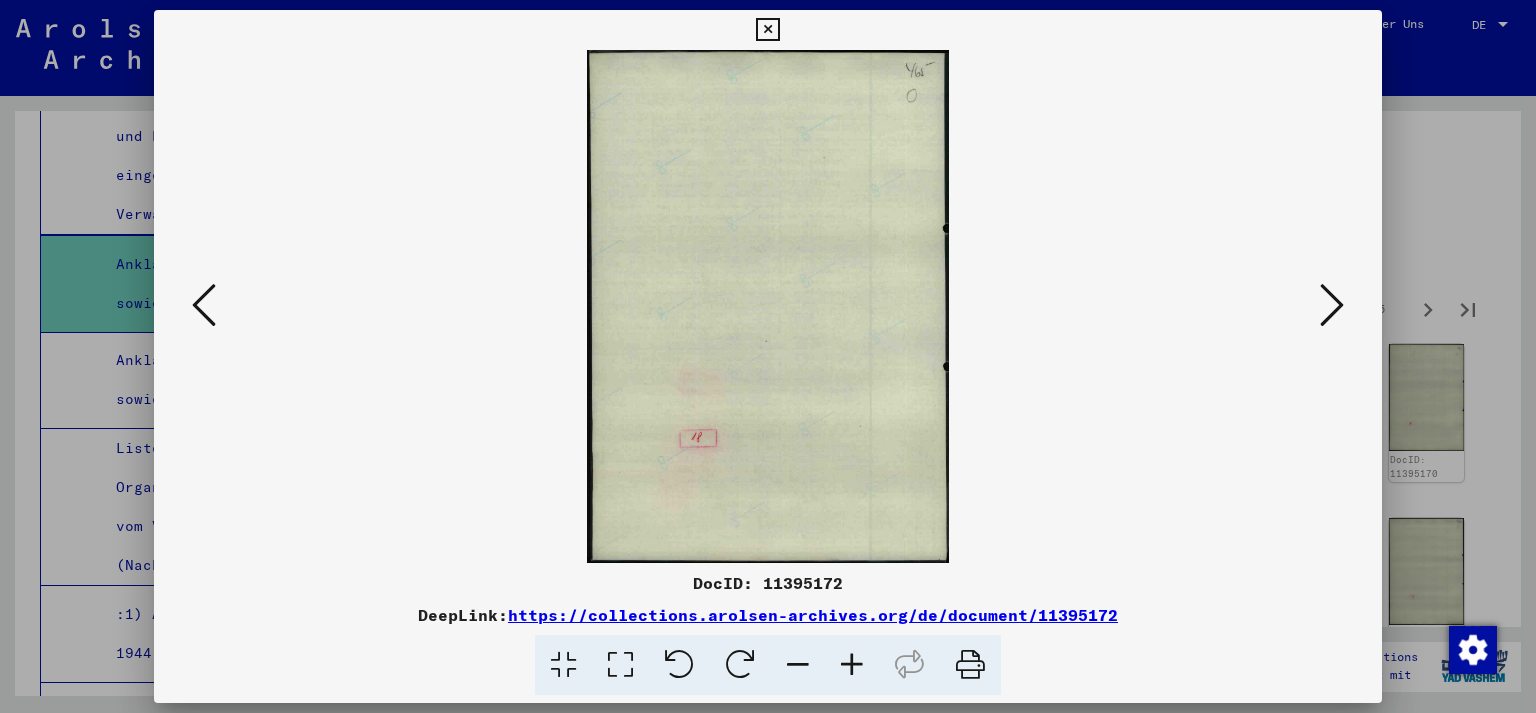 click at bounding box center [1332, 305] 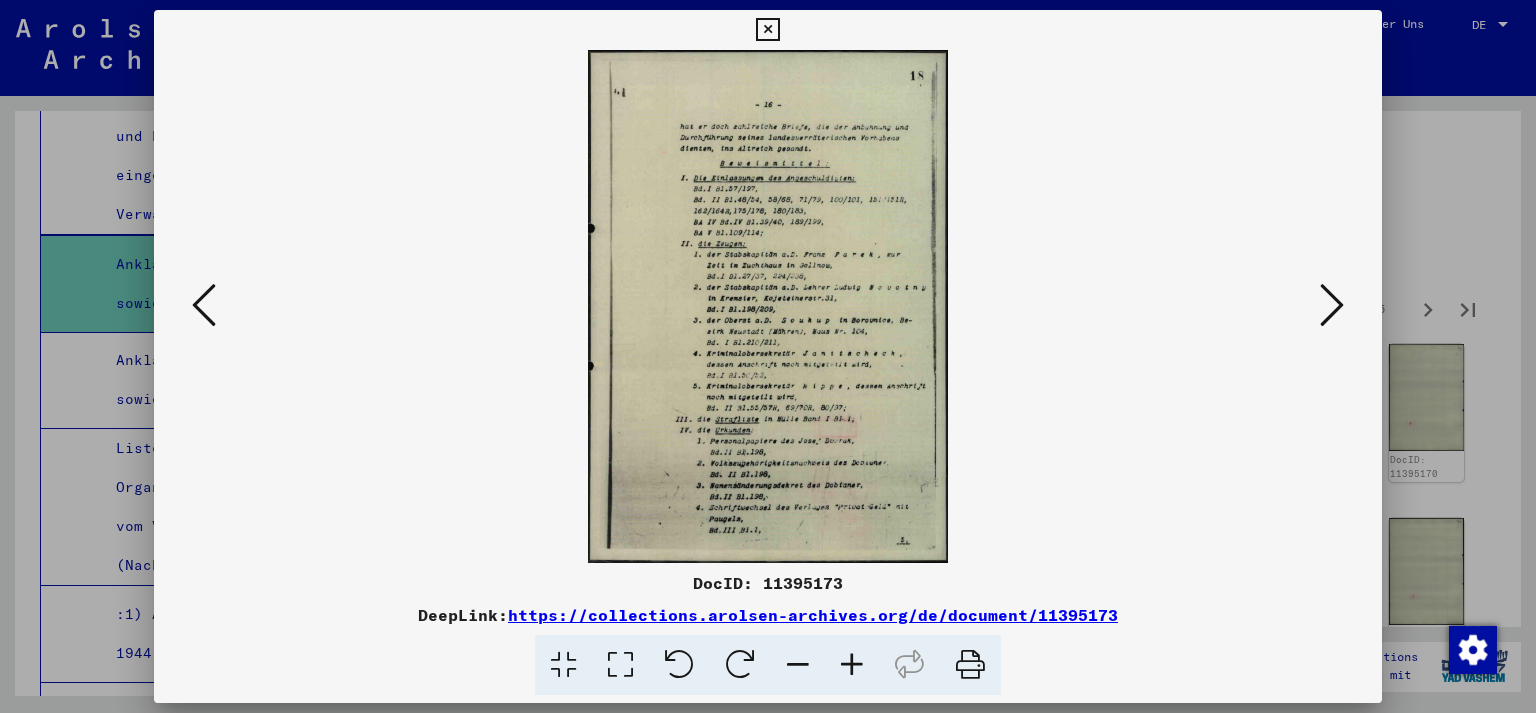 click at bounding box center [1332, 305] 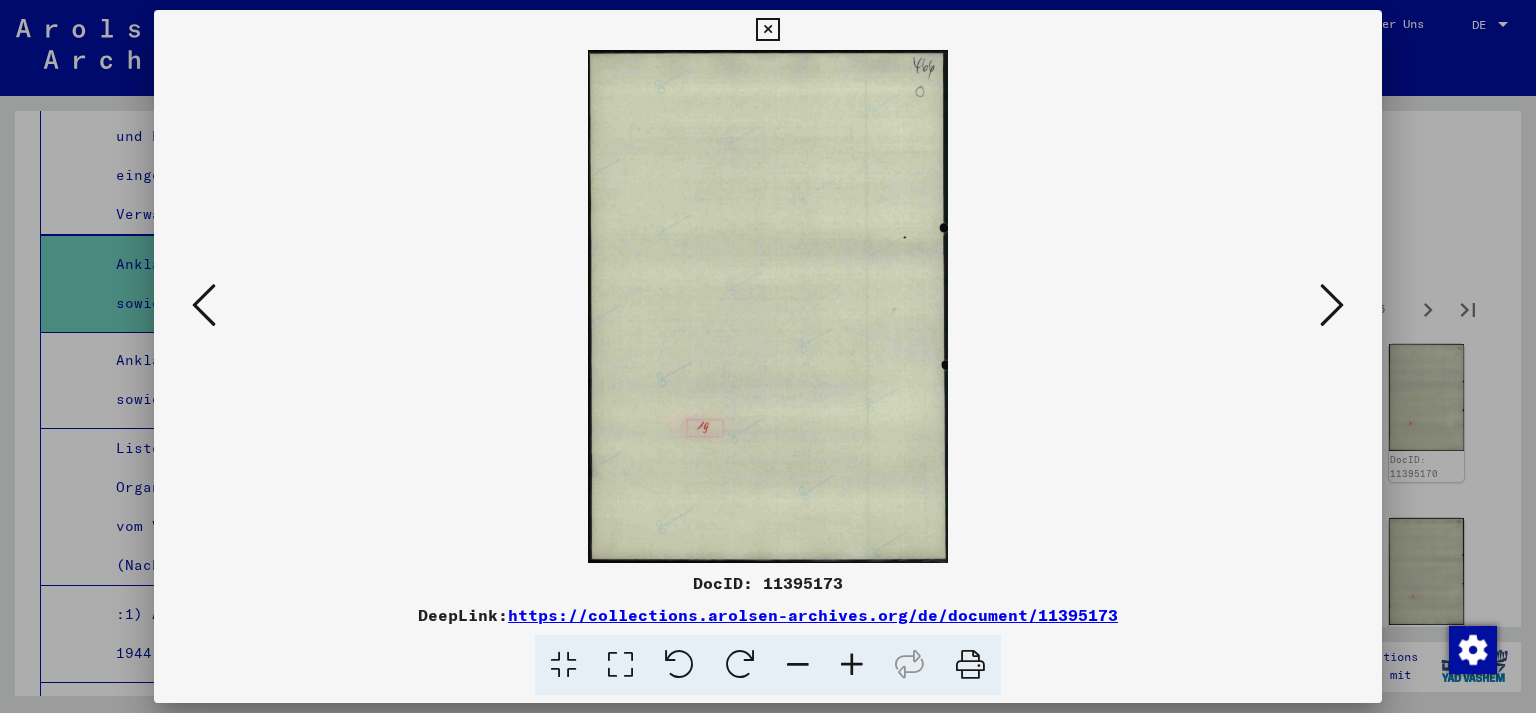 click at bounding box center [204, 305] 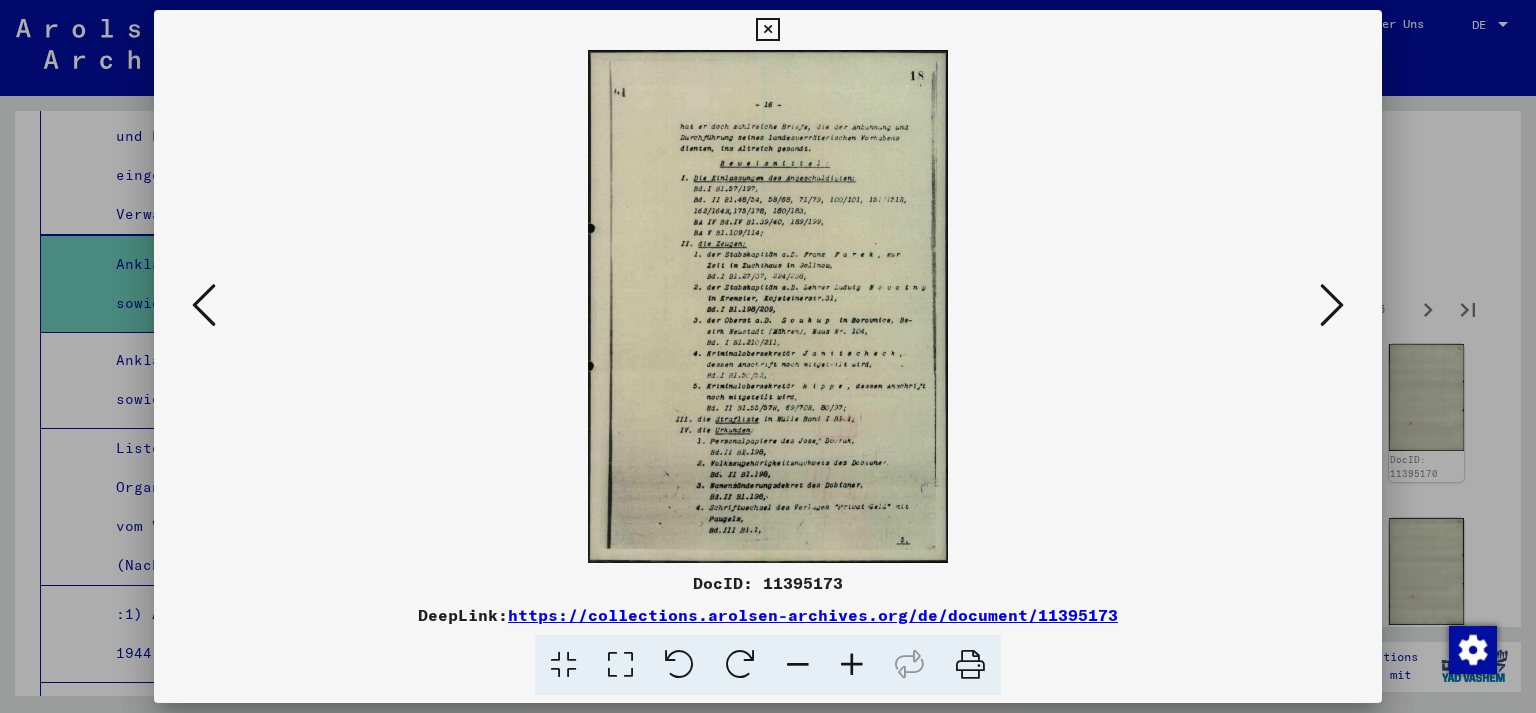 click at bounding box center [1332, 306] 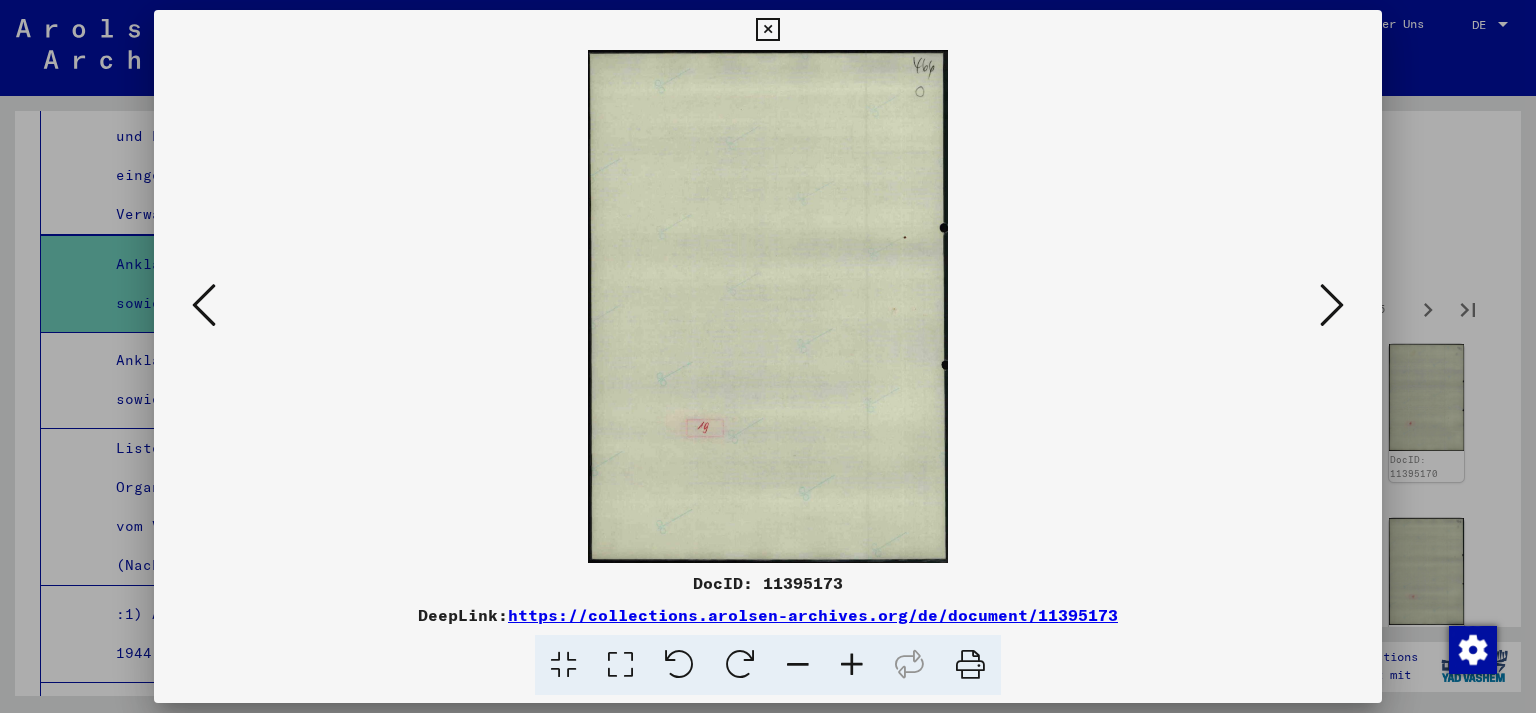 click at bounding box center [1332, 306] 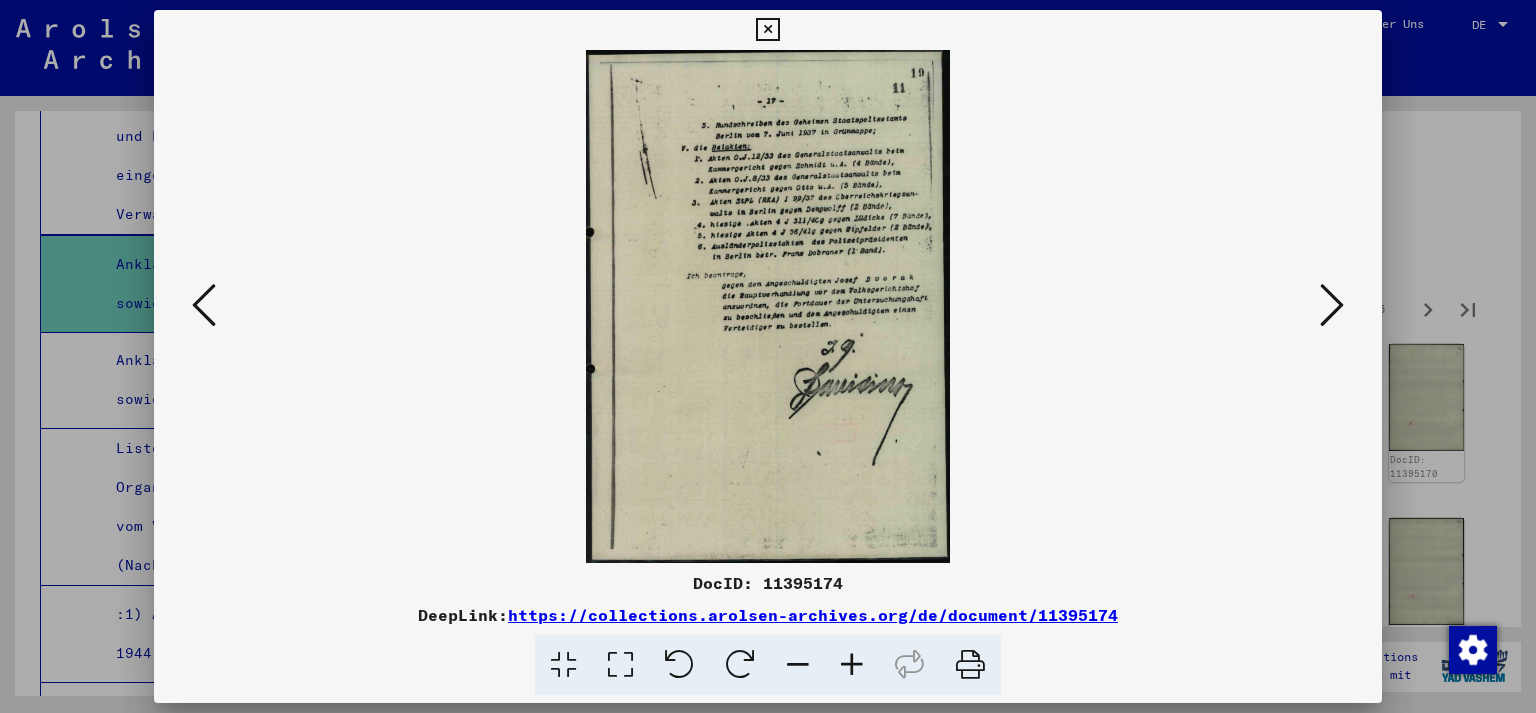 click at bounding box center (1332, 306) 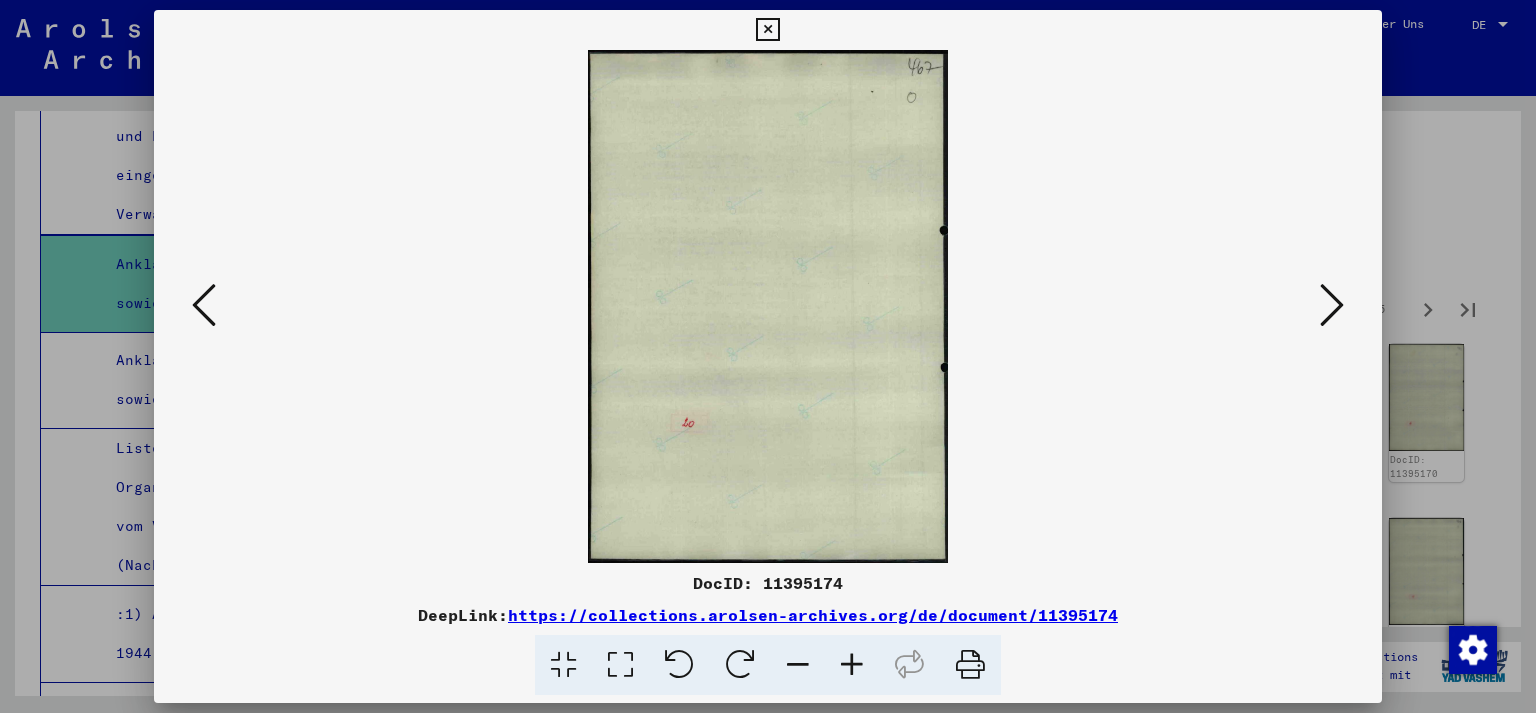 click at bounding box center (1332, 306) 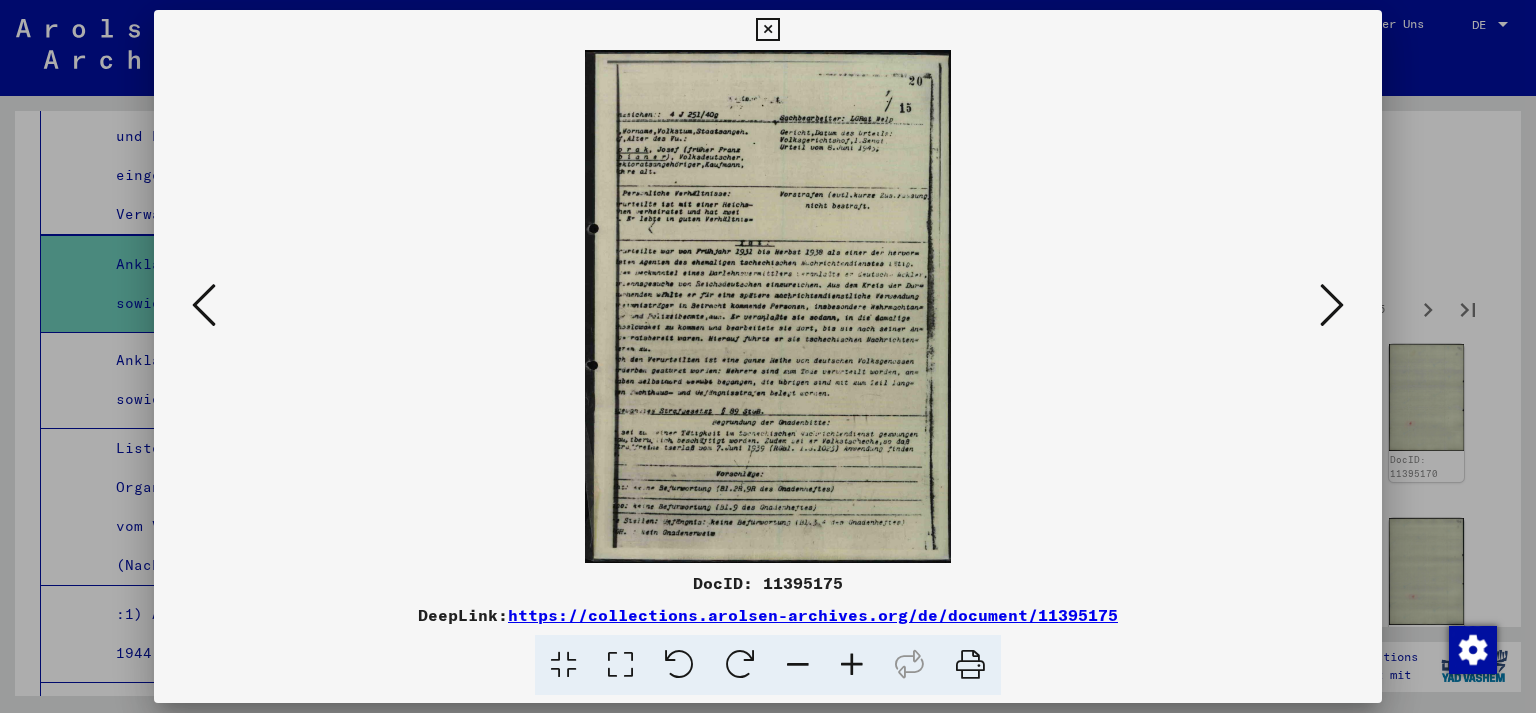 click at bounding box center [1332, 306] 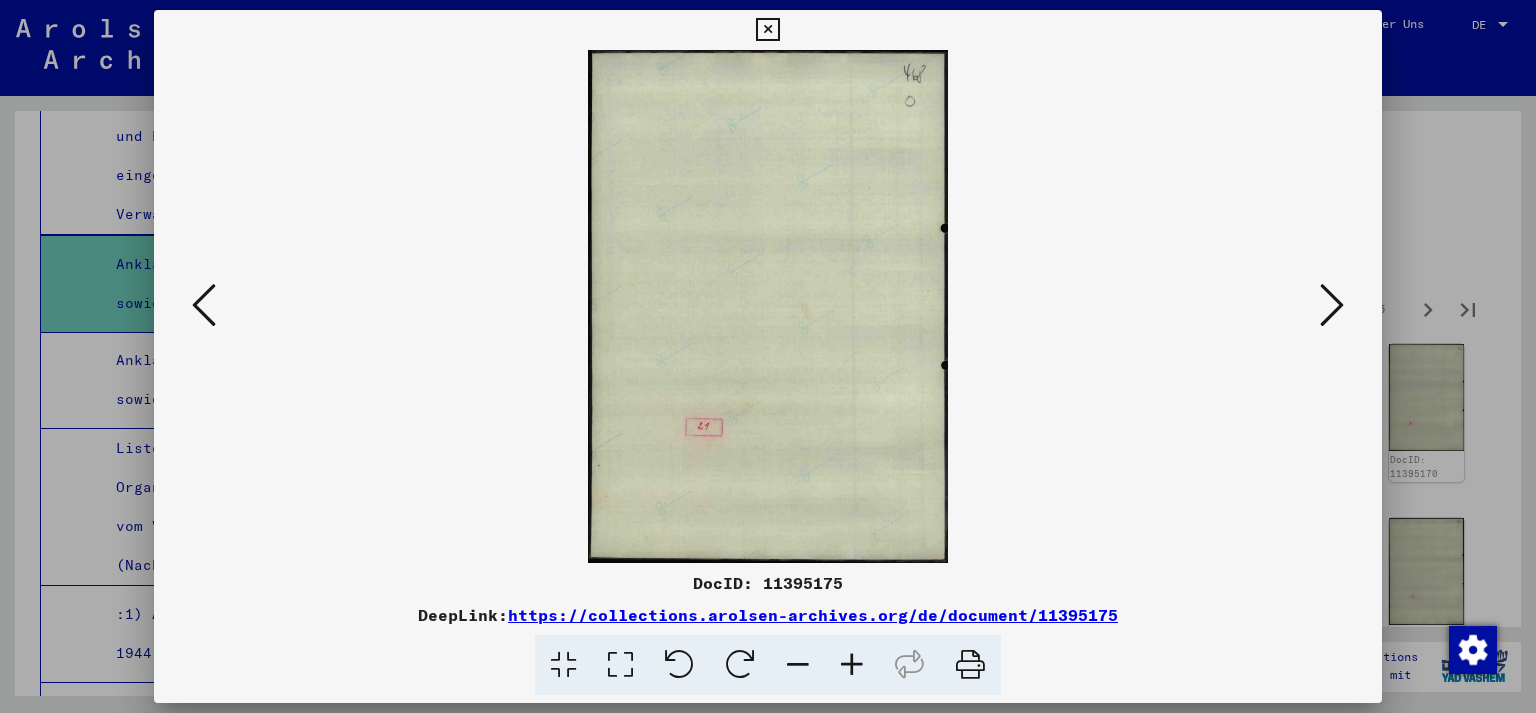 click at bounding box center [1332, 306] 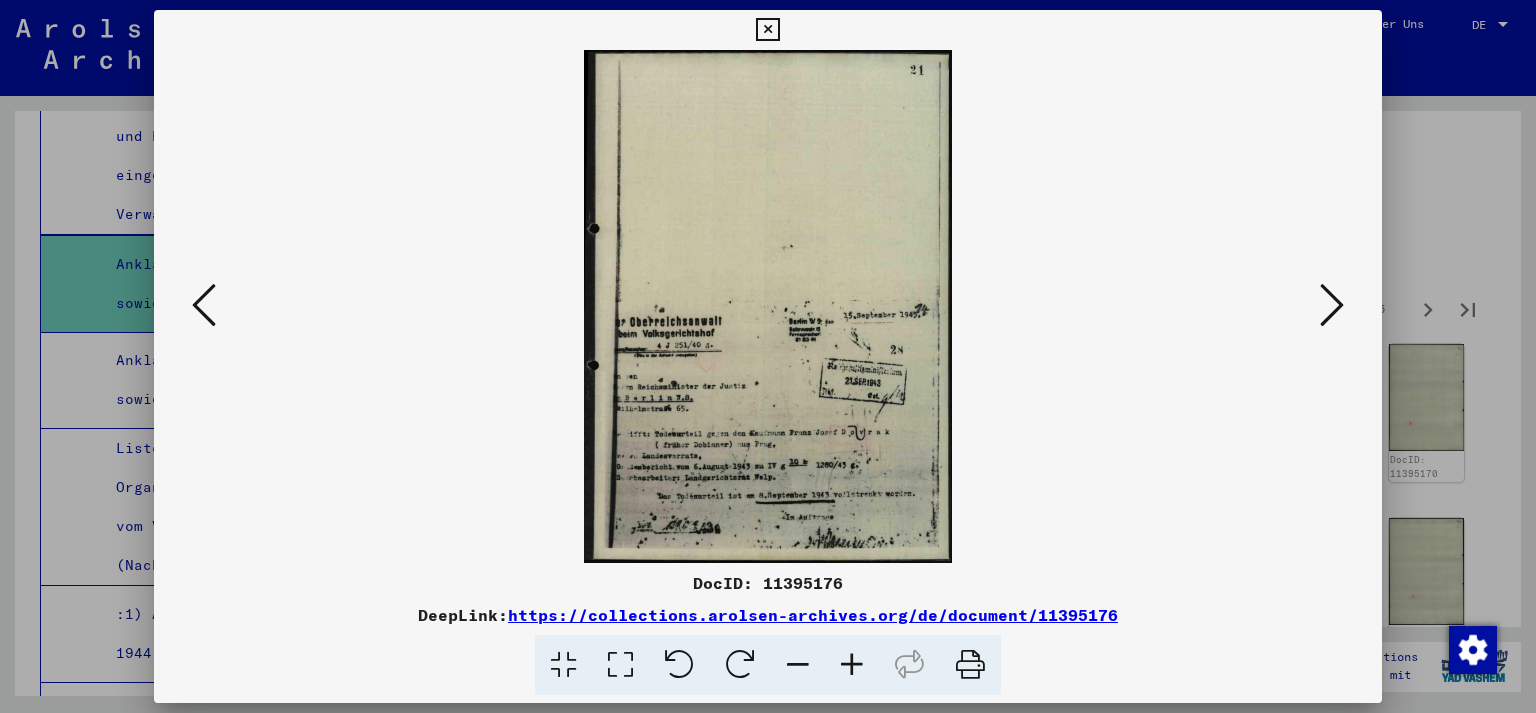 click at bounding box center (1332, 306) 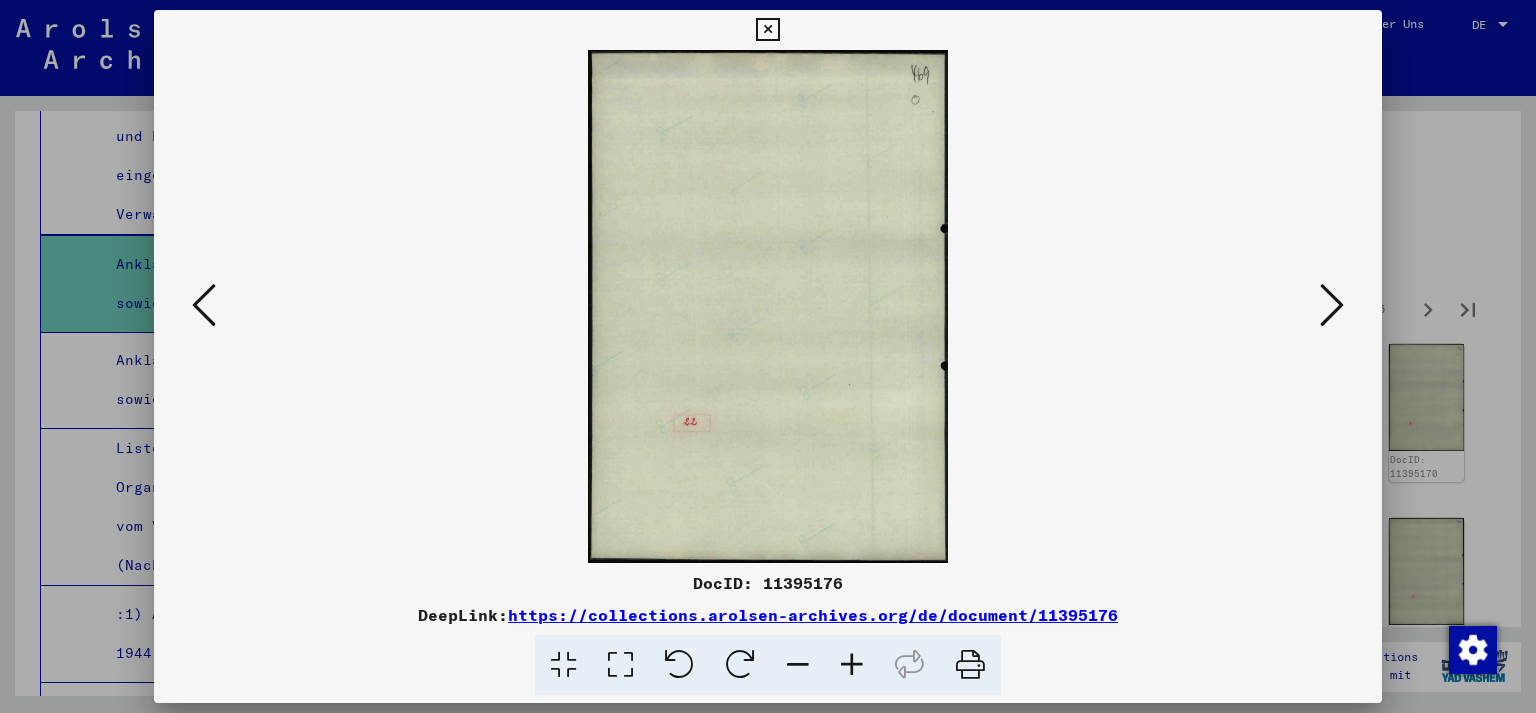 click at bounding box center [1332, 306] 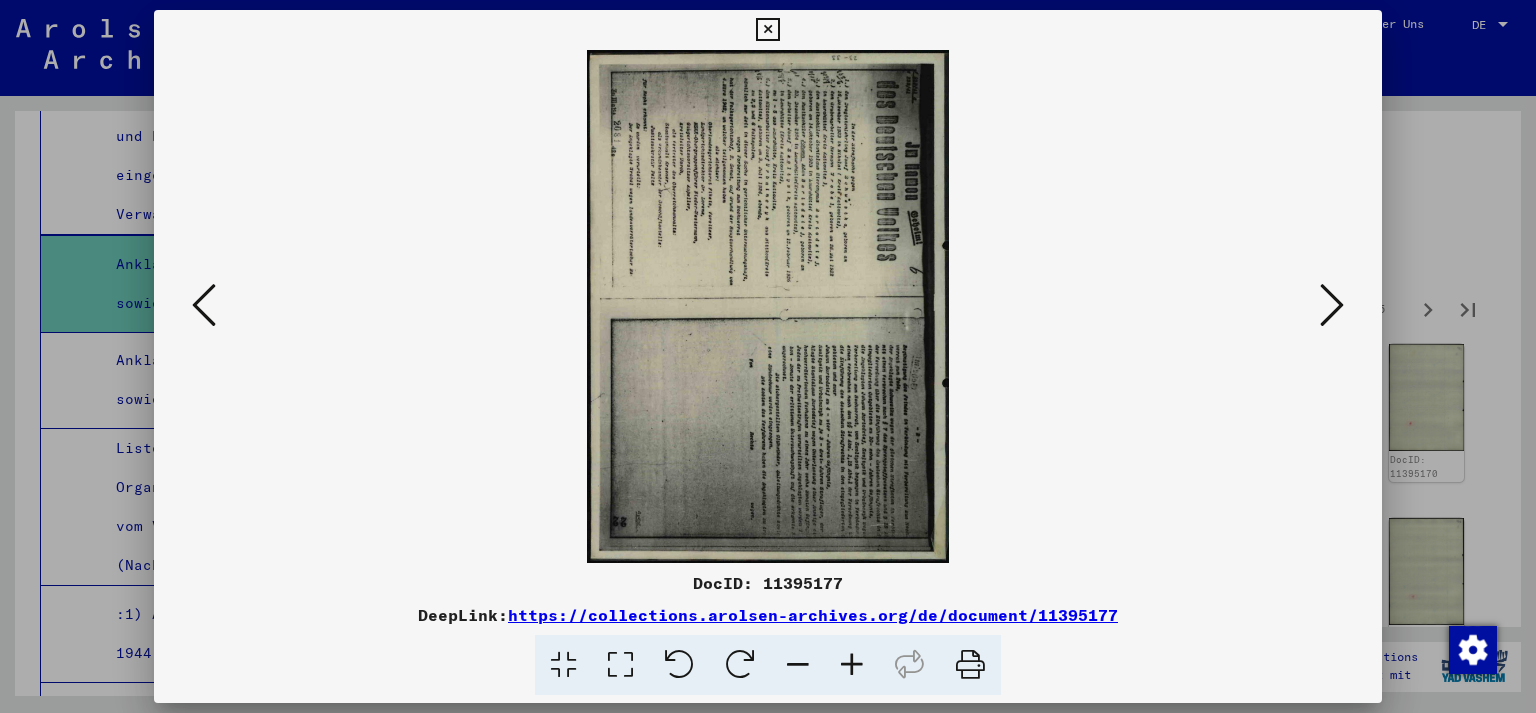 click at bounding box center [1332, 306] 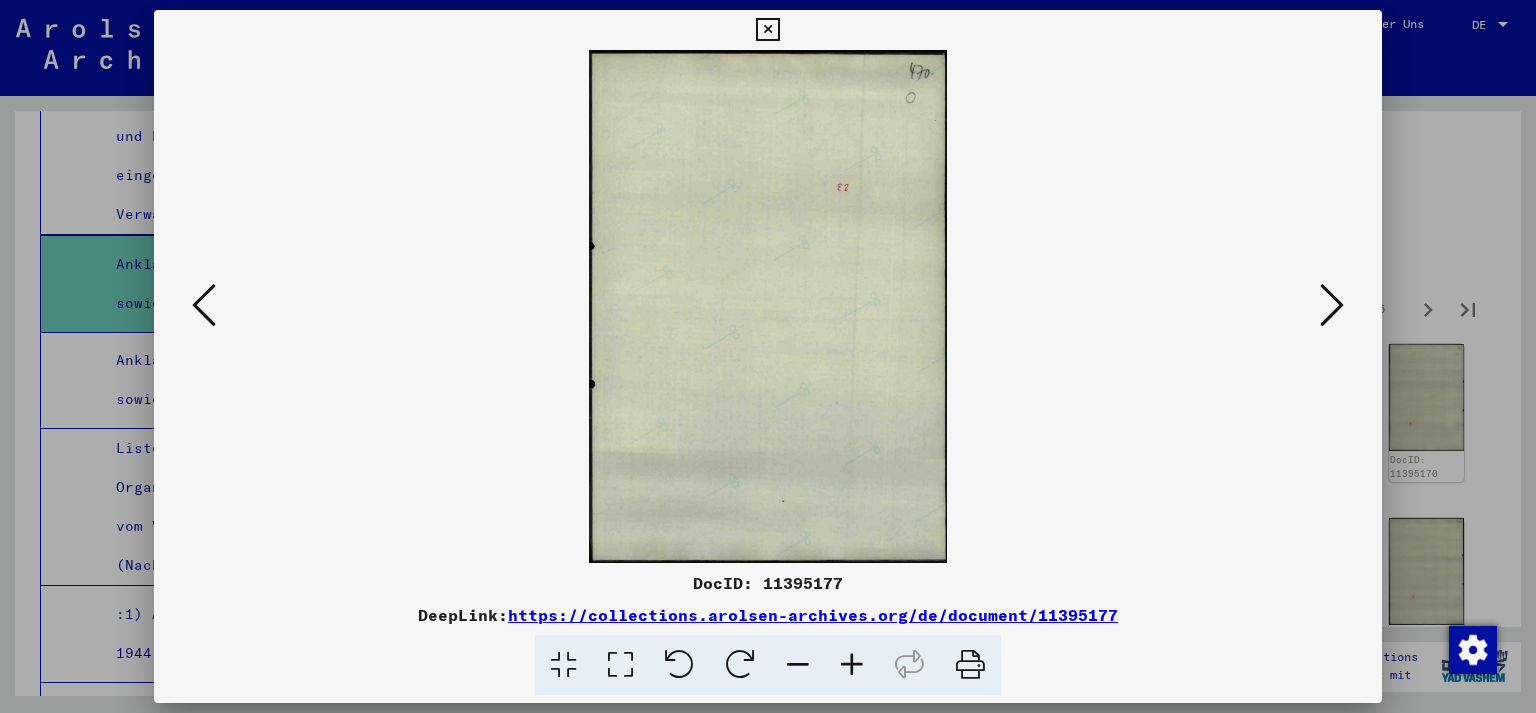 click at bounding box center [768, 306] 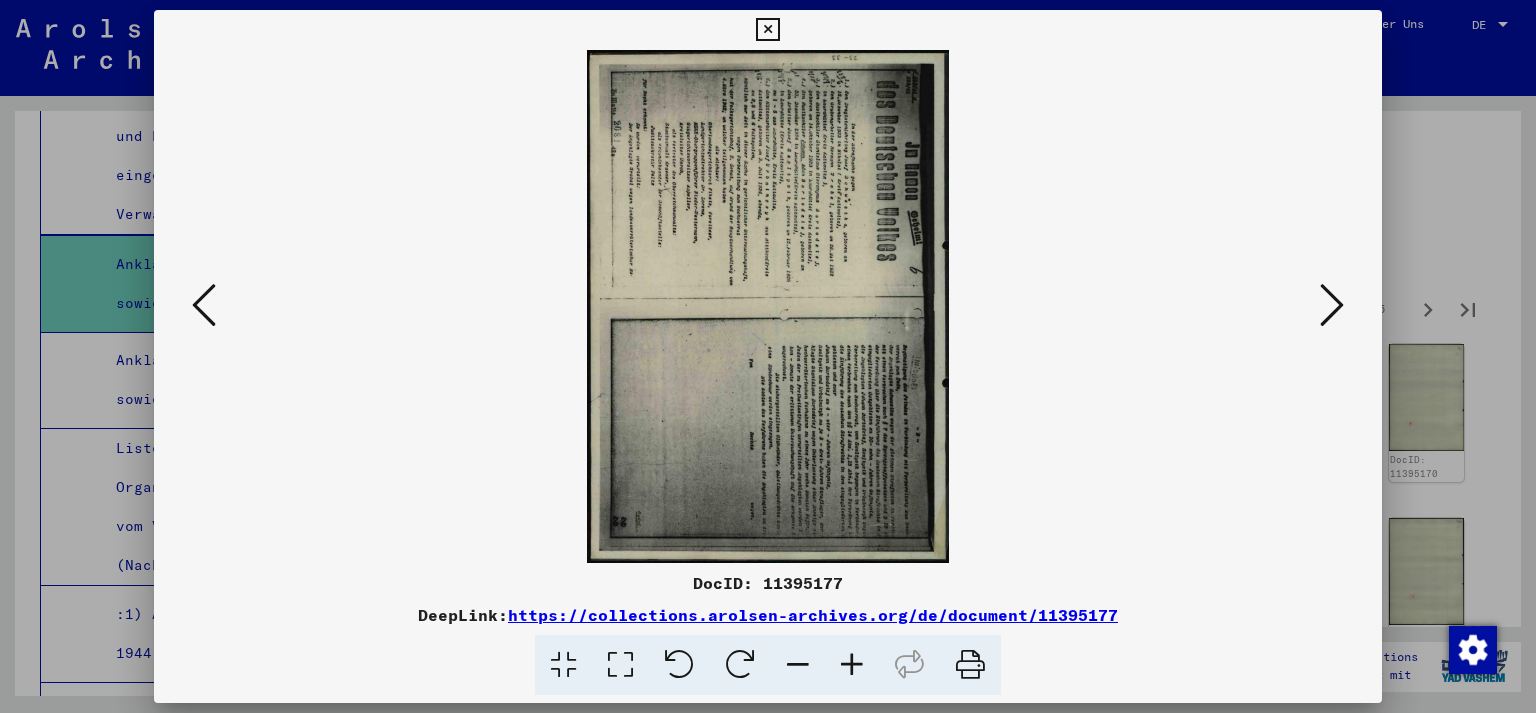 click at bounding box center [679, 665] 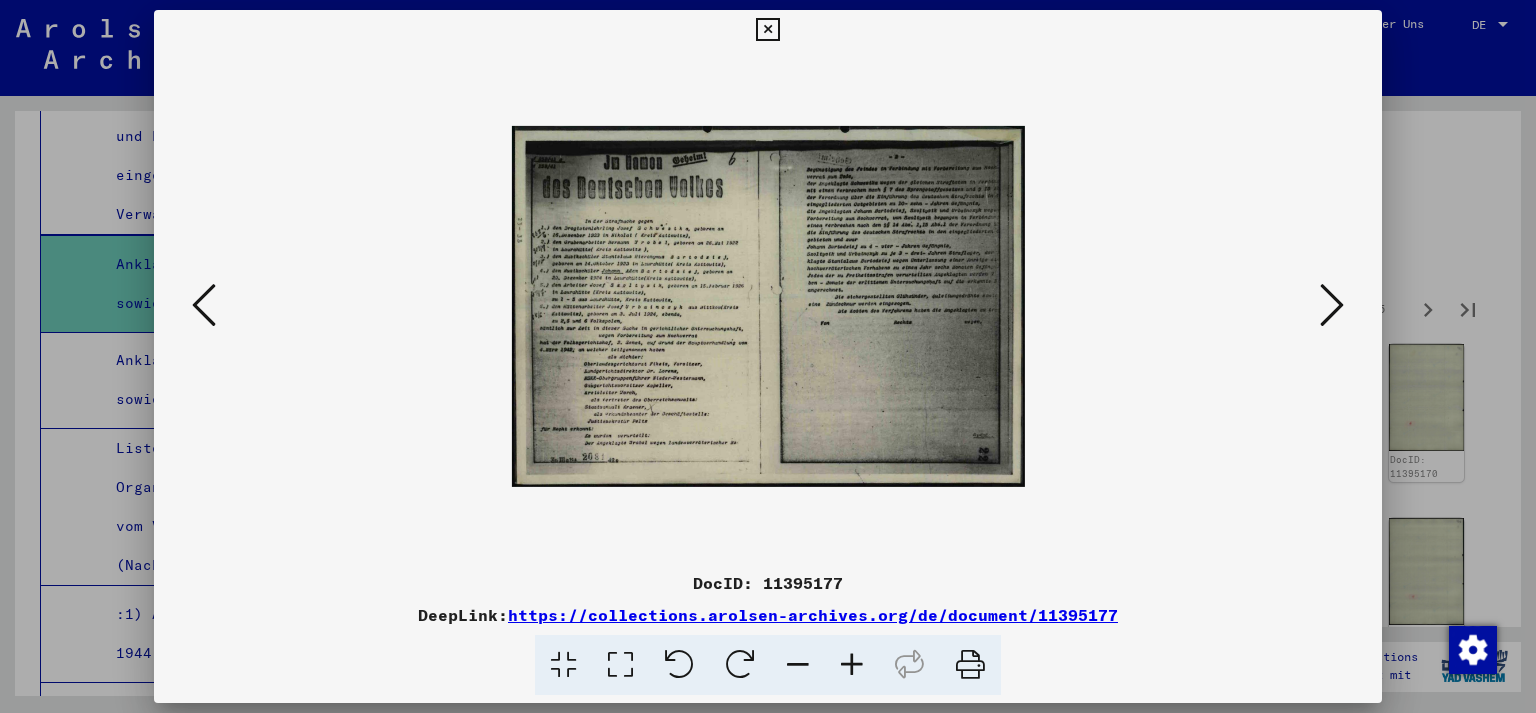 click at bounding box center [852, 665] 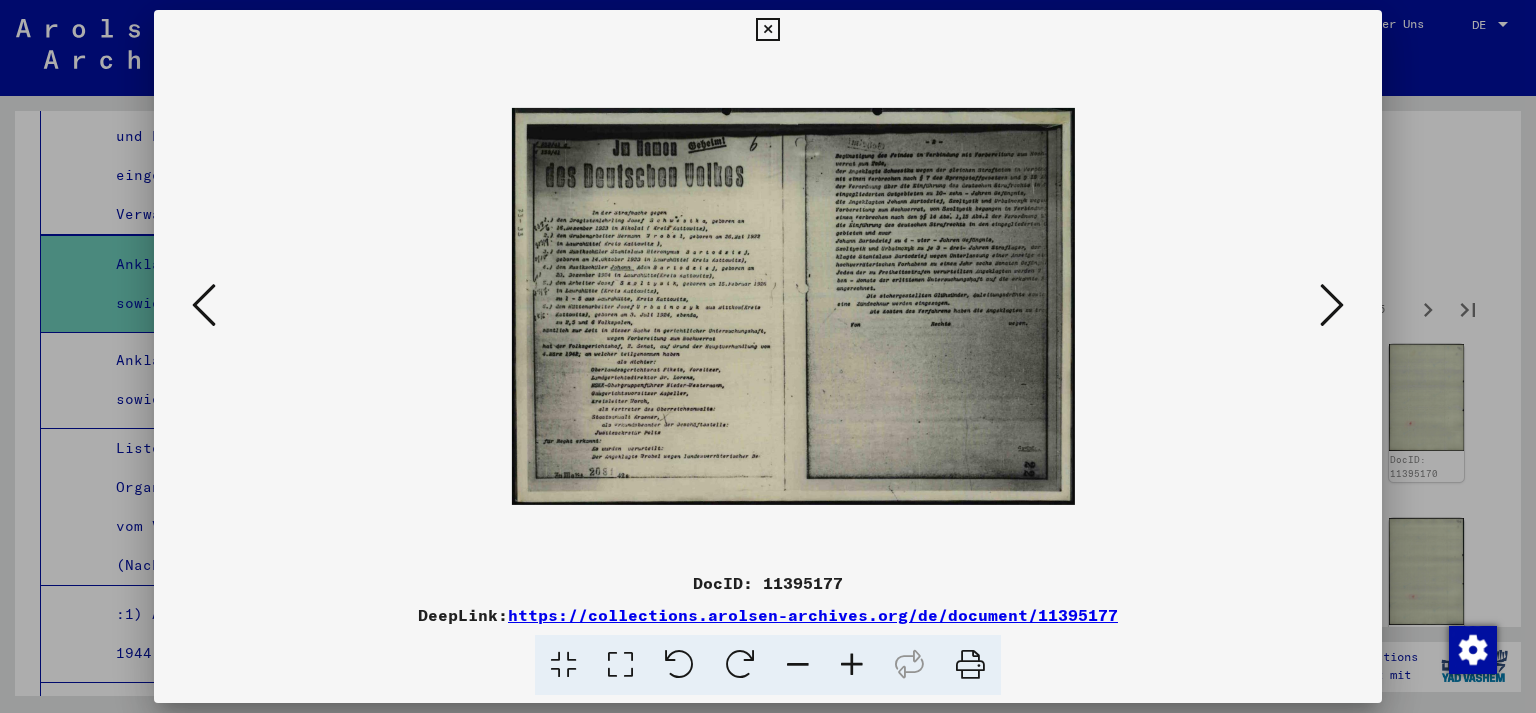 click at bounding box center [852, 665] 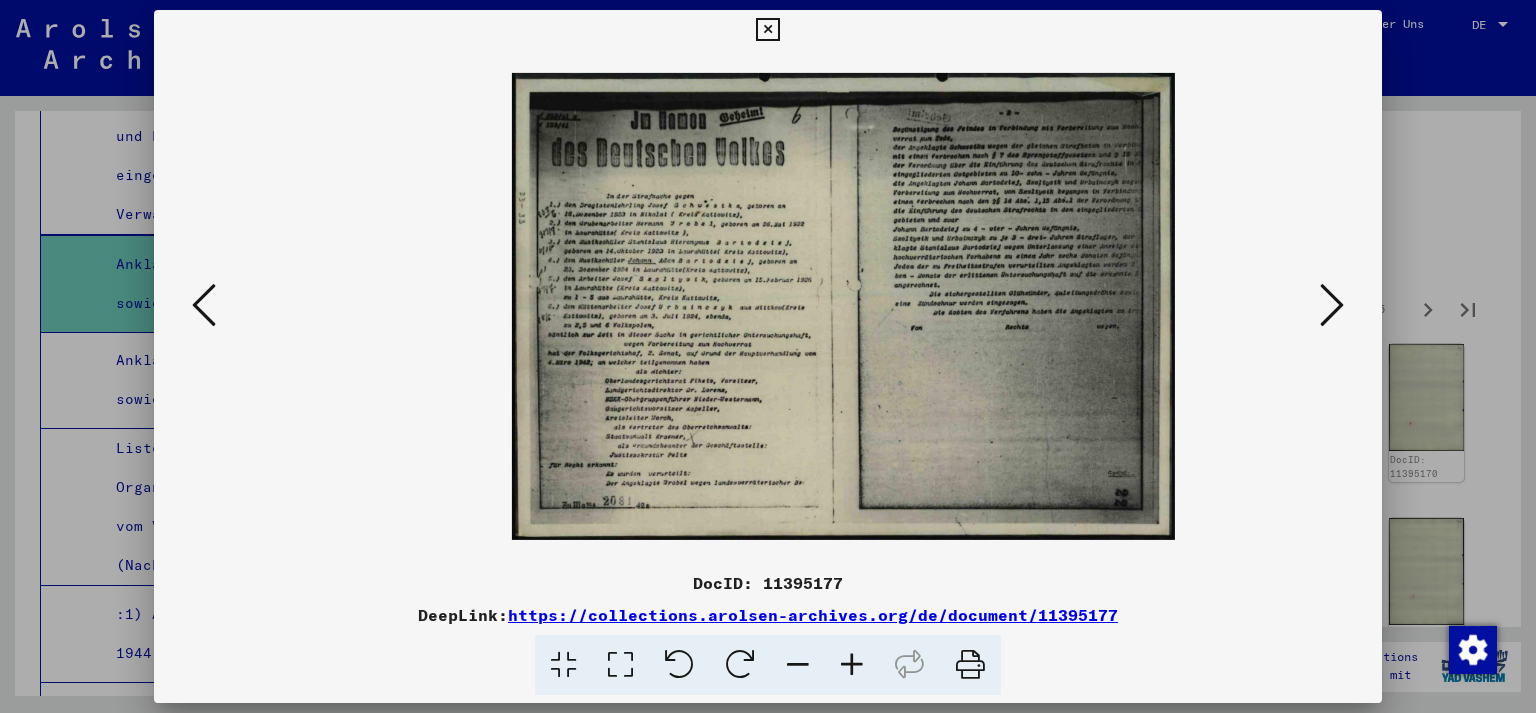 click at bounding box center [852, 665] 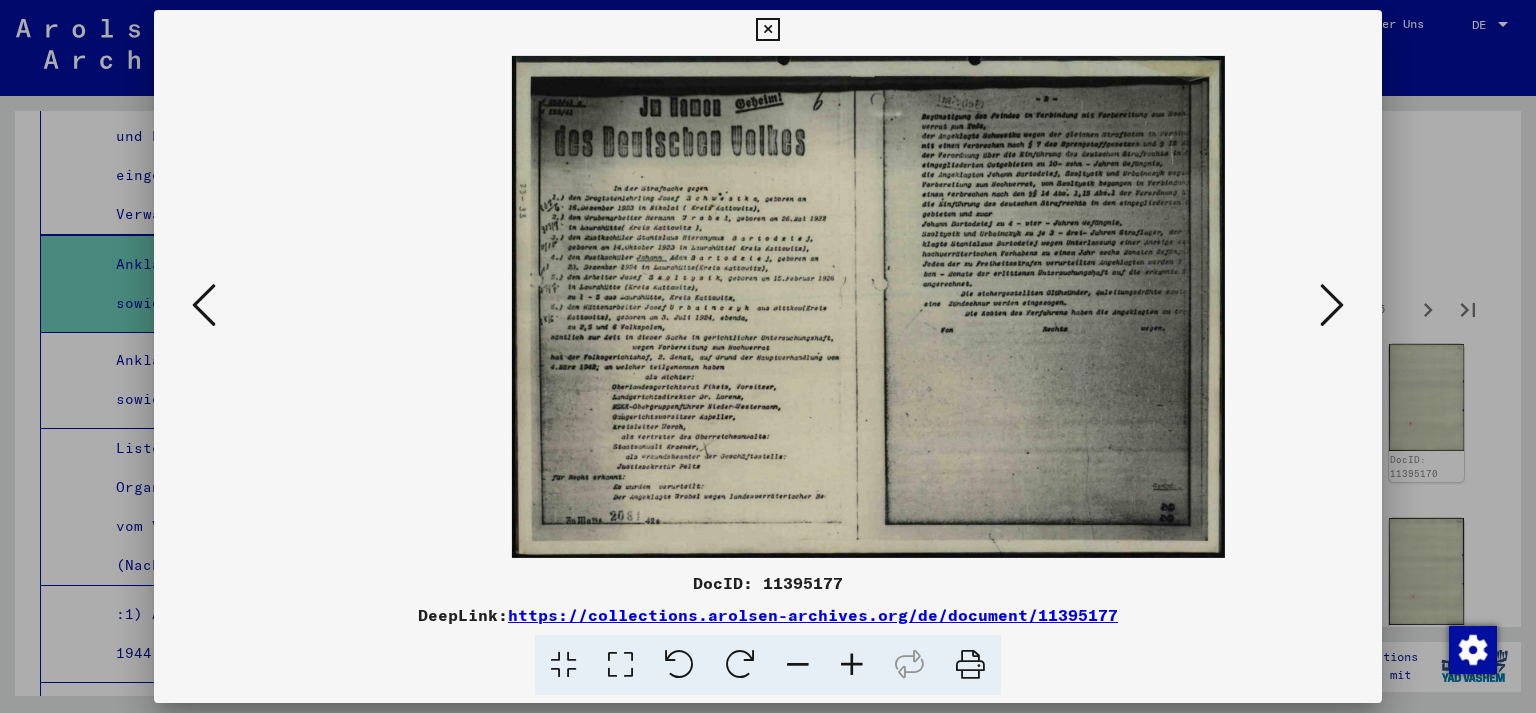 click at bounding box center [852, 665] 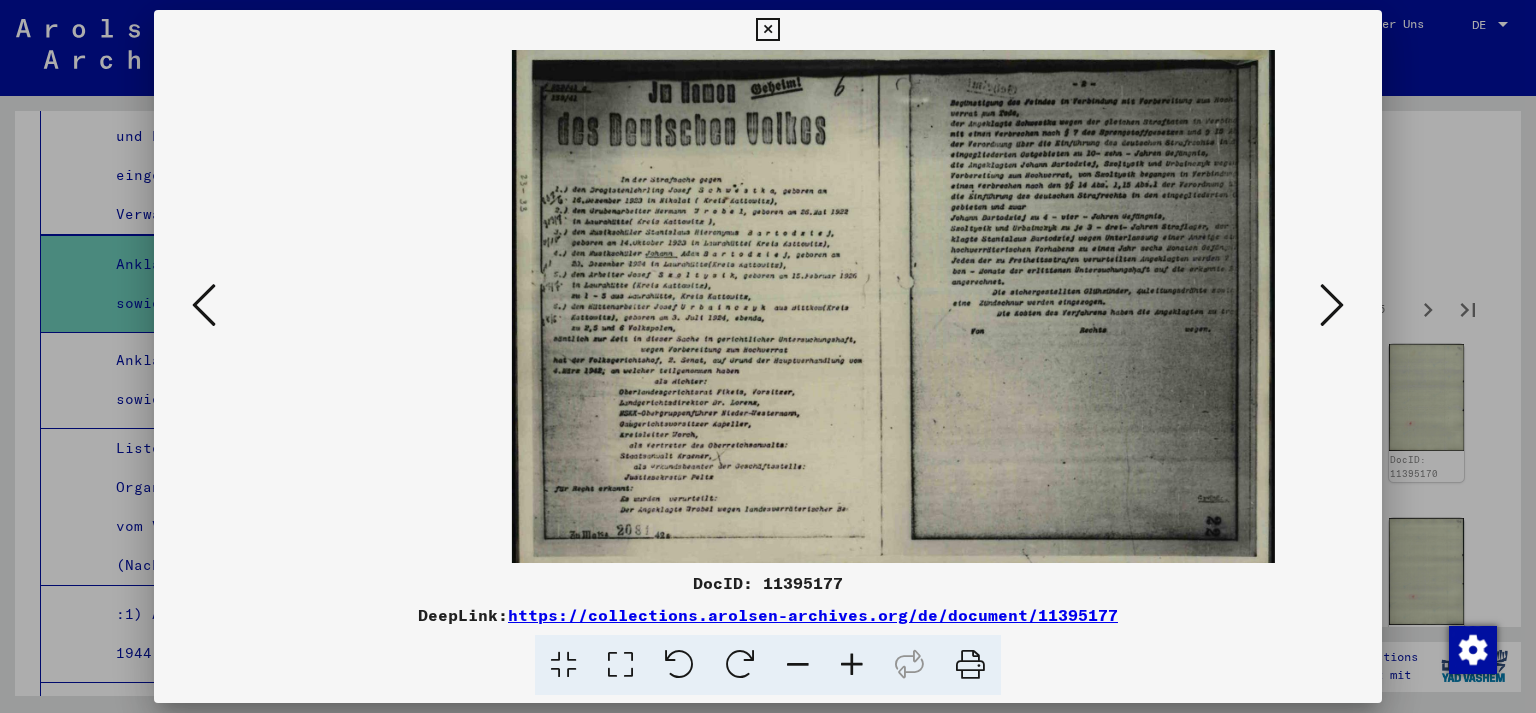 click at bounding box center (852, 665) 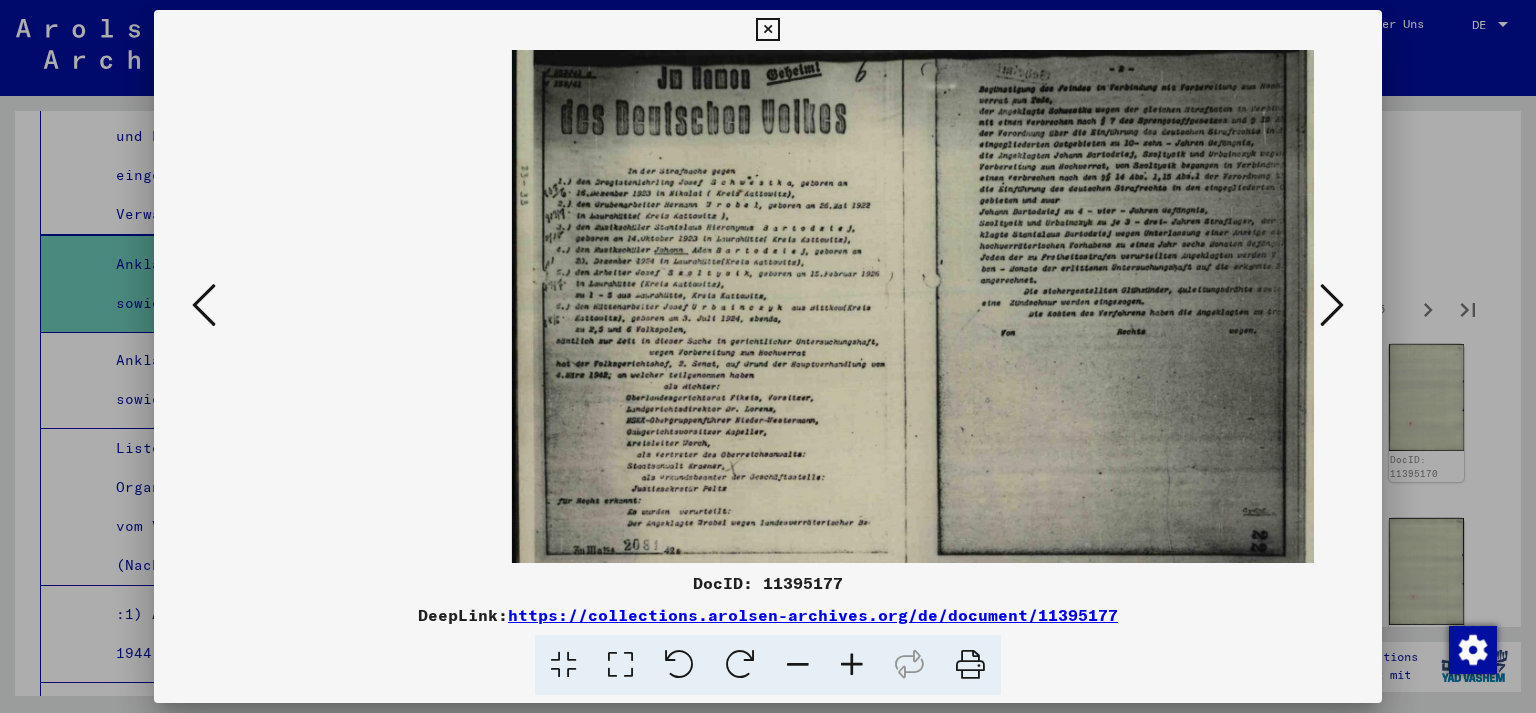 click at bounding box center [798, 665] 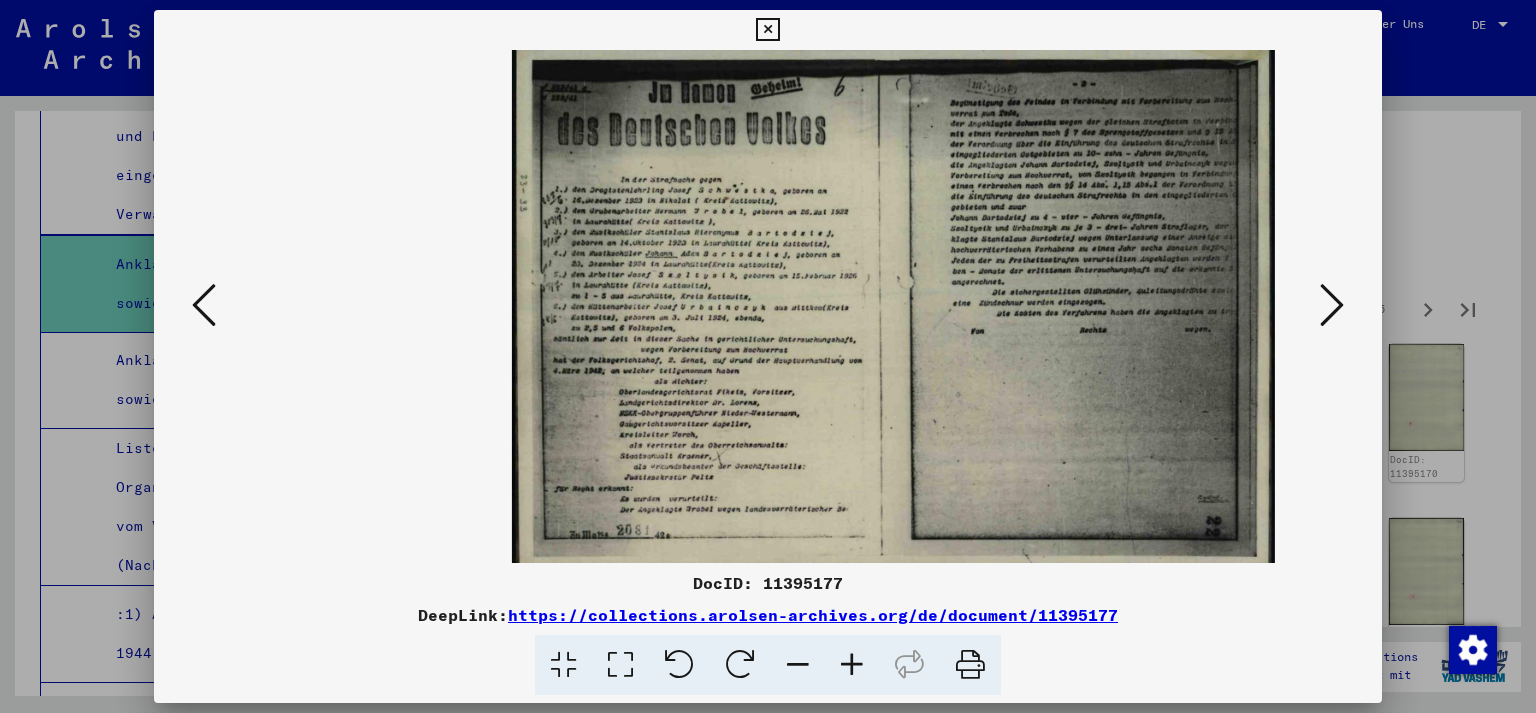click at bounding box center [798, 665] 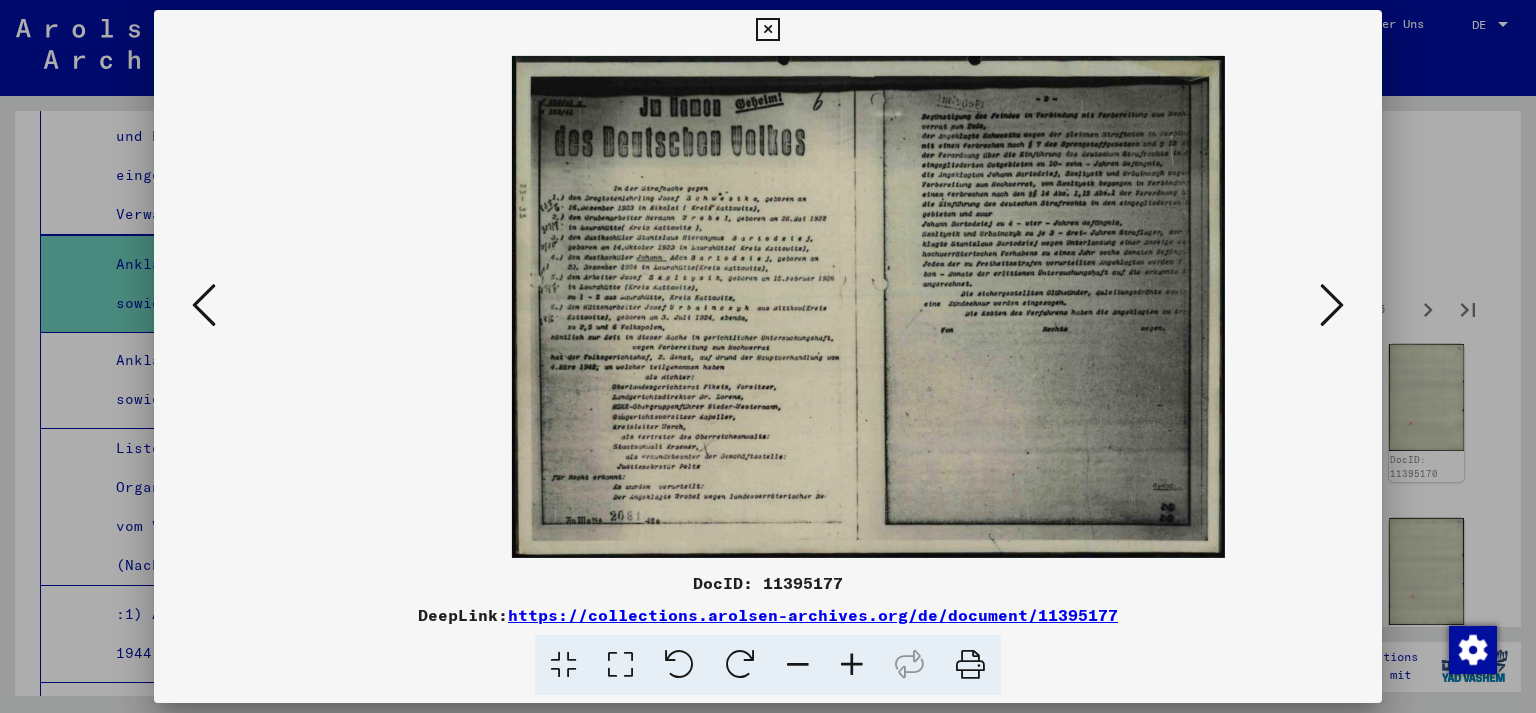 click at bounding box center (798, 665) 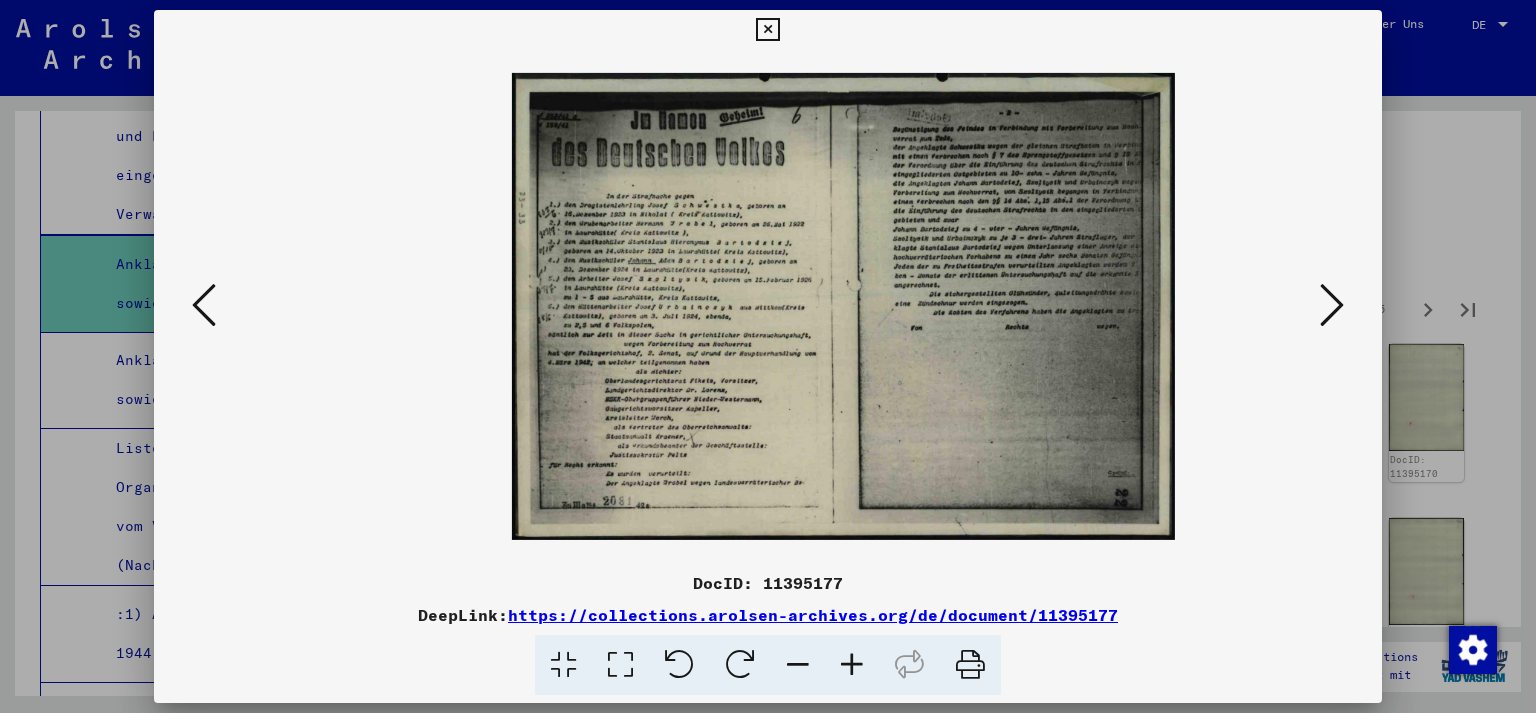 click at bounding box center [1332, 305] 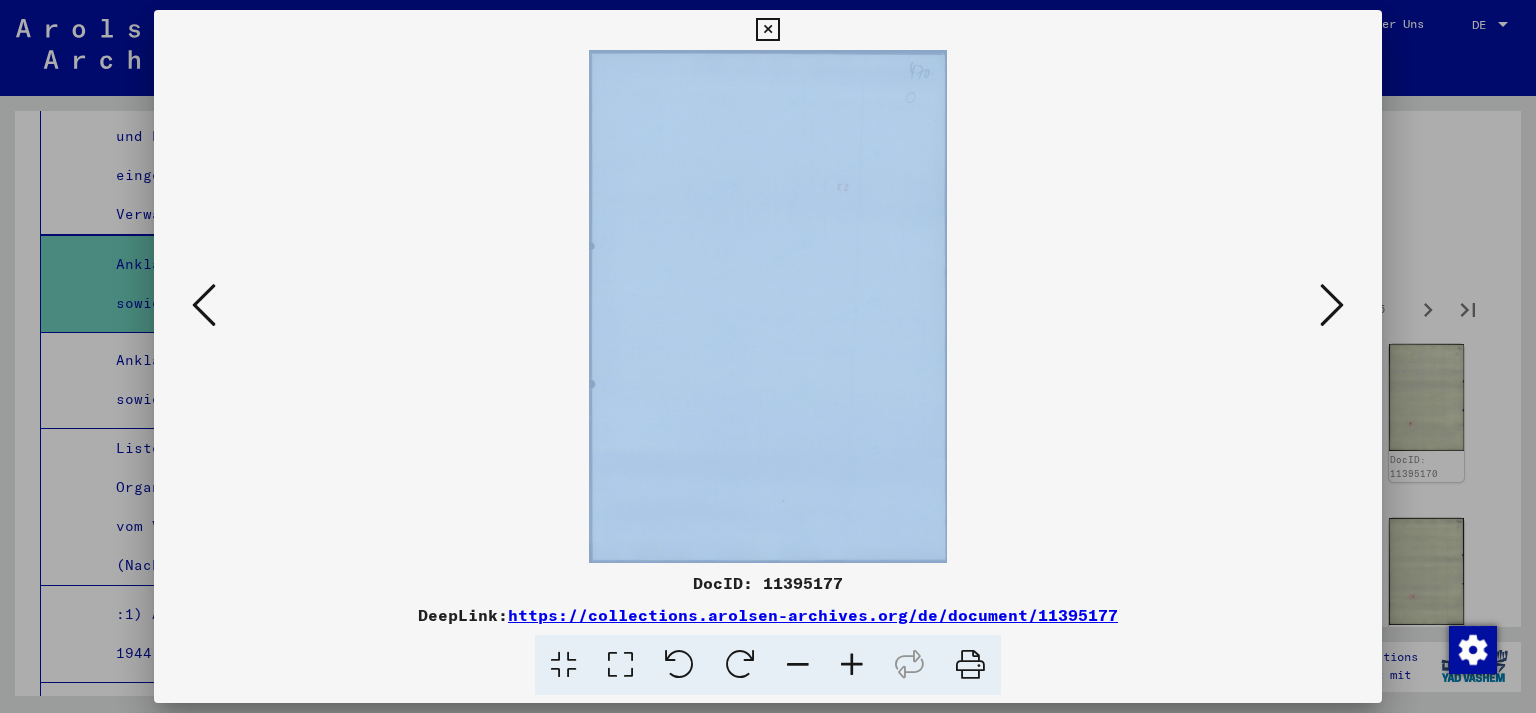click at bounding box center (768, 306) 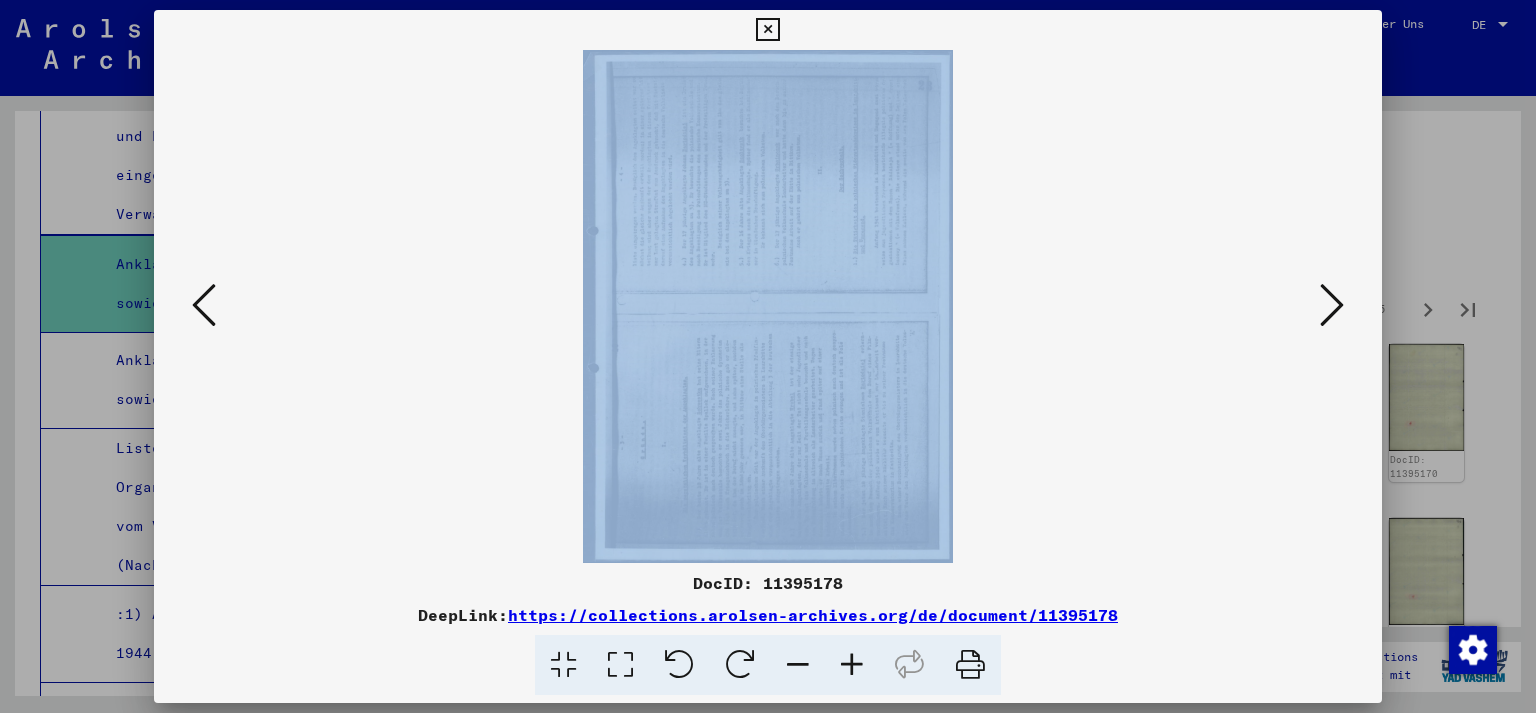 click at bounding box center [1332, 305] 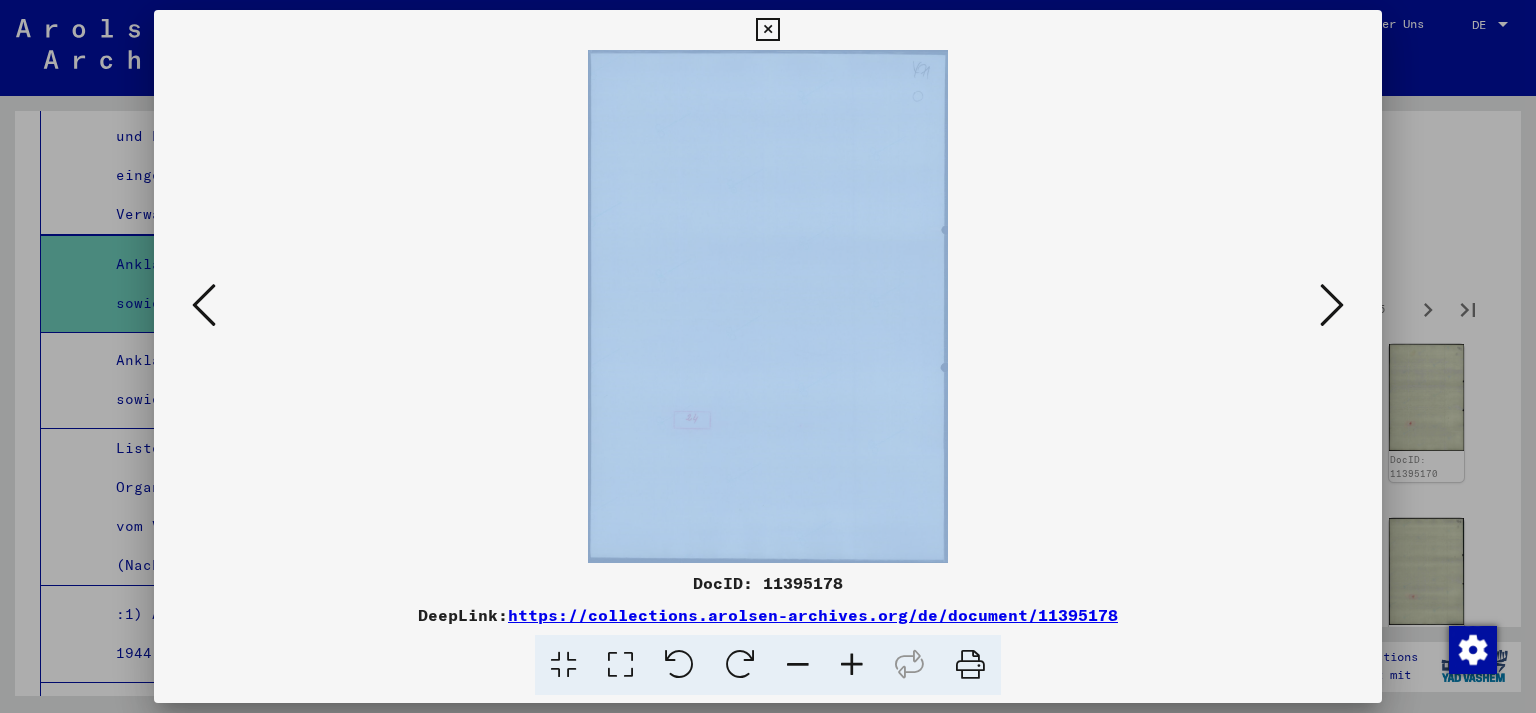 click at bounding box center [1332, 305] 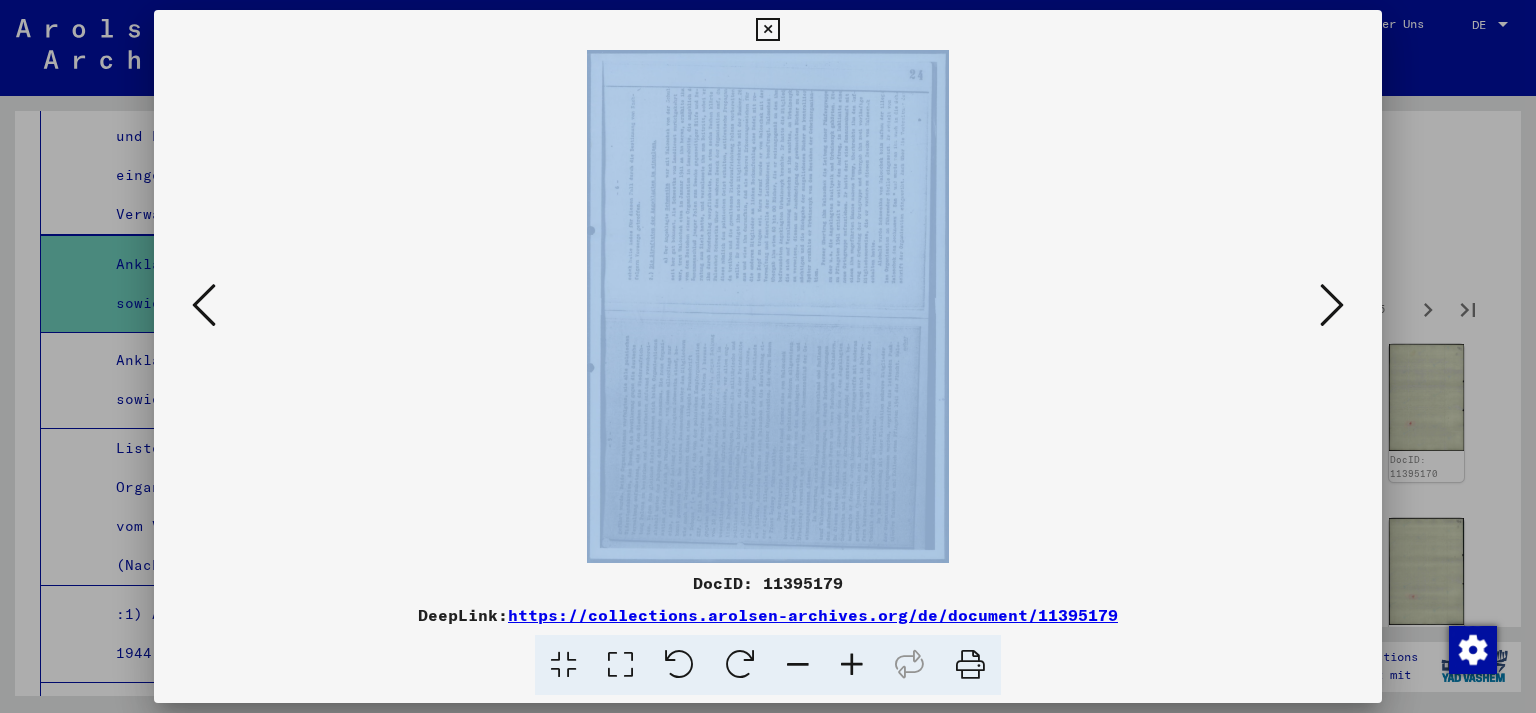 click at bounding box center (1332, 305) 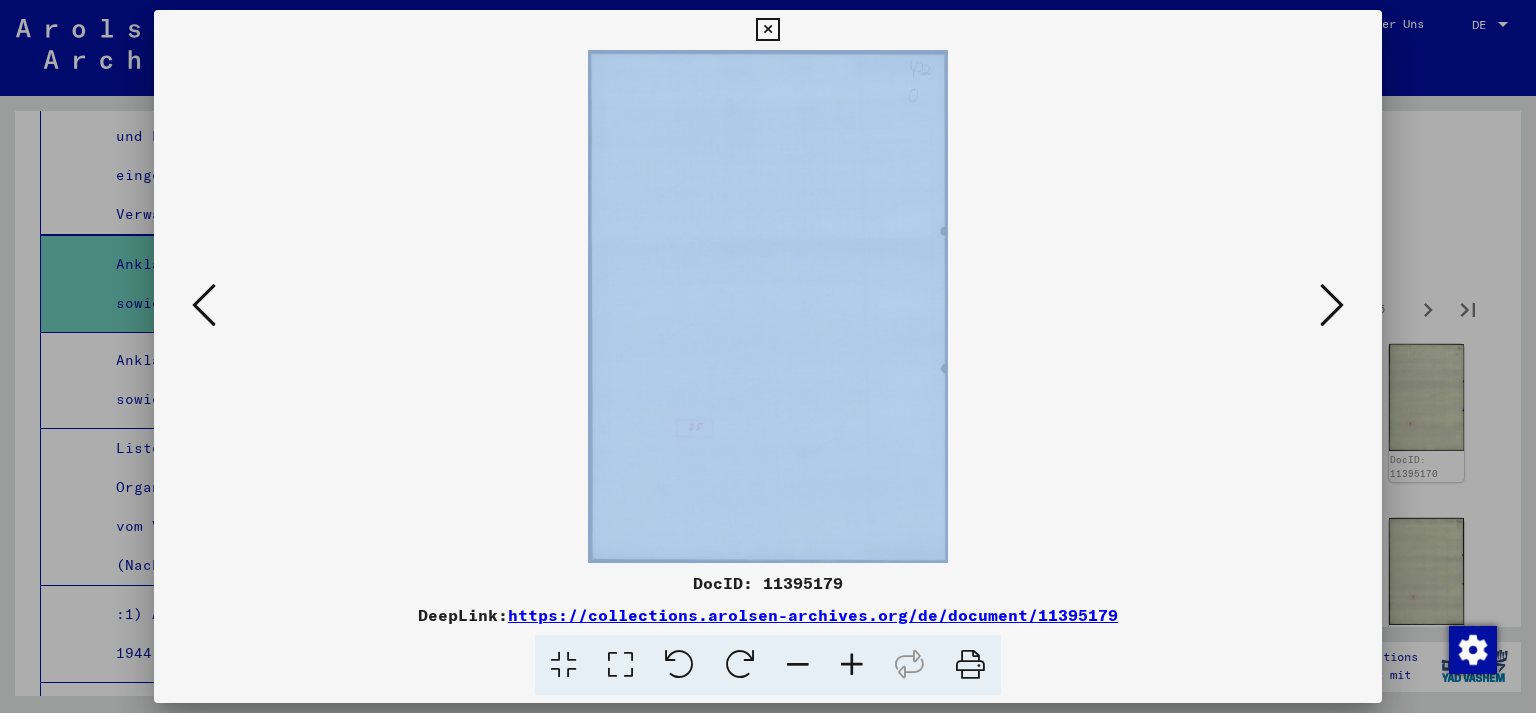 click at bounding box center (1332, 305) 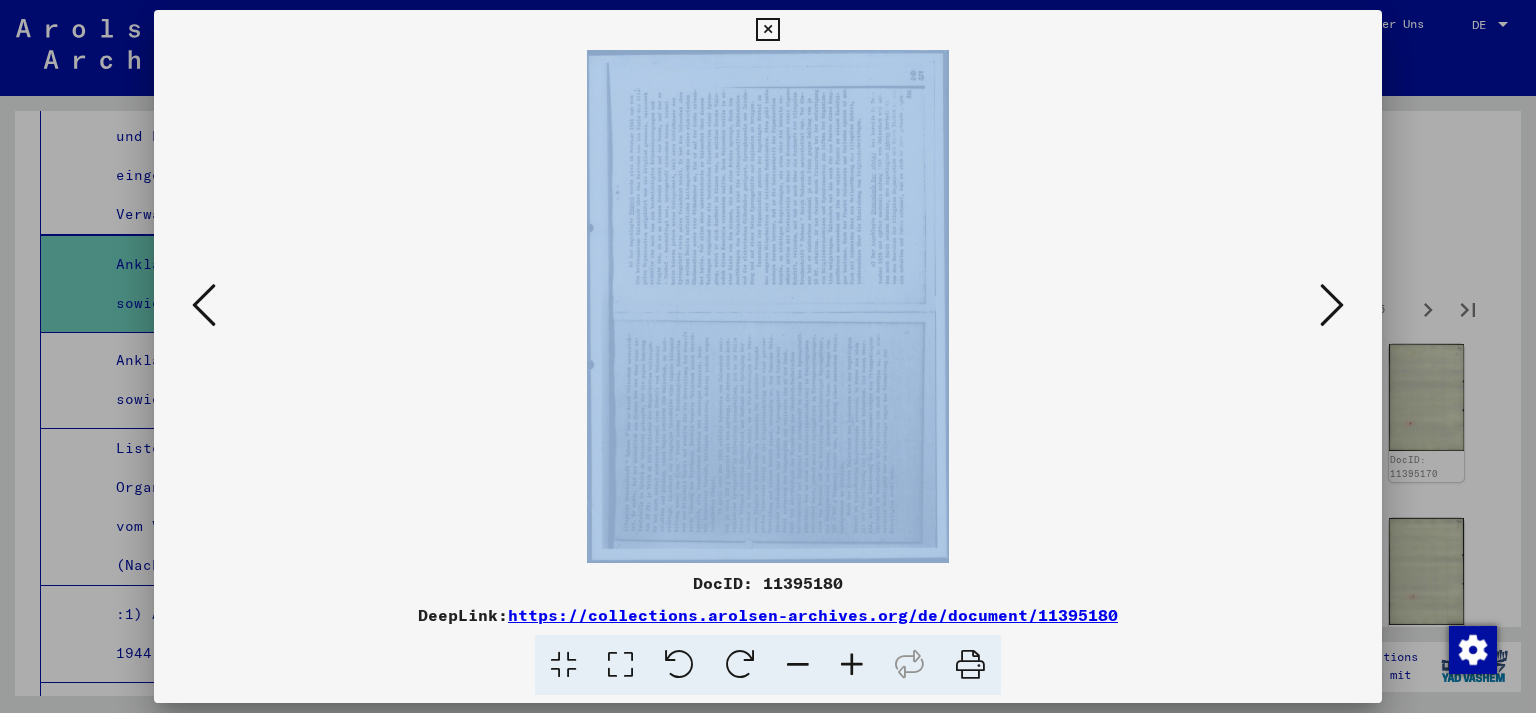 click at bounding box center (1332, 305) 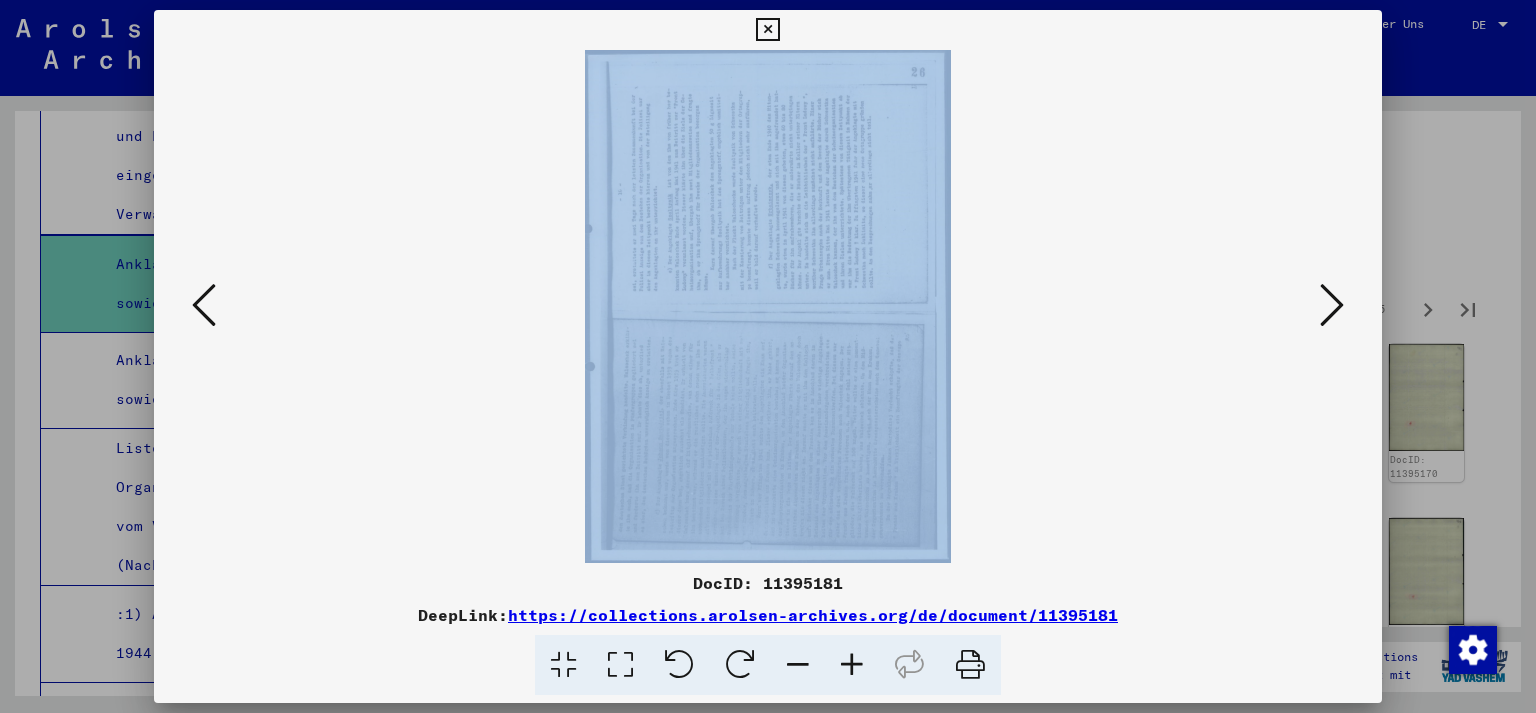 click at bounding box center (1332, 305) 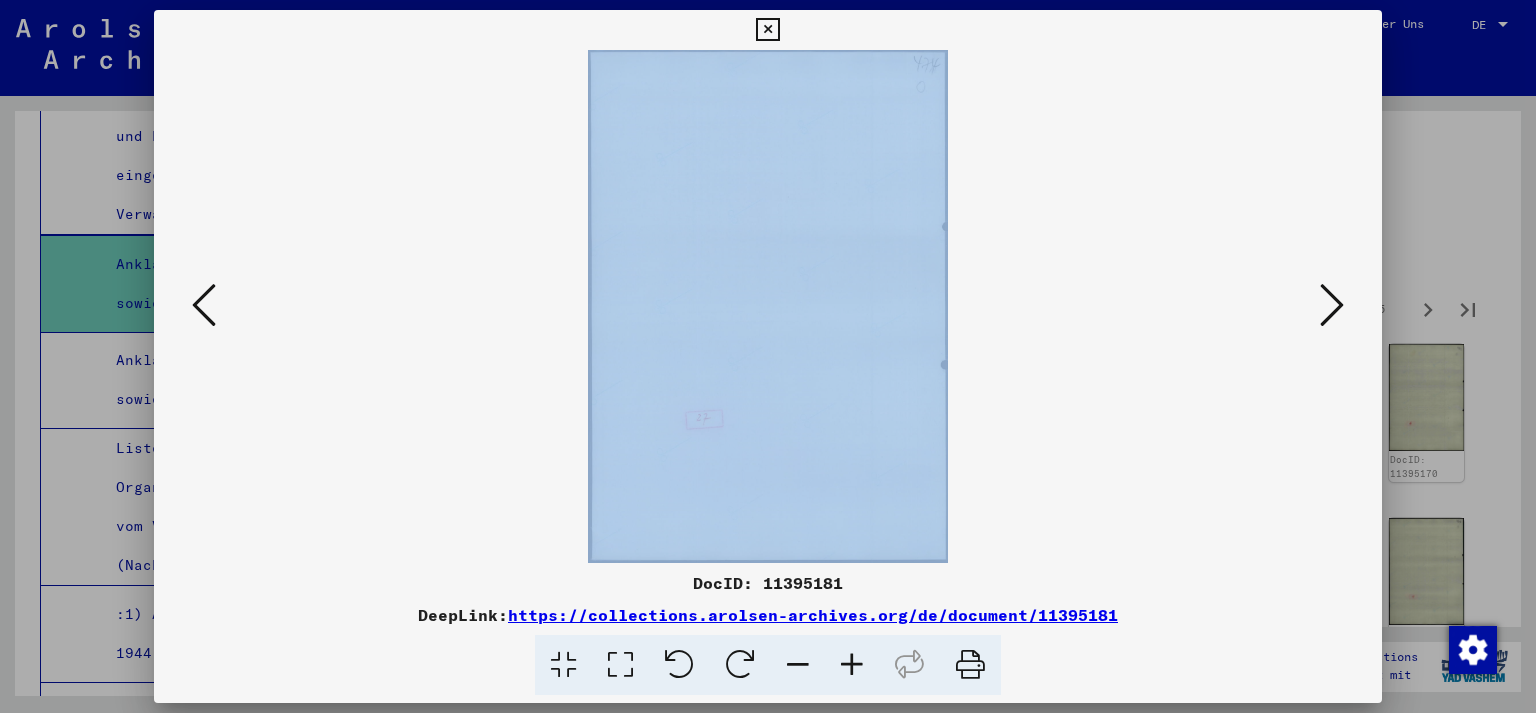 click at bounding box center [1332, 305] 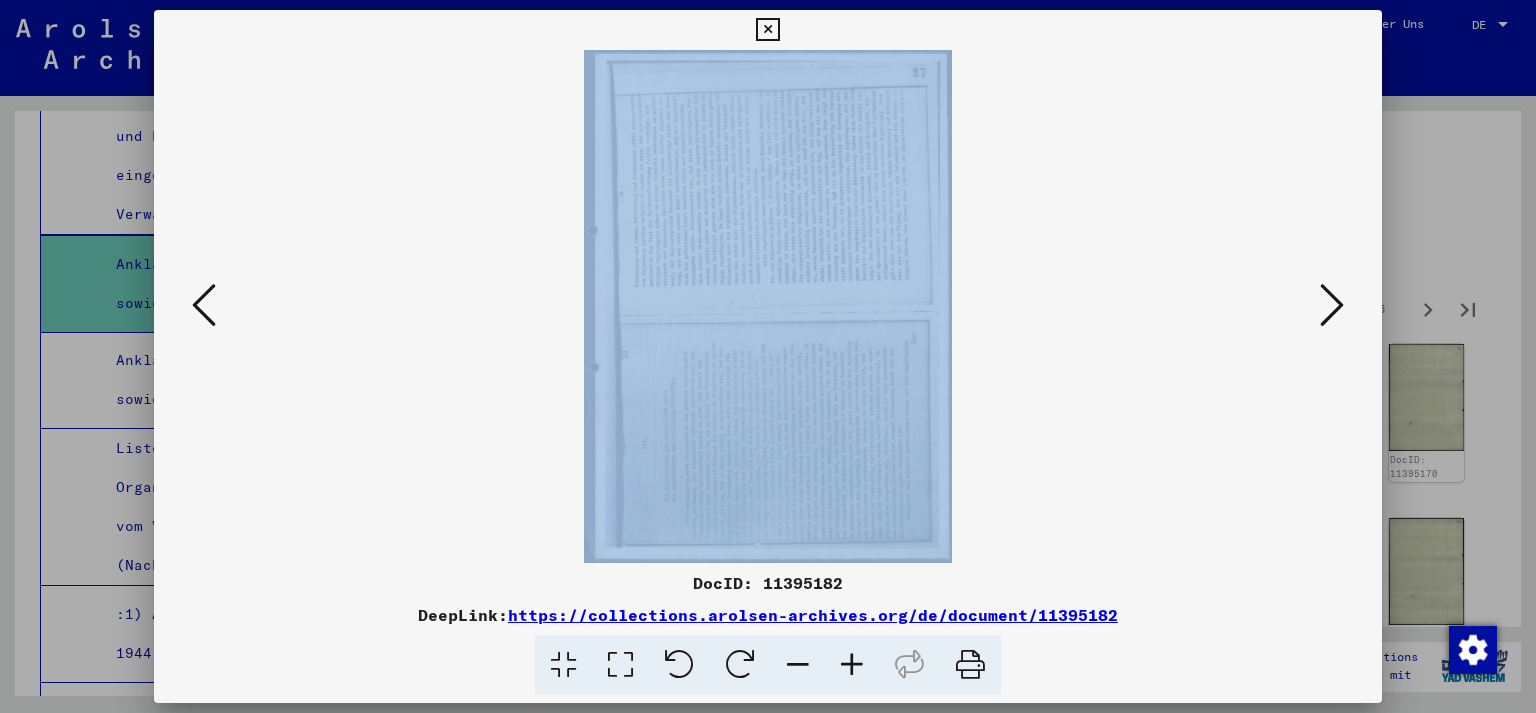 click at bounding box center (1332, 305) 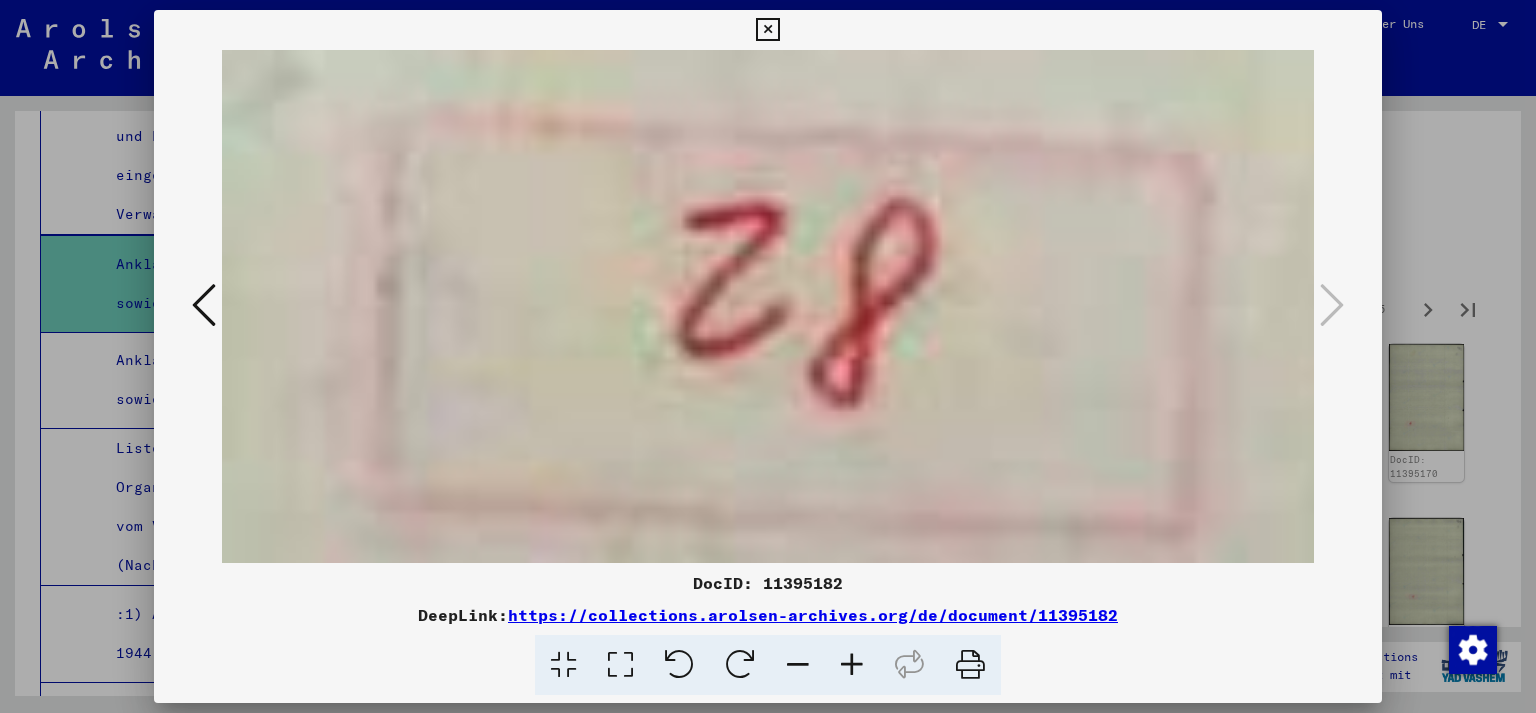click at bounding box center (768, 356) 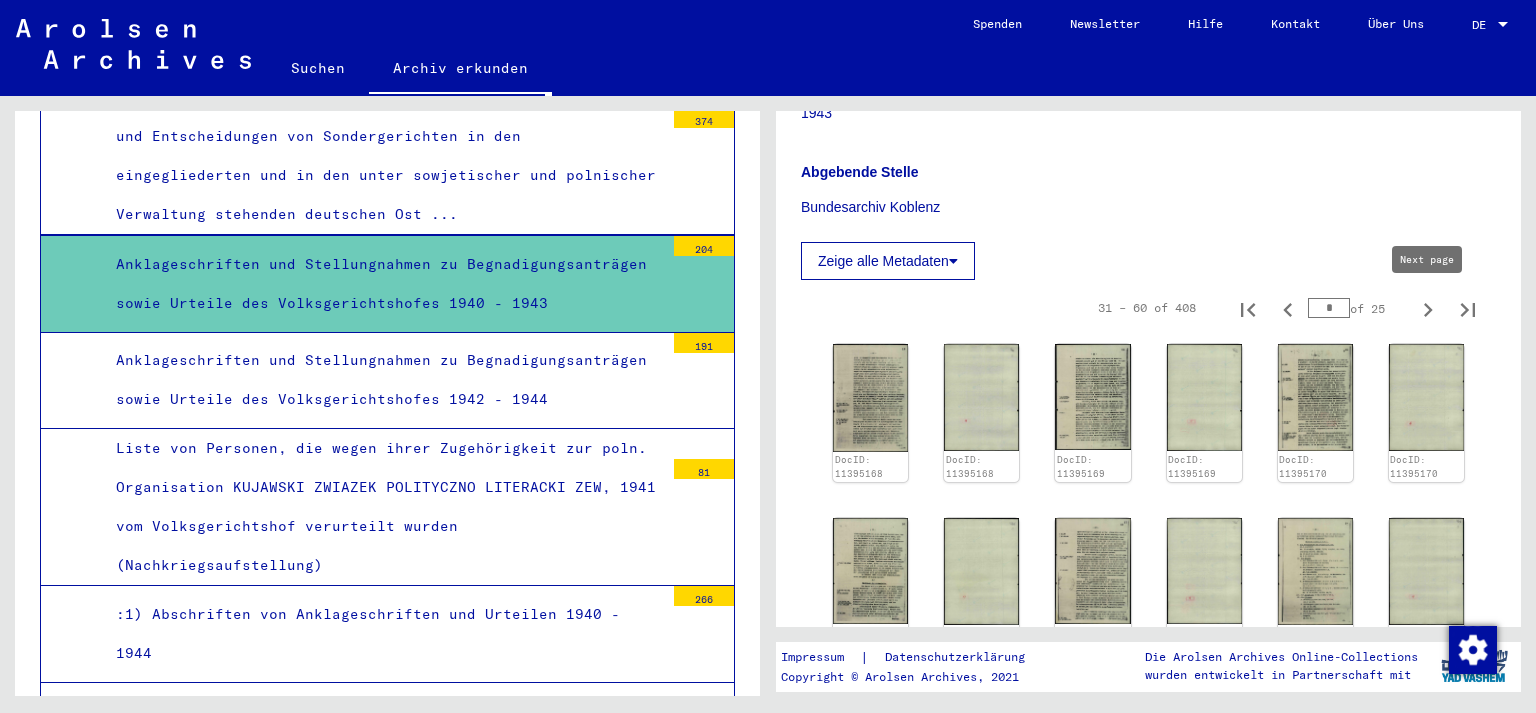 click 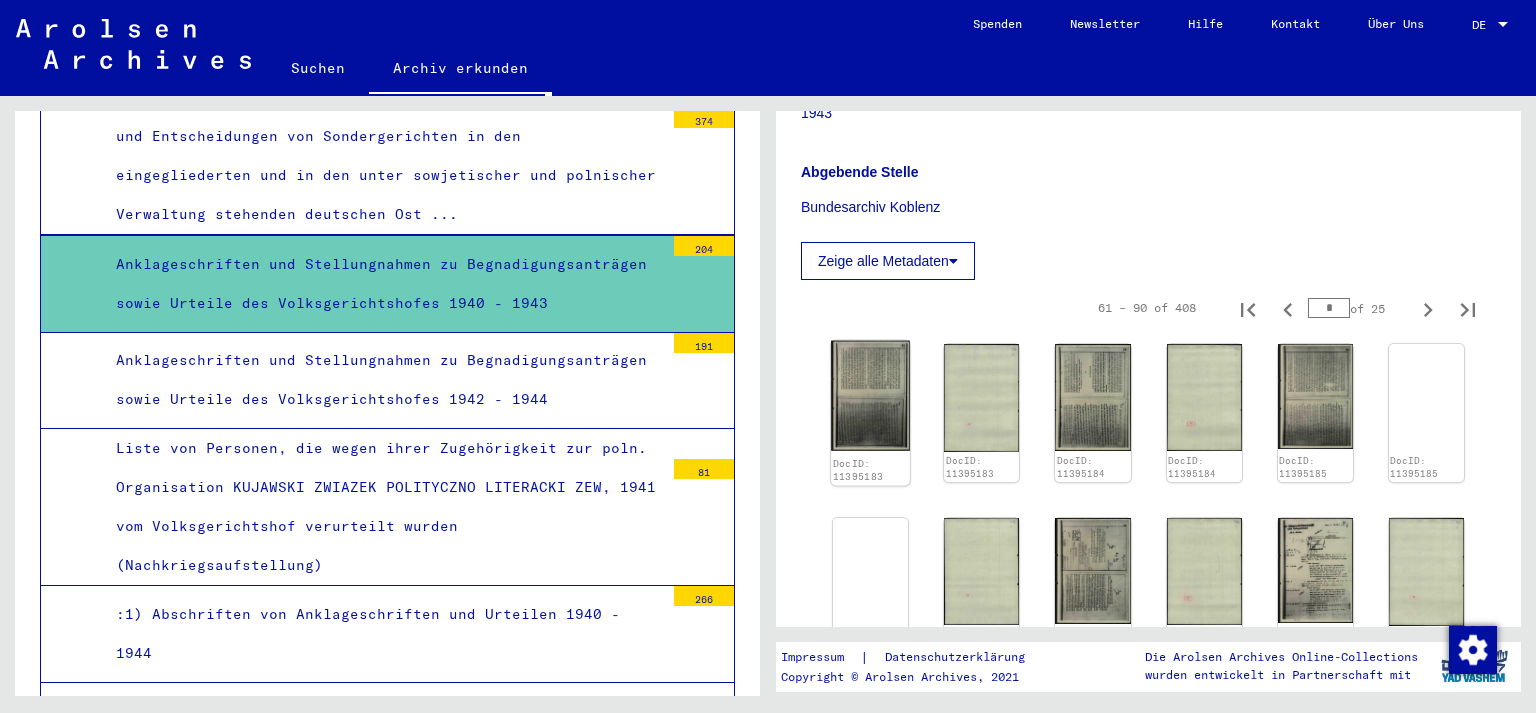 click 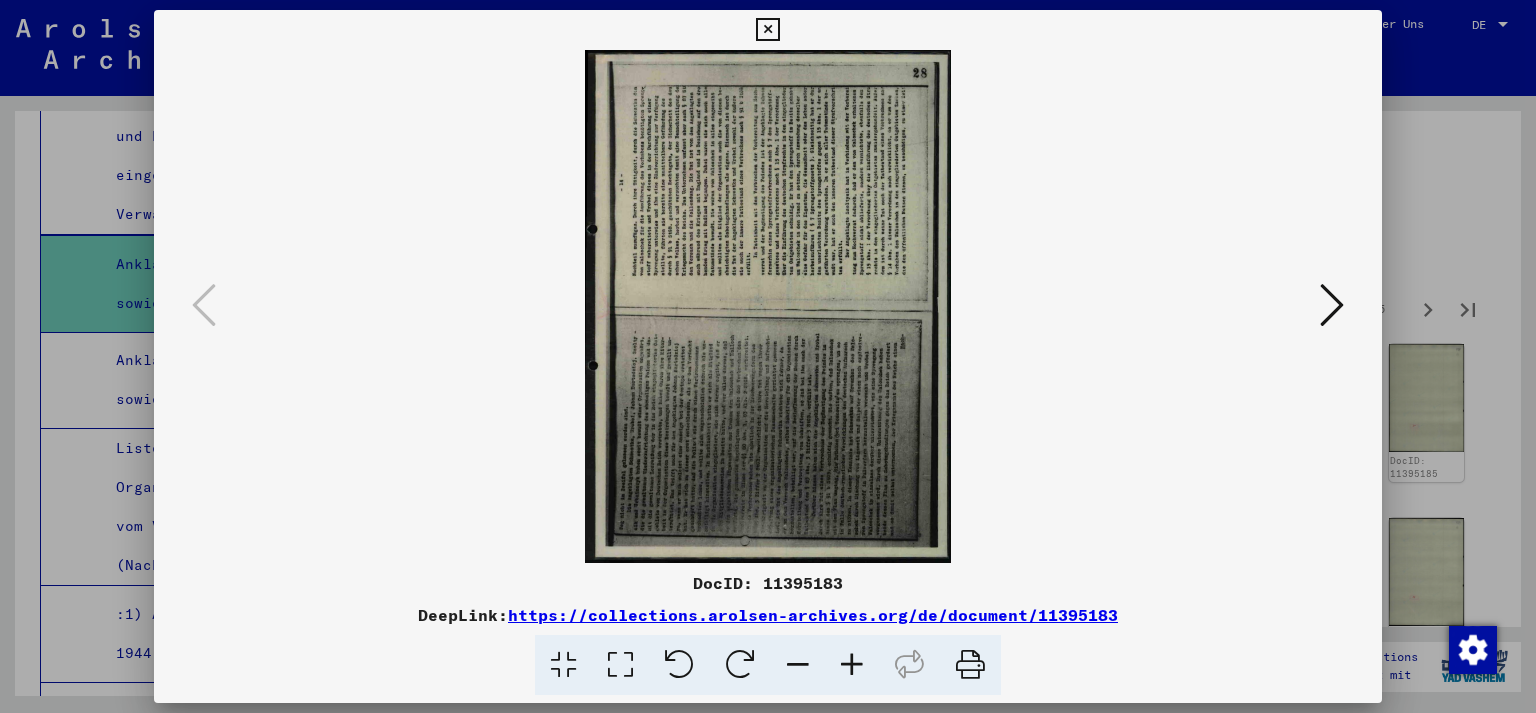 click at bounding box center [768, 306] 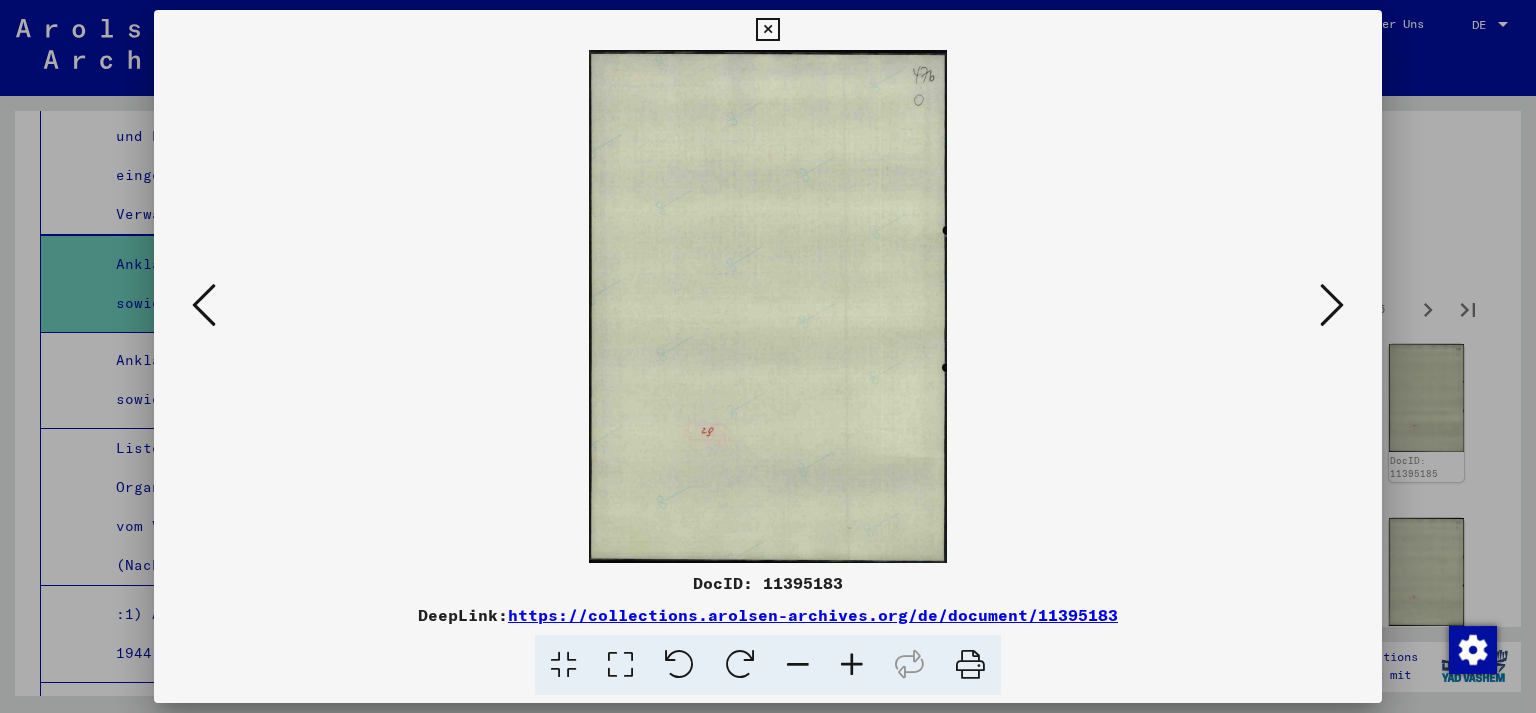 click at bounding box center [1332, 305] 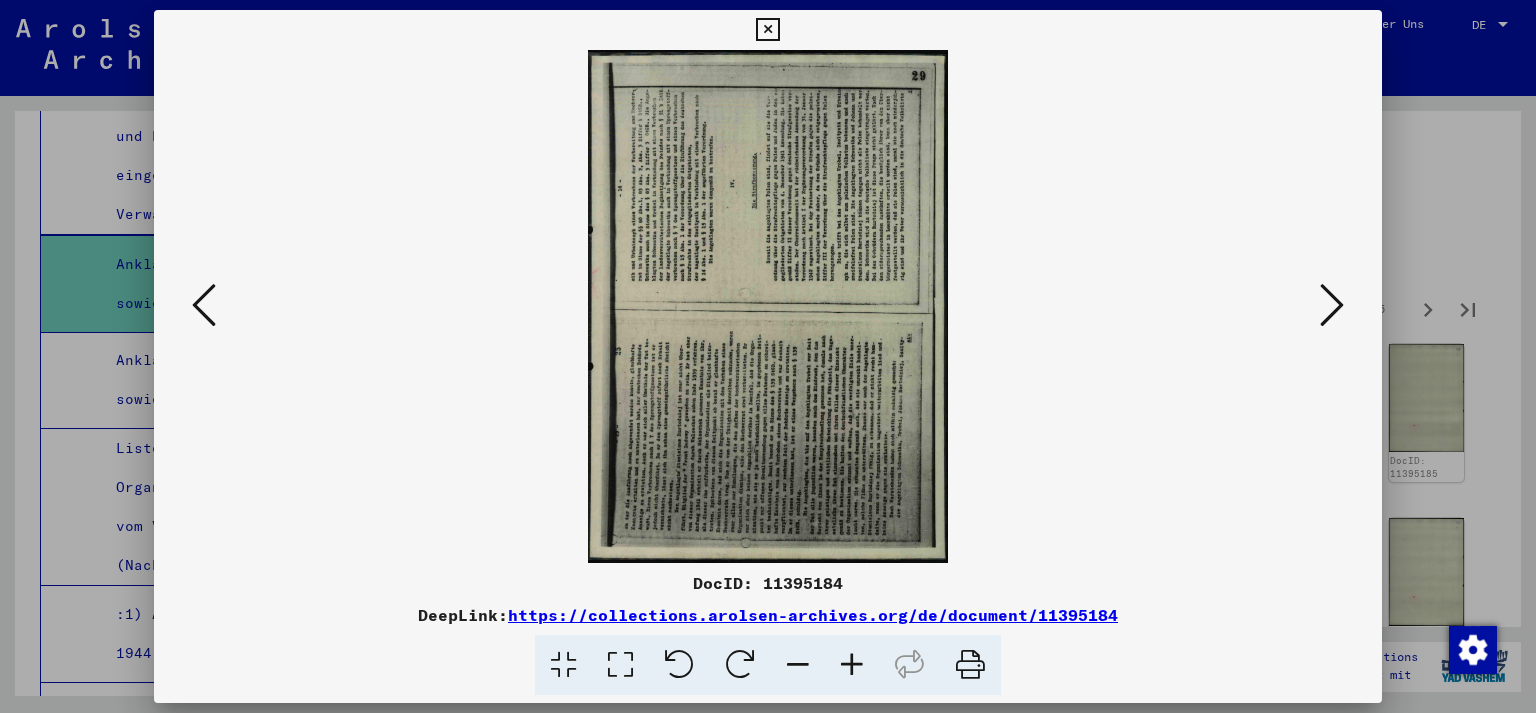 click at bounding box center (1332, 305) 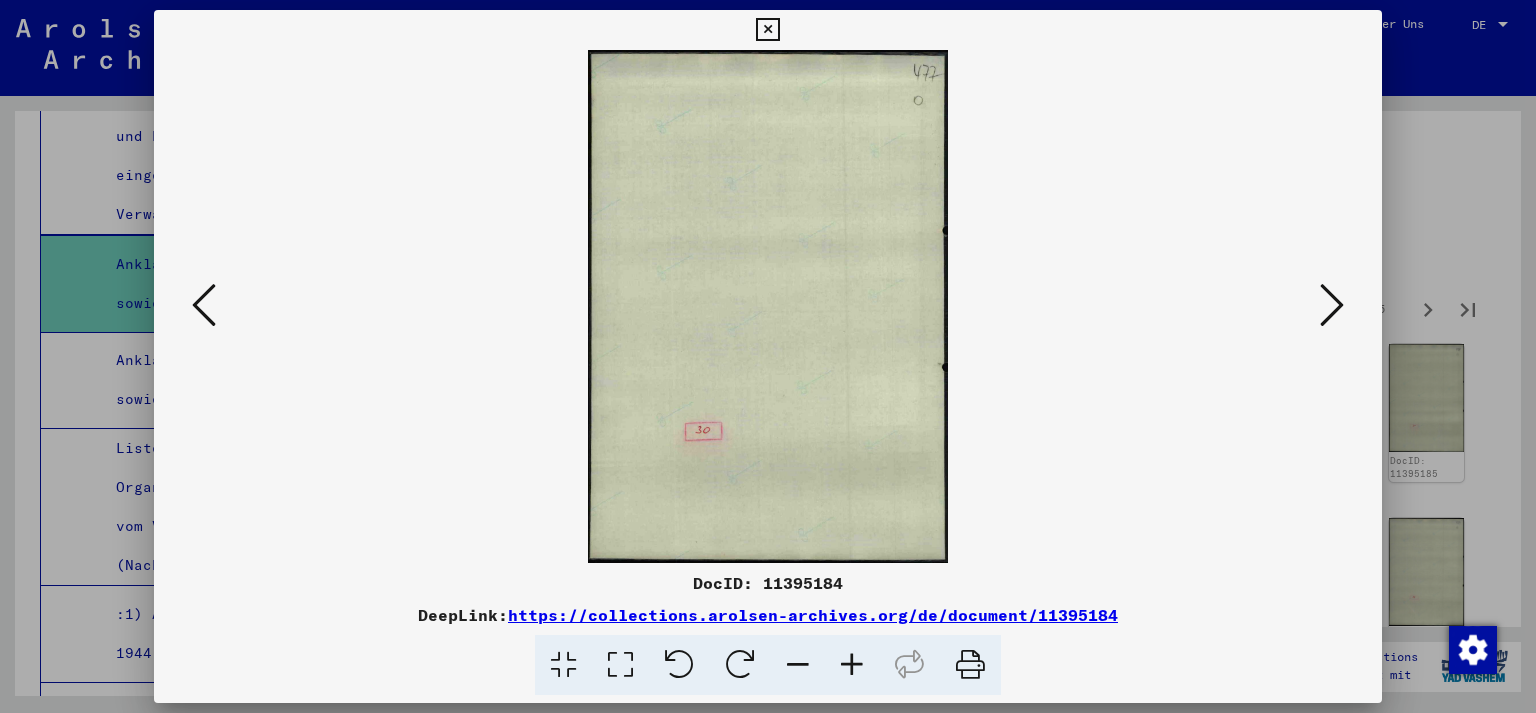 click at bounding box center (1332, 305) 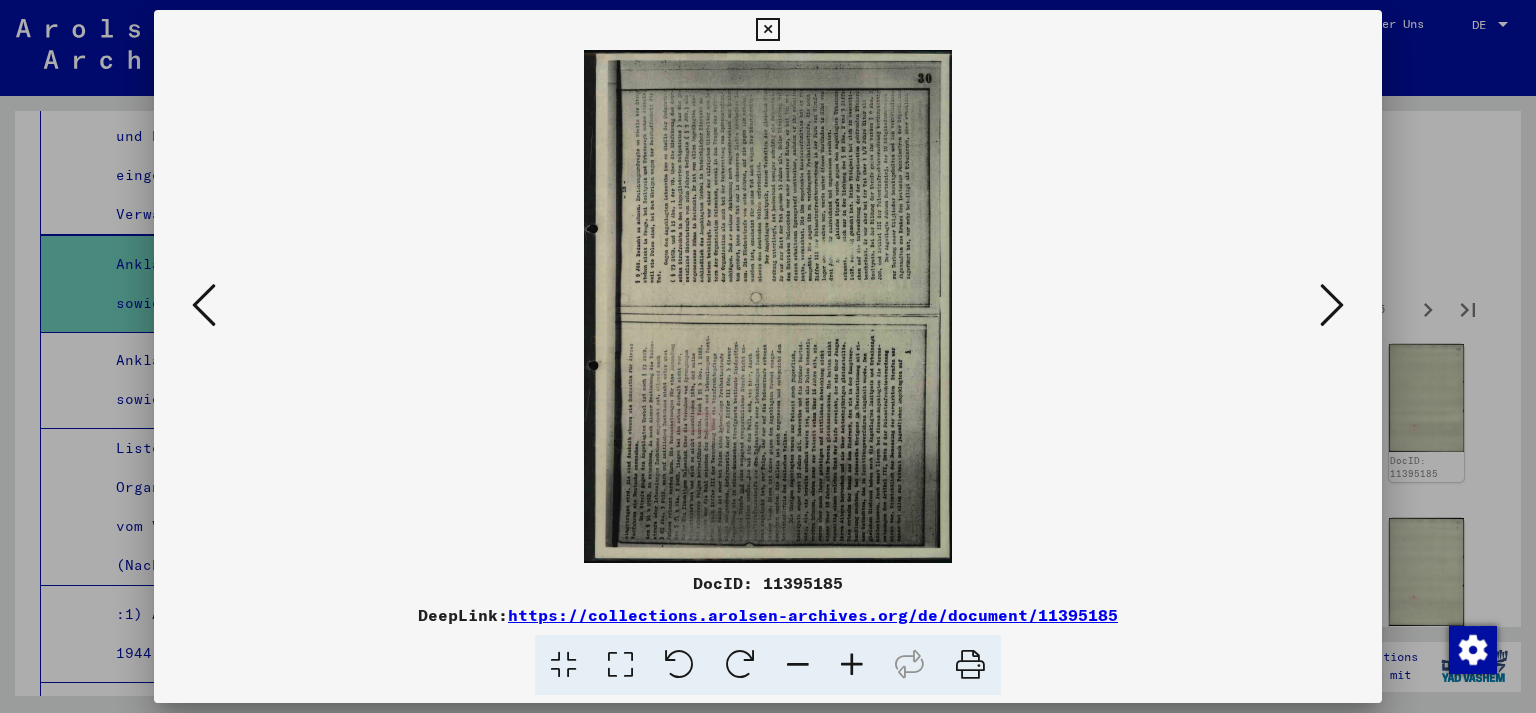 click at bounding box center [1332, 305] 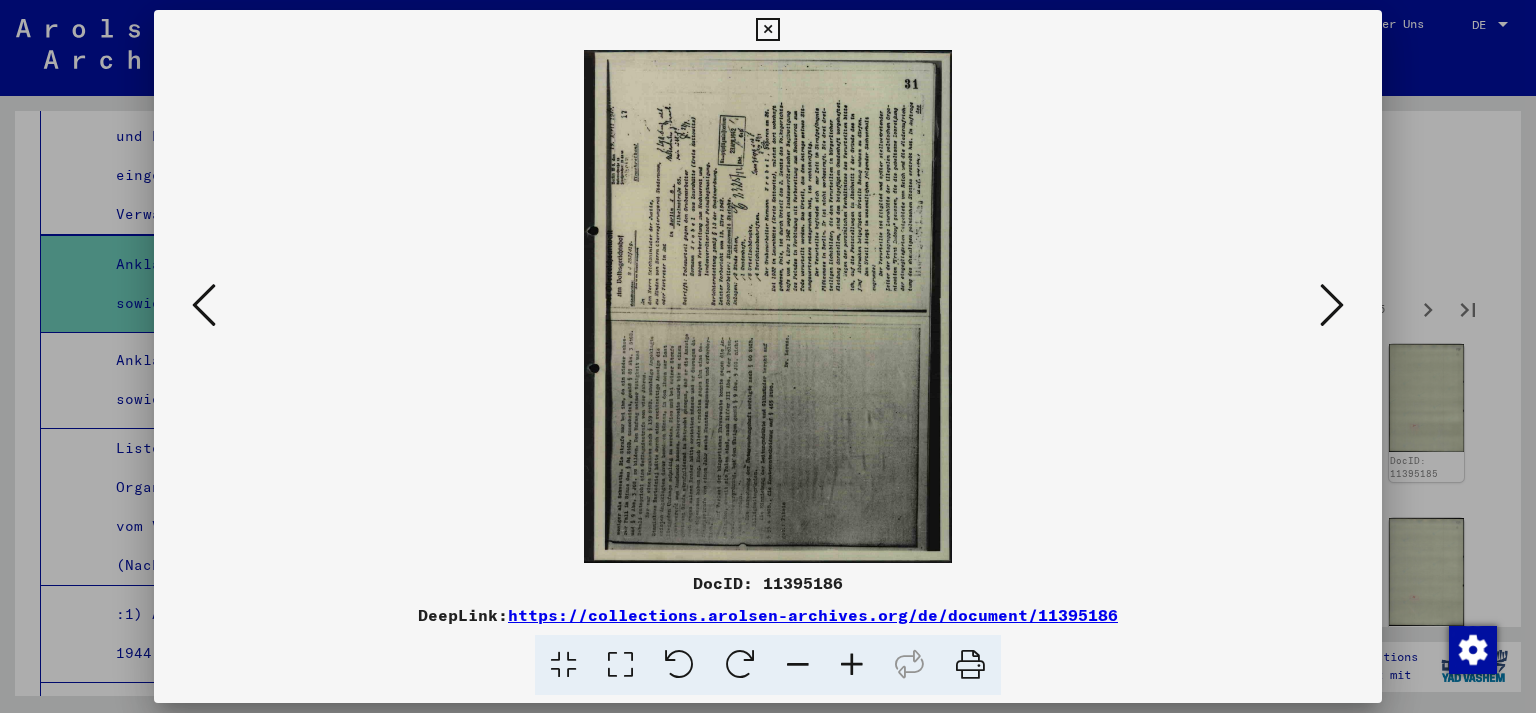 click at bounding box center (1332, 305) 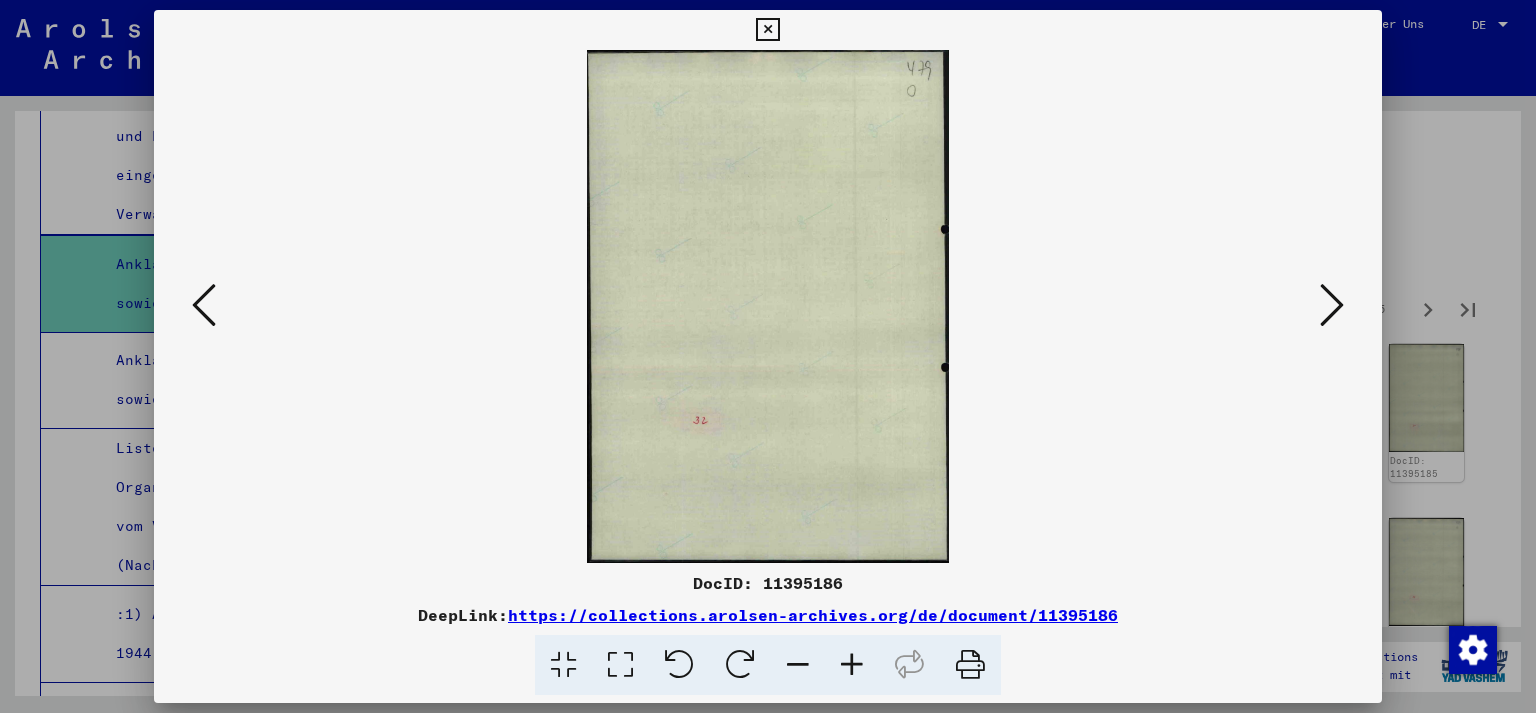 click at bounding box center (1332, 305) 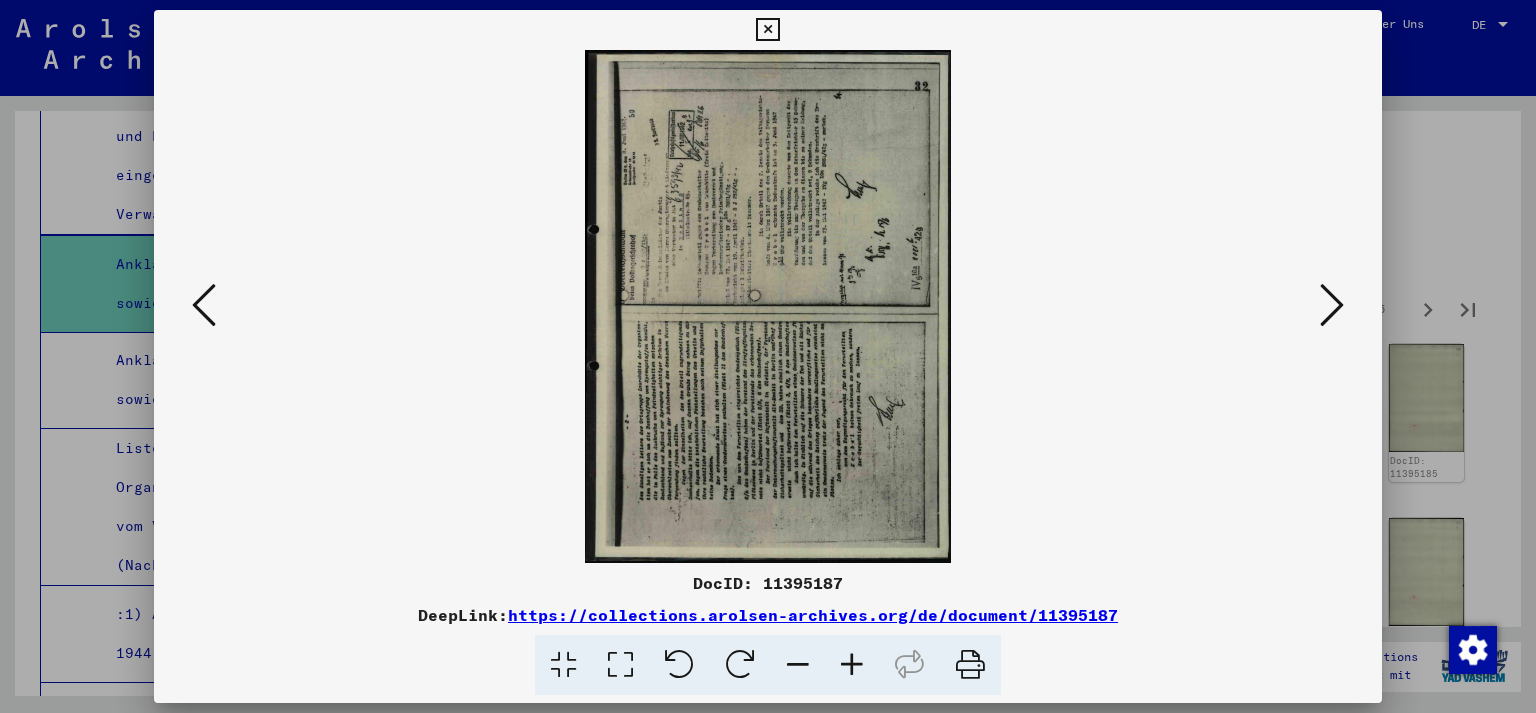click at bounding box center (1332, 305) 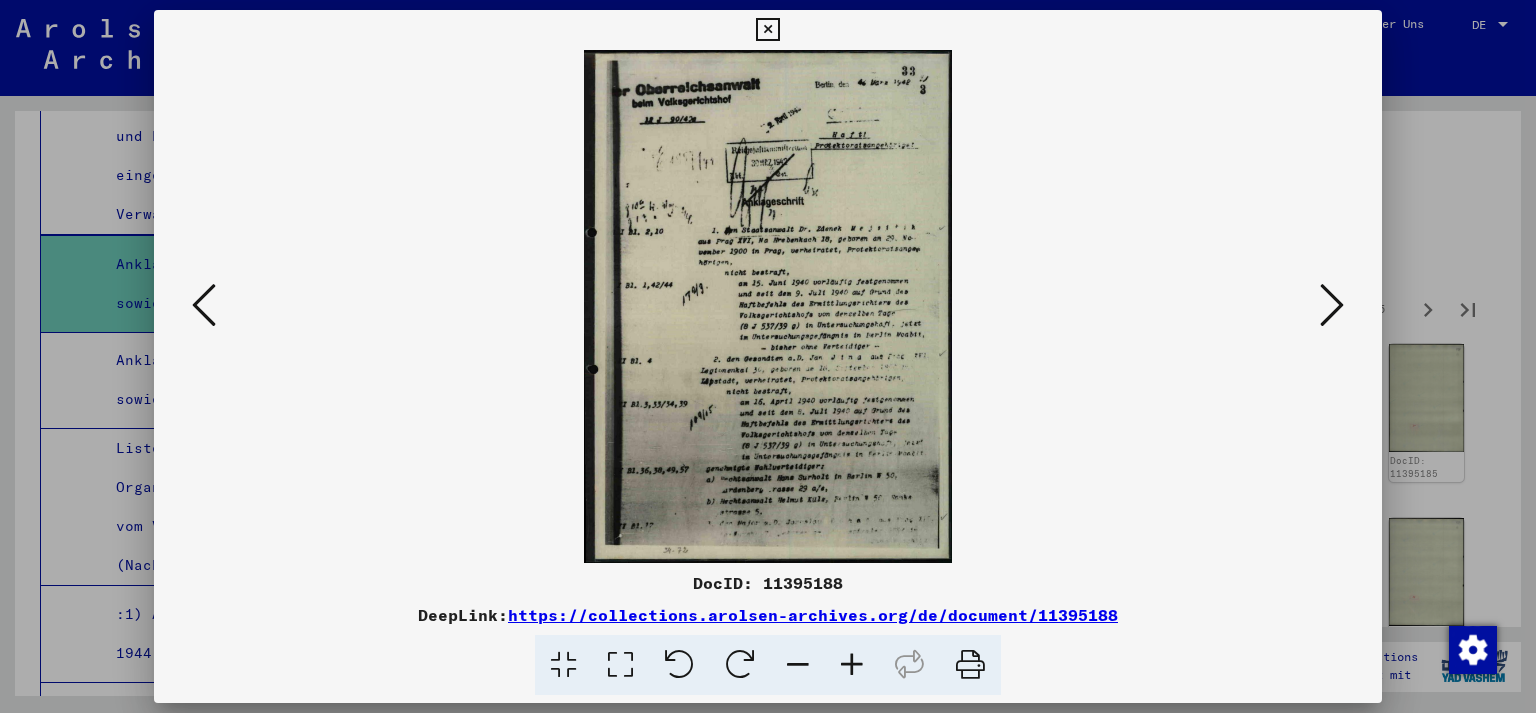 click at bounding box center [1332, 305] 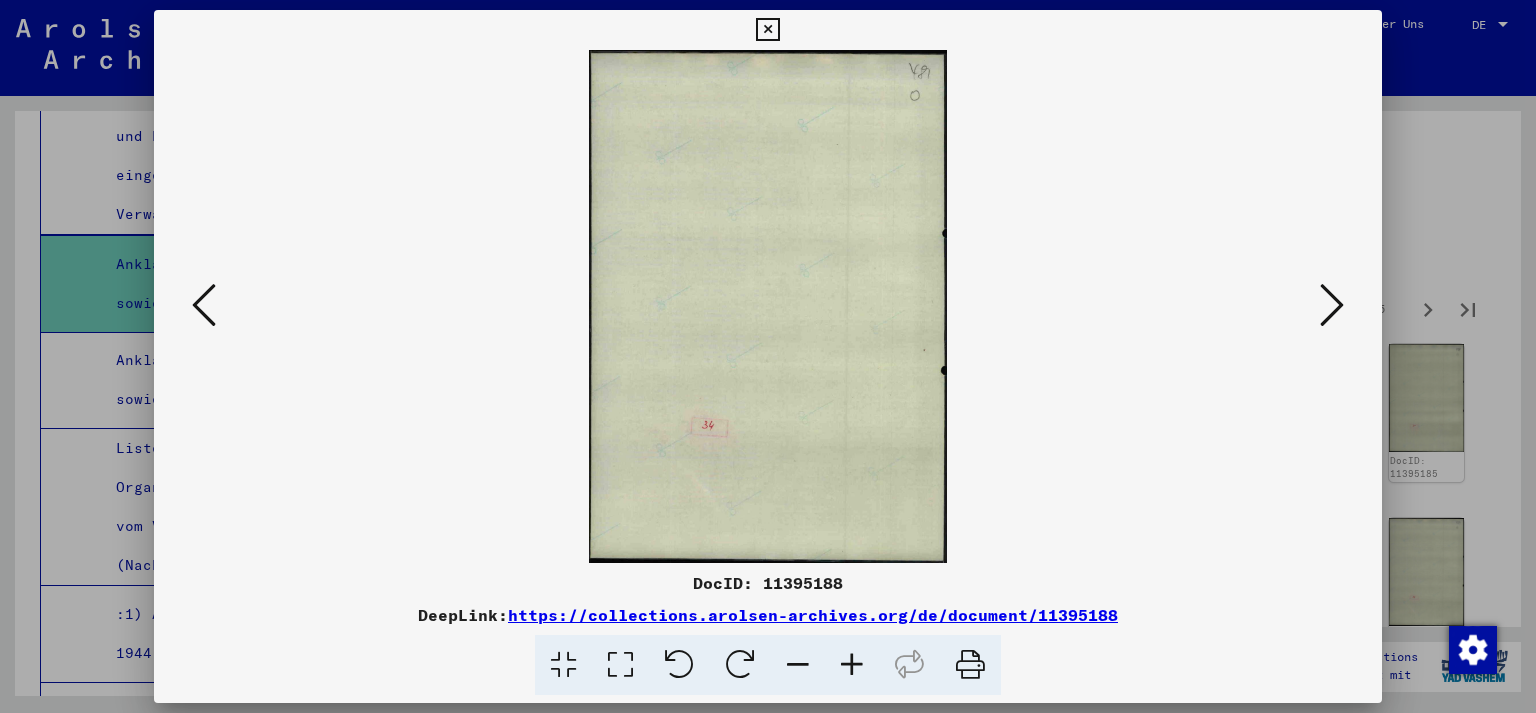 click at bounding box center (1332, 305) 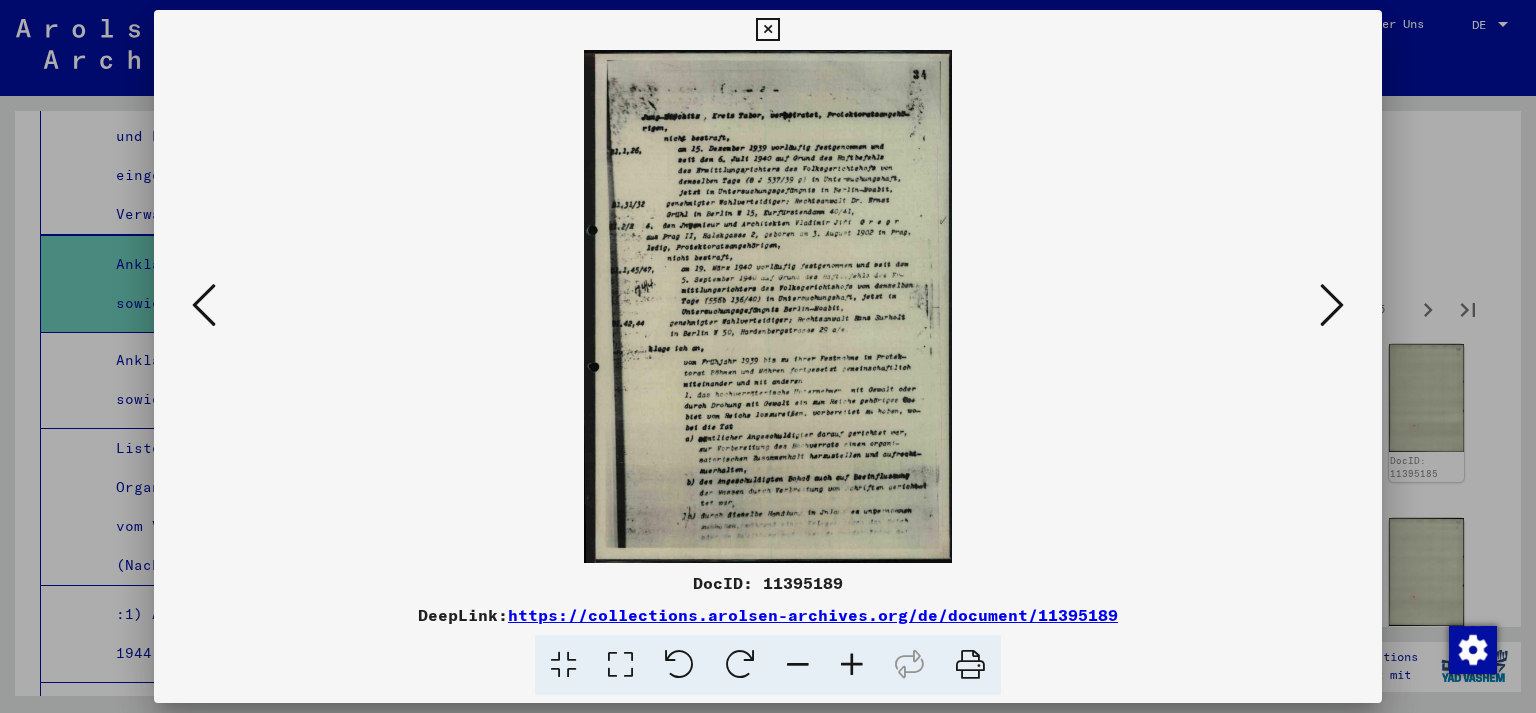 click at bounding box center (1332, 305) 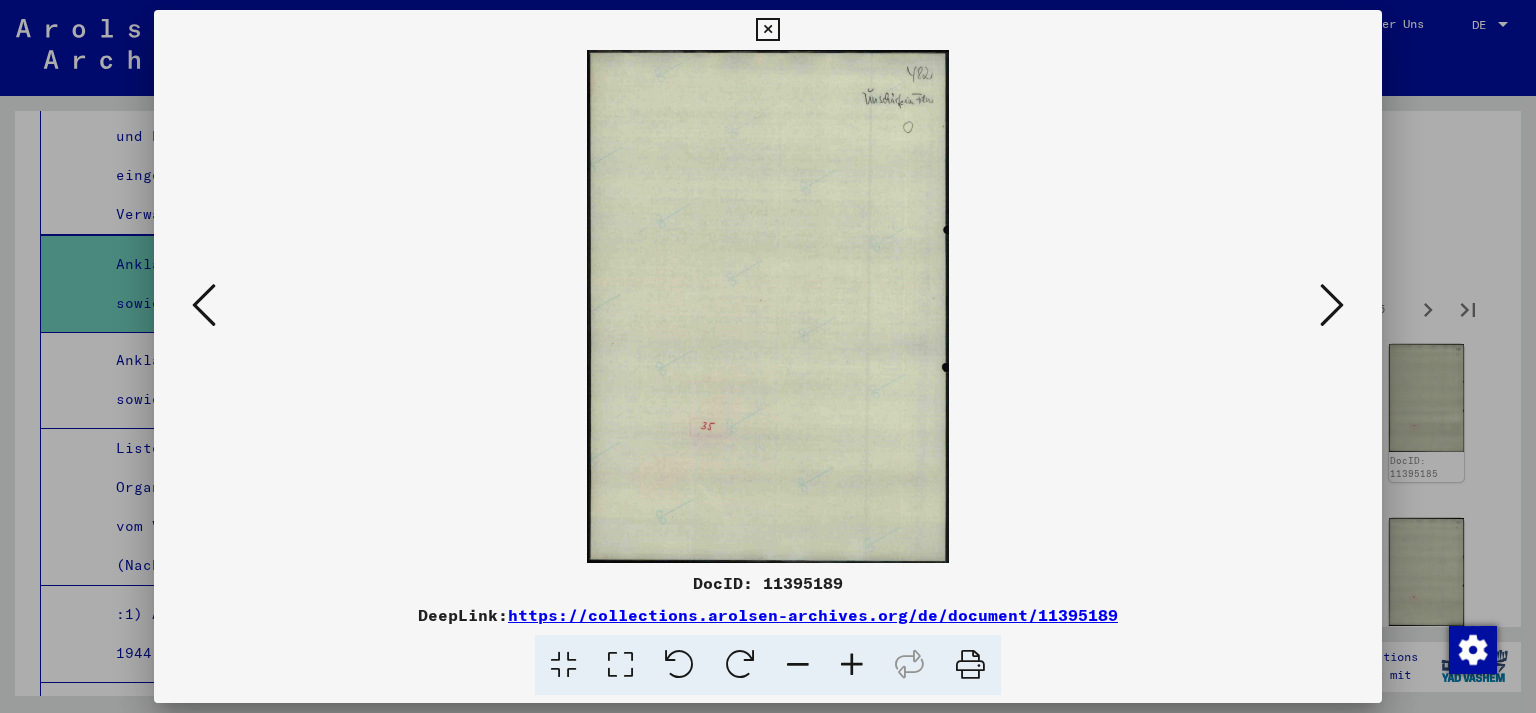 click at bounding box center [1332, 305] 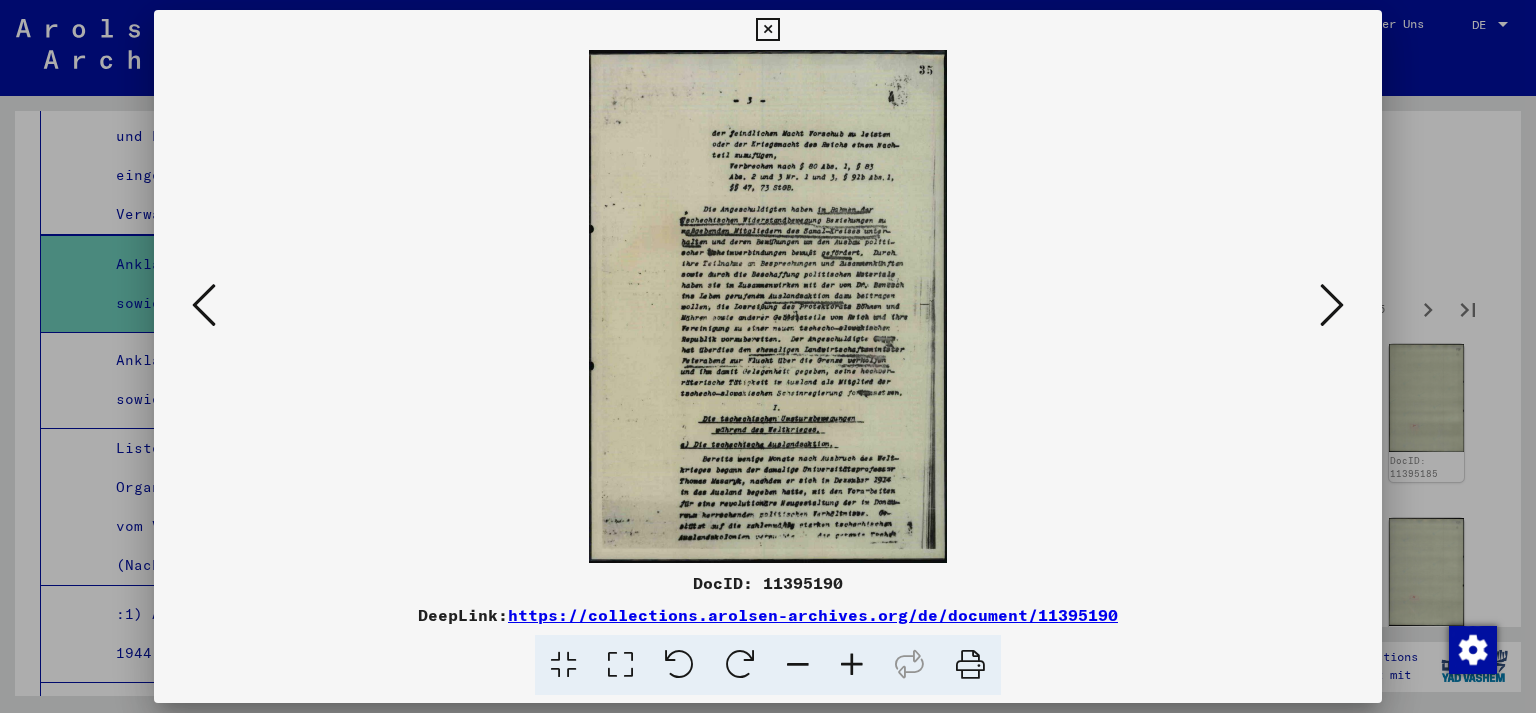 click at bounding box center (1332, 305) 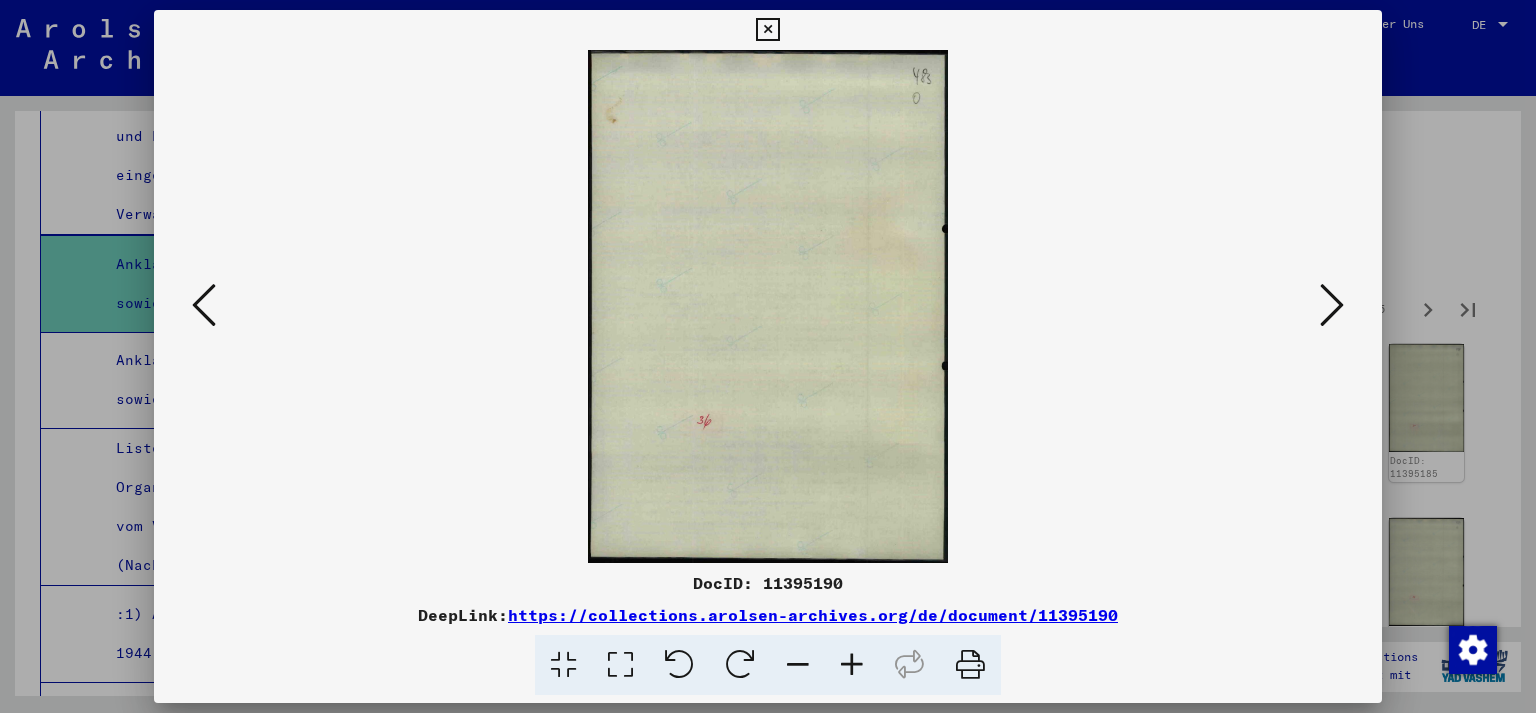 click at bounding box center (1332, 305) 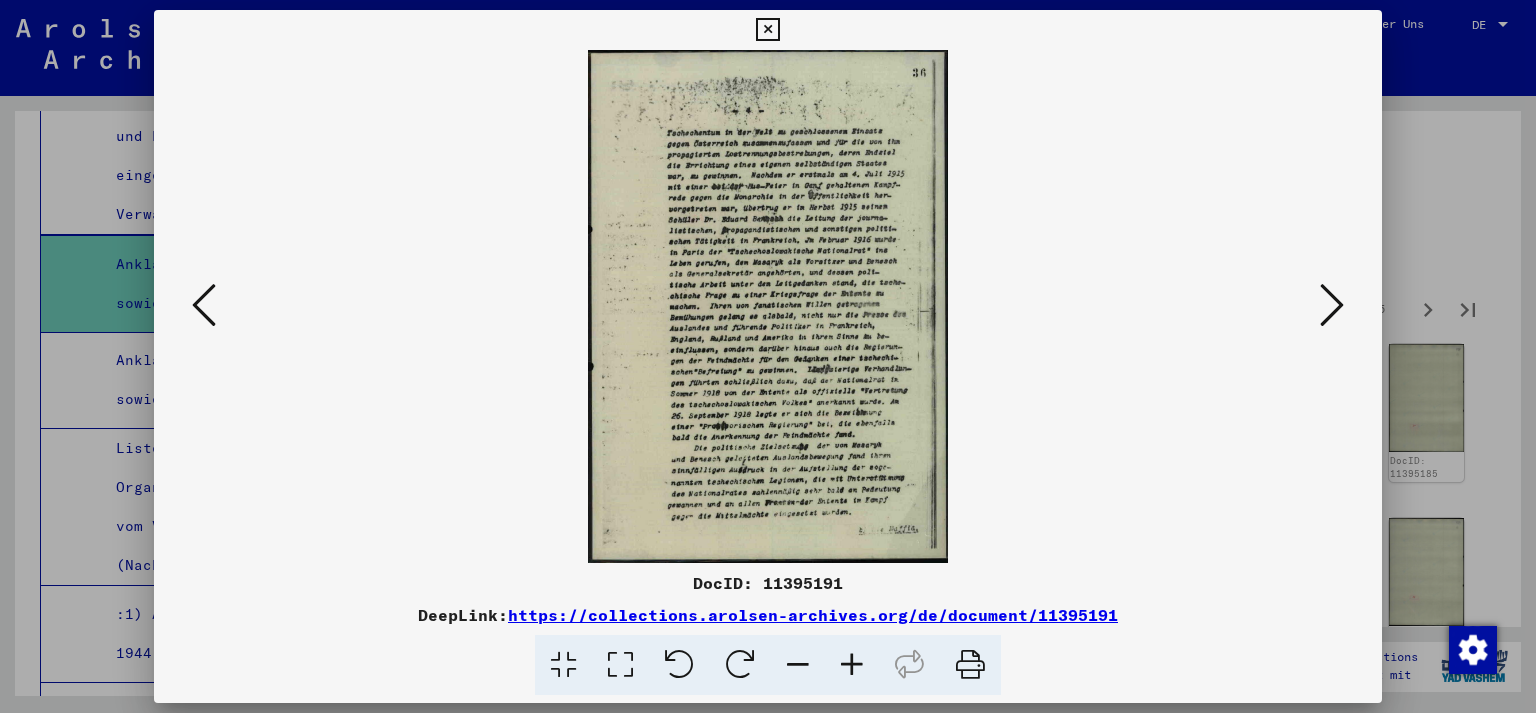 click at bounding box center [1332, 305] 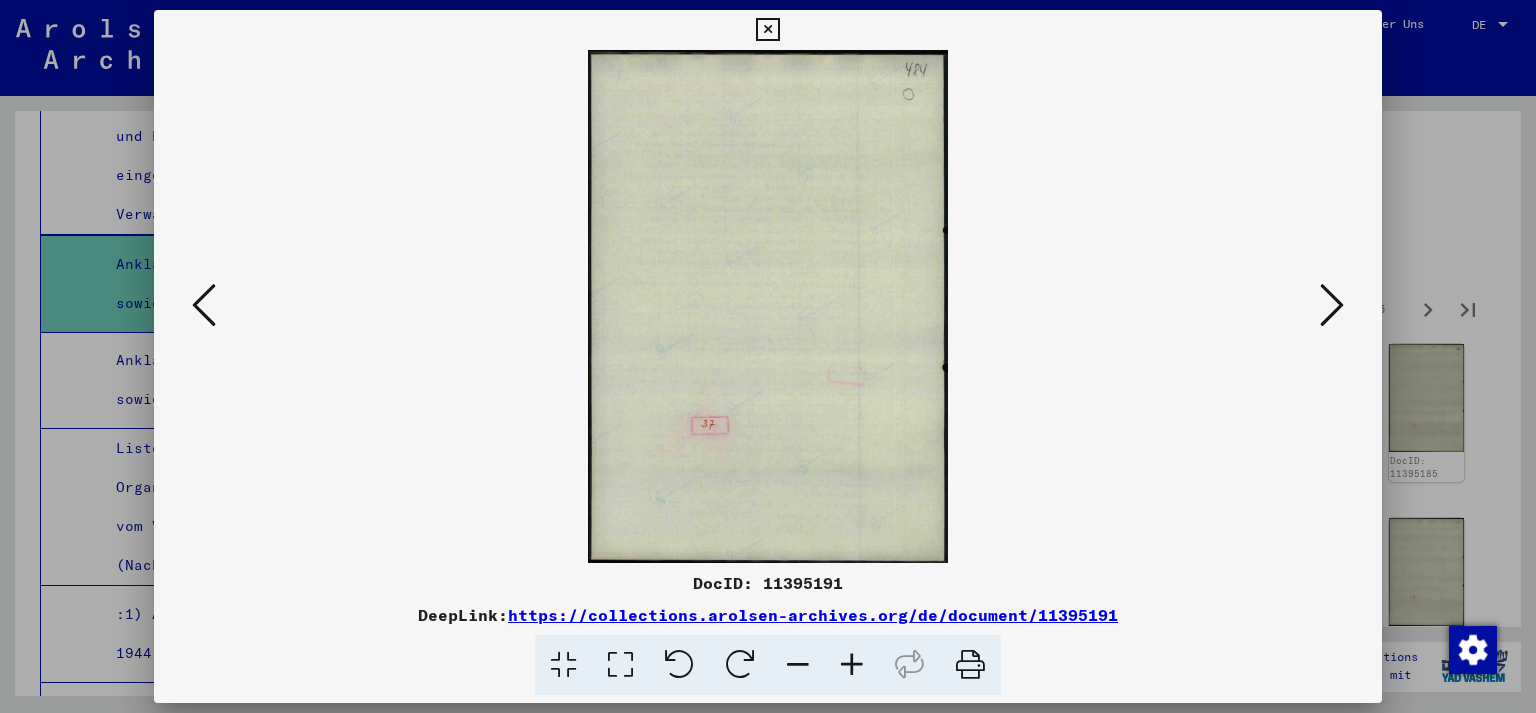 click at bounding box center (1332, 305) 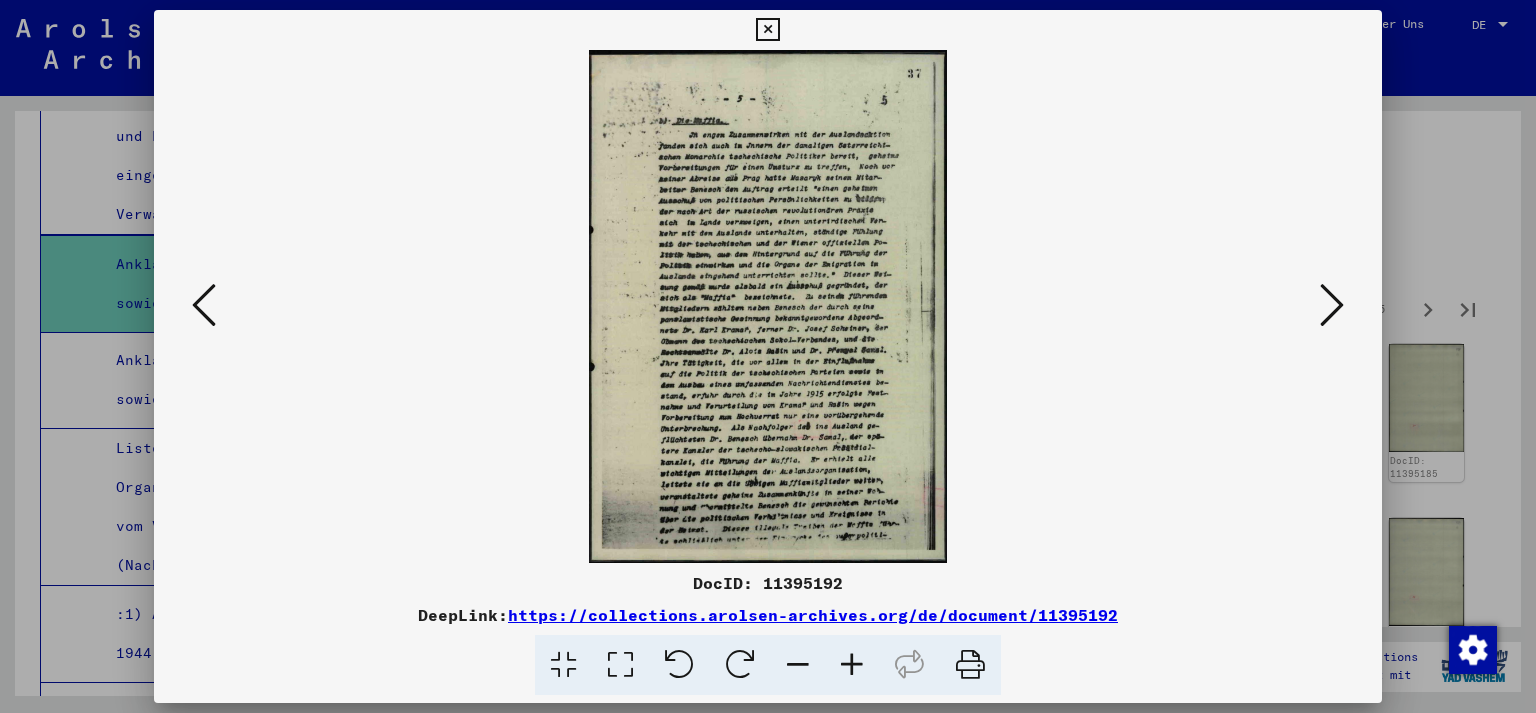 click at bounding box center [1332, 305] 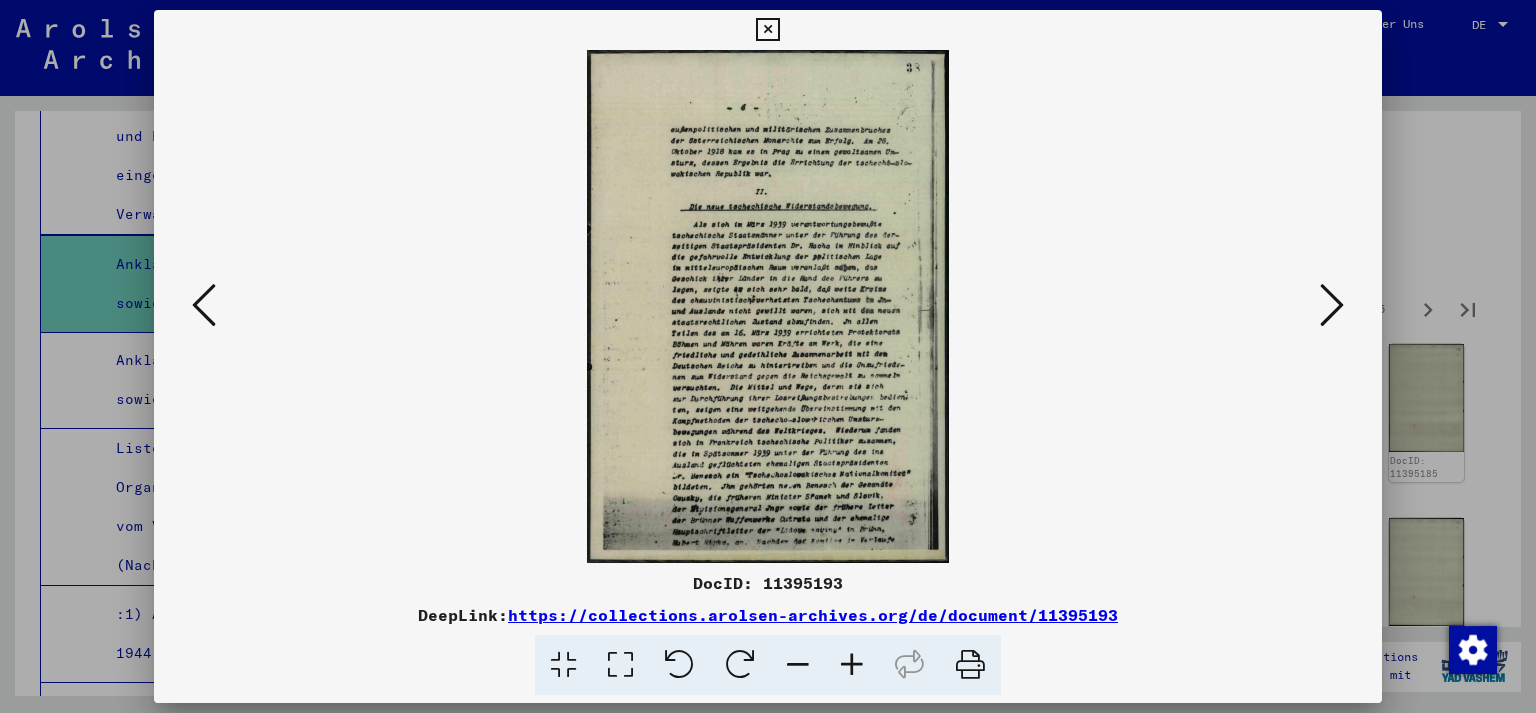 click at bounding box center (1332, 305) 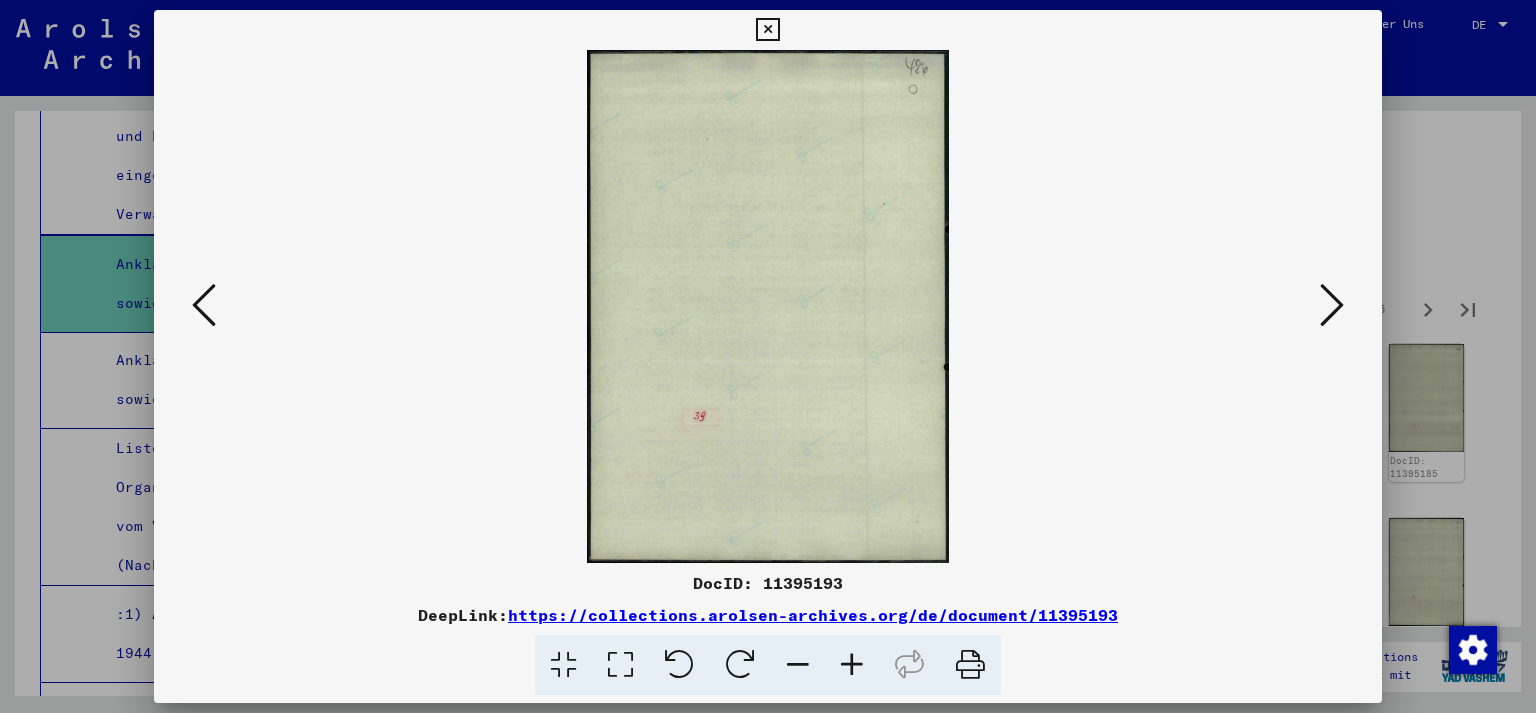 click at bounding box center (1332, 305) 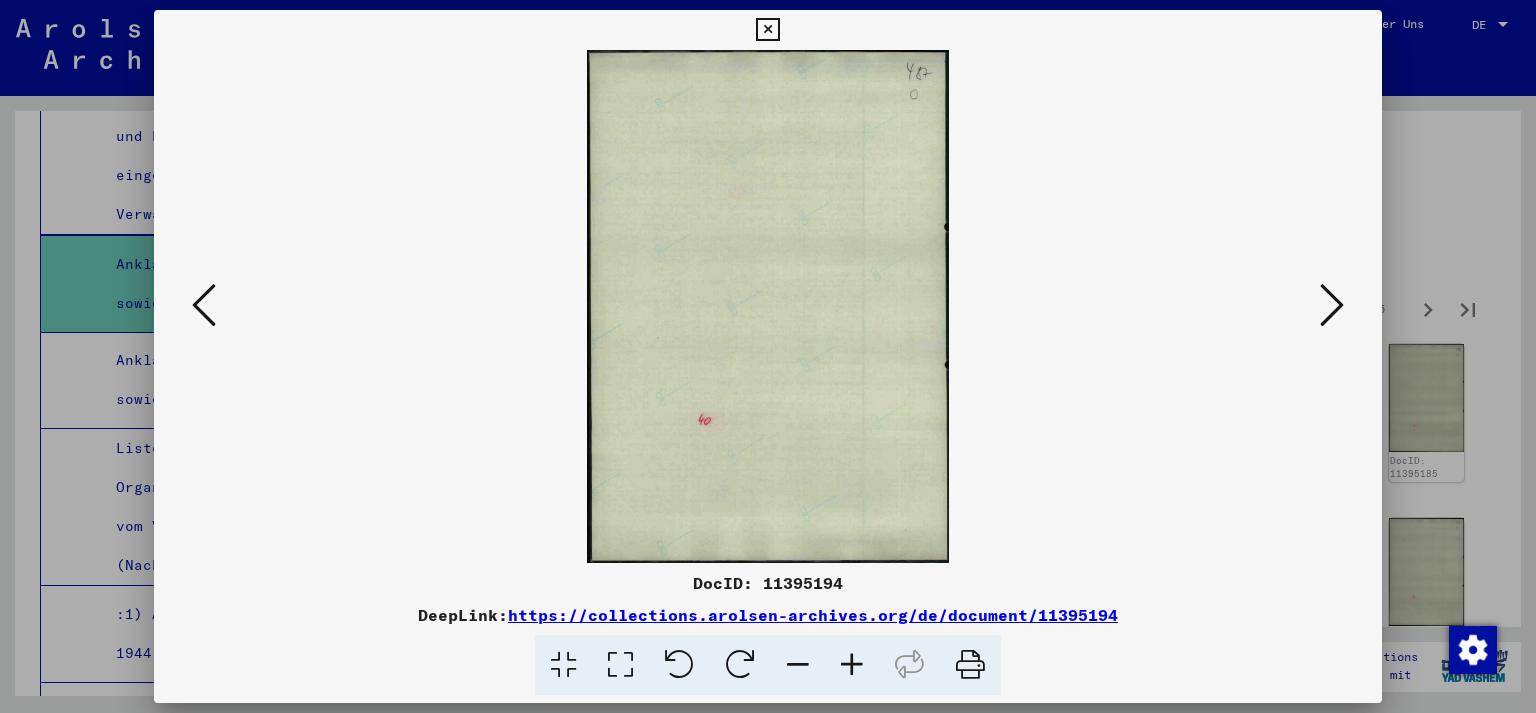 click at bounding box center (1332, 305) 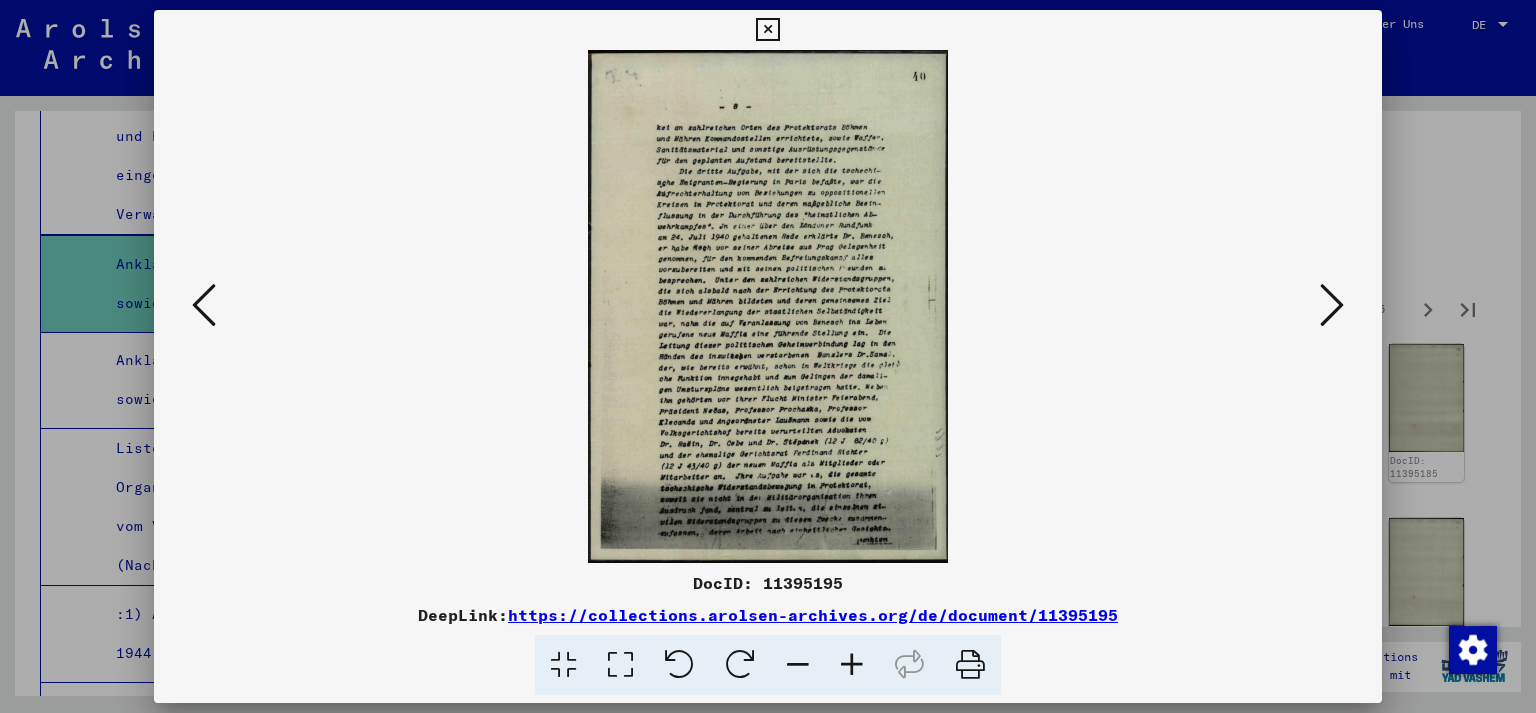 click at bounding box center (1332, 305) 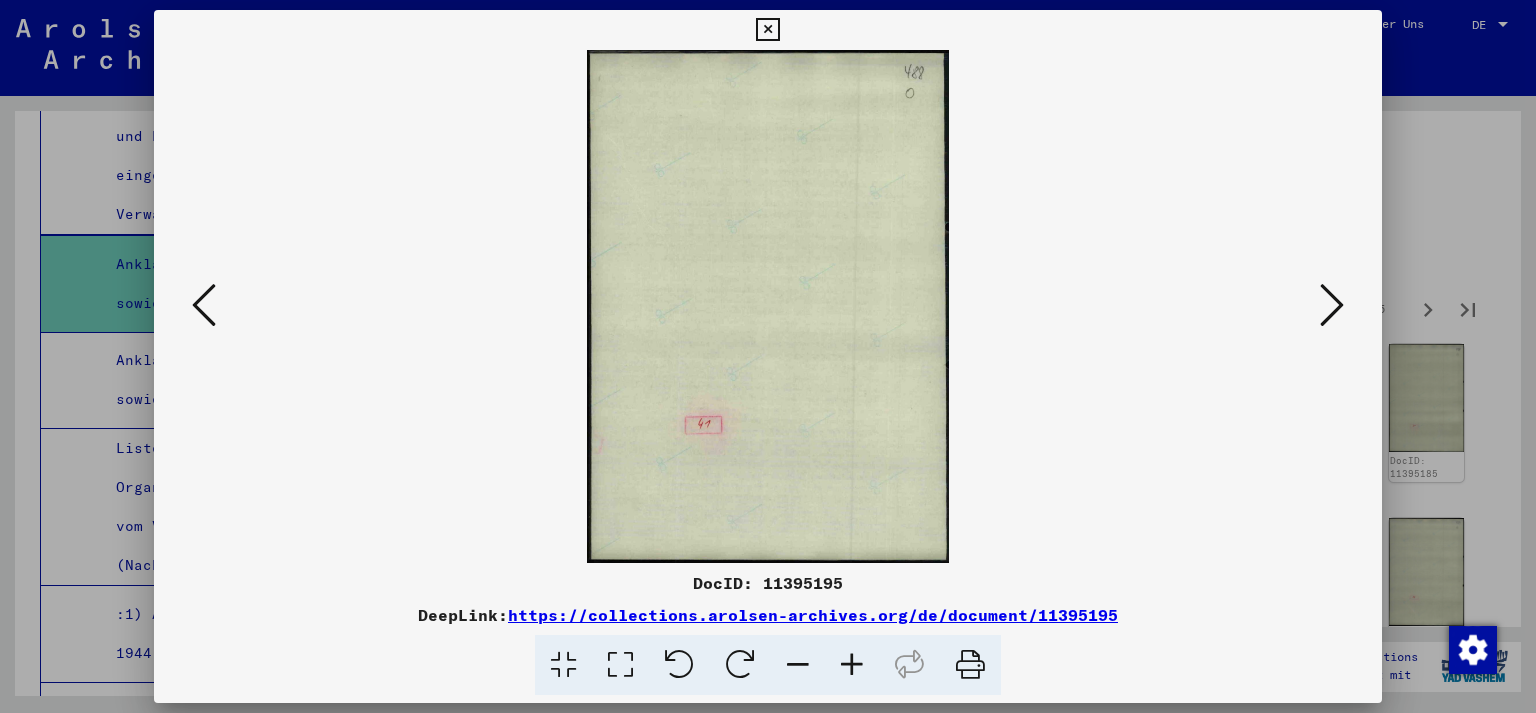click at bounding box center [1332, 305] 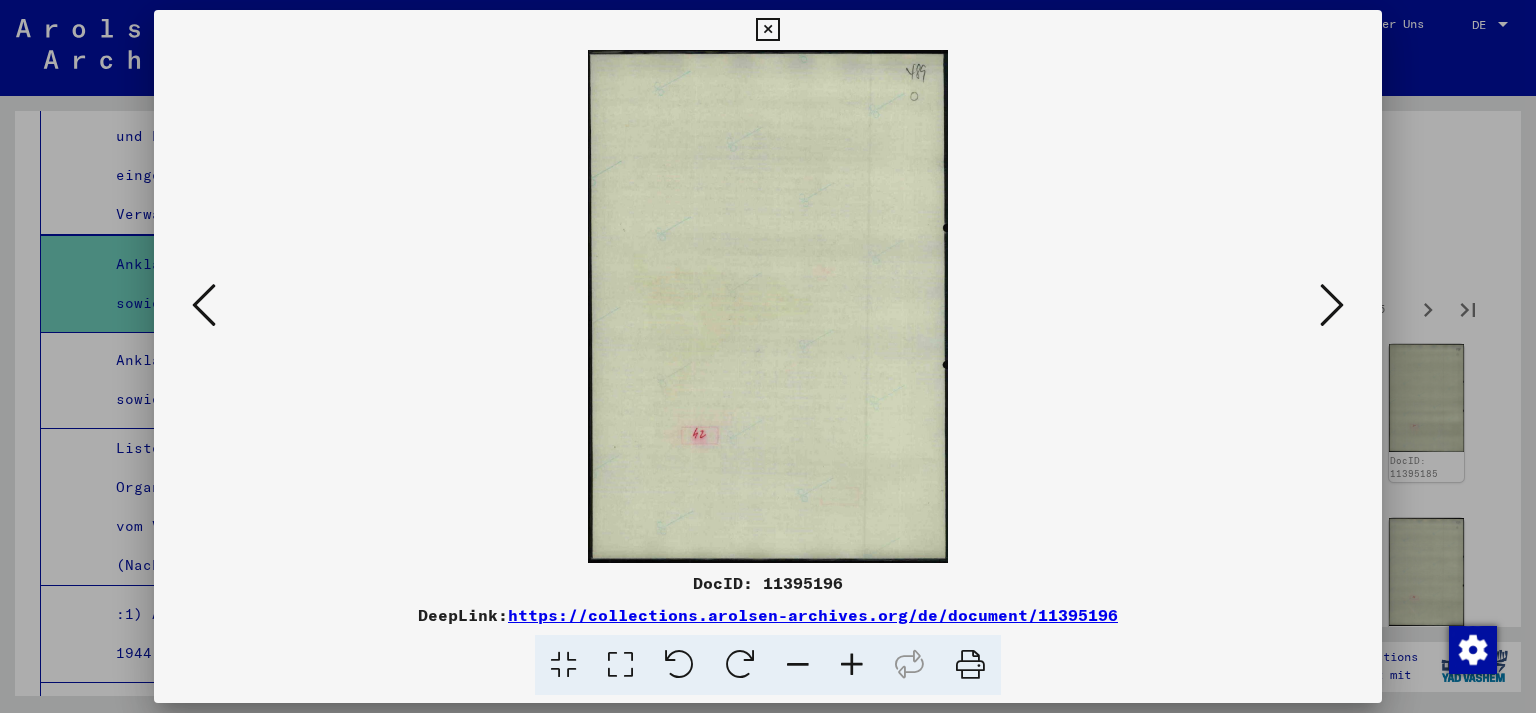click at bounding box center (1332, 305) 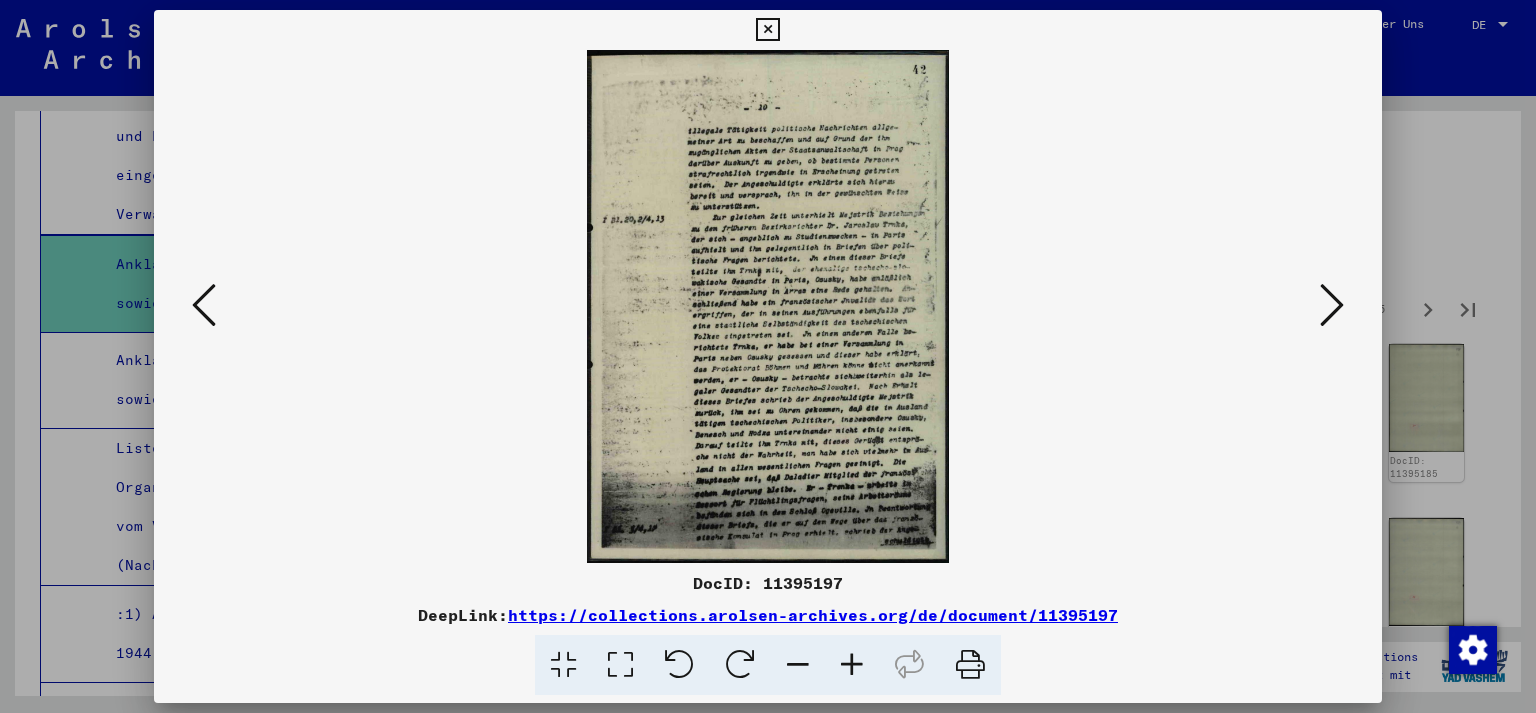 click at bounding box center [1332, 305] 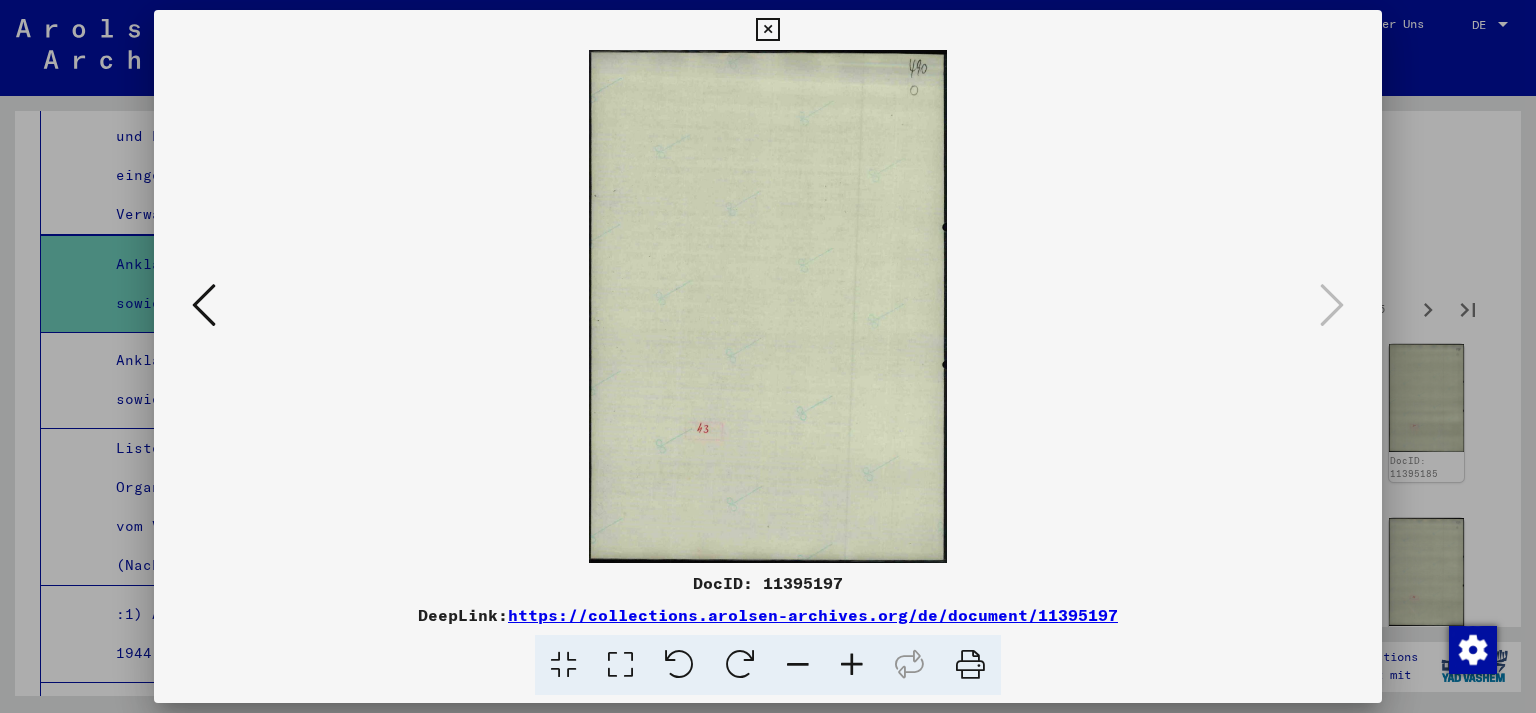 click at bounding box center (768, 356) 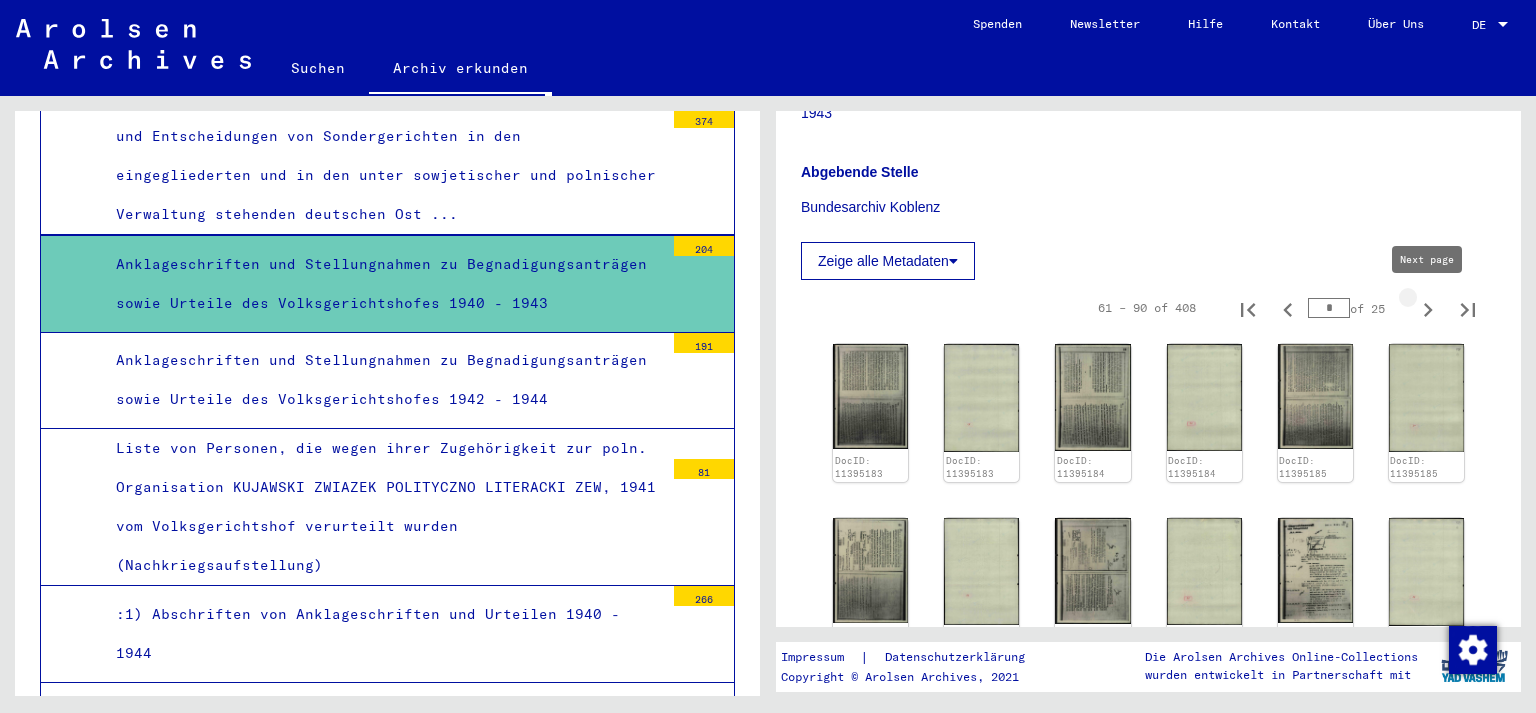 click 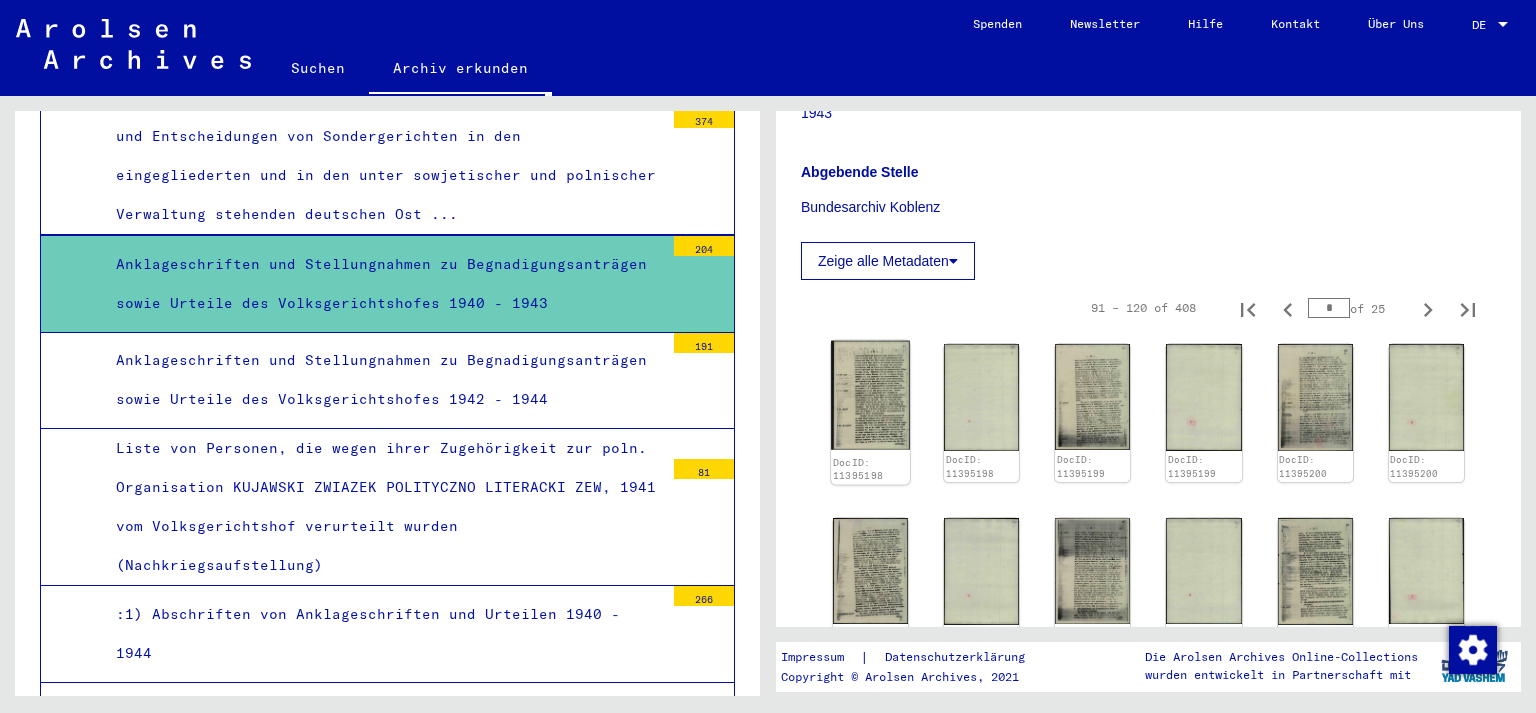 click 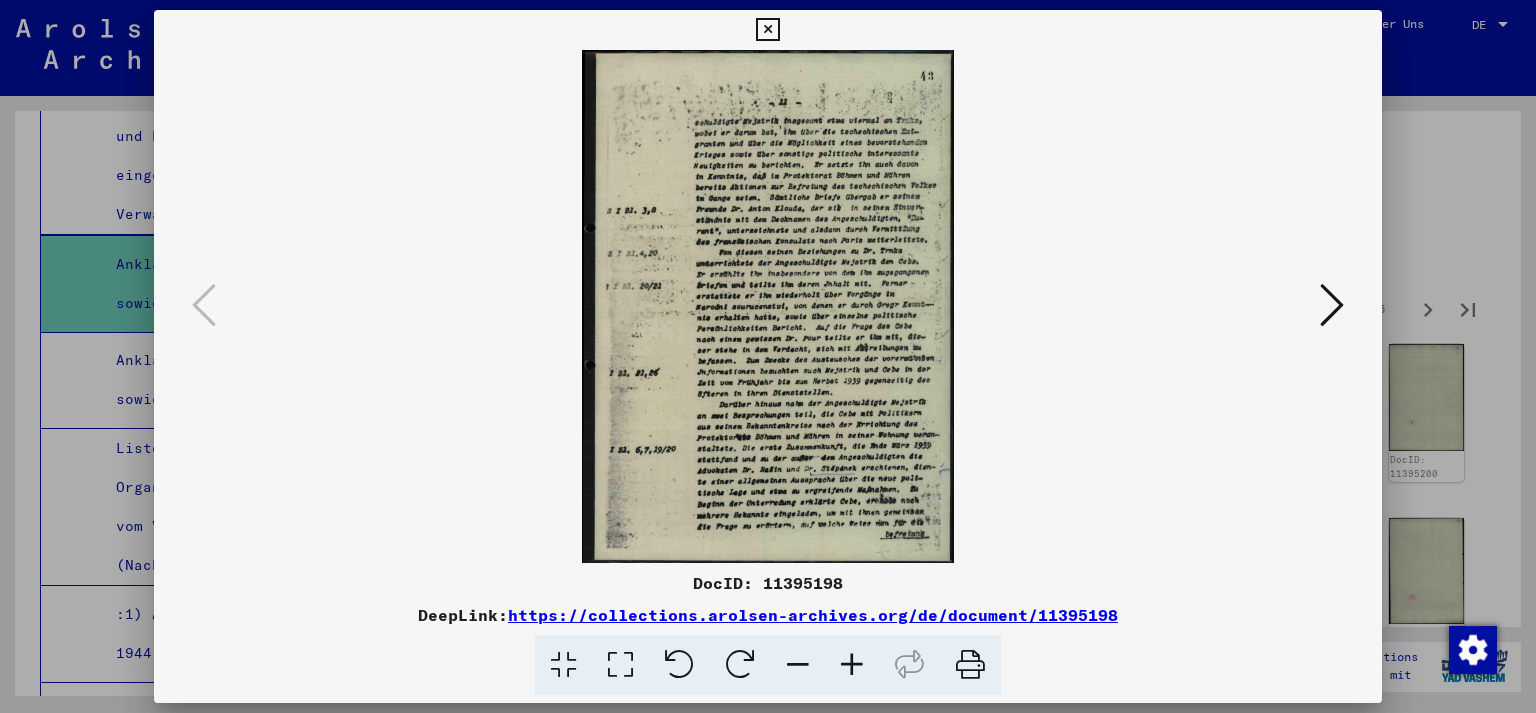 click at bounding box center [768, 306] 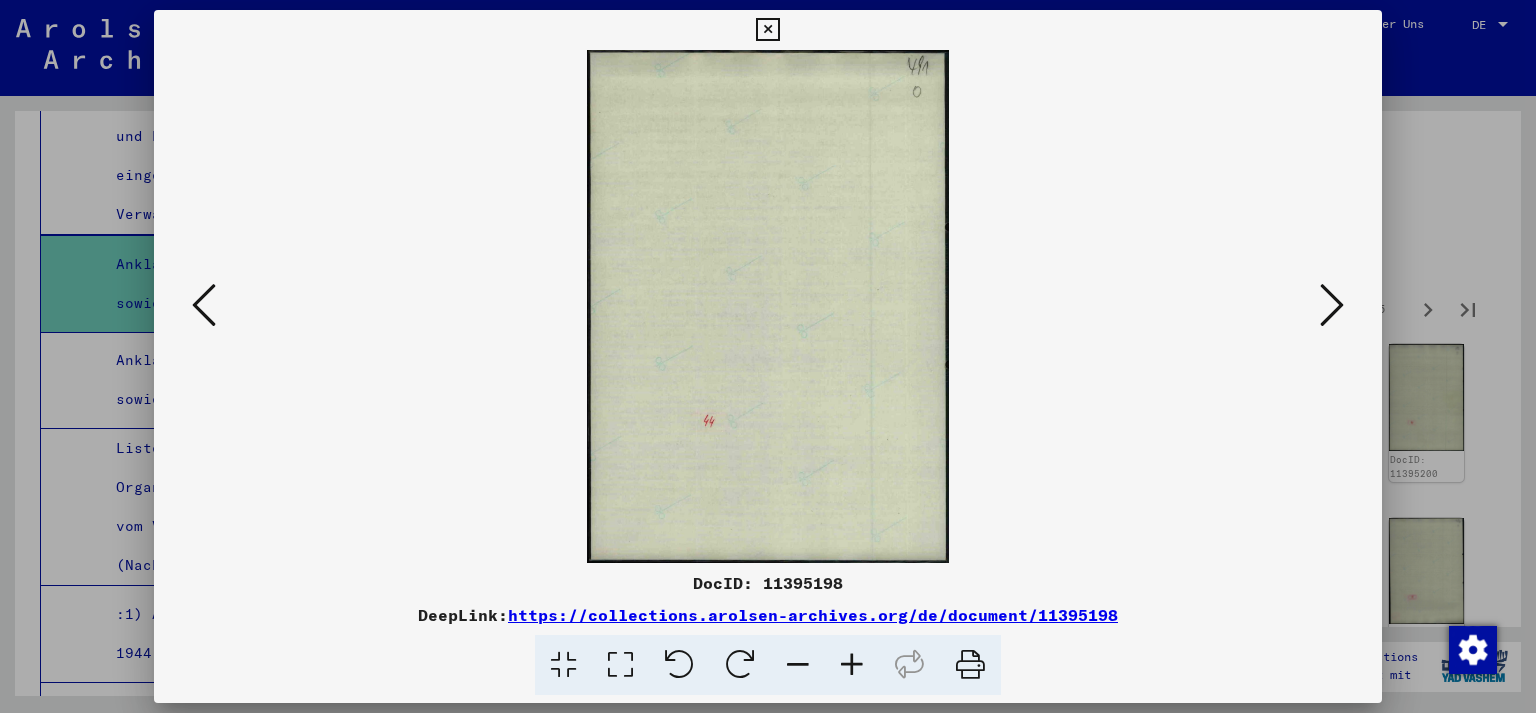 click at bounding box center (1332, 306) 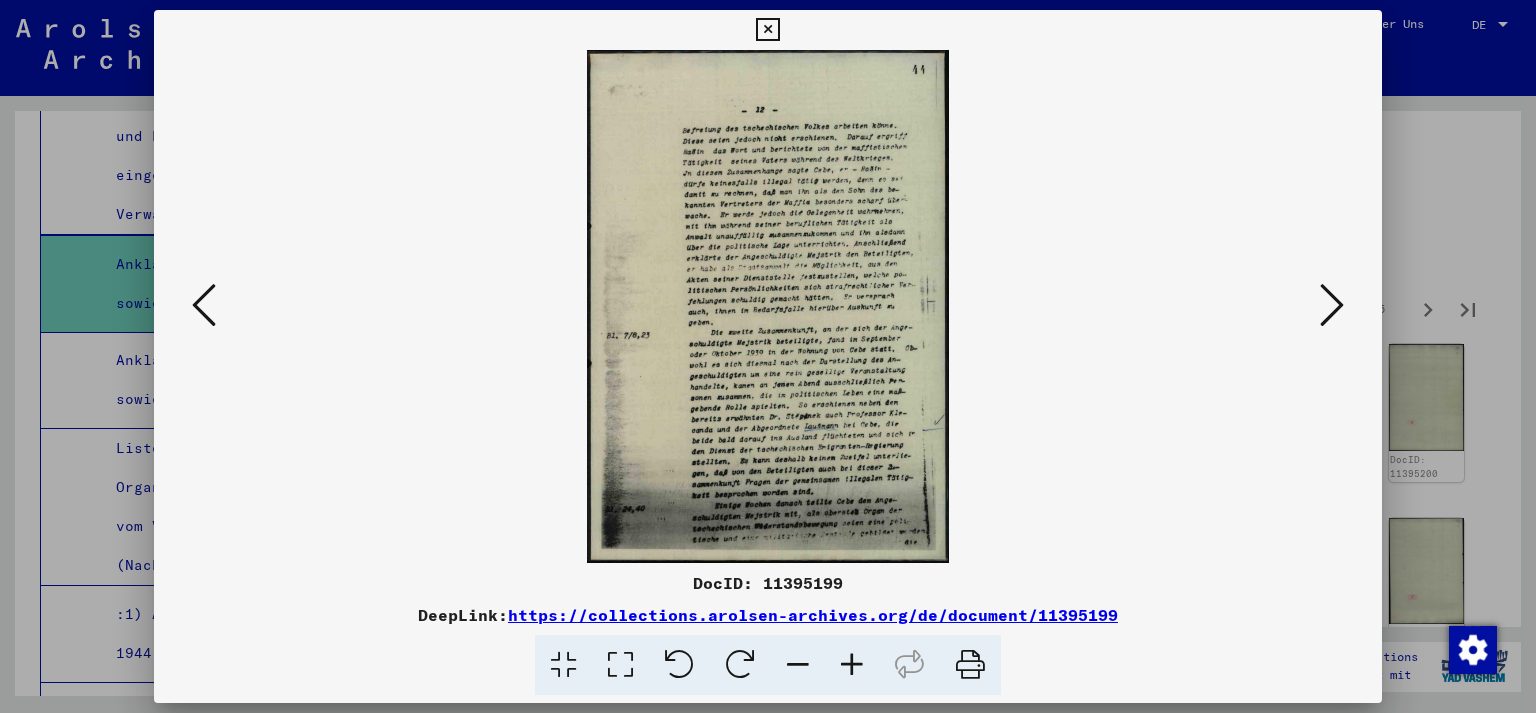 click at bounding box center [1332, 306] 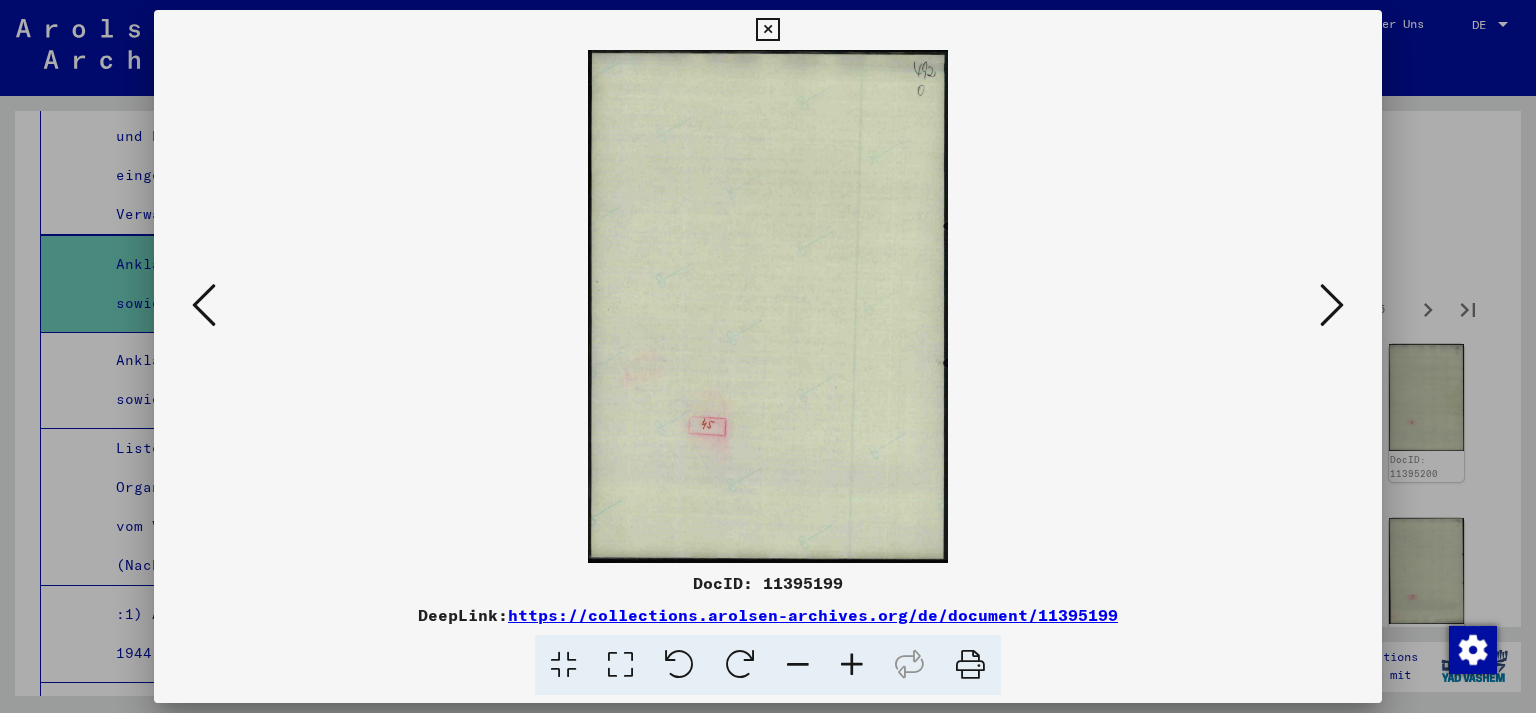 click at bounding box center (1332, 306) 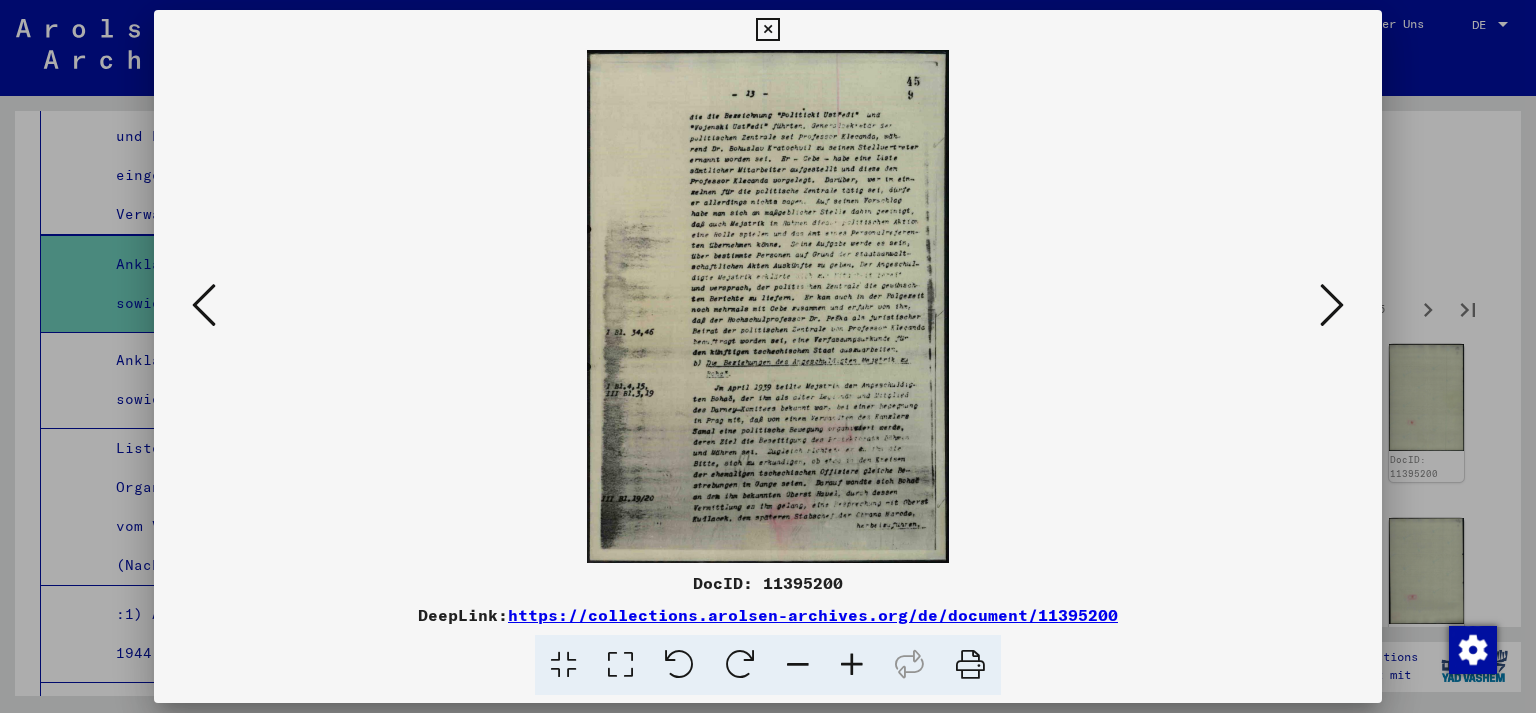 click at bounding box center (1332, 306) 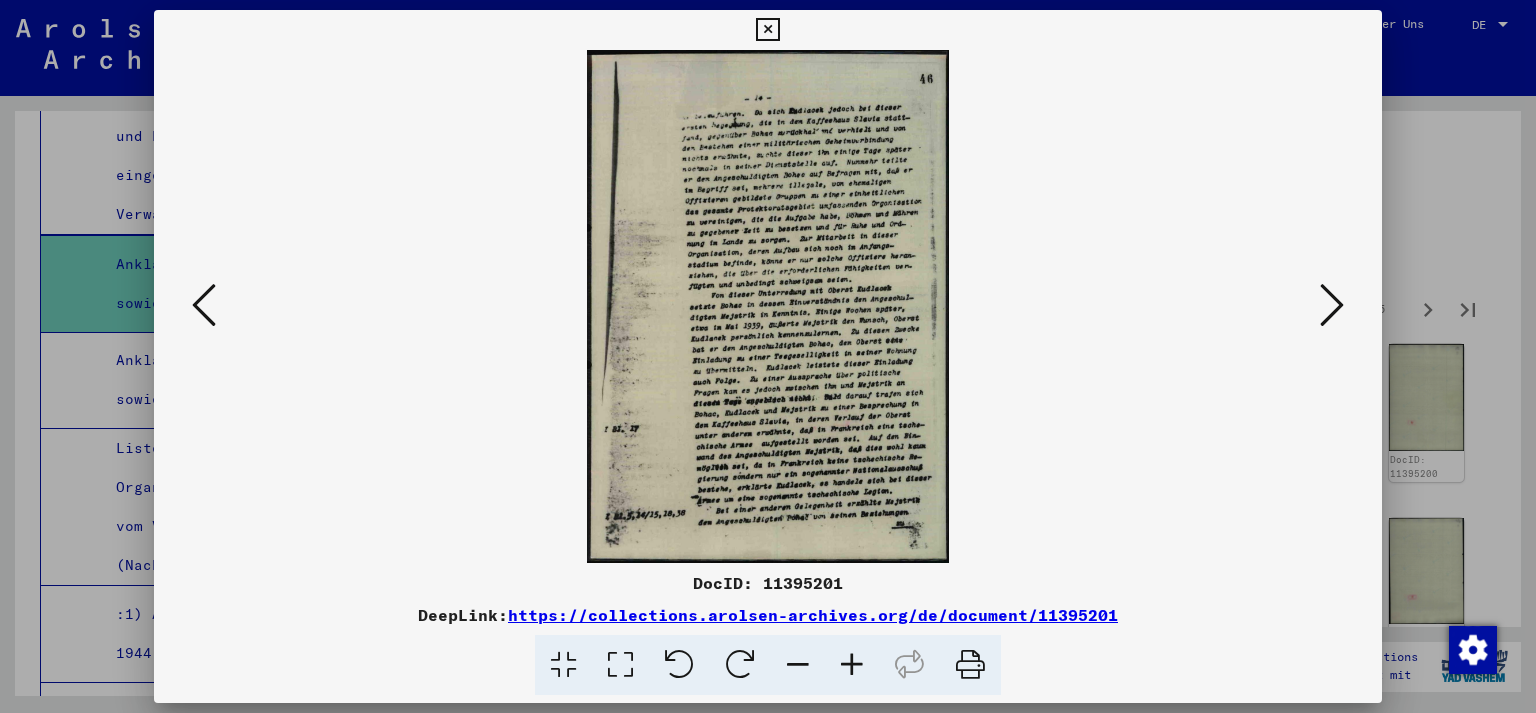 click at bounding box center [1332, 306] 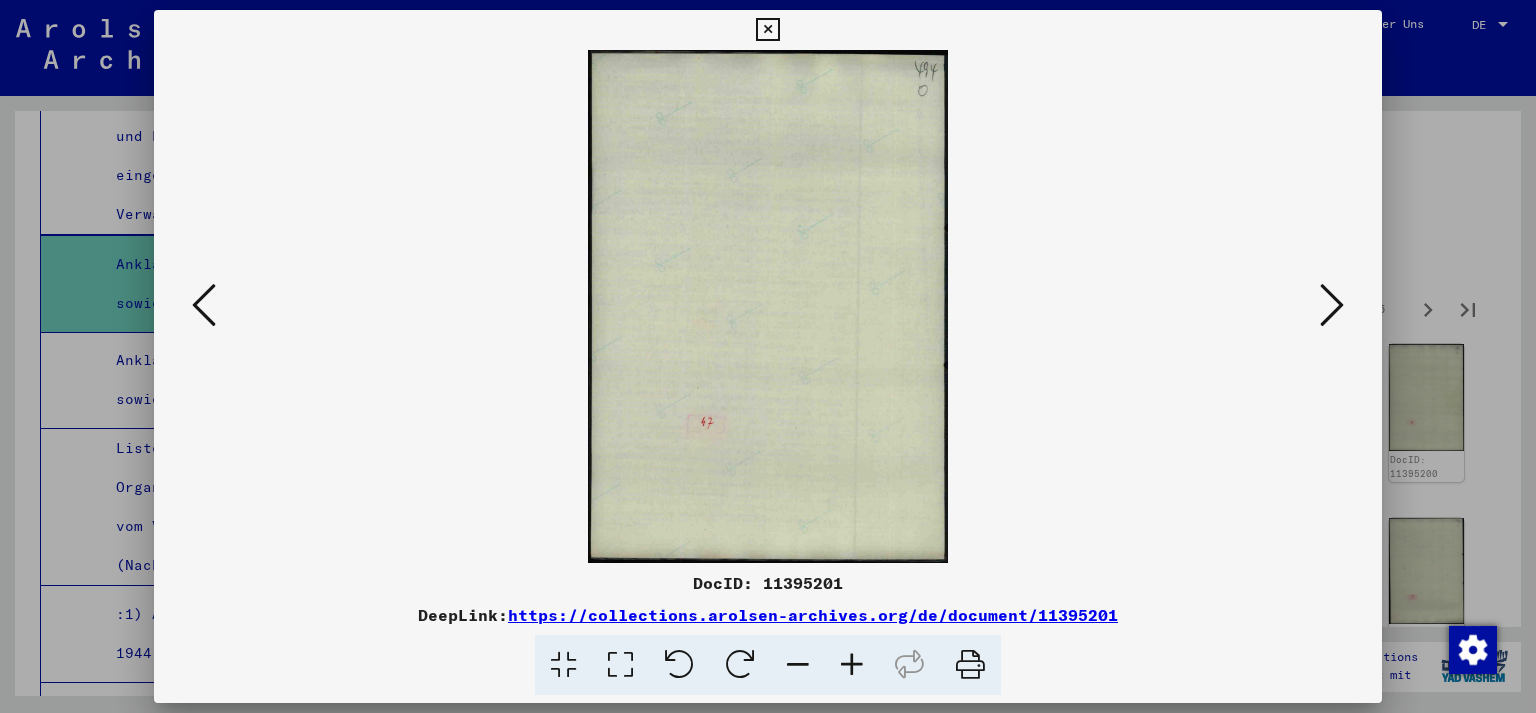 click at bounding box center [1332, 306] 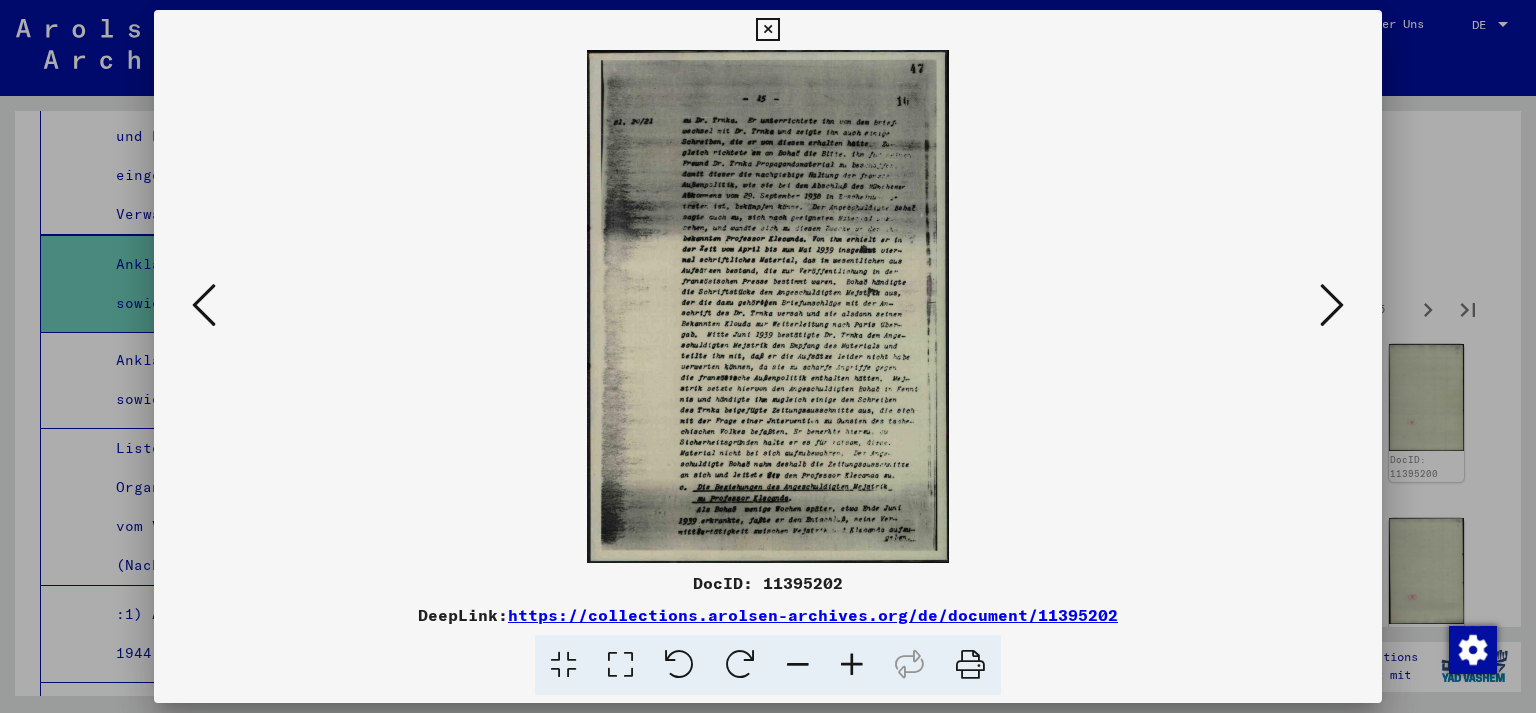 click at bounding box center [1332, 306] 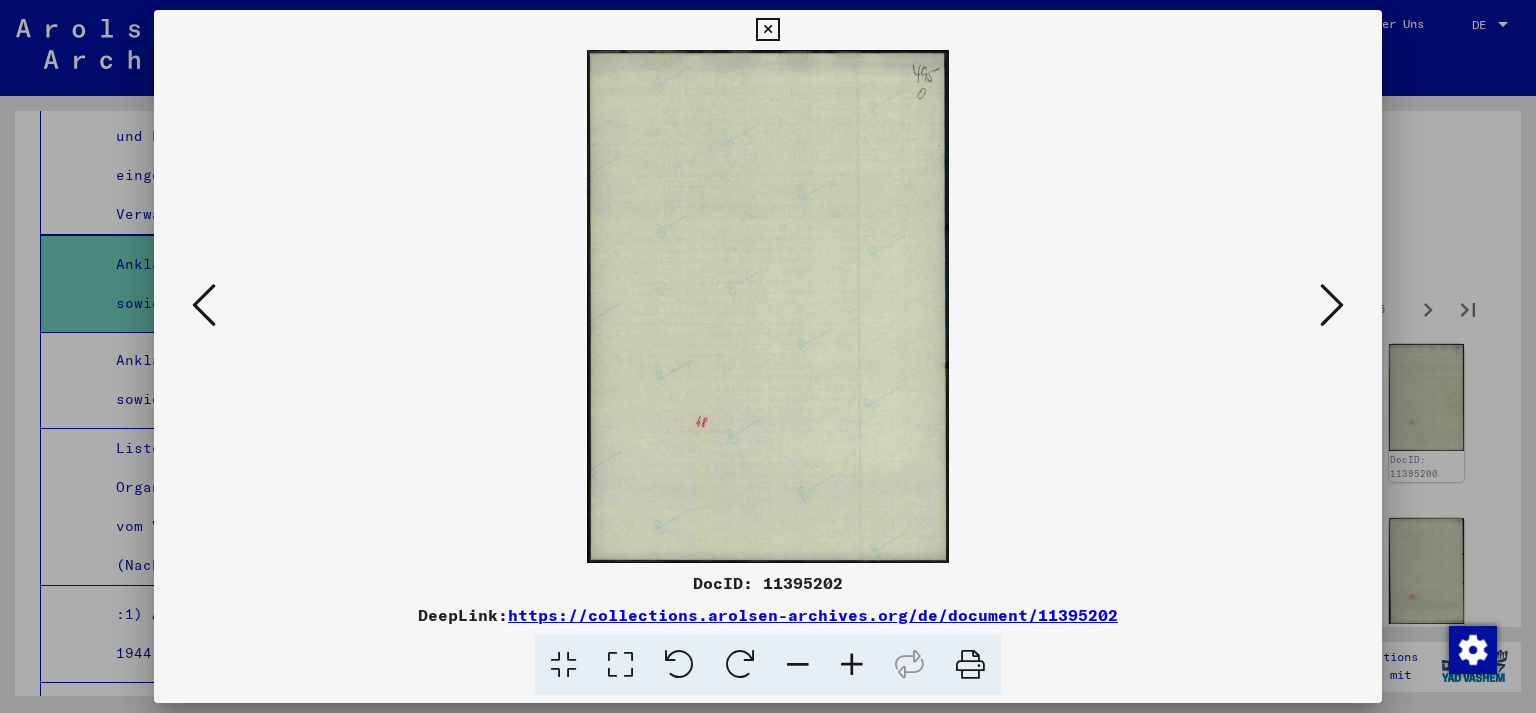 click at bounding box center [1332, 306] 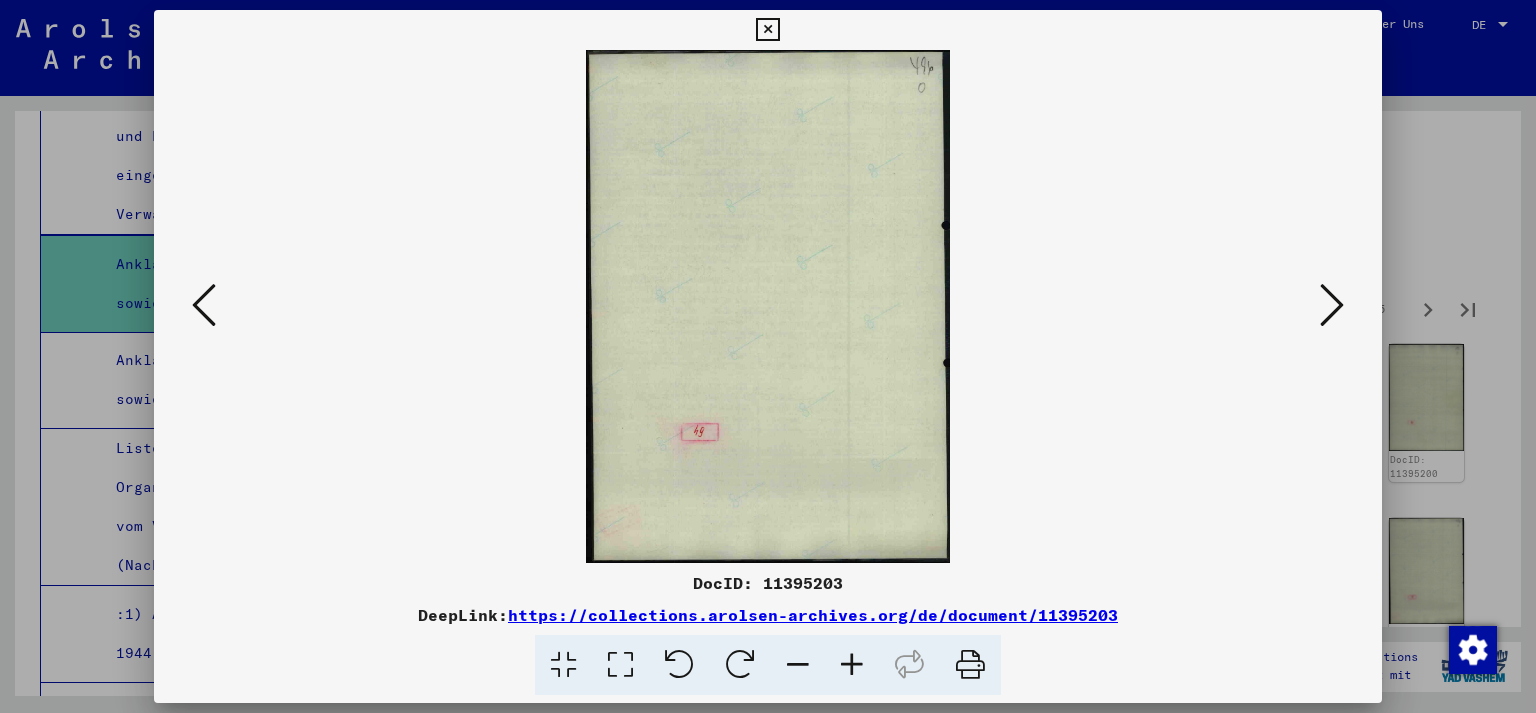 click at bounding box center (1332, 306) 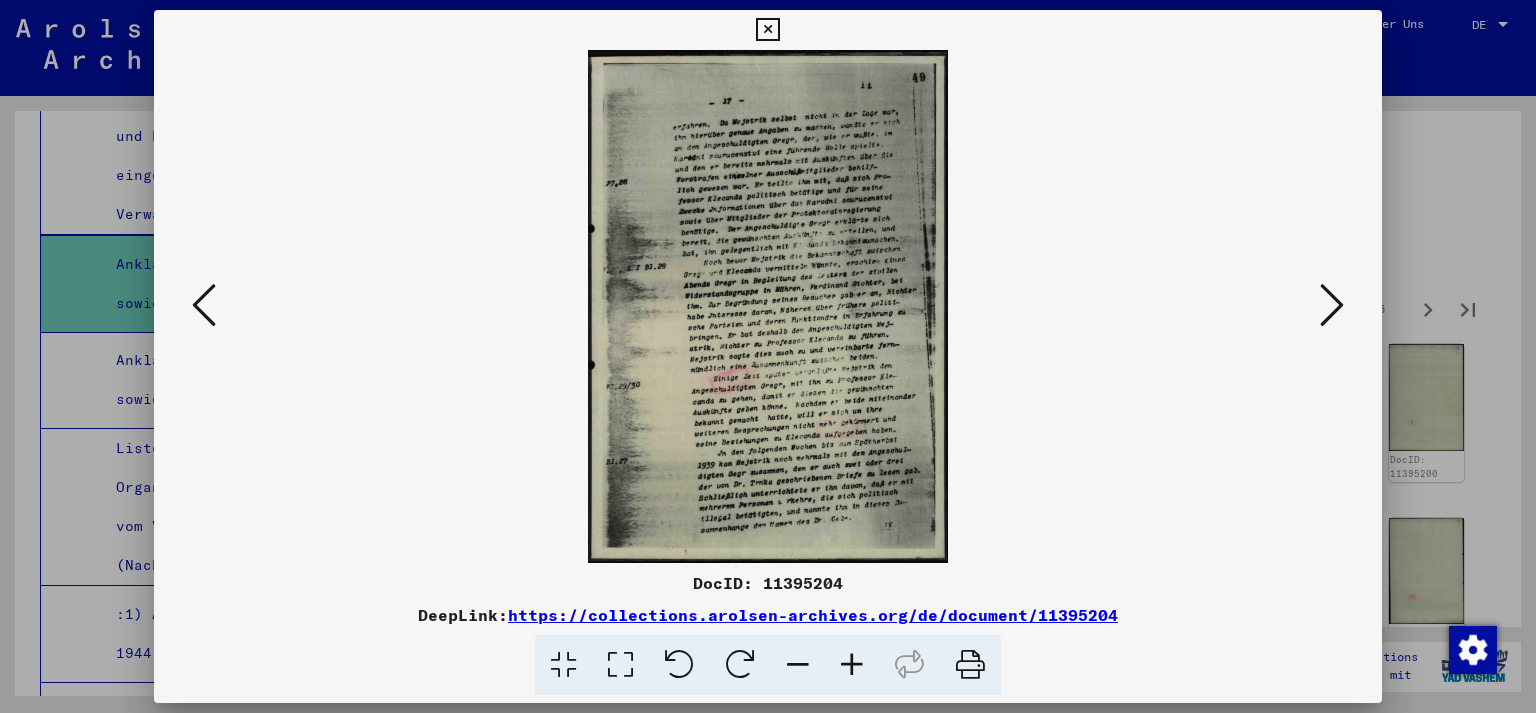 click at bounding box center [1332, 306] 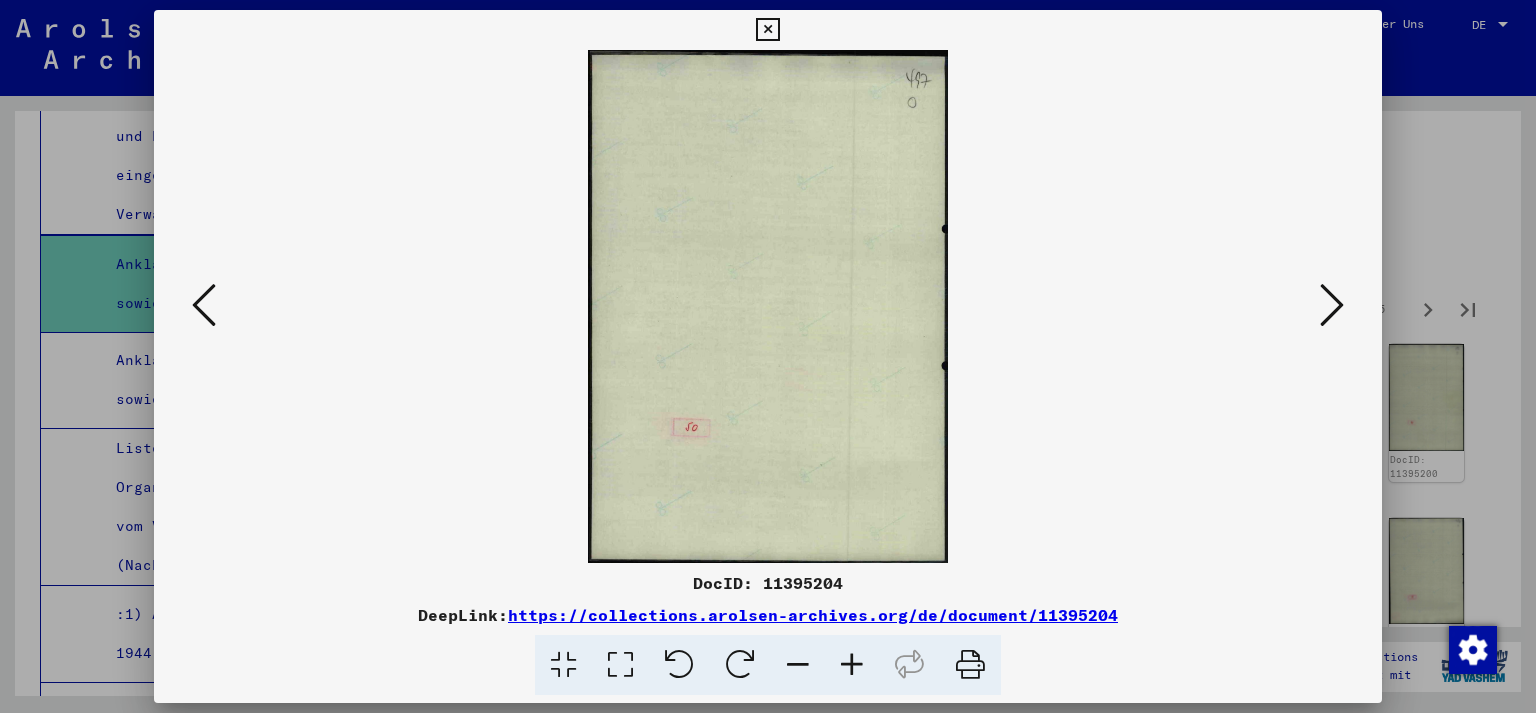 click at bounding box center [1332, 306] 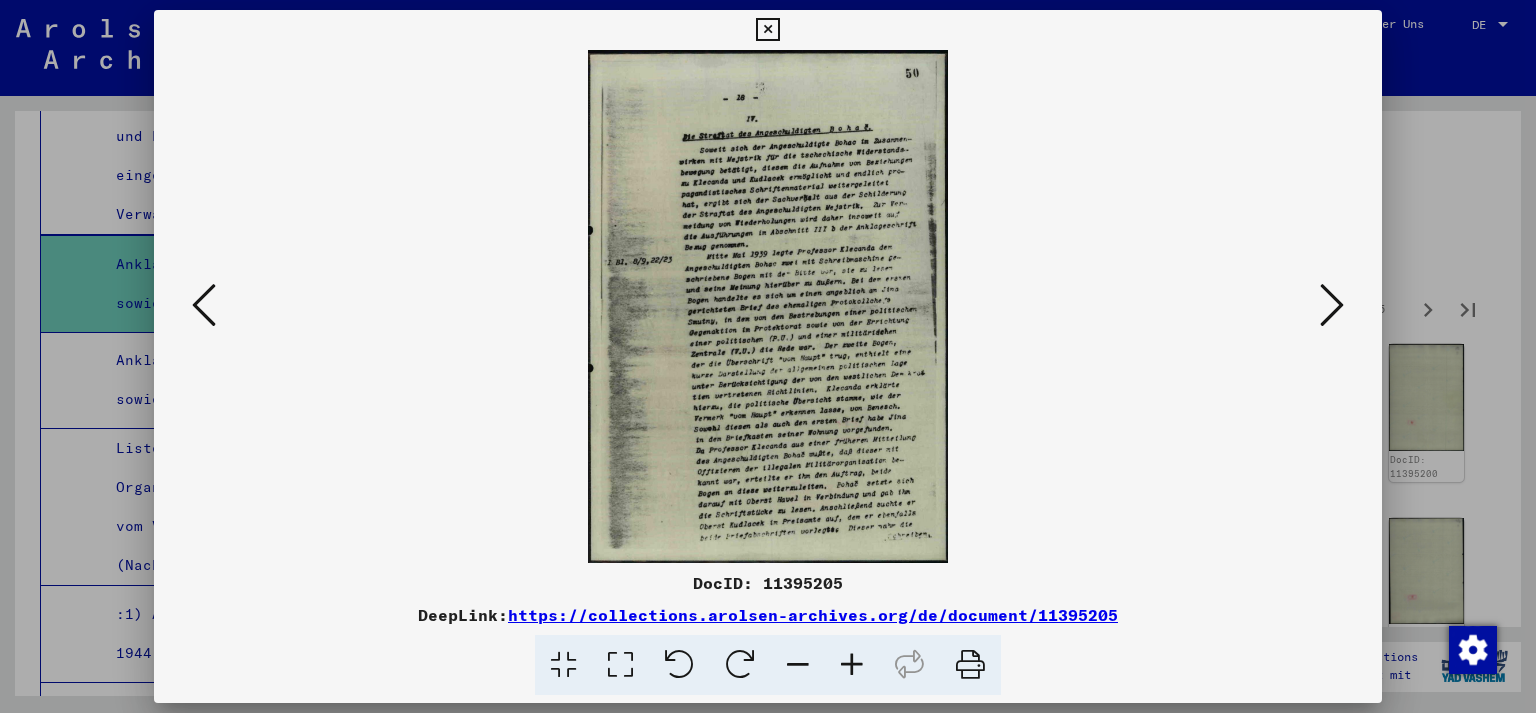 click at bounding box center (1332, 306) 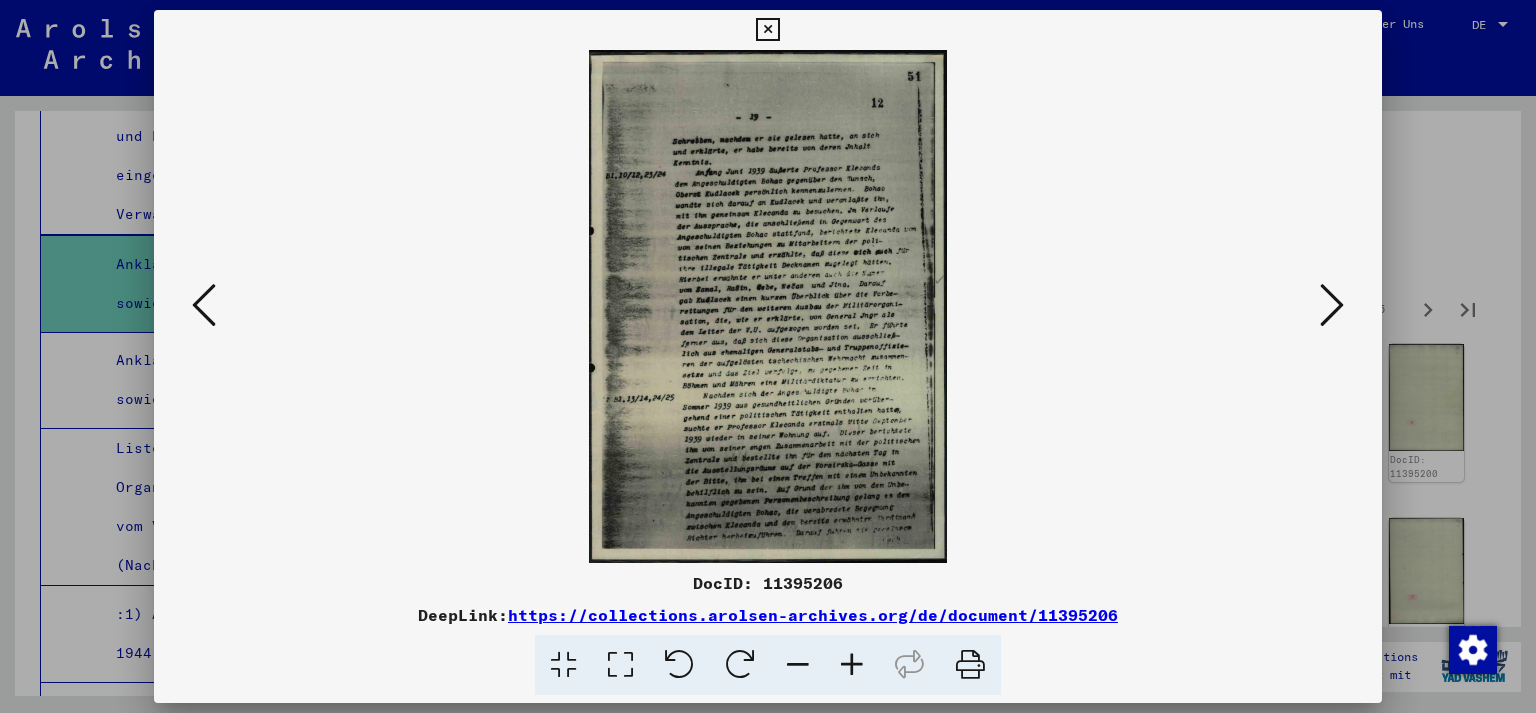 click at bounding box center [1332, 306] 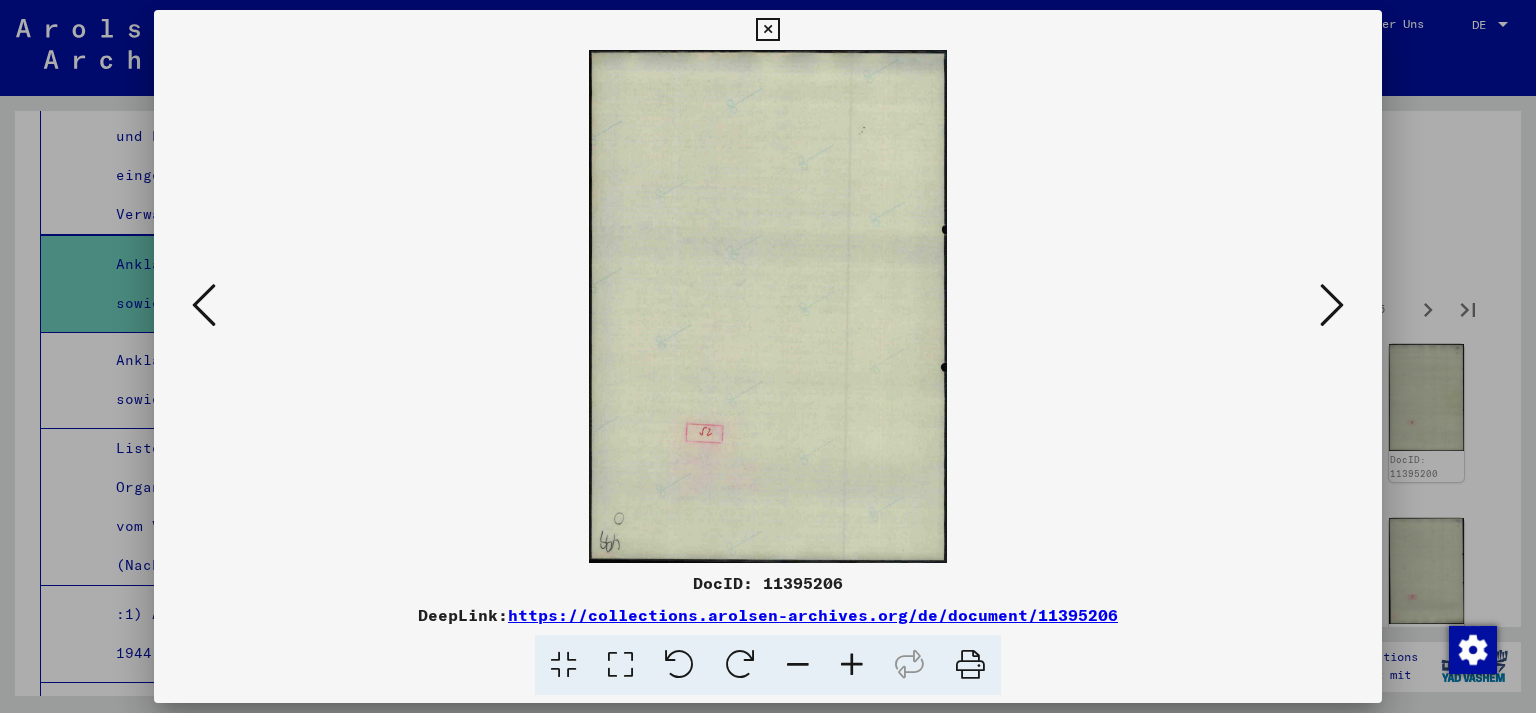 click at bounding box center (1332, 306) 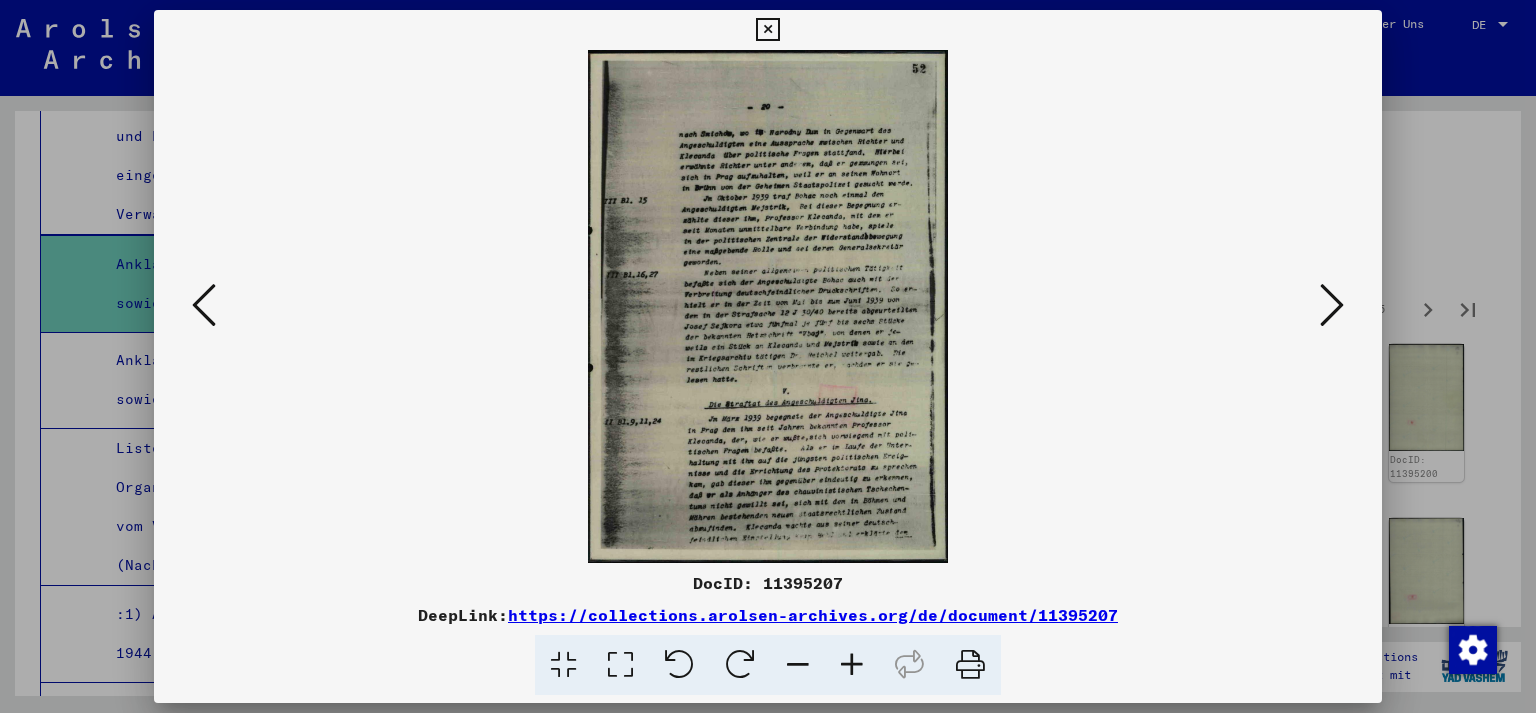 click at bounding box center [1332, 306] 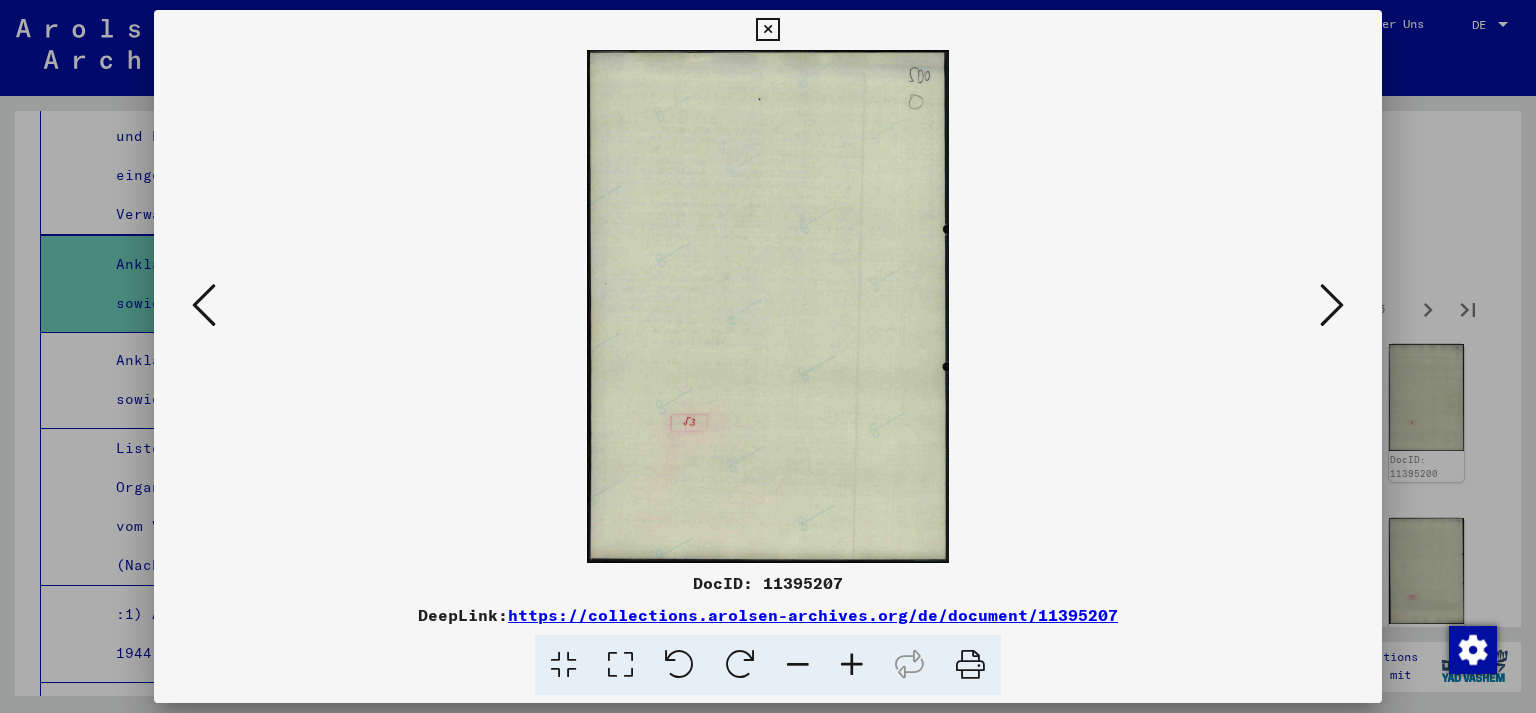 click at bounding box center (1332, 306) 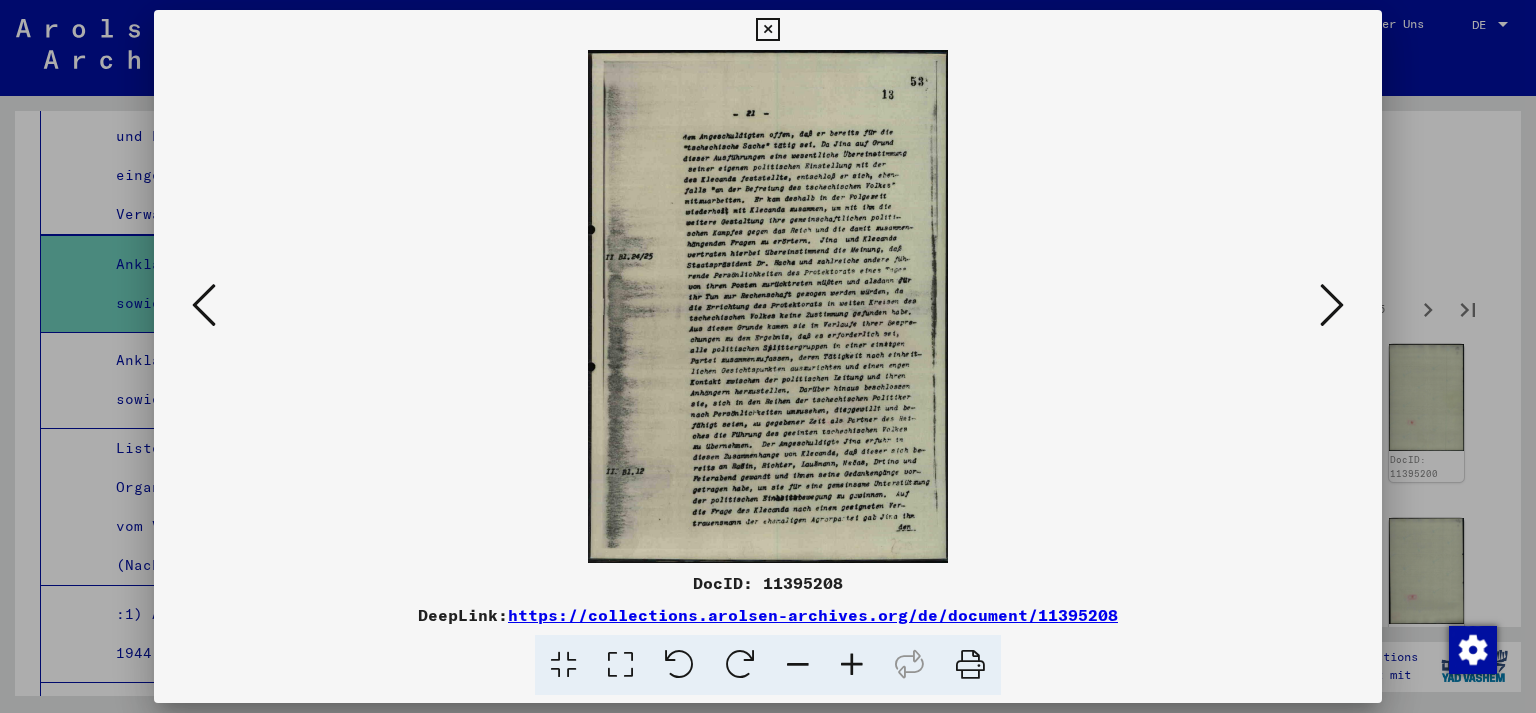 click at bounding box center [1332, 306] 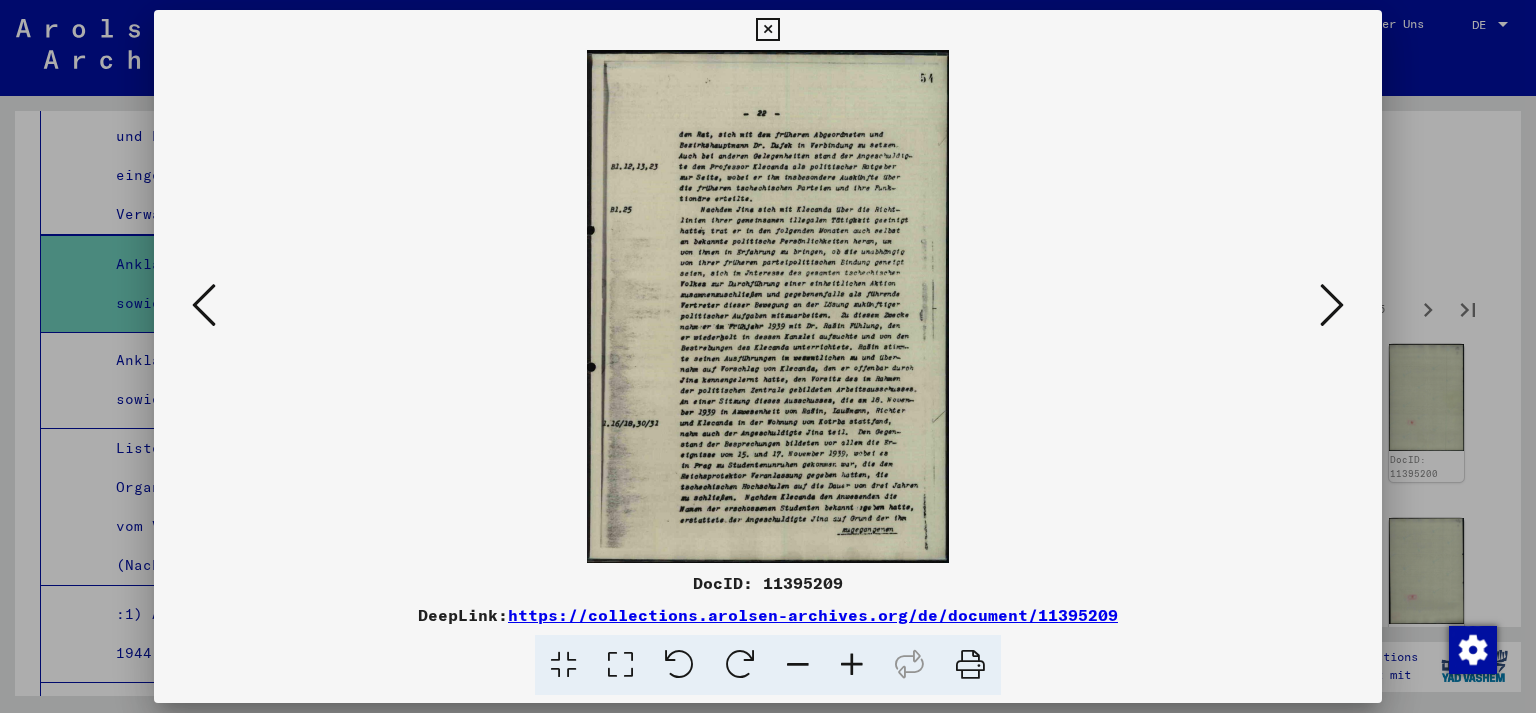 click at bounding box center [1332, 306] 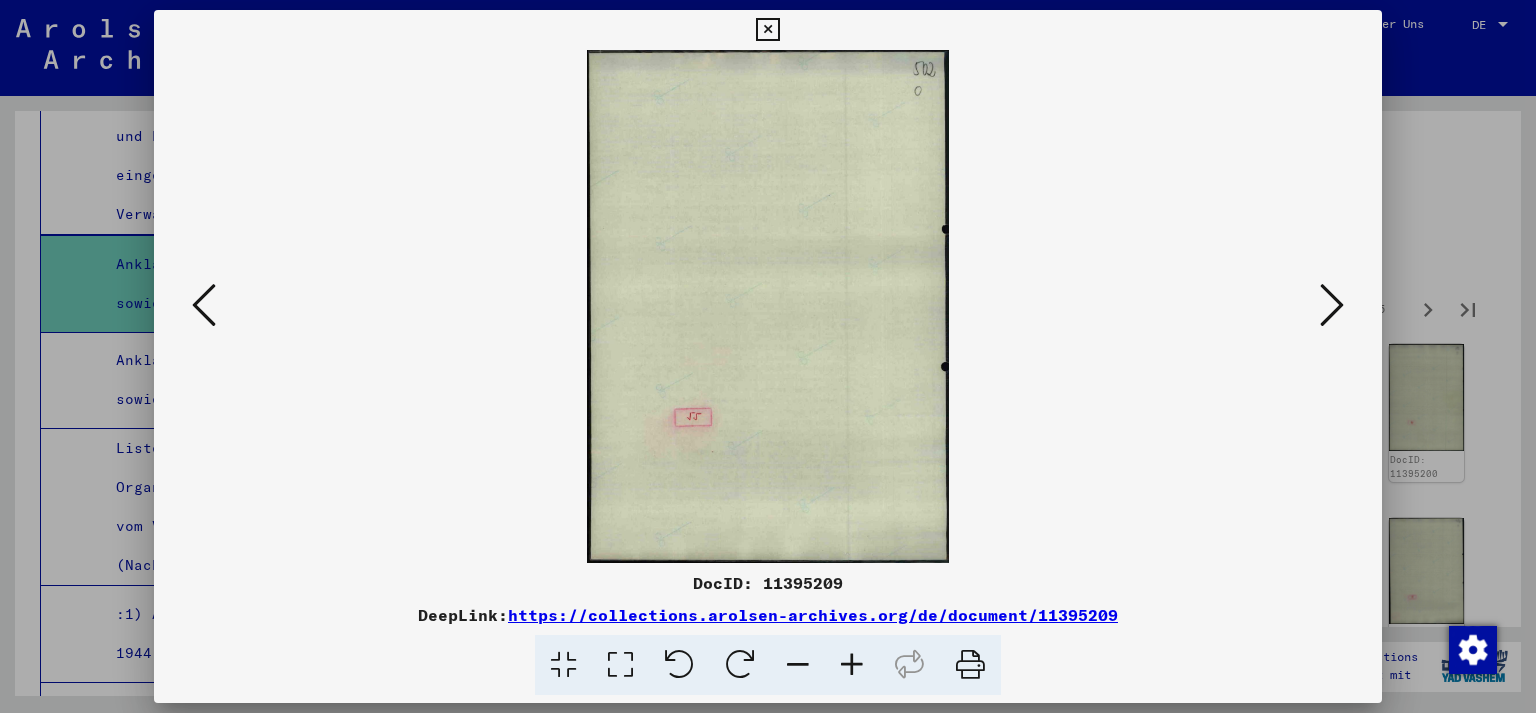 click at bounding box center (1332, 306) 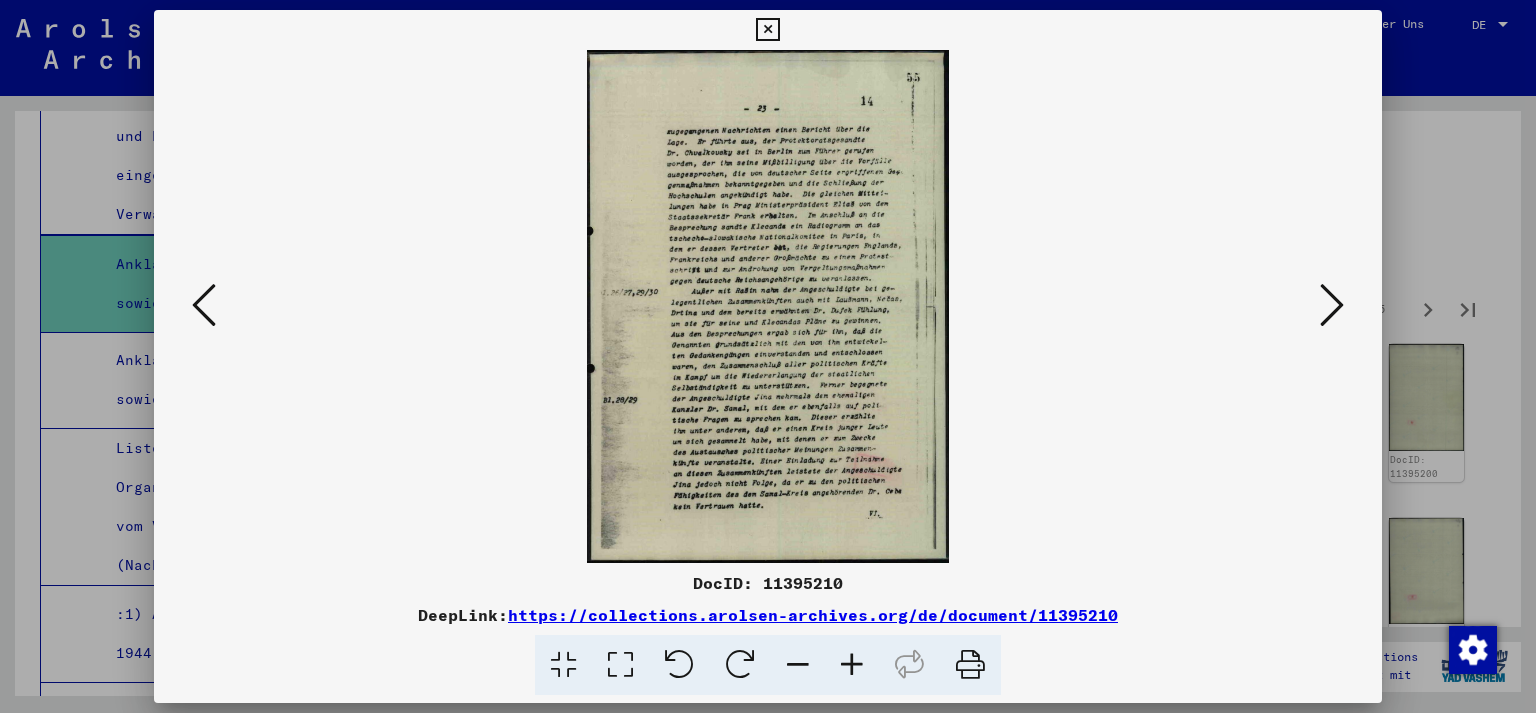 click at bounding box center [1332, 306] 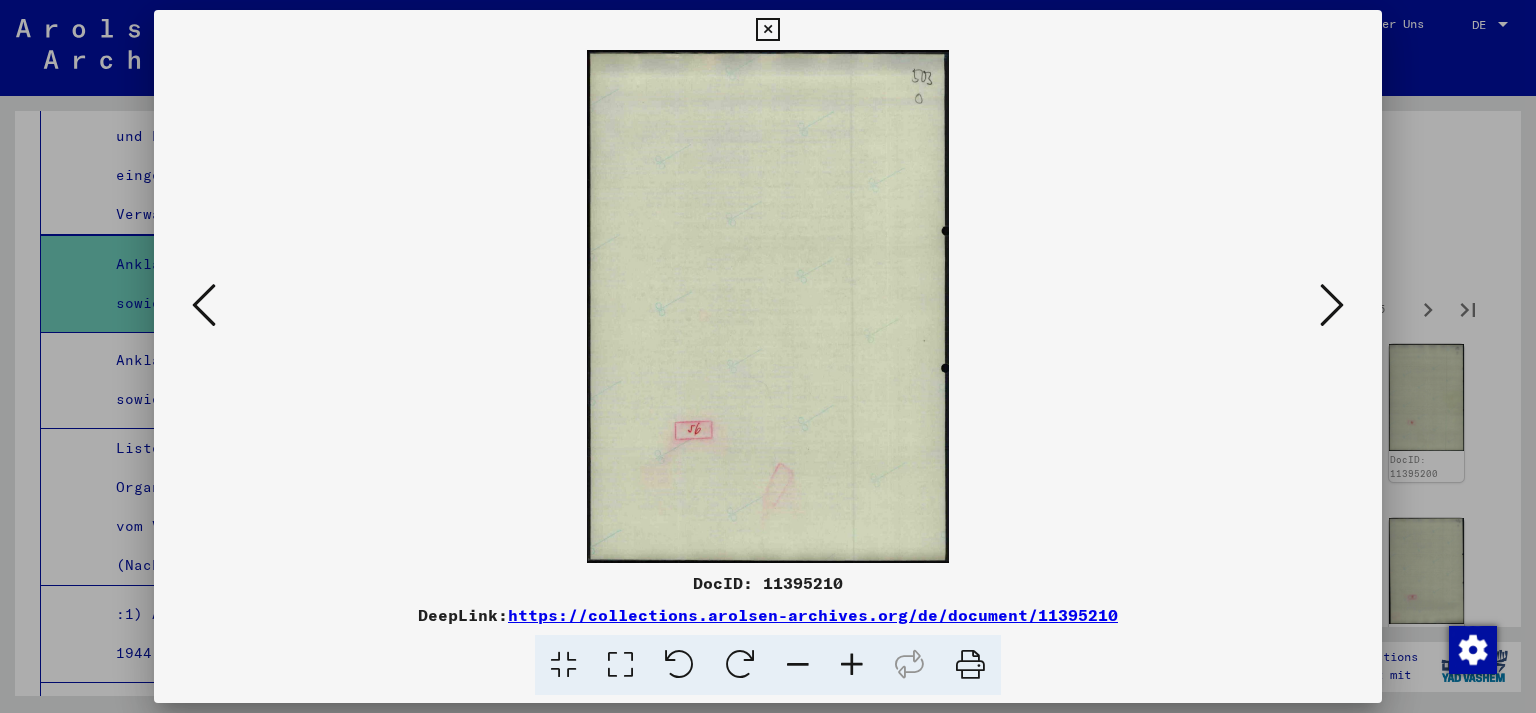 click at bounding box center (1332, 306) 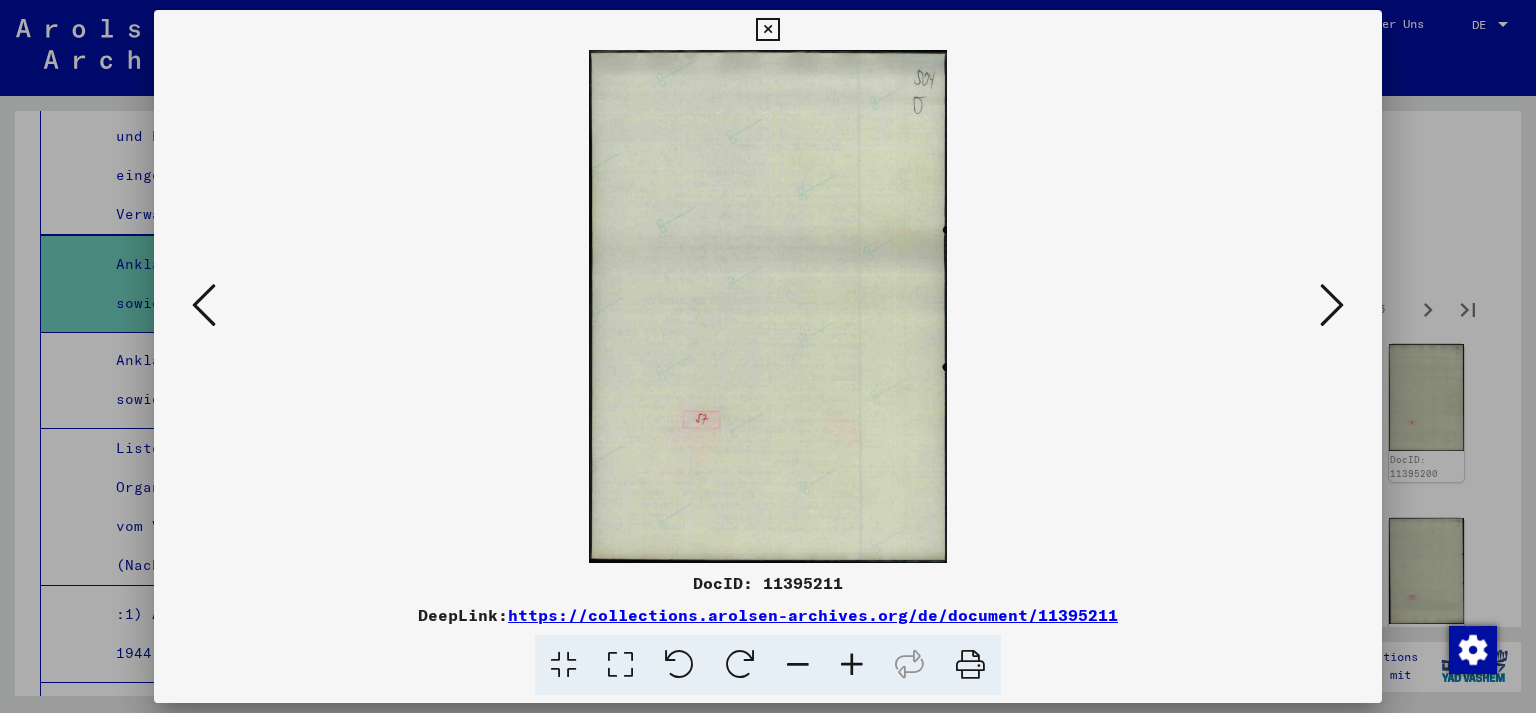click at bounding box center [1332, 306] 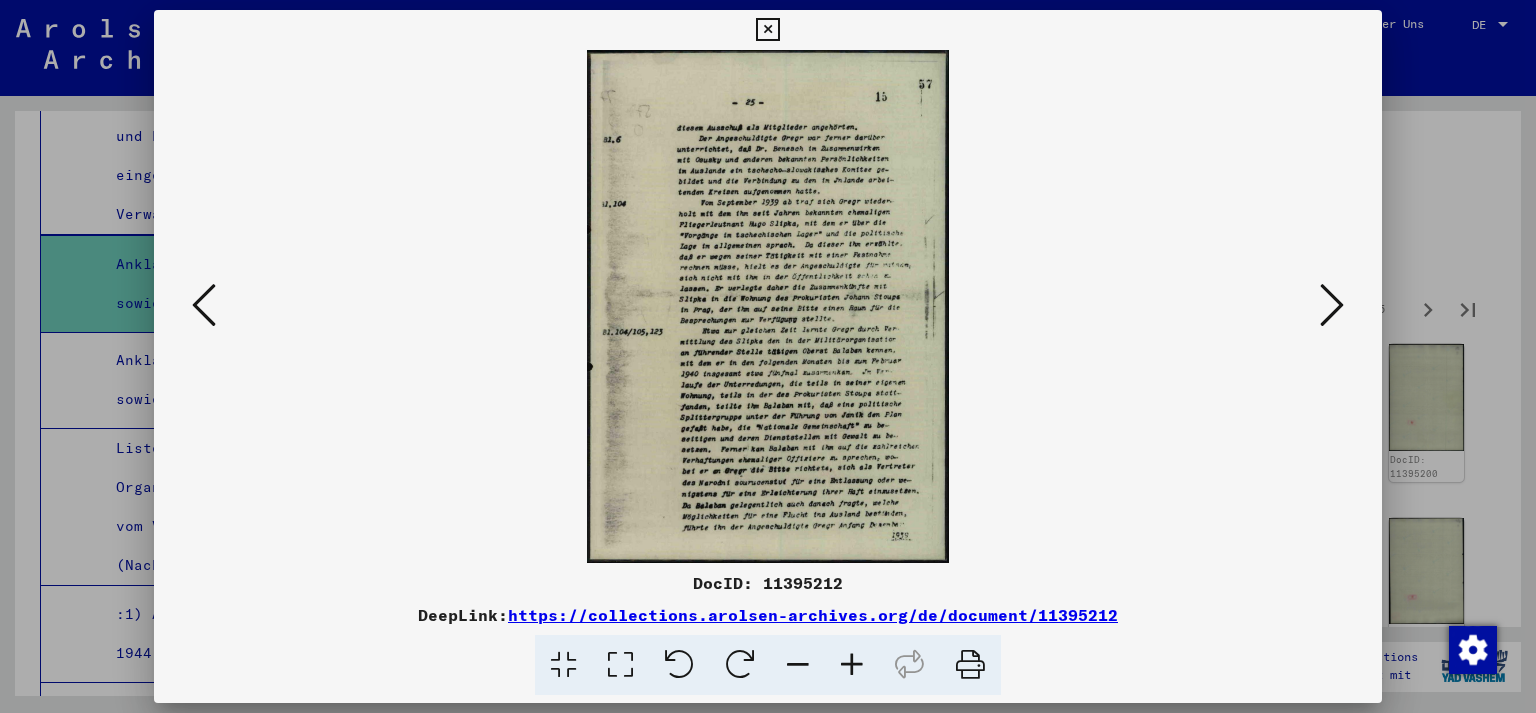 click at bounding box center (1332, 306) 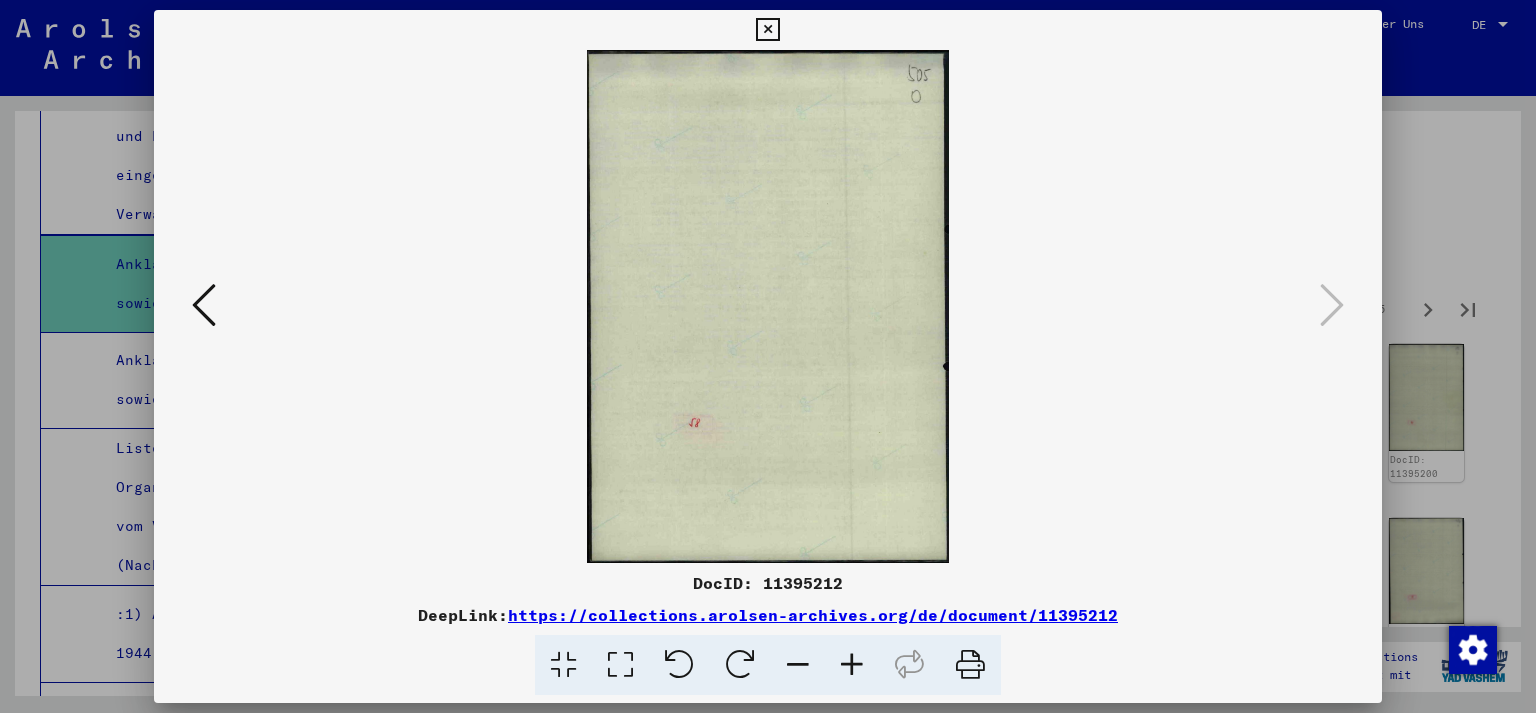 click at bounding box center (768, 356) 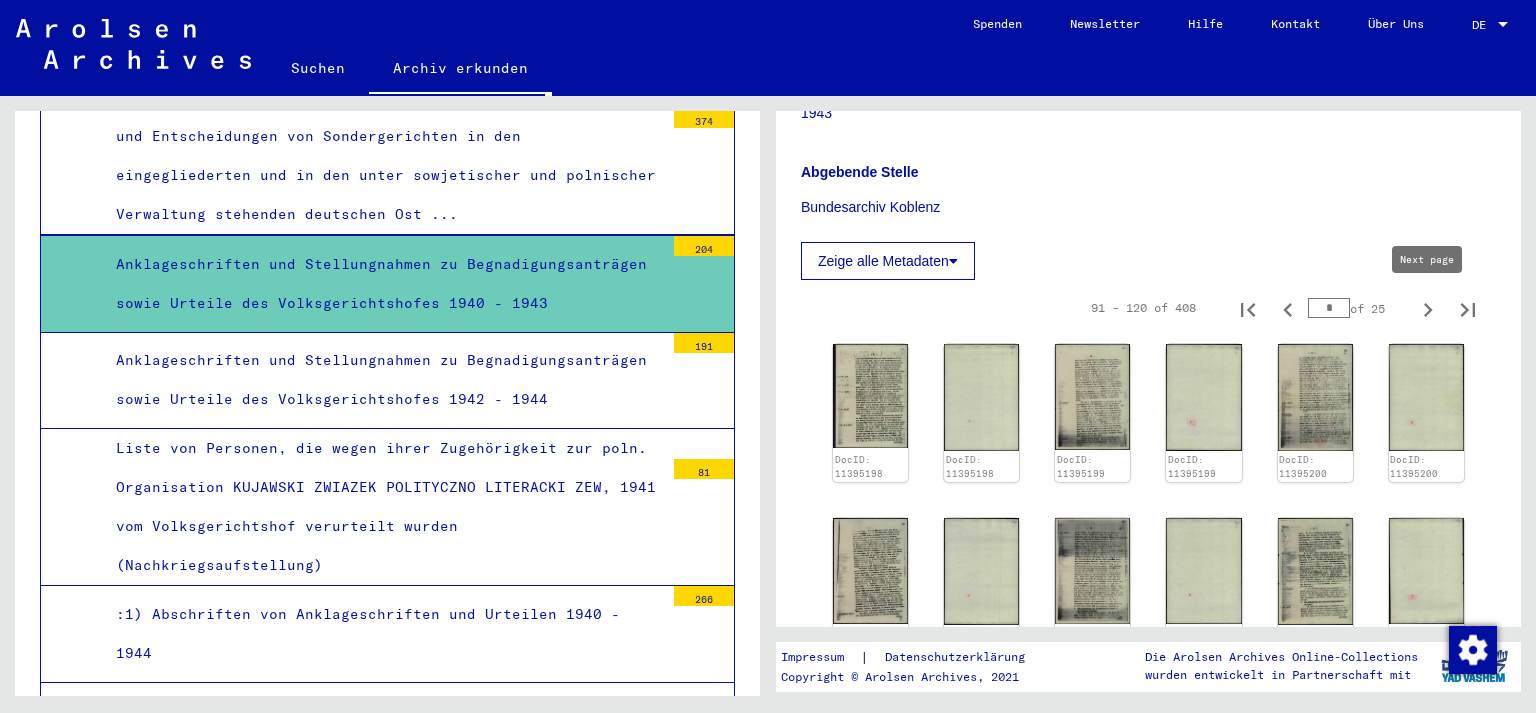 click 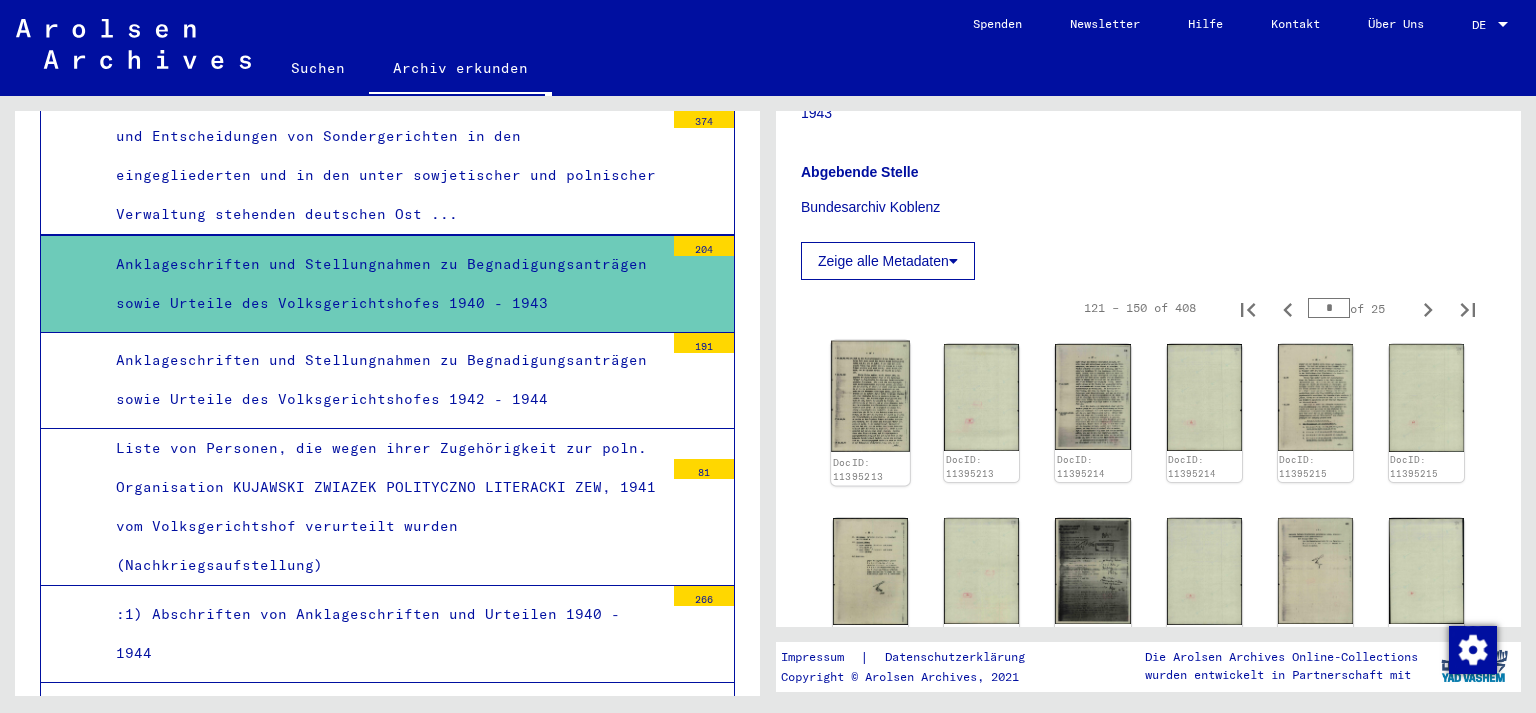click 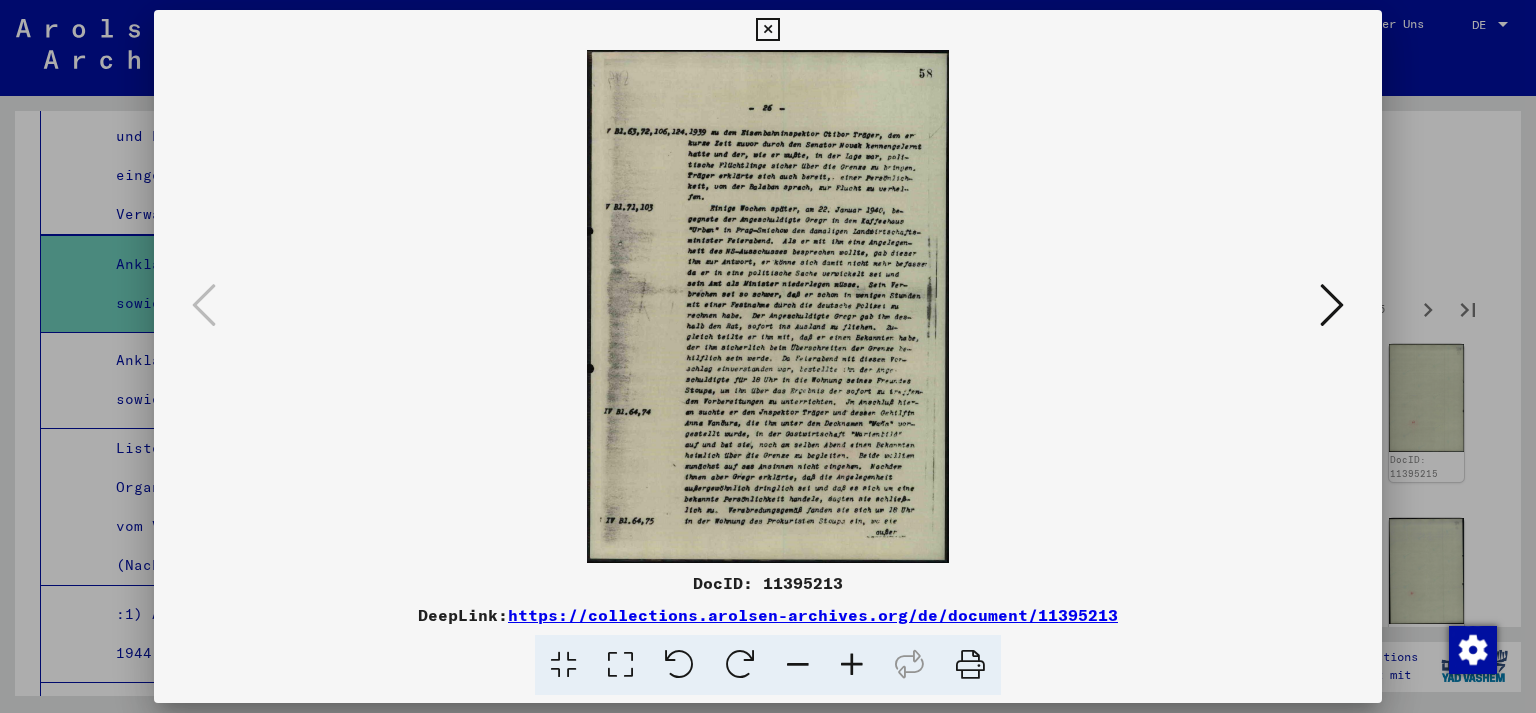 click at bounding box center [1332, 305] 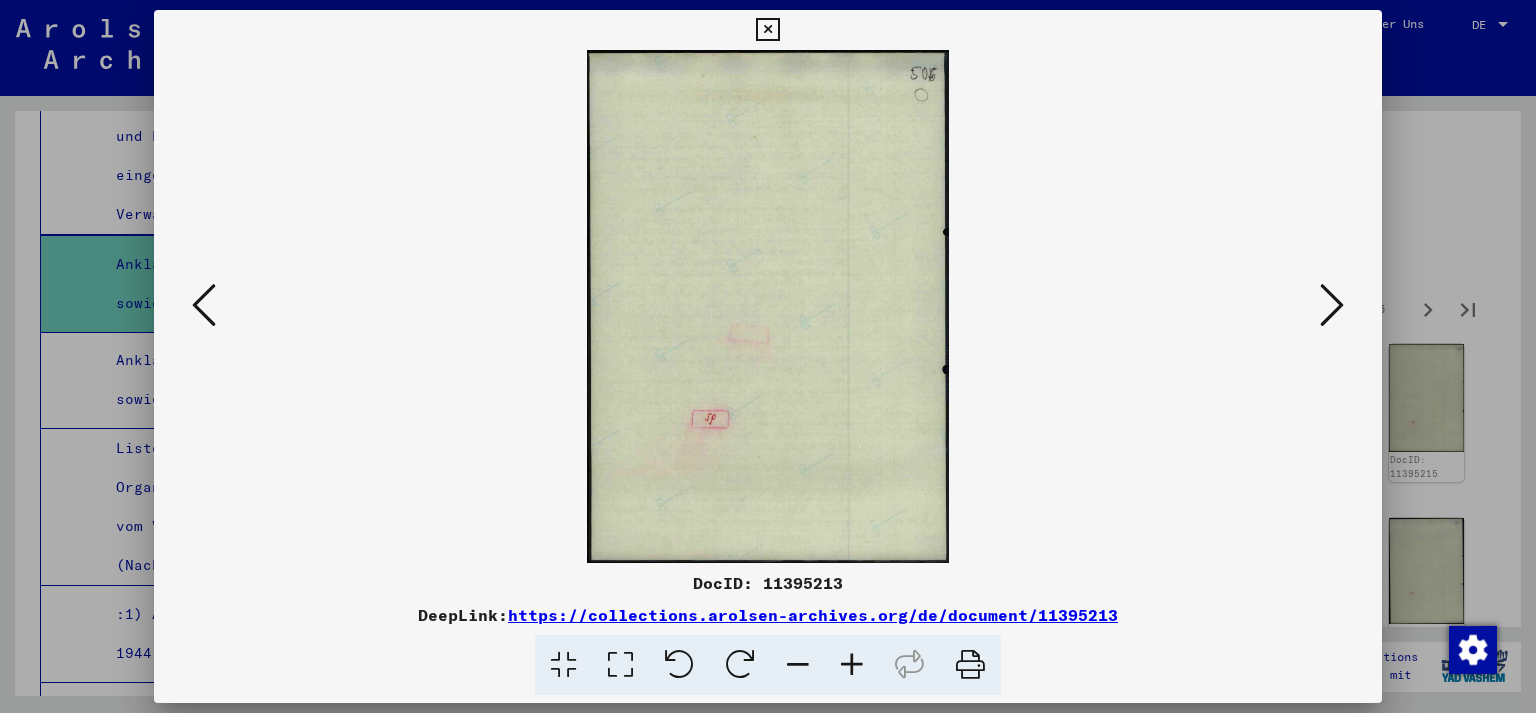 click at bounding box center [1332, 305] 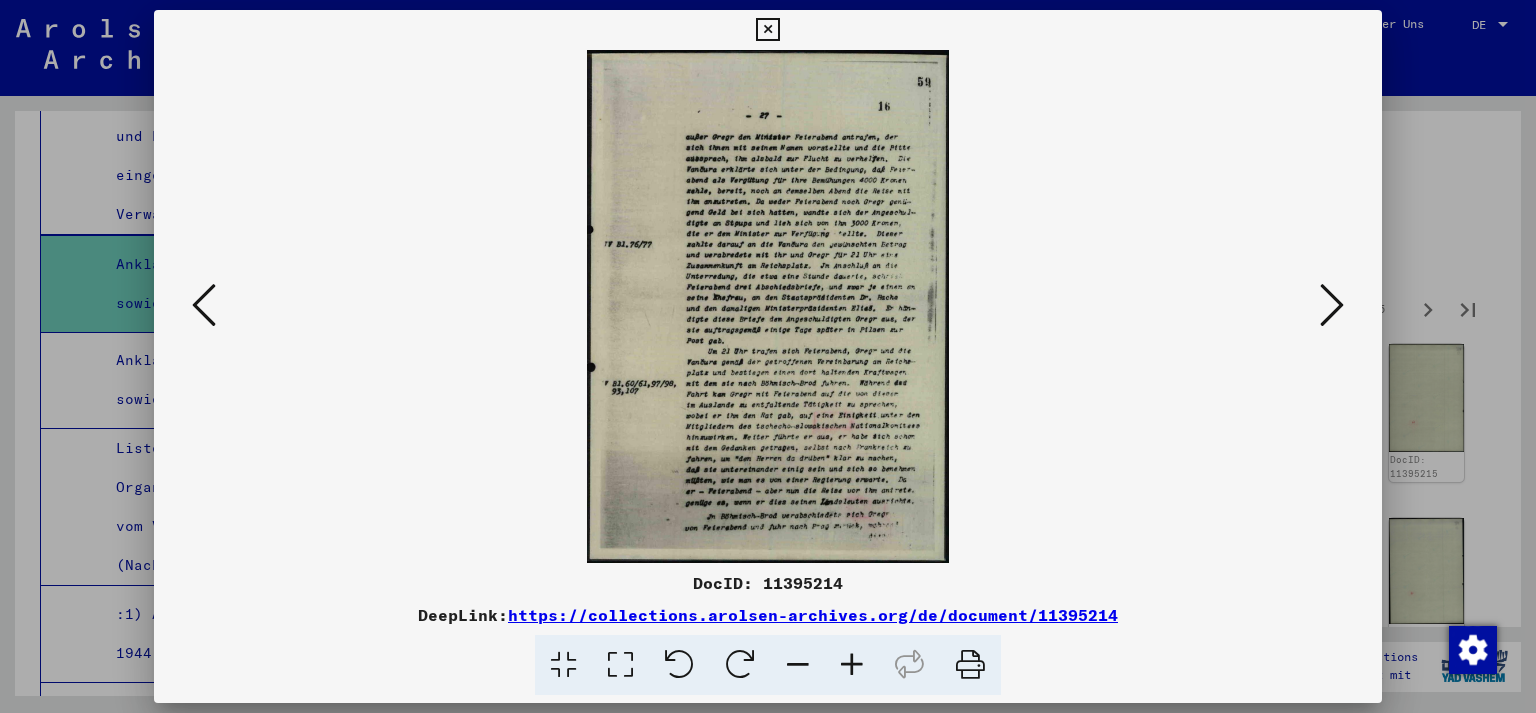 click at bounding box center (1332, 305) 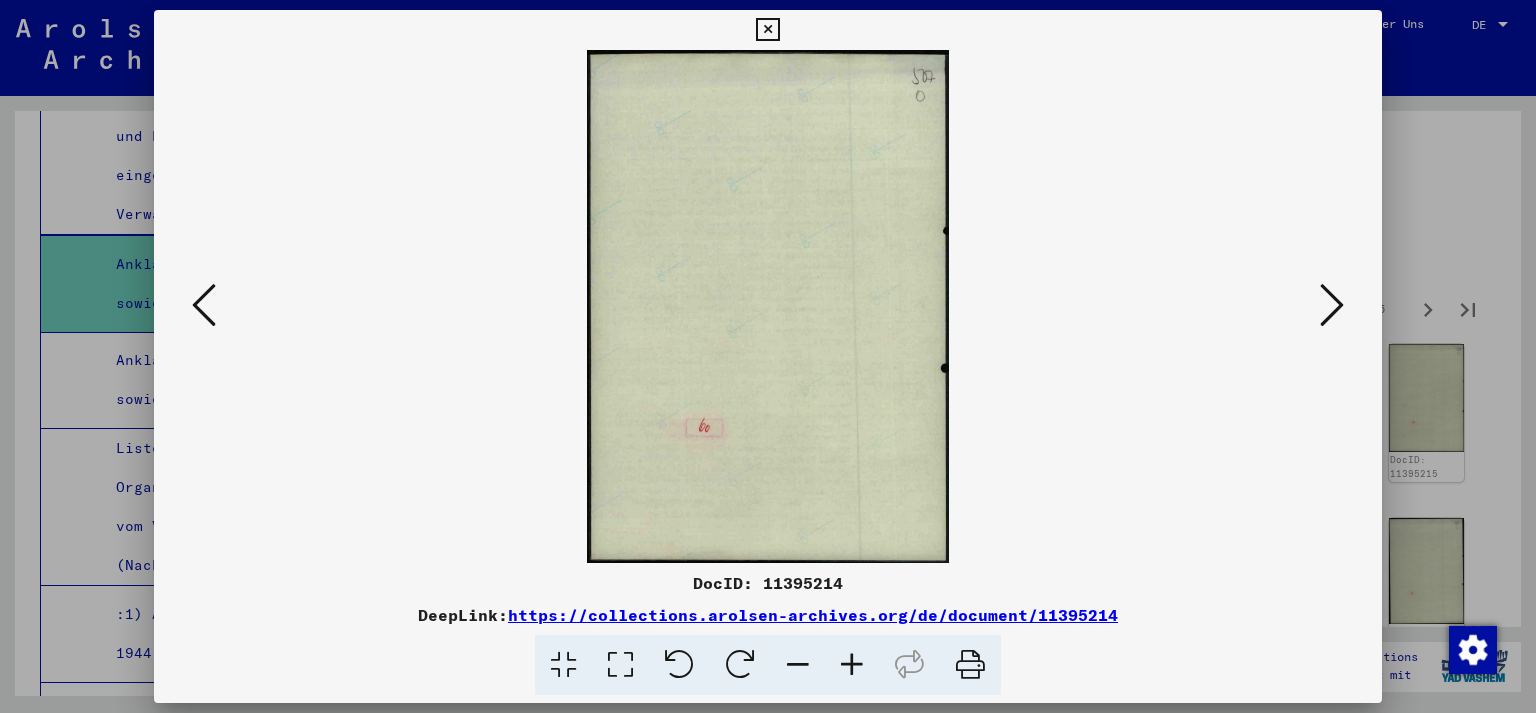 click at bounding box center [1332, 305] 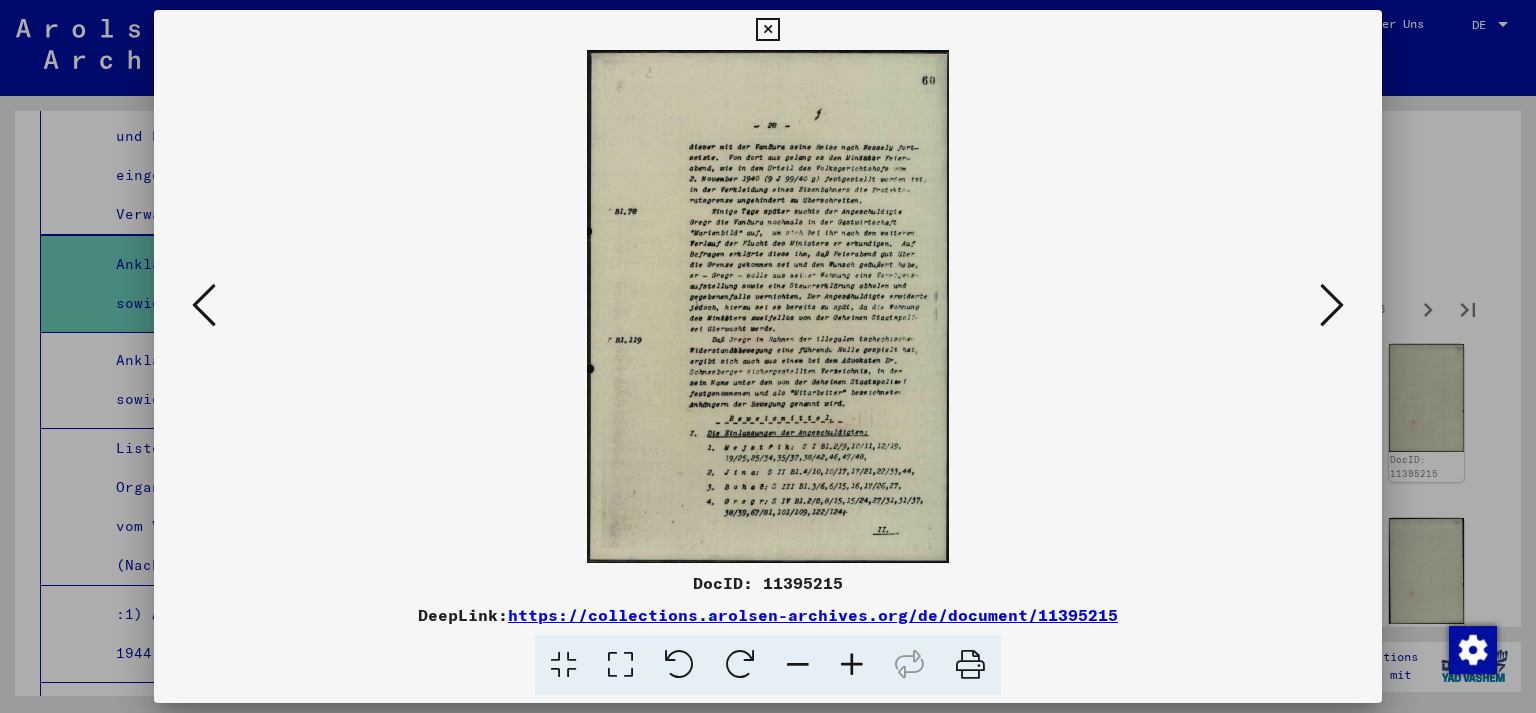 click at bounding box center (1332, 305) 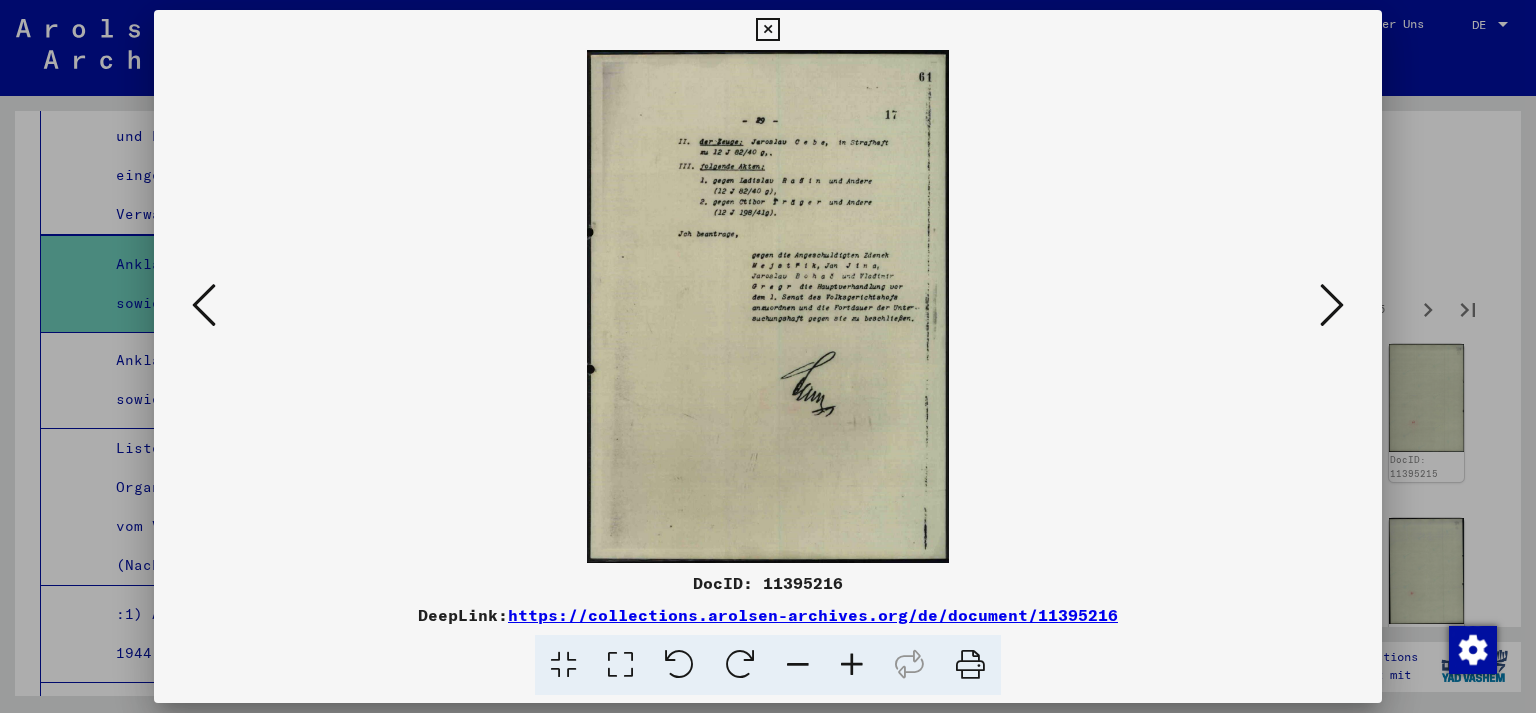click at bounding box center [1332, 305] 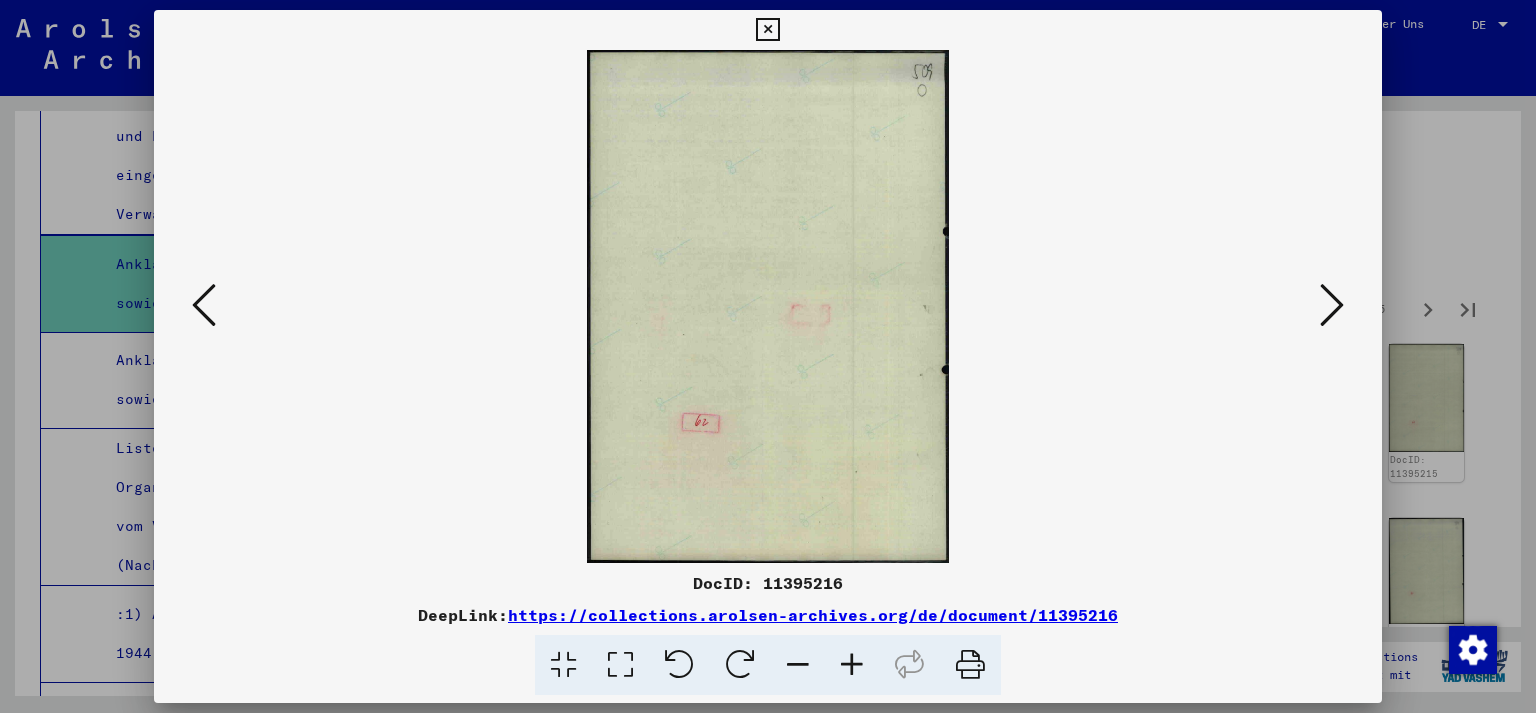 click at bounding box center [1332, 305] 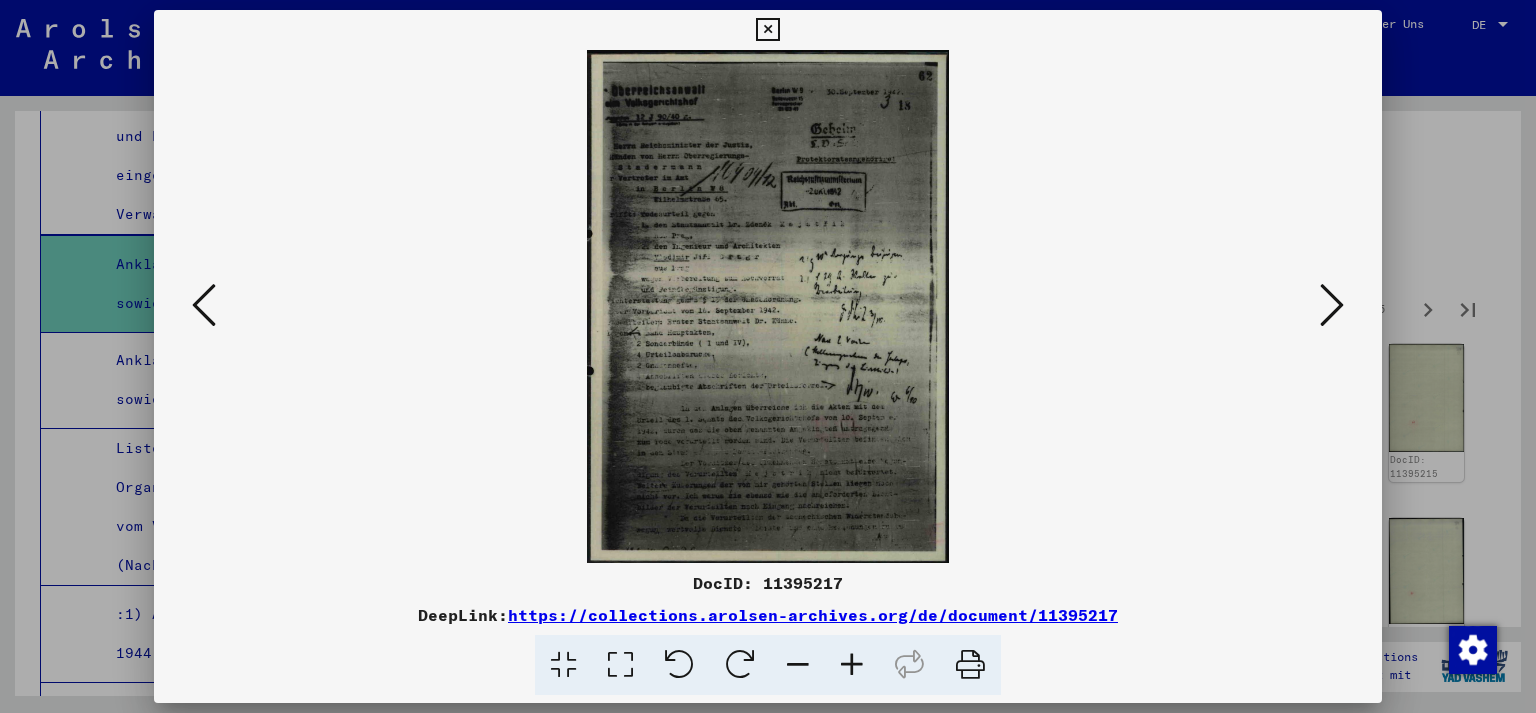 click at bounding box center (1332, 305) 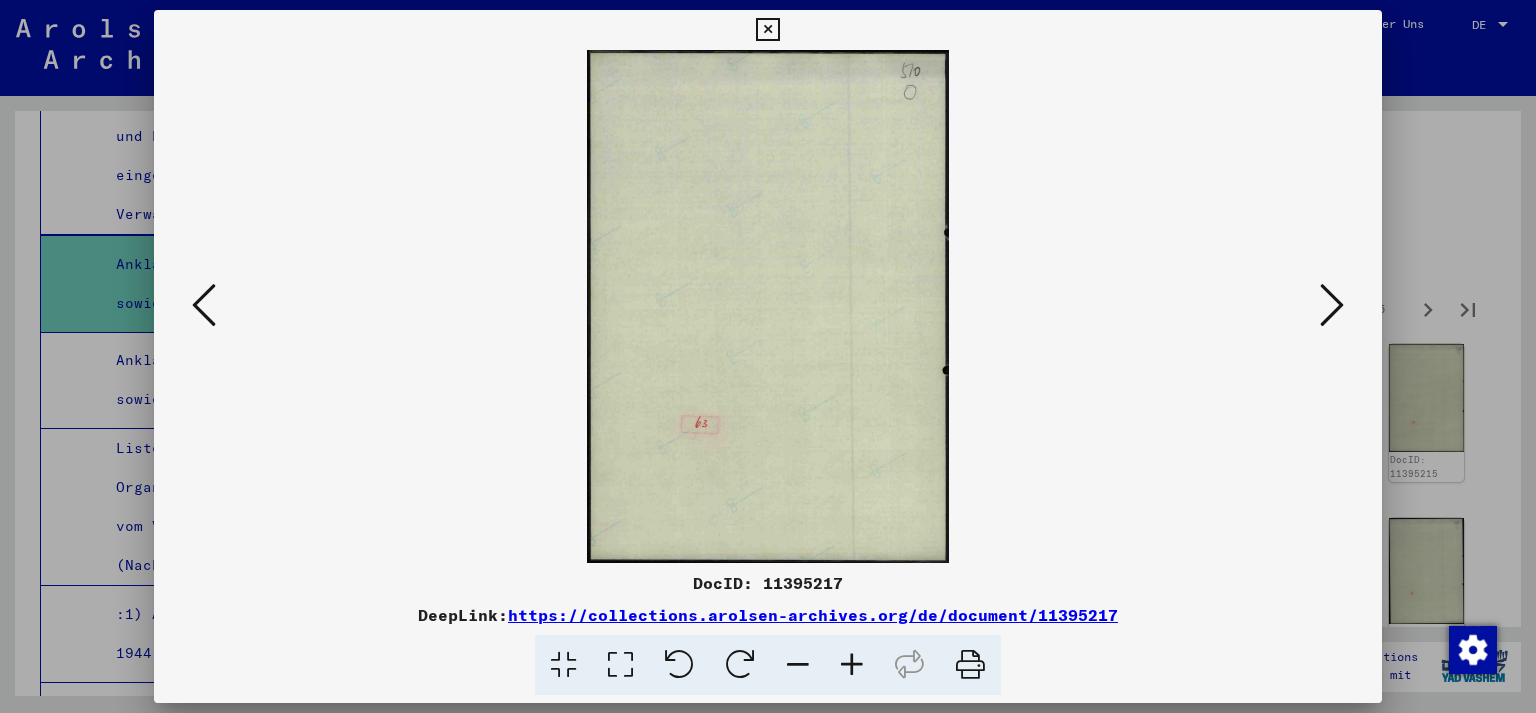 click at bounding box center [1332, 305] 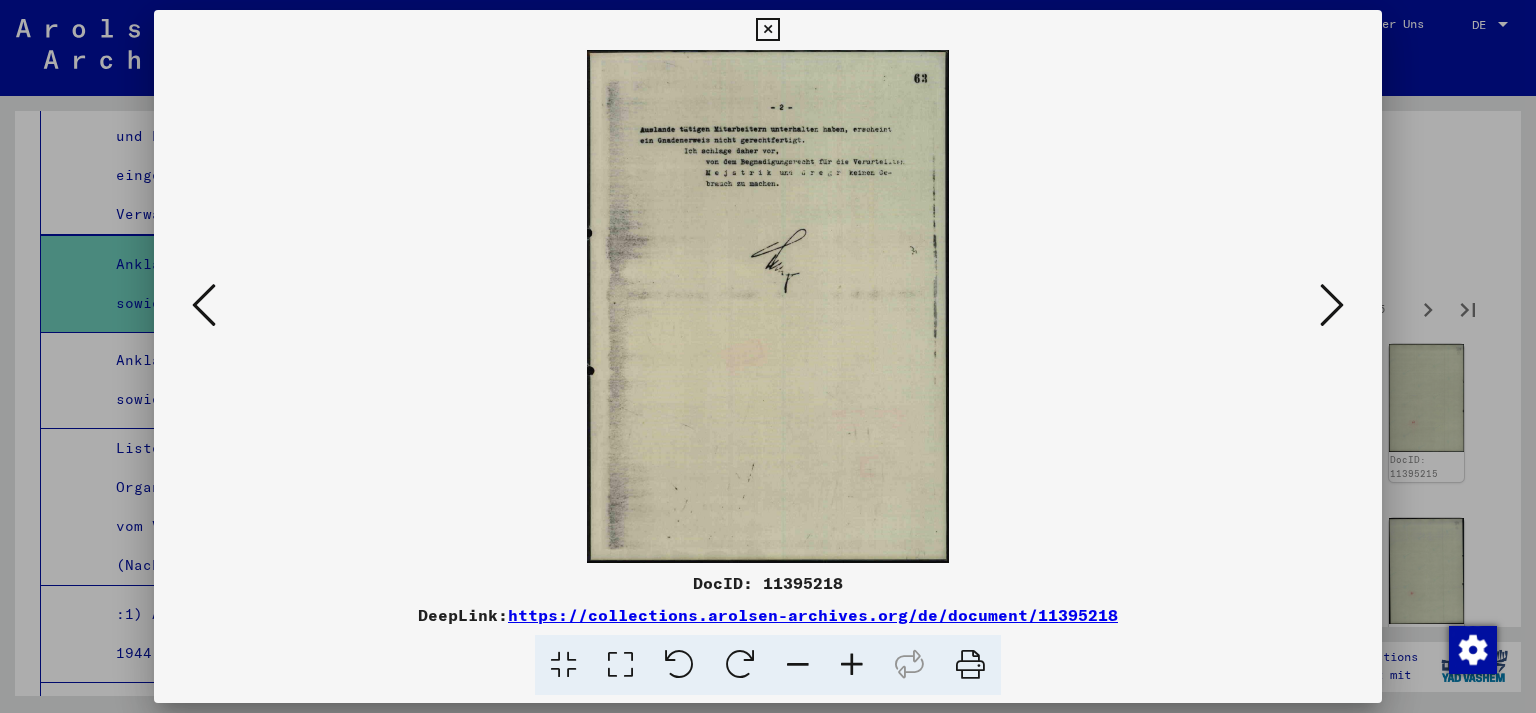 click at bounding box center (1332, 305) 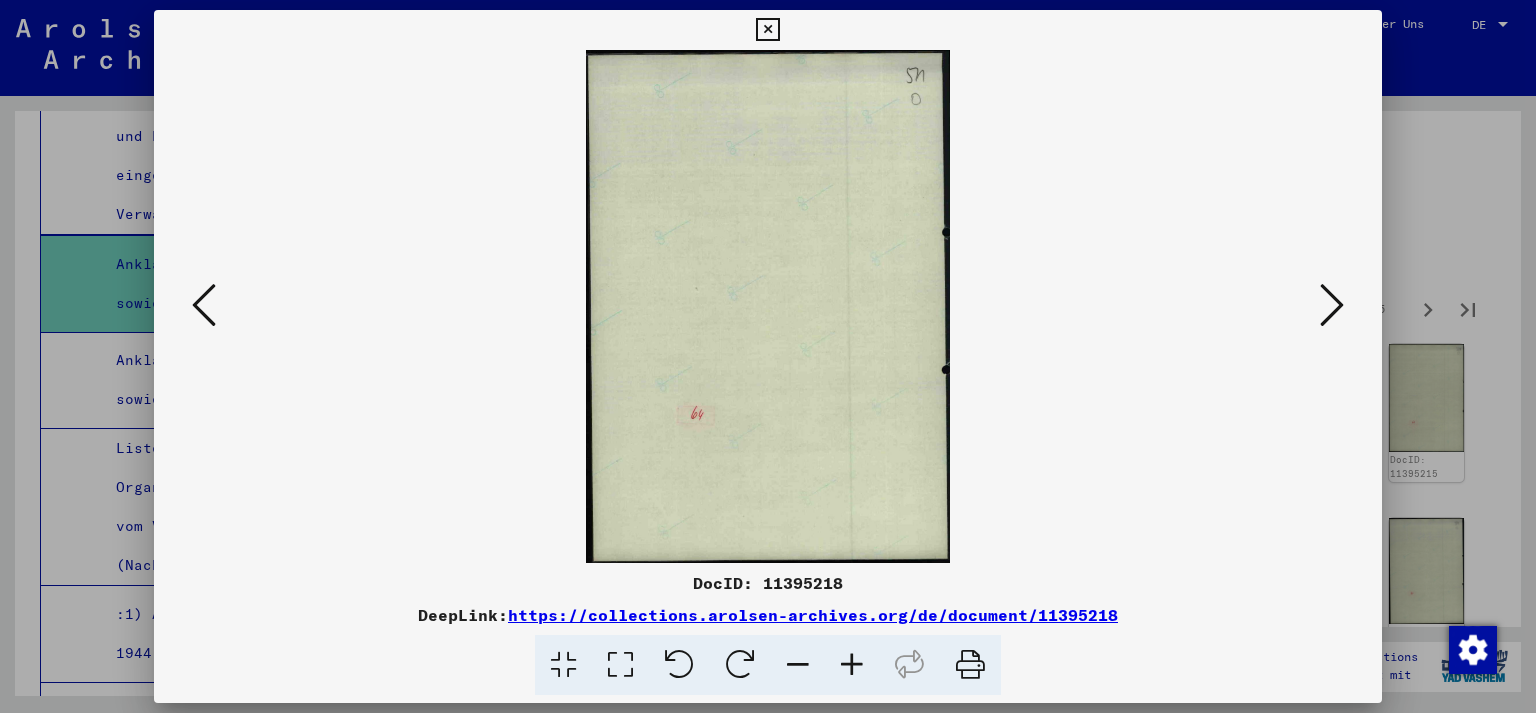 click at bounding box center (1332, 305) 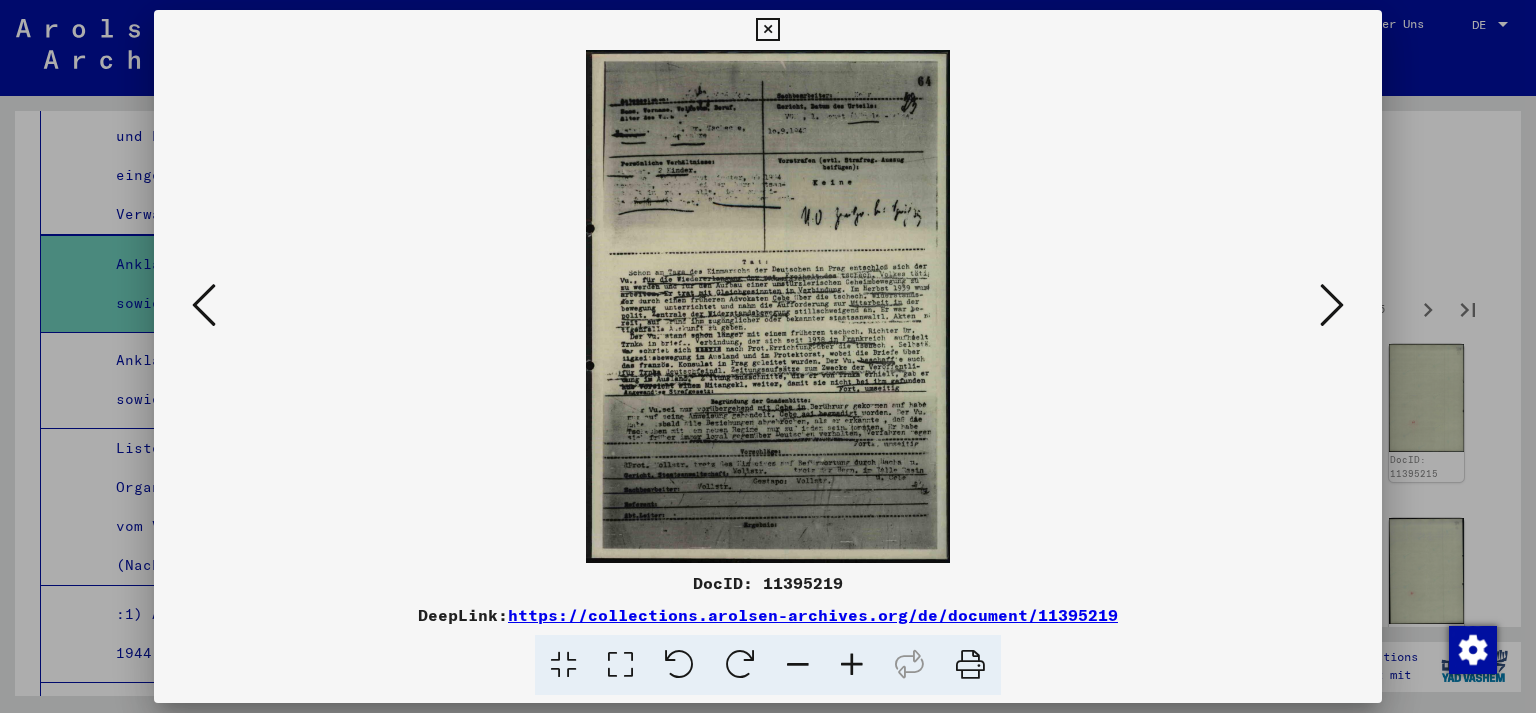click at bounding box center [1332, 305] 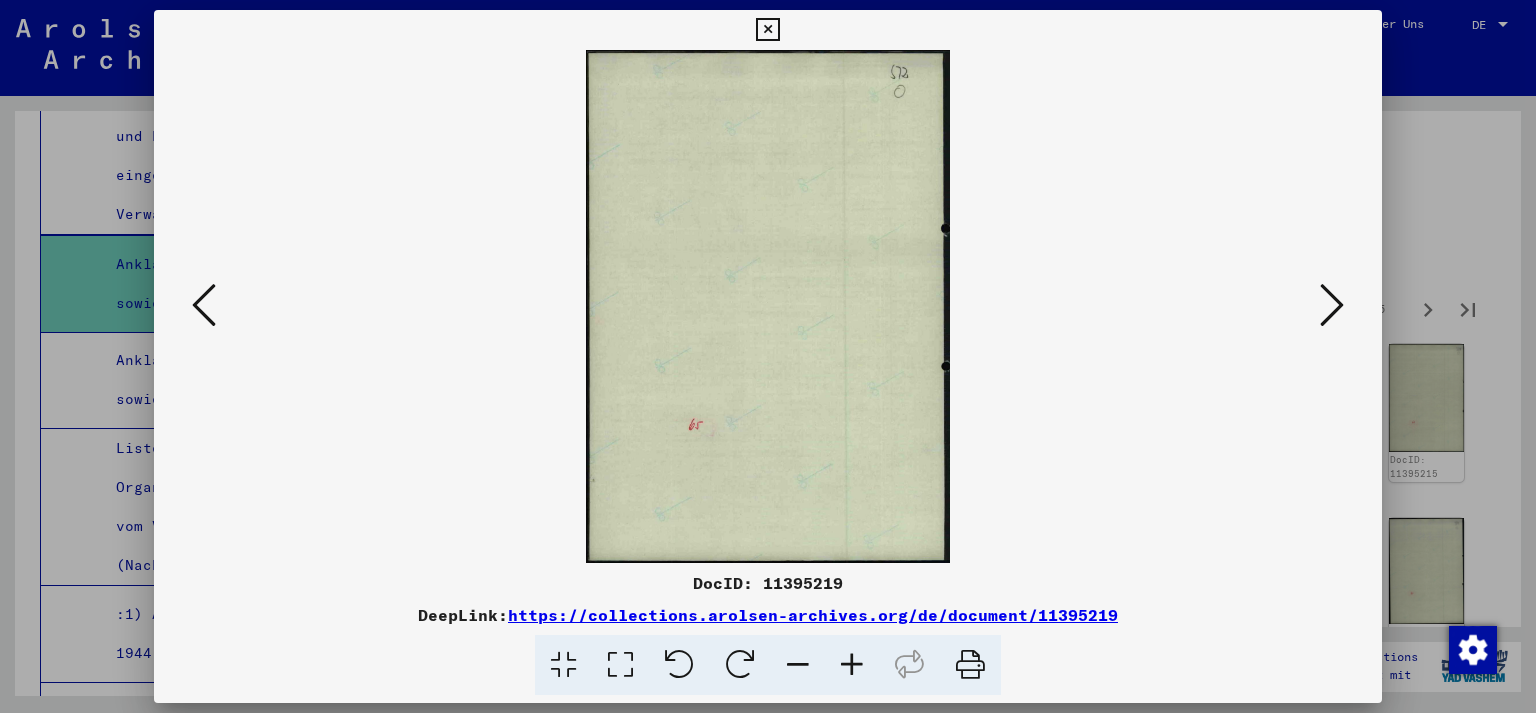 click at bounding box center [1332, 305] 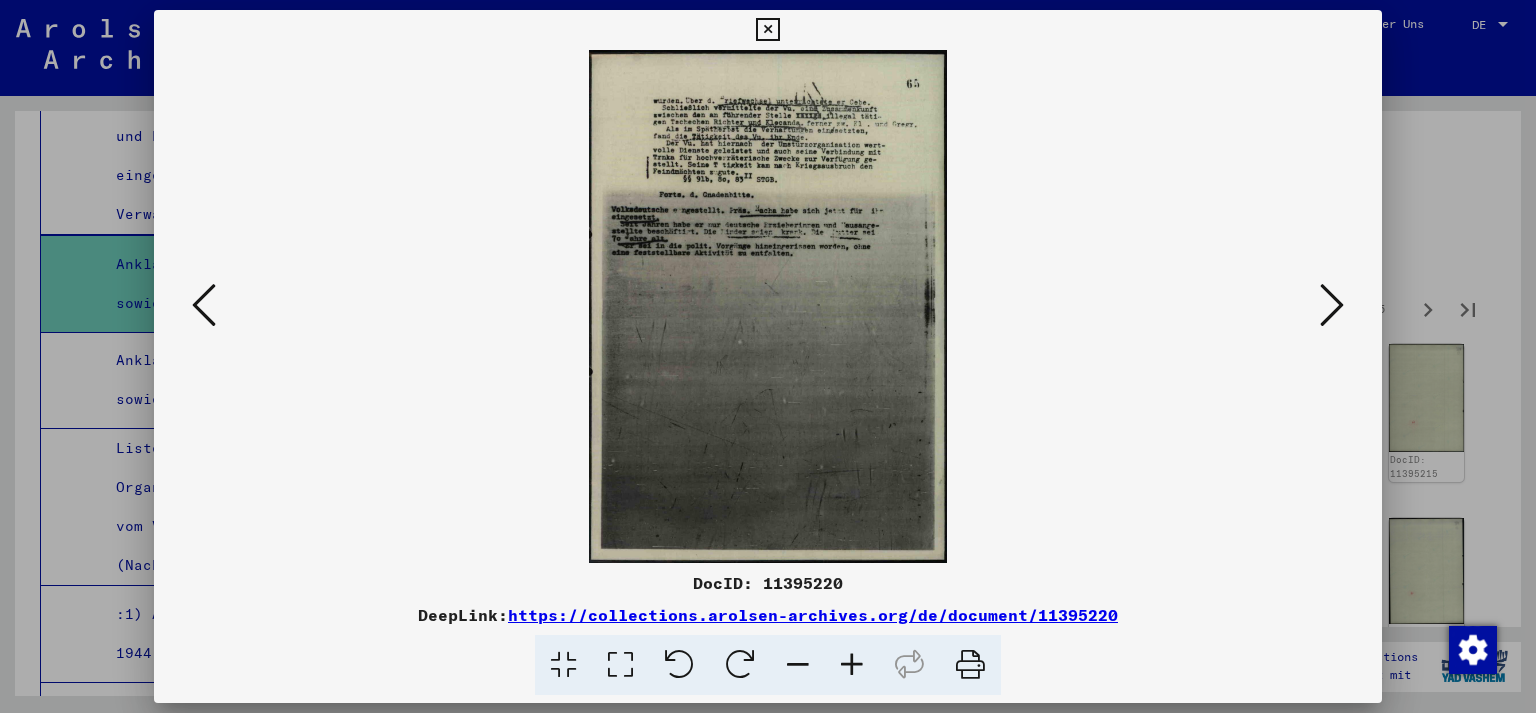 click at bounding box center [1332, 305] 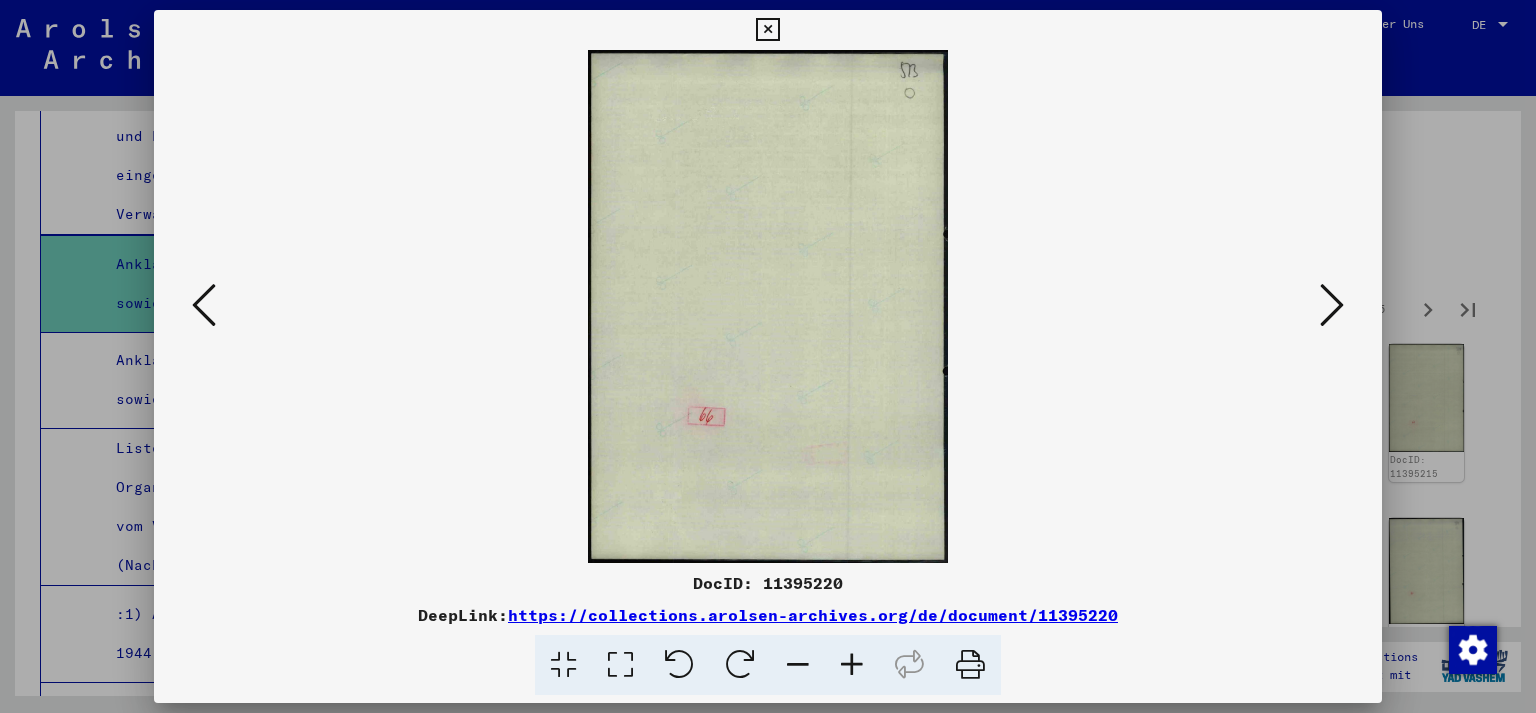 click at bounding box center (1332, 305) 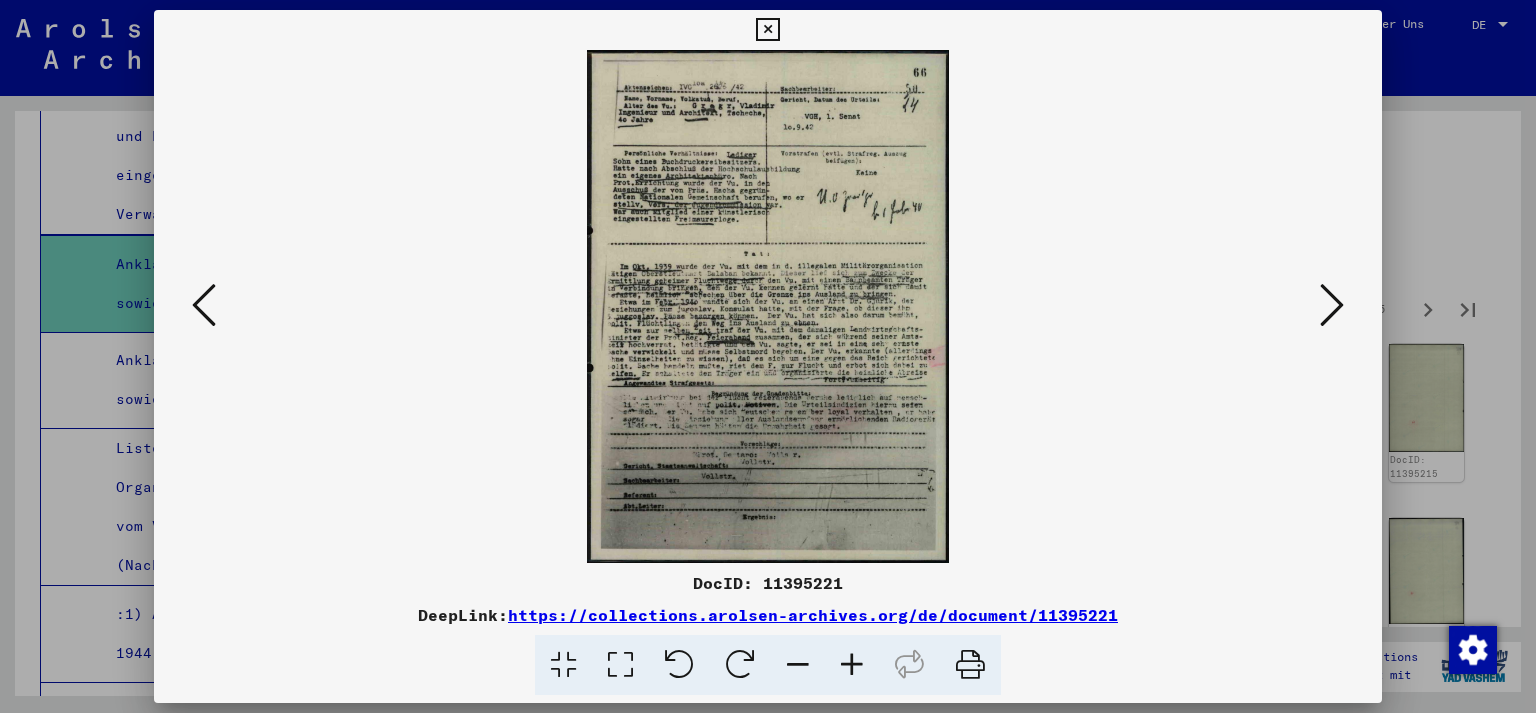 click at bounding box center [1332, 305] 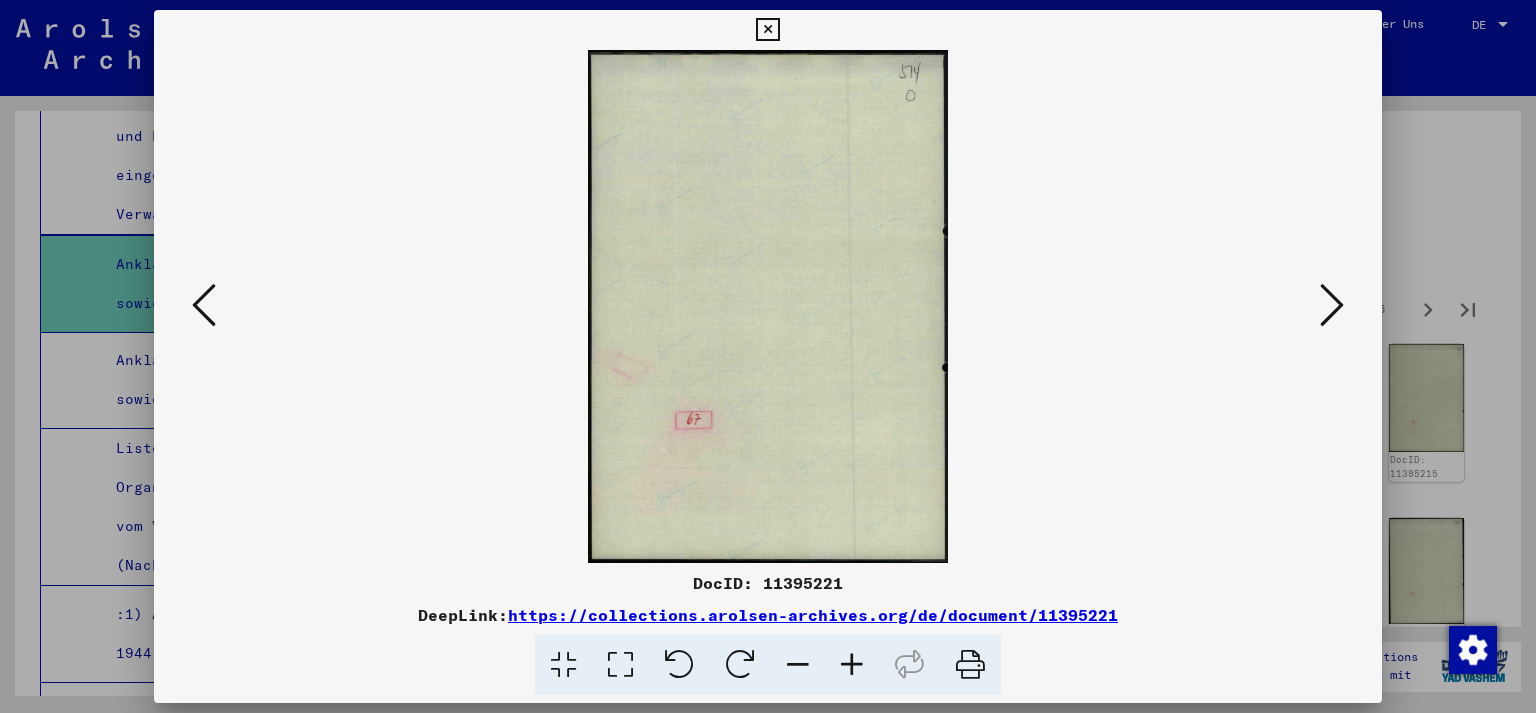 click at bounding box center (1332, 305) 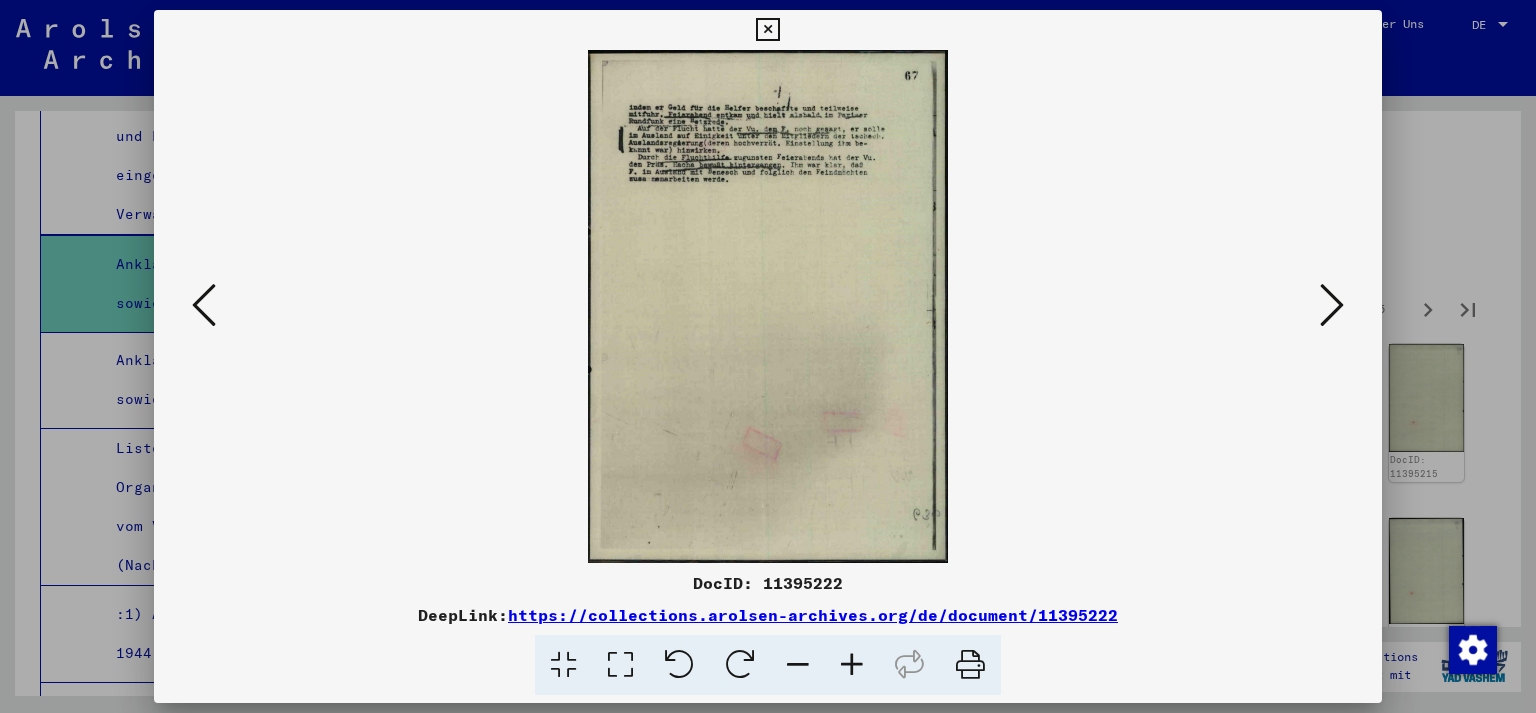 click at bounding box center (1332, 305) 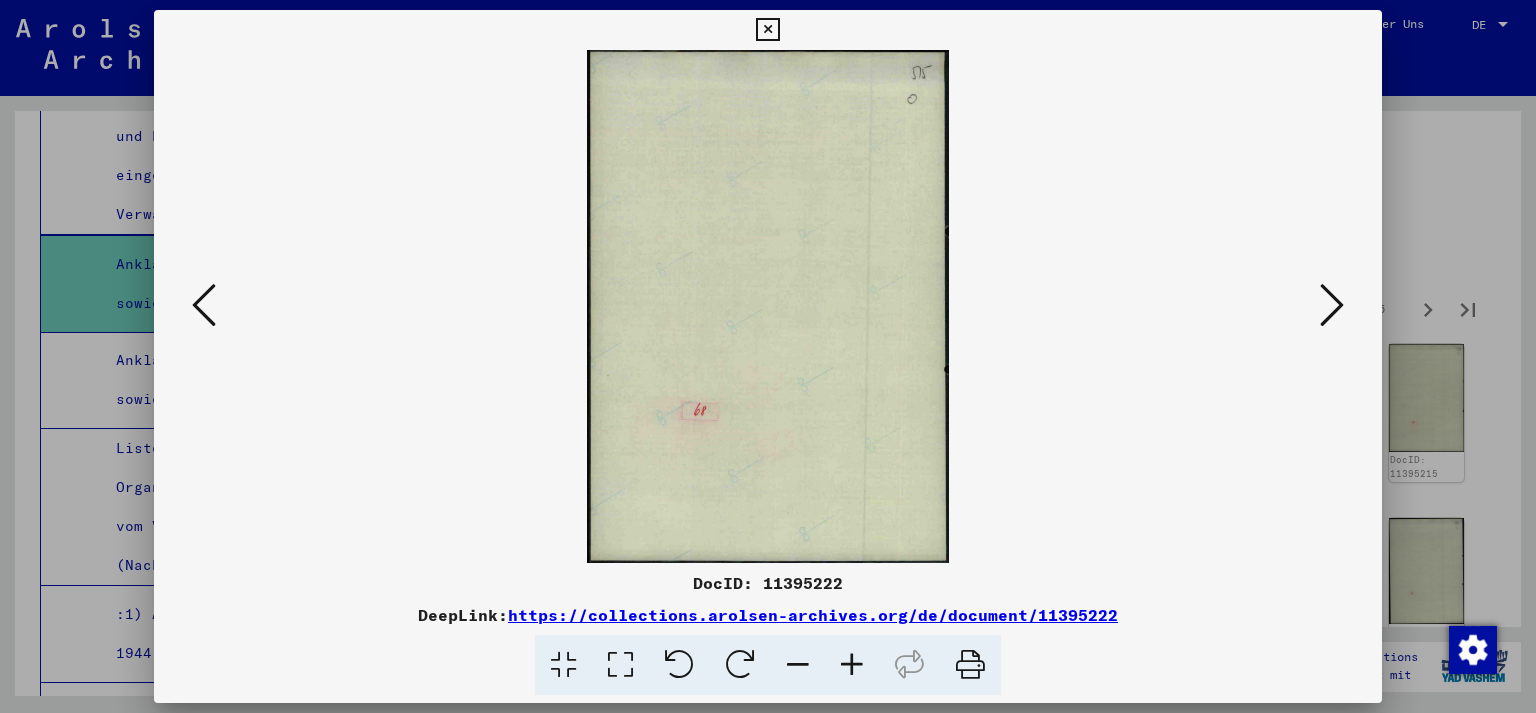 click at bounding box center [1332, 305] 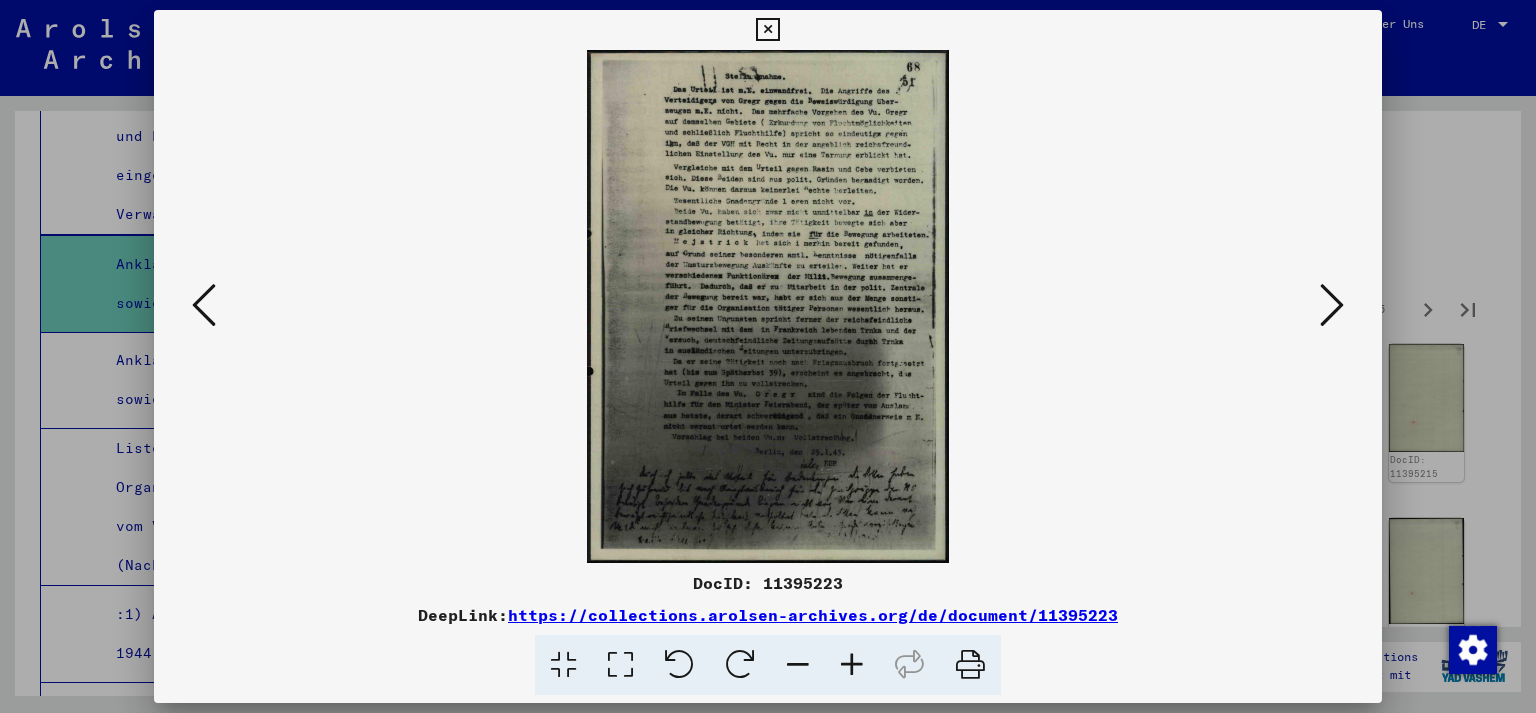 click at bounding box center (1332, 305) 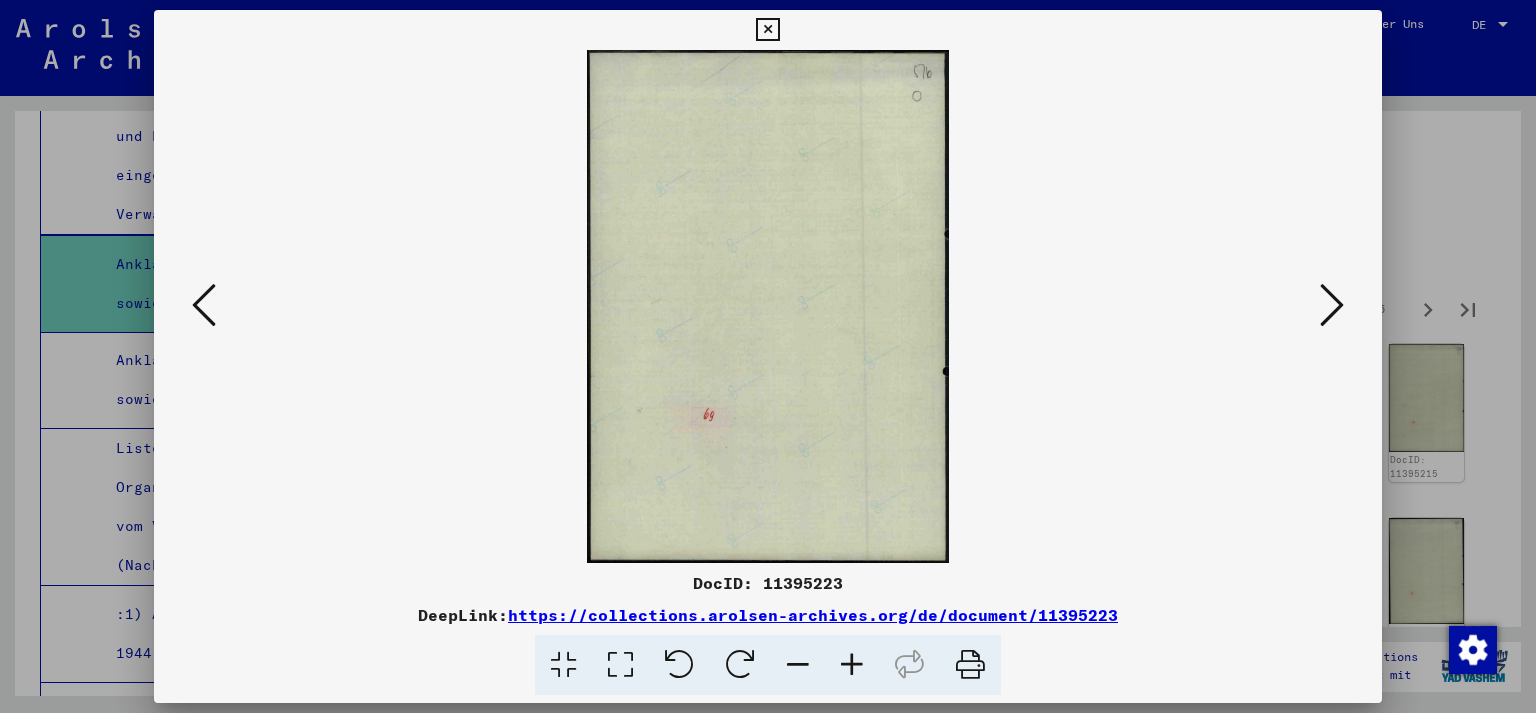 click at bounding box center (1332, 305) 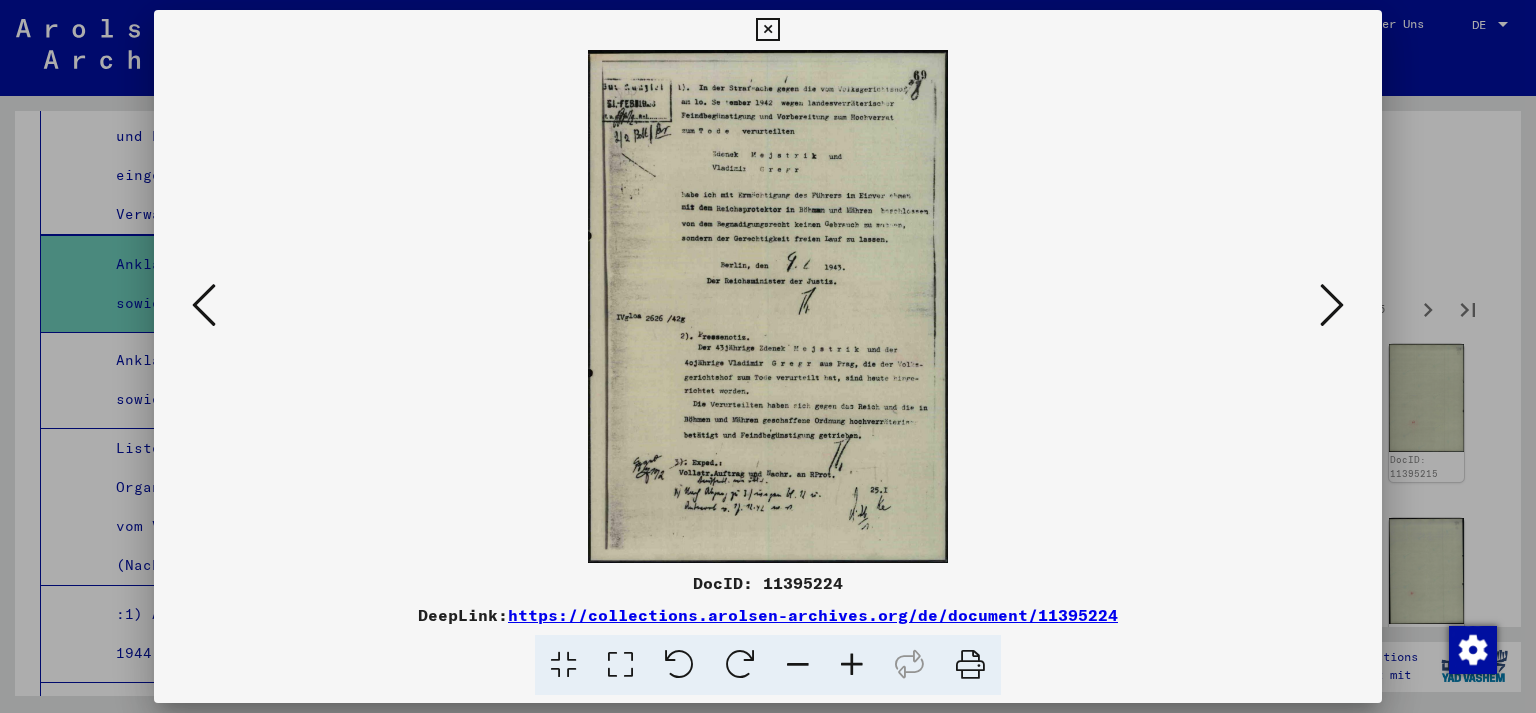 click at bounding box center (1332, 305) 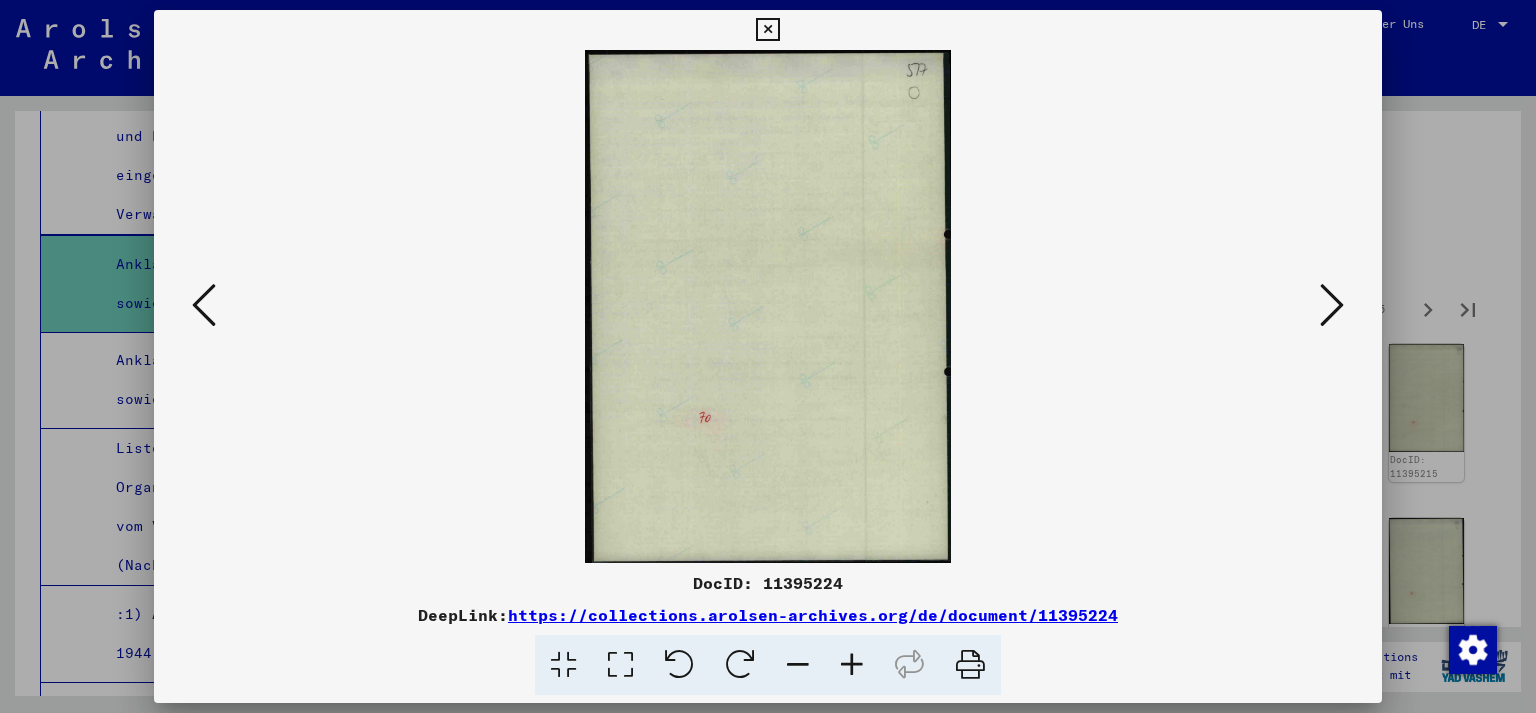 click at bounding box center (1332, 305) 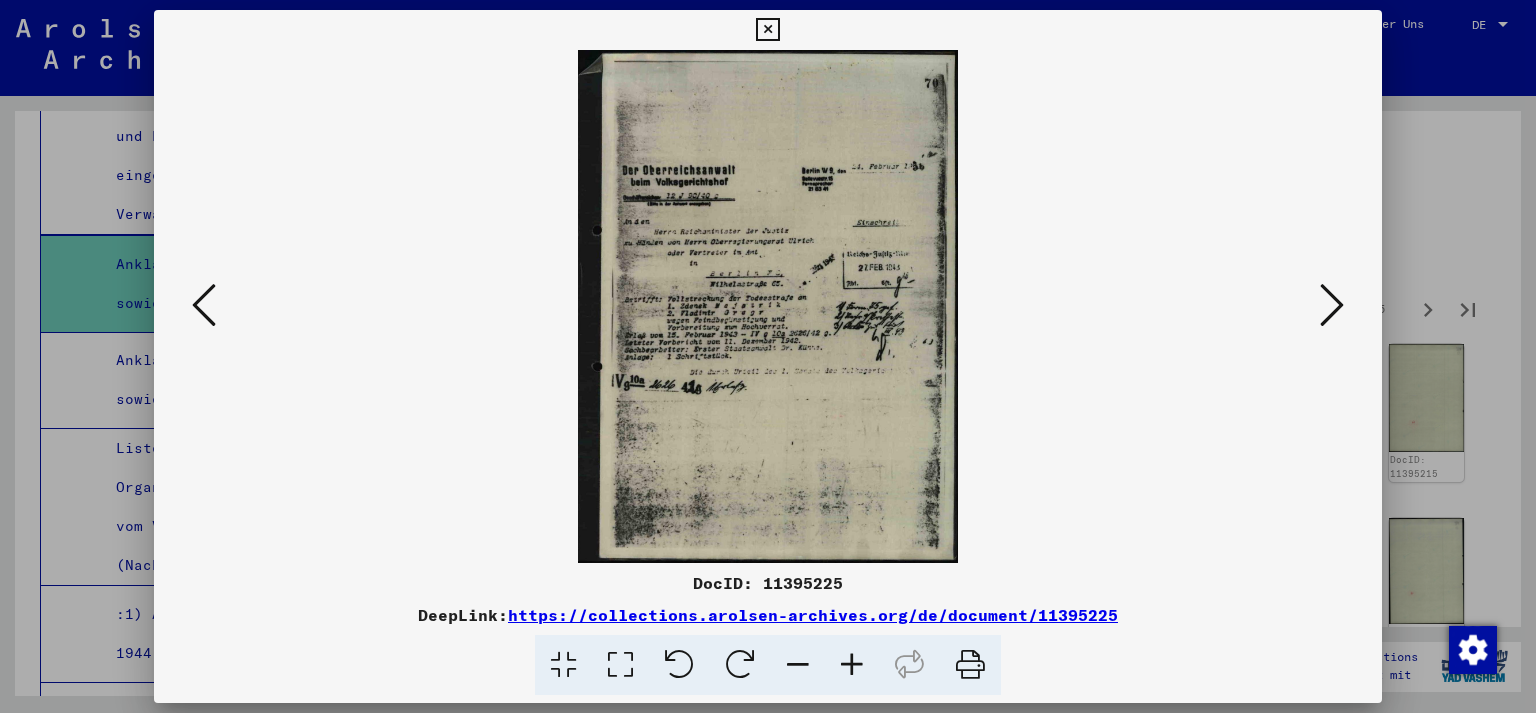 click at bounding box center (1332, 305) 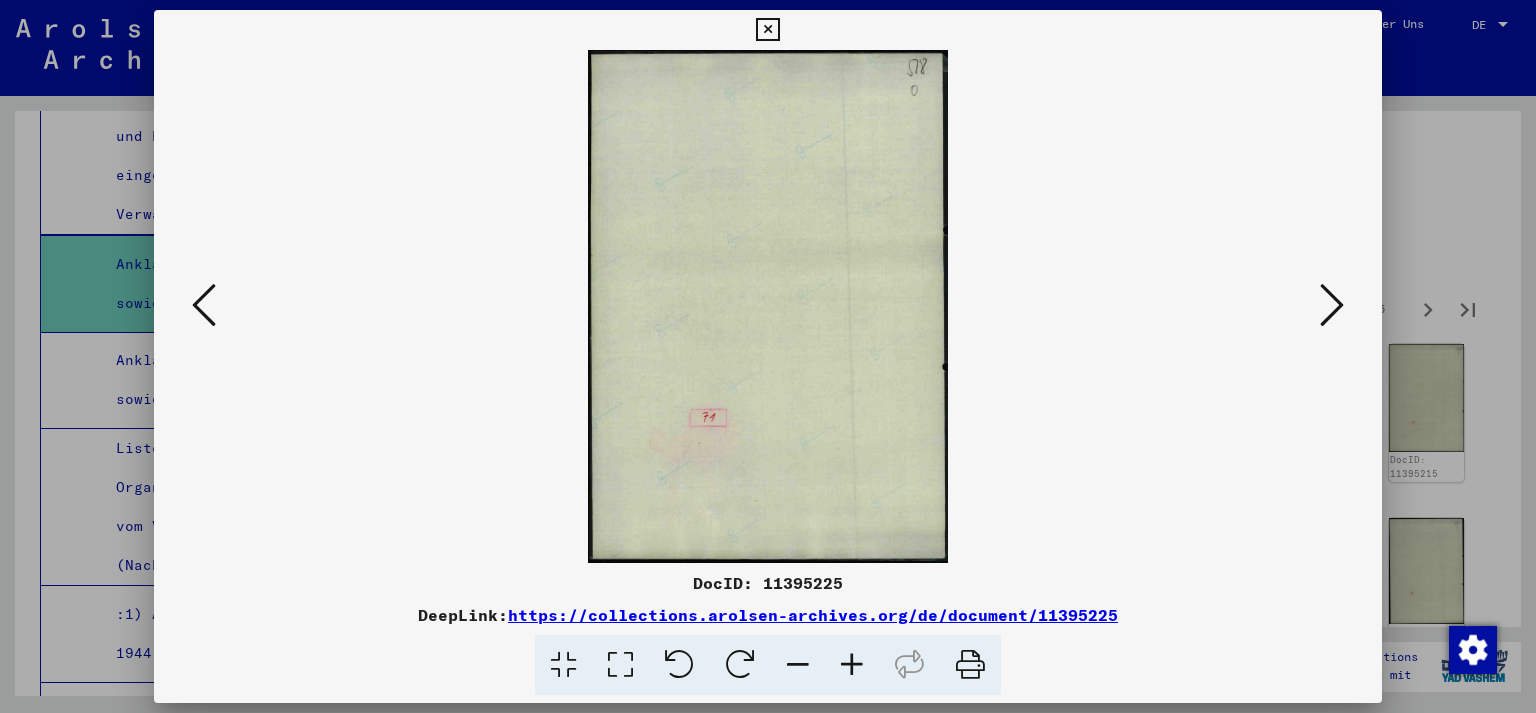 click at bounding box center (1332, 305) 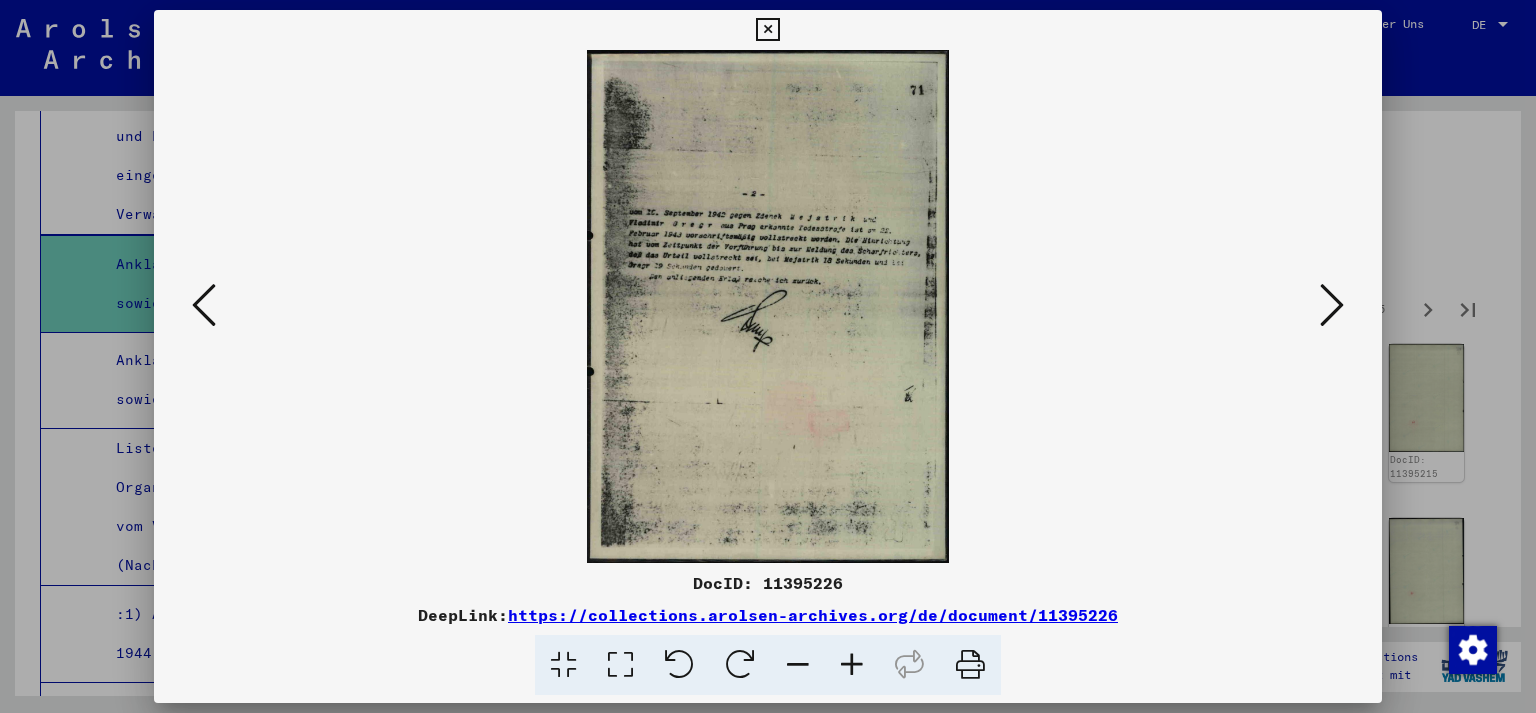 click at bounding box center [1332, 305] 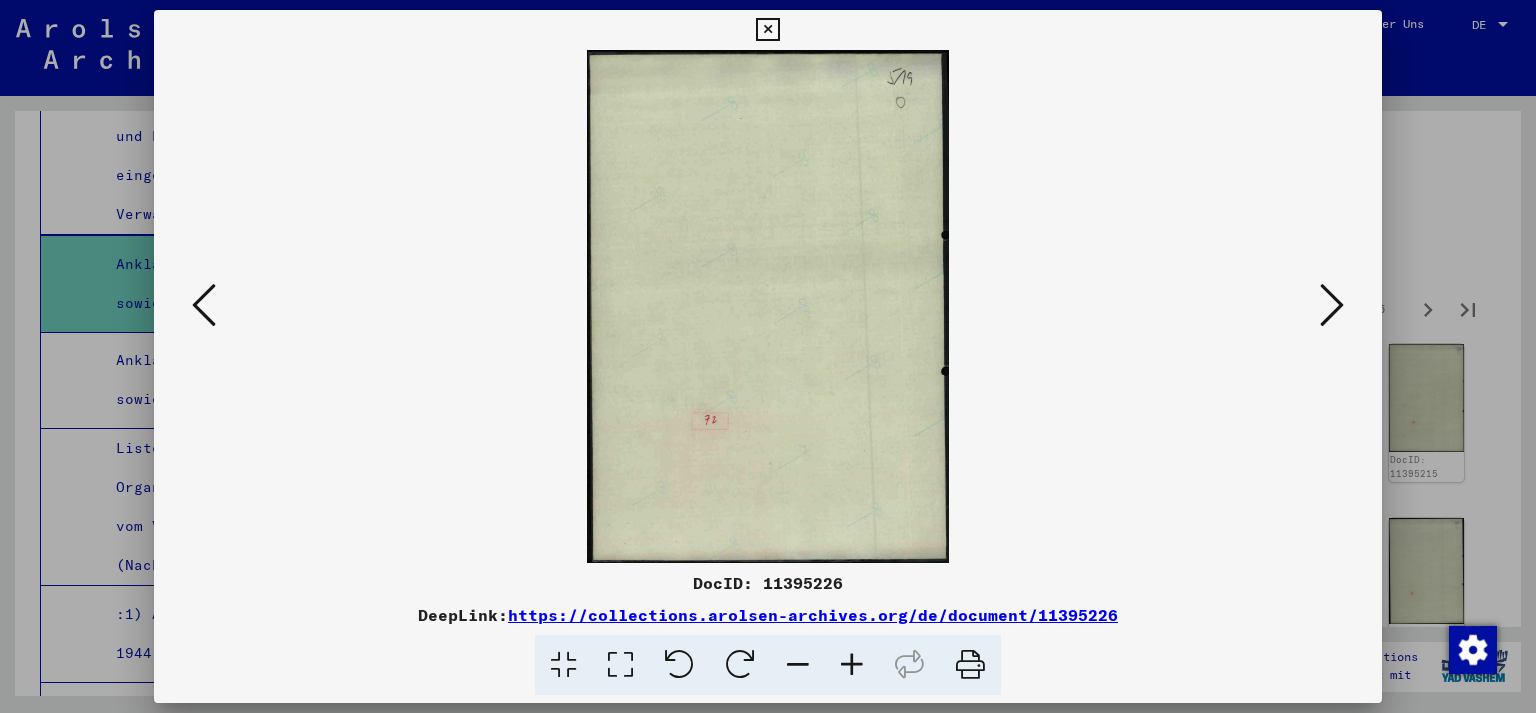 click at bounding box center [1332, 305] 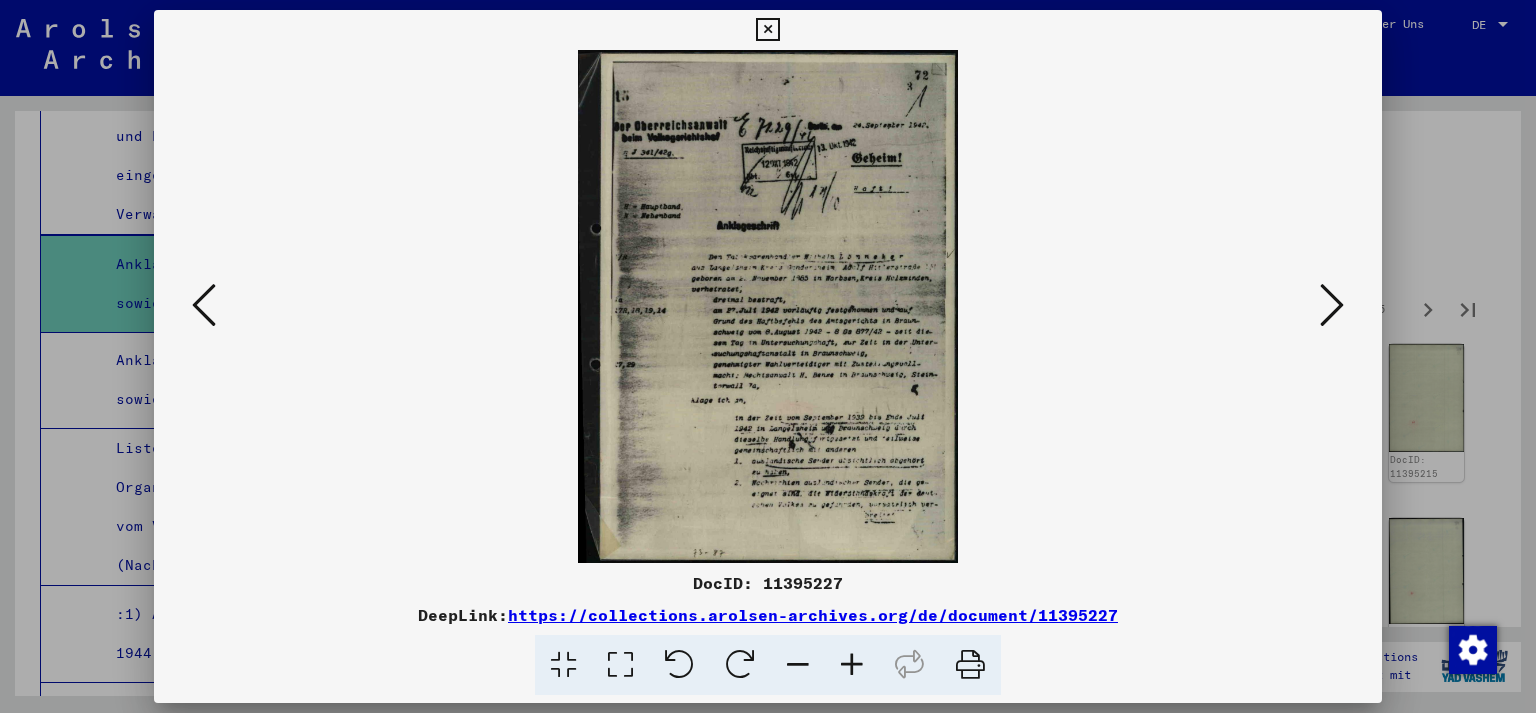 click at bounding box center [1332, 305] 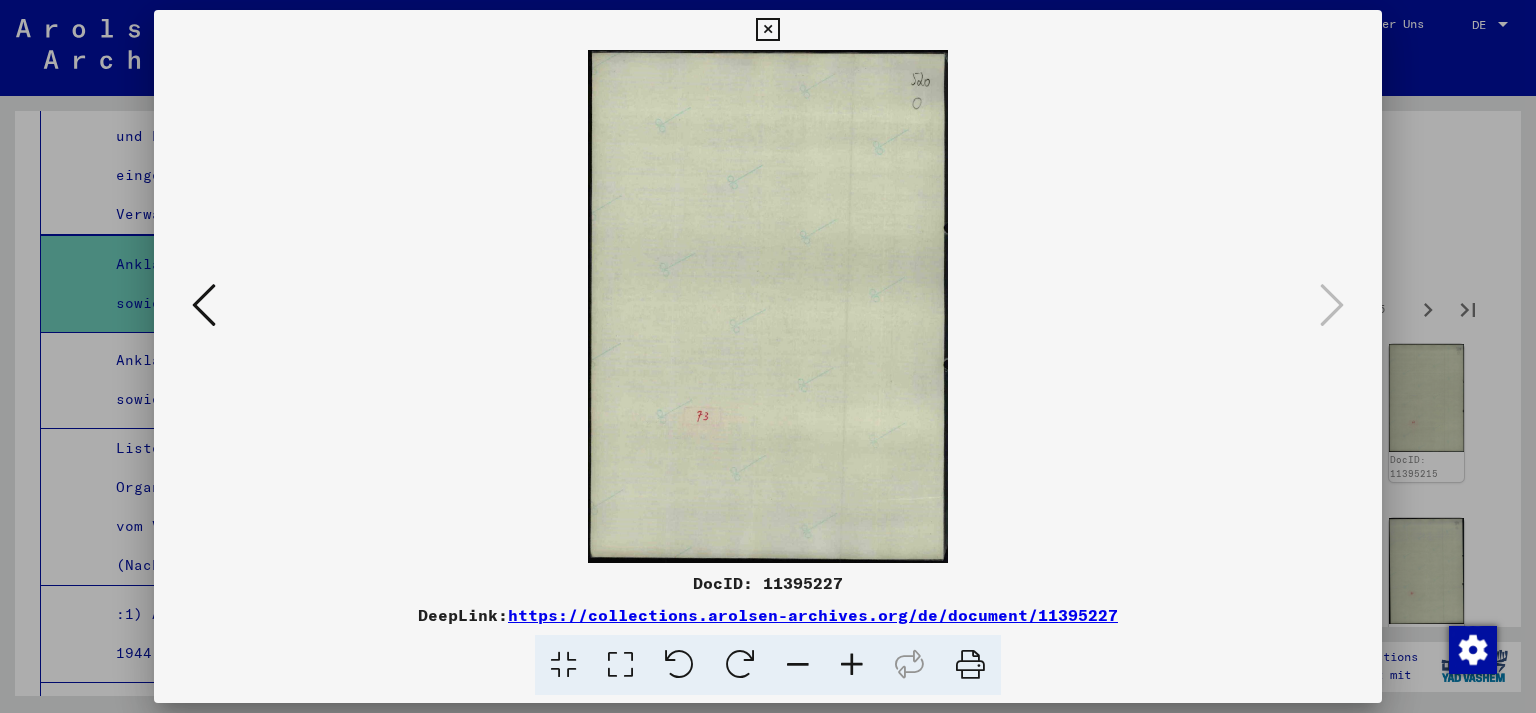 click at bounding box center (768, 356) 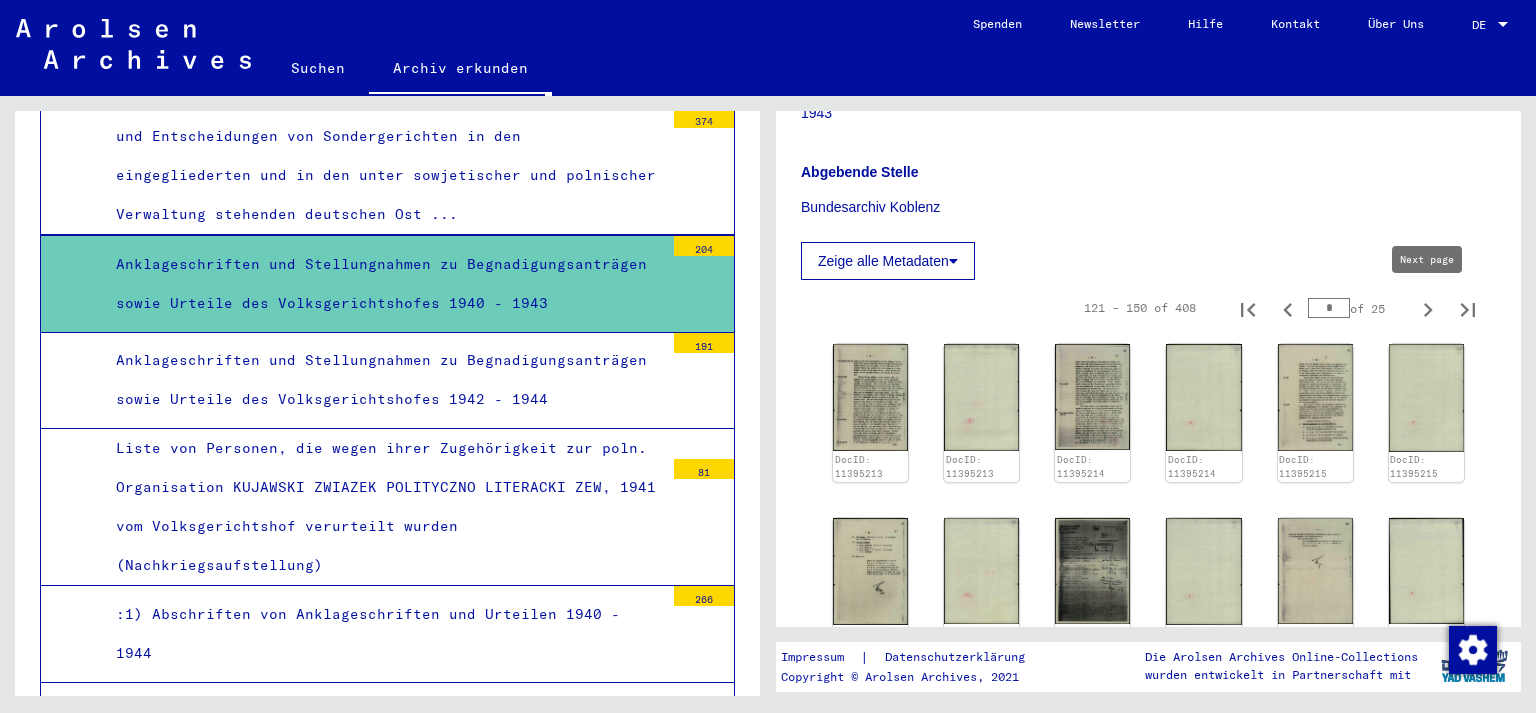 click 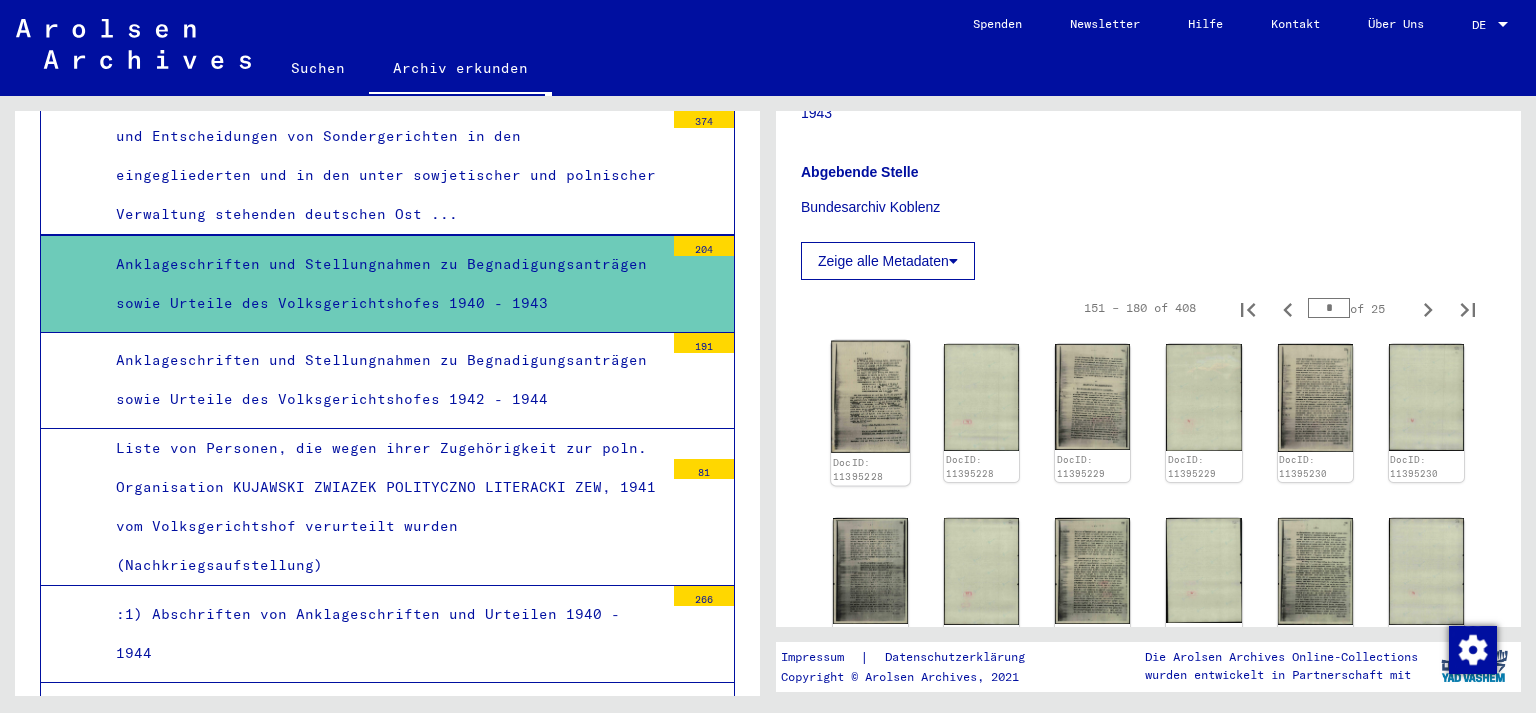 click 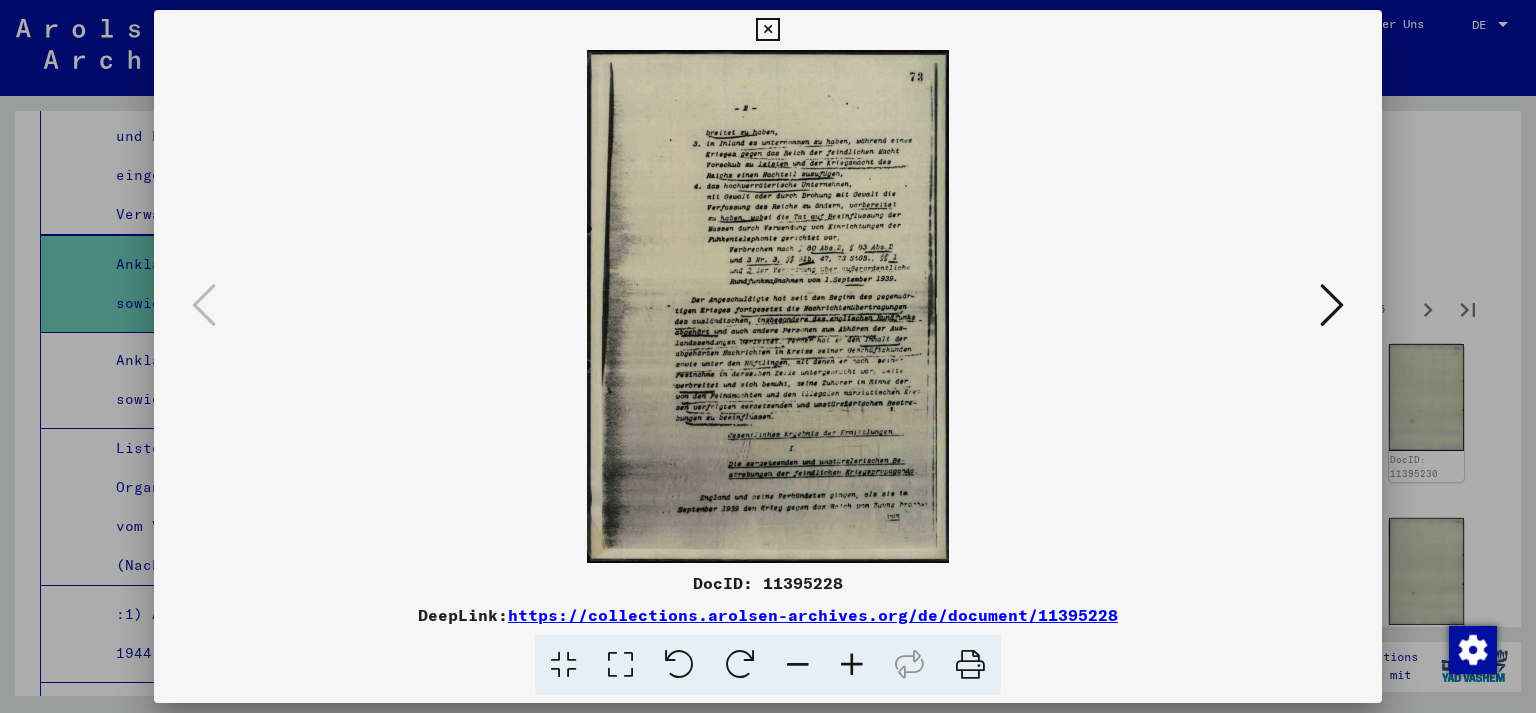 click at bounding box center [768, 306] 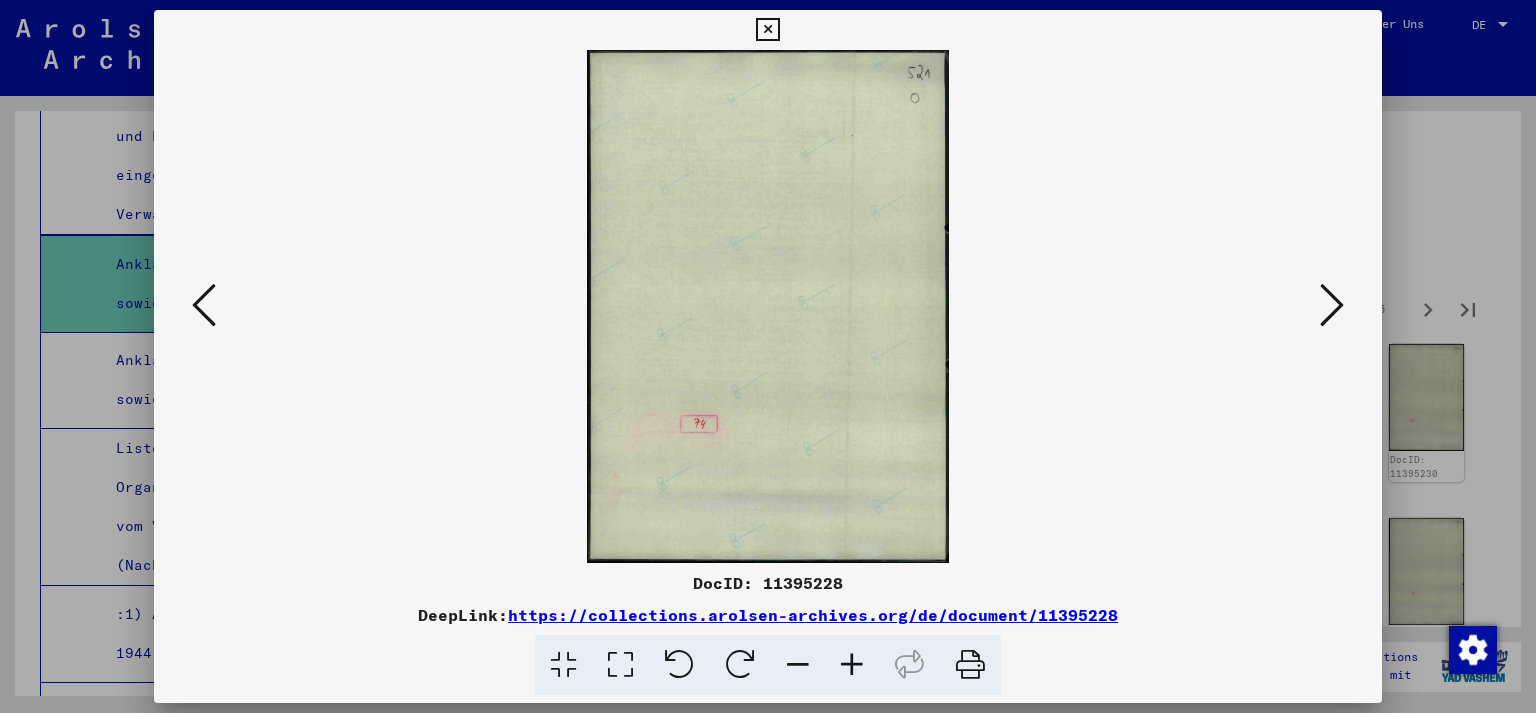 click at bounding box center [1332, 305] 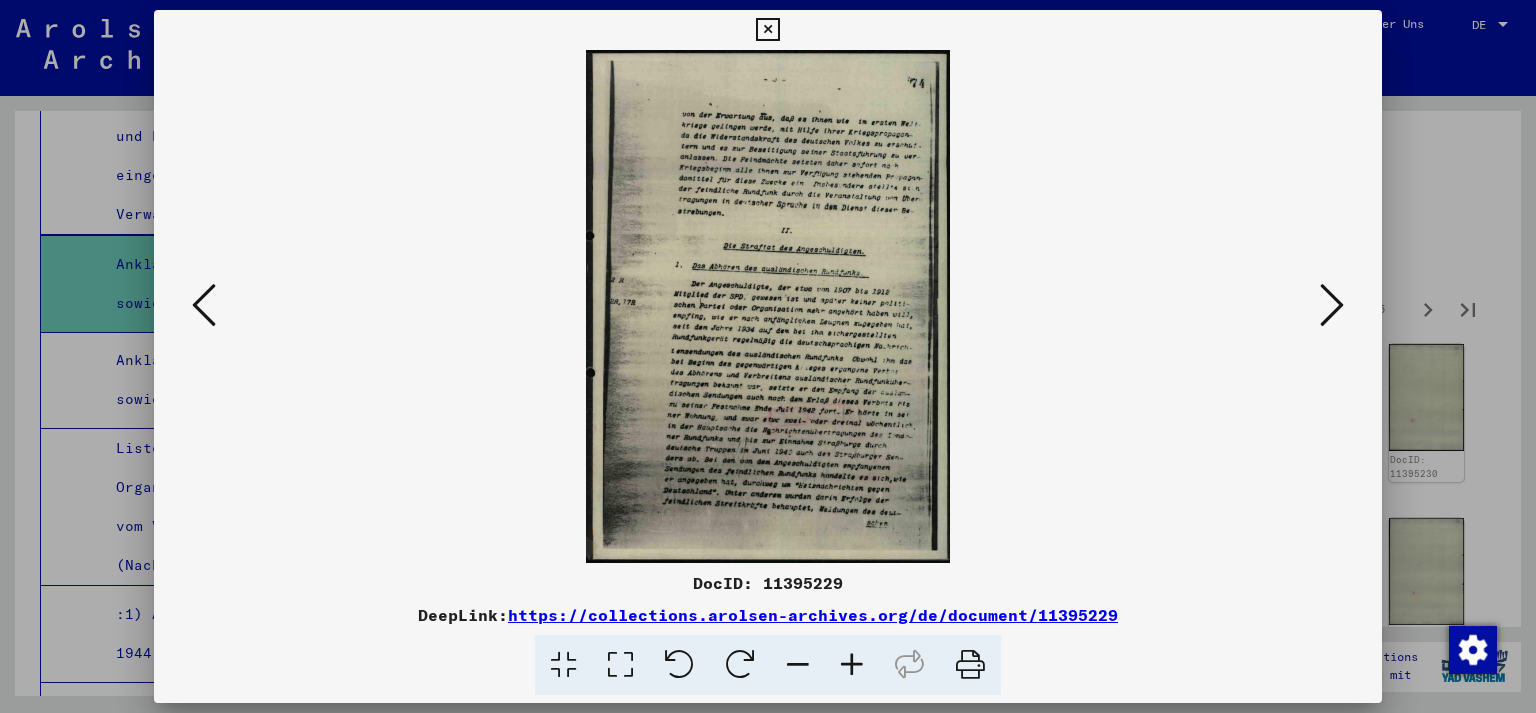click at bounding box center (1332, 305) 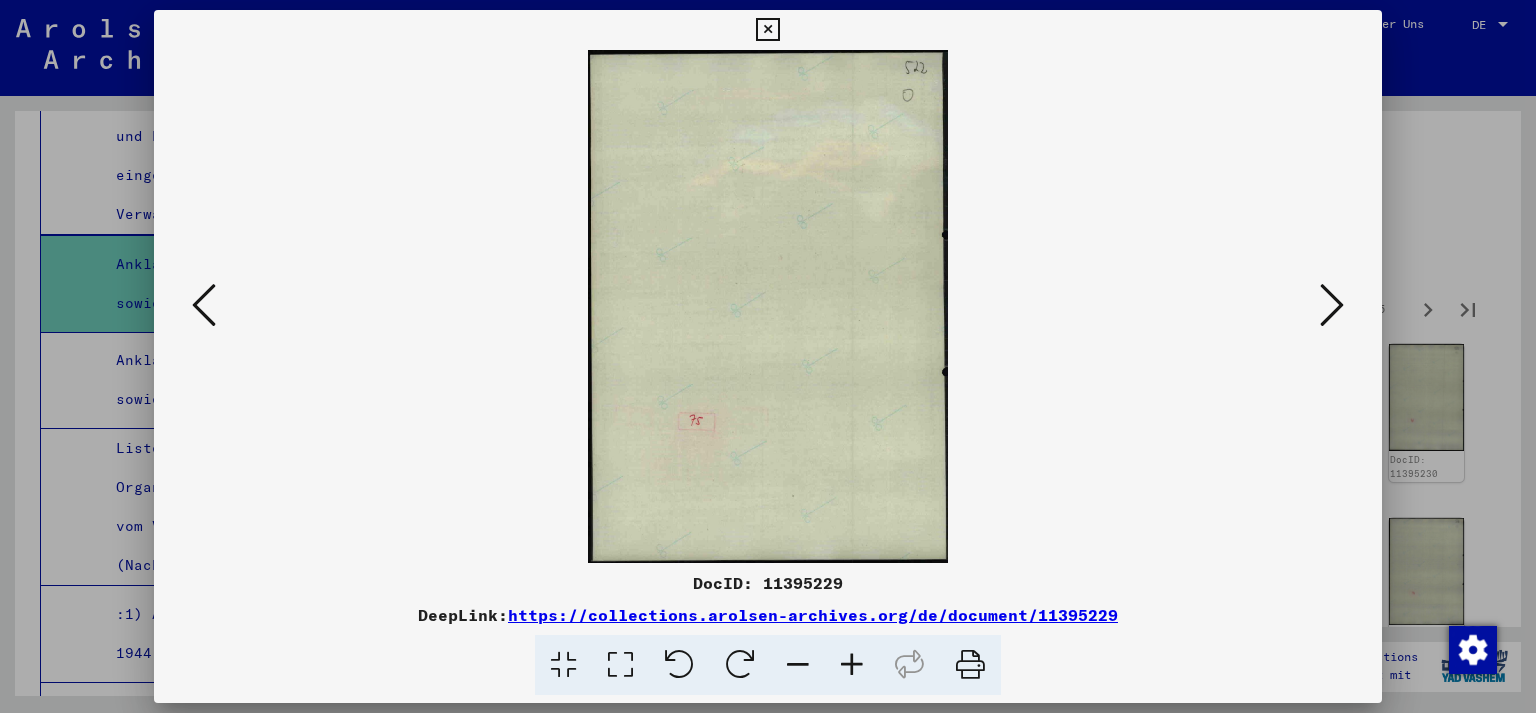 click at bounding box center [1332, 305] 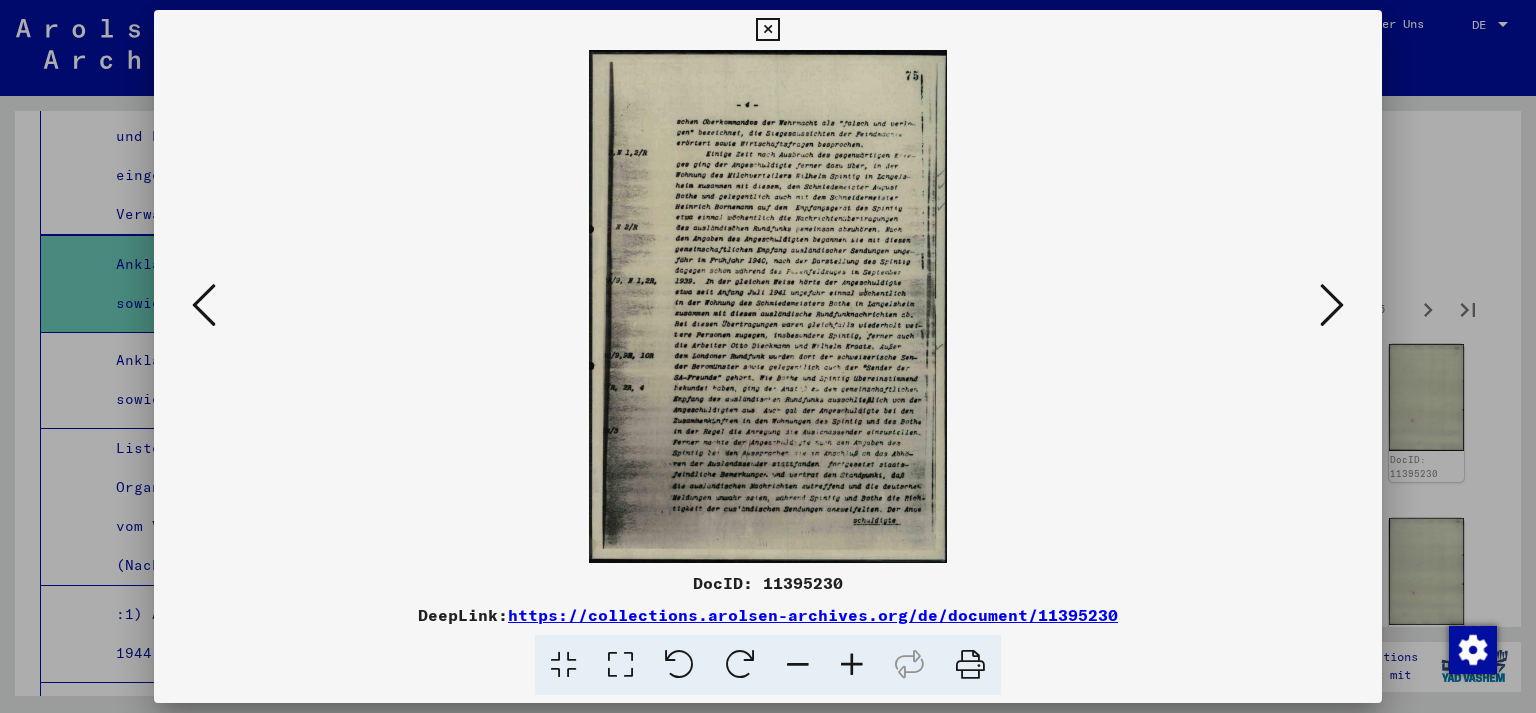 click at bounding box center (1332, 305) 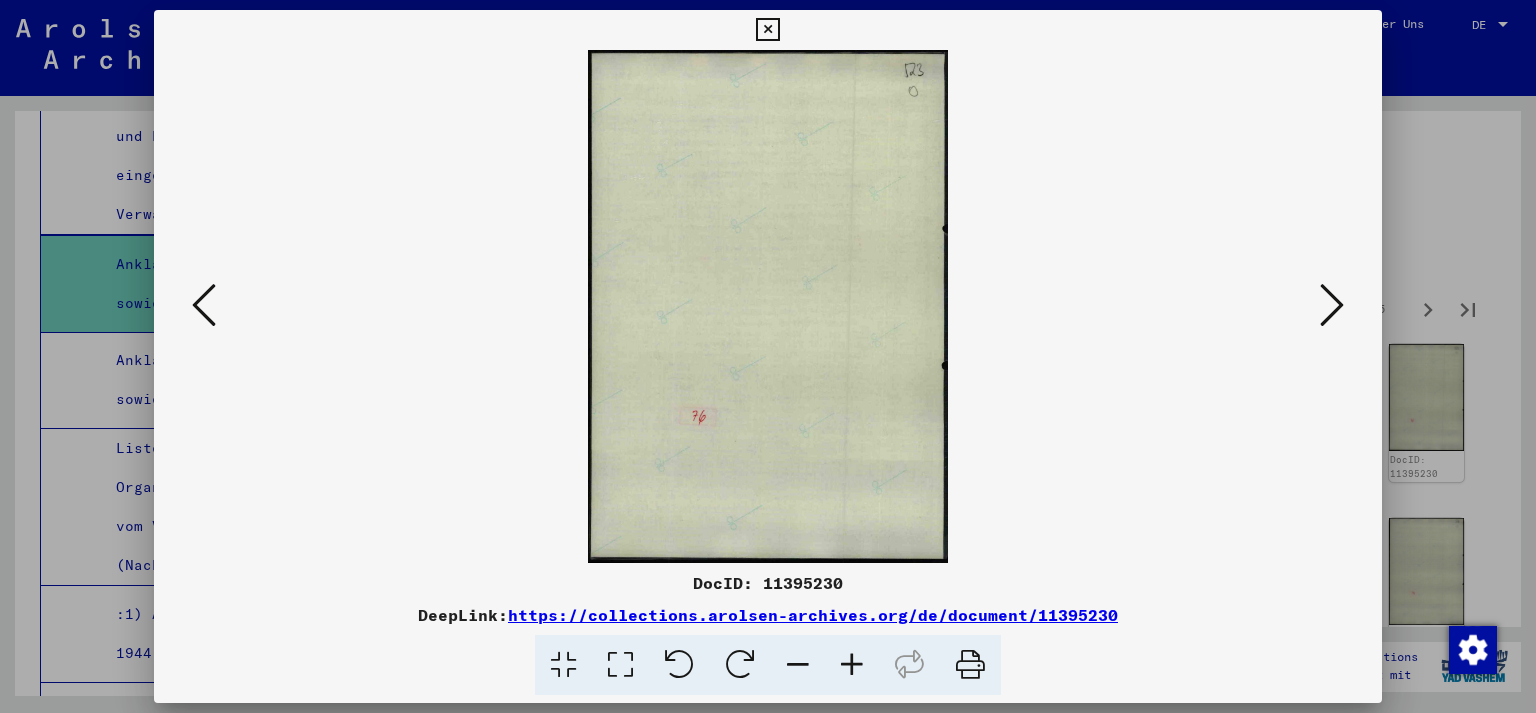 click at bounding box center (1332, 305) 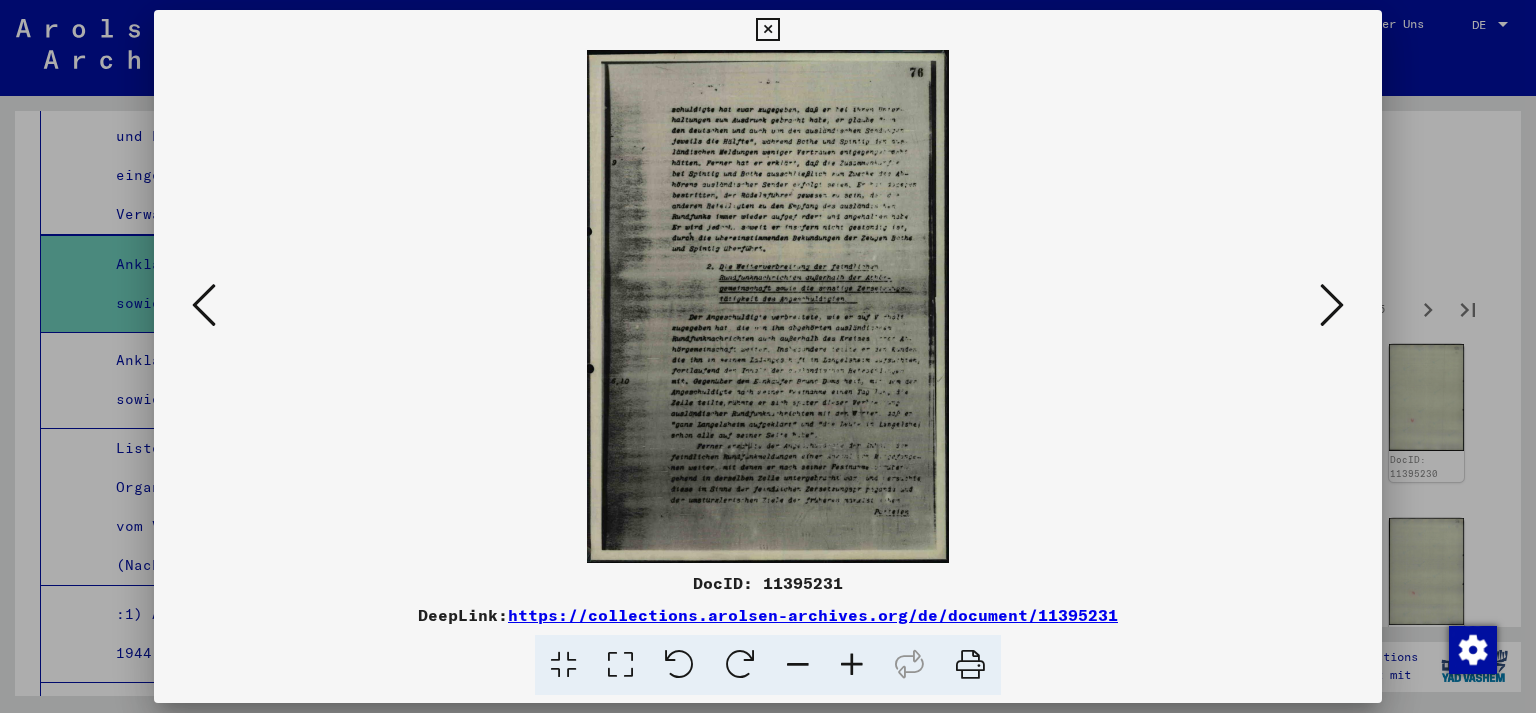 click at bounding box center (1332, 305) 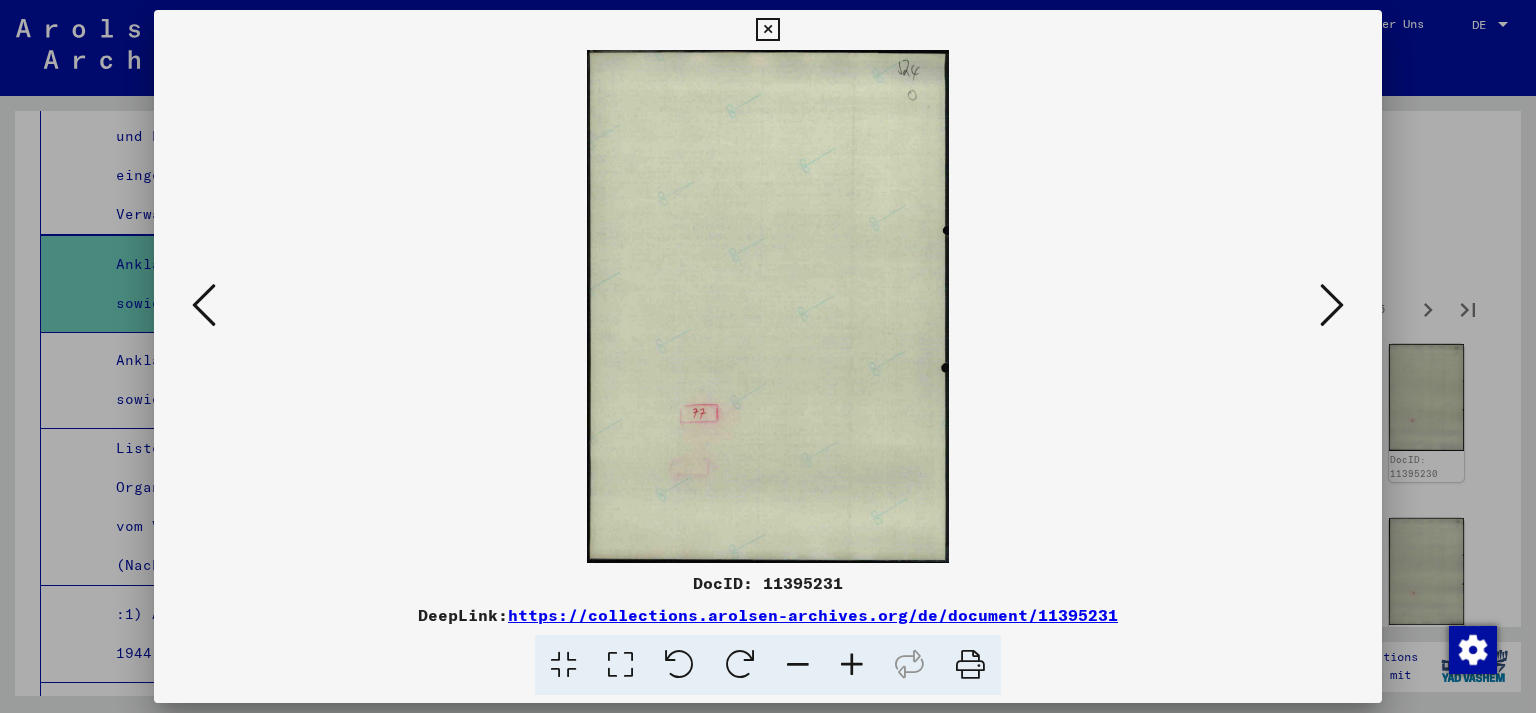 click at bounding box center (1332, 305) 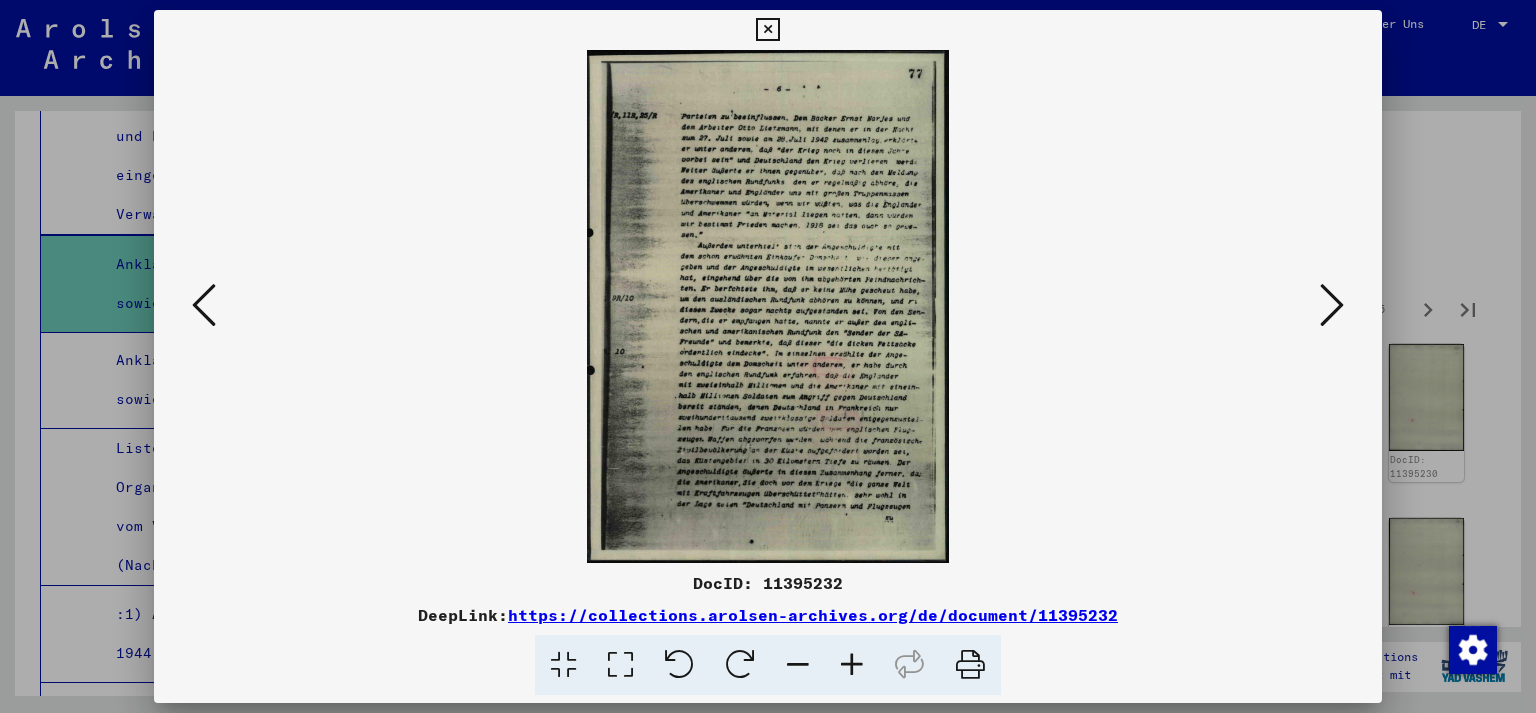 click at bounding box center (1332, 305) 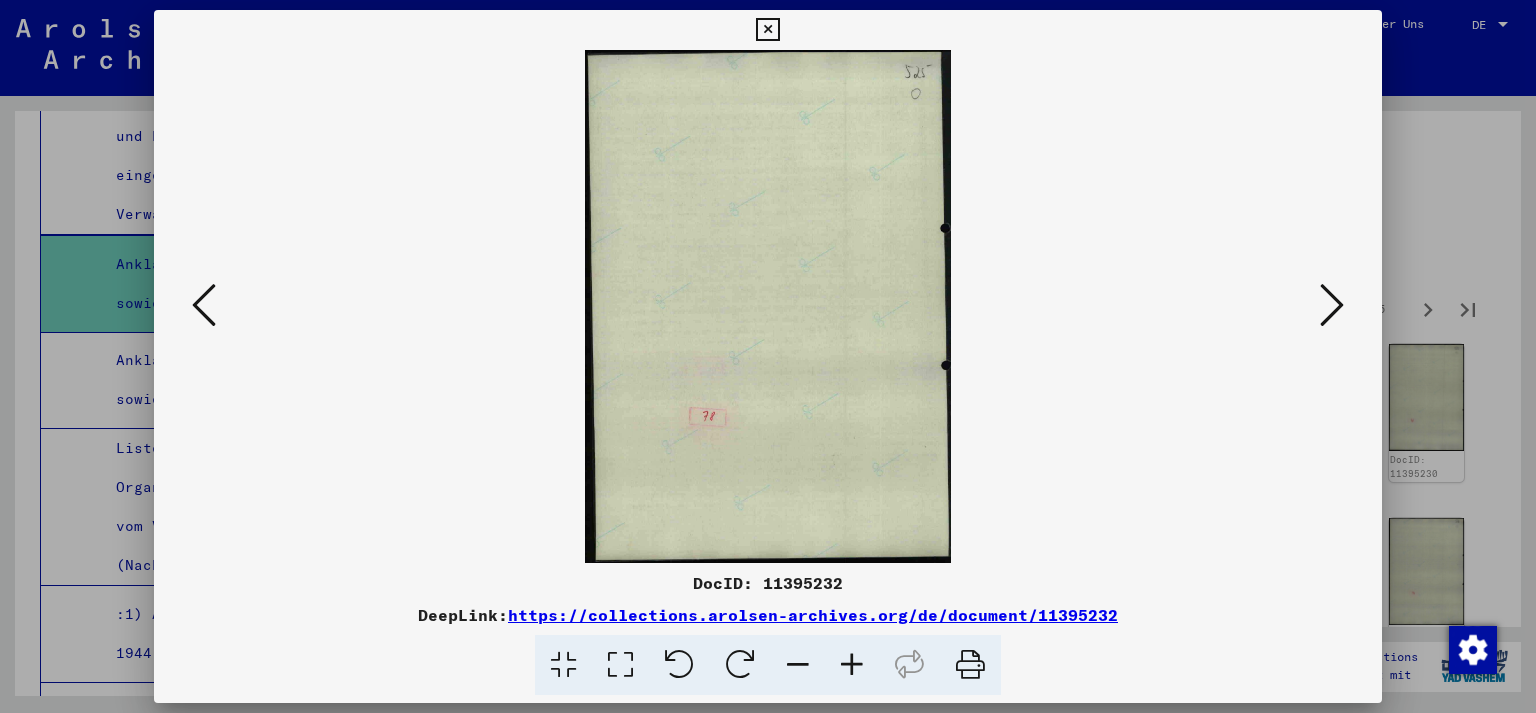 click at bounding box center (1332, 305) 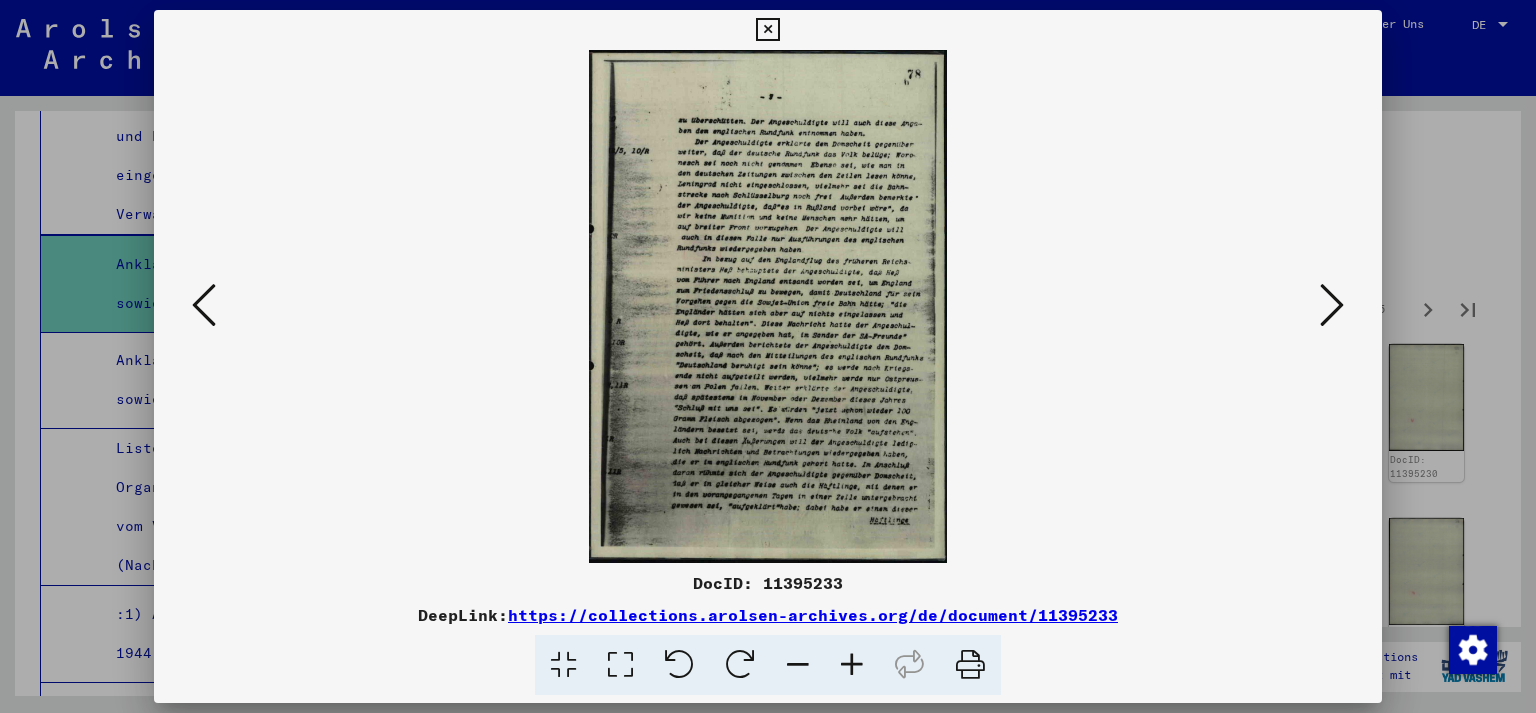 click at bounding box center (1332, 305) 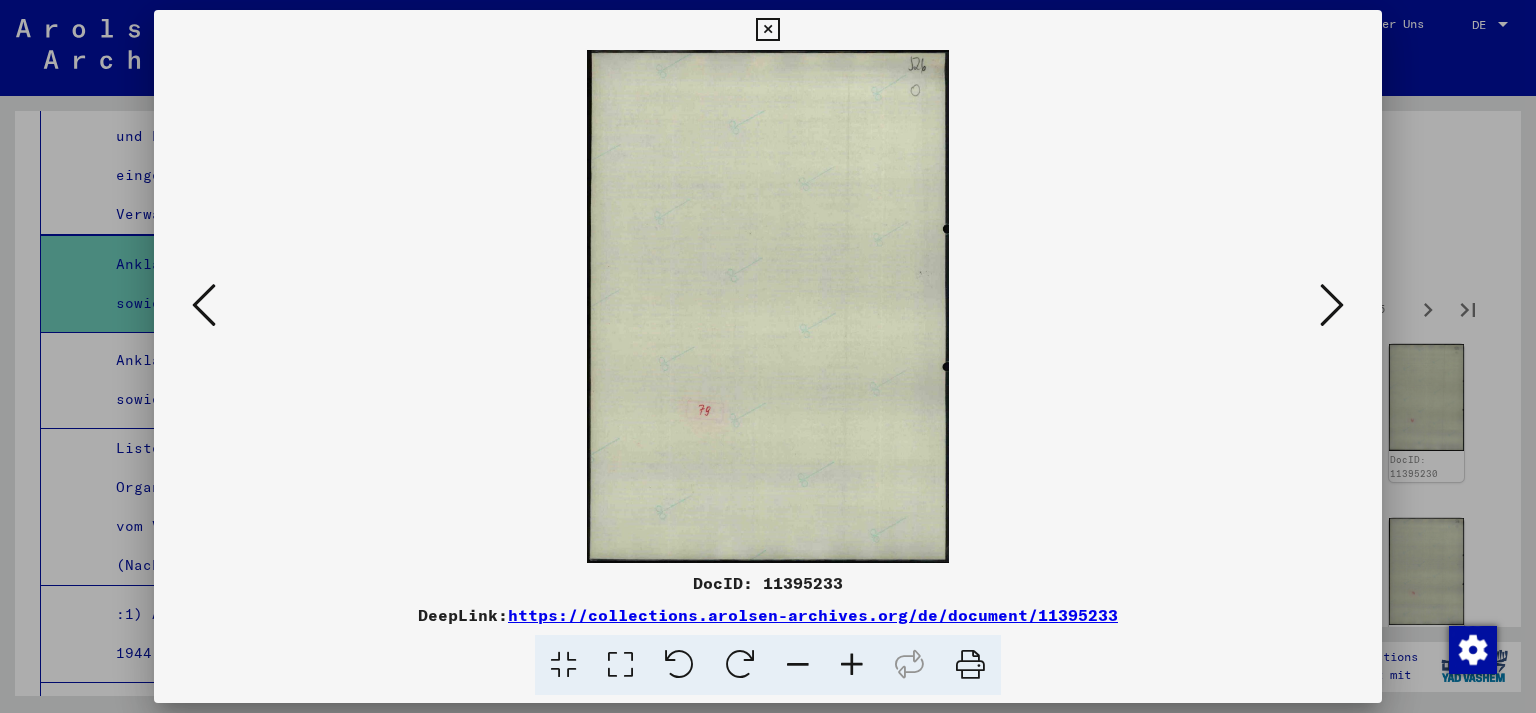 click at bounding box center (1332, 305) 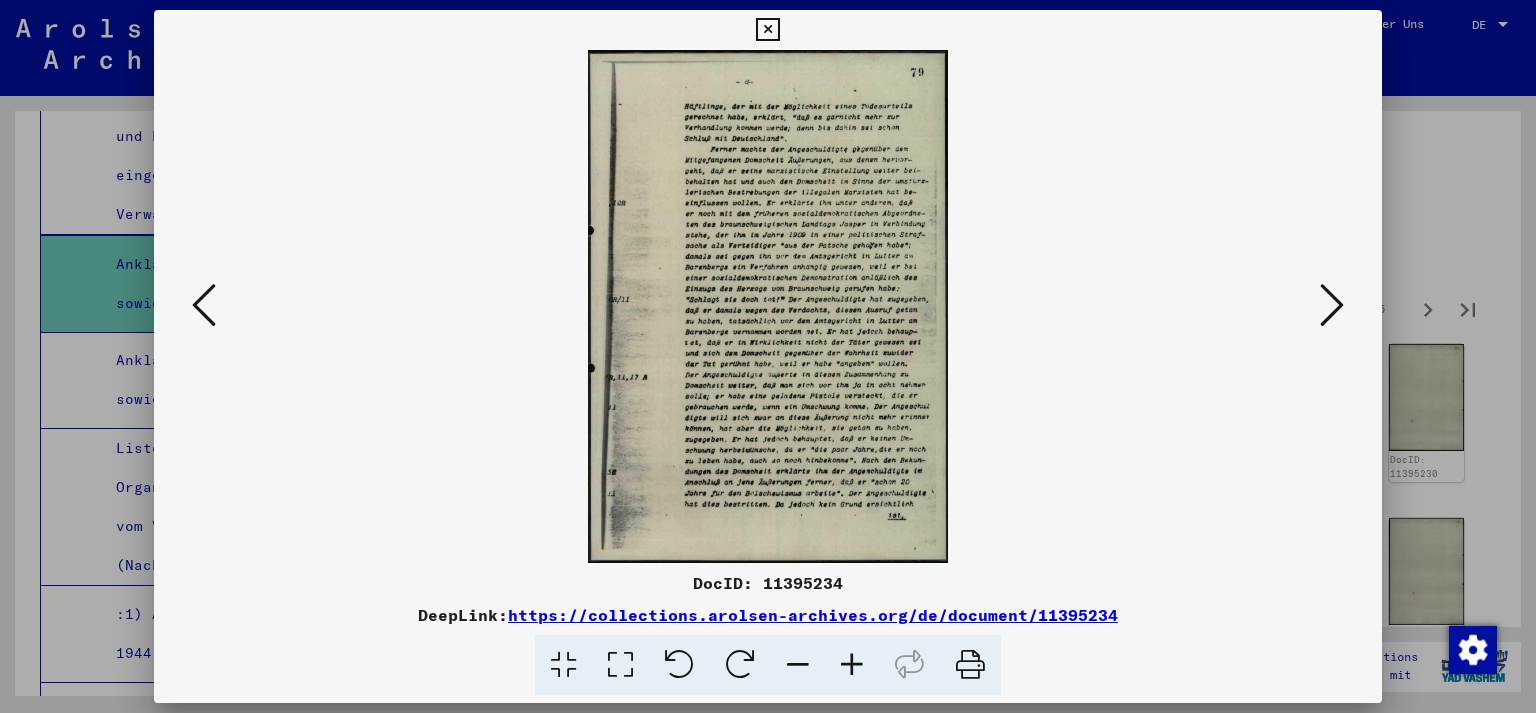 click at bounding box center [1332, 305] 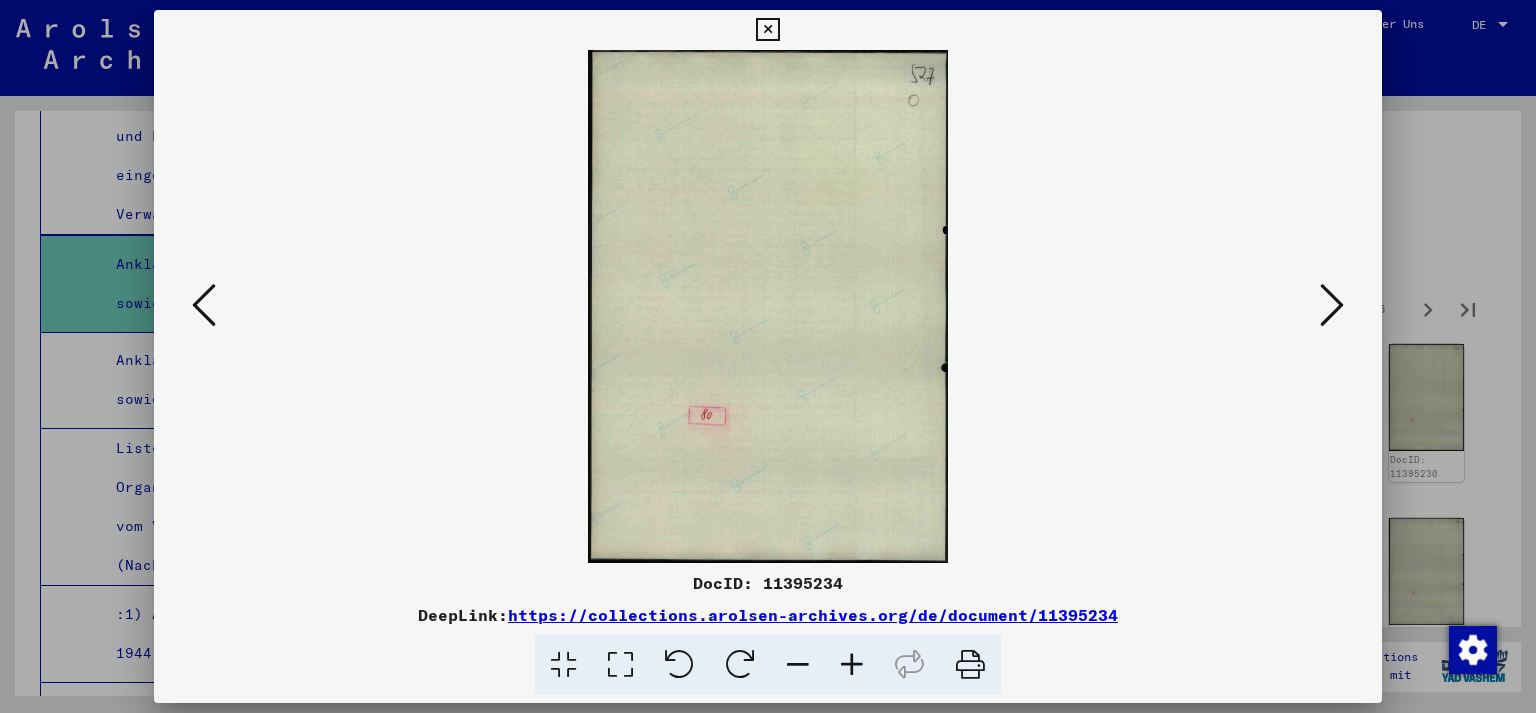 click at bounding box center [1332, 305] 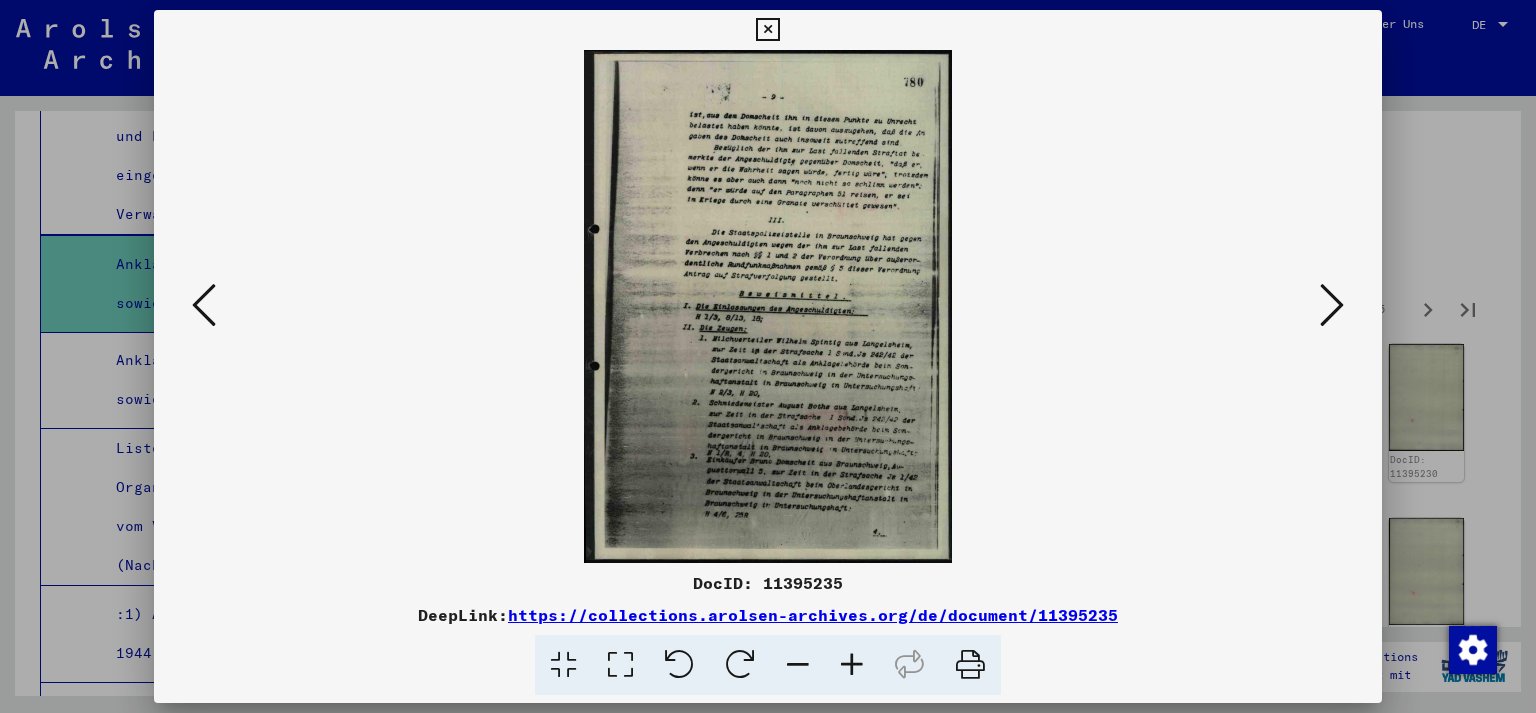 click at bounding box center (1332, 305) 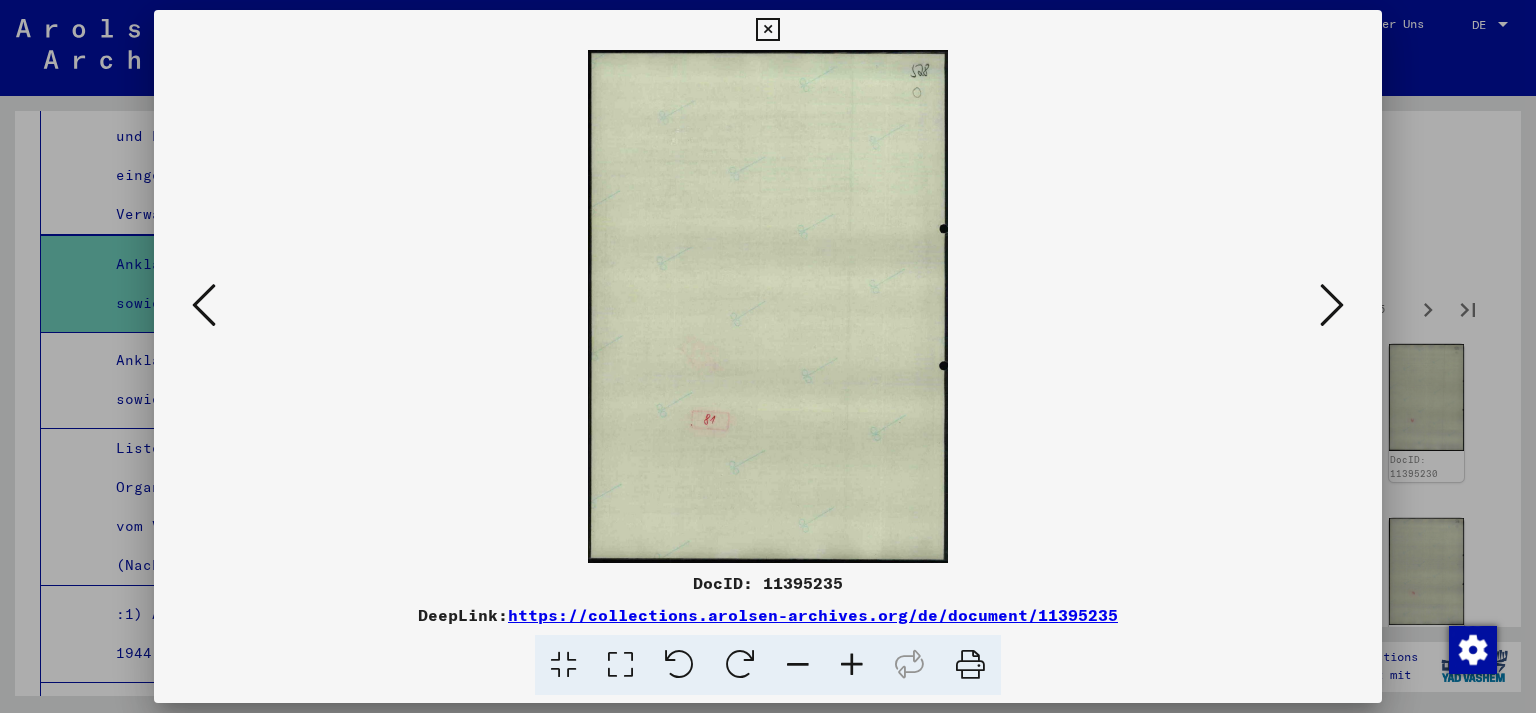 click at bounding box center [1332, 305] 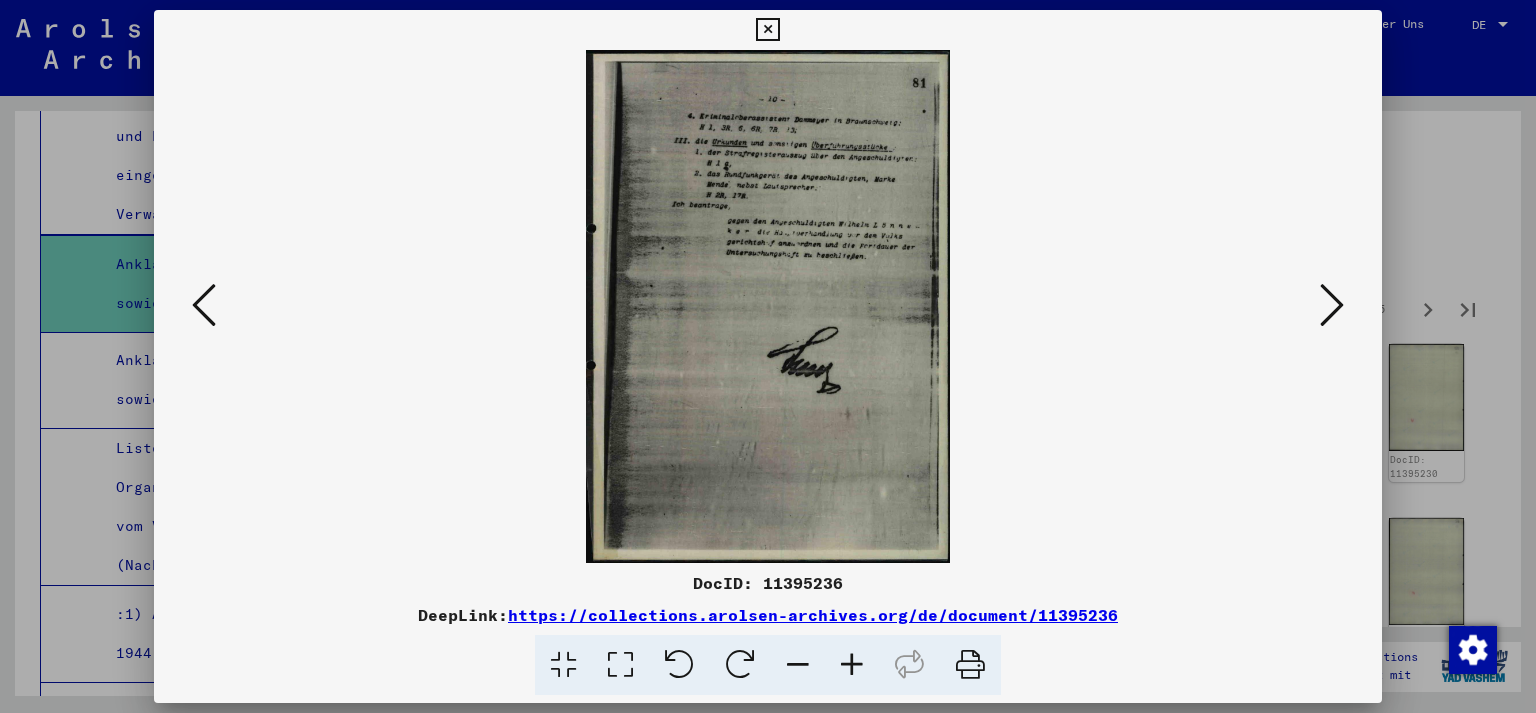 click at bounding box center (1332, 305) 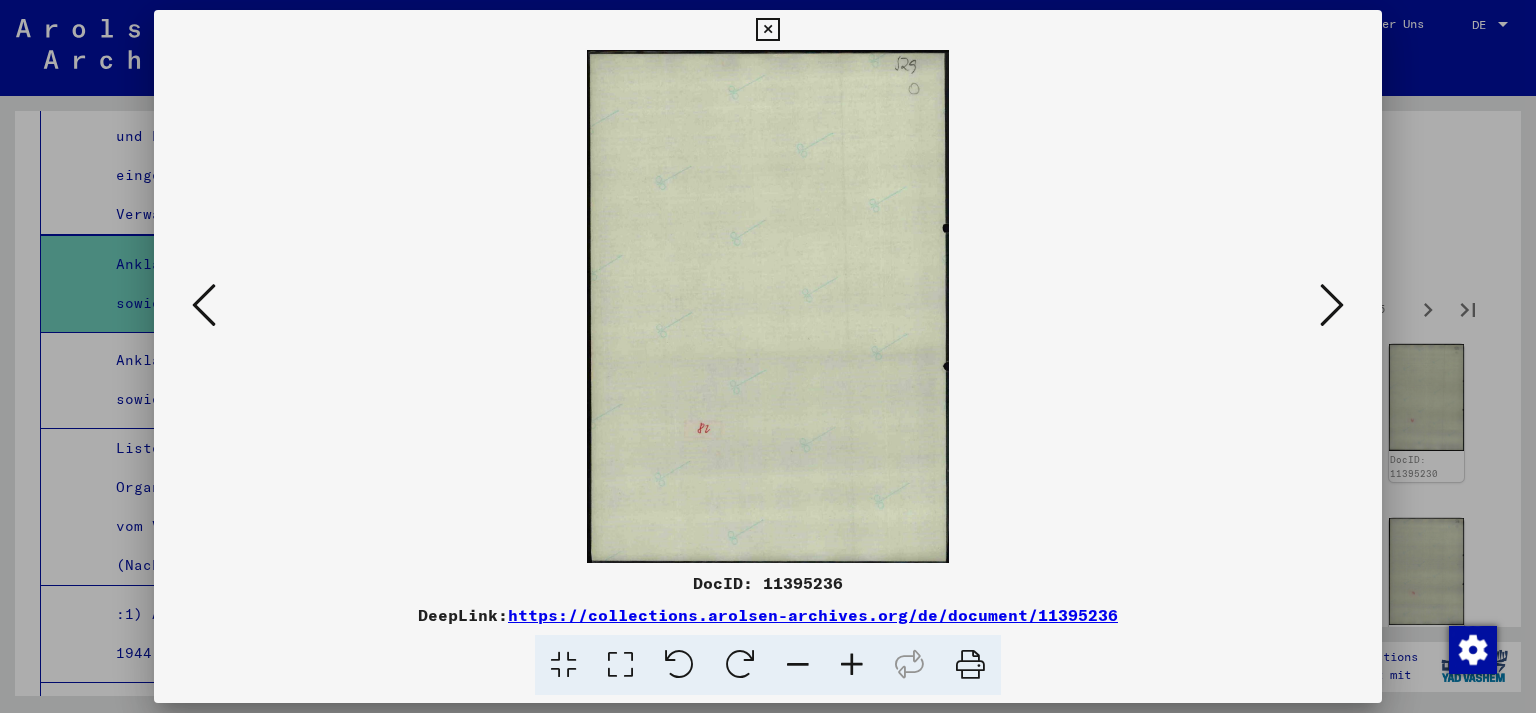 click at bounding box center [1332, 305] 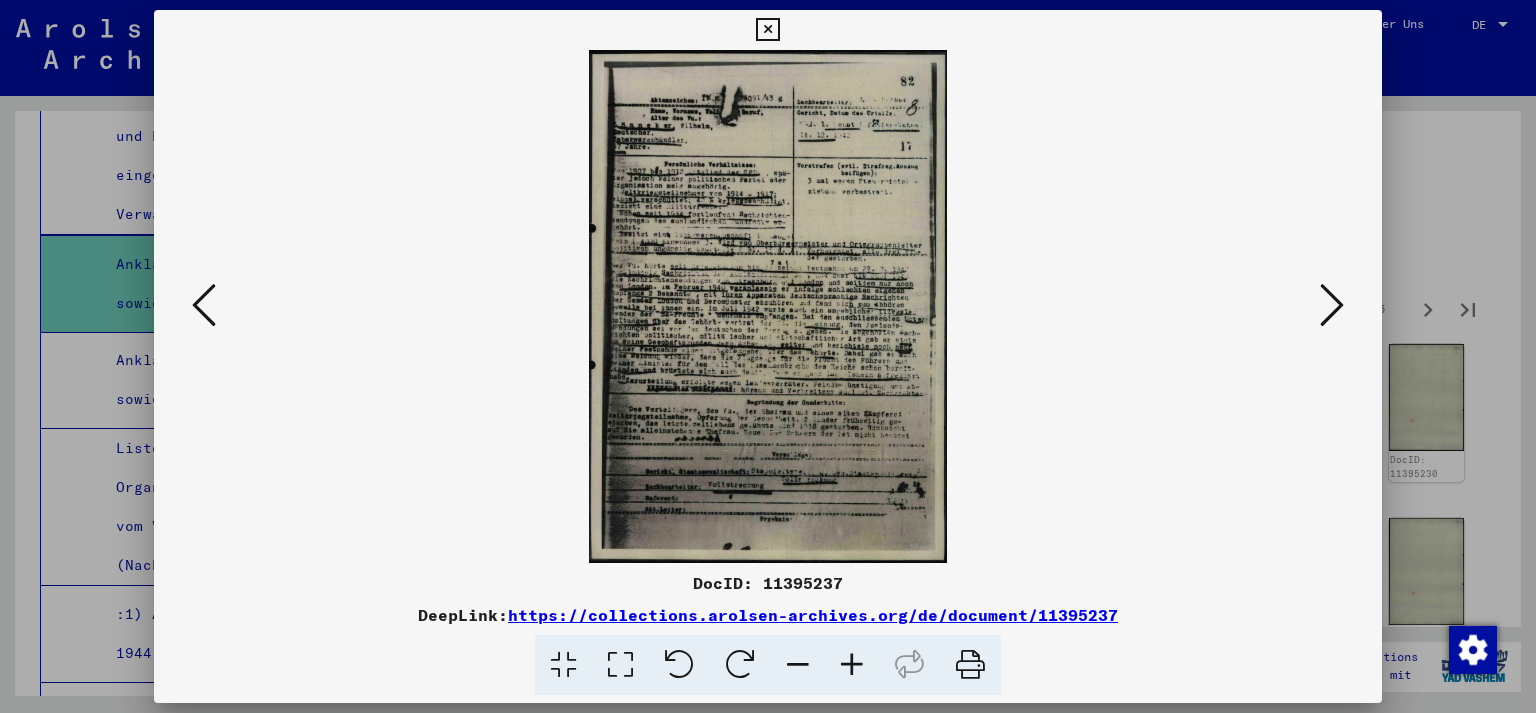 click at bounding box center (1332, 305) 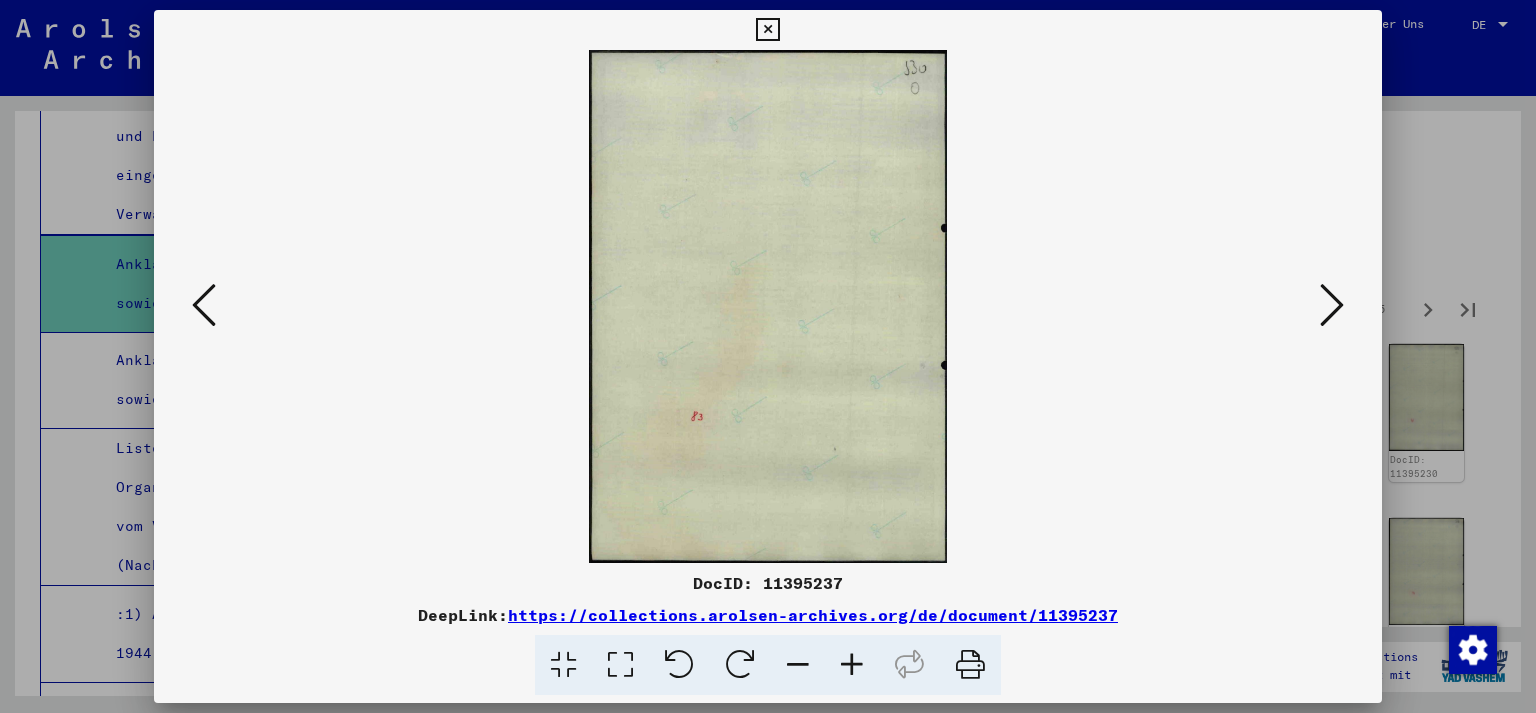 click at bounding box center [1332, 305] 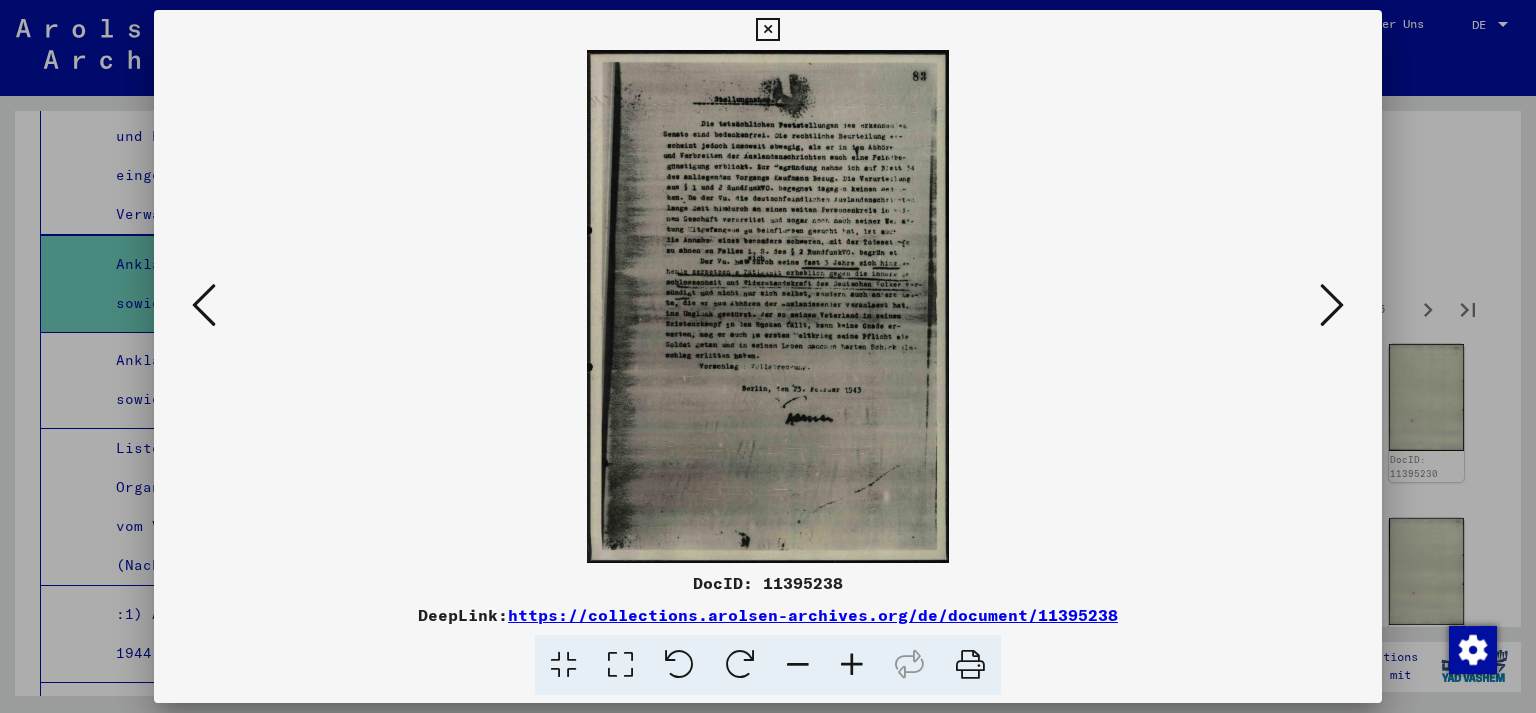 click at bounding box center (768, 306) 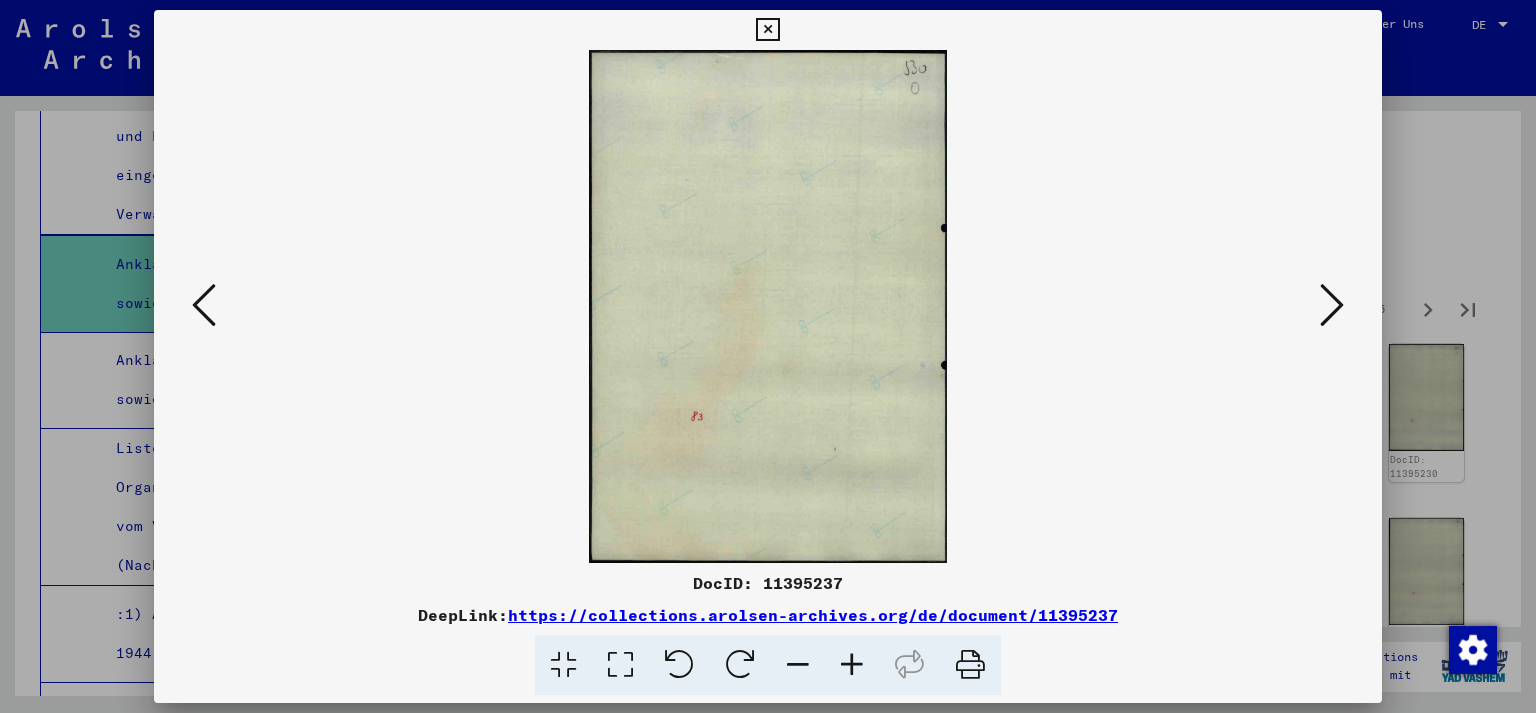 click at bounding box center (204, 305) 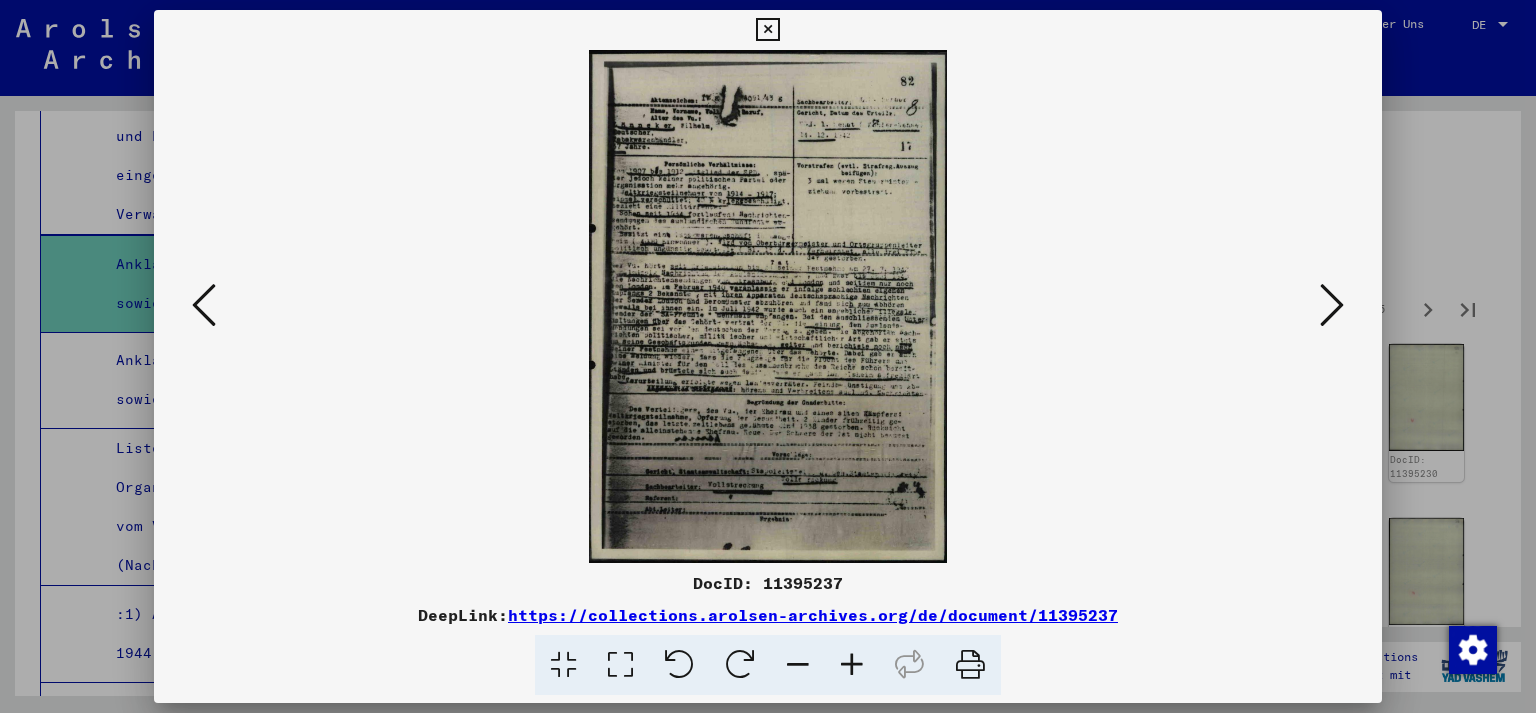 click at bounding box center [1332, 306] 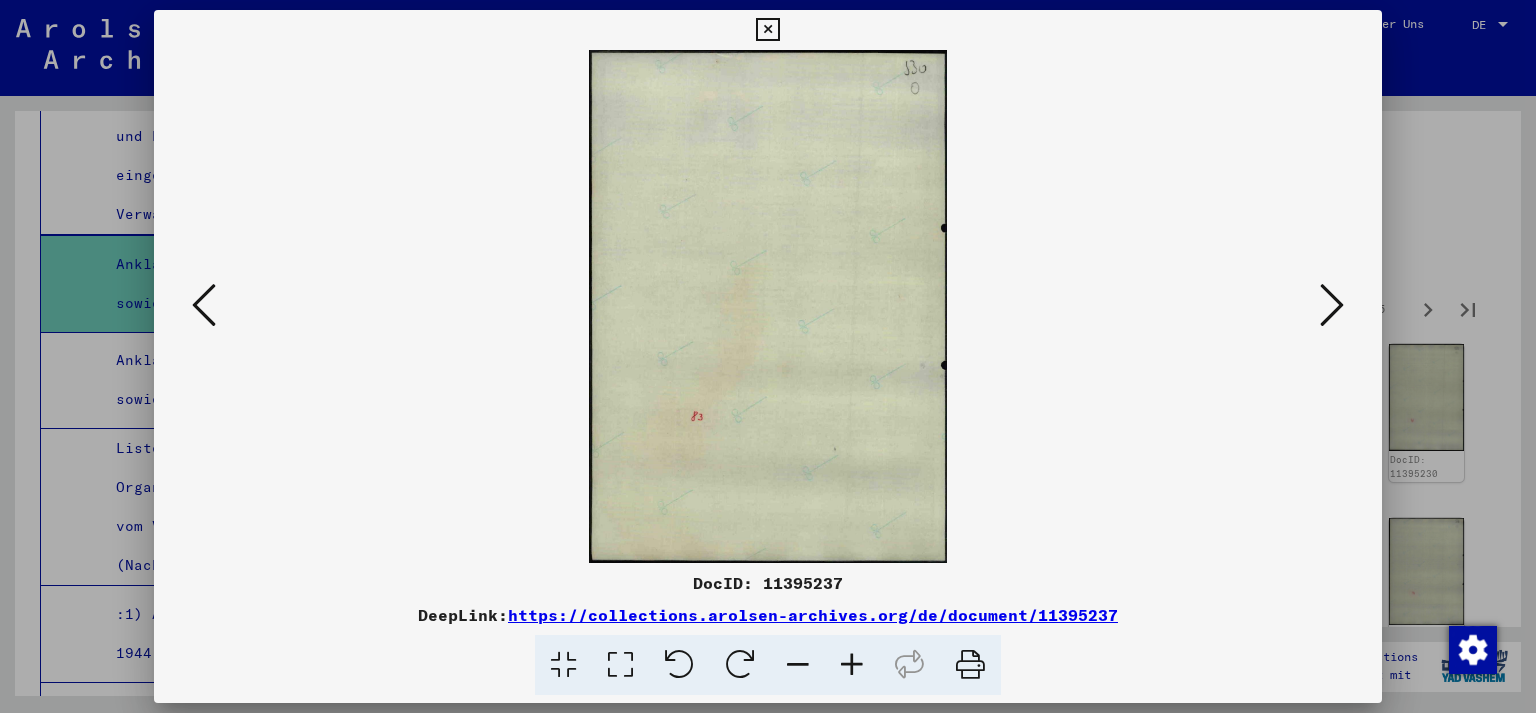 click at bounding box center (1332, 305) 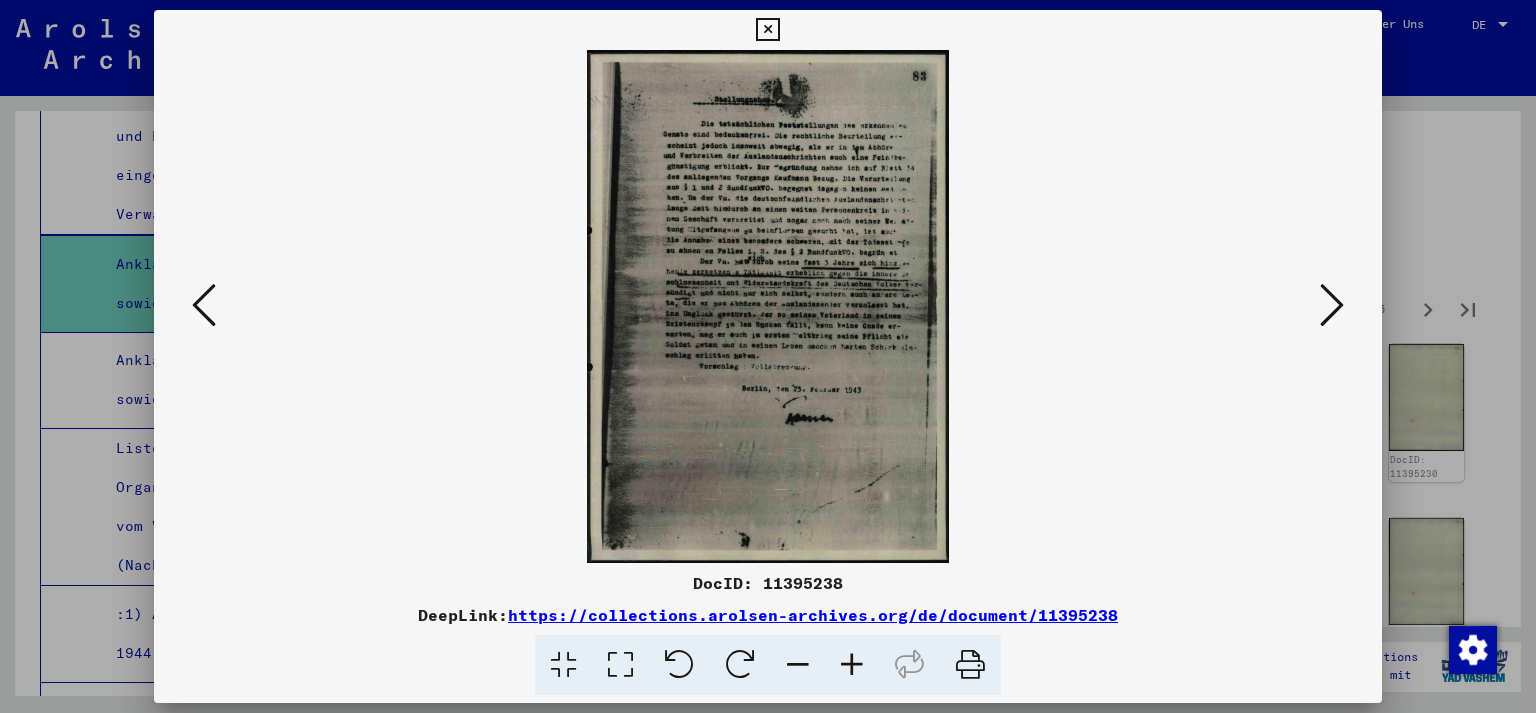 click at bounding box center (1332, 305) 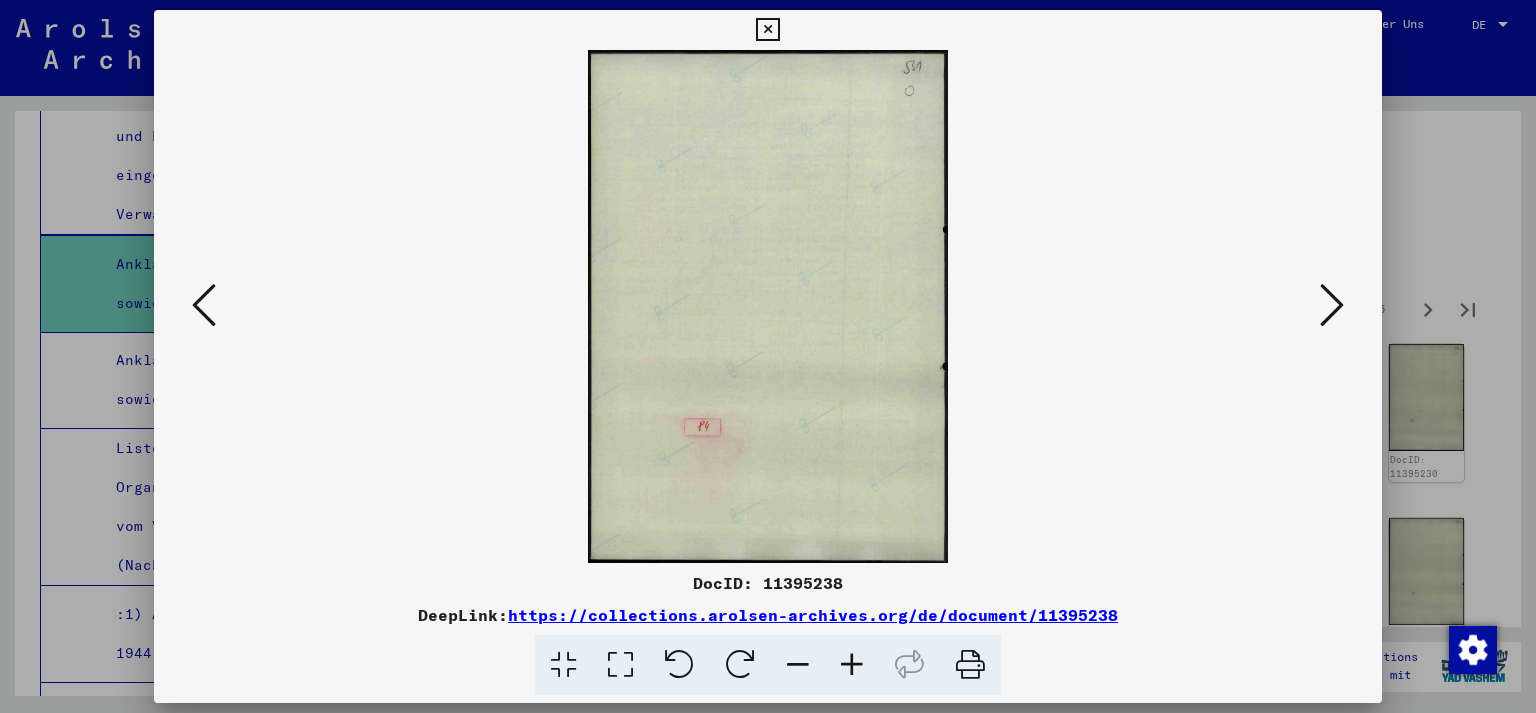 click at bounding box center [1332, 305] 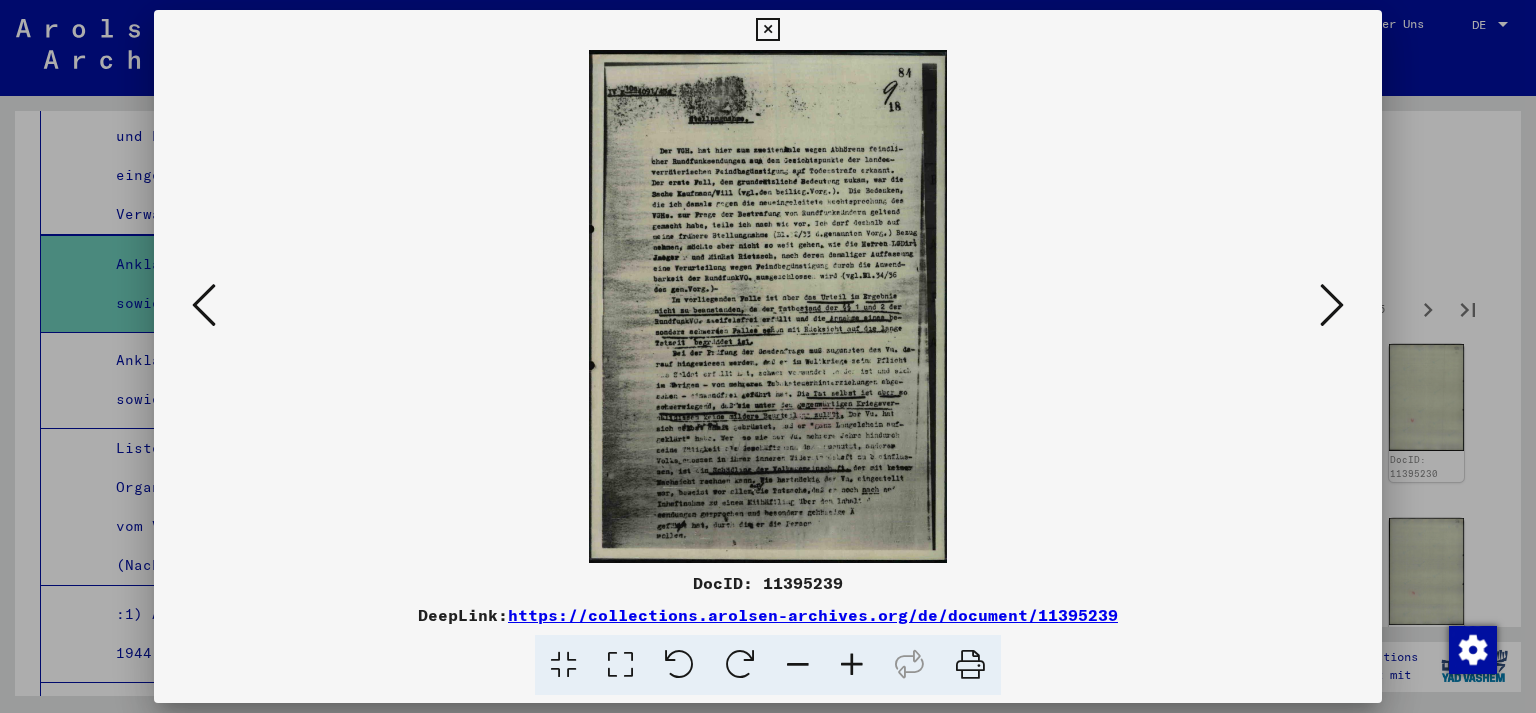 drag, startPoint x: 1318, startPoint y: 281, endPoint x: 482, endPoint y: 302, distance: 836.26373 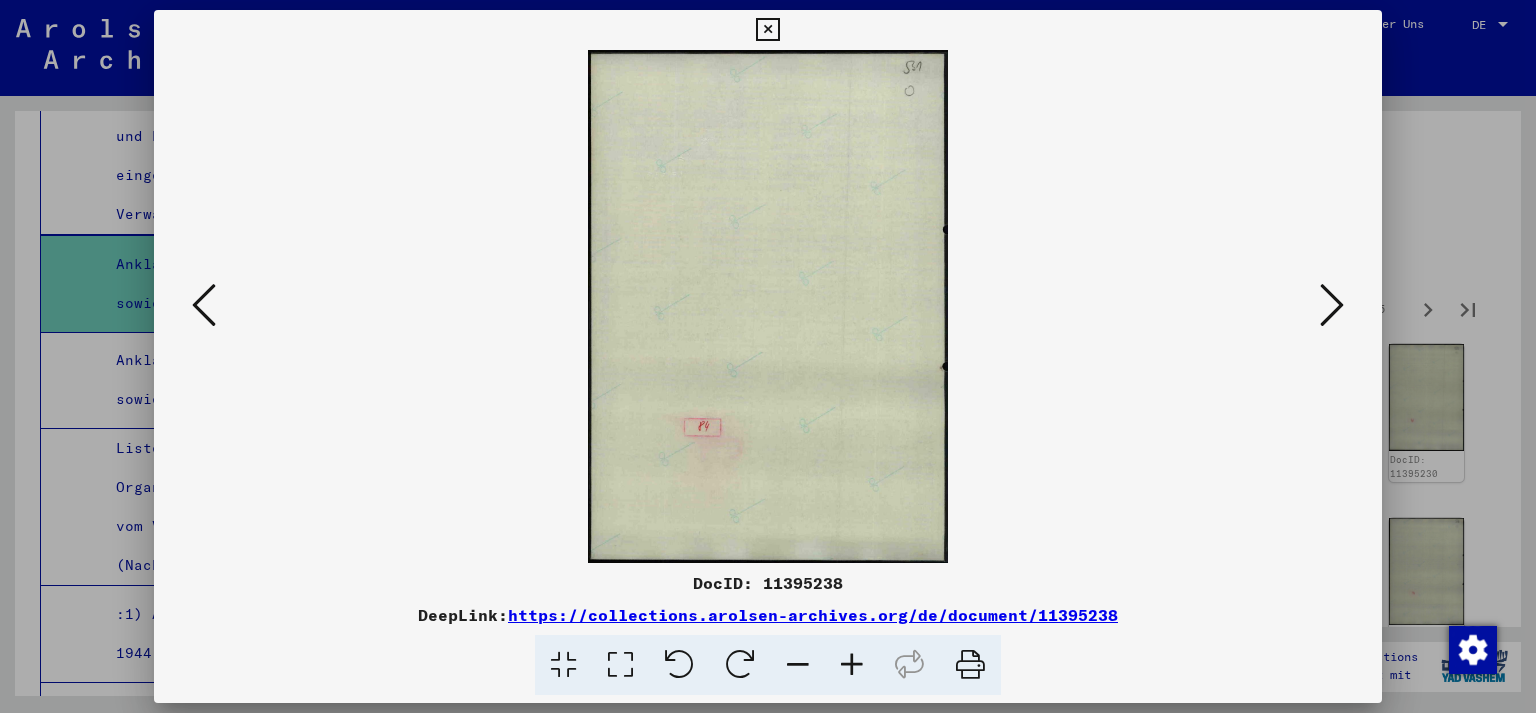 click at bounding box center (204, 305) 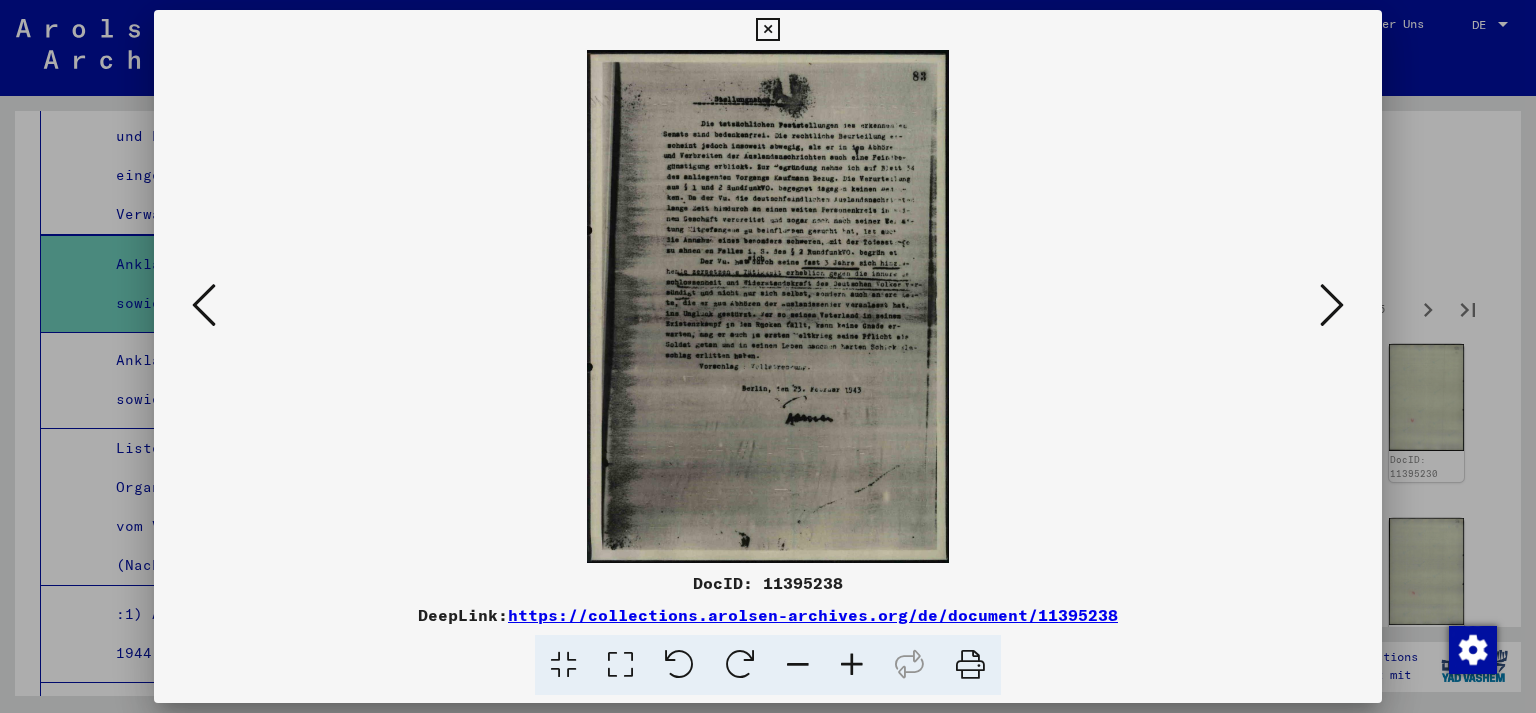 click at bounding box center [204, 305] 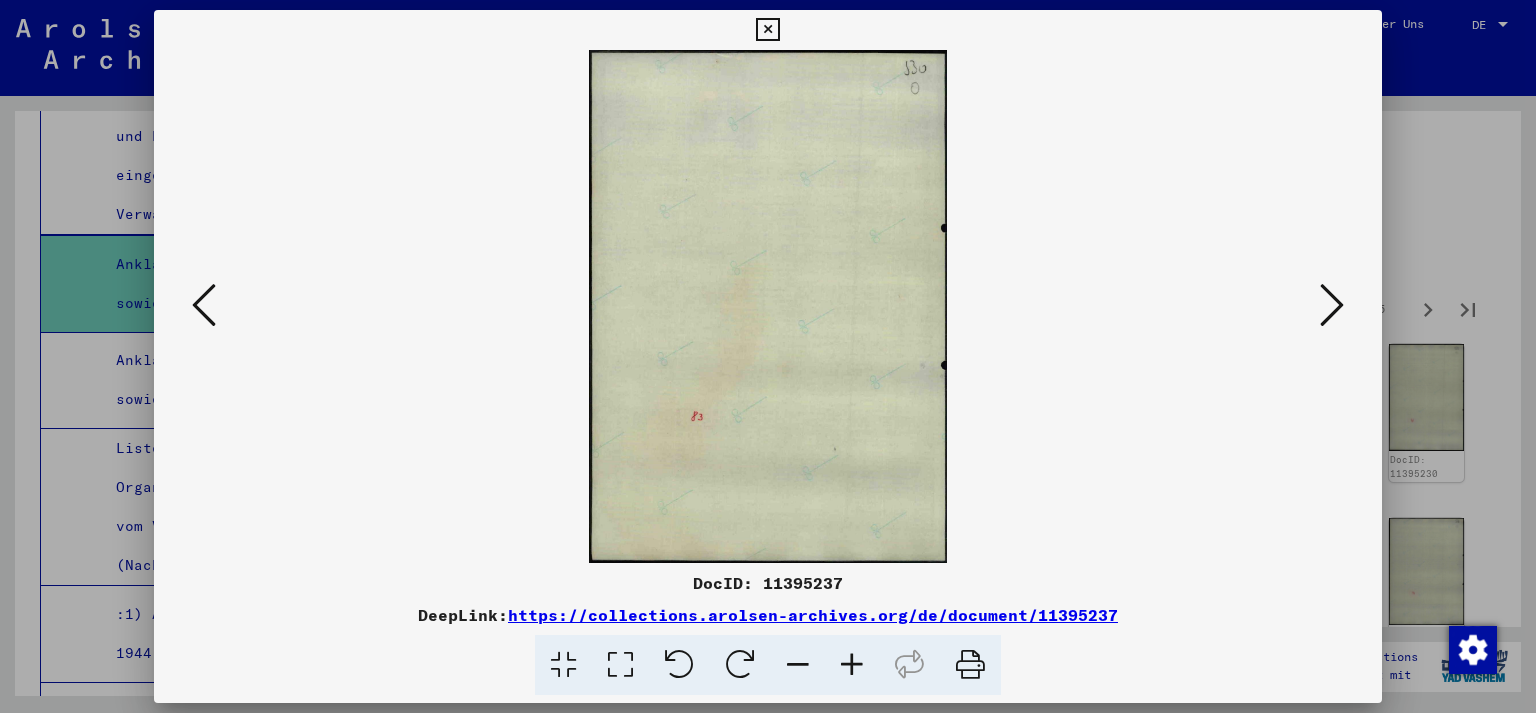 click at bounding box center [204, 305] 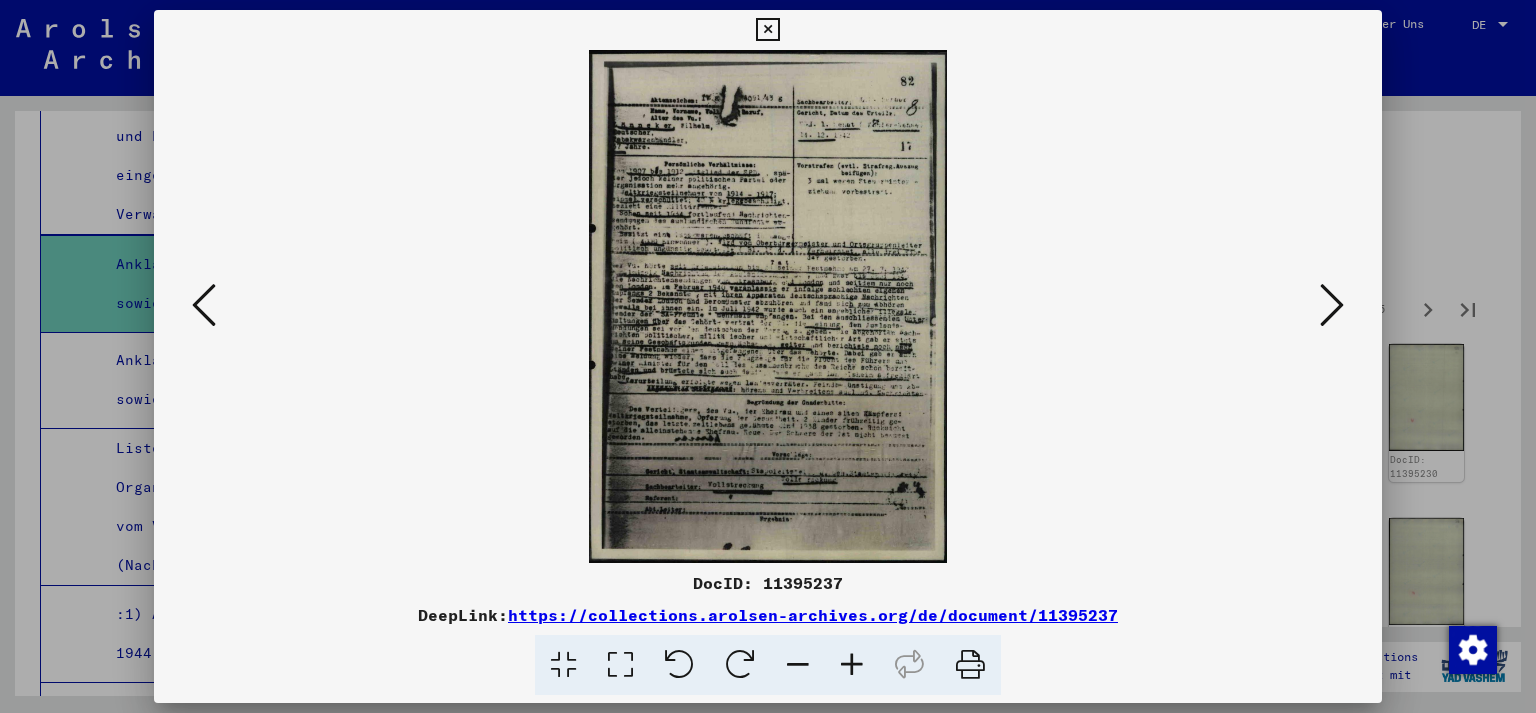 click at bounding box center (852, 665) 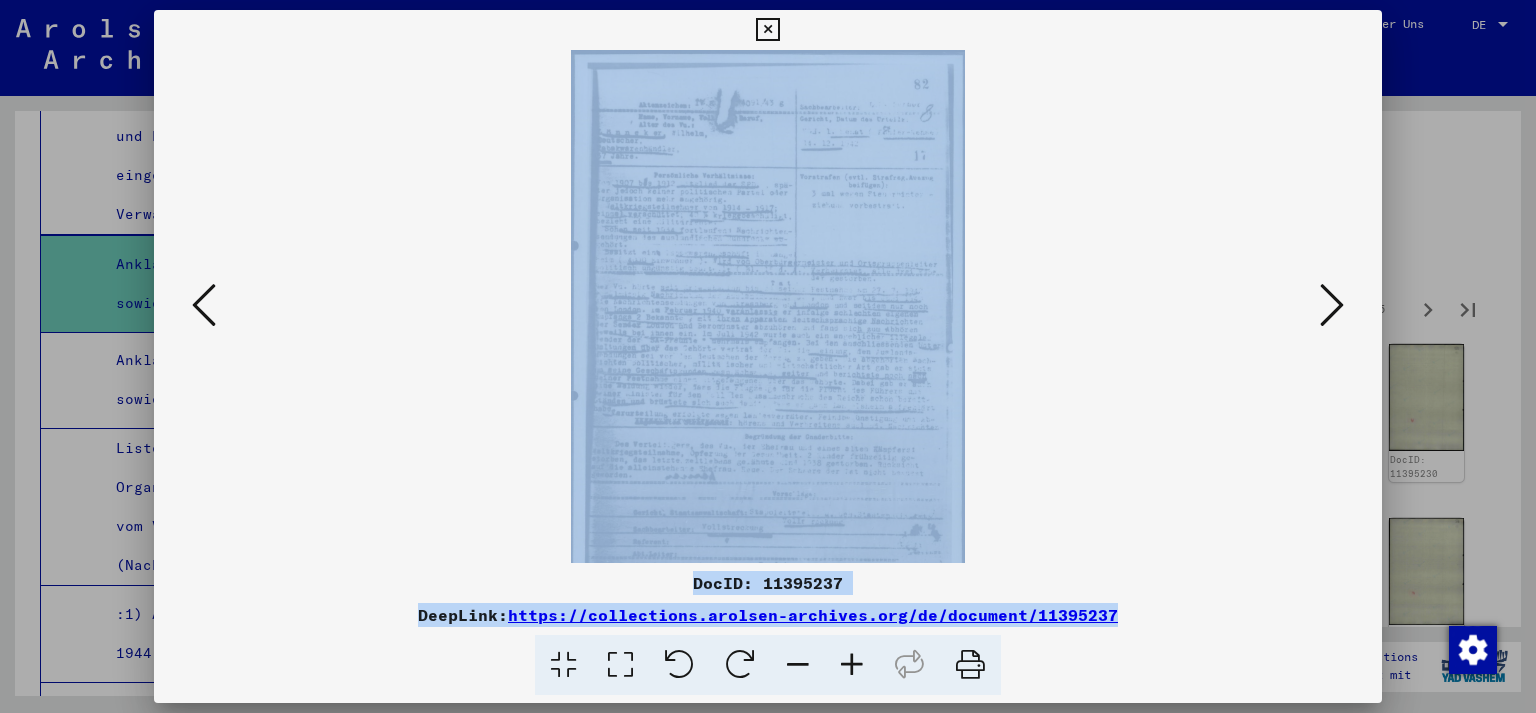 click at bounding box center [852, 665] 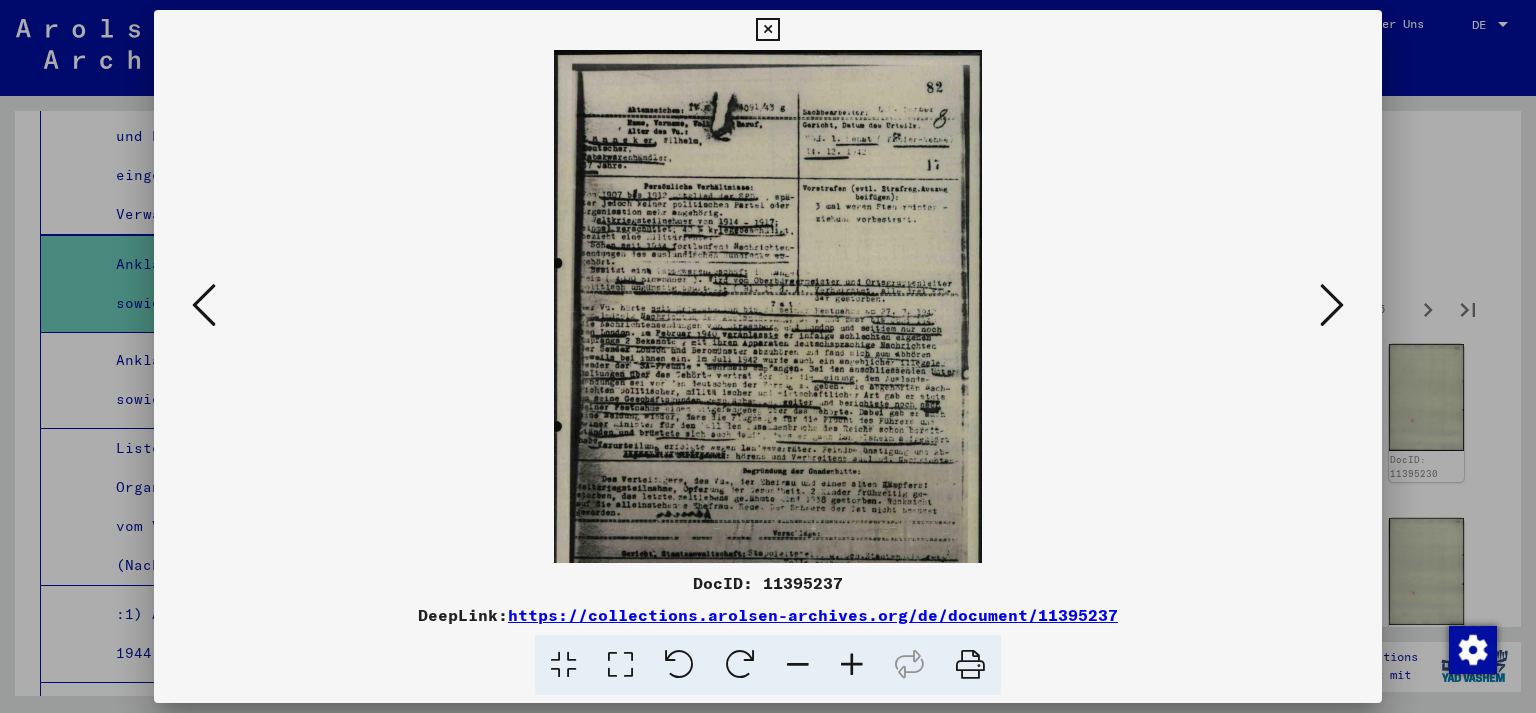 click at bounding box center [852, 665] 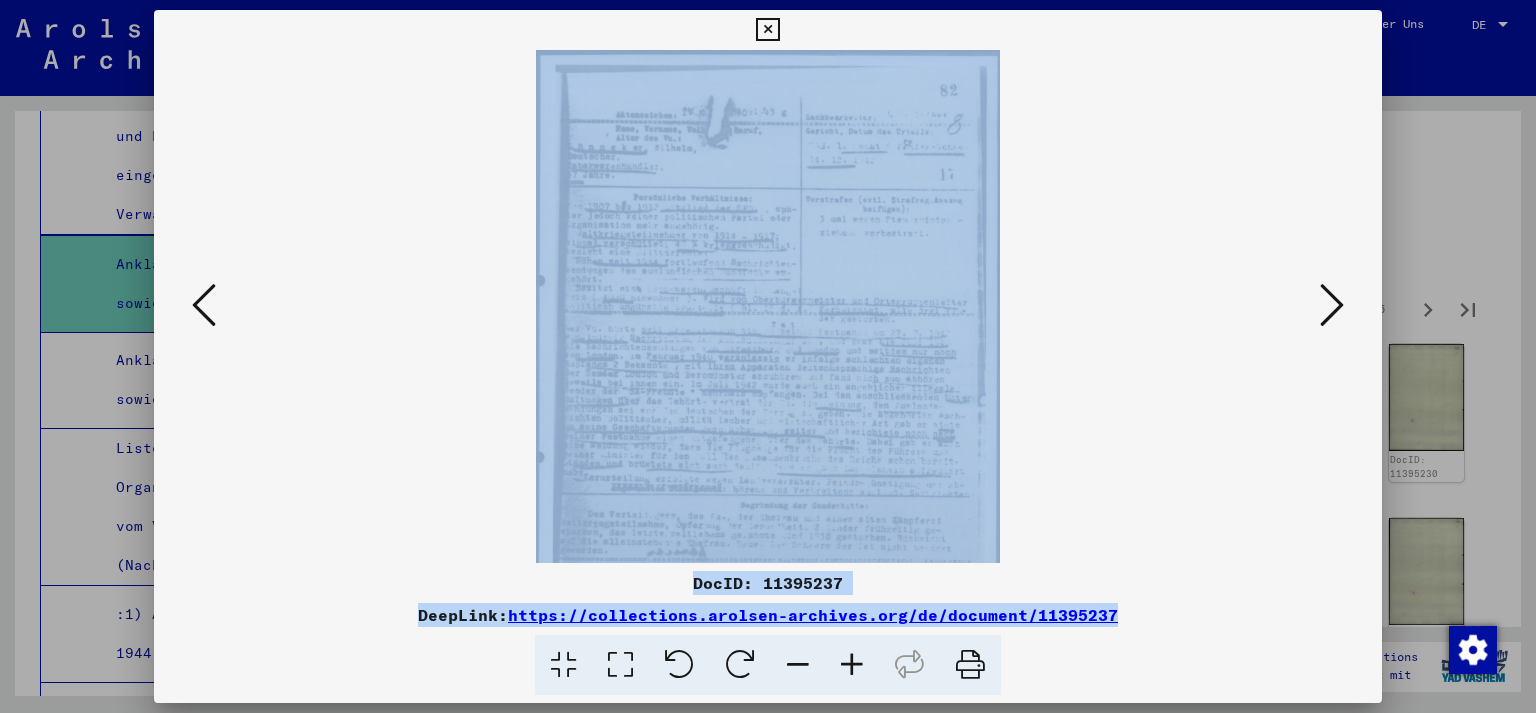 click at bounding box center [852, 665] 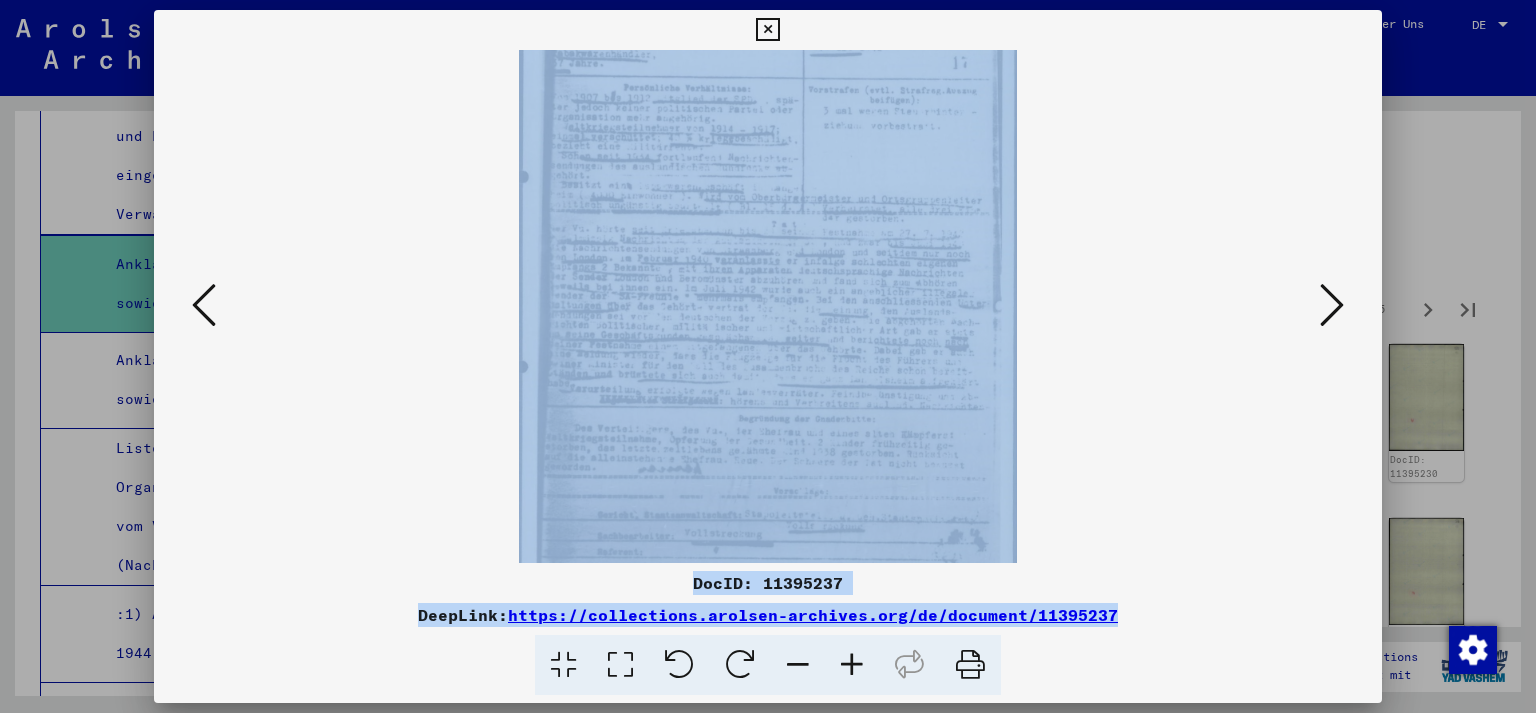 scroll, scrollTop: 144, scrollLeft: 0, axis: vertical 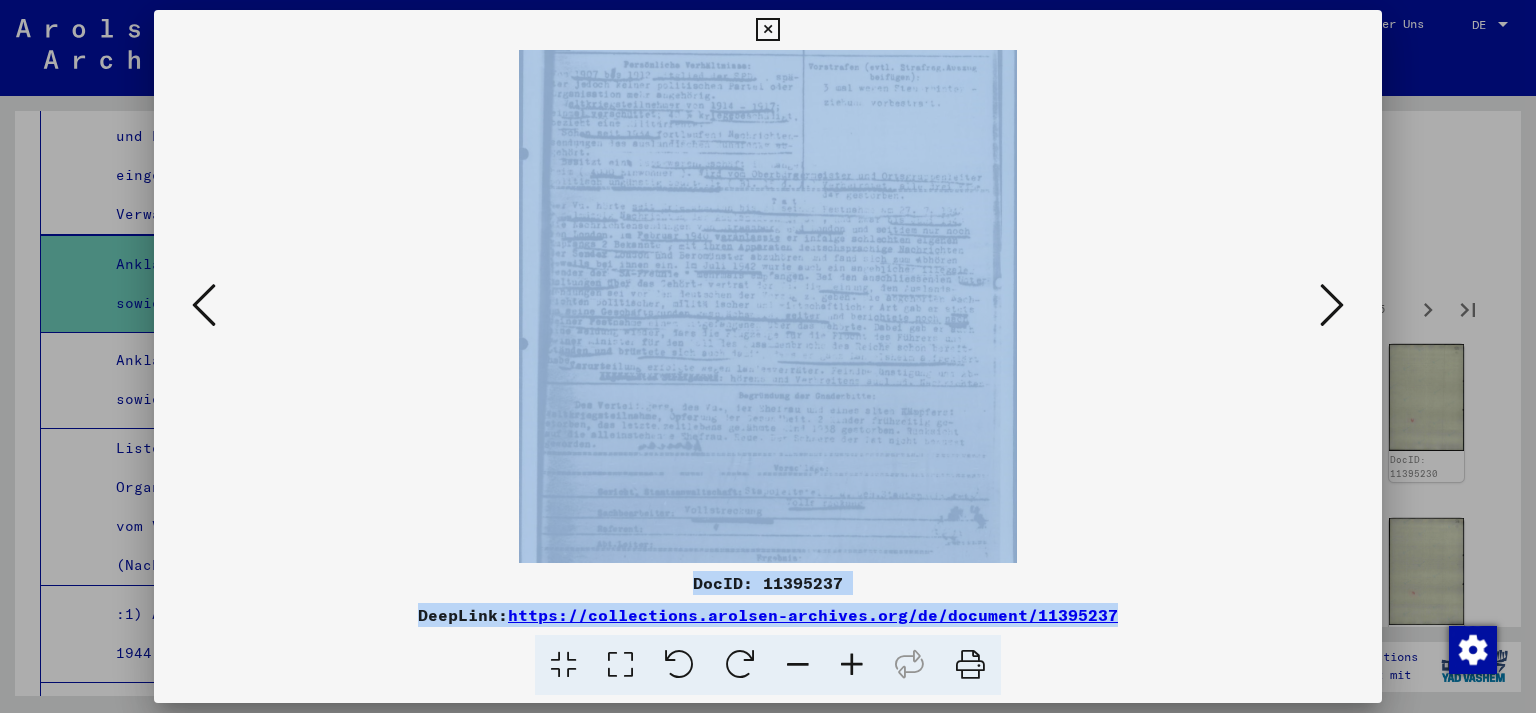 drag, startPoint x: 866, startPoint y: 497, endPoint x: 878, endPoint y: 356, distance: 141.50972 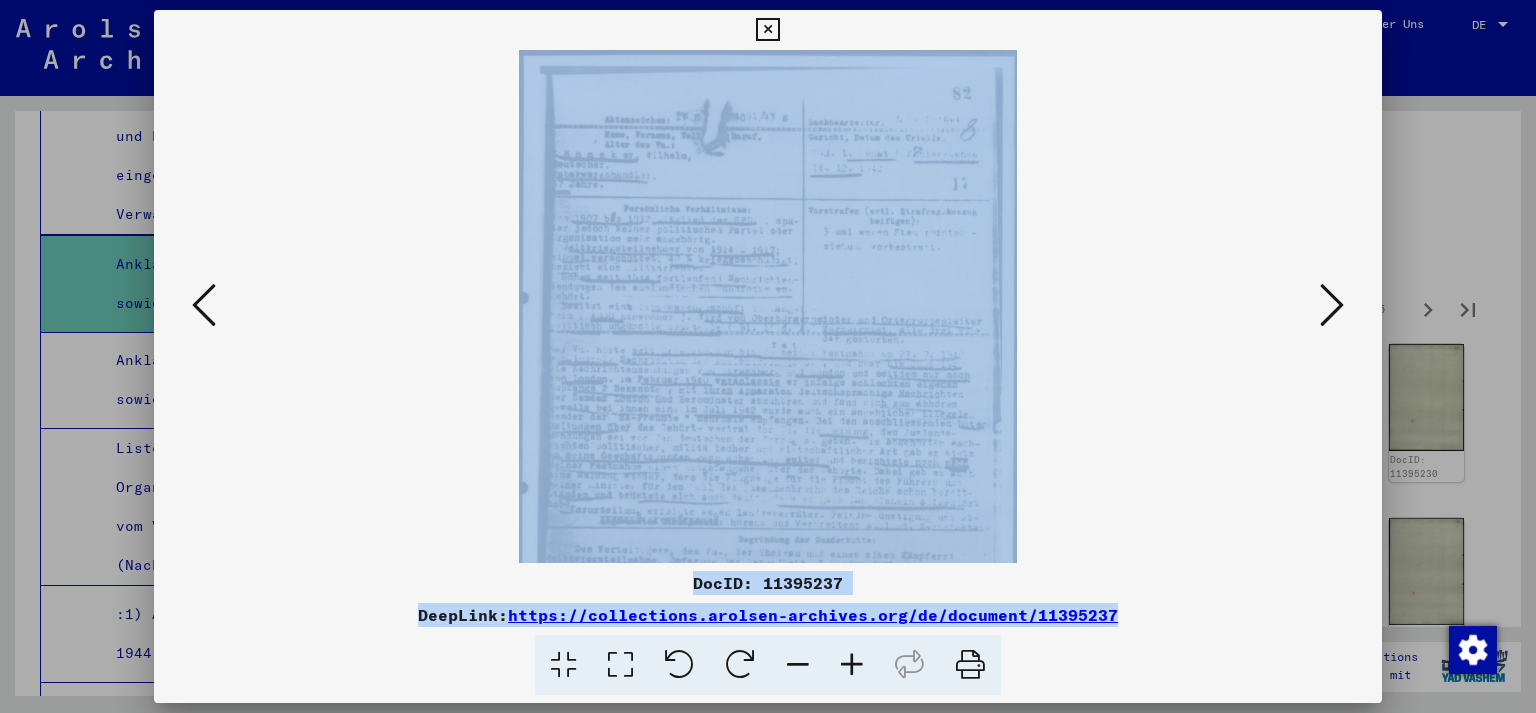 scroll, scrollTop: 200, scrollLeft: 0, axis: vertical 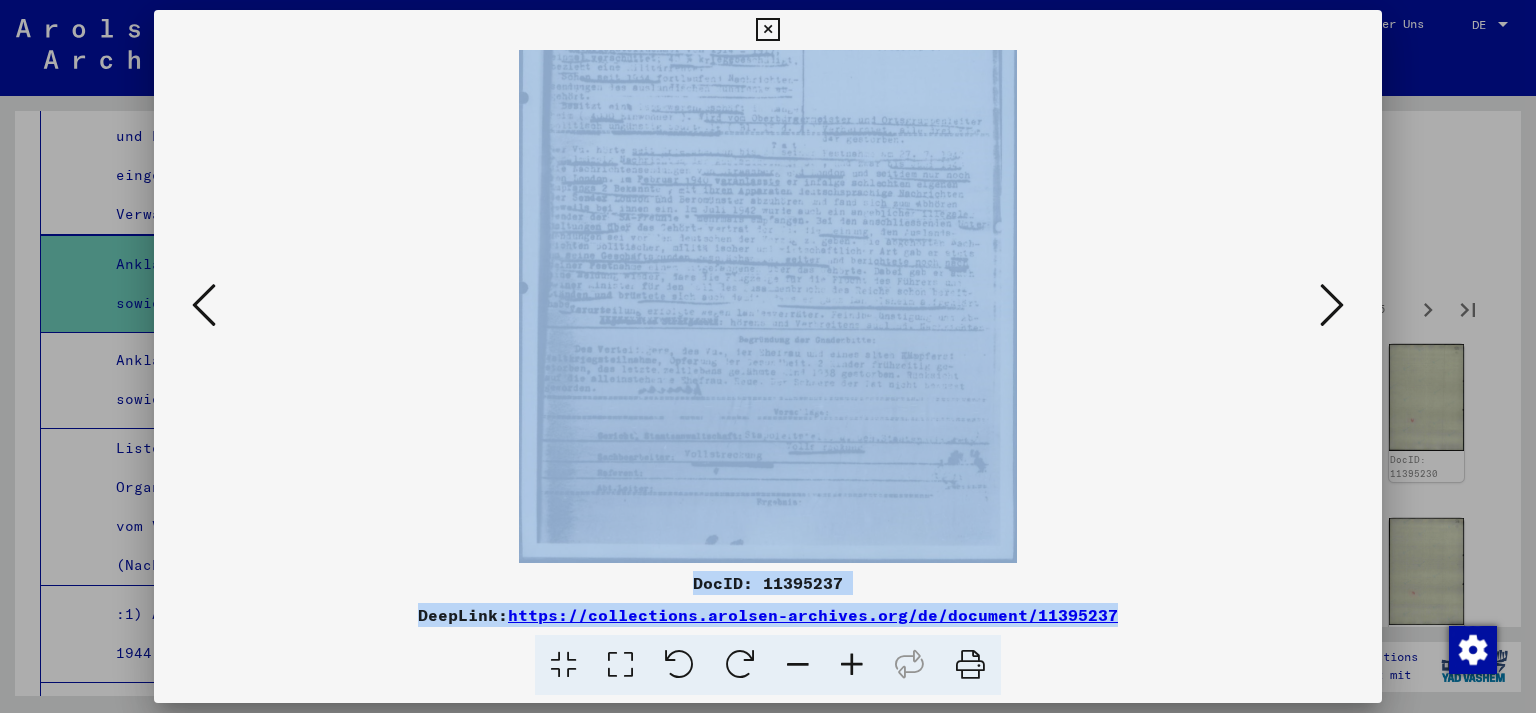 drag, startPoint x: 817, startPoint y: 293, endPoint x: 862, endPoint y: 263, distance: 54.08327 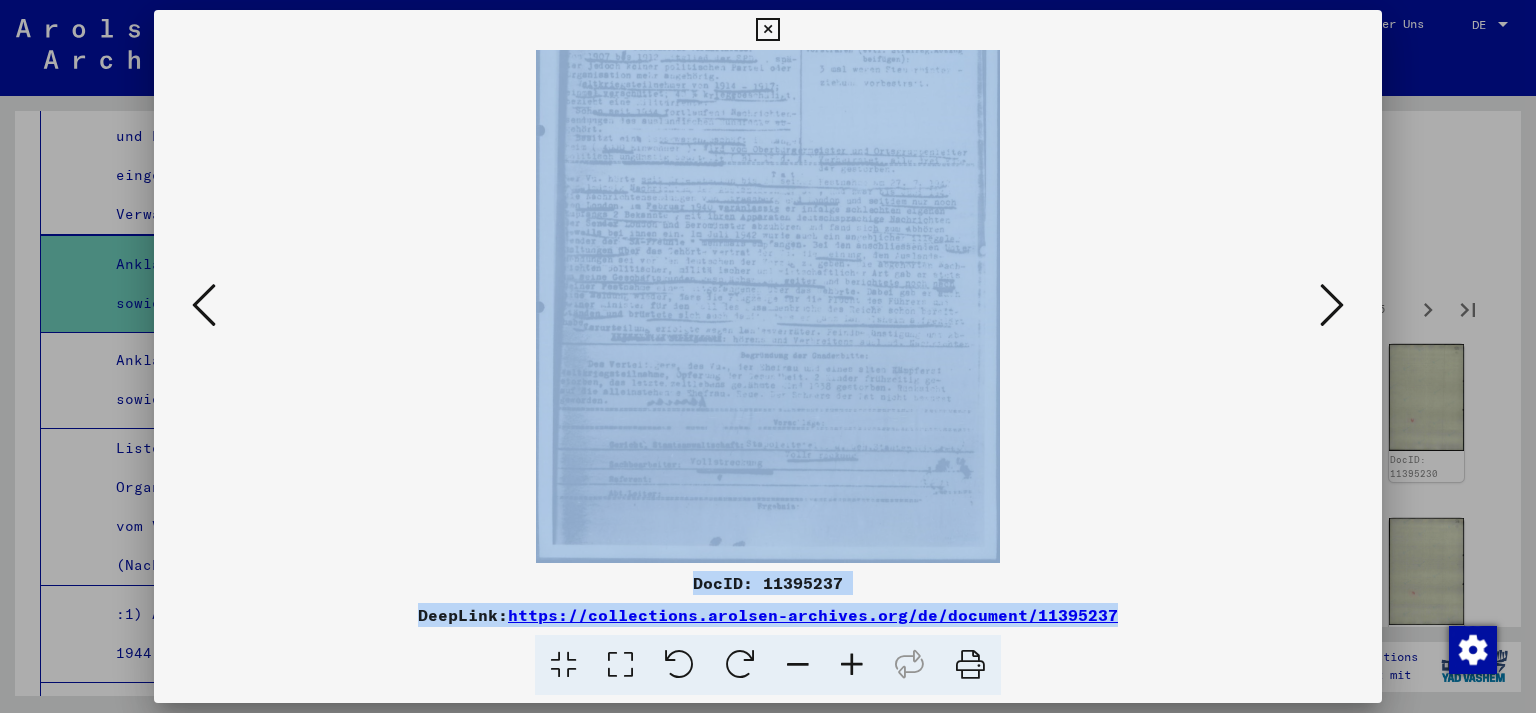 click at bounding box center (798, 665) 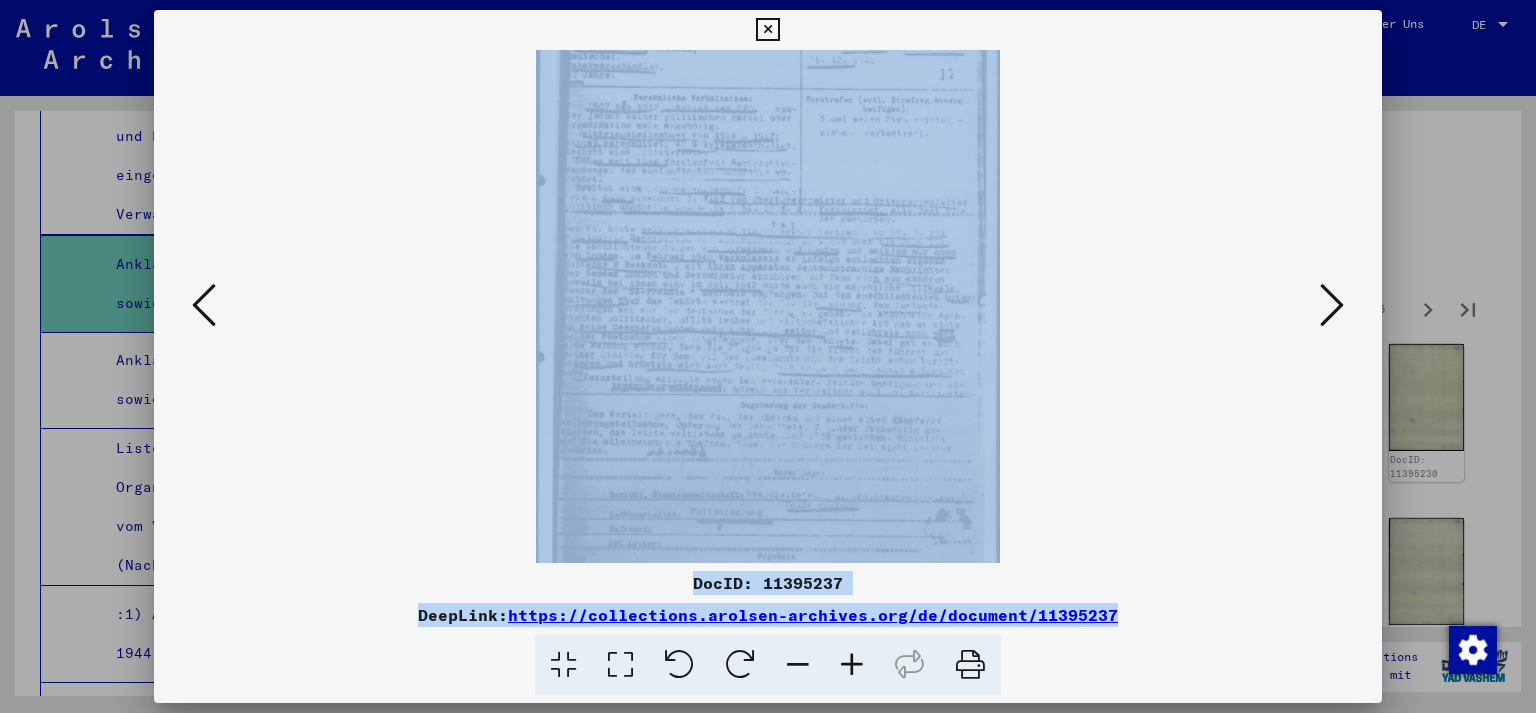 click at bounding box center [798, 665] 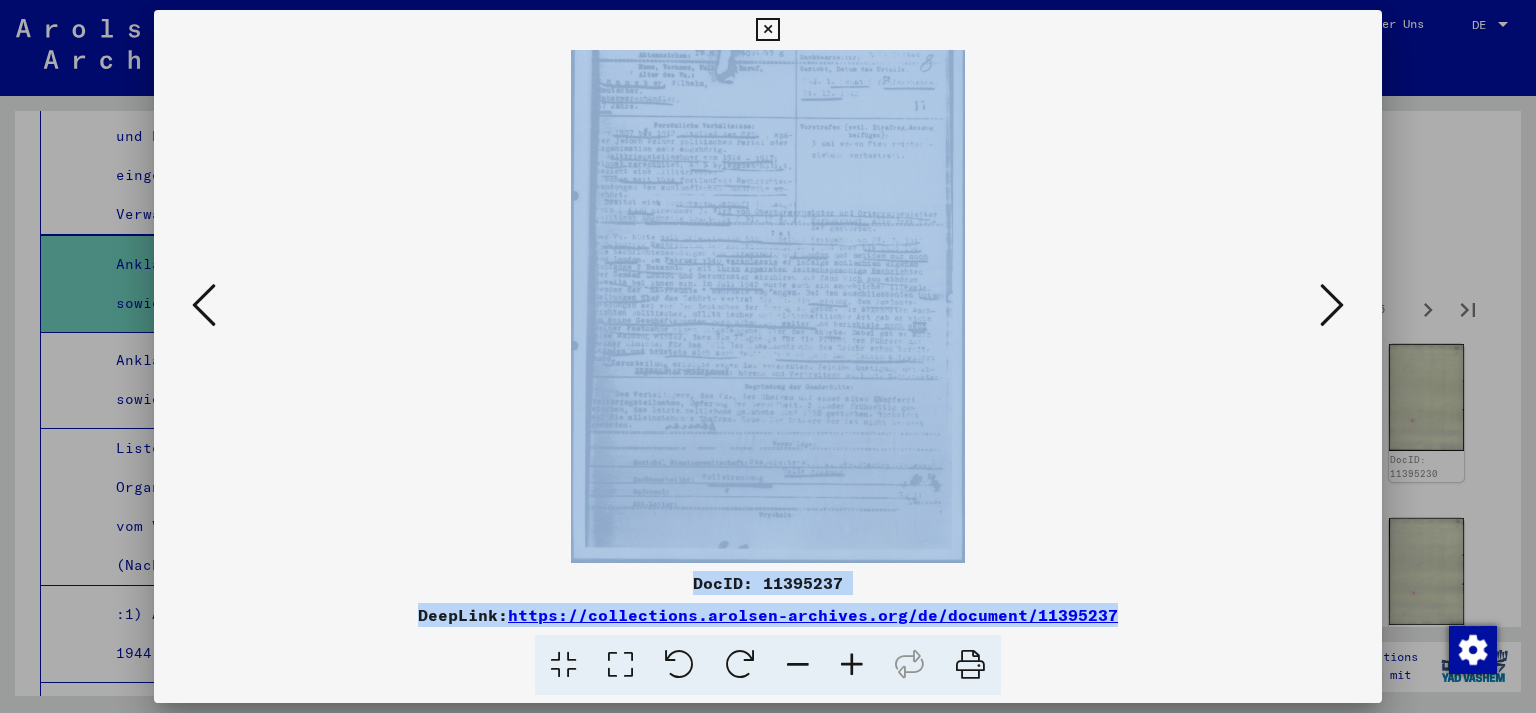 scroll, scrollTop: 50, scrollLeft: 0, axis: vertical 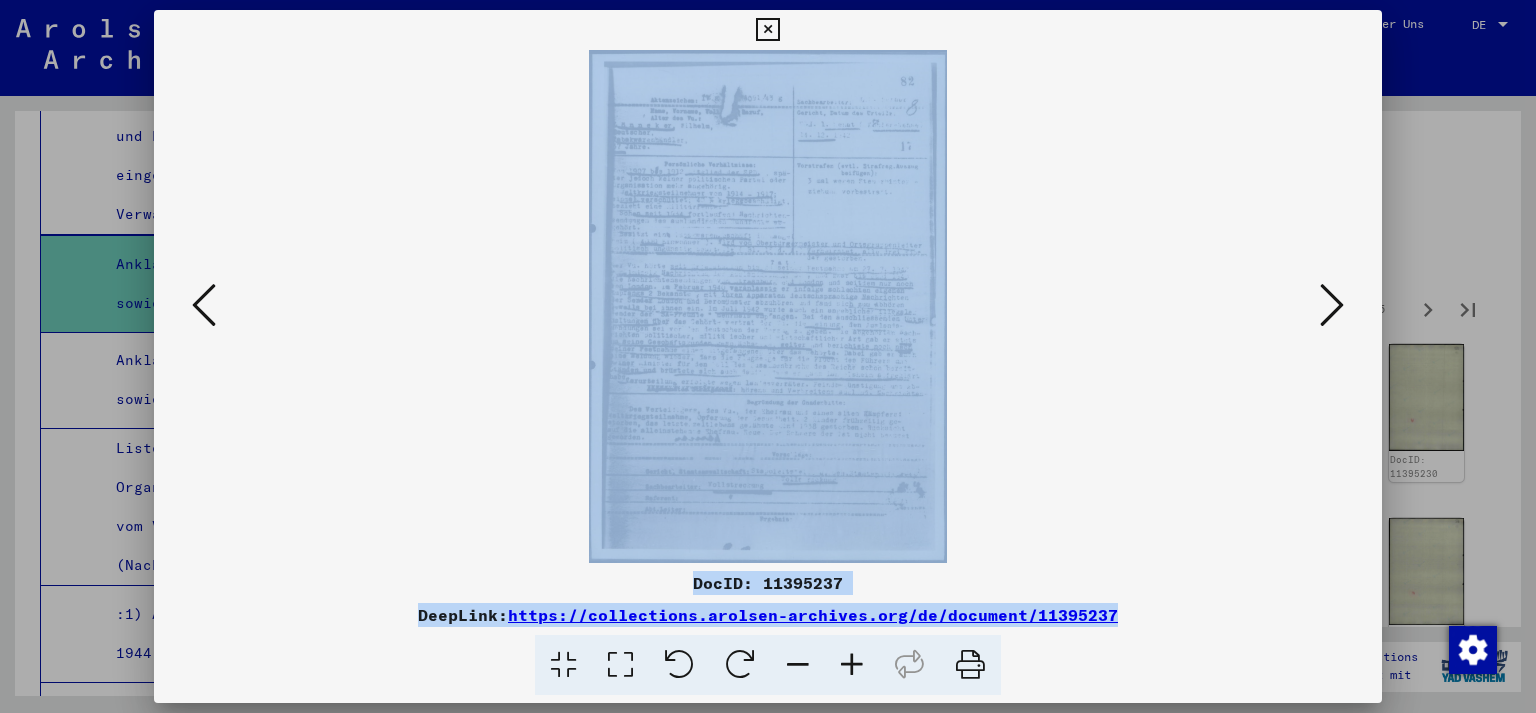 click at bounding box center (798, 665) 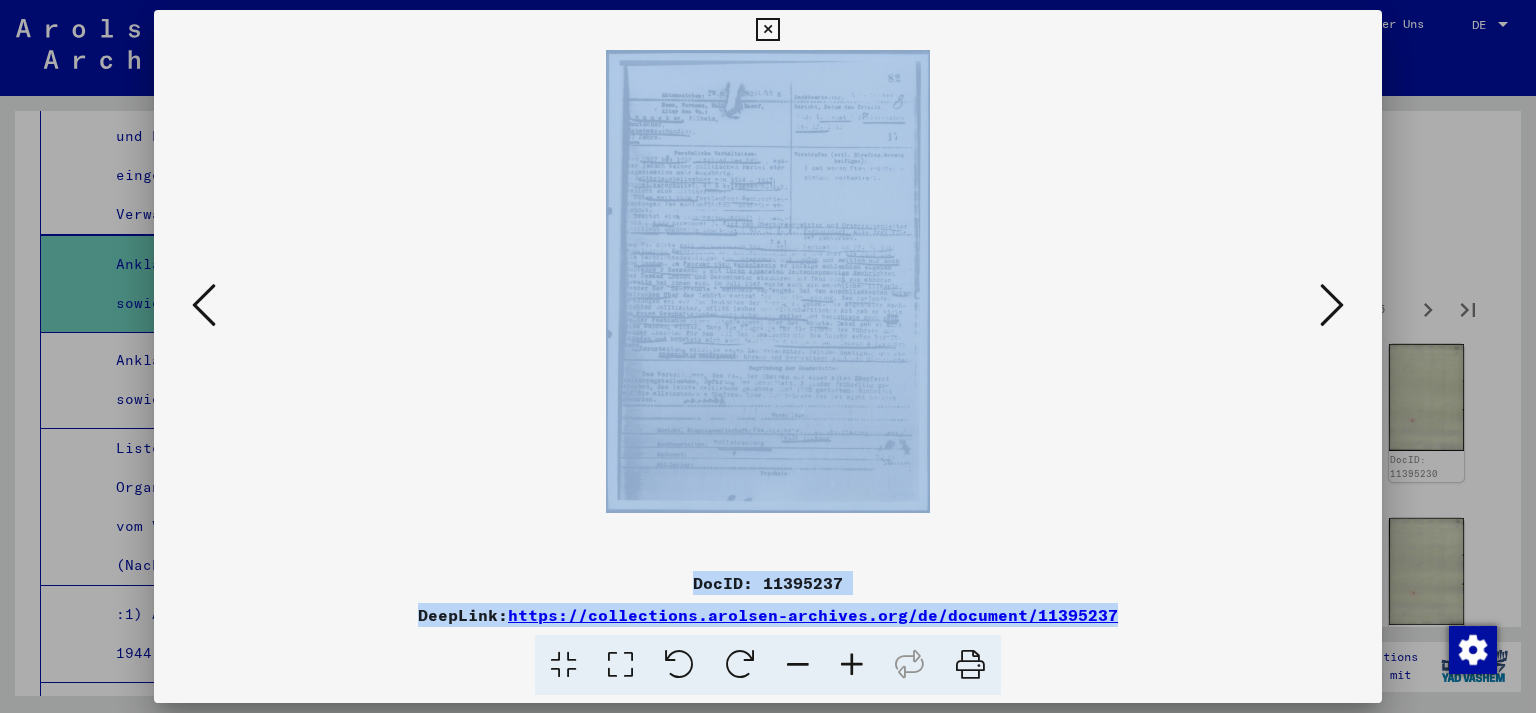 click at bounding box center [1332, 305] 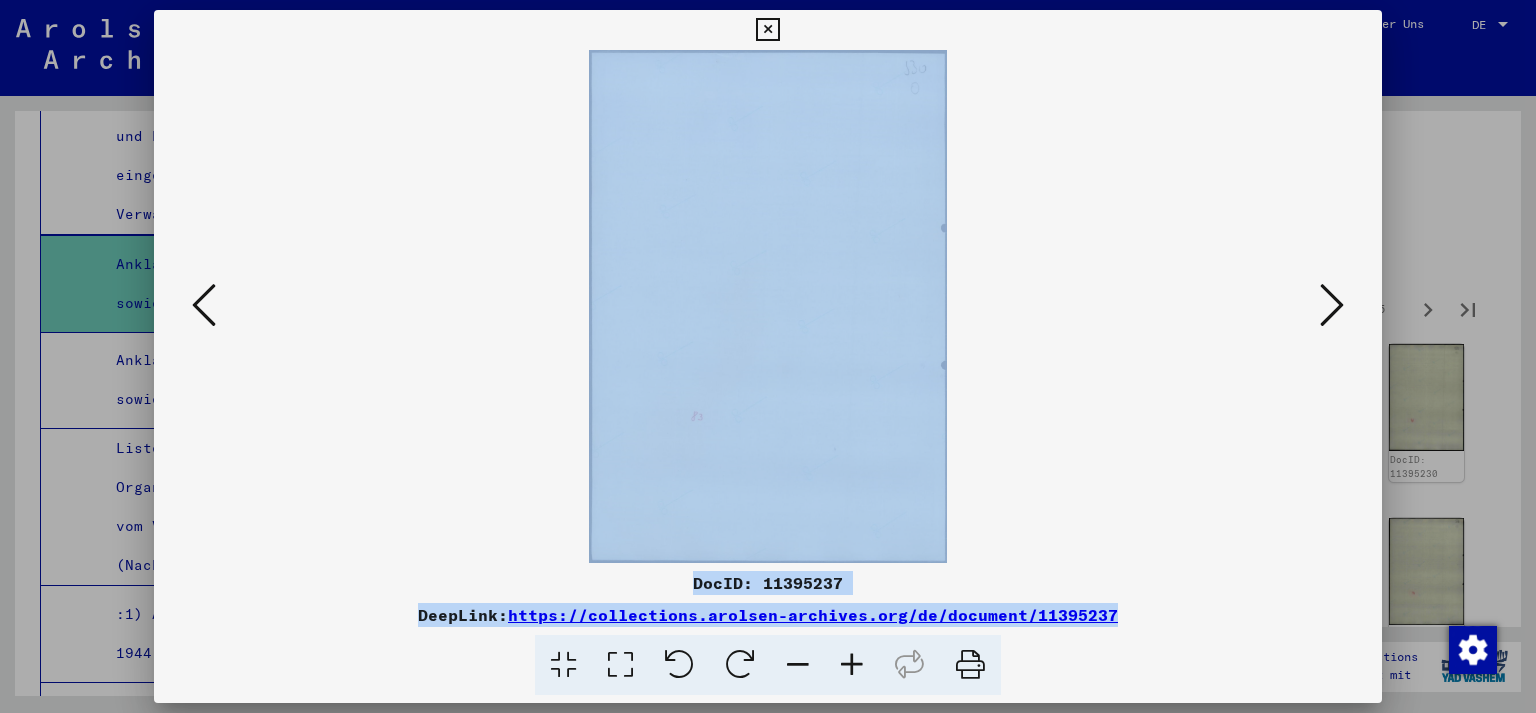 click at bounding box center [1332, 305] 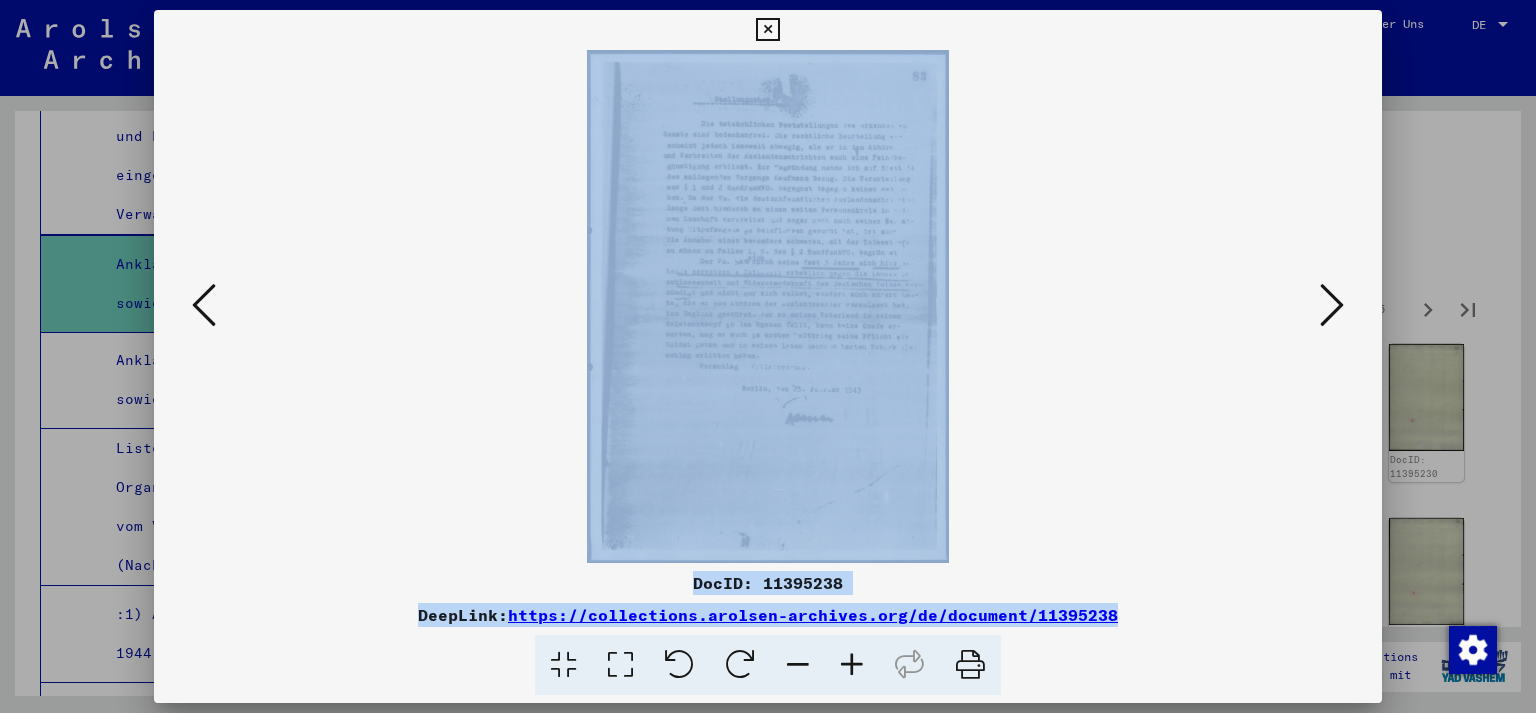 click at bounding box center (1332, 305) 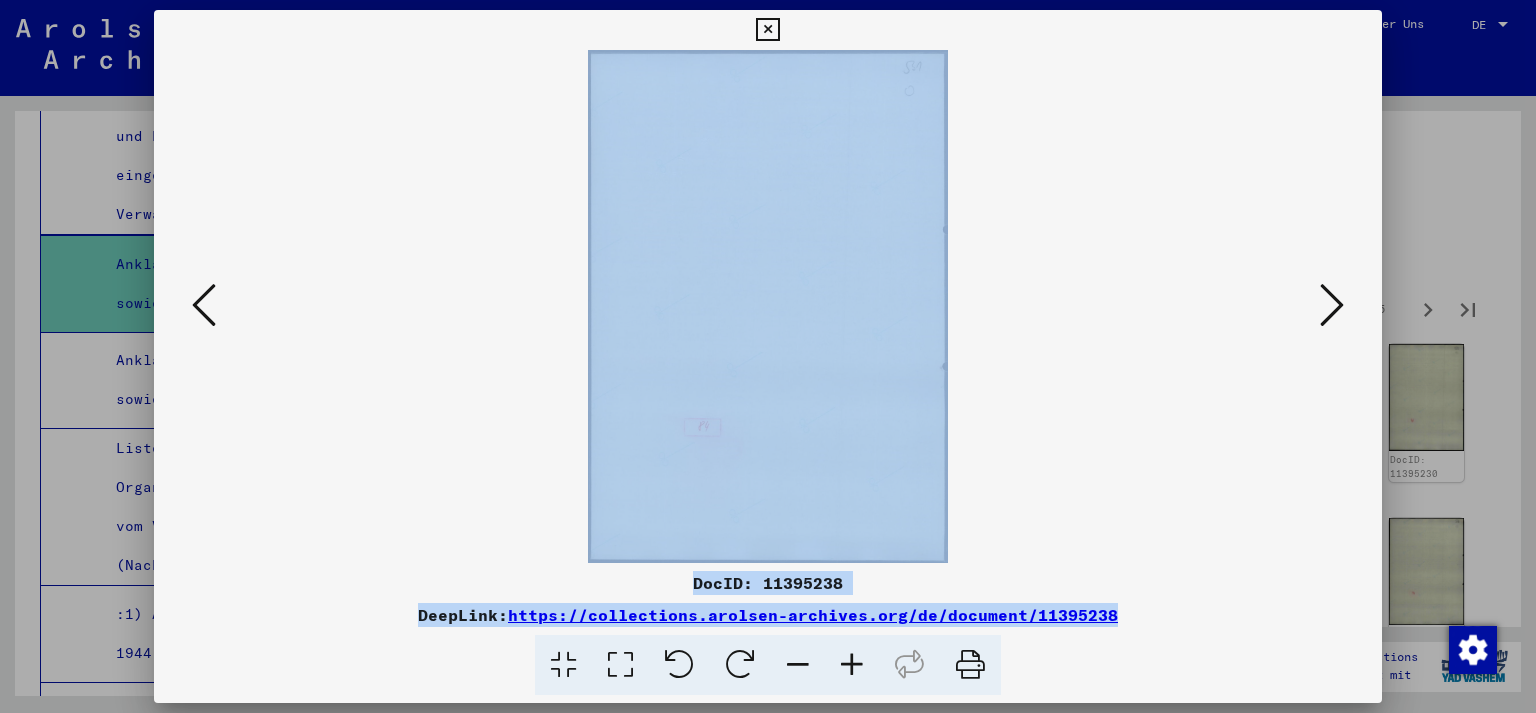 click at bounding box center [1332, 305] 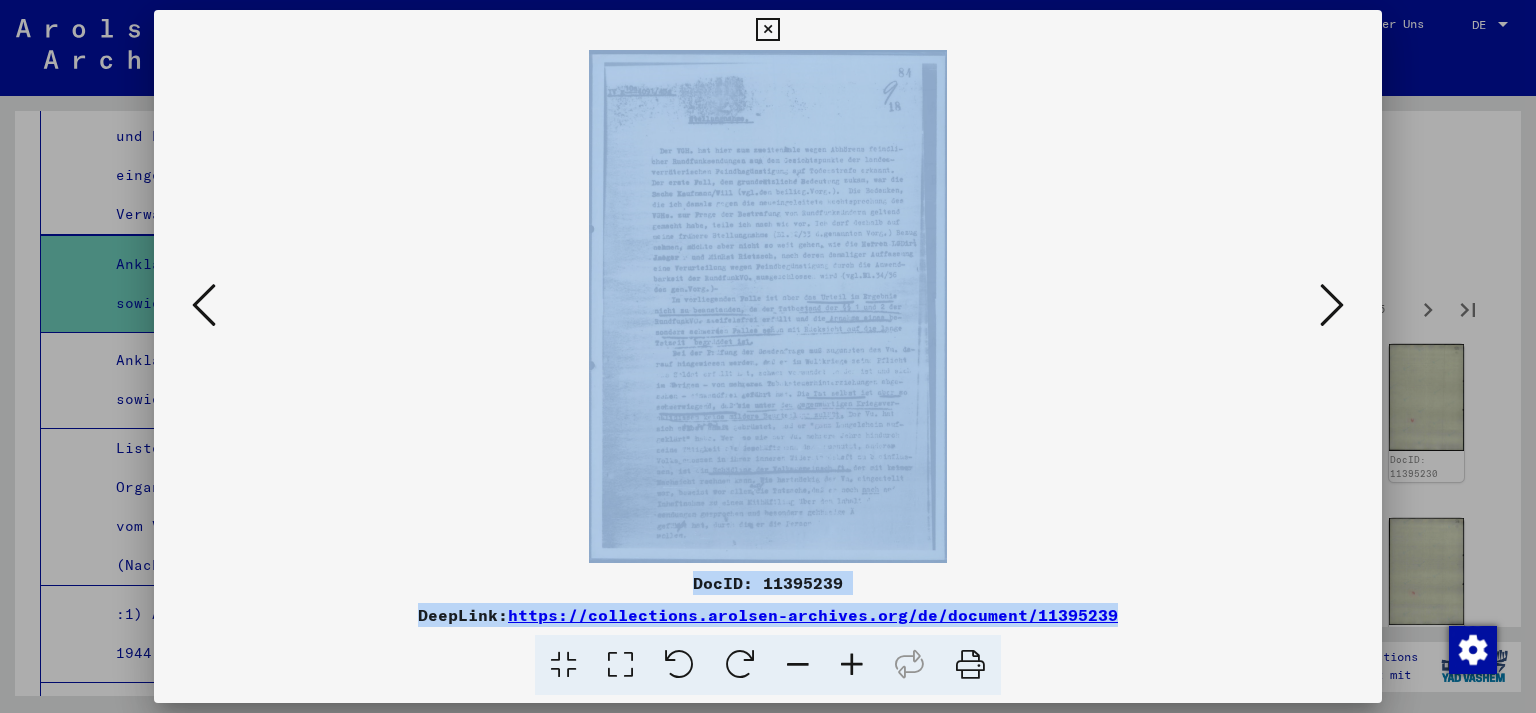 click at bounding box center [1332, 305] 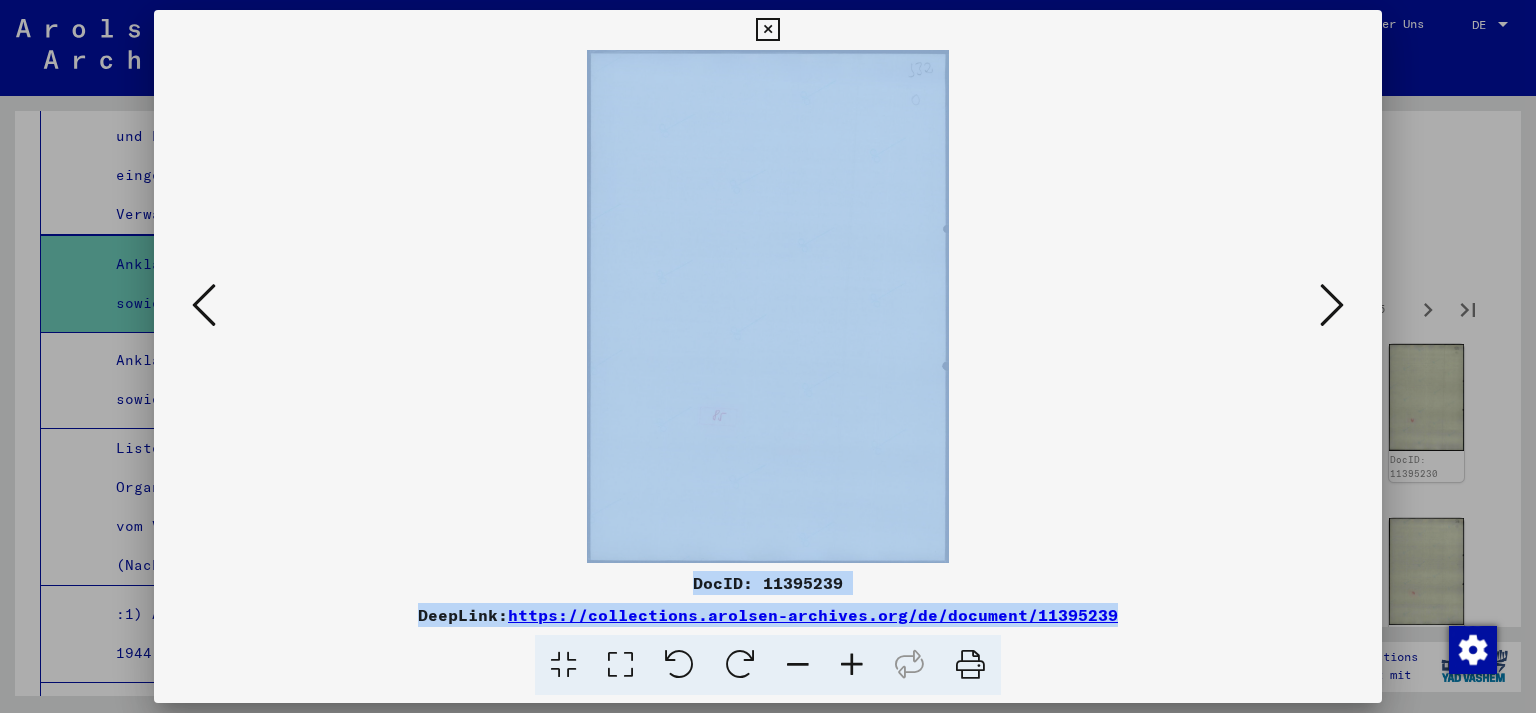 click at bounding box center (1332, 305) 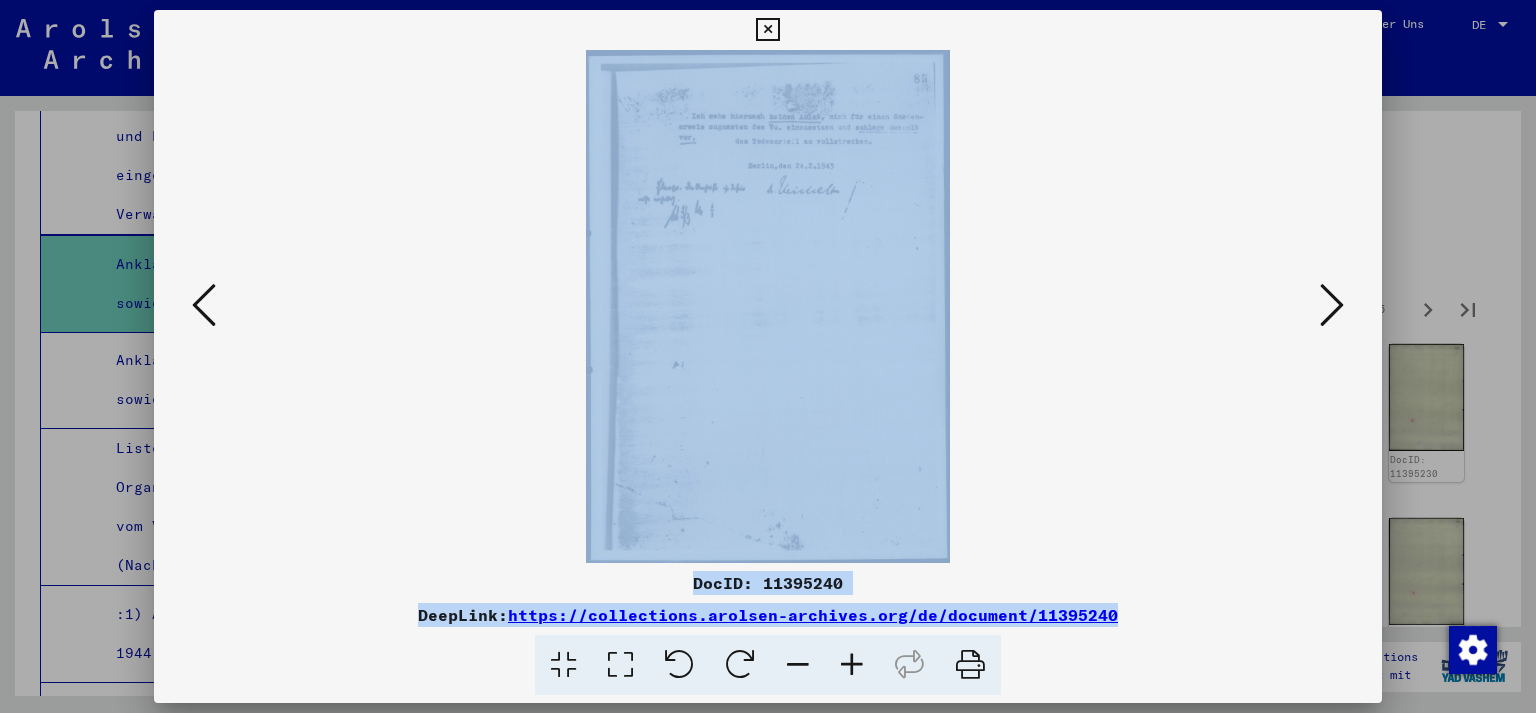 click at bounding box center [1332, 305] 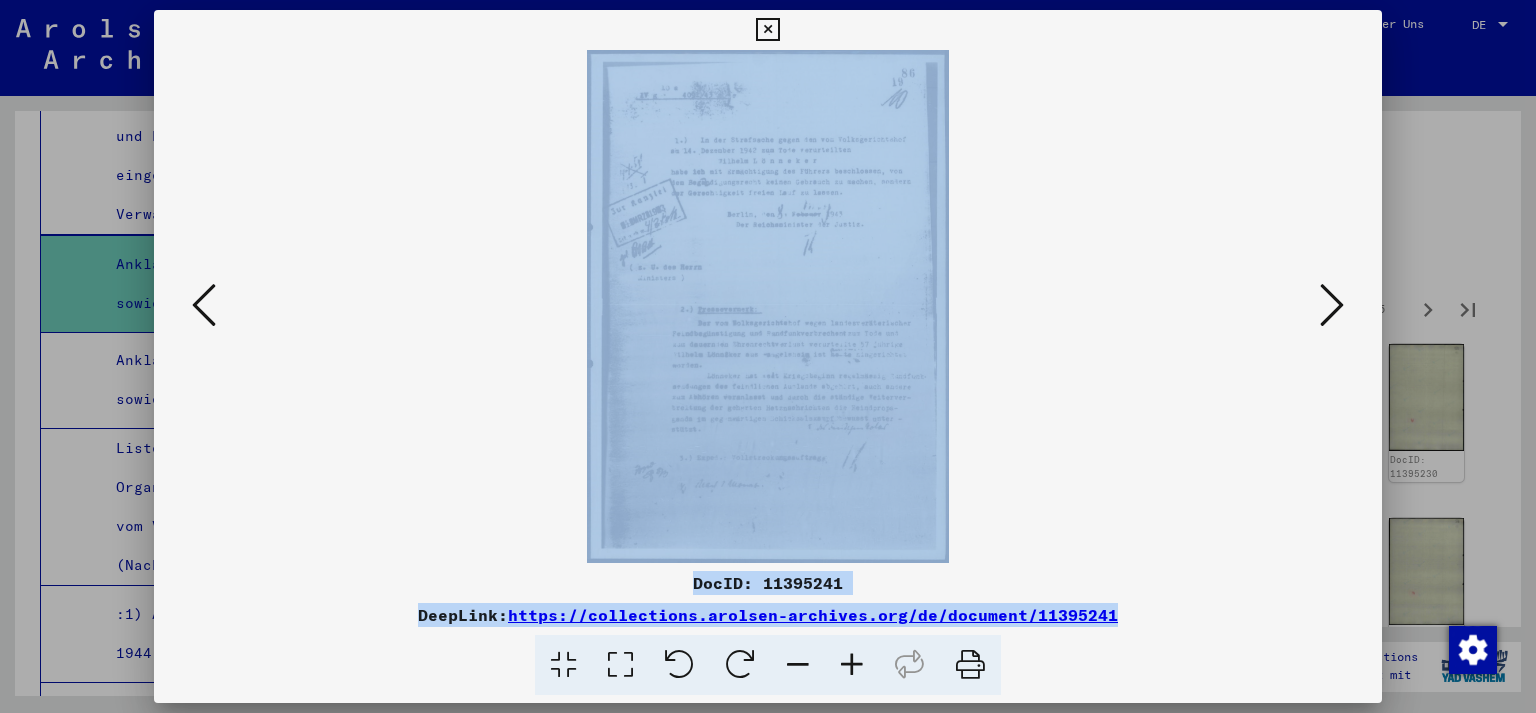 click at bounding box center [1332, 305] 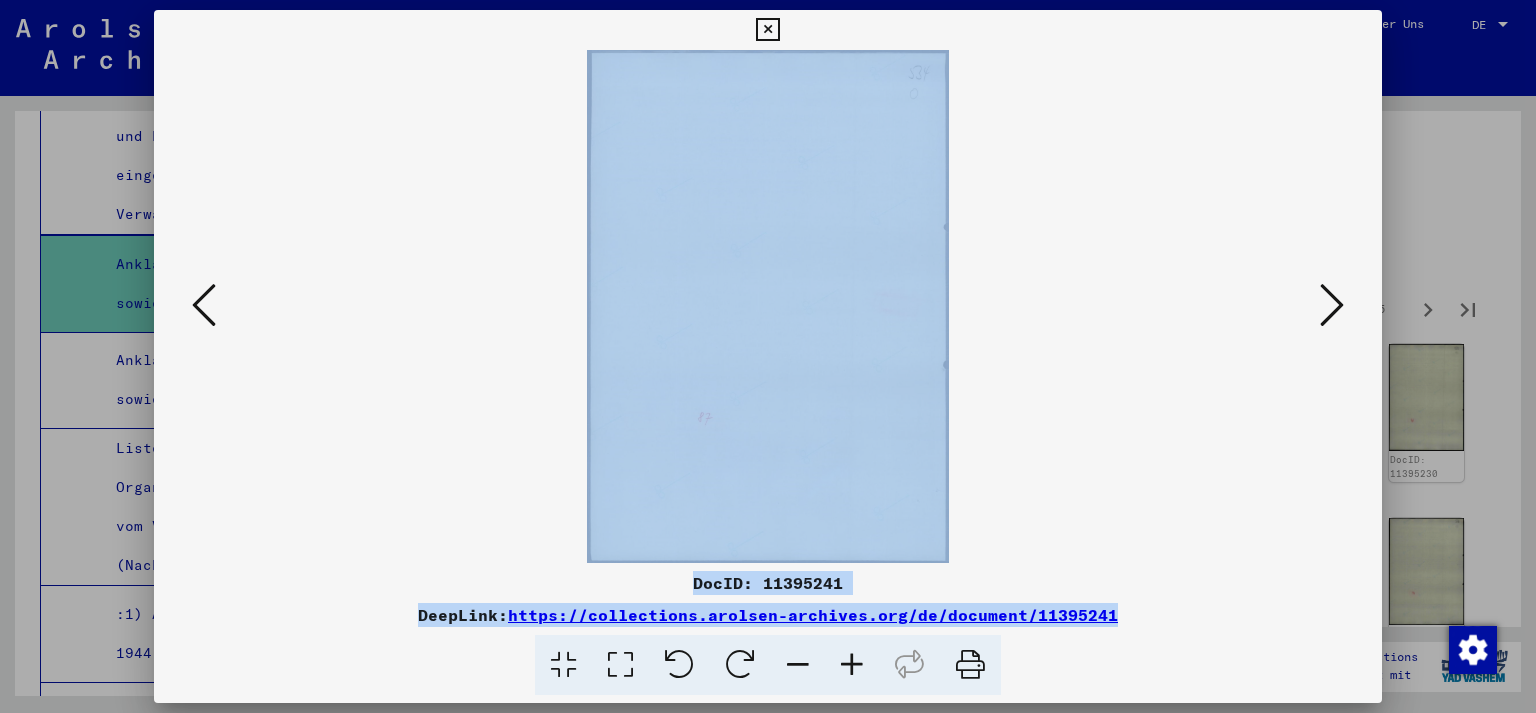 click at bounding box center [1332, 305] 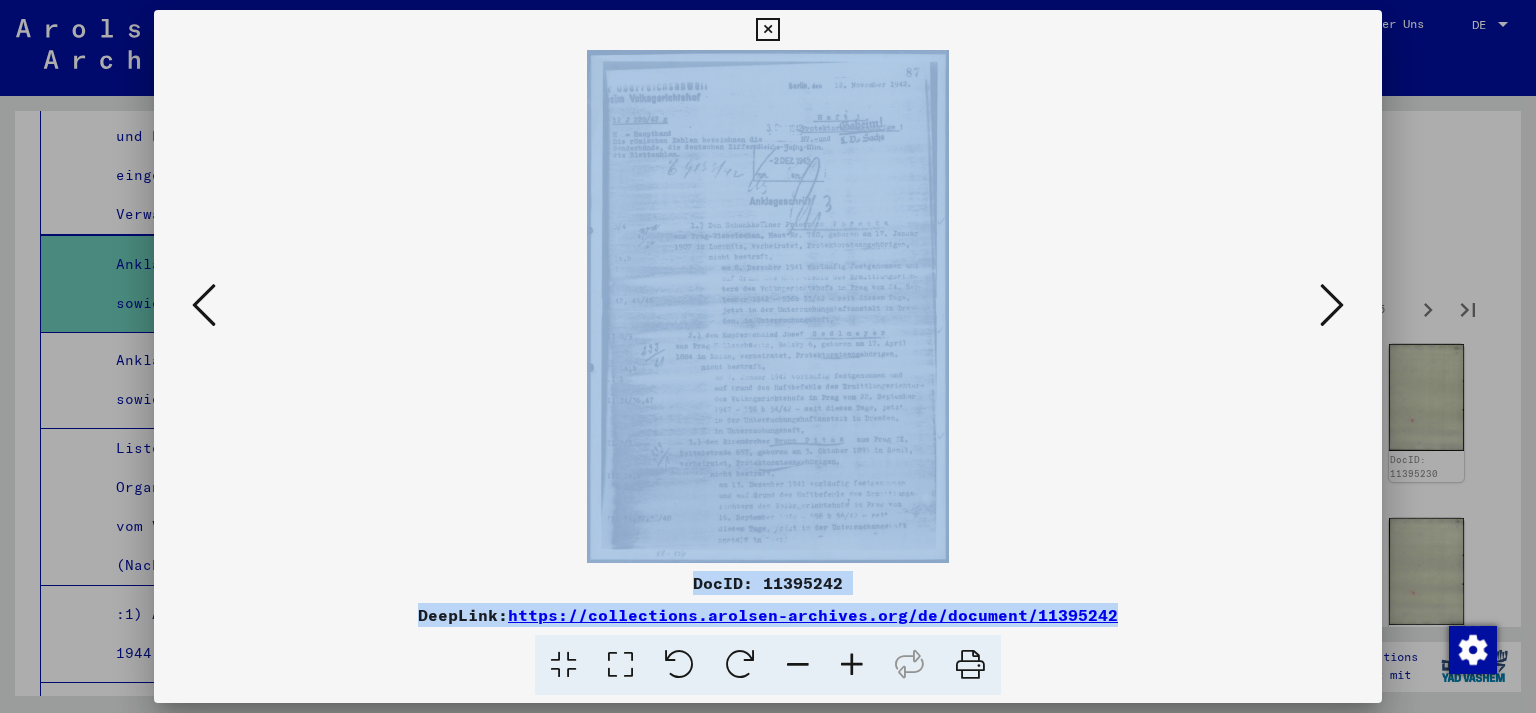 click at bounding box center [1332, 305] 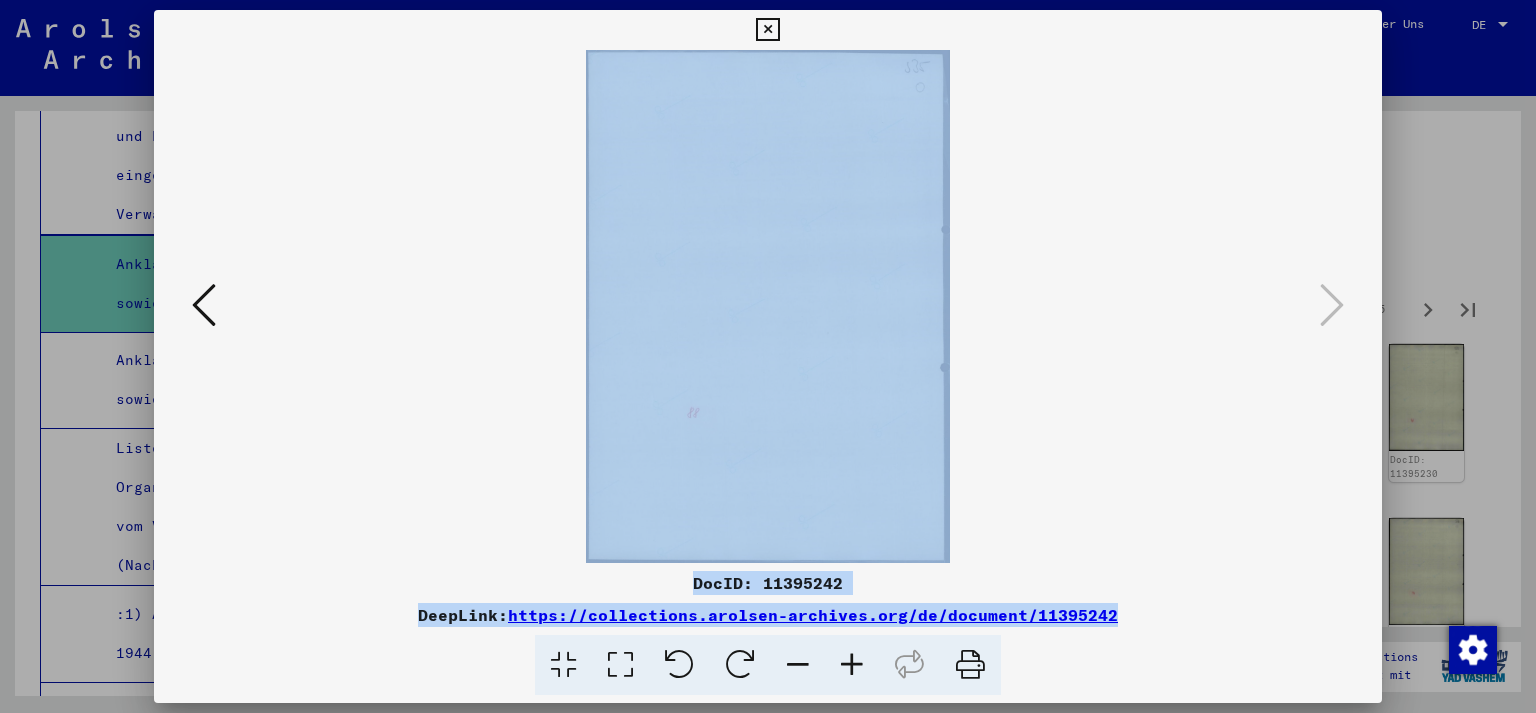 click at bounding box center [204, 305] 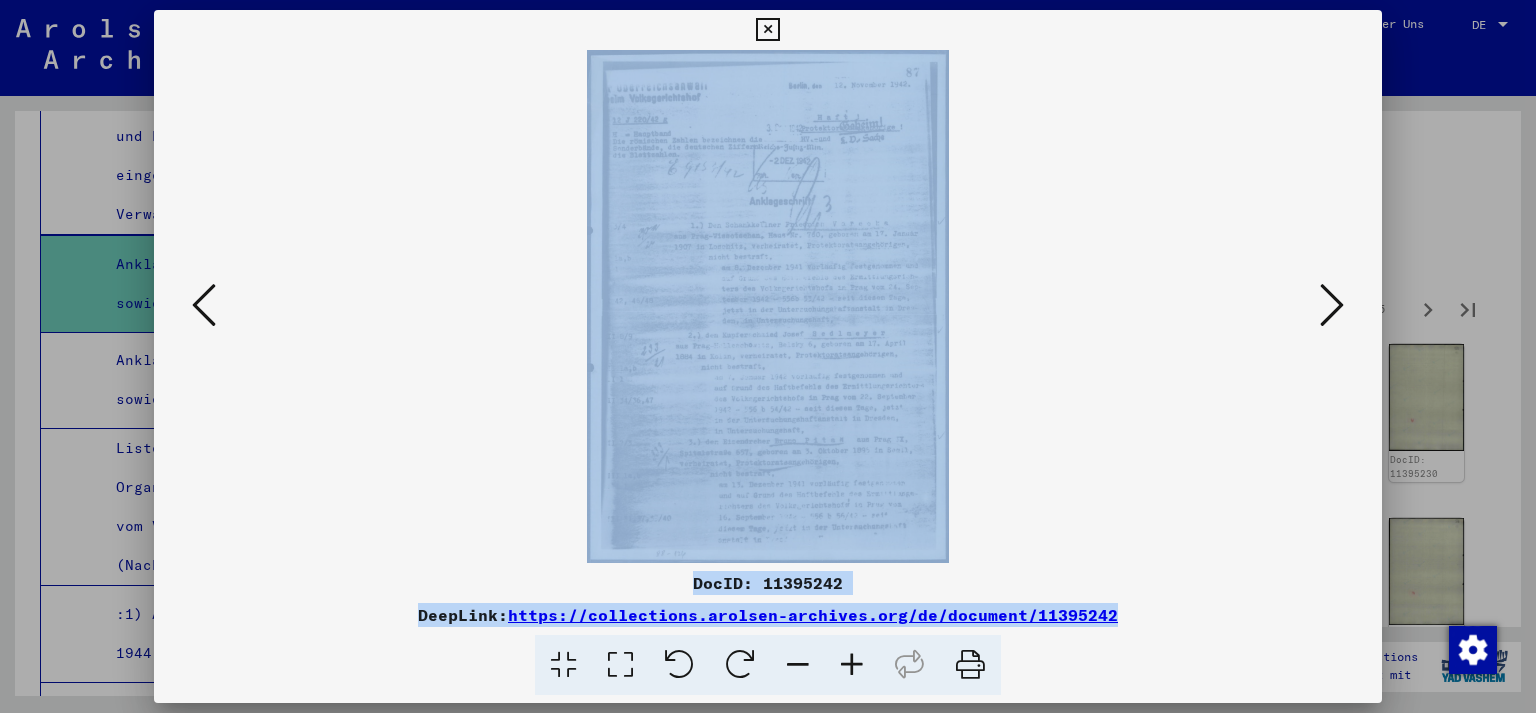 click at bounding box center (1332, 305) 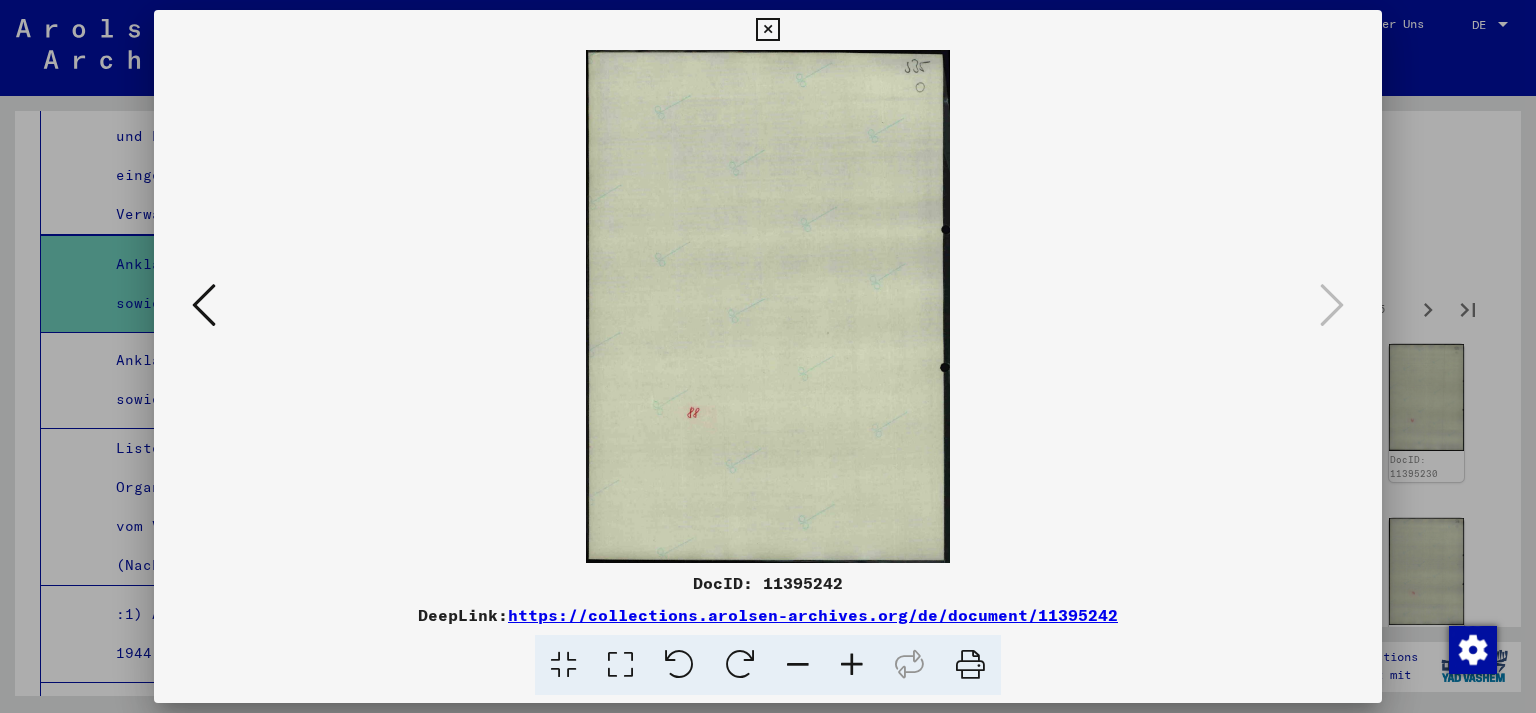 click at bounding box center (768, 356) 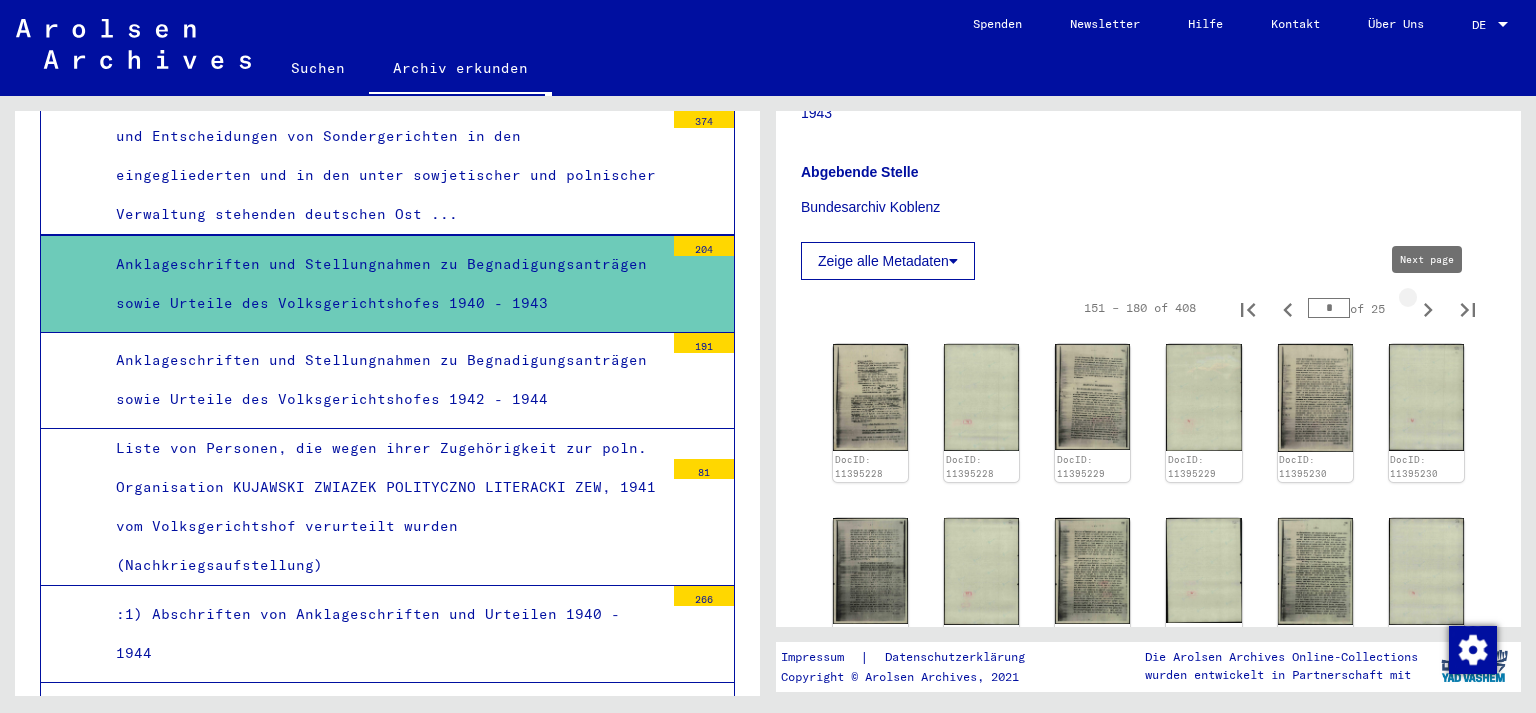 click 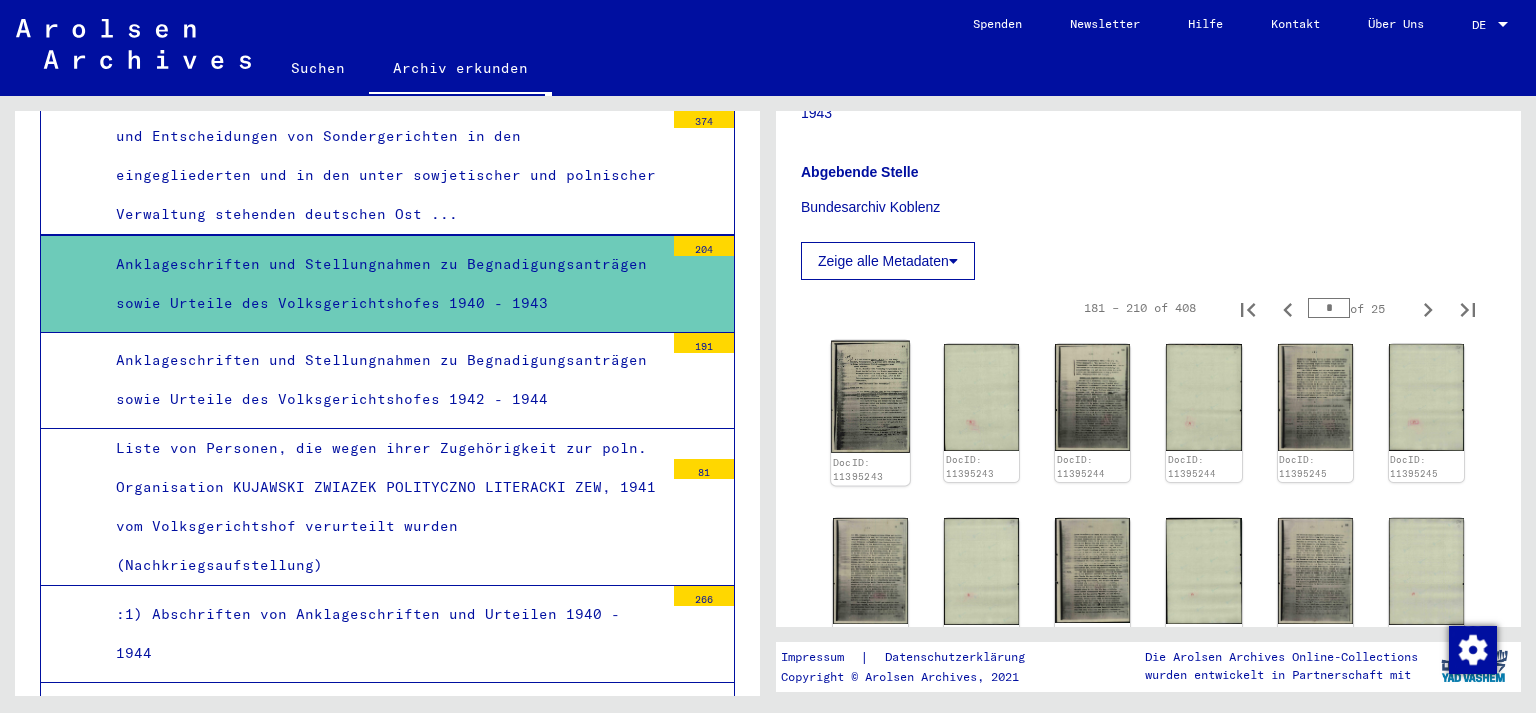 click 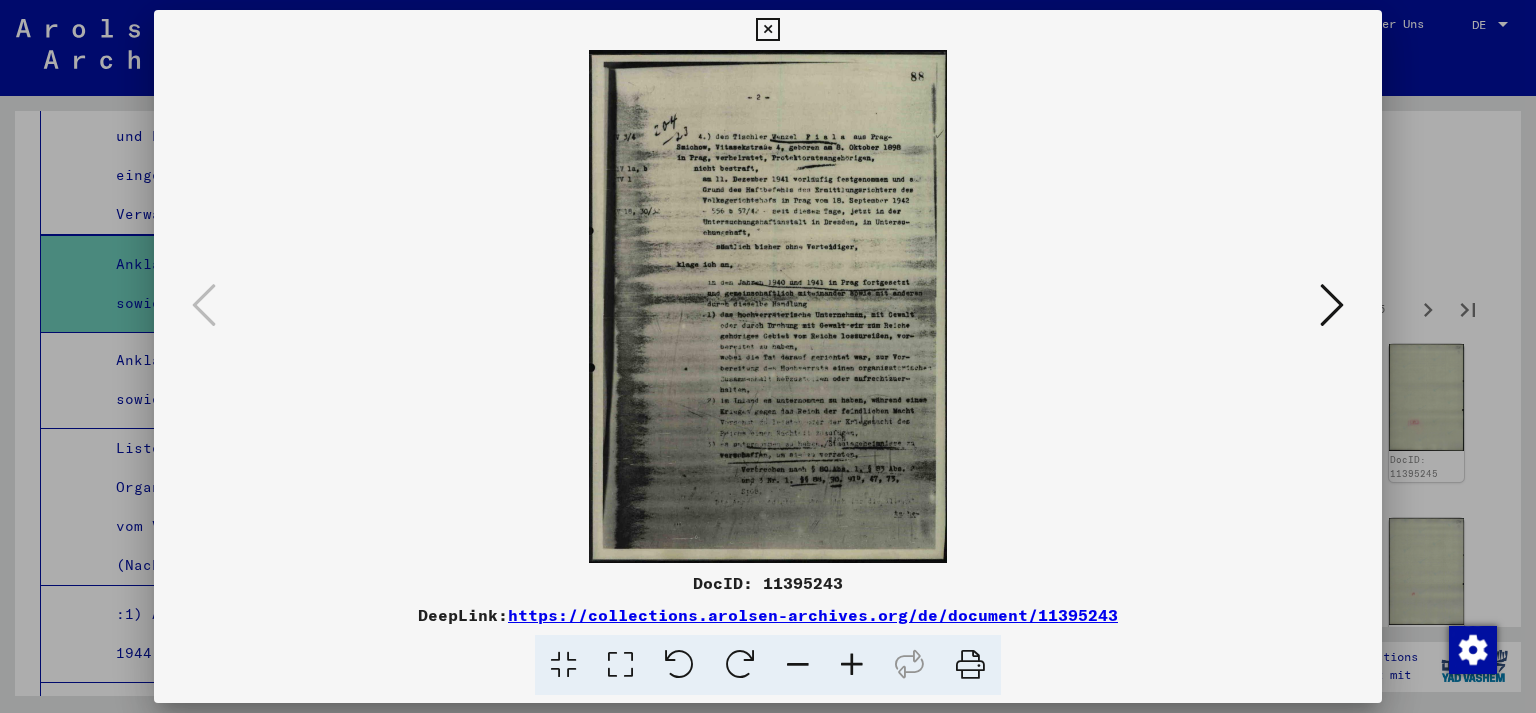 click at bounding box center (768, 306) 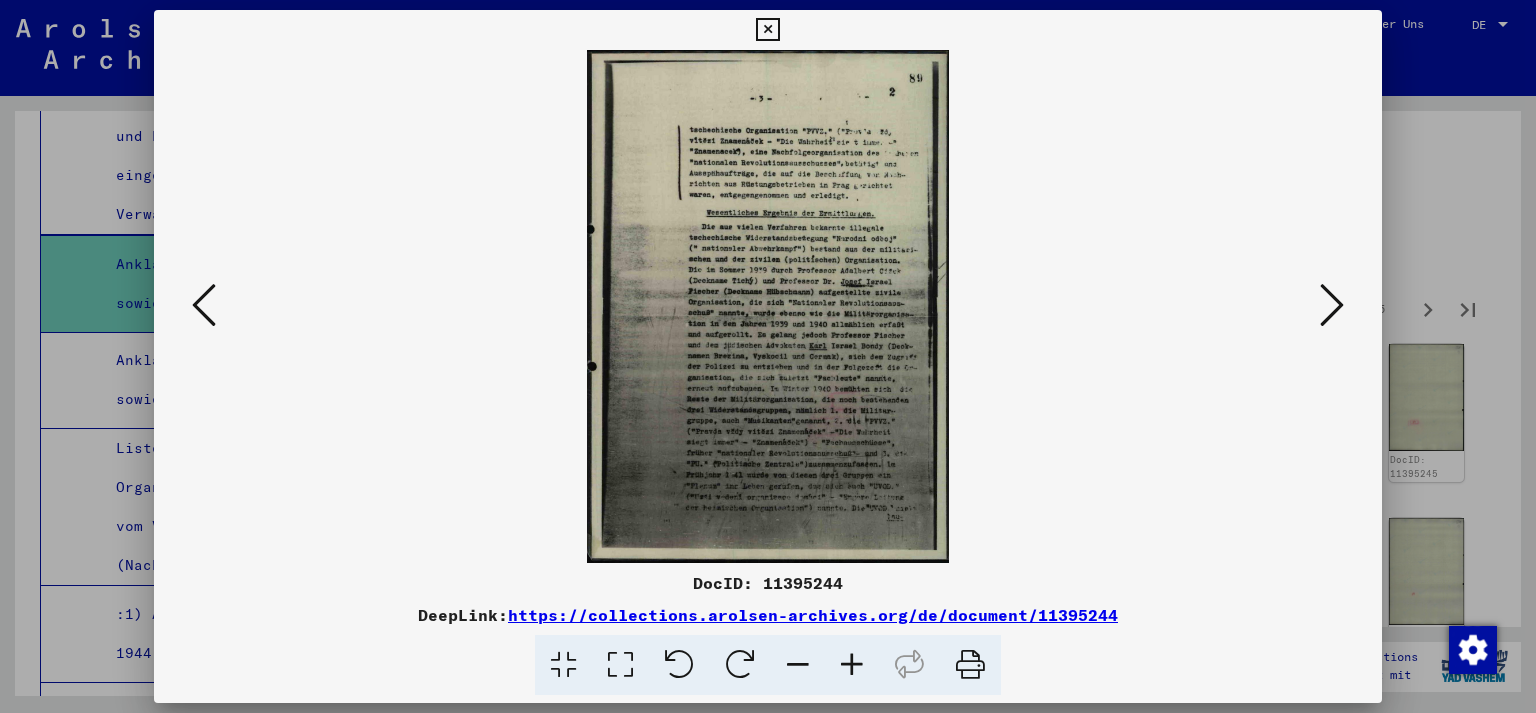 click at bounding box center (1332, 305) 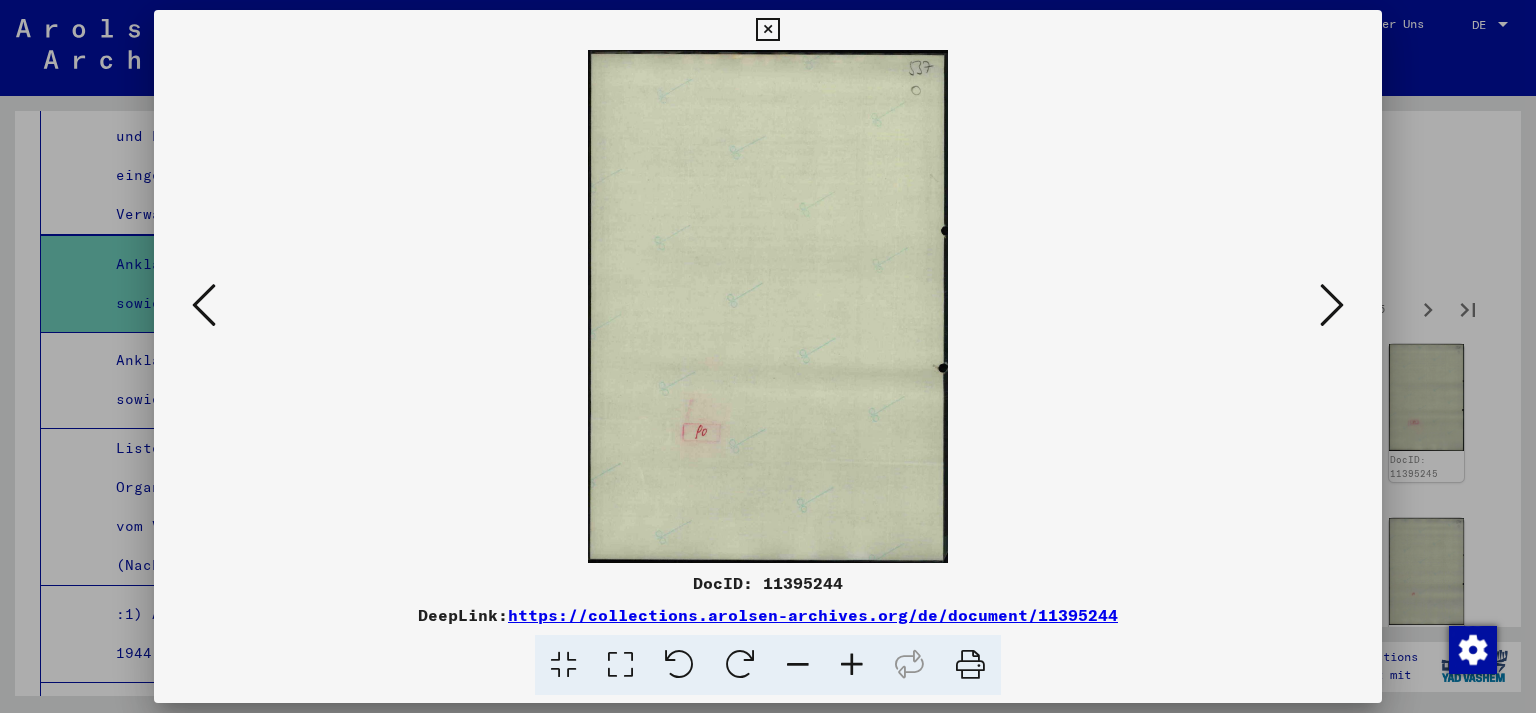 click at bounding box center [1332, 305] 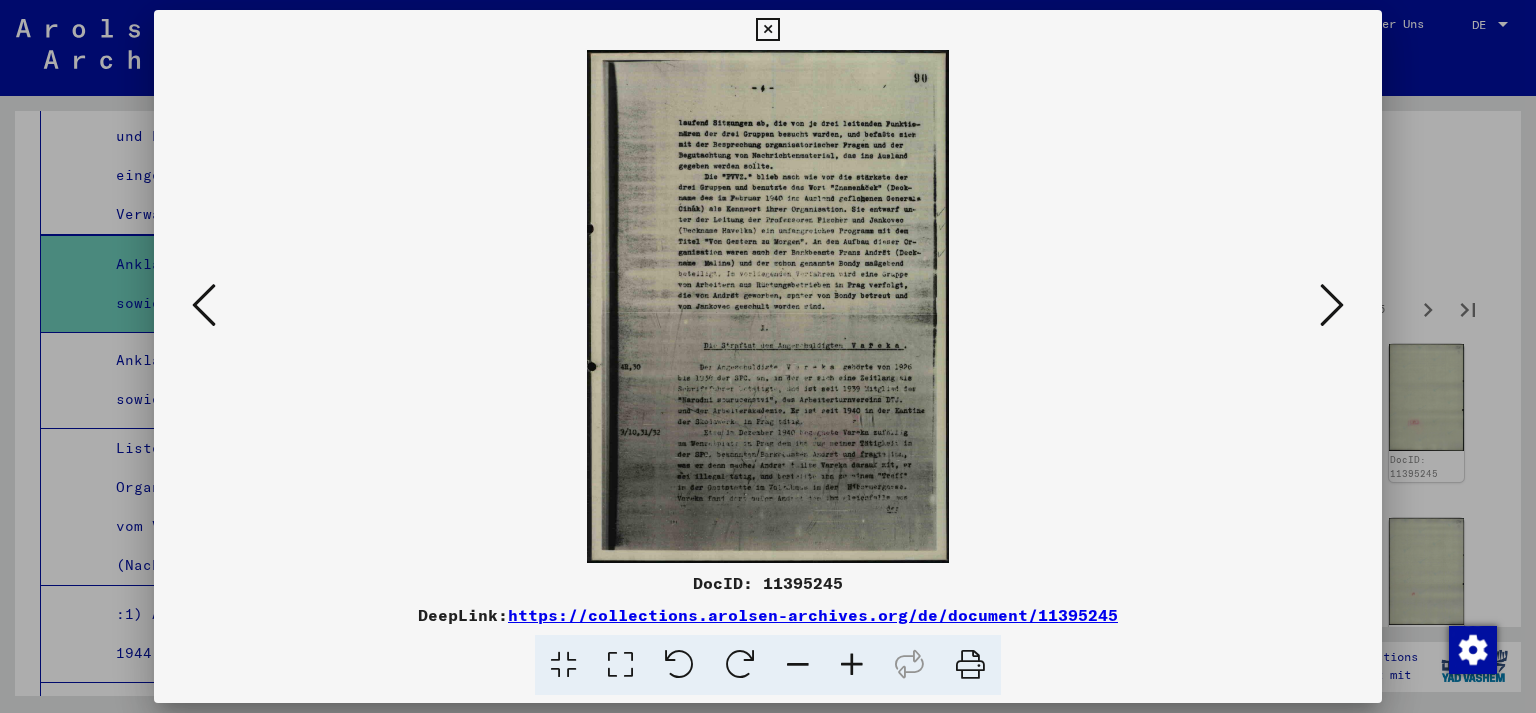 click at bounding box center [1332, 305] 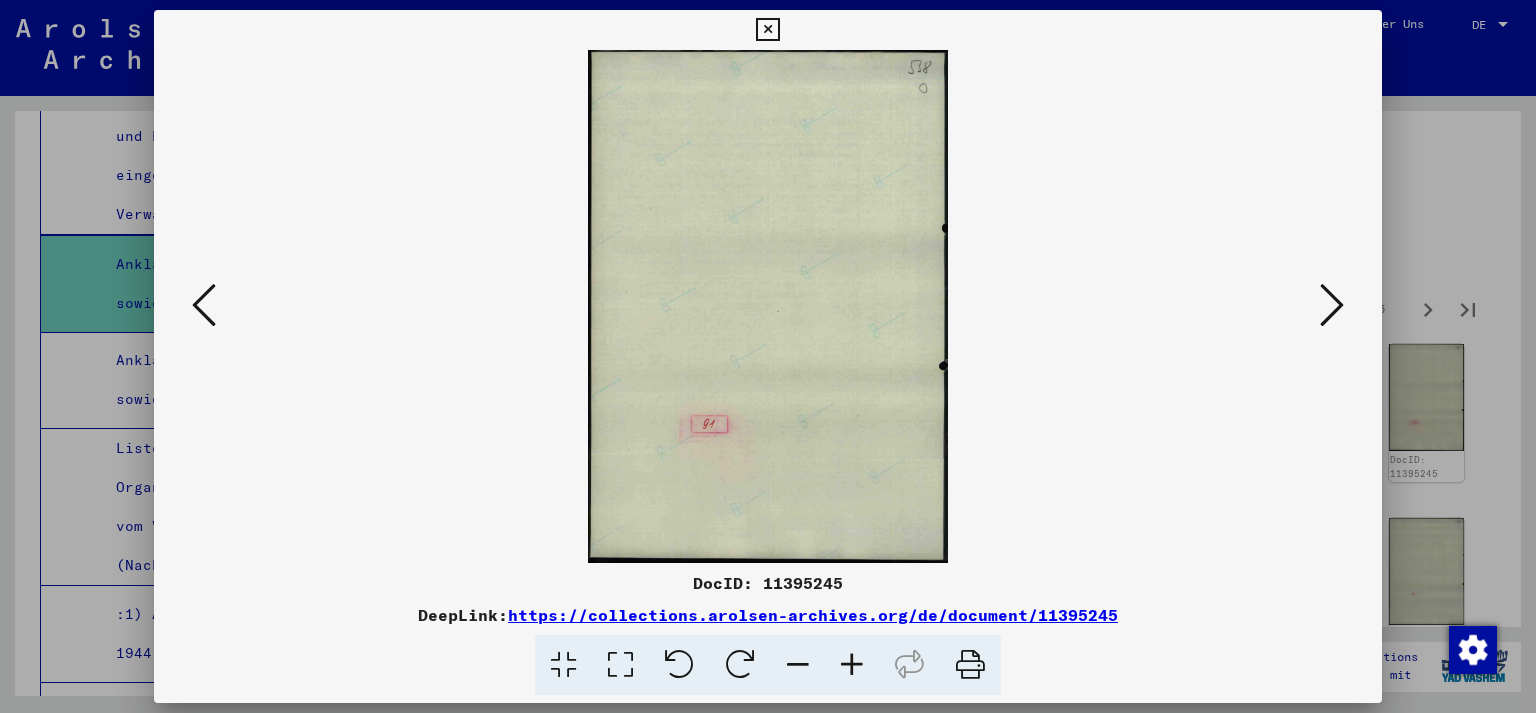 click at bounding box center (1332, 305) 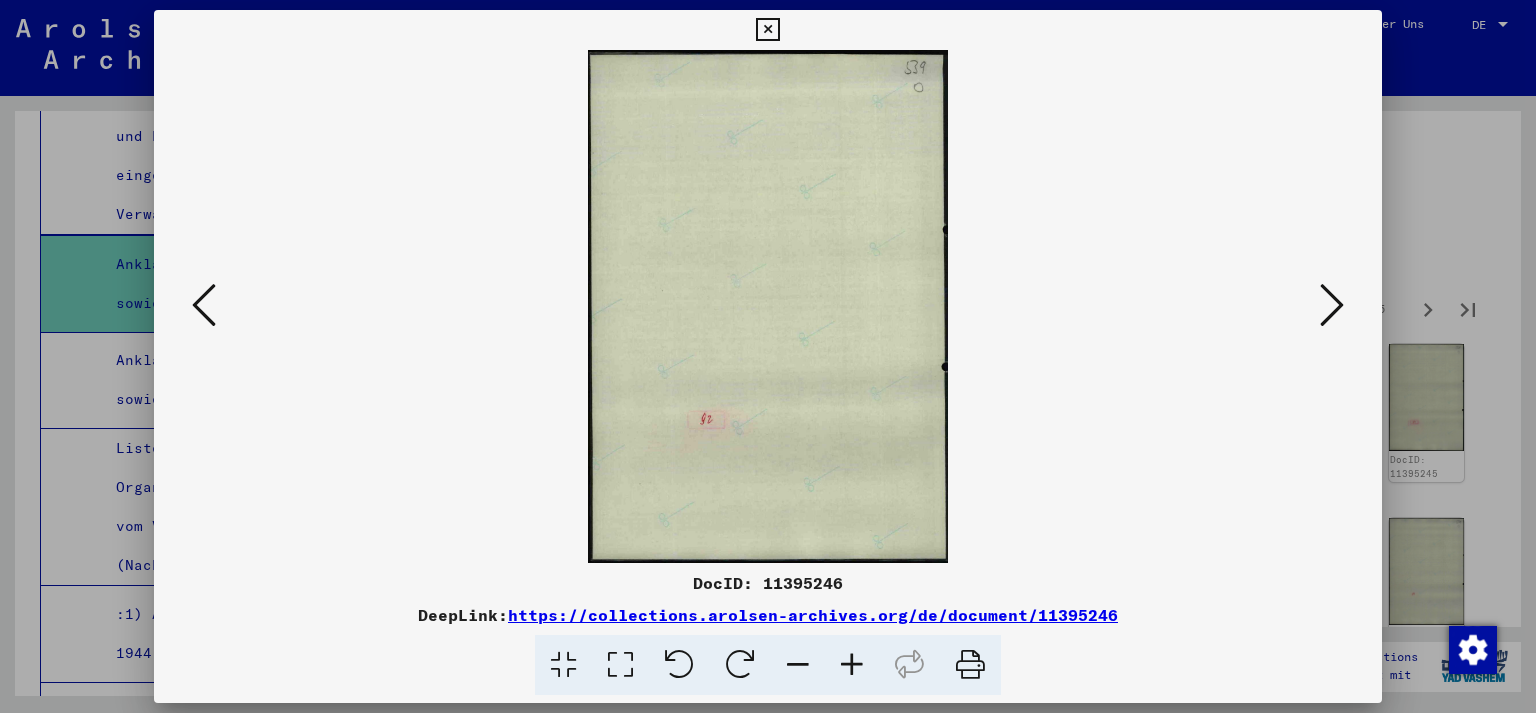 click at bounding box center (1332, 305) 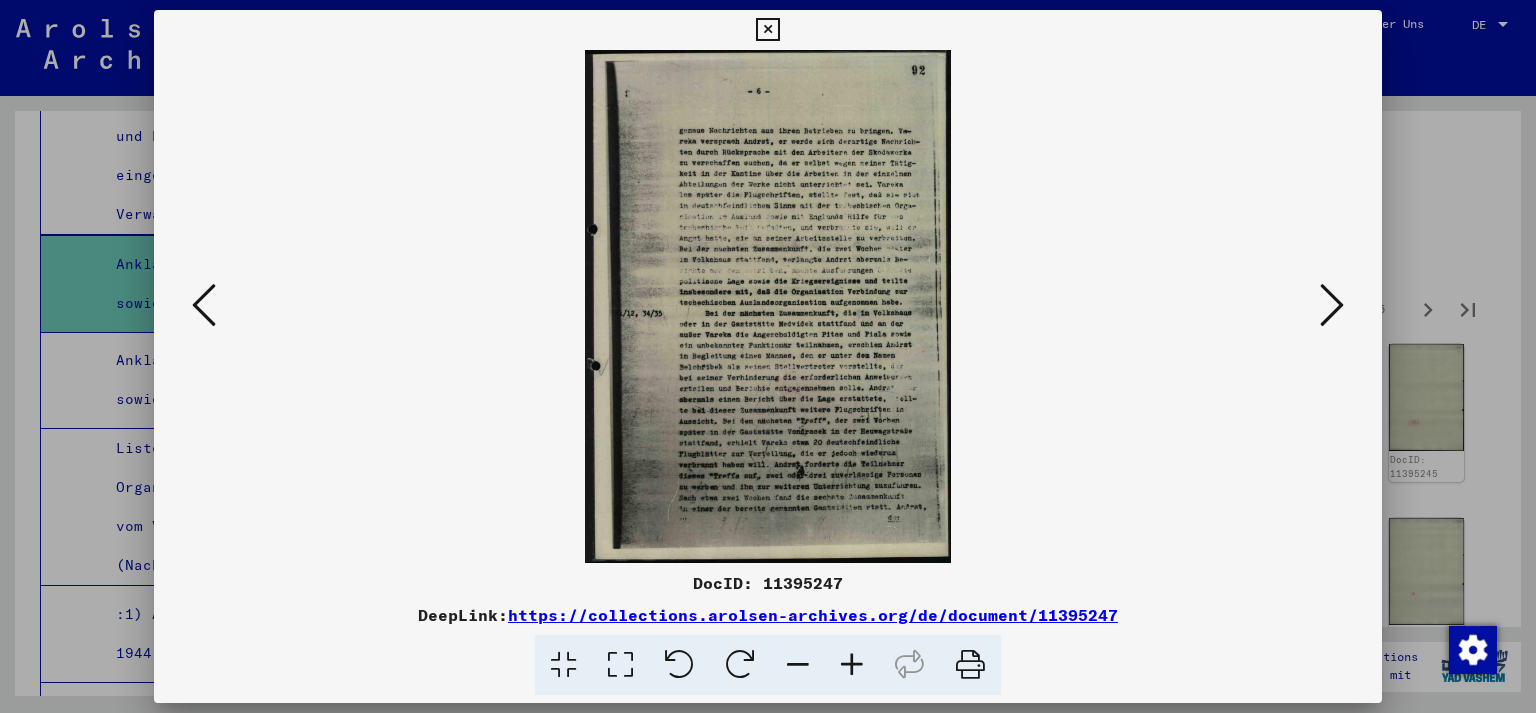 click at bounding box center (1332, 305) 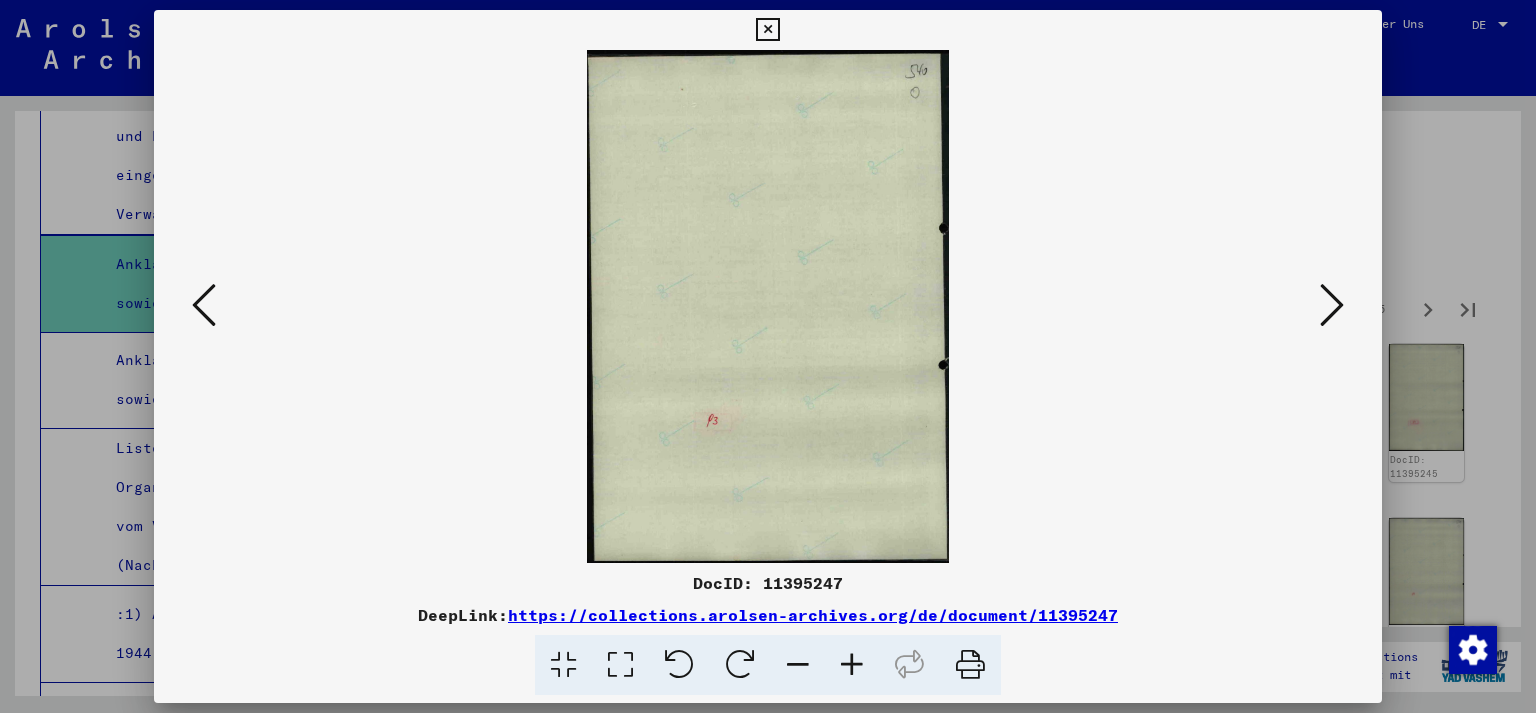 click at bounding box center [1332, 305] 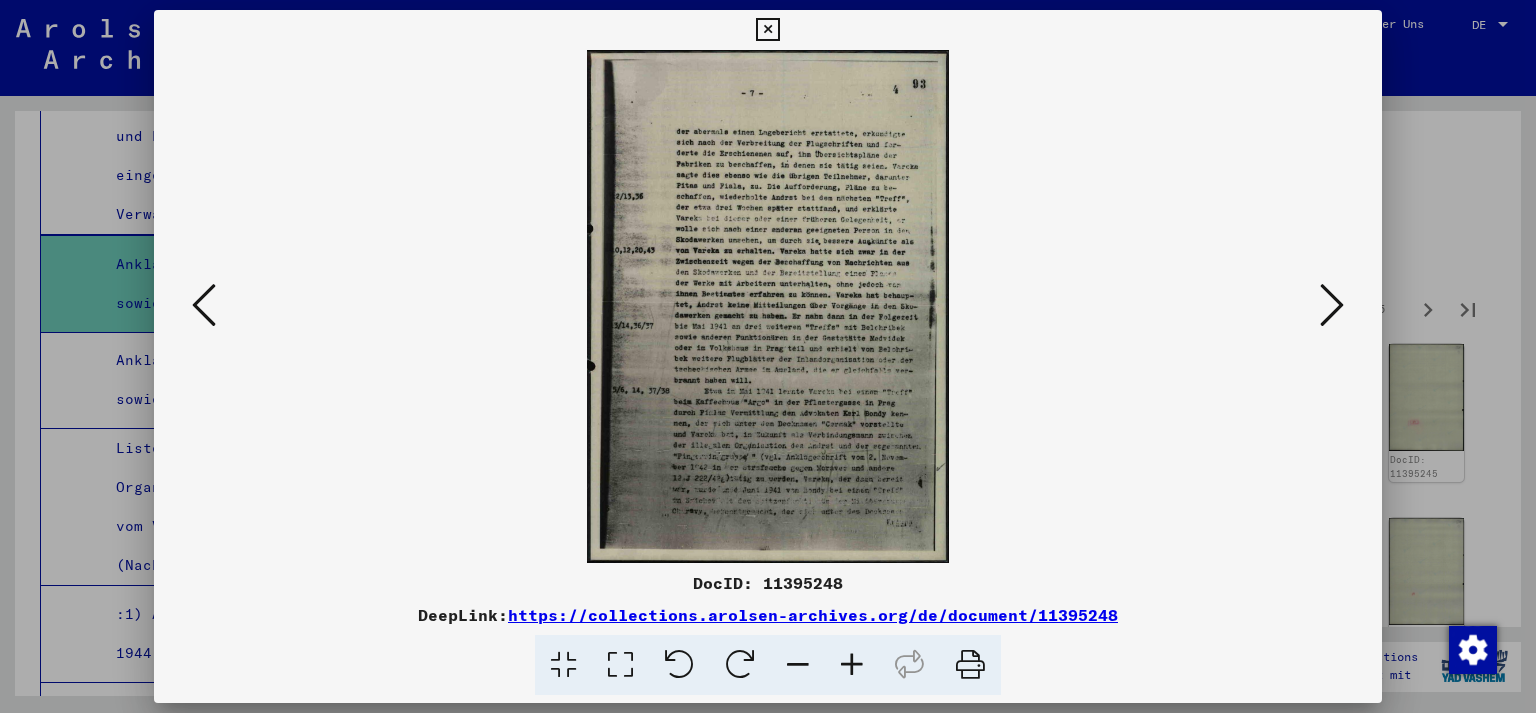 click at bounding box center (1332, 305) 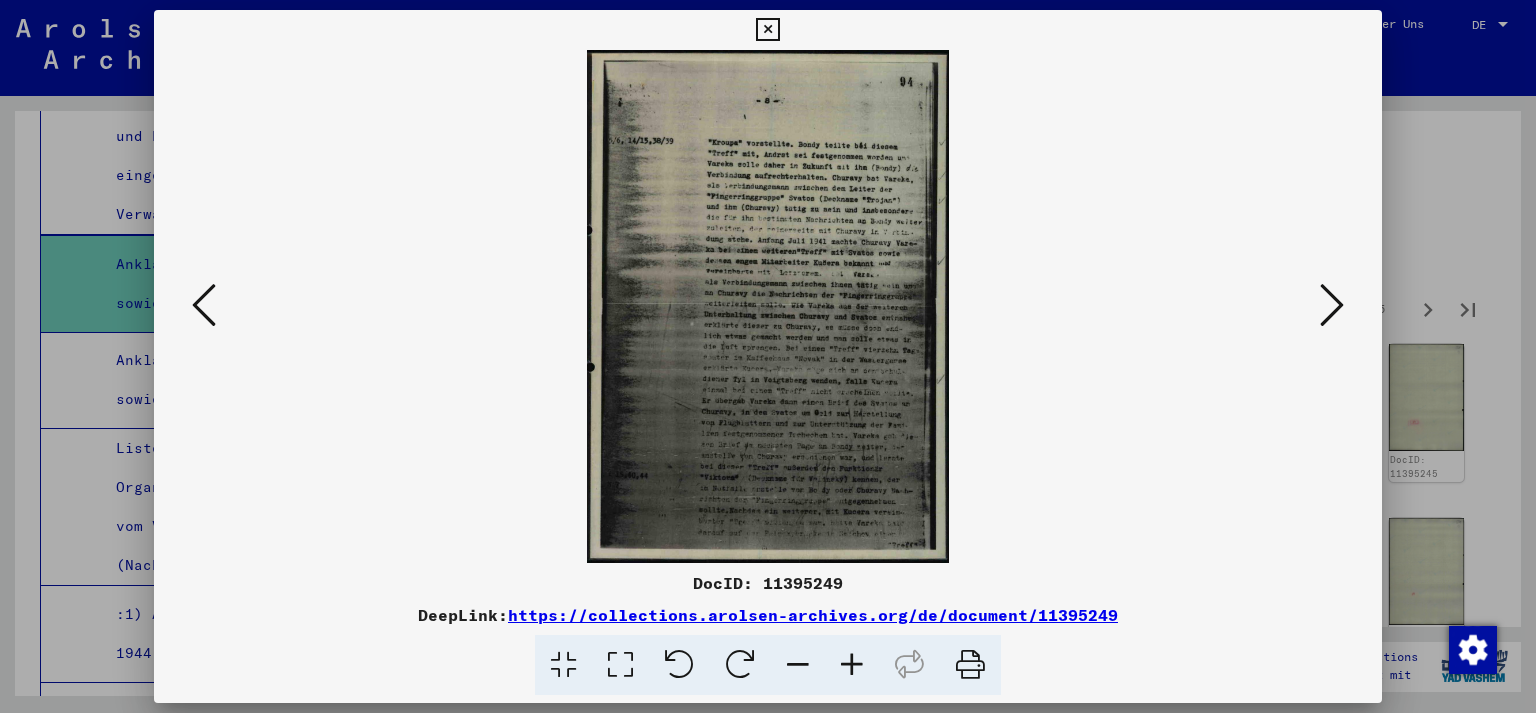 click at bounding box center [1332, 305] 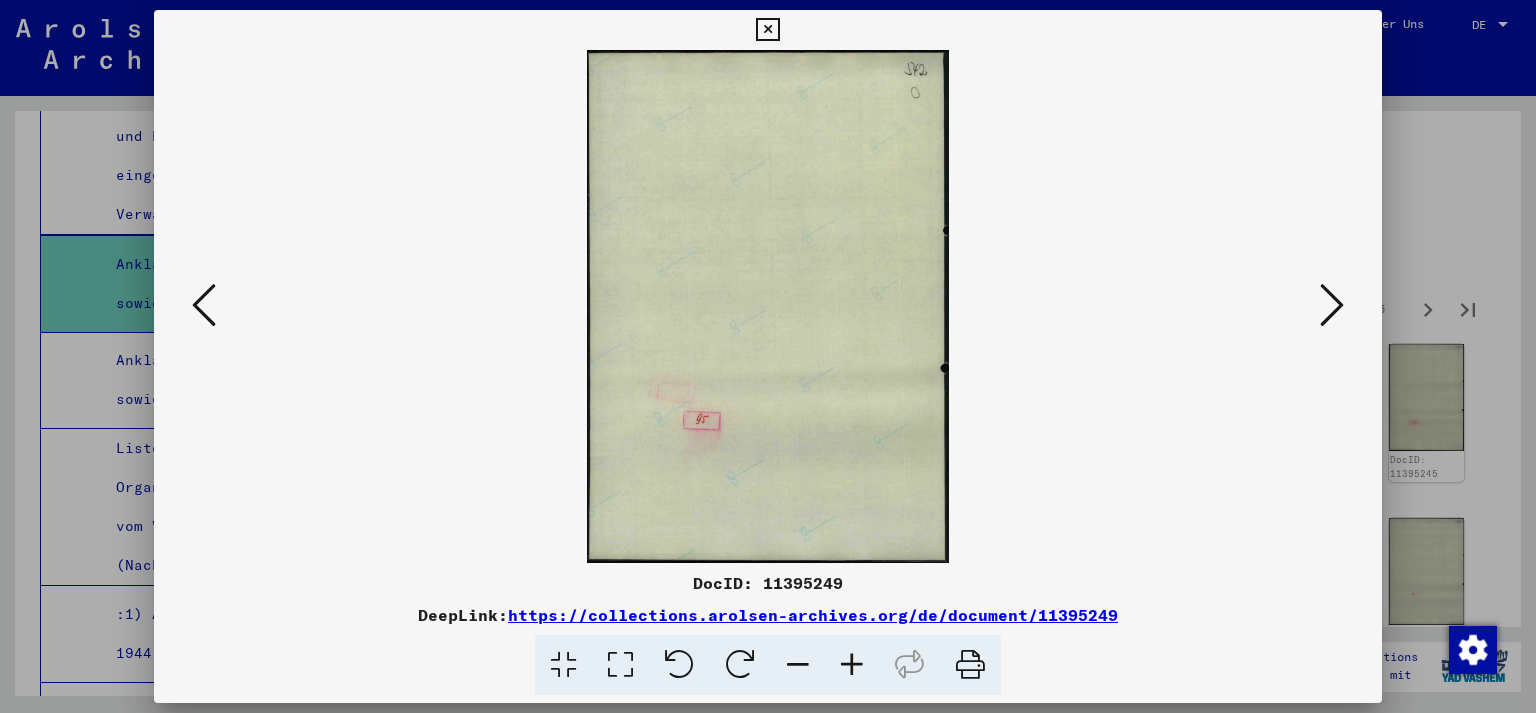 click at bounding box center [1332, 305] 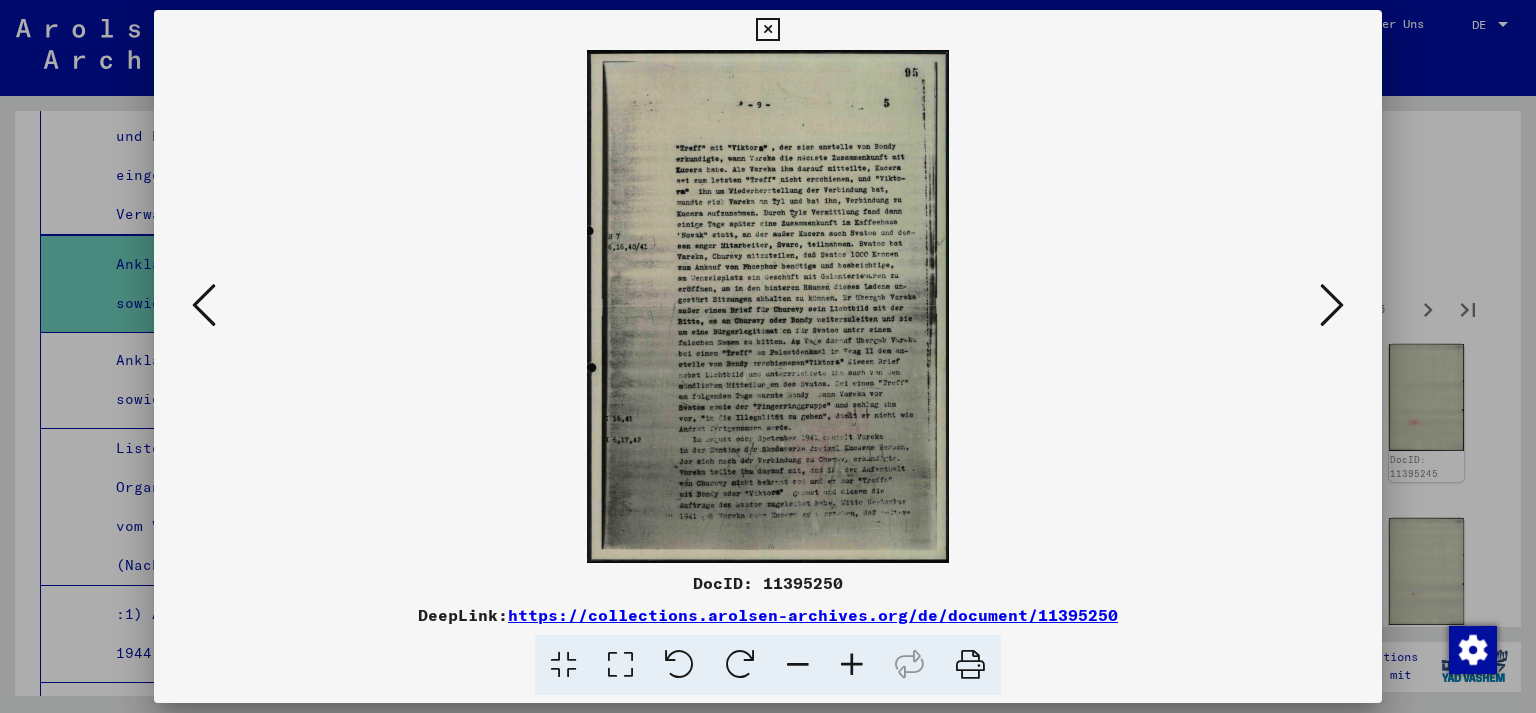 click at bounding box center (1332, 305) 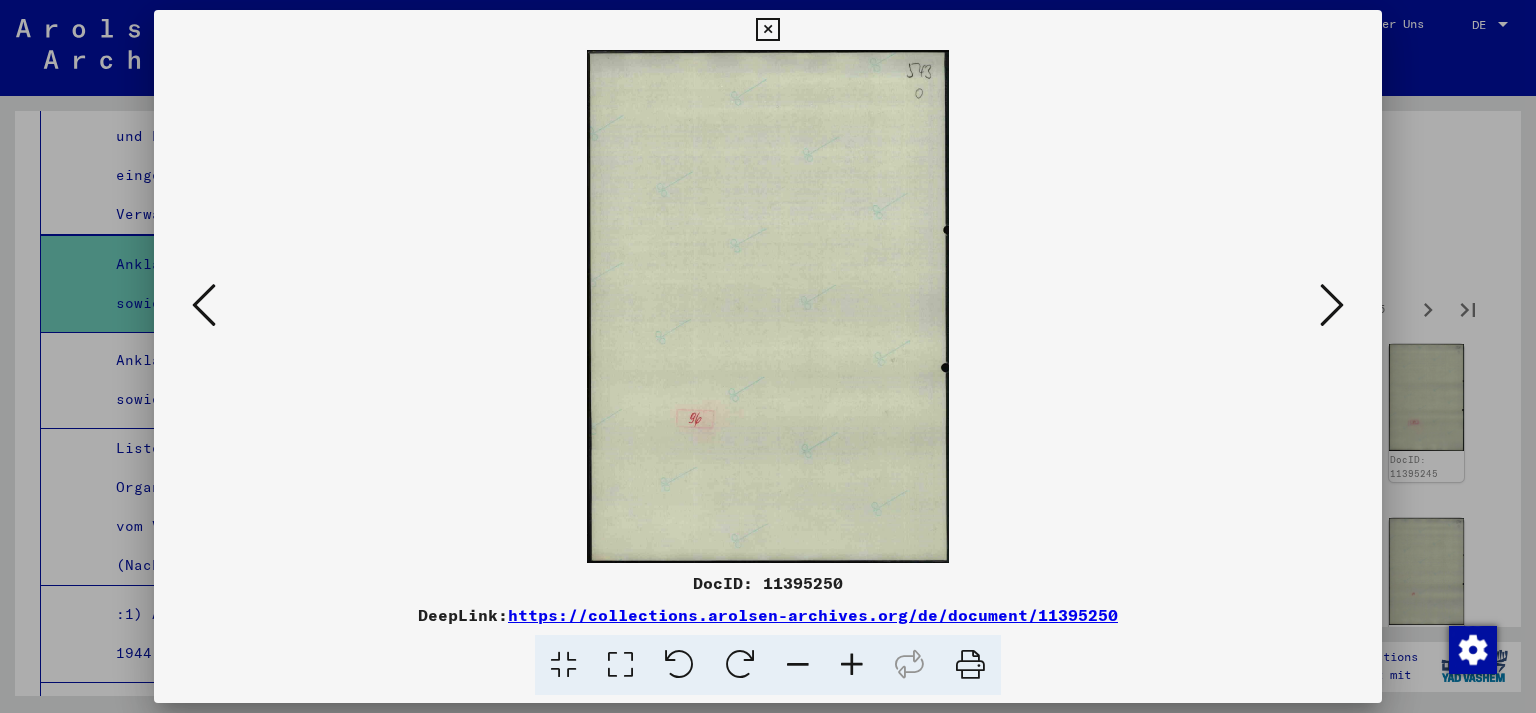 click at bounding box center [1332, 305] 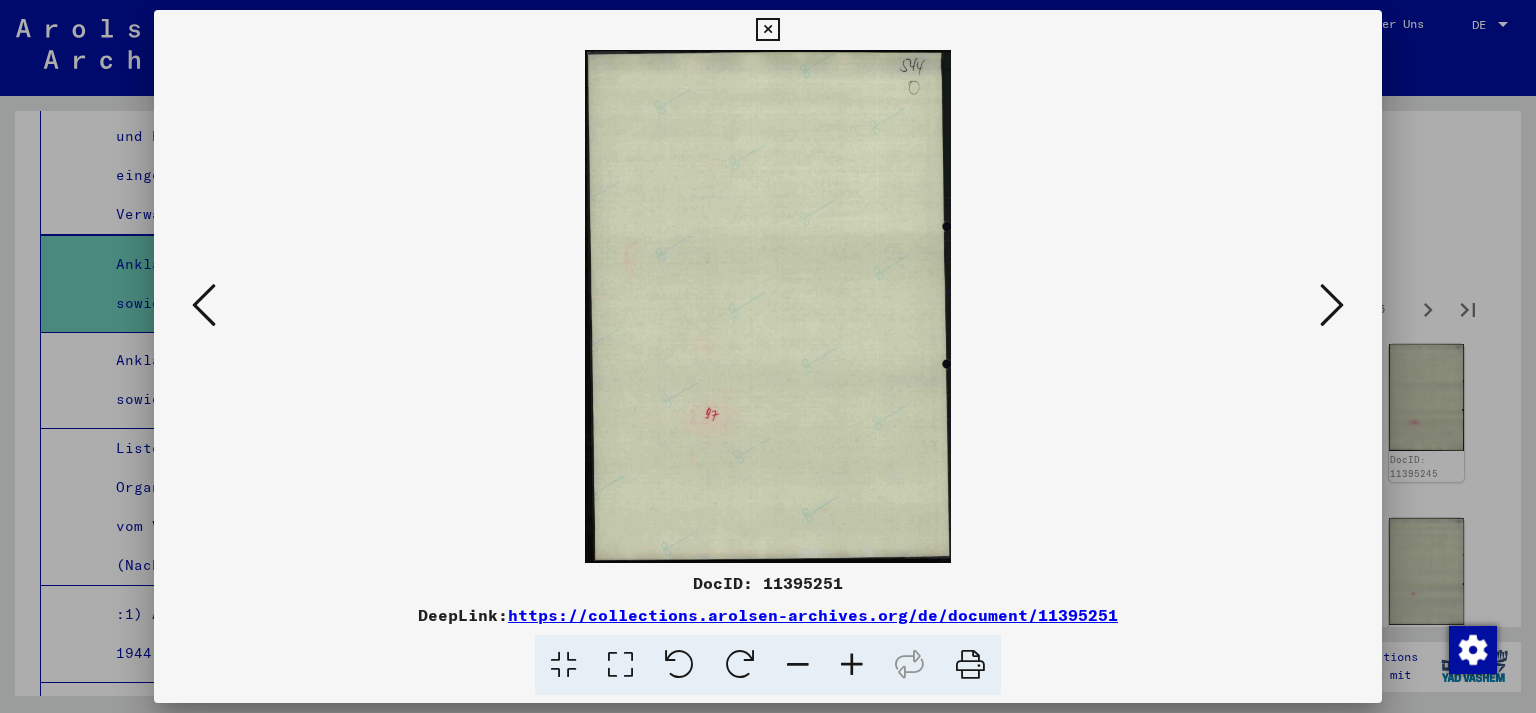 click at bounding box center [1332, 305] 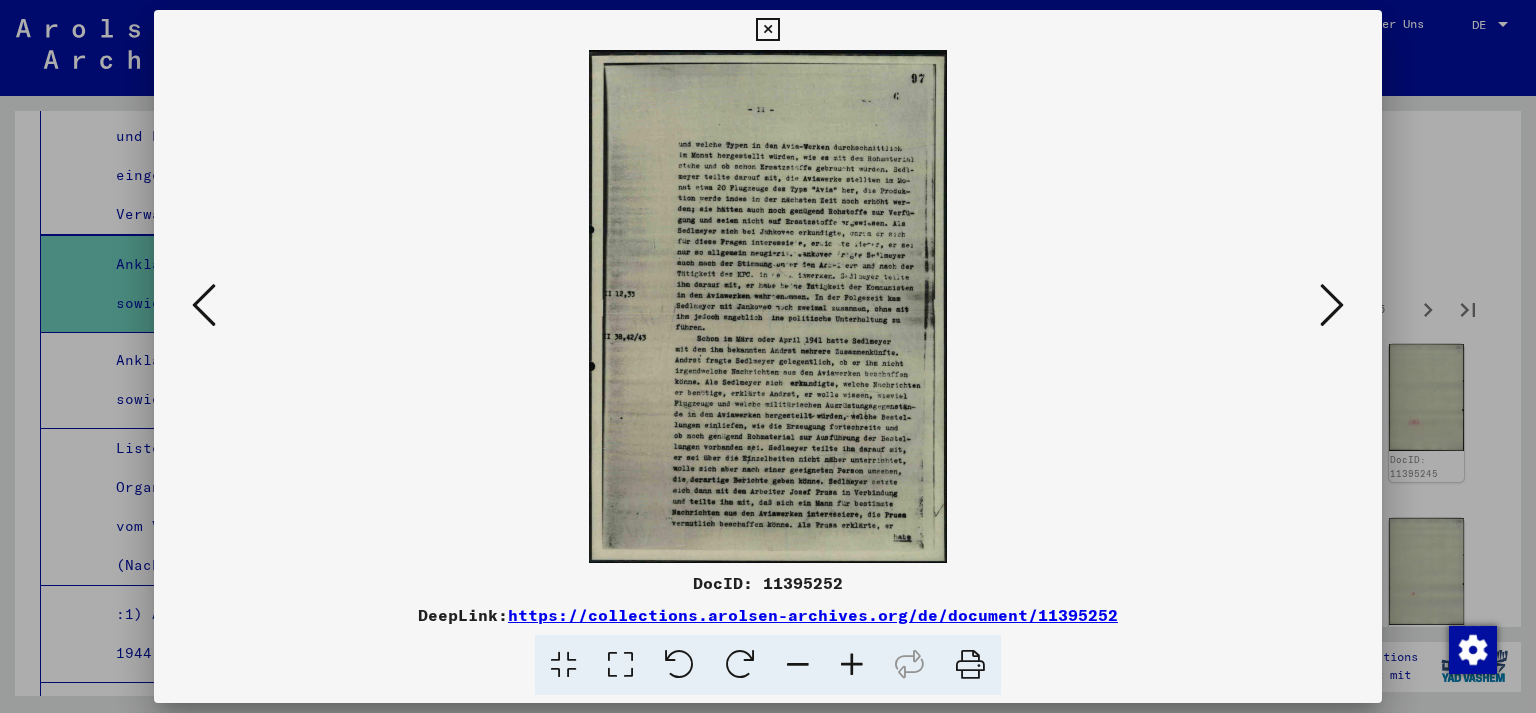 click at bounding box center (1332, 305) 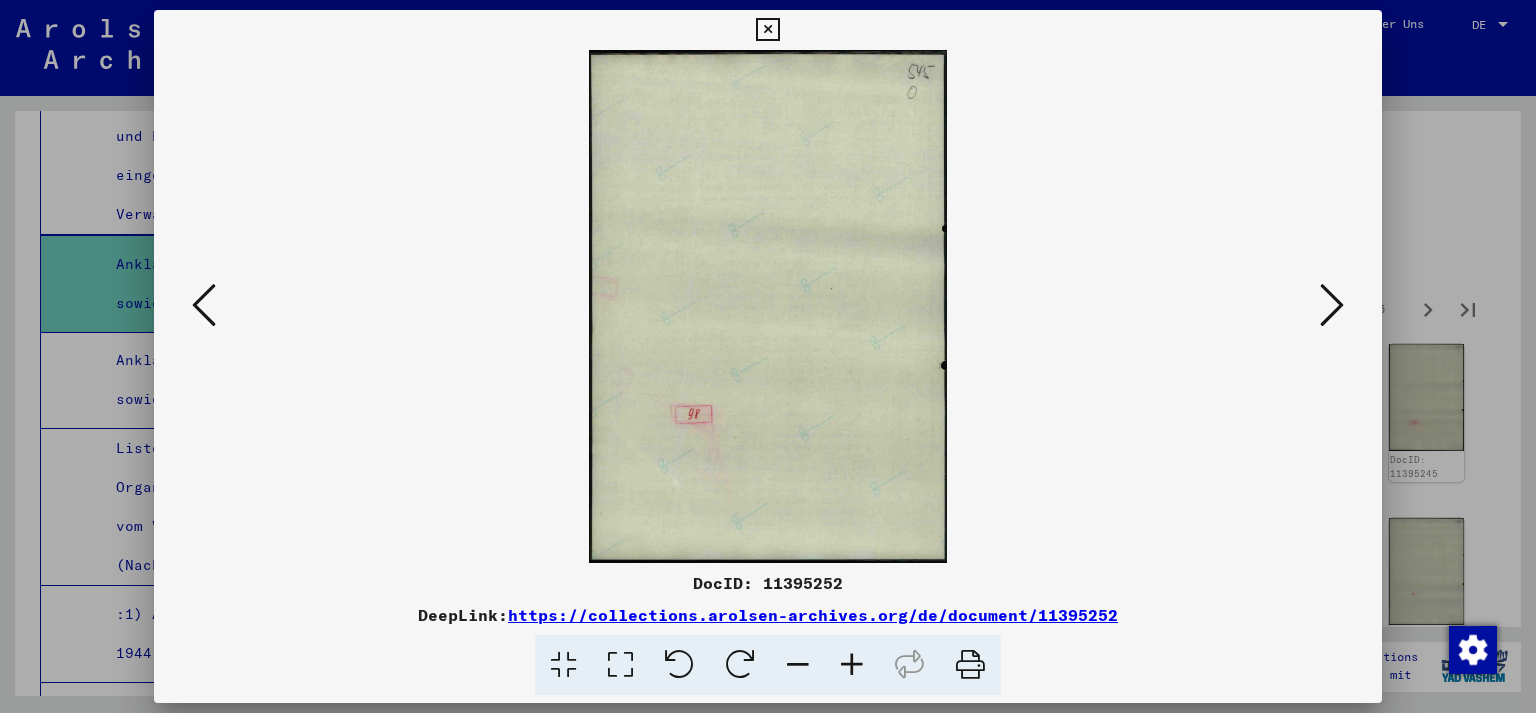 click at bounding box center [1332, 305] 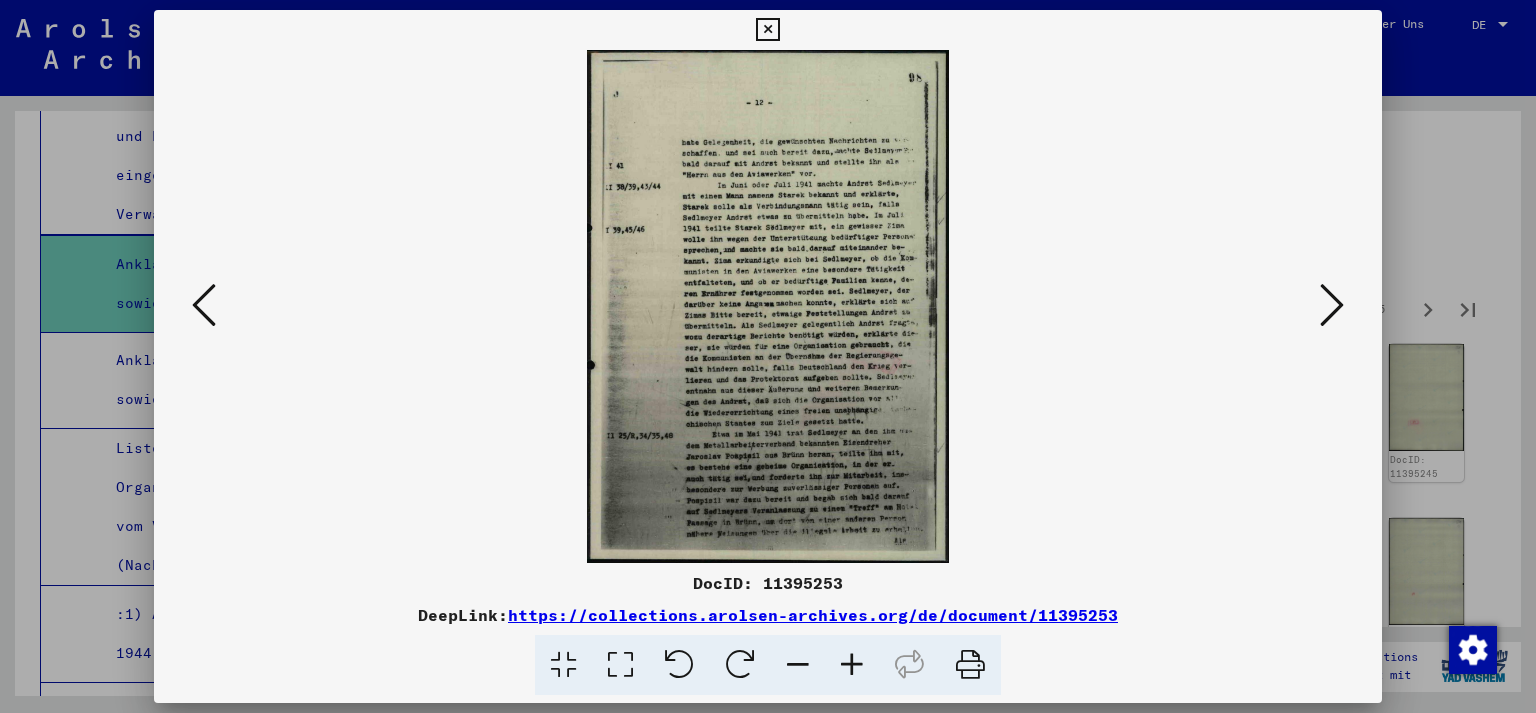 click at bounding box center (1332, 305) 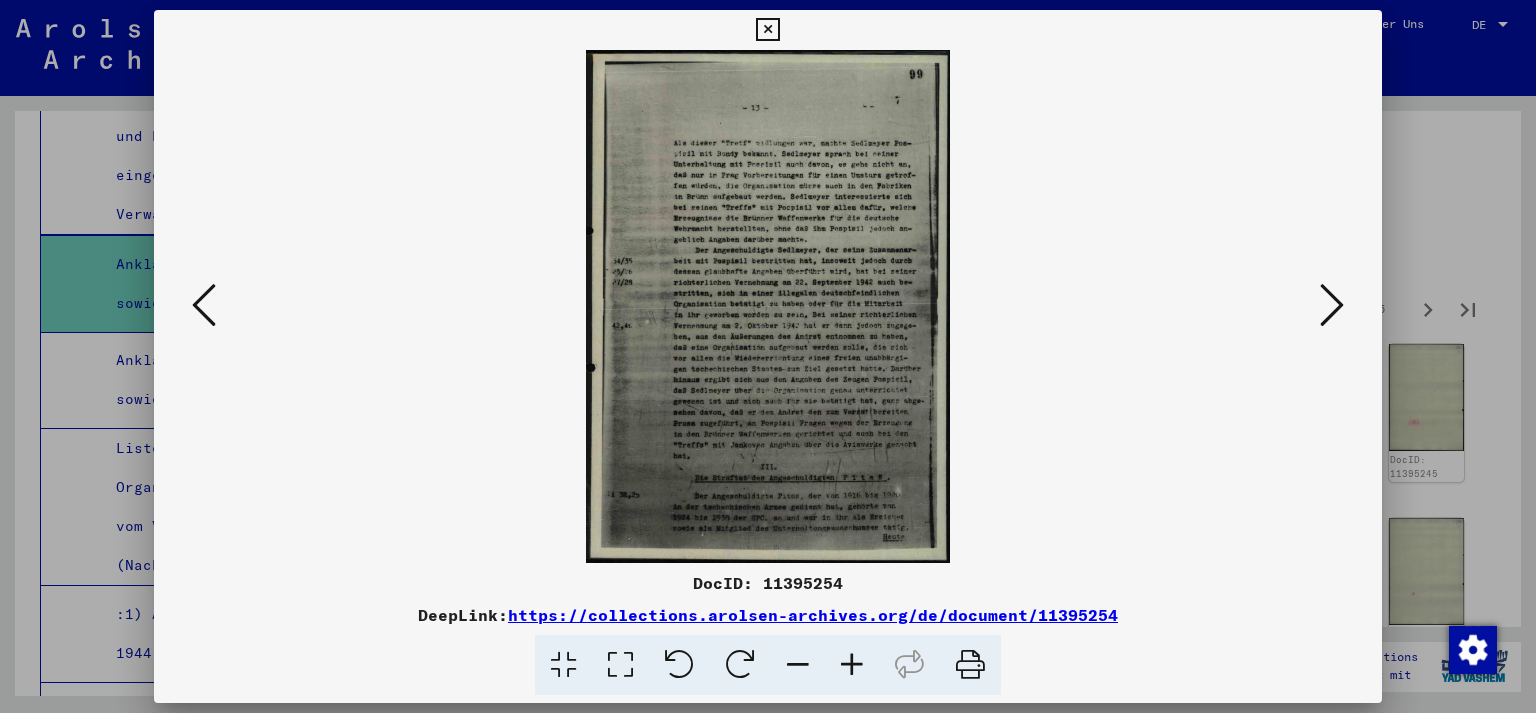 click at bounding box center [1332, 305] 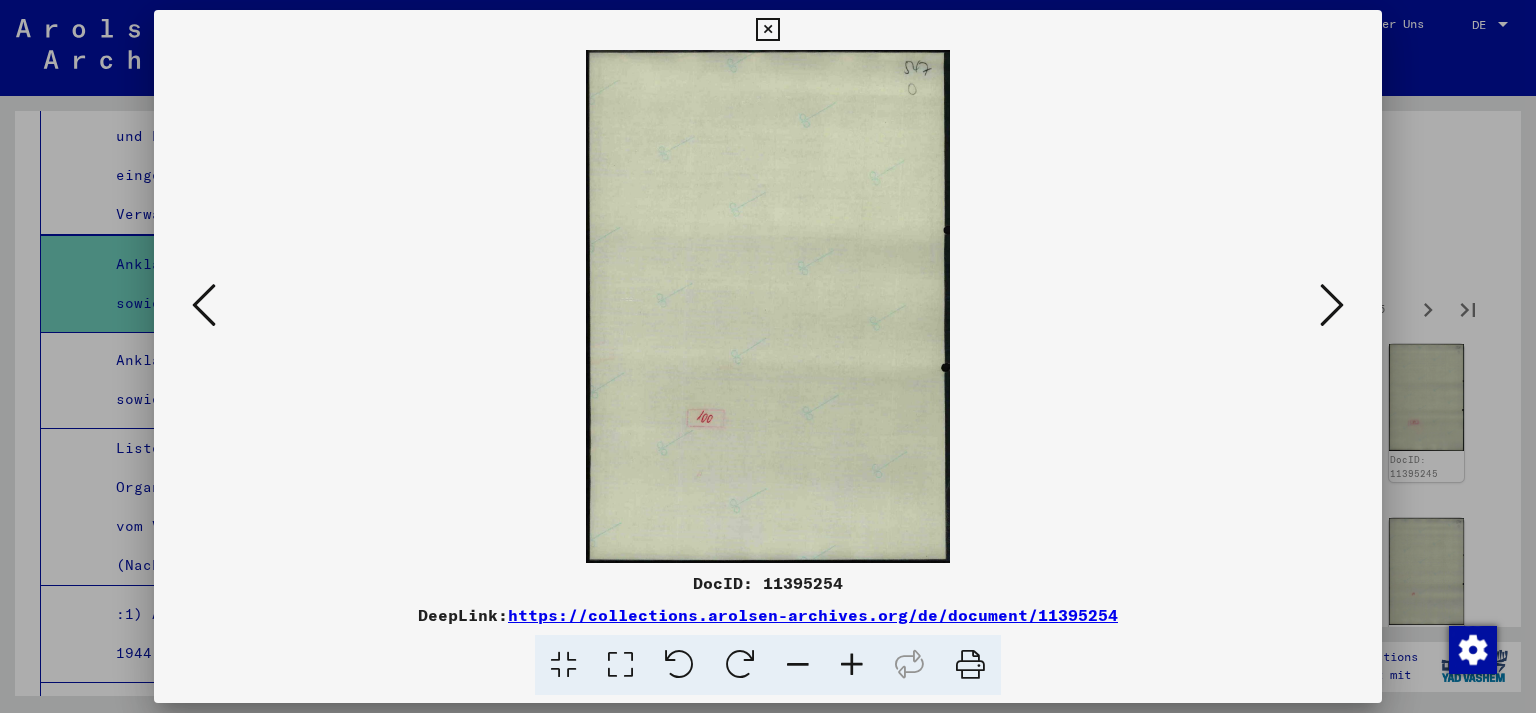 click at bounding box center (1332, 305) 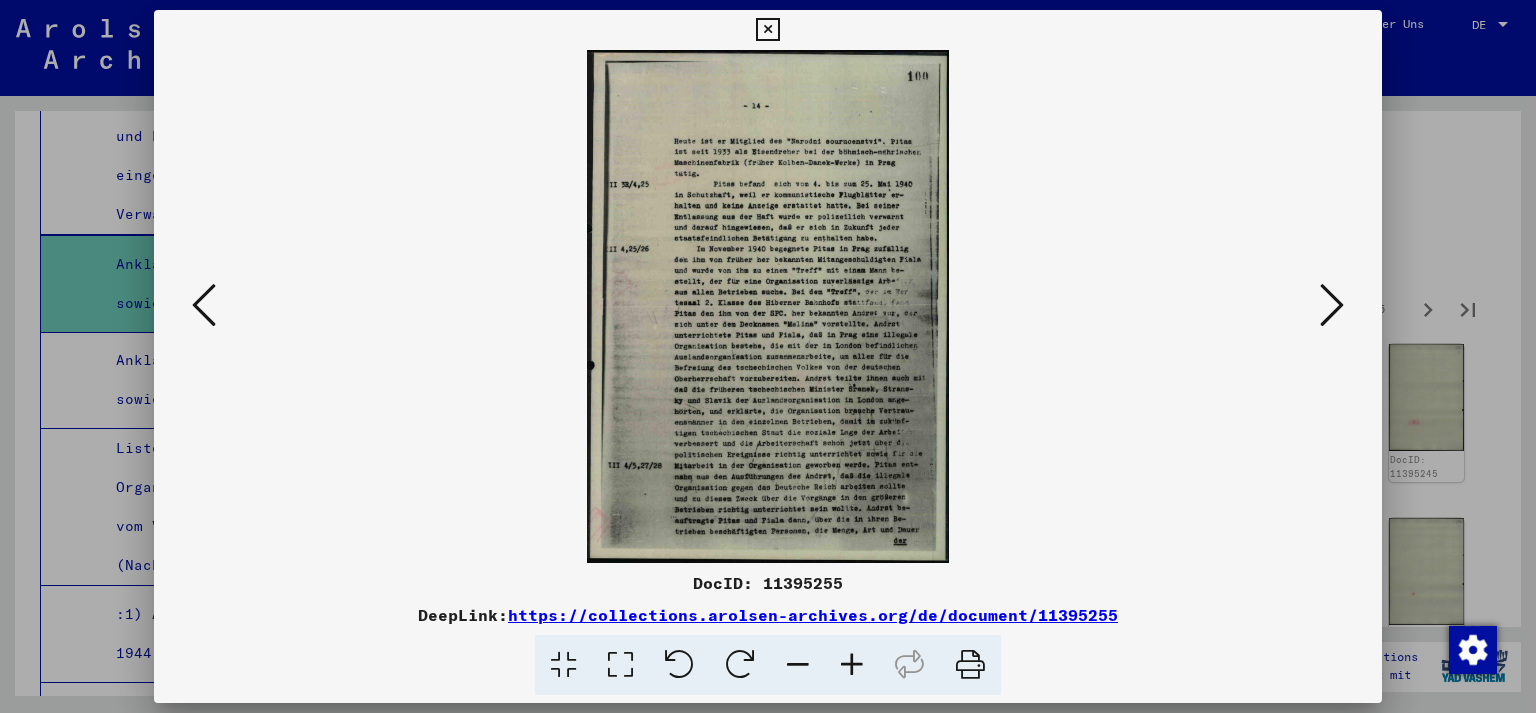 click at bounding box center (1332, 305) 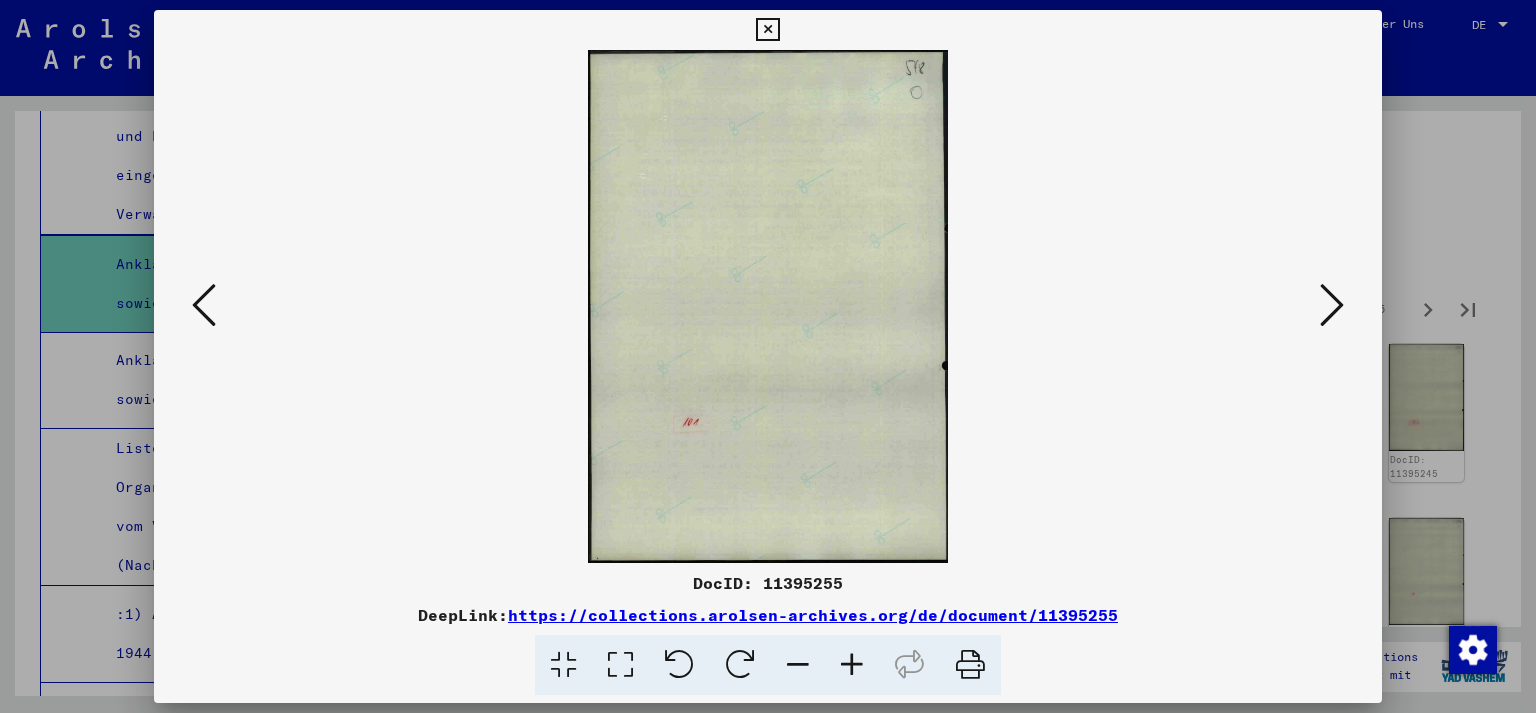 click at bounding box center [1332, 305] 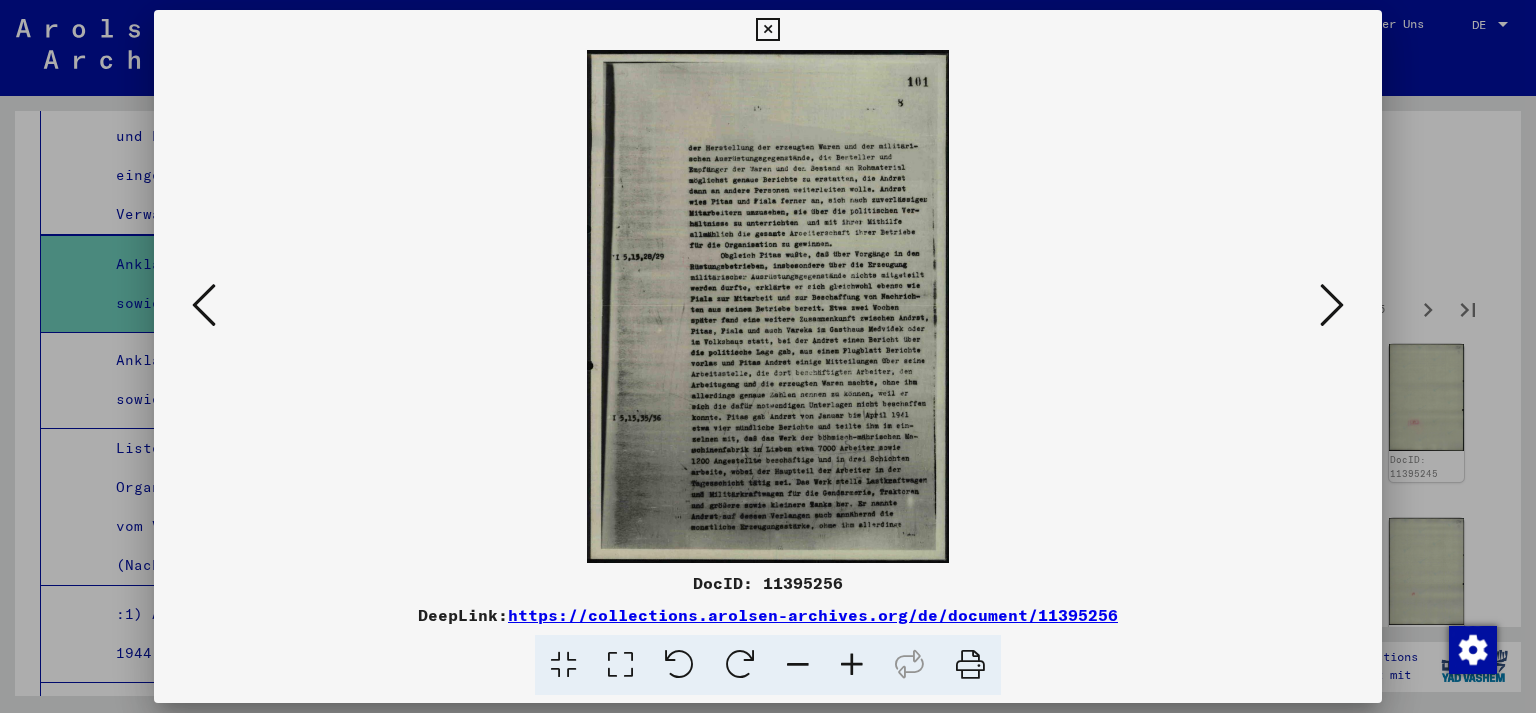 click at bounding box center (1332, 305) 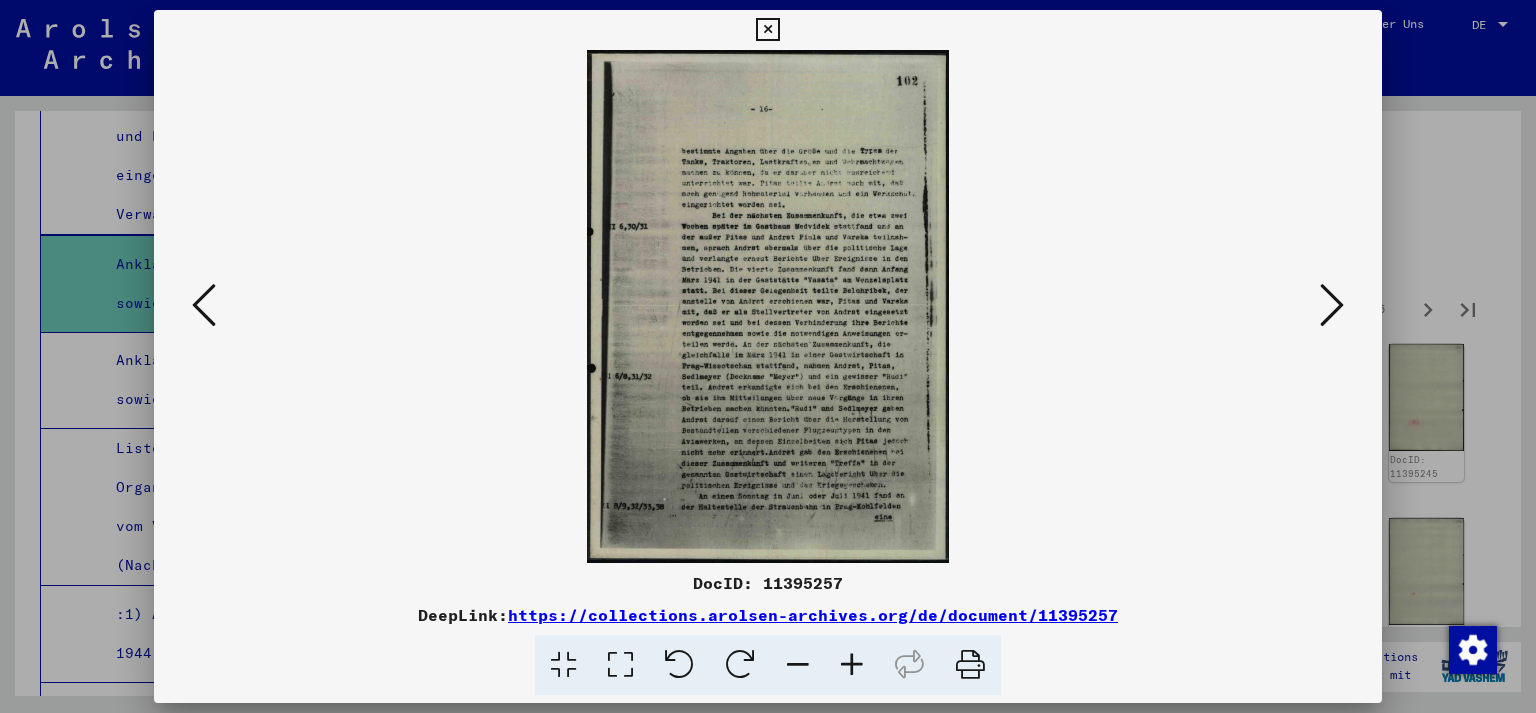 click at bounding box center (1332, 305) 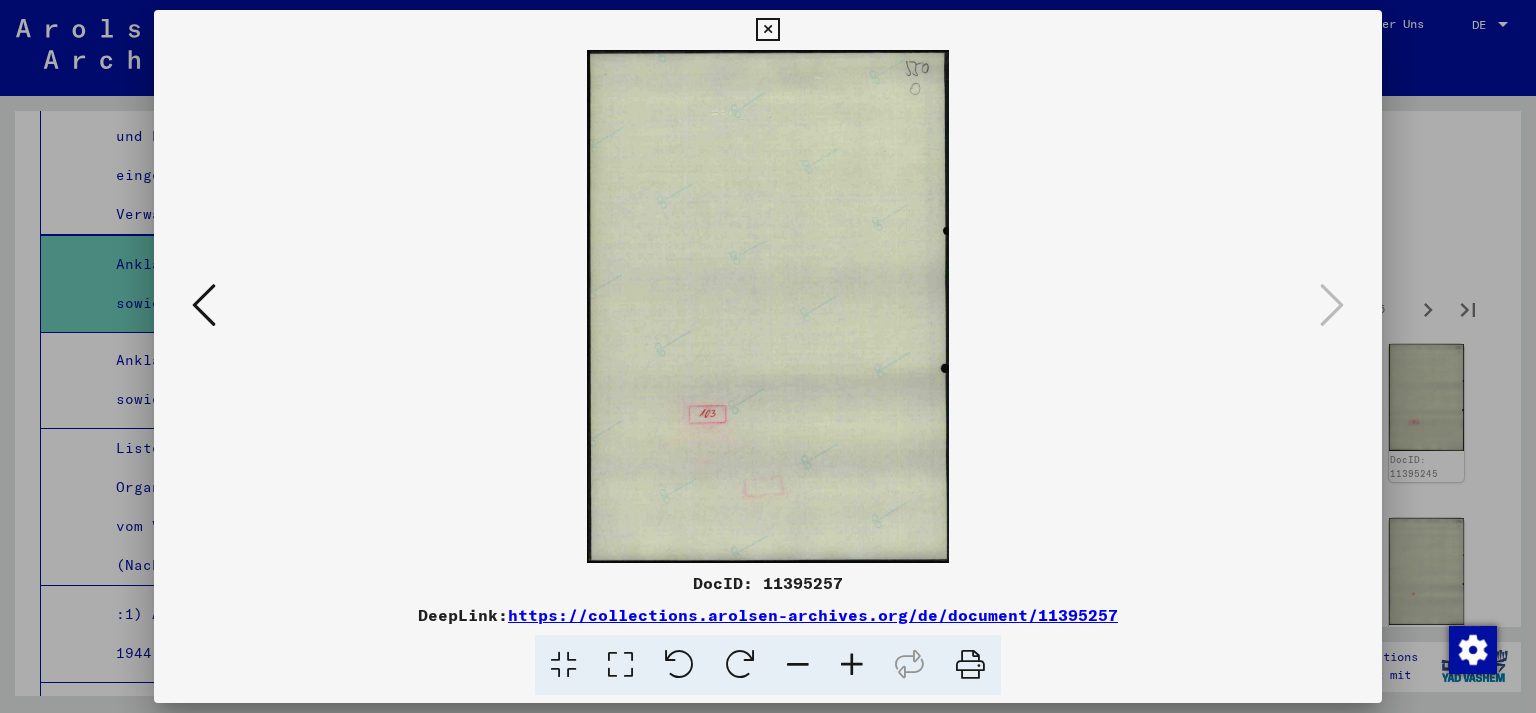 click at bounding box center (768, 356) 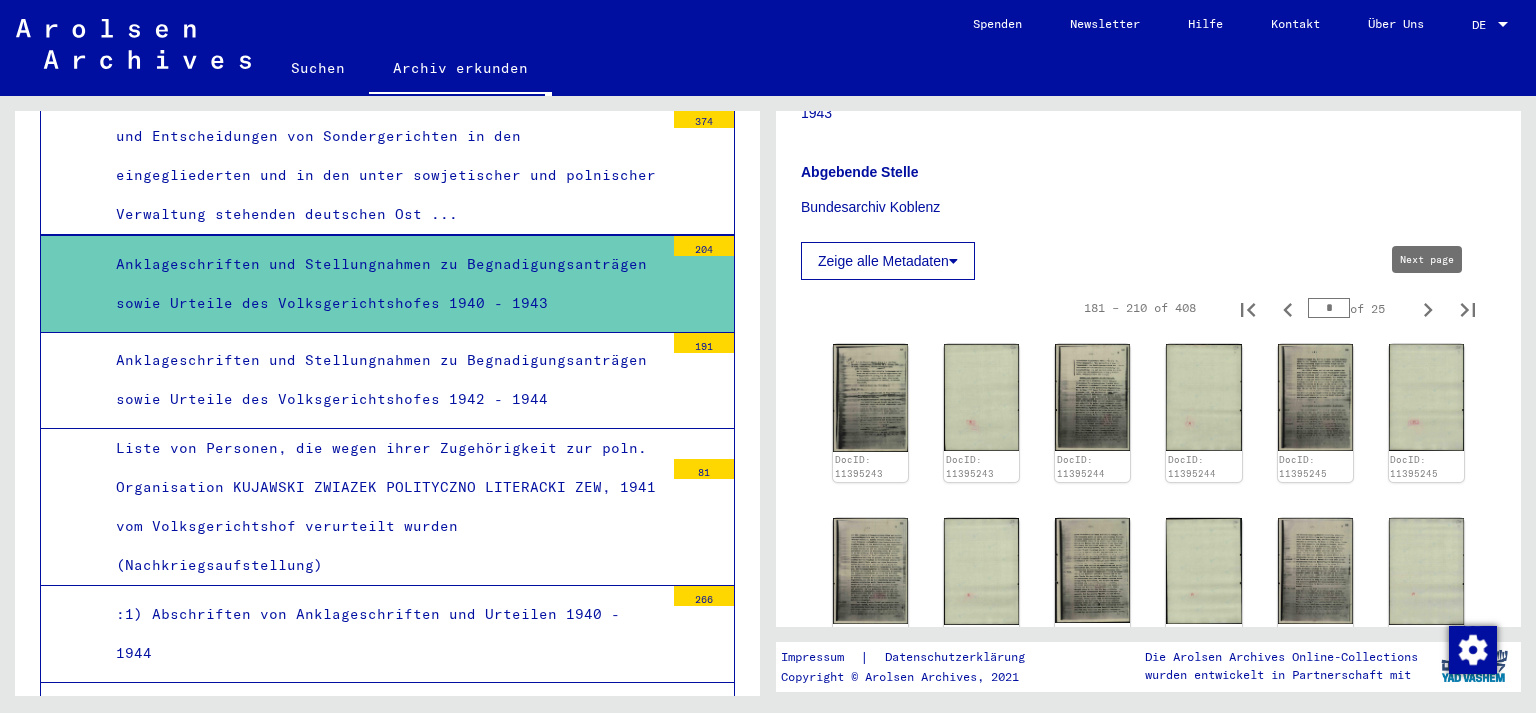 click 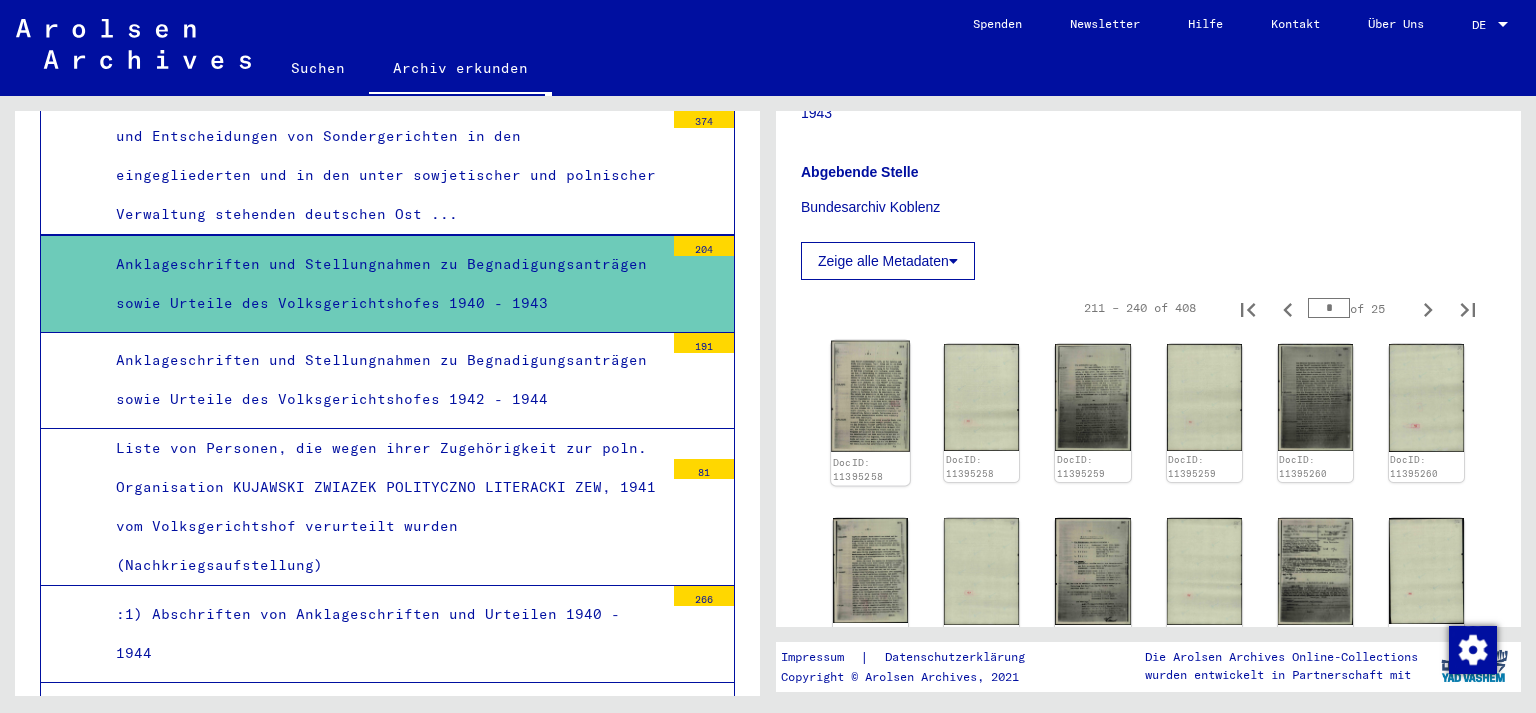 click 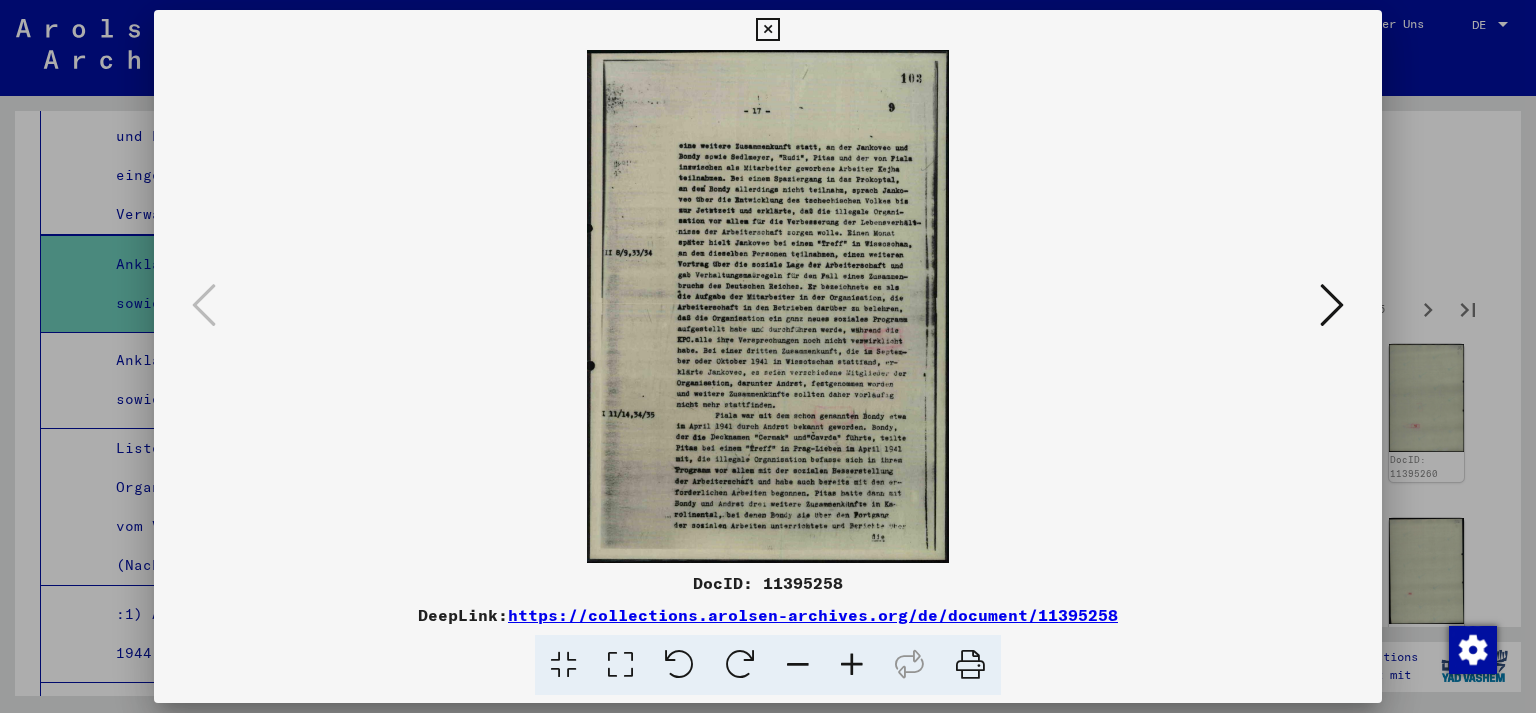 click at bounding box center (1332, 305) 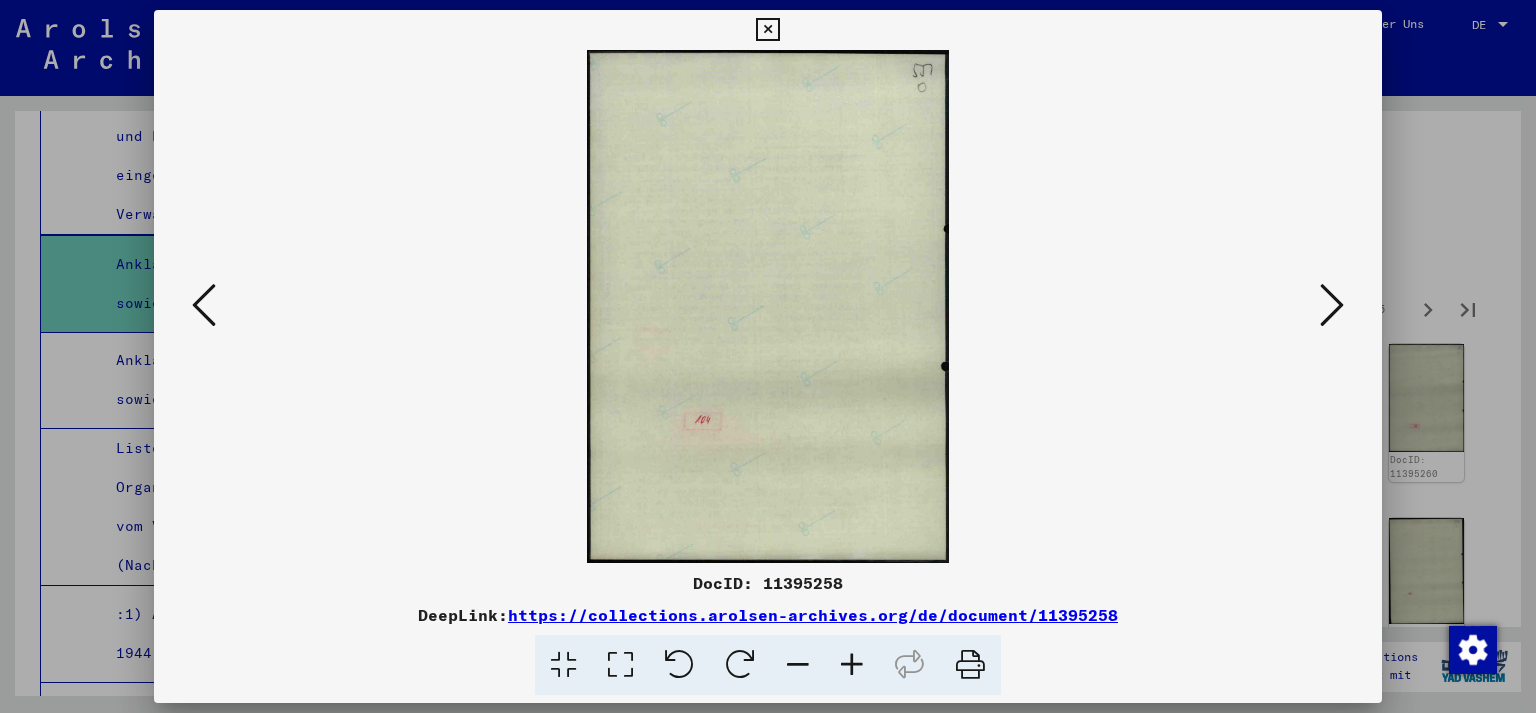 click at bounding box center [1332, 305] 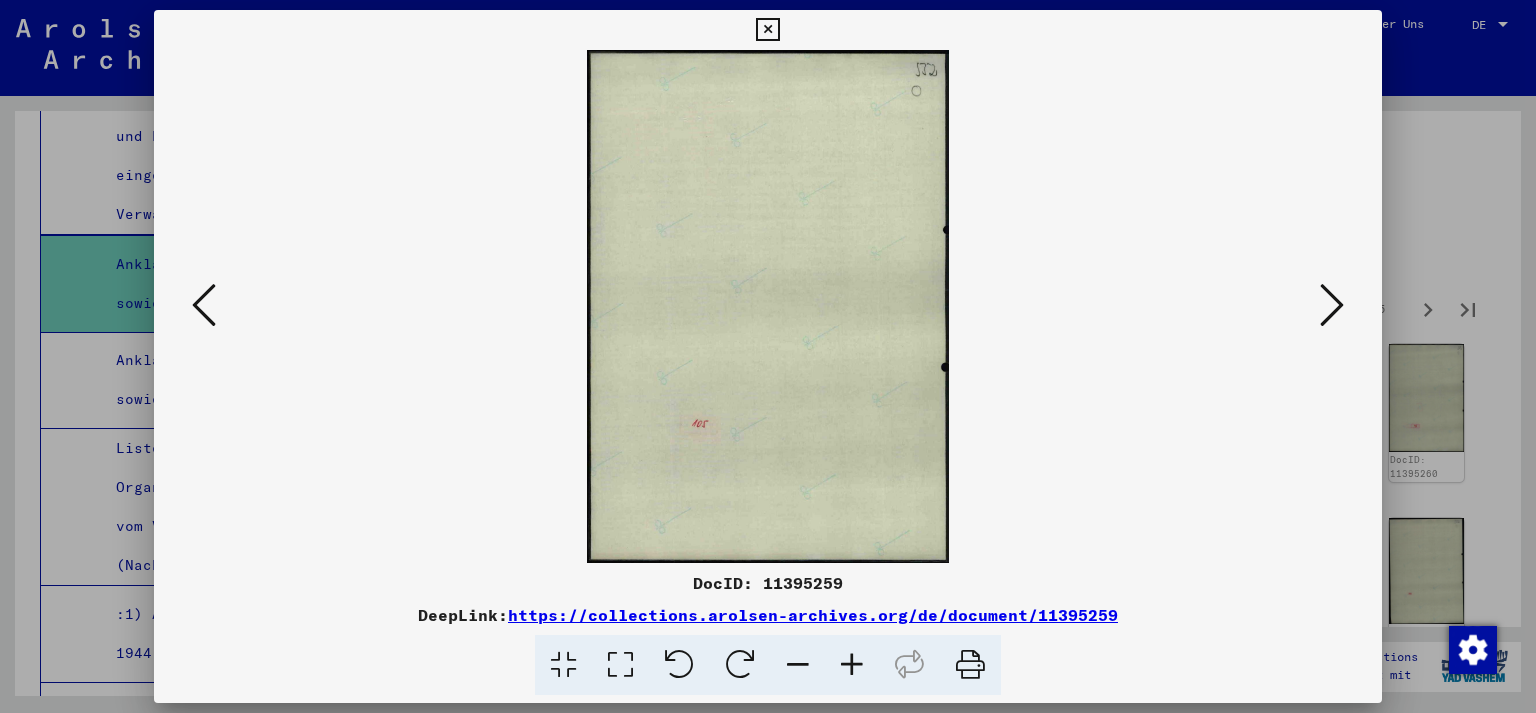 click at bounding box center (1332, 305) 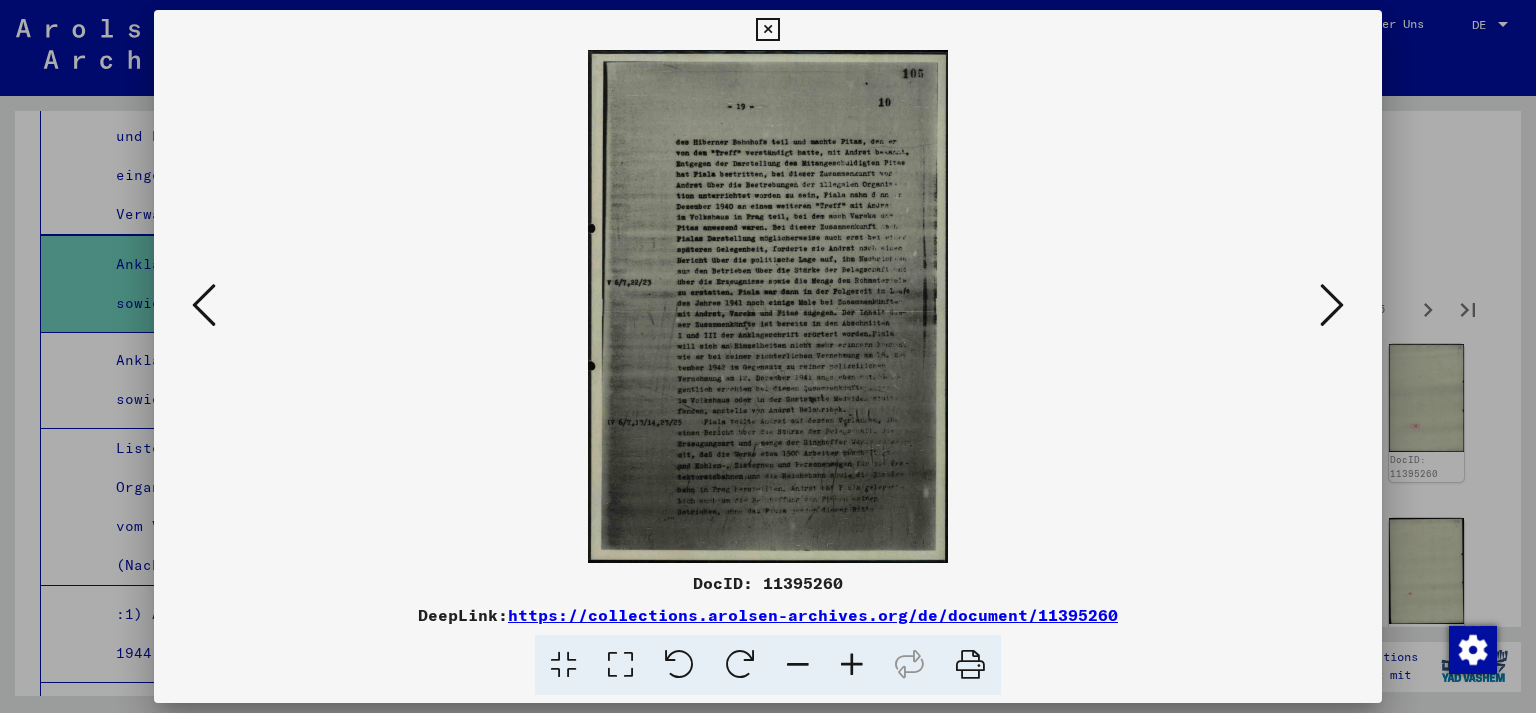 click at bounding box center (1332, 305) 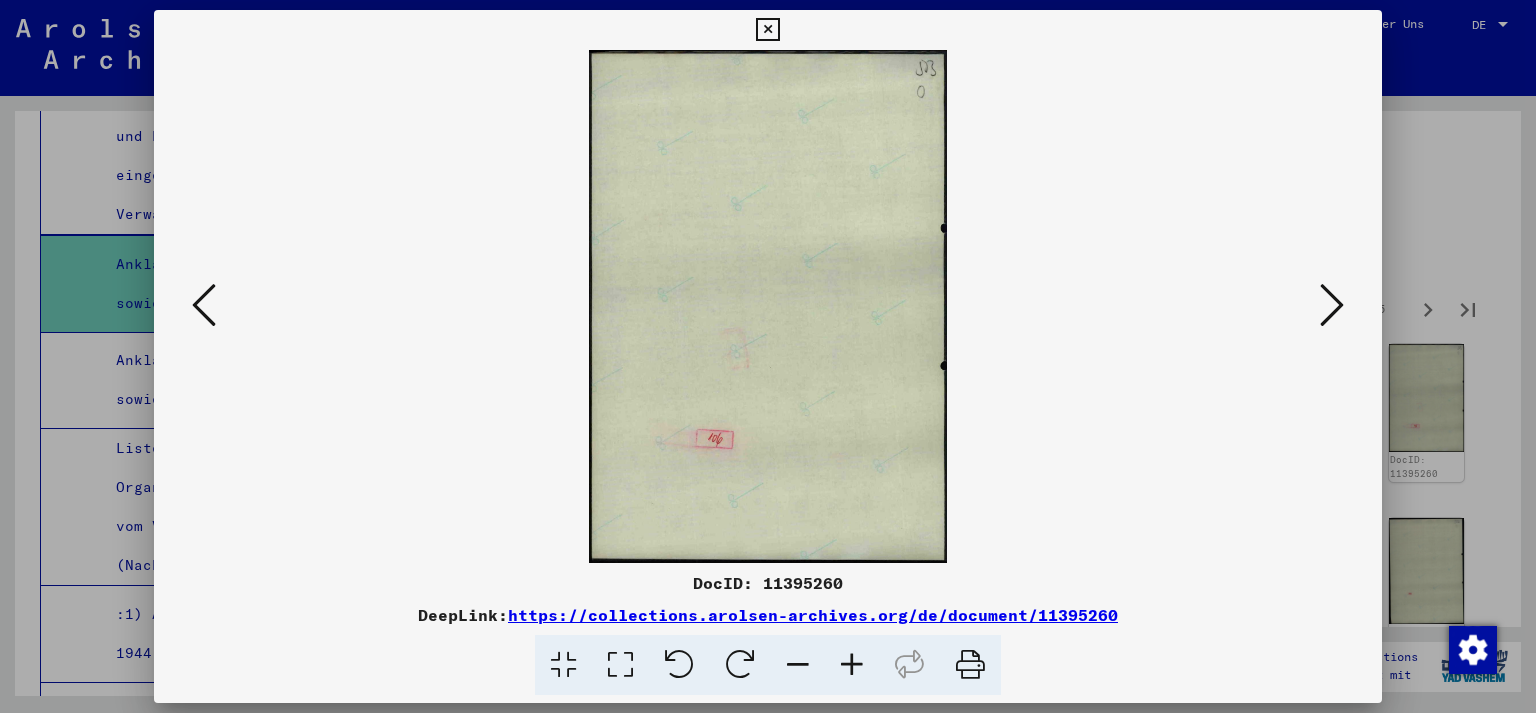 click at bounding box center [1332, 305] 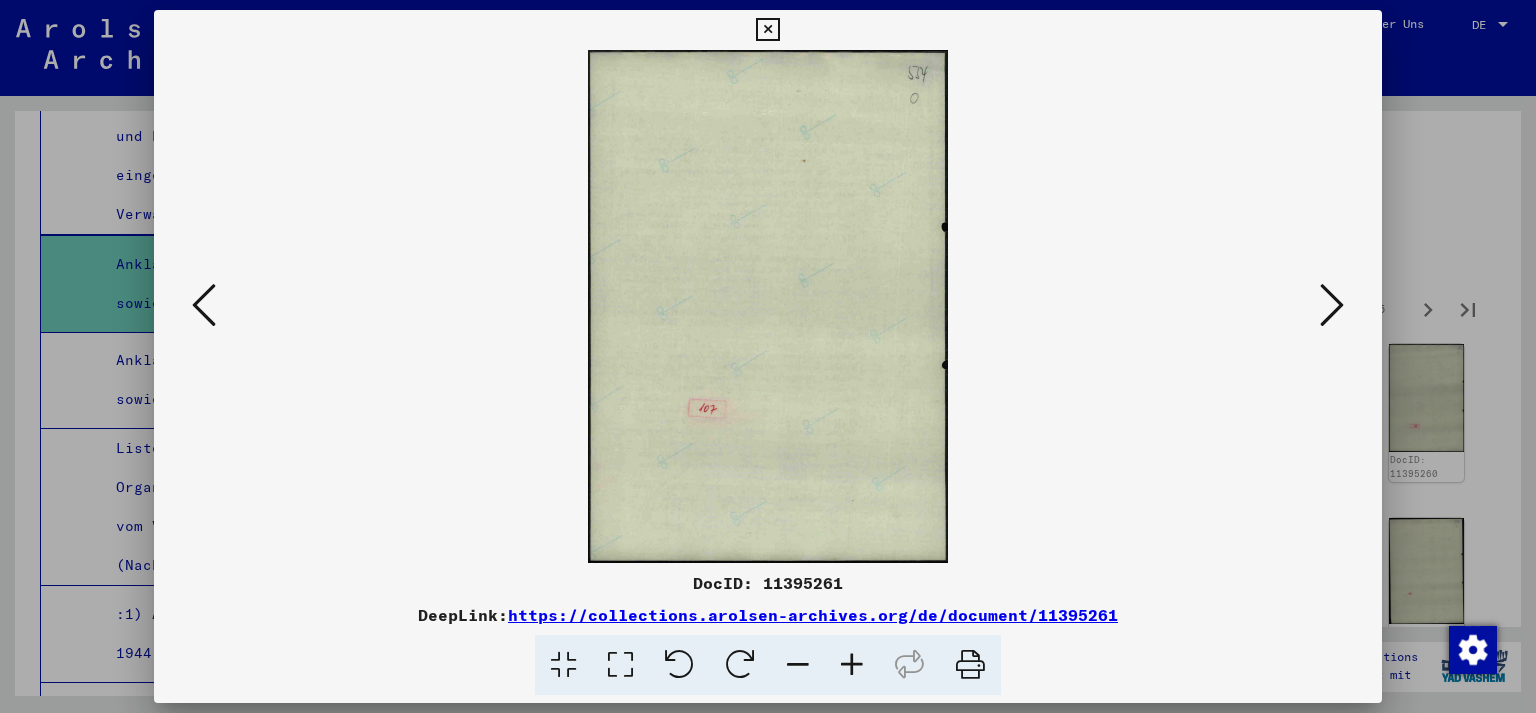 click at bounding box center [1332, 305] 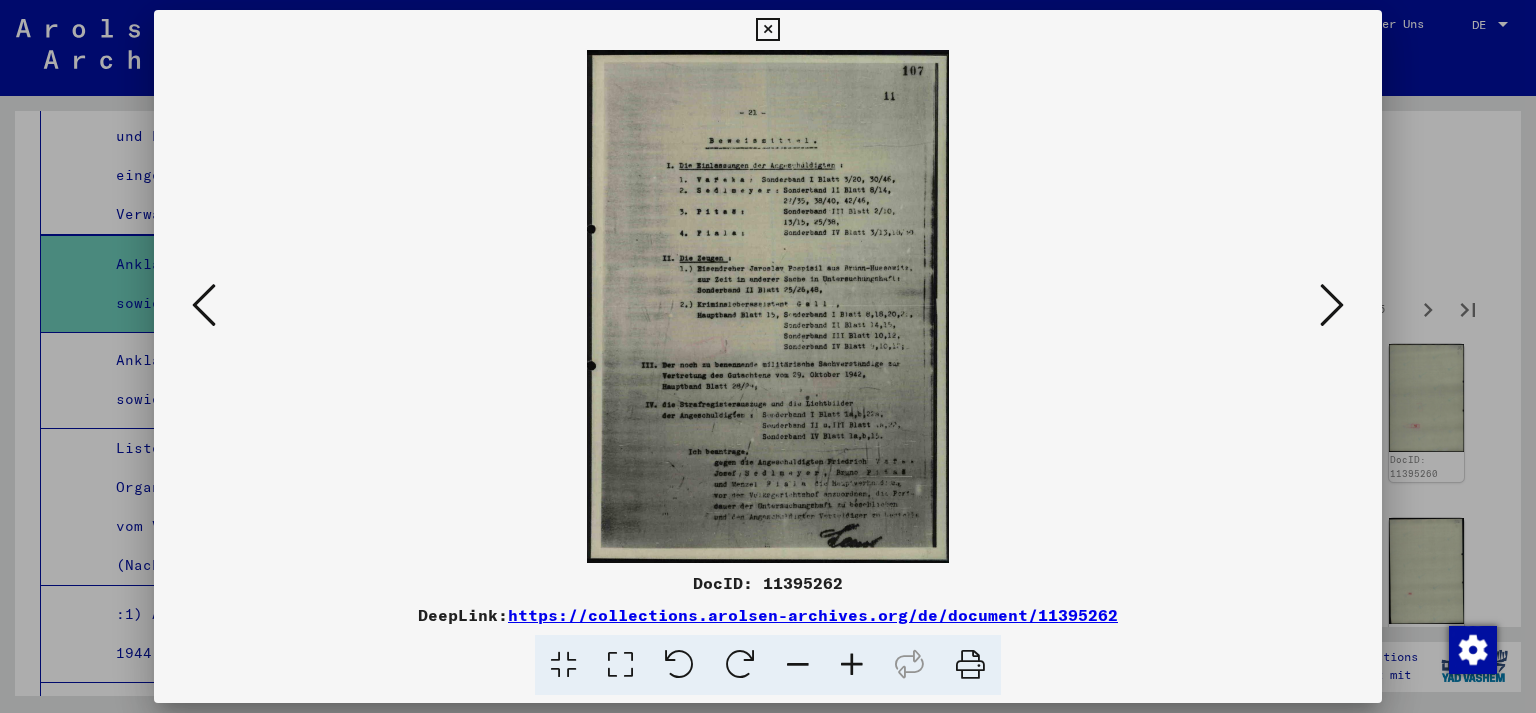 click at bounding box center (1332, 305) 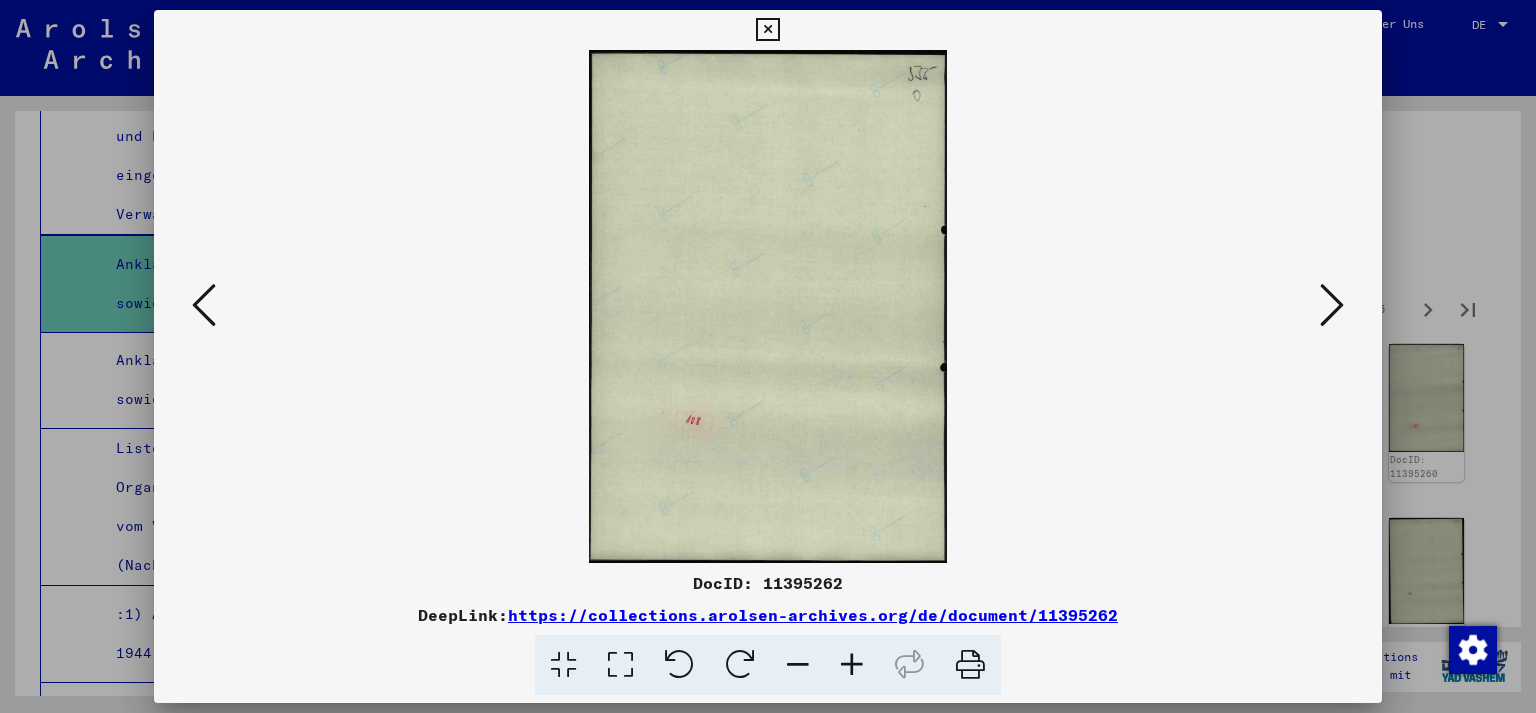 click at bounding box center (1332, 305) 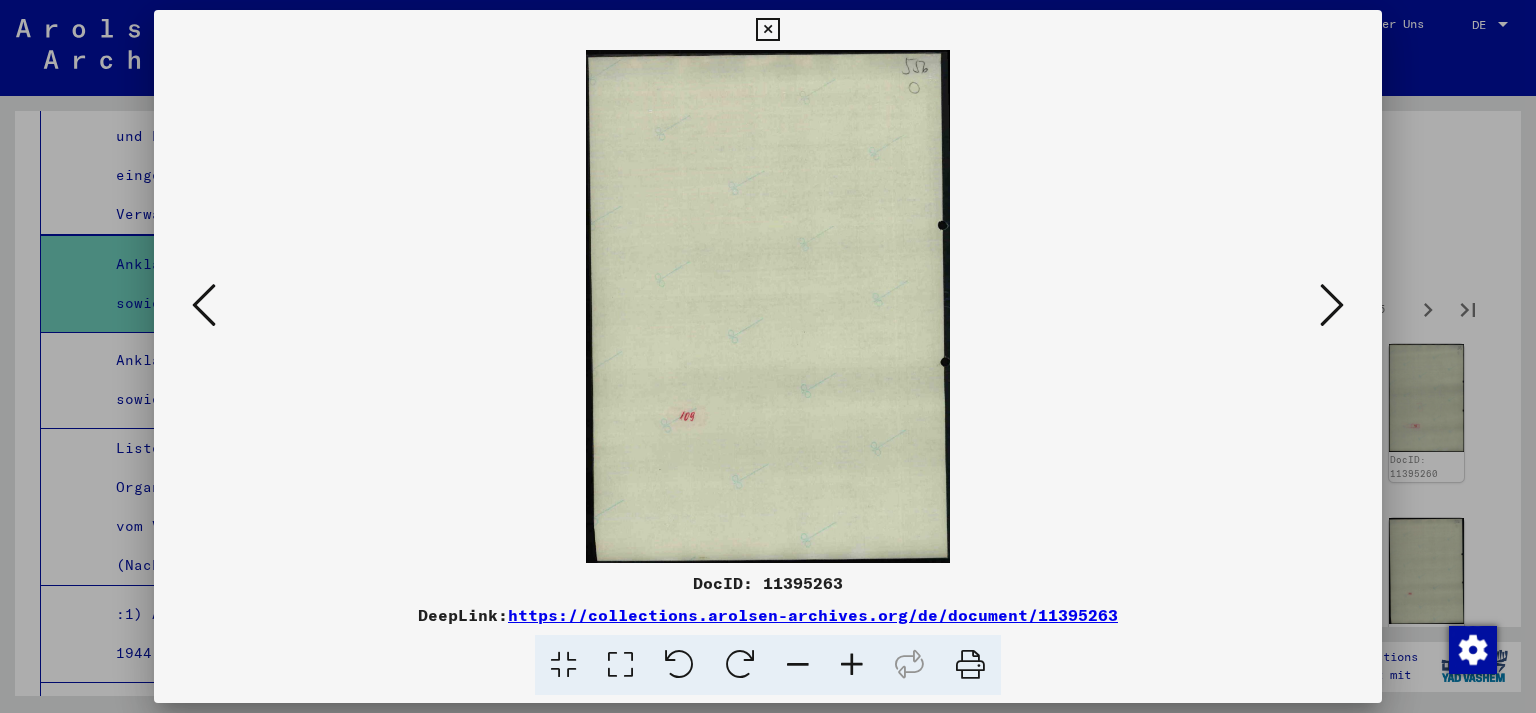 click at bounding box center (1332, 305) 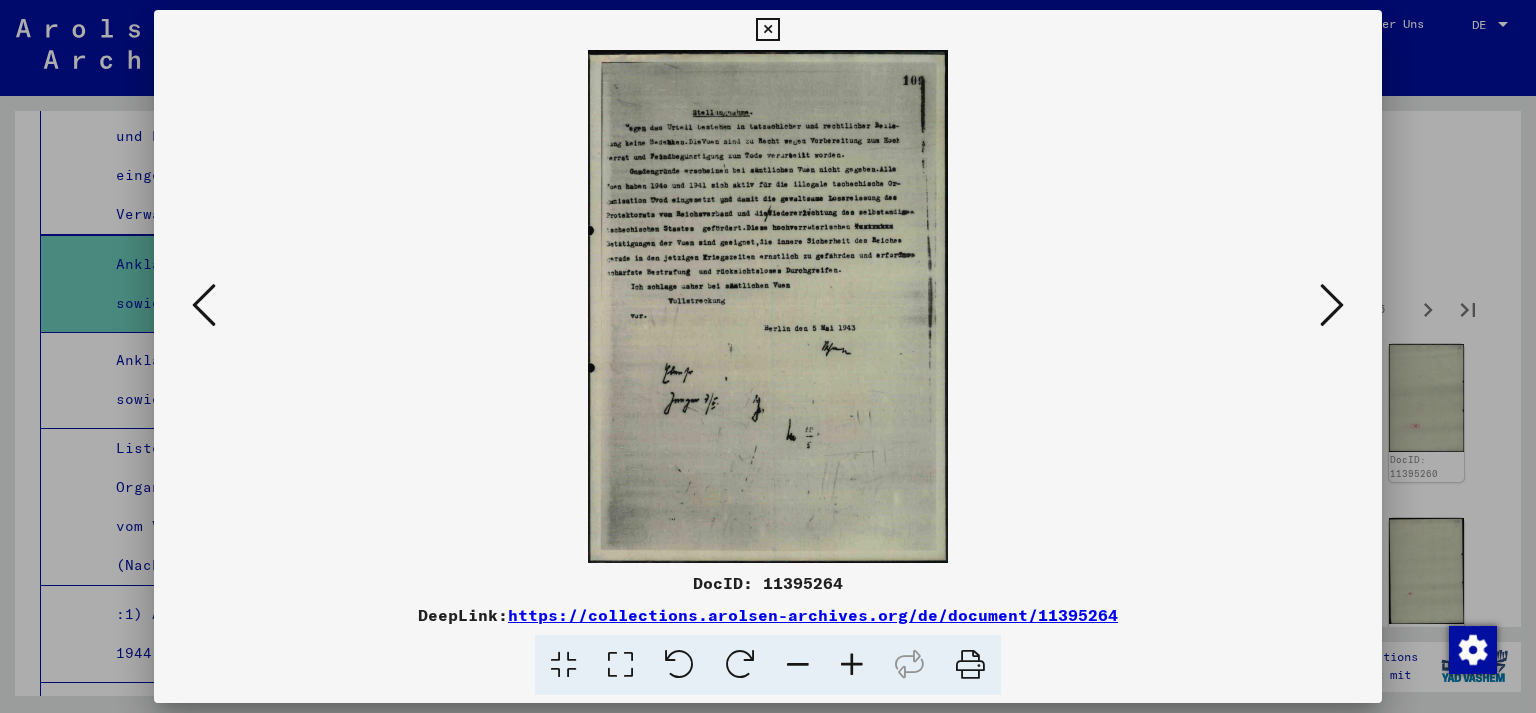 click at bounding box center [768, 306] 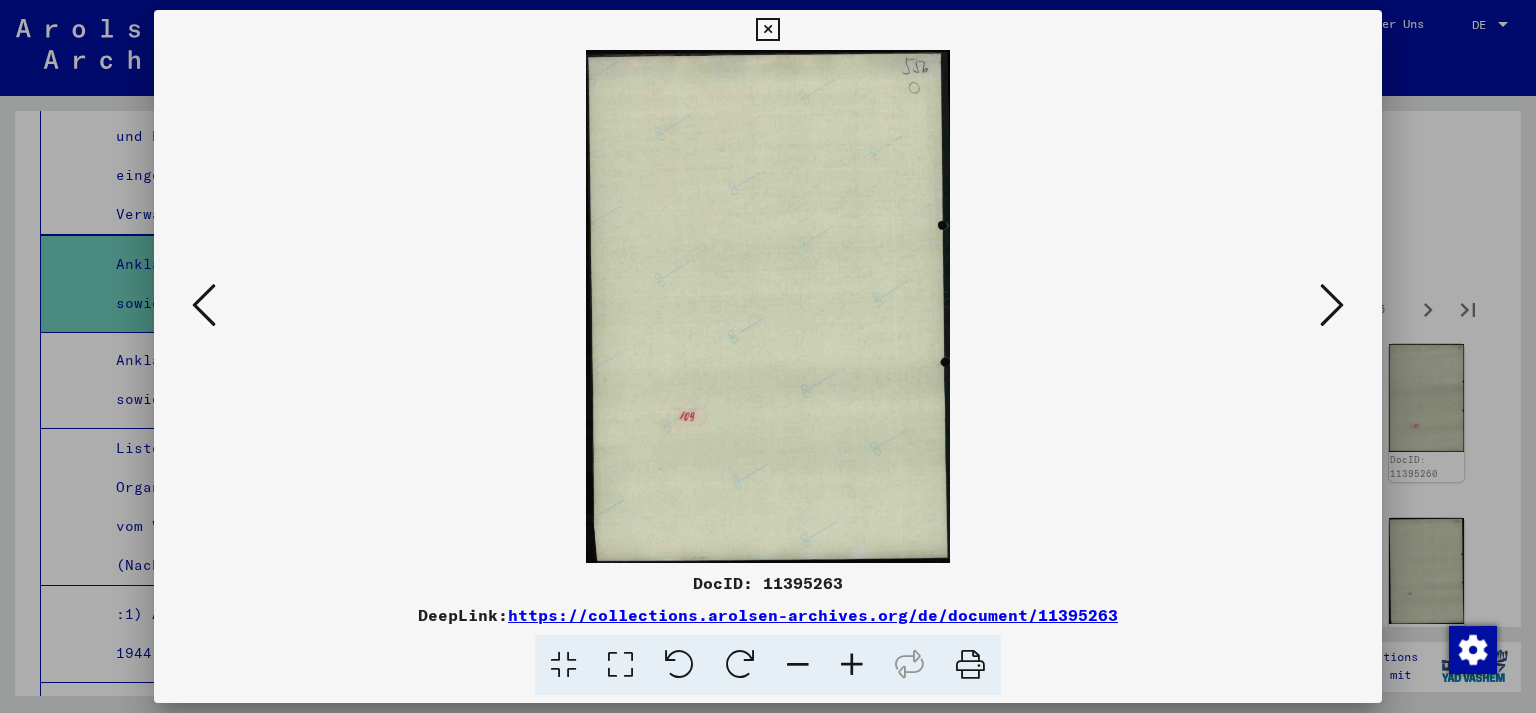 click at bounding box center [204, 305] 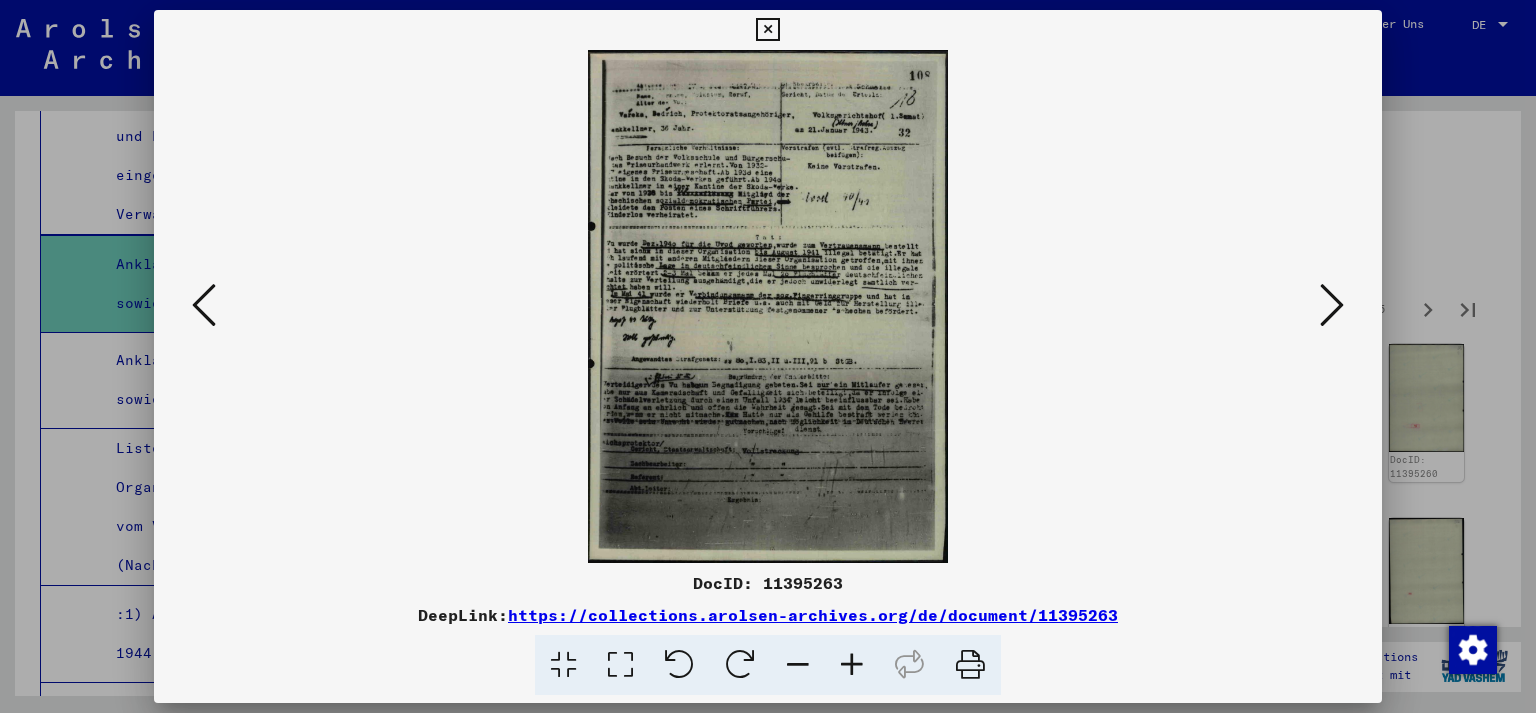 click at bounding box center (1332, 305) 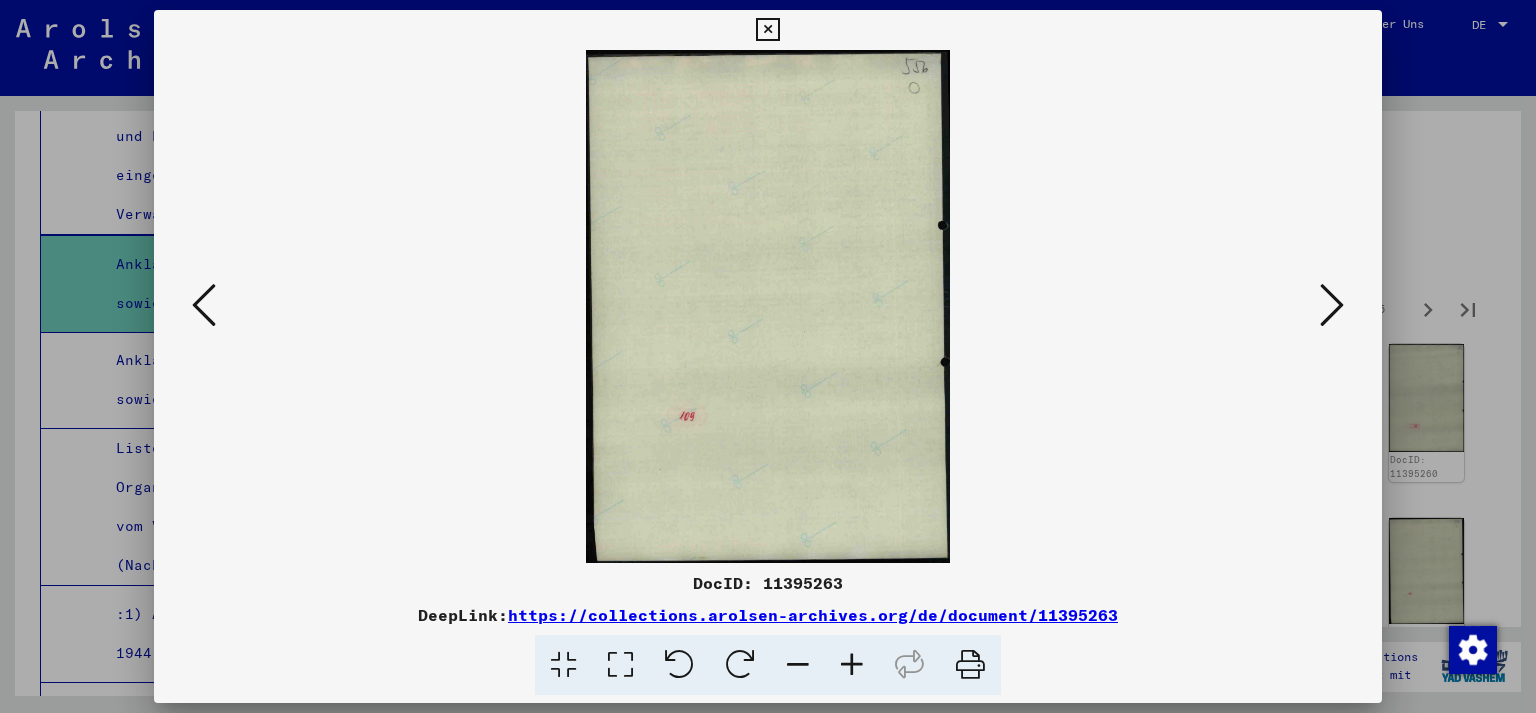 click at bounding box center (1332, 305) 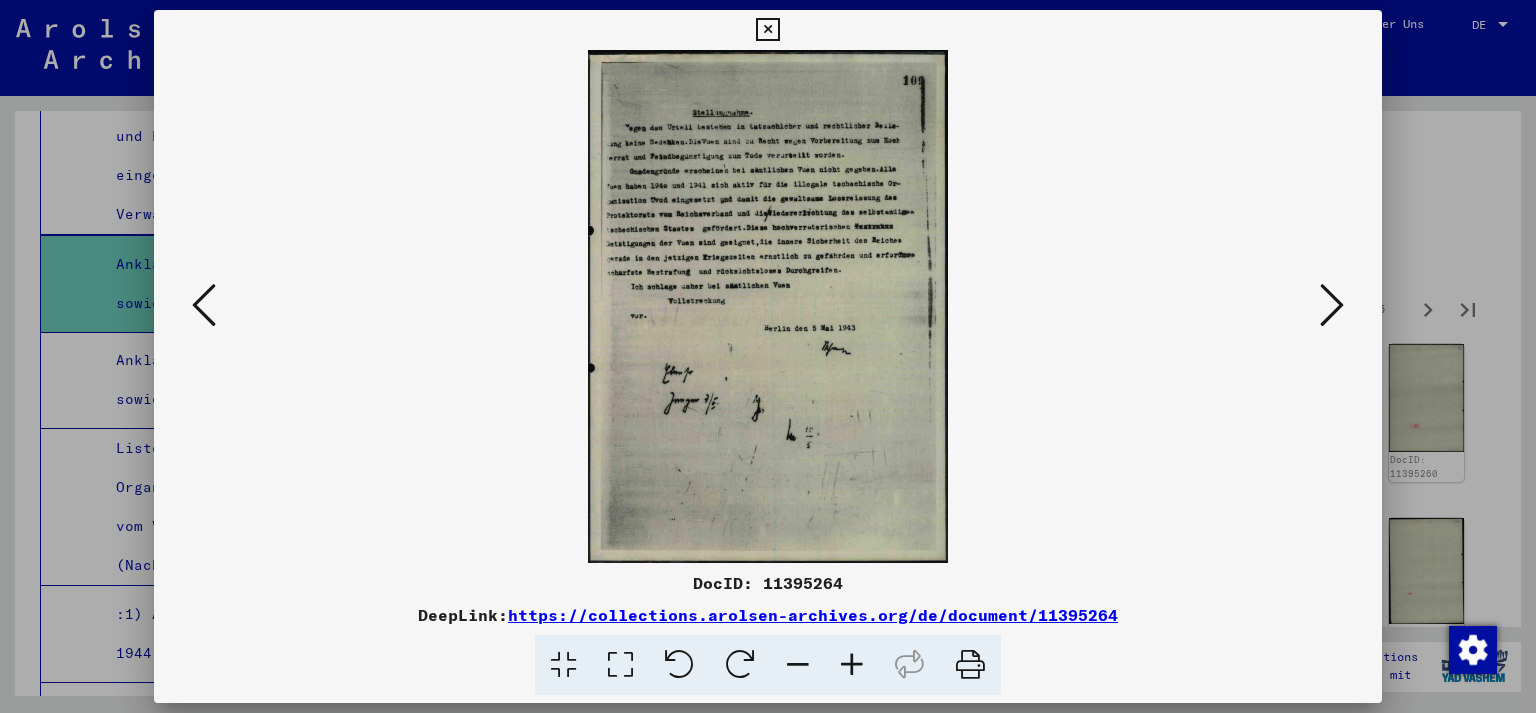 click at bounding box center (1332, 305) 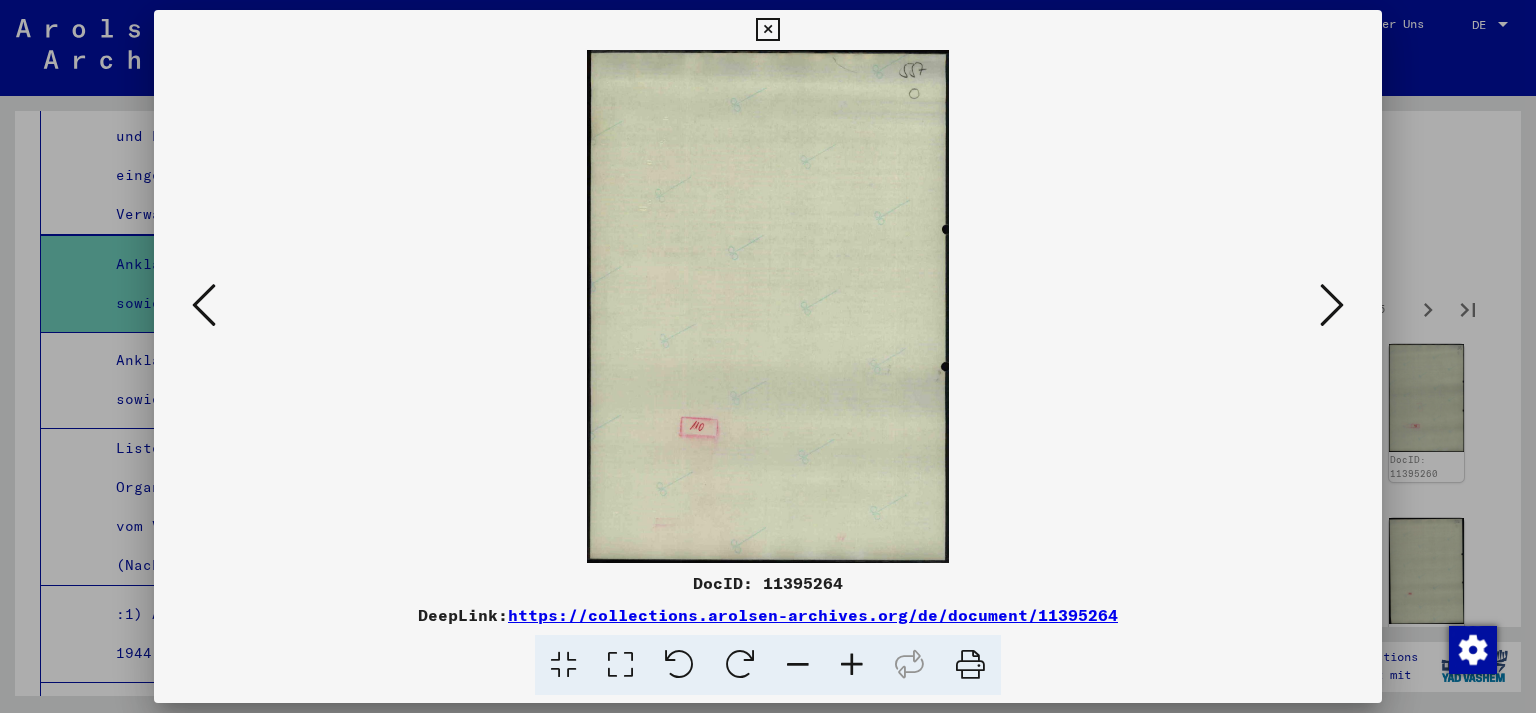 click at bounding box center (1332, 305) 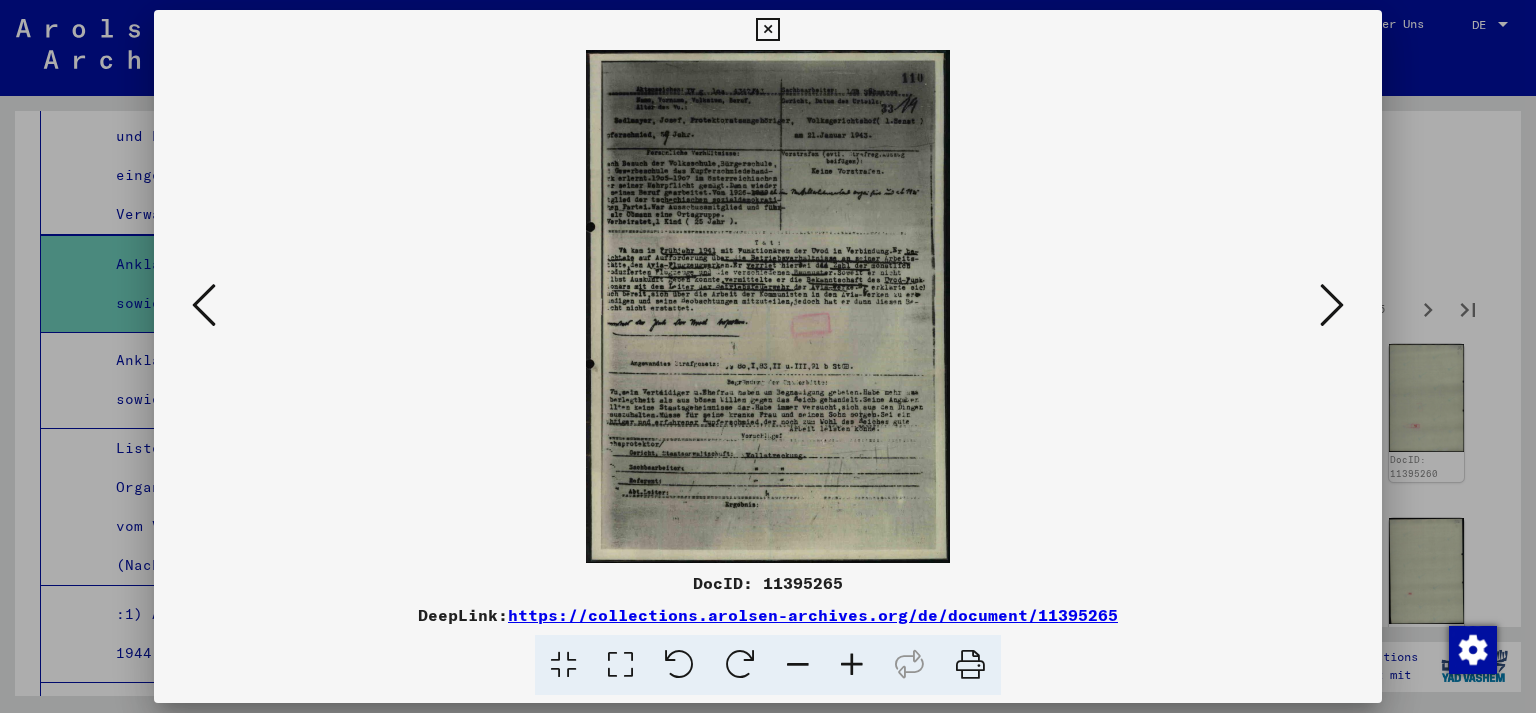 click at bounding box center [1332, 305] 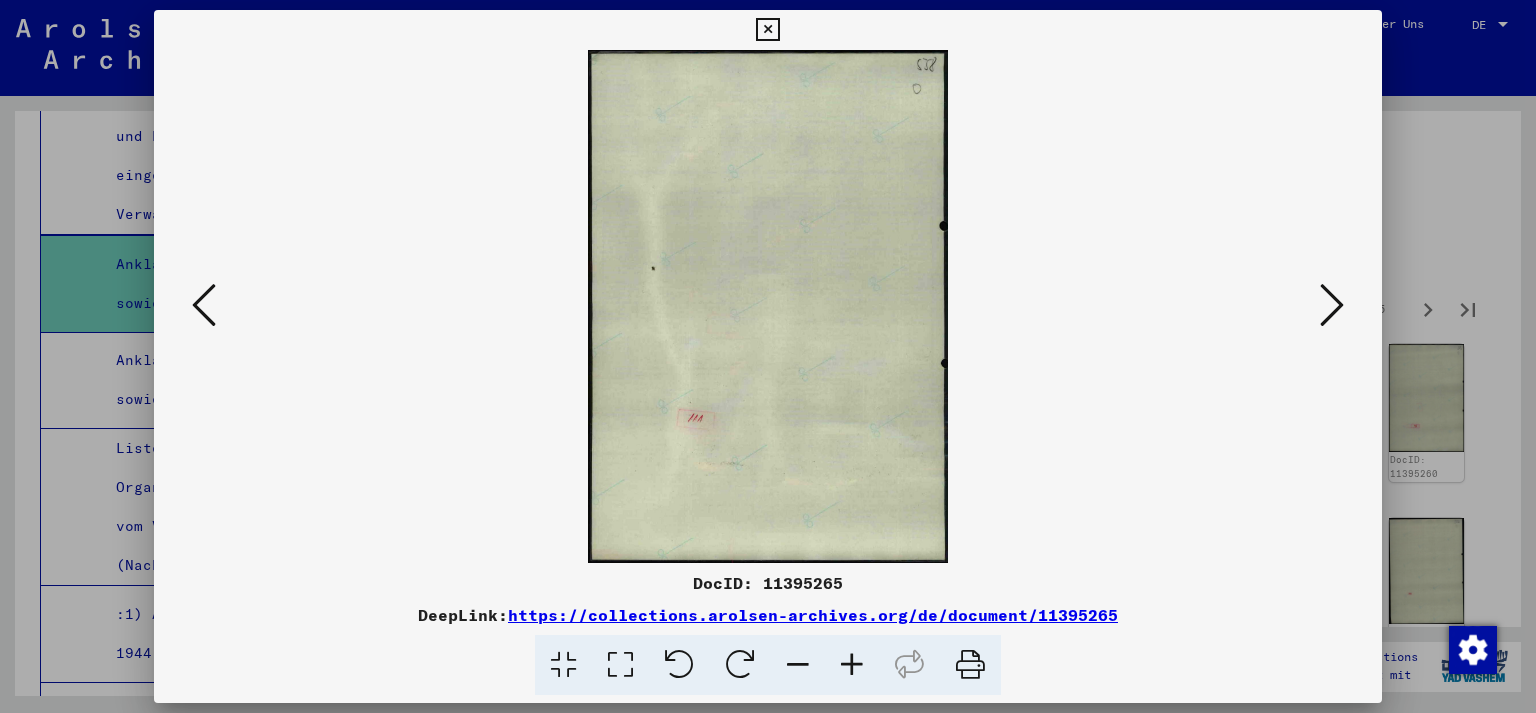 click at bounding box center [1332, 305] 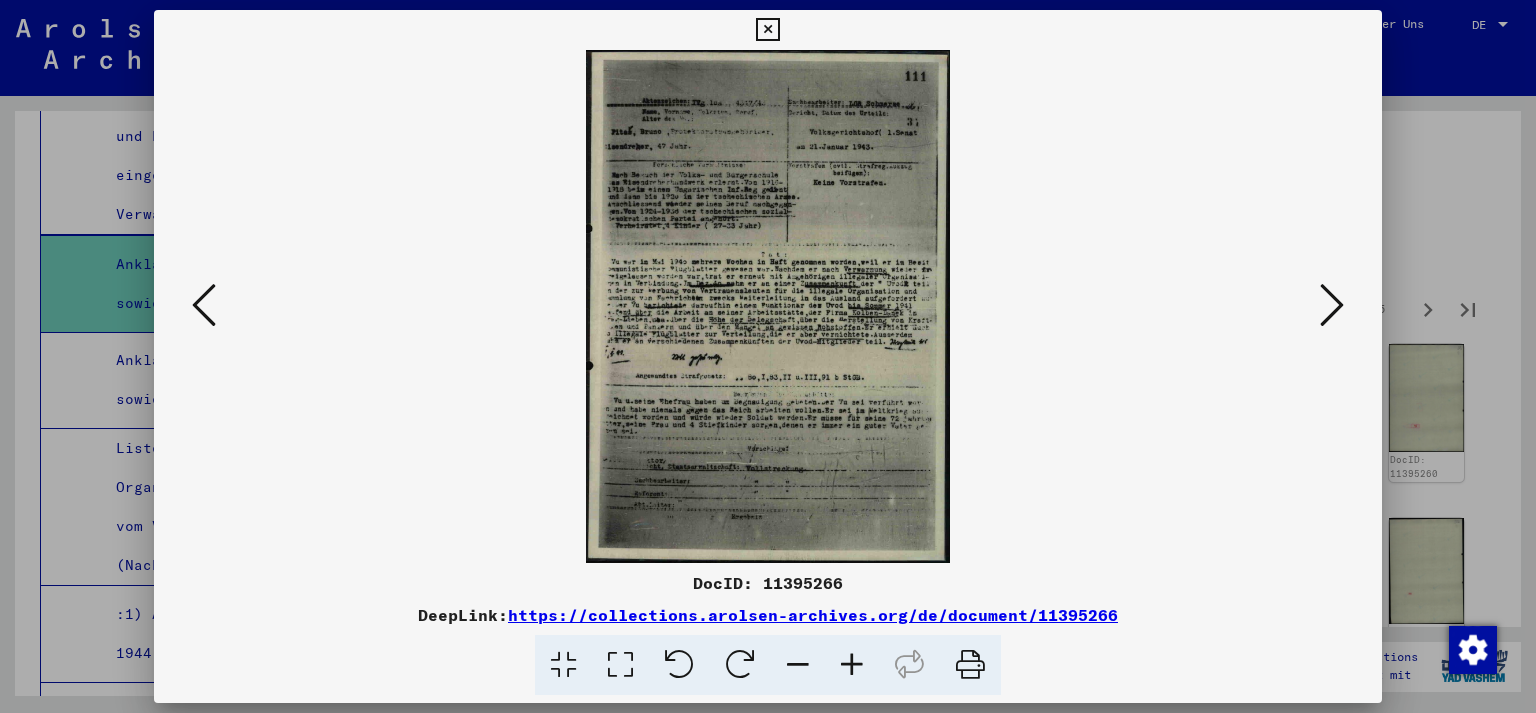 click at bounding box center [1332, 305] 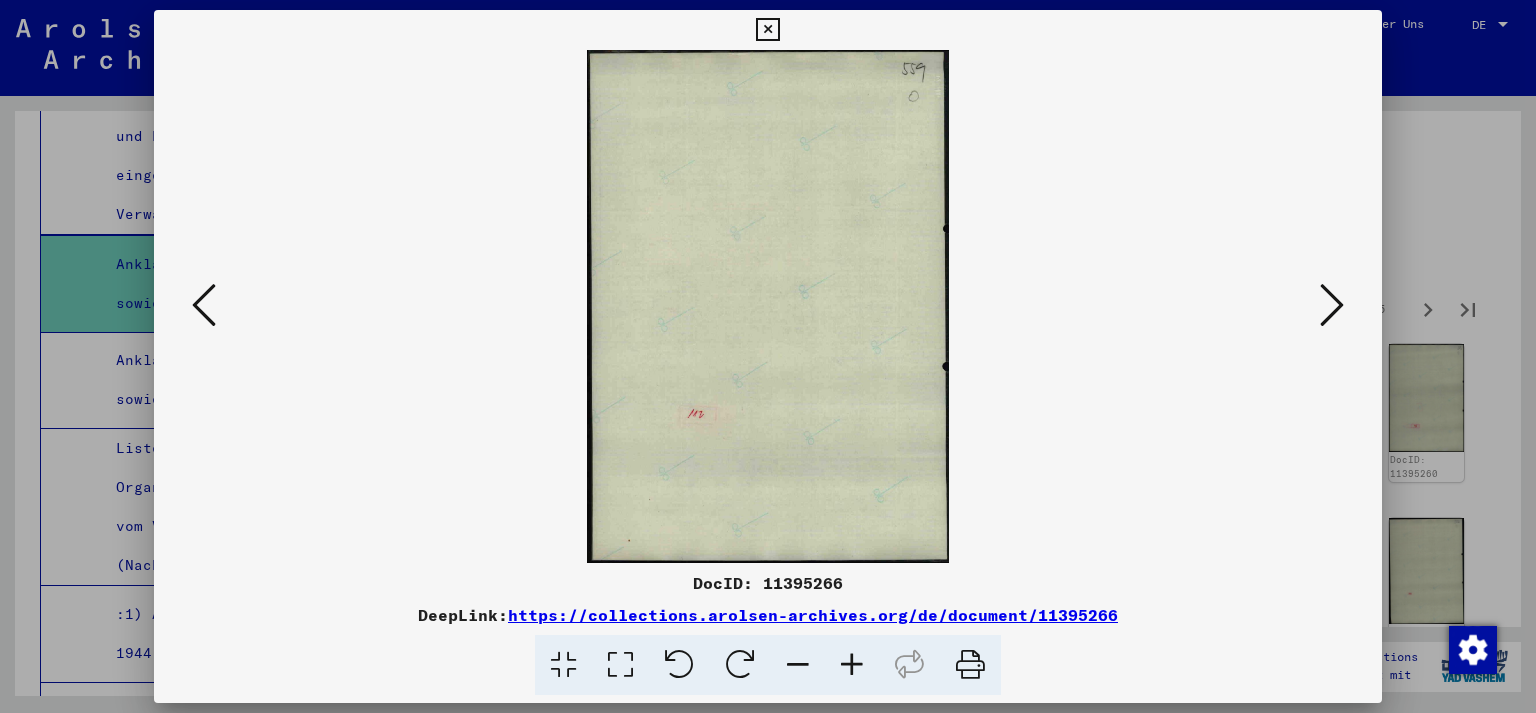 click at bounding box center (1332, 305) 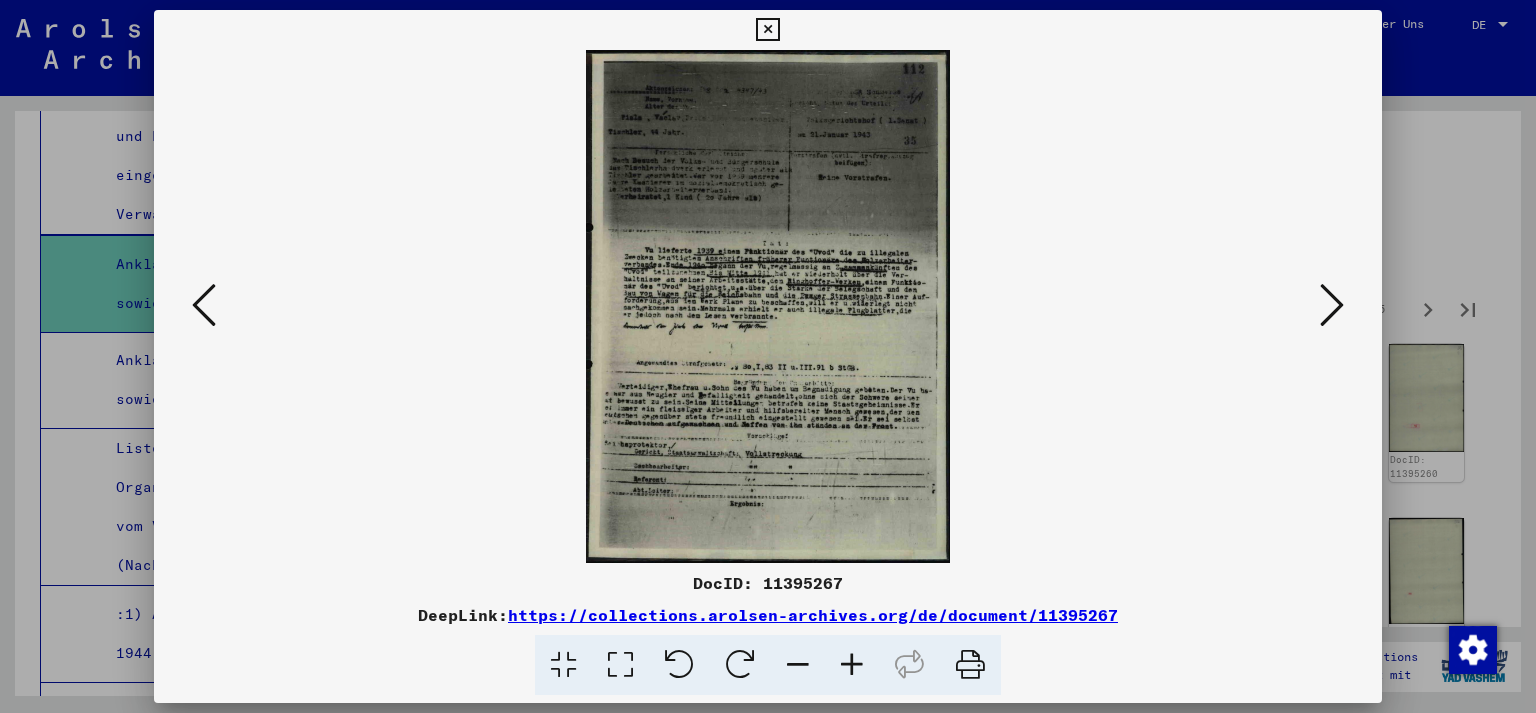 click at bounding box center [1332, 305] 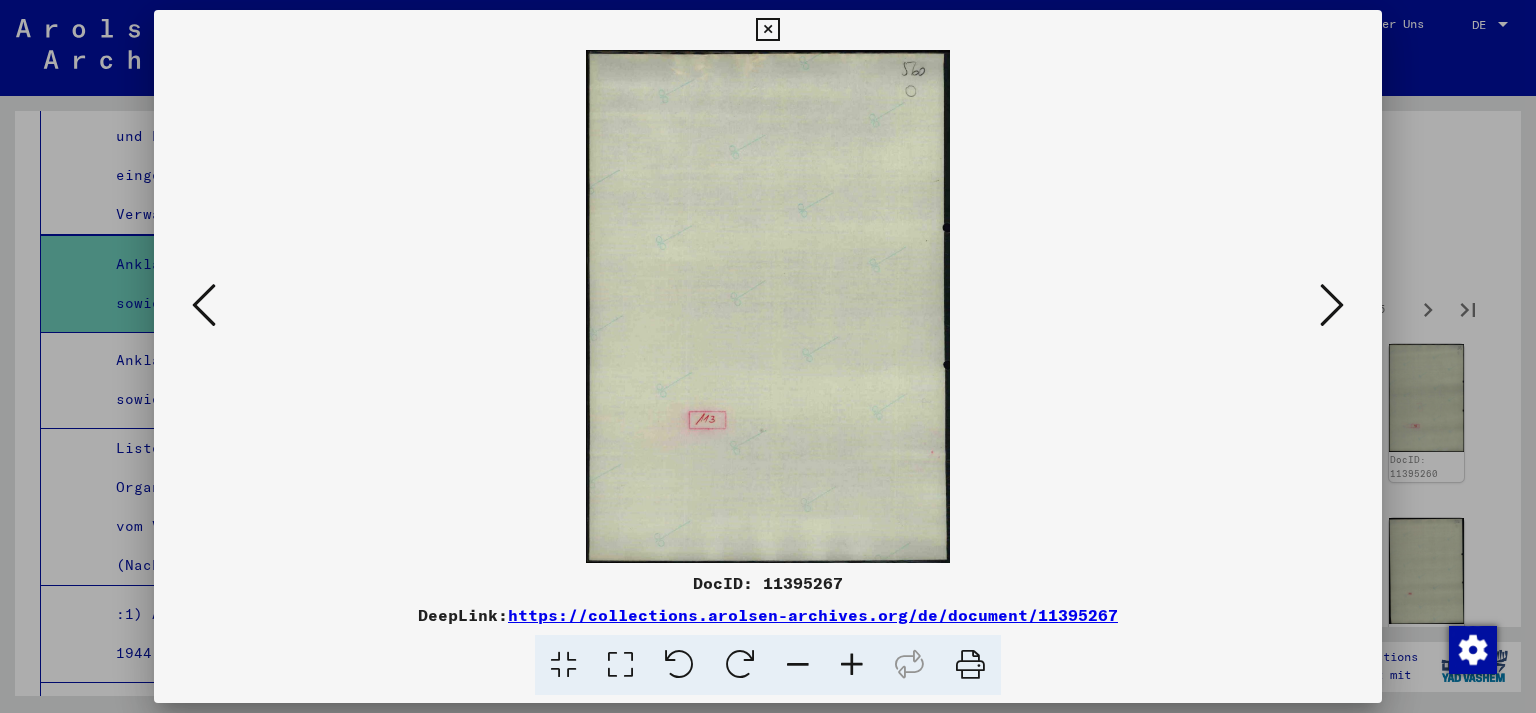 click at bounding box center (1332, 305) 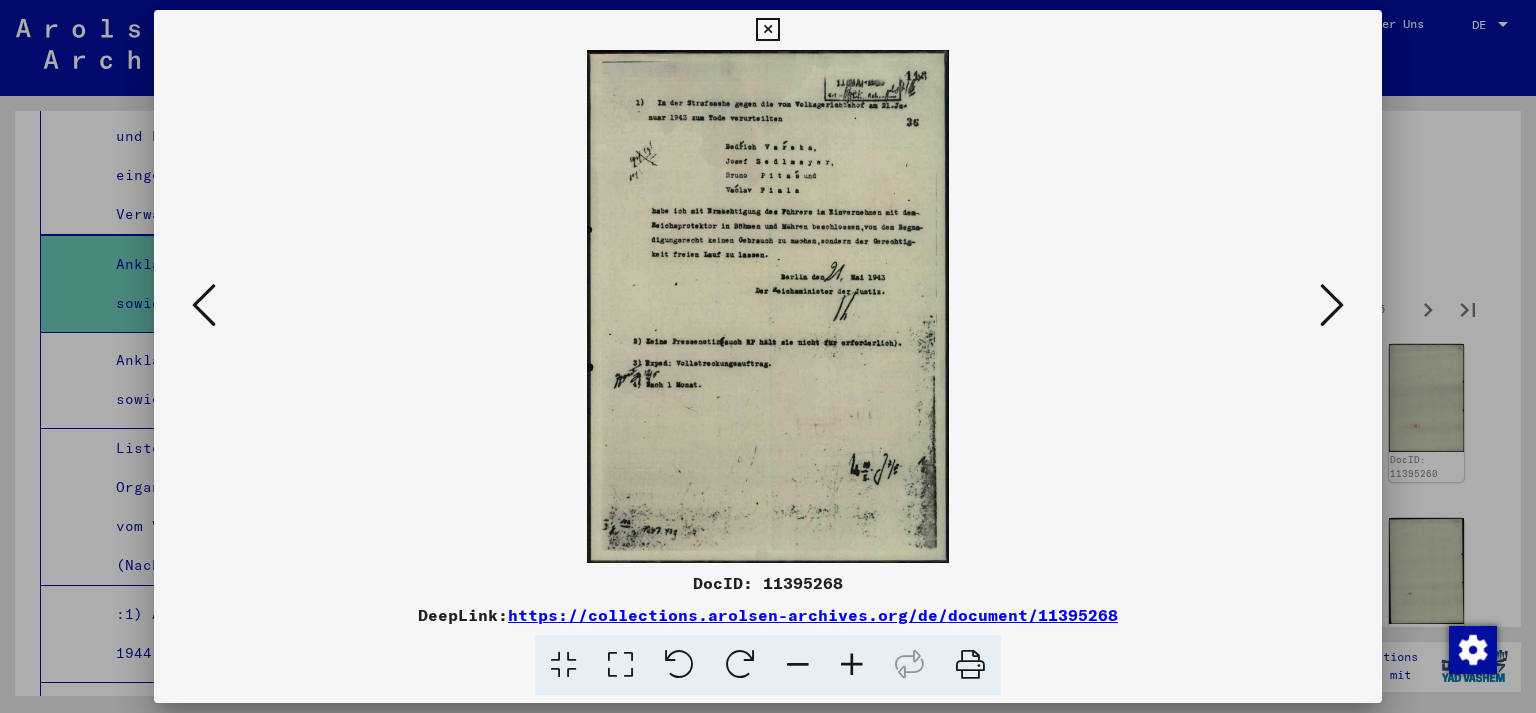 click at bounding box center [1332, 305] 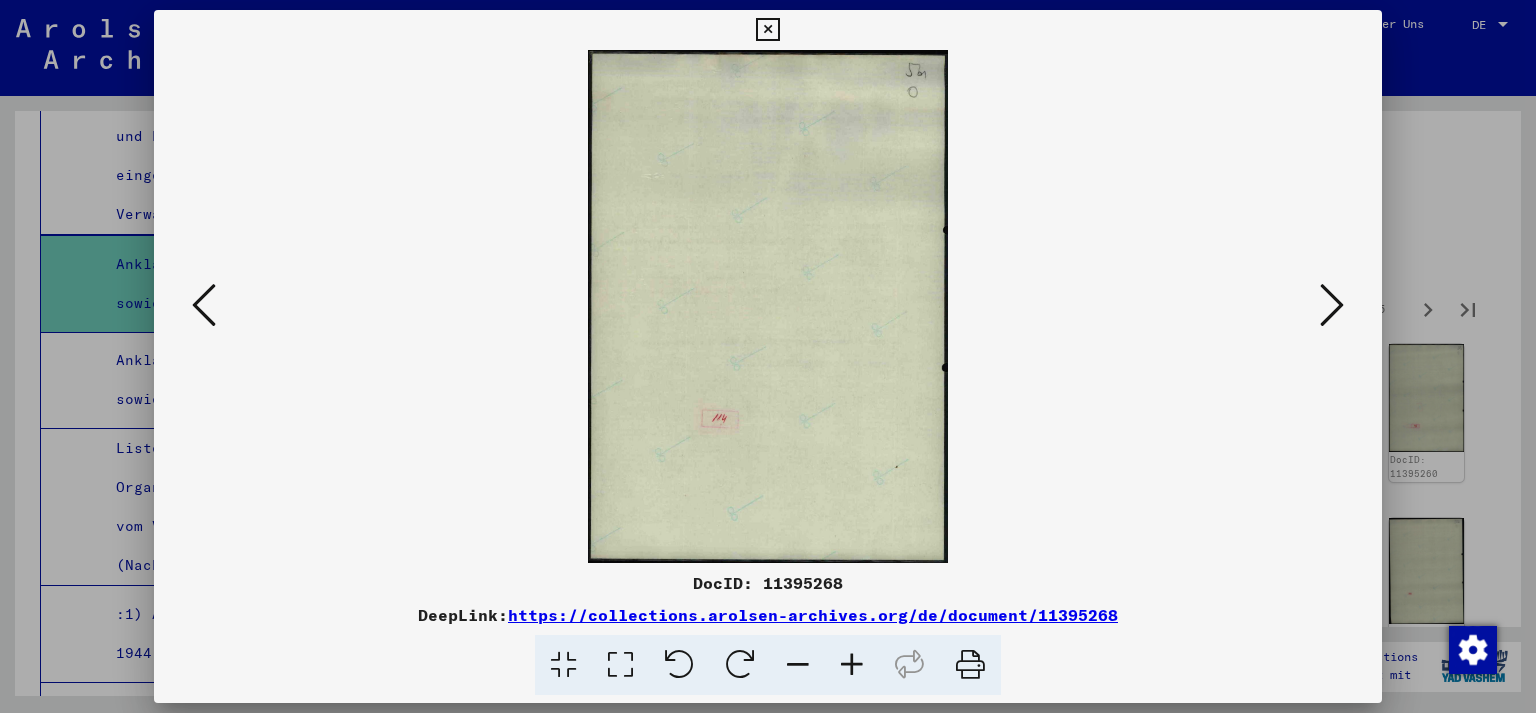 click at bounding box center [1332, 305] 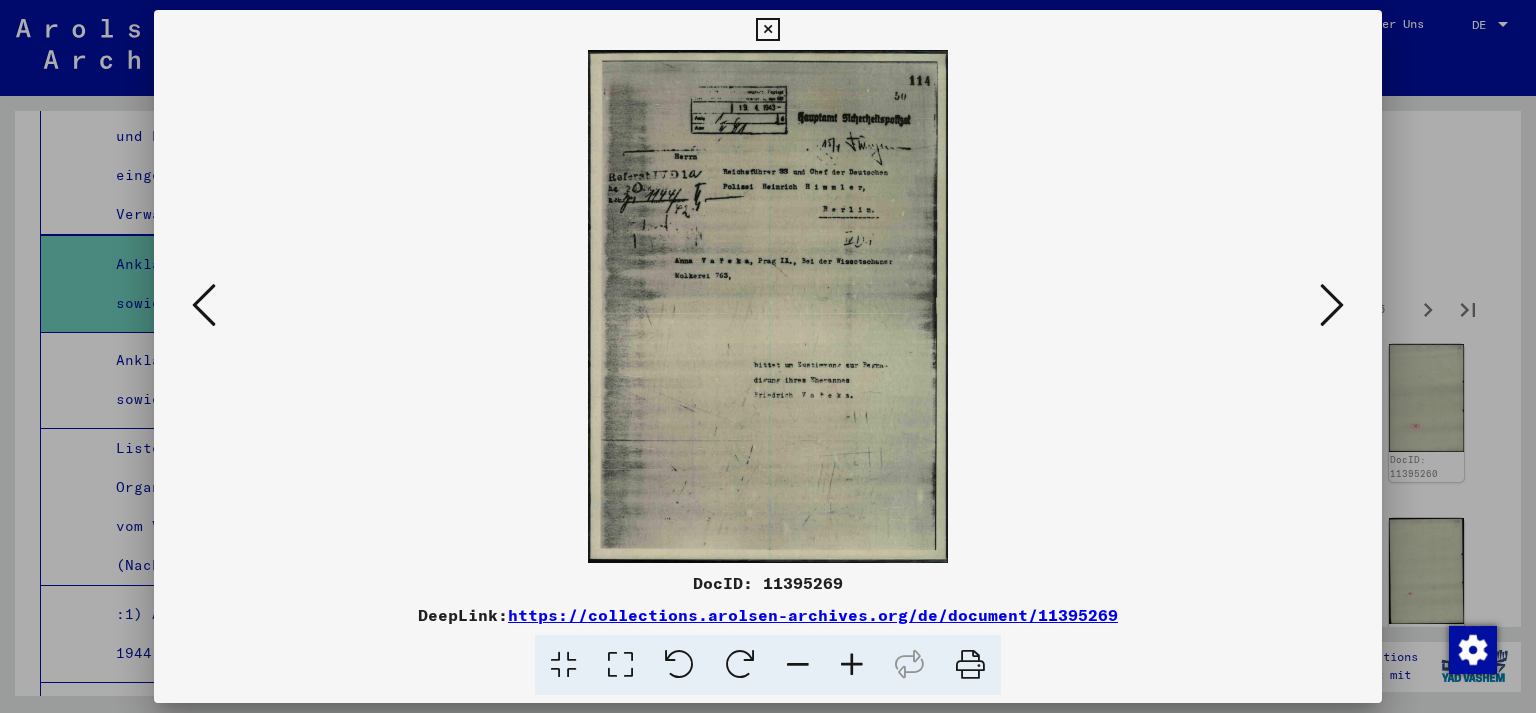 click at bounding box center (1332, 305) 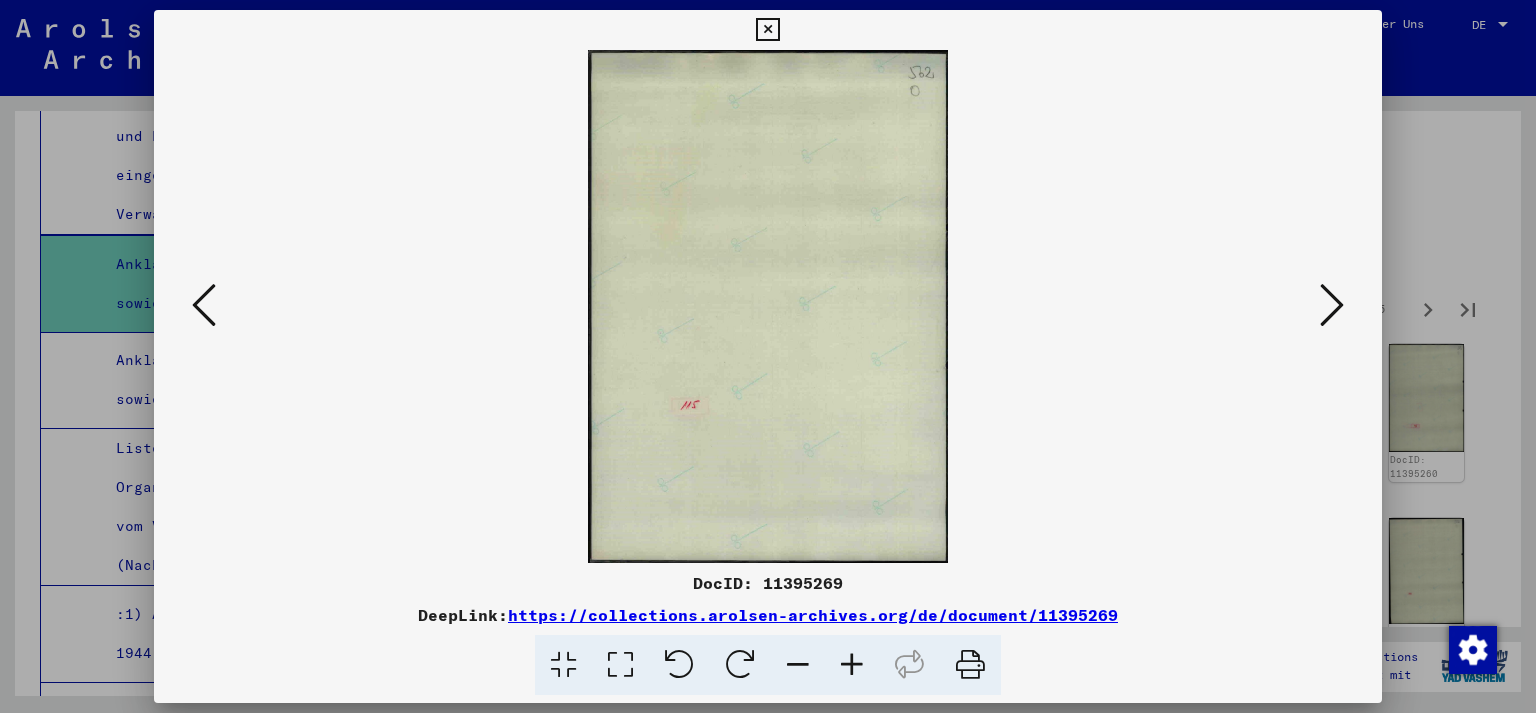 click at bounding box center (1332, 305) 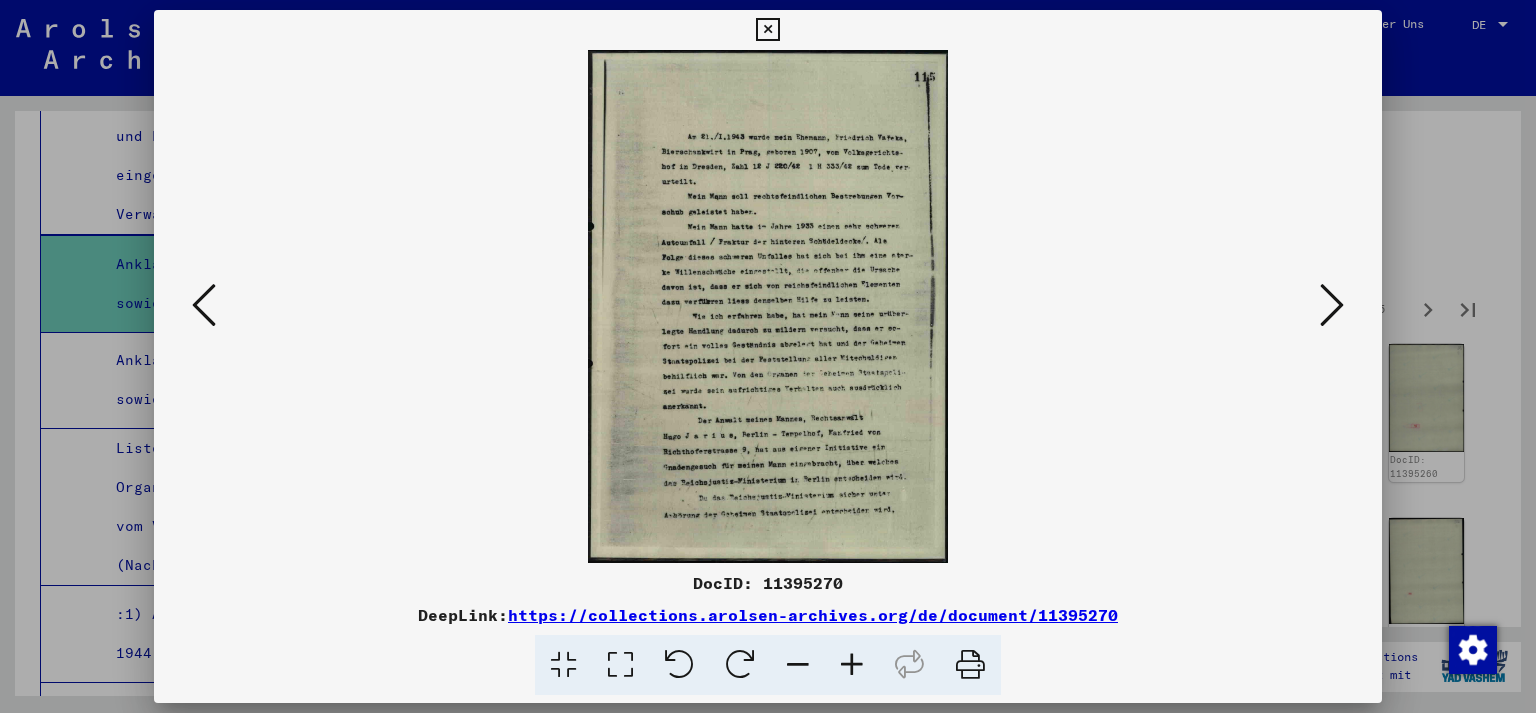 click at bounding box center [1332, 305] 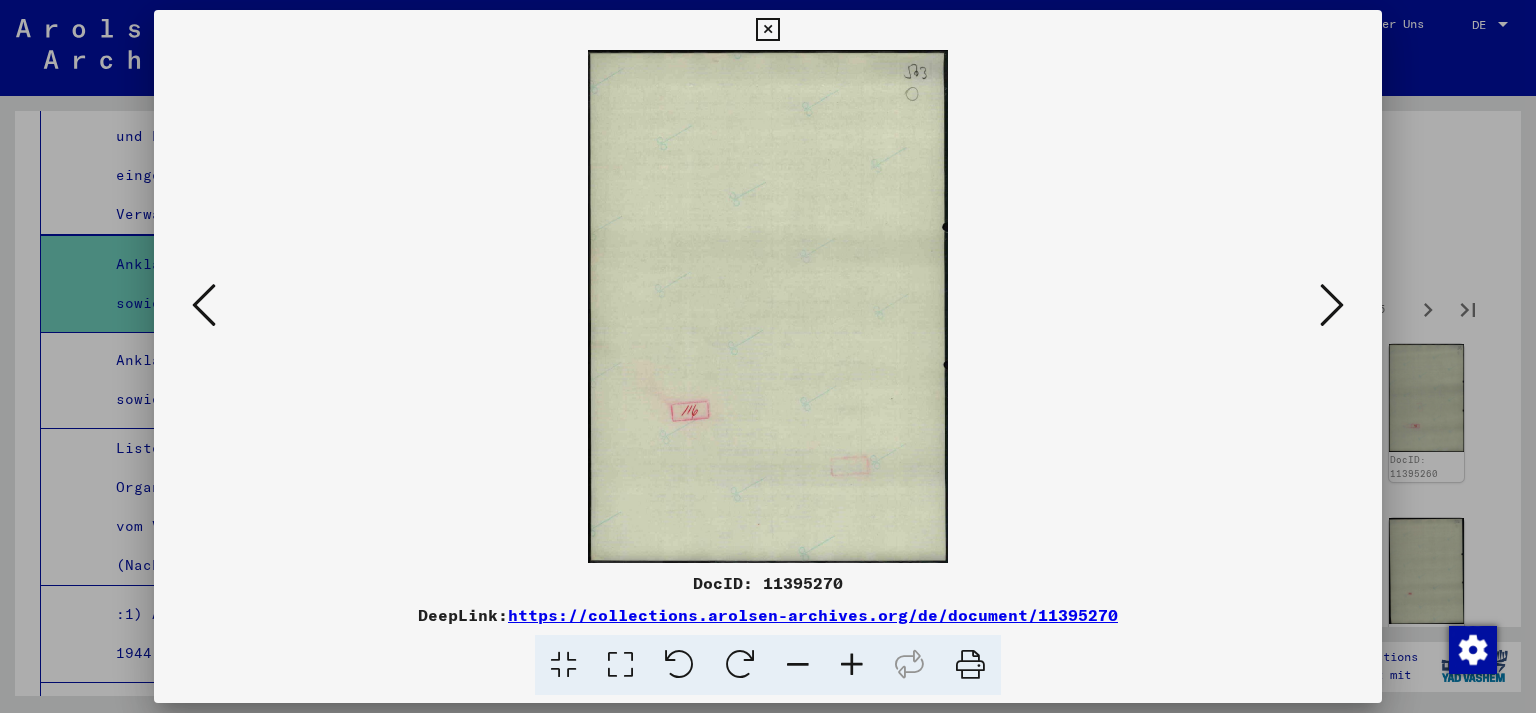 click at bounding box center (1332, 305) 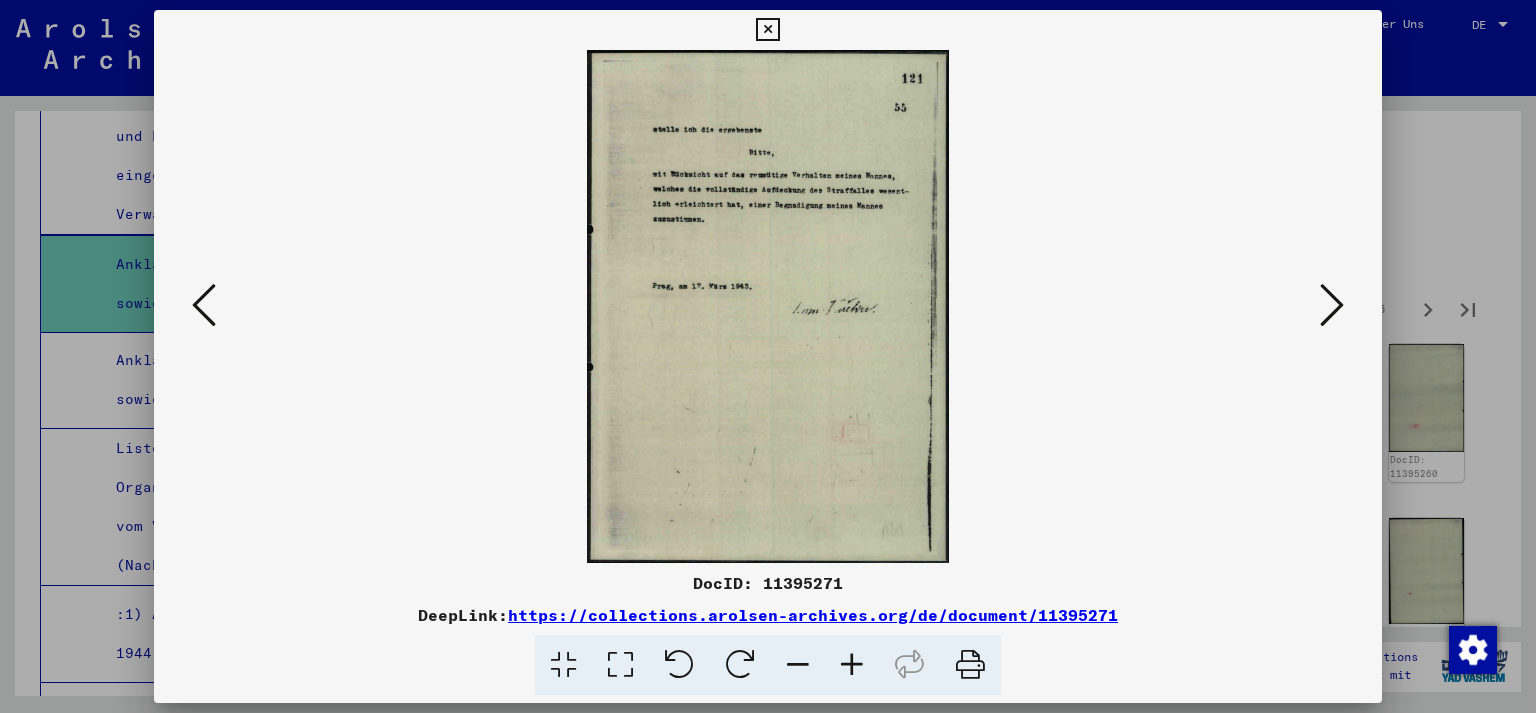 click at bounding box center [1332, 305] 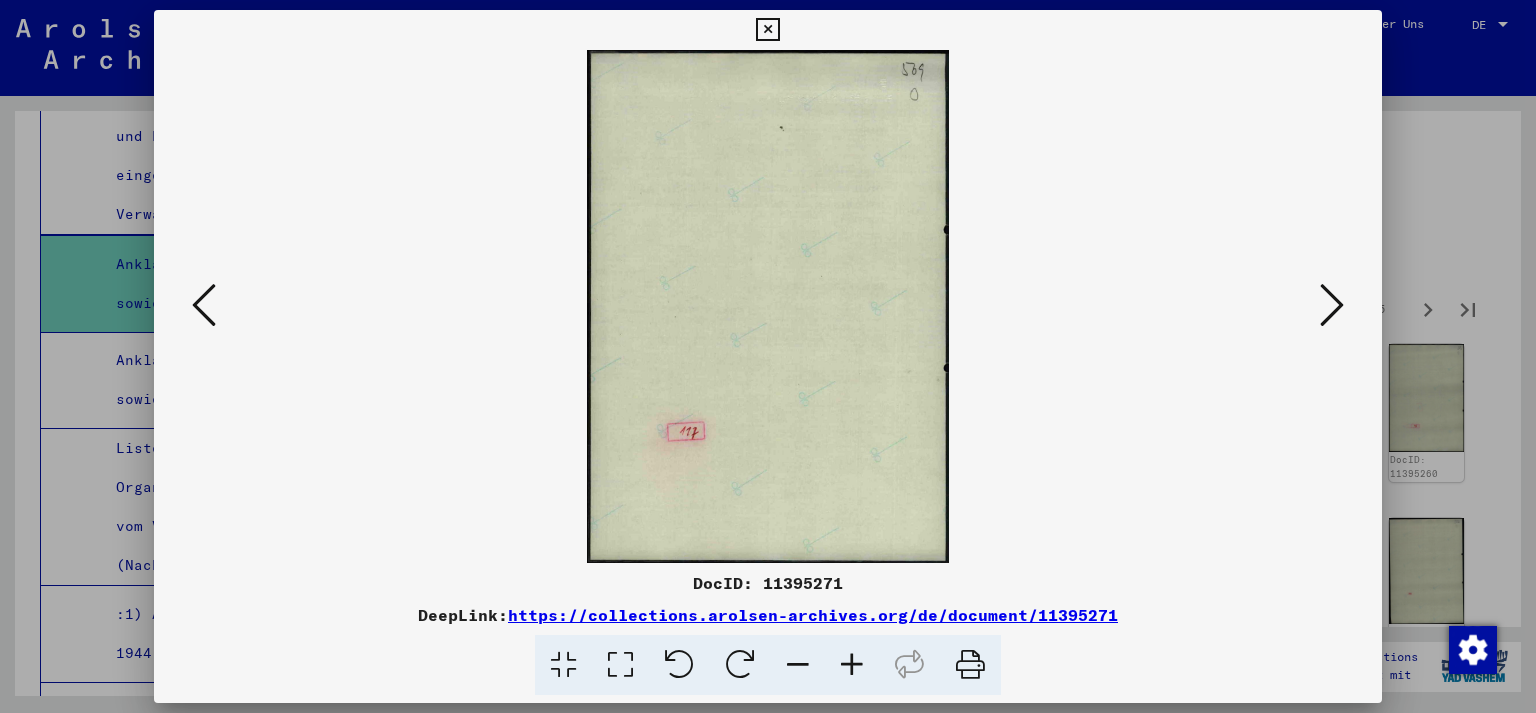 click at bounding box center (1332, 305) 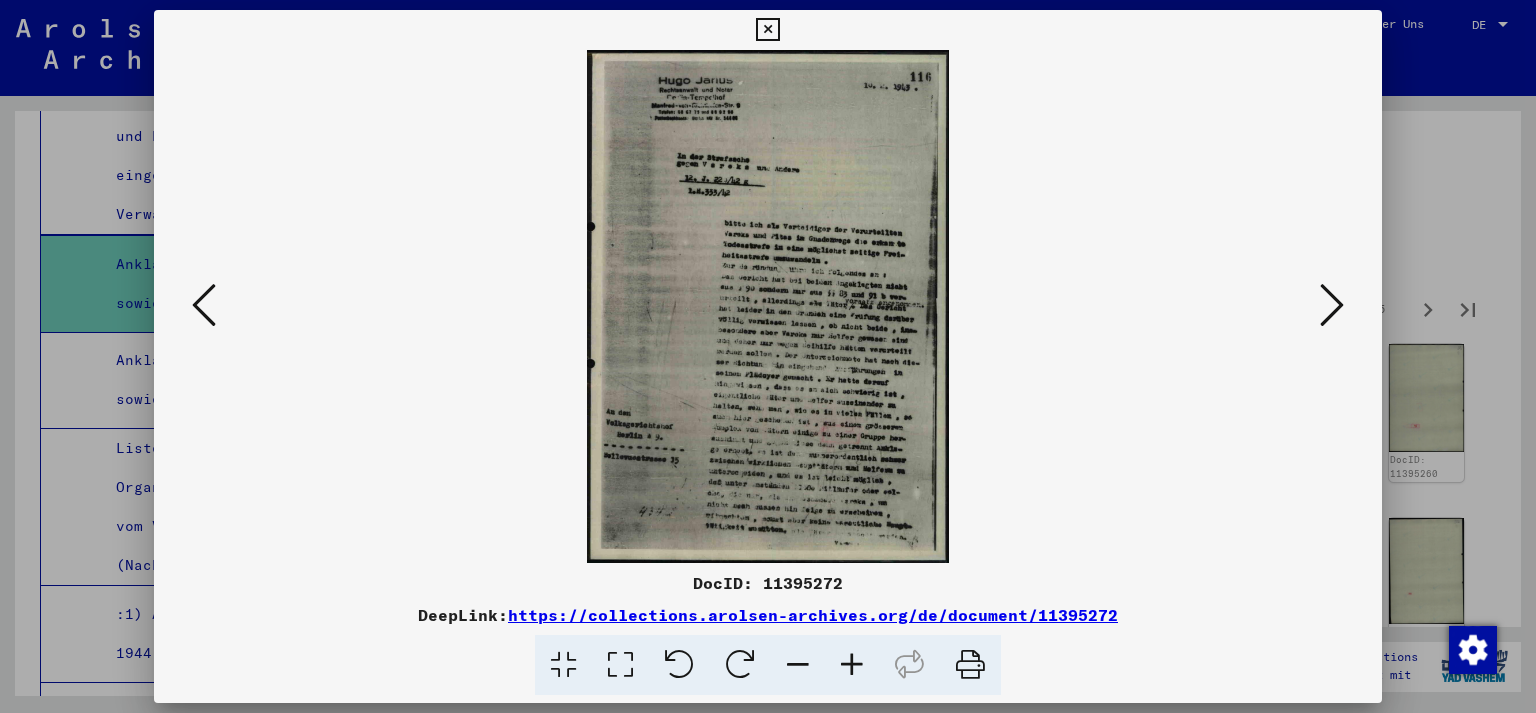 click at bounding box center (1332, 305) 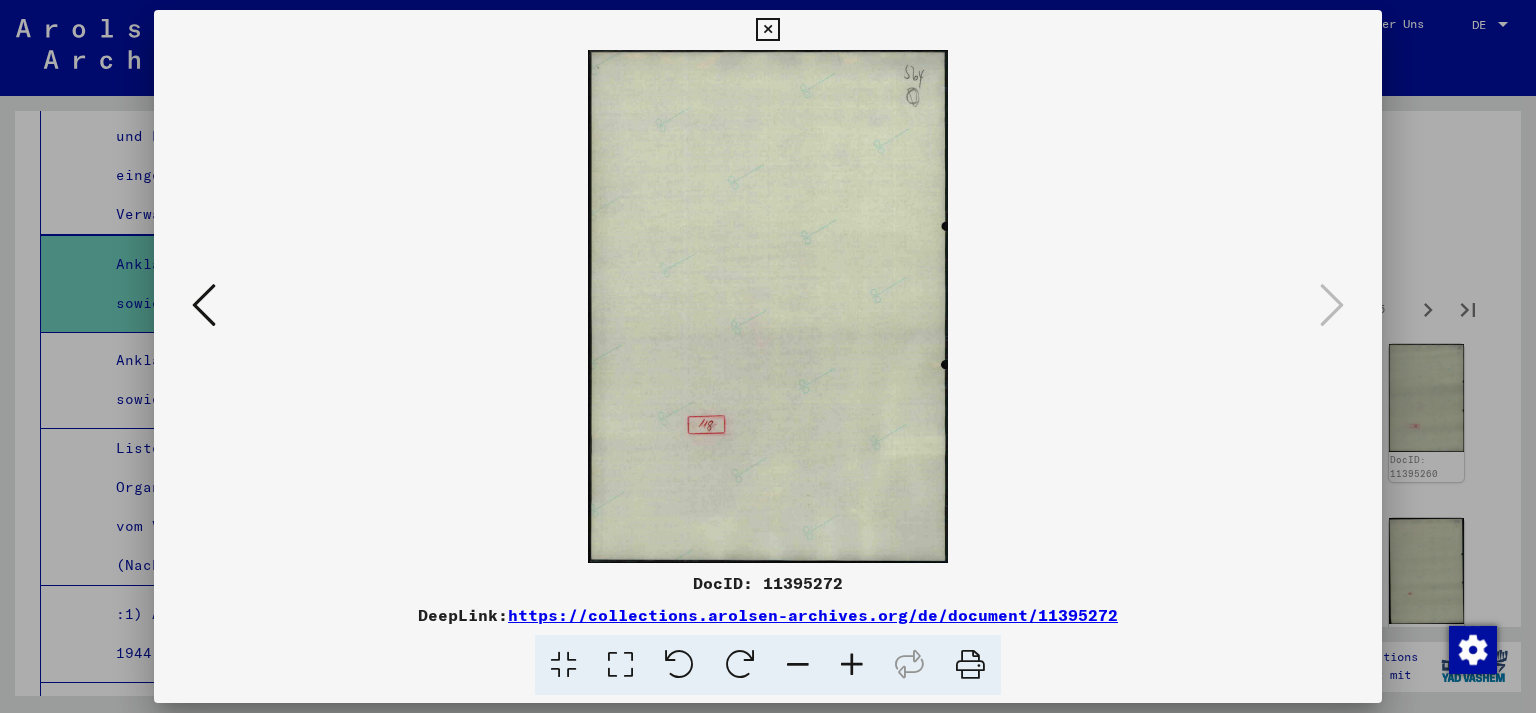 click at bounding box center [768, 356] 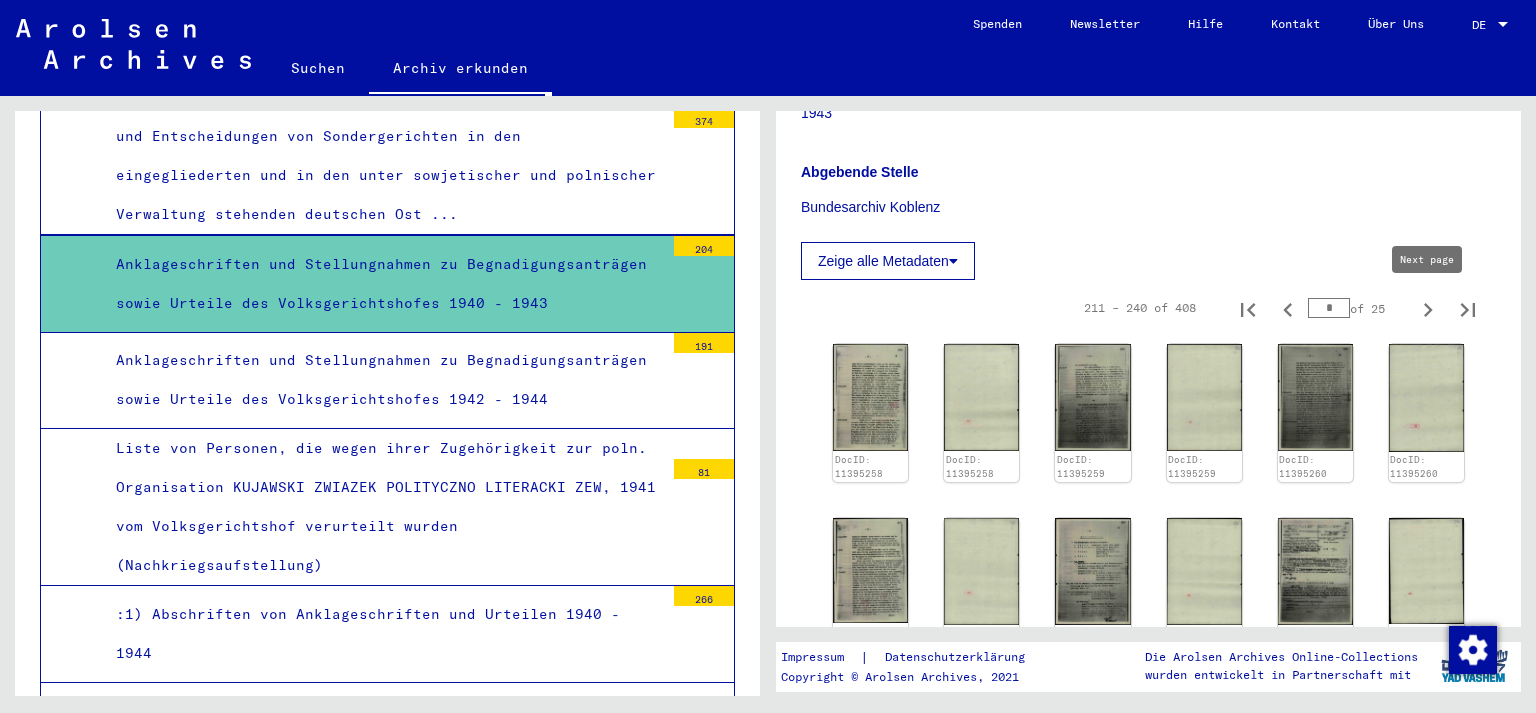 click 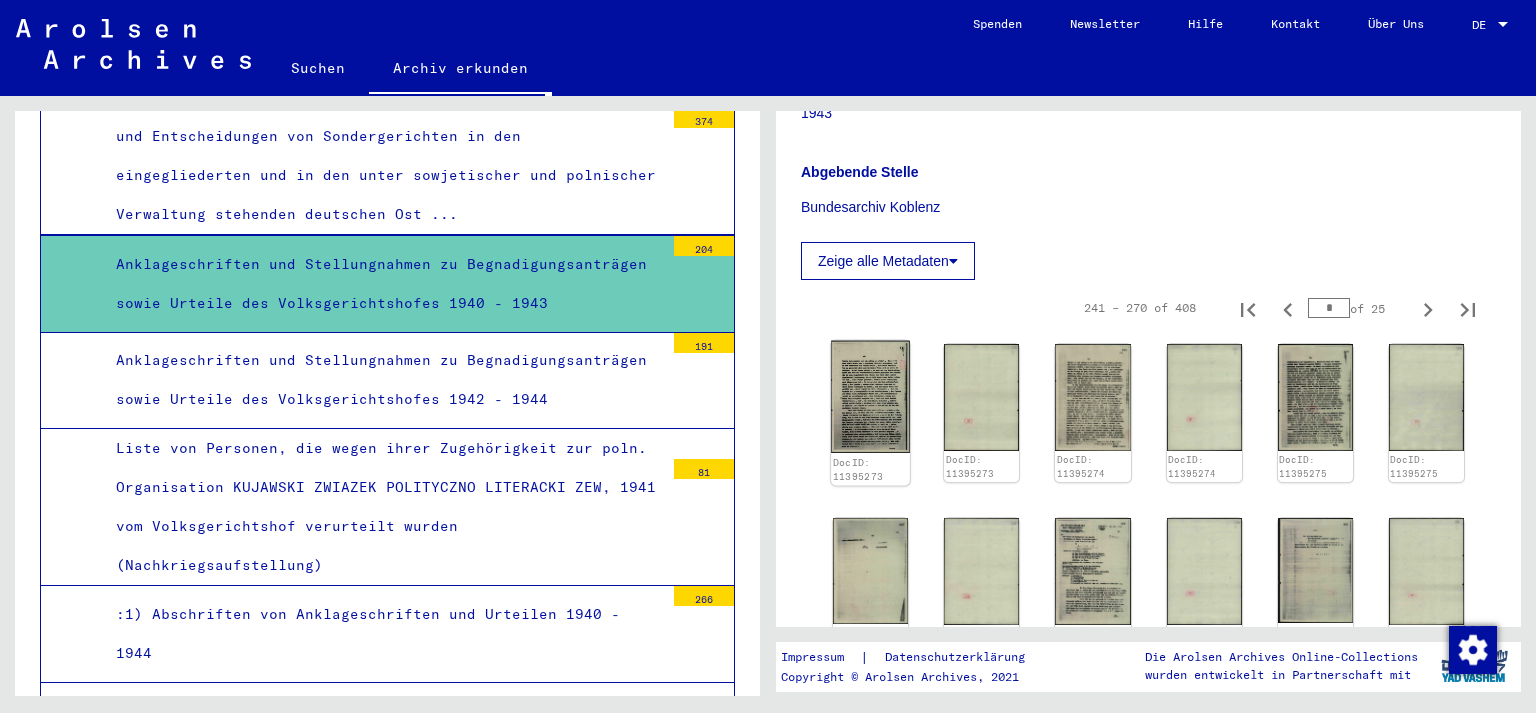 click 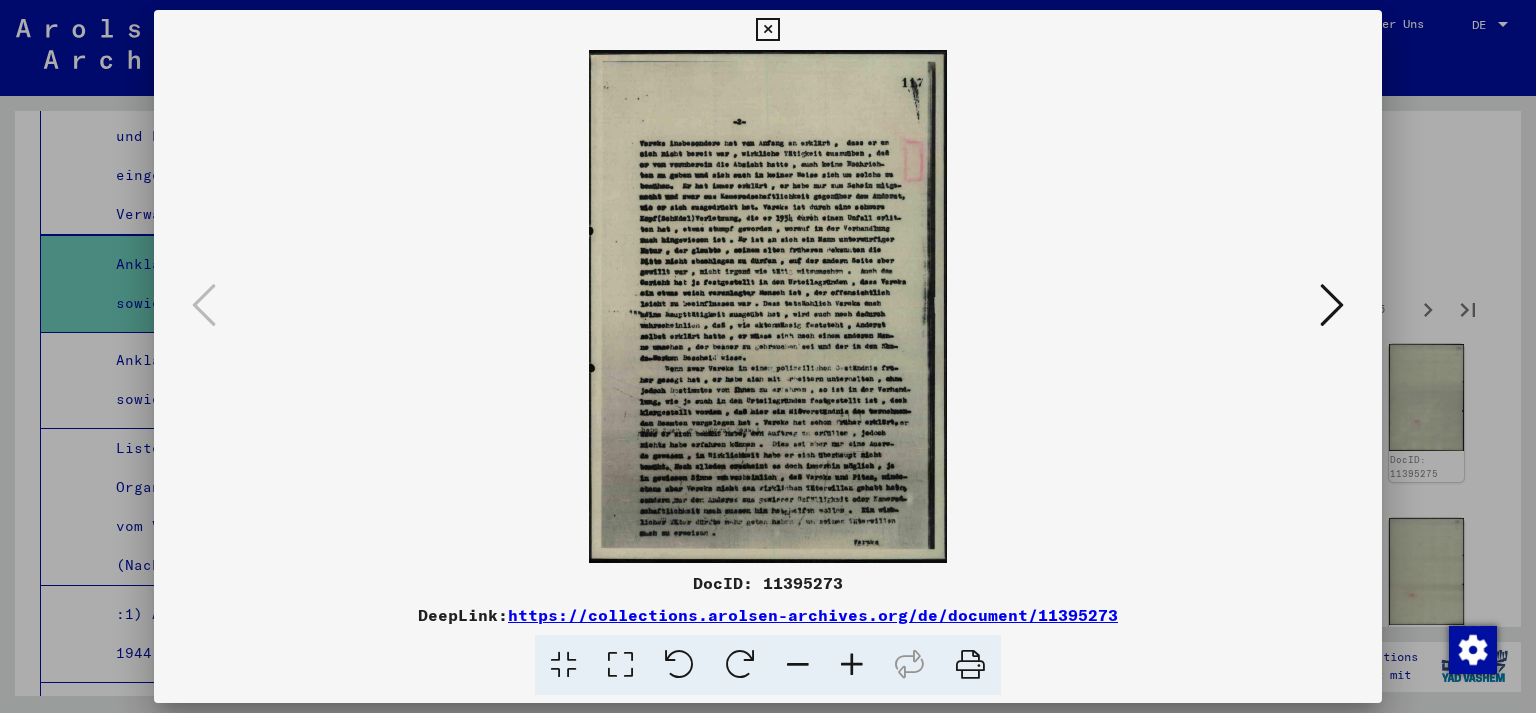 click at bounding box center (768, 306) 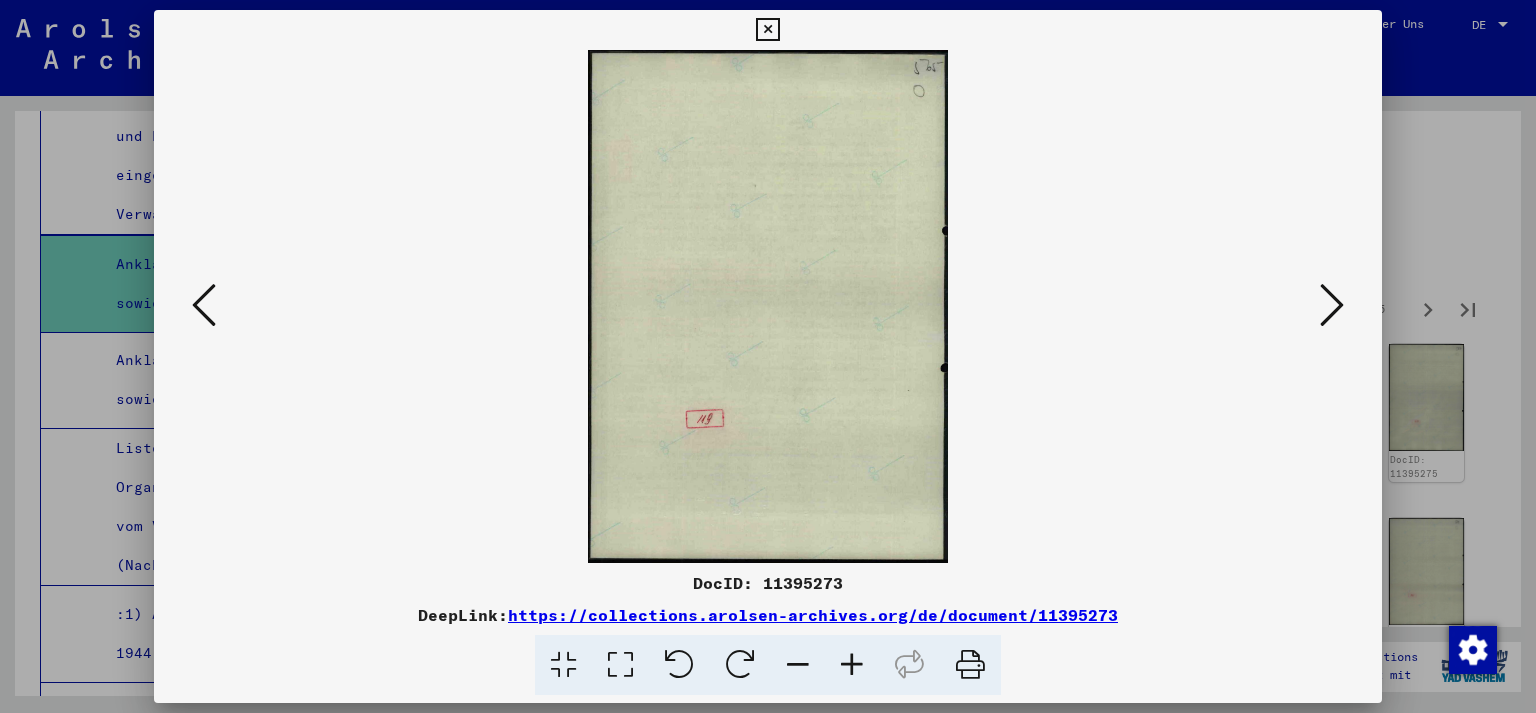 click at bounding box center (1332, 305) 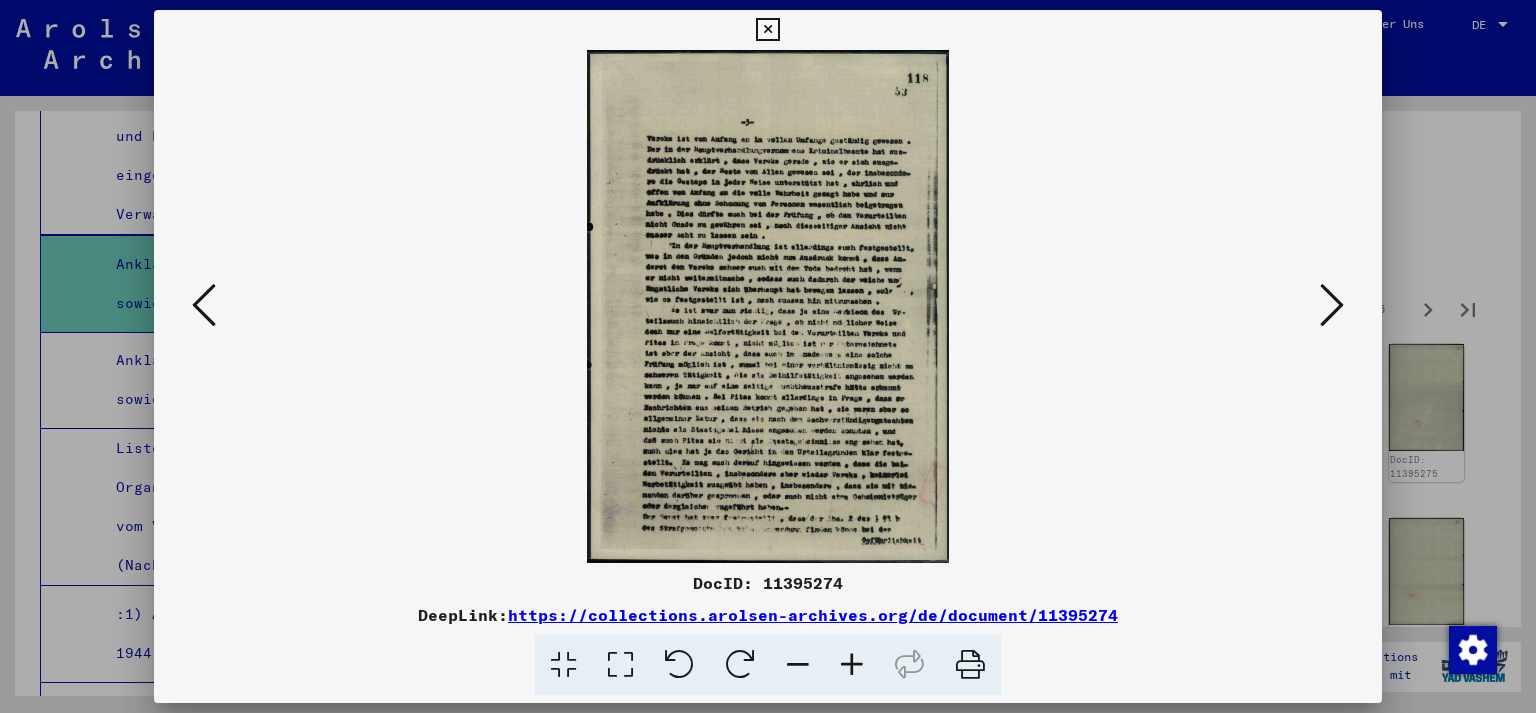 click at bounding box center [1332, 305] 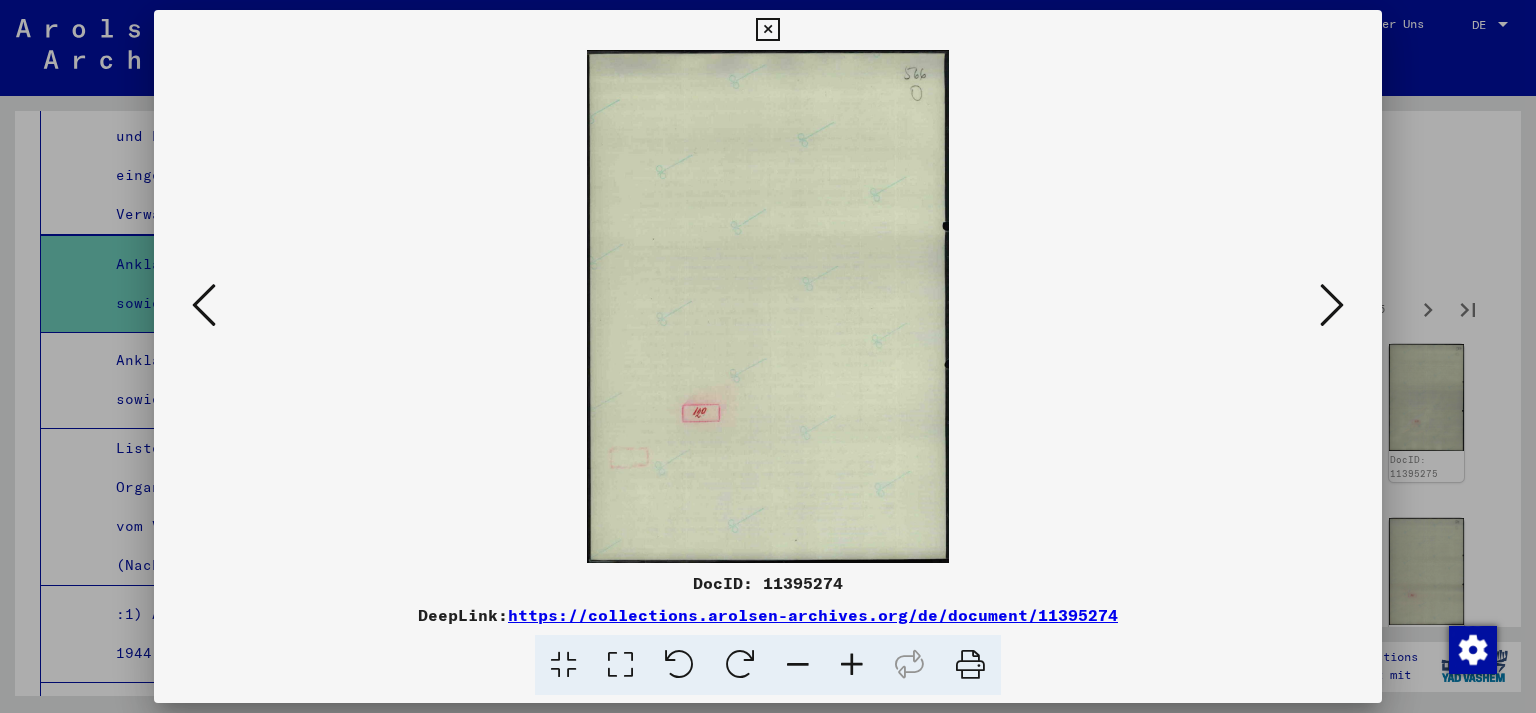 click at bounding box center (1332, 305) 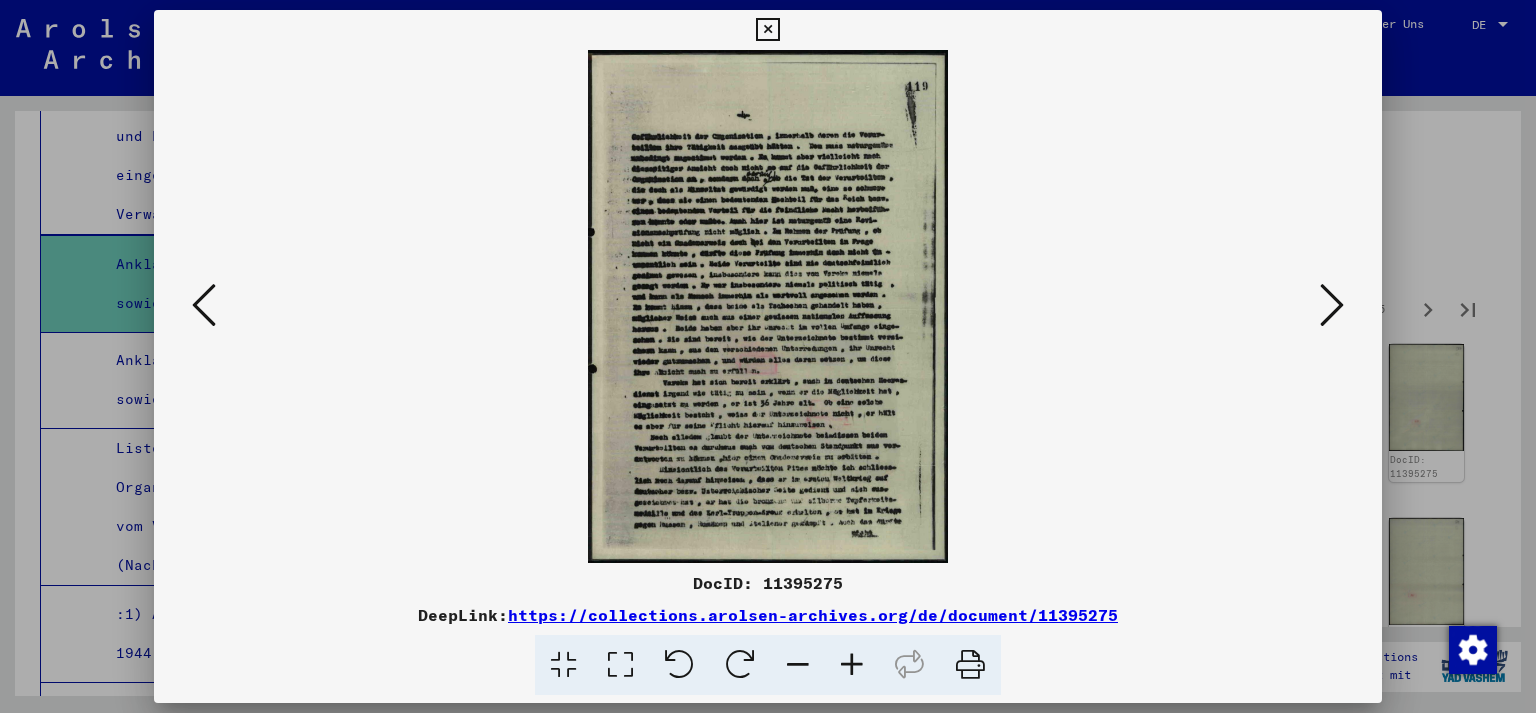 click at bounding box center [1332, 305] 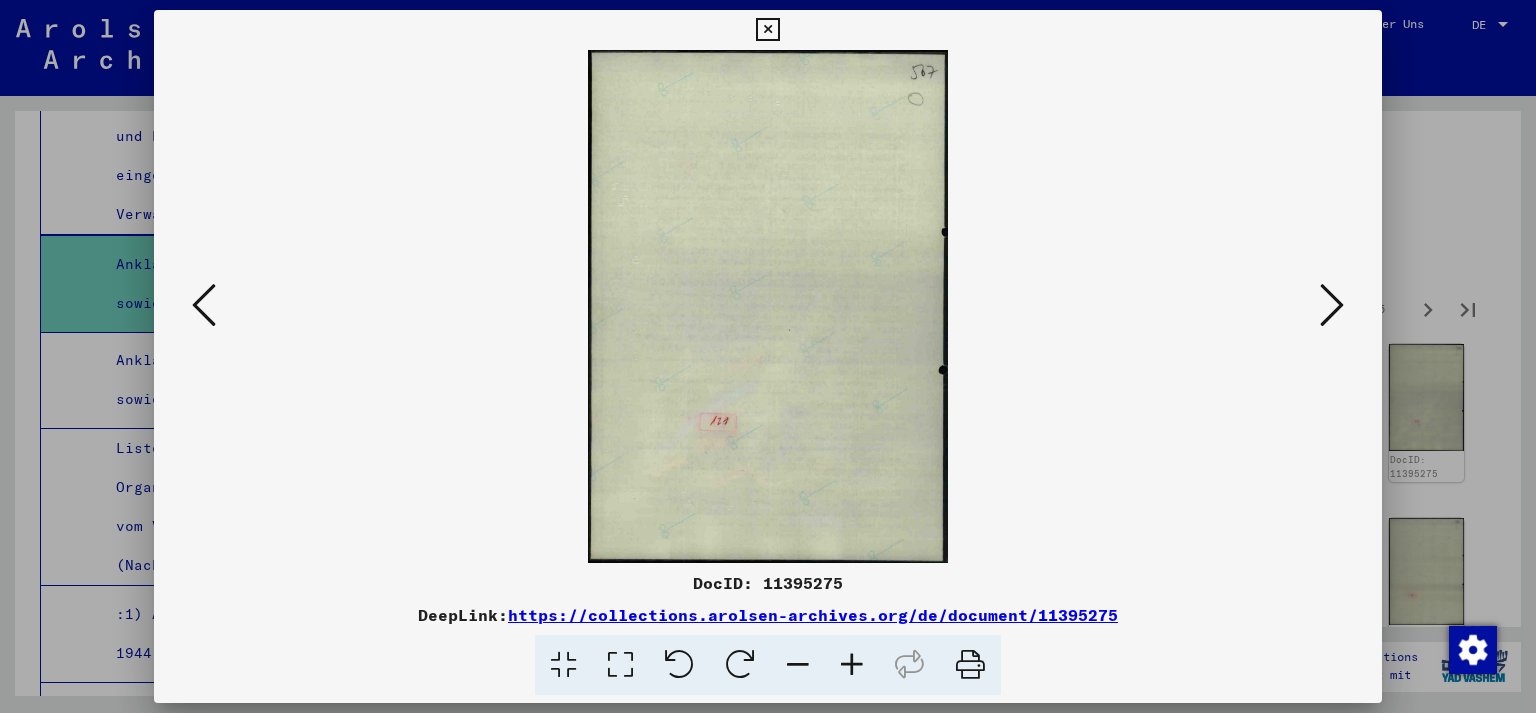 click at bounding box center [1332, 305] 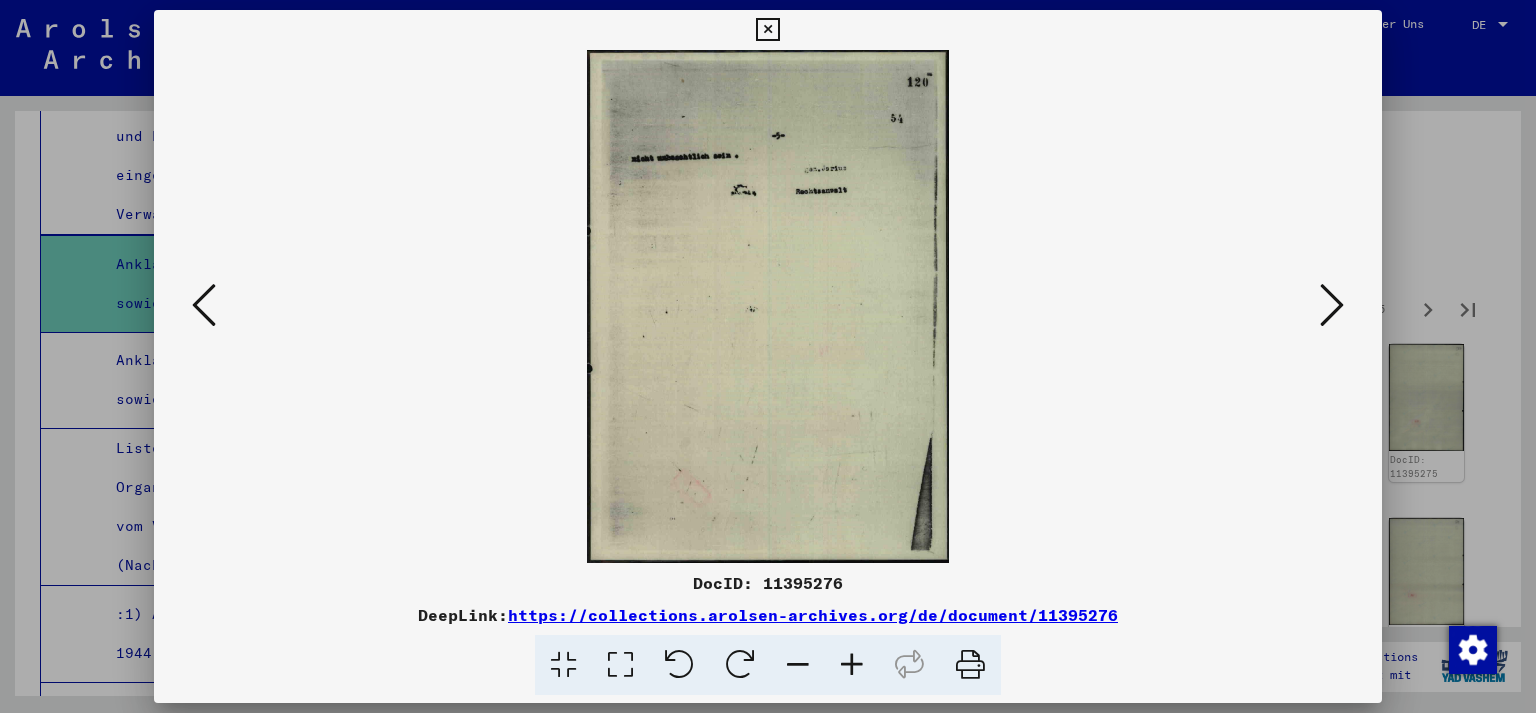 click at bounding box center [1332, 305] 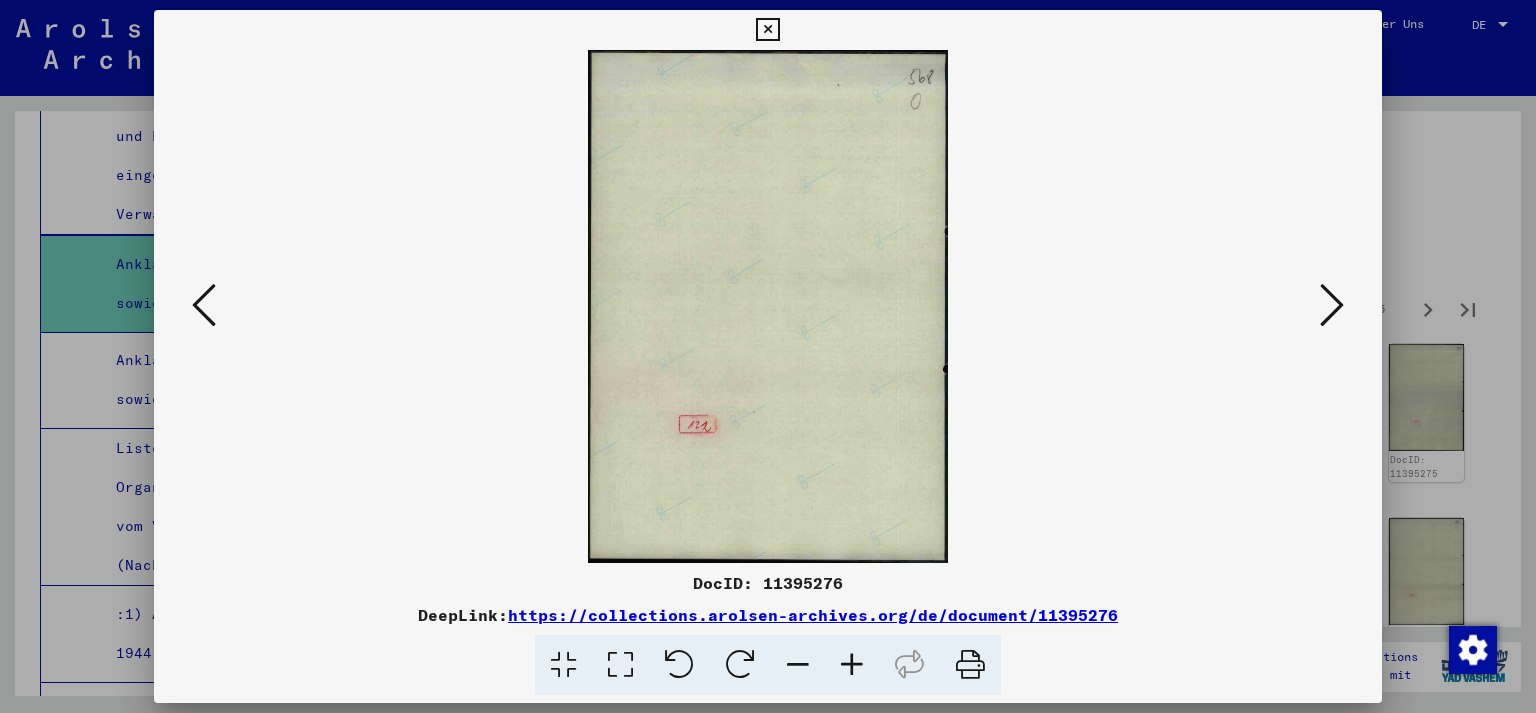 click at bounding box center [1332, 305] 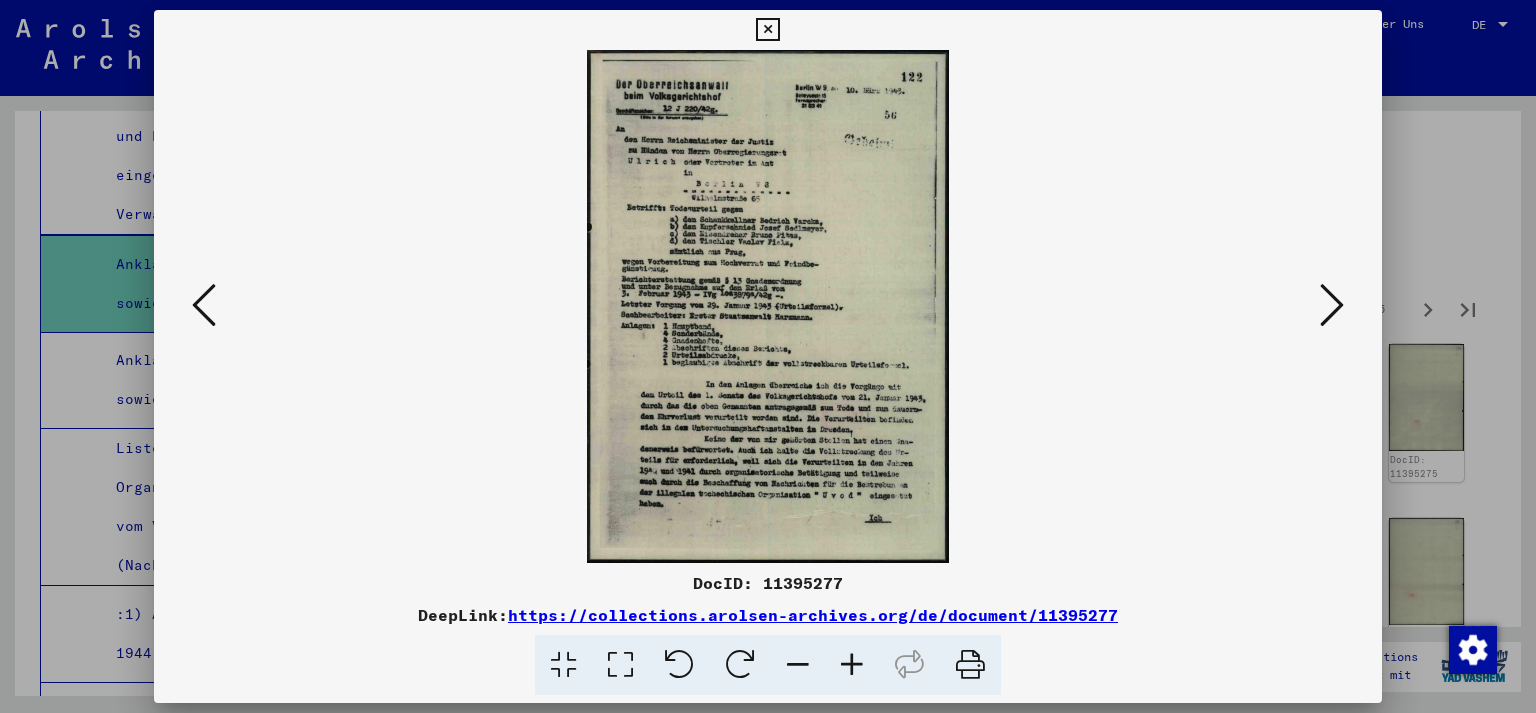 click at bounding box center (1332, 306) 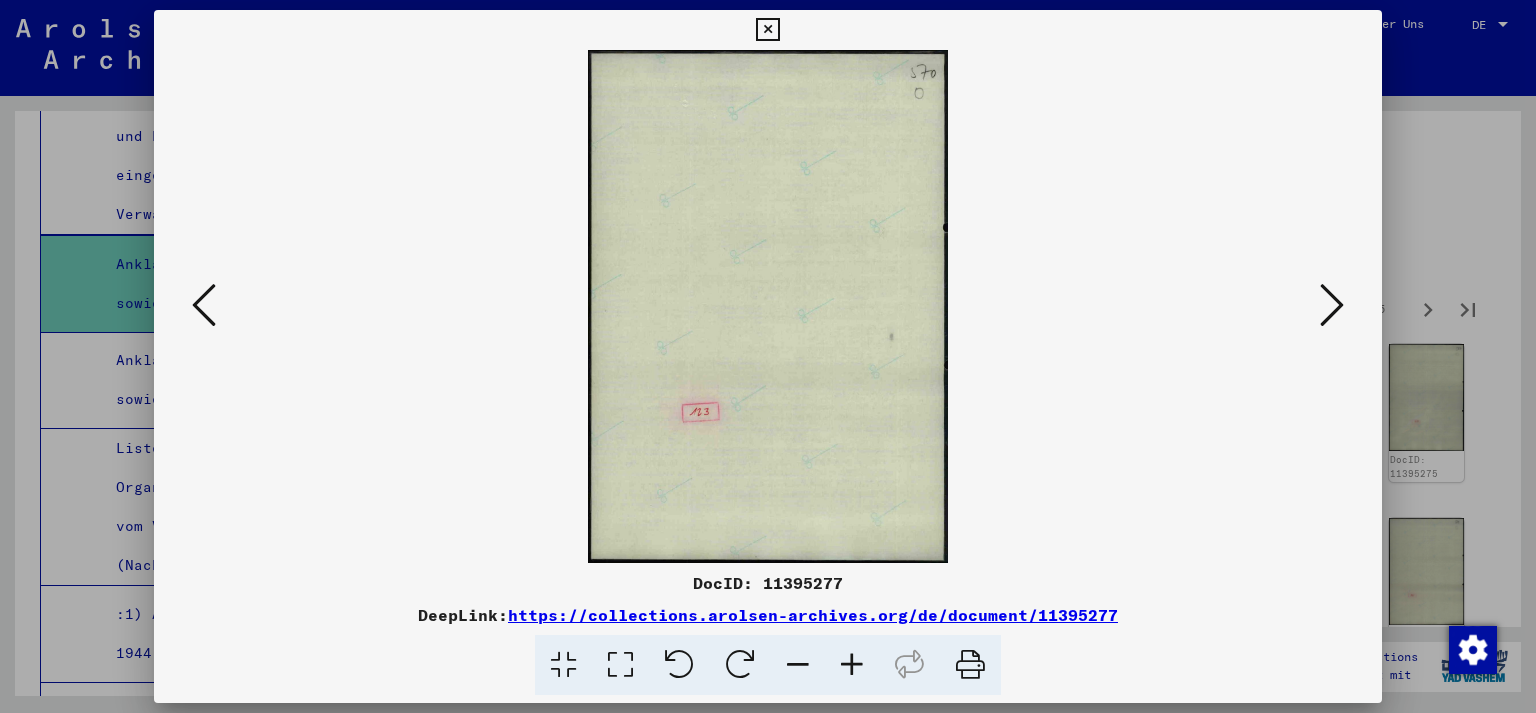click at bounding box center [1332, 306] 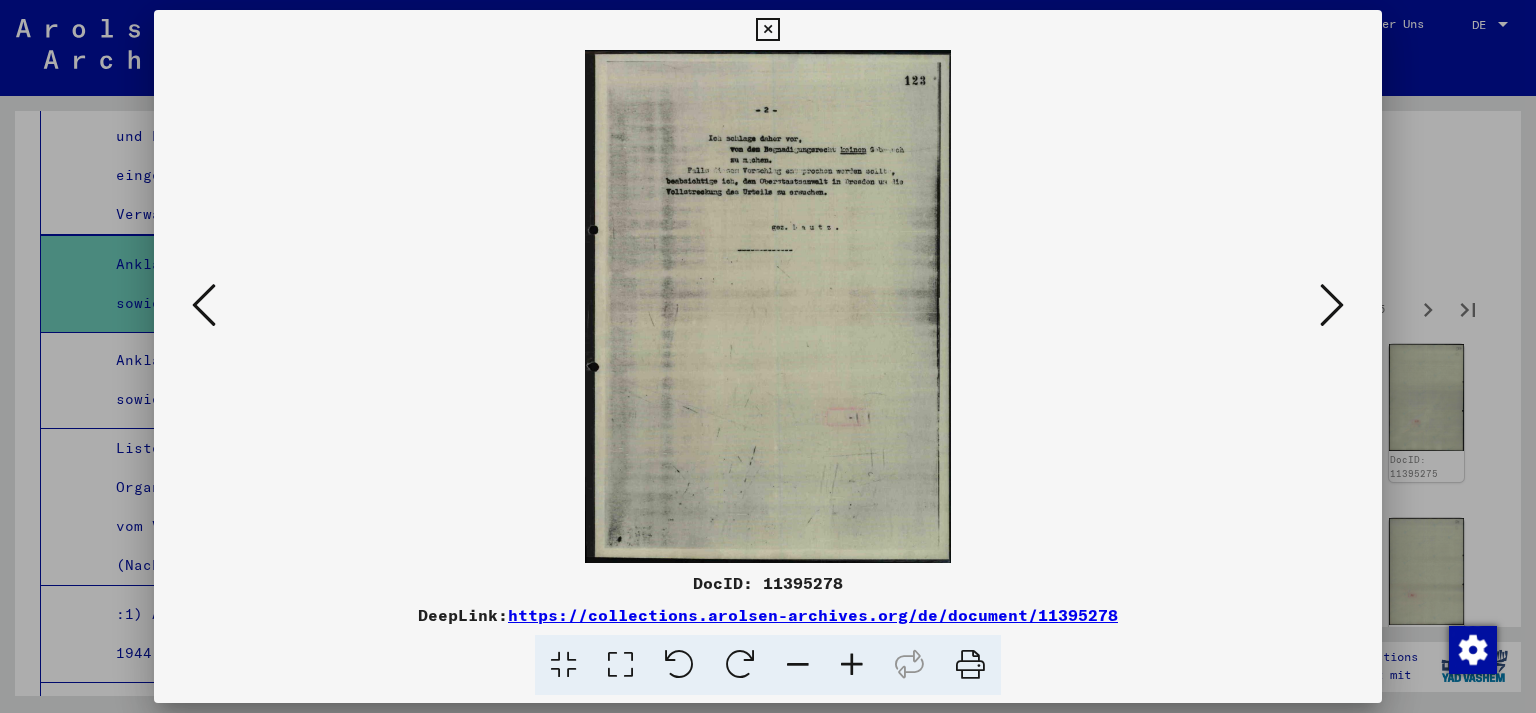click at bounding box center [1332, 306] 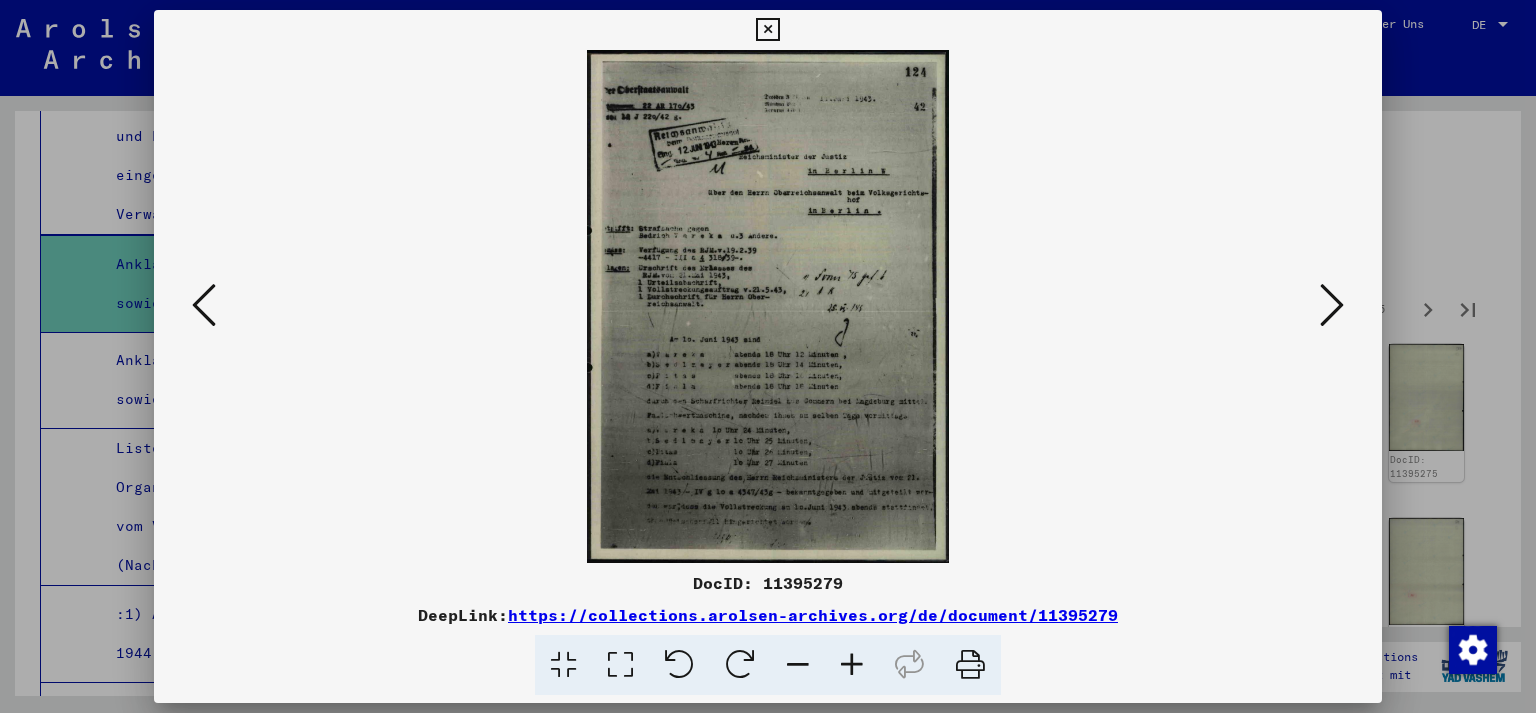 click at bounding box center (1332, 306) 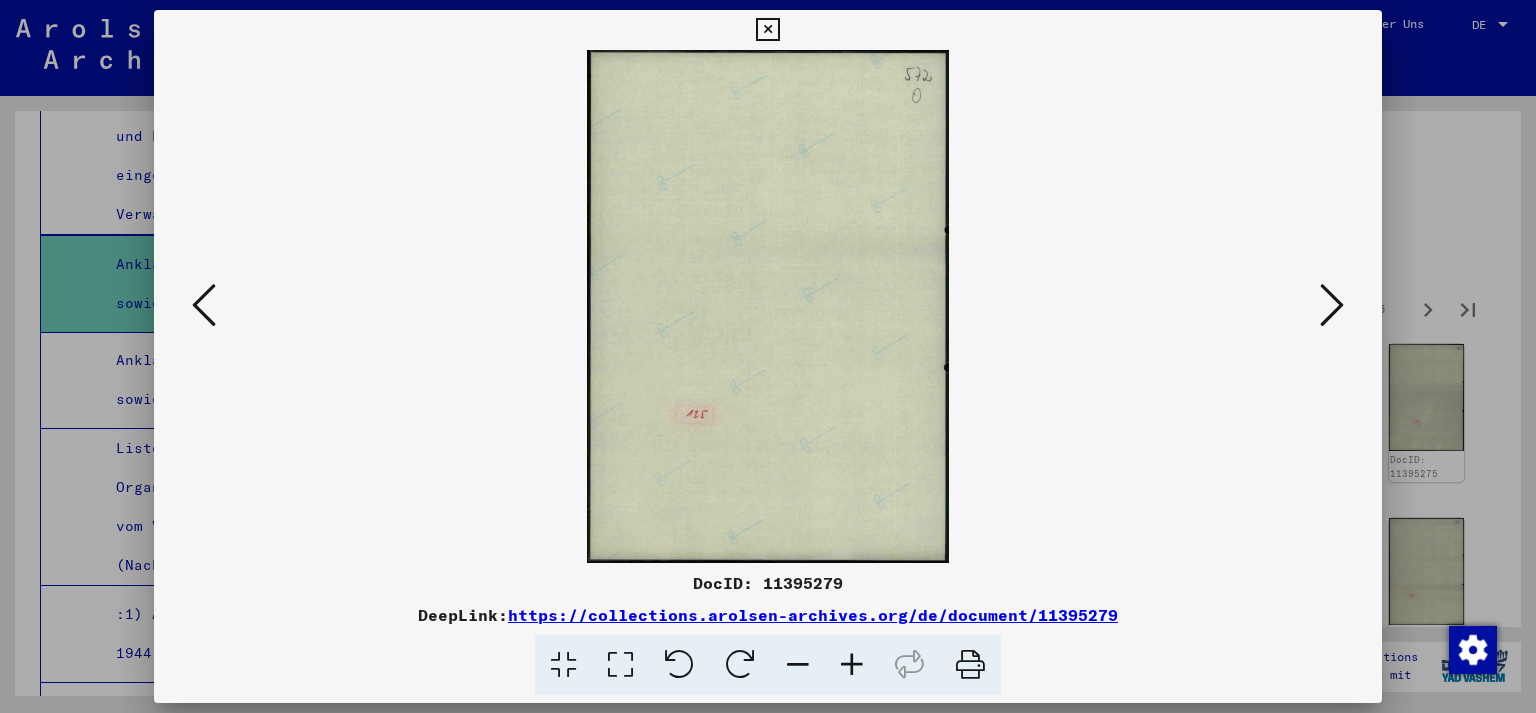 click at bounding box center (1332, 306) 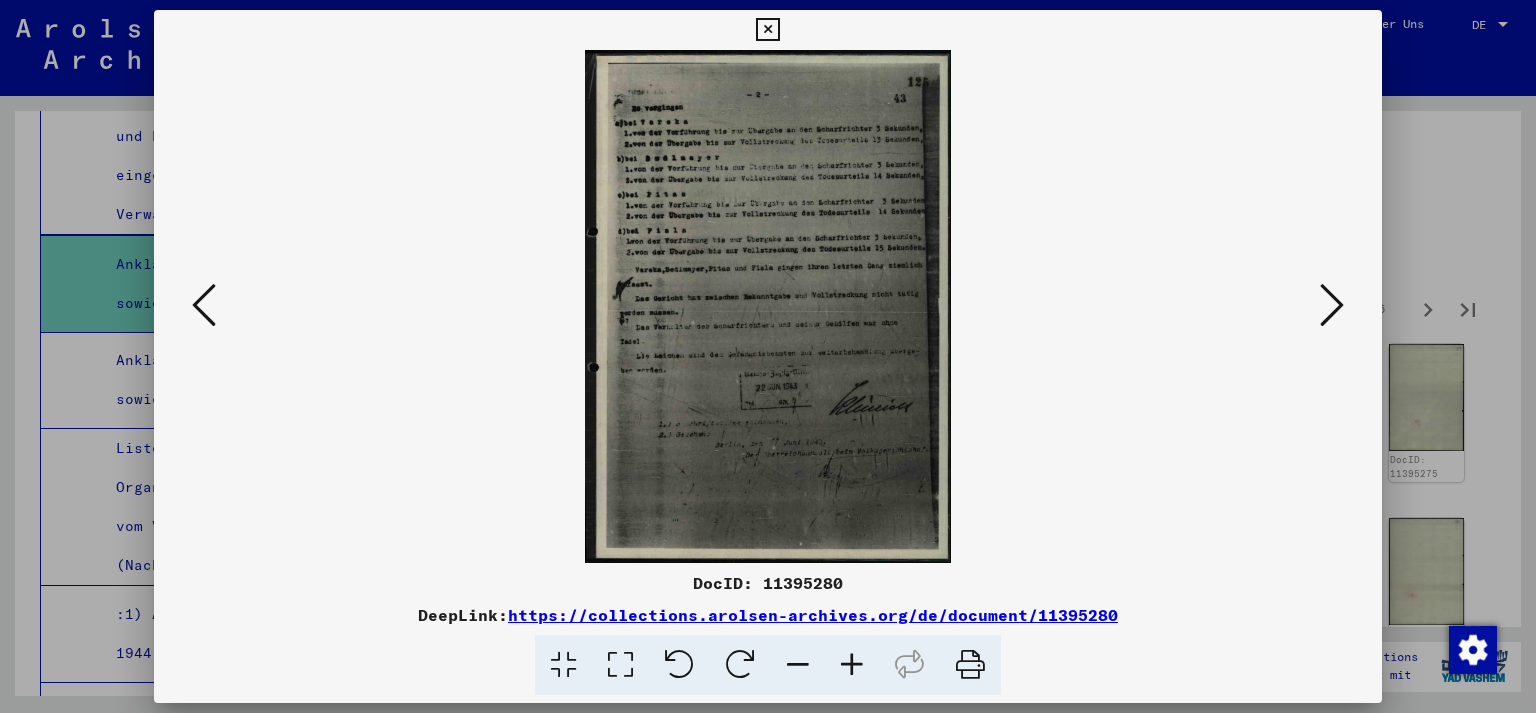 click at bounding box center [1332, 306] 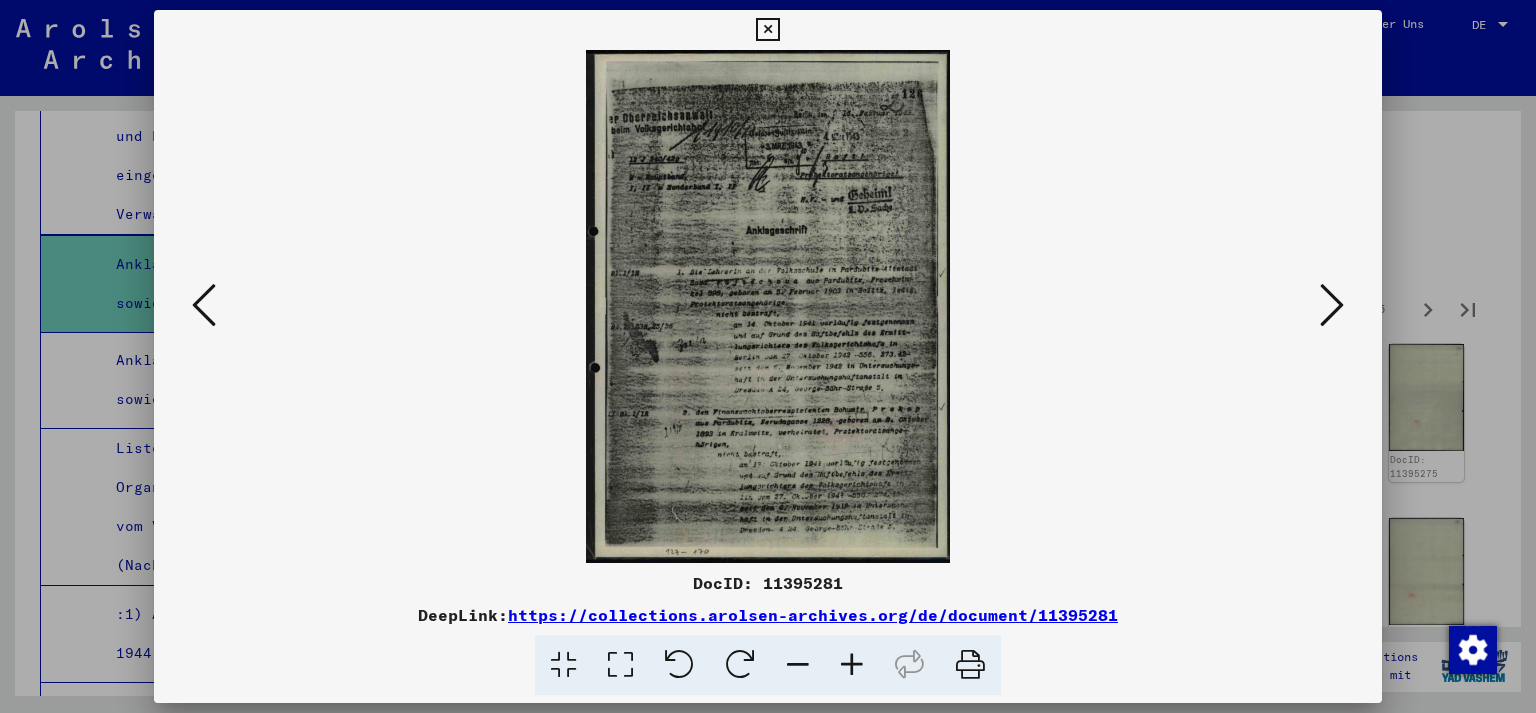 click at bounding box center [1332, 306] 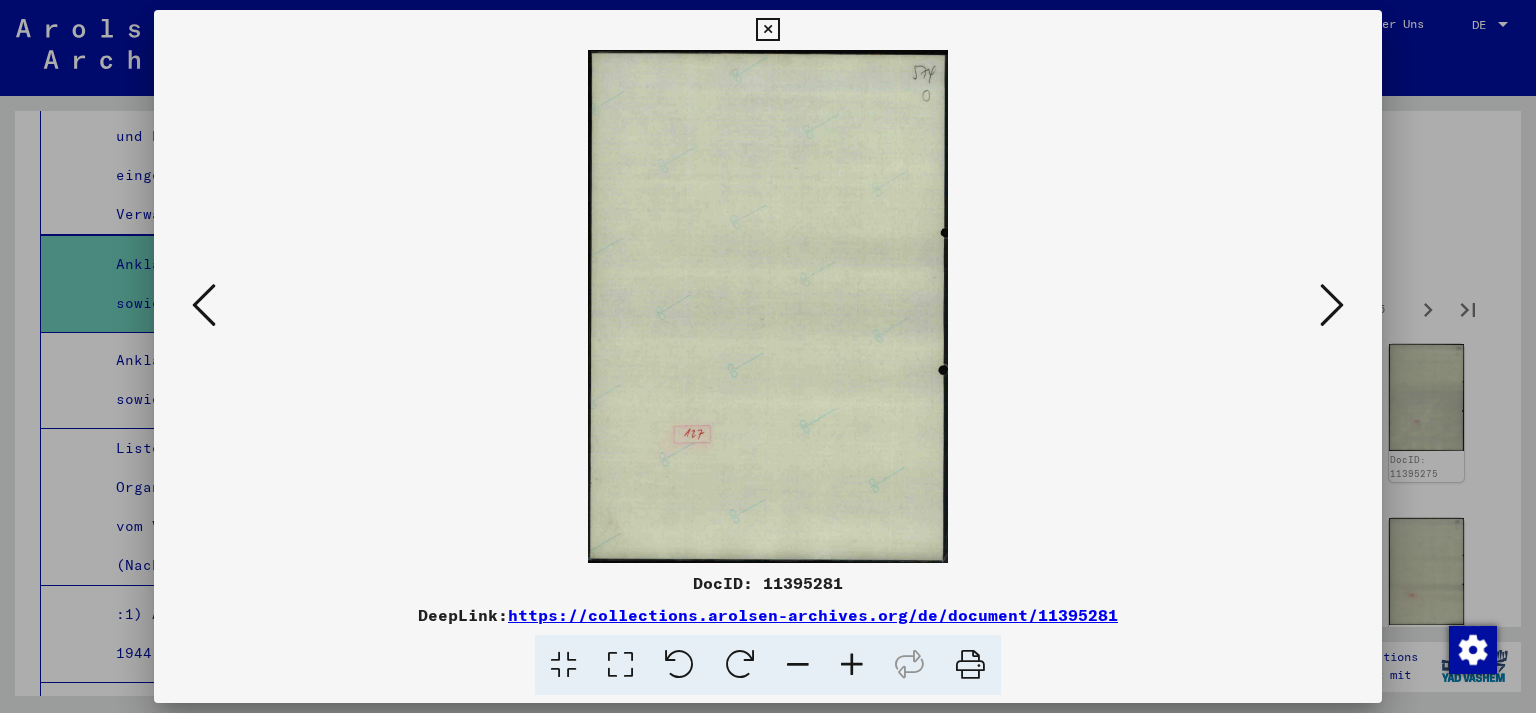 click at bounding box center [1332, 306] 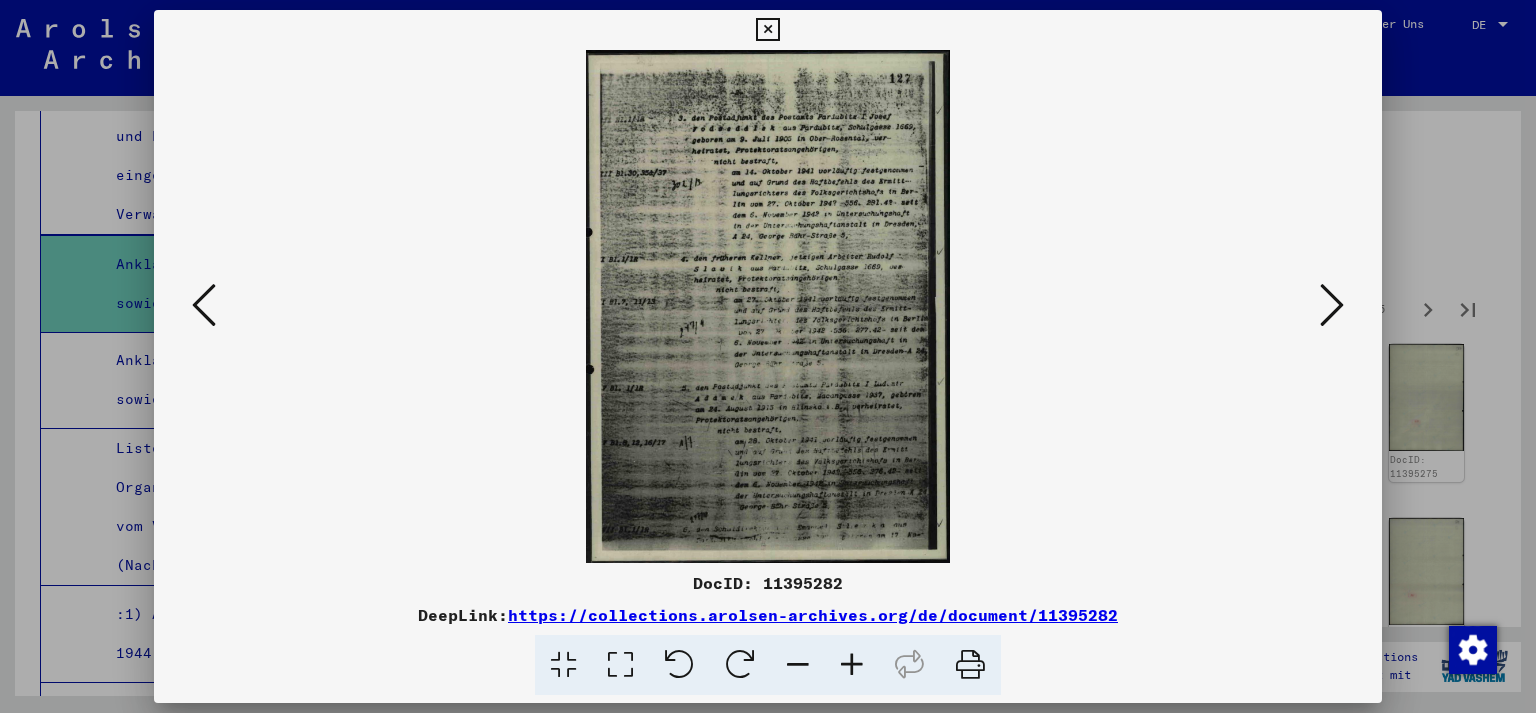 click at bounding box center (768, 306) 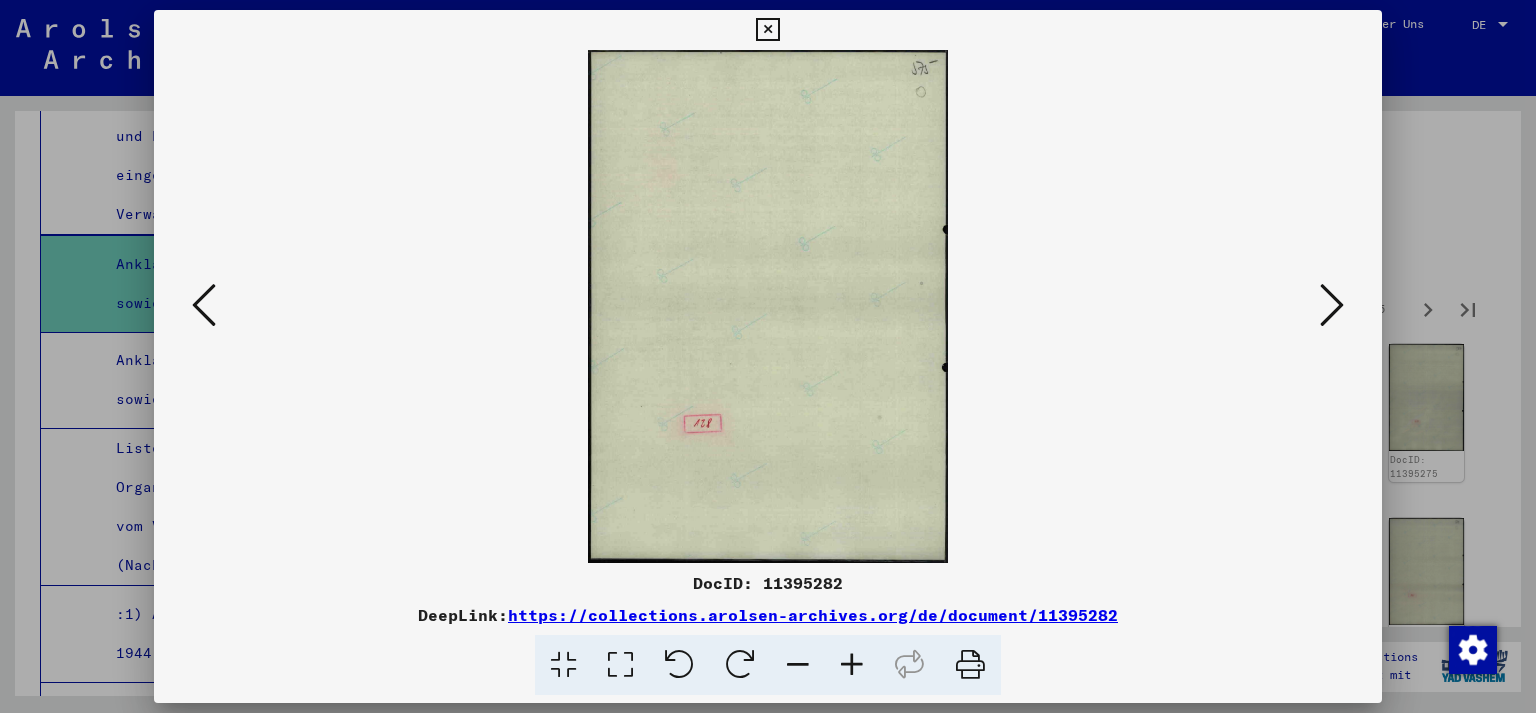 click at bounding box center [1332, 305] 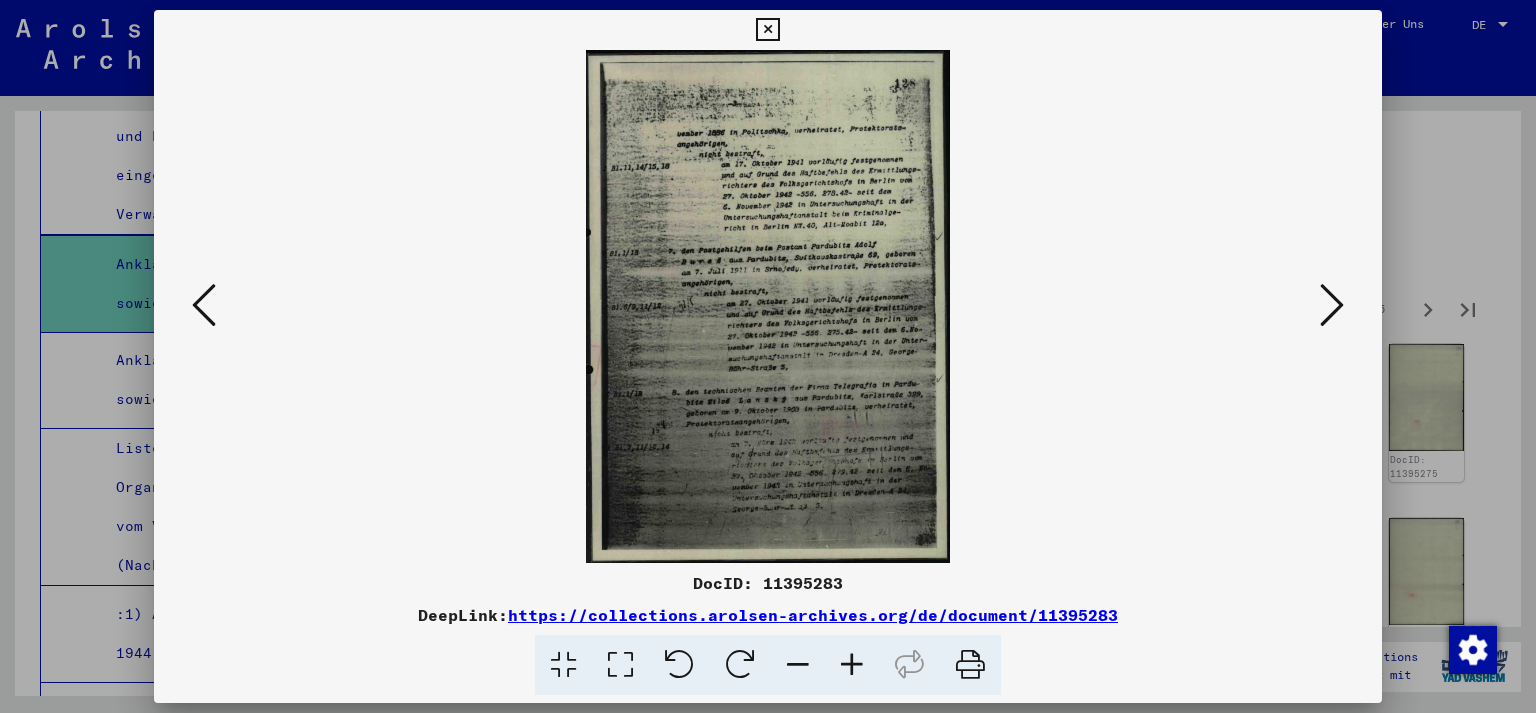 click at bounding box center [1332, 305] 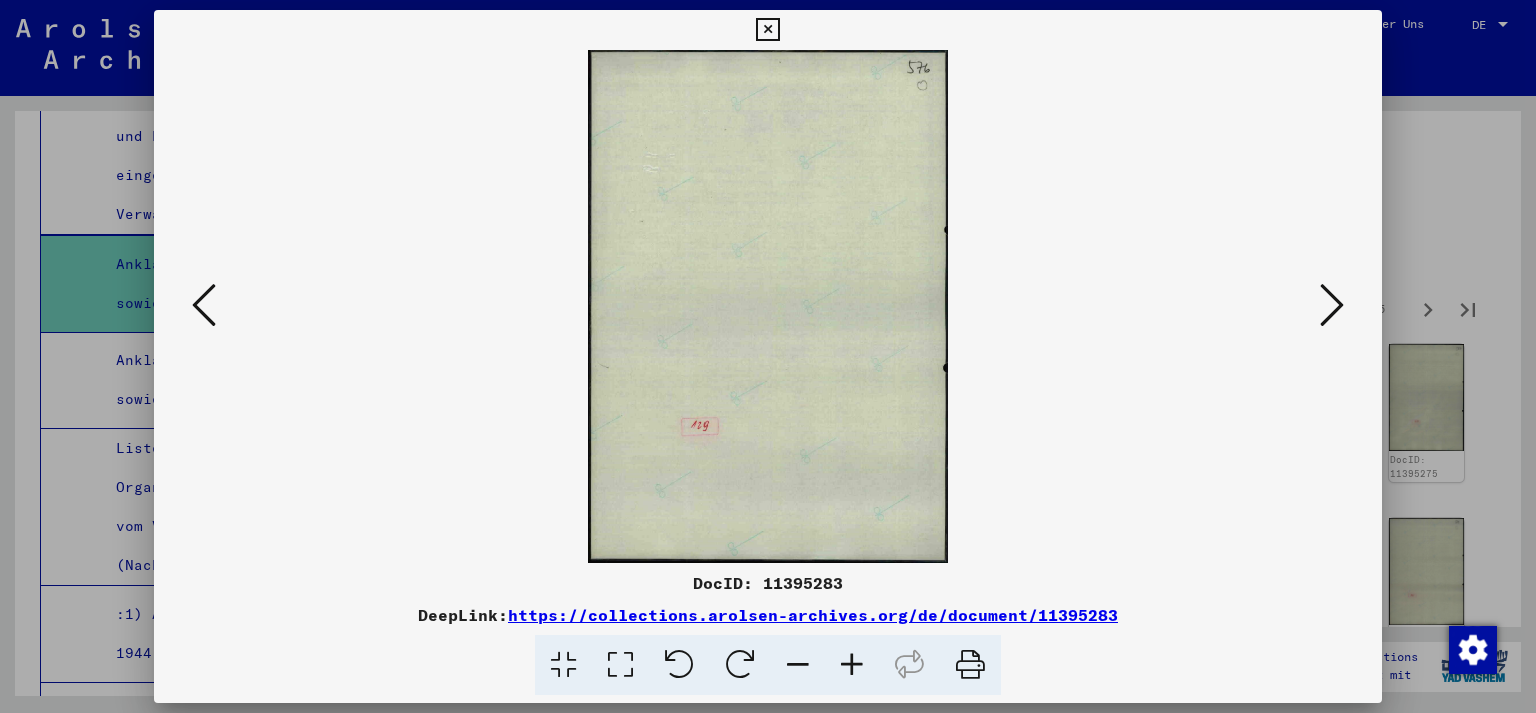 click at bounding box center (1332, 305) 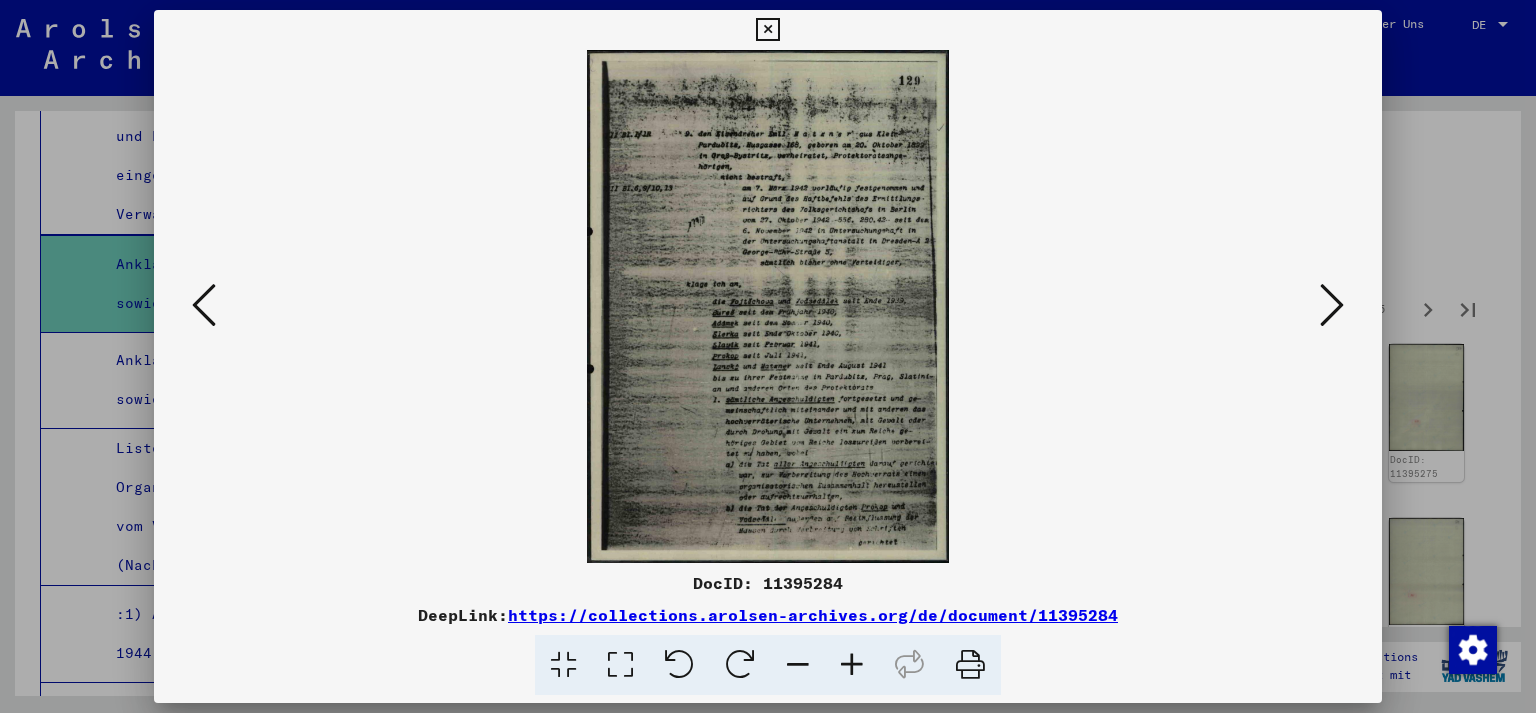 click at bounding box center (1332, 305) 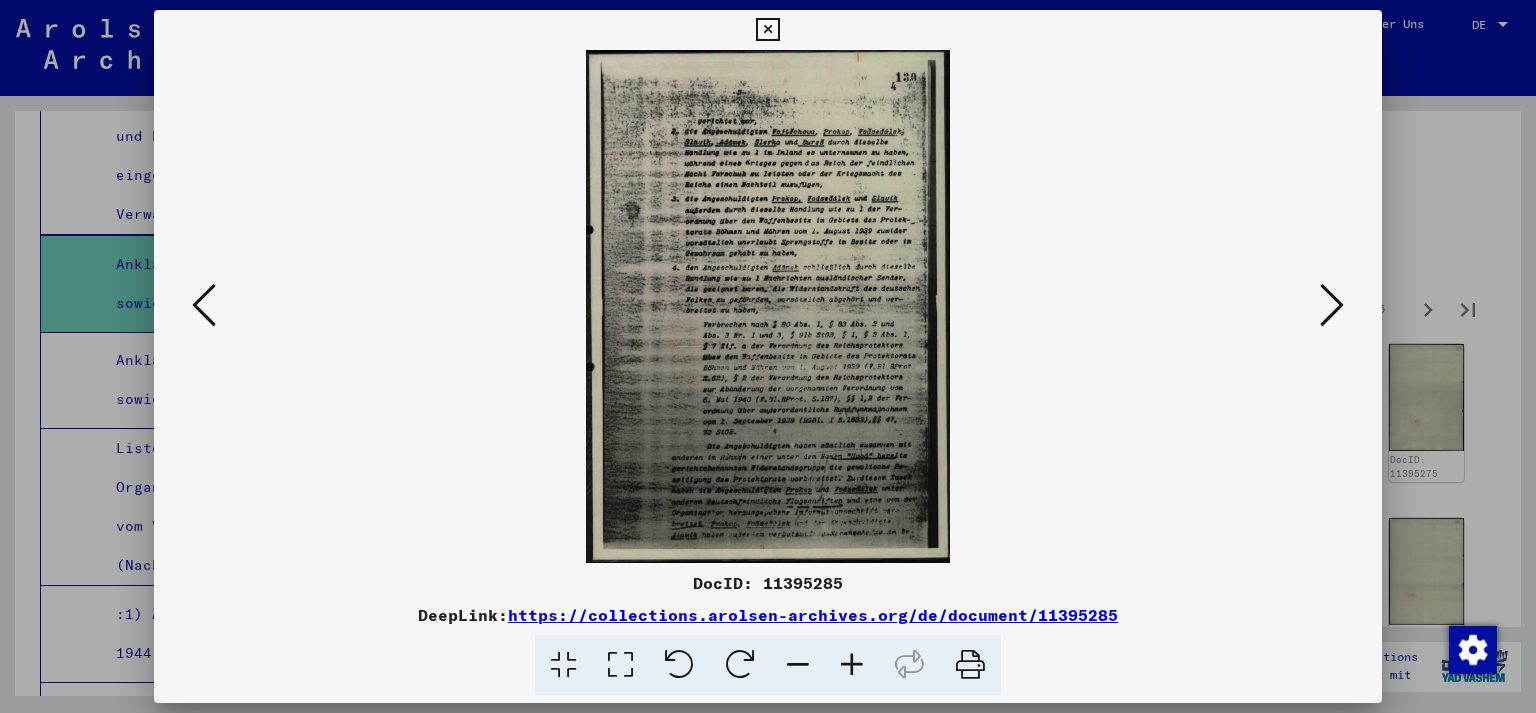 click at bounding box center [1332, 305] 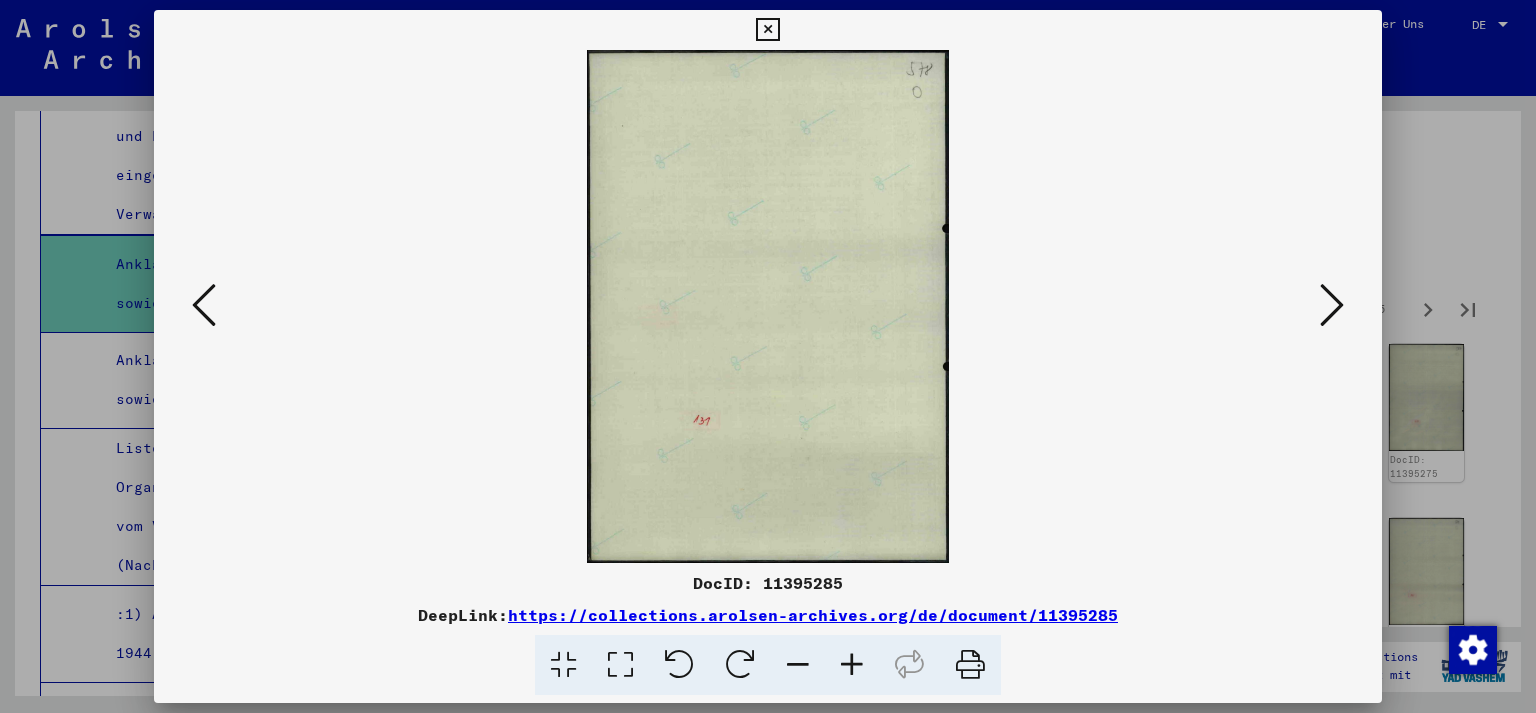 click at bounding box center [1332, 305] 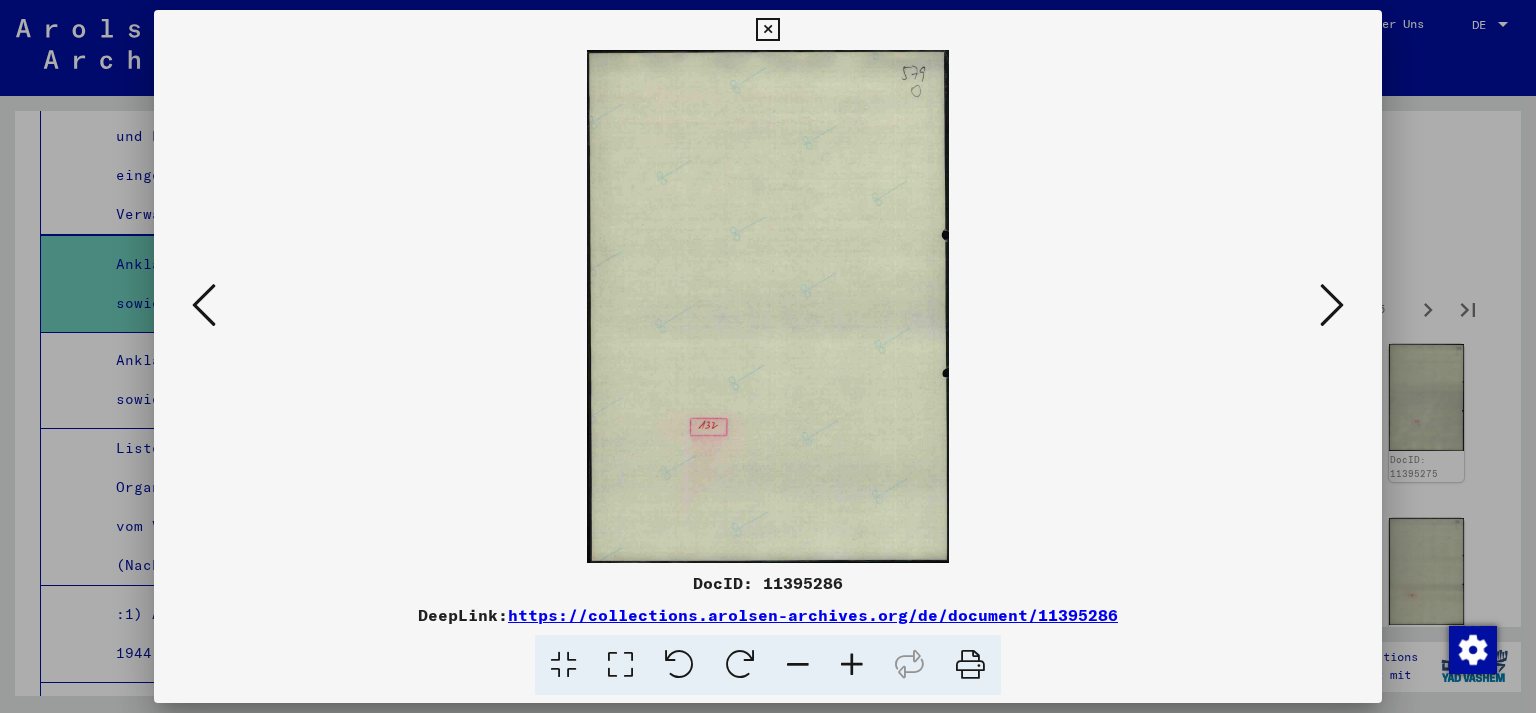 click at bounding box center (1332, 305) 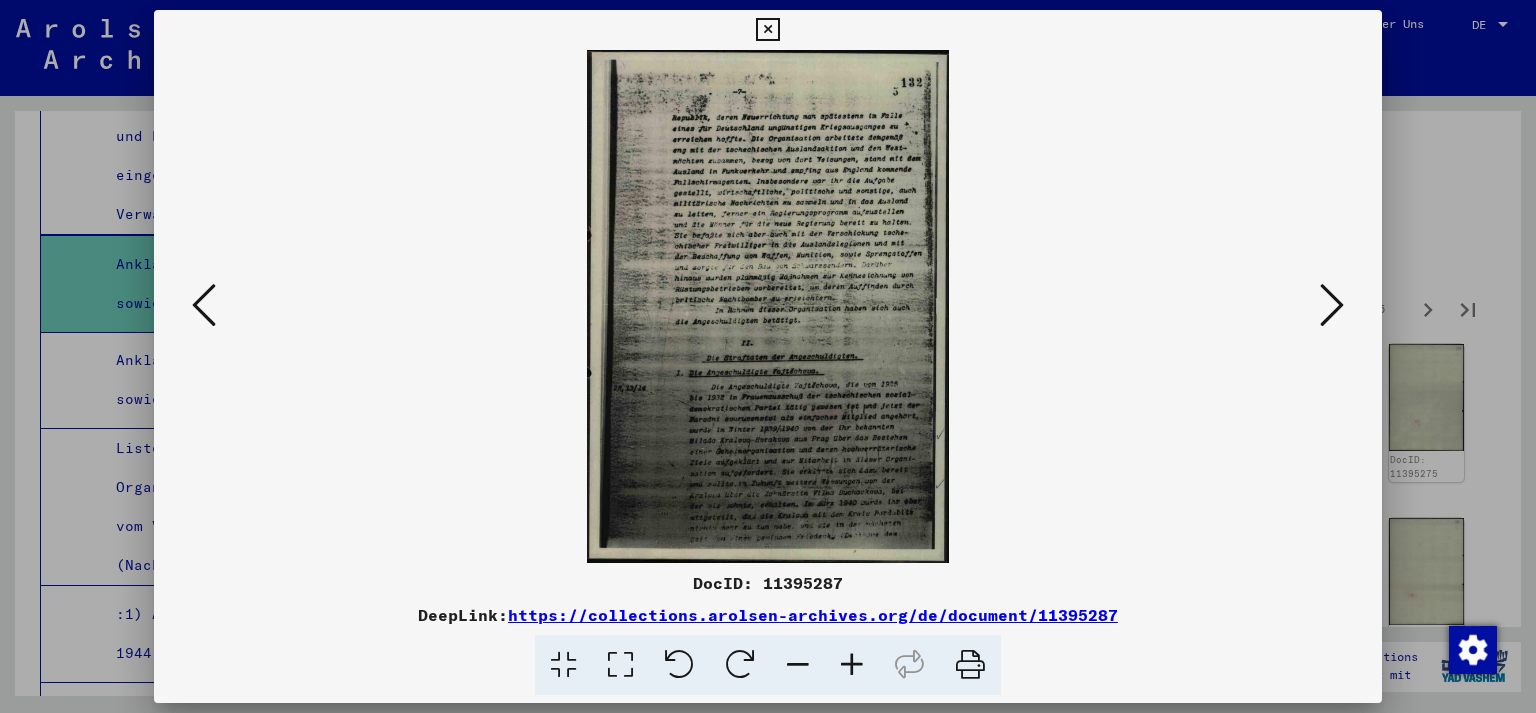 click at bounding box center (1332, 305) 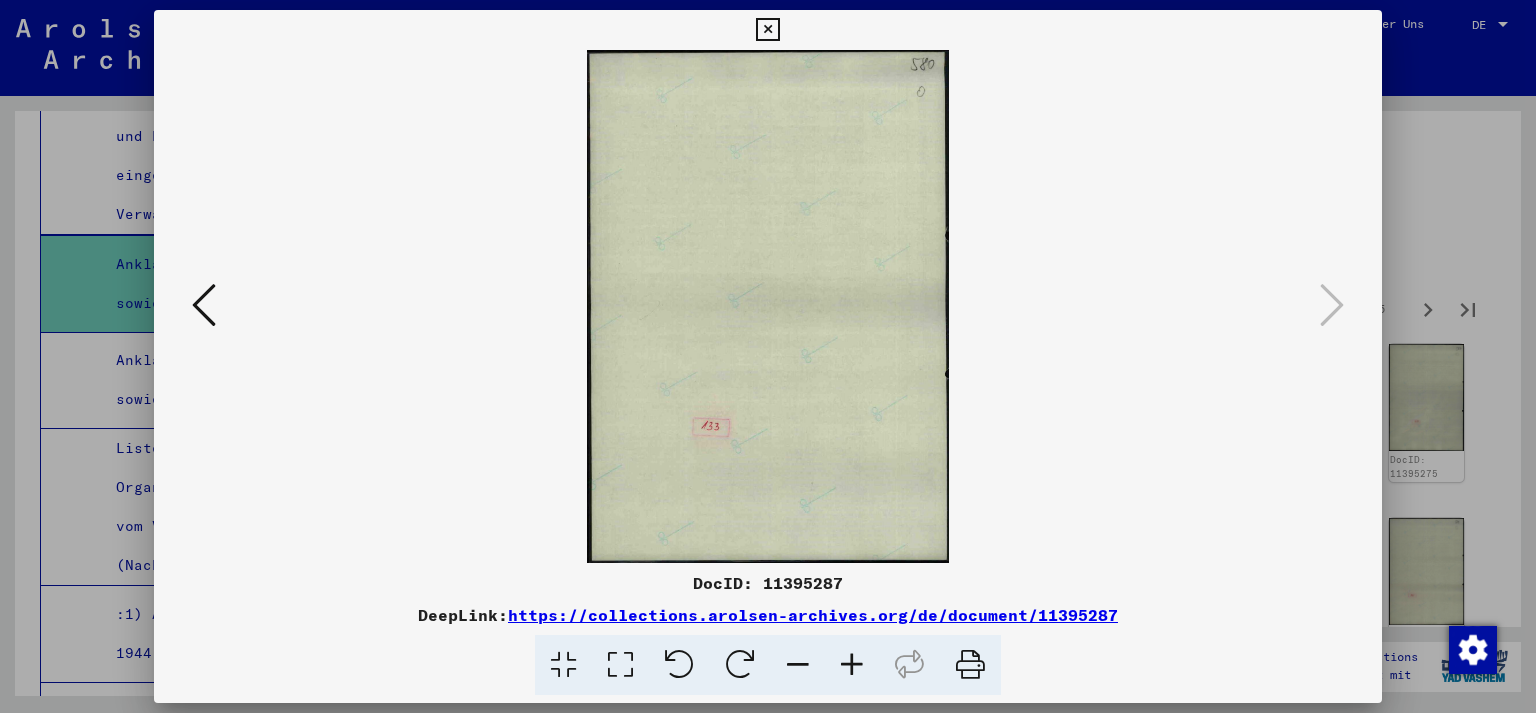 click at bounding box center [768, 356] 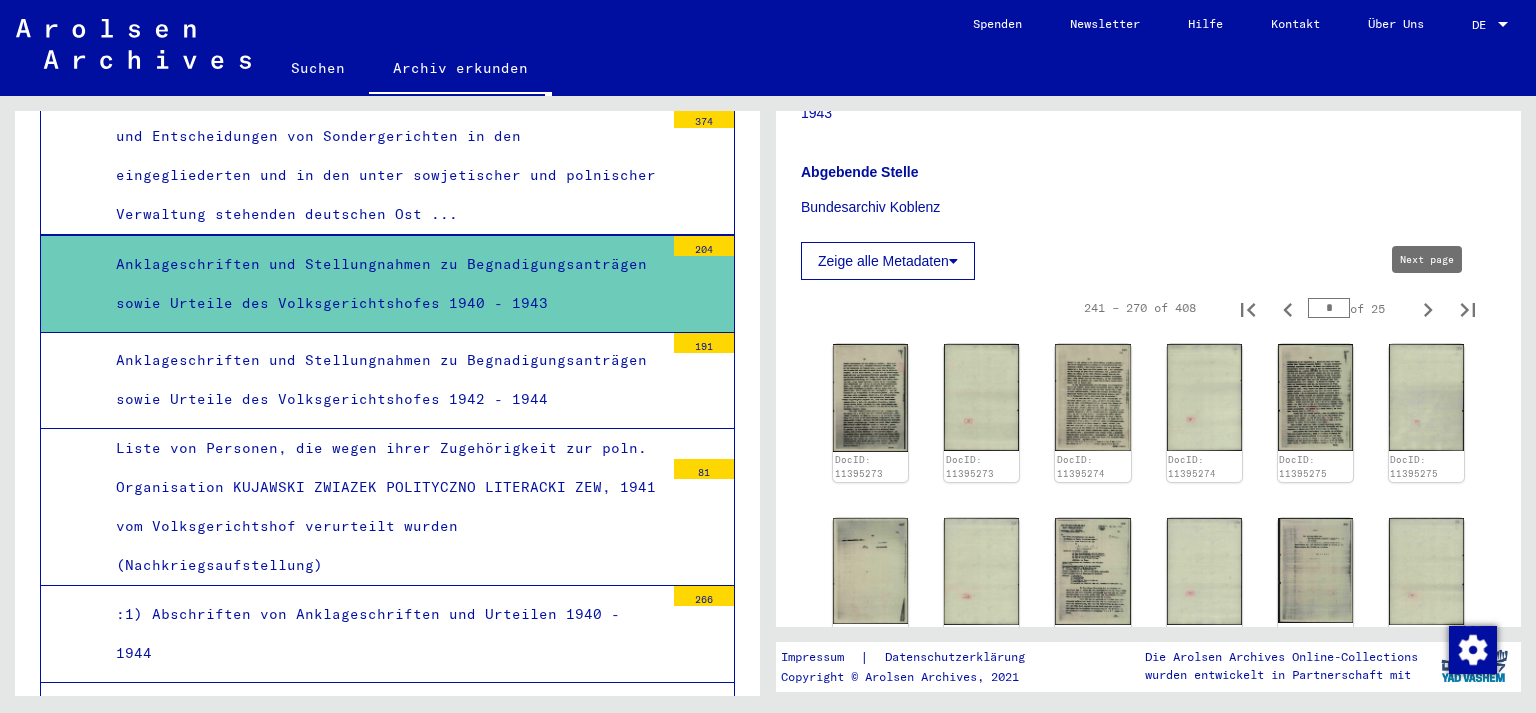 click at bounding box center [1428, 308] 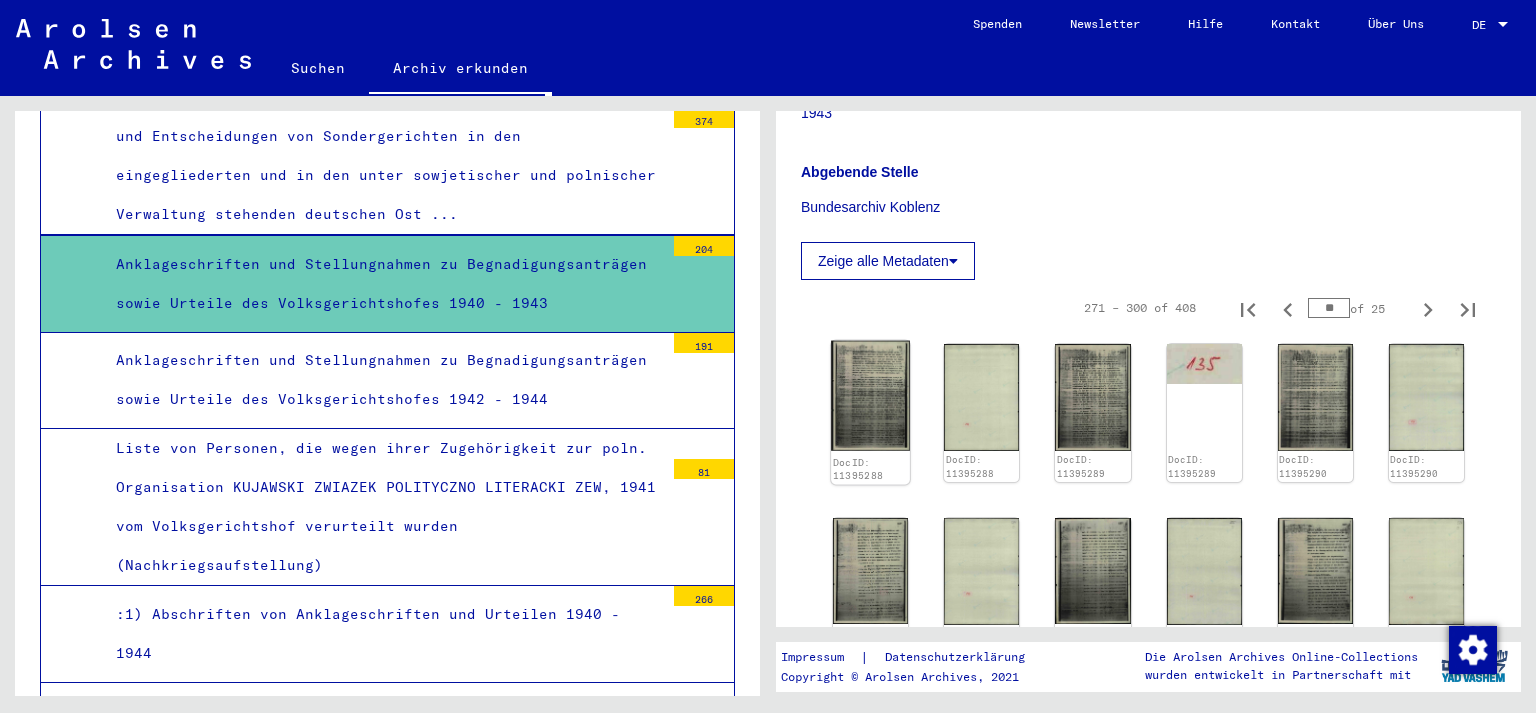 click on "DocID: 11395288" 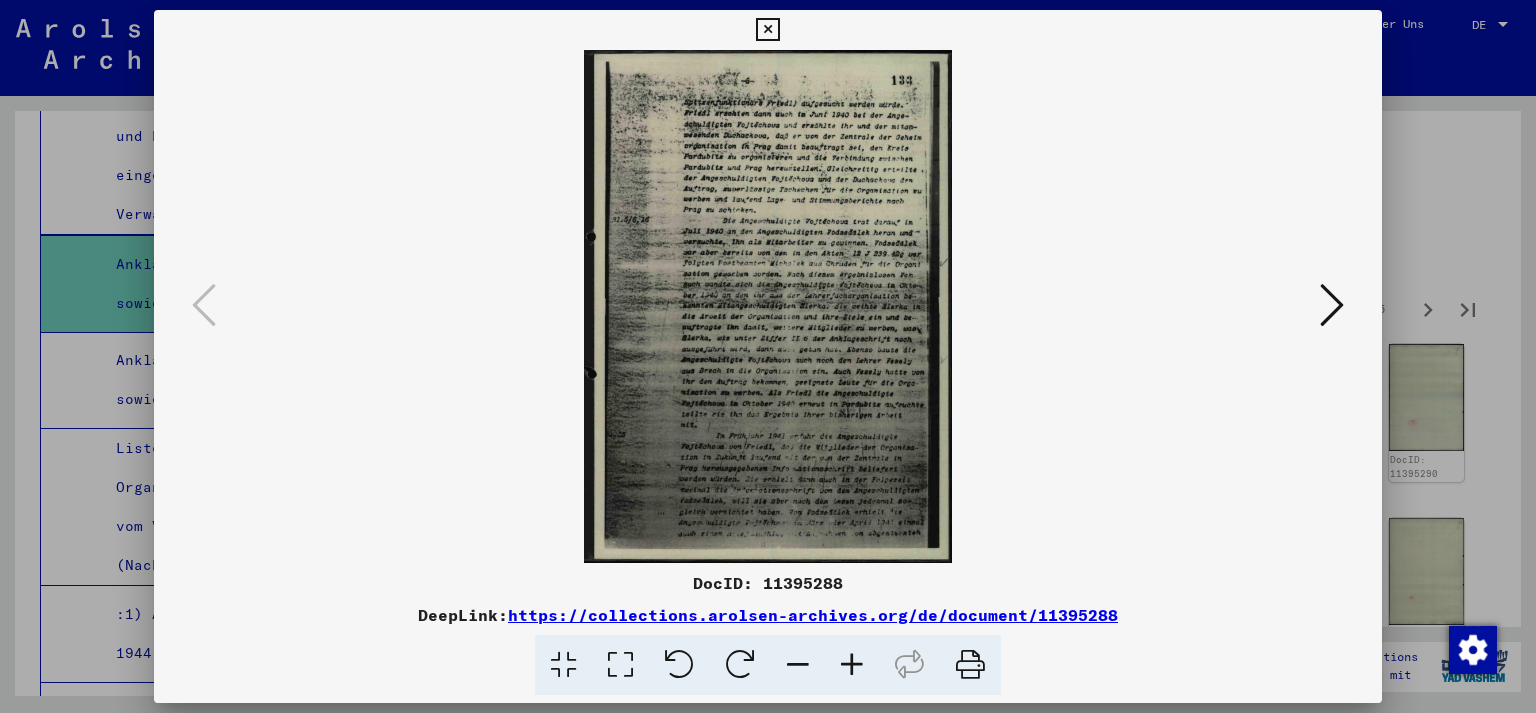 click at bounding box center [1332, 306] 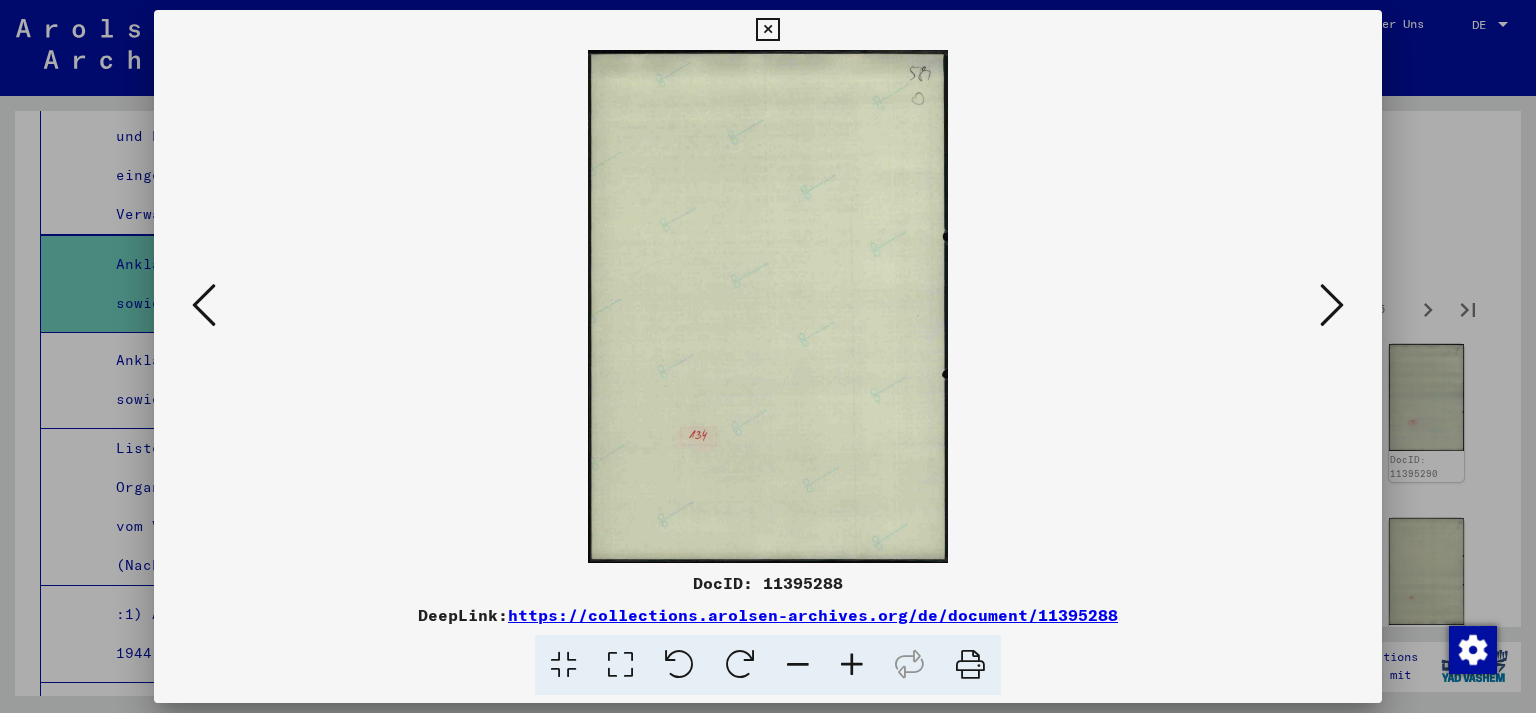 click at bounding box center [1332, 306] 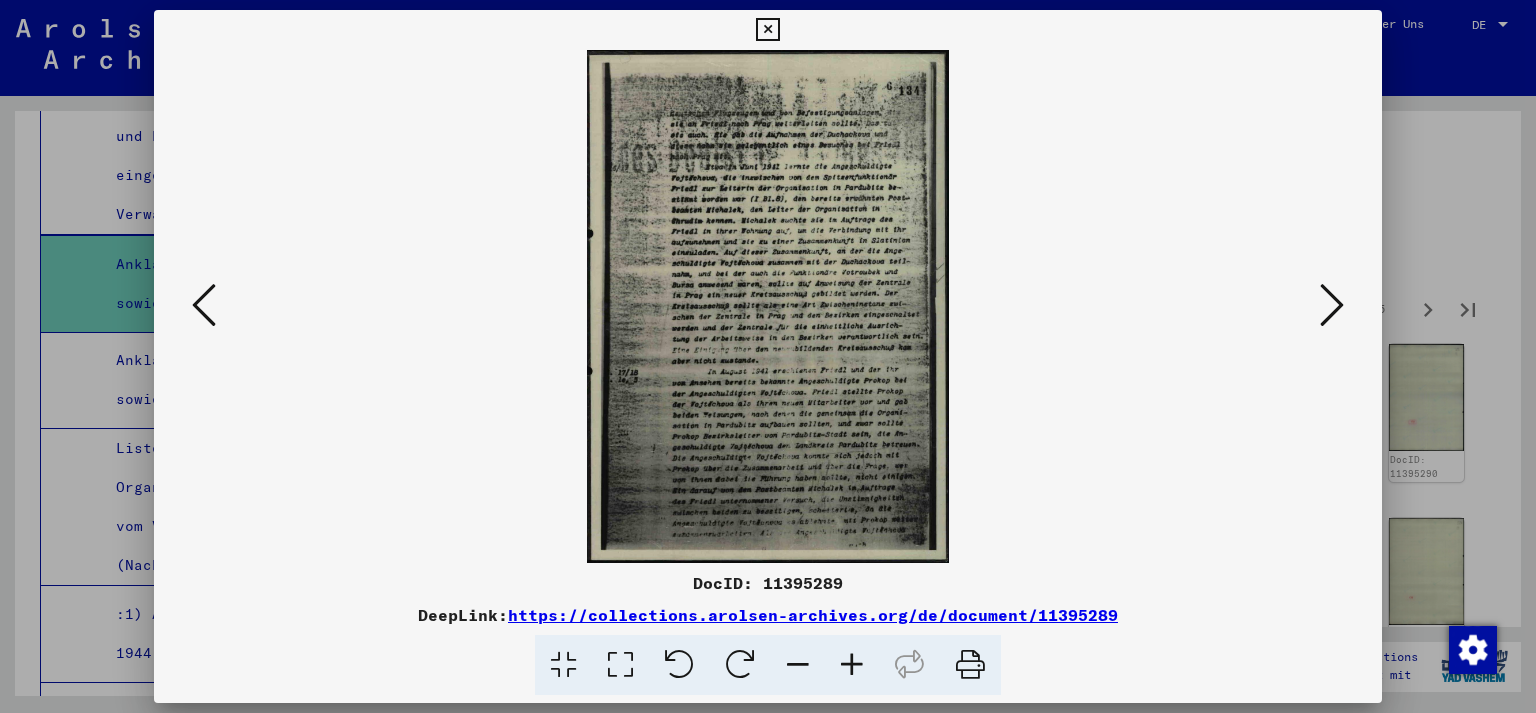 click at bounding box center (1332, 306) 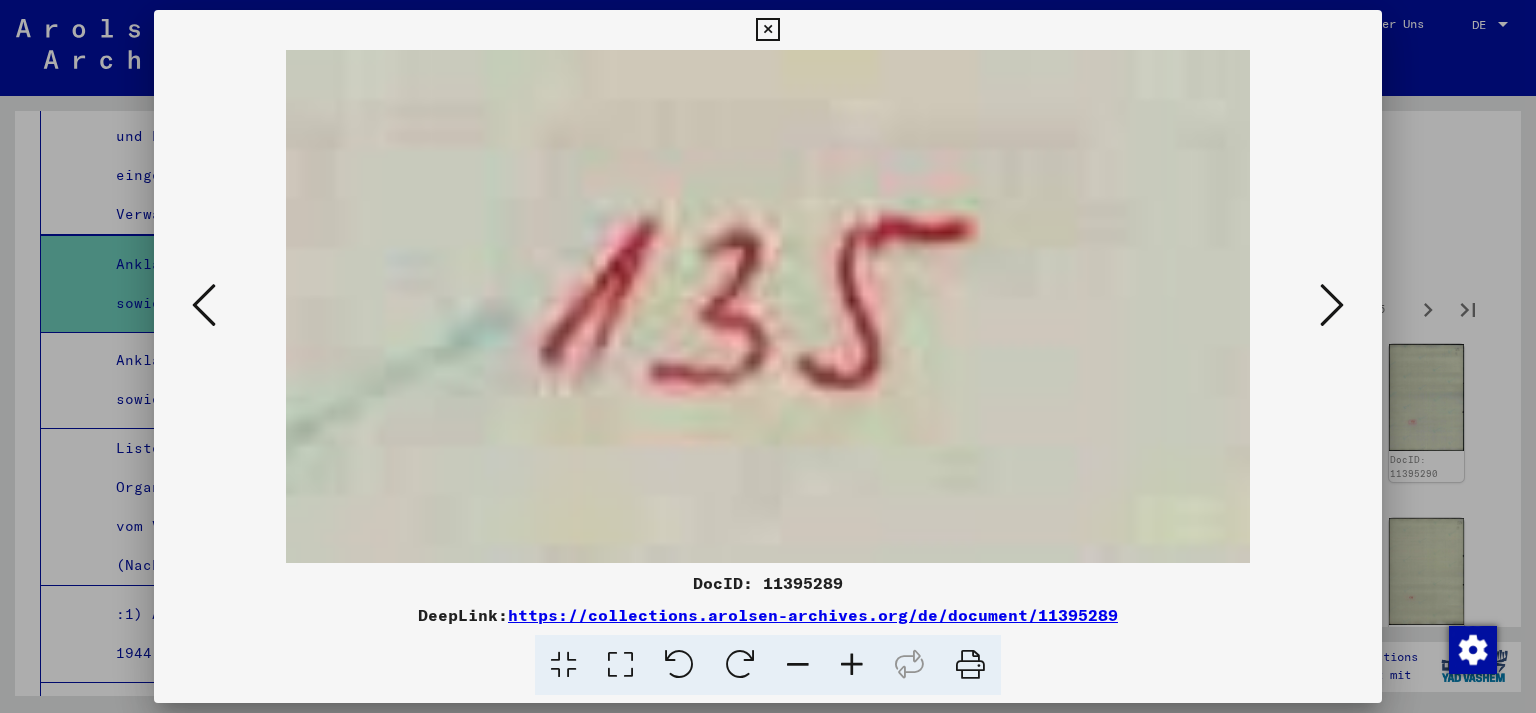 click at bounding box center (1332, 306) 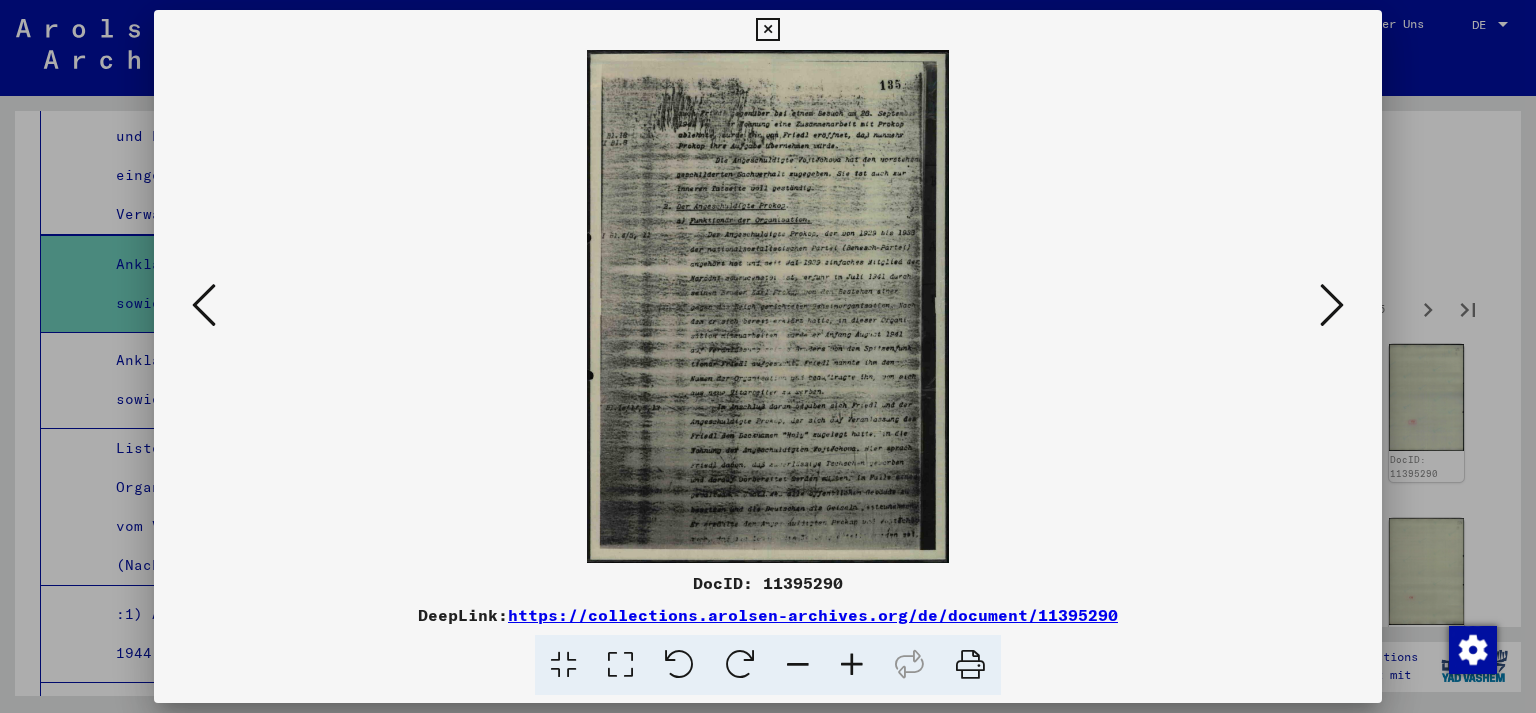click at bounding box center (1332, 305) 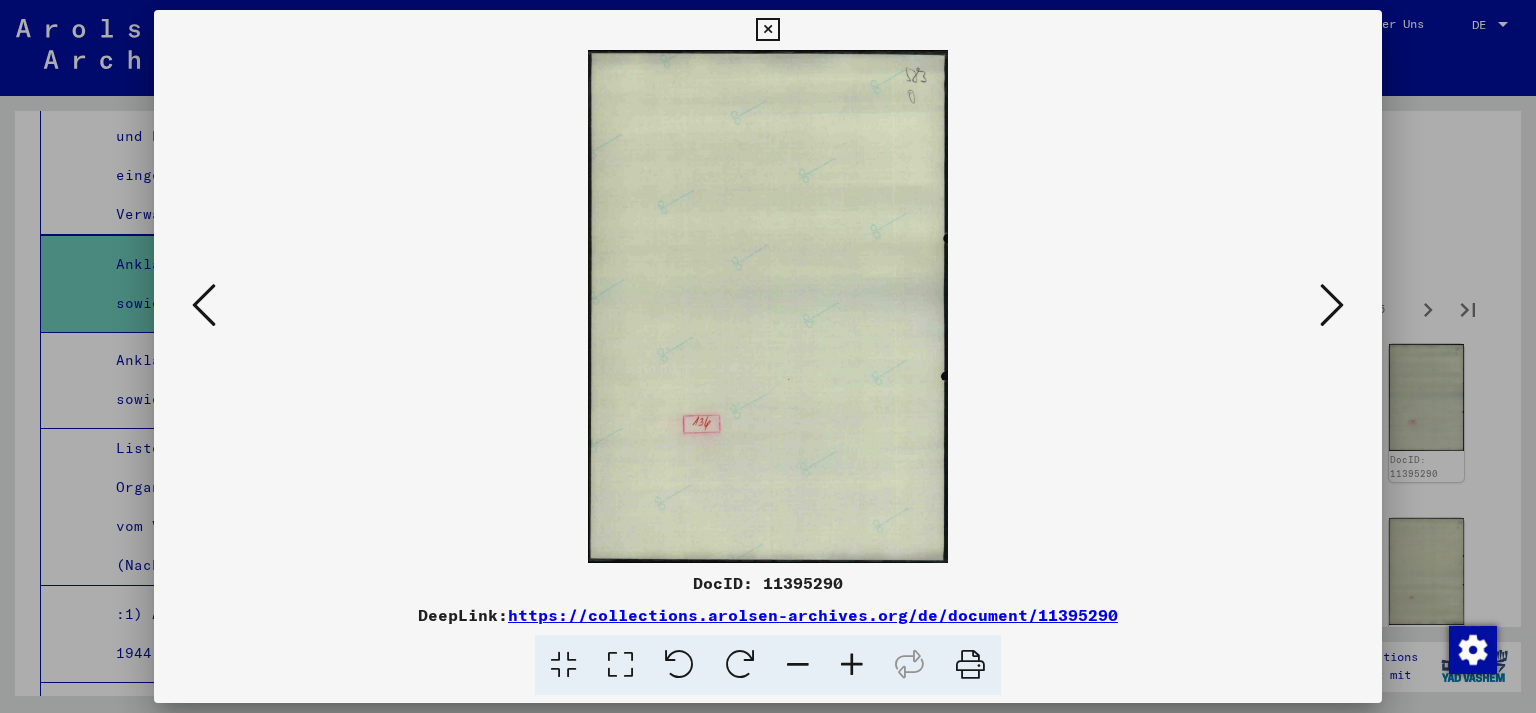 click at bounding box center [1332, 305] 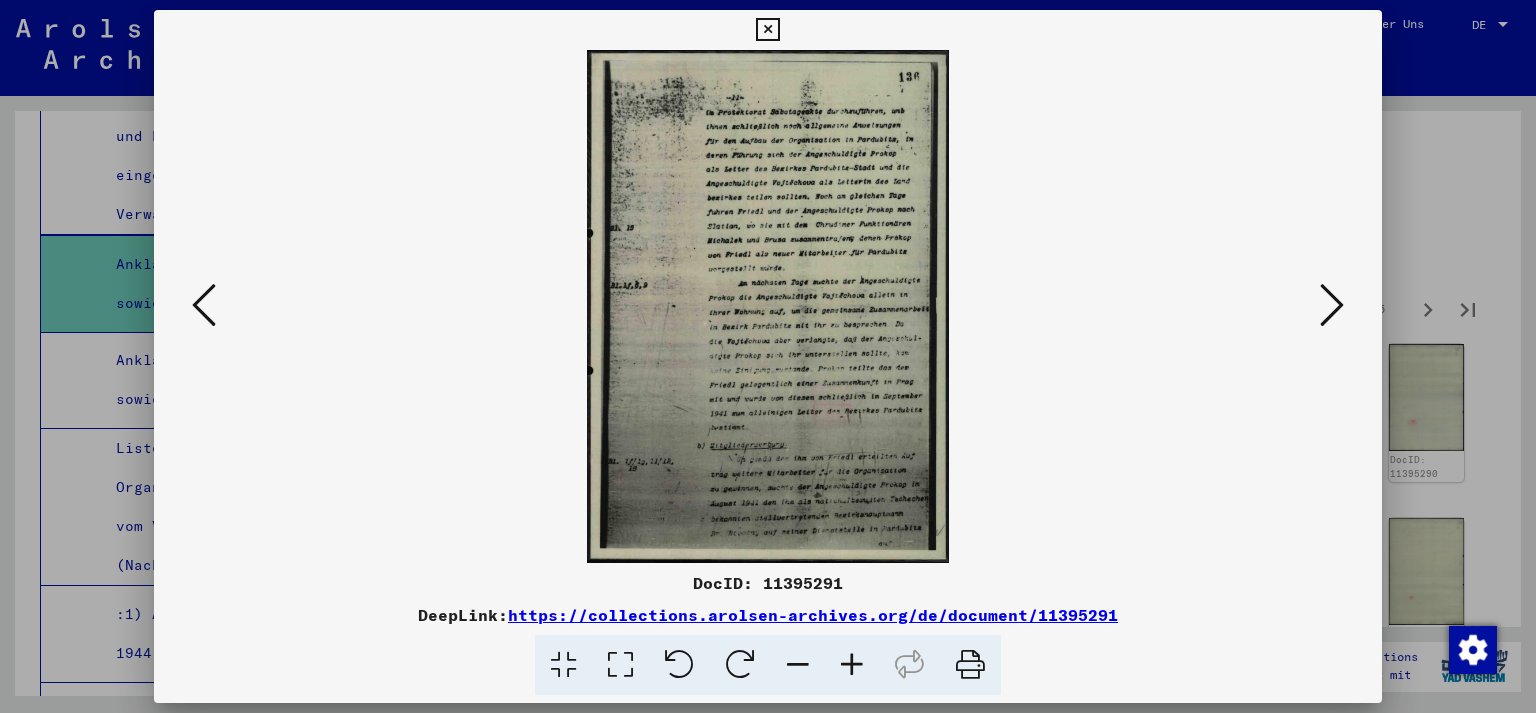 click at bounding box center [1332, 305] 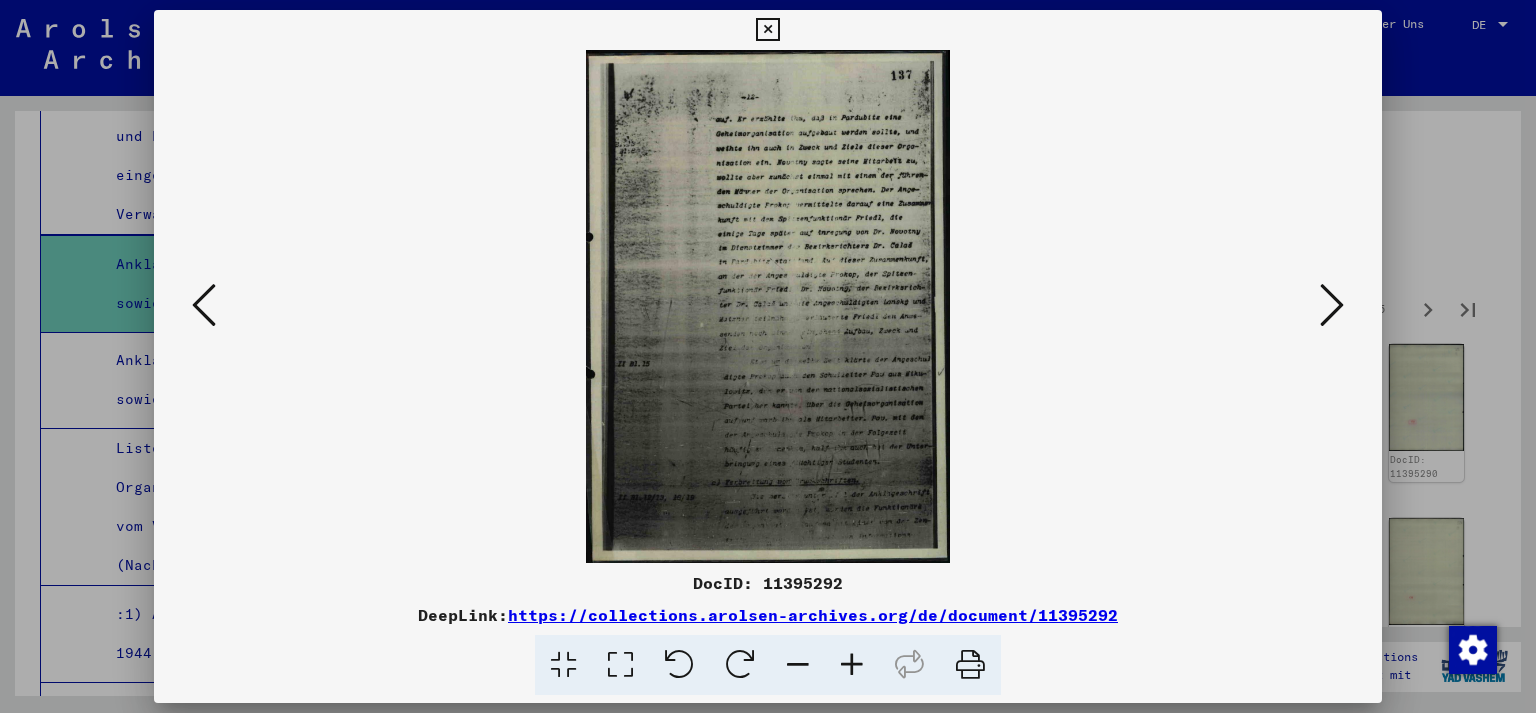 click at bounding box center (1332, 305) 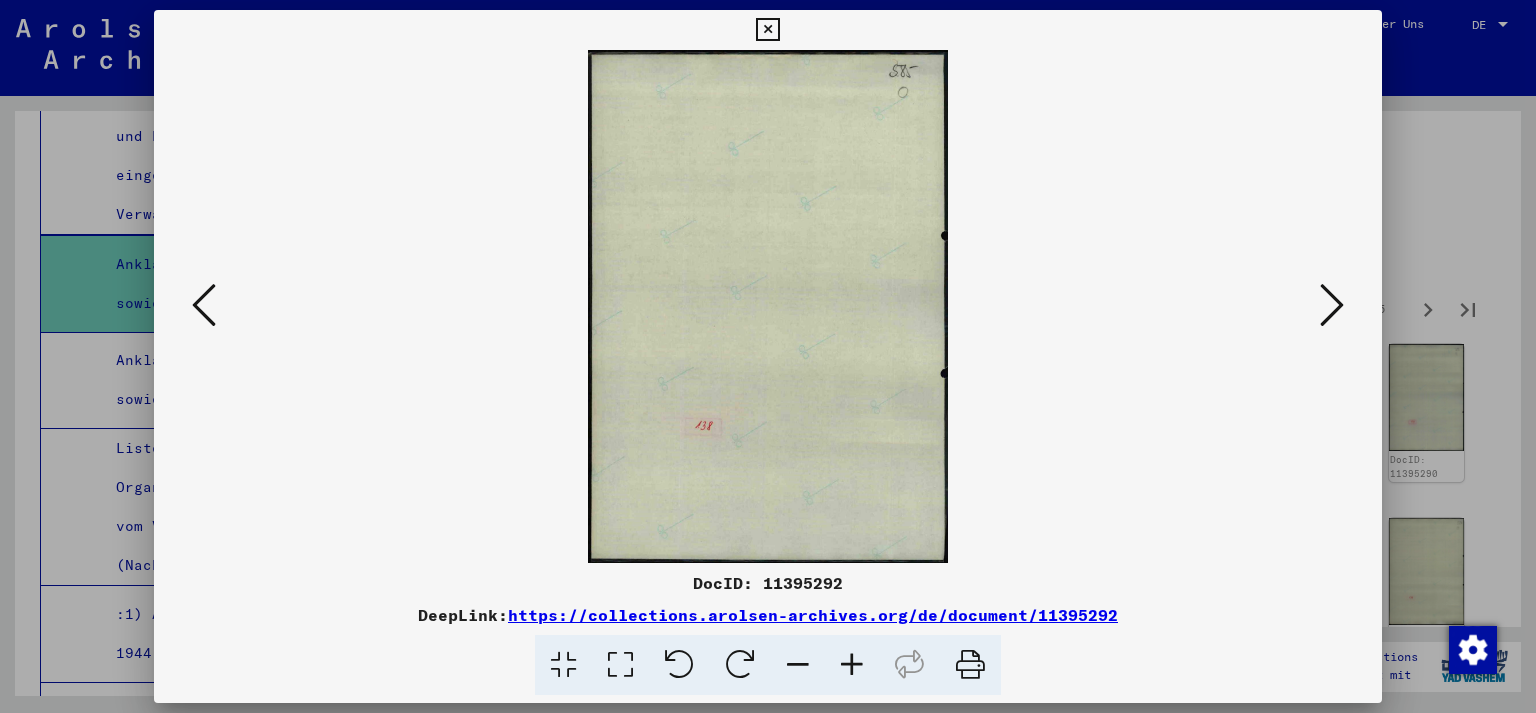 click at bounding box center (1332, 305) 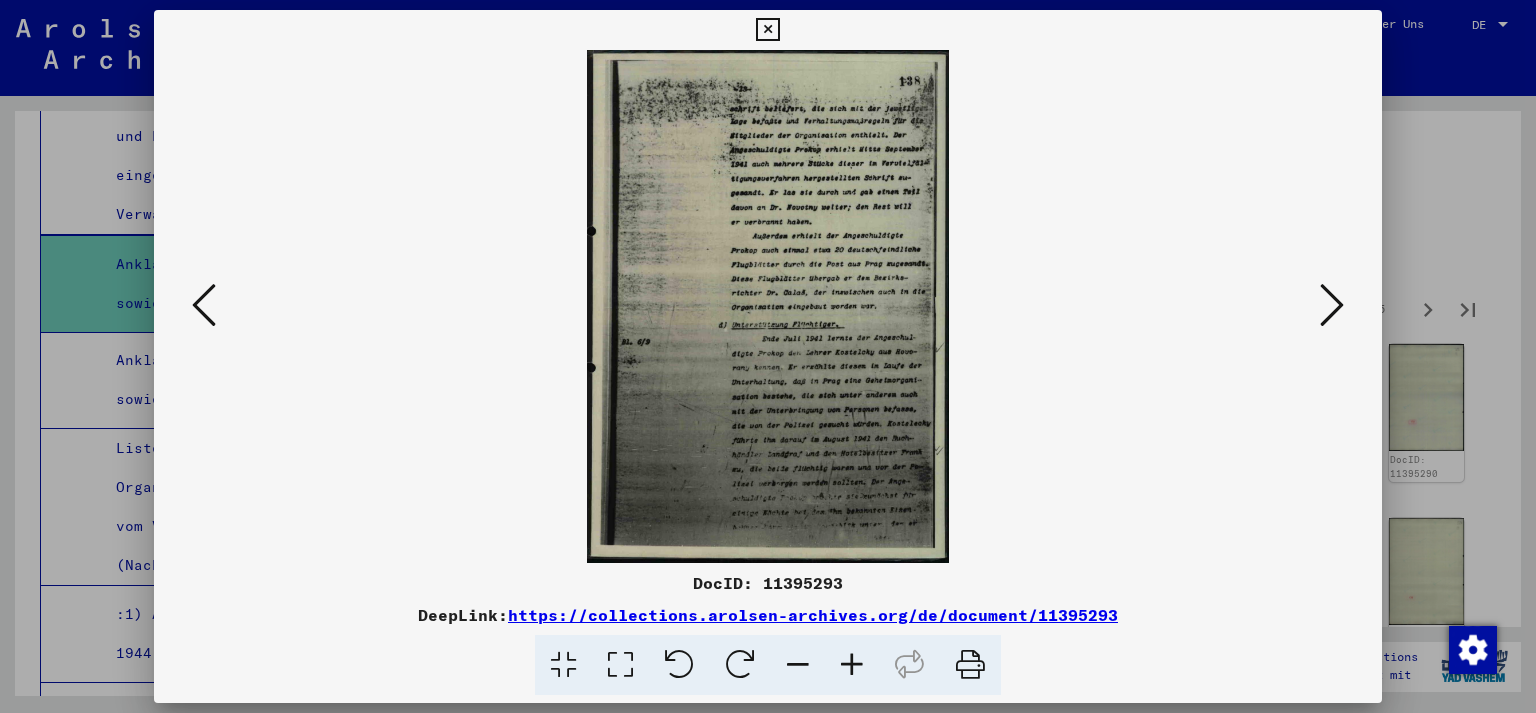 click at bounding box center (1332, 306) 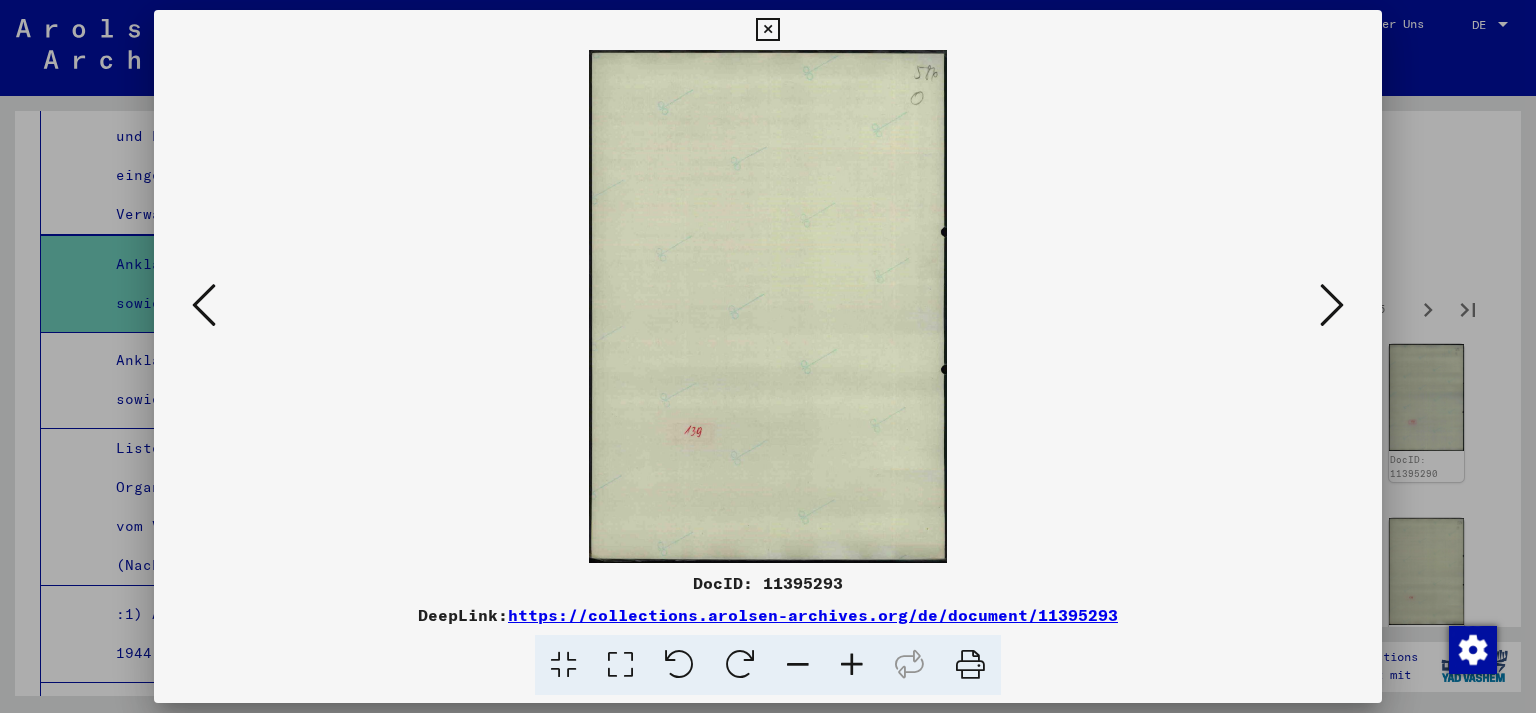 click at bounding box center [1332, 306] 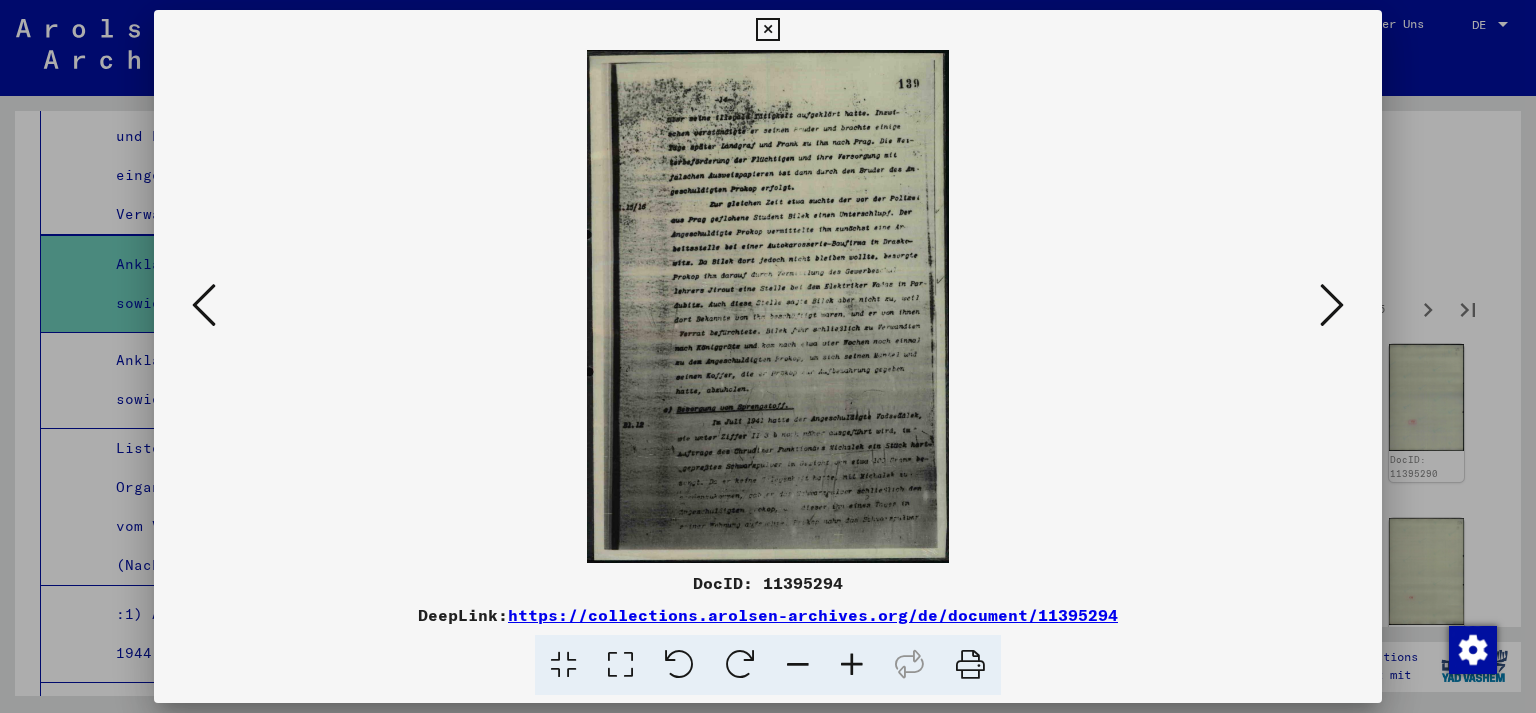 click at bounding box center (1332, 306) 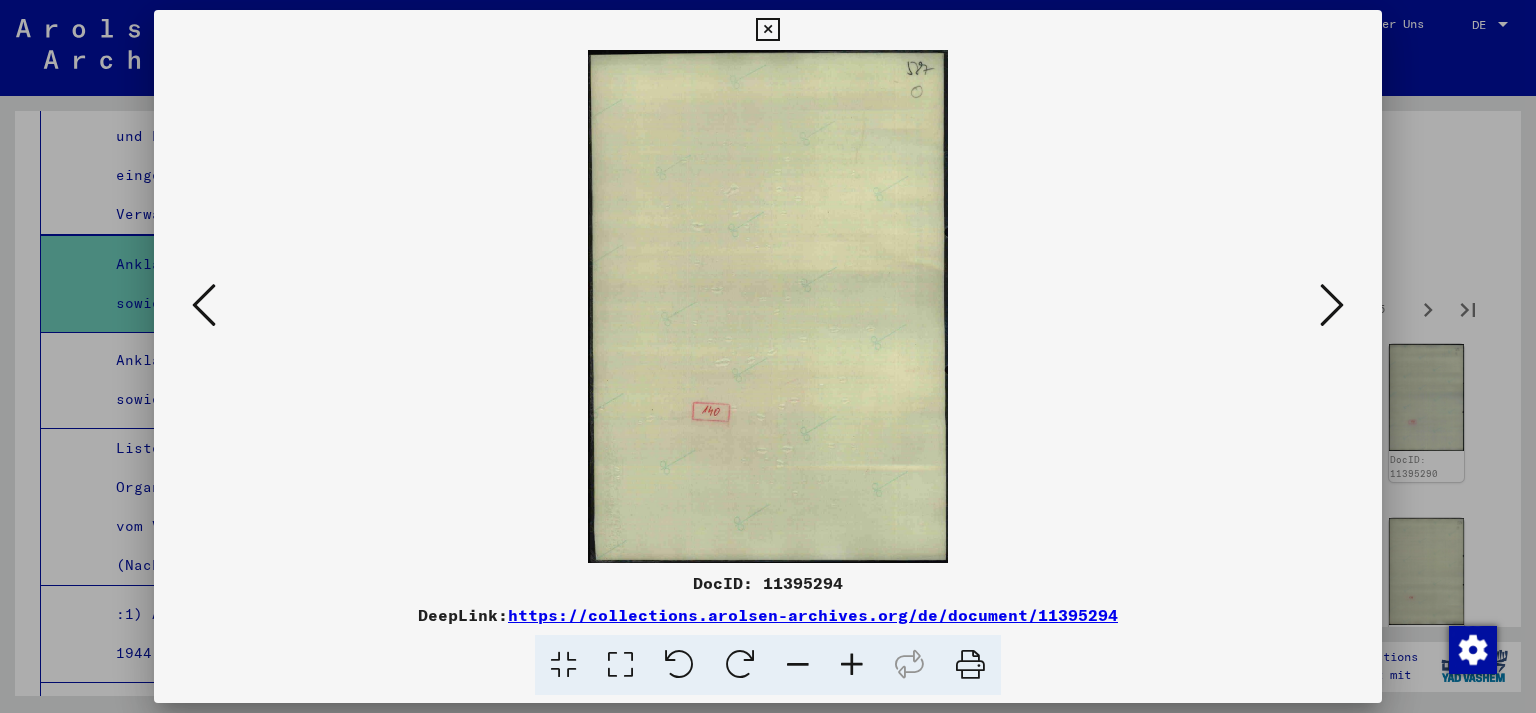 click at bounding box center [1332, 306] 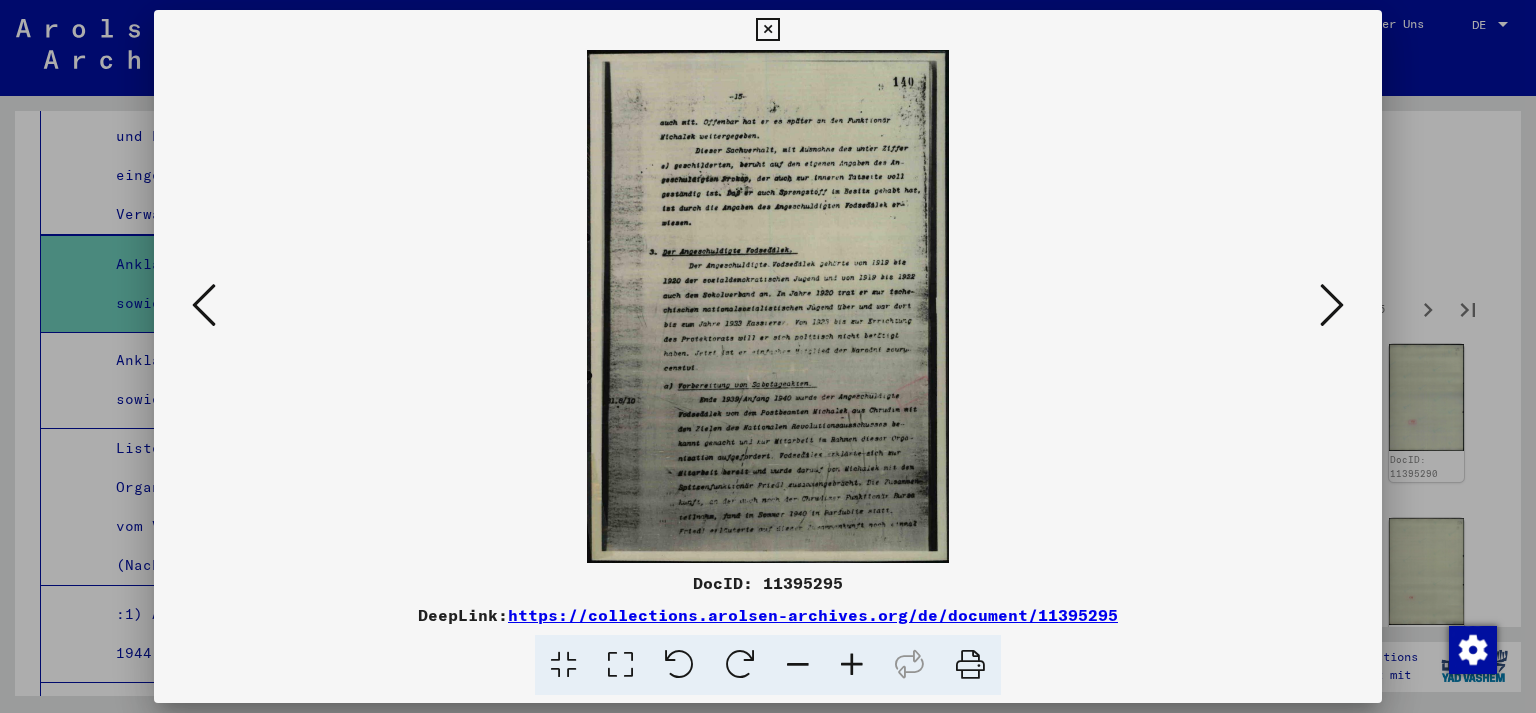 click at bounding box center (768, 306) 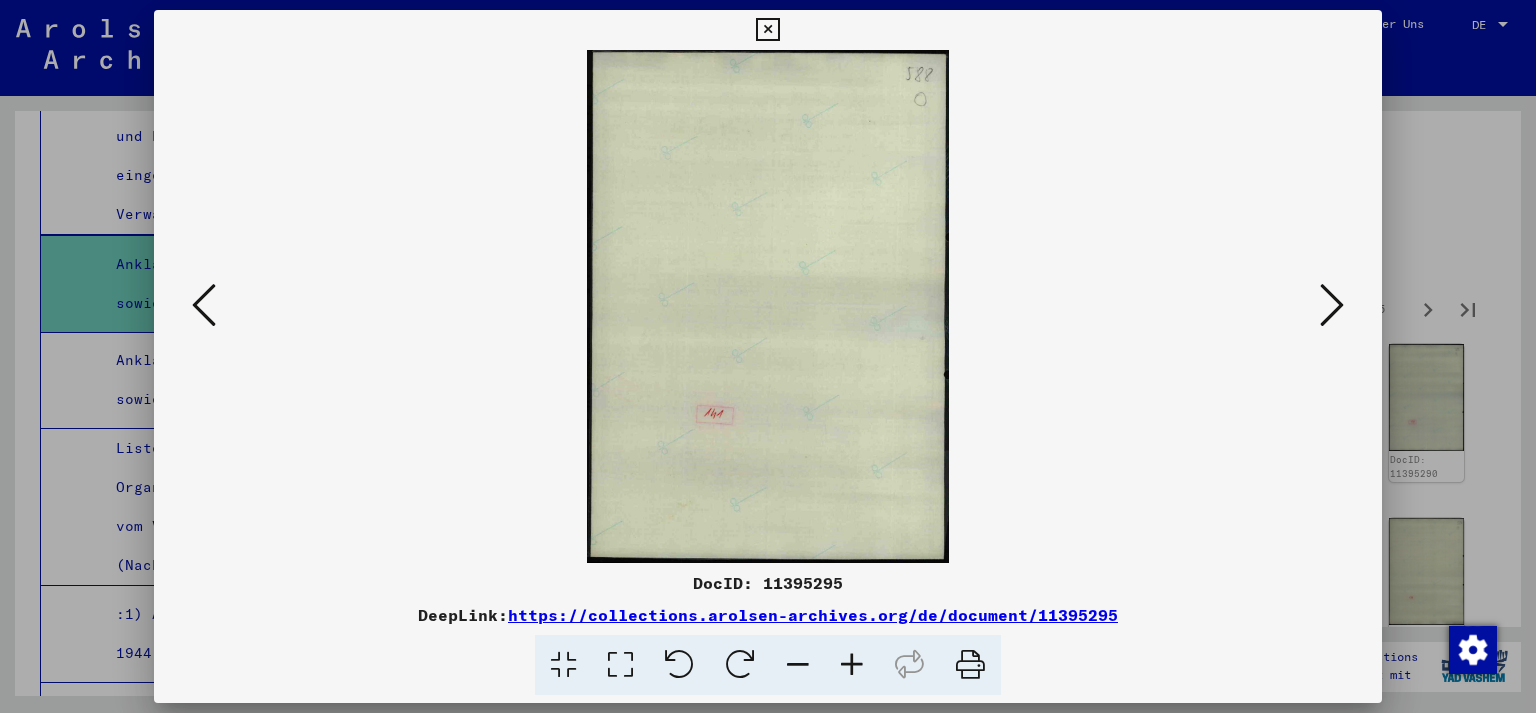 click at bounding box center (1332, 305) 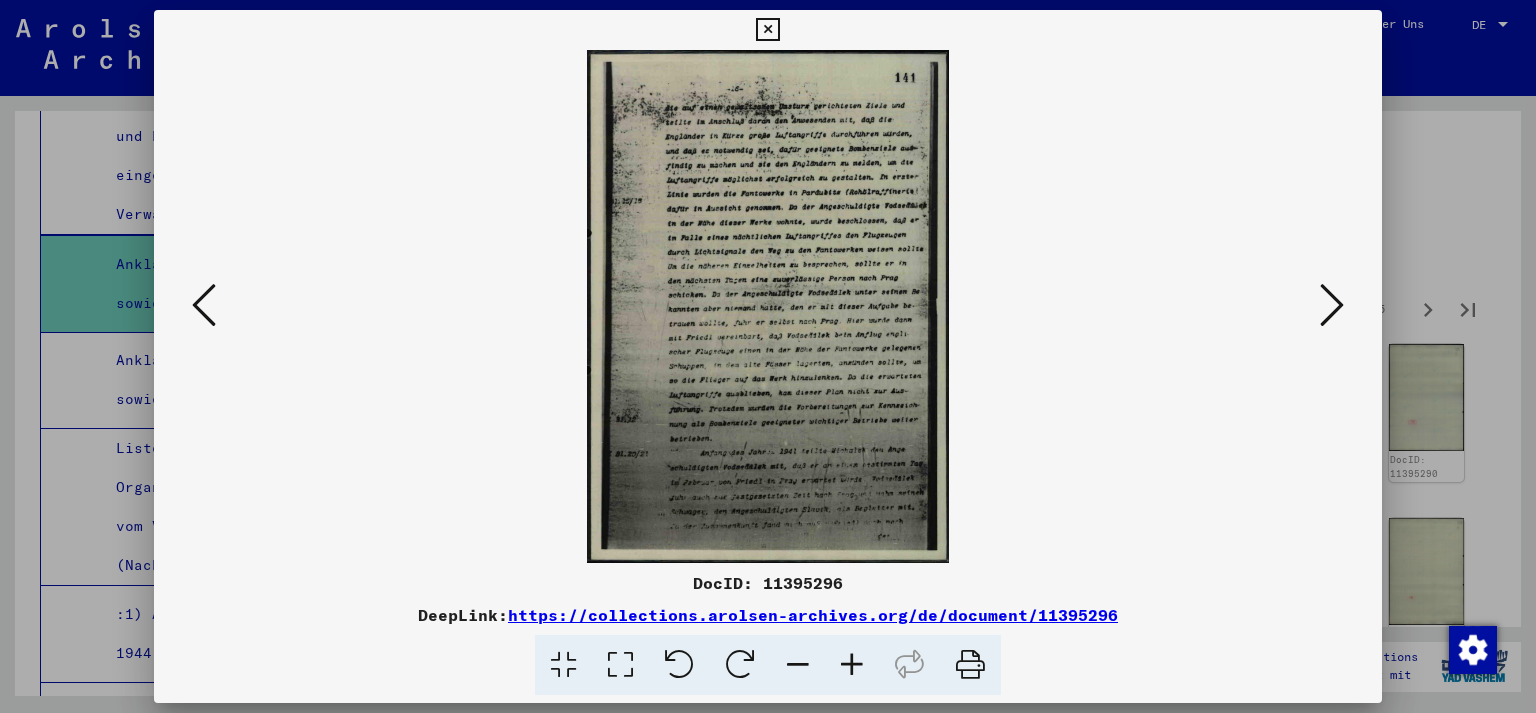 click at bounding box center [1332, 305] 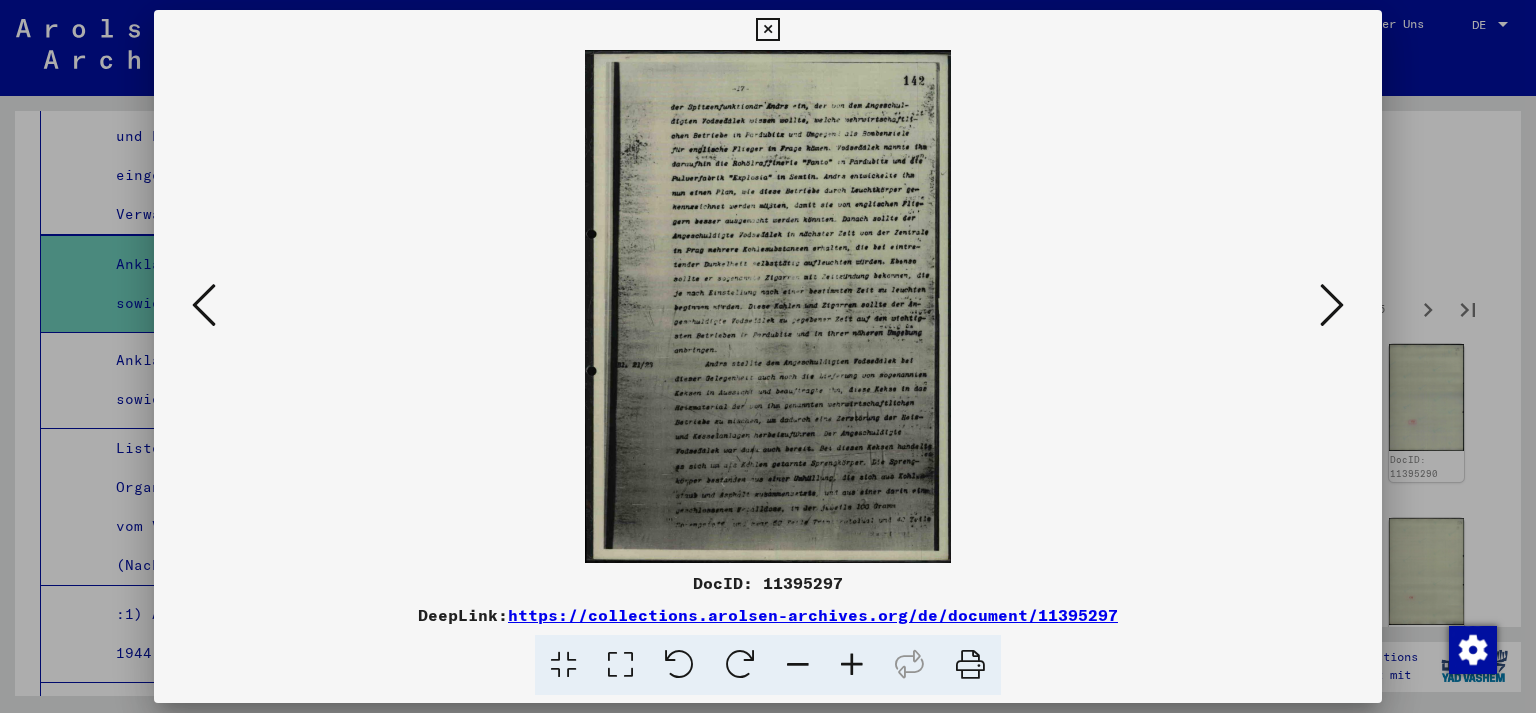 click at bounding box center (1332, 305) 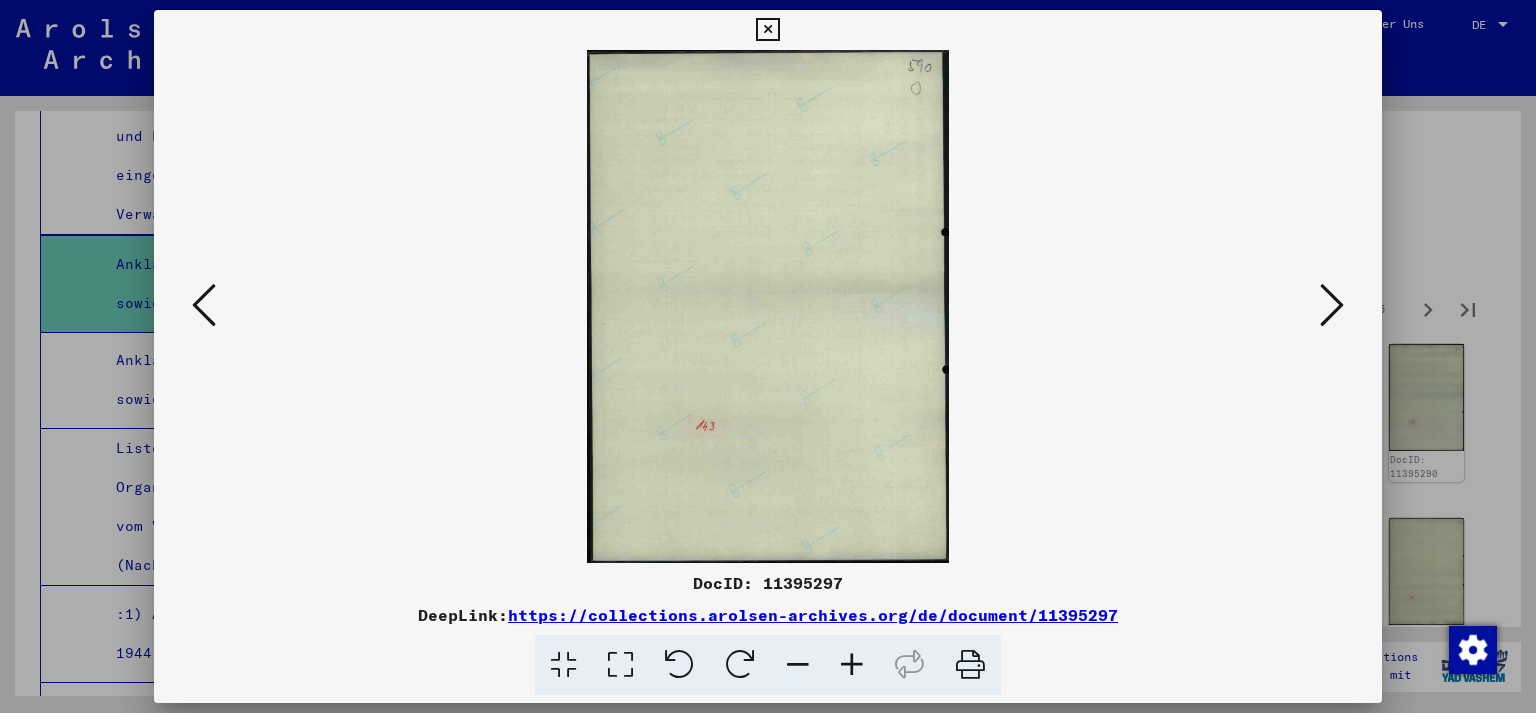 click at bounding box center [1332, 305] 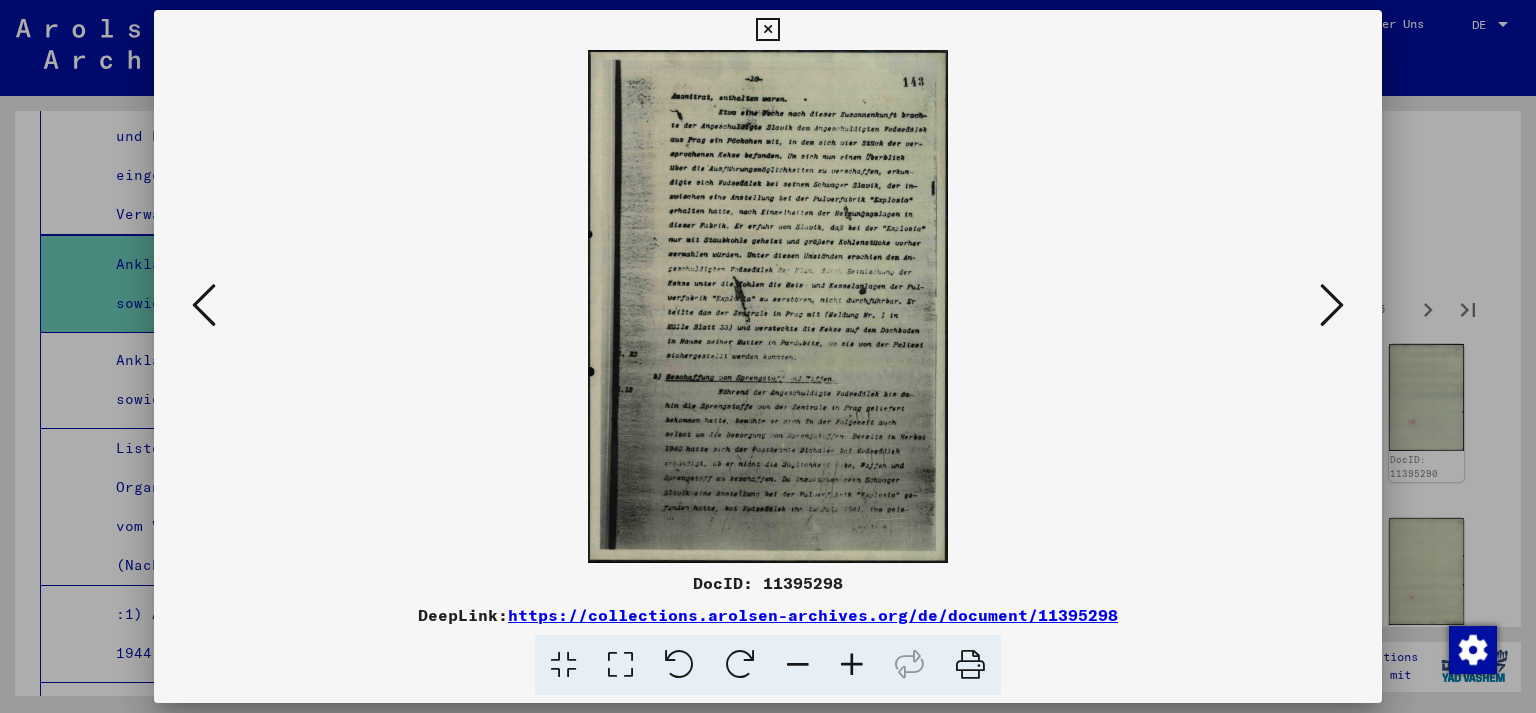 click at bounding box center (1332, 305) 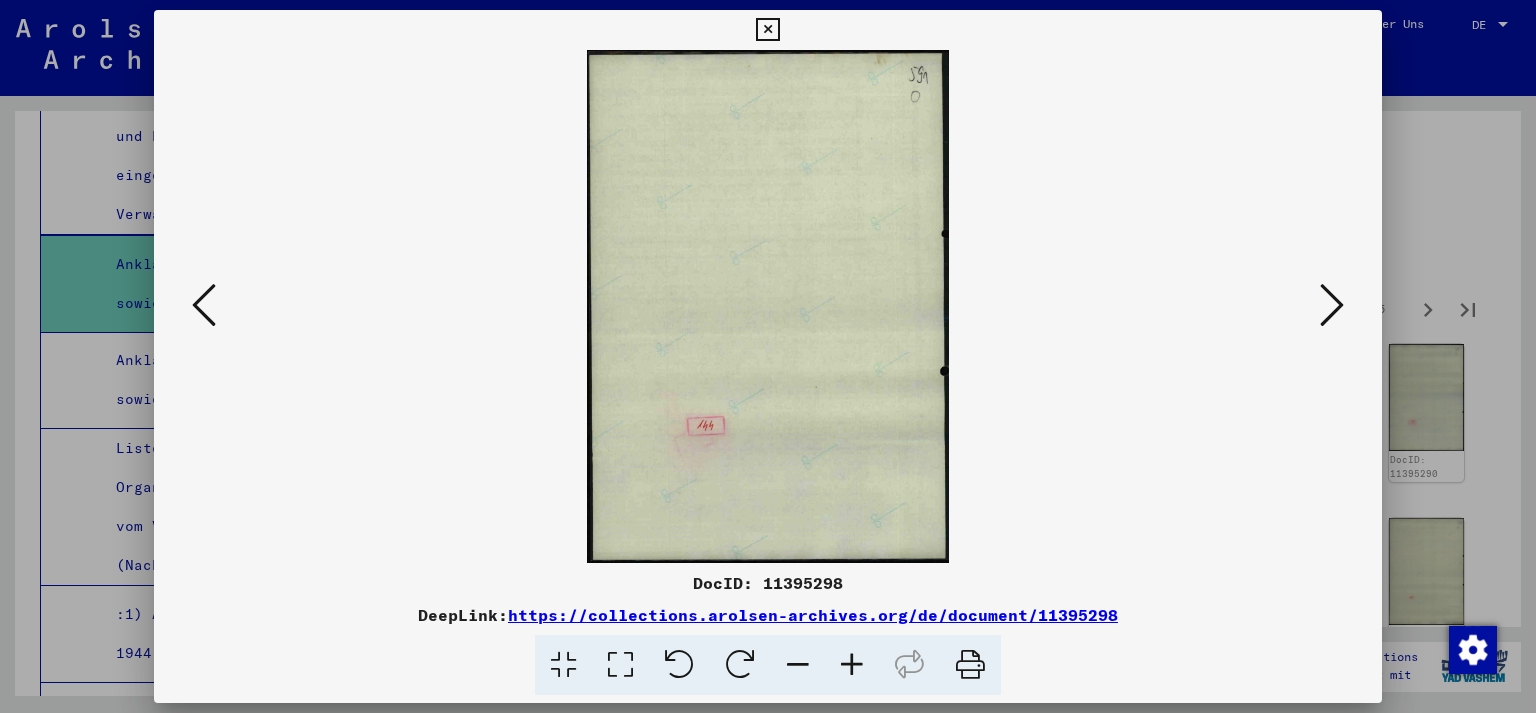 click at bounding box center (1332, 305) 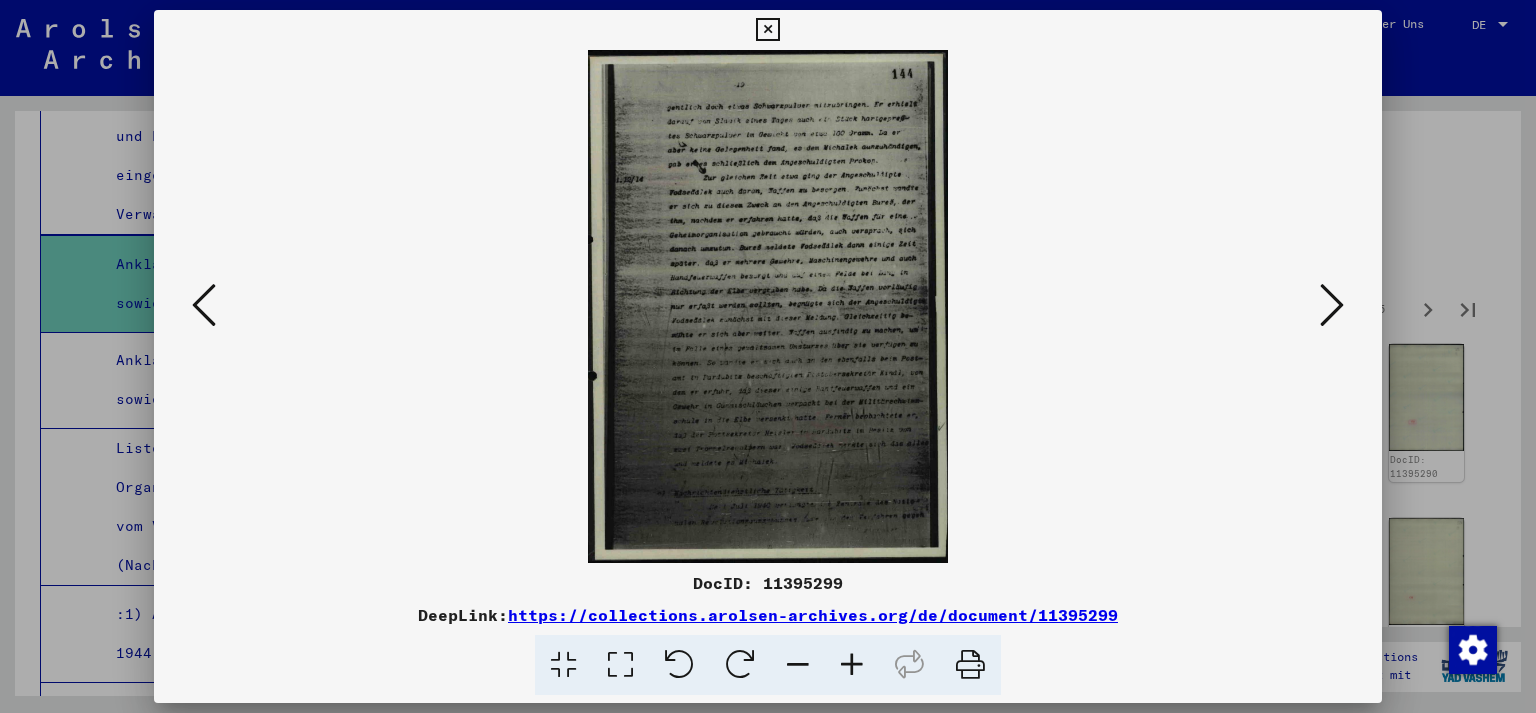 click at bounding box center (1332, 305) 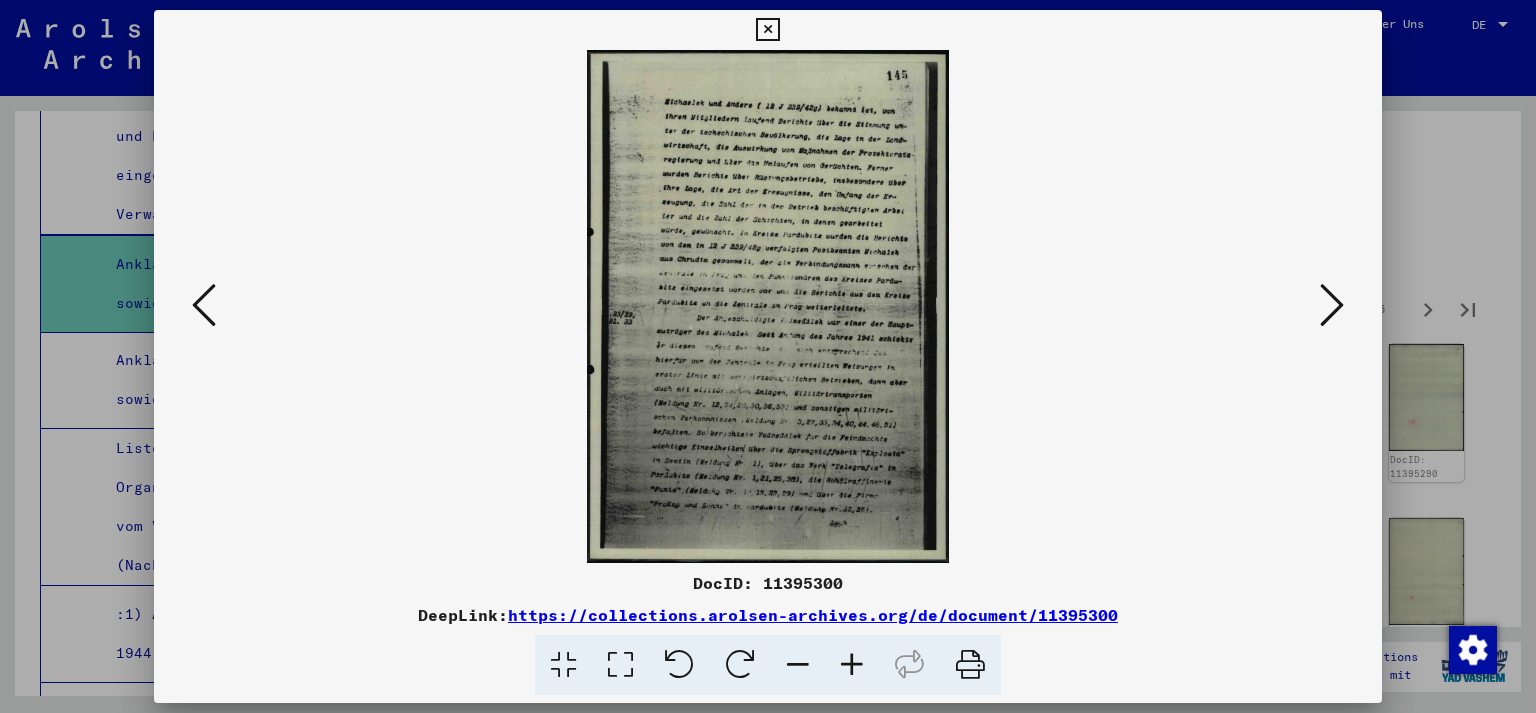 click at bounding box center [1332, 305] 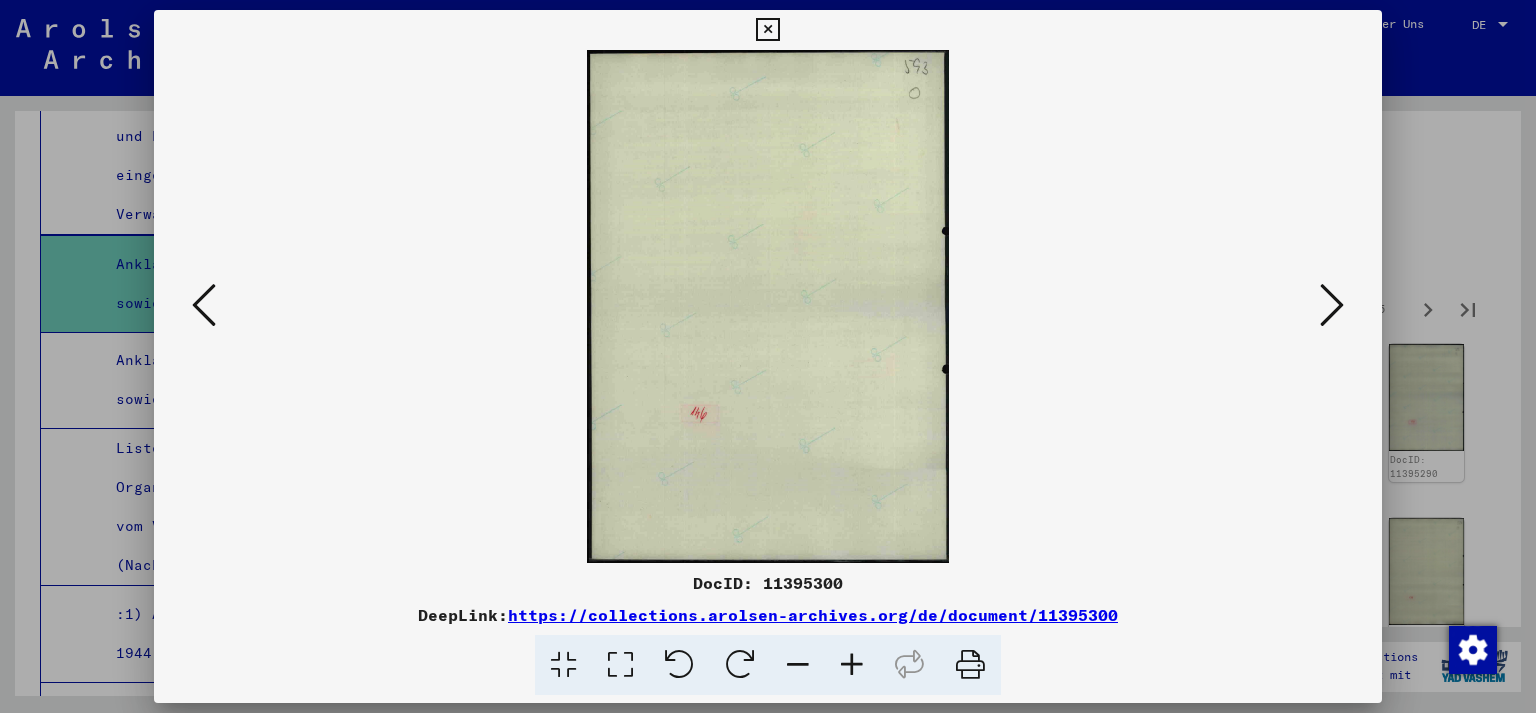 click at bounding box center [1332, 305] 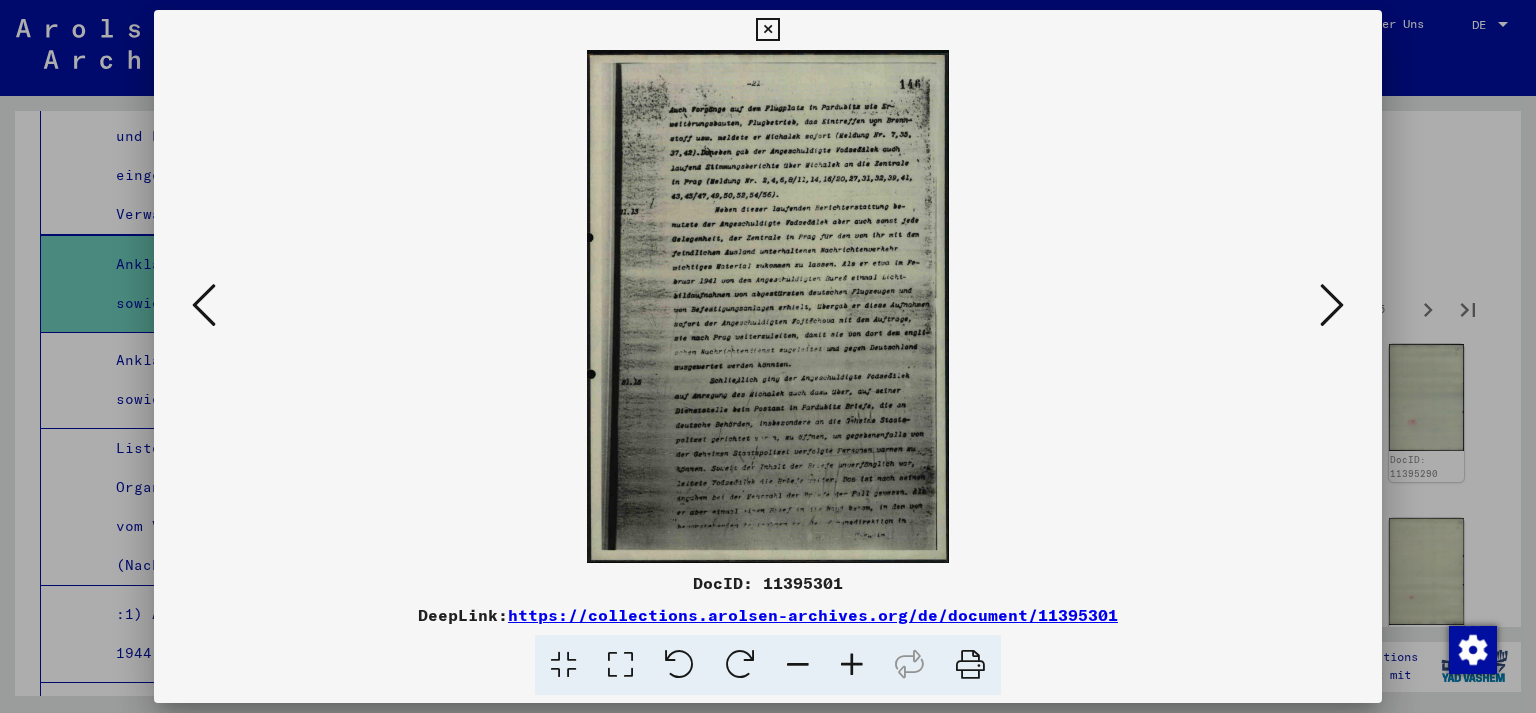 click at bounding box center (1332, 305) 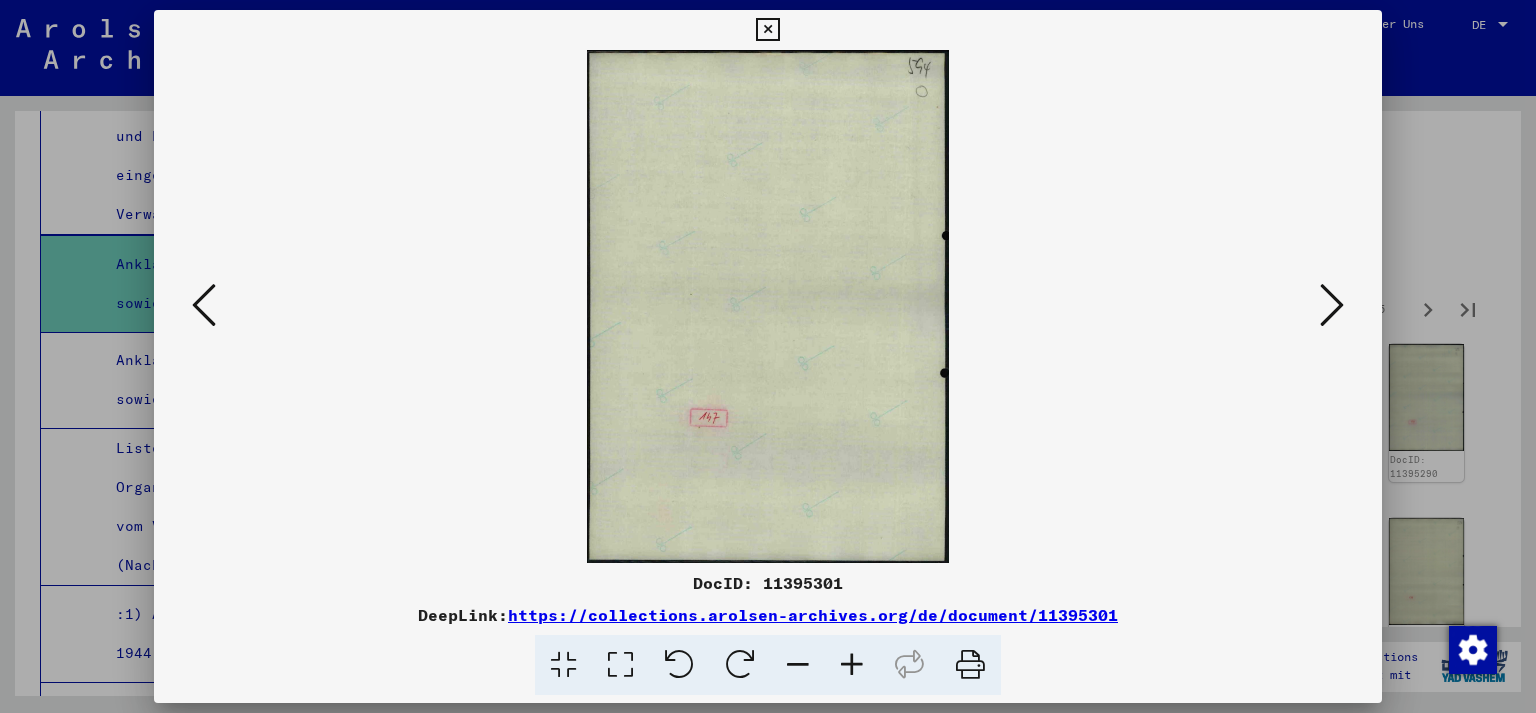 click at bounding box center [1332, 305] 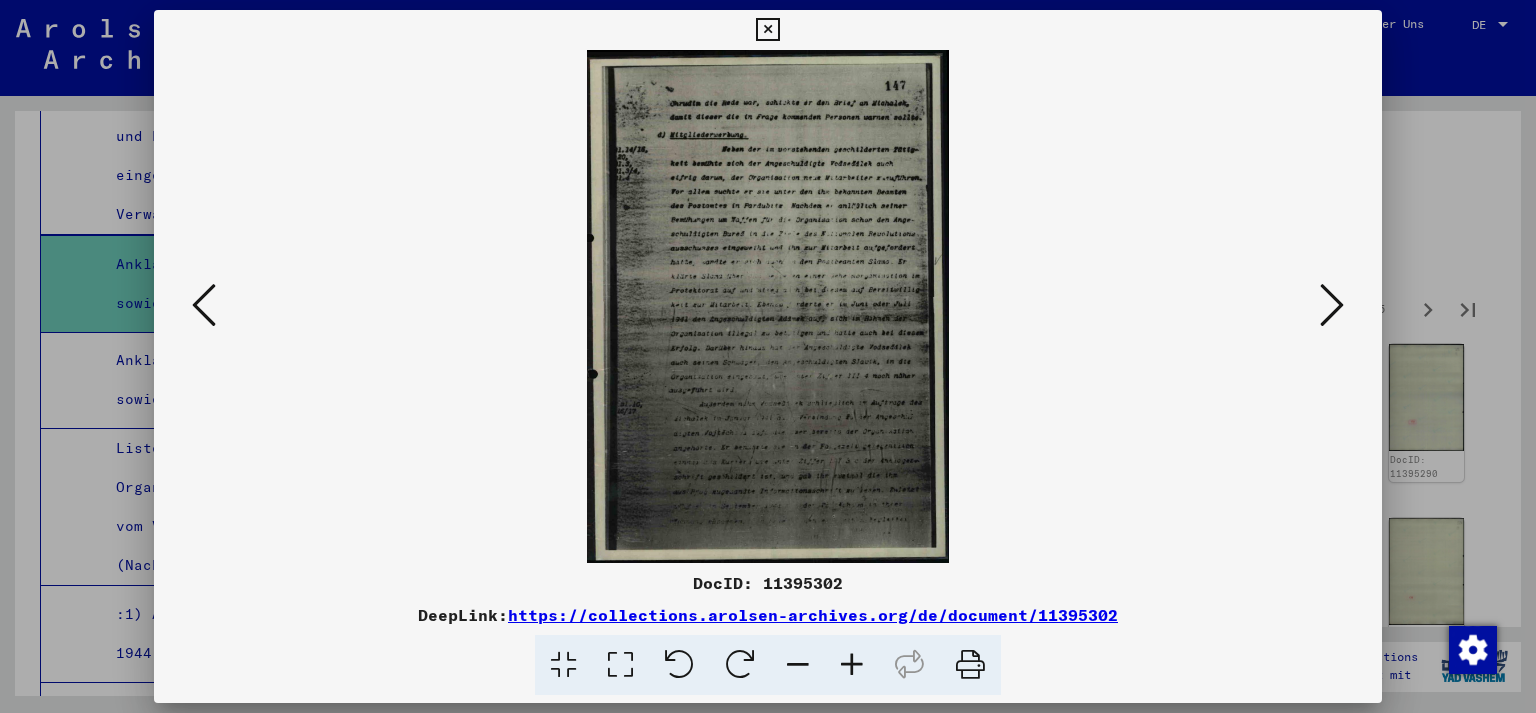 click at bounding box center (1332, 305) 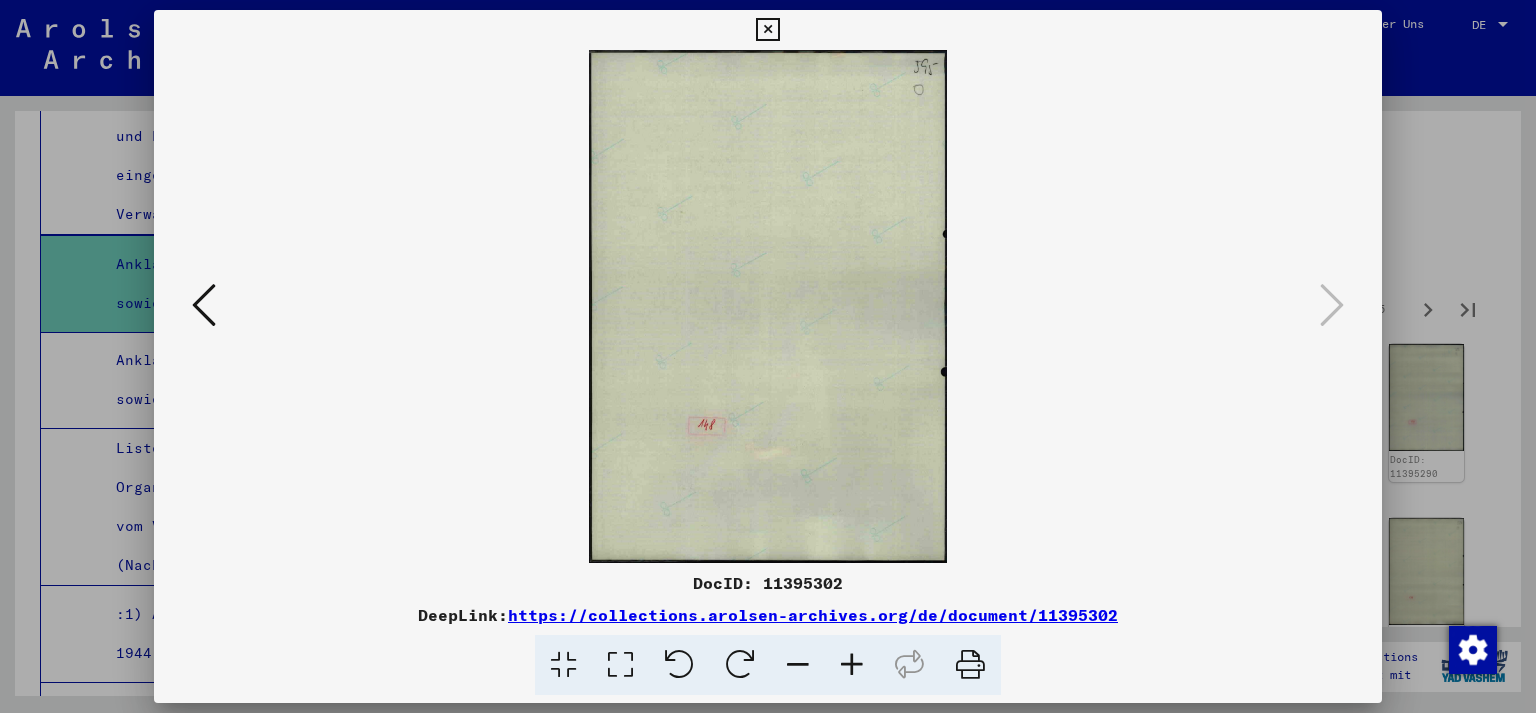 click at bounding box center (768, 356) 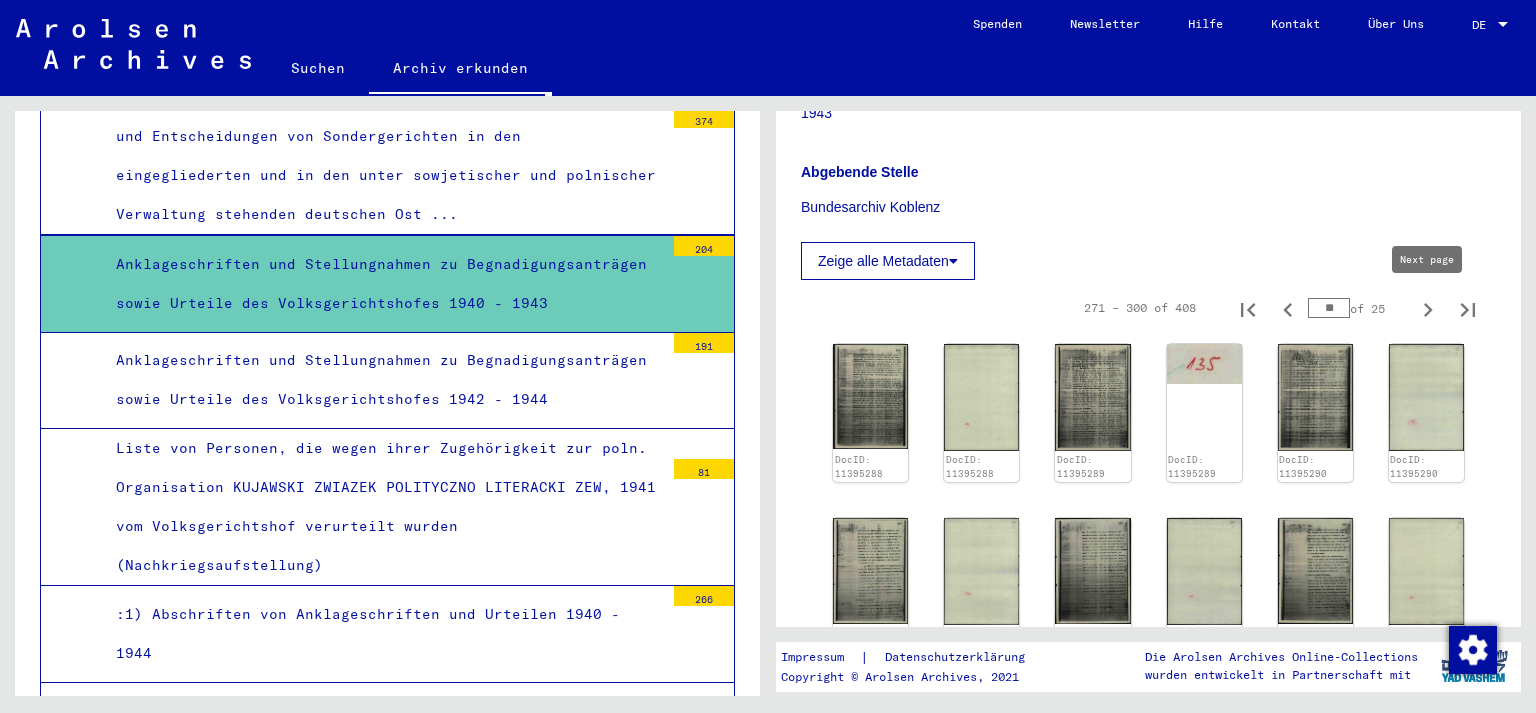 click 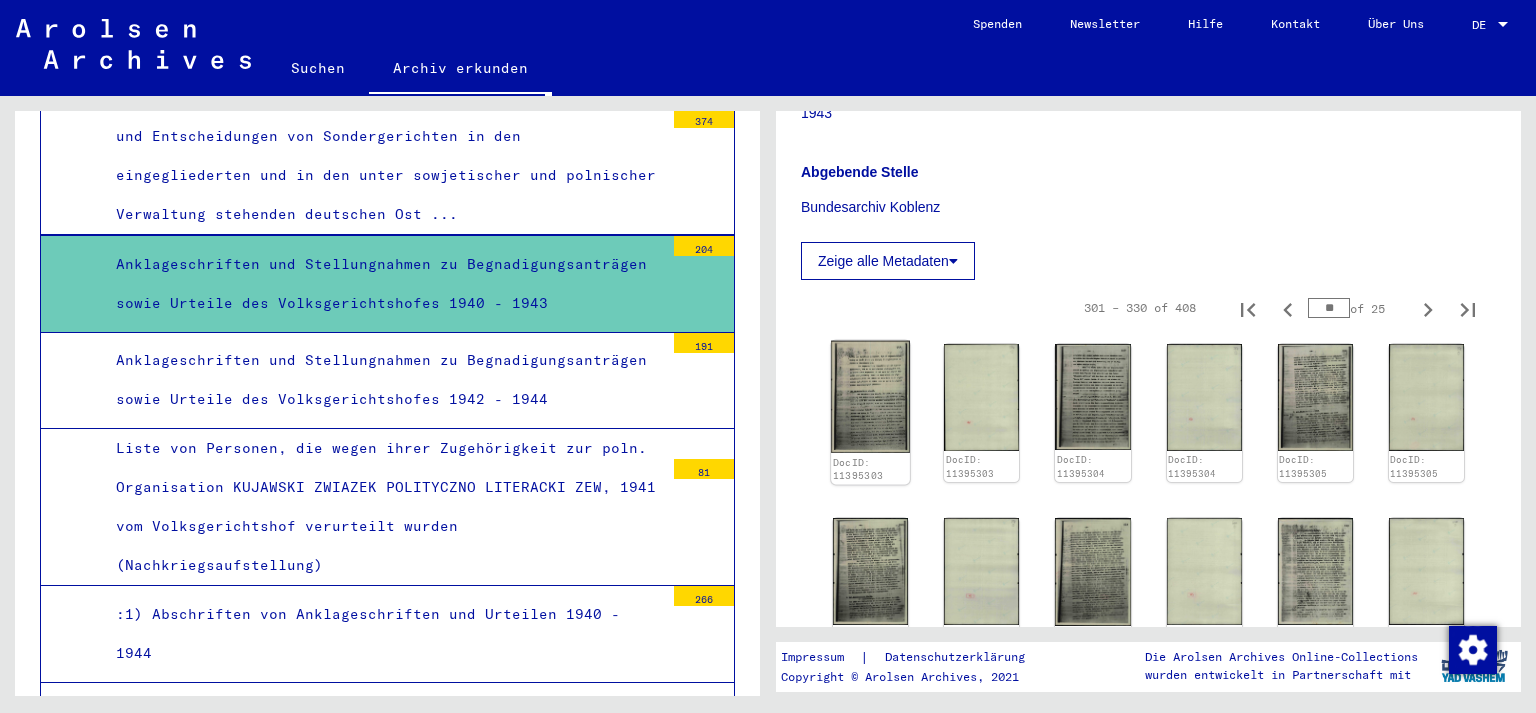 click 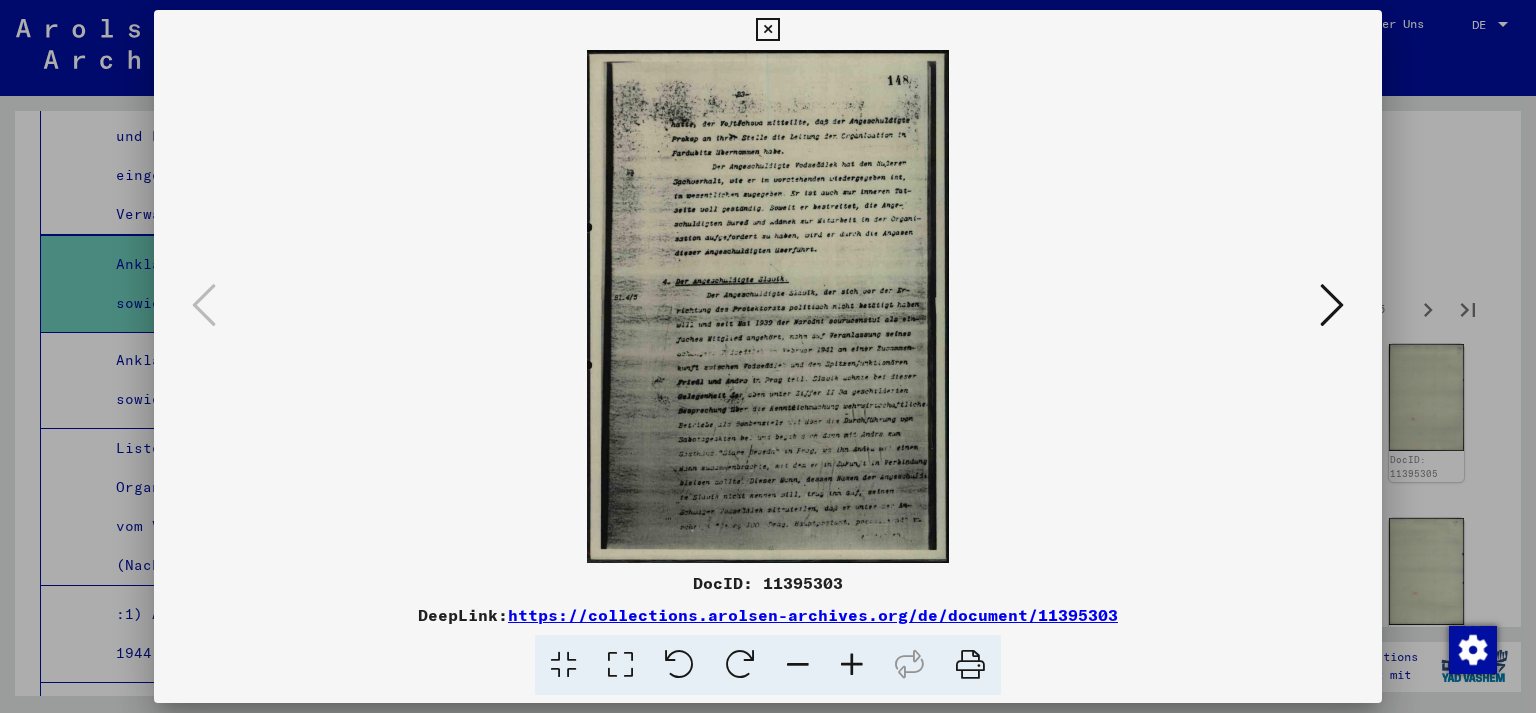 click at bounding box center [1332, 305] 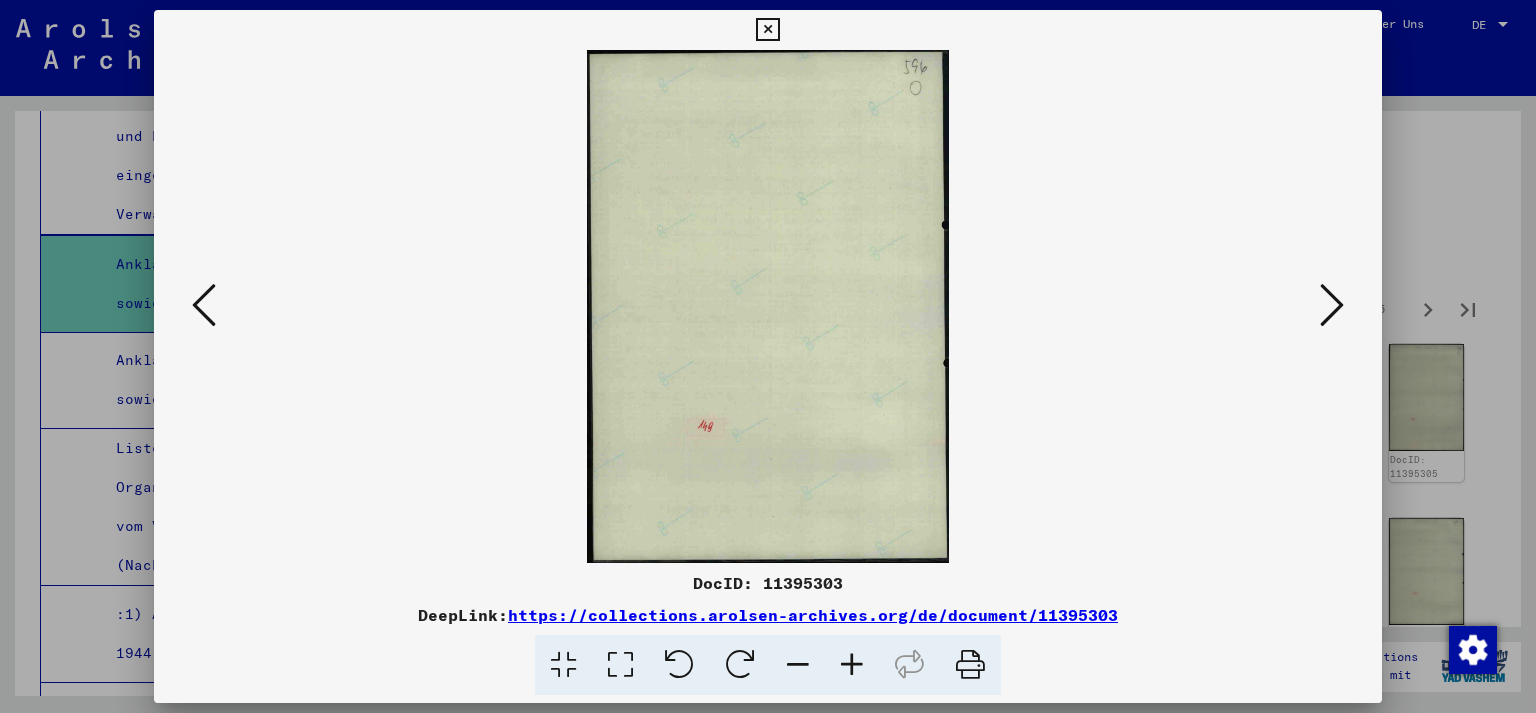 click at bounding box center [1332, 305] 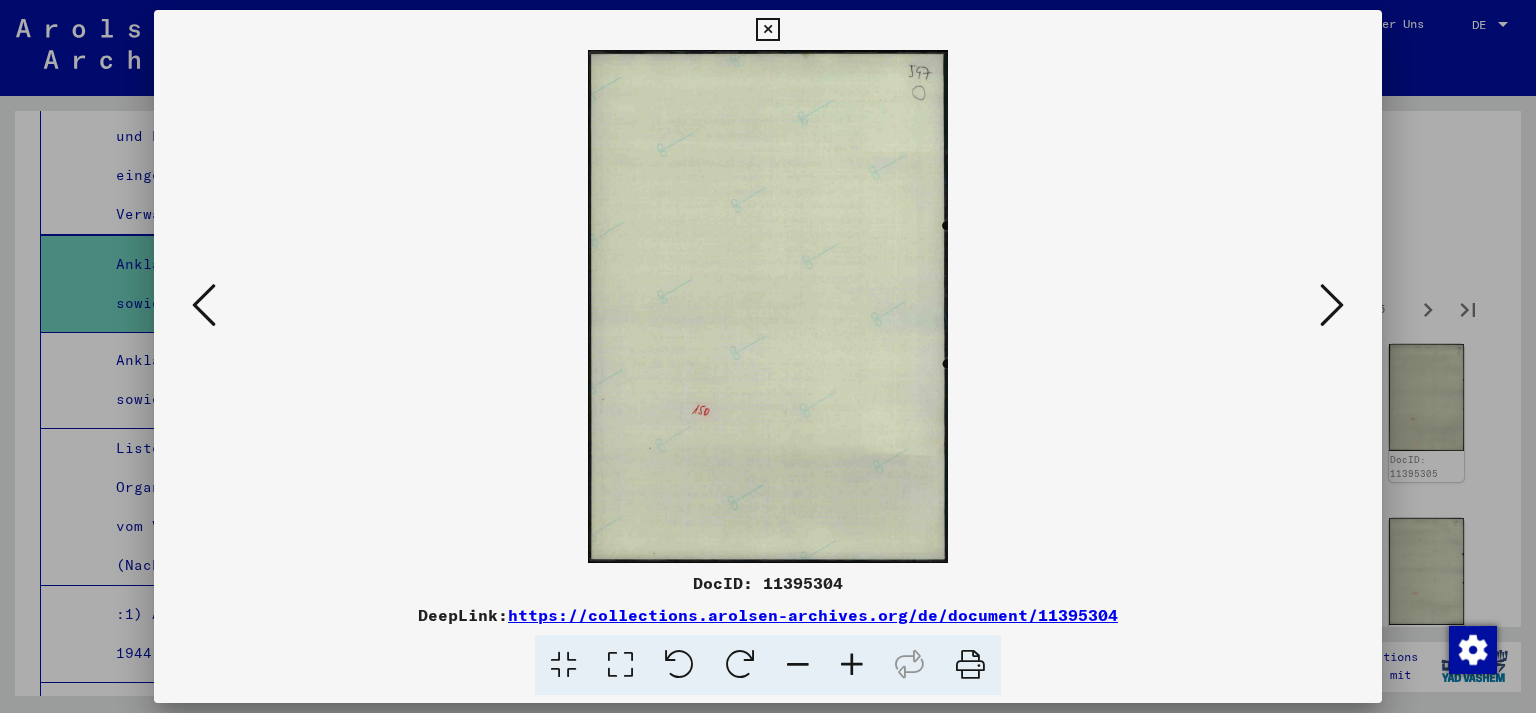 click at bounding box center [1332, 305] 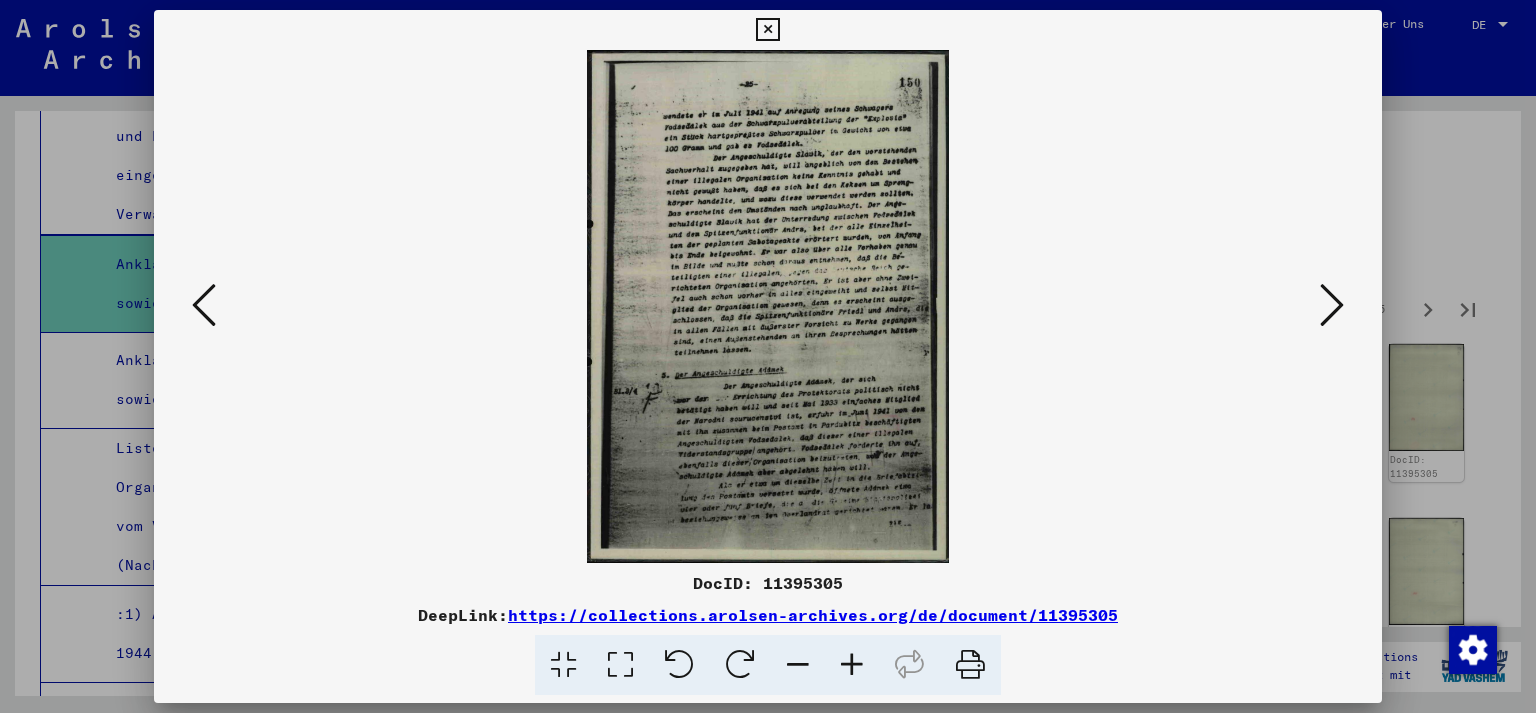 click at bounding box center (1332, 305) 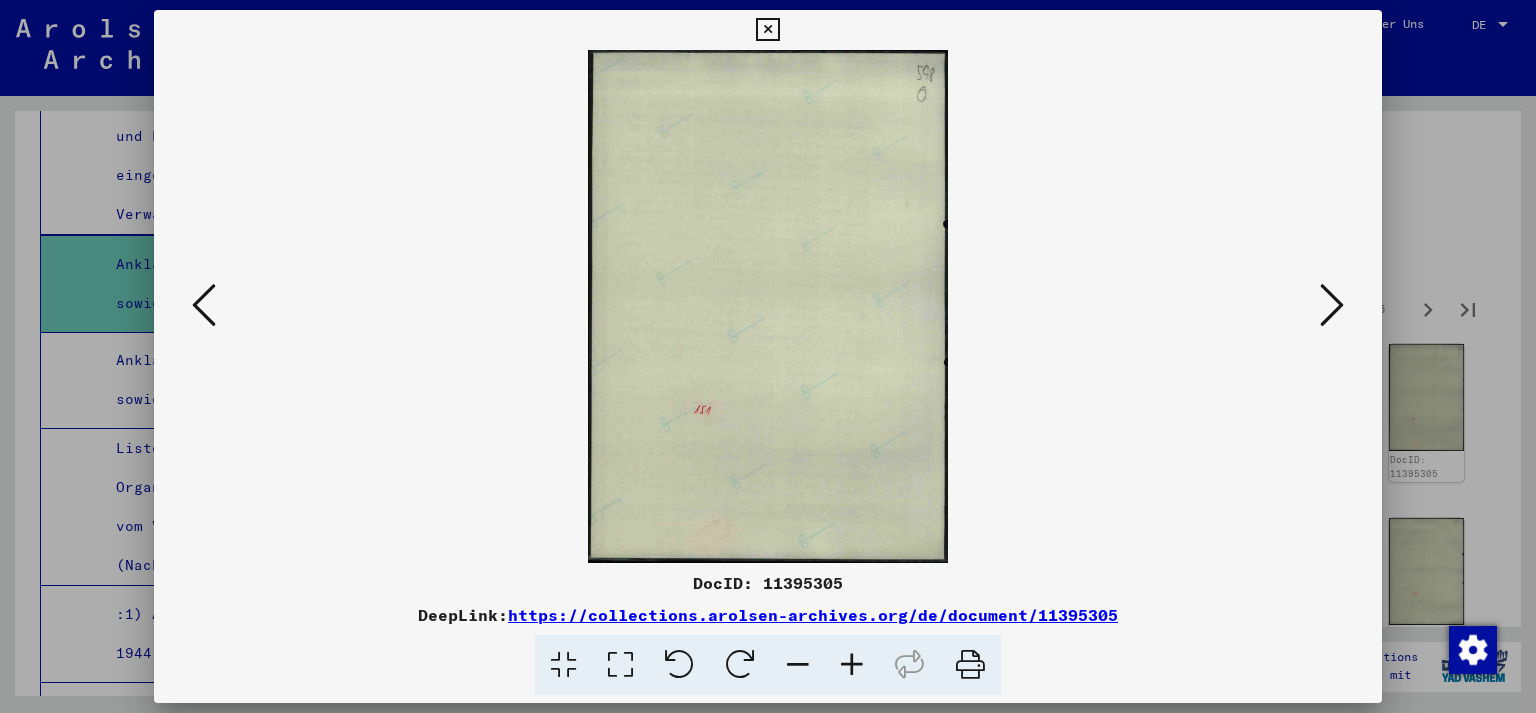 click at bounding box center (1332, 305) 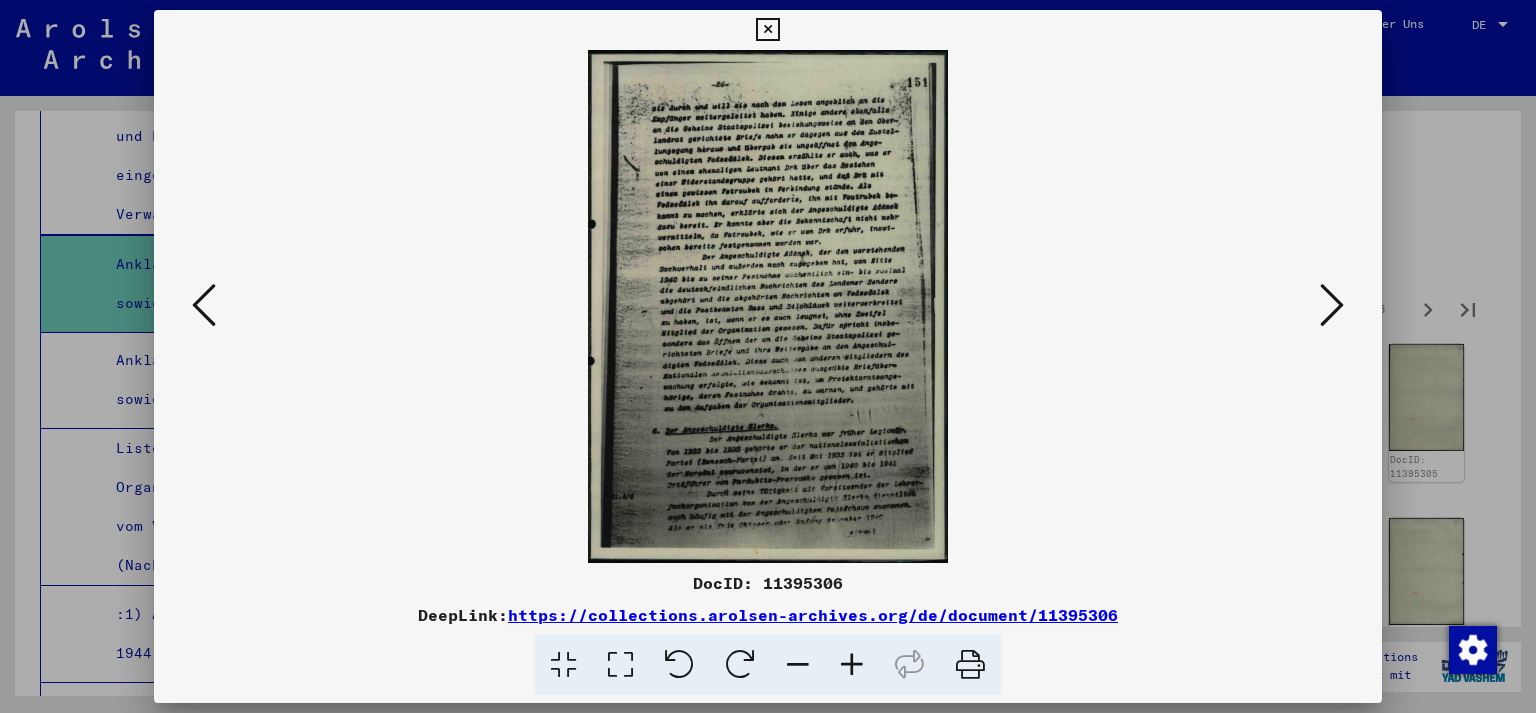 click at bounding box center [1332, 305] 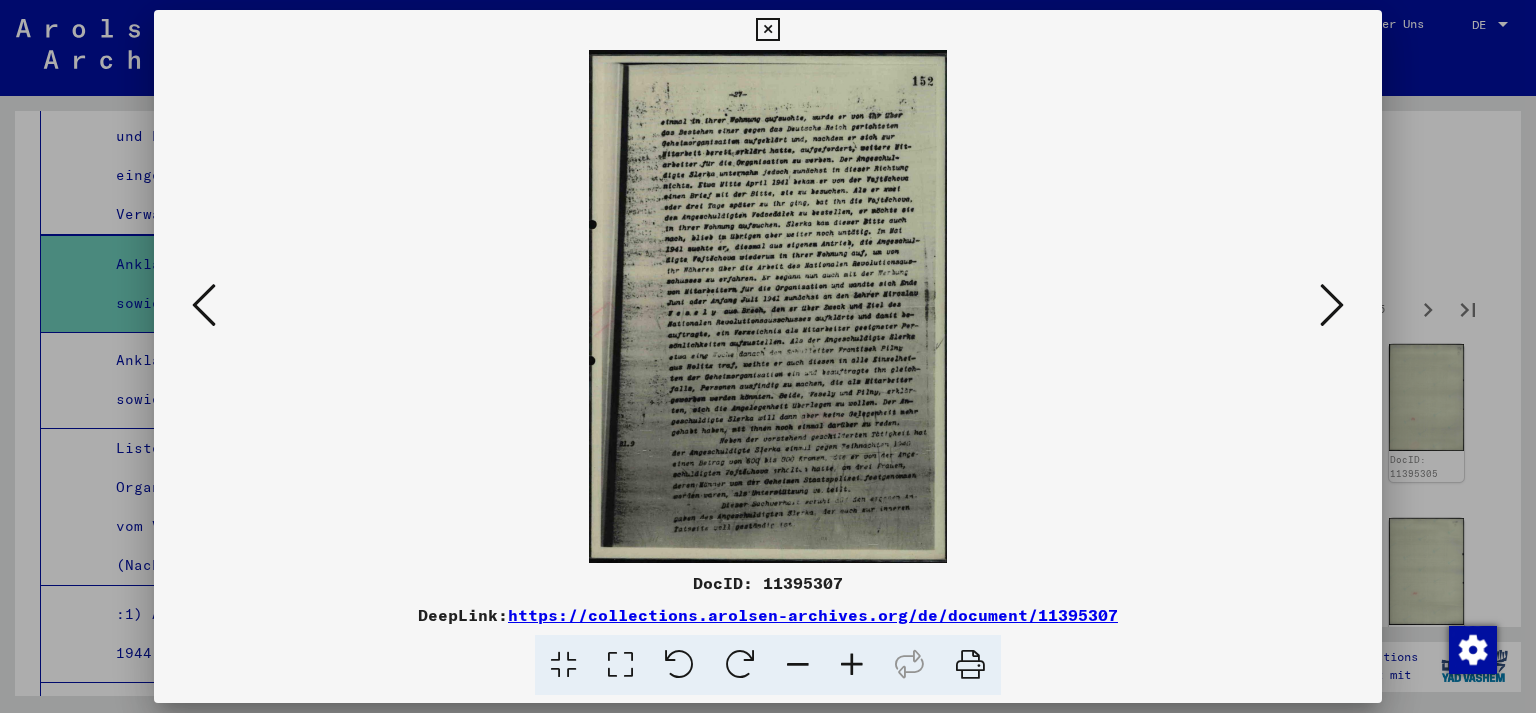click at bounding box center [1332, 305] 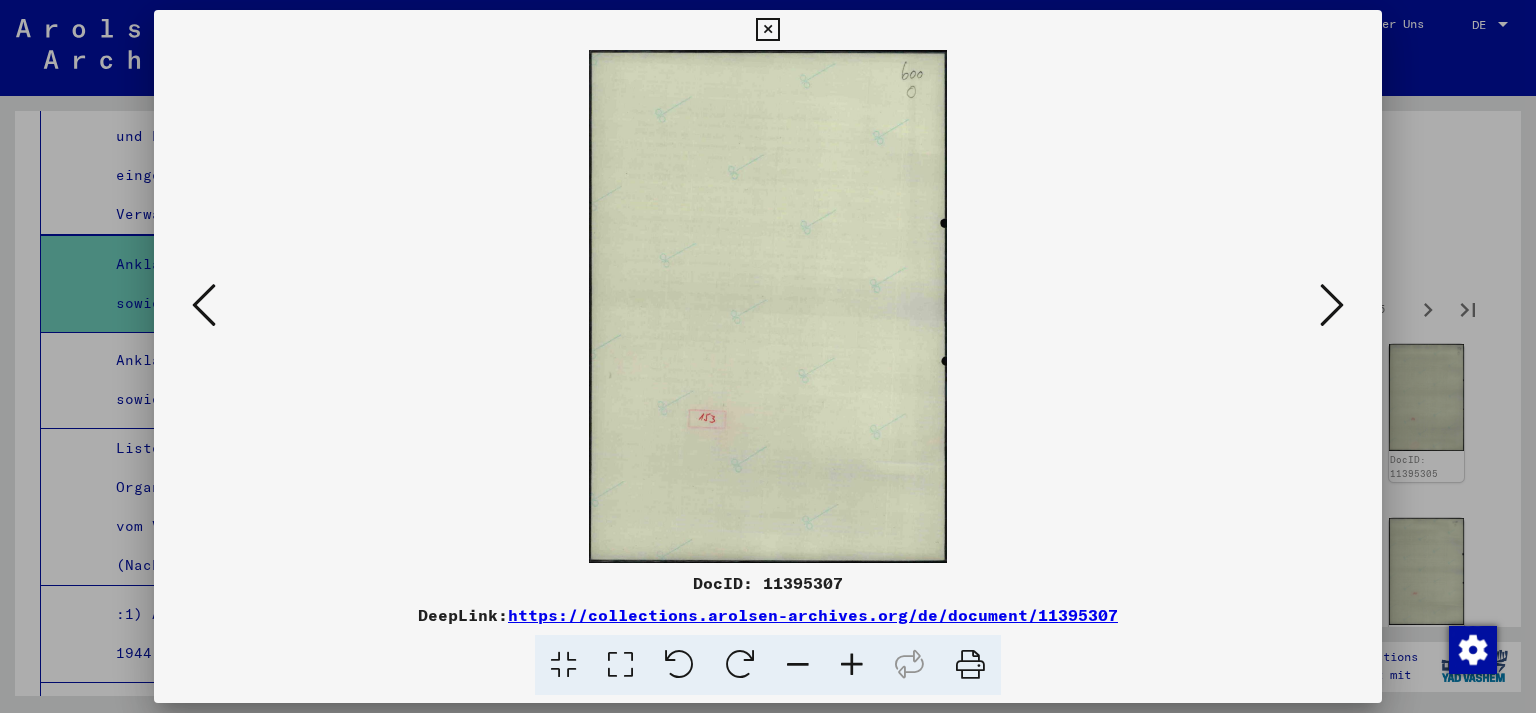 click at bounding box center [1332, 305] 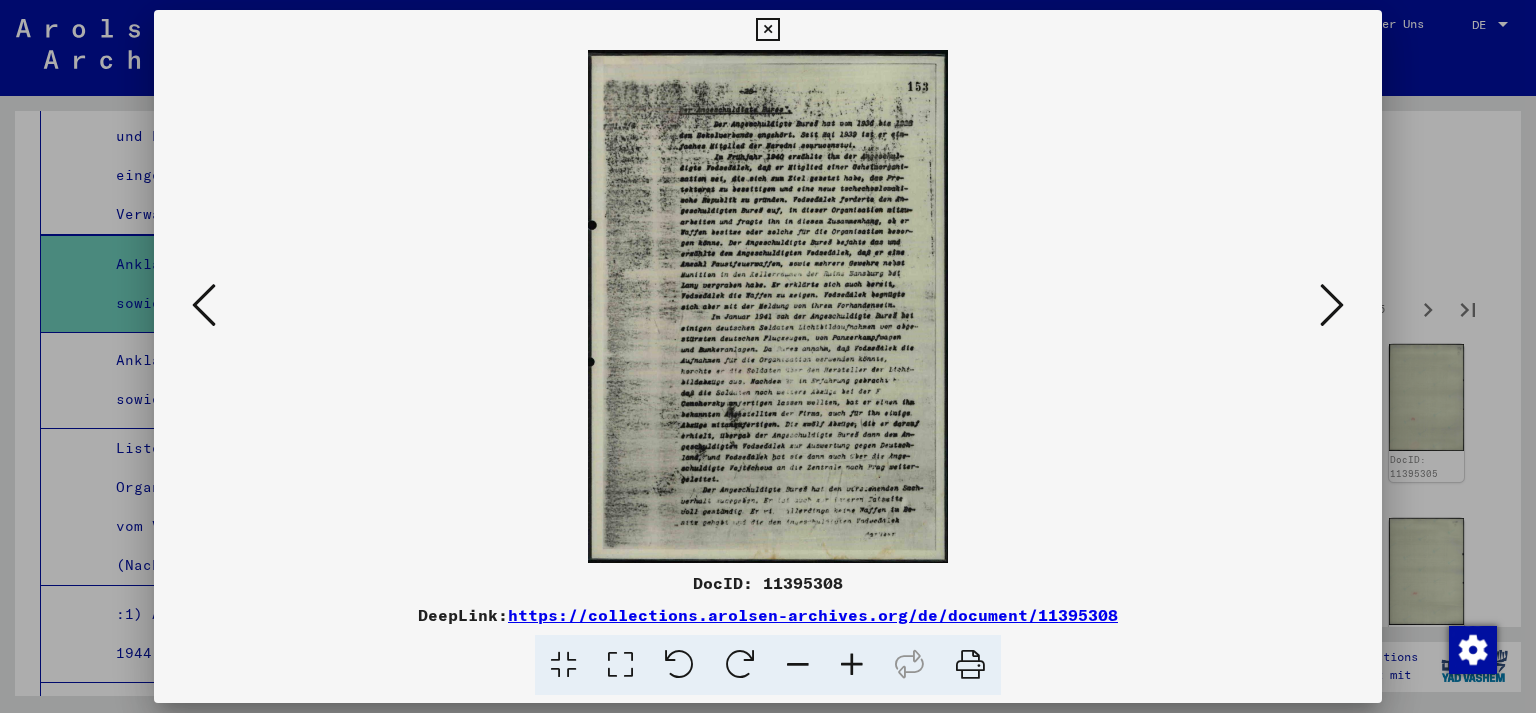 click at bounding box center (1332, 305) 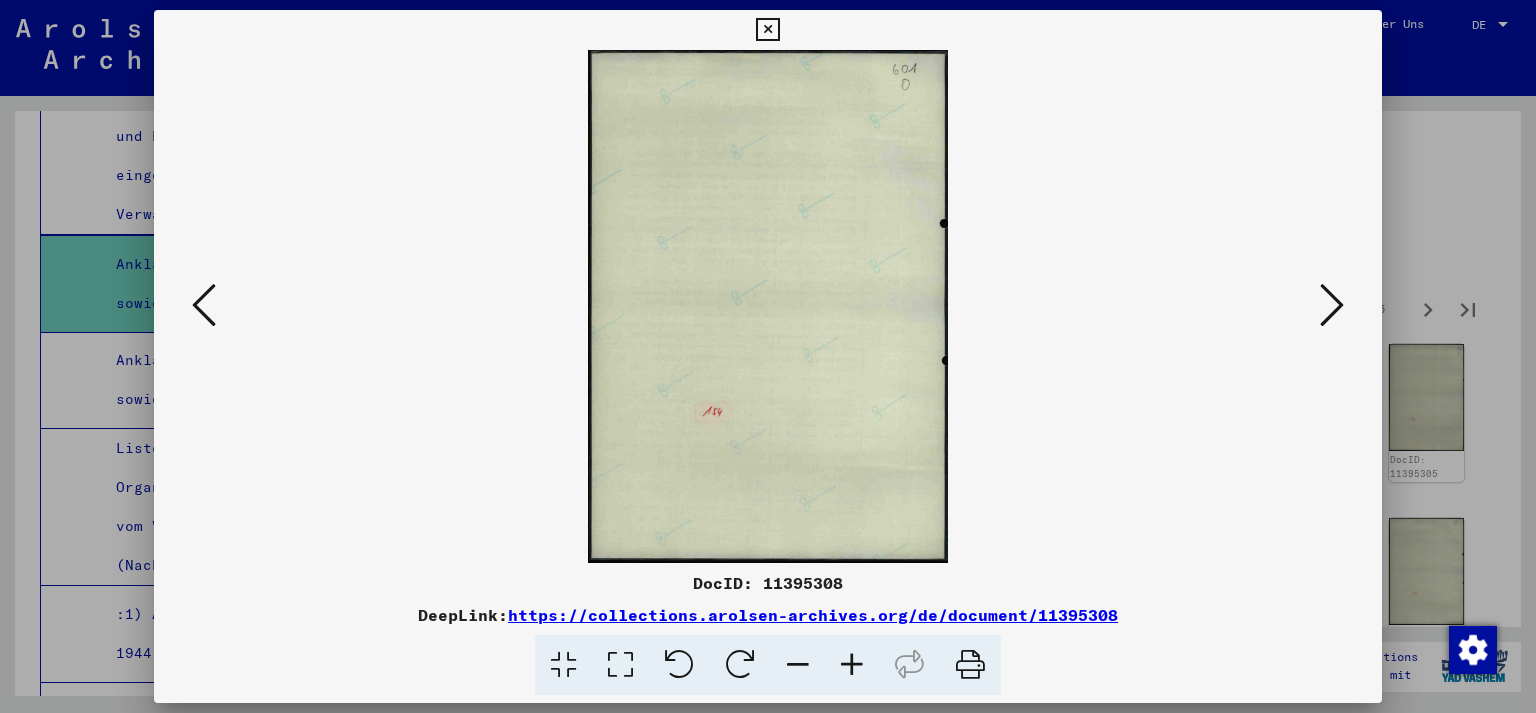 click at bounding box center (1332, 305) 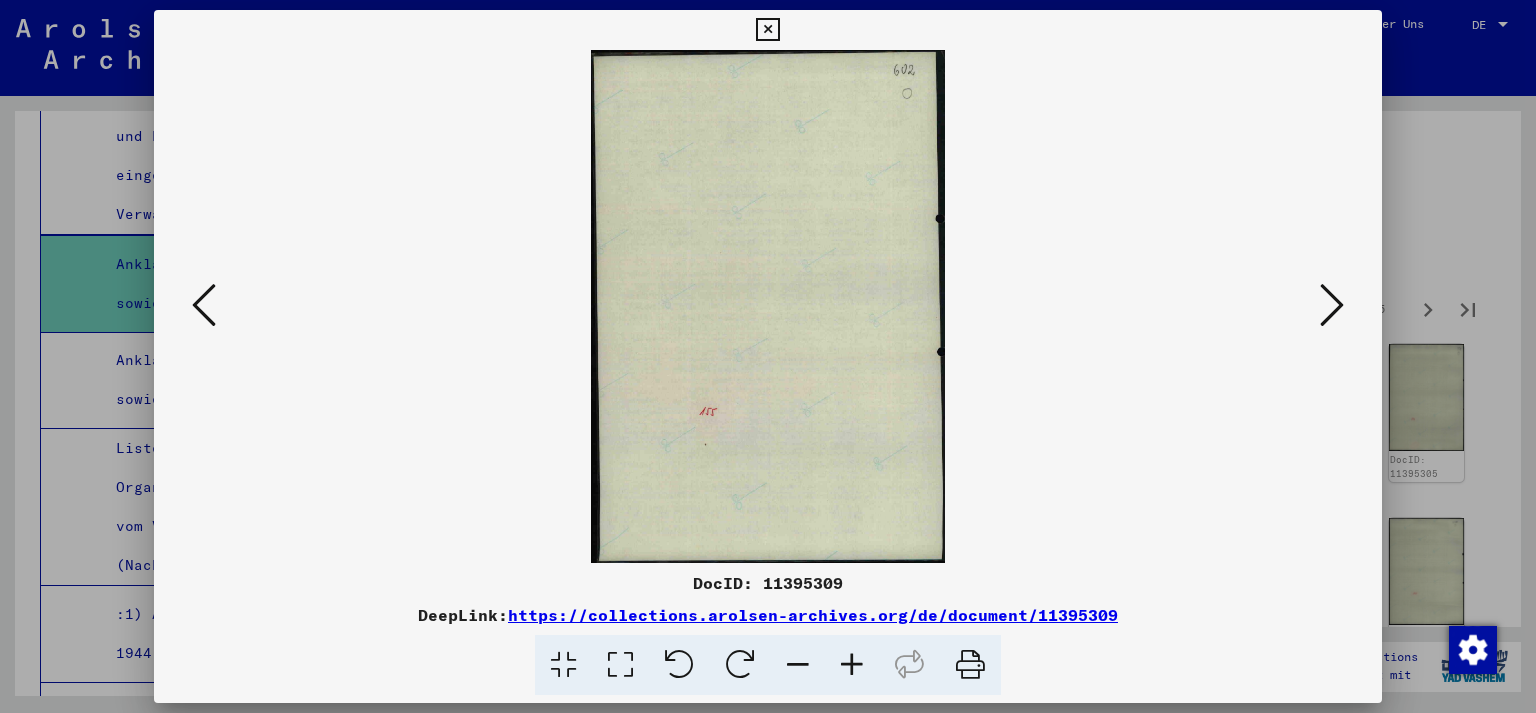 click at bounding box center (1332, 305) 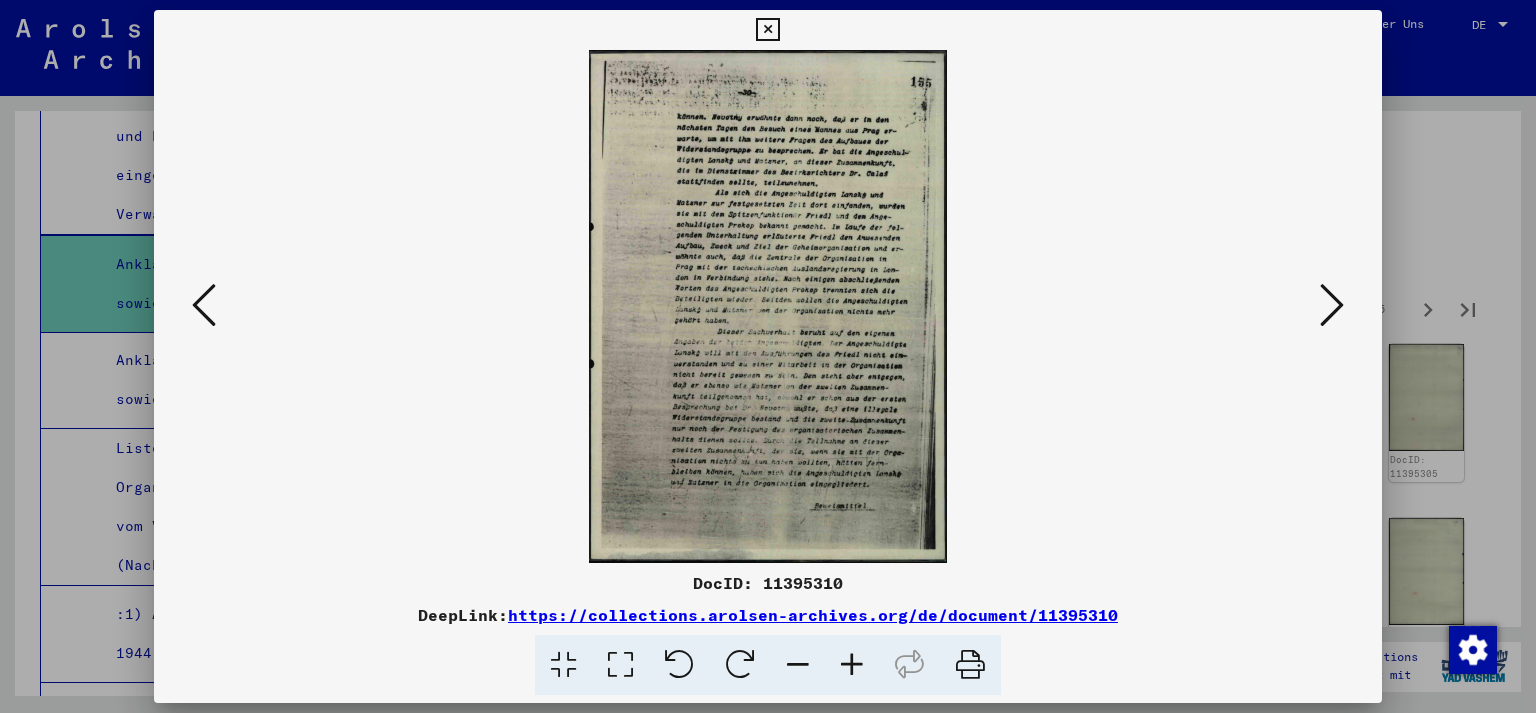 click at bounding box center (1332, 305) 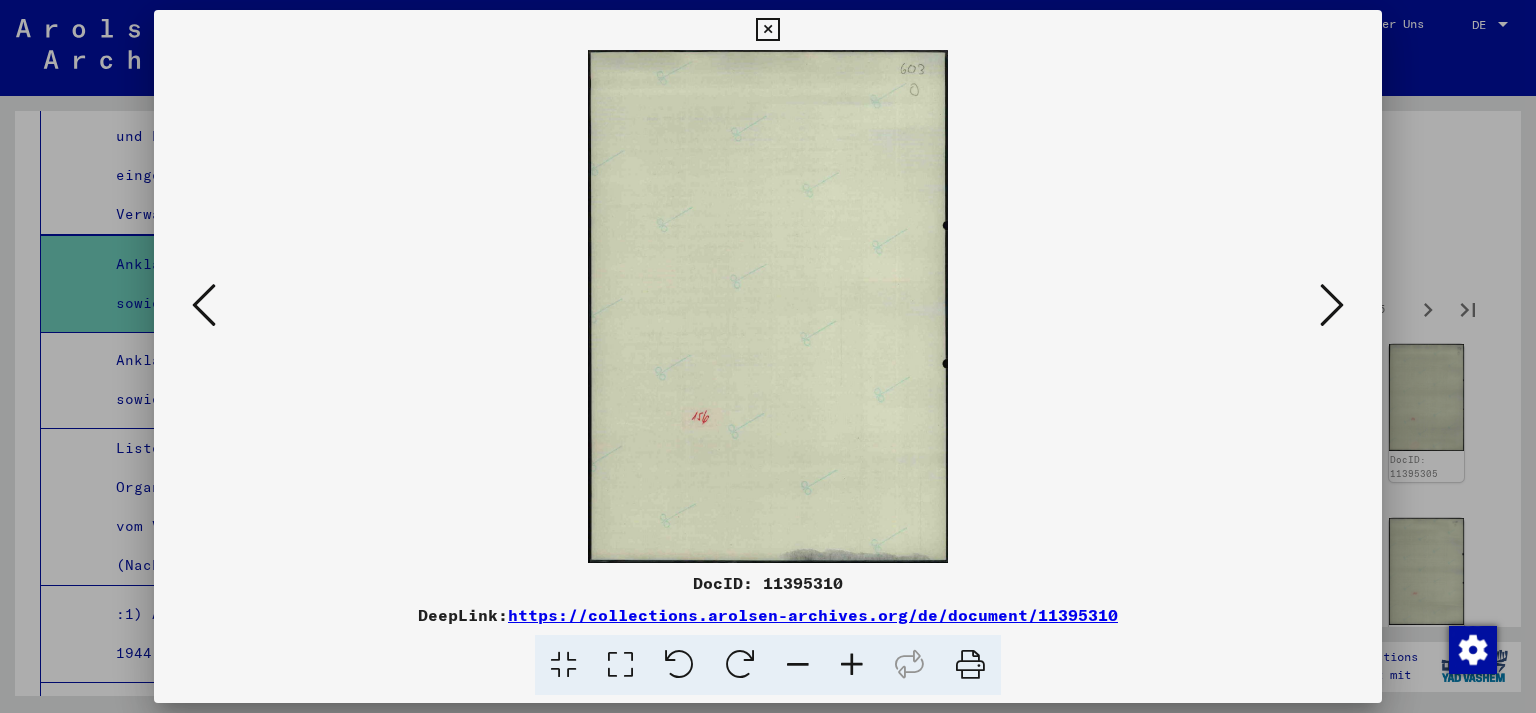 click at bounding box center [1332, 305] 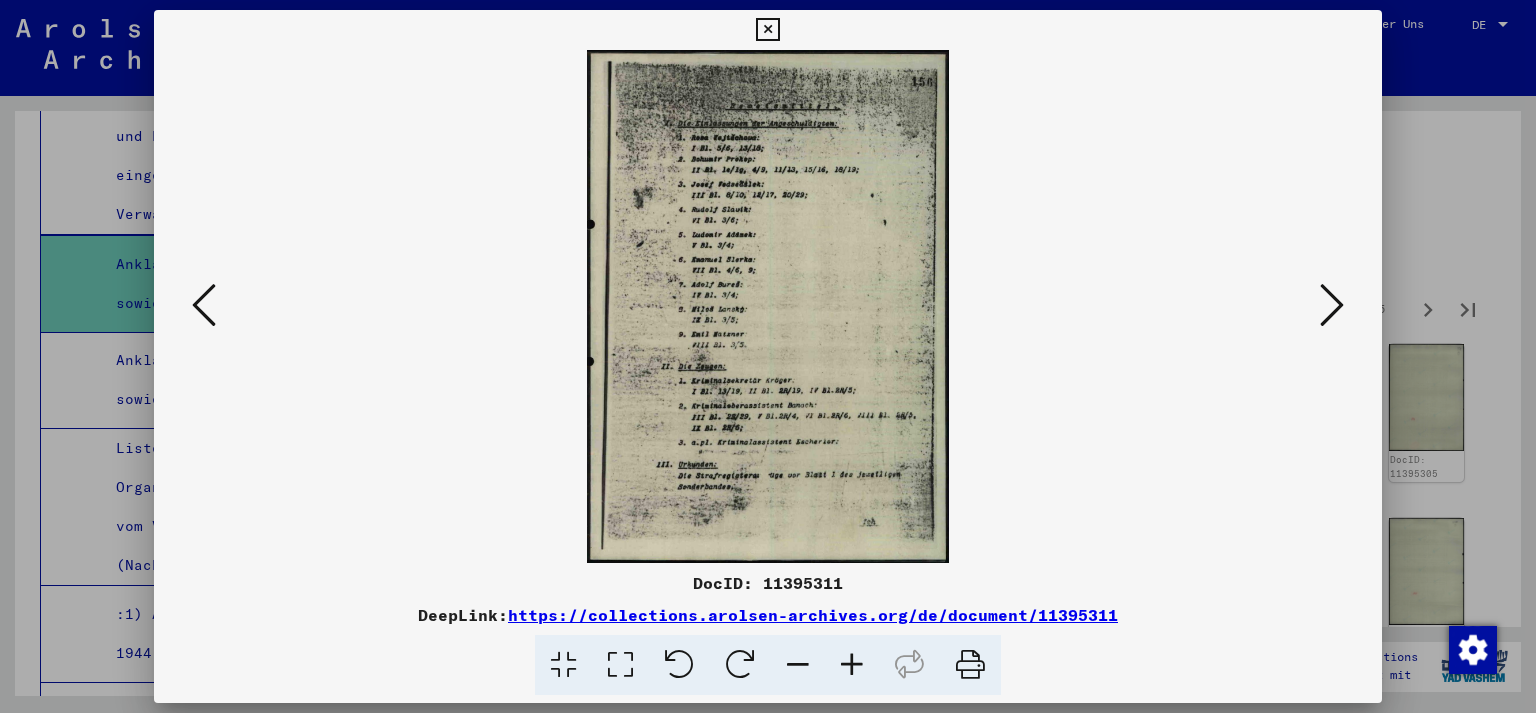 click at bounding box center [1332, 305] 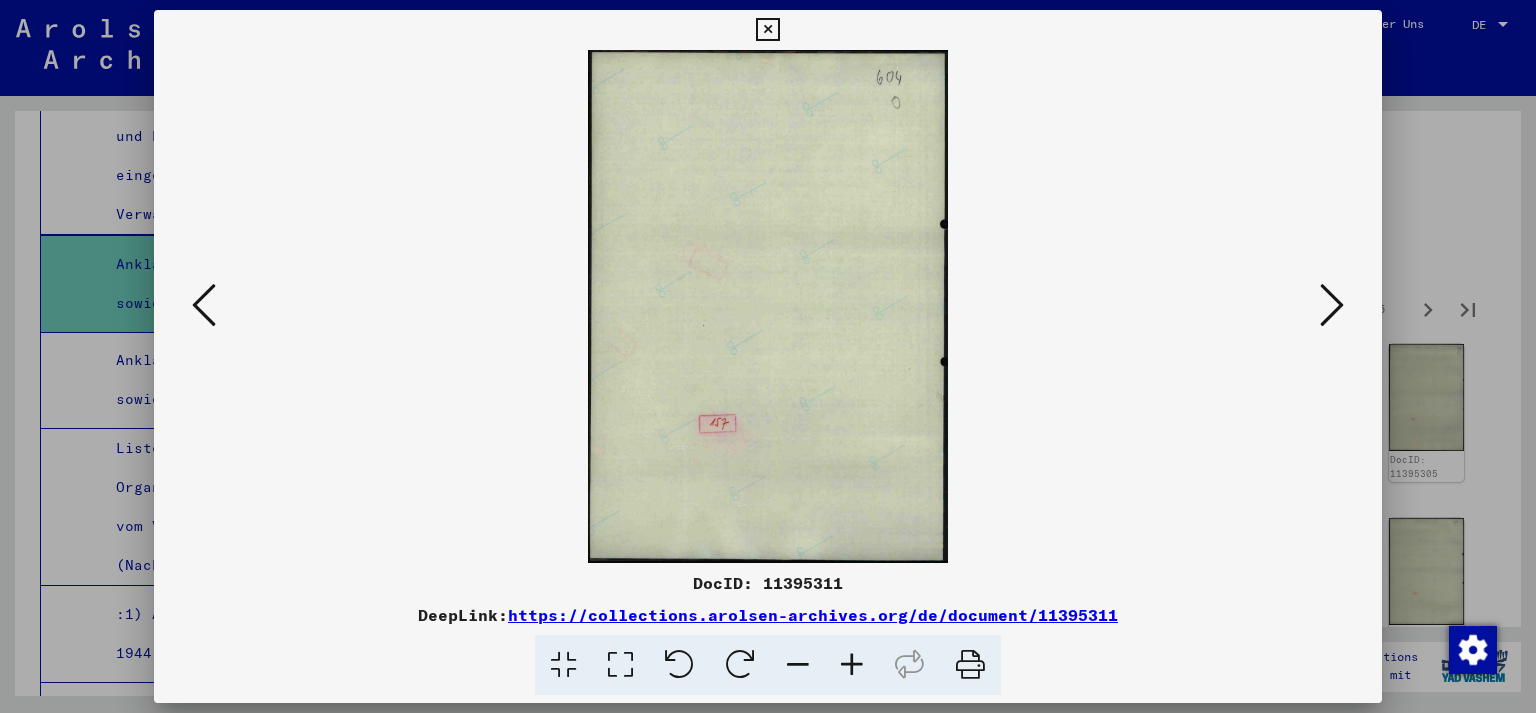 click at bounding box center (1332, 305) 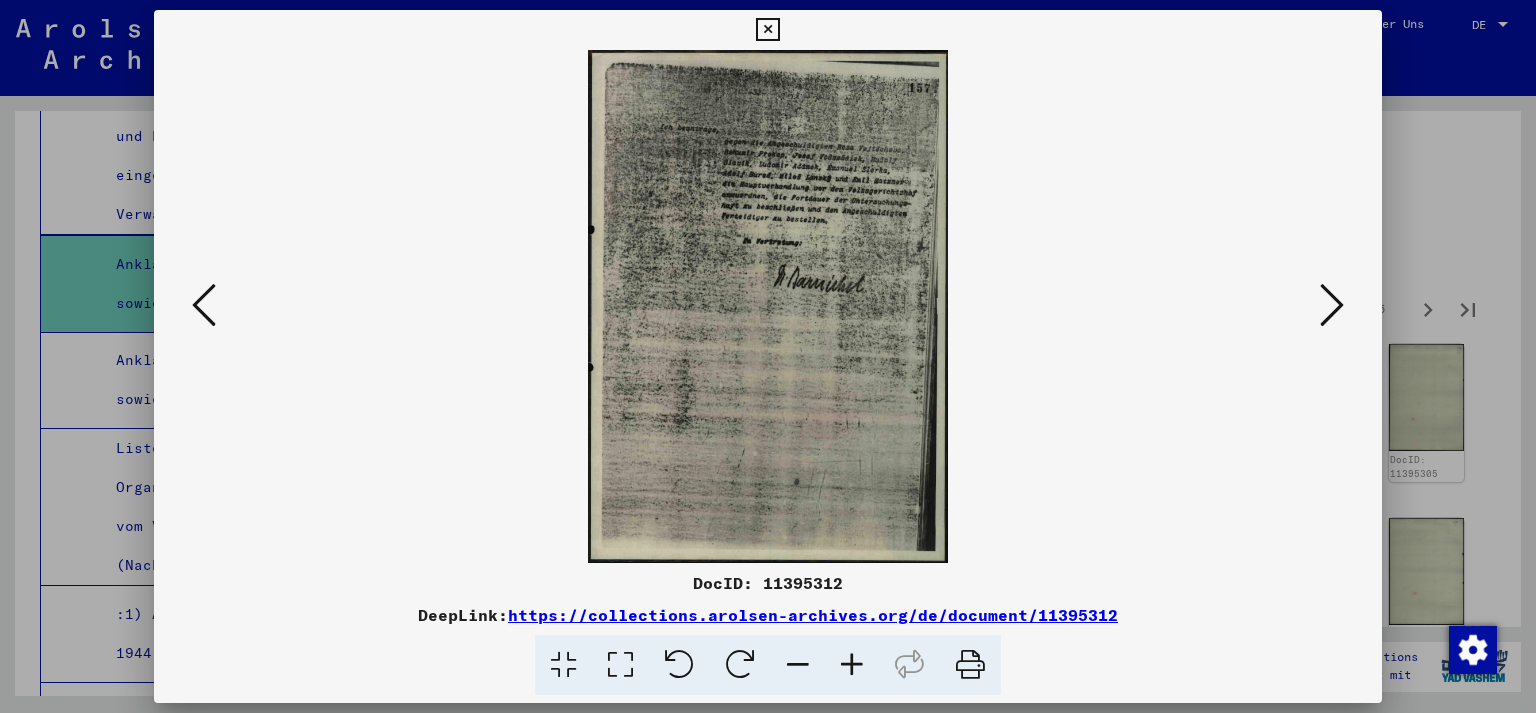 click at bounding box center (1332, 305) 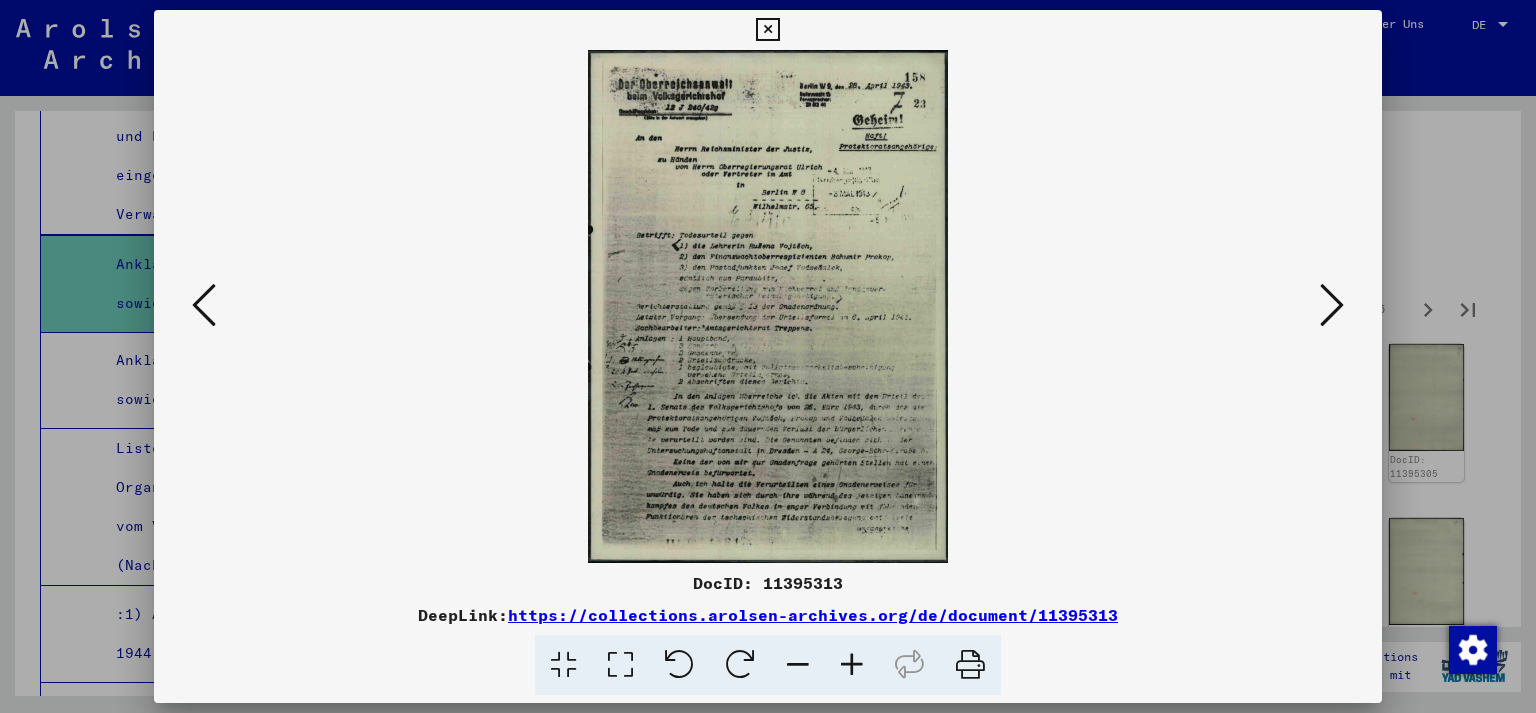 click at bounding box center (1332, 305) 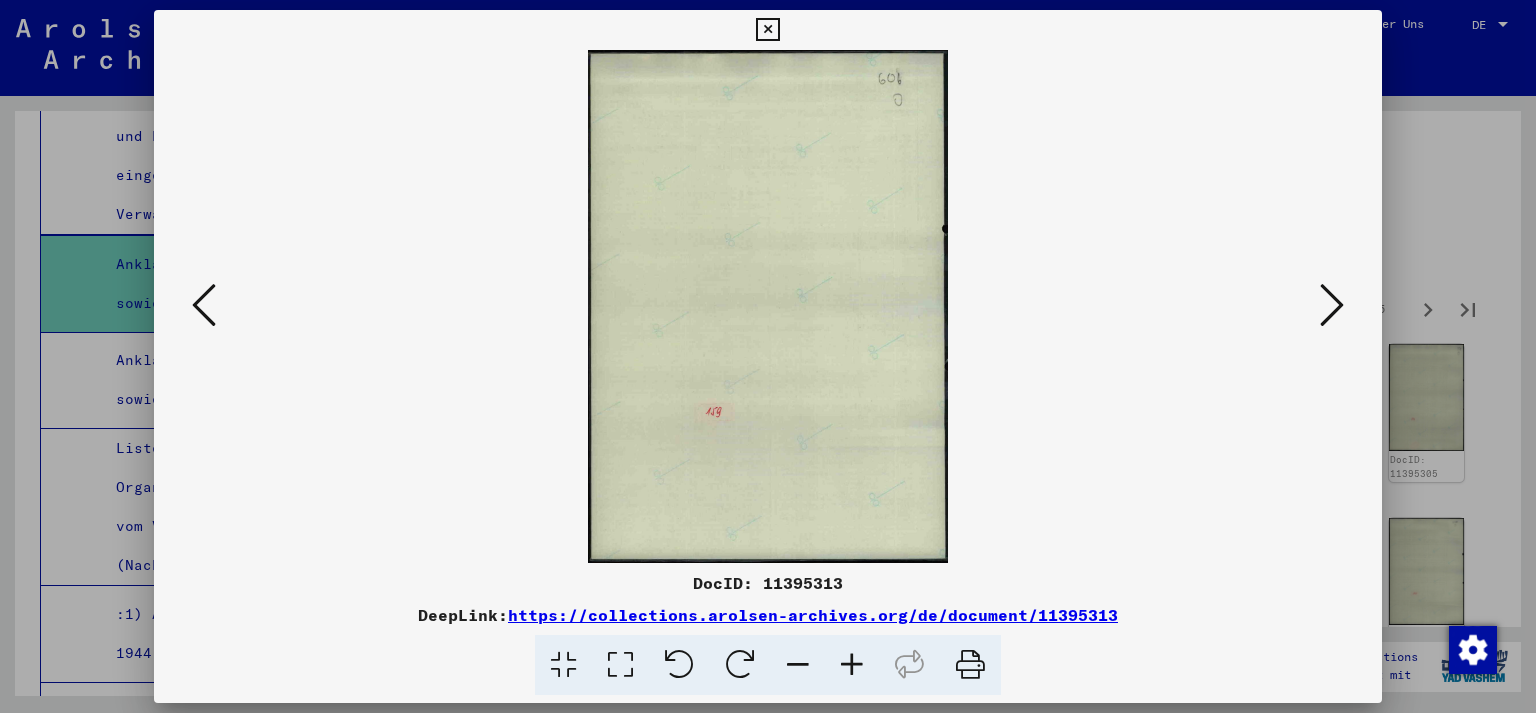 click at bounding box center (1332, 305) 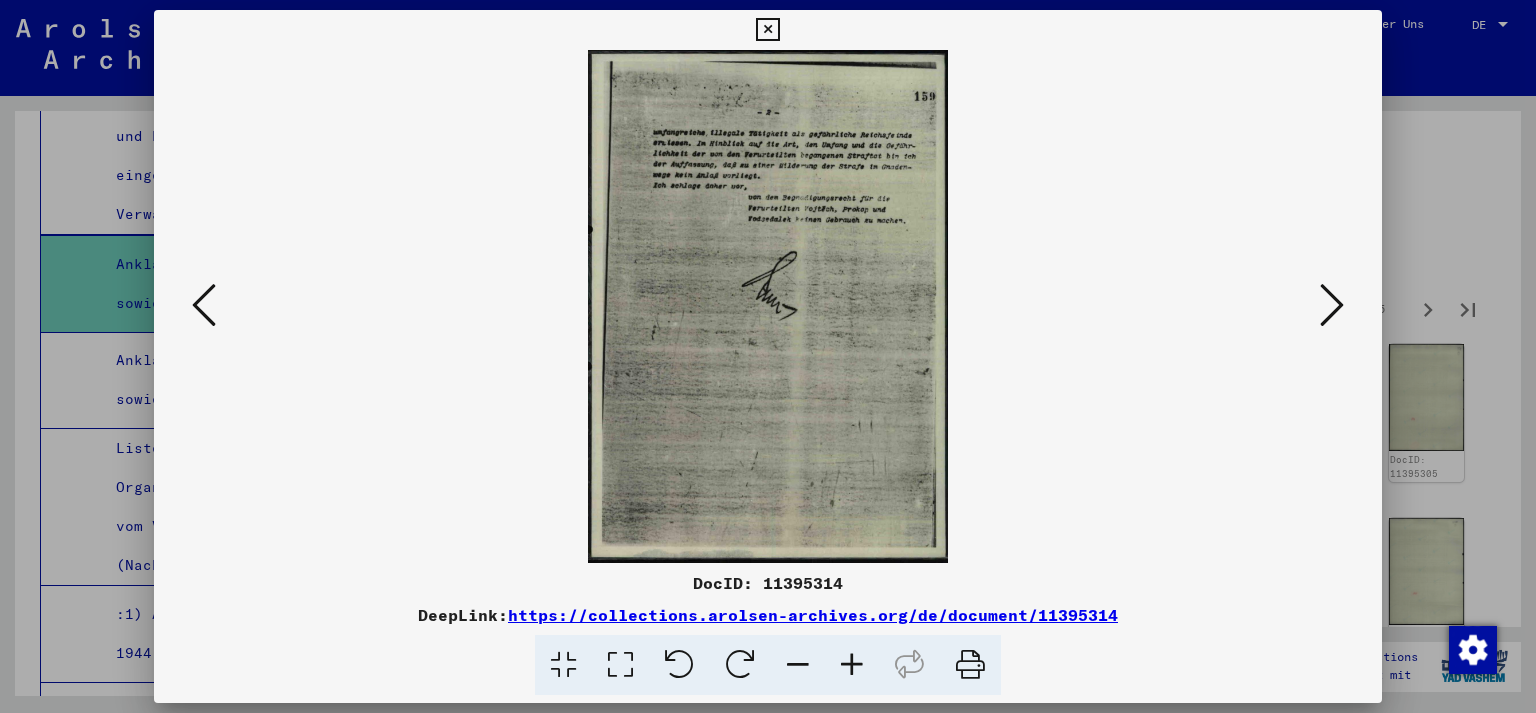 click at bounding box center [1332, 305] 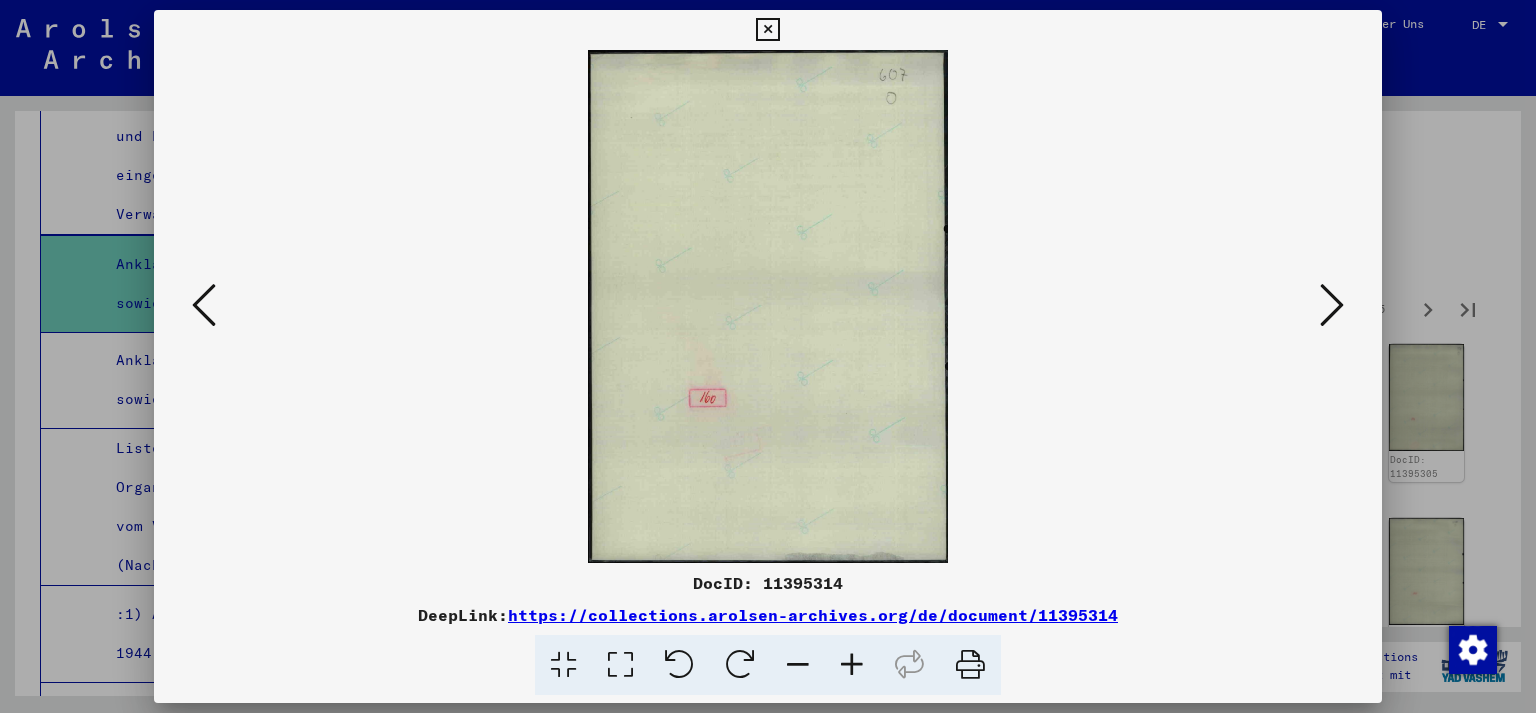 click at bounding box center [1332, 305] 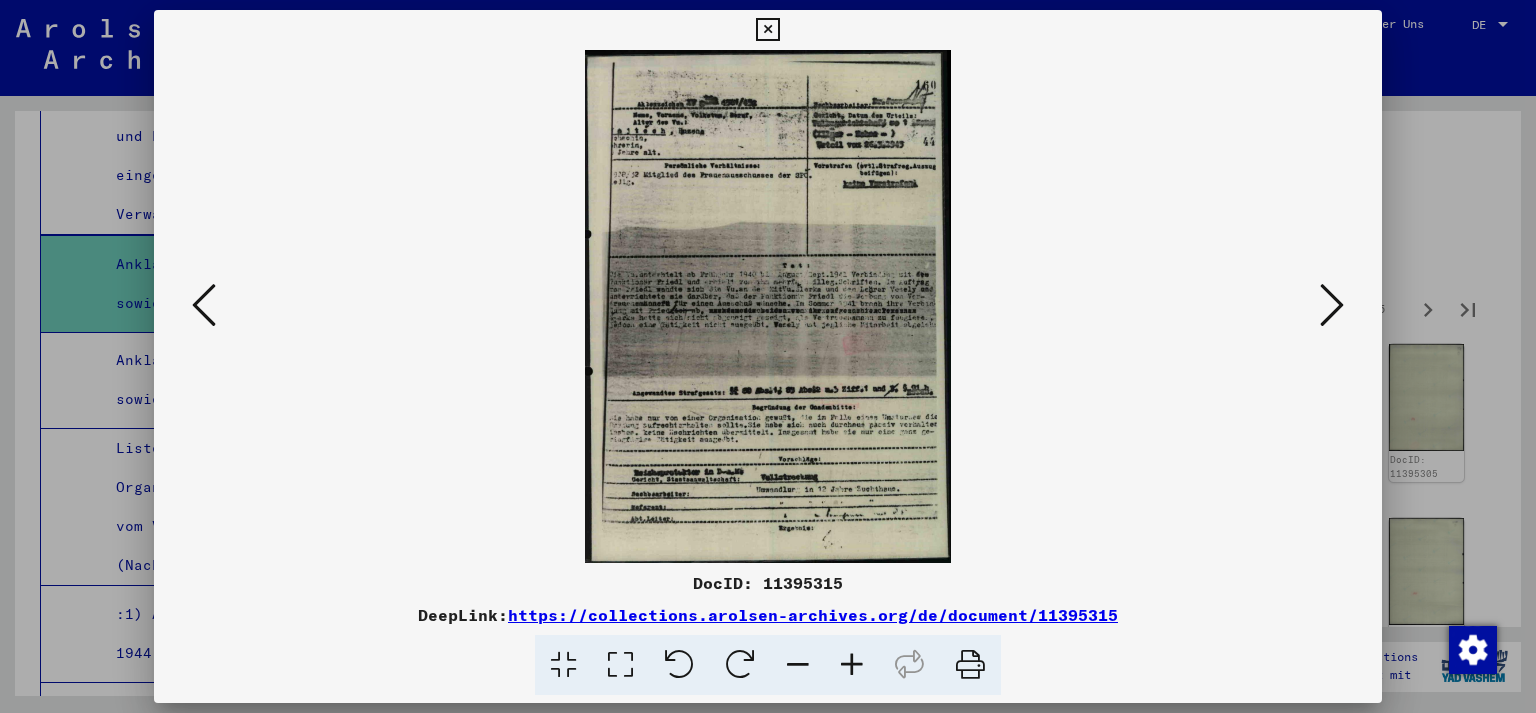 click at bounding box center (1332, 305) 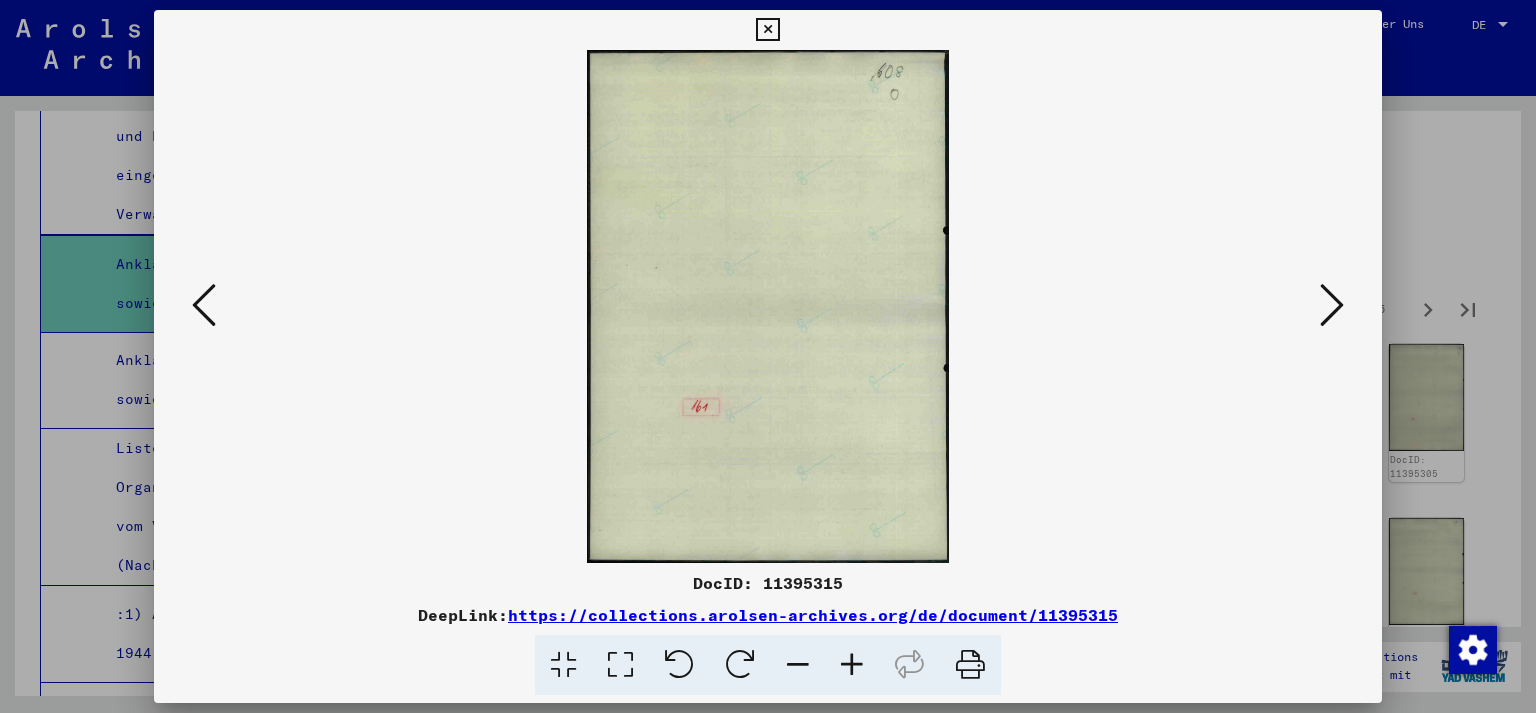 click at bounding box center (1332, 305) 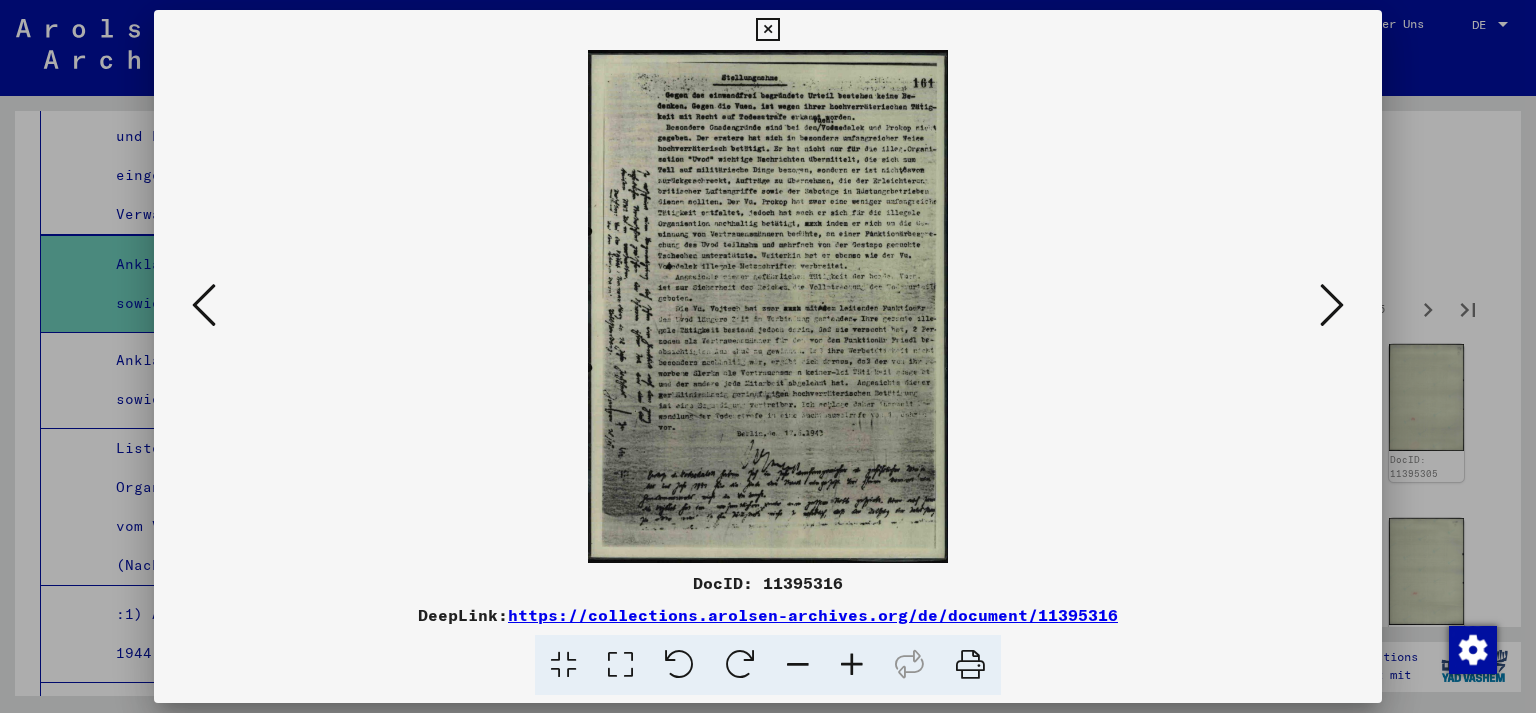 click at bounding box center (1332, 305) 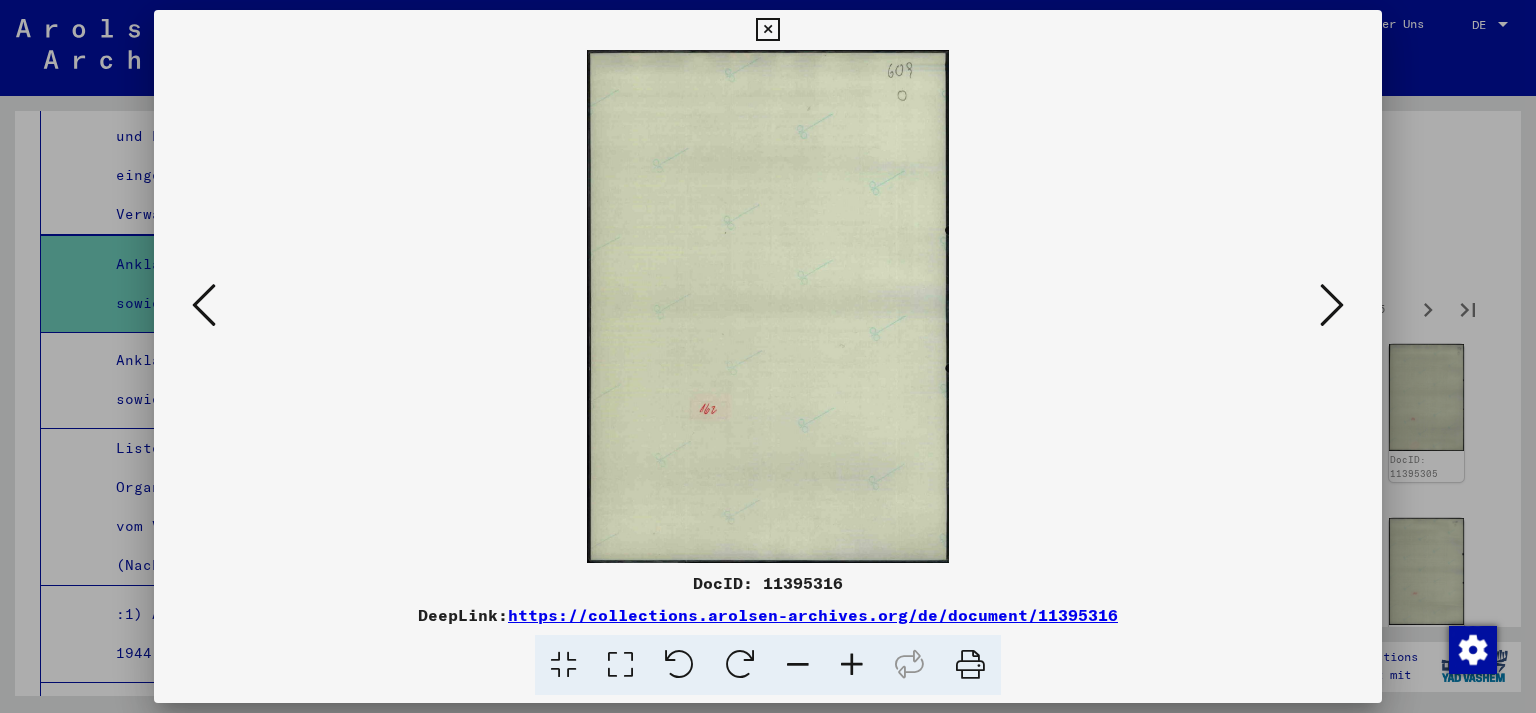 click at bounding box center [1332, 305] 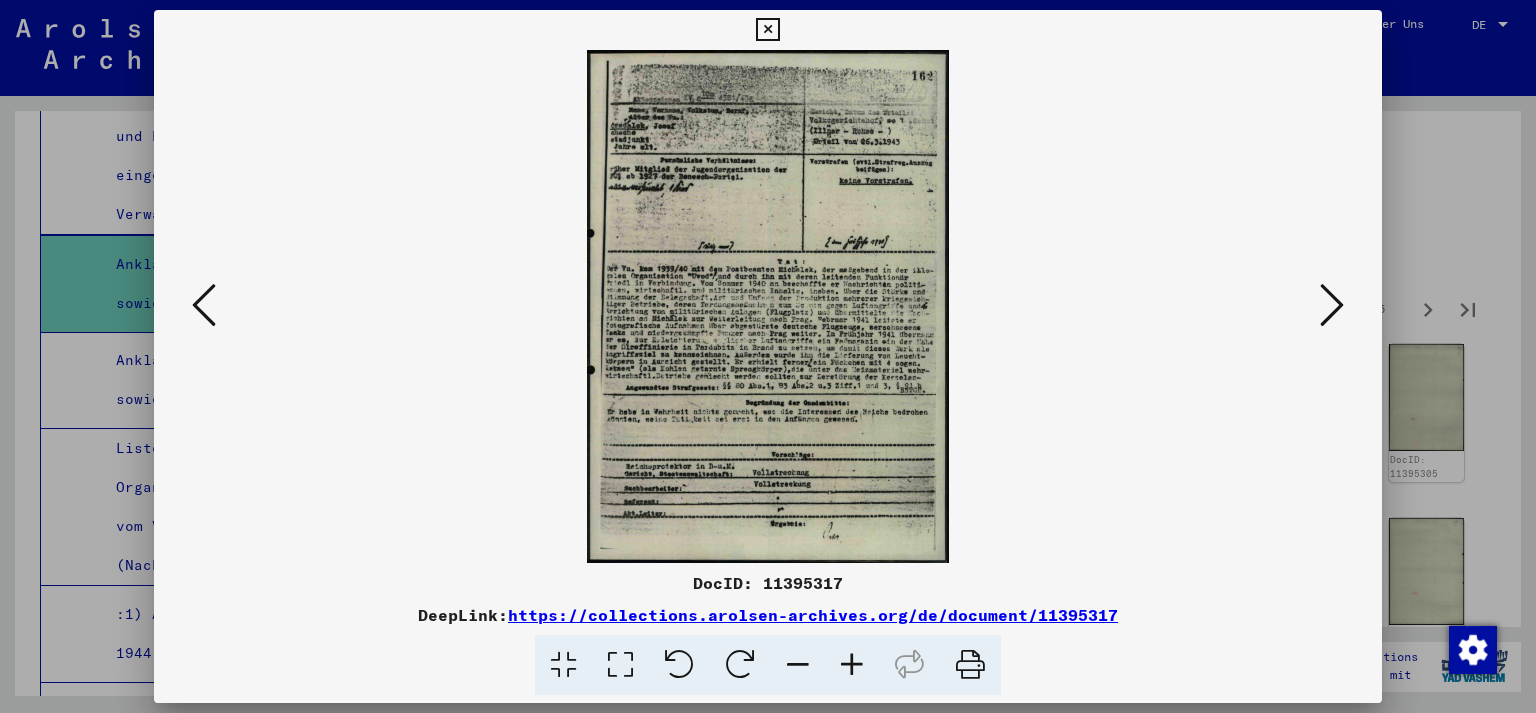 click at bounding box center [1332, 305] 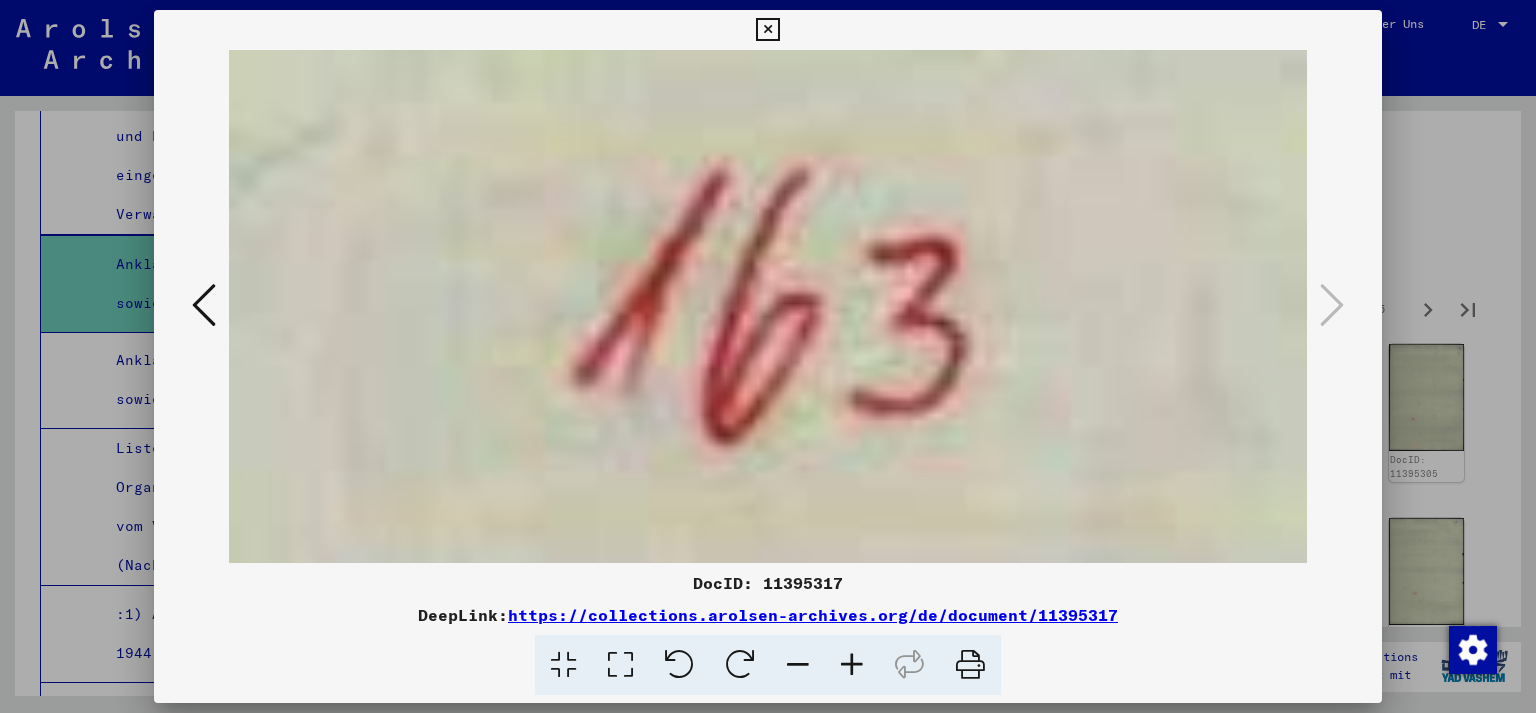 click at bounding box center (768, 356) 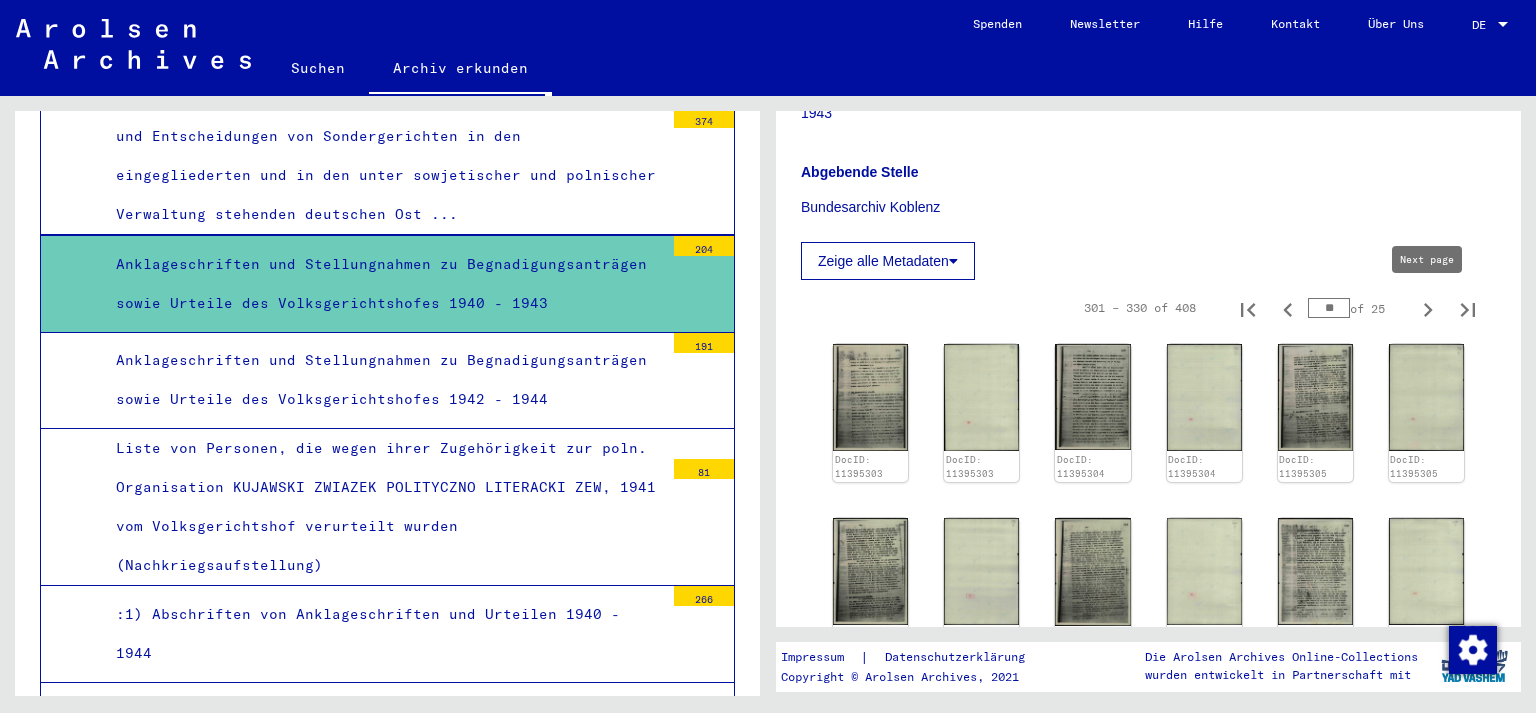 click 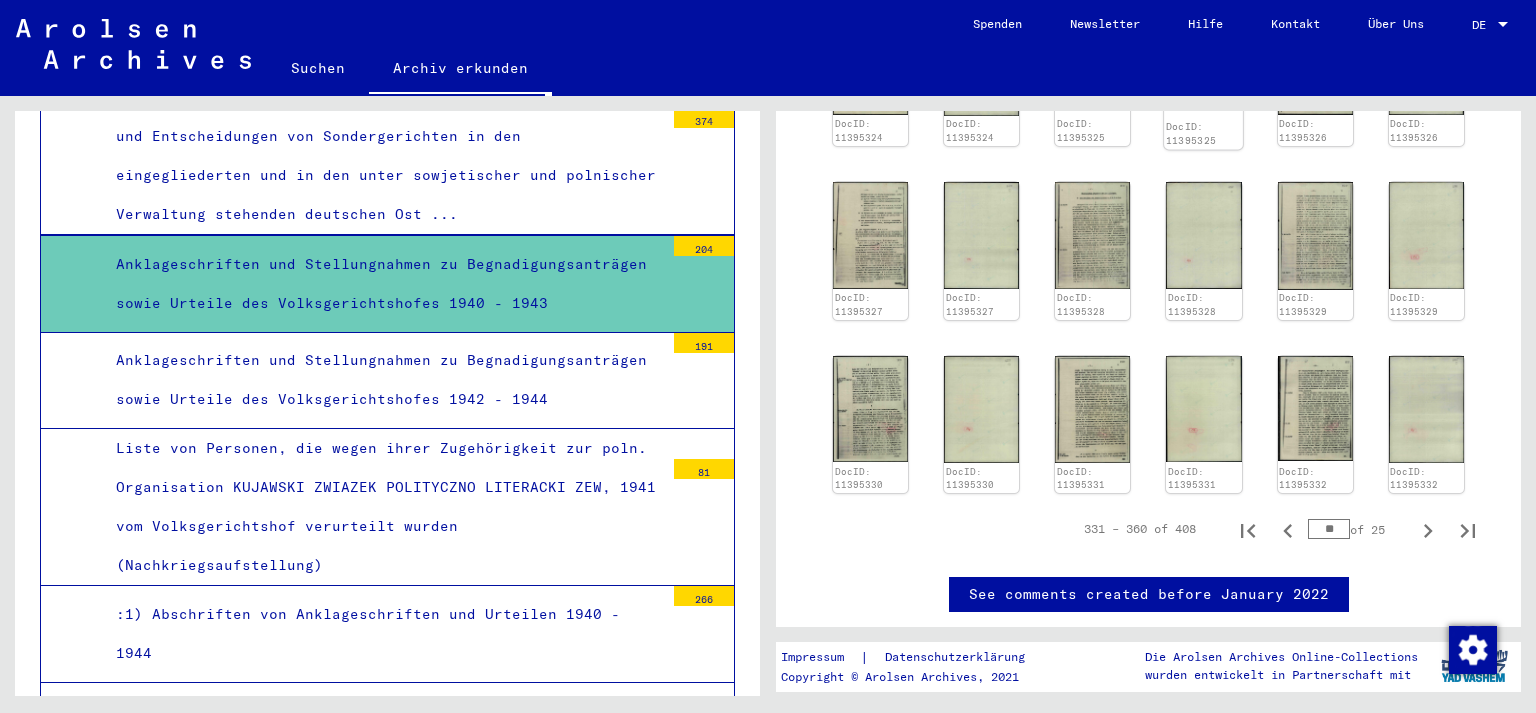 scroll, scrollTop: 1177, scrollLeft: 0, axis: vertical 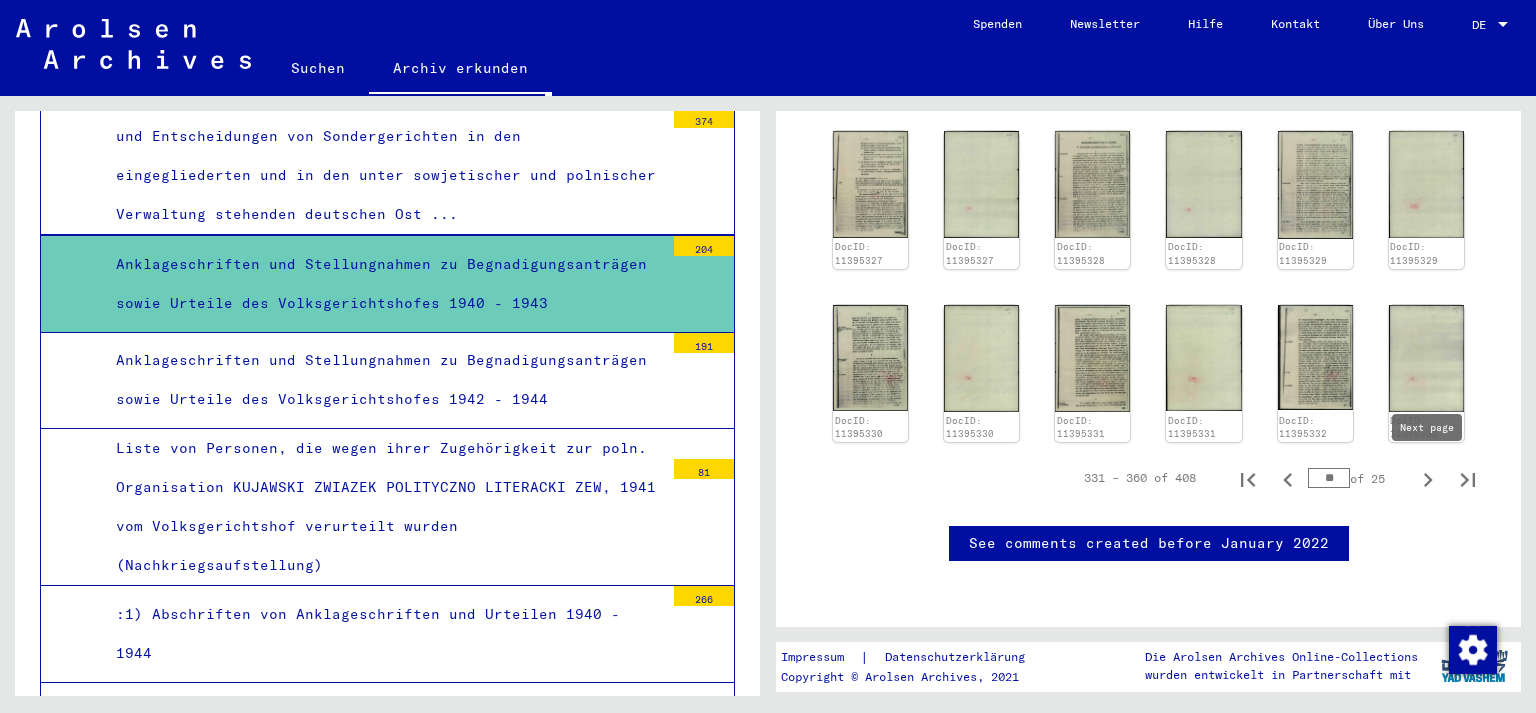 click 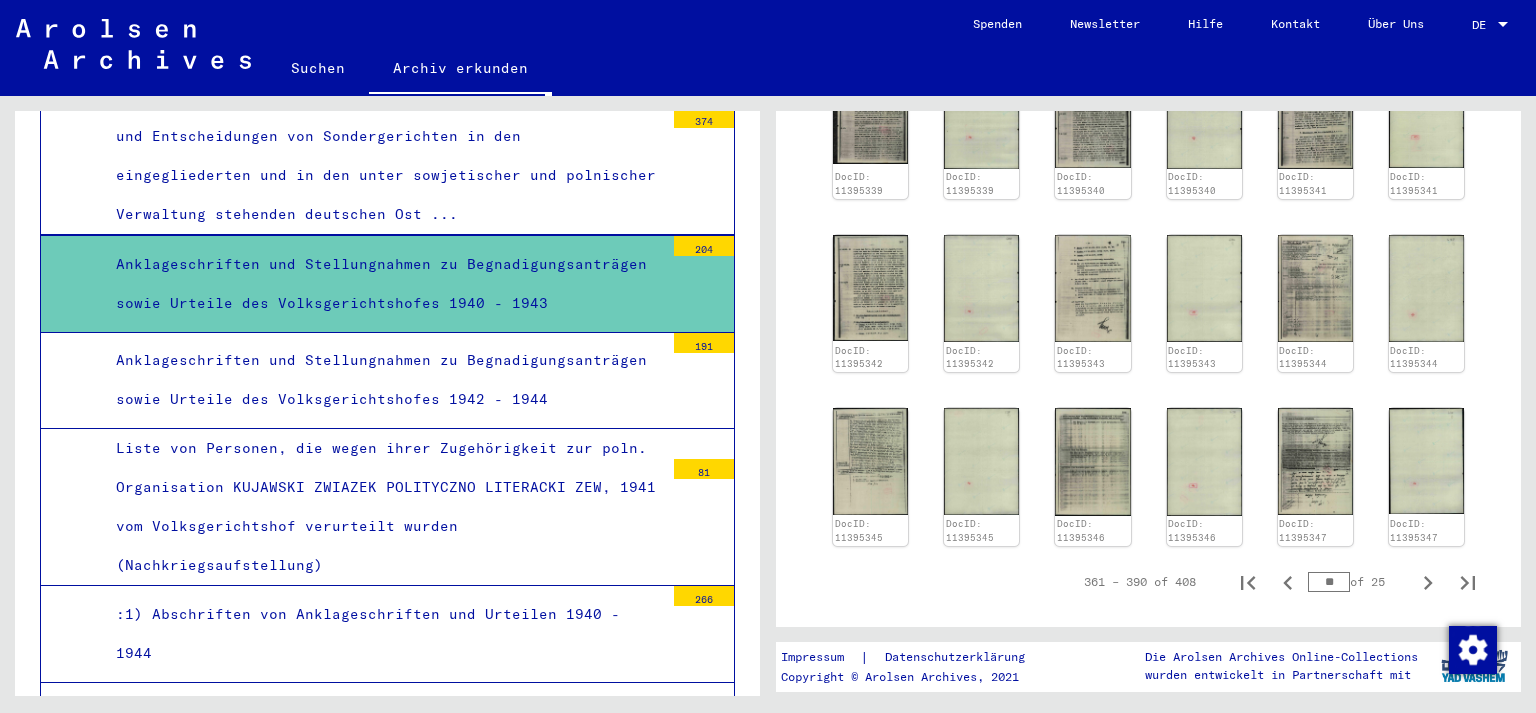 scroll, scrollTop: 1095, scrollLeft: 0, axis: vertical 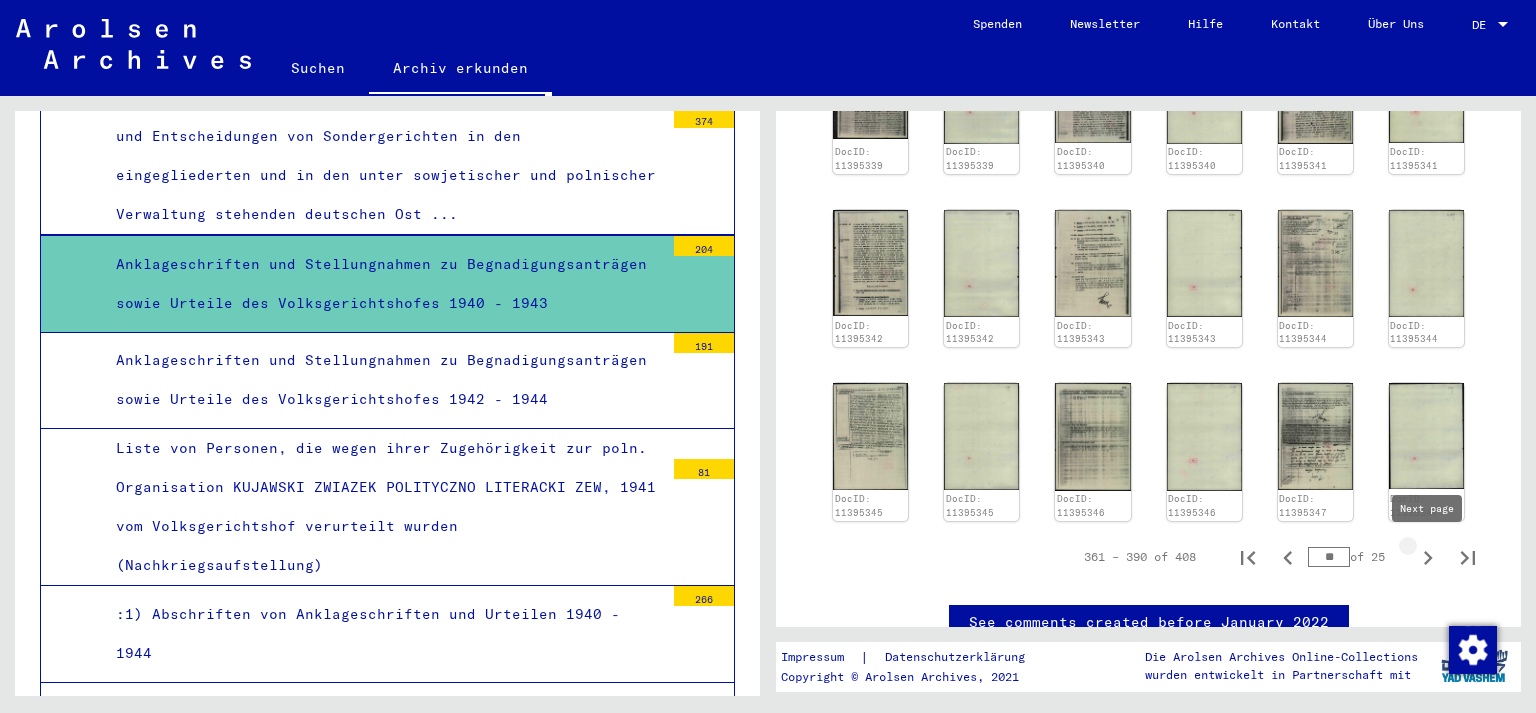 click 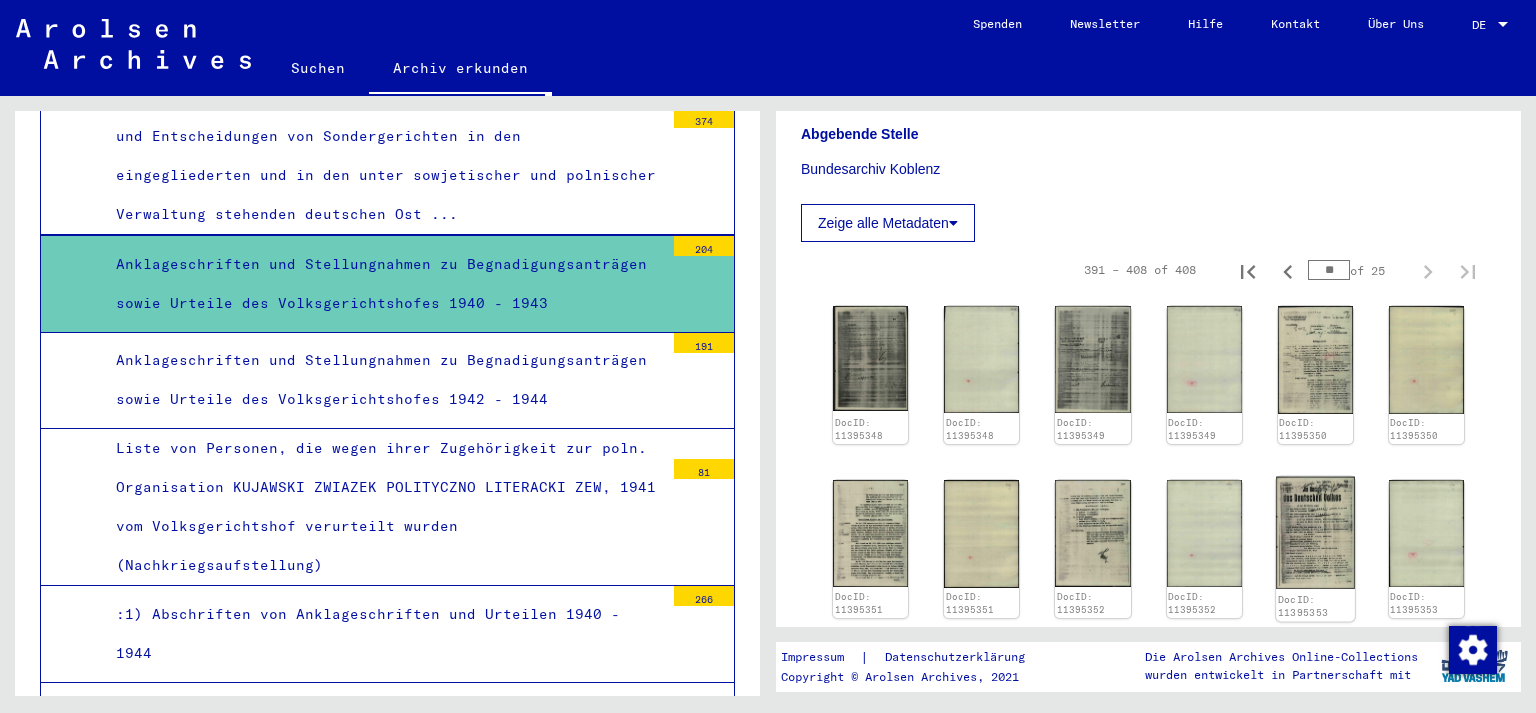 scroll, scrollTop: 573, scrollLeft: 0, axis: vertical 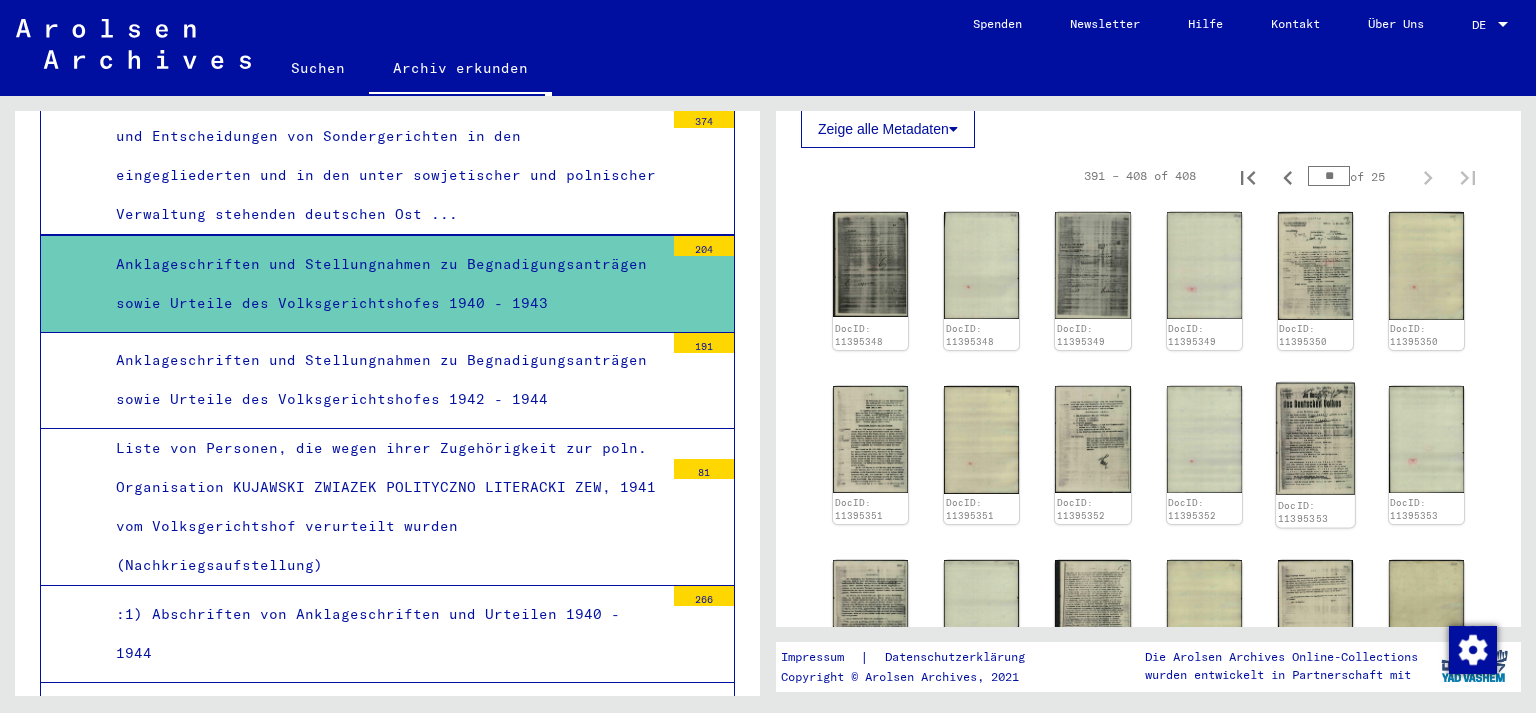 click 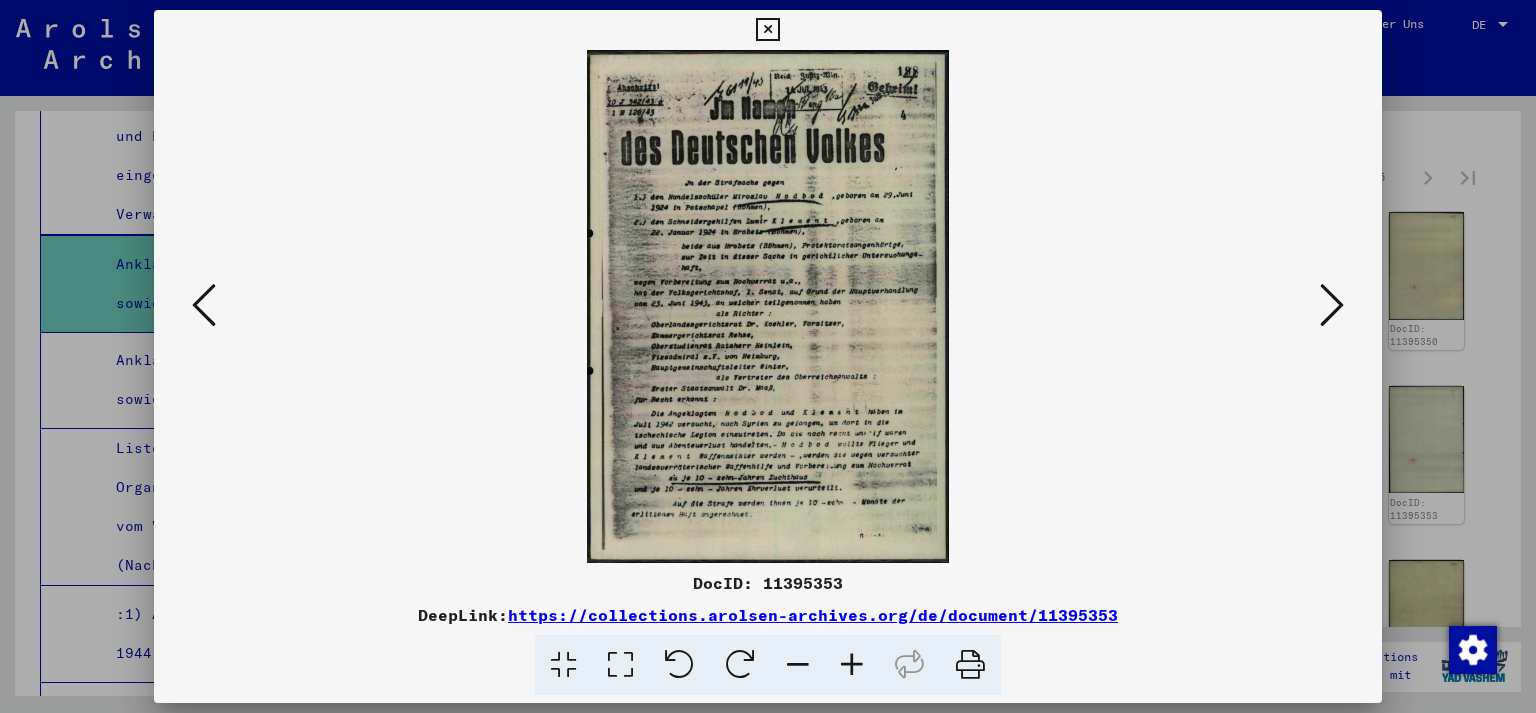 click at bounding box center (768, 306) 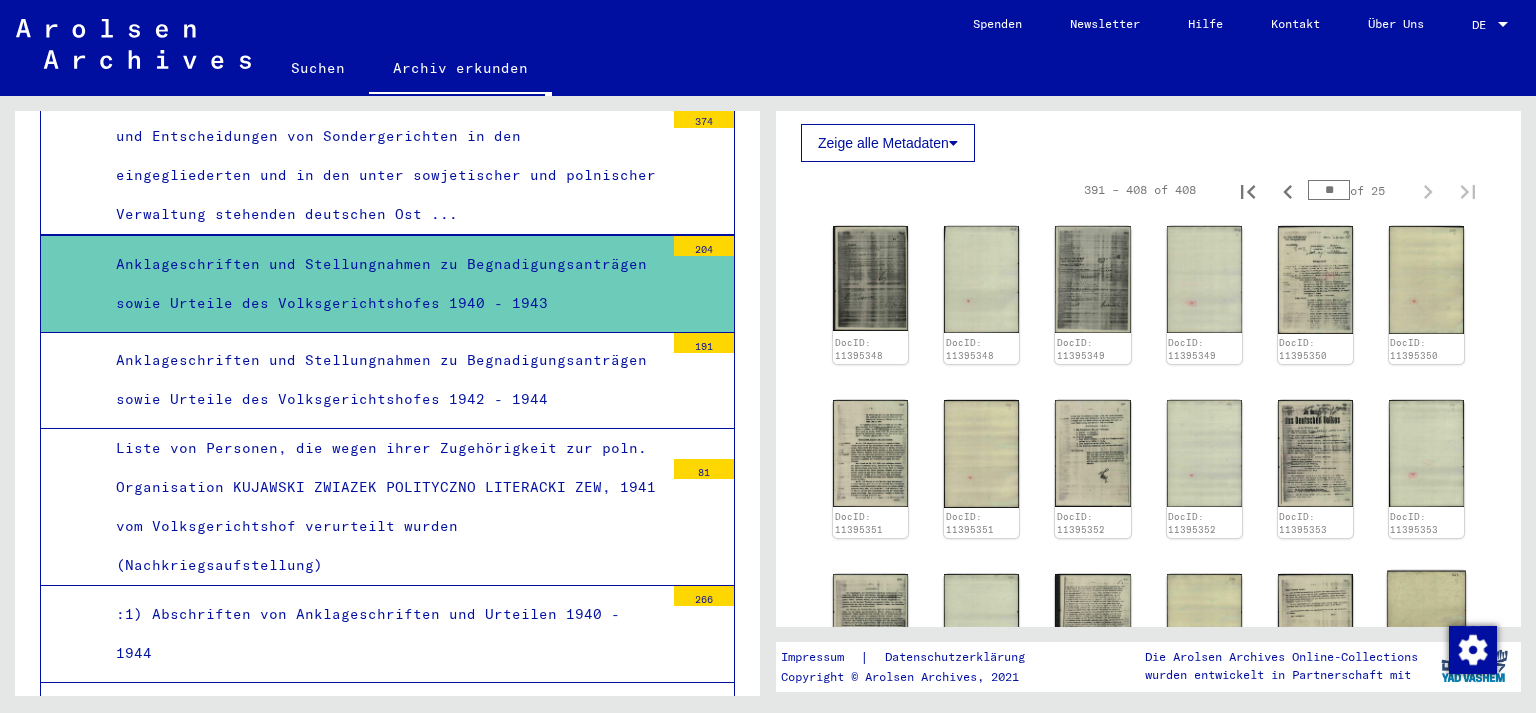 scroll, scrollTop: 867, scrollLeft: 0, axis: vertical 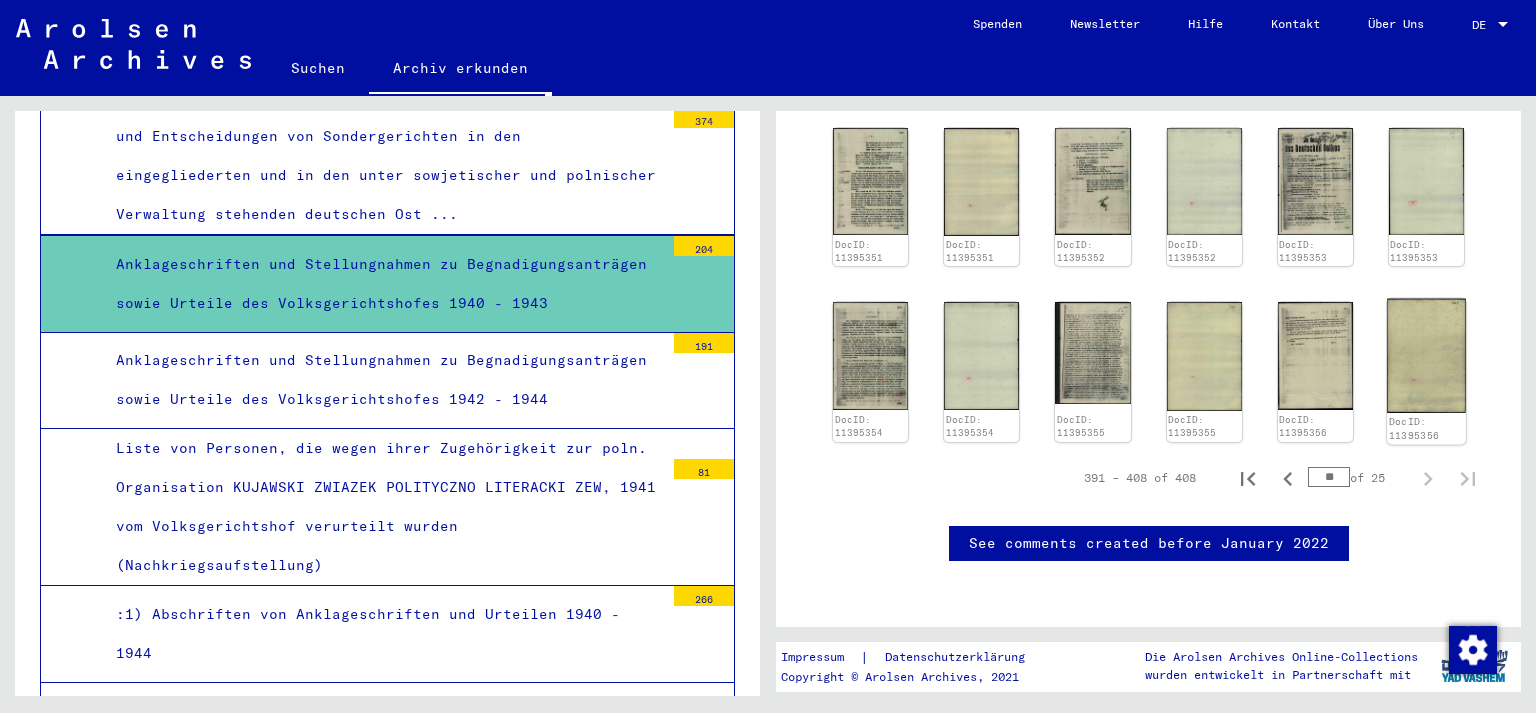 click 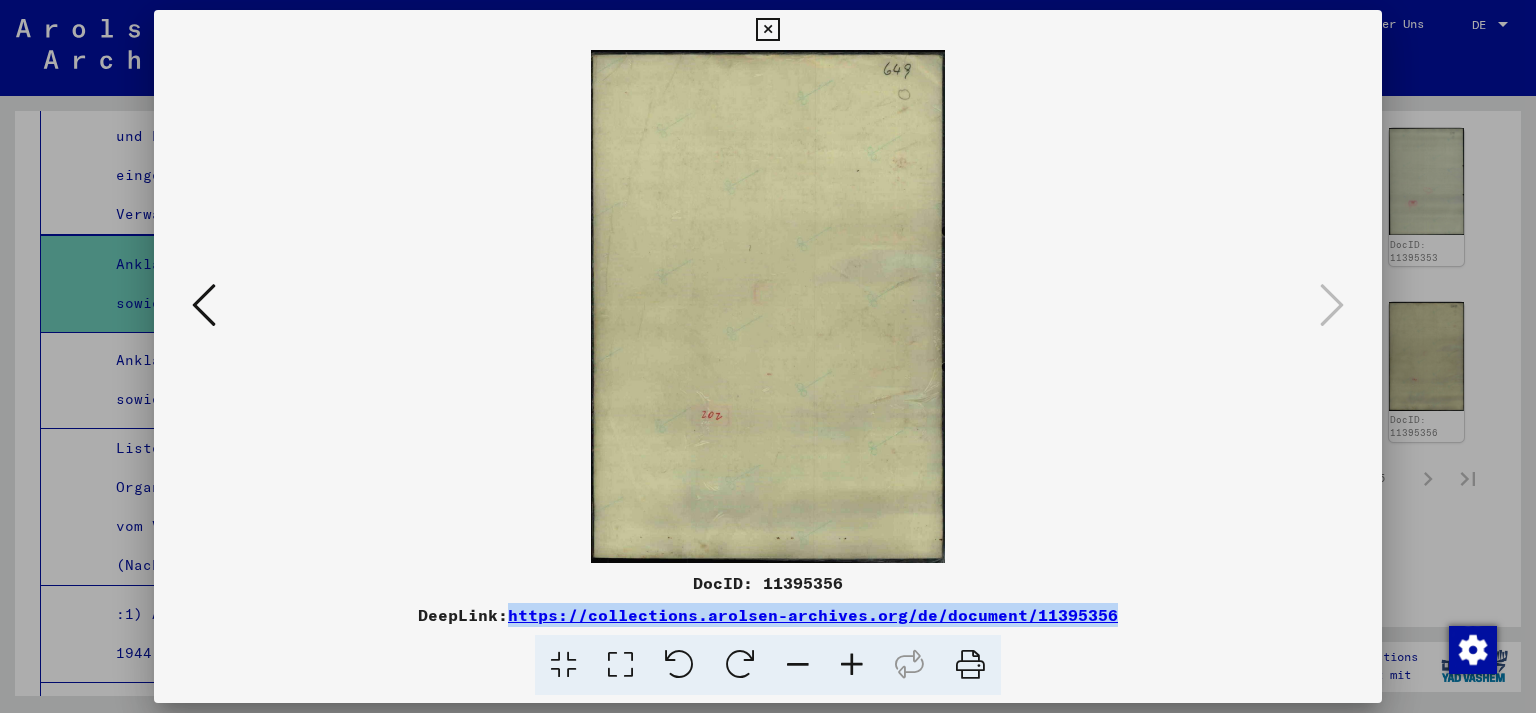 drag, startPoint x: 1166, startPoint y: 612, endPoint x: 516, endPoint y: 619, distance: 650.0377 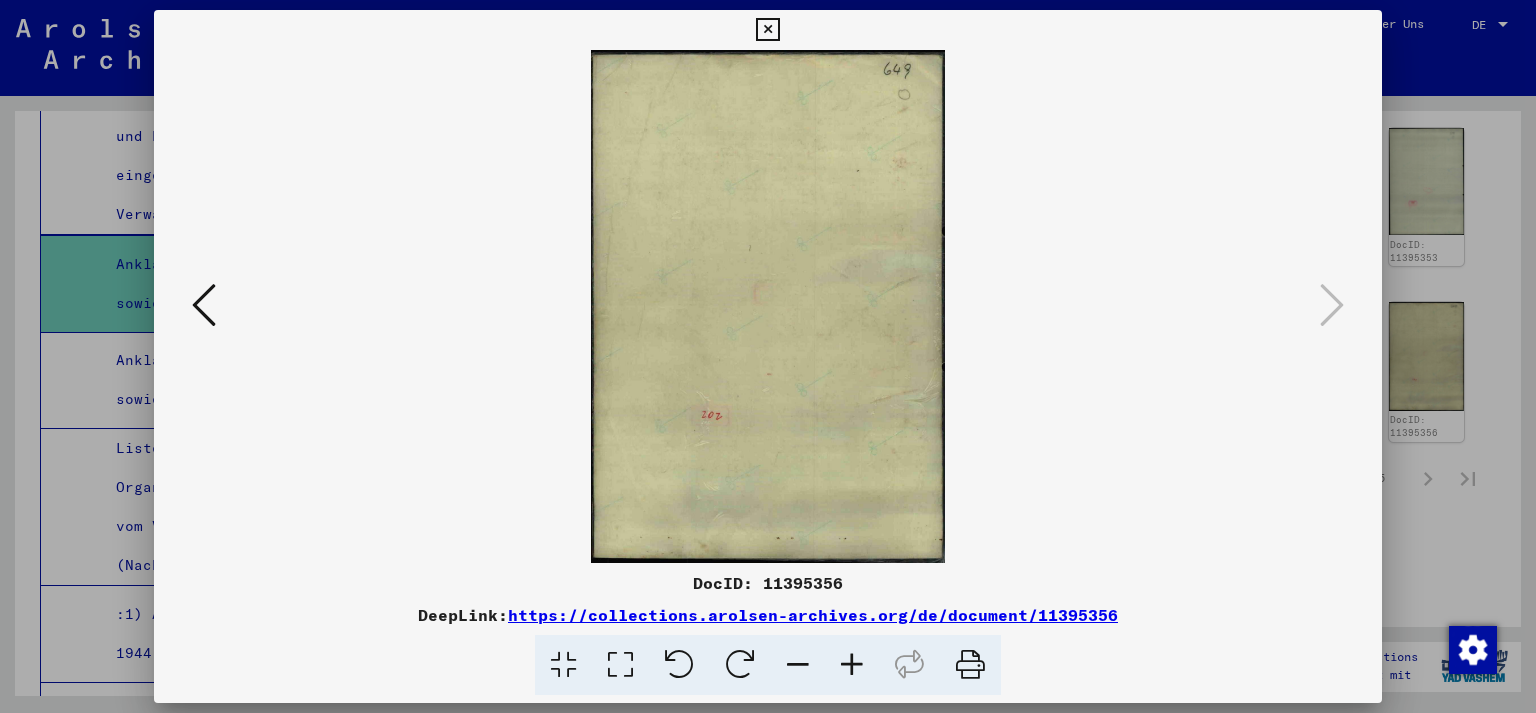 click at bounding box center [768, 356] 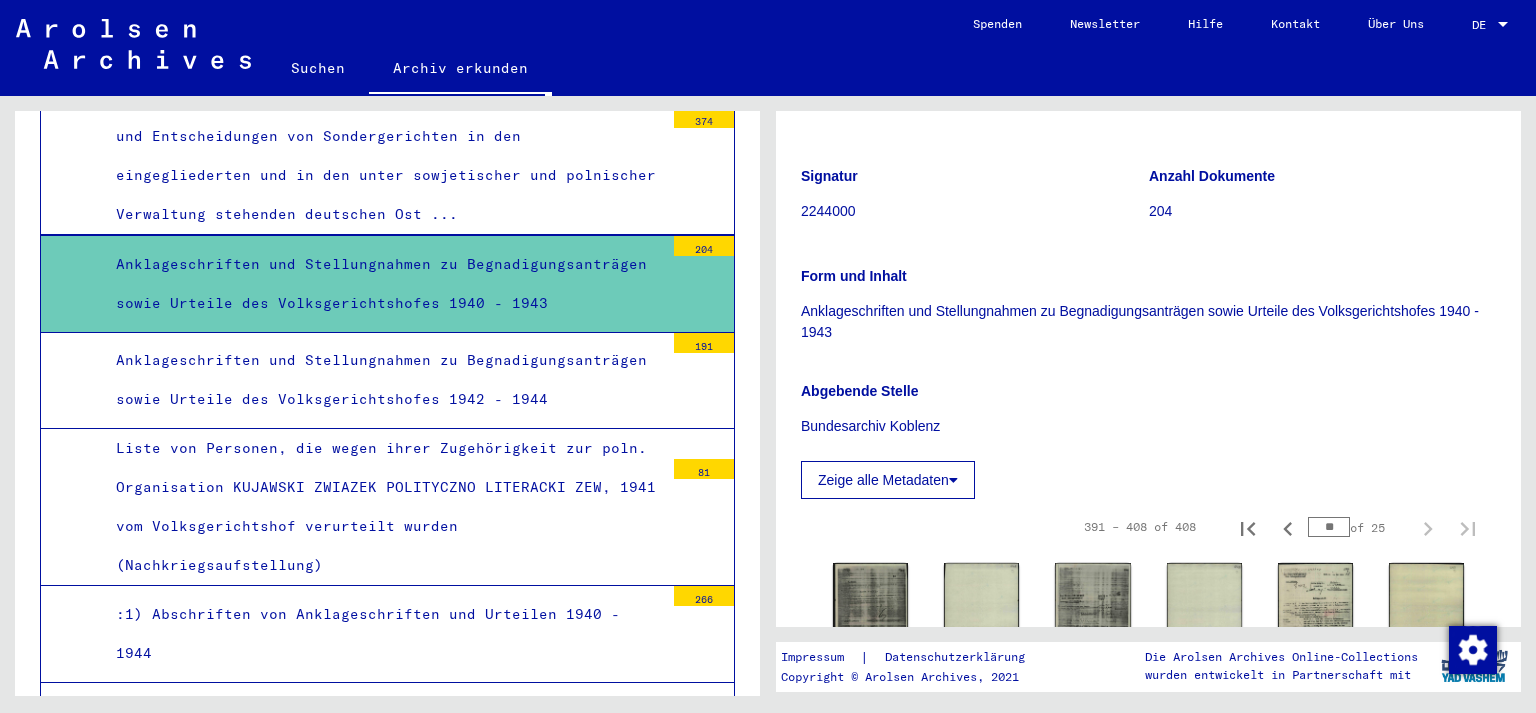 scroll, scrollTop: 294, scrollLeft: 0, axis: vertical 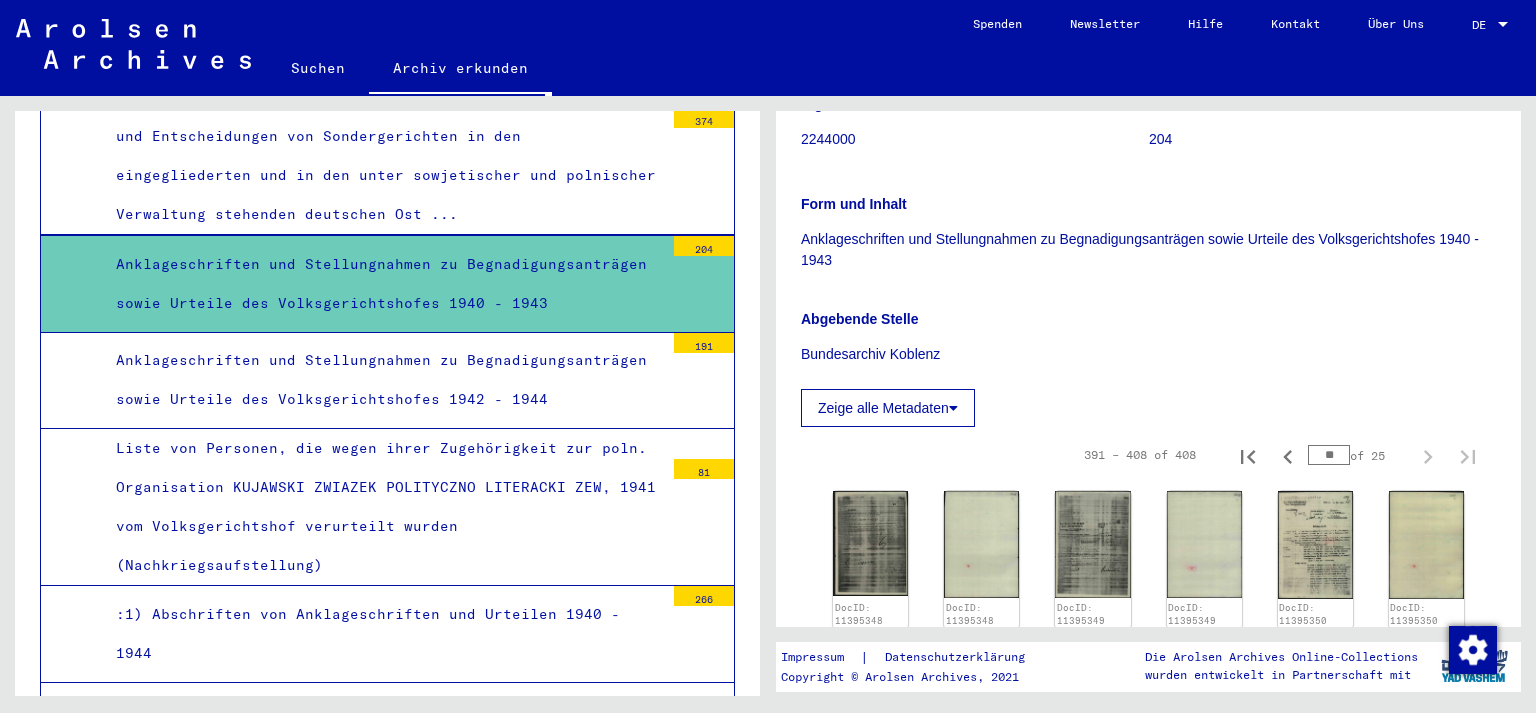 click on "**" at bounding box center [1329, 455] 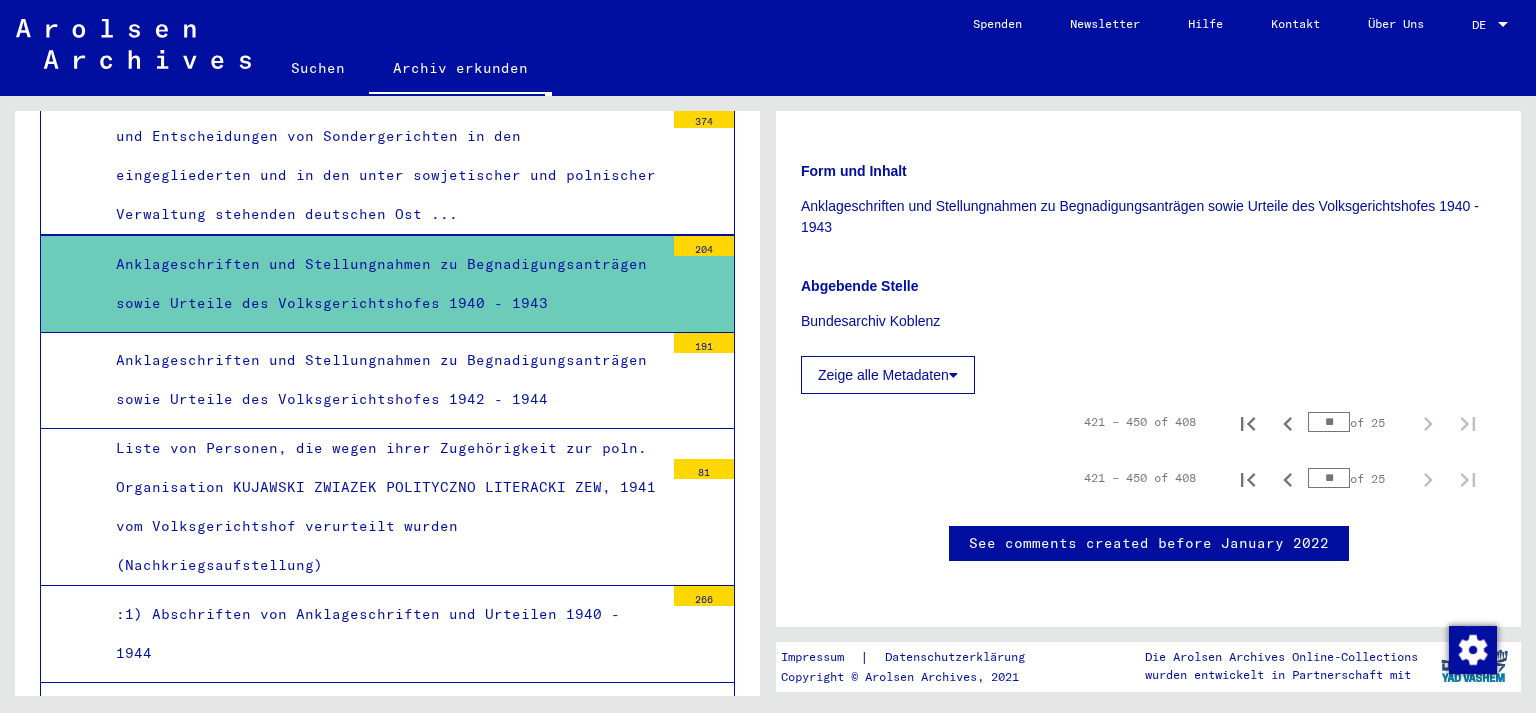 scroll, scrollTop: 441, scrollLeft: 0, axis: vertical 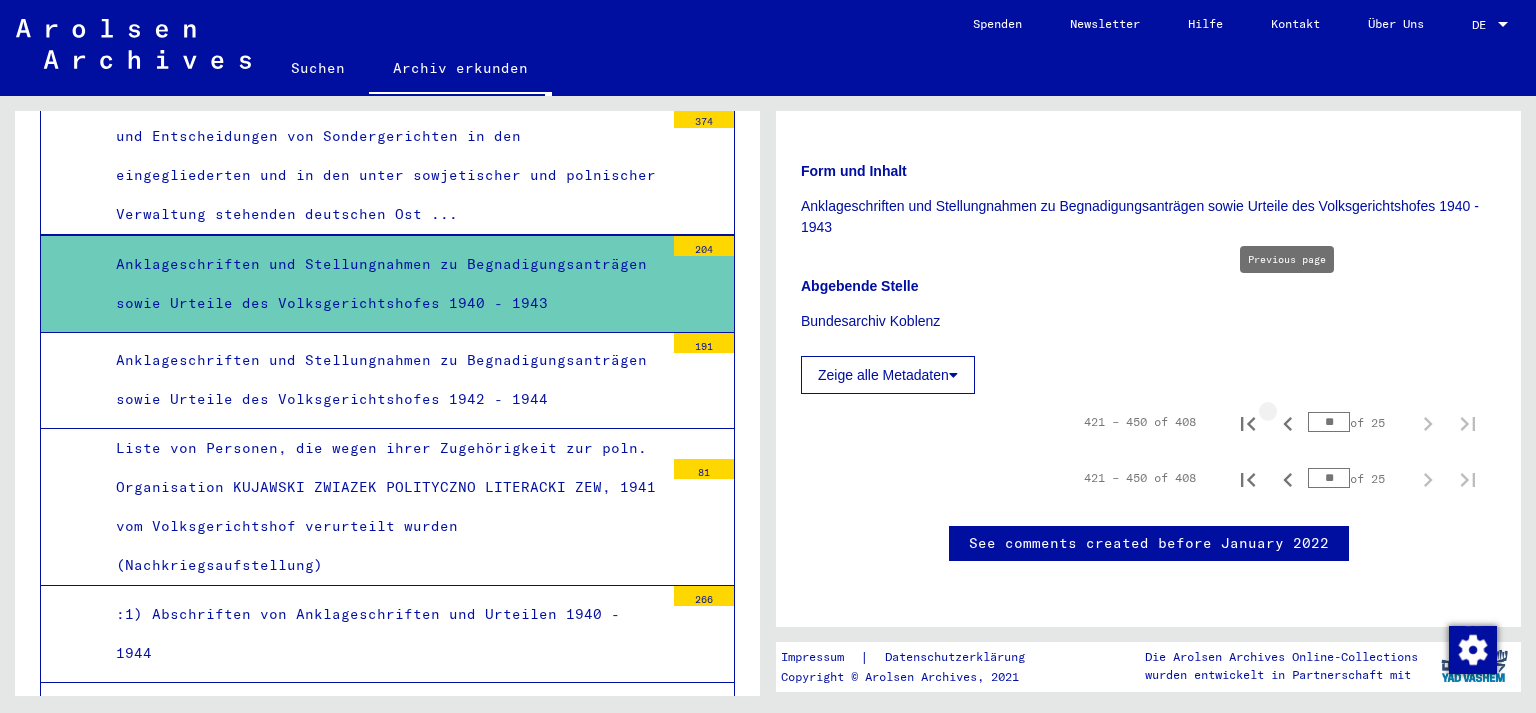click 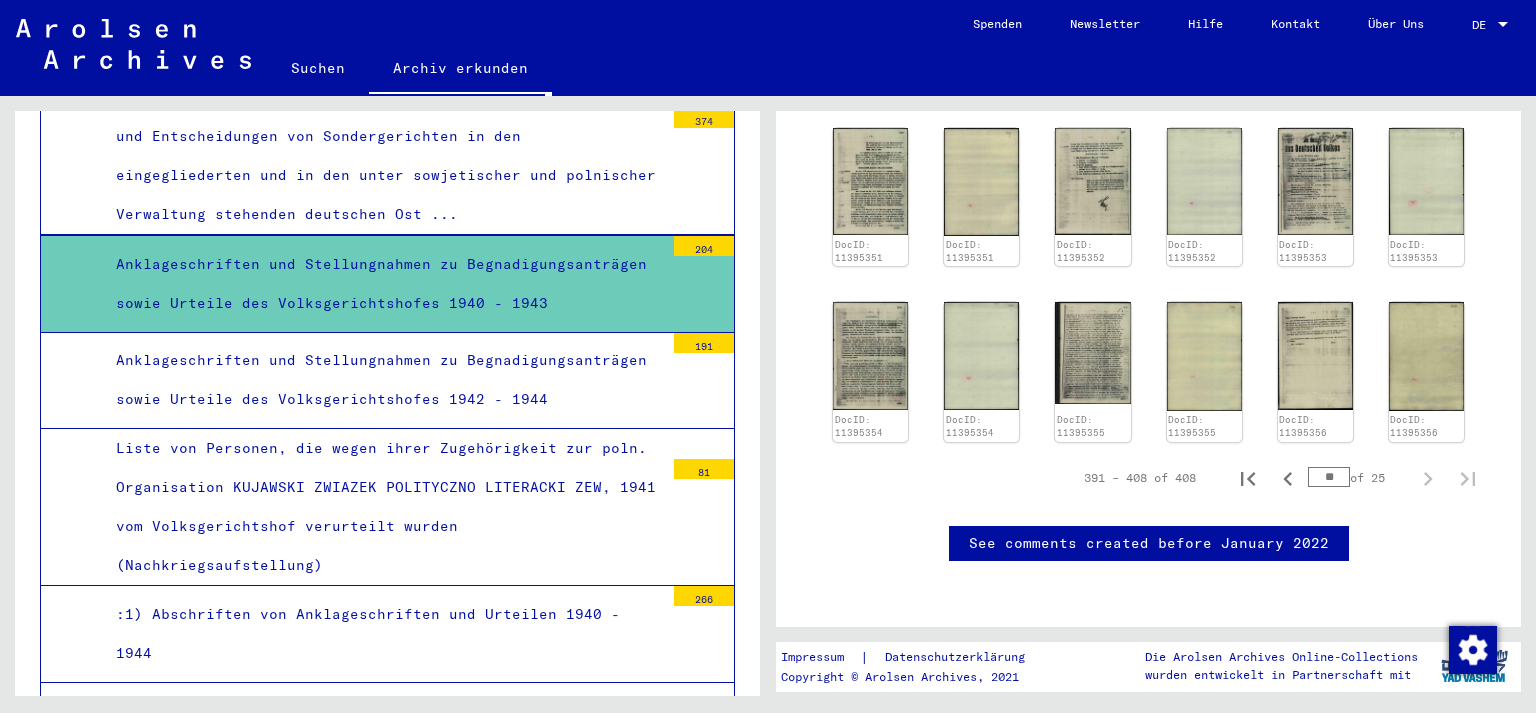 scroll, scrollTop: 883, scrollLeft: 0, axis: vertical 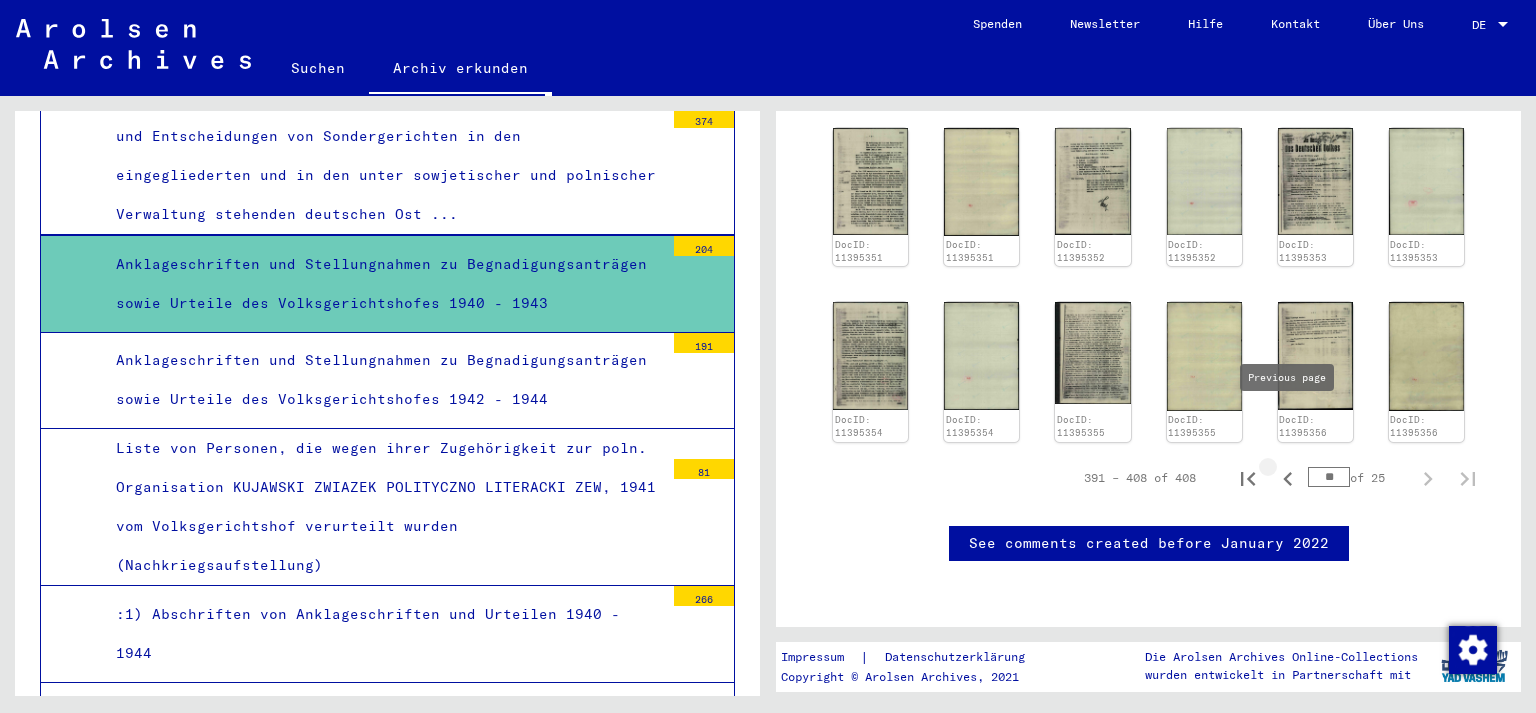 click 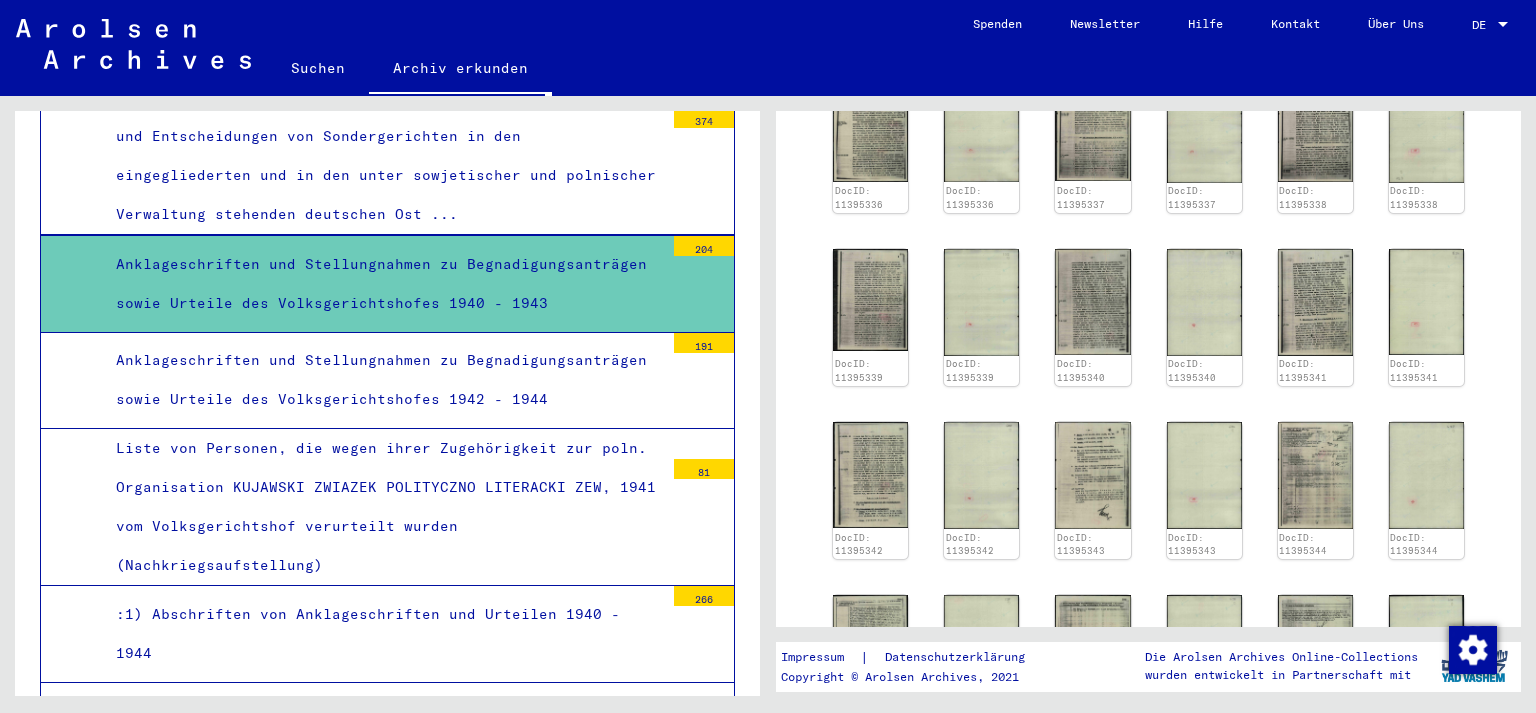 scroll, scrollTop: 1311, scrollLeft: 0, axis: vertical 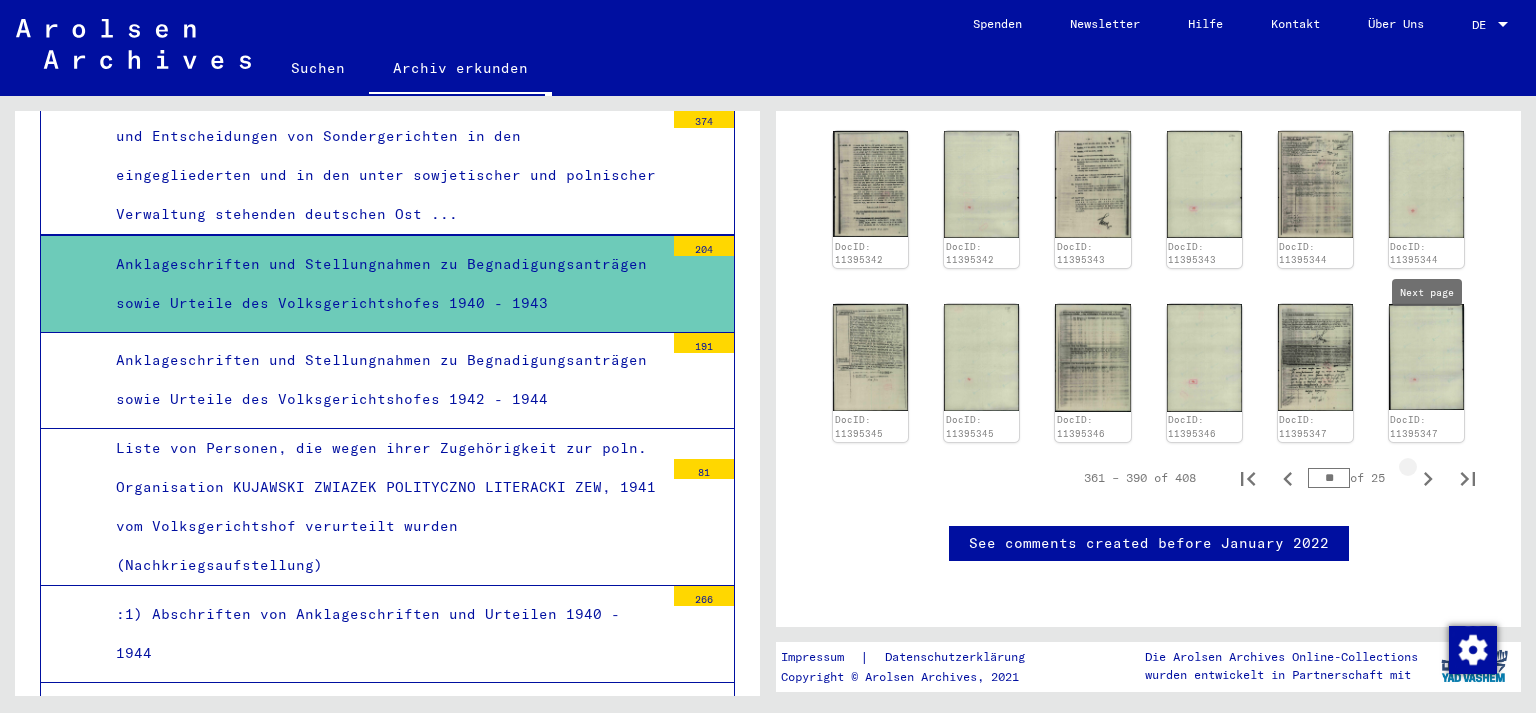 click 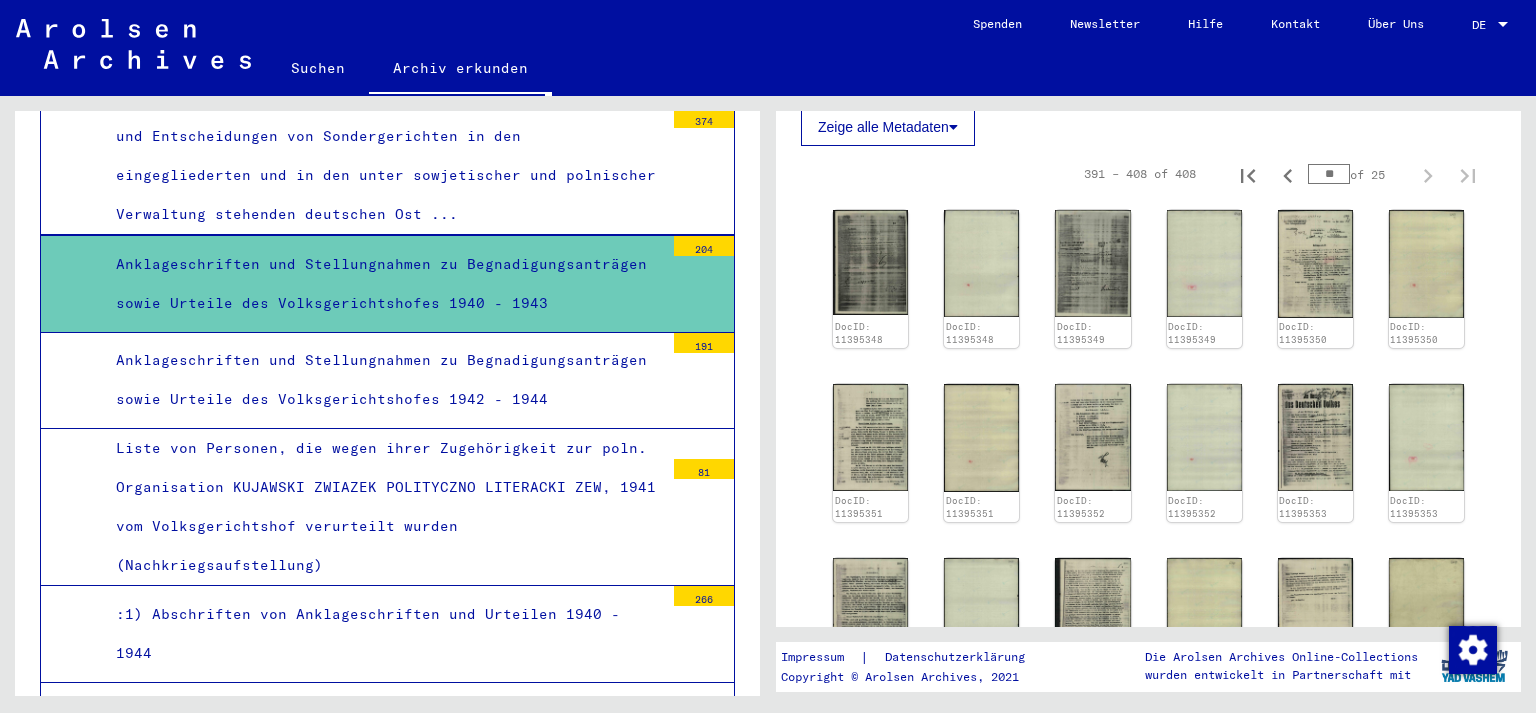 scroll, scrollTop: 870, scrollLeft: 0, axis: vertical 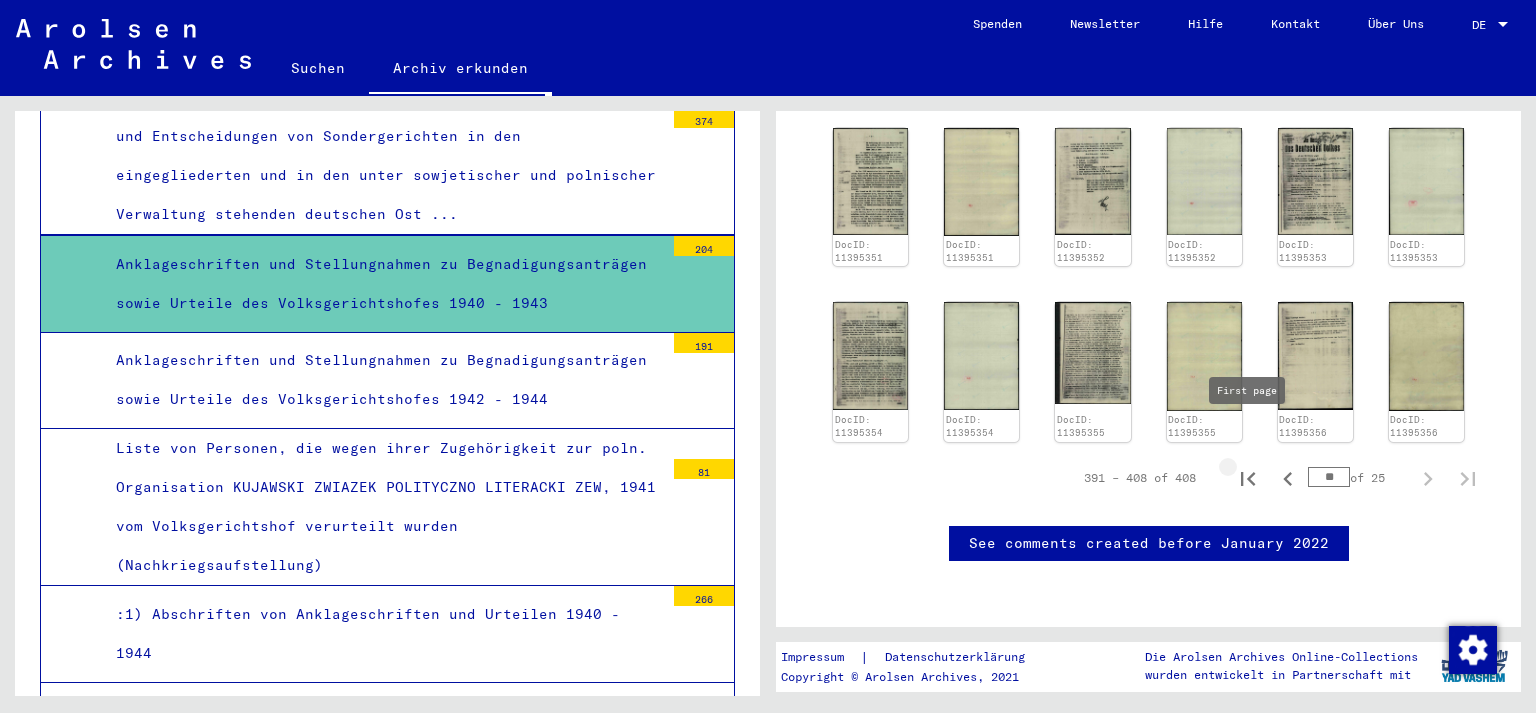 click 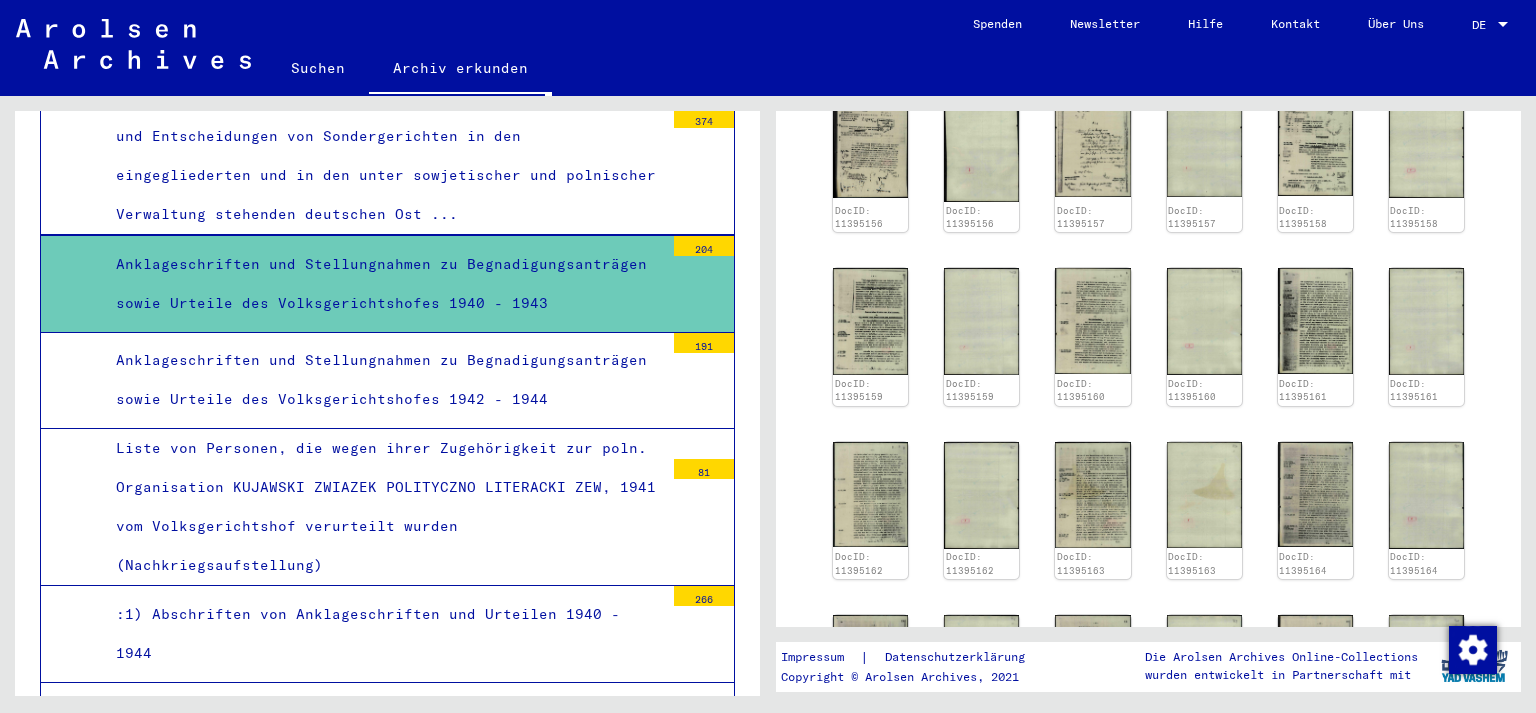 scroll, scrollTop: 1197, scrollLeft: 0, axis: vertical 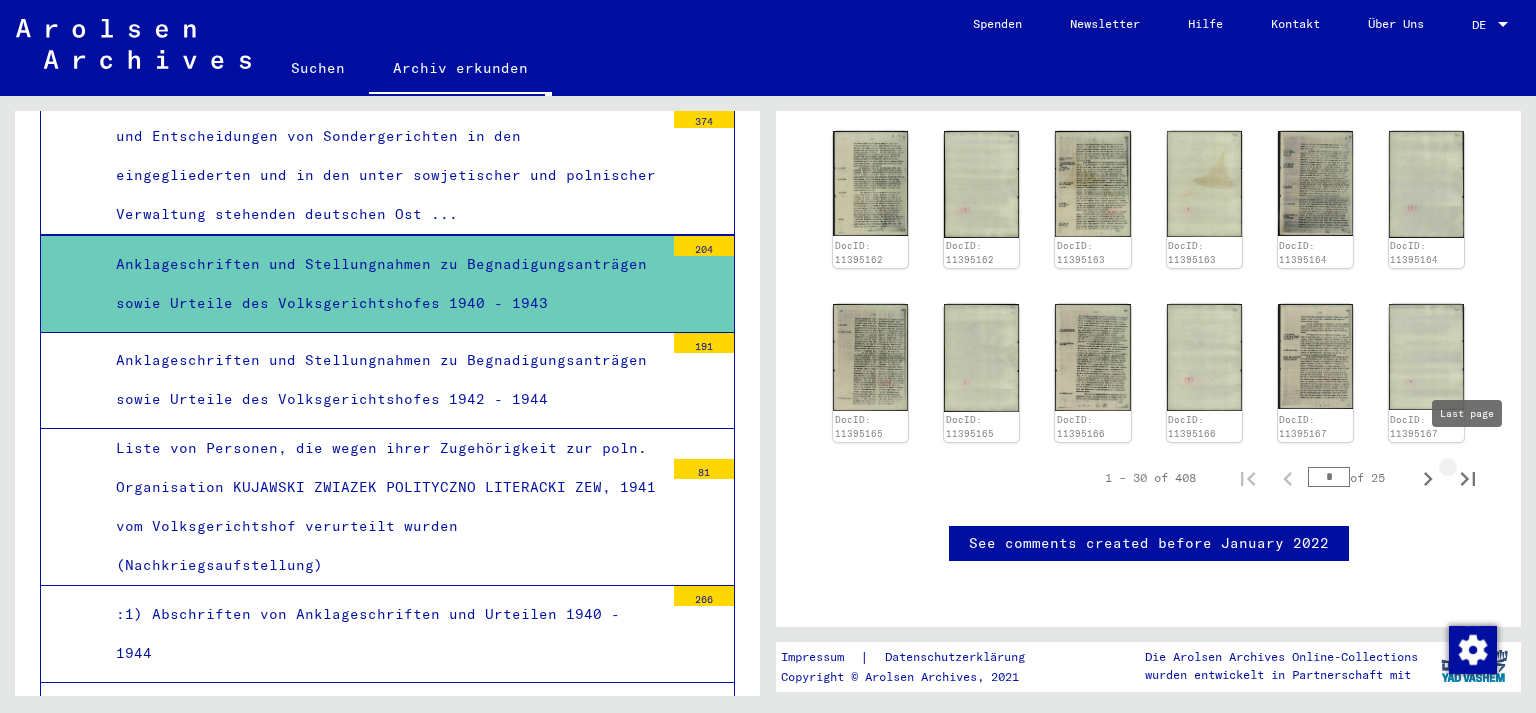 click 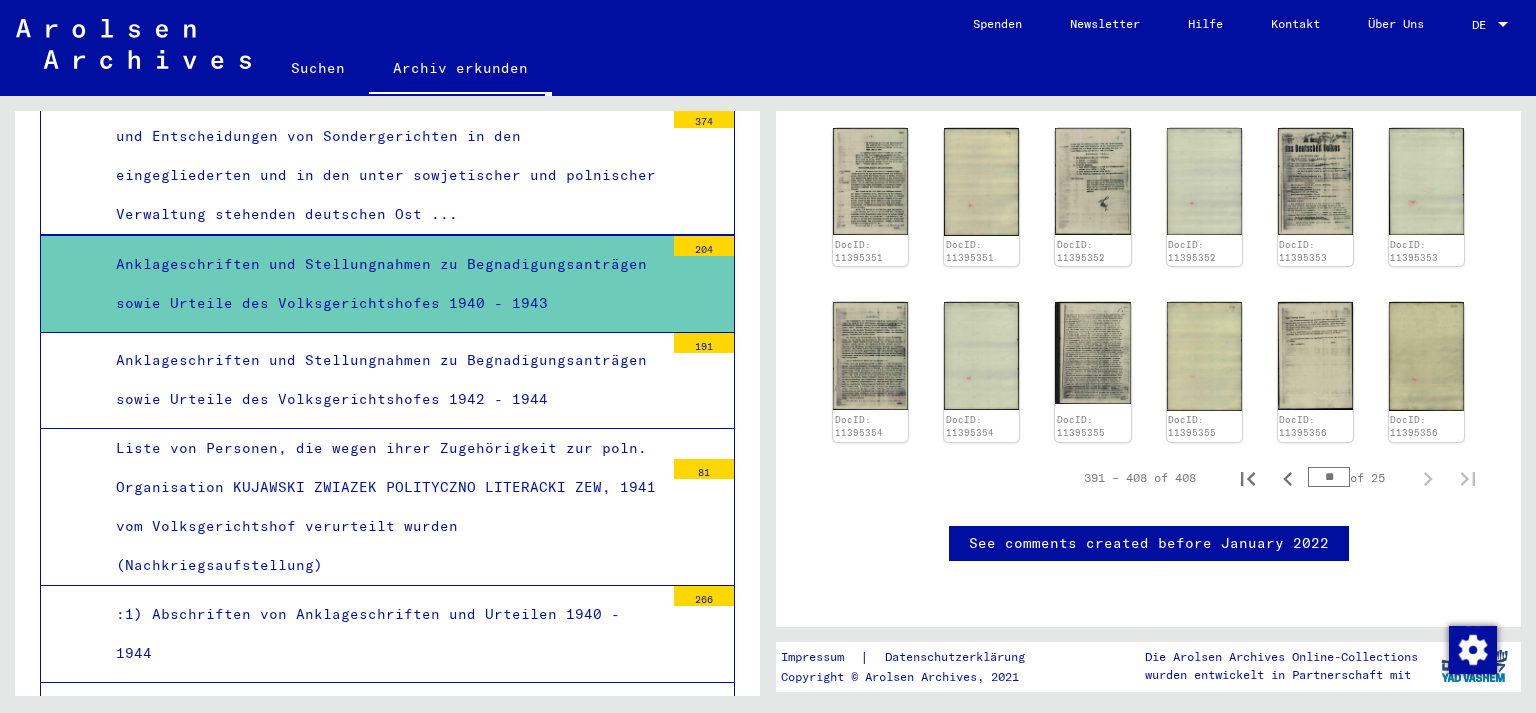 scroll, scrollTop: 903, scrollLeft: 0, axis: vertical 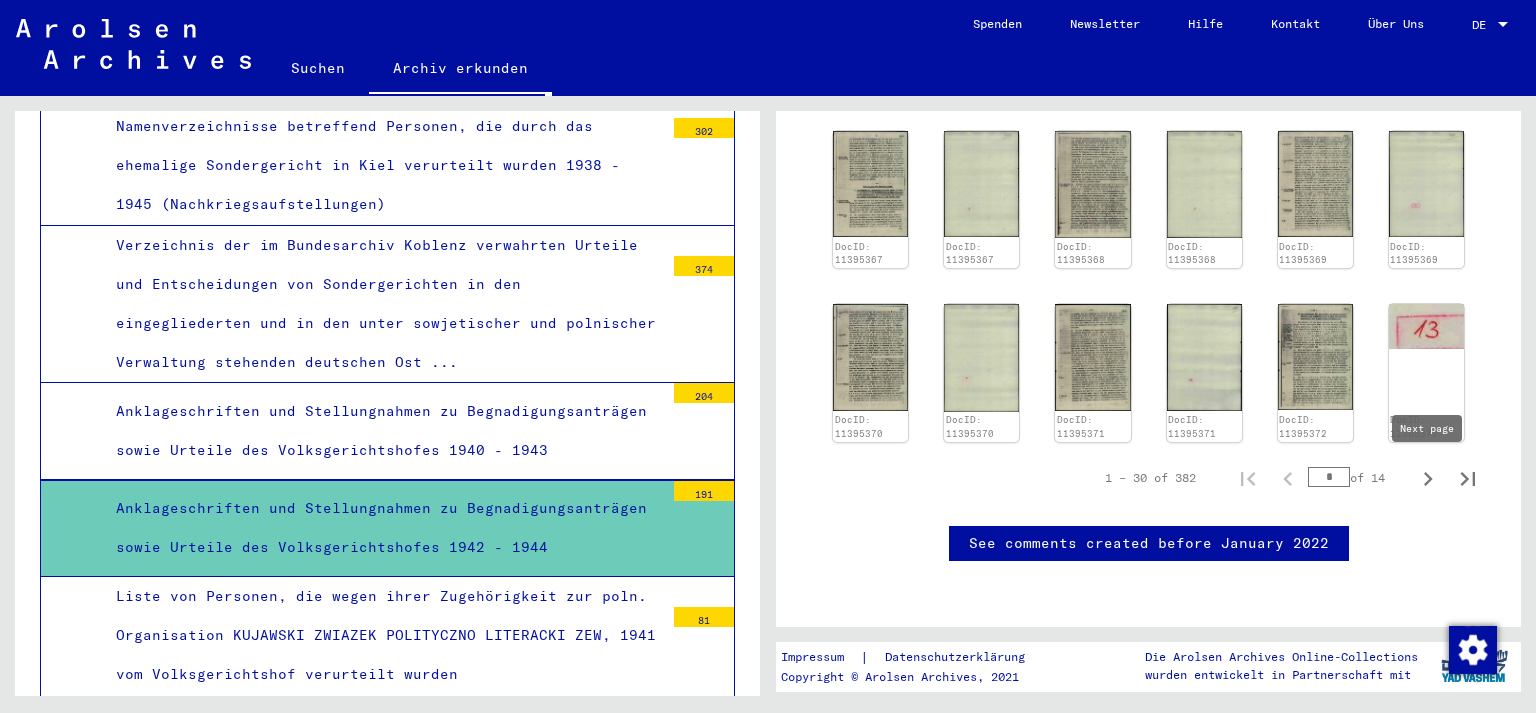 click 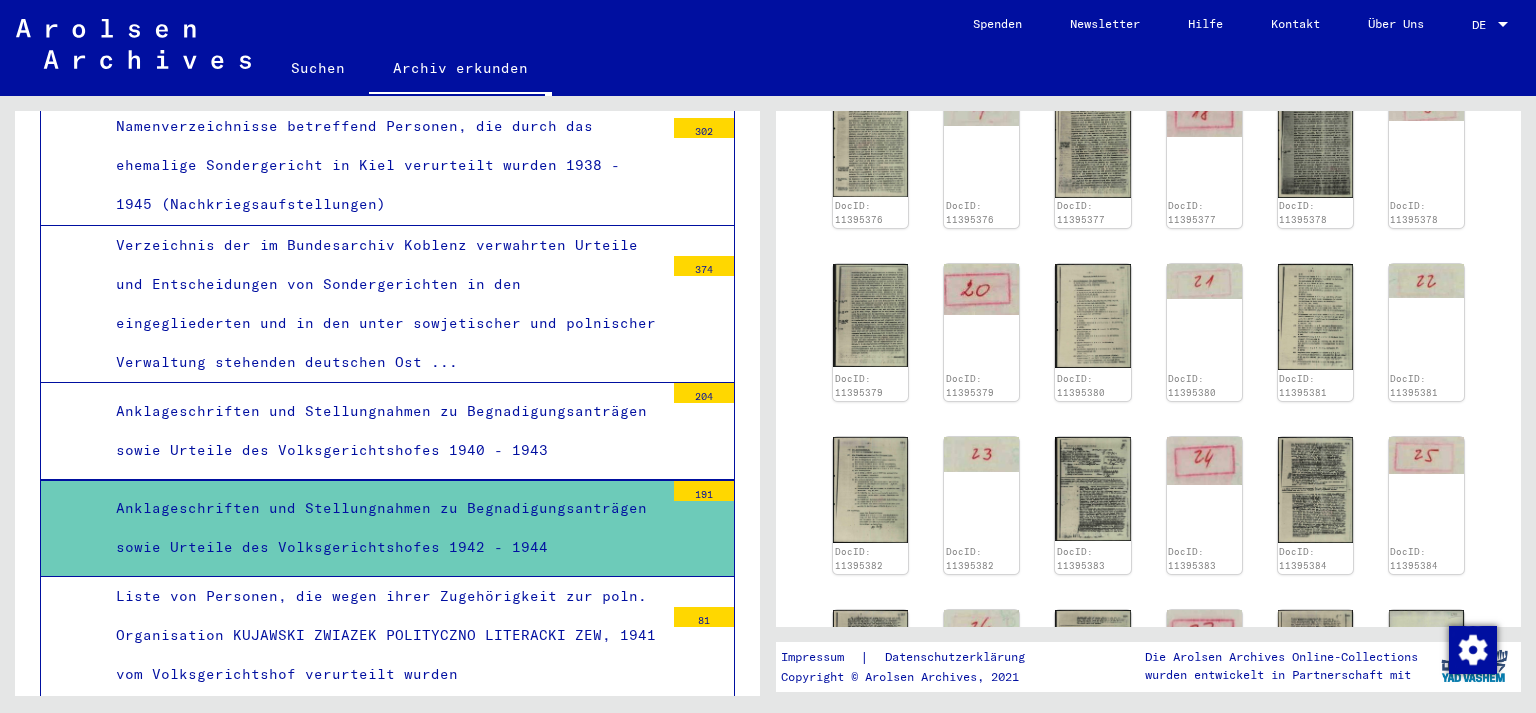 scroll, scrollTop: 426, scrollLeft: 0, axis: vertical 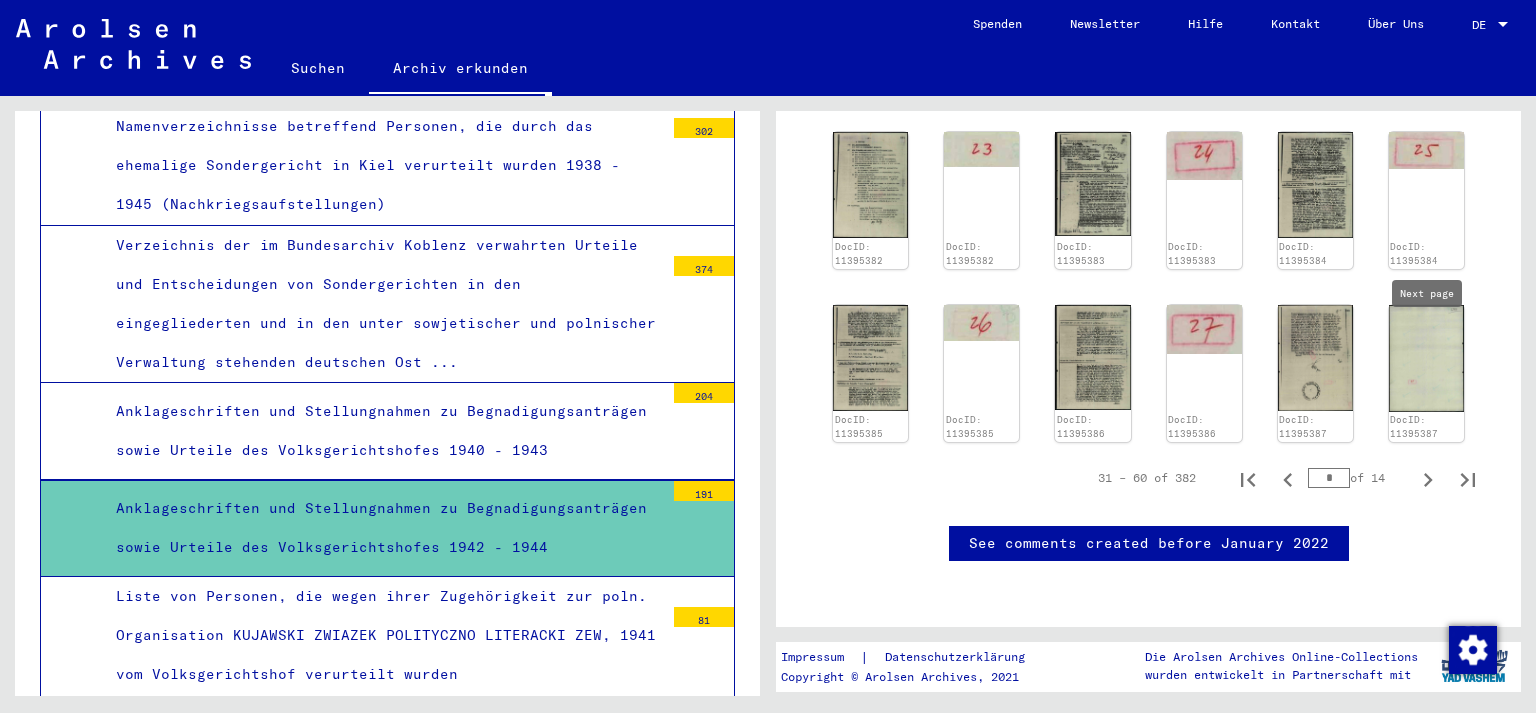 click at bounding box center (1428, 478) 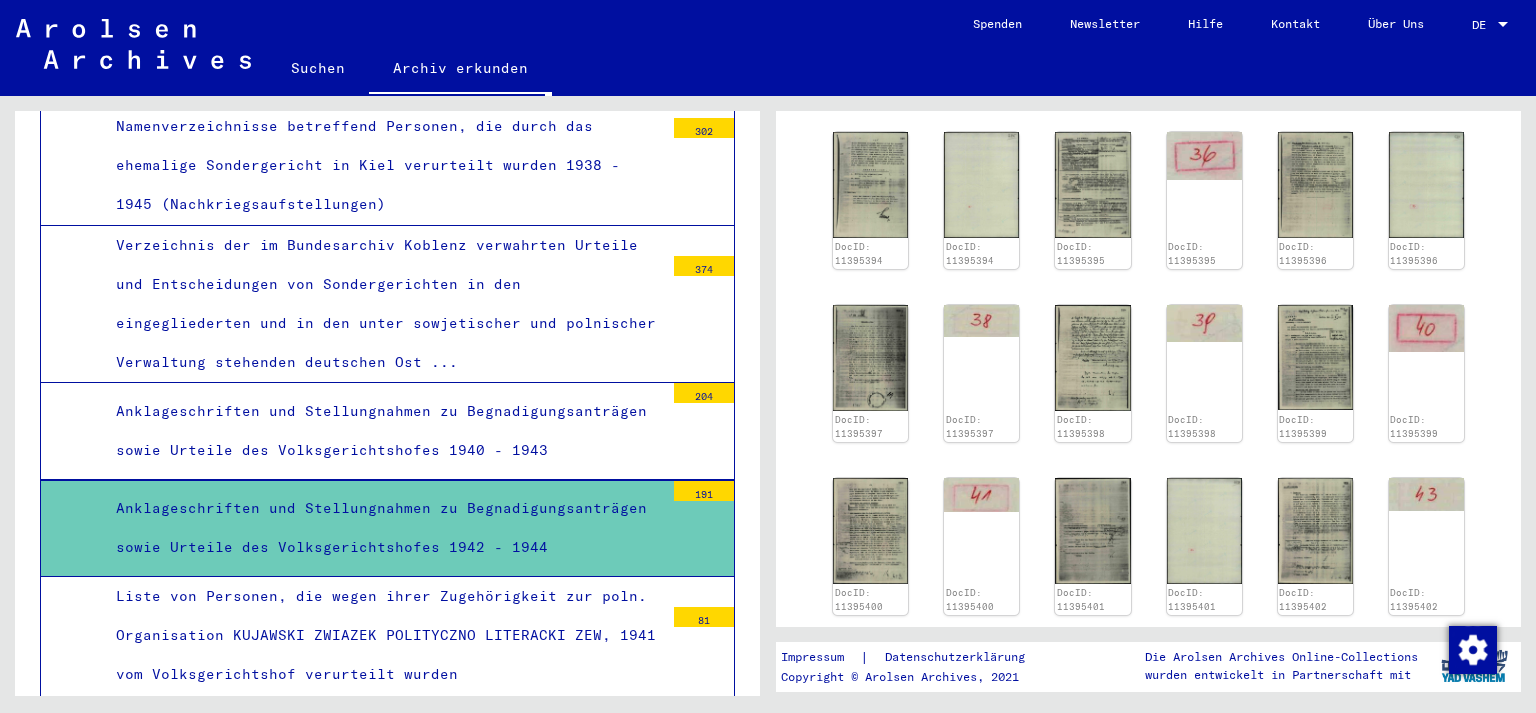 scroll, scrollTop: 263, scrollLeft: 0, axis: vertical 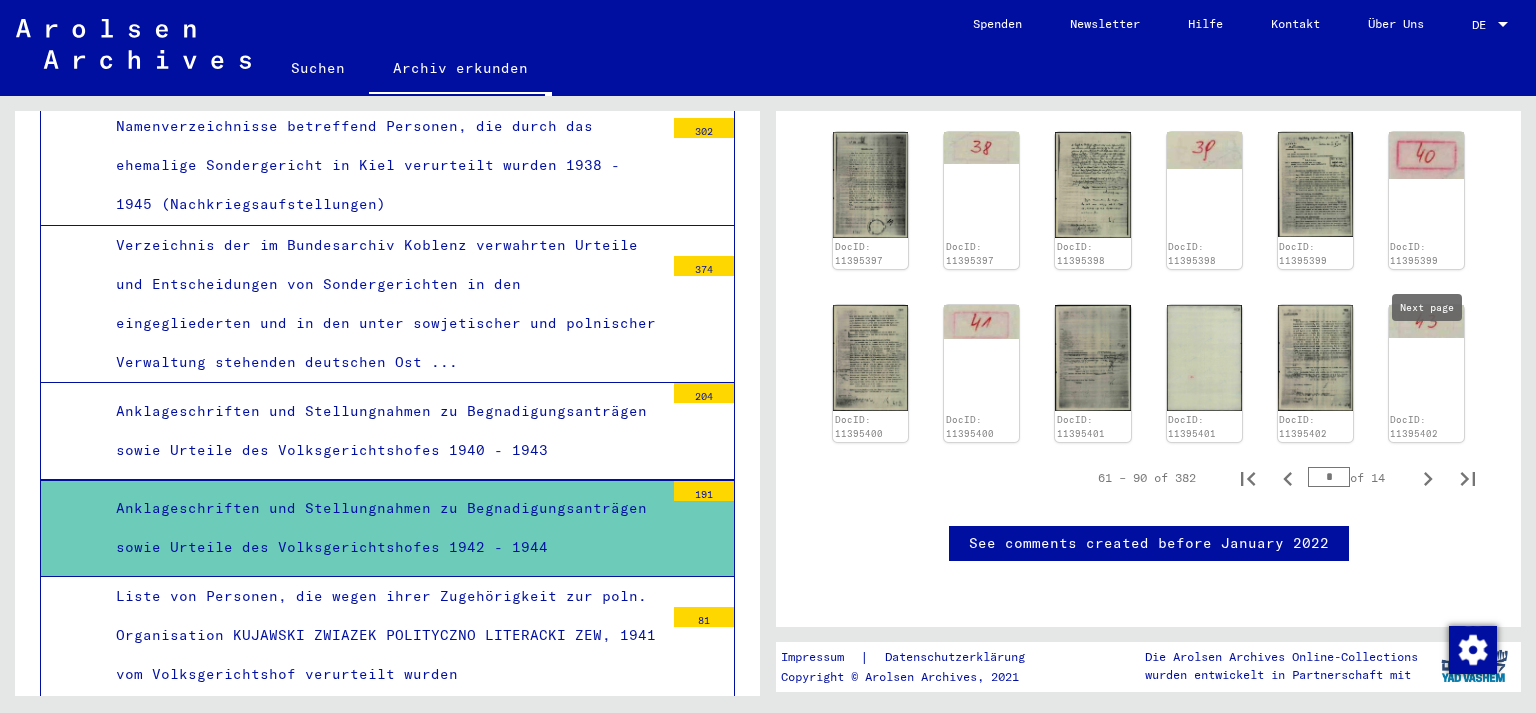 click 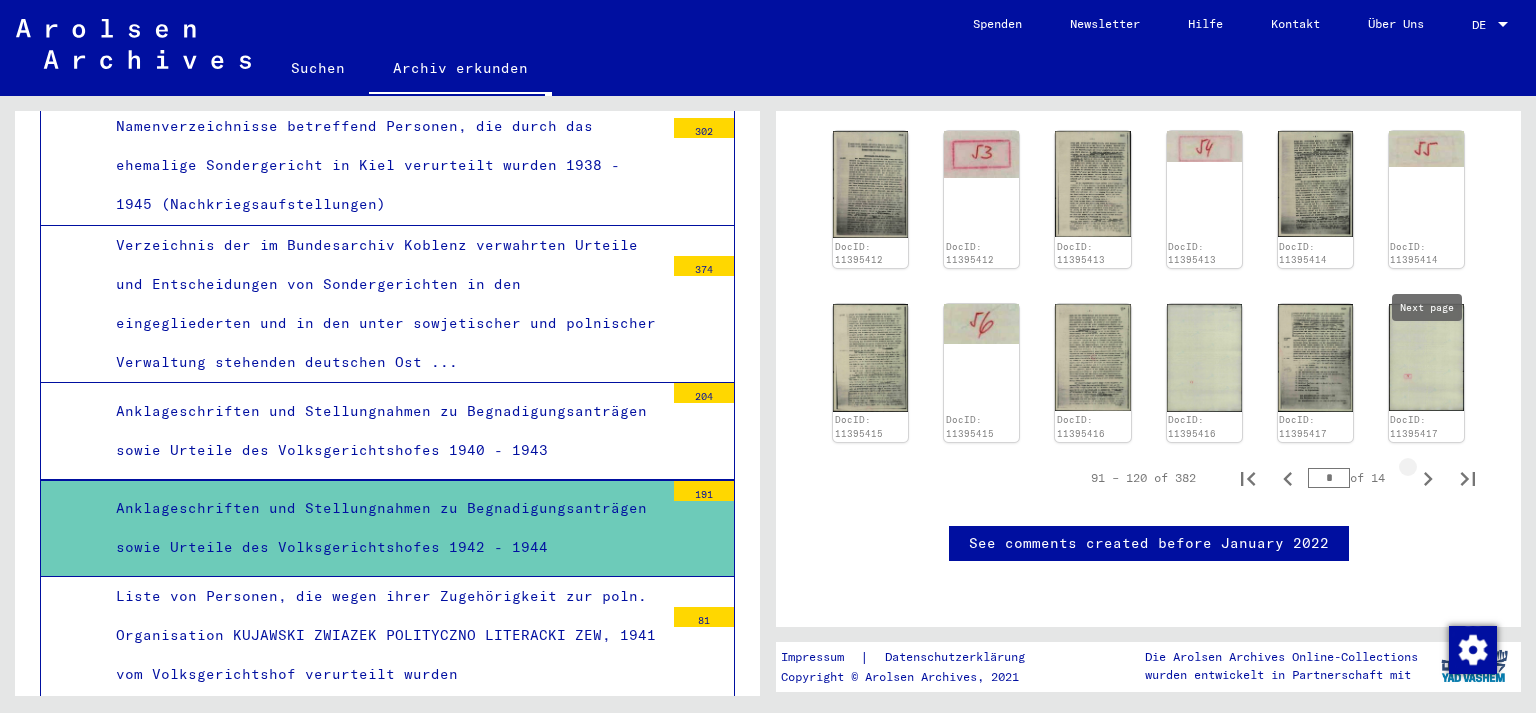 type on "*" 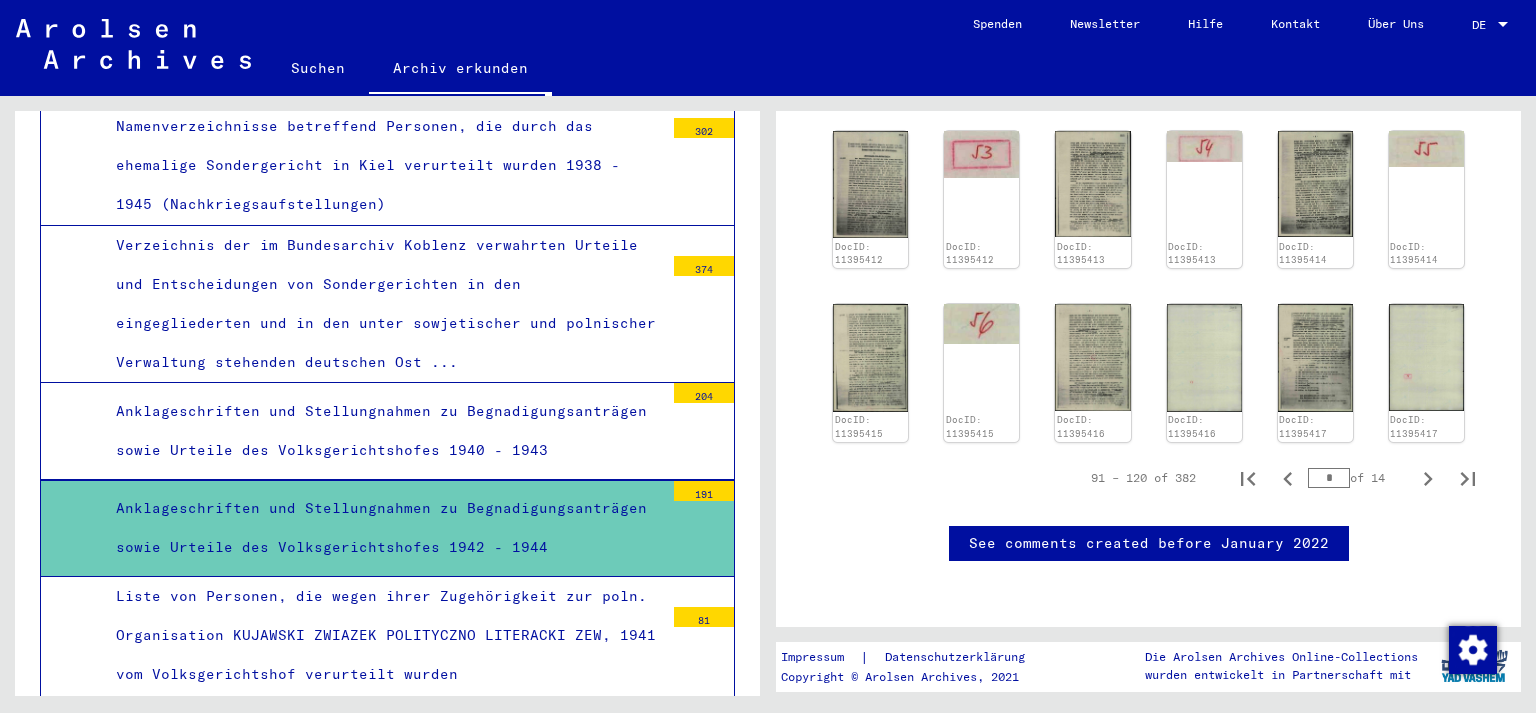 scroll, scrollTop: 1296, scrollLeft: 0, axis: vertical 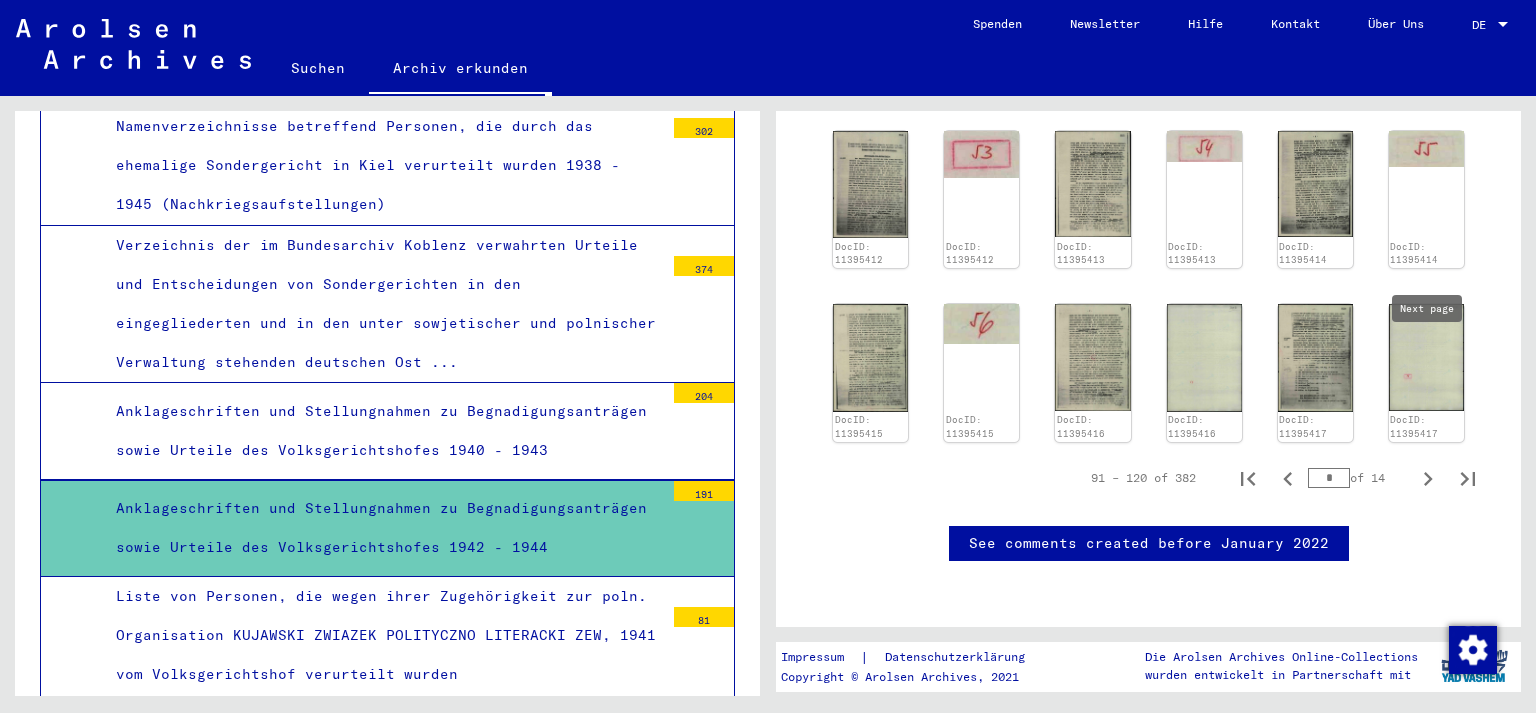 click 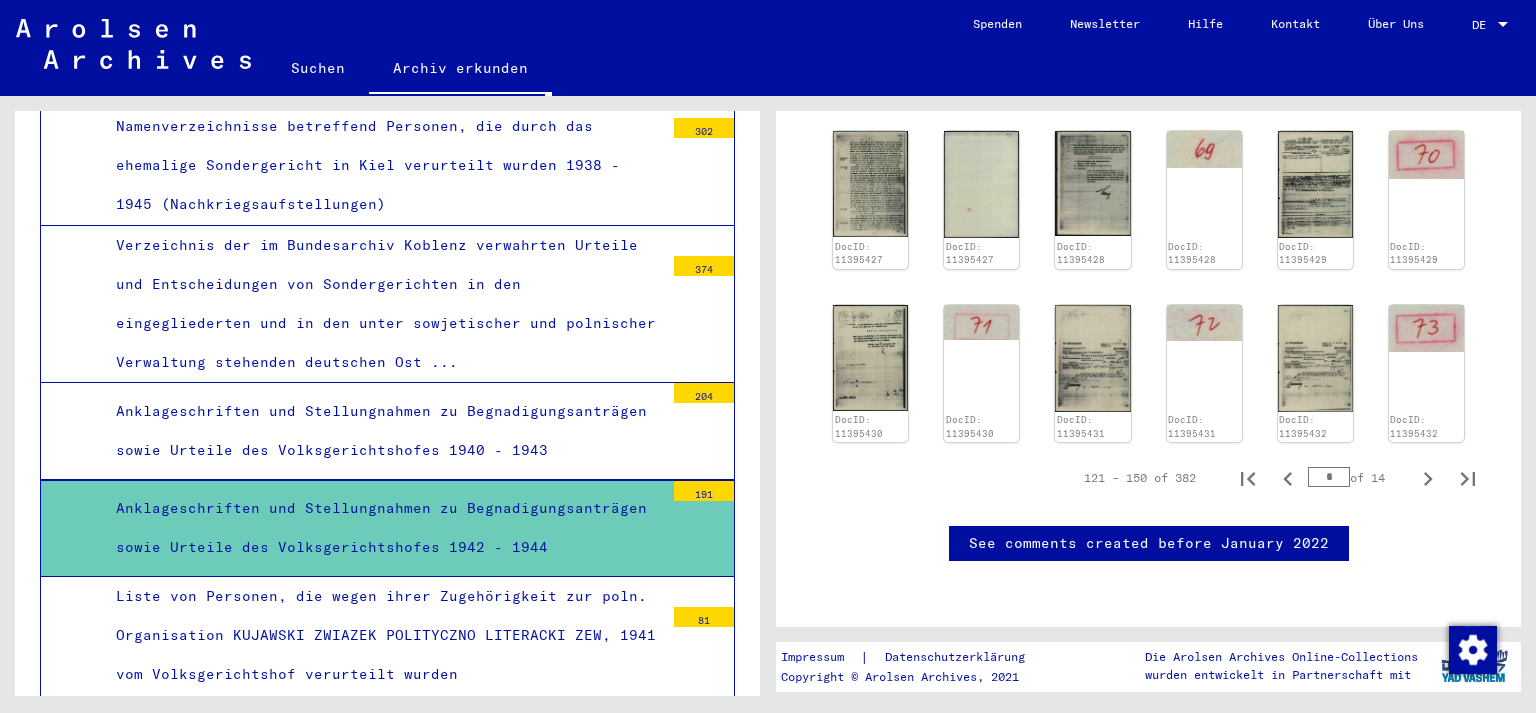 scroll, scrollTop: 1257, scrollLeft: 0, axis: vertical 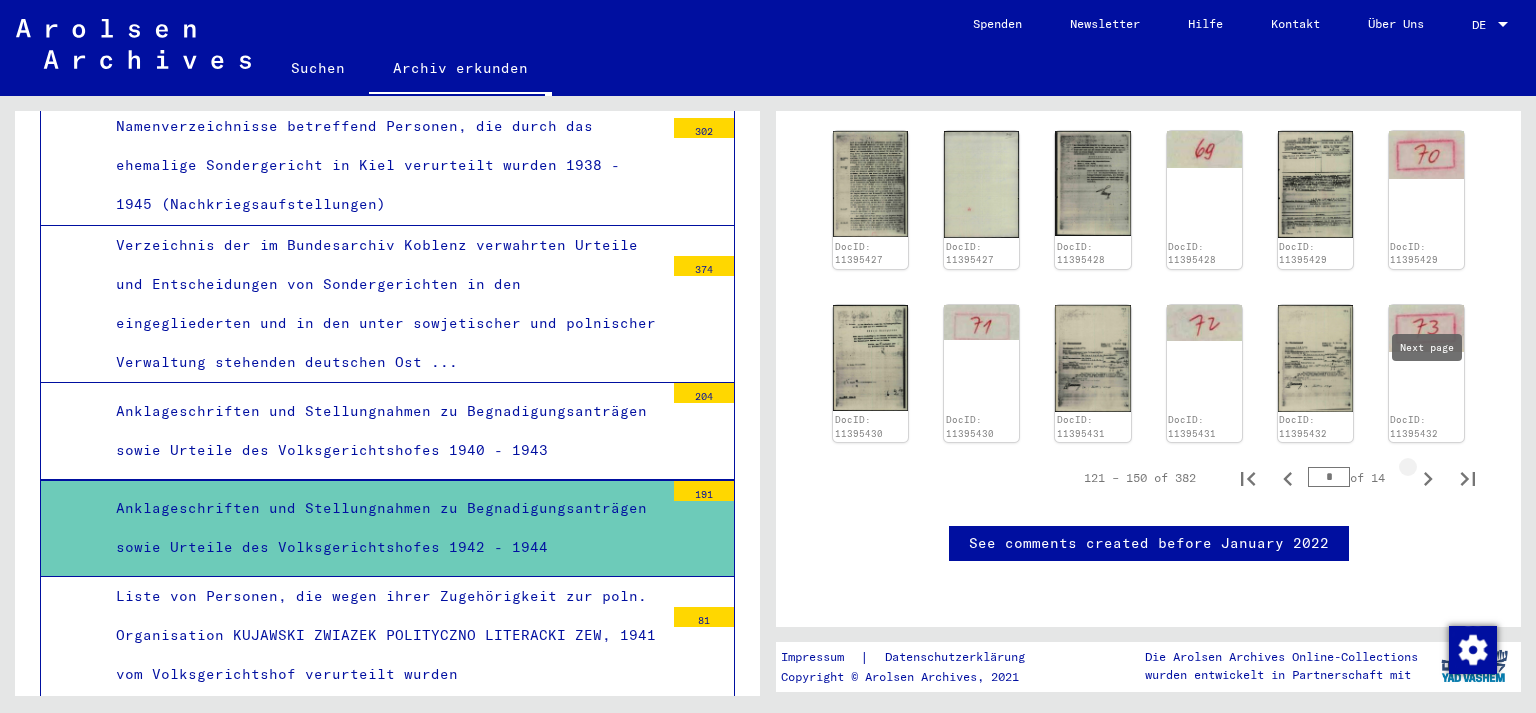 click 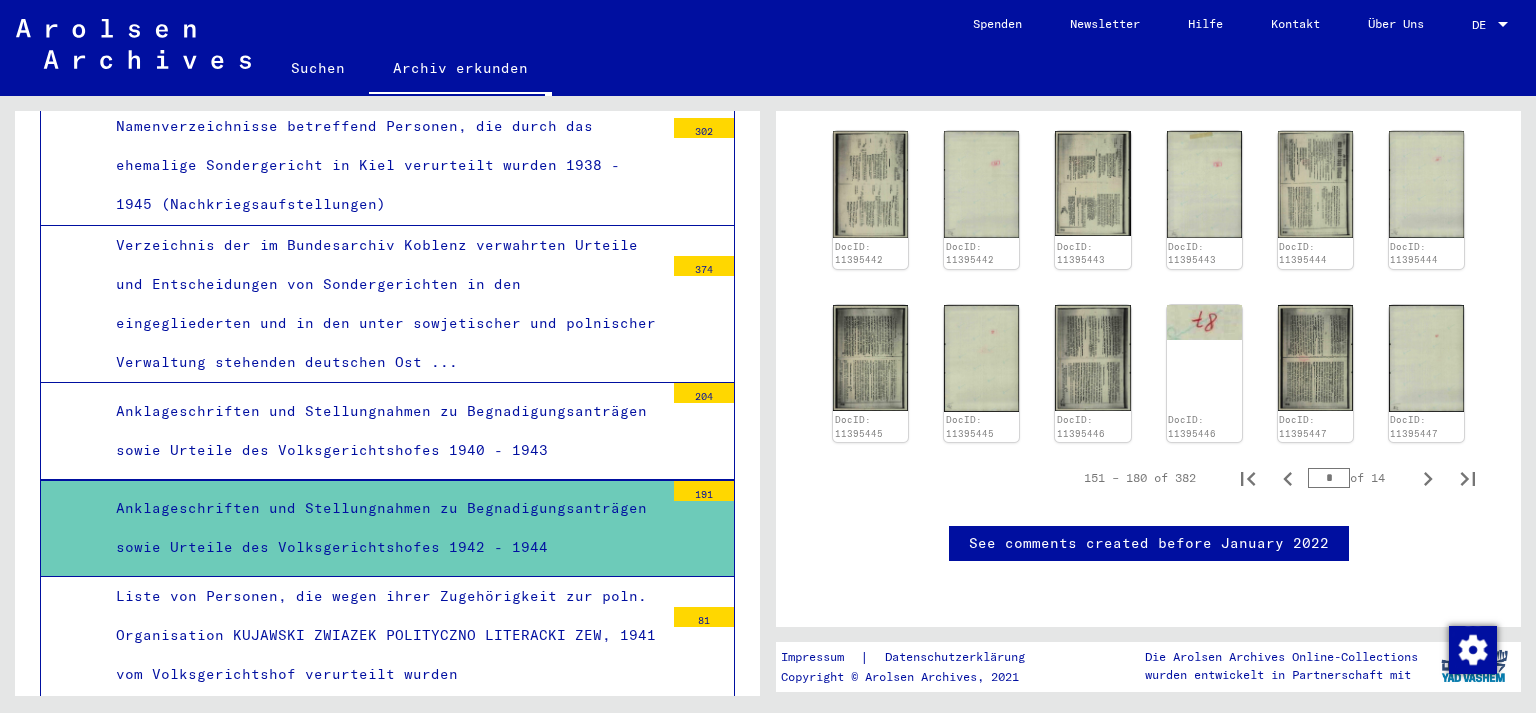 scroll, scrollTop: 1506, scrollLeft: 0, axis: vertical 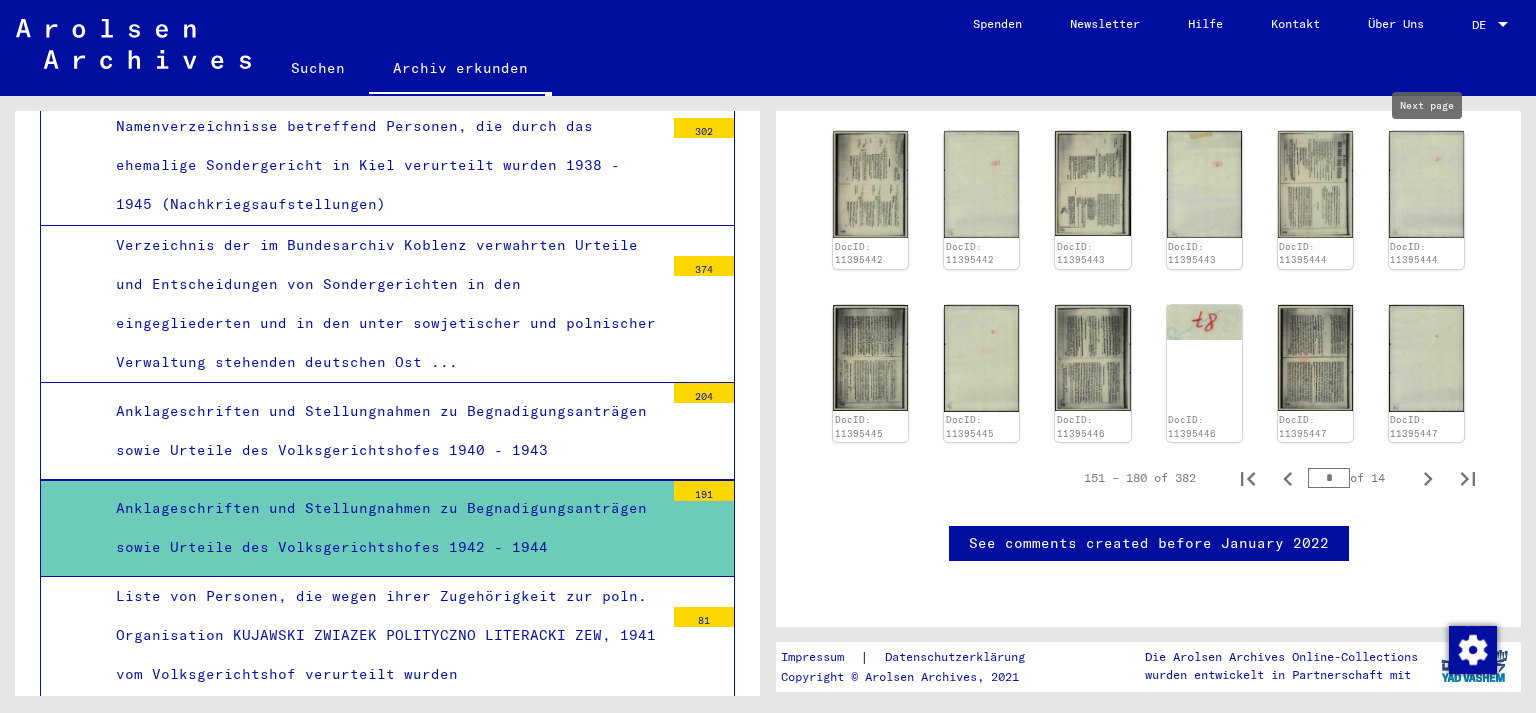 click 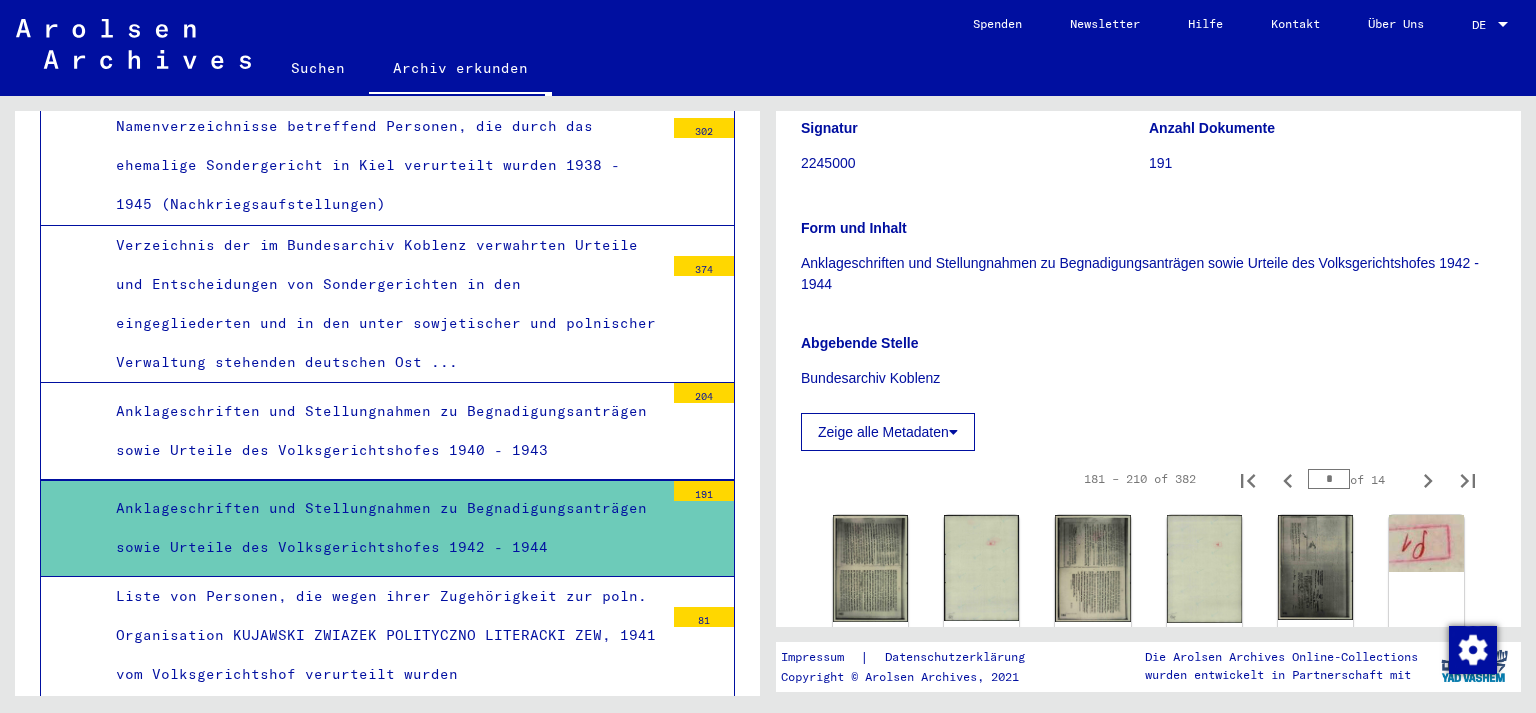 scroll, scrollTop: 294, scrollLeft: 0, axis: vertical 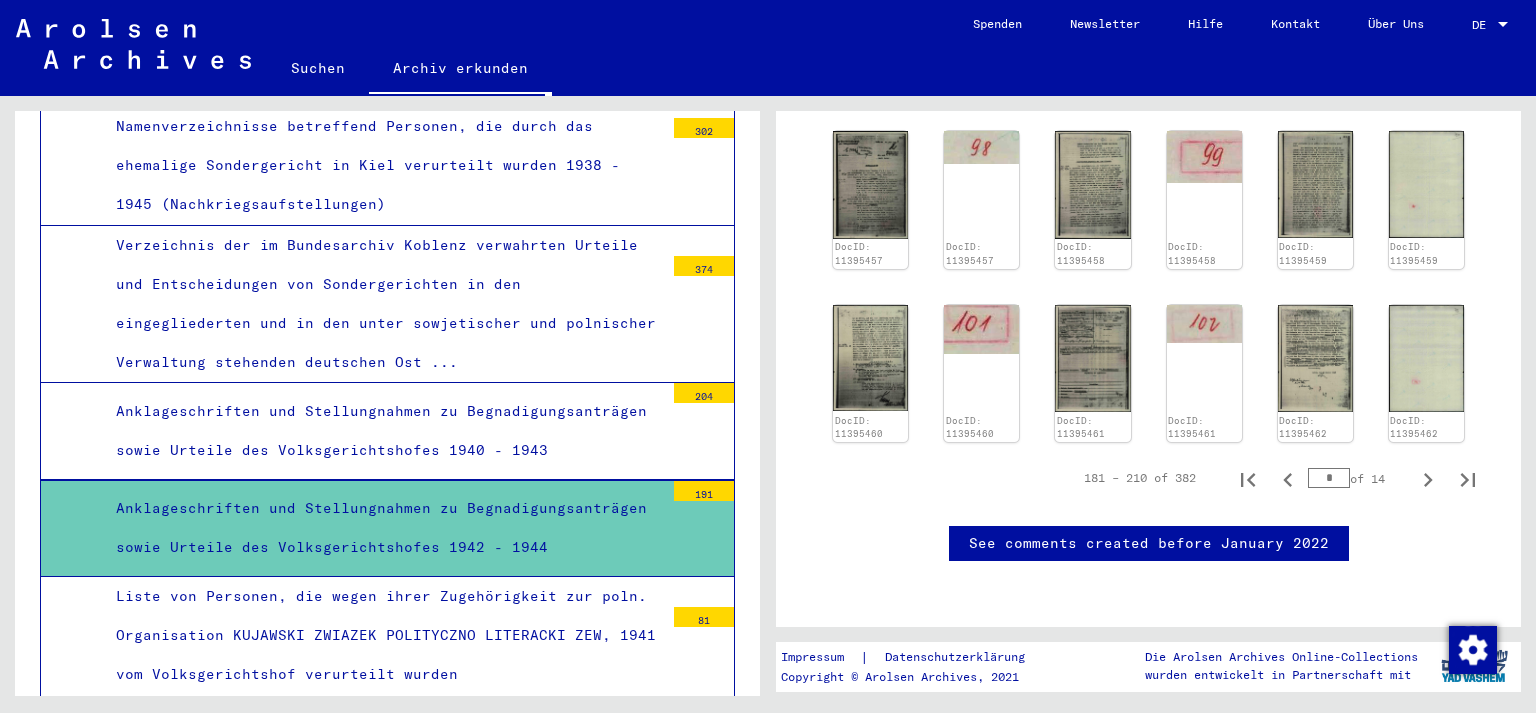 click at bounding box center (1428, 478) 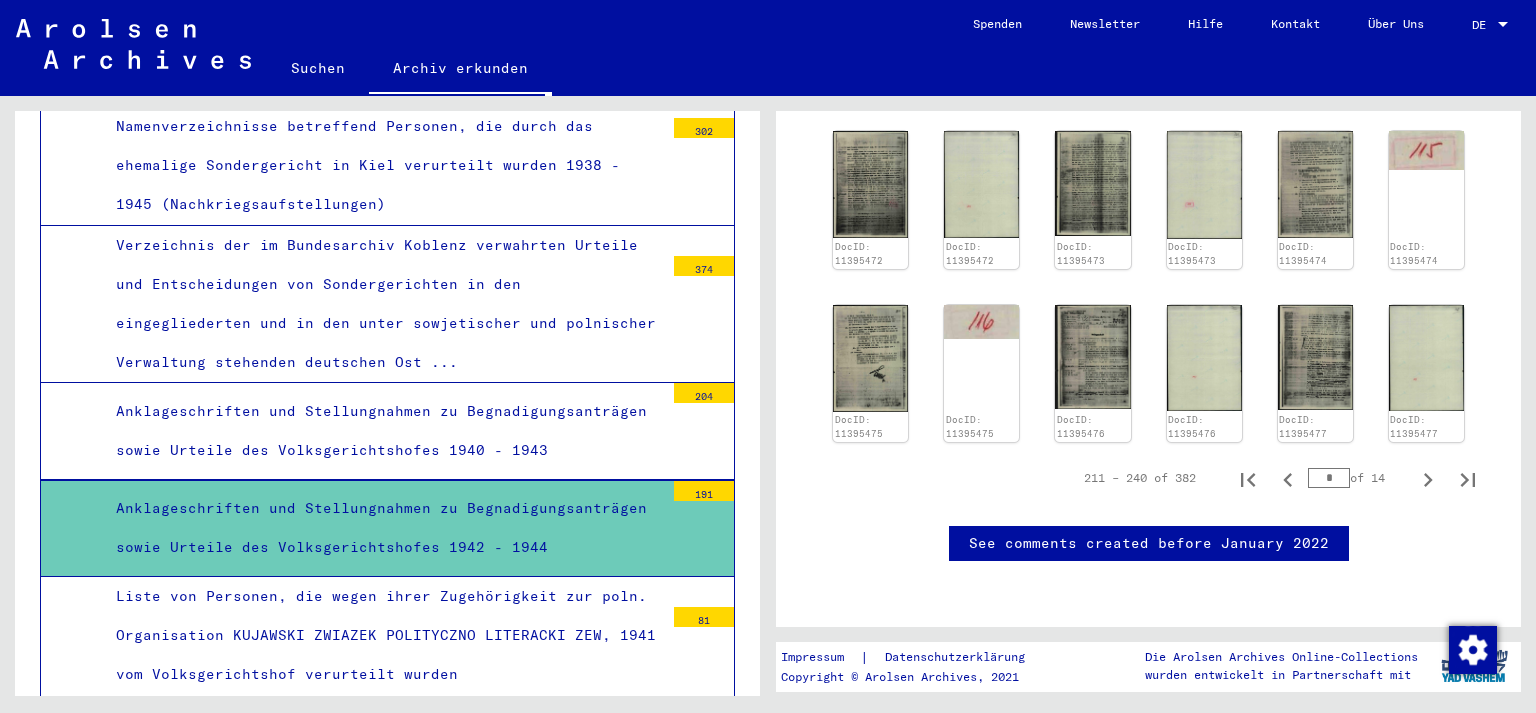 scroll, scrollTop: 1190, scrollLeft: 0, axis: vertical 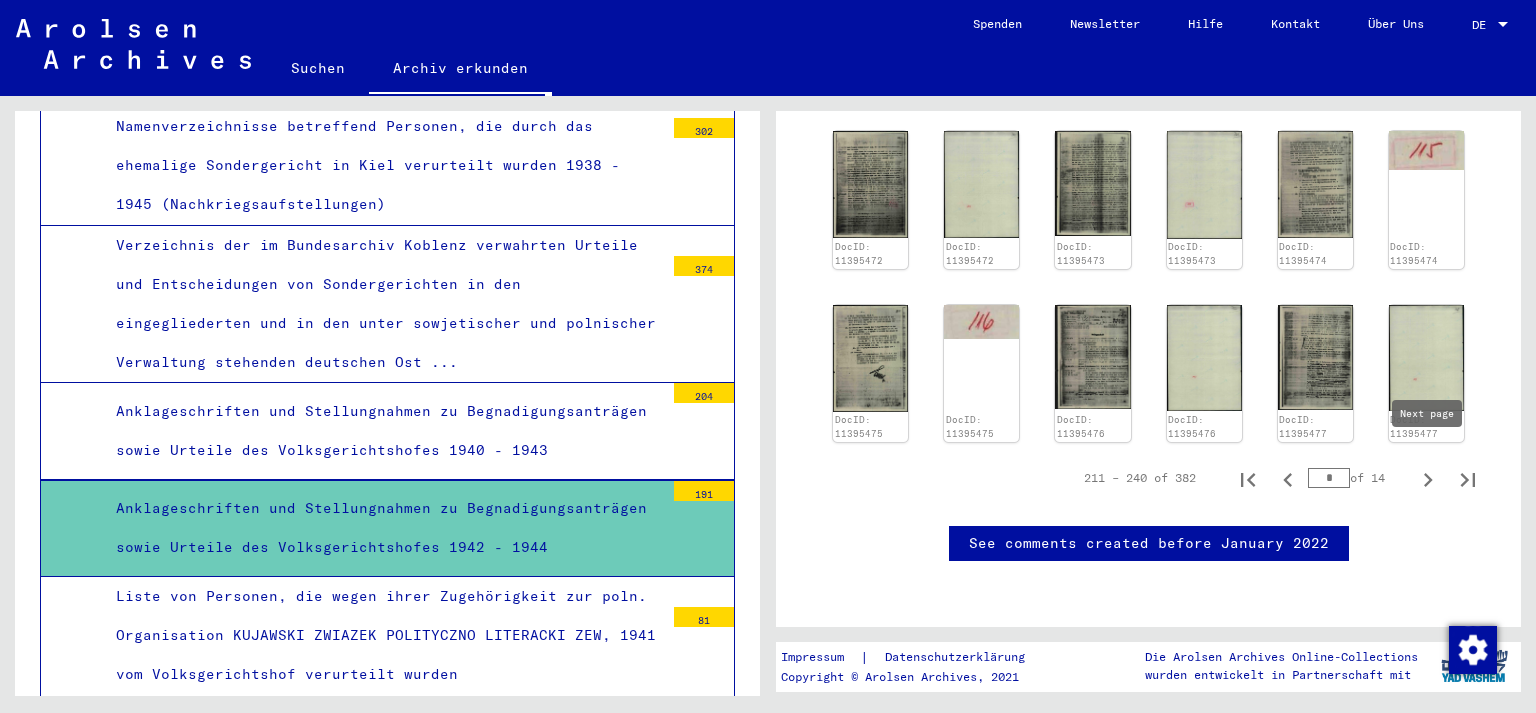 click 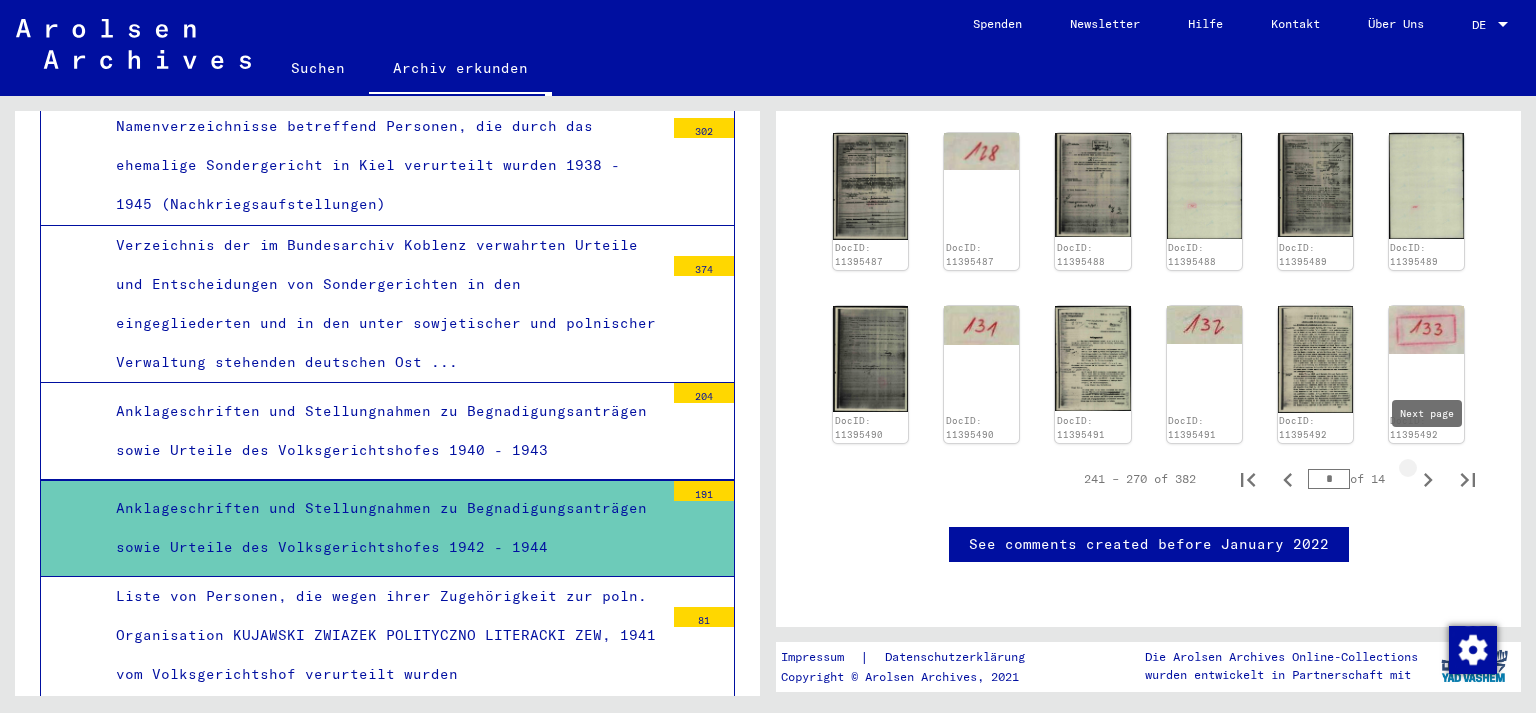 type on "*" 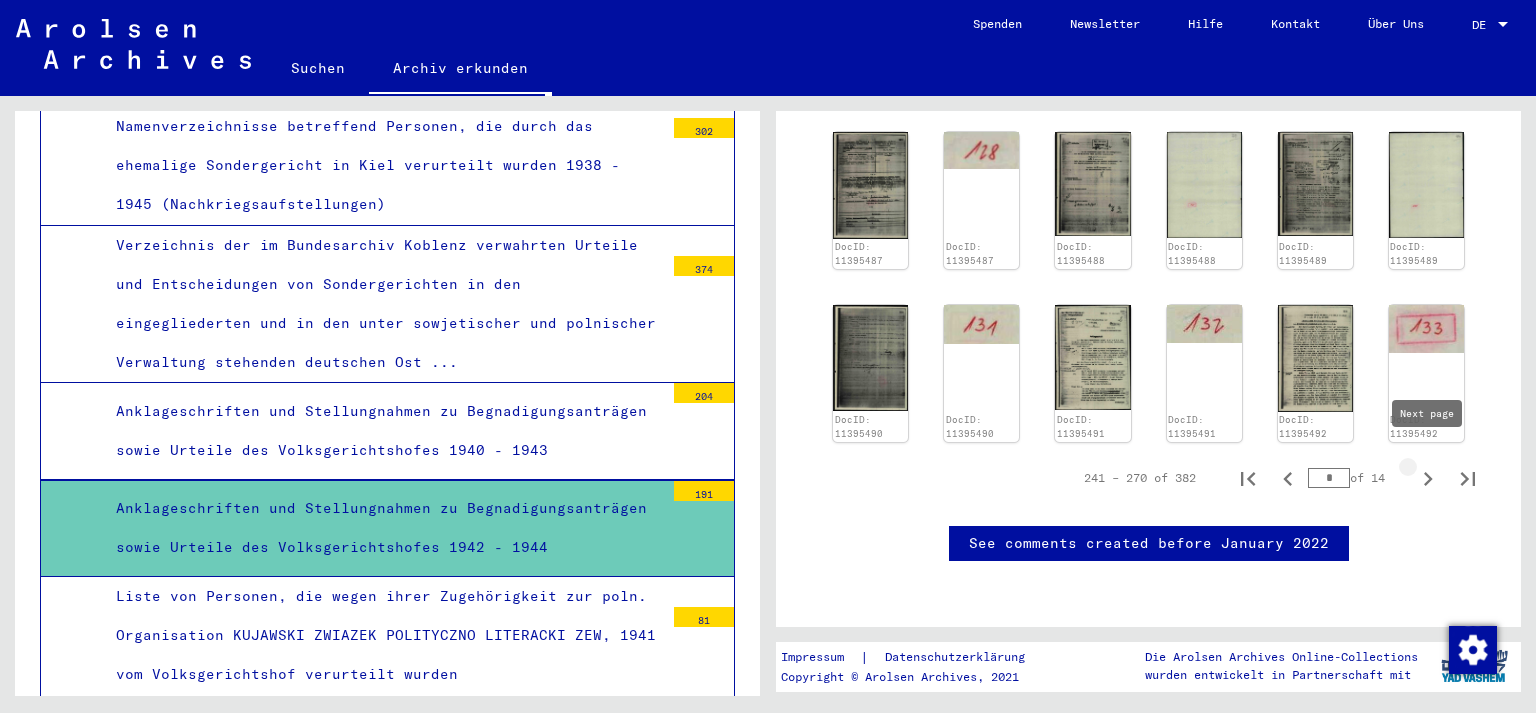 type on "*" 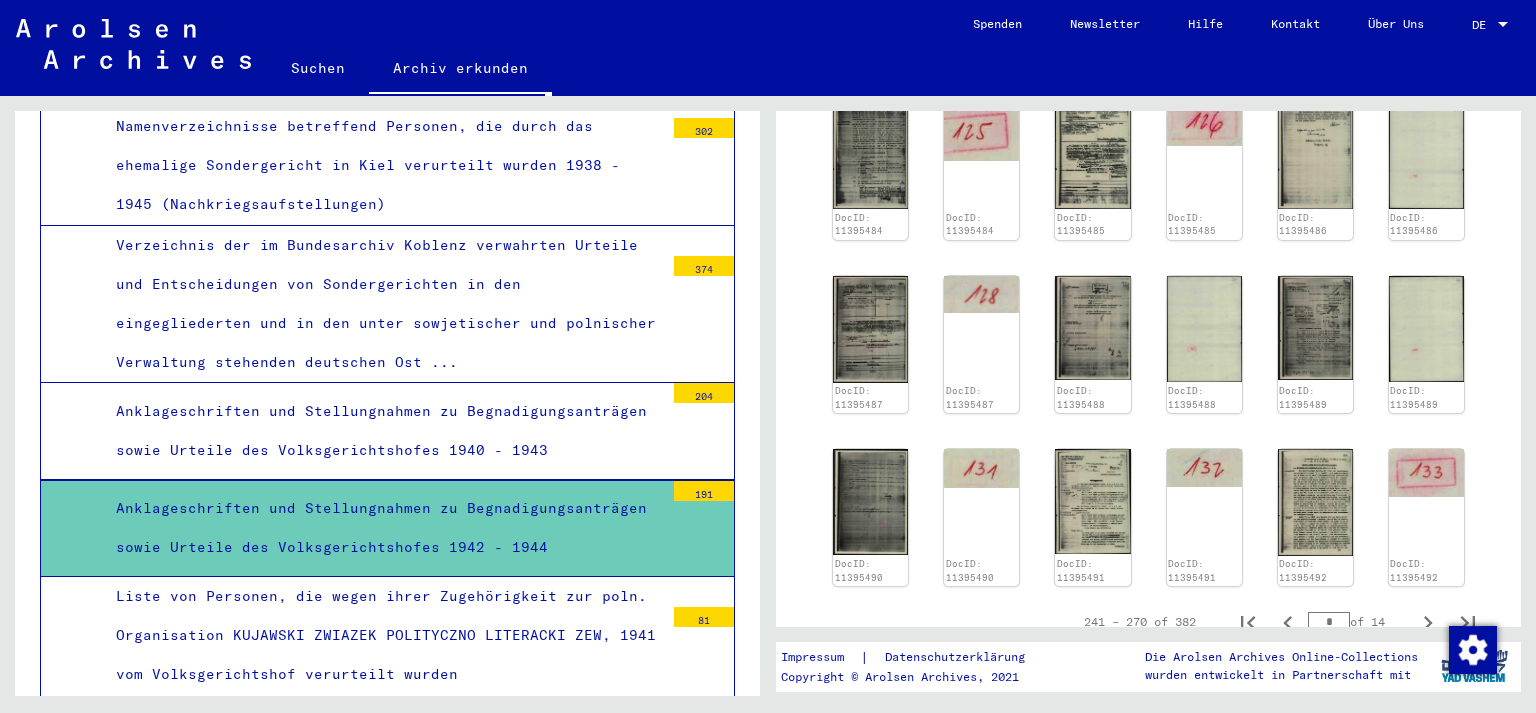 scroll, scrollTop: 1181, scrollLeft: 0, axis: vertical 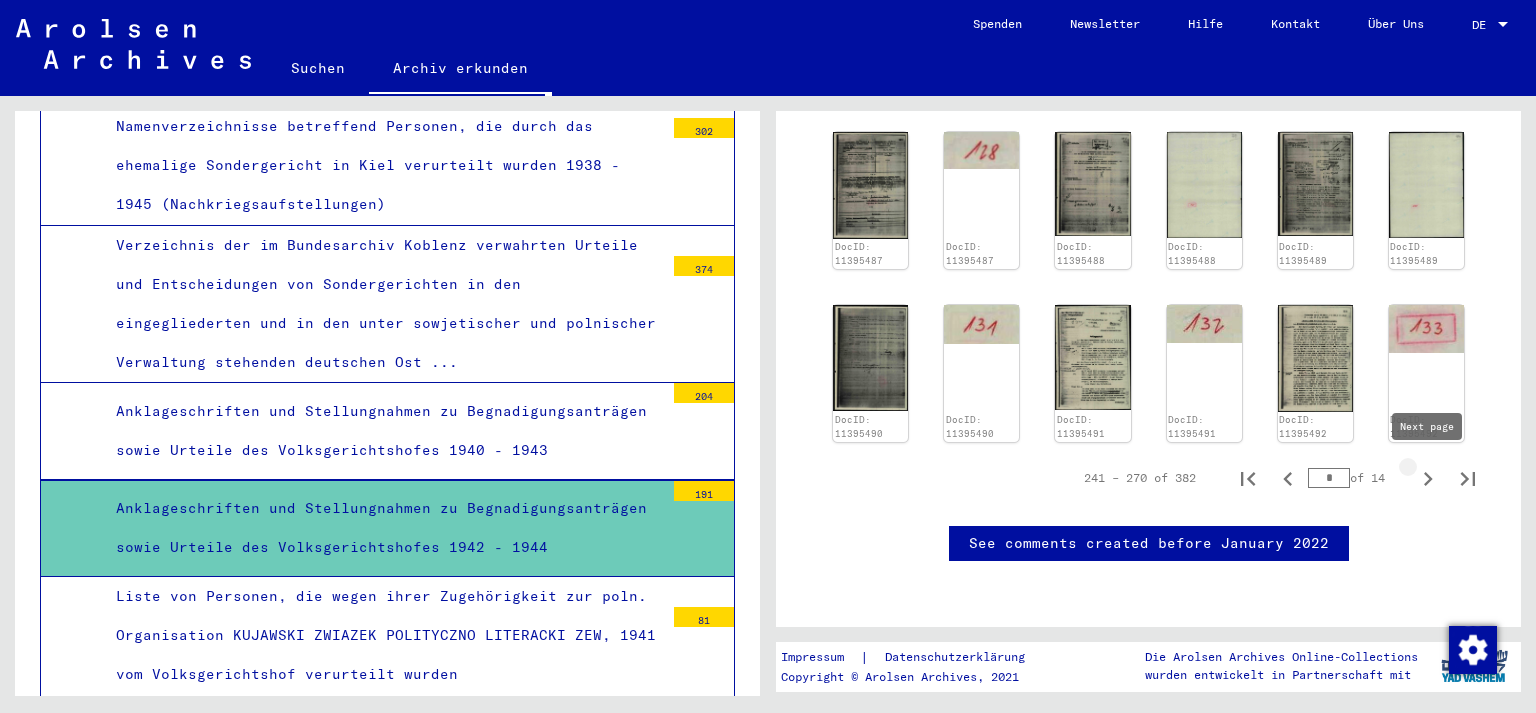 click 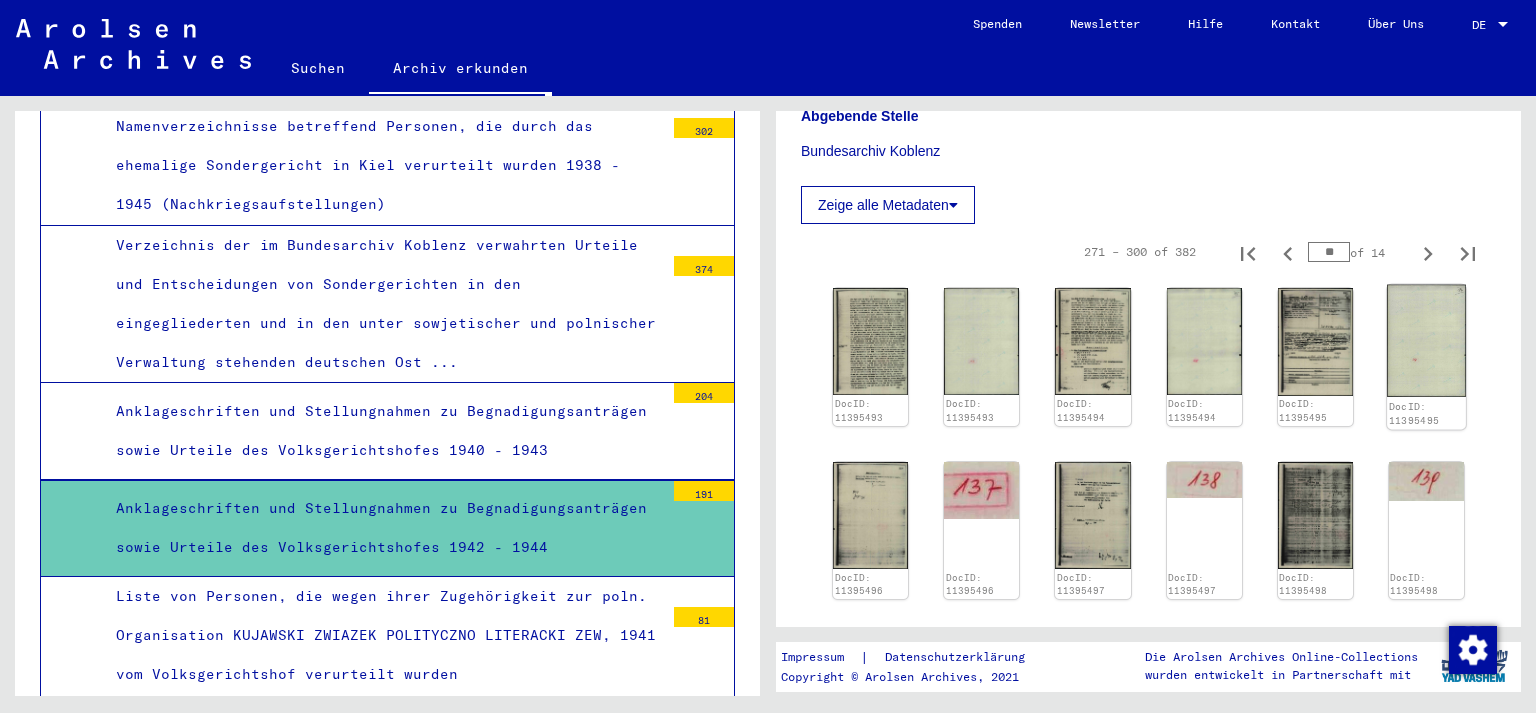 scroll, scrollTop: 660, scrollLeft: 0, axis: vertical 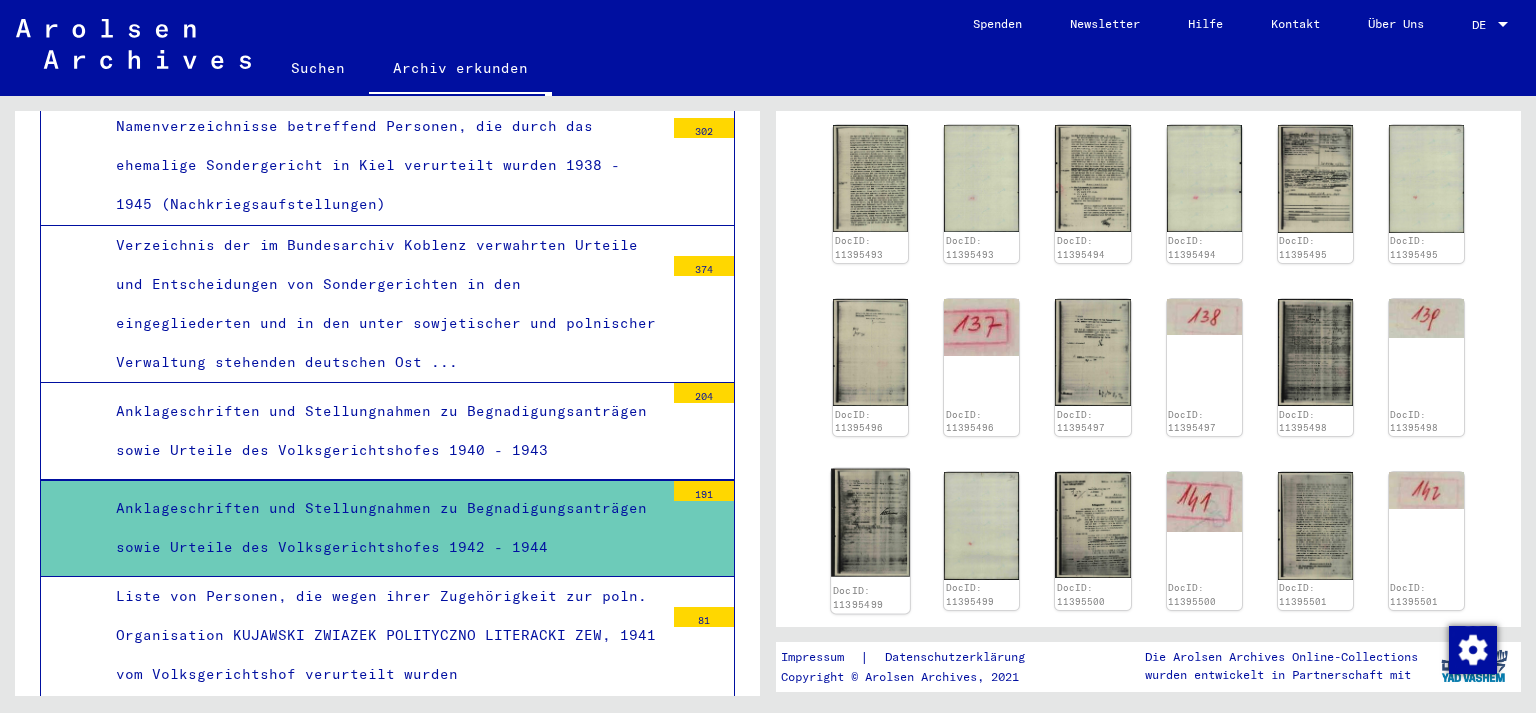 click 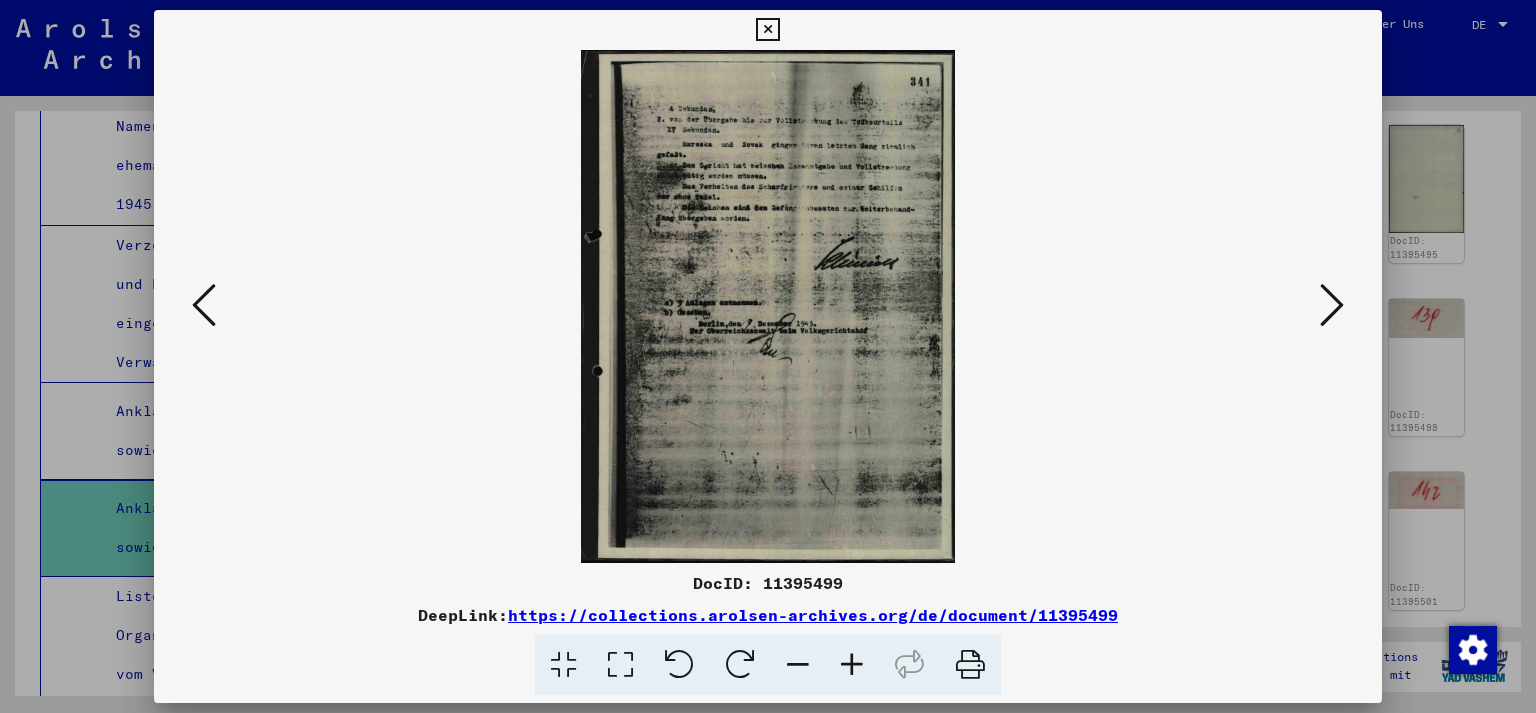 click at bounding box center (768, 356) 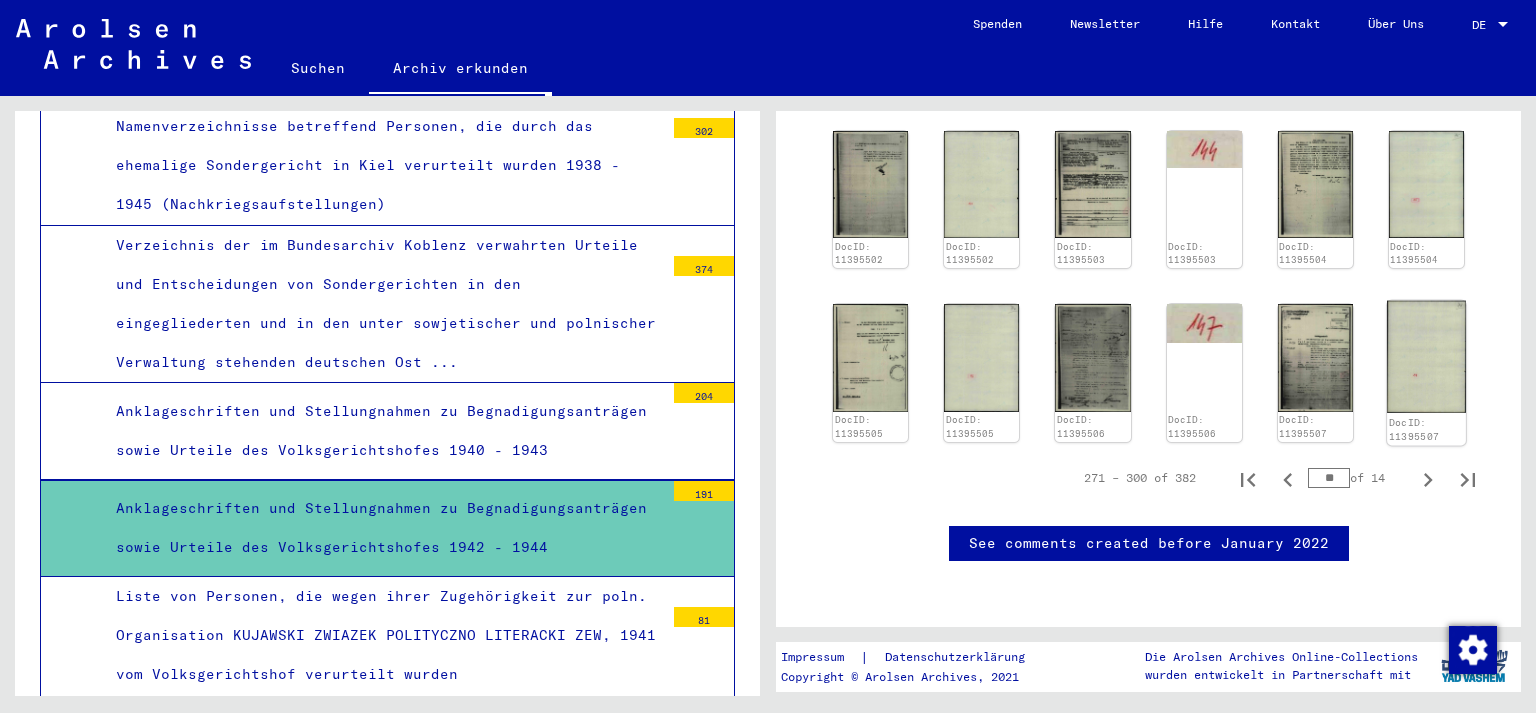 scroll, scrollTop: 1249, scrollLeft: 0, axis: vertical 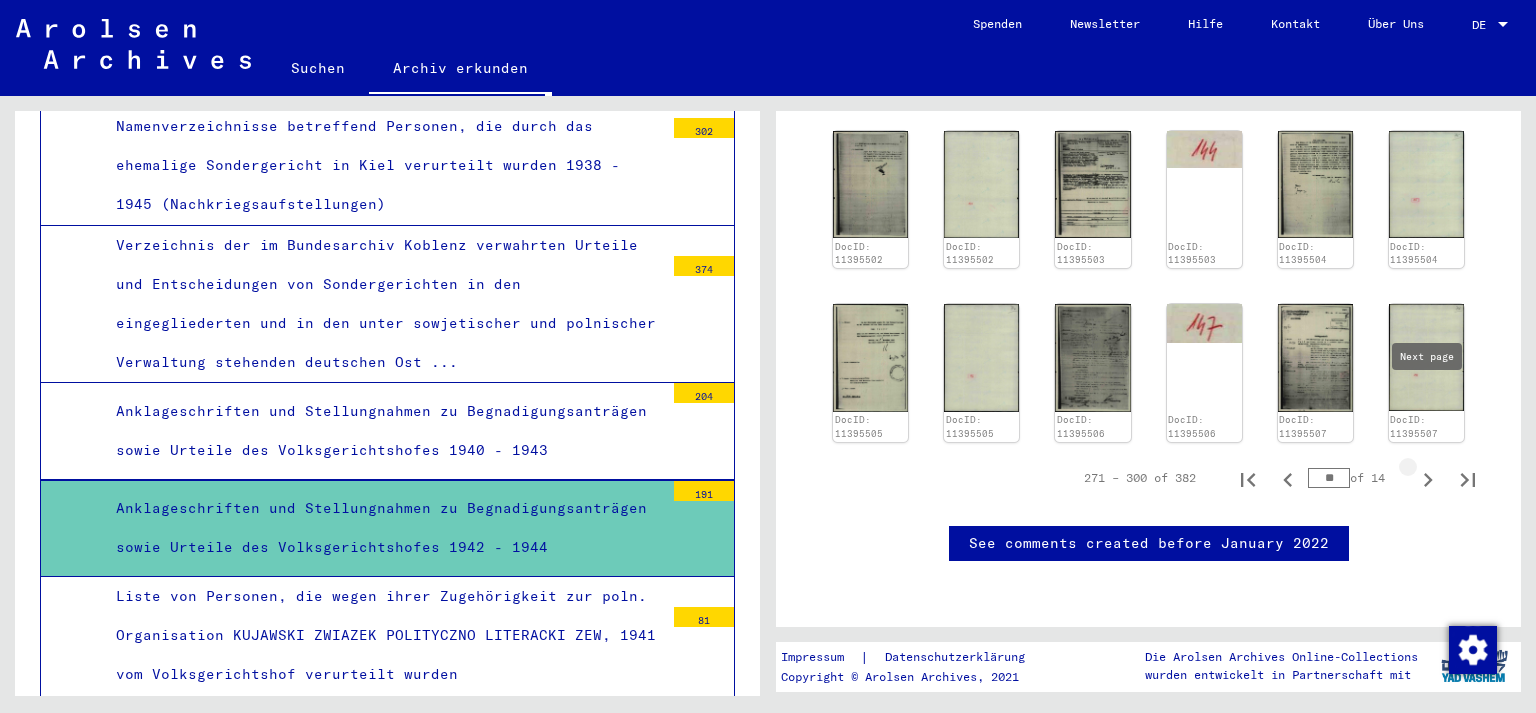 click 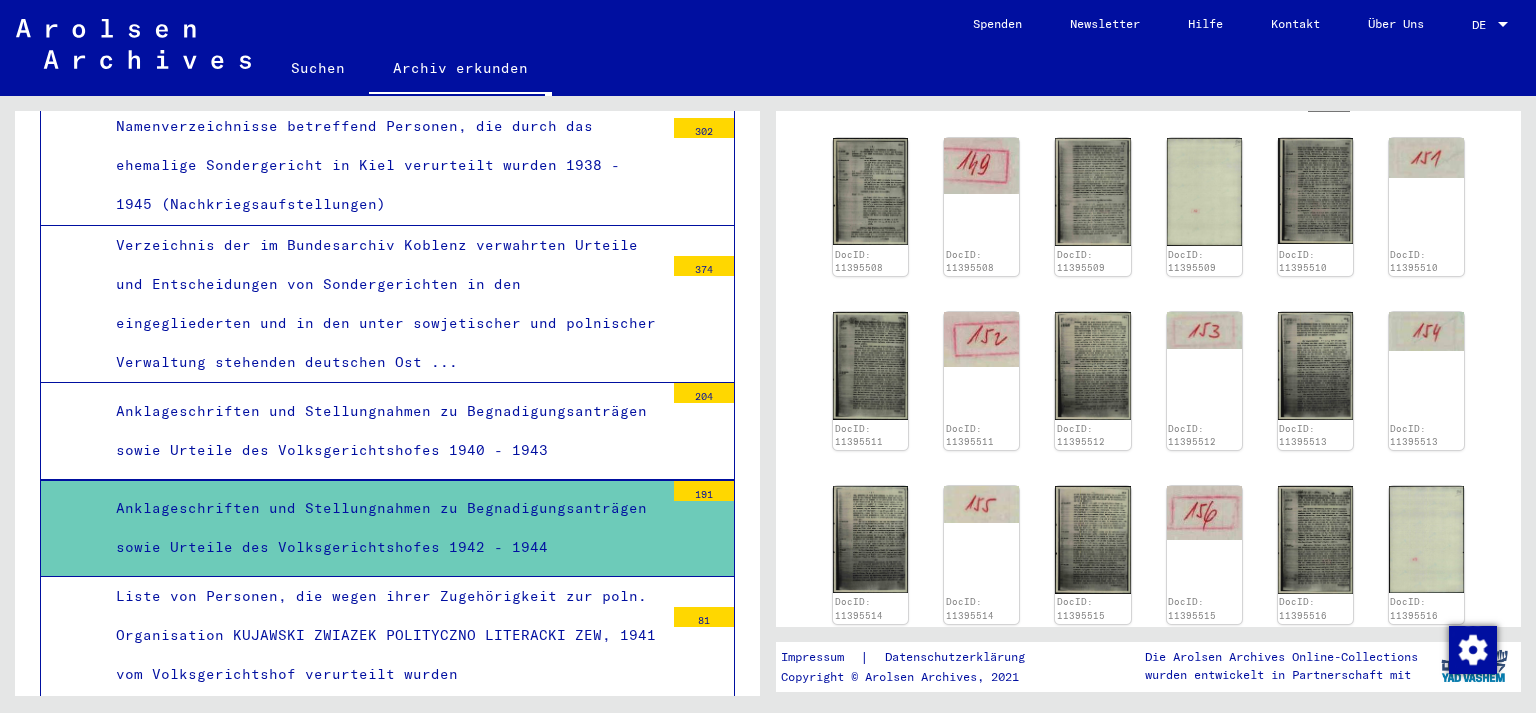 scroll, scrollTop: 1089, scrollLeft: 0, axis: vertical 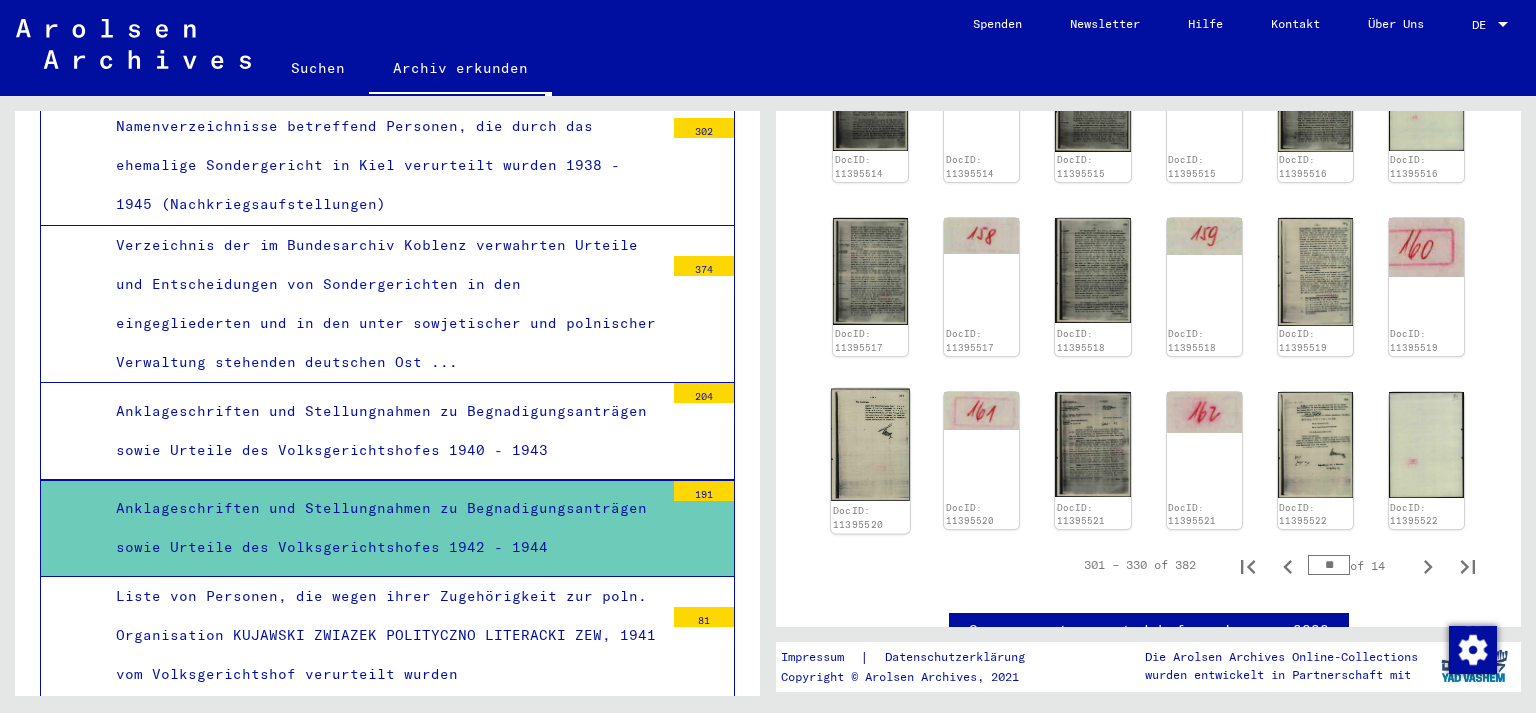 click 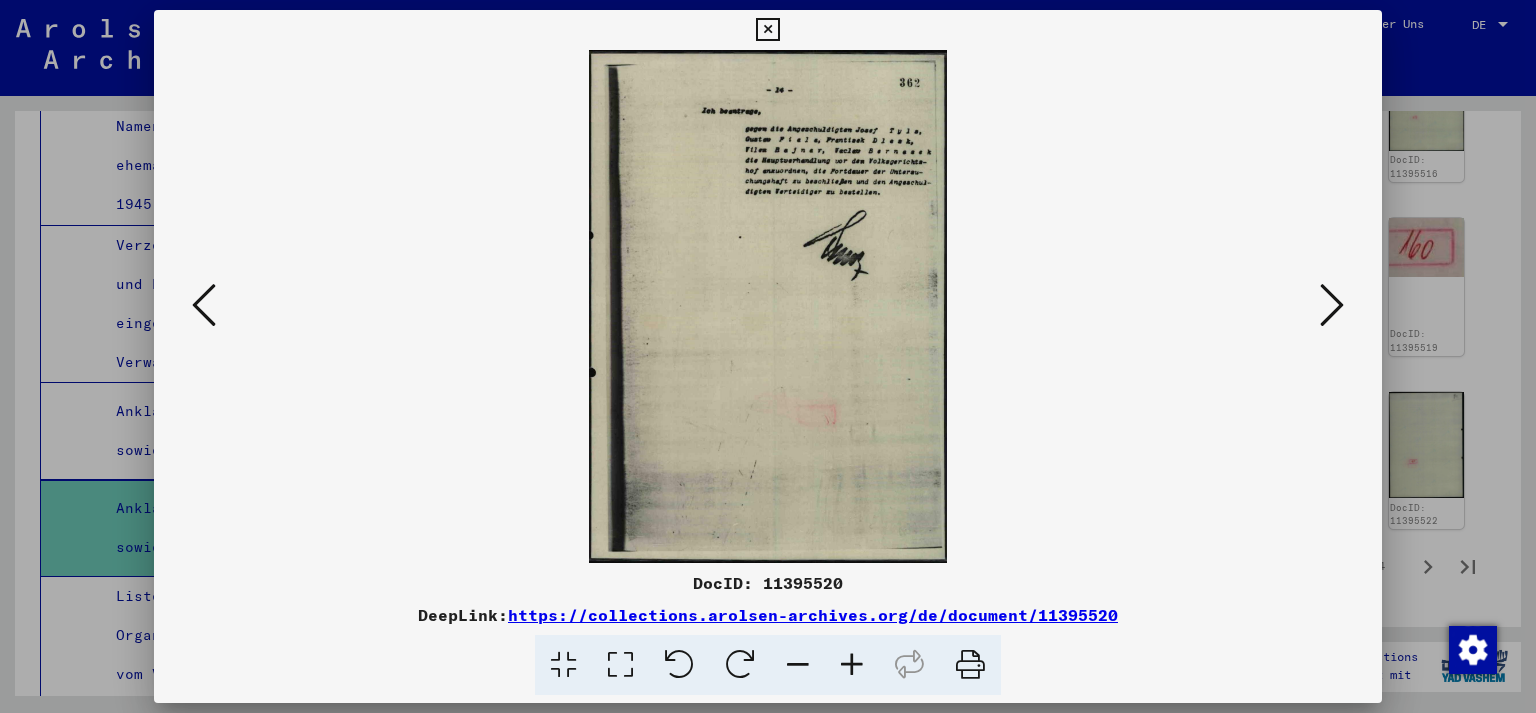 click at bounding box center (204, 305) 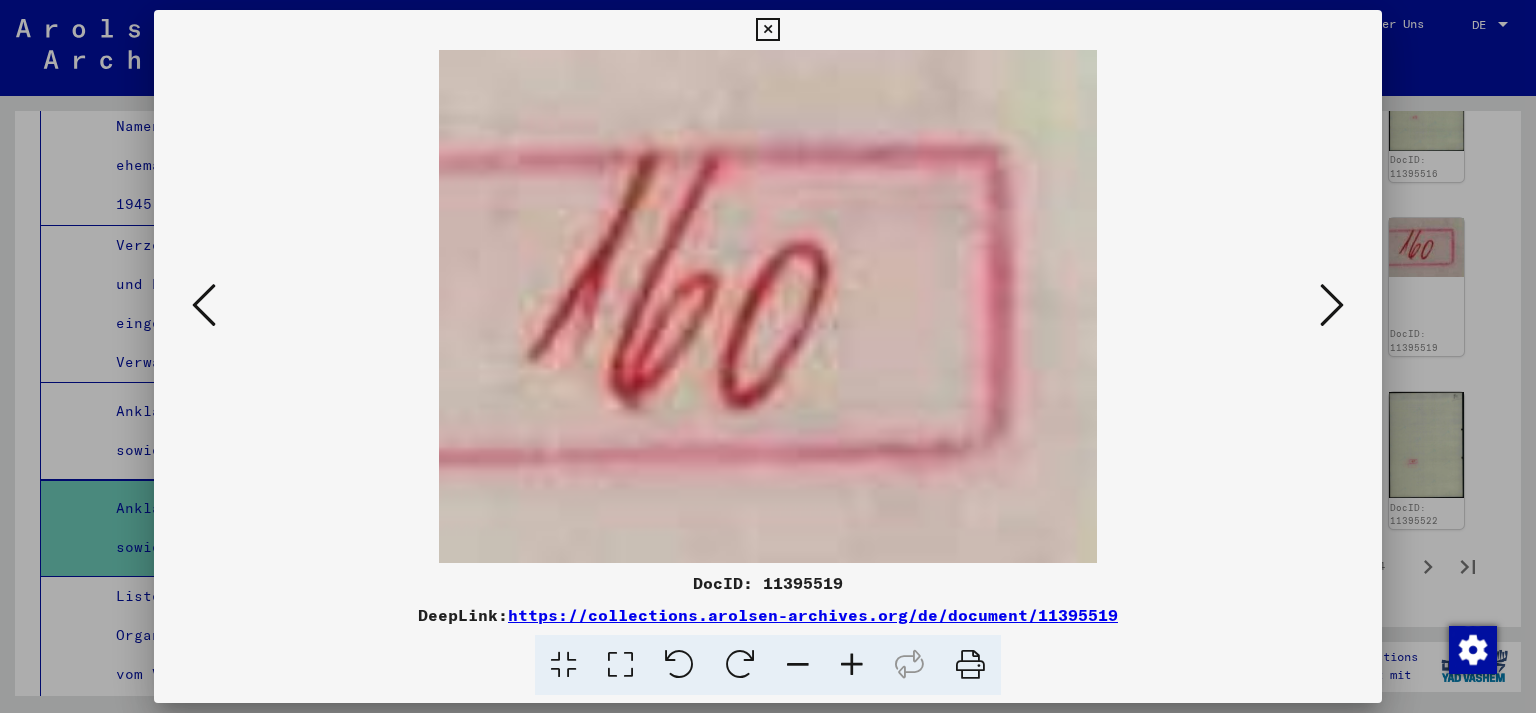 click at bounding box center (204, 305) 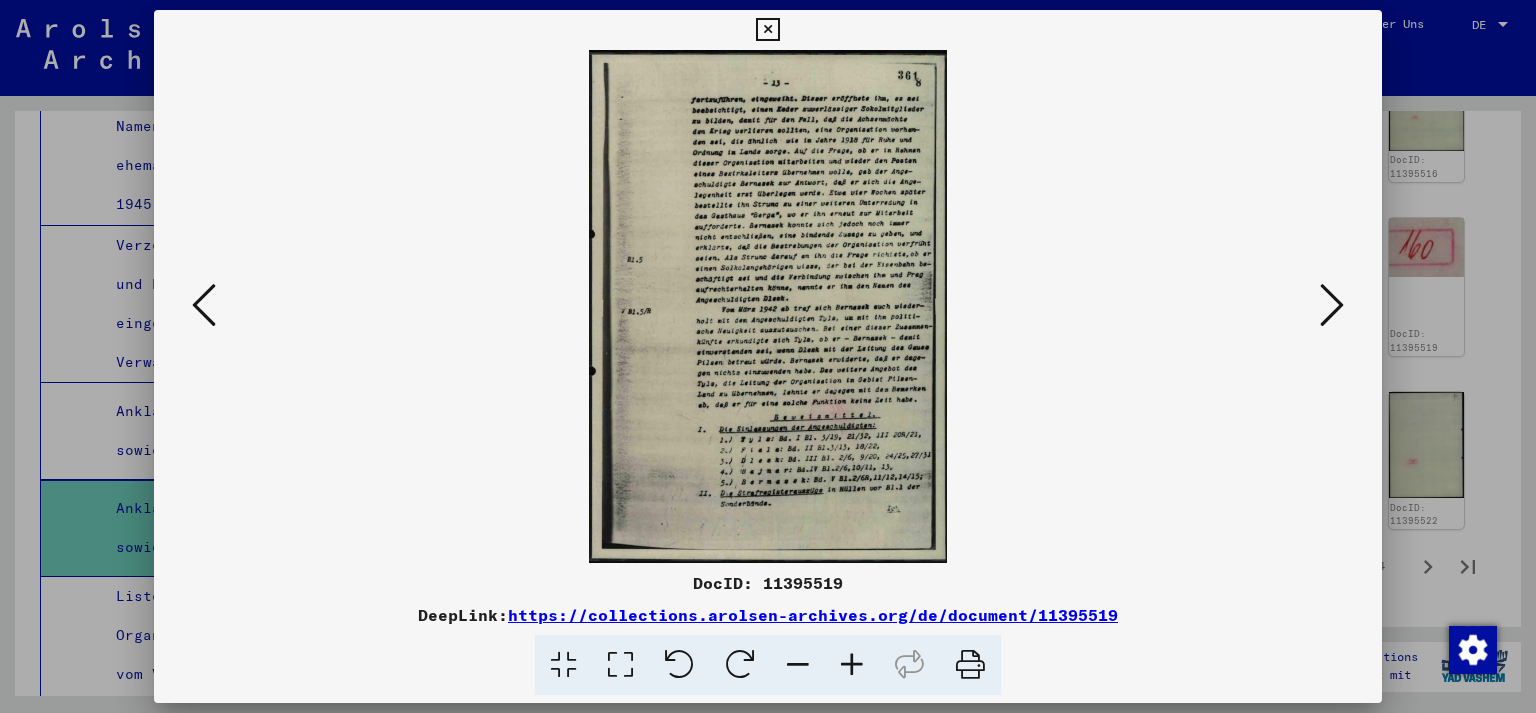 click at bounding box center [204, 305] 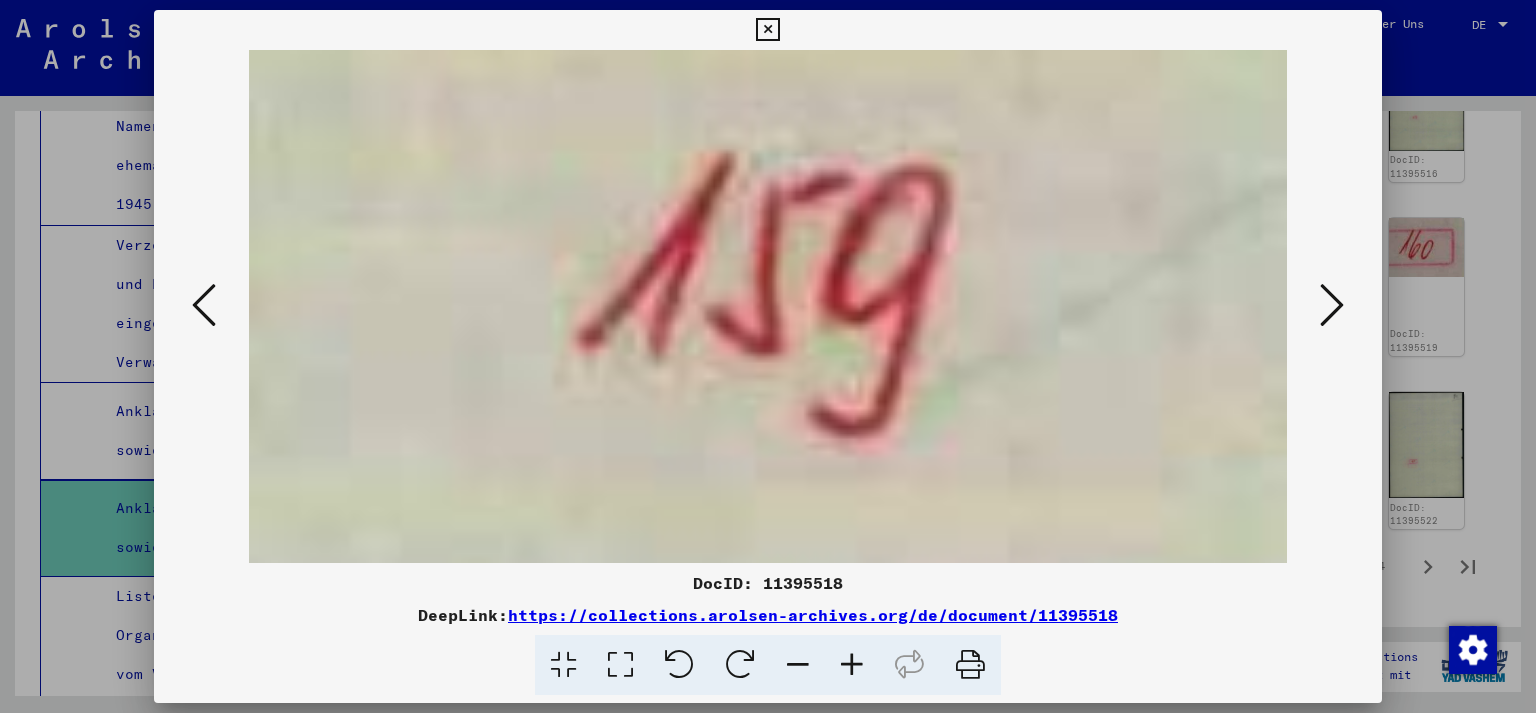 click at bounding box center [204, 305] 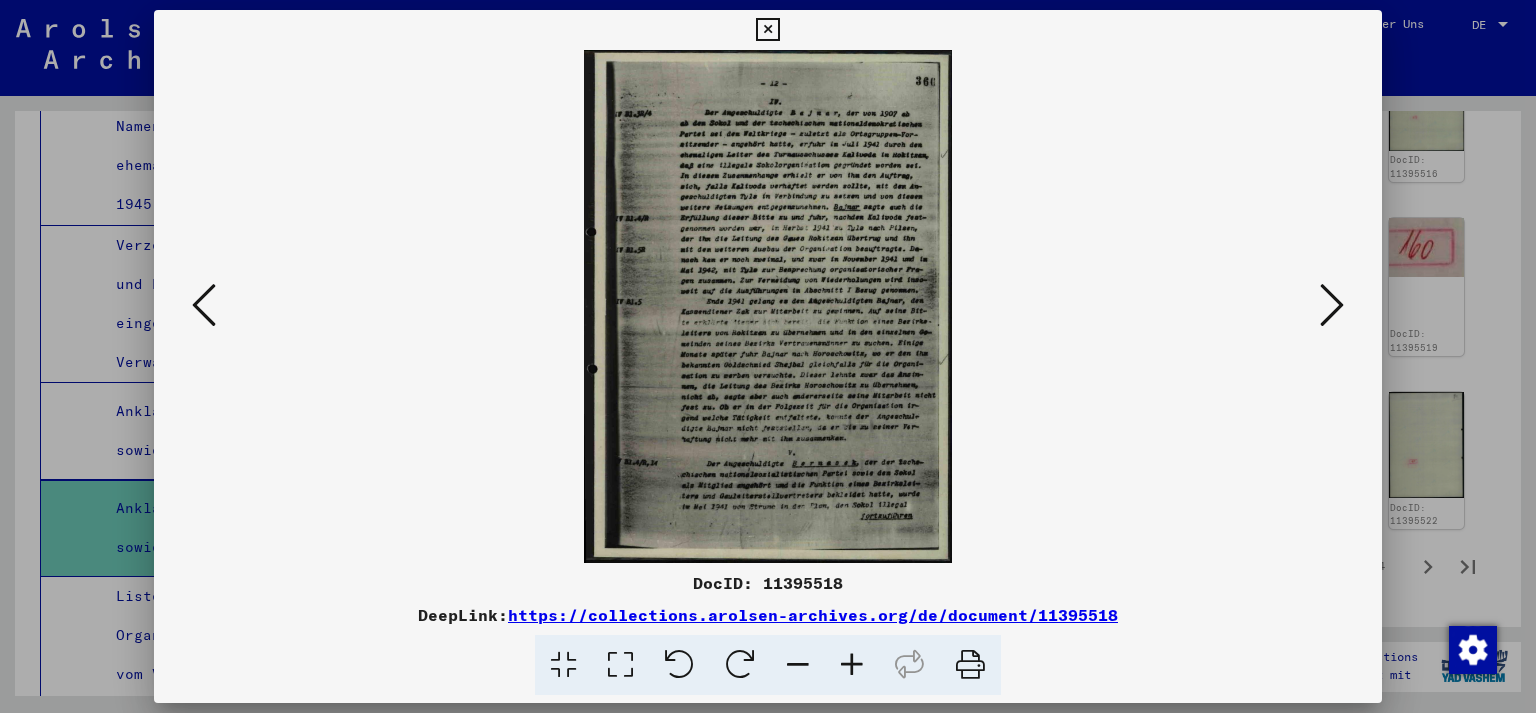 click at bounding box center (204, 305) 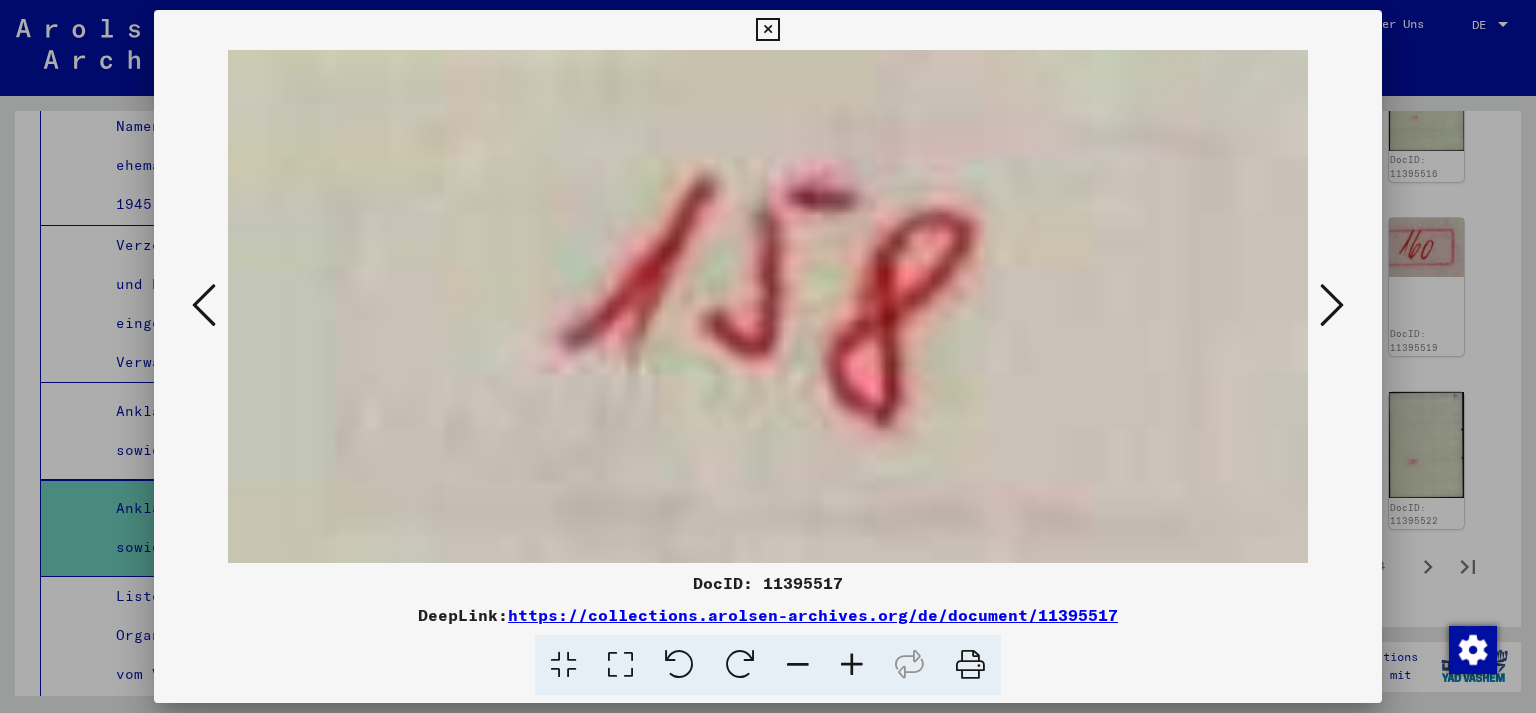 click at bounding box center (204, 305) 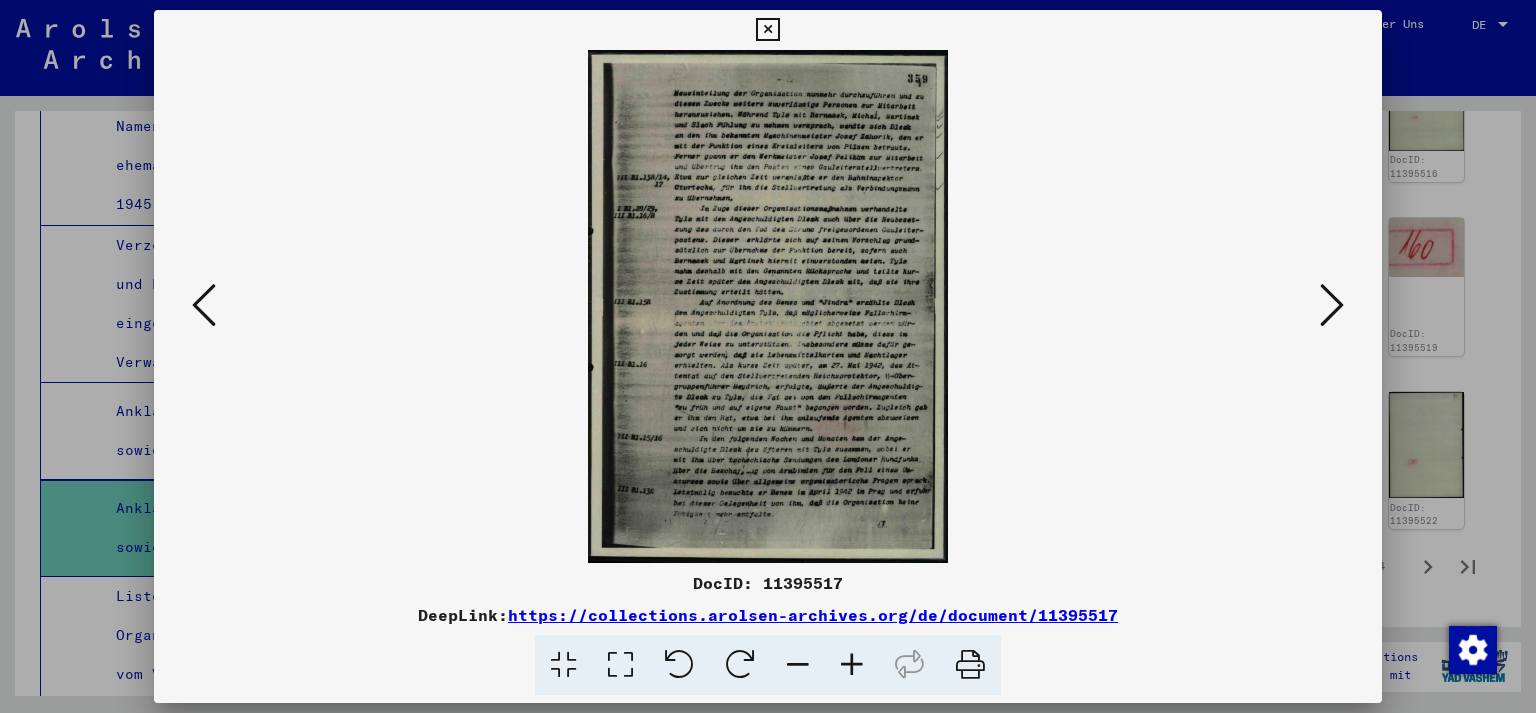 click at bounding box center [204, 305] 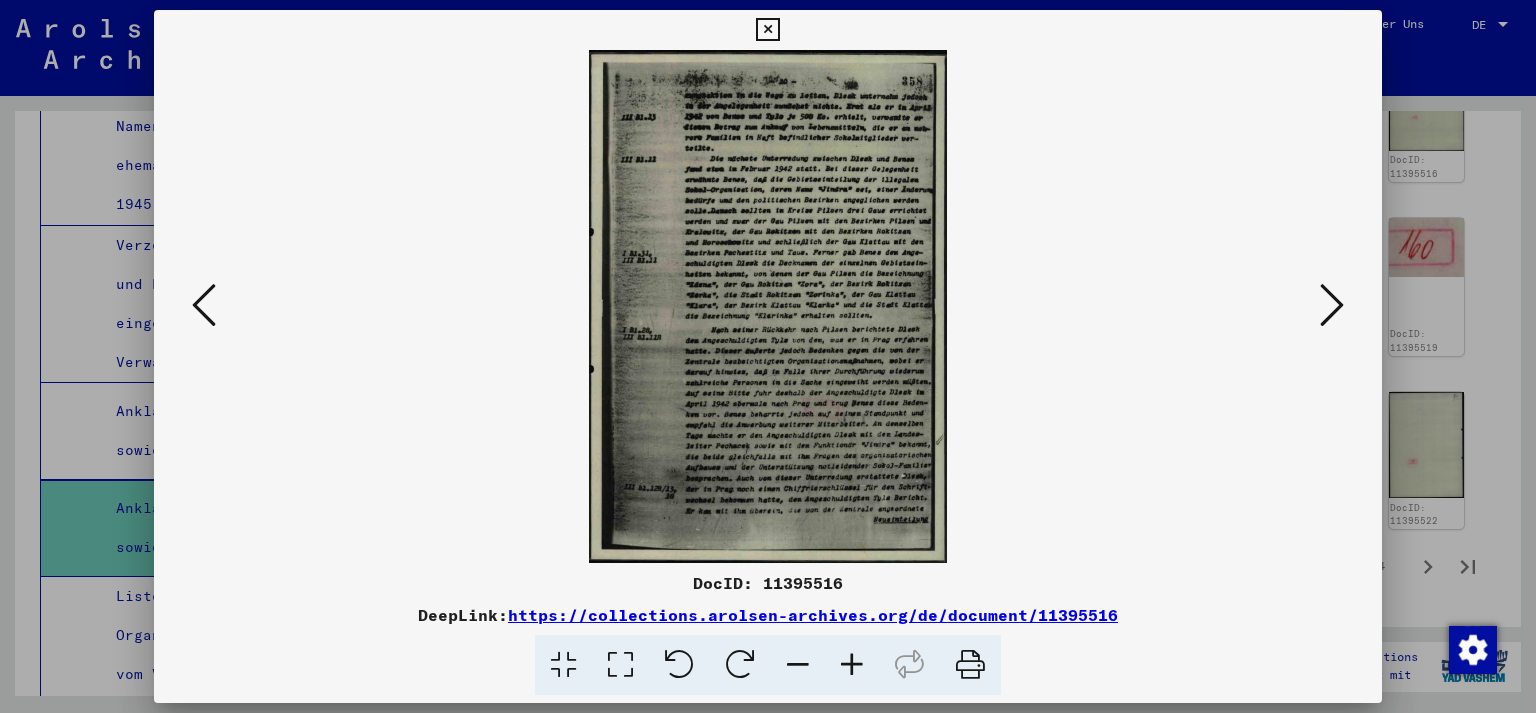 click at bounding box center [768, 356] 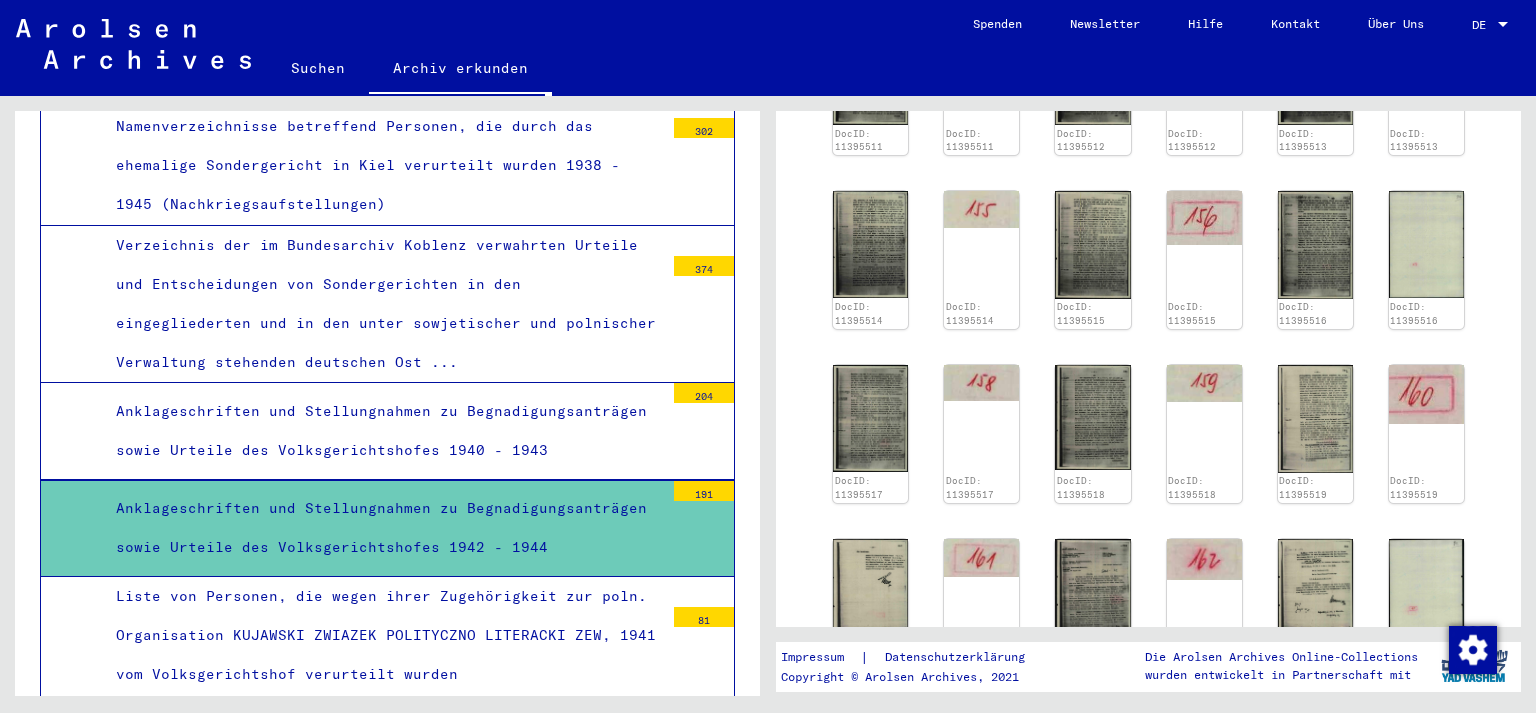 scroll, scrollTop: 1236, scrollLeft: 0, axis: vertical 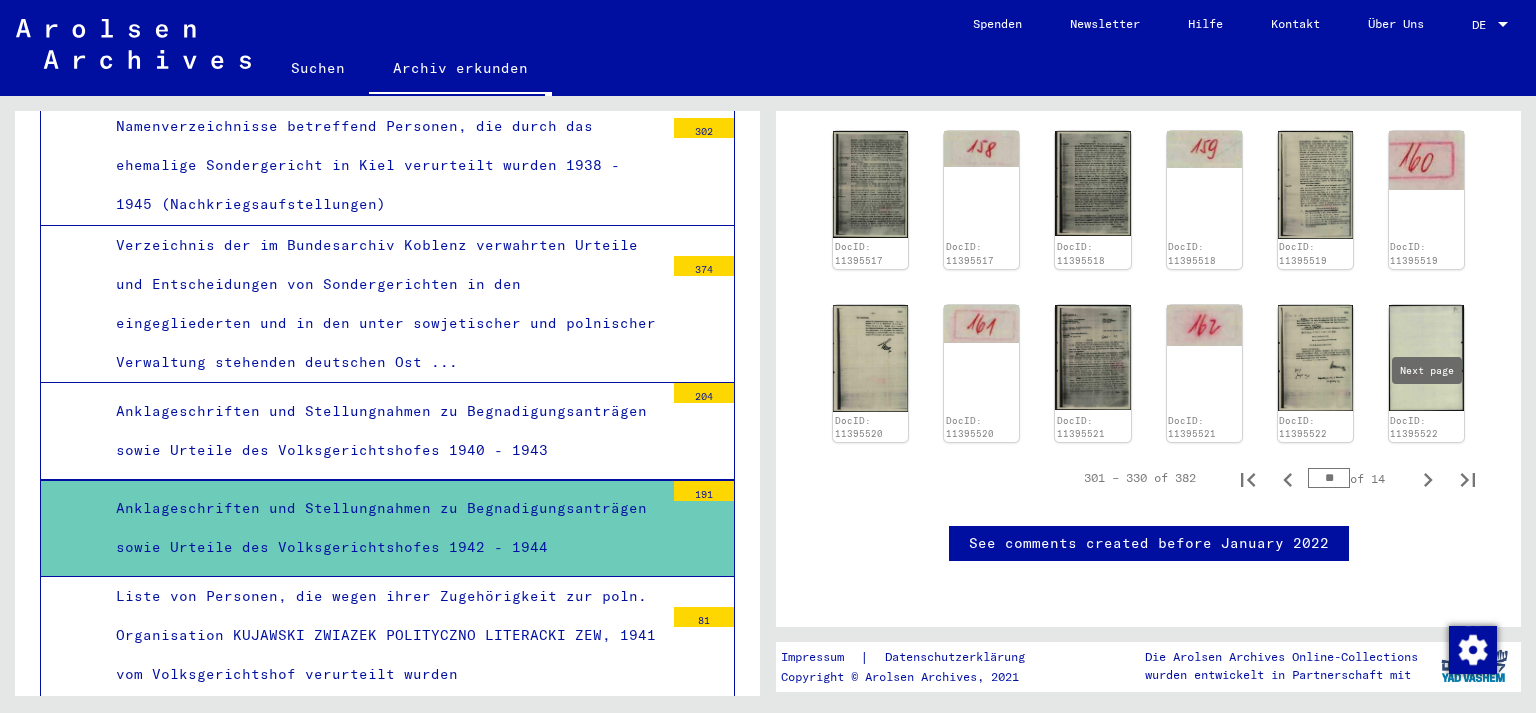 click 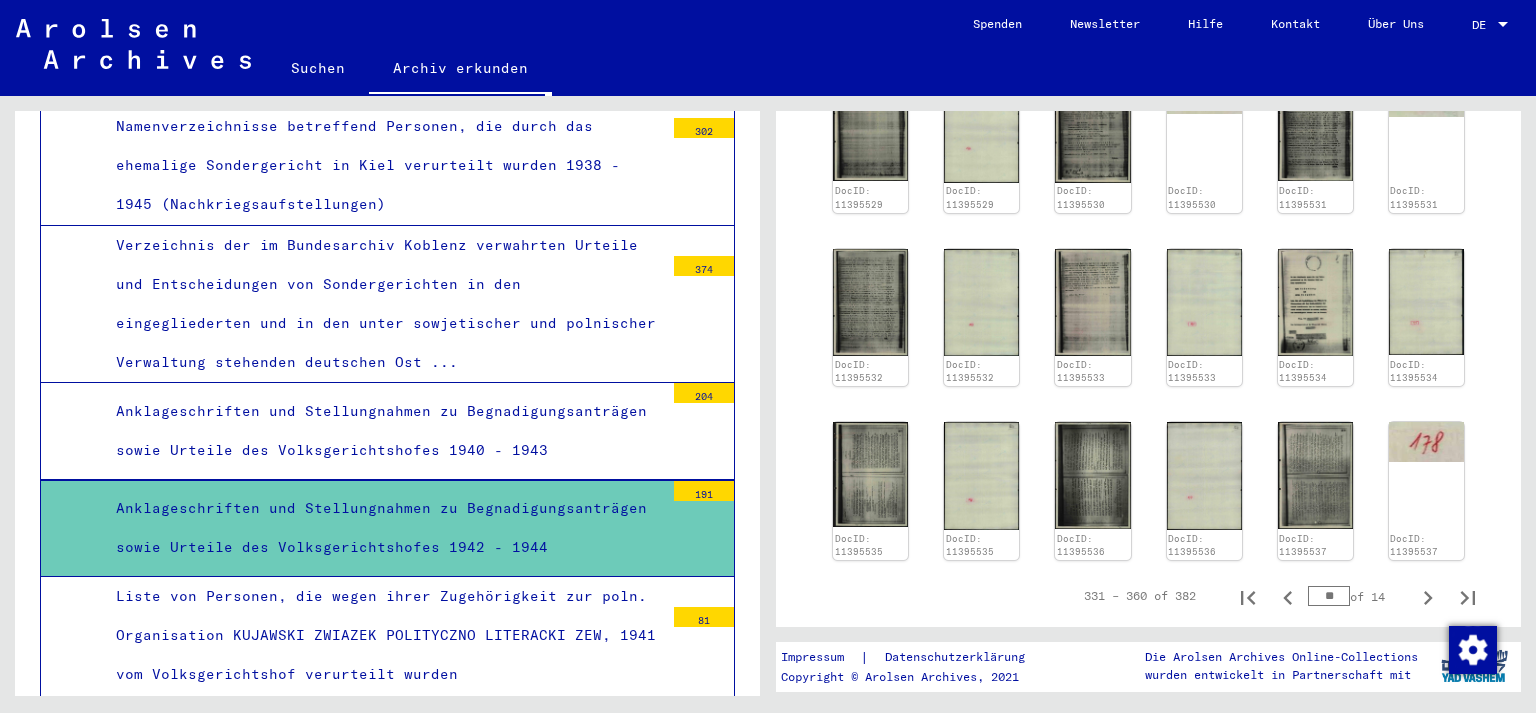 scroll, scrollTop: 1156, scrollLeft: 0, axis: vertical 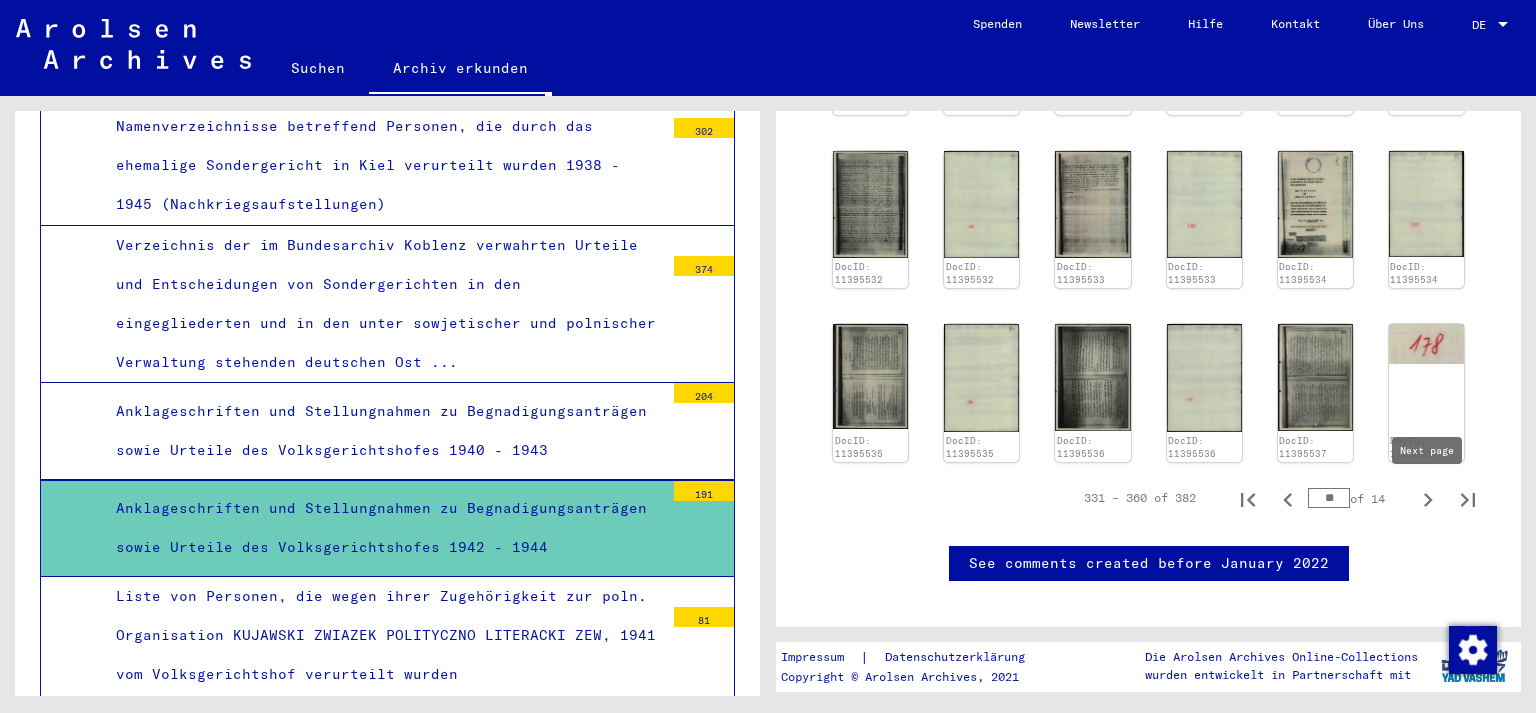 click 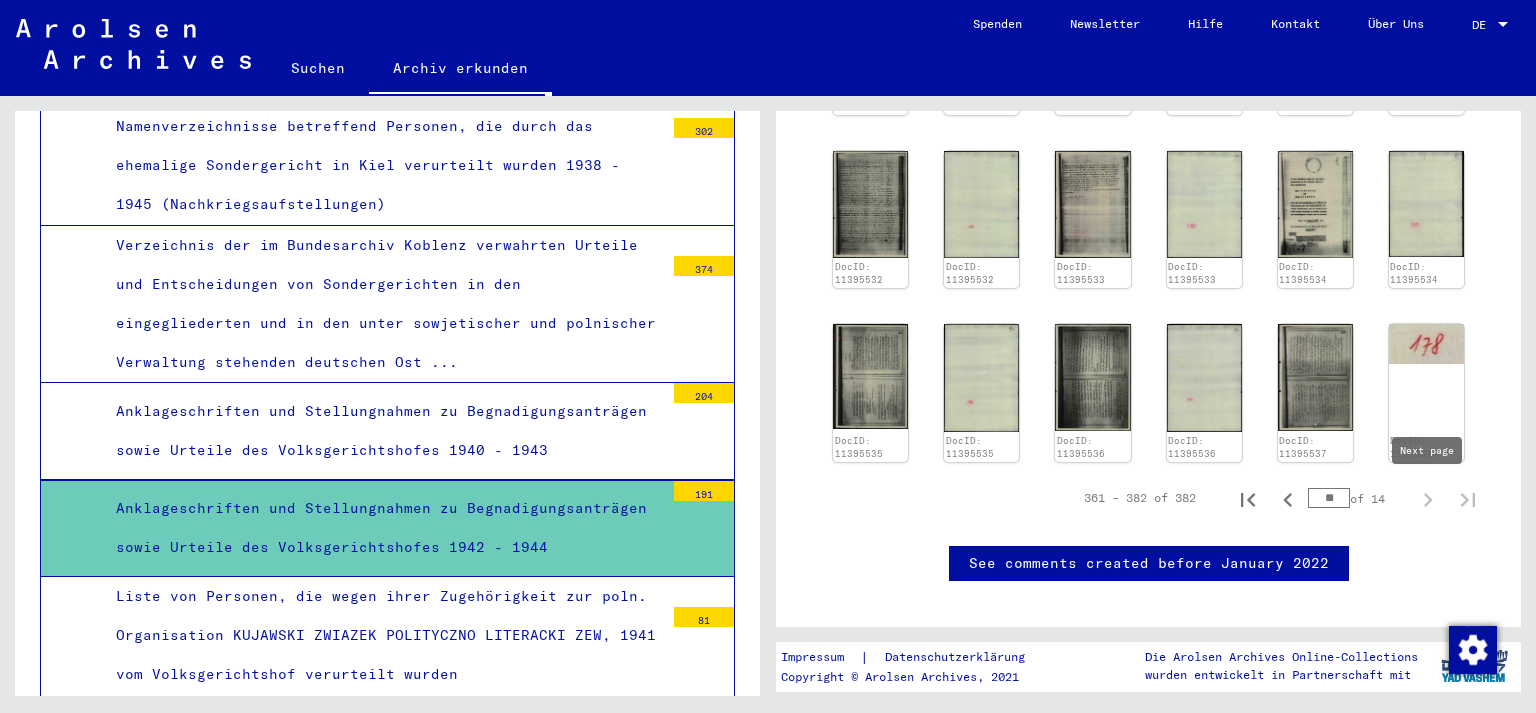type on "**" 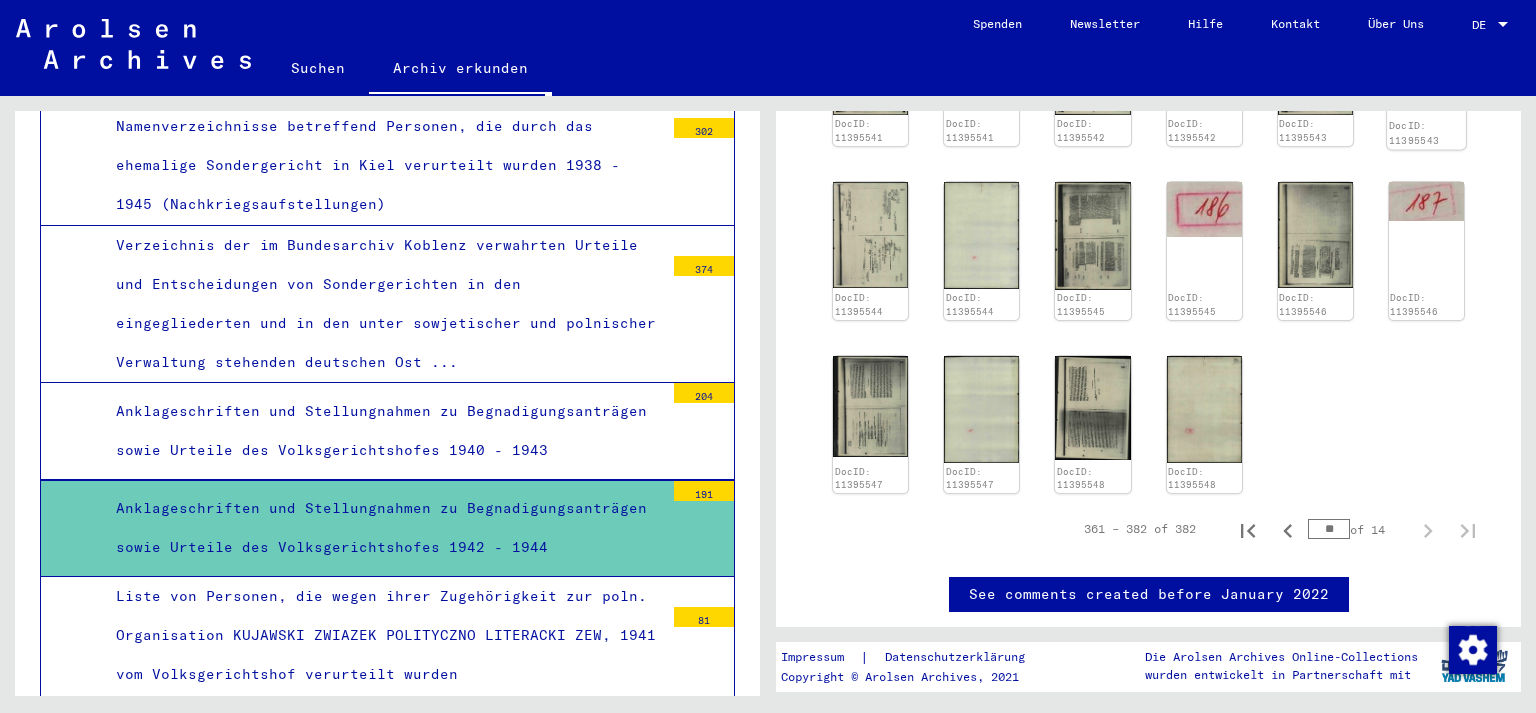 scroll, scrollTop: 1116, scrollLeft: 0, axis: vertical 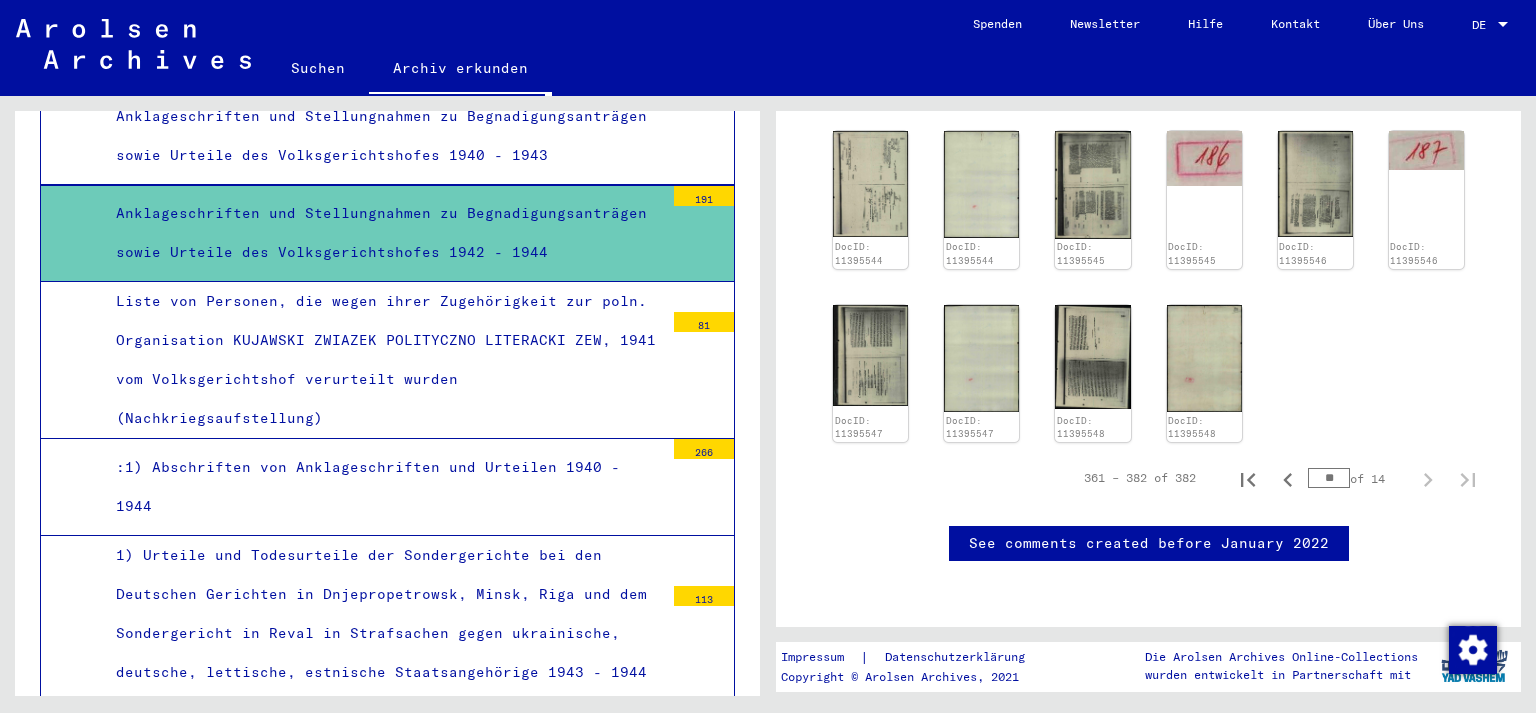 click on ":1) Abschriften von Anklageschriften und Urteilen   [YEAR] - [YEAR] 266" at bounding box center (387, 487) 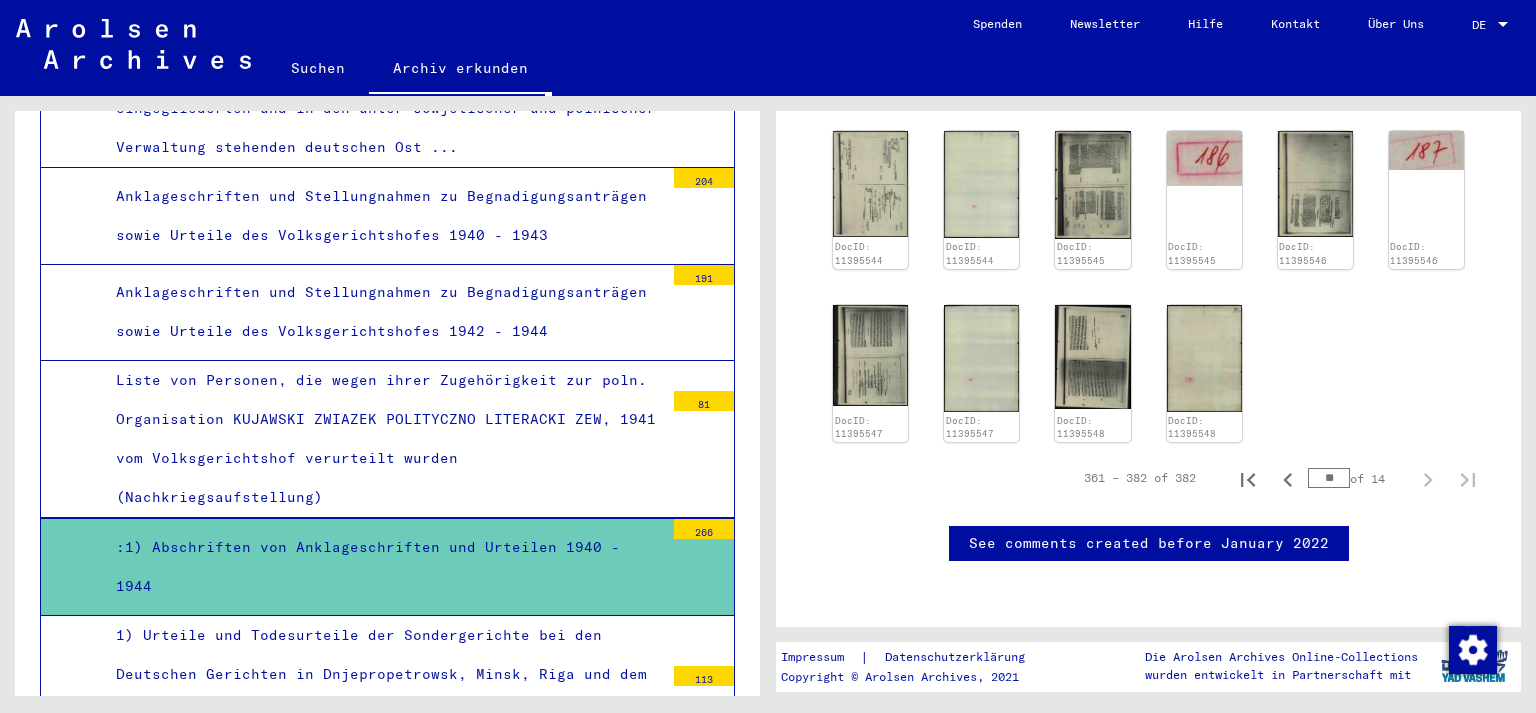 scroll, scrollTop: 1176, scrollLeft: 0, axis: vertical 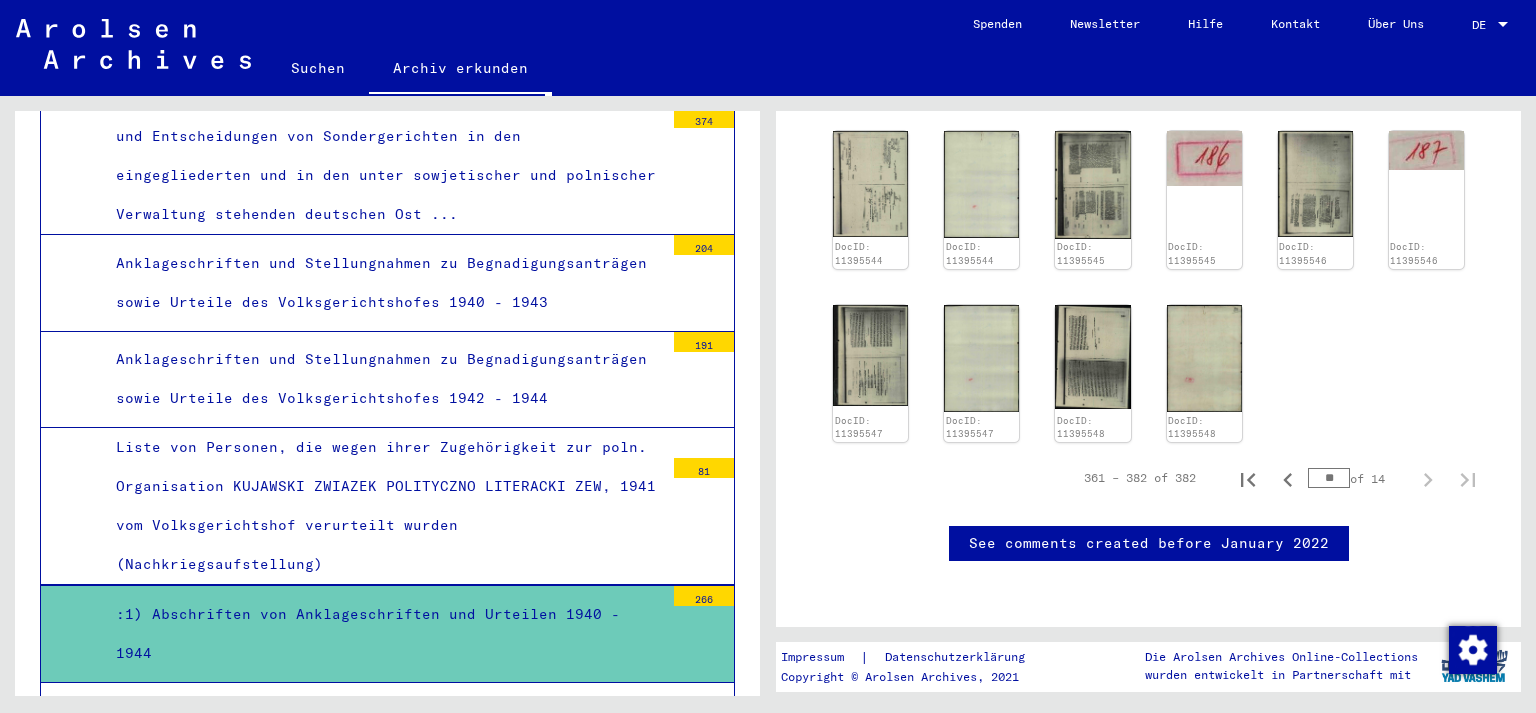 click on ":1) Abschriften von Anklageschriften und Urteilen   1940 - 1944" at bounding box center (382, 634) 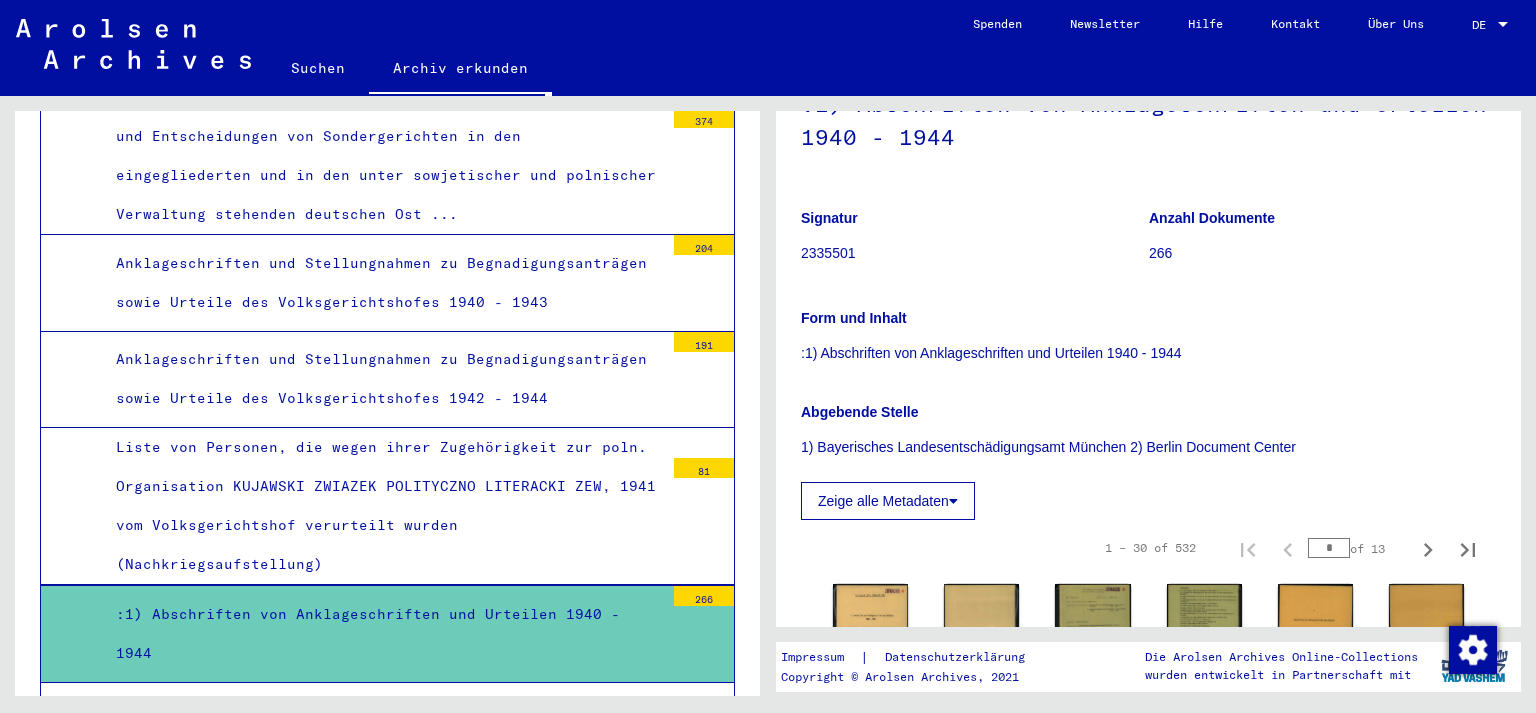 scroll, scrollTop: 294, scrollLeft: 0, axis: vertical 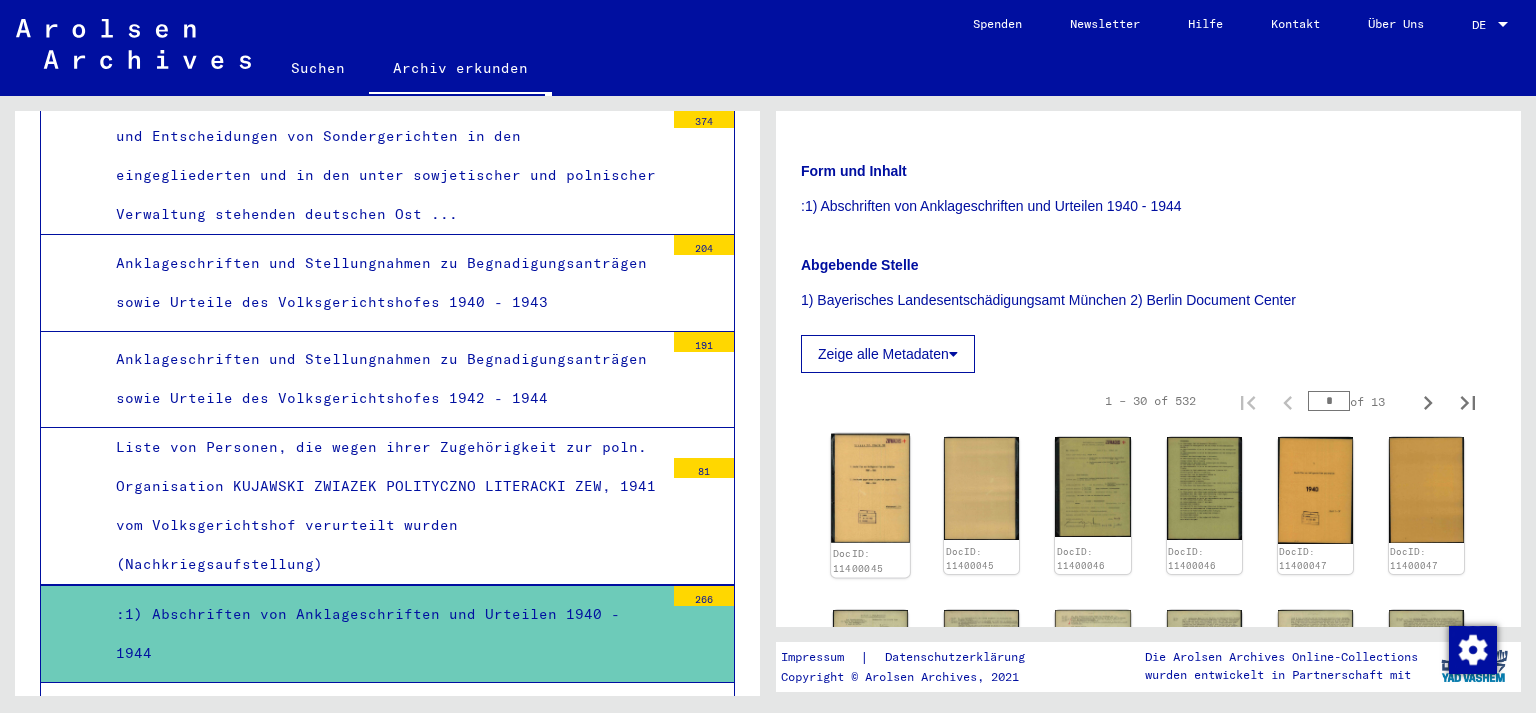 click 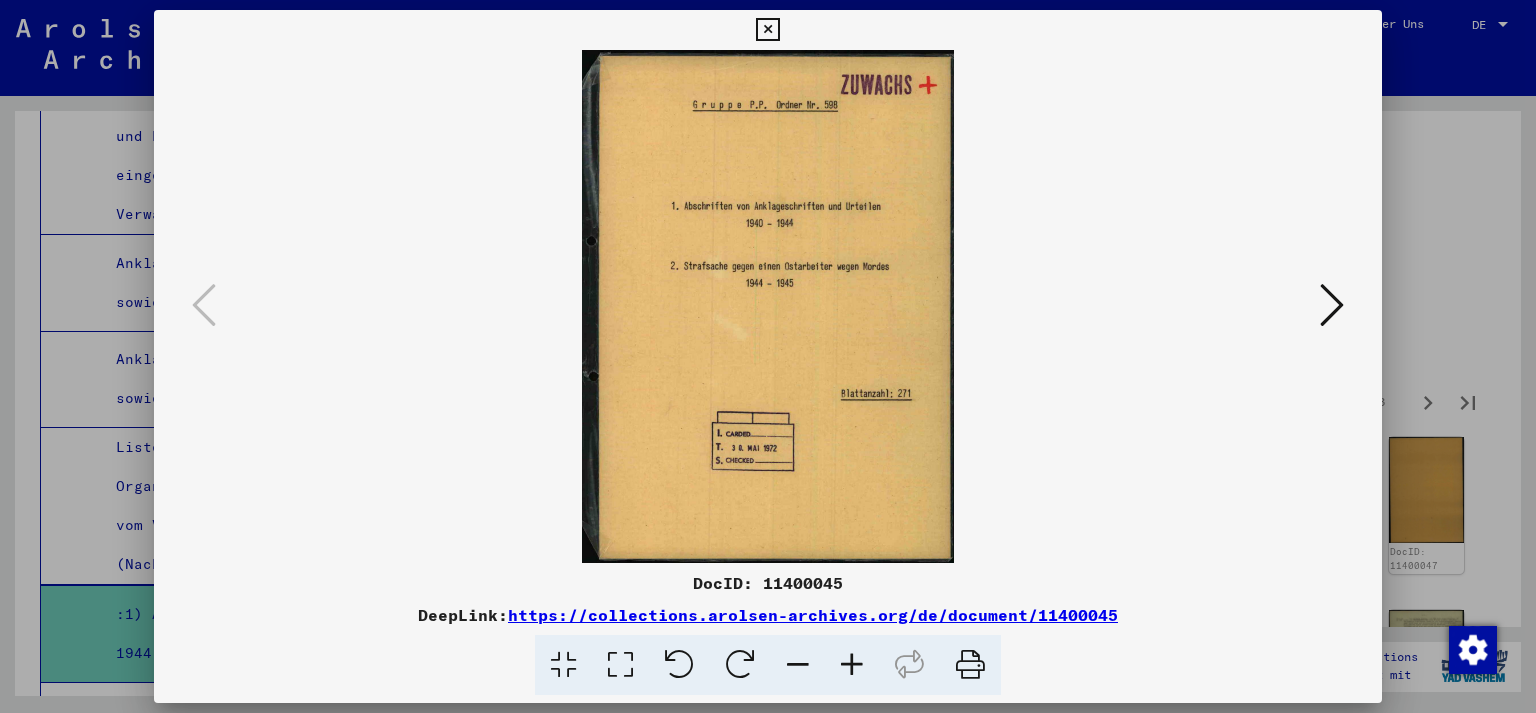 click at bounding box center [1332, 305] 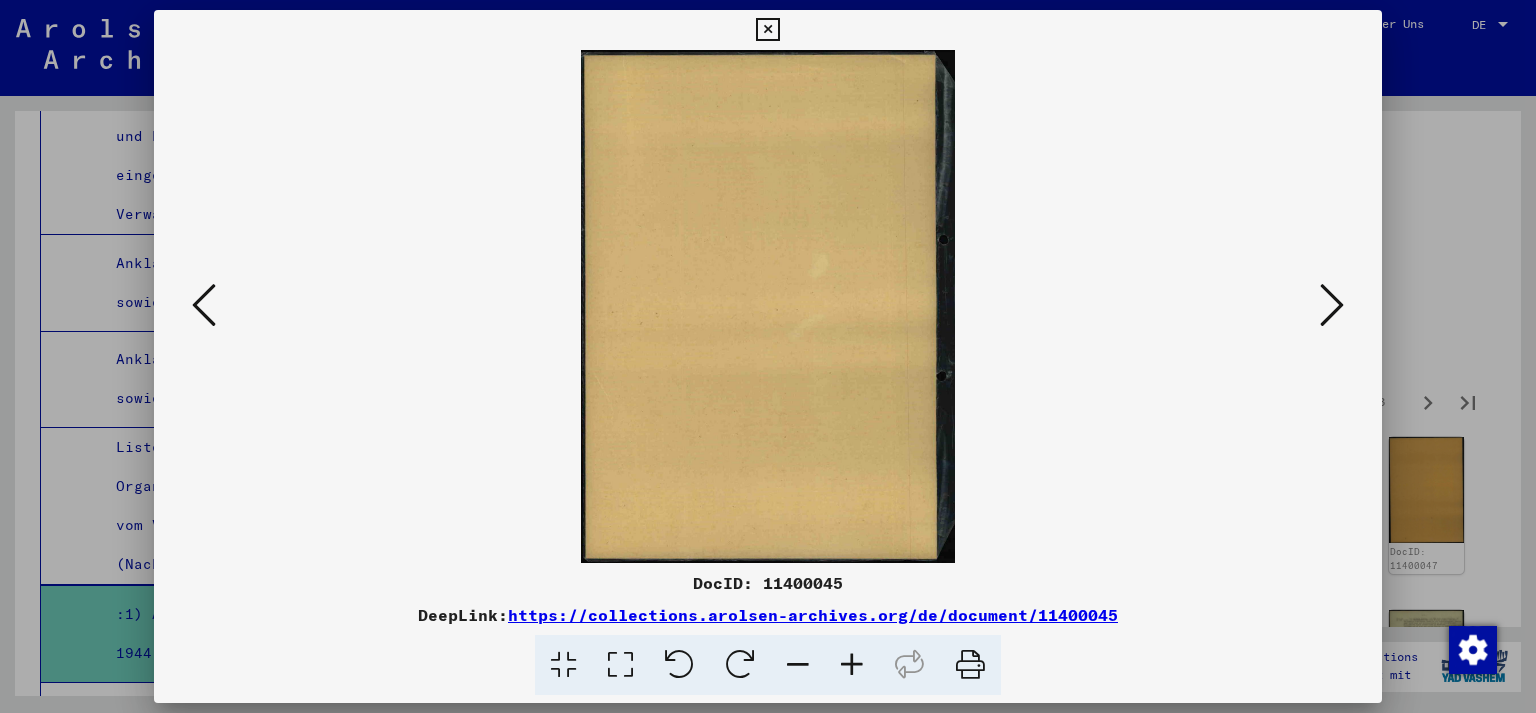 click at bounding box center [1332, 305] 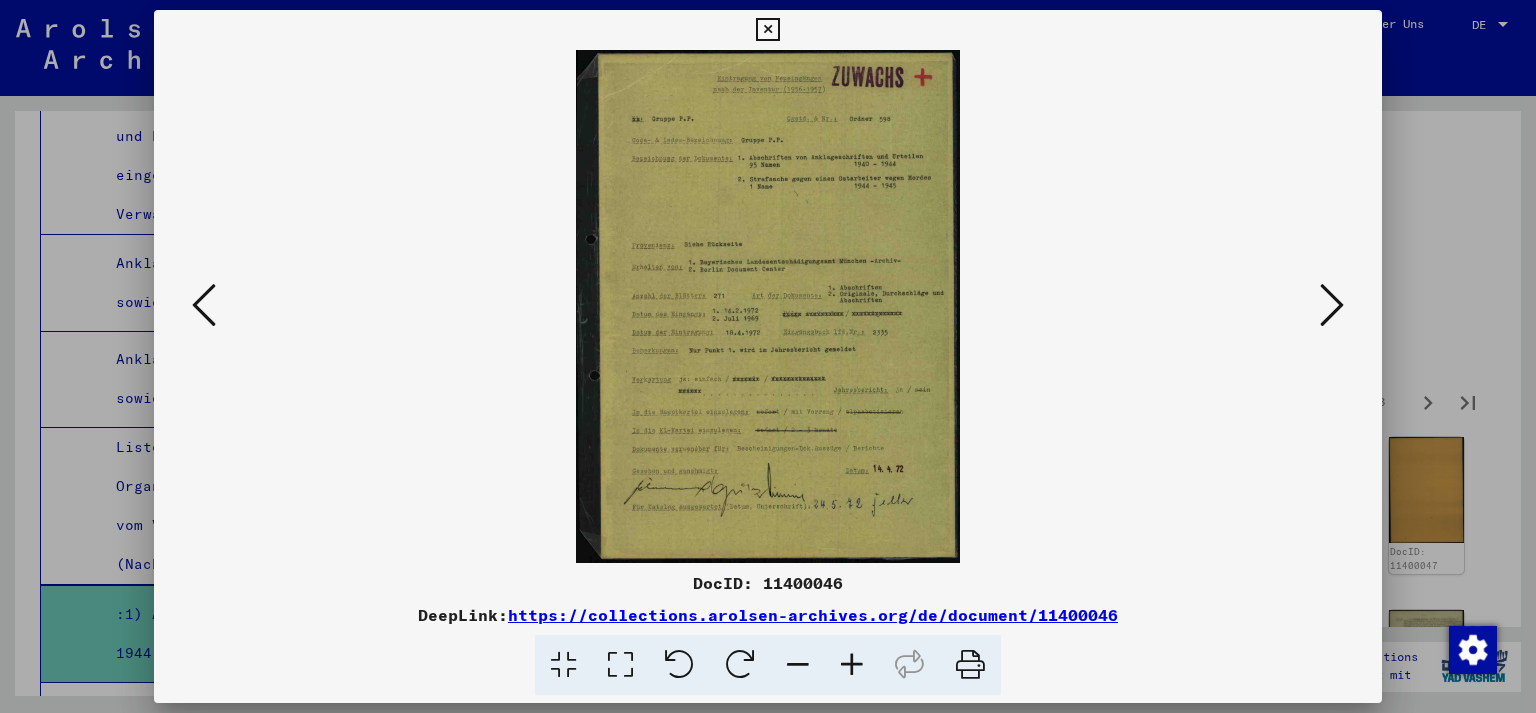 click at bounding box center [768, 306] 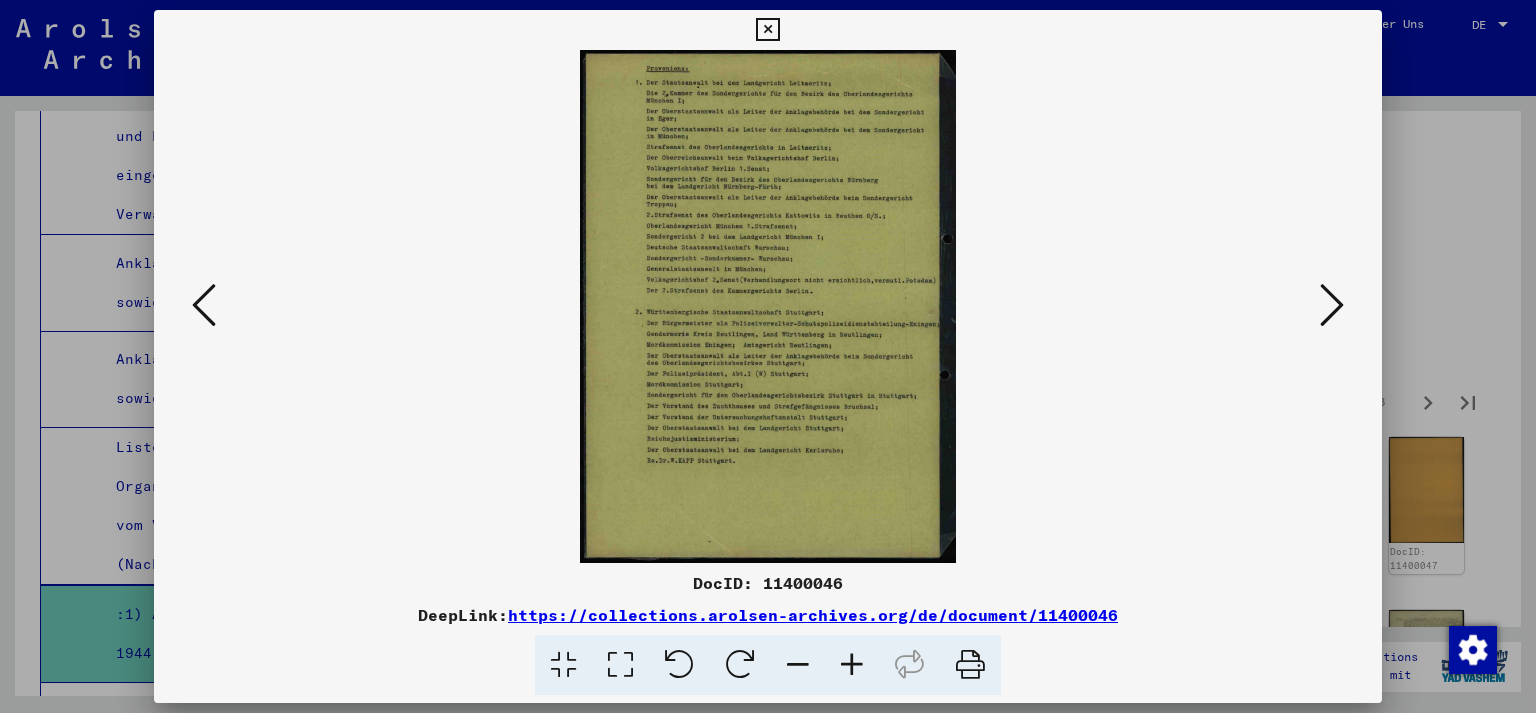 click at bounding box center [1332, 306] 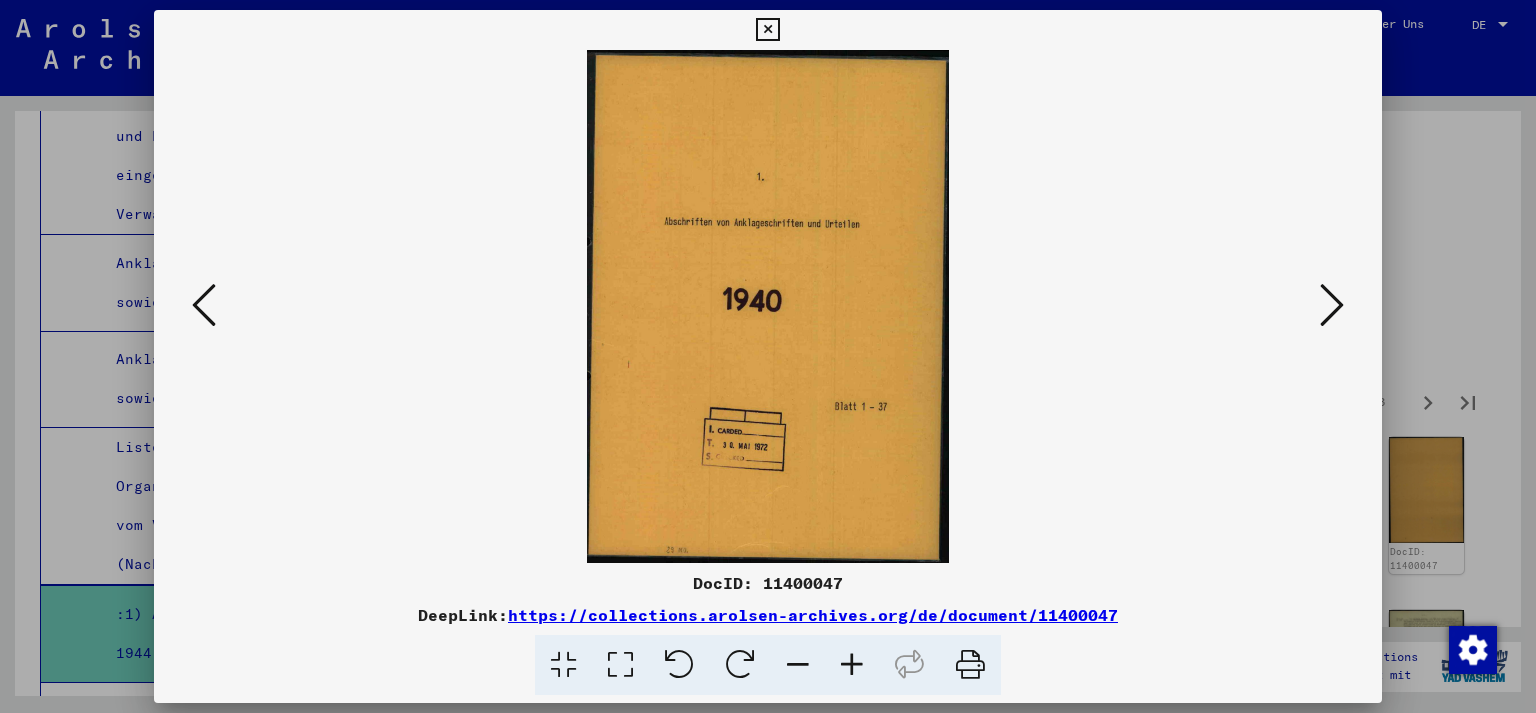 click at bounding box center [1332, 306] 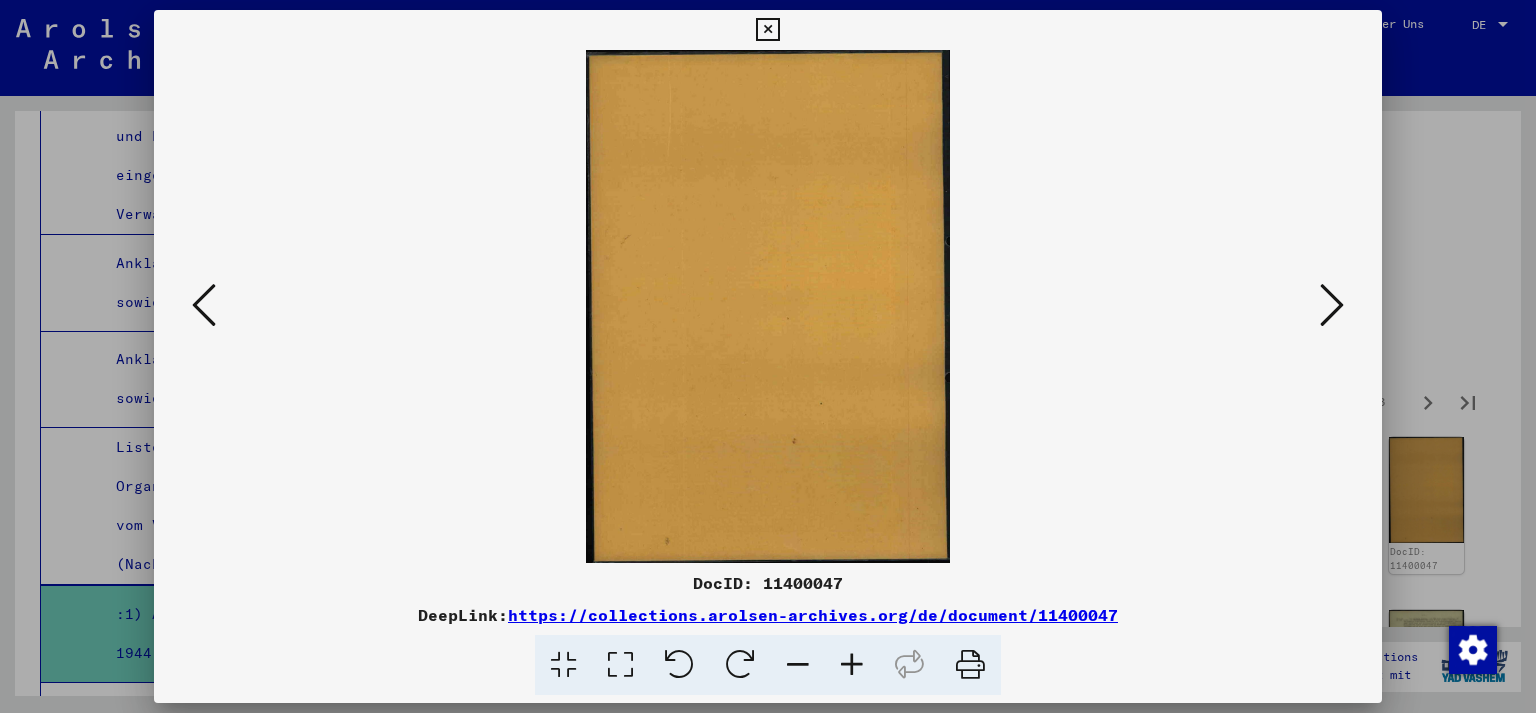 click at bounding box center [1332, 306] 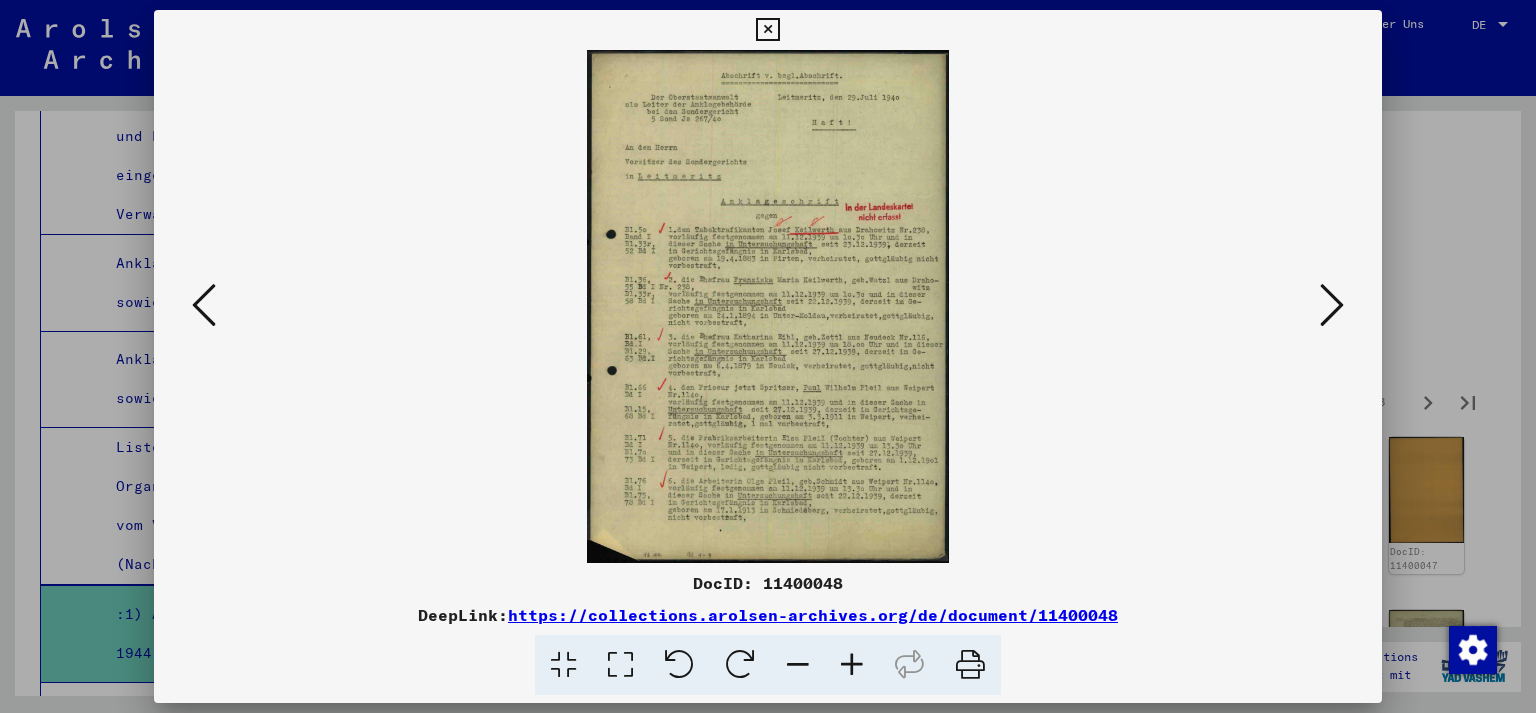 click at bounding box center [1332, 306] 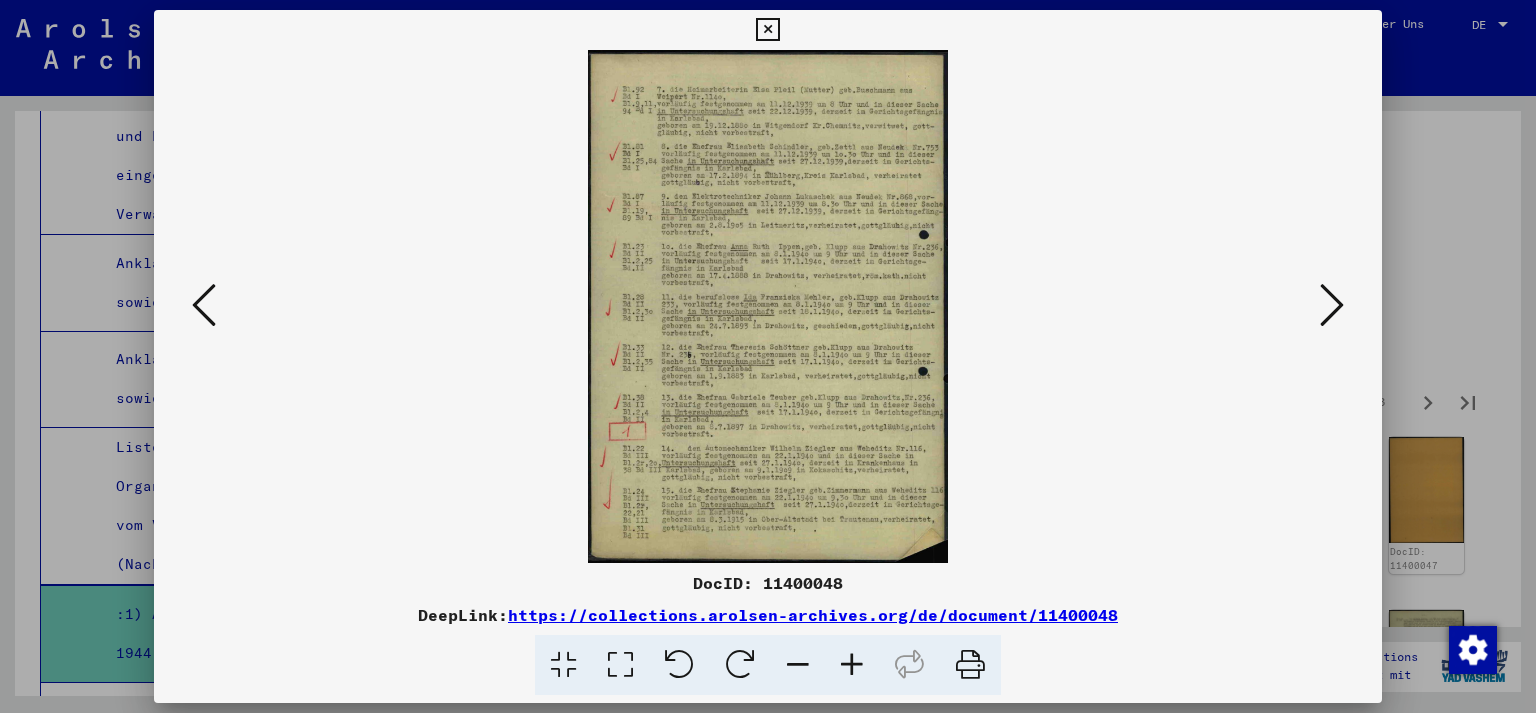 click at bounding box center [768, 356] 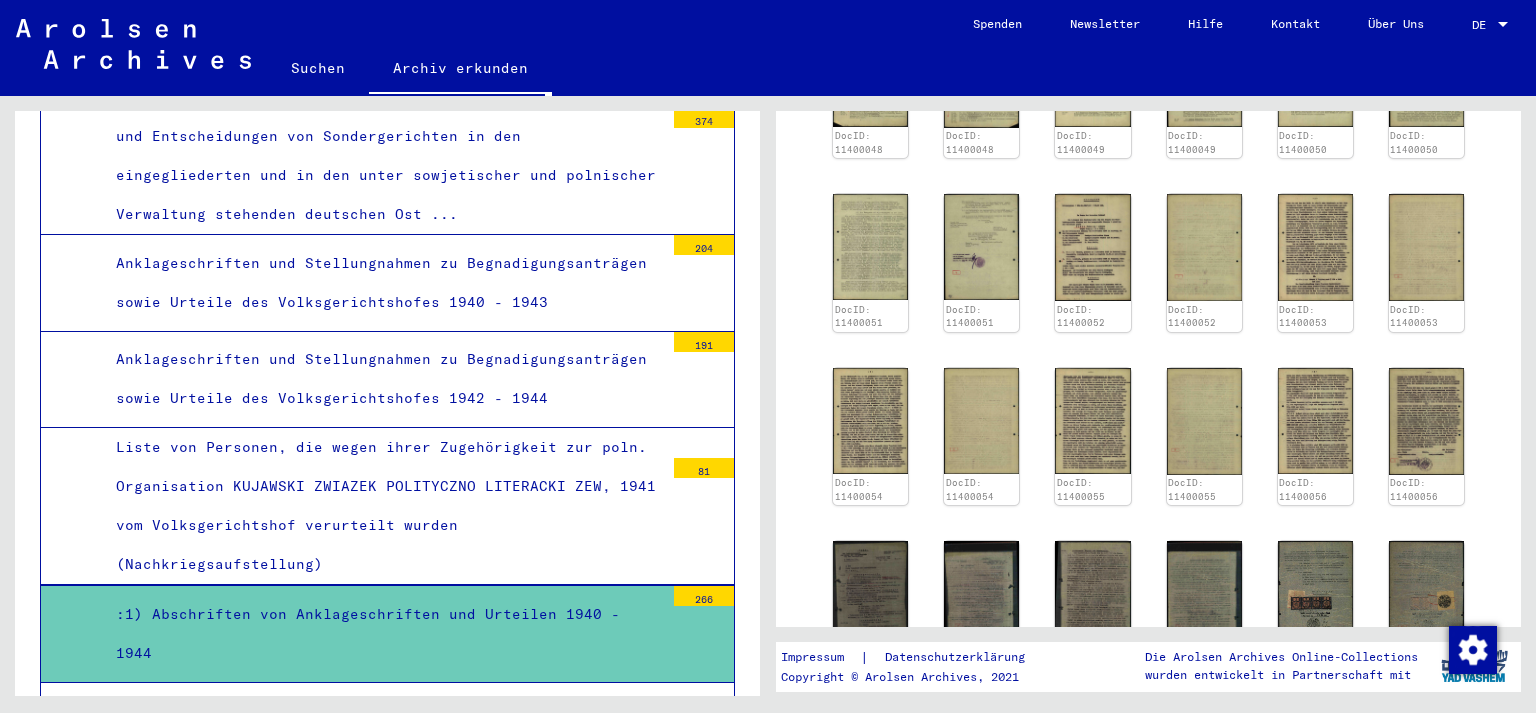 scroll, scrollTop: 1177, scrollLeft: 0, axis: vertical 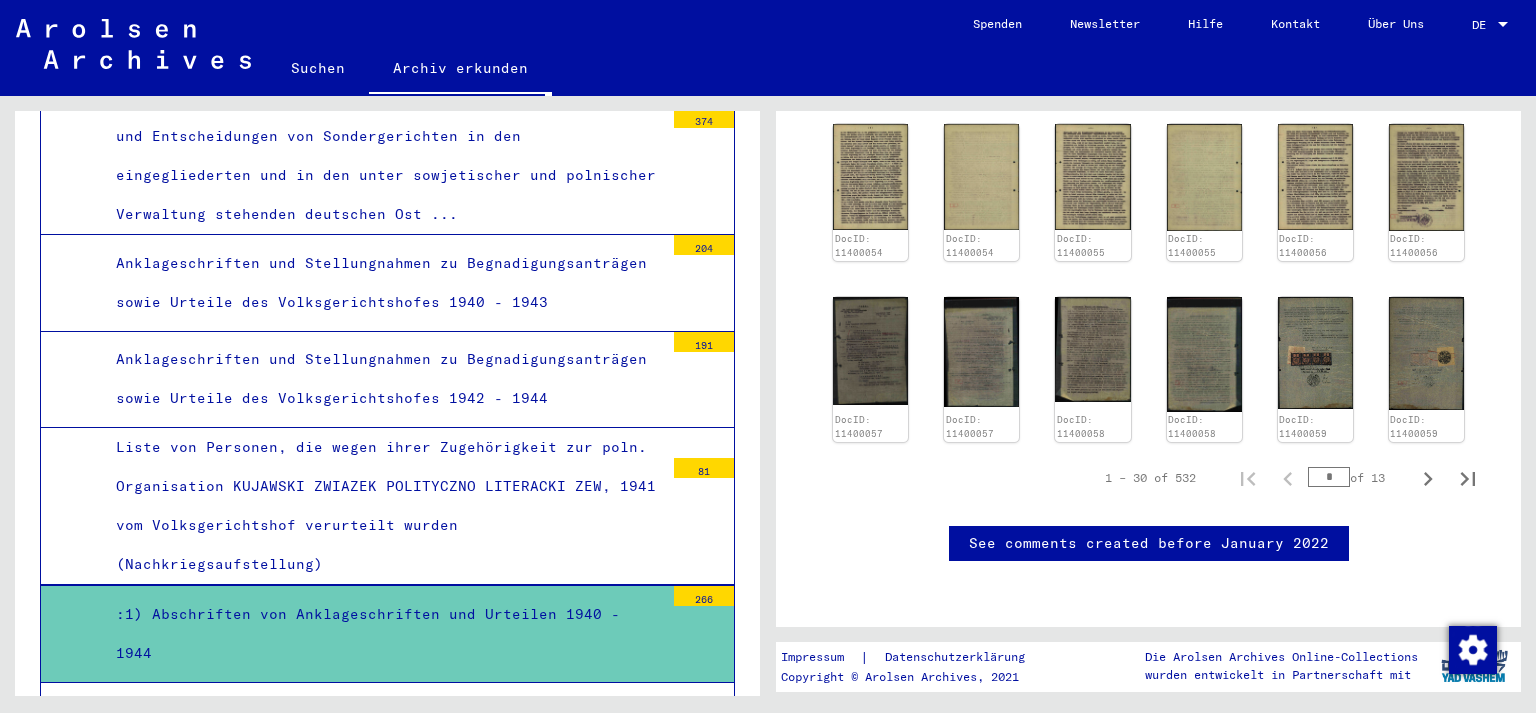 click on "DocID: 11400045 DocID: 11400045 DocID: 11400046 DocID: 11400046 DocID: 11400047 DocID: 11400047 DocID: 11400048 DocID: 11400048 DocID: 11400049 DocID: 11400049 DocID: 11400050 DocID: 11400050 DocID: 11400051 DocID: 11400051 DocID: 11400052 DocID: 11400052 DocID: 11400053 DocID: 11400053 DocID: 11400054 DocID: 11400054 DocID: 11400055 DocID: 11400055 DocID: 11400056 DocID: 11400056 DocID: 11400057 DocID: 11400057 DocID: 11400058 DocID: 11400058 DocID: 11400059 DocID: 11400059" 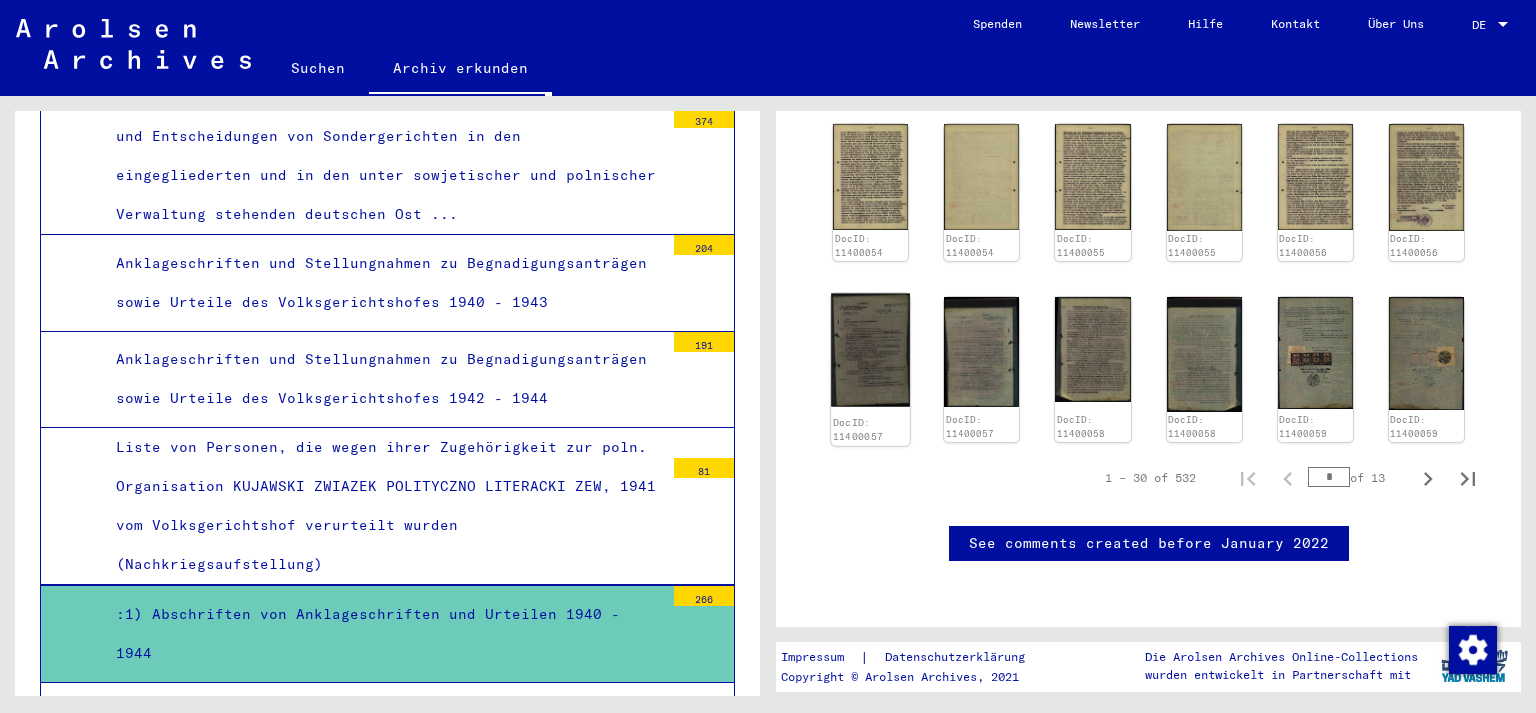 click 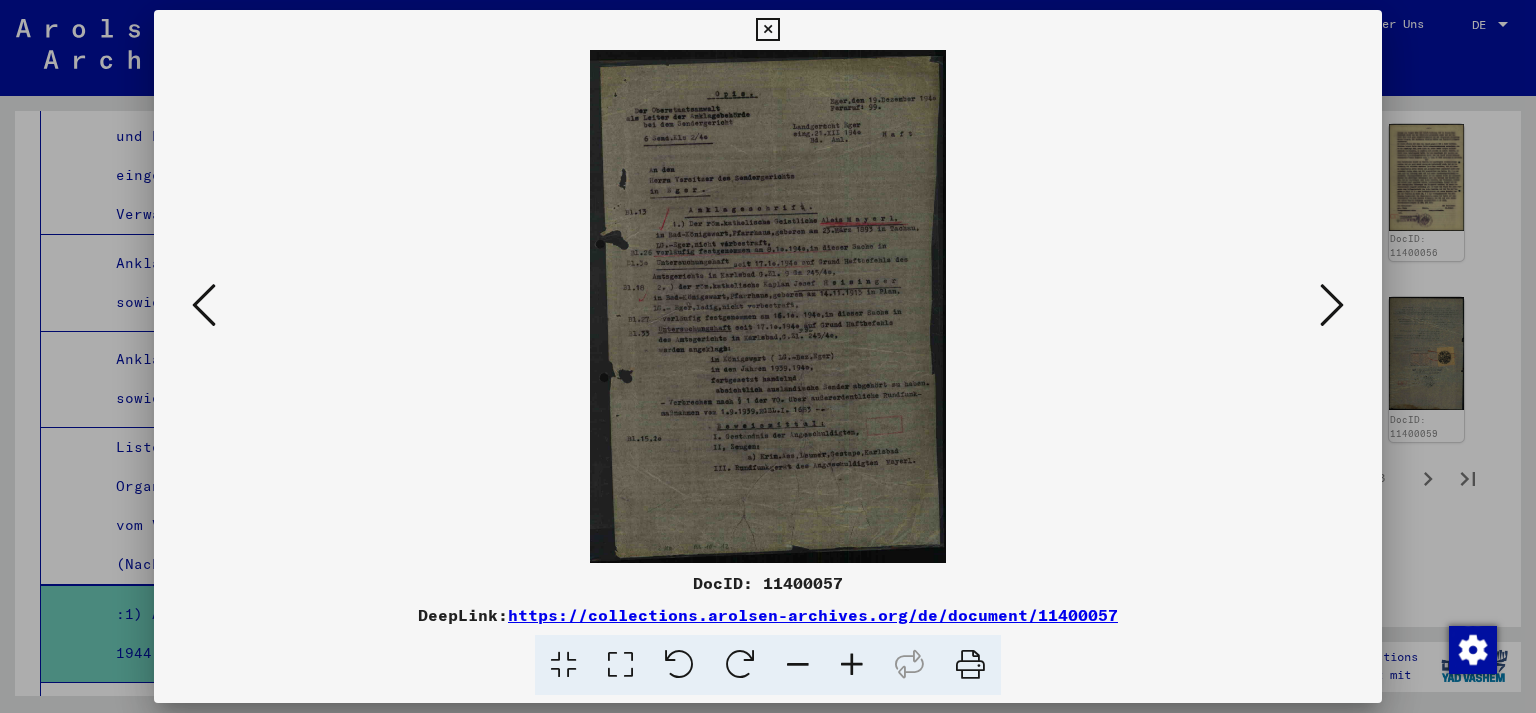 click at bounding box center (768, 306) 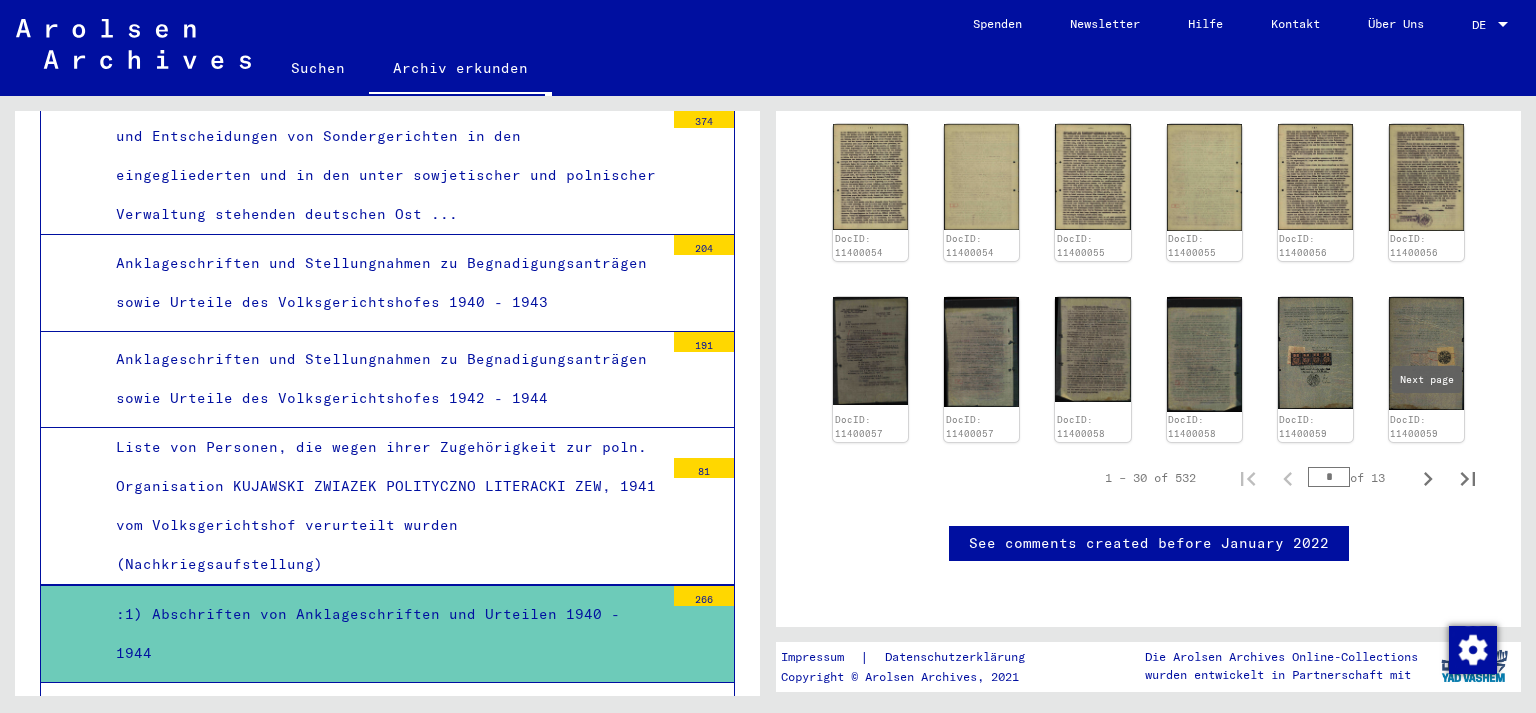 click 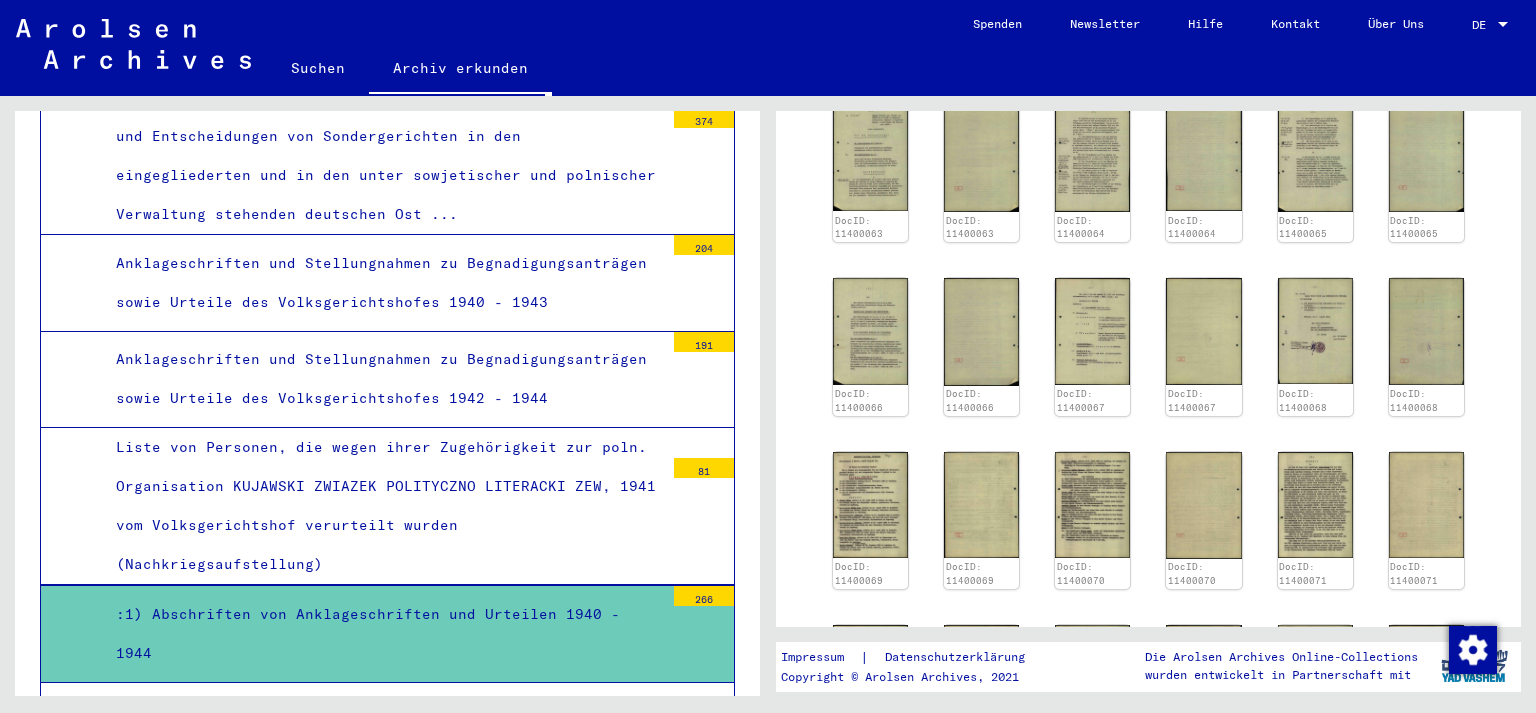 scroll, scrollTop: 803, scrollLeft: 0, axis: vertical 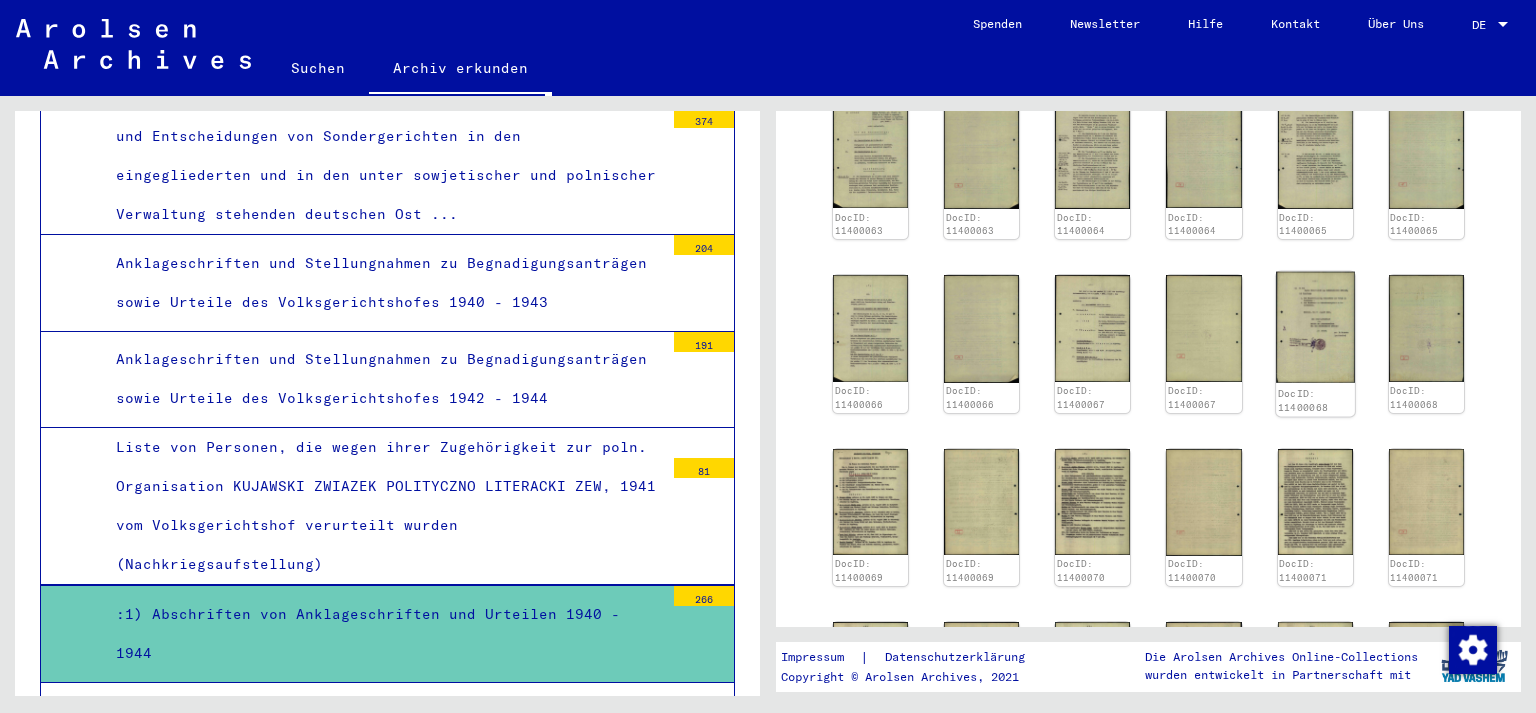 click 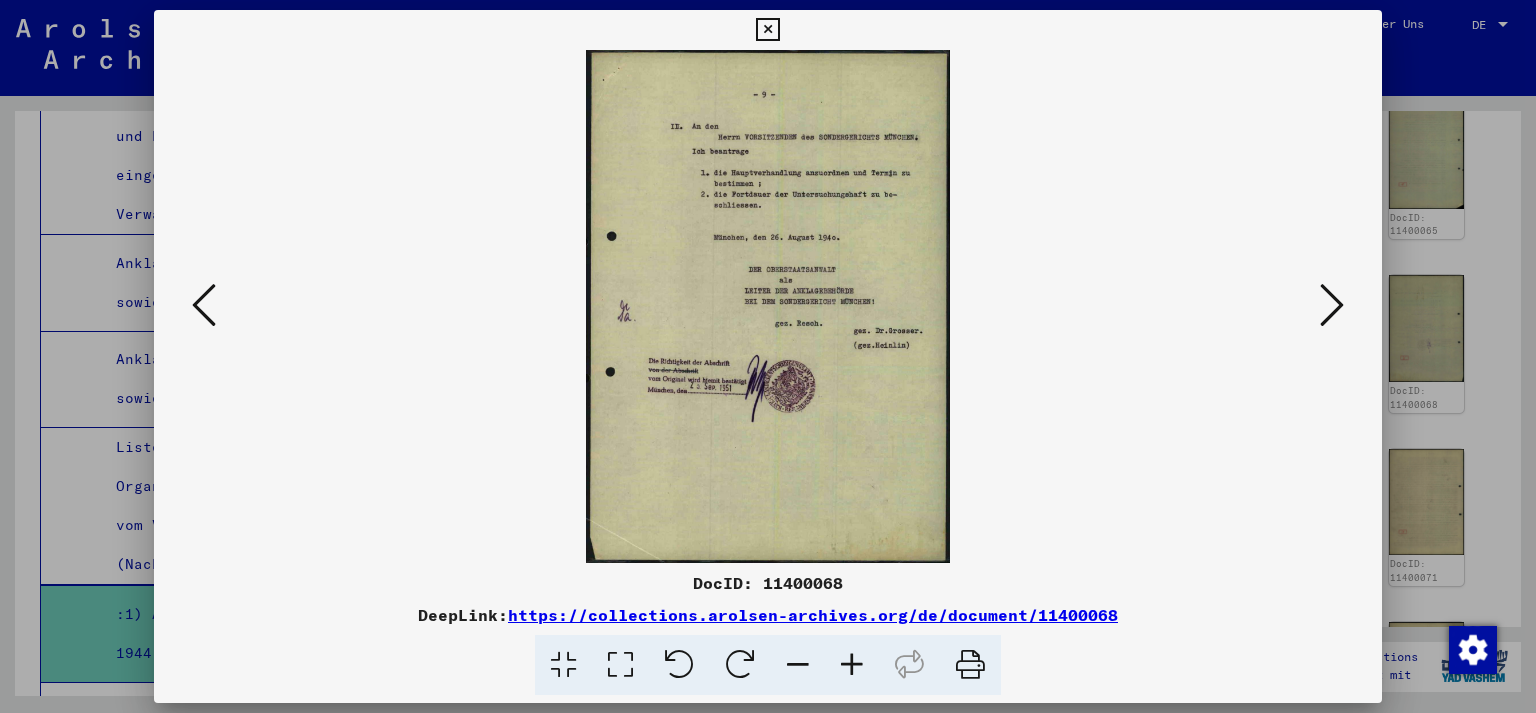 click at bounding box center (768, 356) 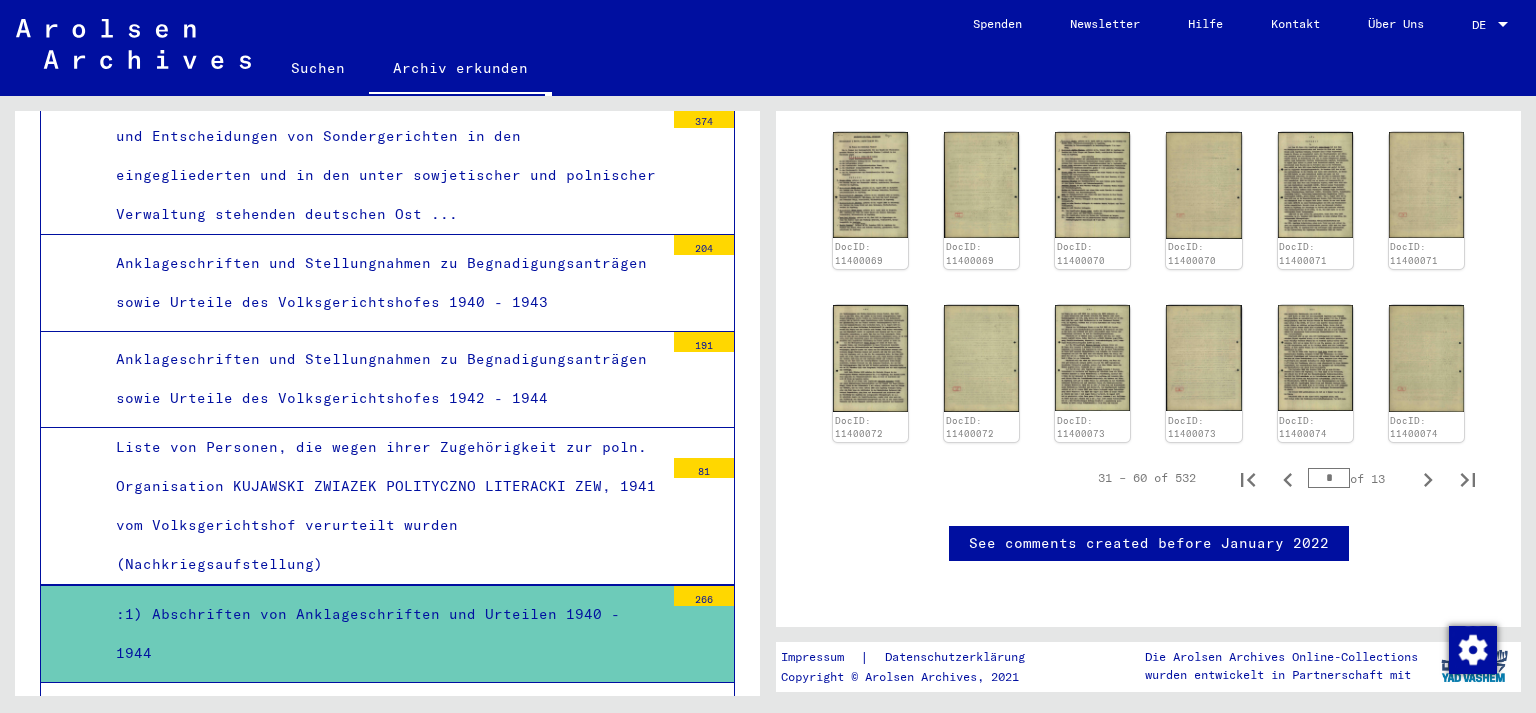 scroll, scrollTop: 1244, scrollLeft: 0, axis: vertical 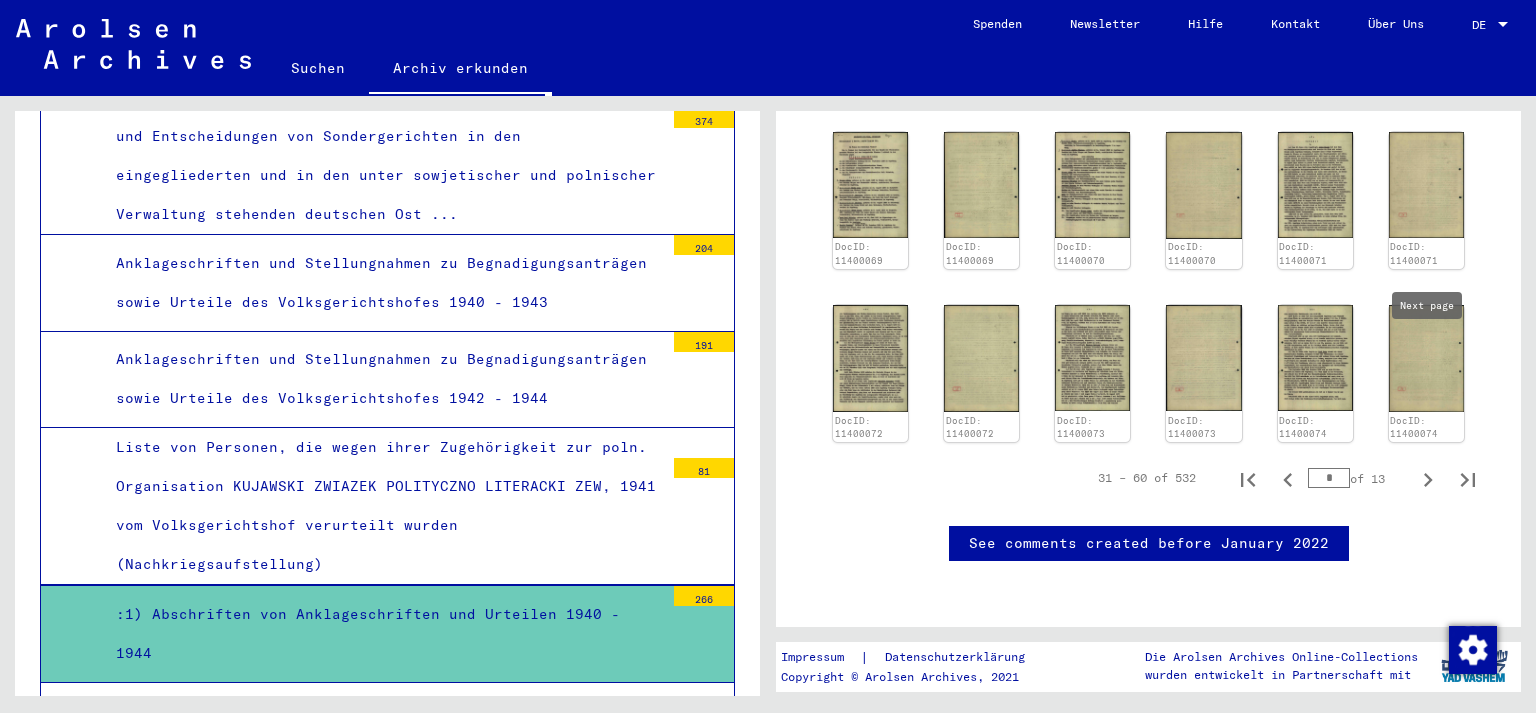 click 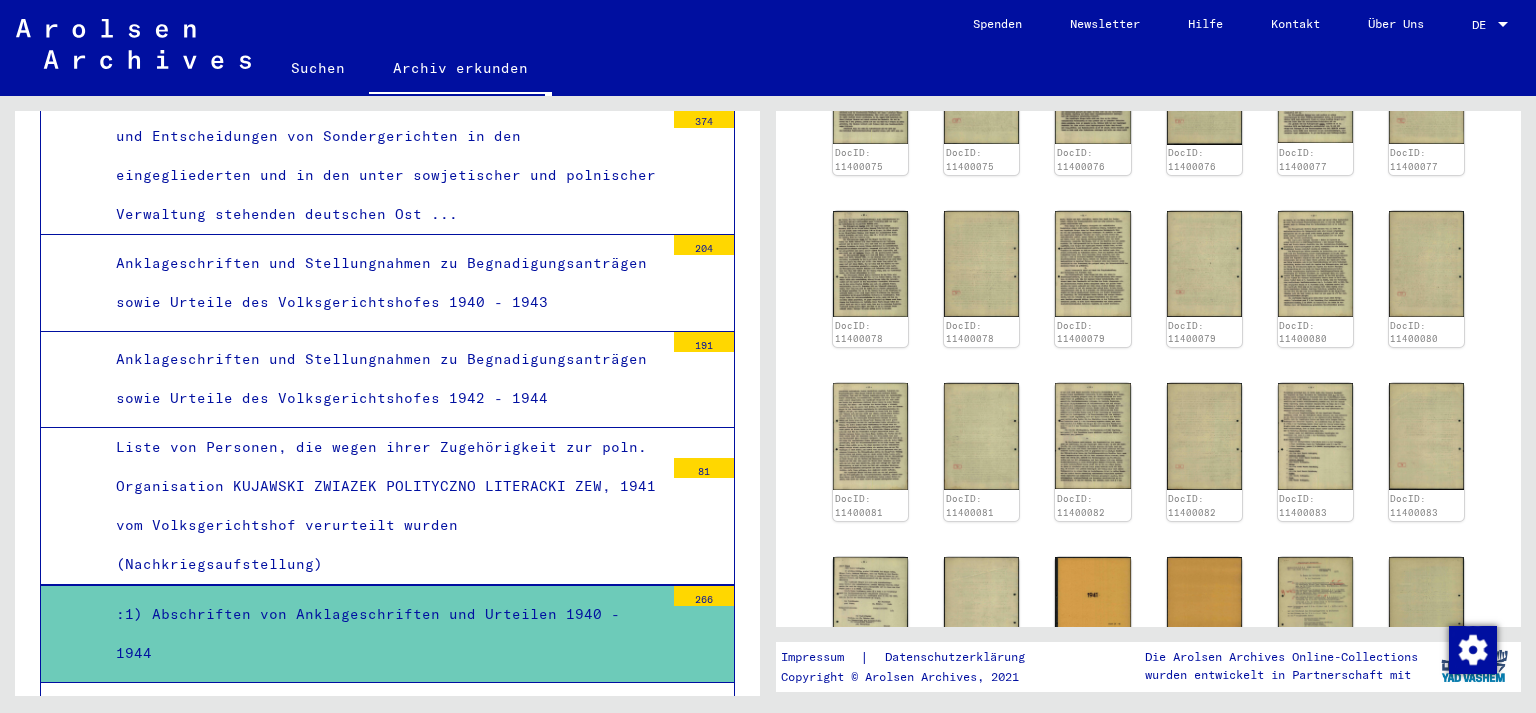 scroll, scrollTop: 988, scrollLeft: 0, axis: vertical 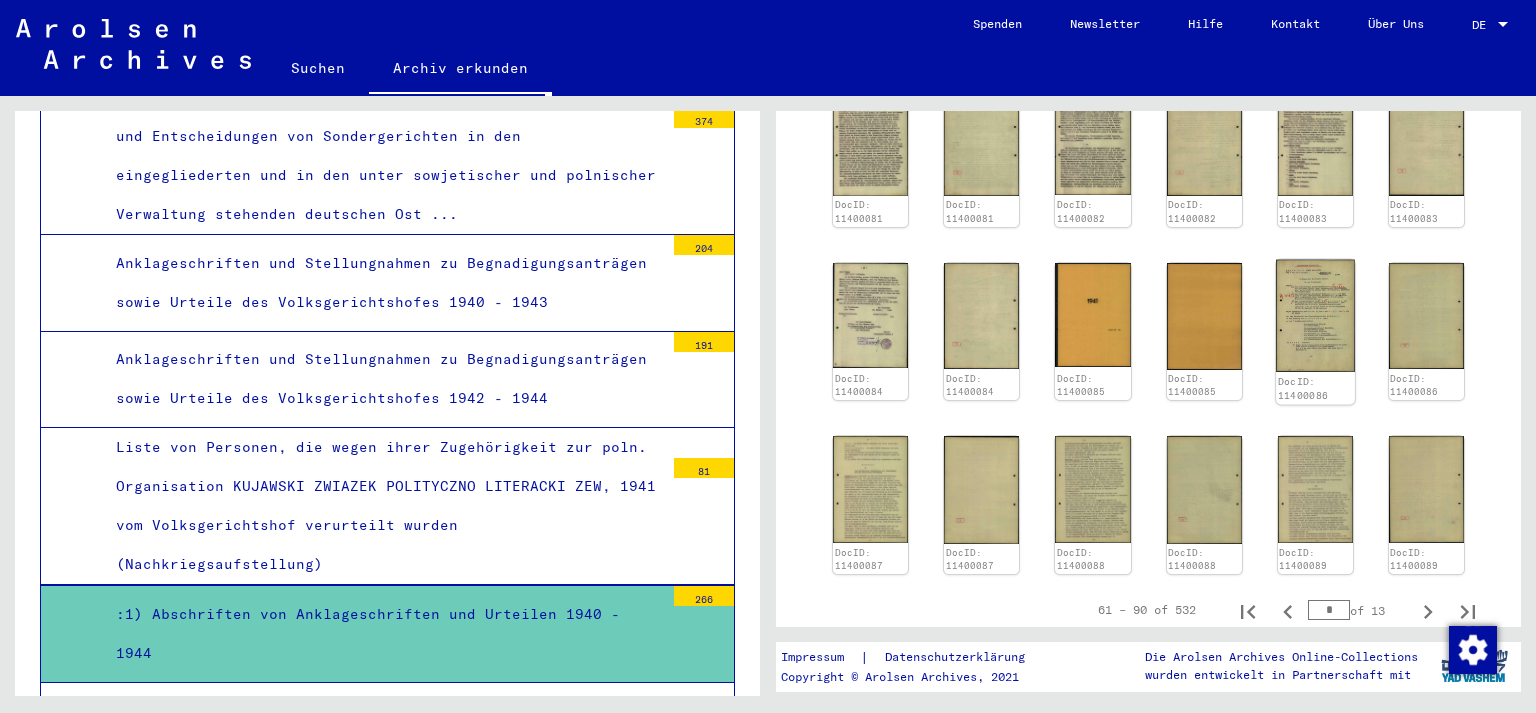 click 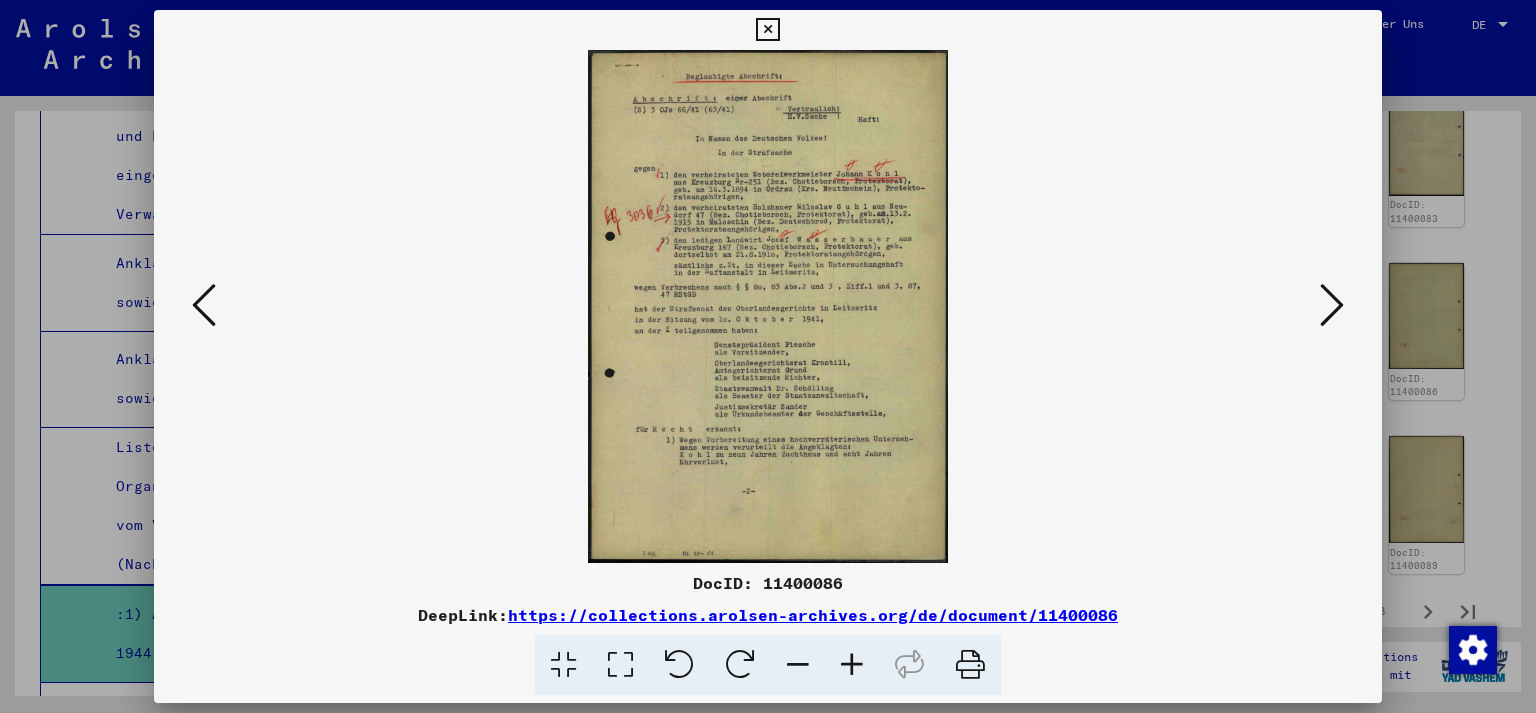 click at bounding box center (768, 356) 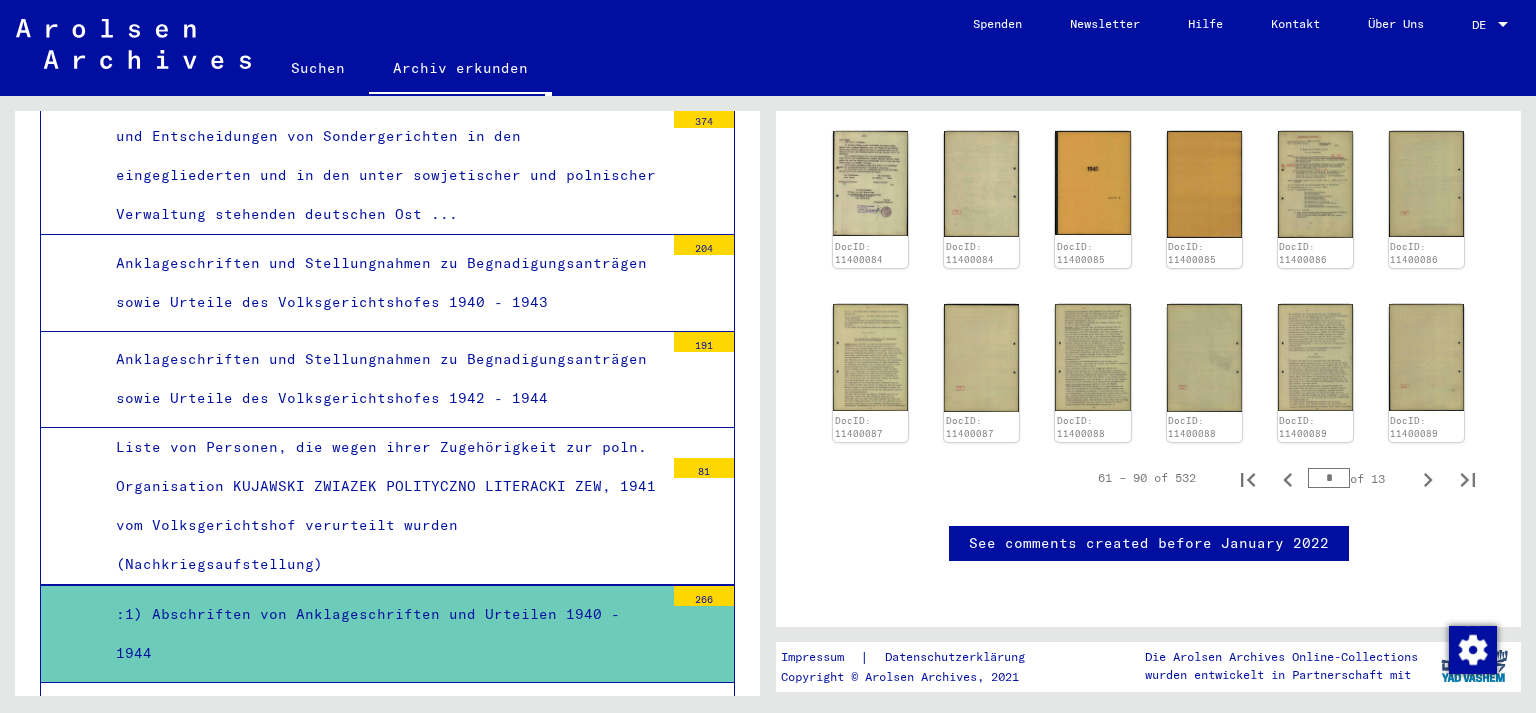 scroll, scrollTop: 1136, scrollLeft: 0, axis: vertical 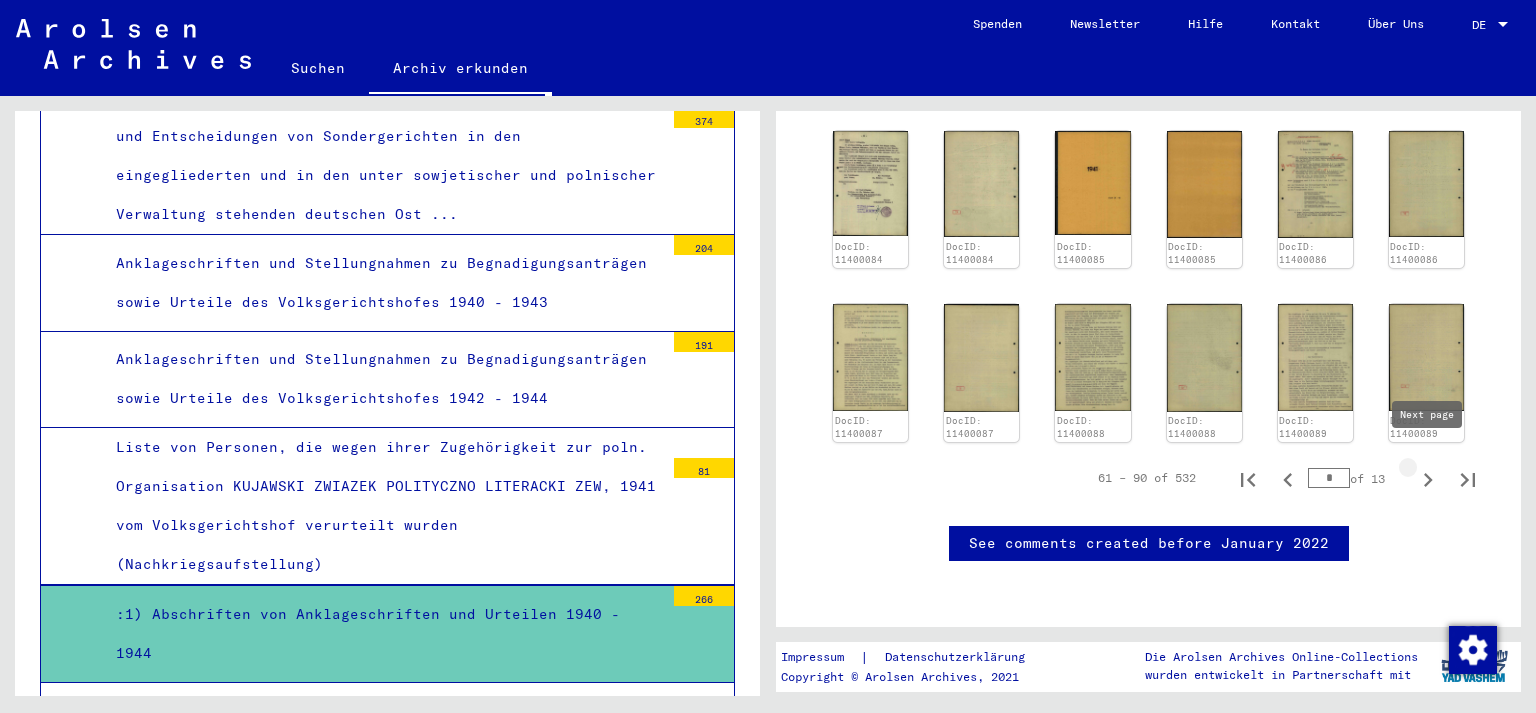 click 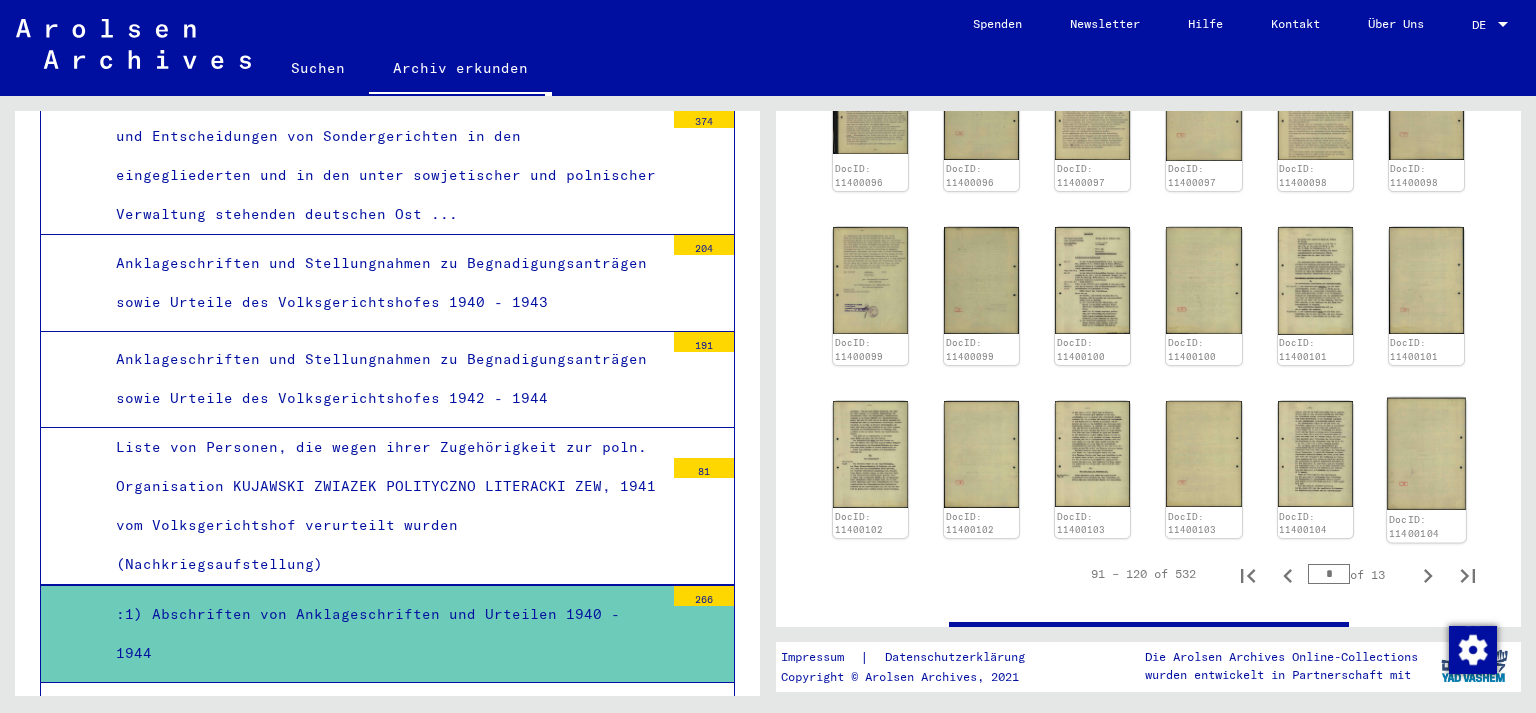 scroll, scrollTop: 1056, scrollLeft: 0, axis: vertical 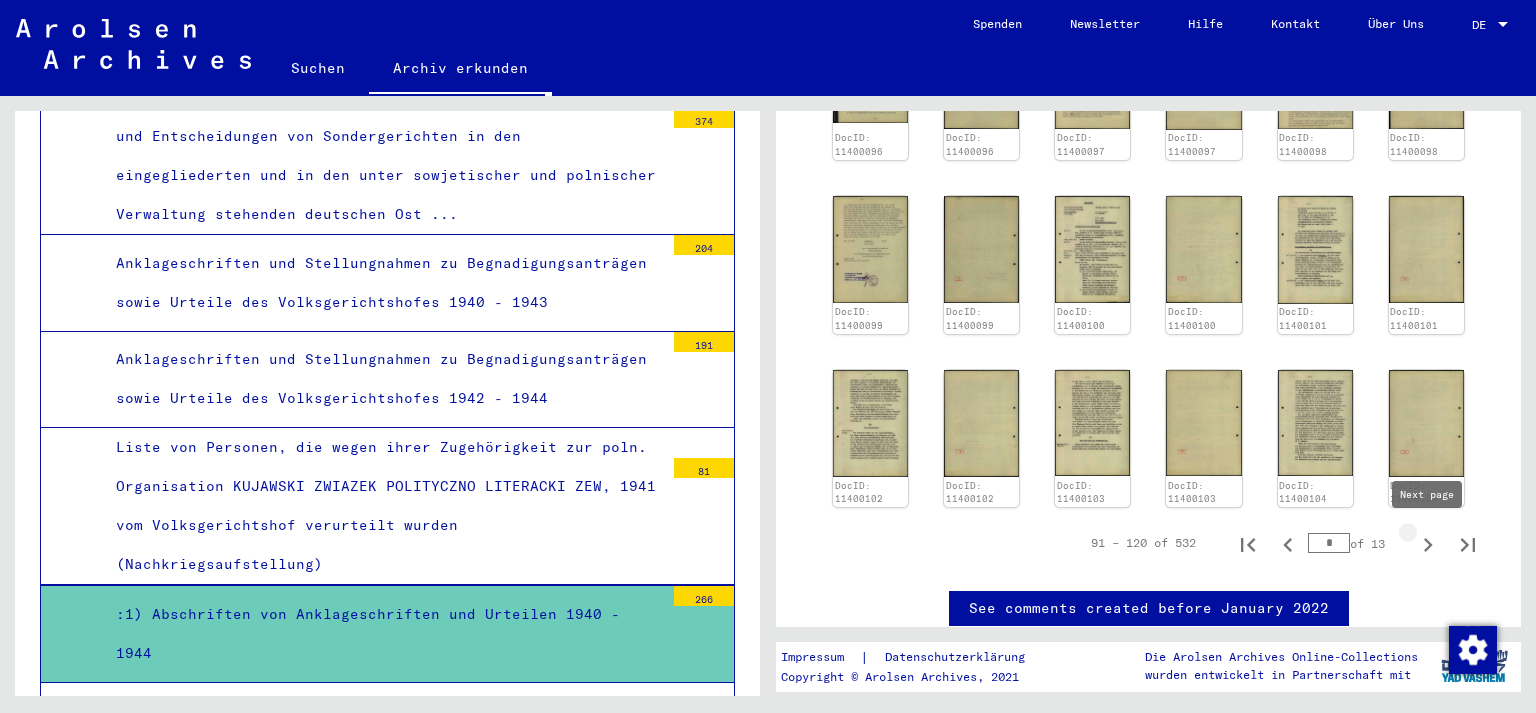 click 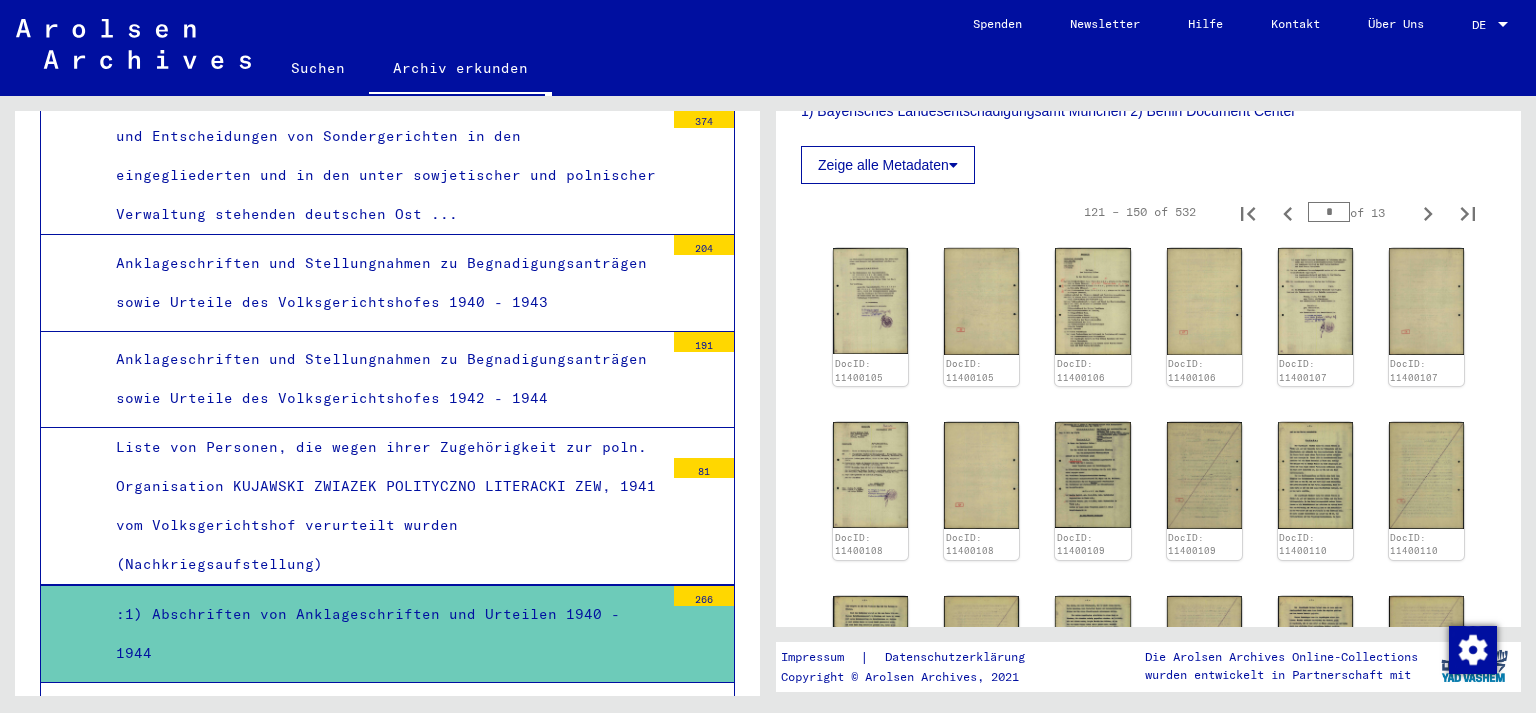 scroll, scrollTop: 496, scrollLeft: 0, axis: vertical 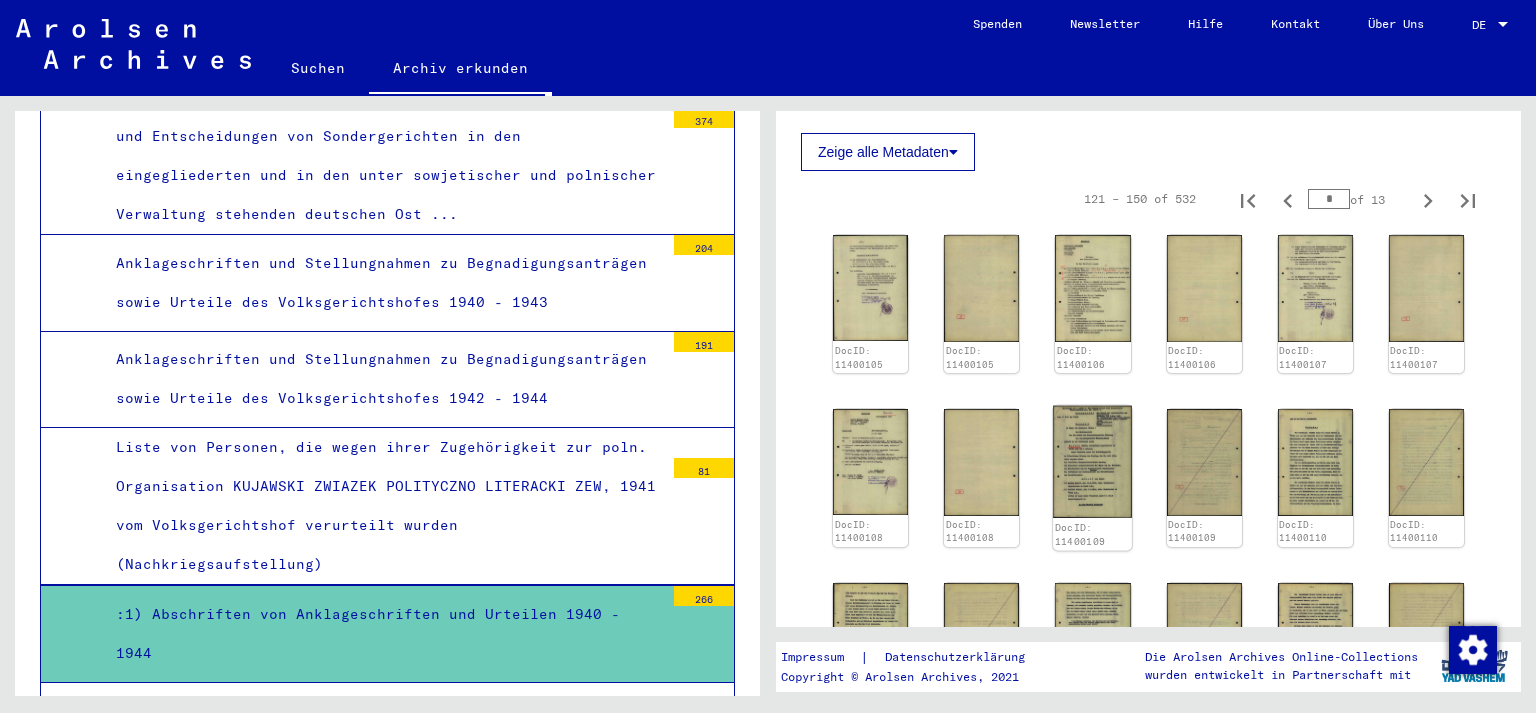 click 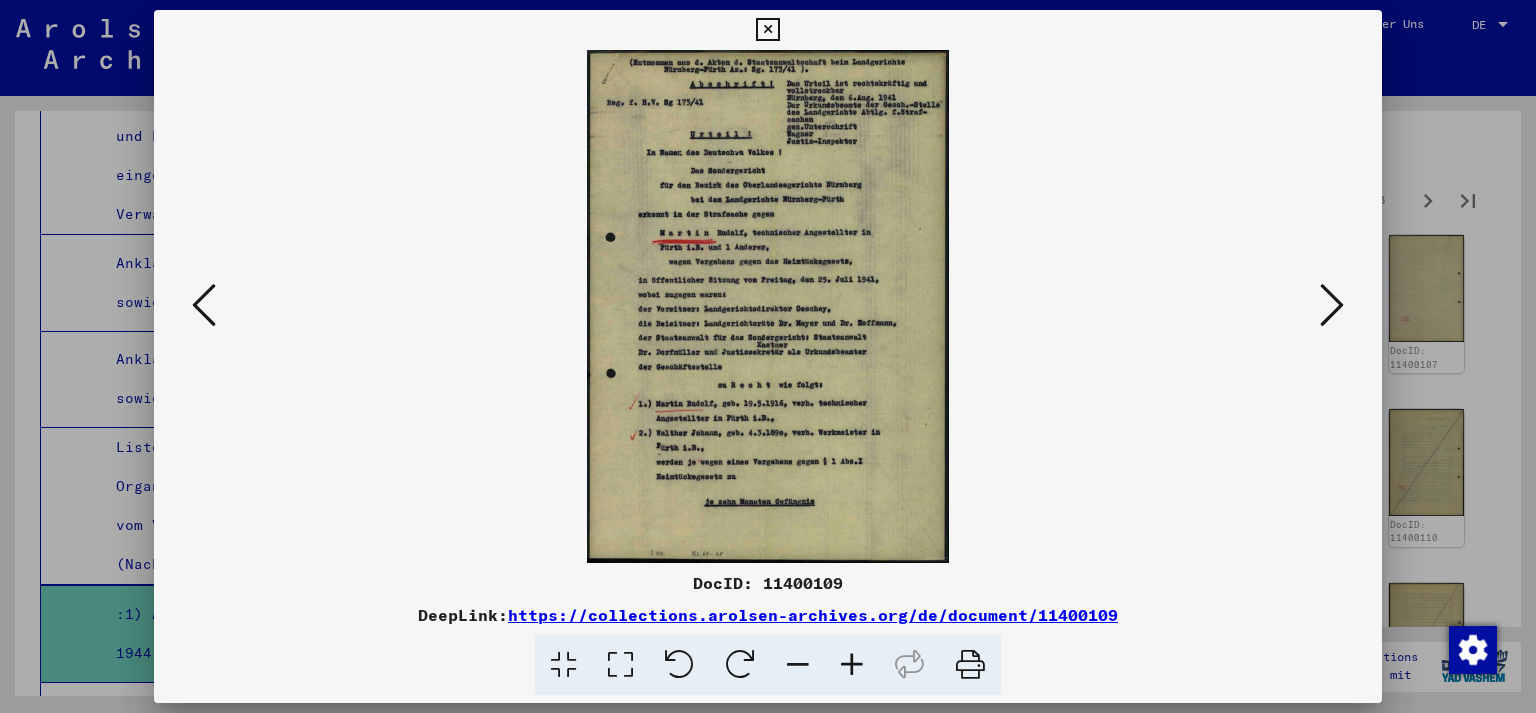 click at bounding box center (768, 306) 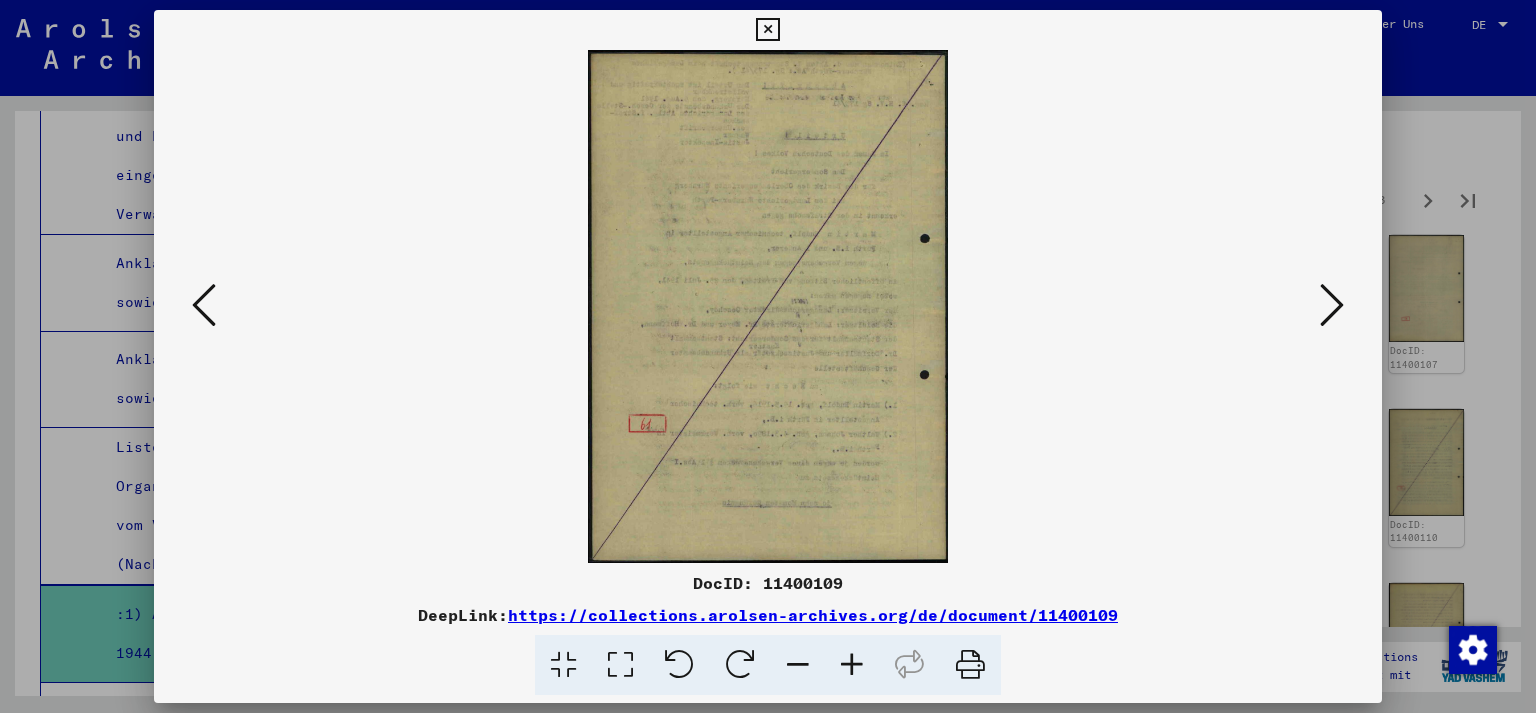click at bounding box center (768, 356) 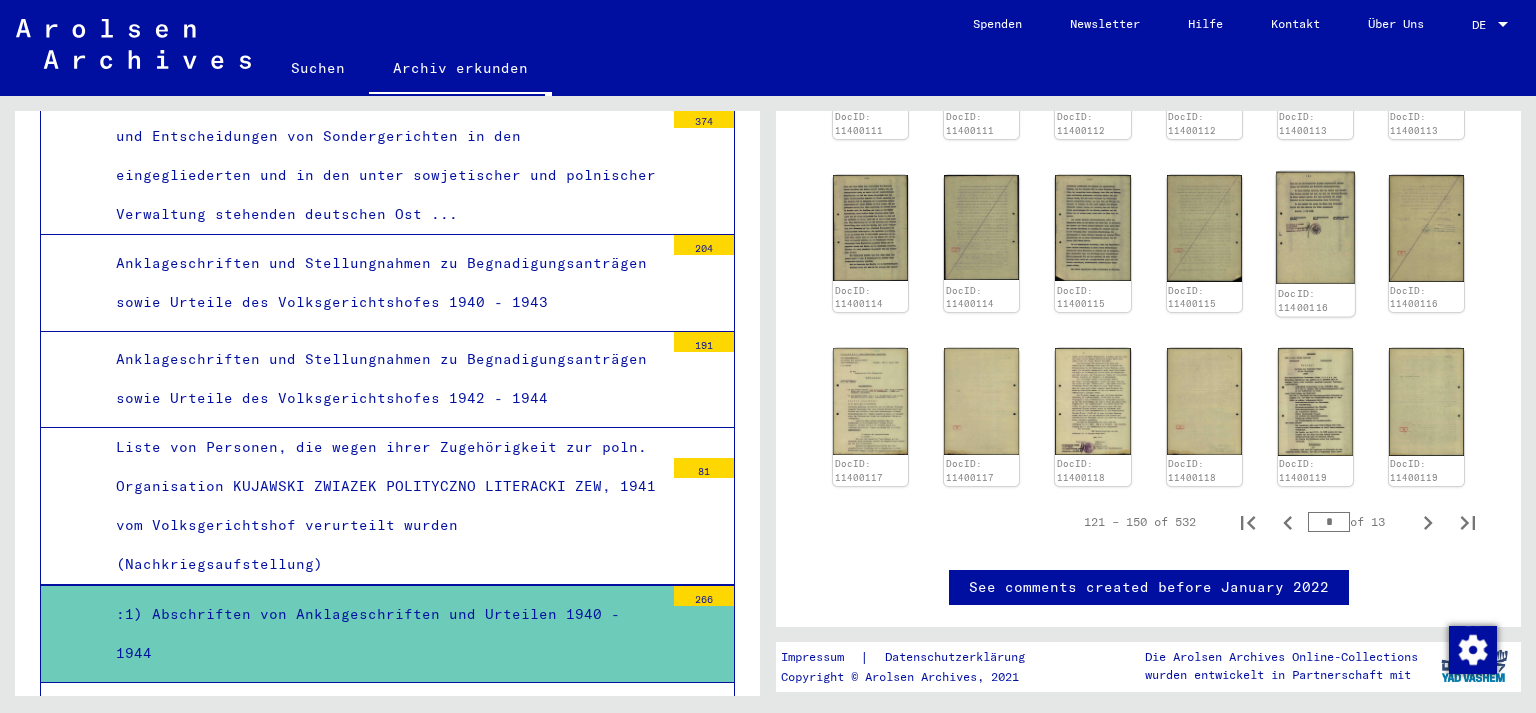 scroll, scrollTop: 1085, scrollLeft: 0, axis: vertical 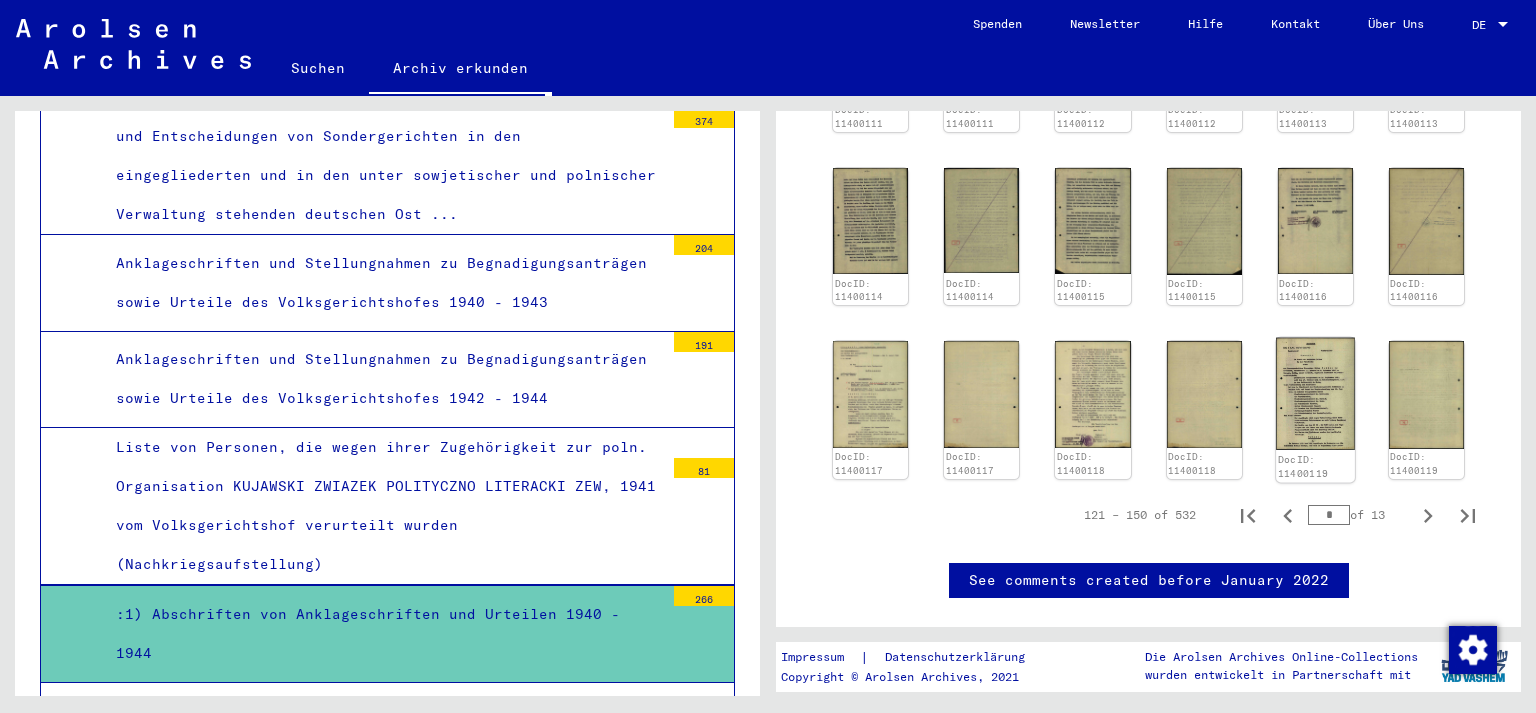 click 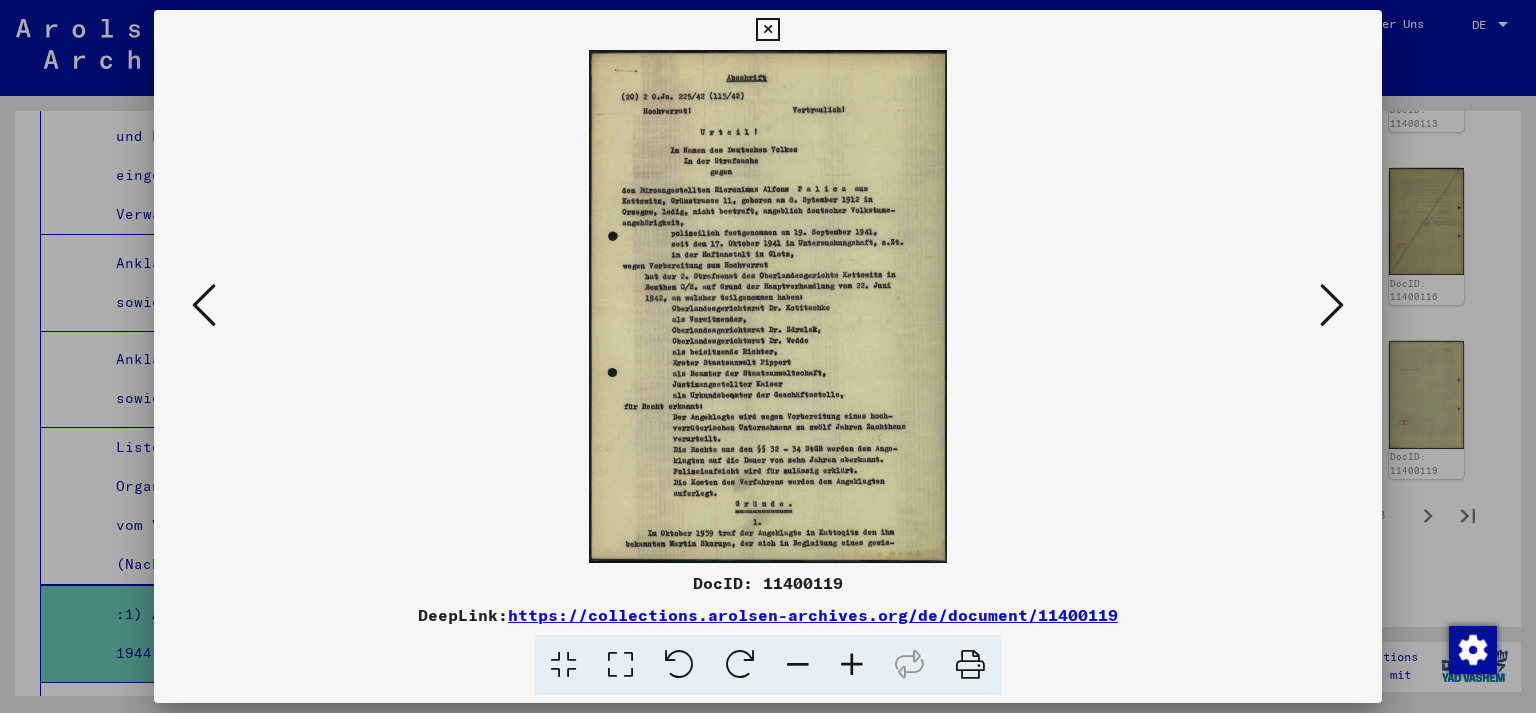 click at bounding box center [768, 356] 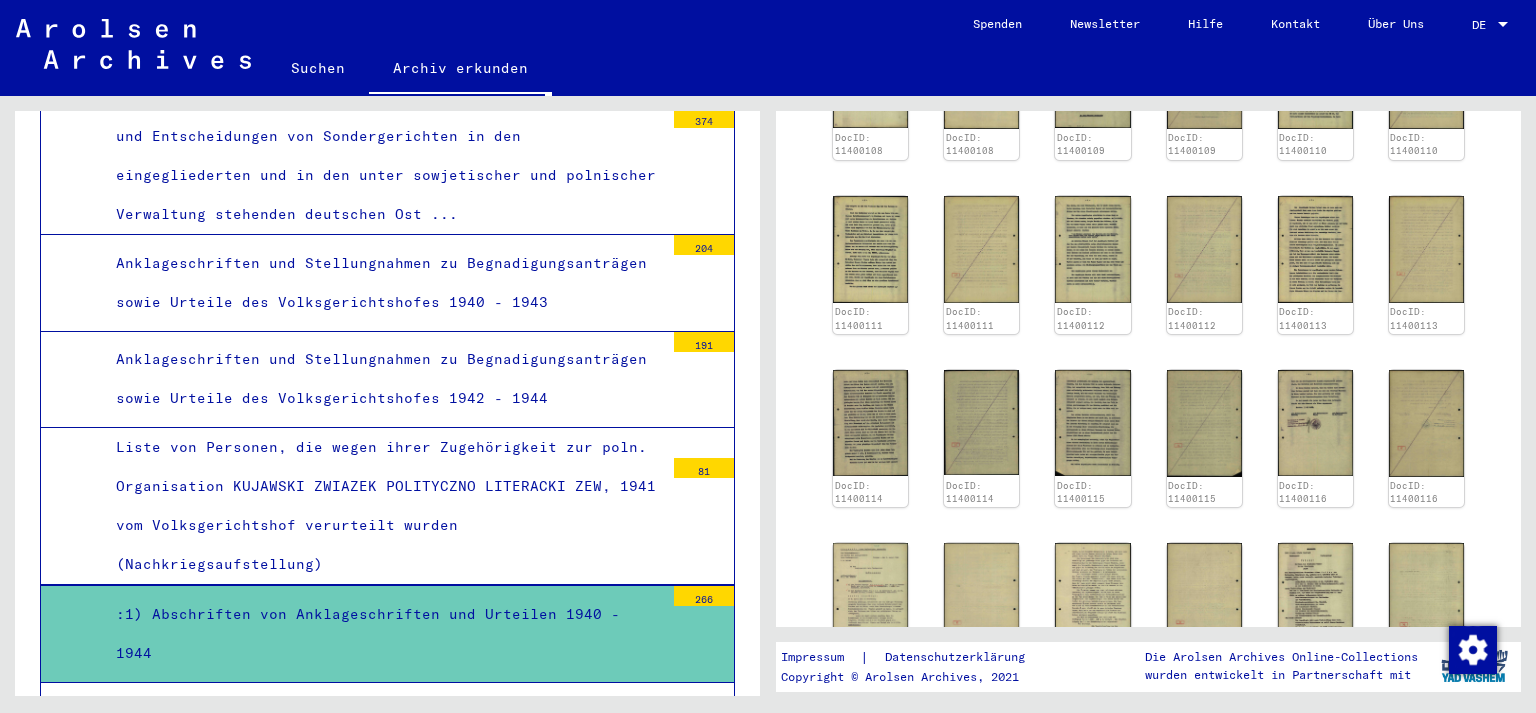 scroll, scrollTop: 1324, scrollLeft: 0, axis: vertical 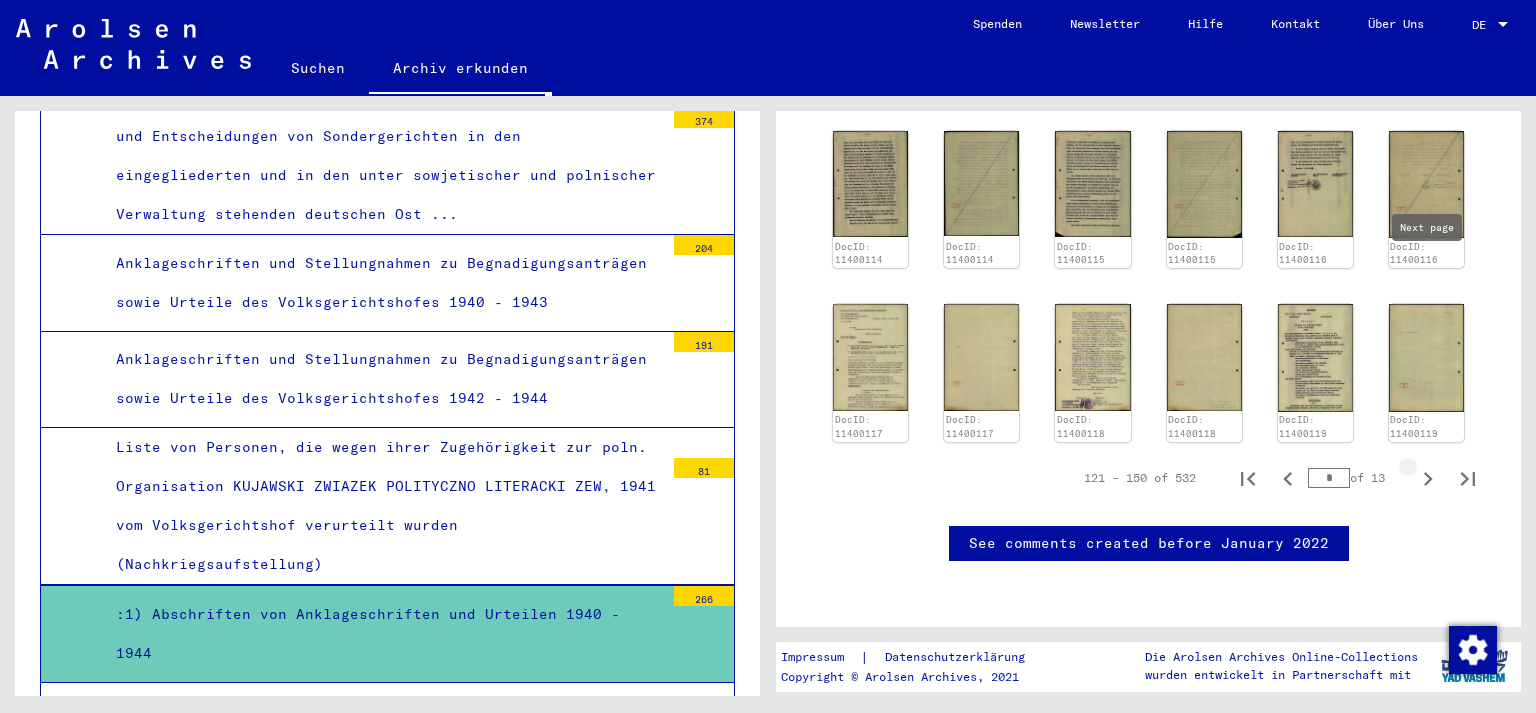 click 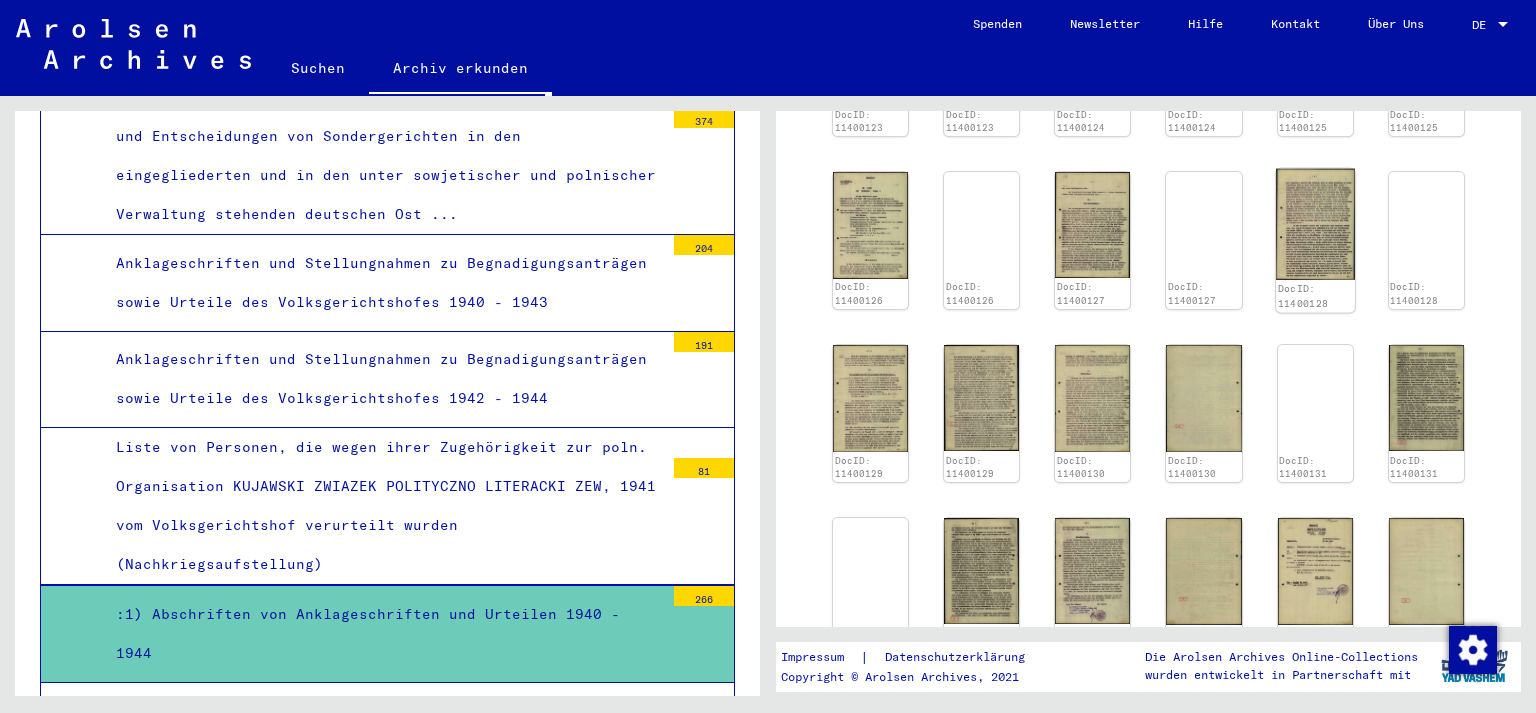 scroll, scrollTop: 908, scrollLeft: 0, axis: vertical 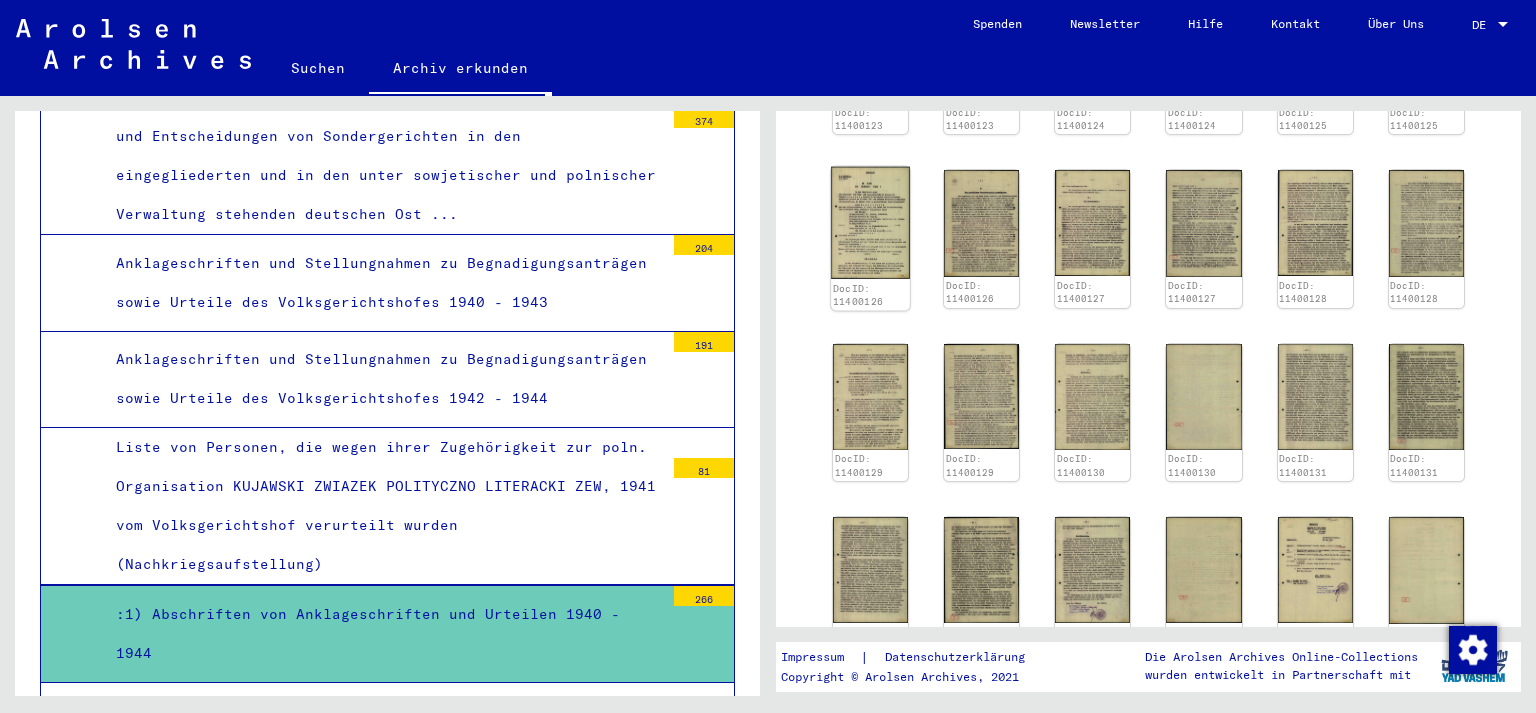 click 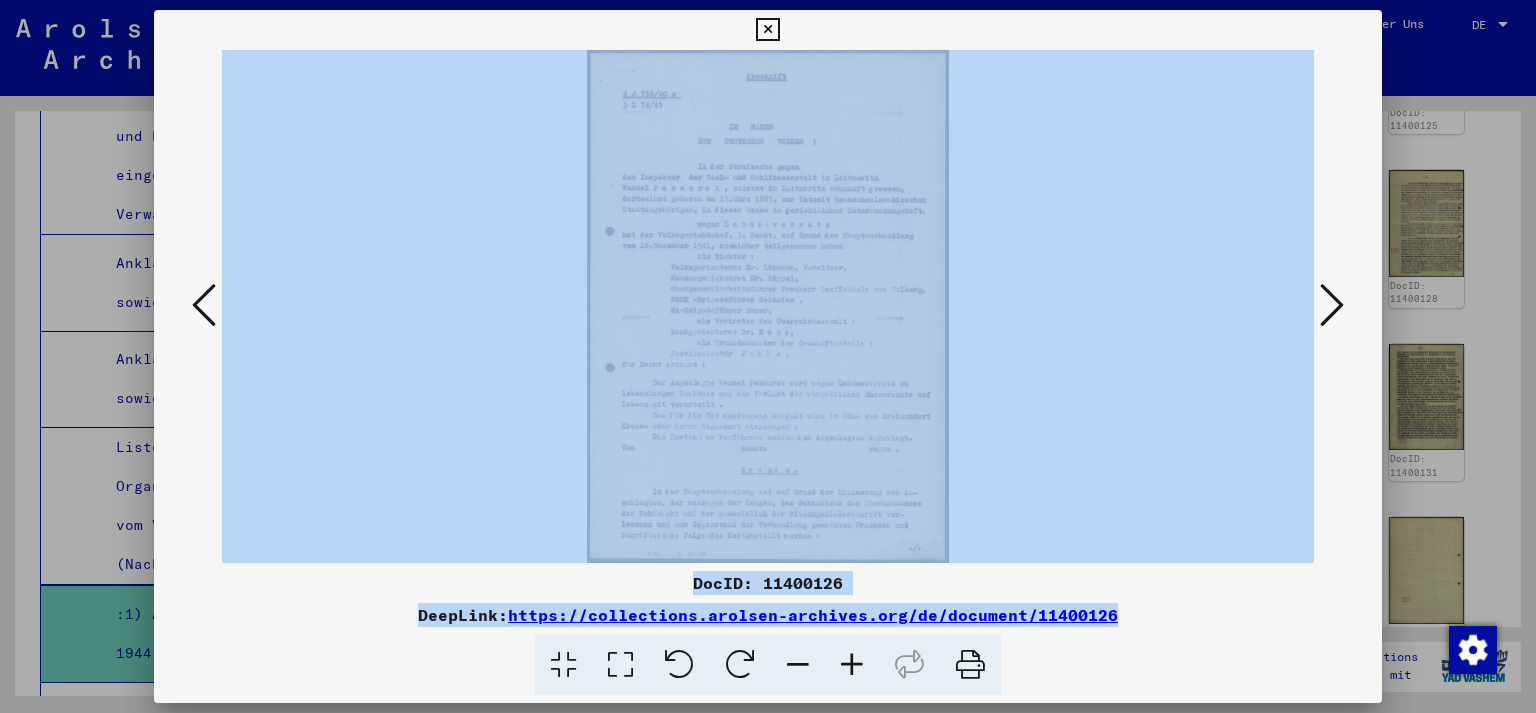 drag, startPoint x: 1399, startPoint y: 362, endPoint x: 1194, endPoint y: 640, distance: 345.41135 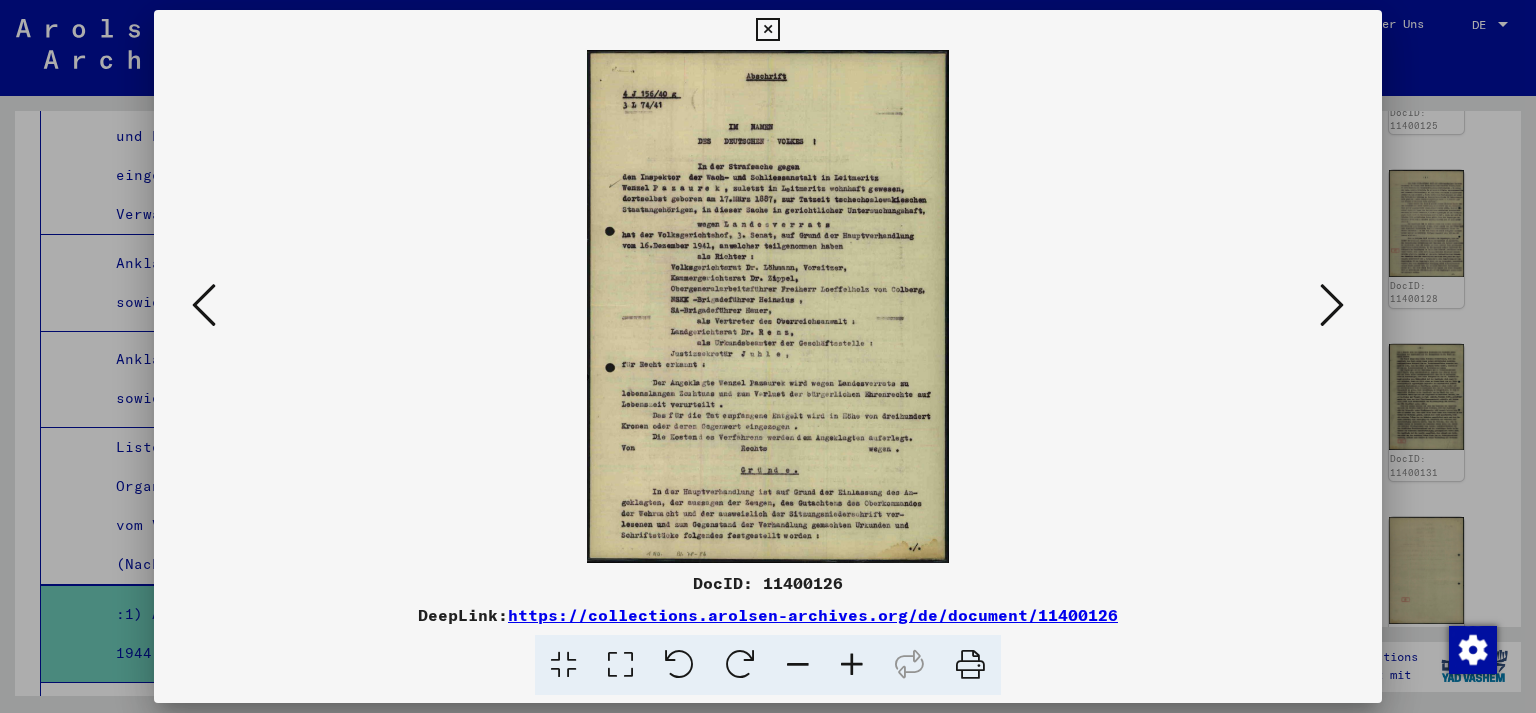 click on "DocID: 11400126  DeepLink:  https://collections.arolsen-archives.org/de/document/11400126" at bounding box center (768, 633) 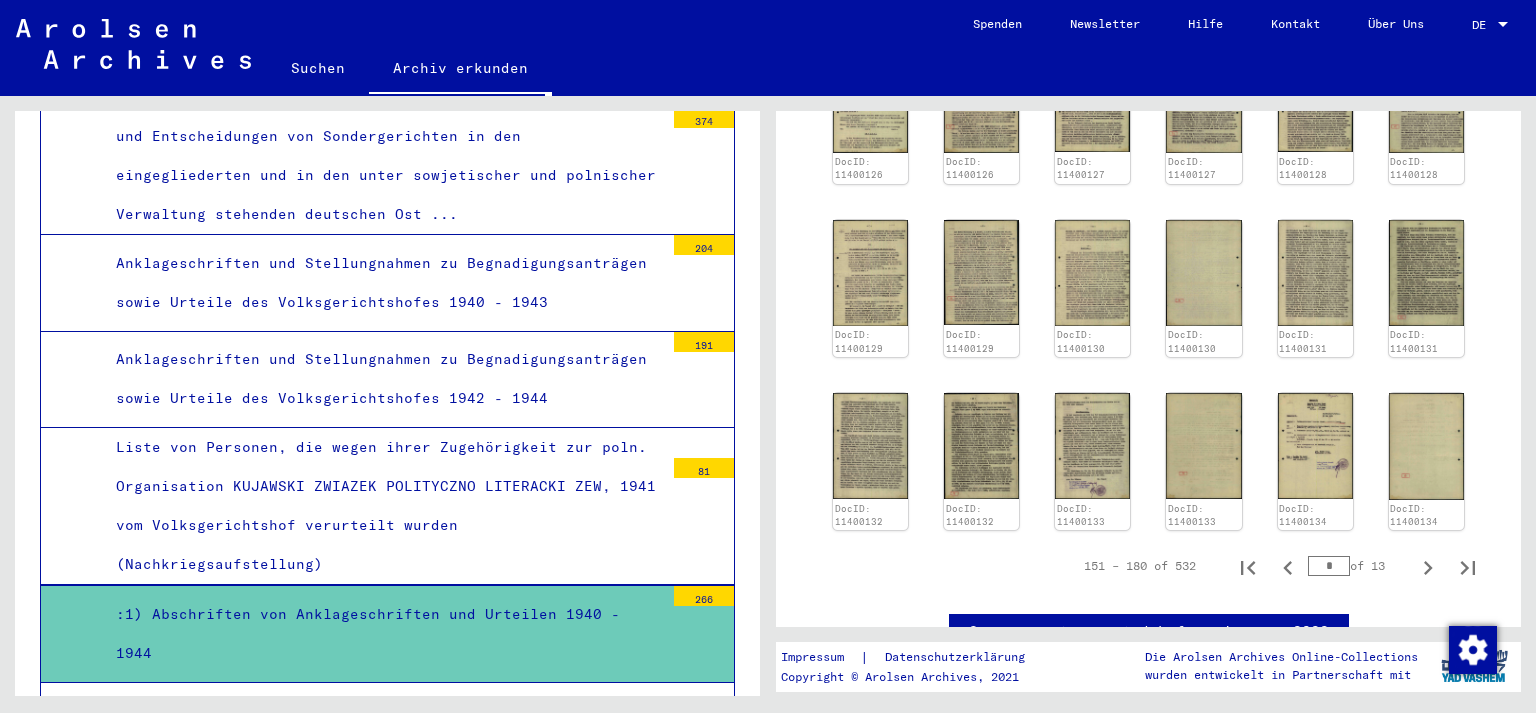 scroll, scrollTop: 1055, scrollLeft: 0, axis: vertical 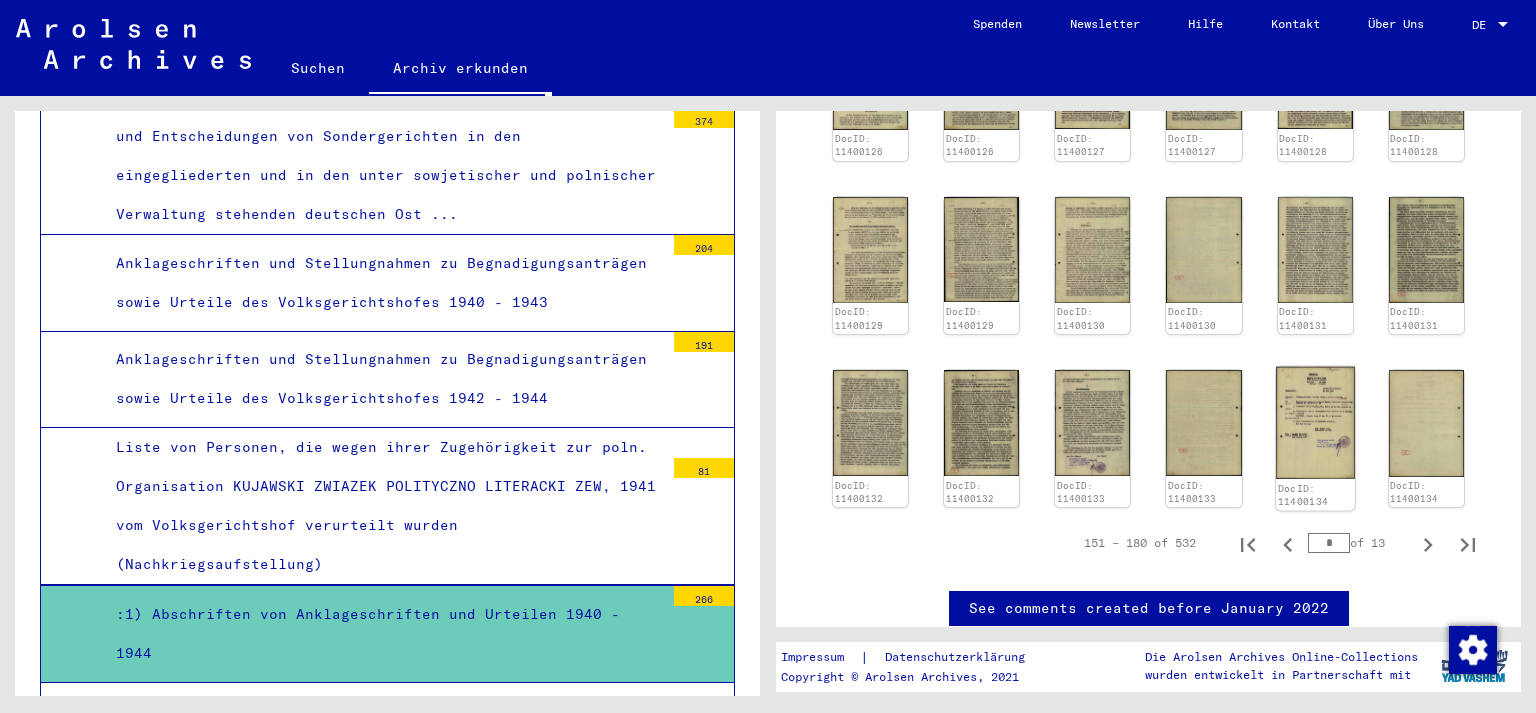 click 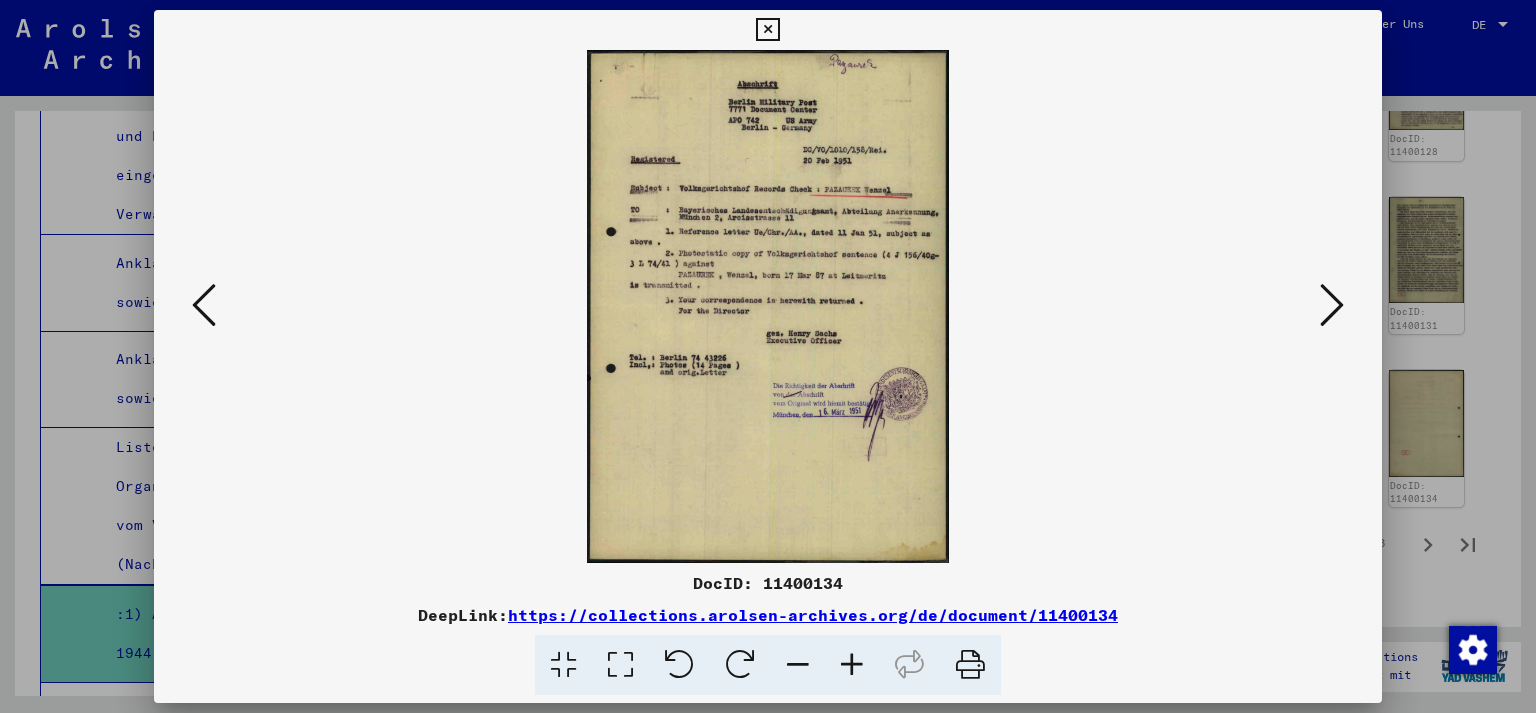 click at bounding box center [768, 356] 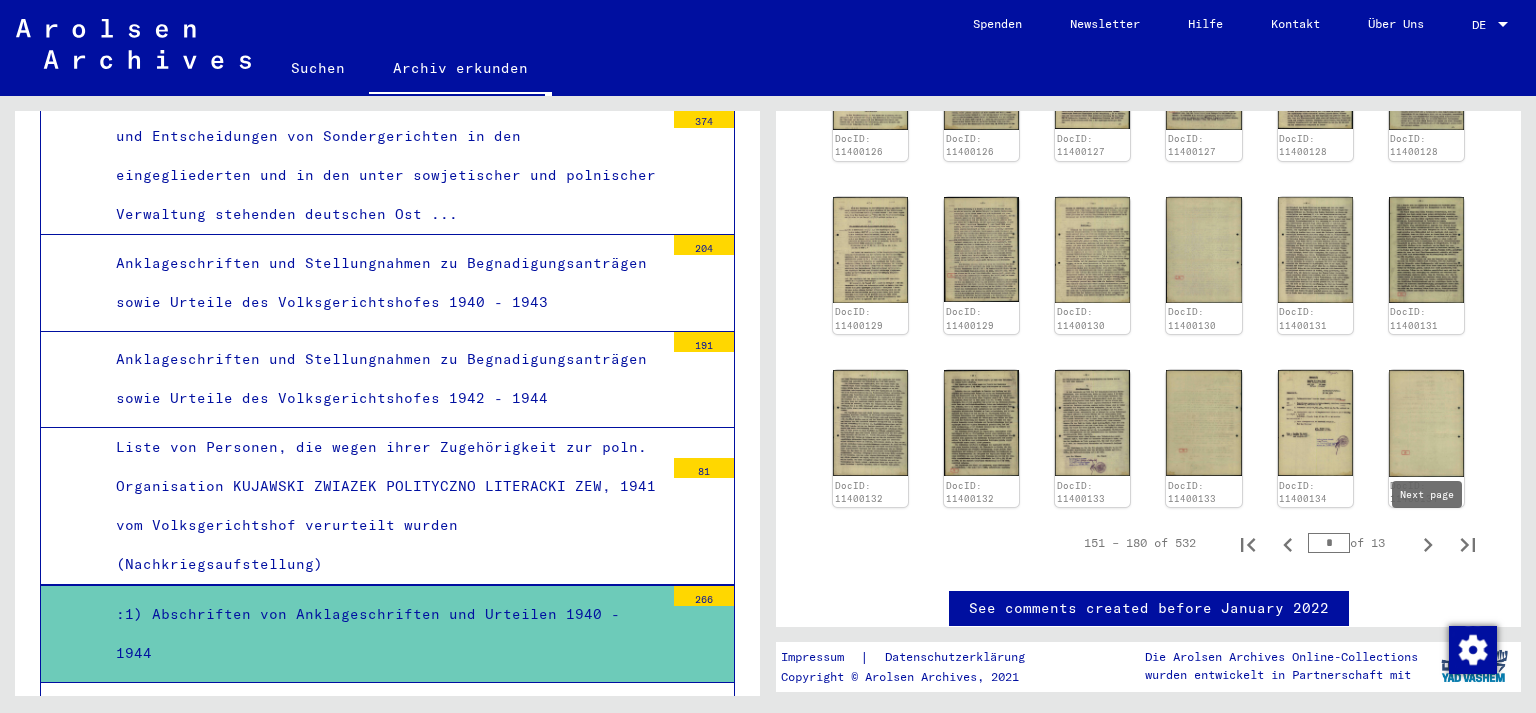 click 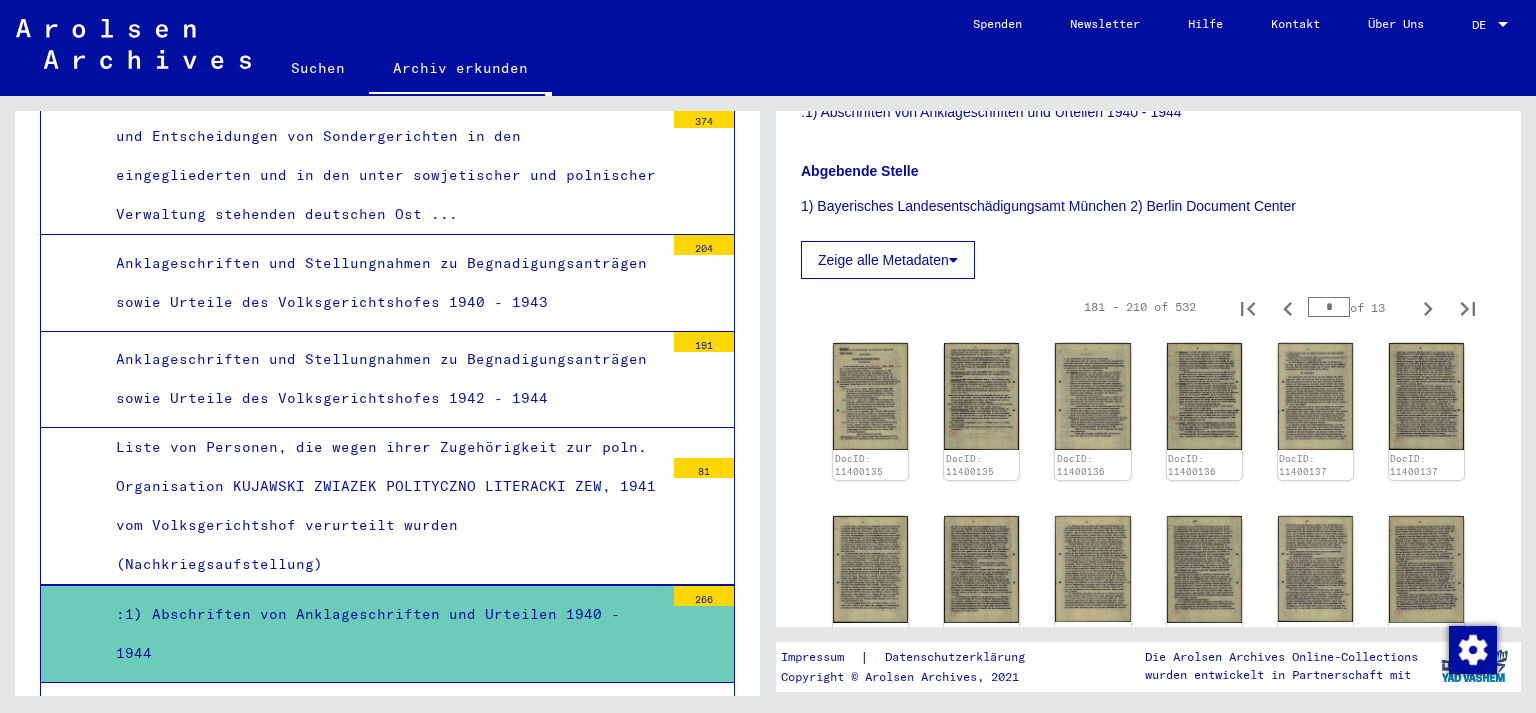 scroll, scrollTop: 385, scrollLeft: 0, axis: vertical 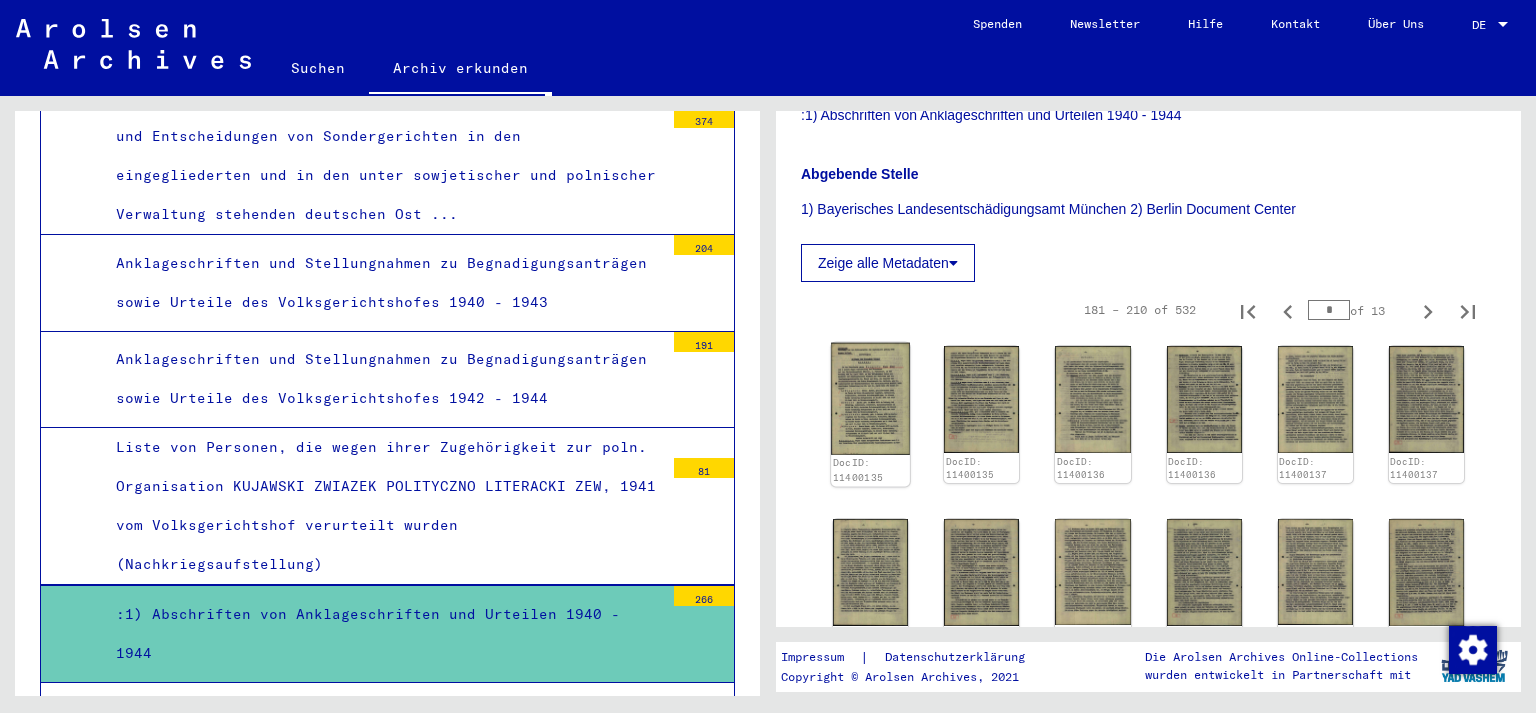 click 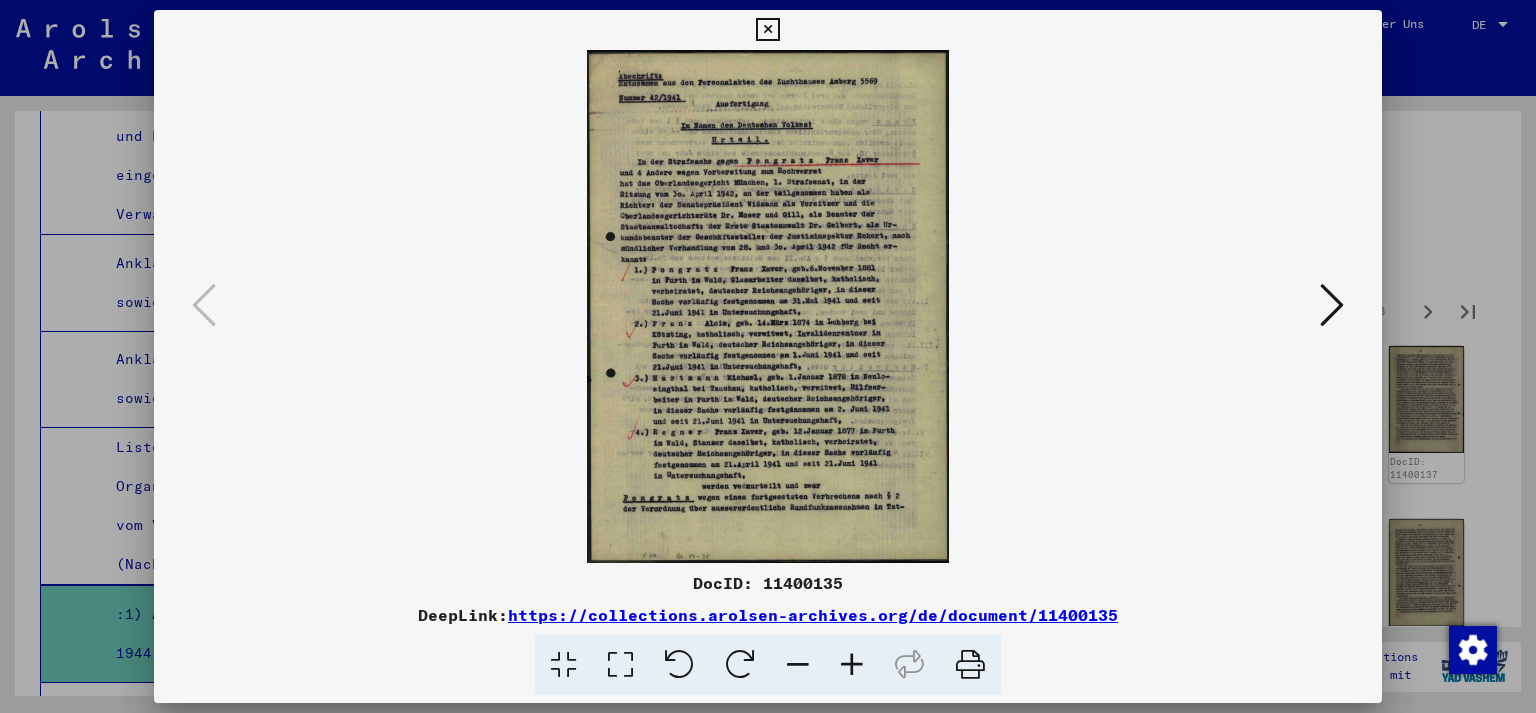 click at bounding box center [768, 356] 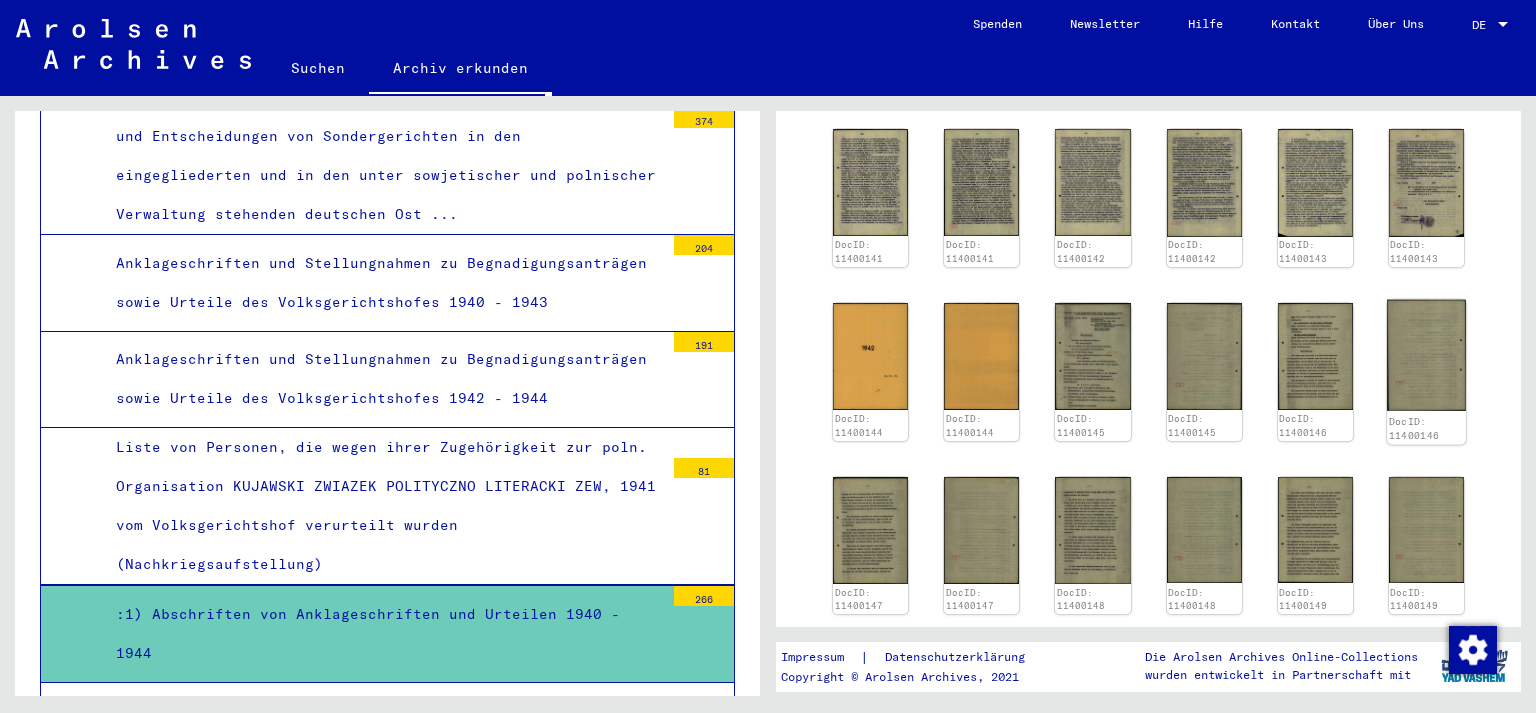 scroll, scrollTop: 974, scrollLeft: 0, axis: vertical 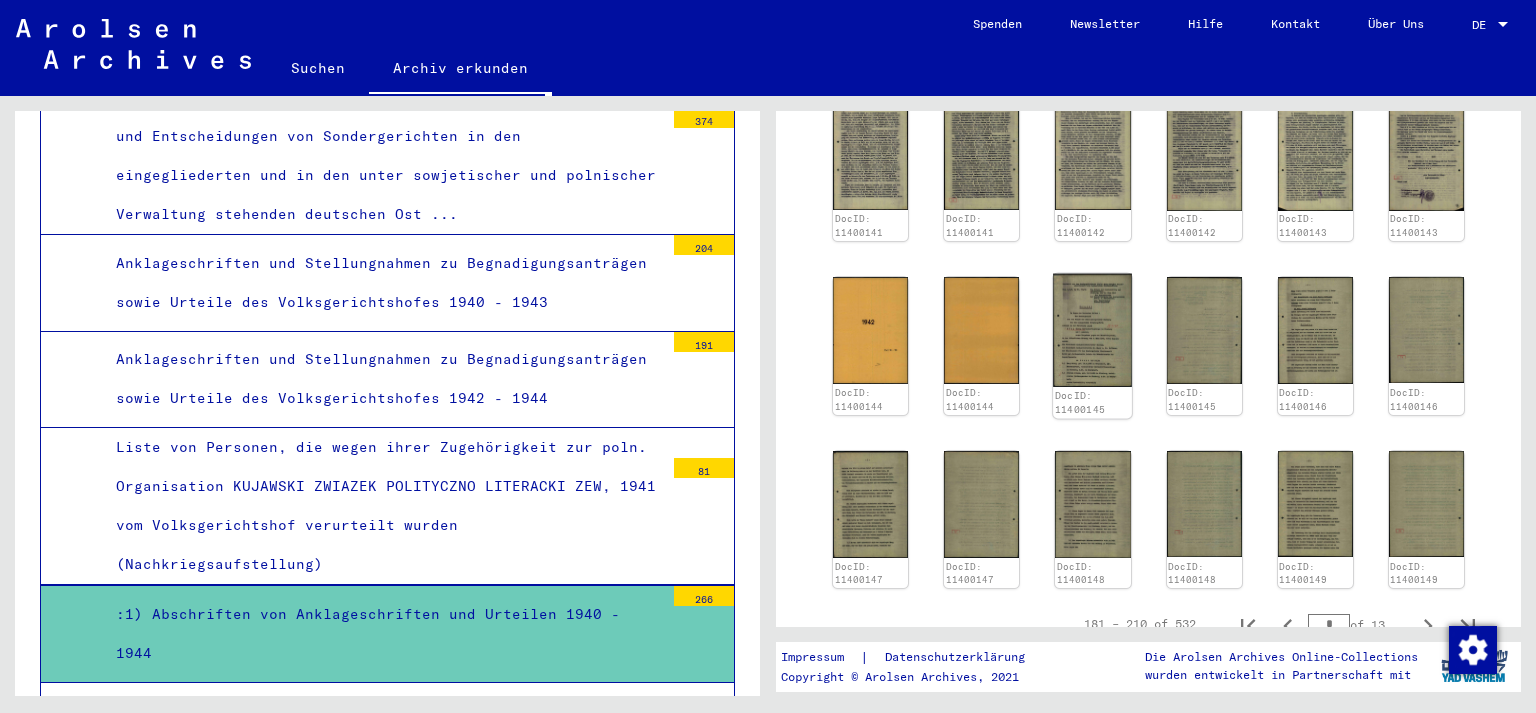 click 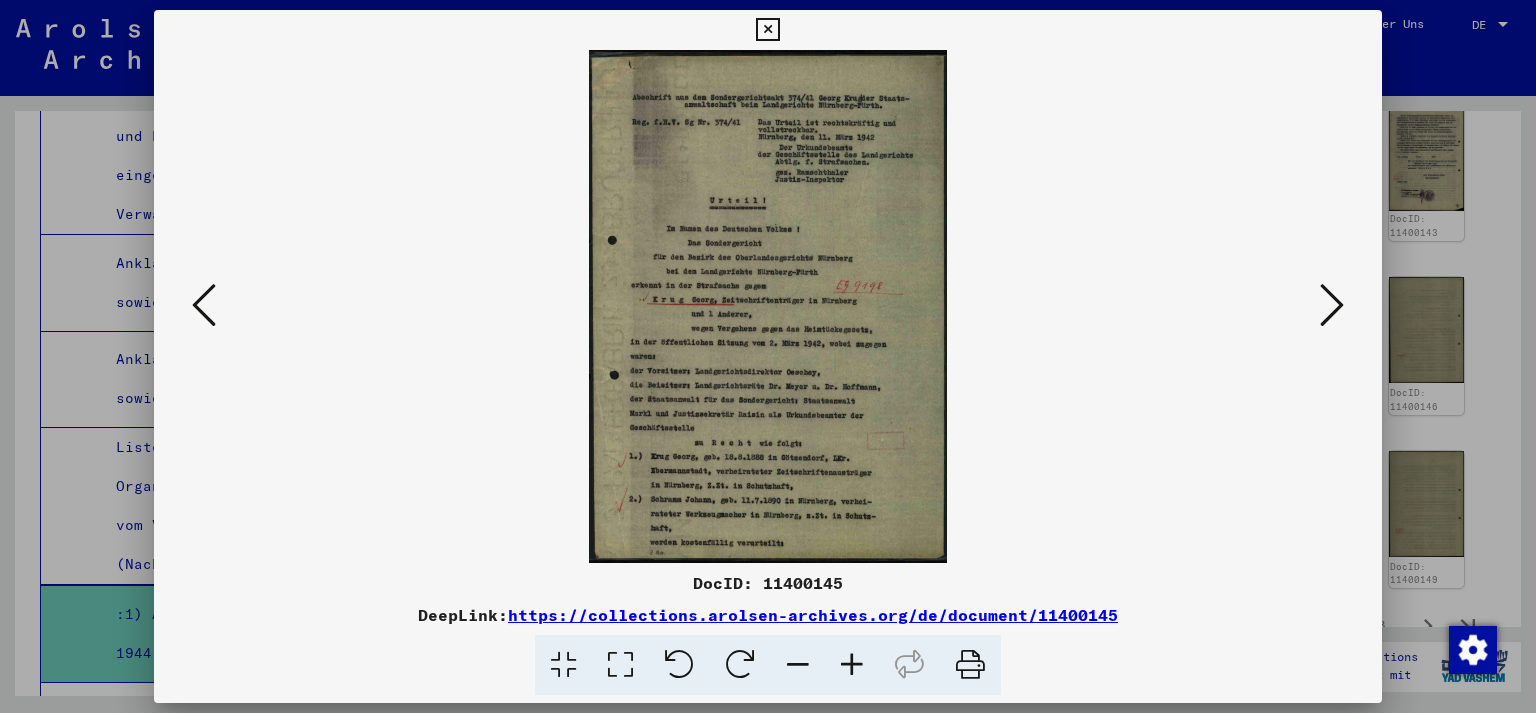 click at bounding box center [768, 356] 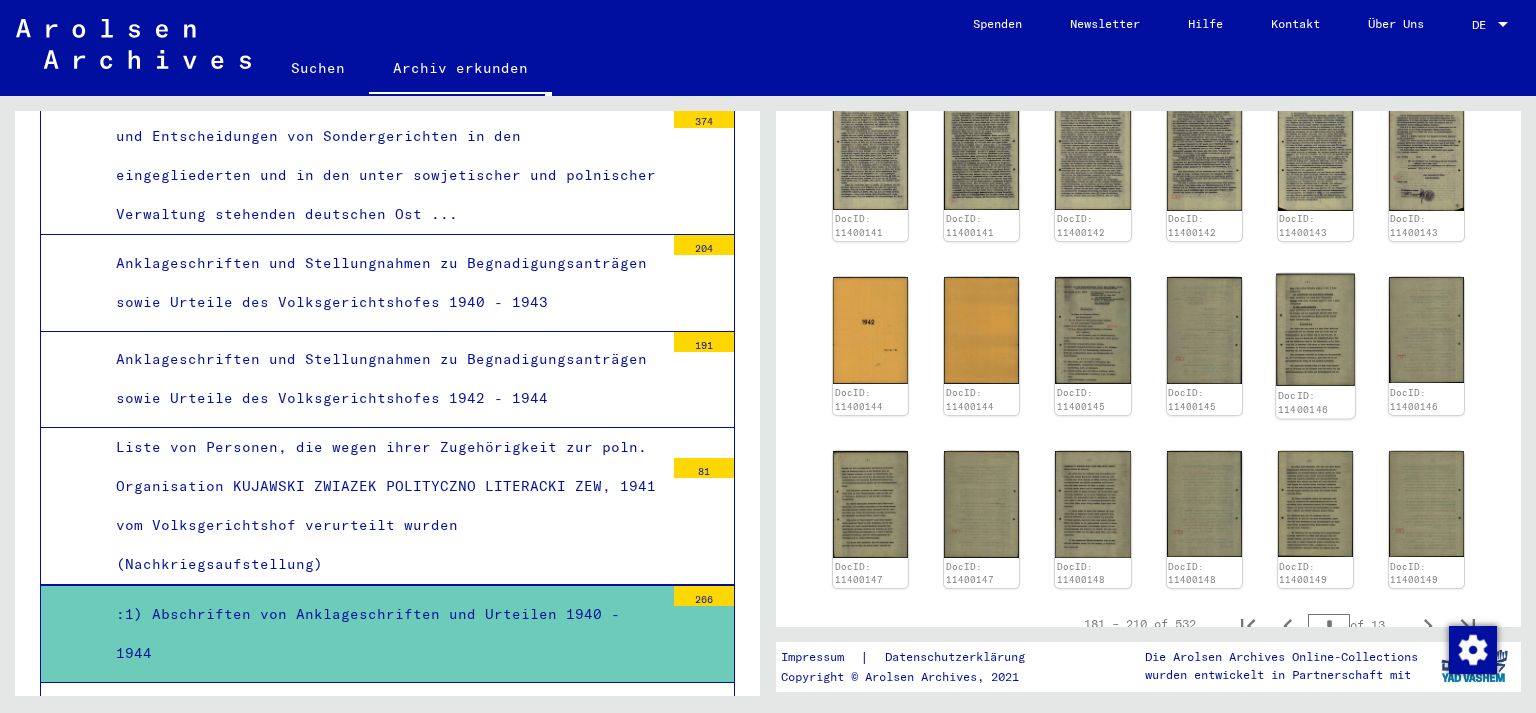 click 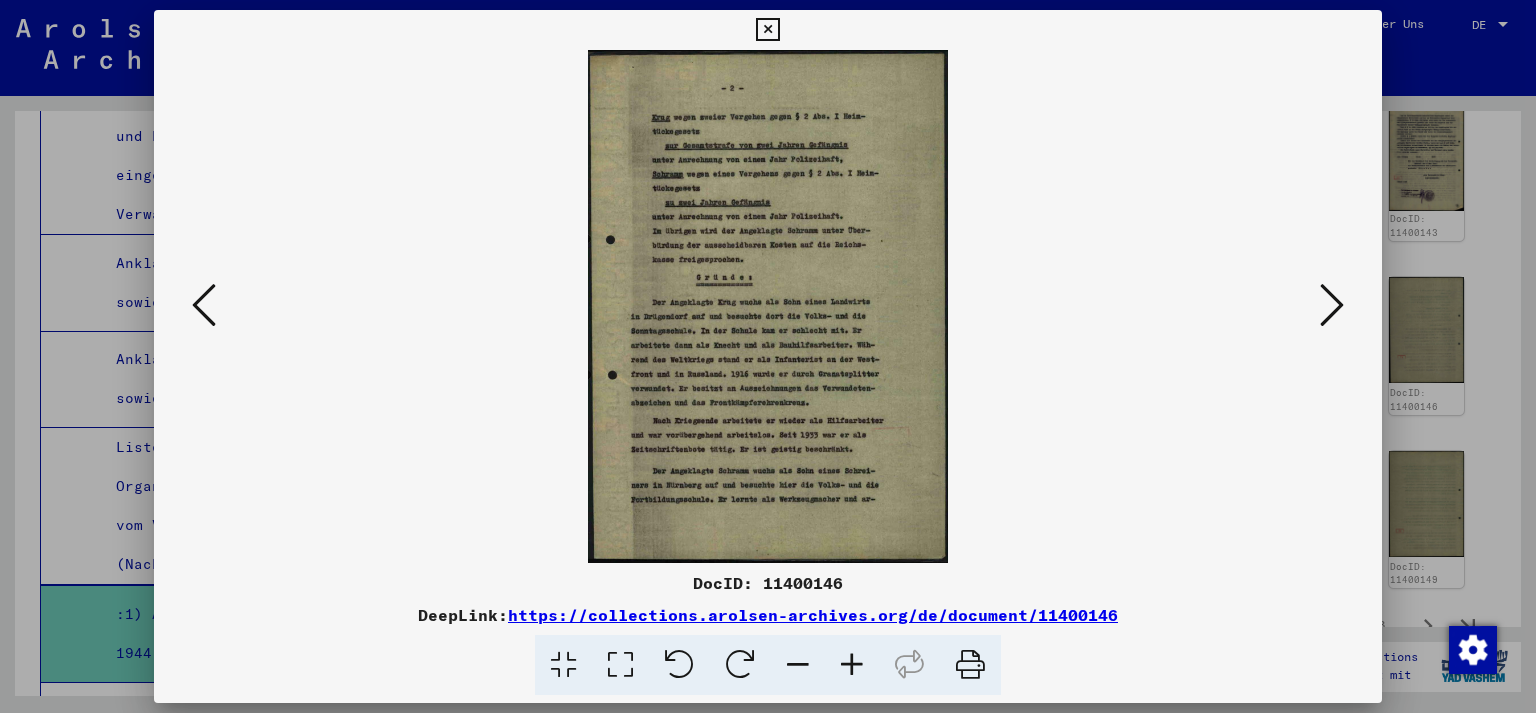 click at bounding box center [768, 356] 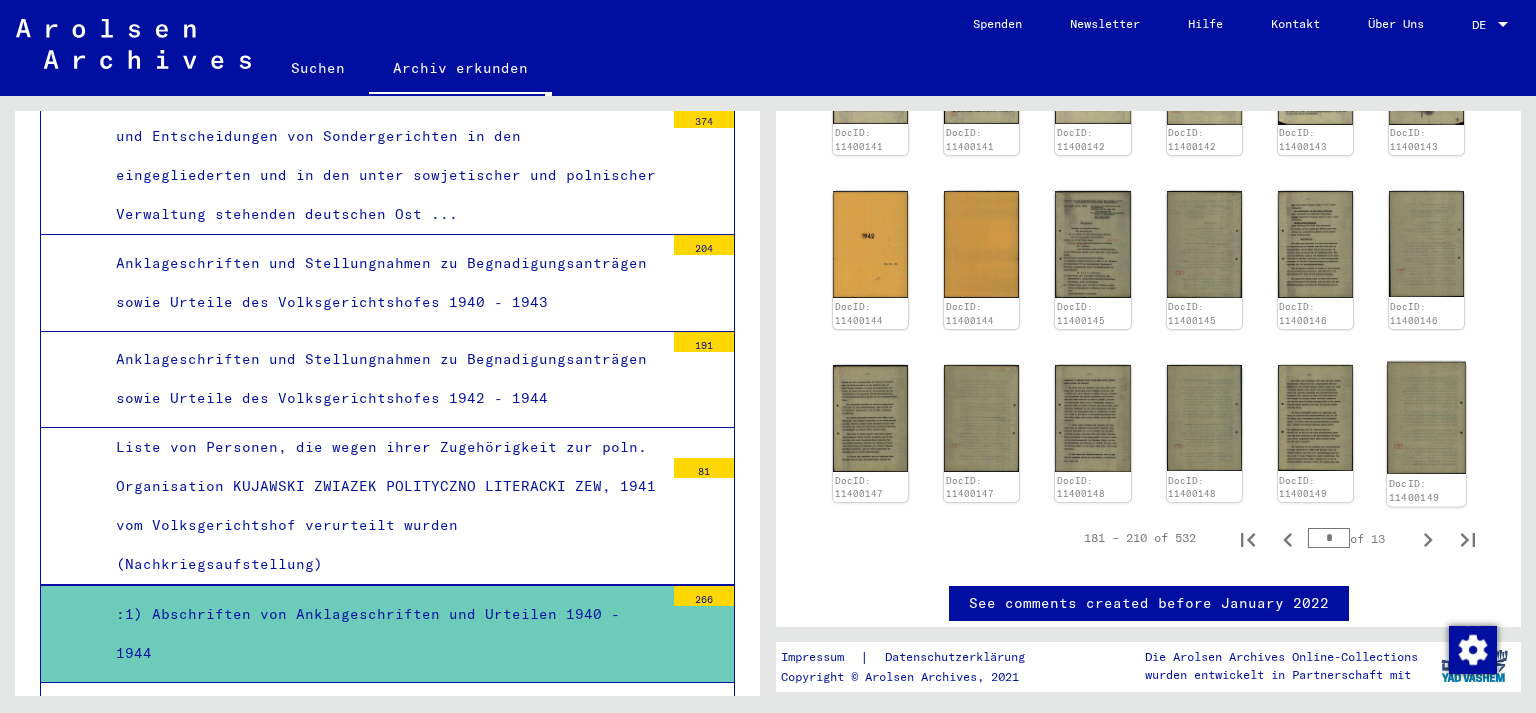 scroll, scrollTop: 1121, scrollLeft: 0, axis: vertical 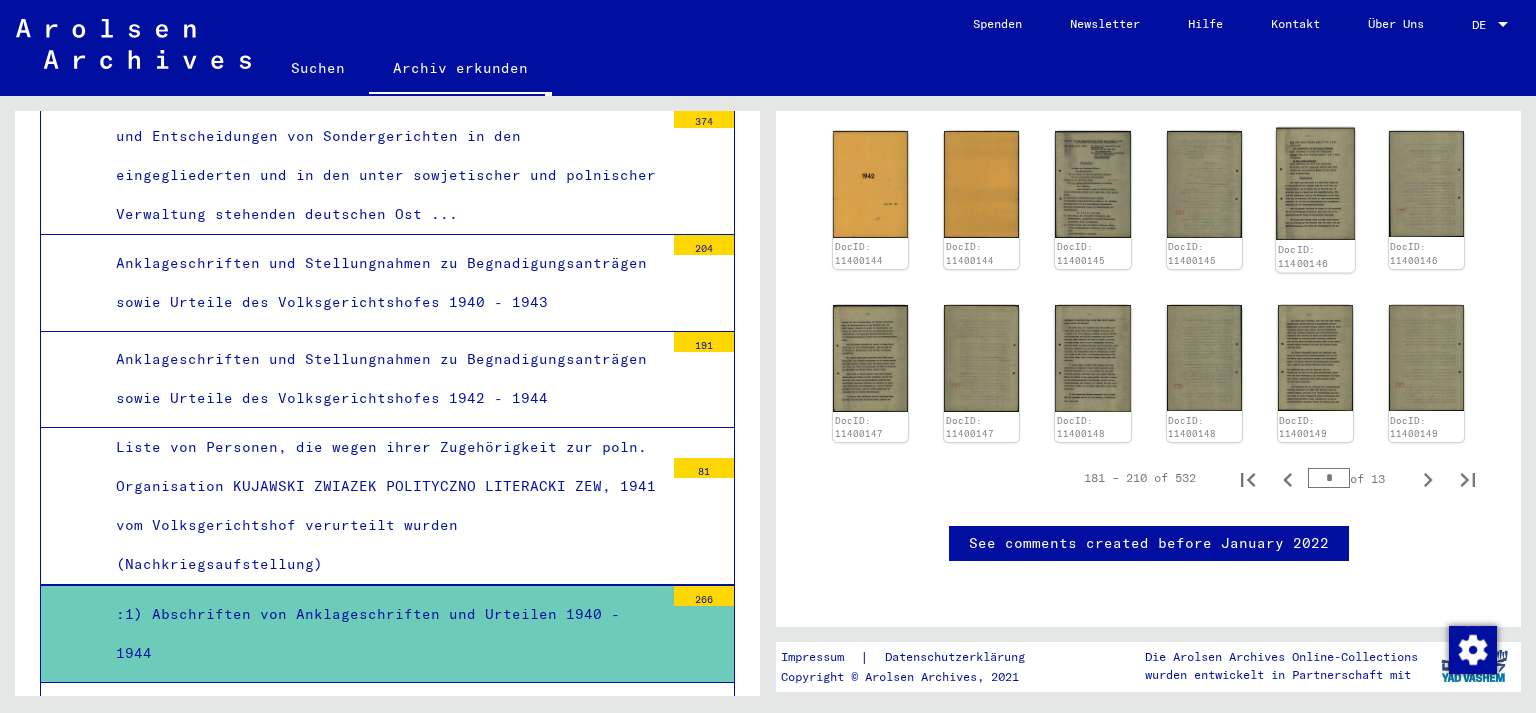click 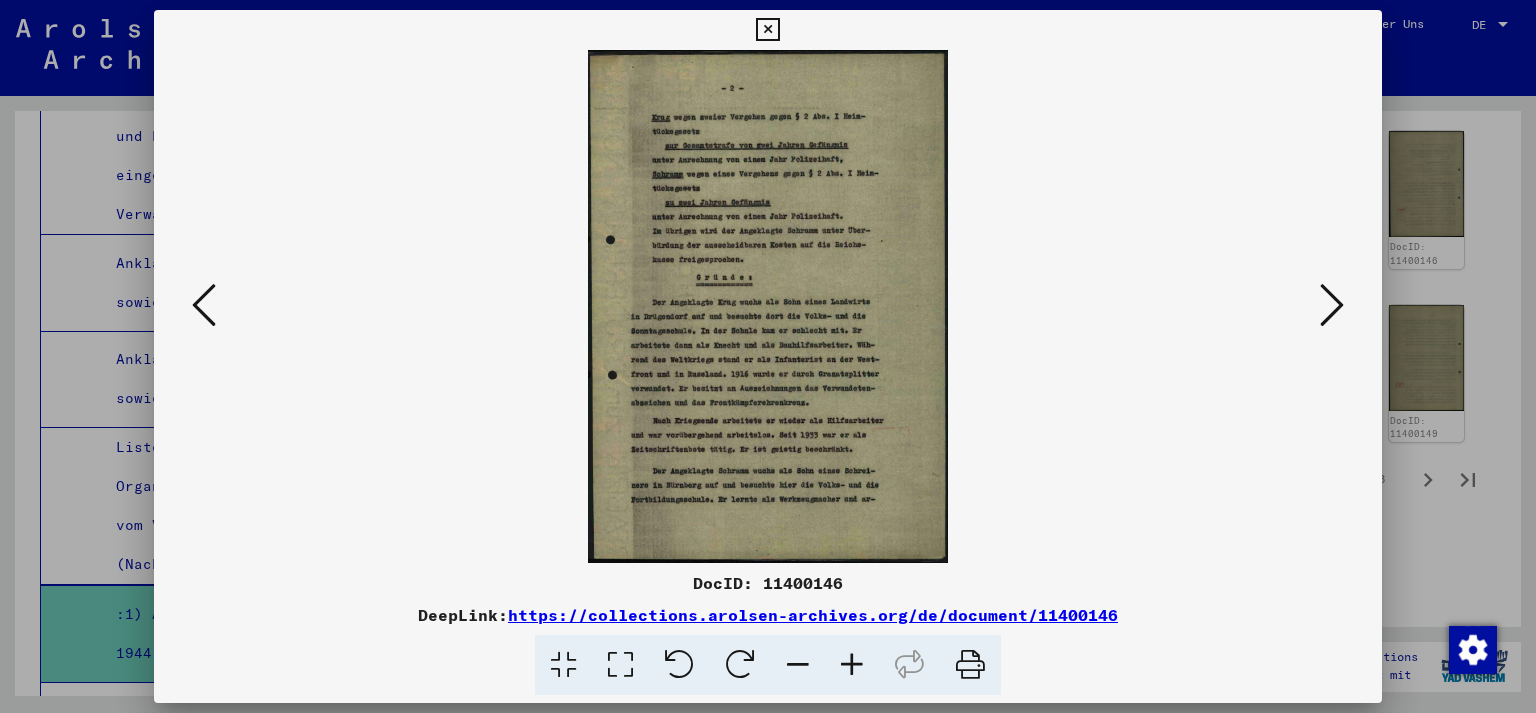 click at bounding box center [768, 356] 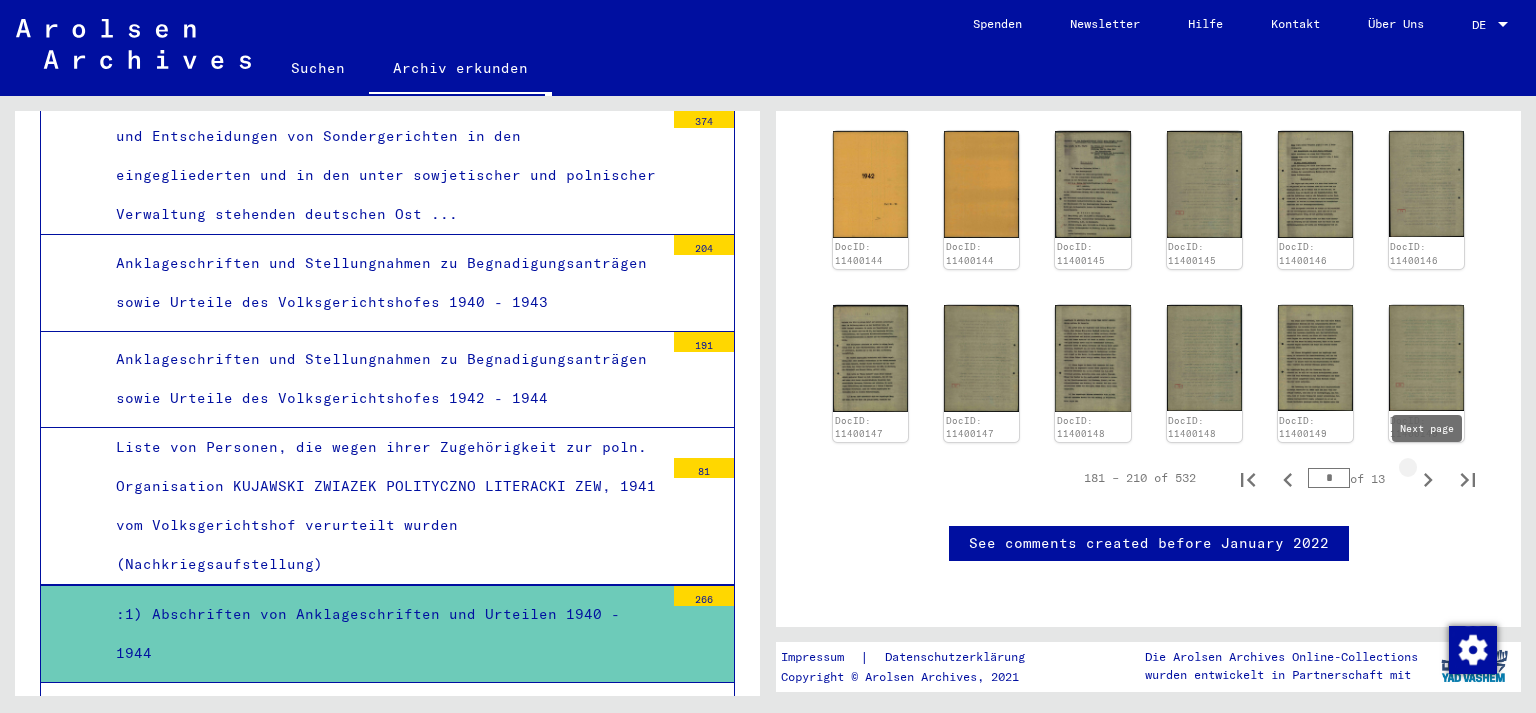 click 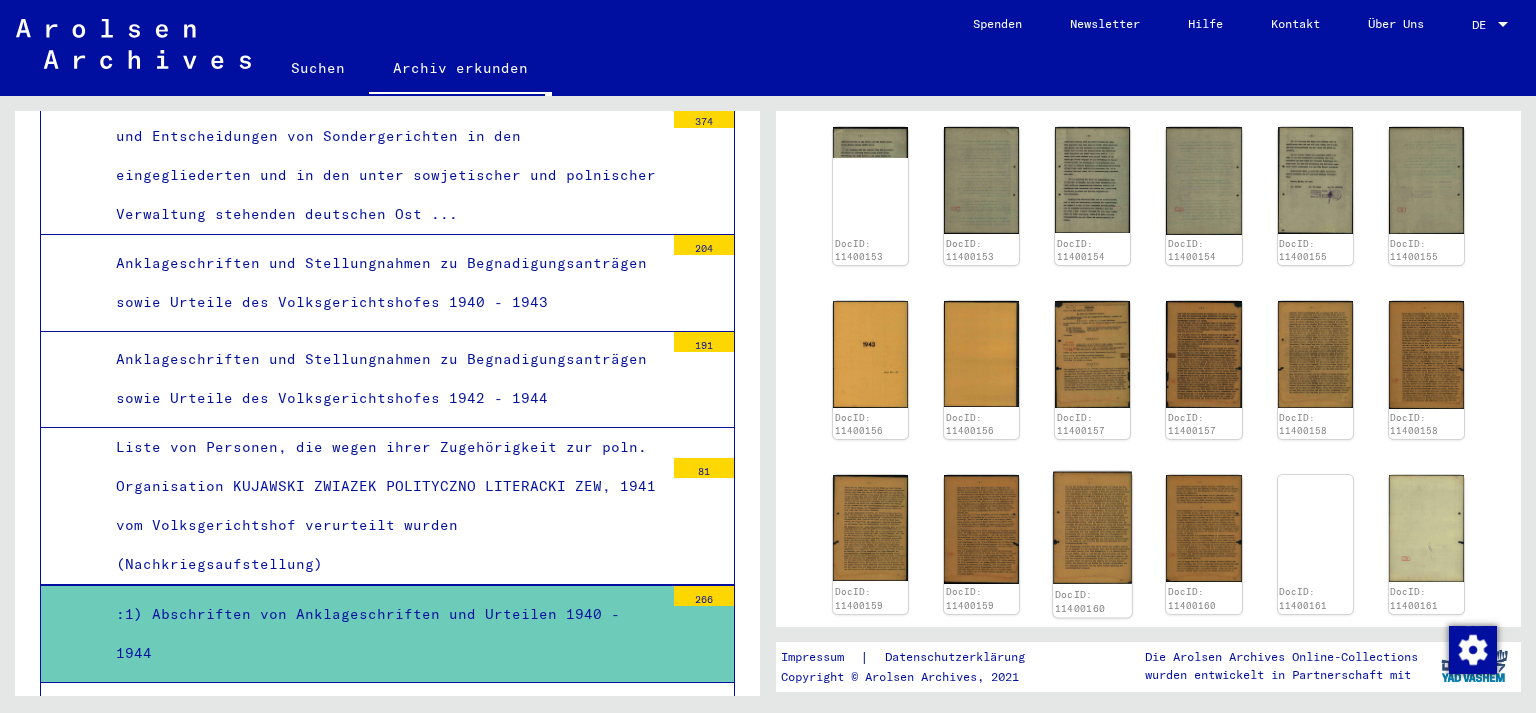 scroll, scrollTop: 895, scrollLeft: 0, axis: vertical 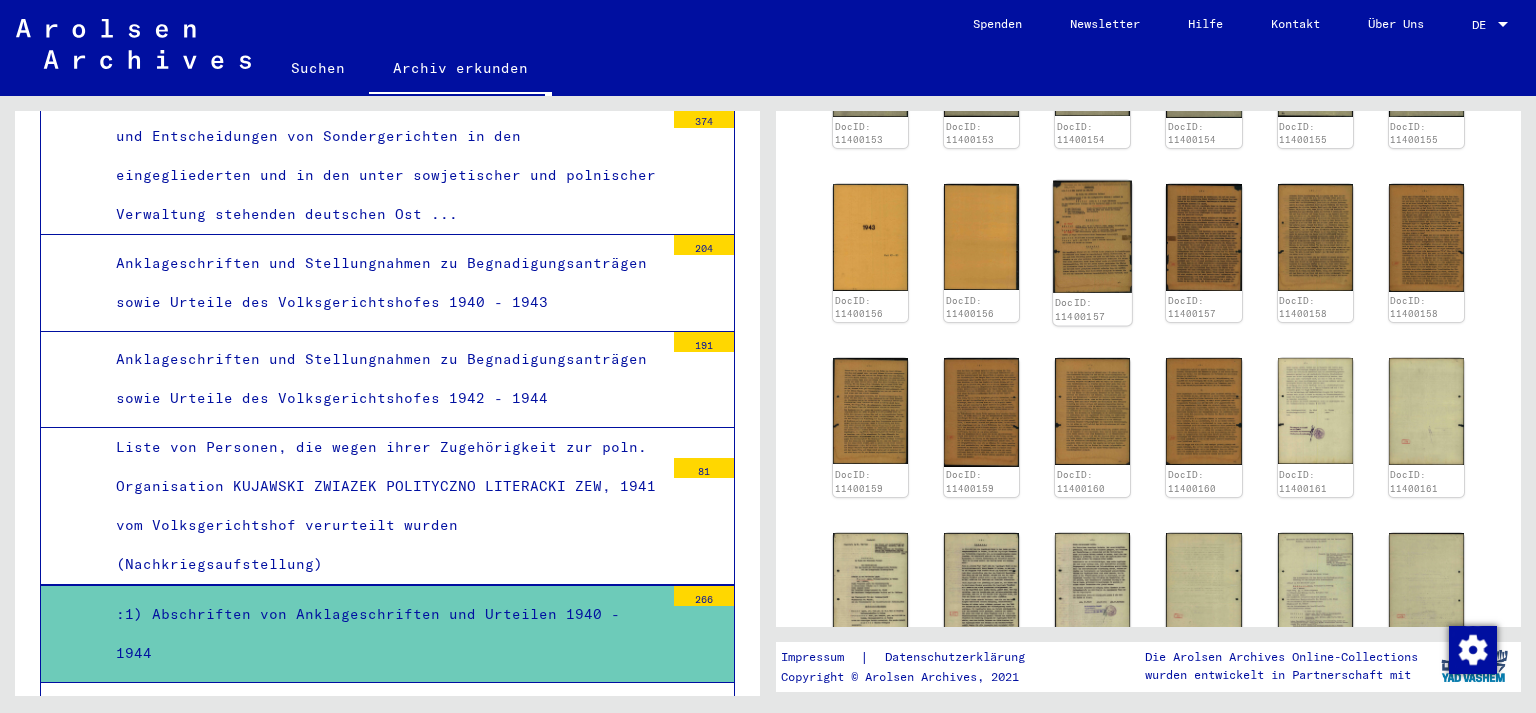 click 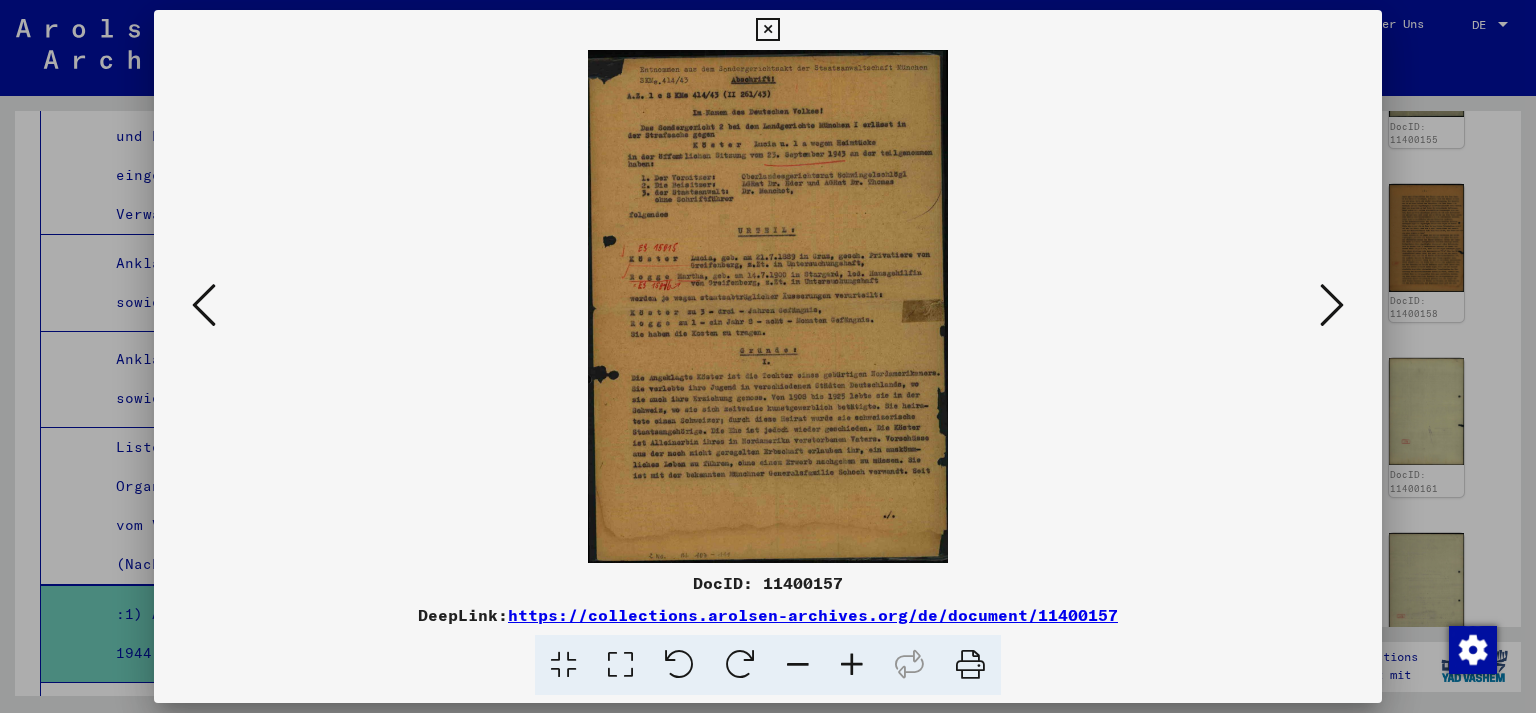 click at bounding box center [768, 356] 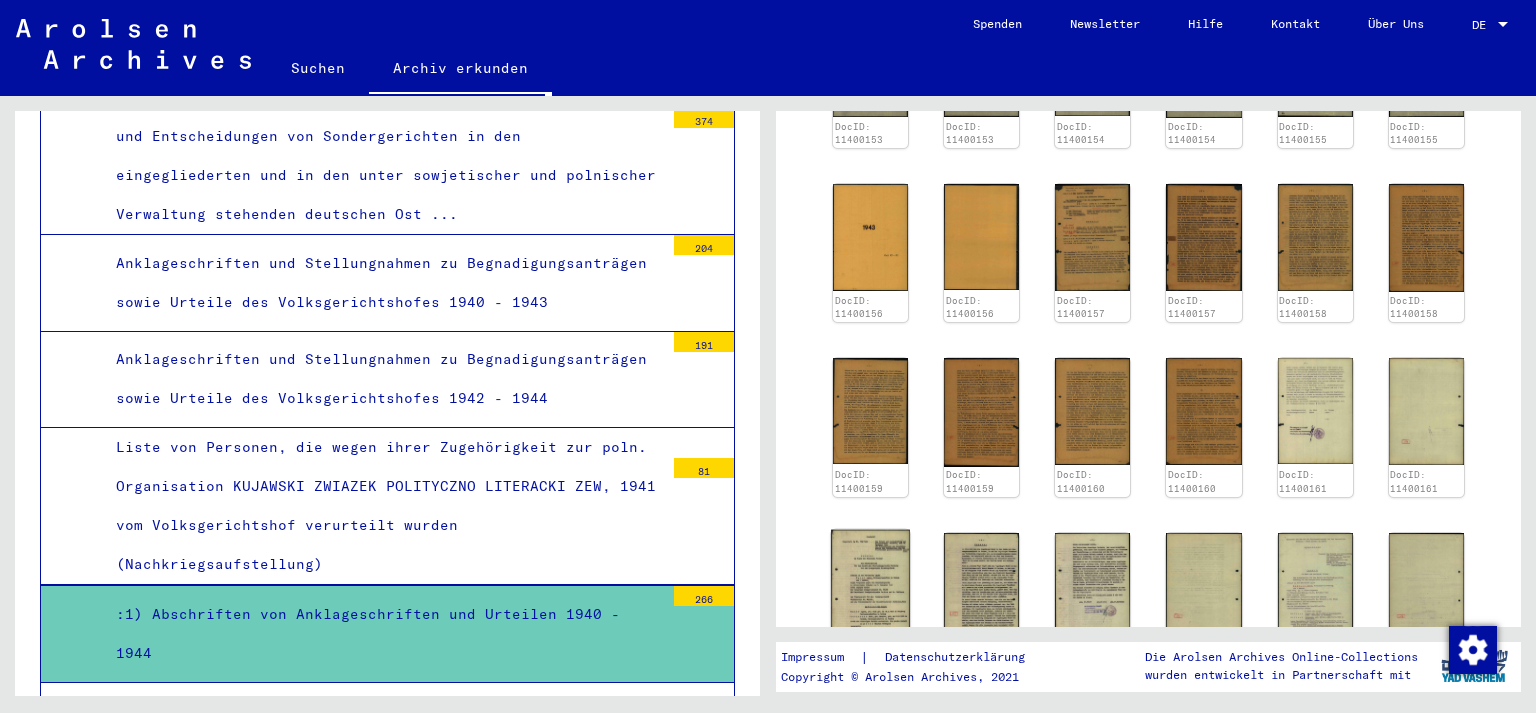 click 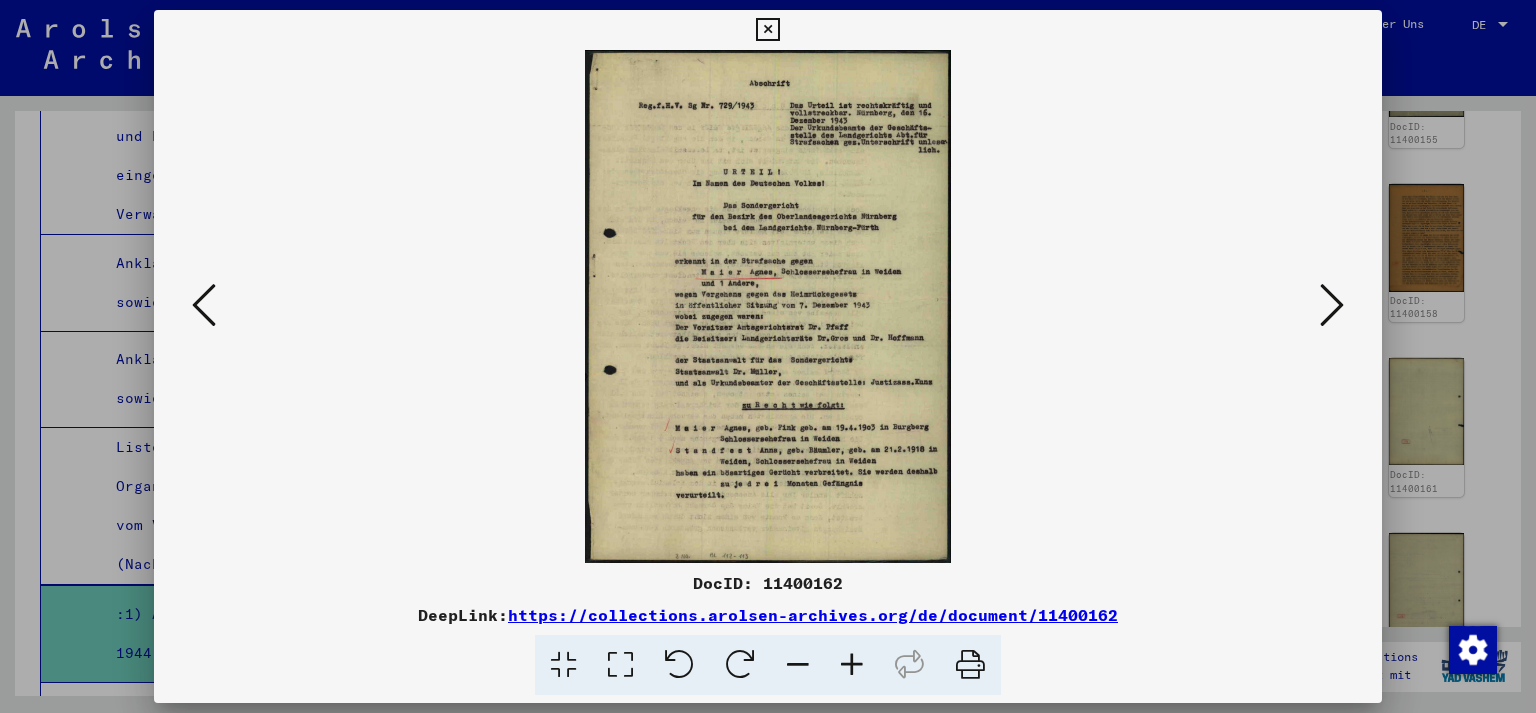 drag, startPoint x: 1387, startPoint y: 316, endPoint x: 1515, endPoint y: 285, distance: 131.70042 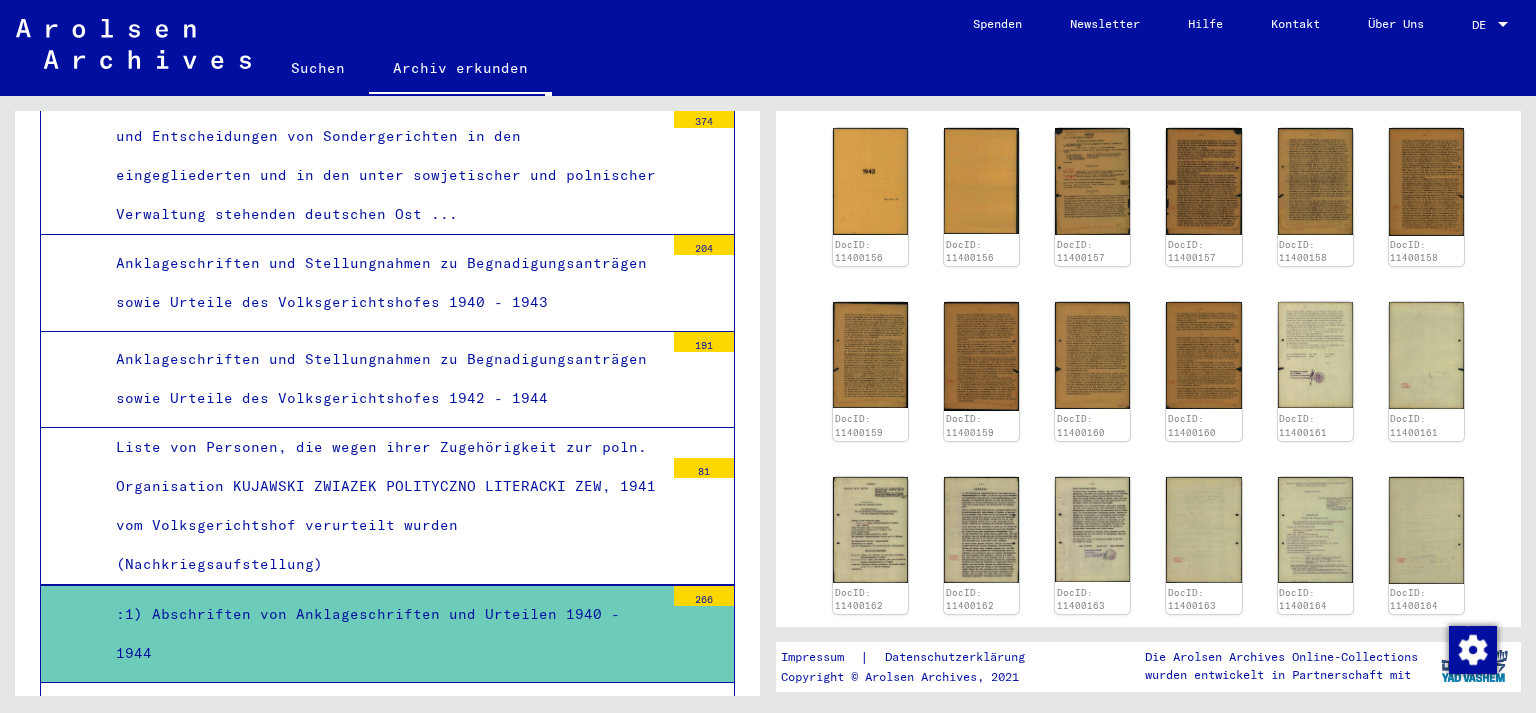 scroll, scrollTop: 1043, scrollLeft: 0, axis: vertical 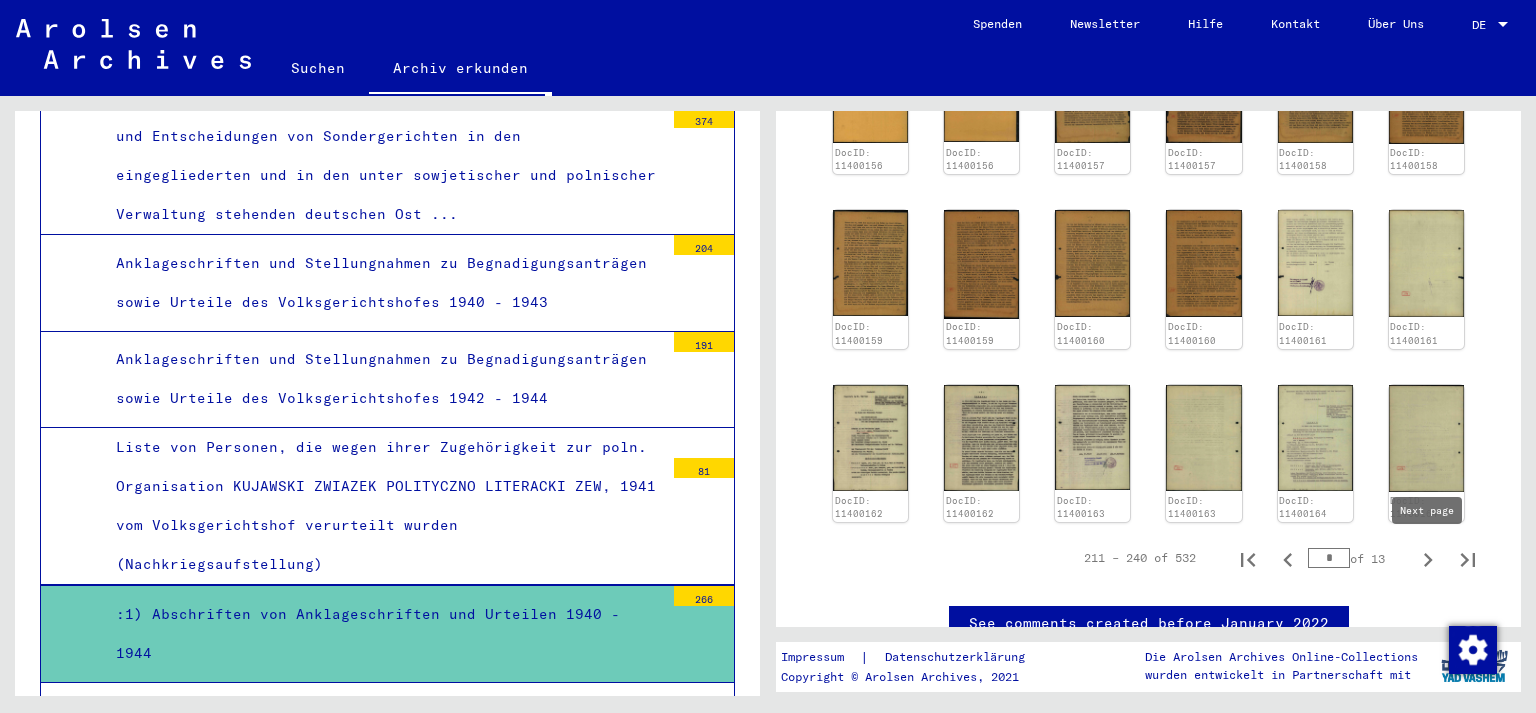 click 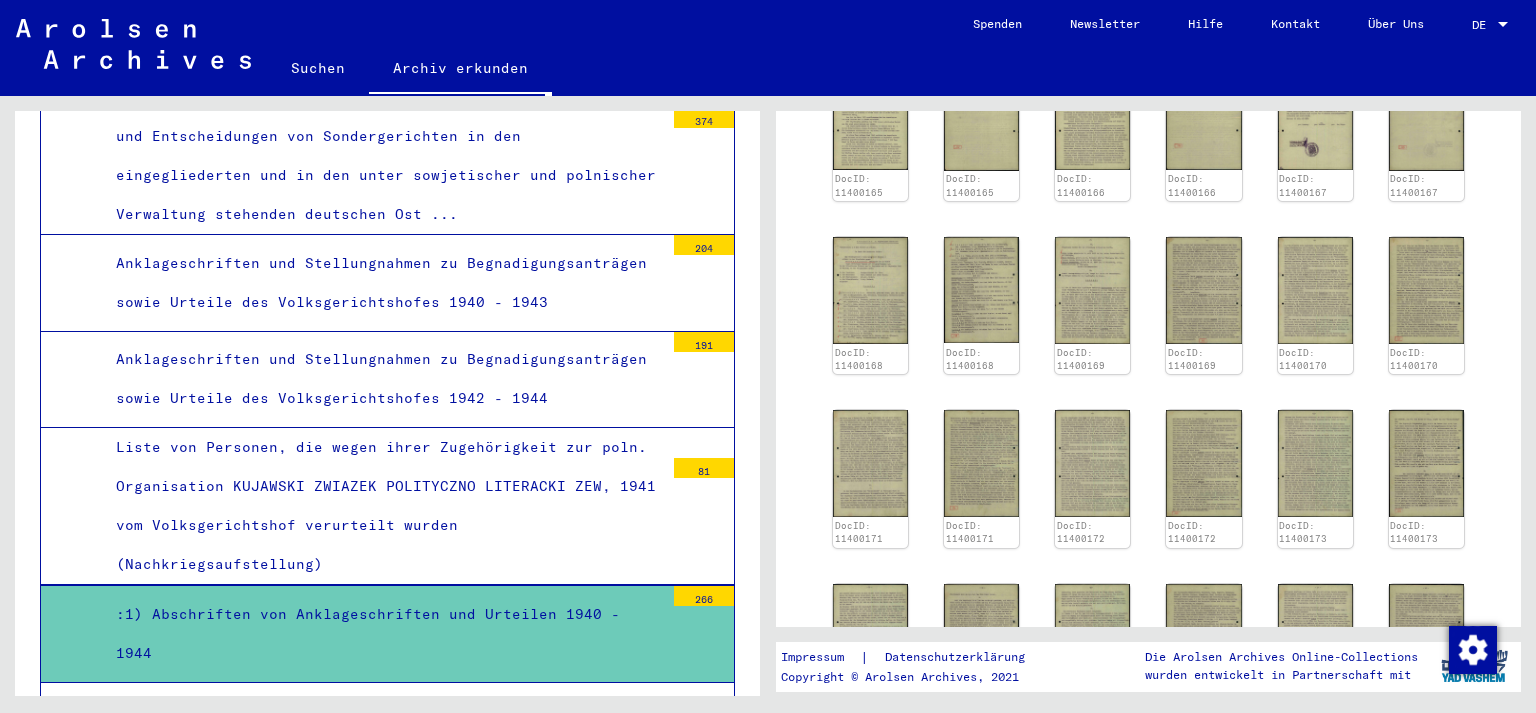 scroll, scrollTop: 520, scrollLeft: 0, axis: vertical 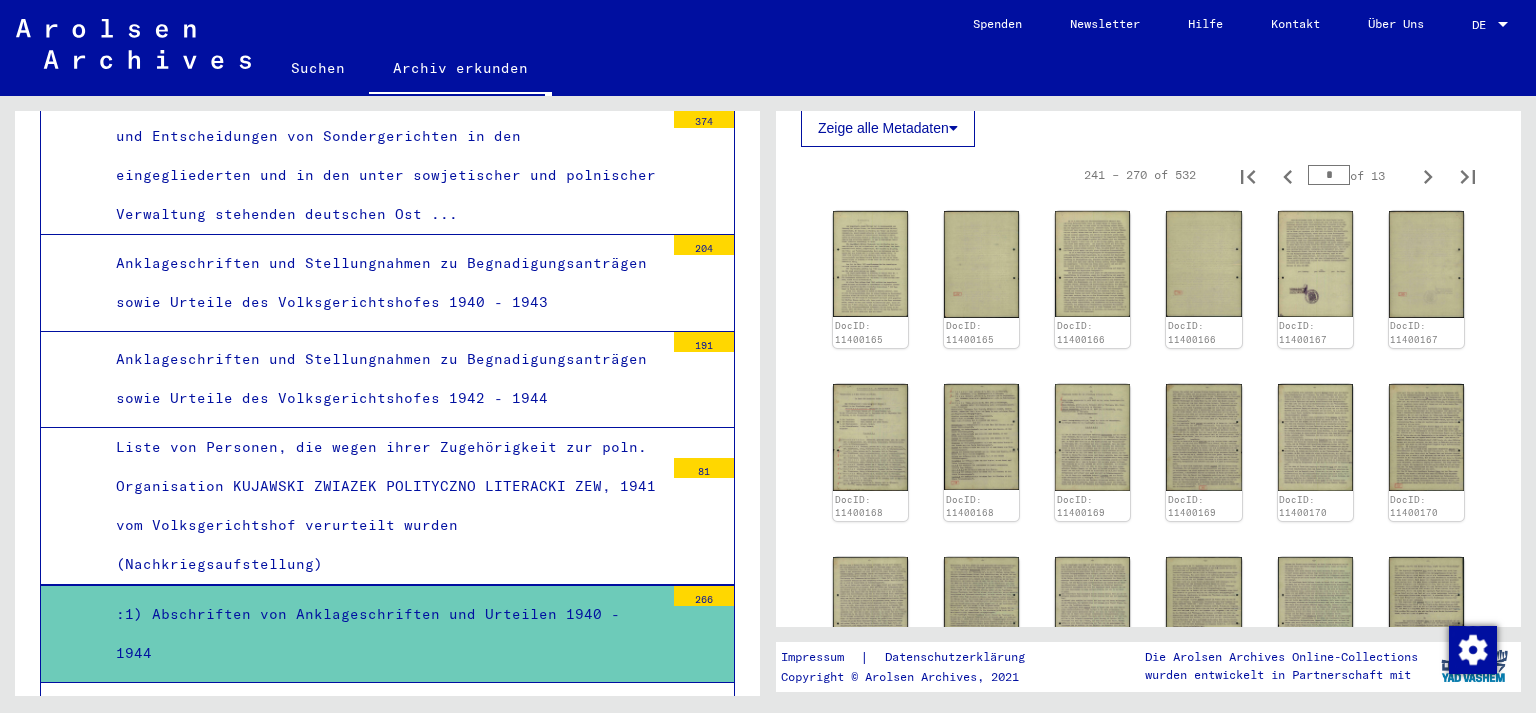 click on "DocID: 11400165 DocID: 11400165 DocID: 11400166 DocID: 11400166 DocID: 11400167 DocID: 11400167 DocID: 11400168 DocID: 11400168 DocID: 11400169 DocID: 11400169 DocID: 11400170 DocID: 11400170 DocID: 11400171 DocID: 11400171 DocID: 11400172 DocID: 11400172 DocID: 11400173 DocID: 11400173 DocID: 11400174 DocID: 11400174 DocID: 11400175 DocID: 11400175 DocID: 11400176 DocID: 11400176 DocID: 11400177 DocID: 11400177 DocID: 11400178 DocID: 11400178 DocID: 11400179 DocID: 11400179" 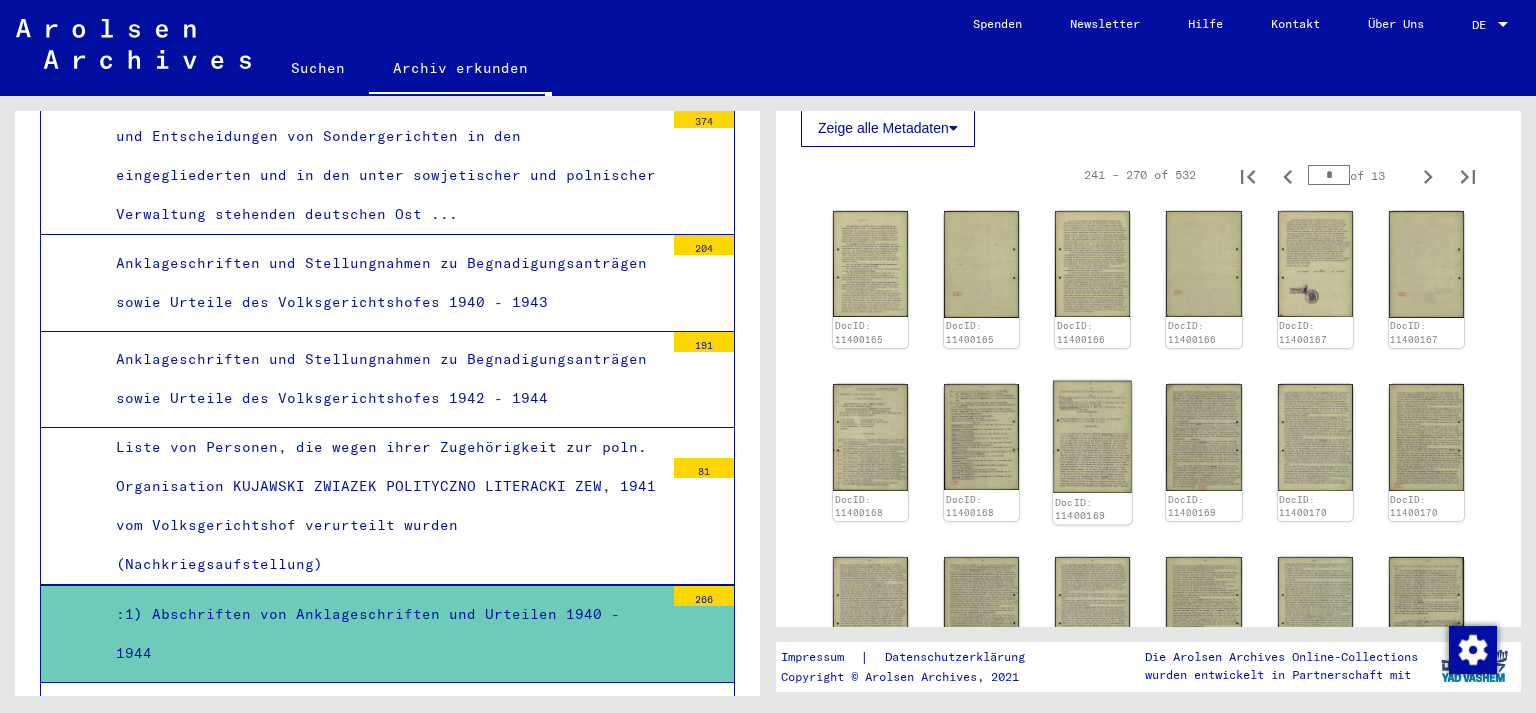 click 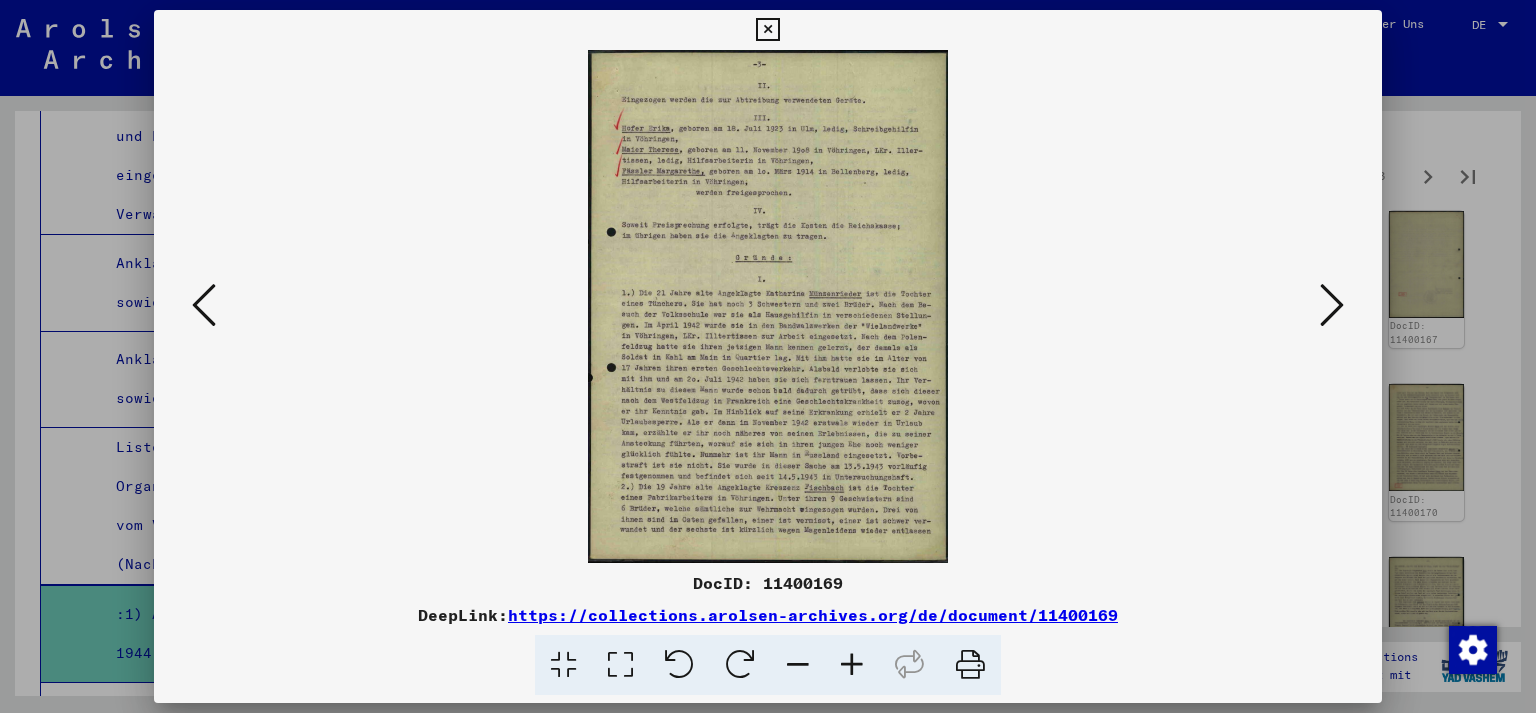 click at bounding box center (768, 306) 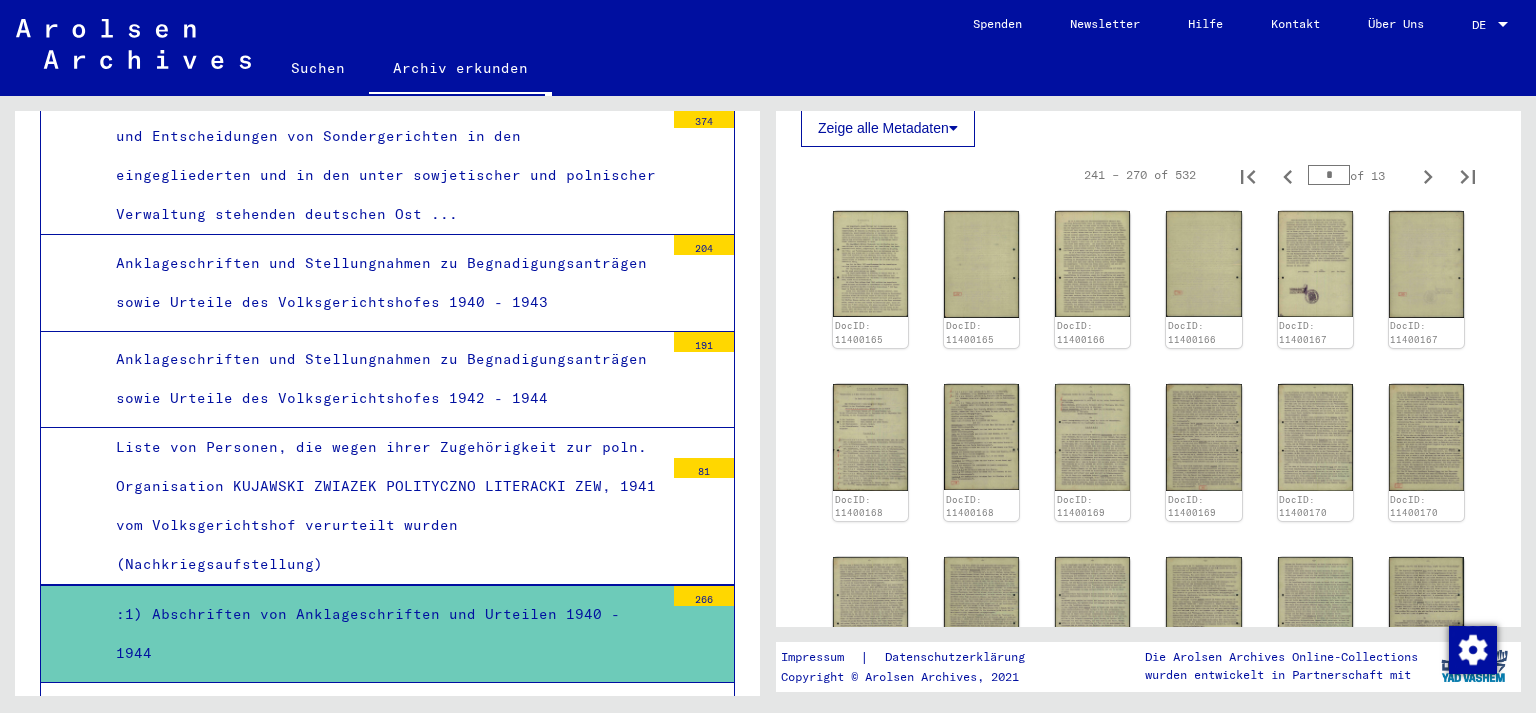 click on "DocID: 11400165 DocID: 11400165 DocID: 11400166 DocID: 11400166 DocID: 11400167 DocID: 11400167 DocID: 11400168 DocID: 11400168 DocID: 11400169 DocID: 11400169 DocID: 11400170 DocID: 11400170 DocID: 11400171 DocID: 11400171 DocID: 11400172 DocID: 11400172 DocID: 11400173 DocID: 11400173 DocID: 11400174 DocID: 11400174 DocID: 11400175 DocID: 11400175 DocID: 11400176 DocID: 11400176 DocID: 11400177 DocID: 11400177 DocID: 11400178 DocID: 11400178 DocID: 11400179 DocID: 11400179" 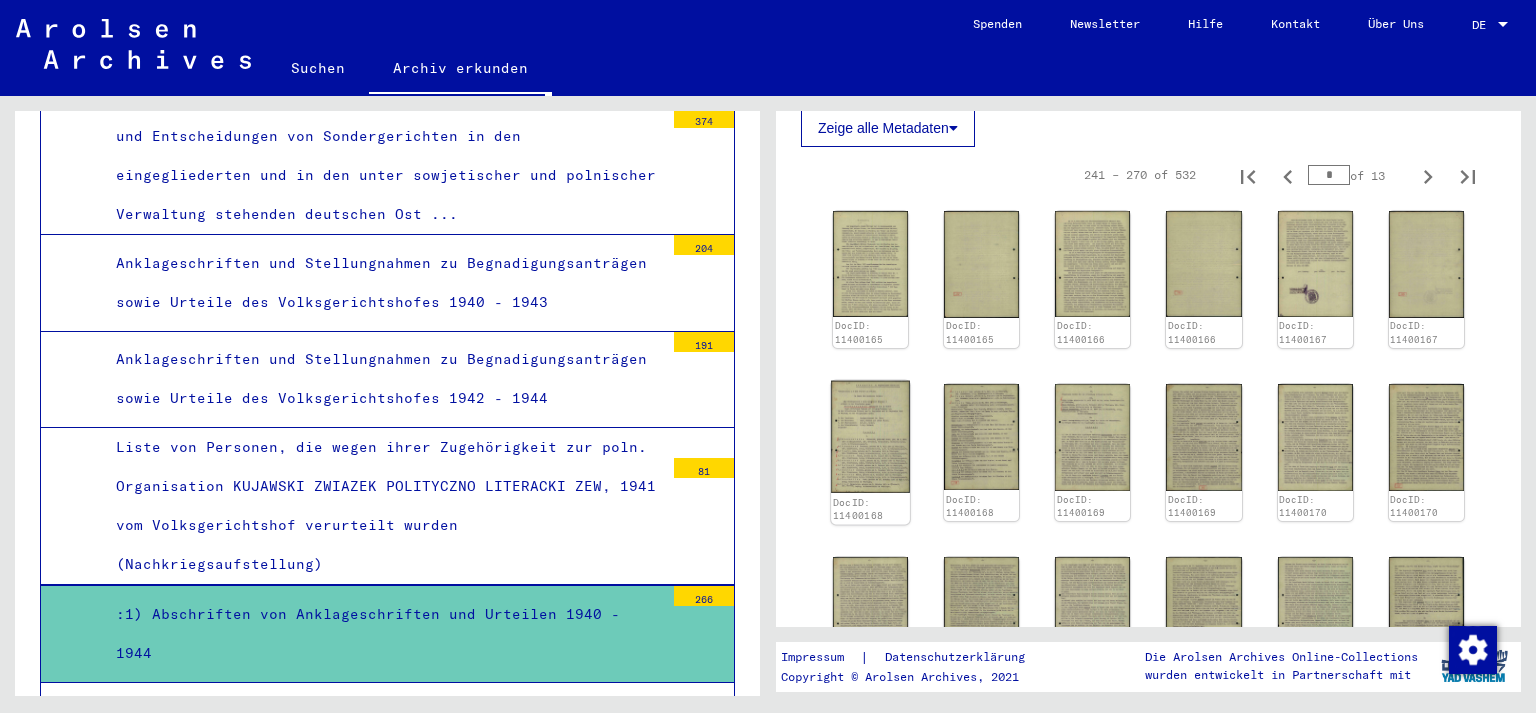 click 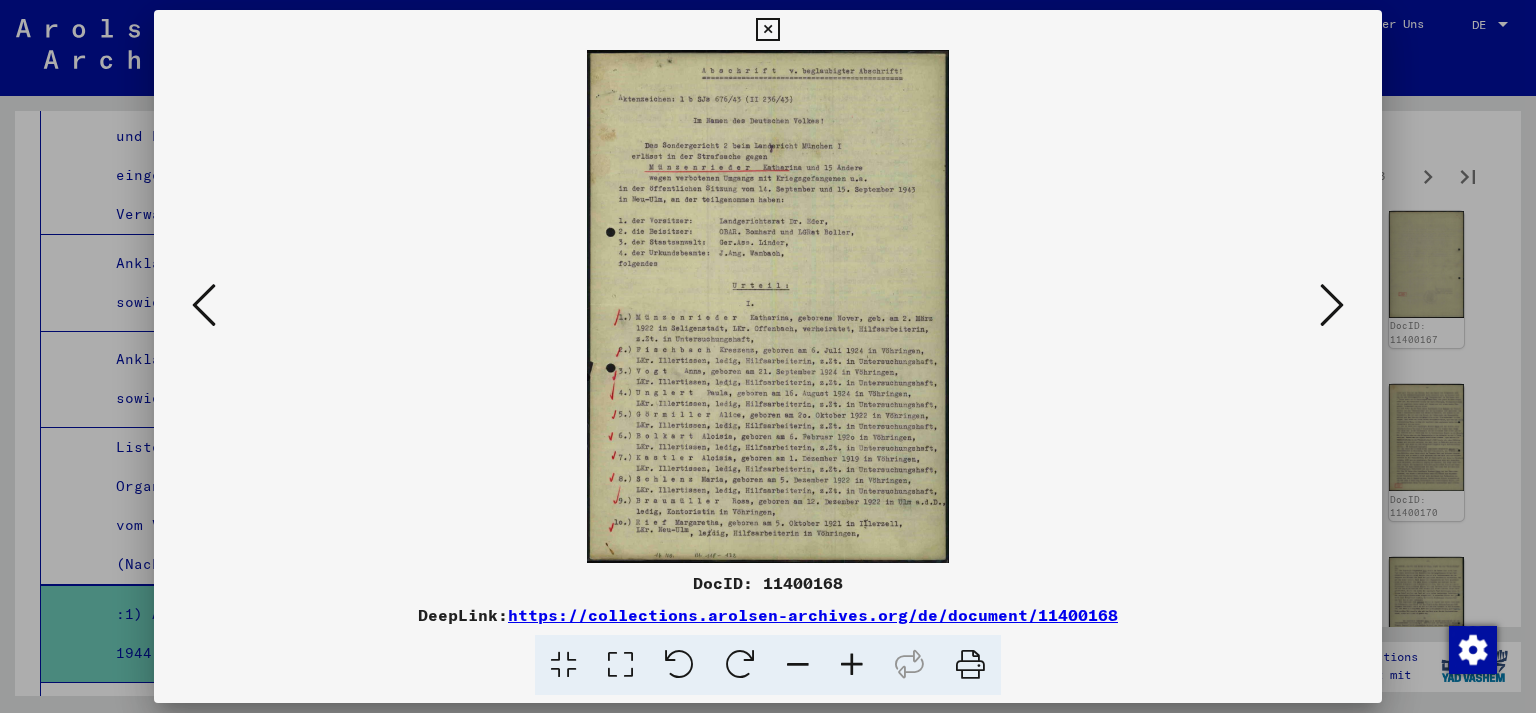 click at bounding box center [1332, 305] 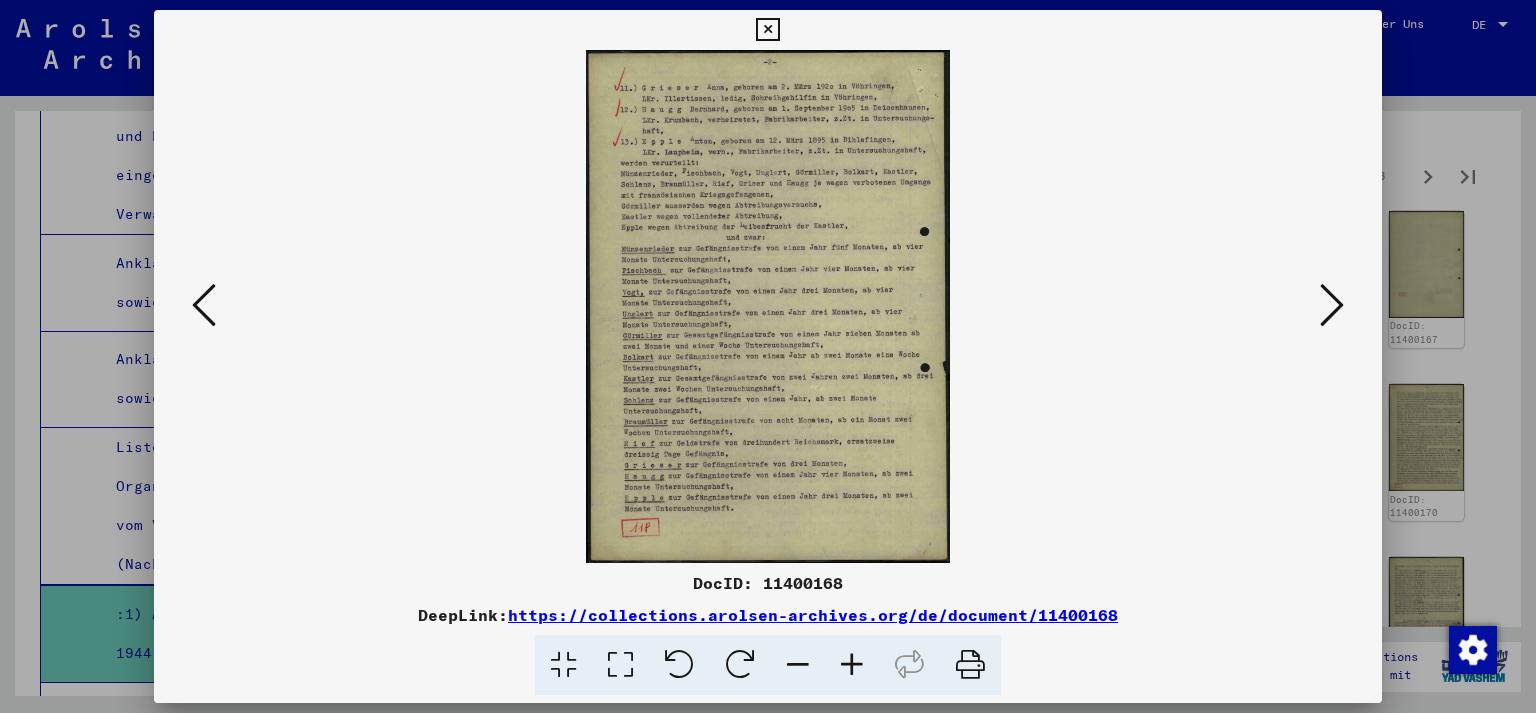 click at bounding box center [1332, 305] 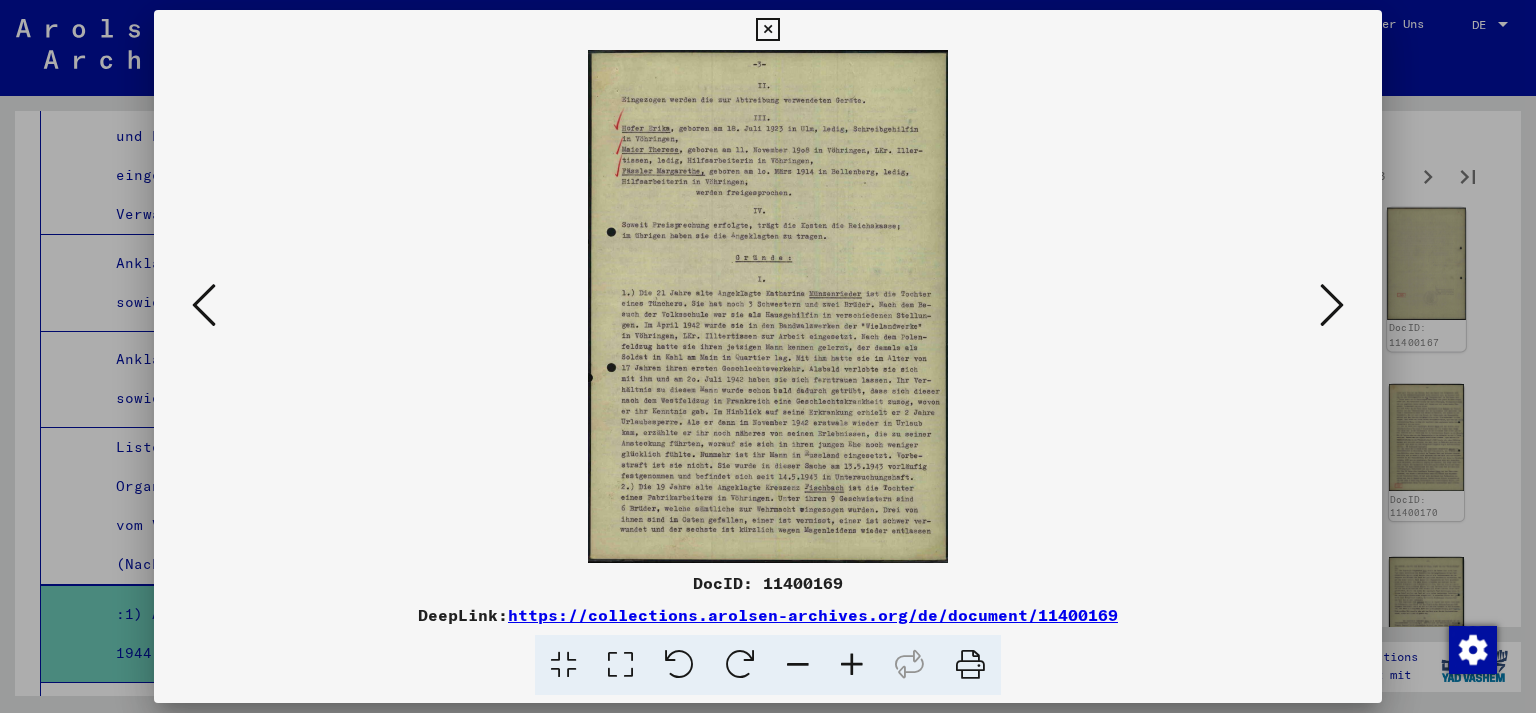 click at bounding box center (768, 356) 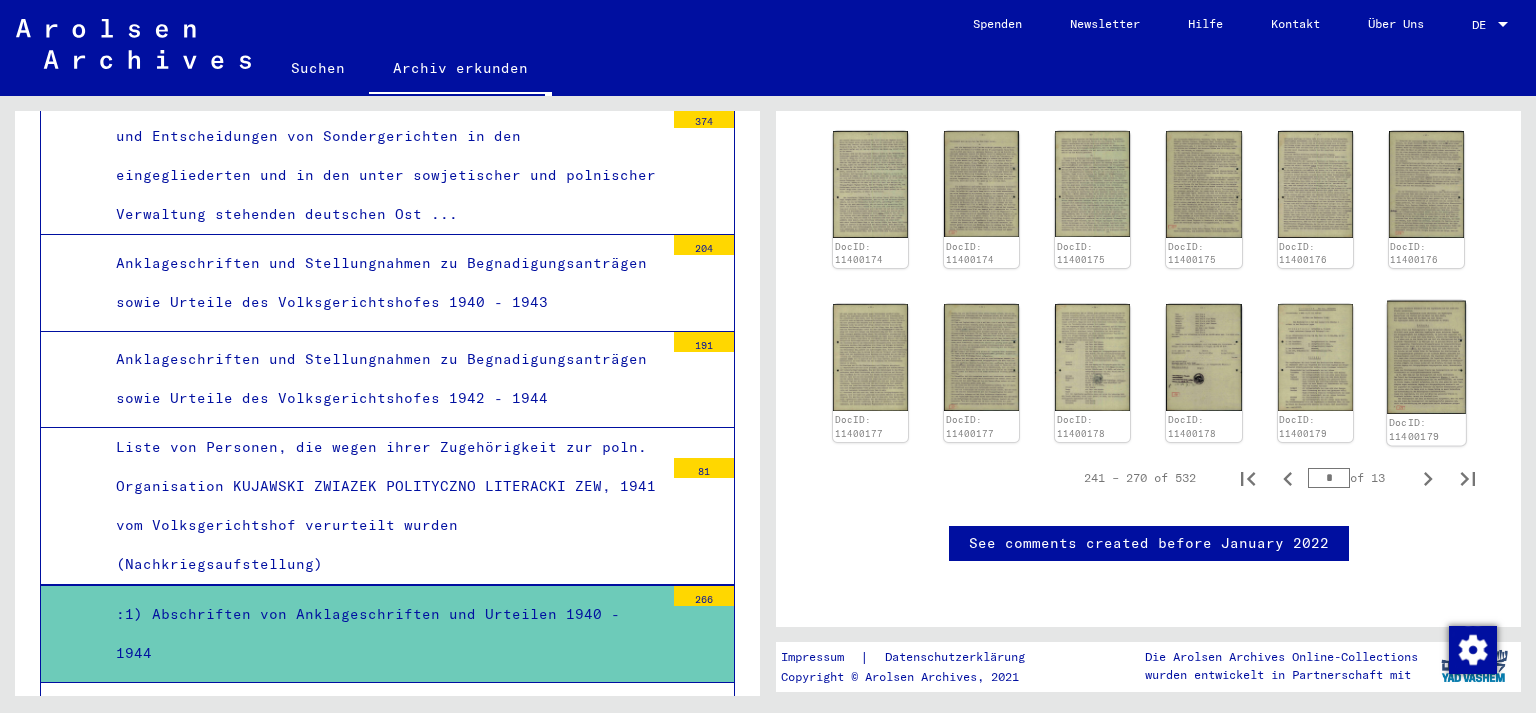 scroll, scrollTop: 1164, scrollLeft: 0, axis: vertical 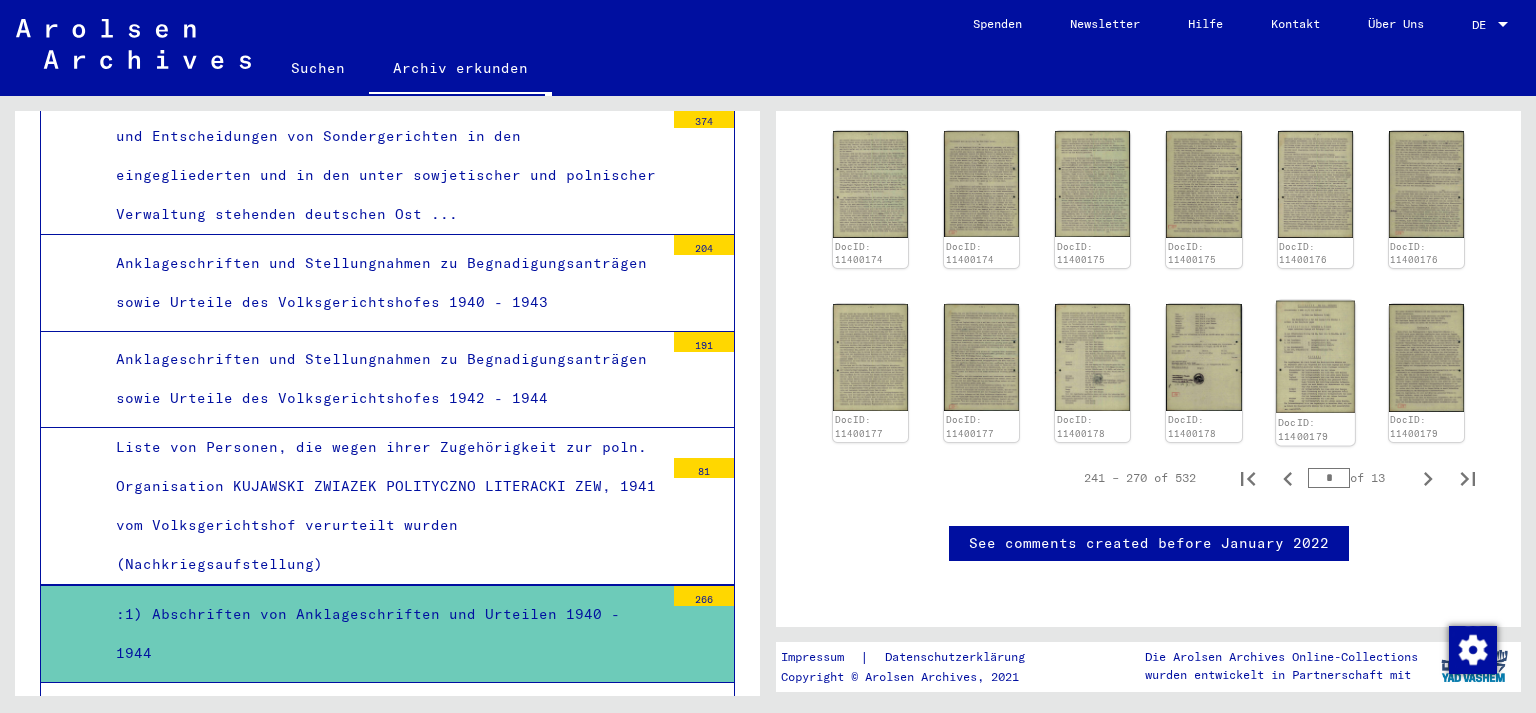 click 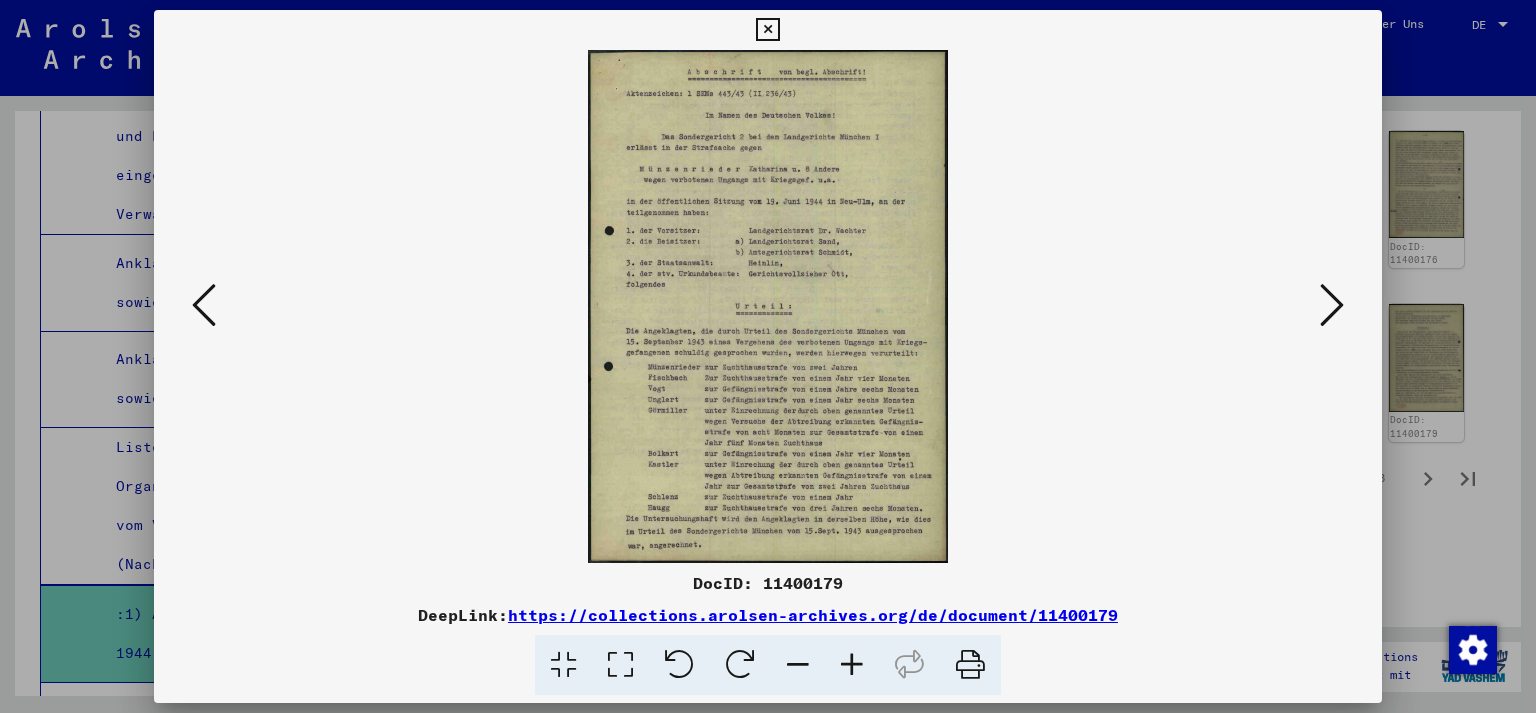 click at bounding box center [768, 356] 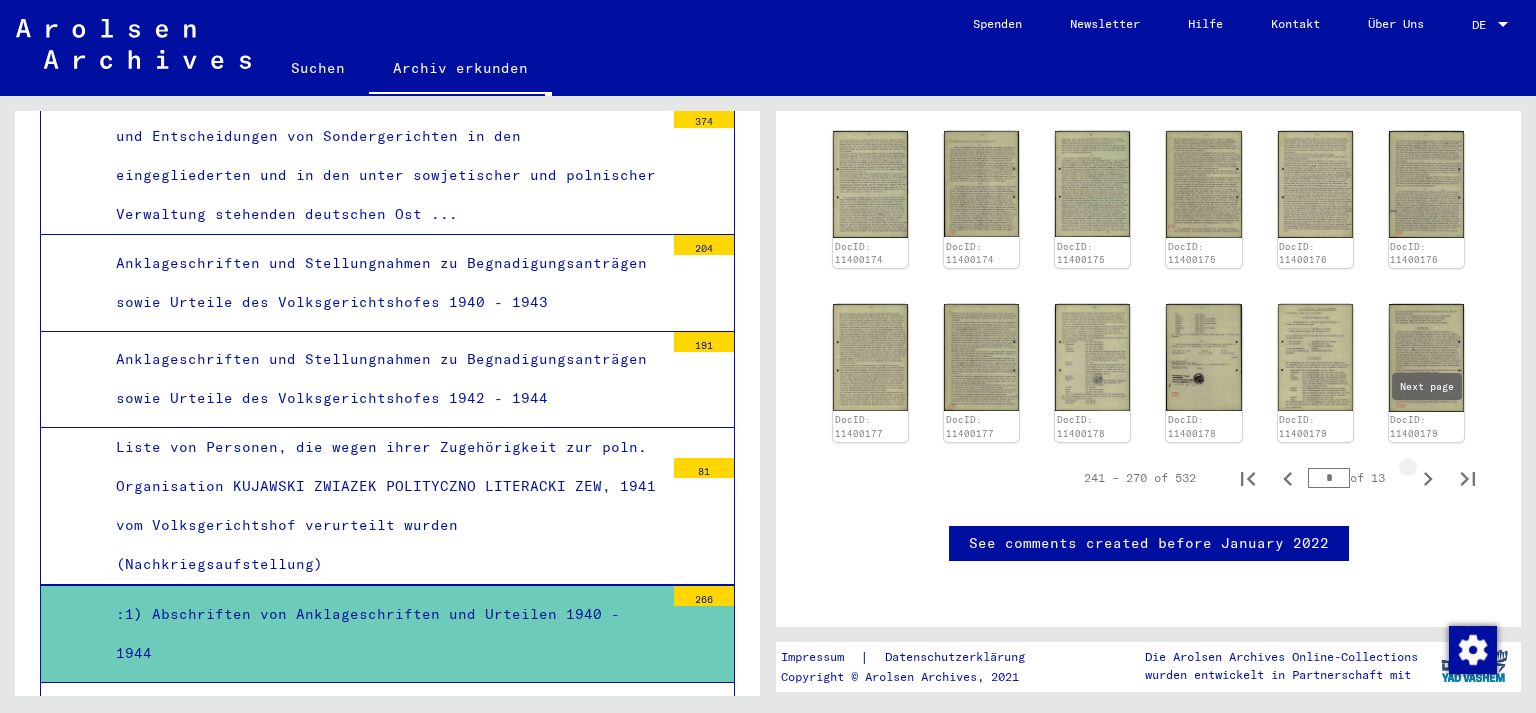 click 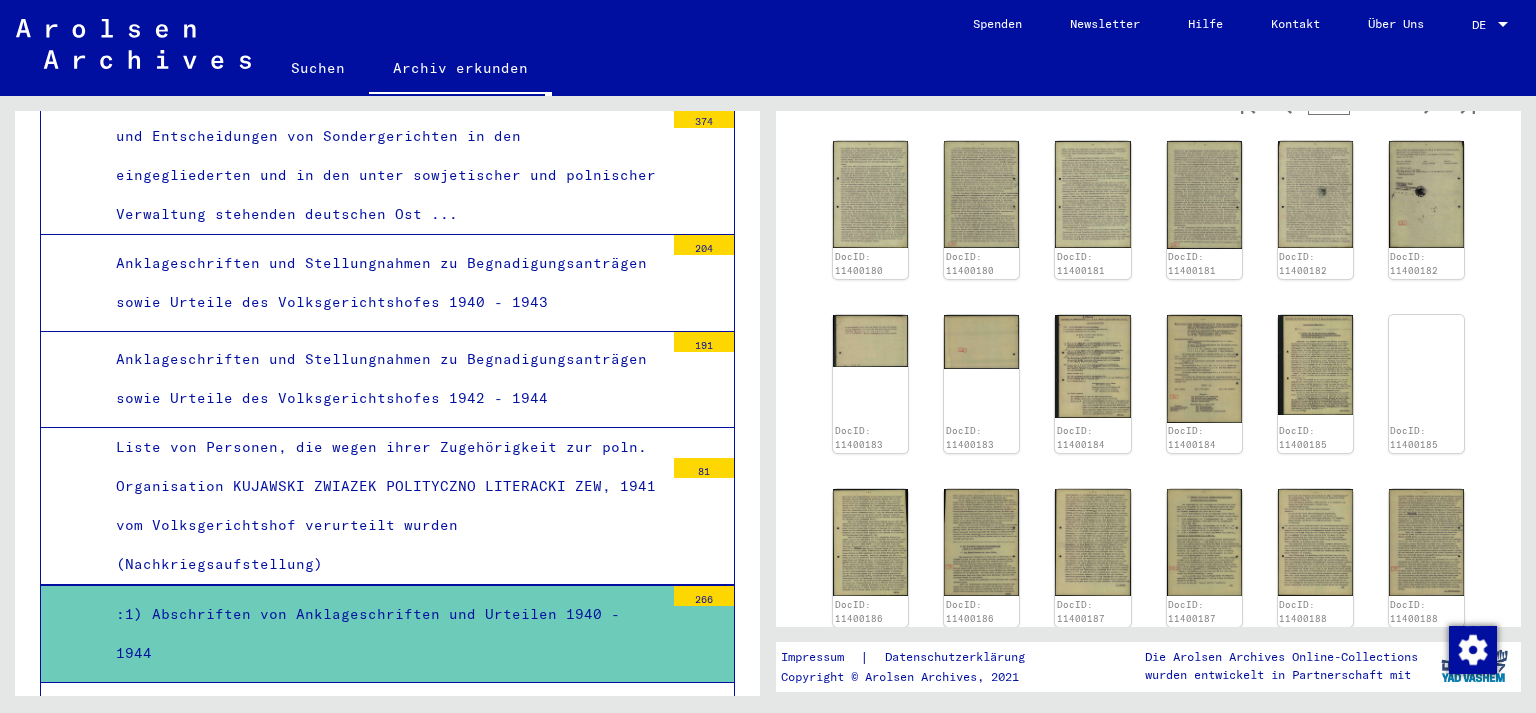 scroll, scrollTop: 589, scrollLeft: 0, axis: vertical 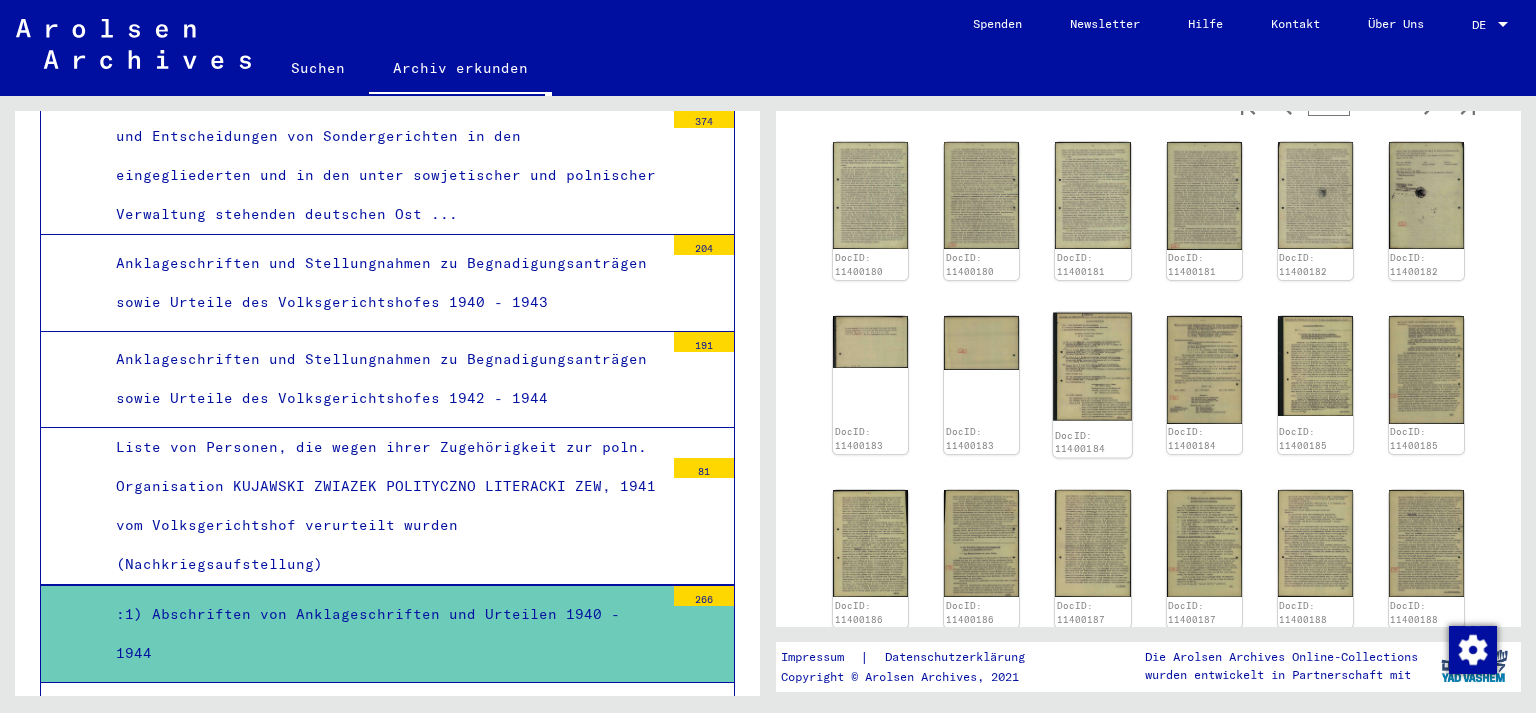 click 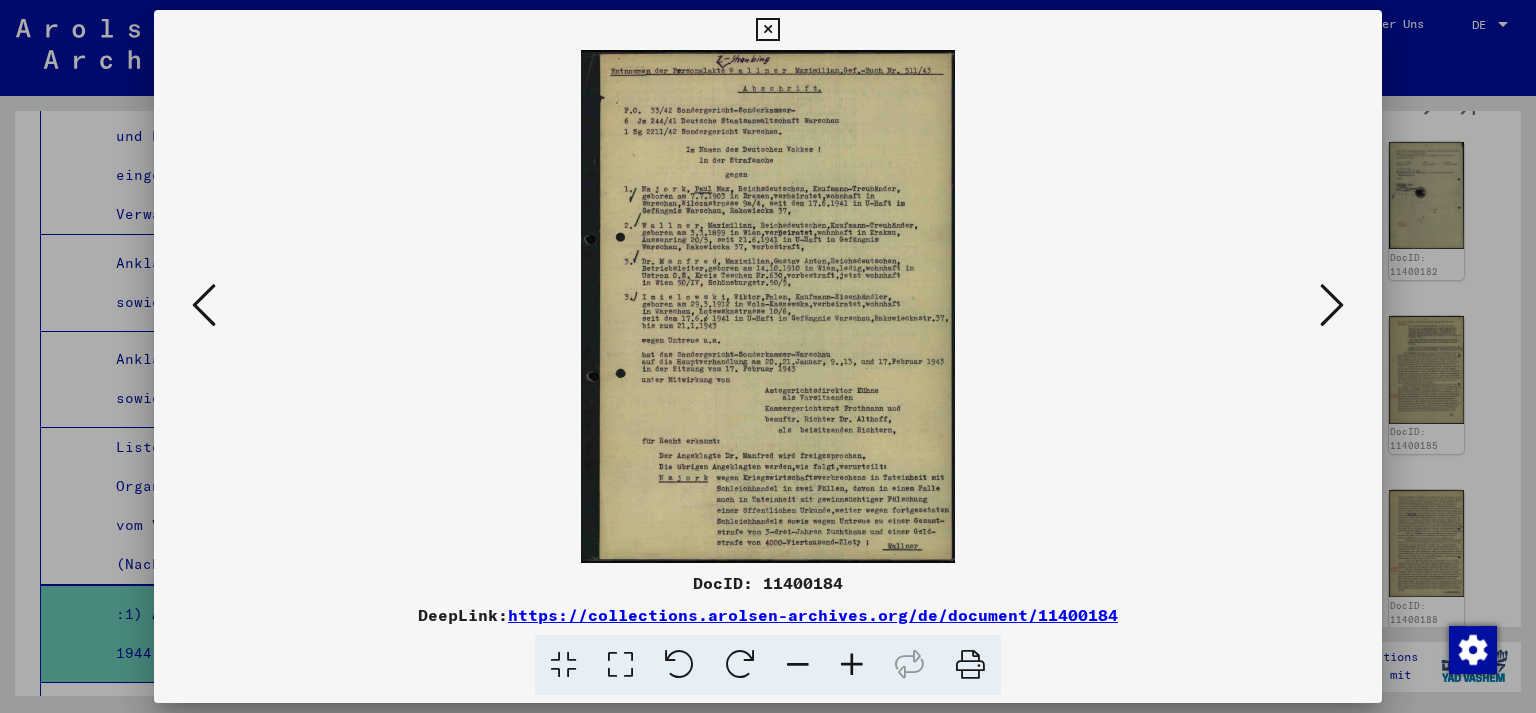 click at bounding box center (768, 356) 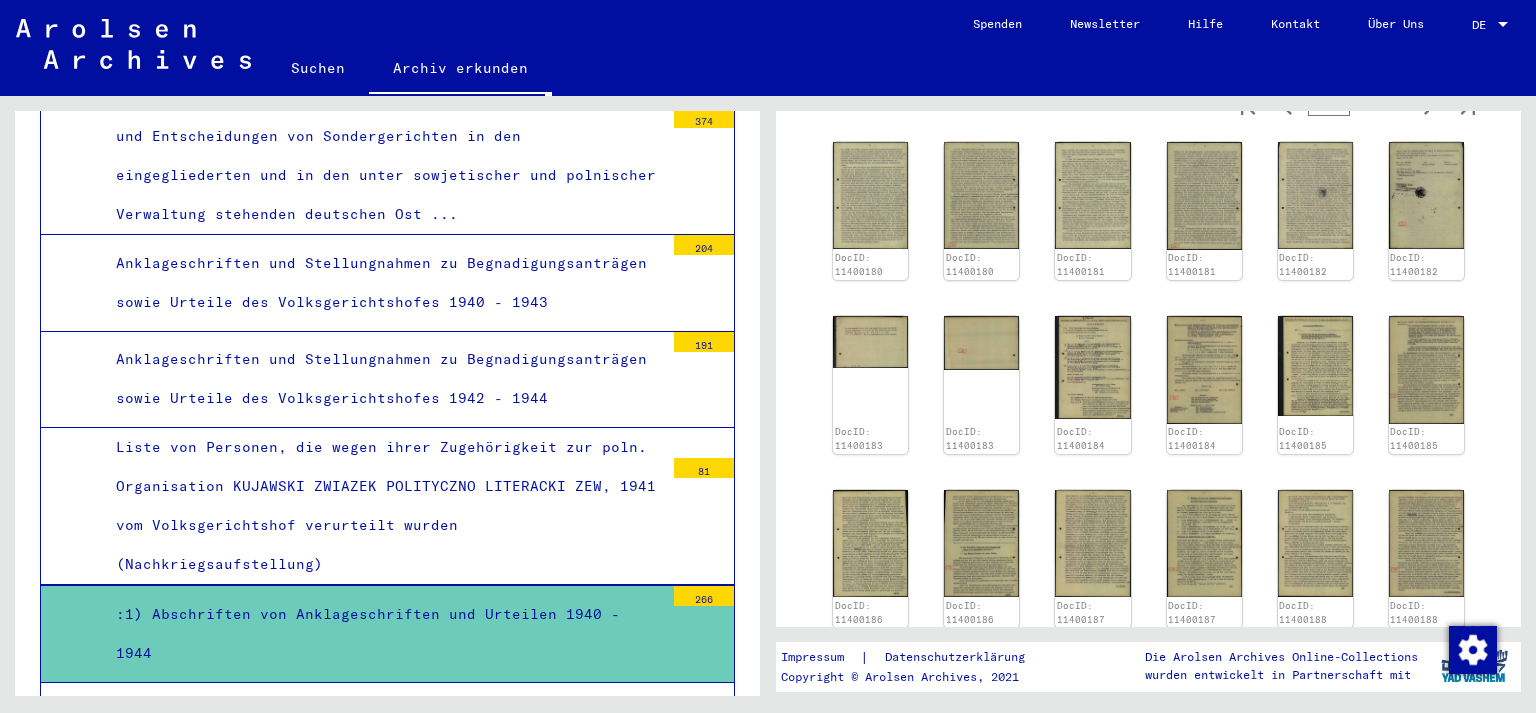 click on "DocID: 11400180 DocID: 11400180 DocID: 11400181 DocID: 11400181 DocID: 11400182 DocID: 11400182 DocID: 11400183 DocID: 11400183 DocID: 11400184 DocID: 11400184 DocID: 11400185 DocID: 11400185 DocID: 11400186 DocID: 11400186 DocID: 11400187 DocID: 11400187 DocID: 11400188 DocID: 11400188 DocID: 11400189 DocID: 11400189 DocID: 11400190 DocID: 11400190 DocID: 11400191 DocID: 11400191 DocID: 11400192 DocID: 11400192 DocID: 11400193 DocID: 11400193 DocID: 11400194 DocID: 11400194" 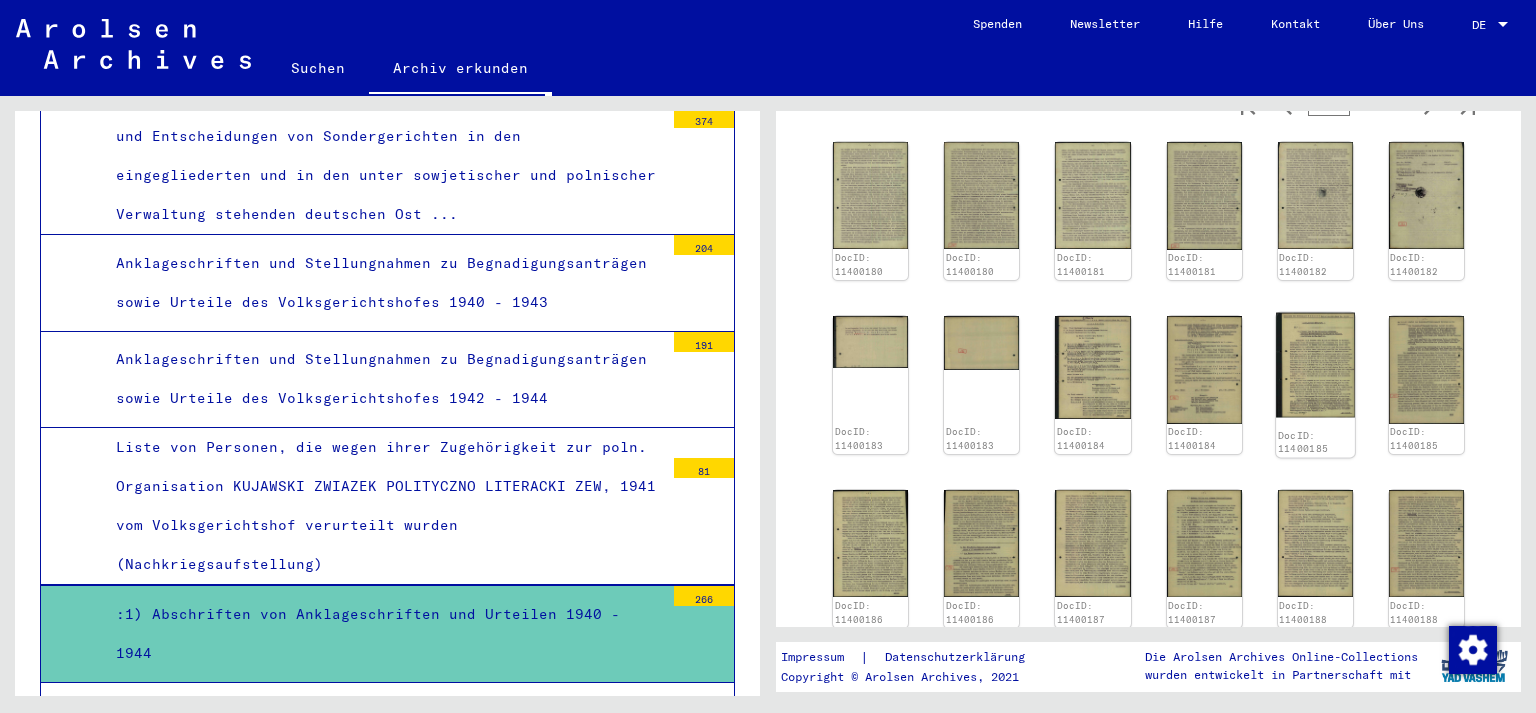 click 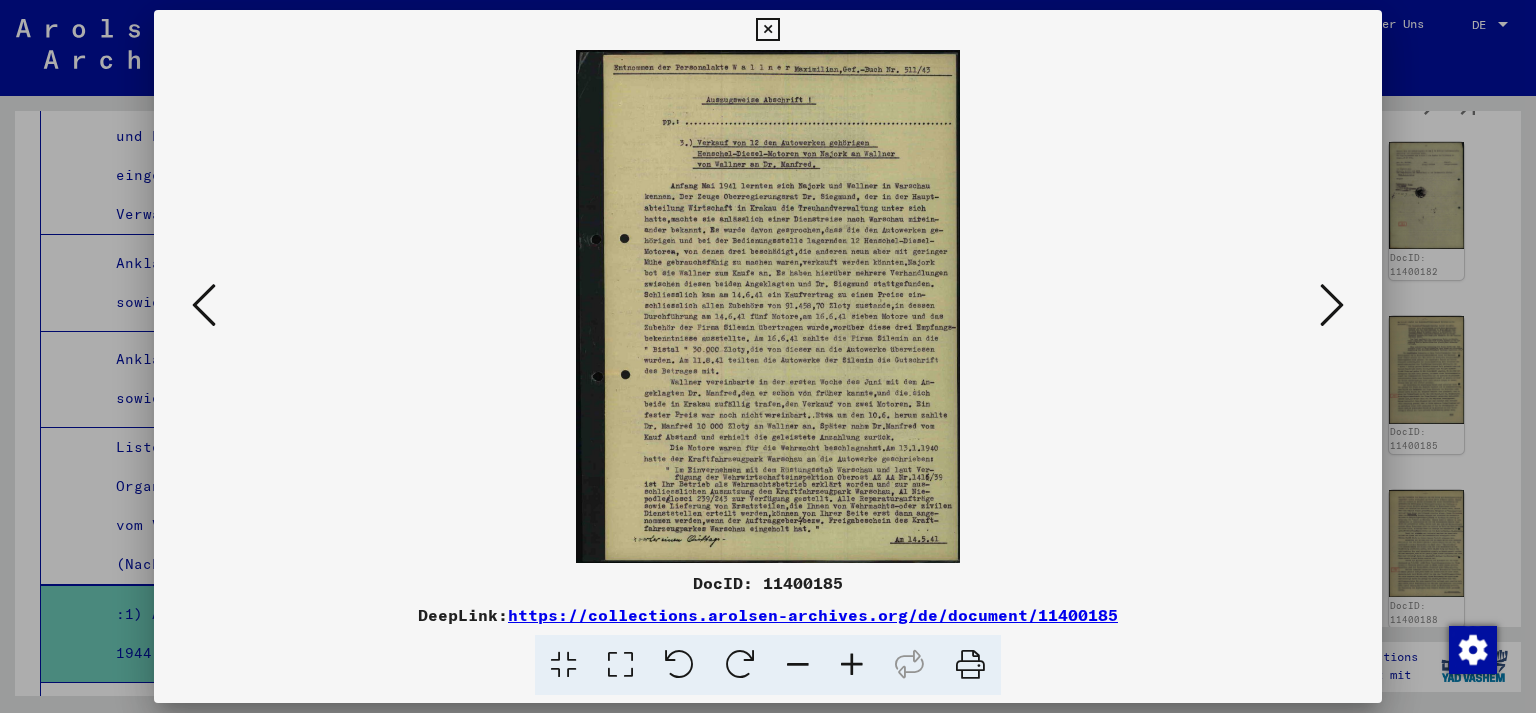 click at bounding box center (768, 306) 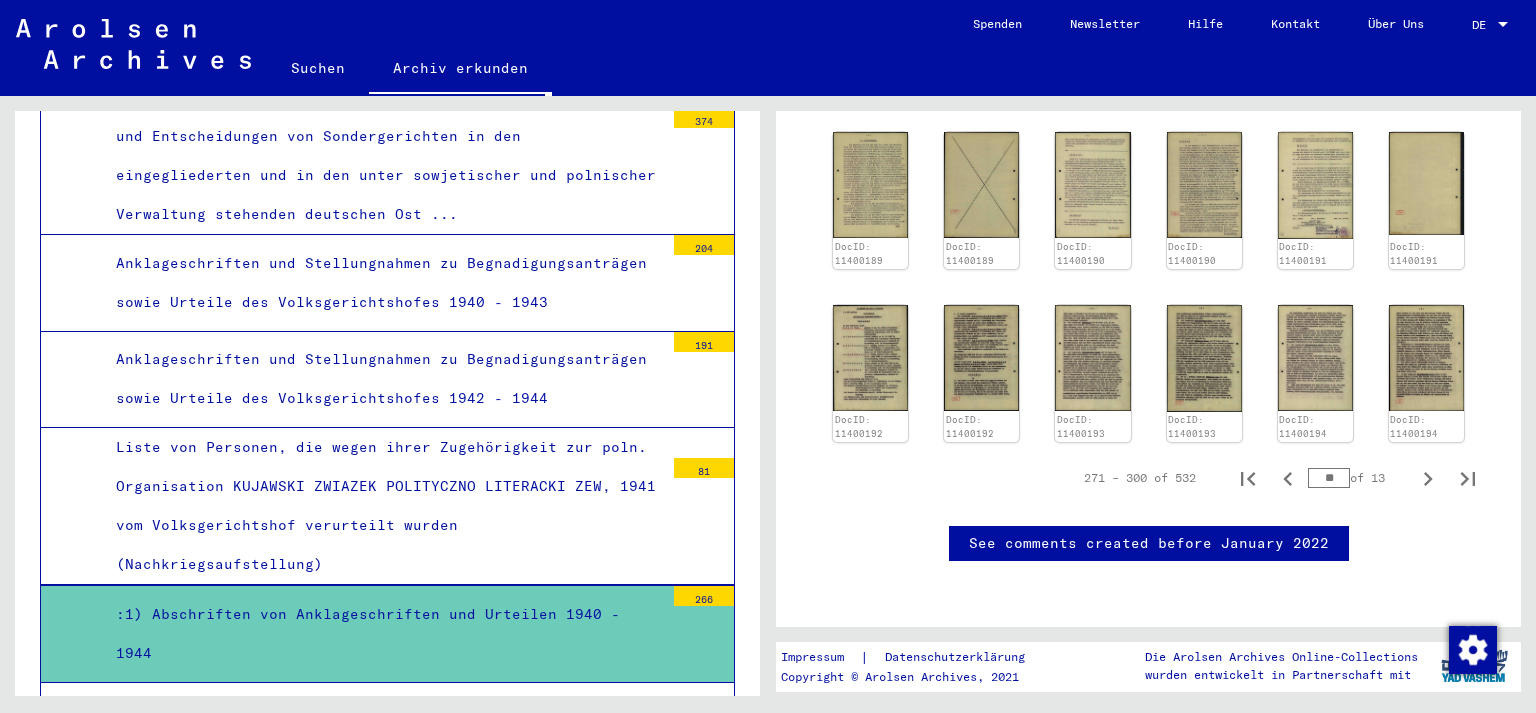 scroll, scrollTop: 1178, scrollLeft: 0, axis: vertical 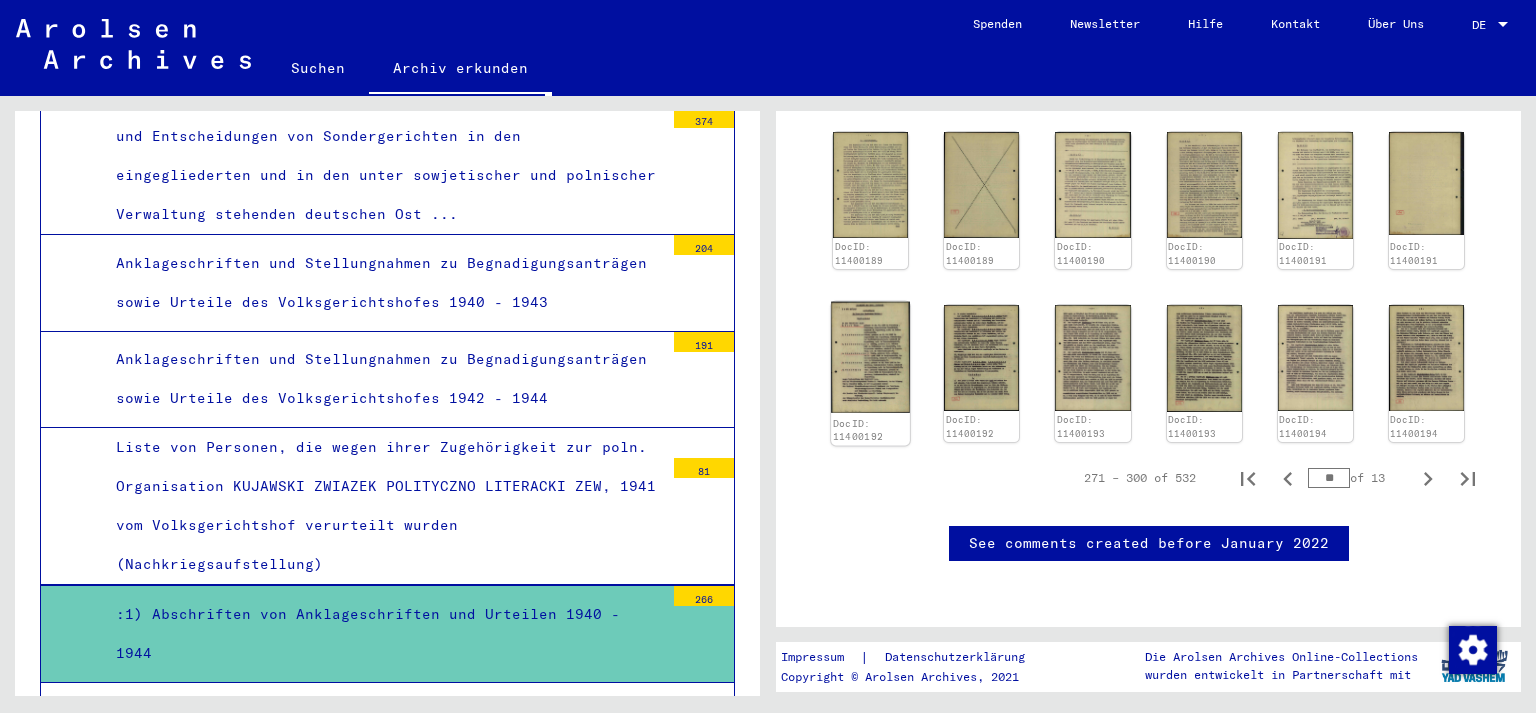 click 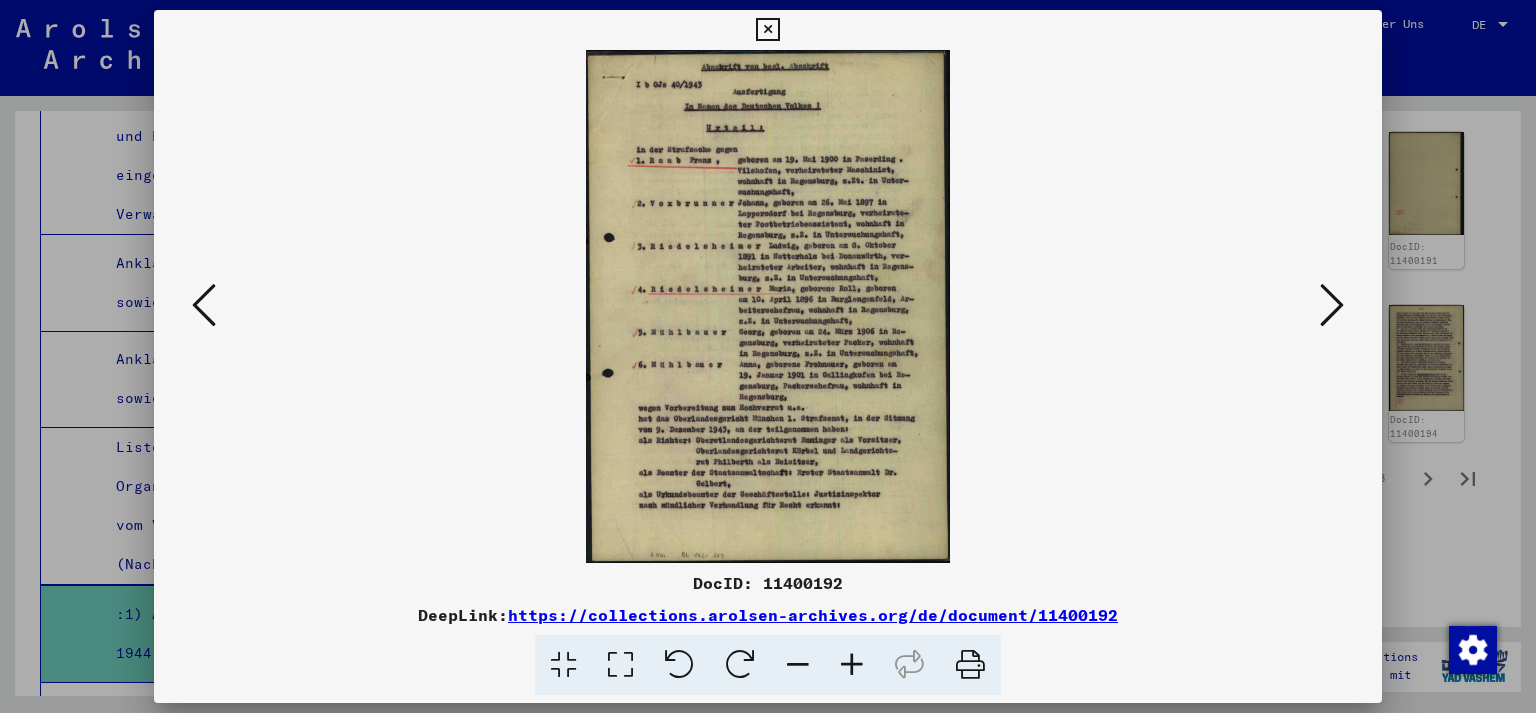 click at bounding box center [768, 356] 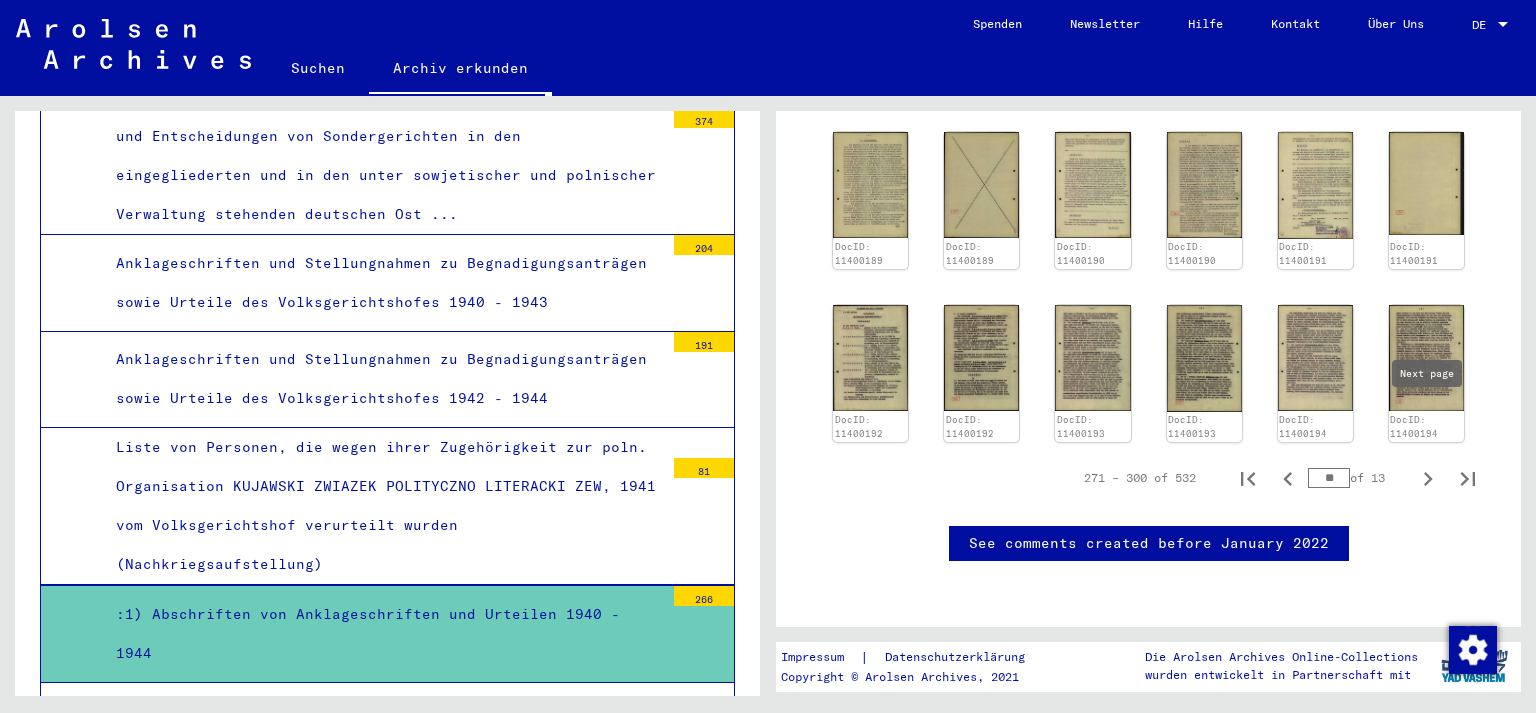 click 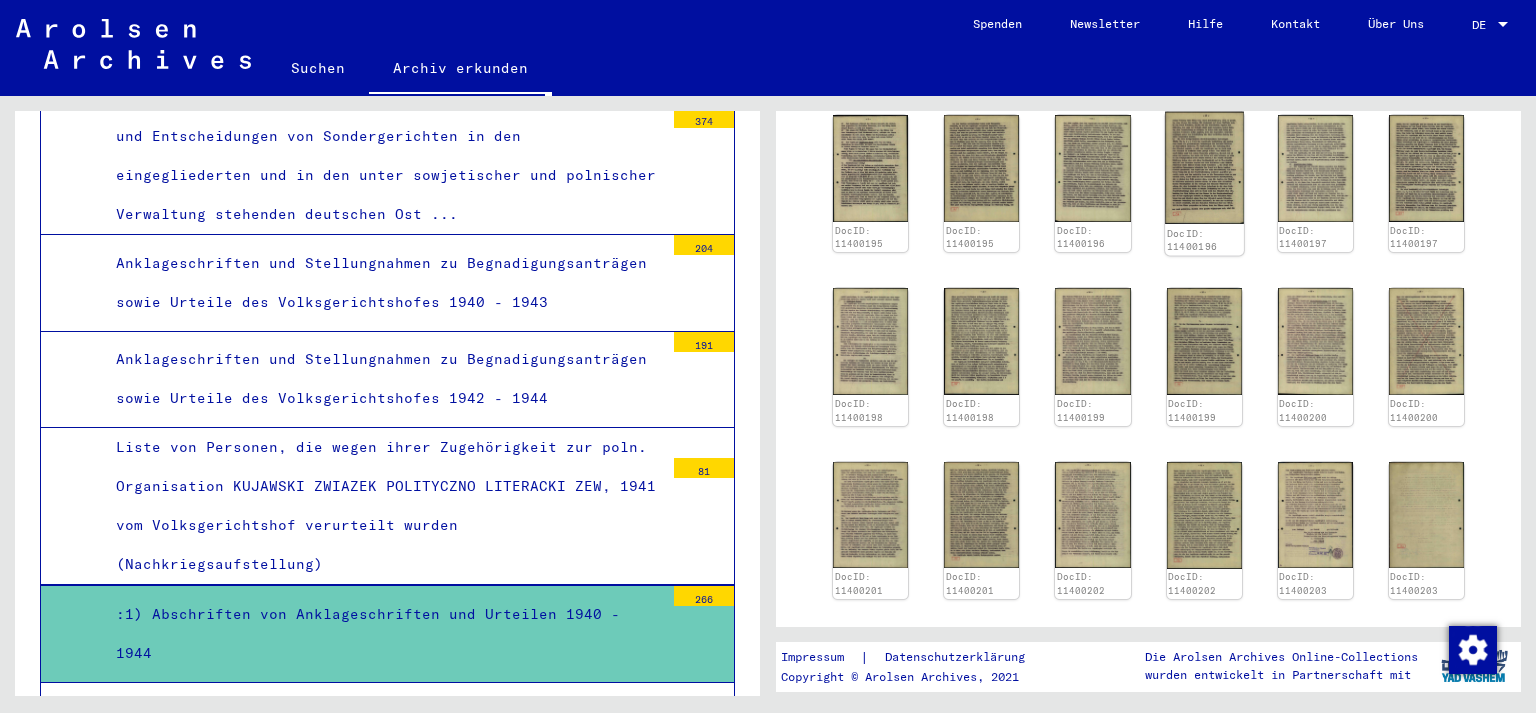 scroll, scrollTop: 763, scrollLeft: 0, axis: vertical 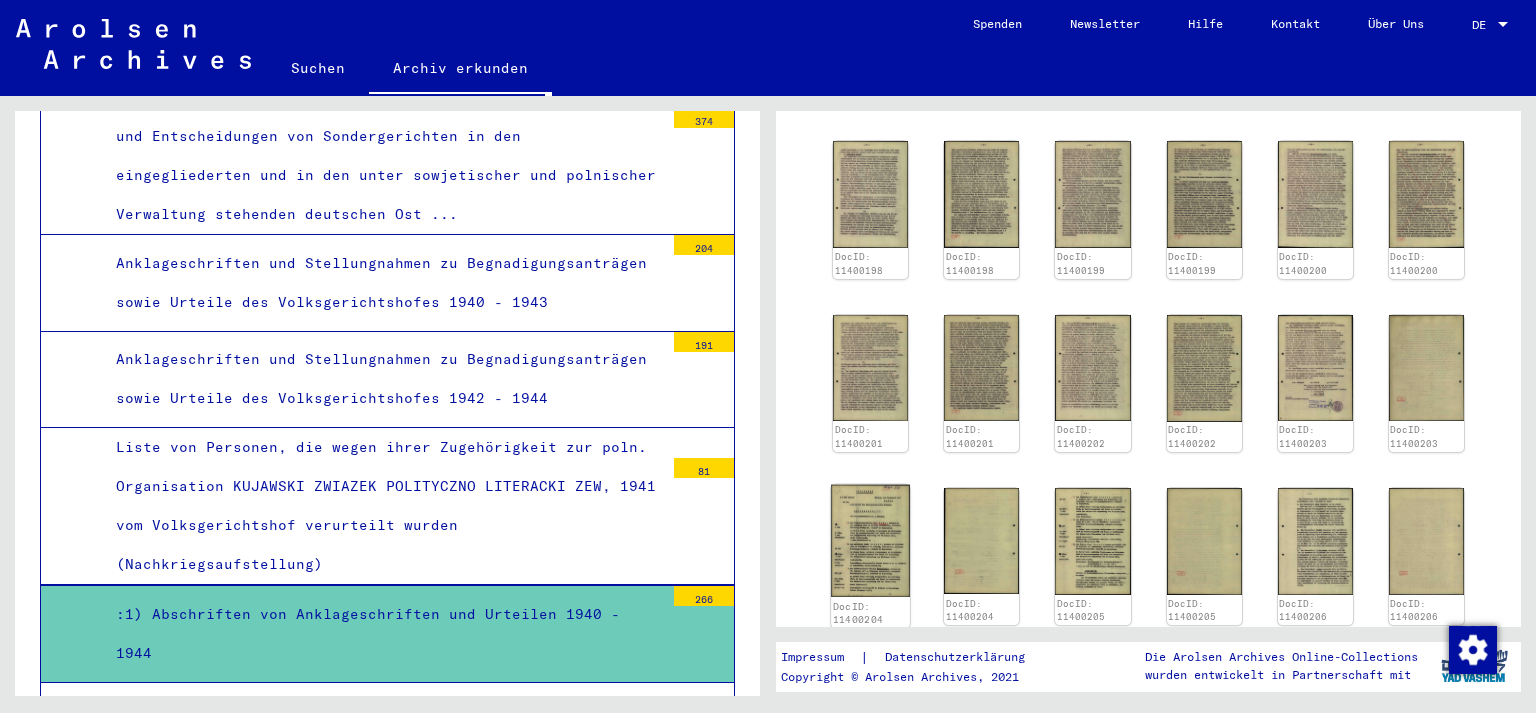 click 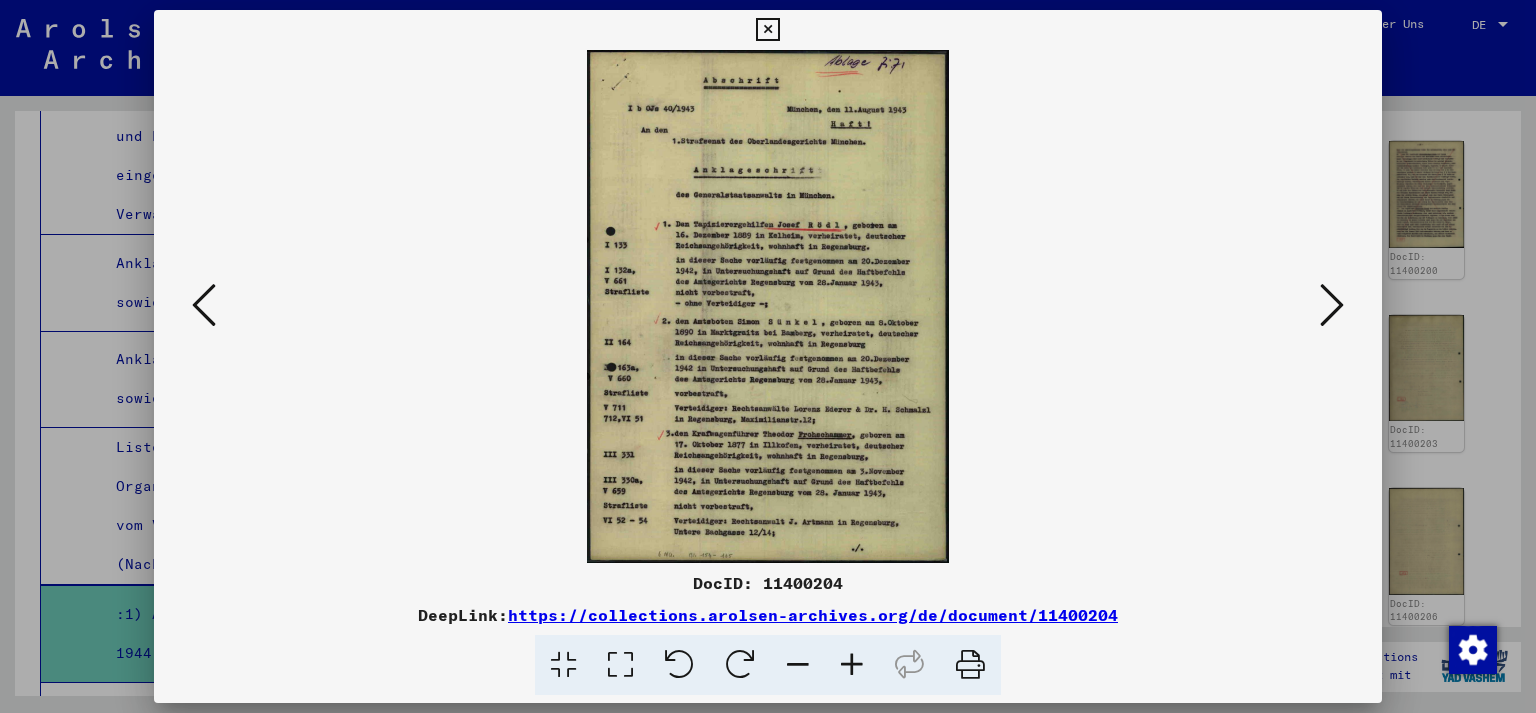 click at bounding box center [768, 356] 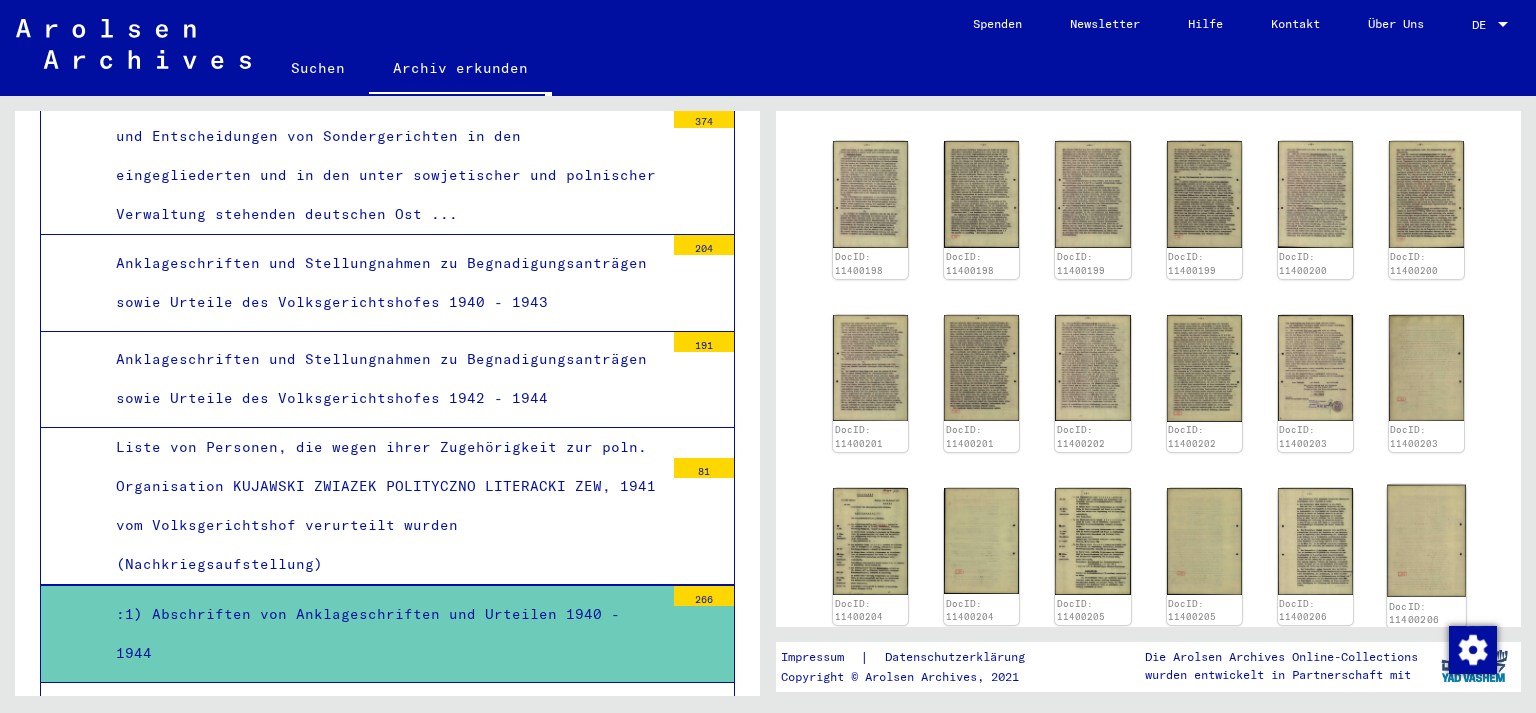 scroll, scrollTop: 910, scrollLeft: 0, axis: vertical 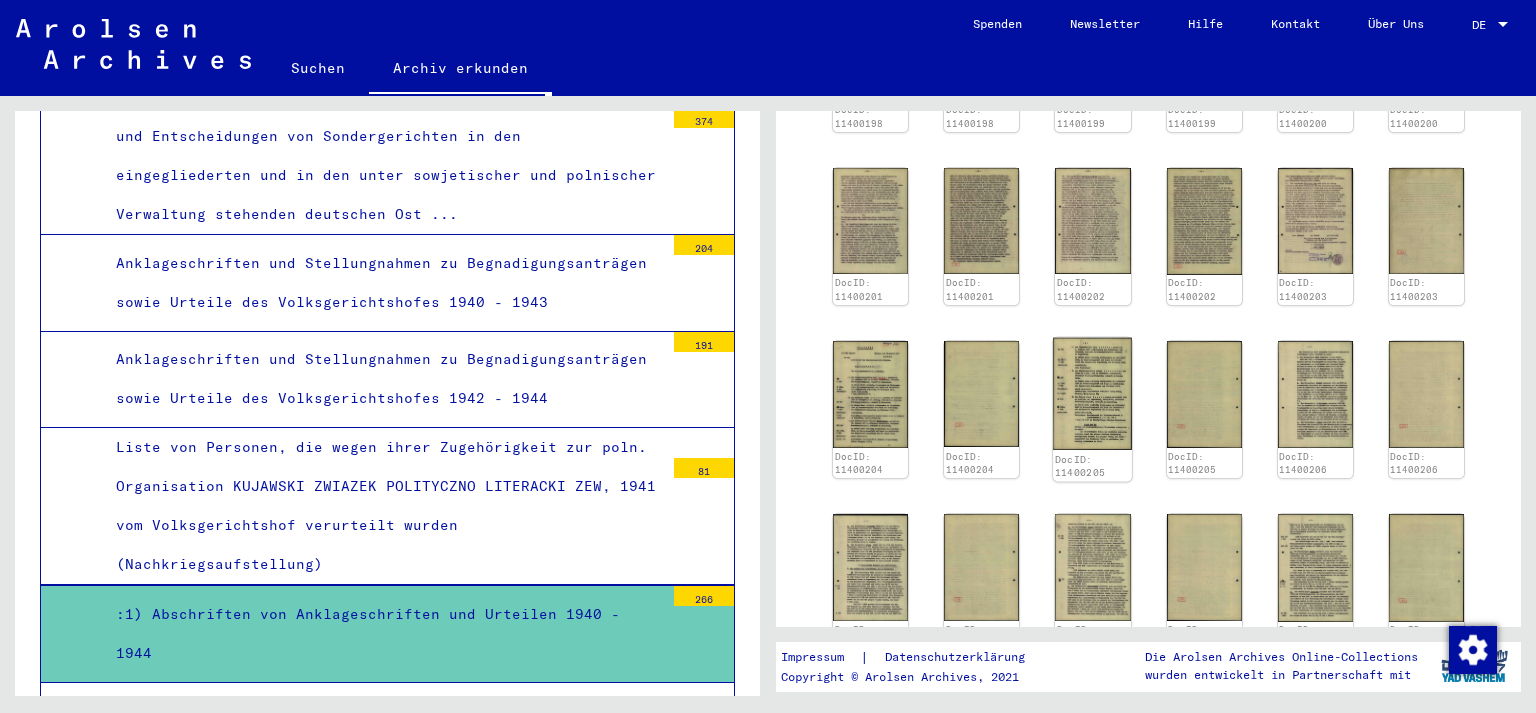 click 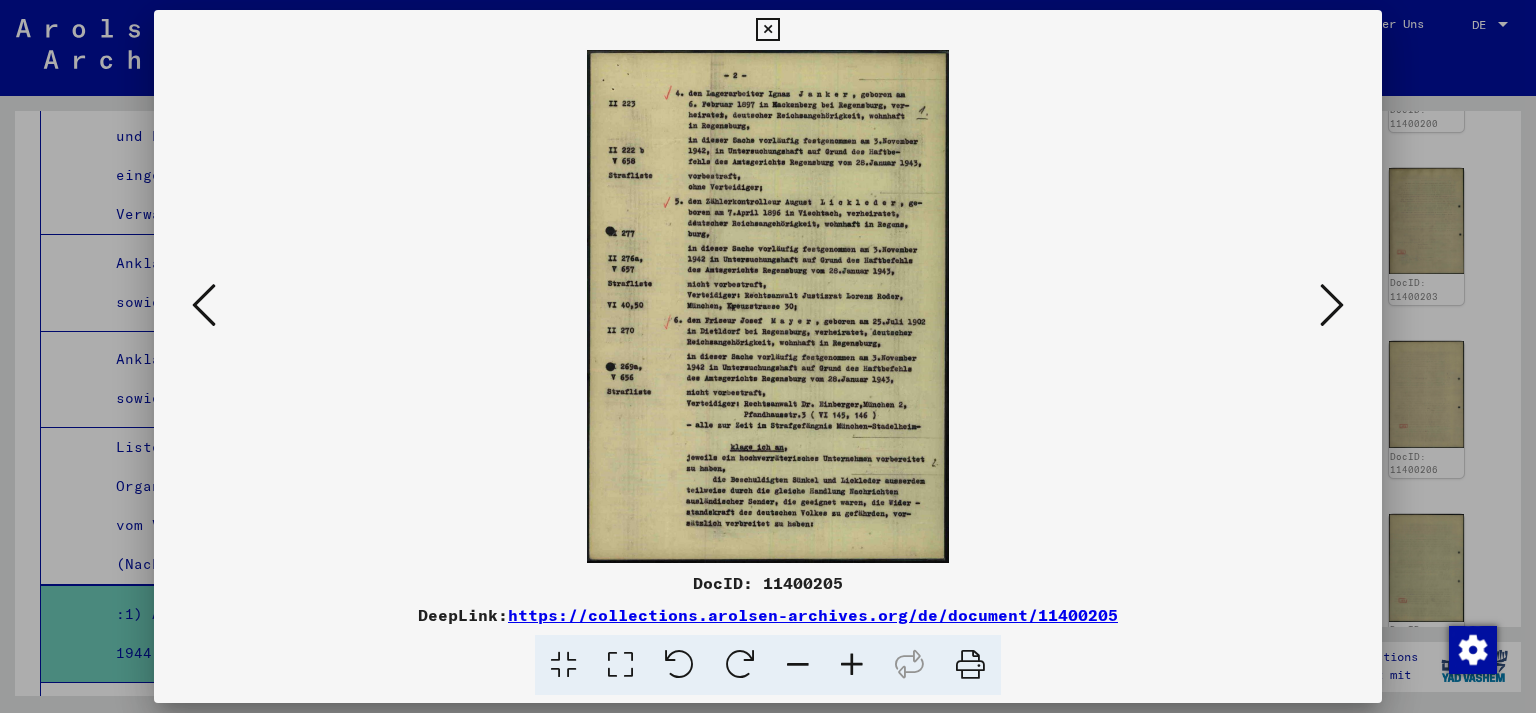 click at bounding box center (768, 356) 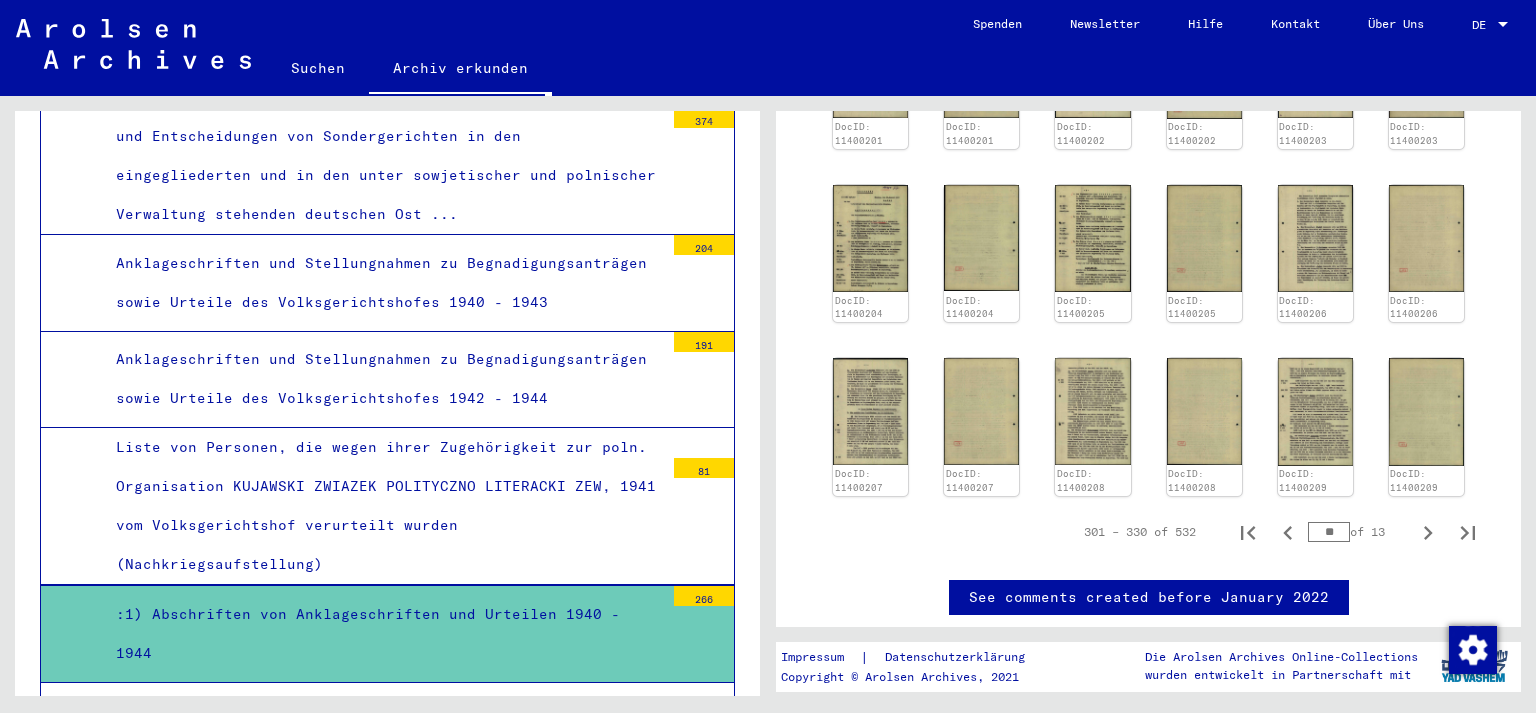 scroll, scrollTop: 1205, scrollLeft: 0, axis: vertical 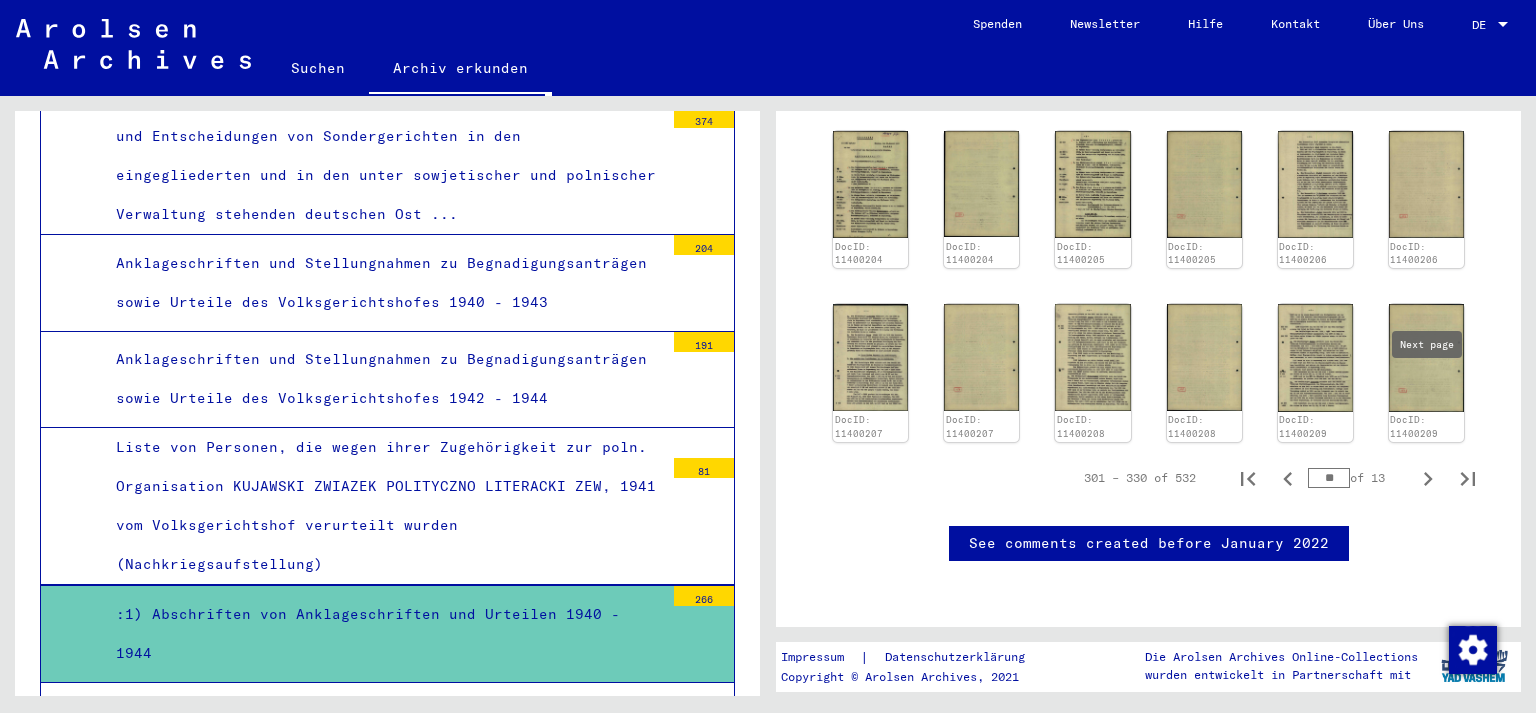 click 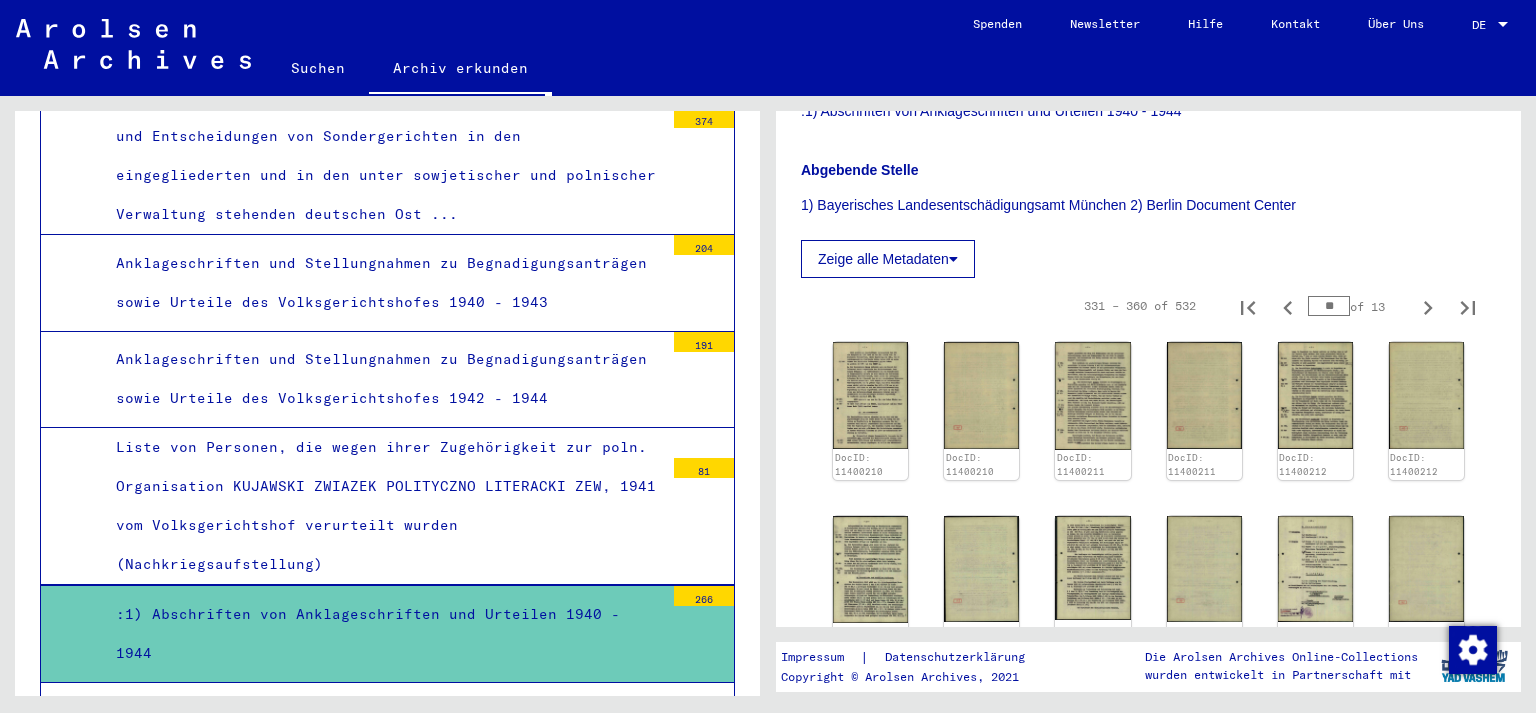 scroll, scrollTop: 536, scrollLeft: 0, axis: vertical 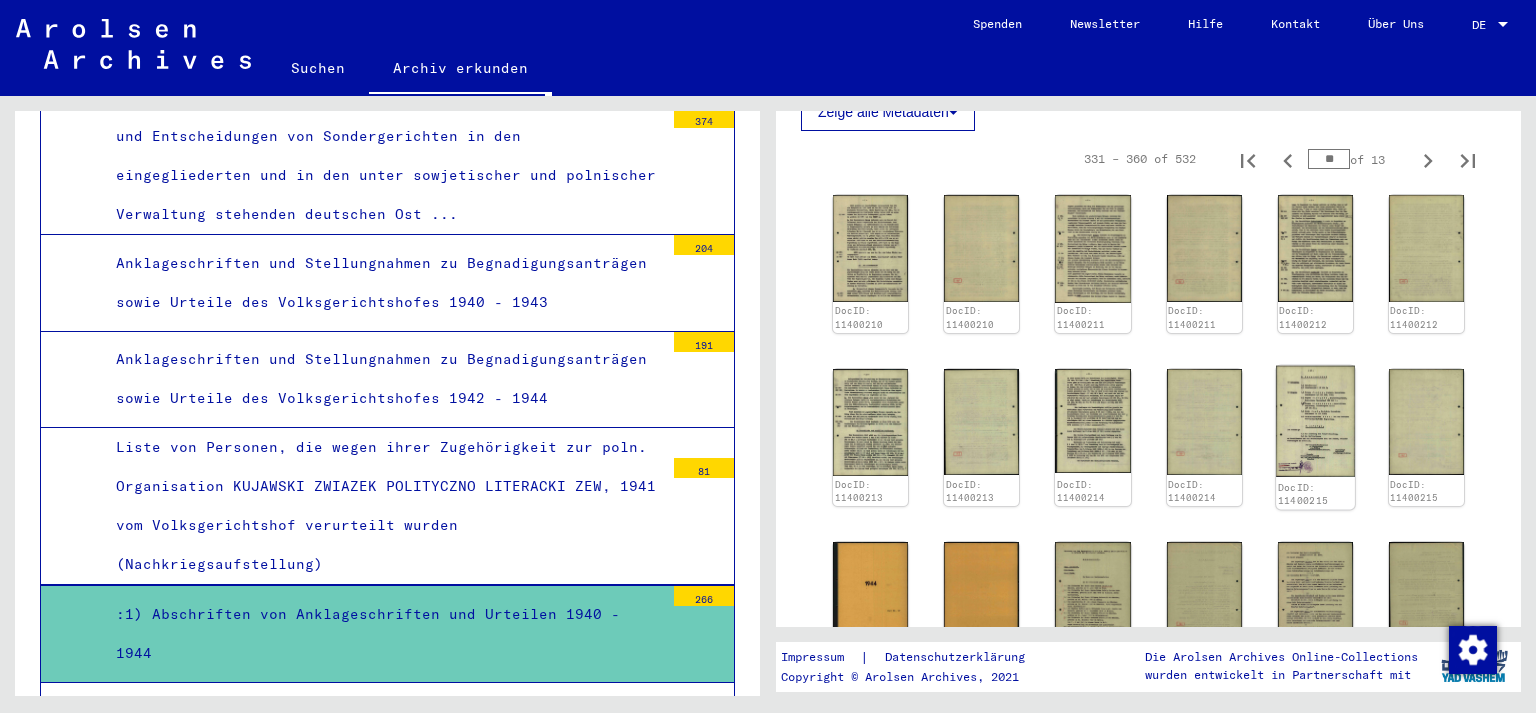 click 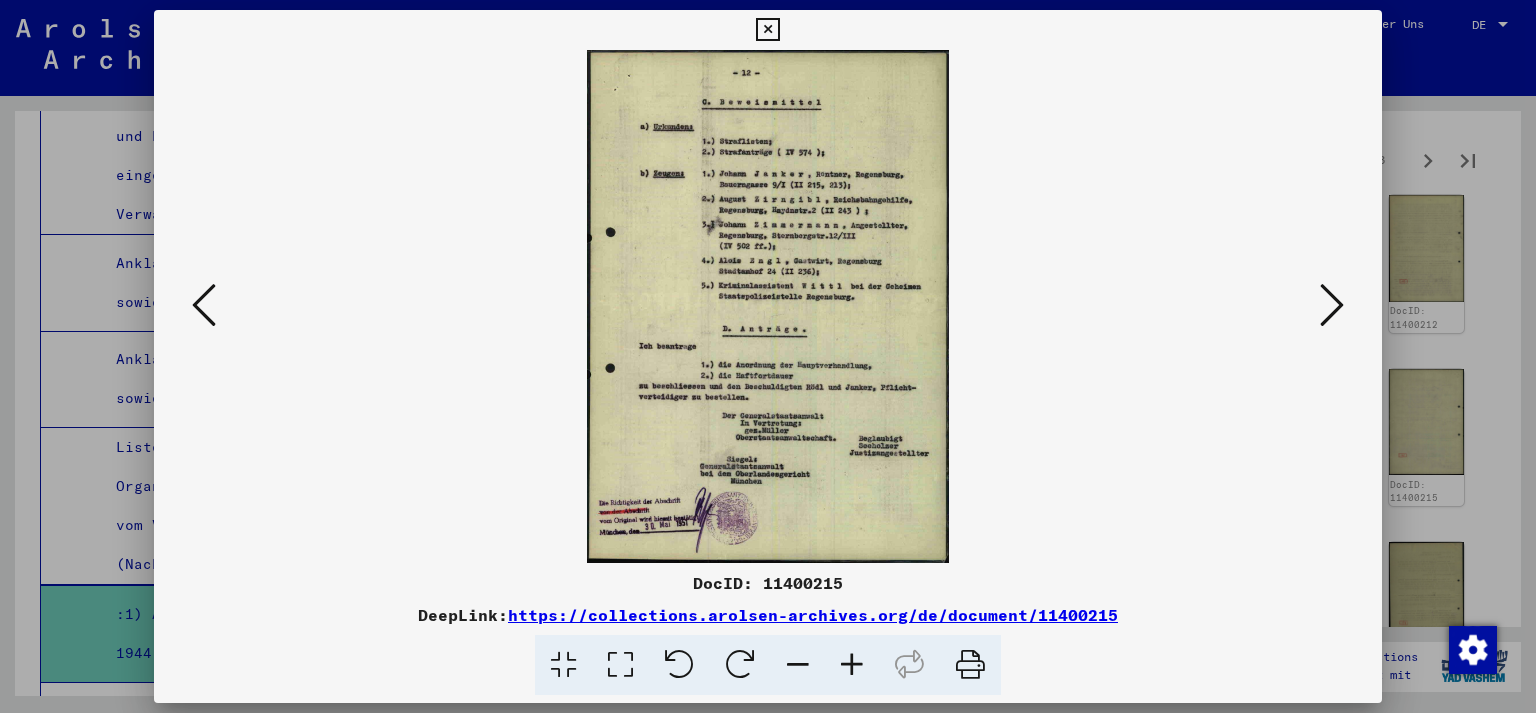 drag, startPoint x: 1458, startPoint y: 532, endPoint x: 1475, endPoint y: 495, distance: 40.718548 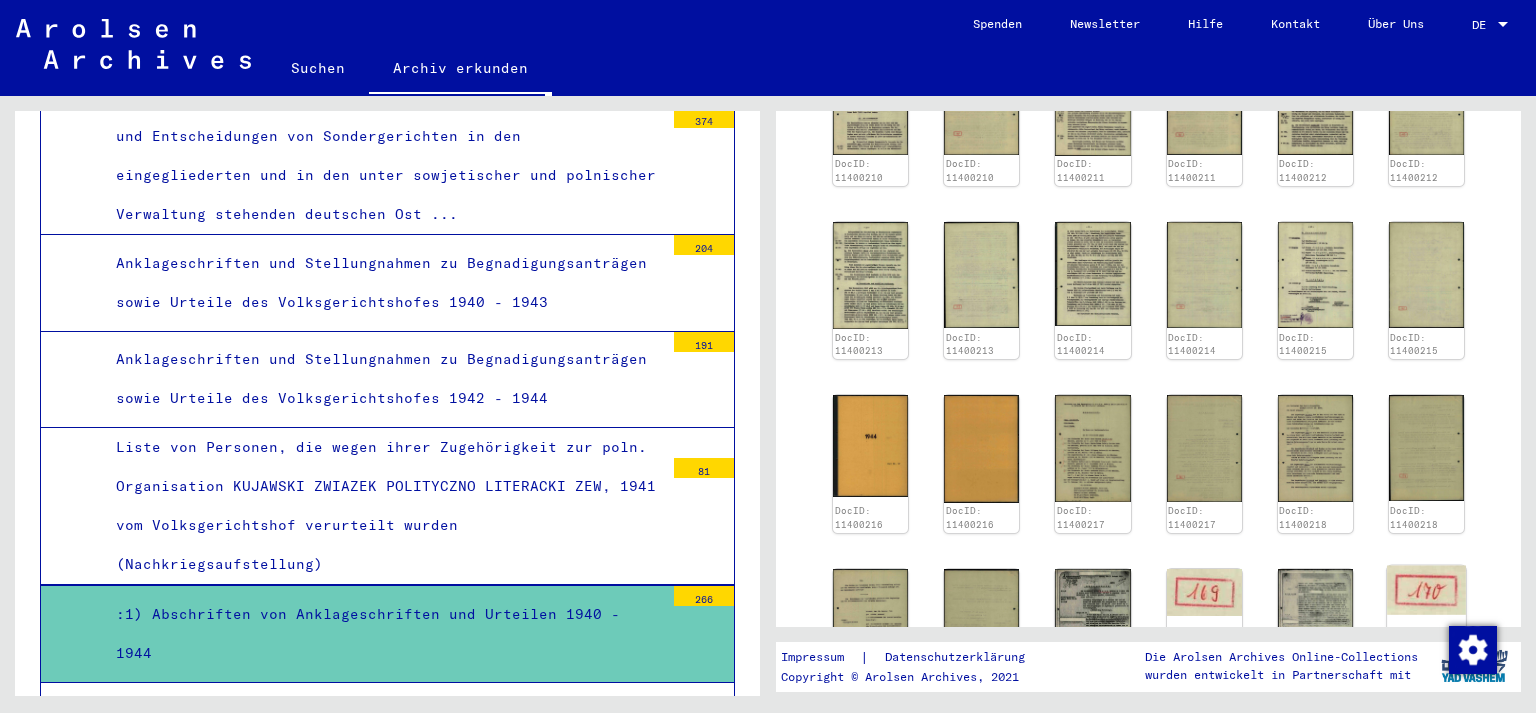 scroll, scrollTop: 831, scrollLeft: 0, axis: vertical 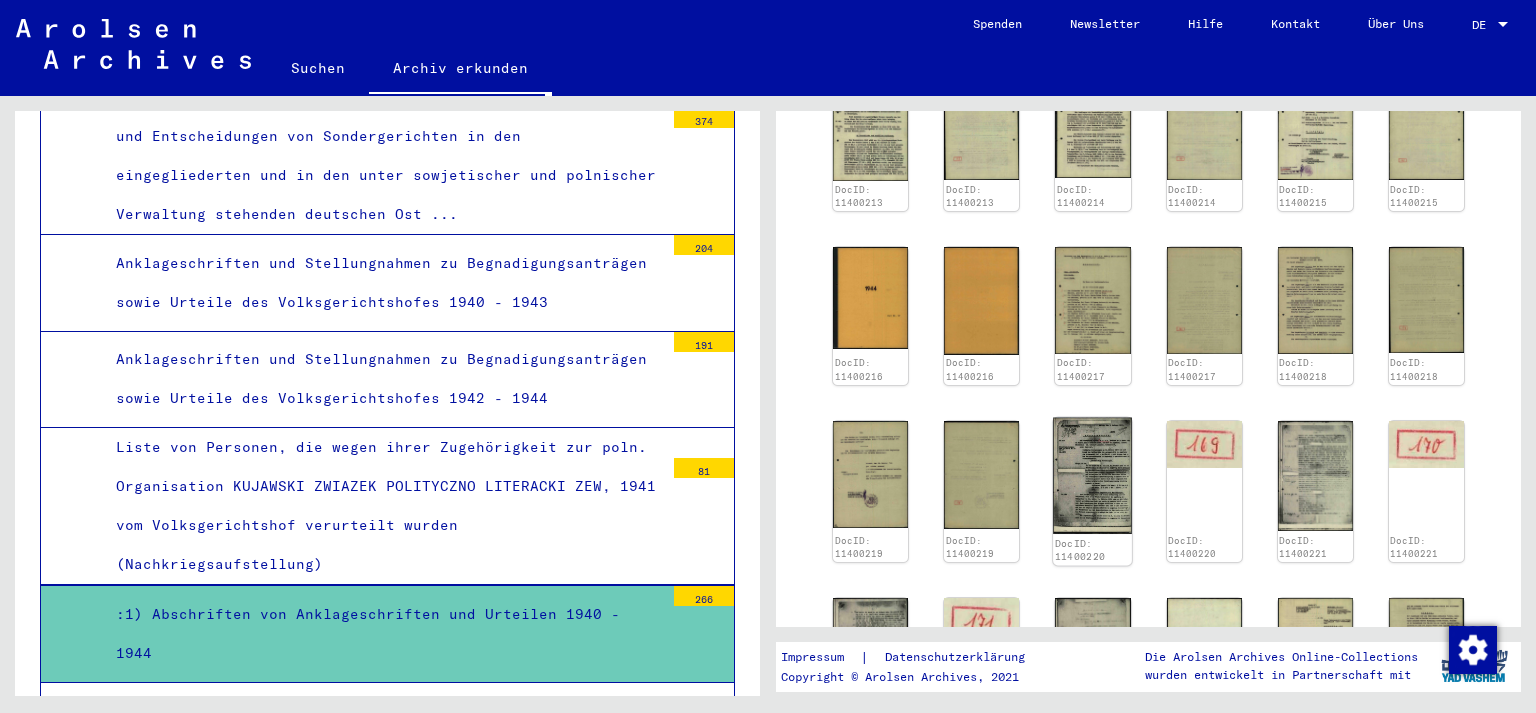 click 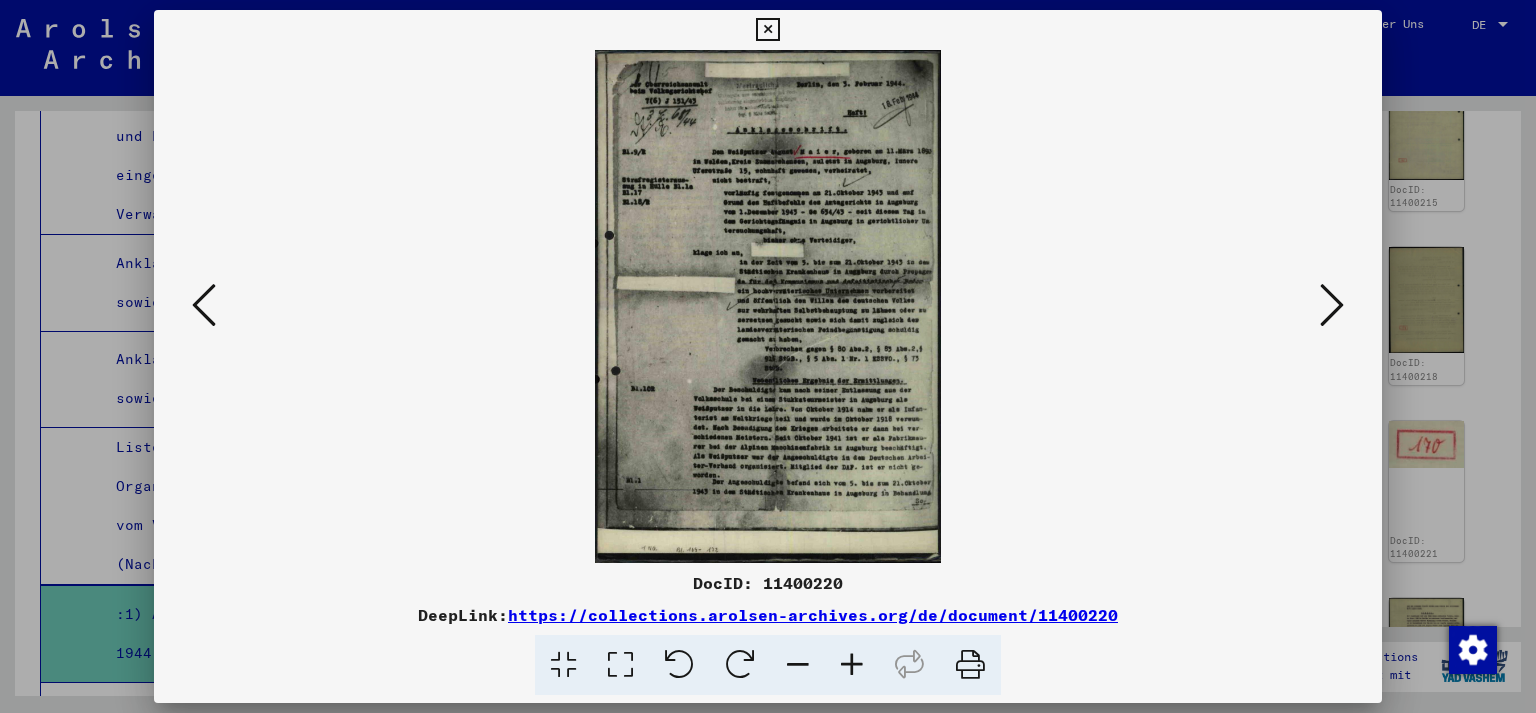 click at bounding box center (768, 306) 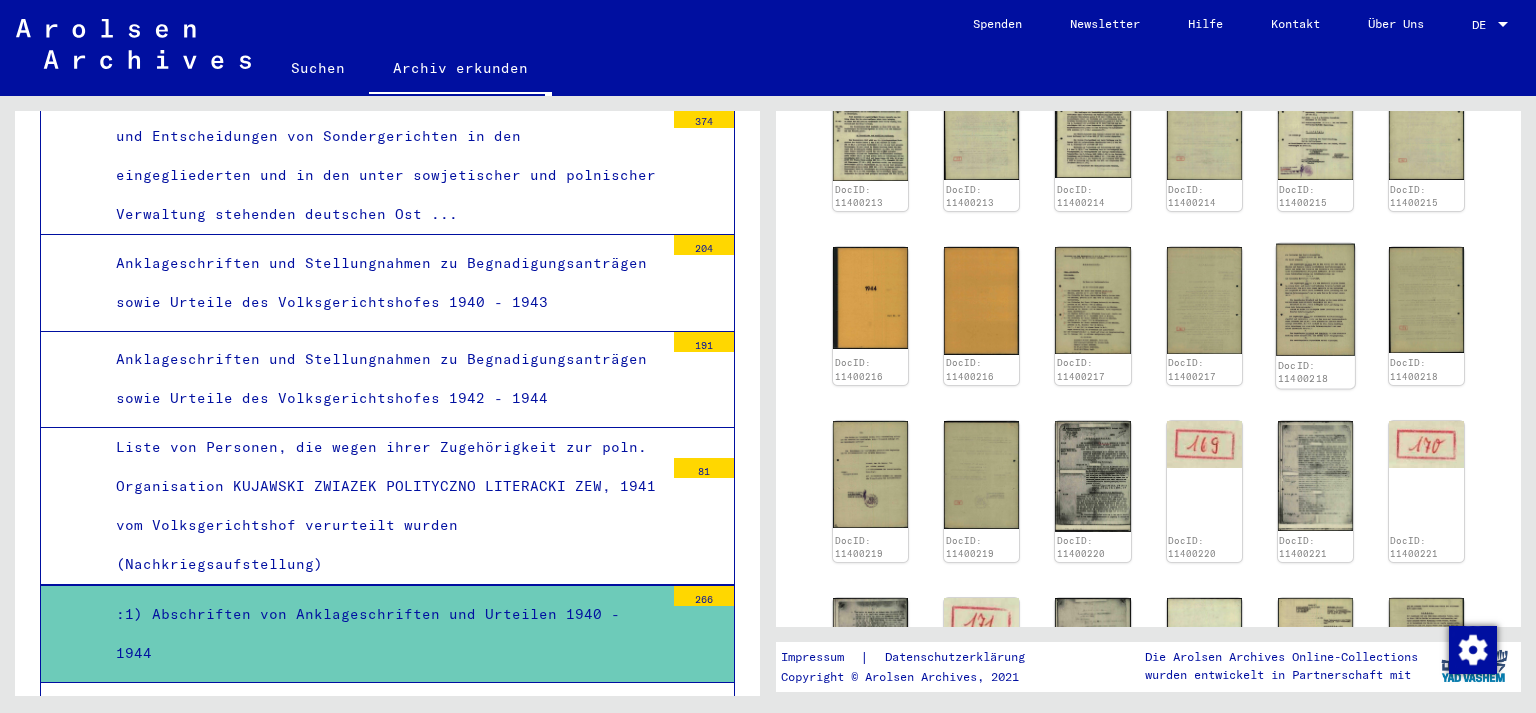 click 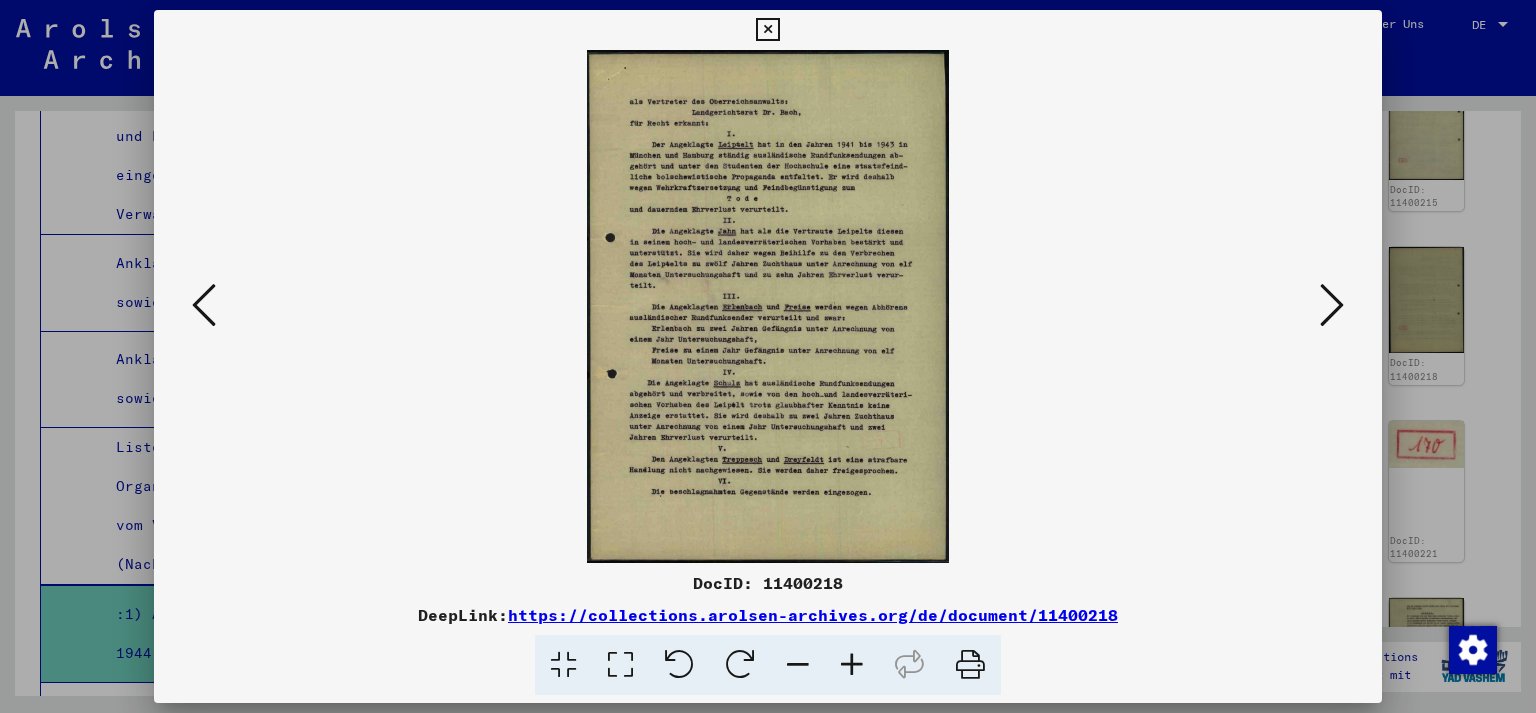 click at bounding box center [768, 356] 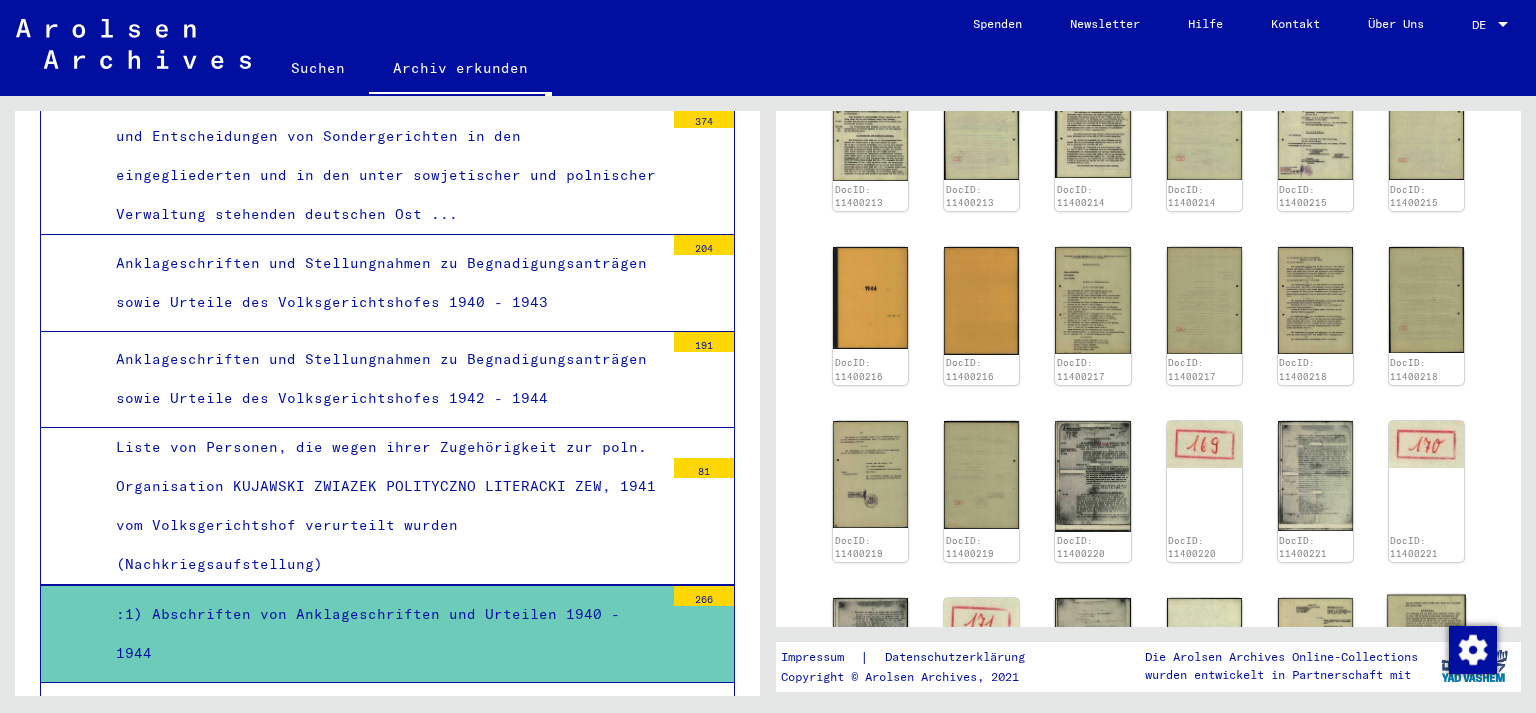 scroll, scrollTop: 1125, scrollLeft: 0, axis: vertical 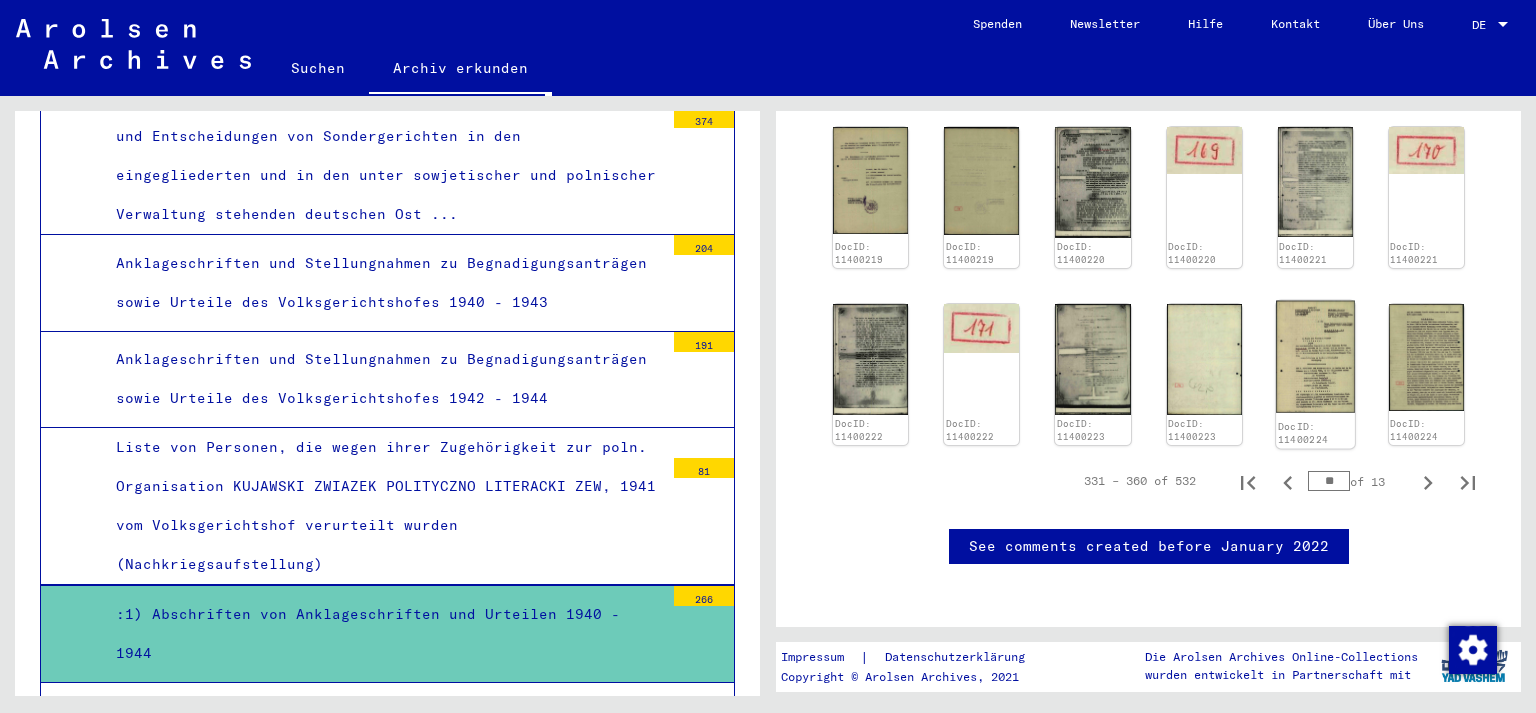 click 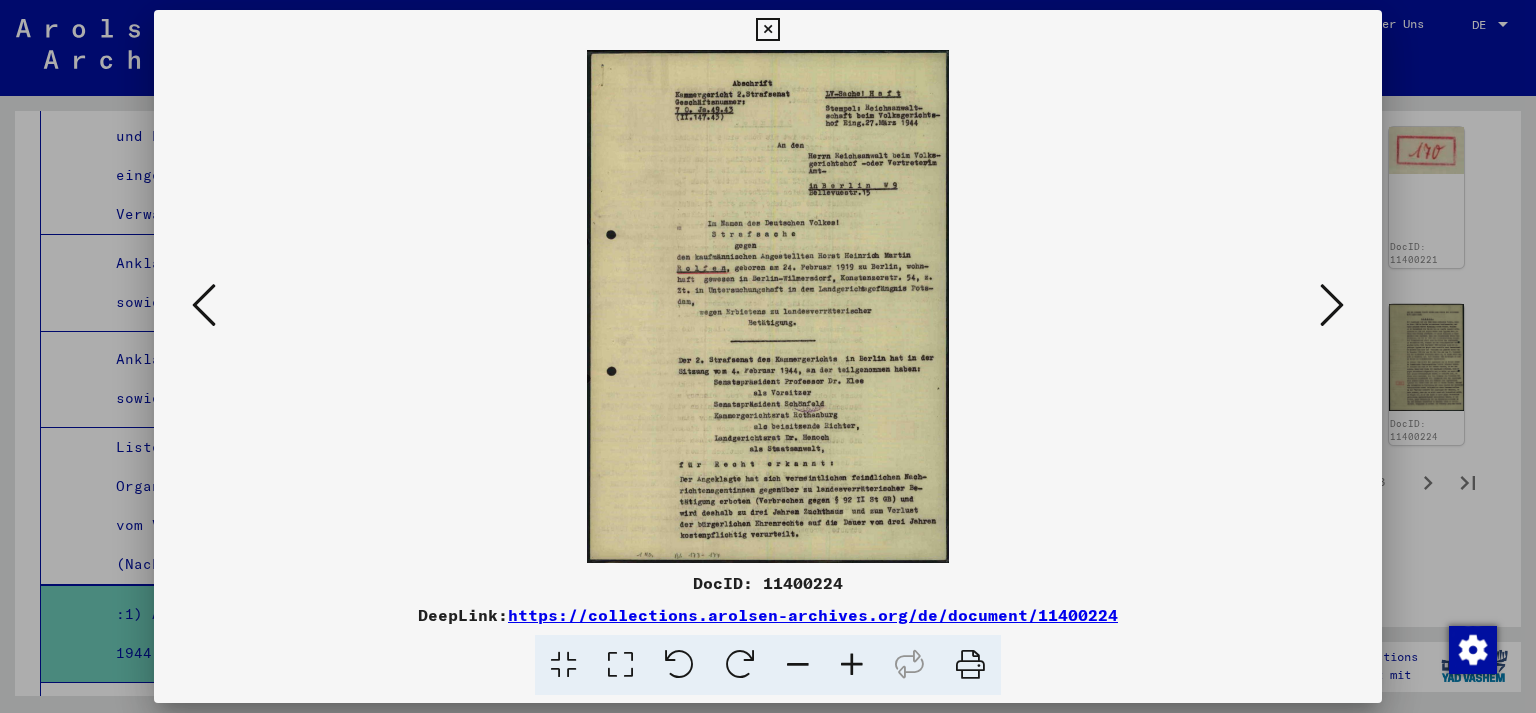 click at bounding box center [768, 356] 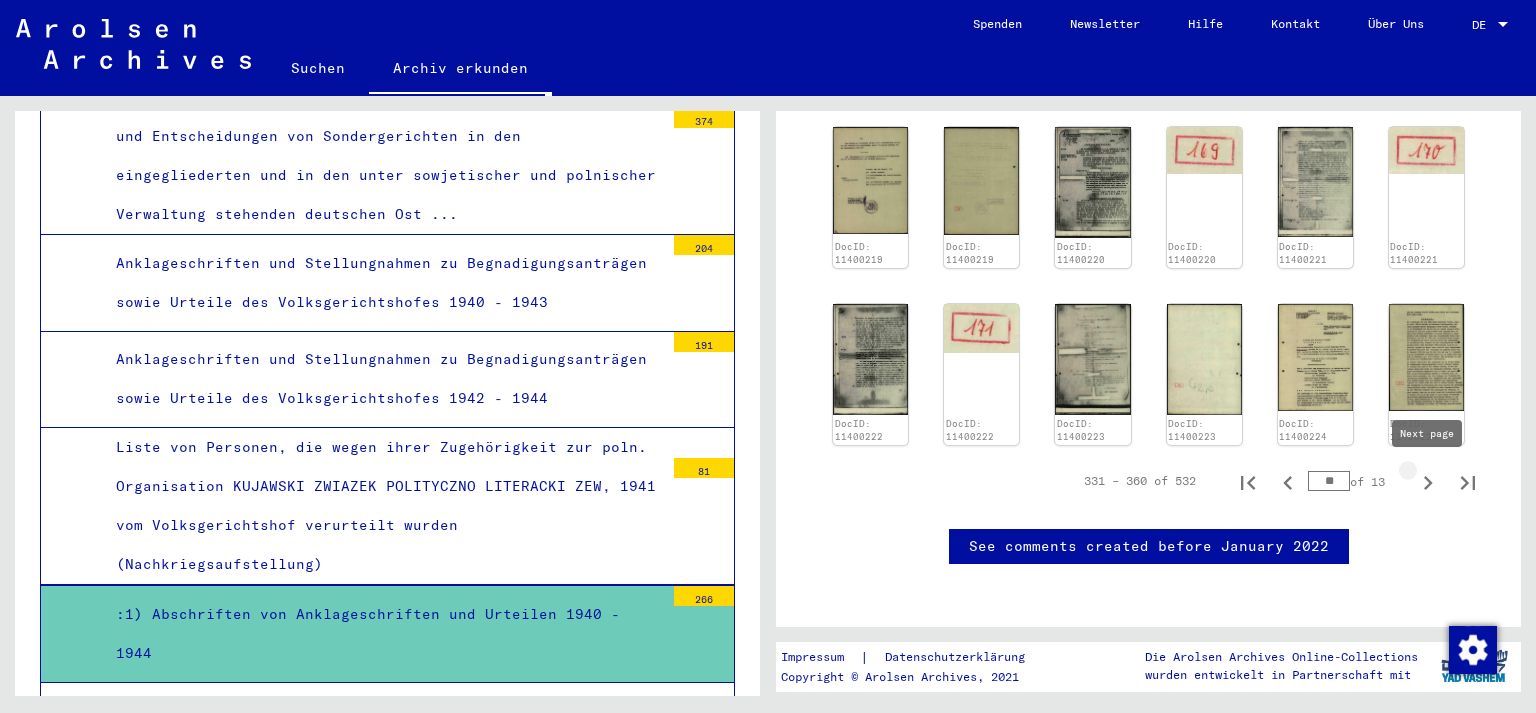 click at bounding box center [1428, 481] 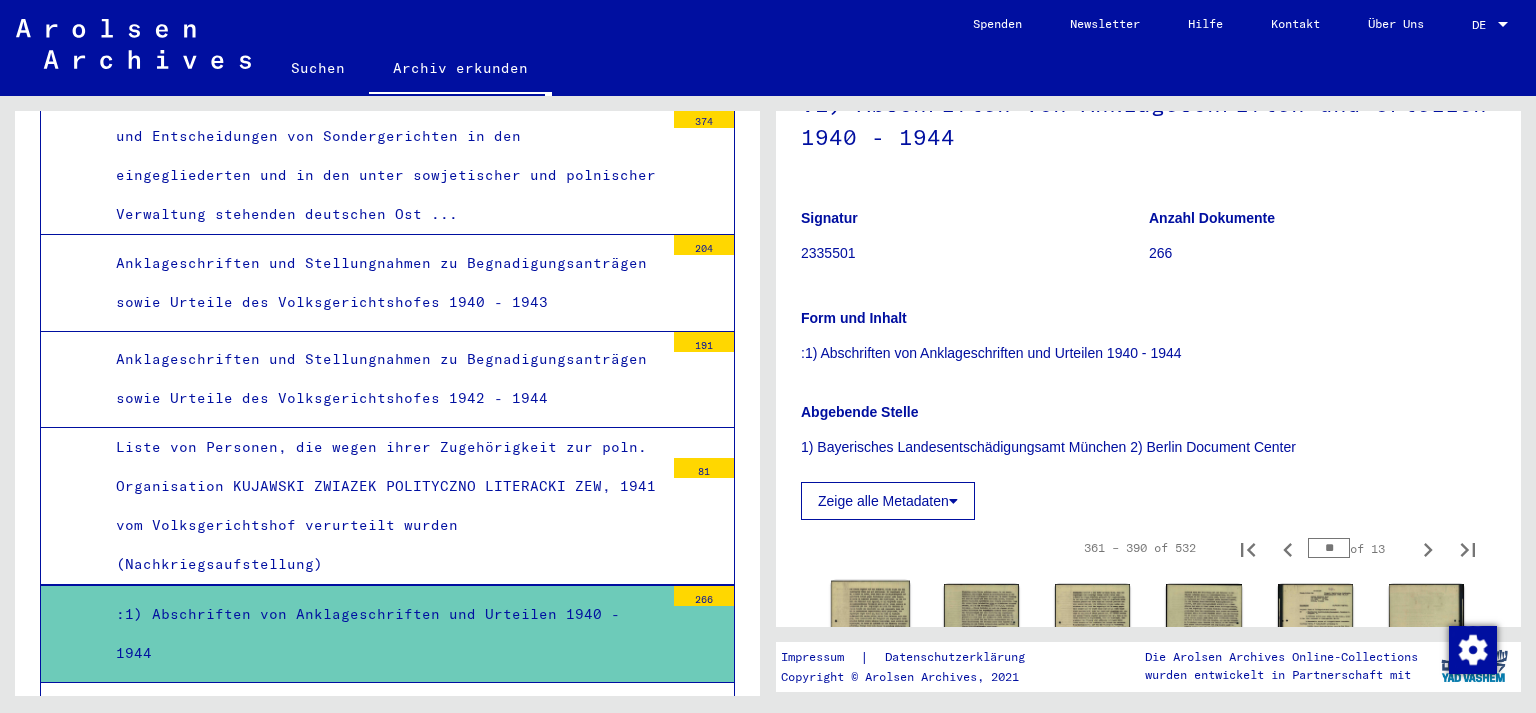 scroll, scrollTop: 294, scrollLeft: 0, axis: vertical 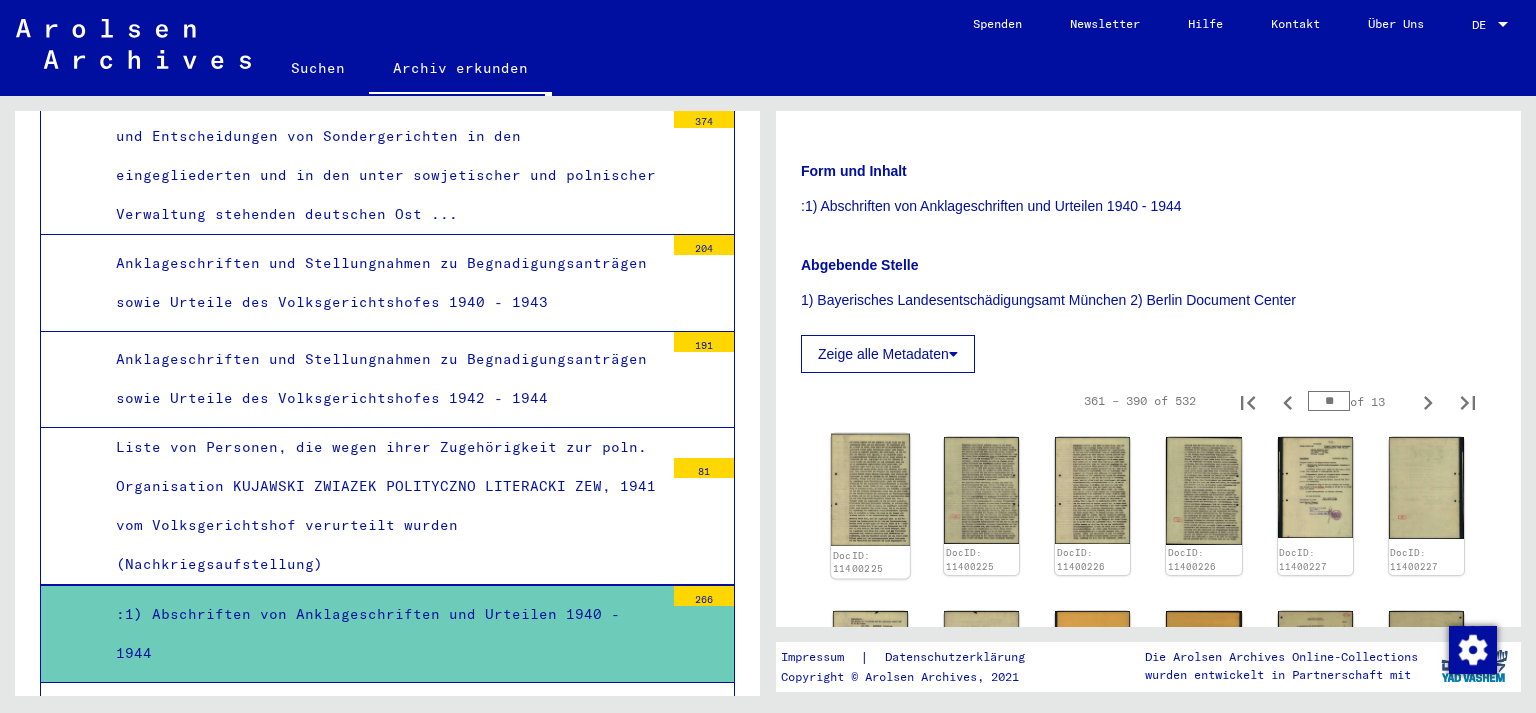 click 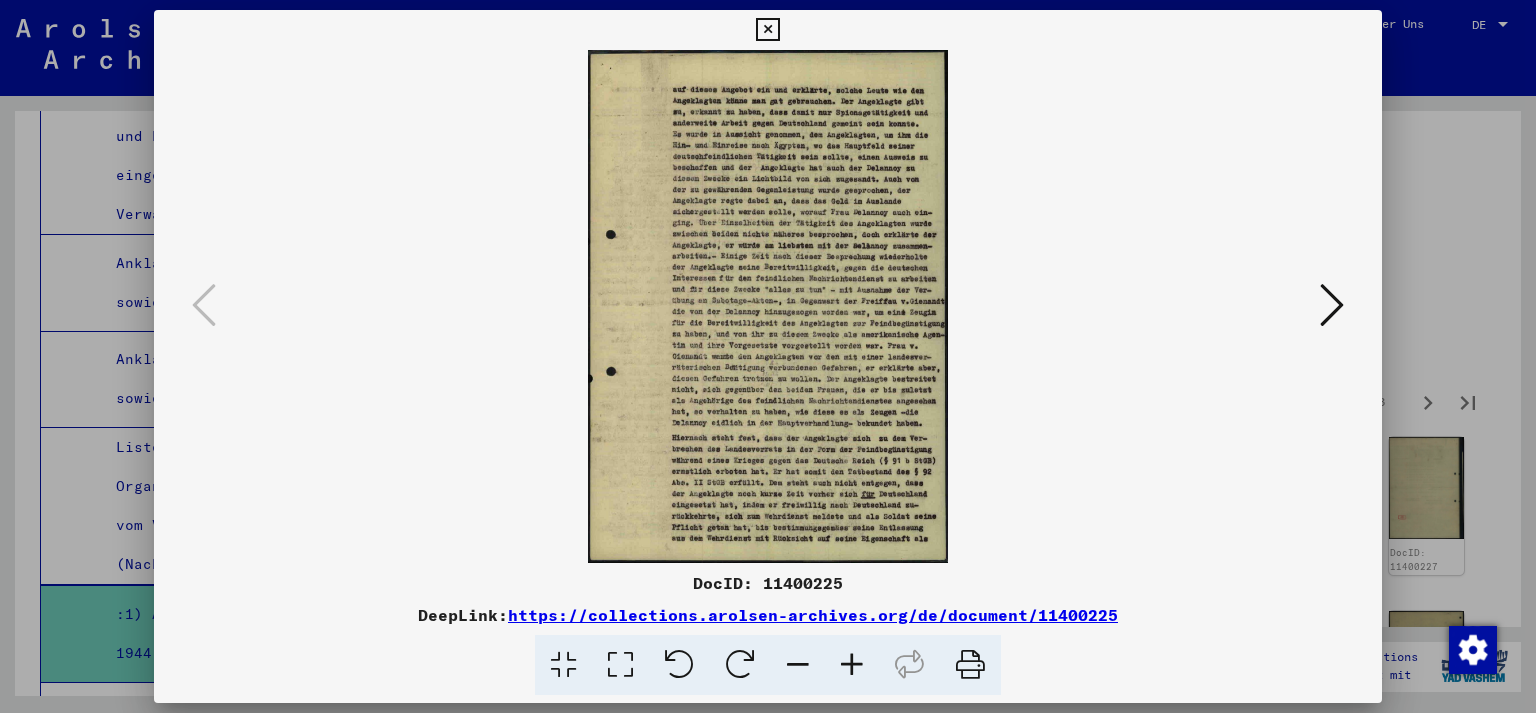 click at bounding box center (768, 306) 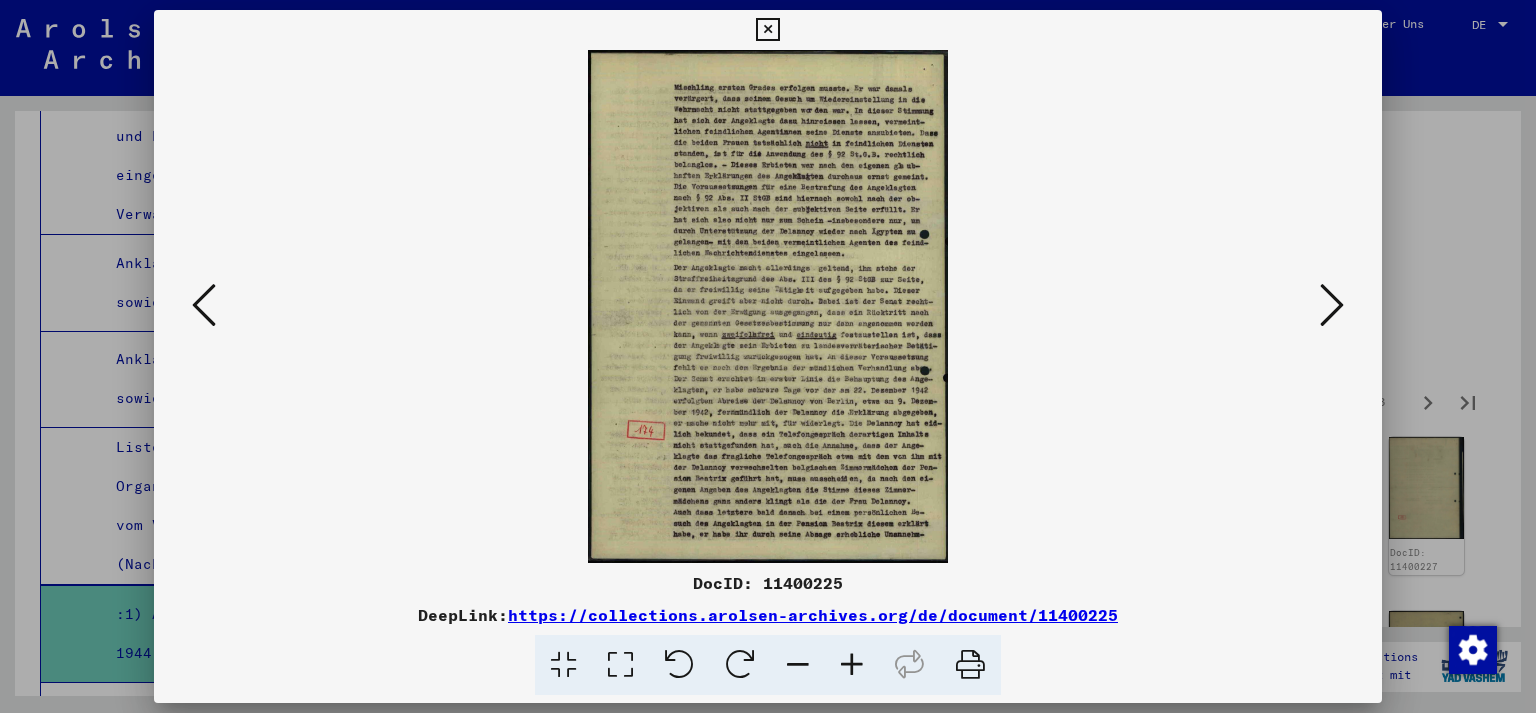 click at bounding box center [1332, 306] 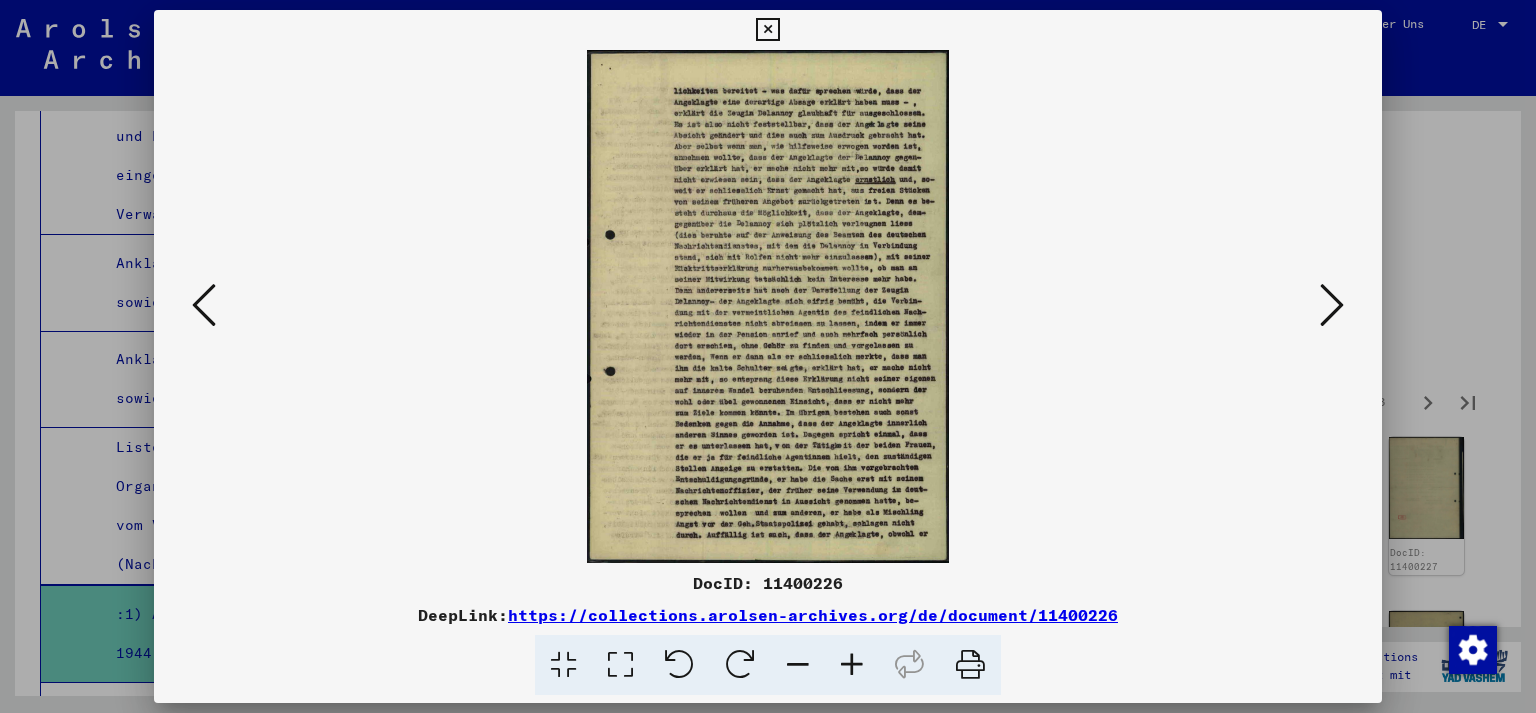 click at bounding box center [768, 306] 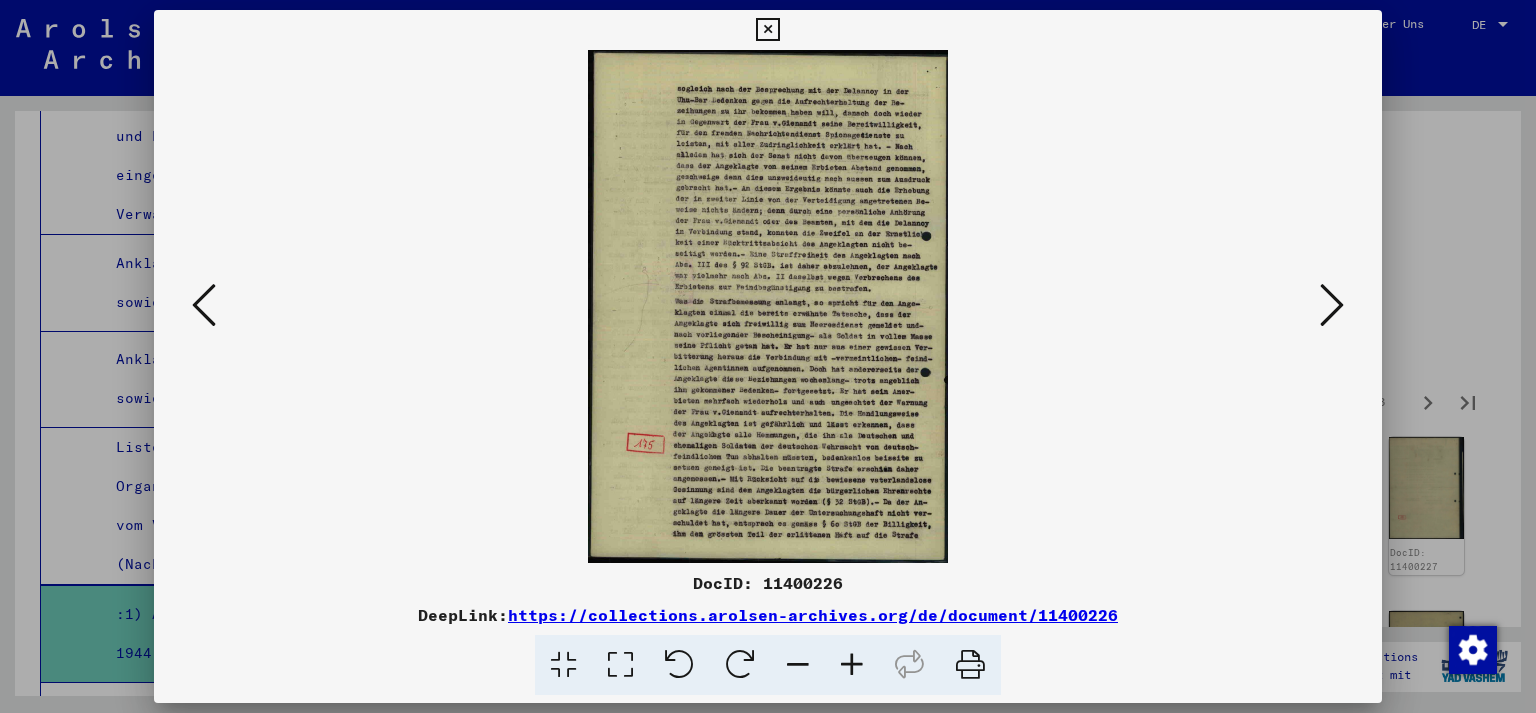 click at bounding box center (1332, 305) 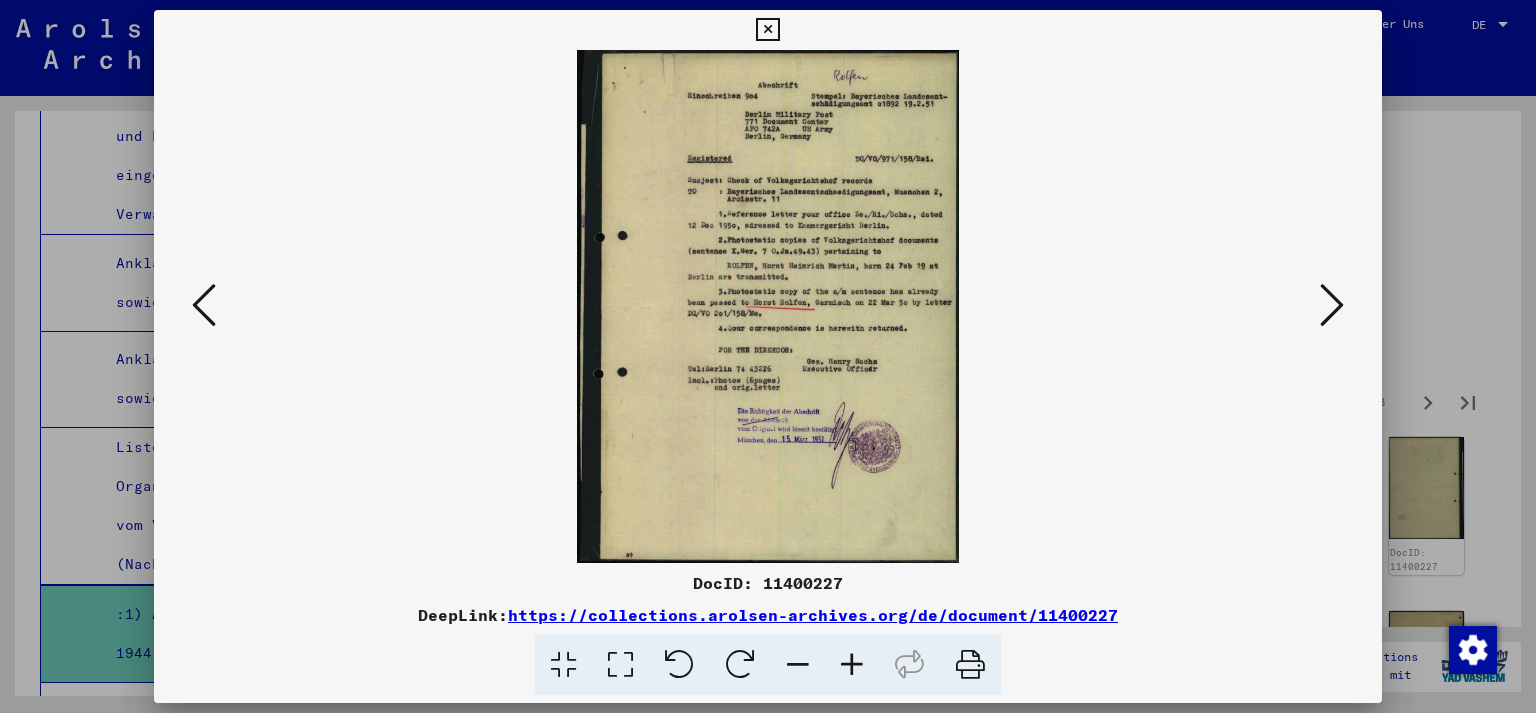 click at bounding box center (1332, 305) 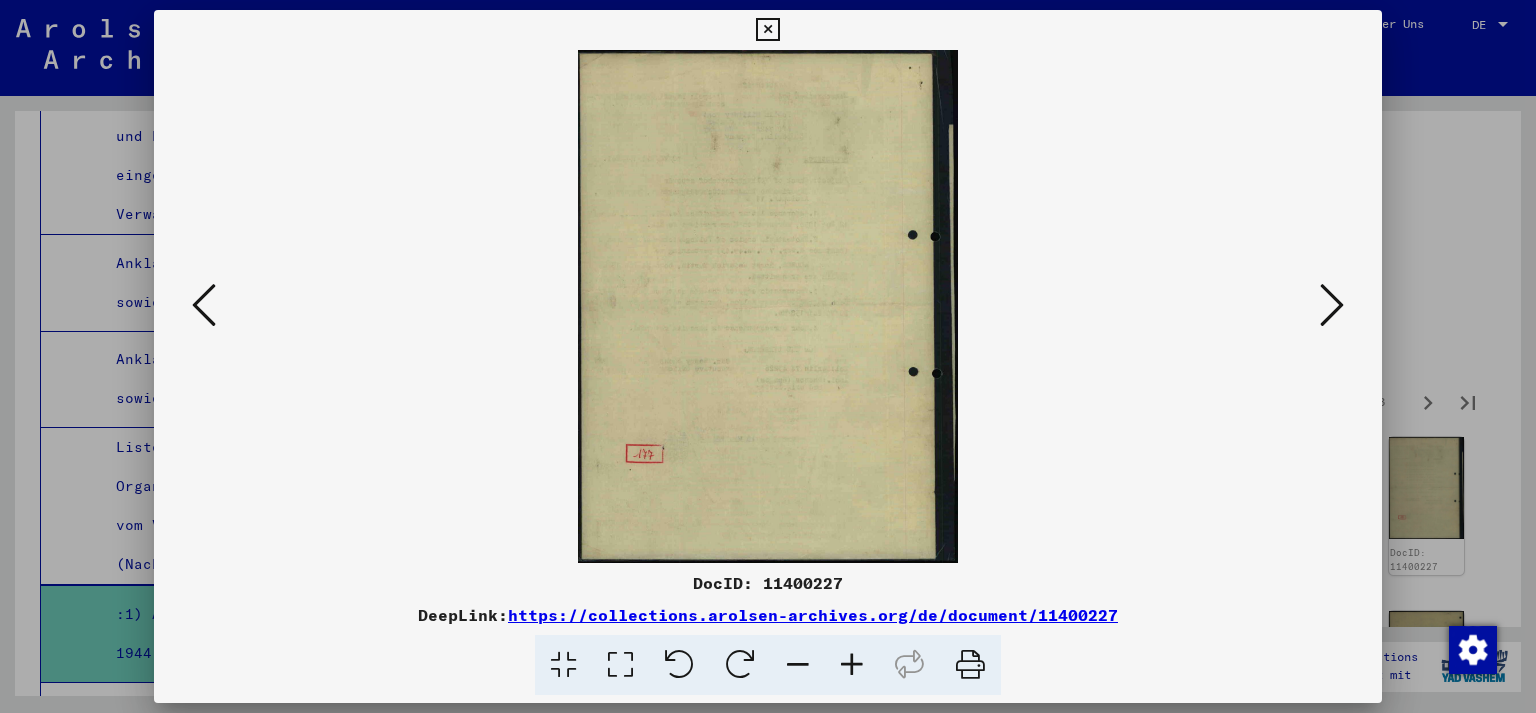 click at bounding box center [1332, 305] 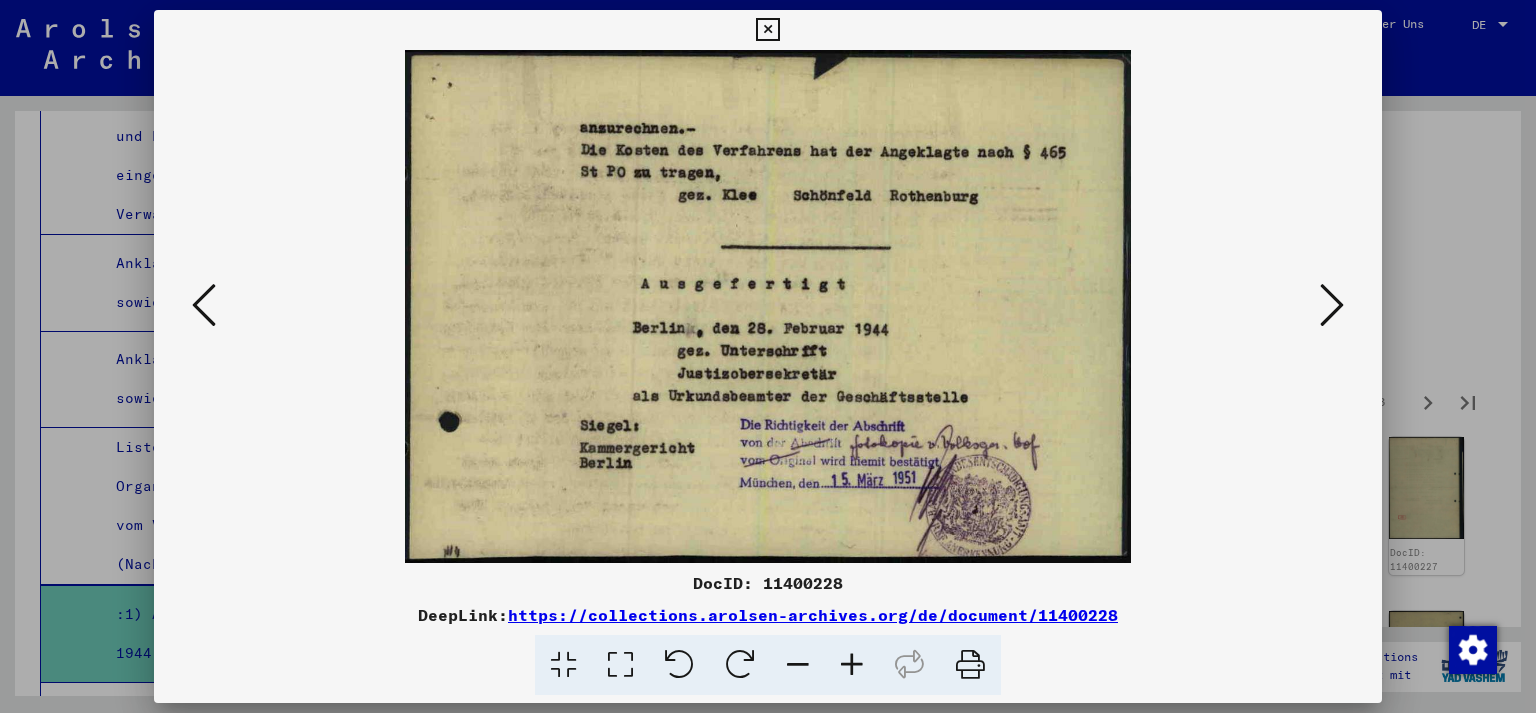 click at bounding box center [768, 306] 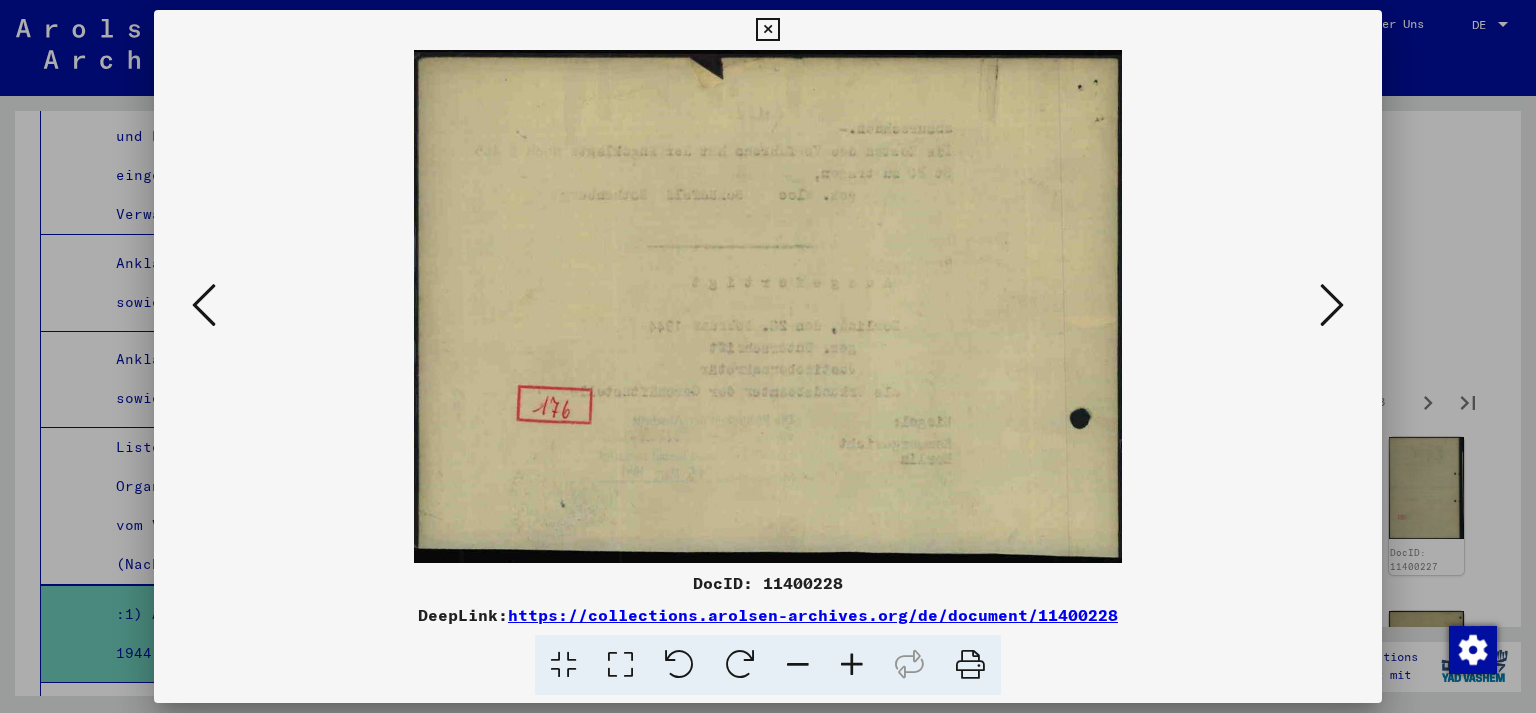 click at bounding box center (1332, 305) 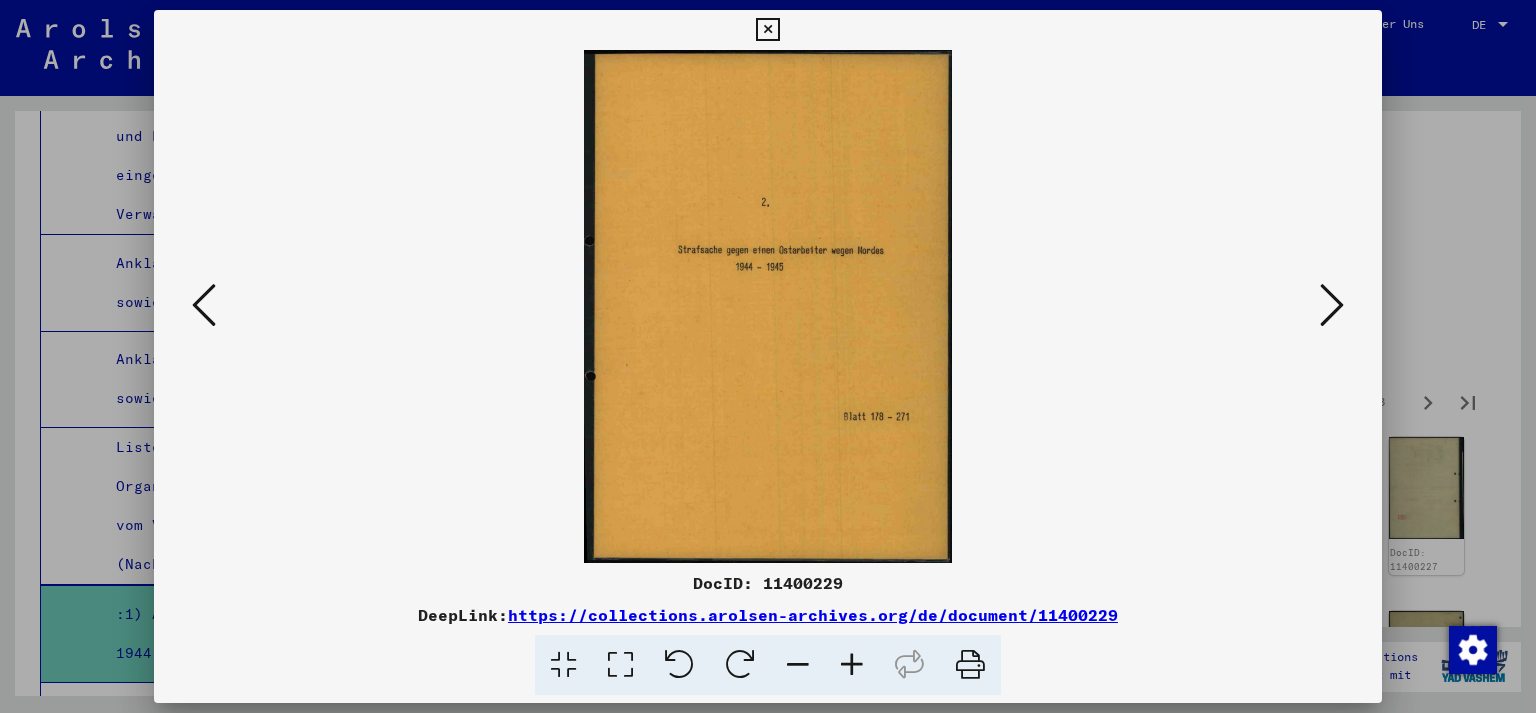 click at bounding box center (1332, 305) 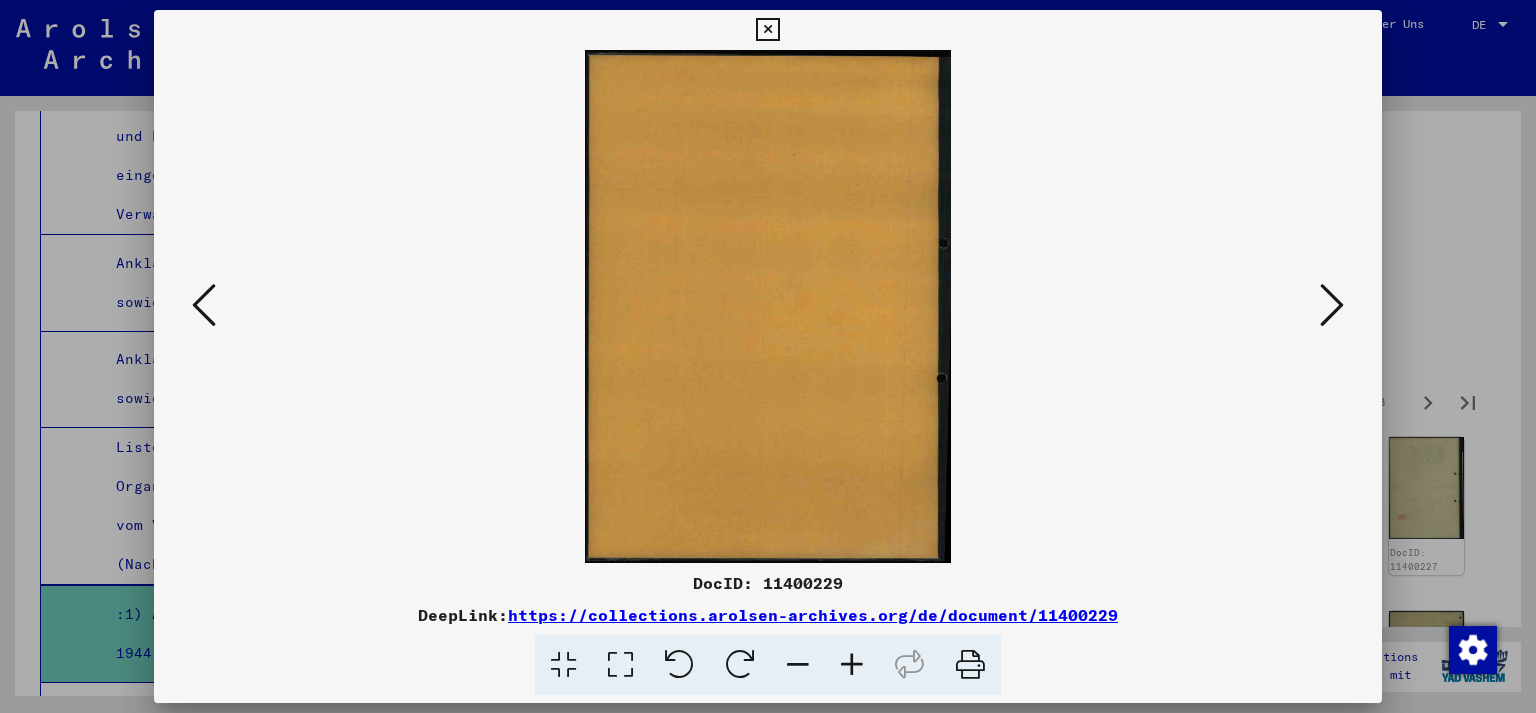 click at bounding box center (1332, 305) 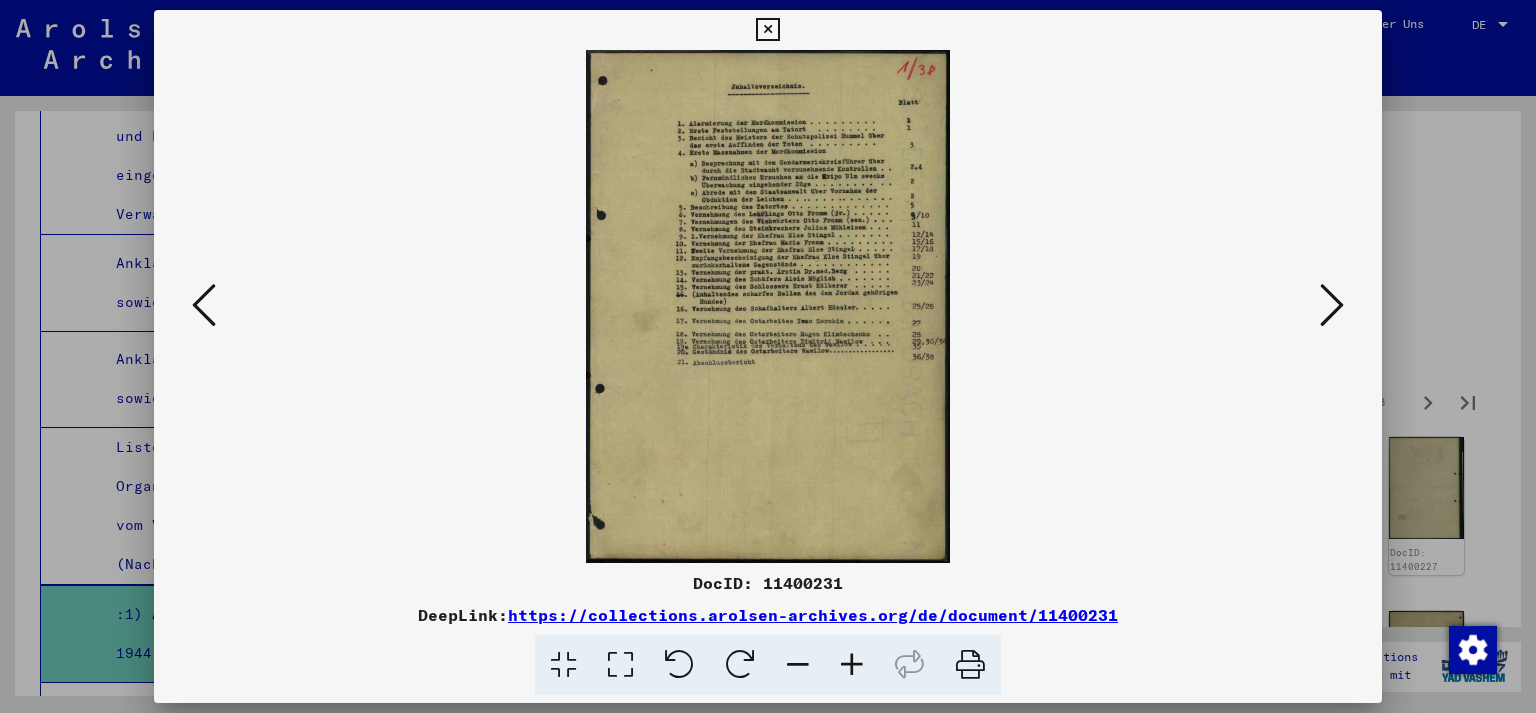 click at bounding box center (1332, 305) 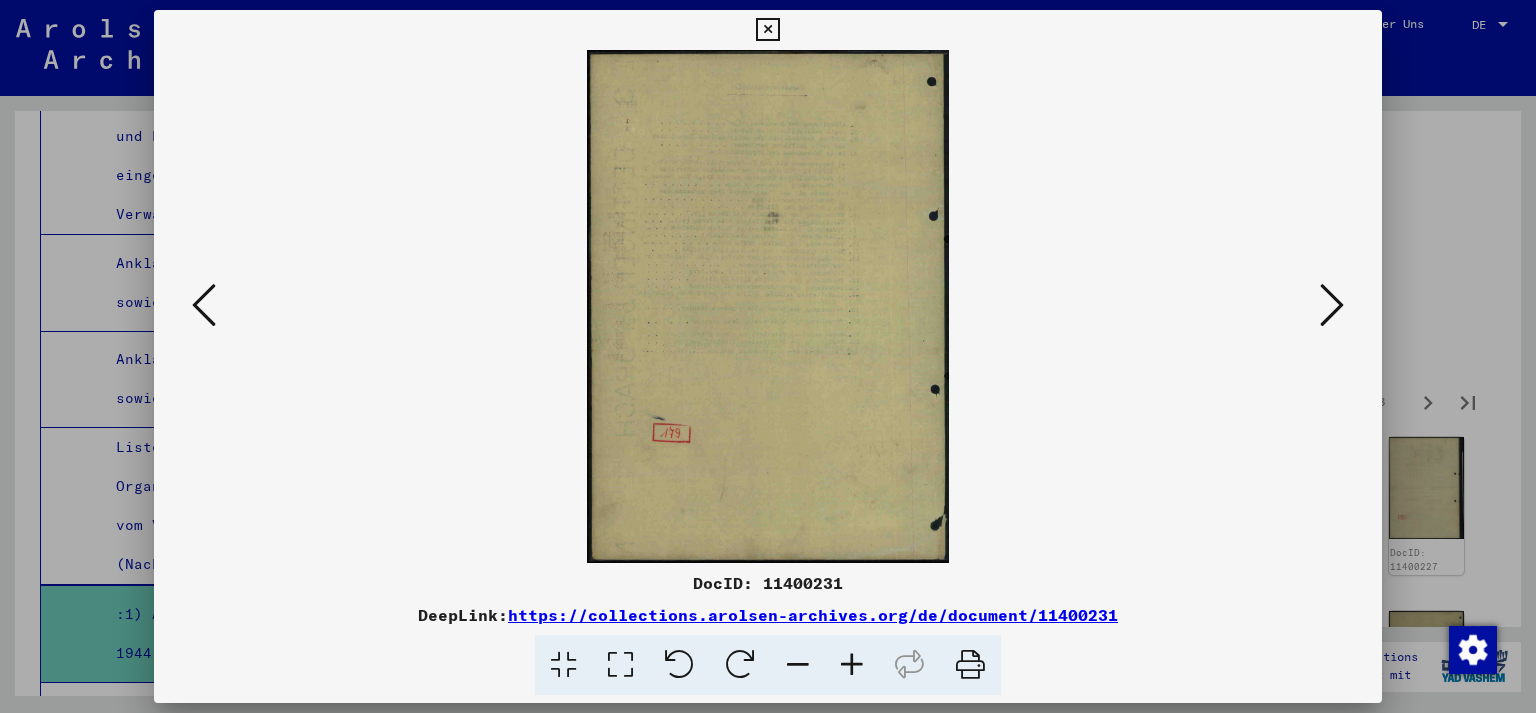 click at bounding box center (1332, 305) 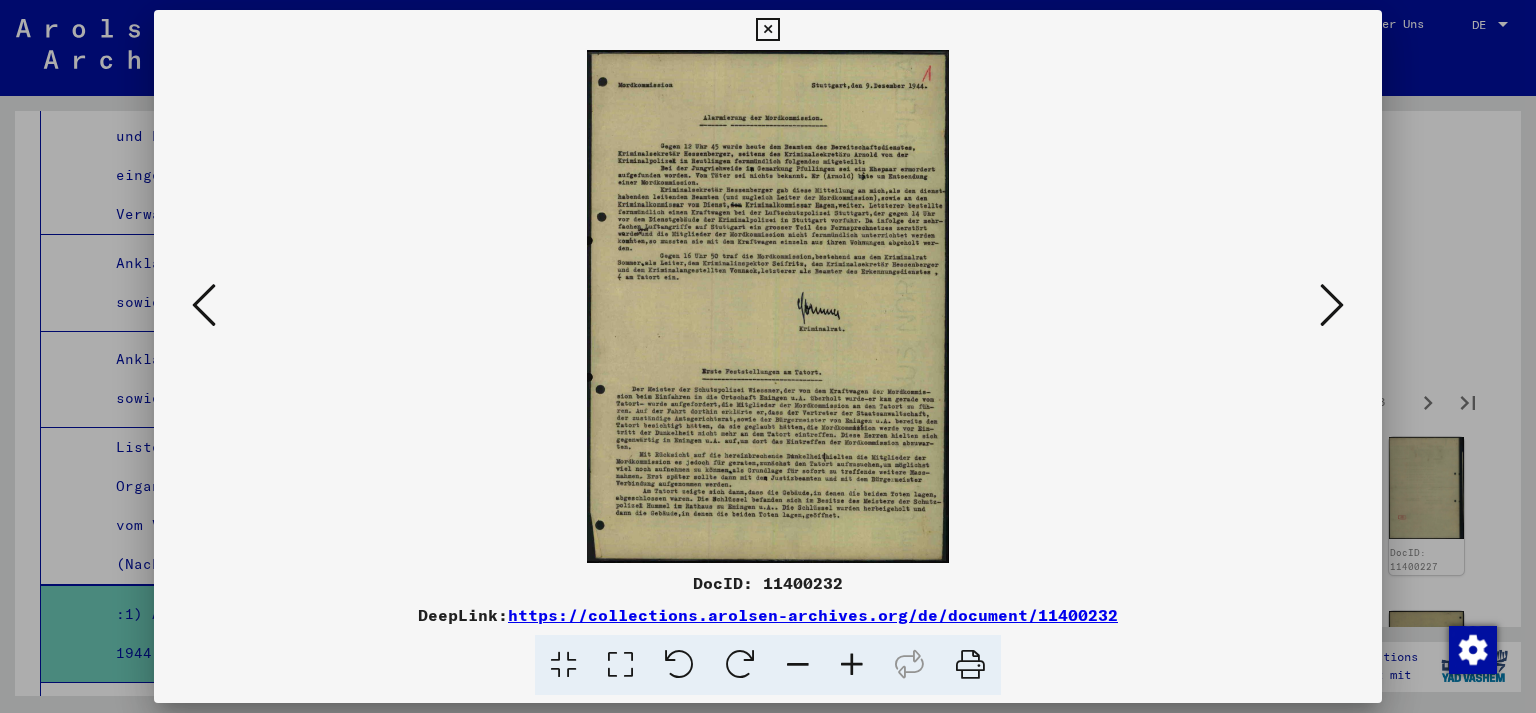 click at bounding box center [1332, 305] 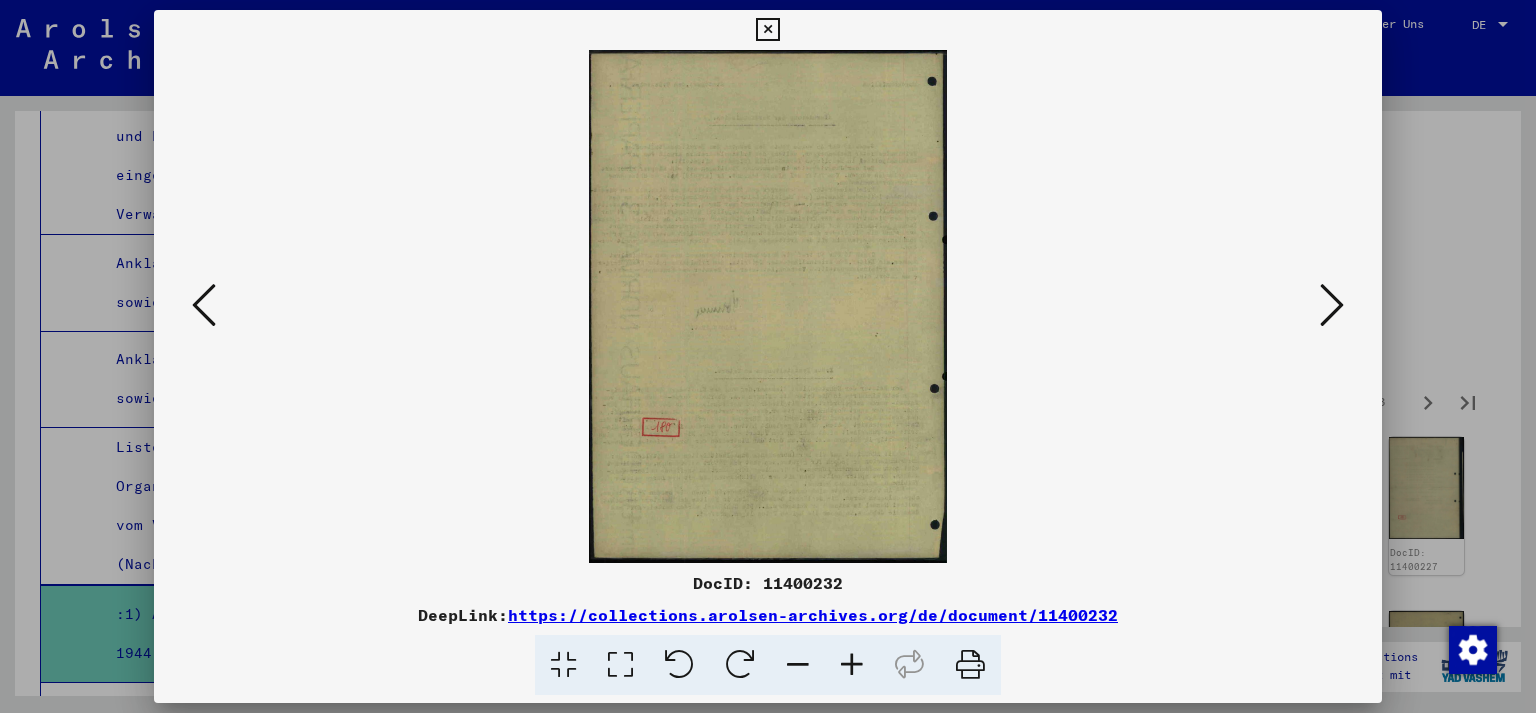 click at bounding box center (1332, 305) 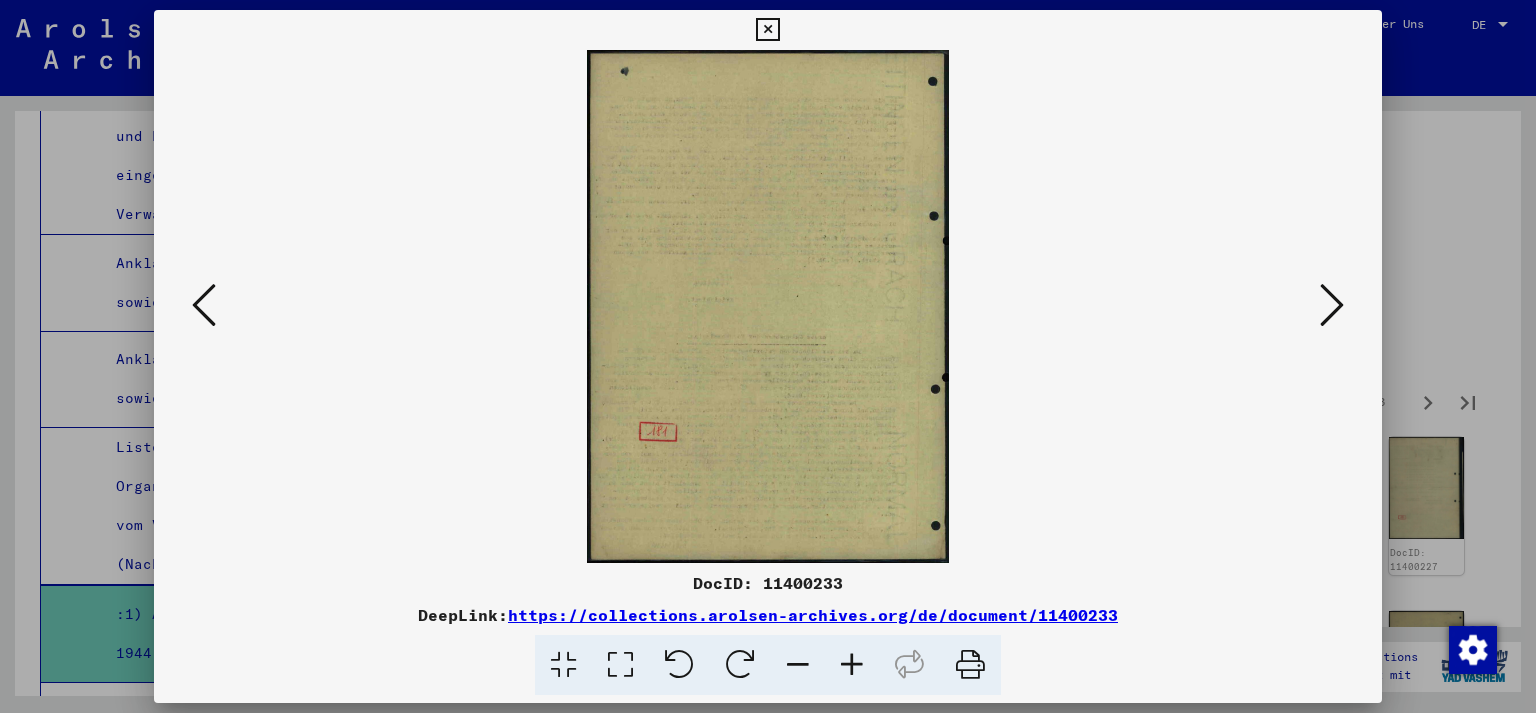 click at bounding box center [1332, 305] 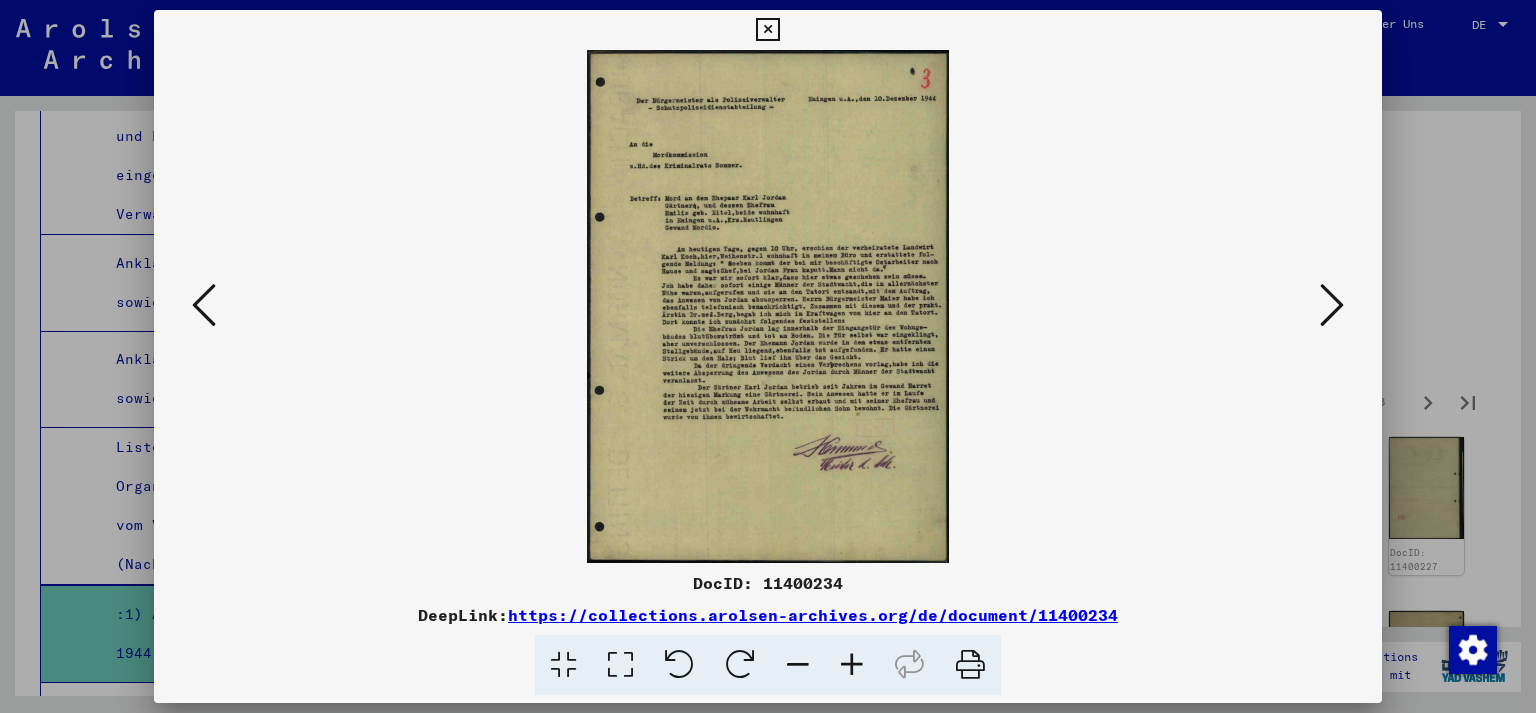 click at bounding box center [204, 305] 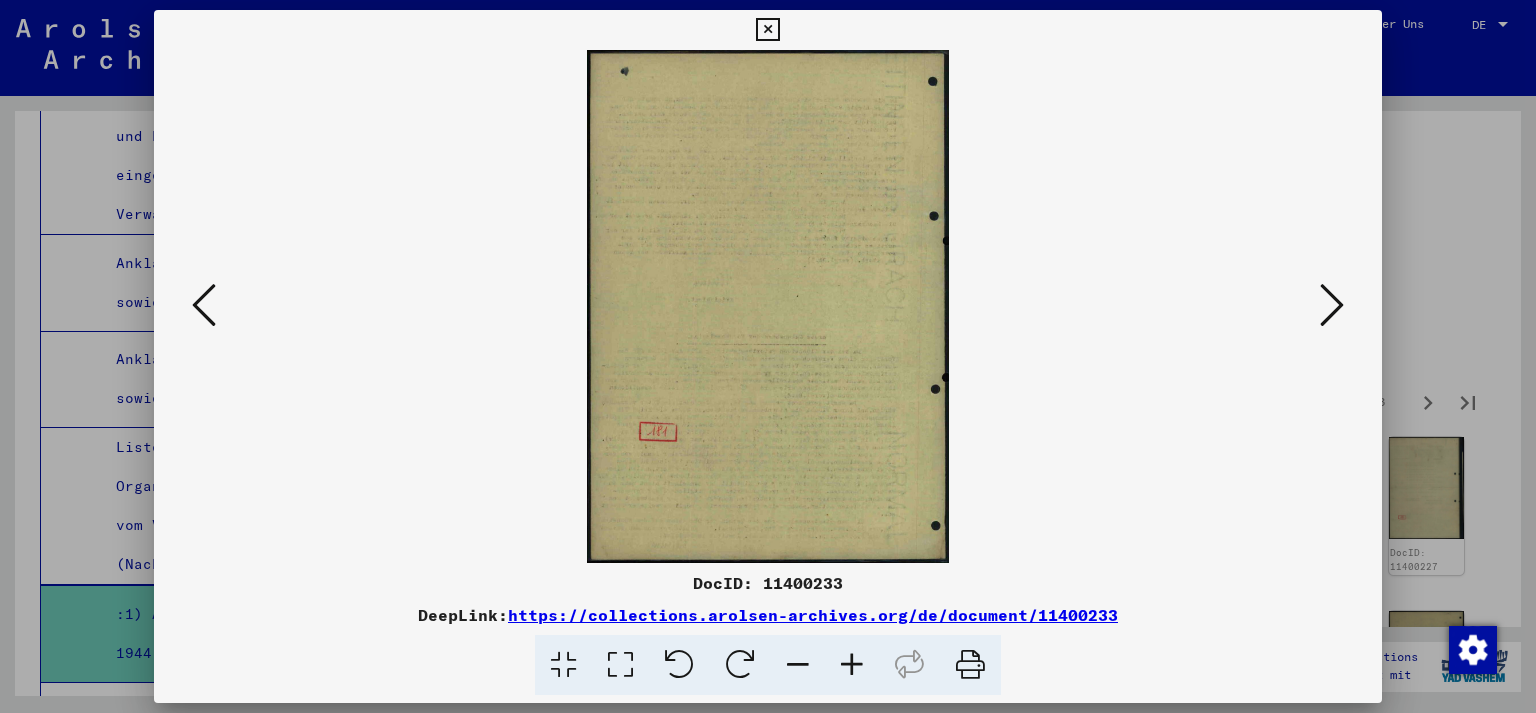 click 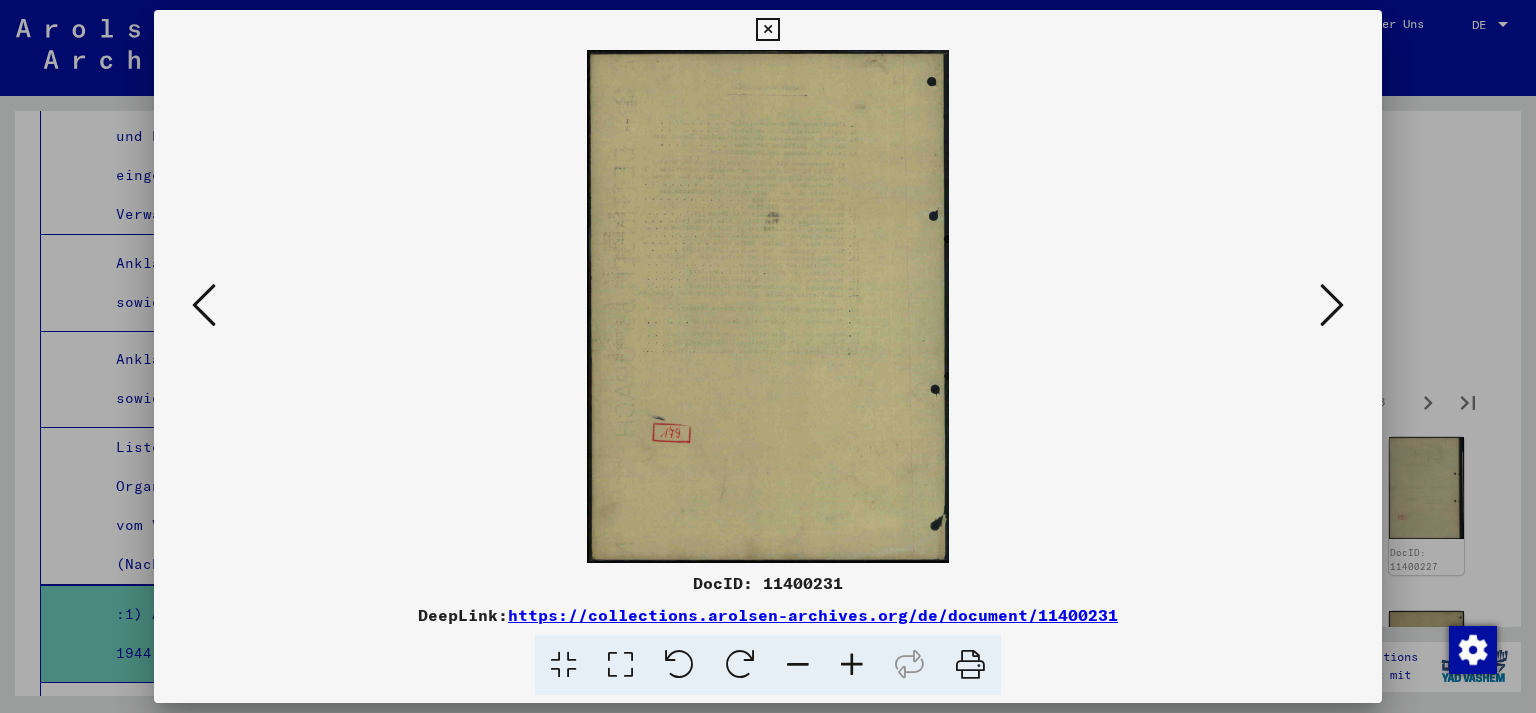 drag, startPoint x: 0, startPoint y: 343, endPoint x: 0, endPoint y: 317, distance: 26 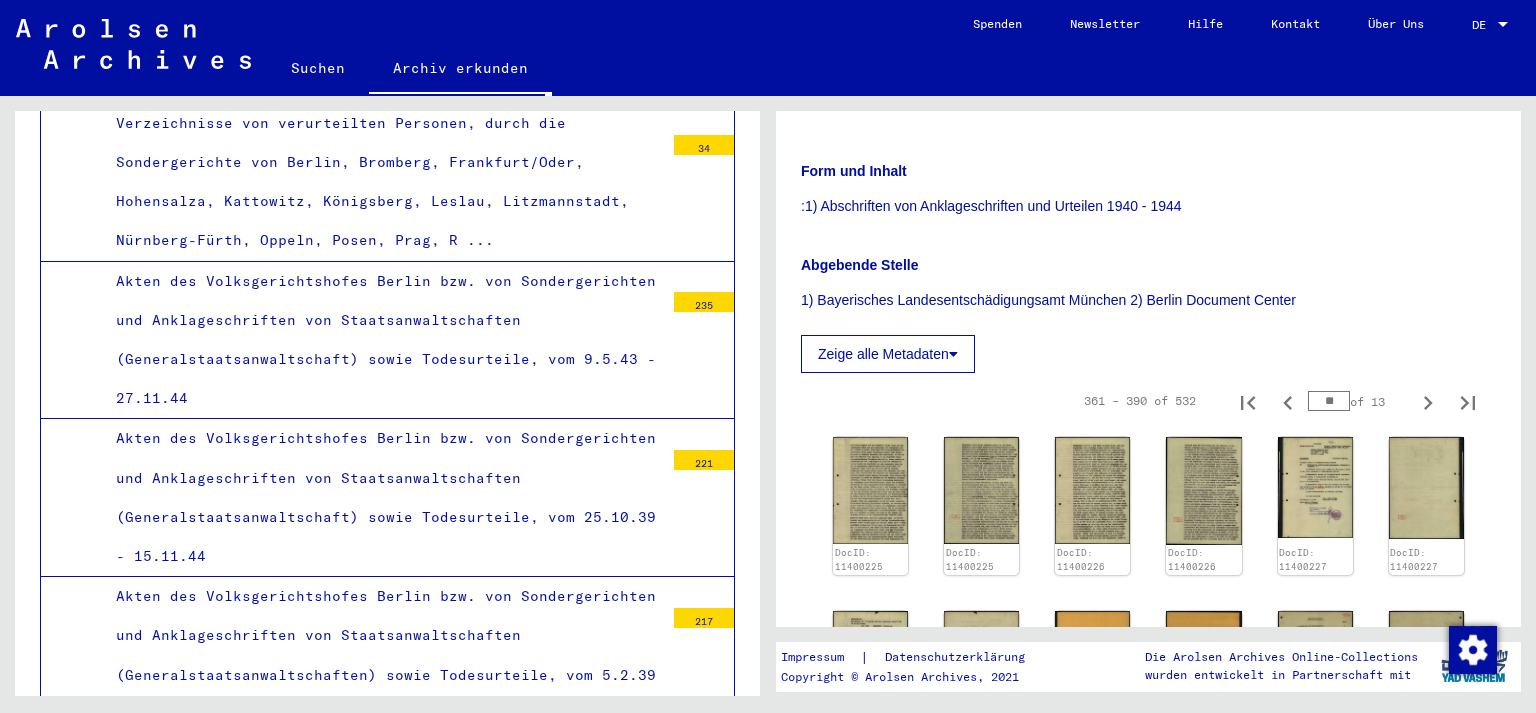 scroll, scrollTop: 3531, scrollLeft: 0, axis: vertical 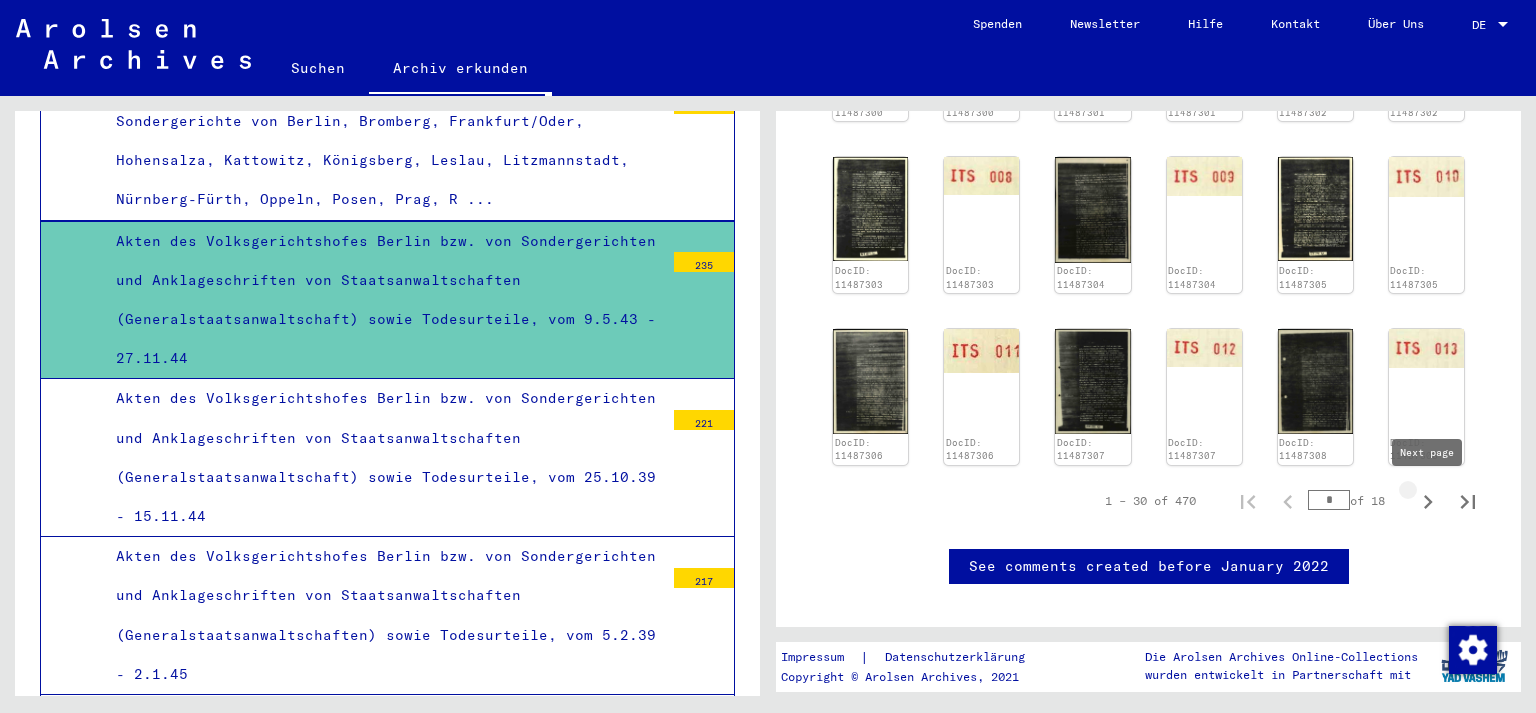 type on "*" 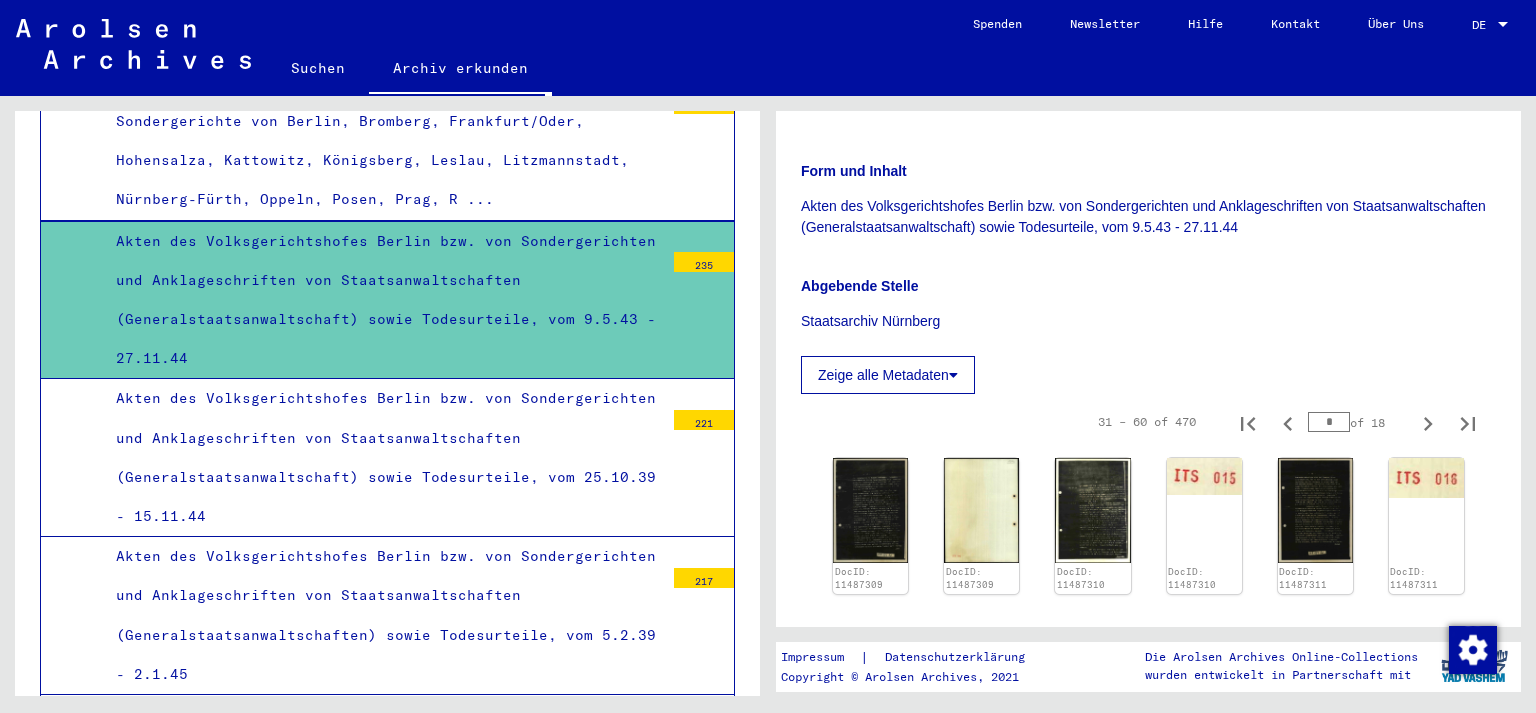 scroll, scrollTop: 357, scrollLeft: 0, axis: vertical 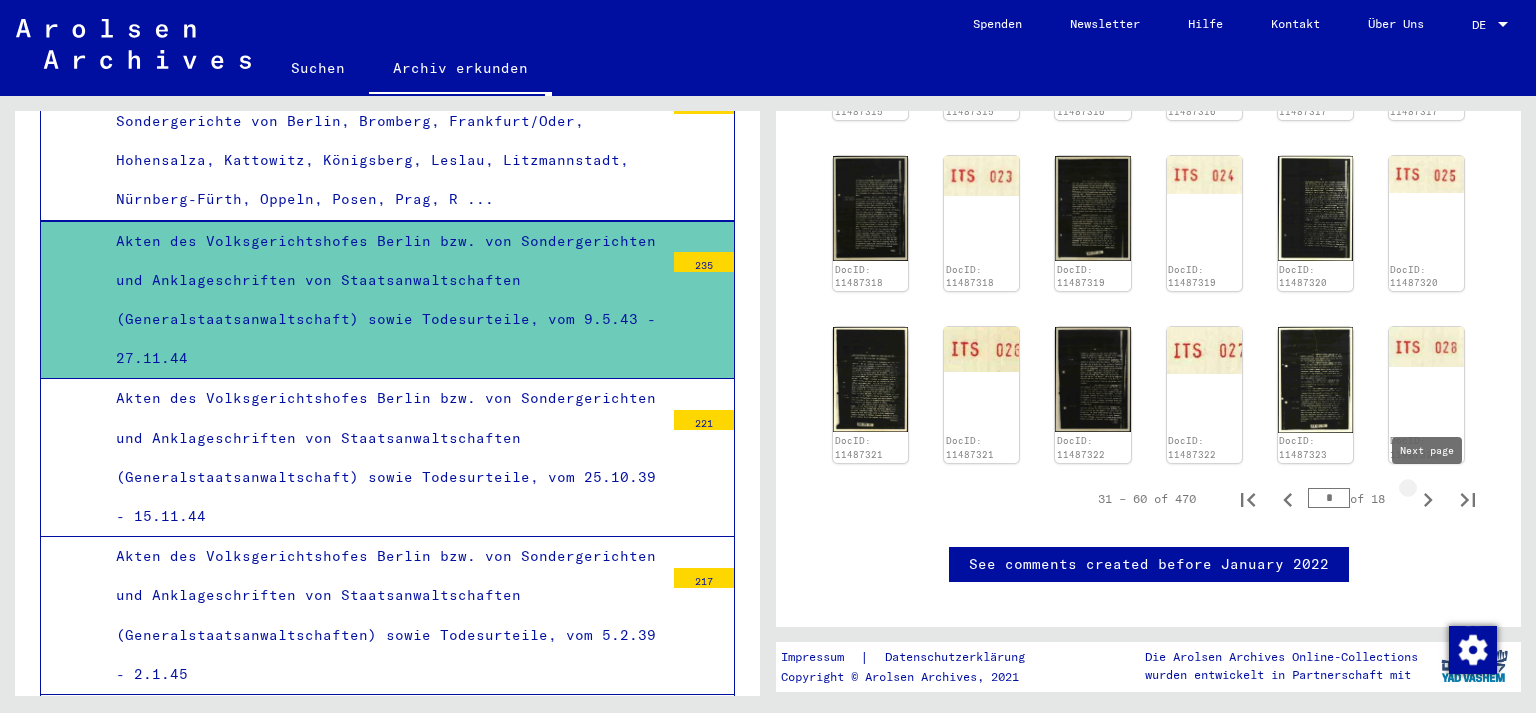 type on "*" 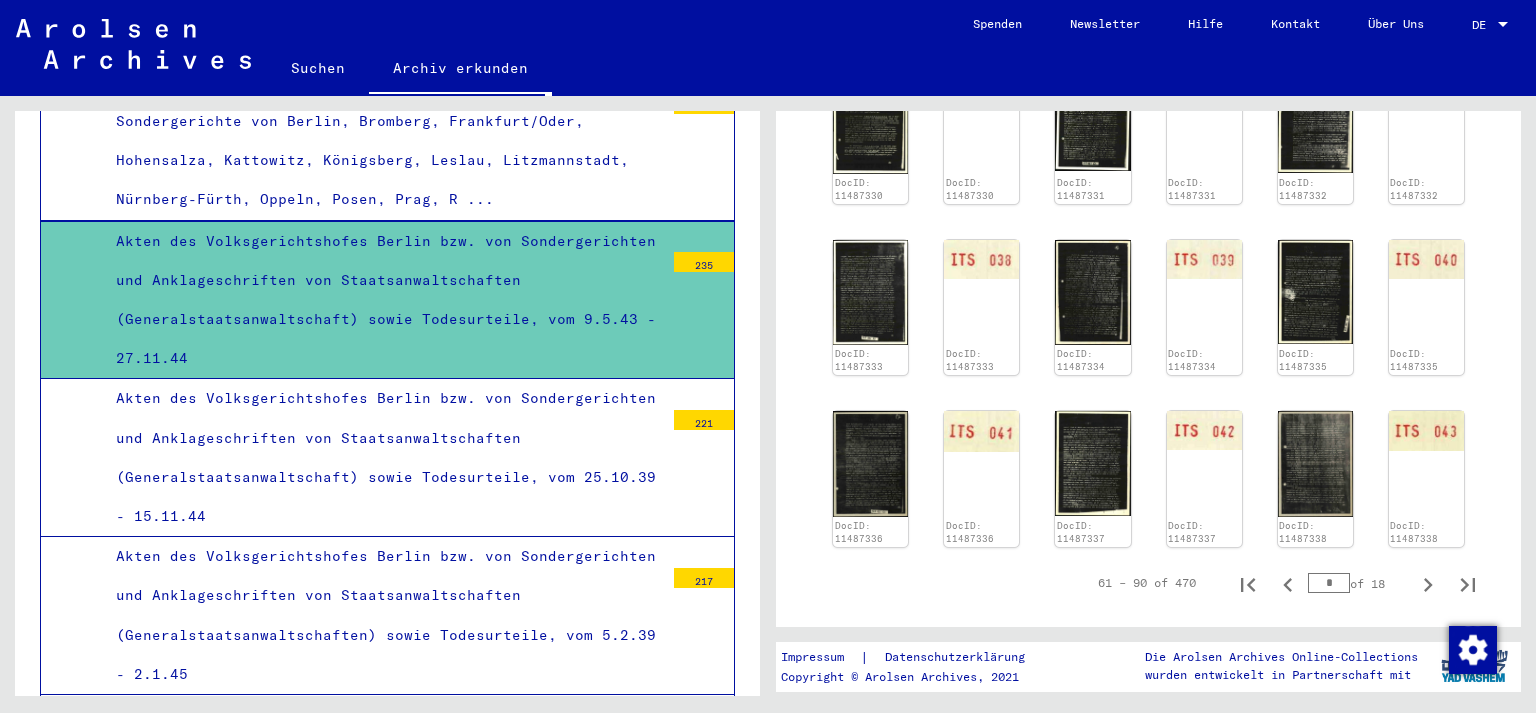 scroll, scrollTop: 652, scrollLeft: 0, axis: vertical 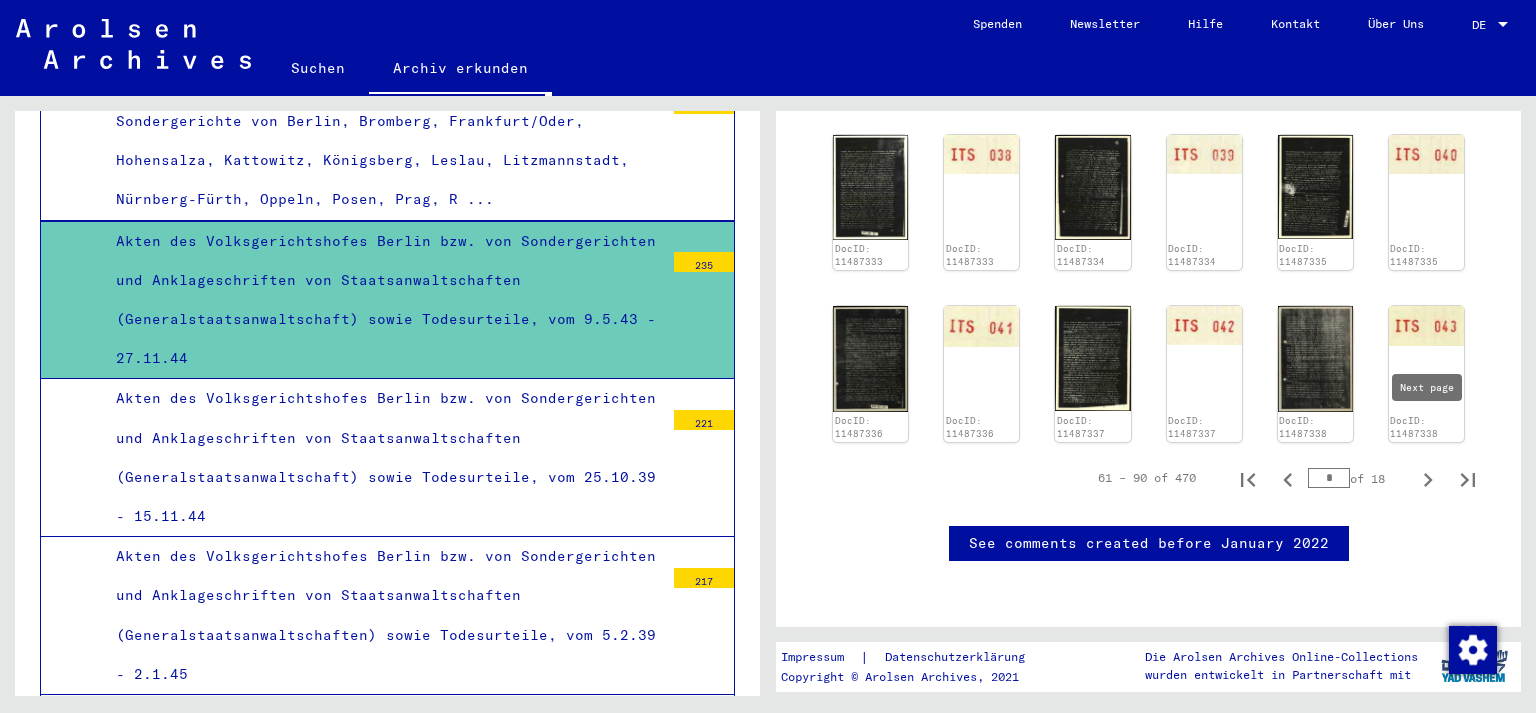 type on "*" 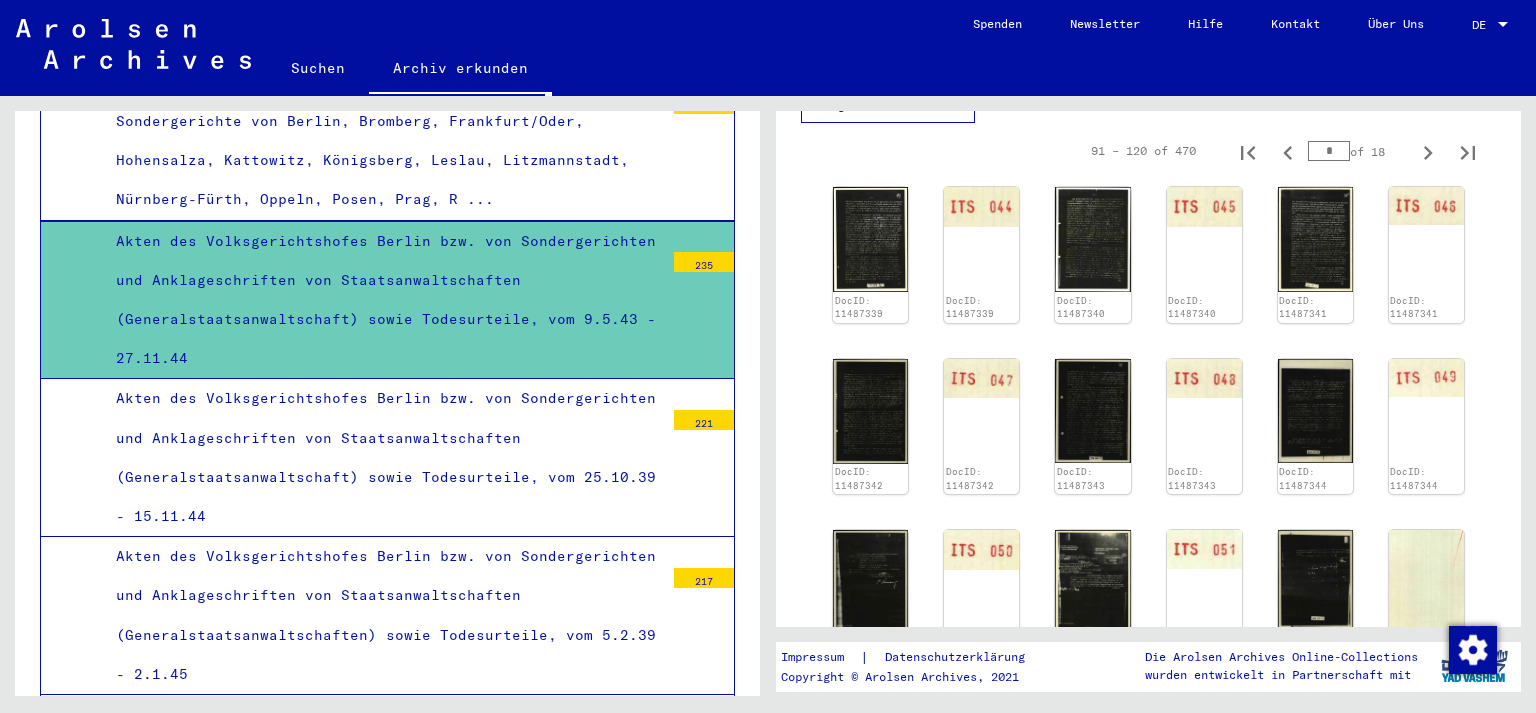 scroll, scrollTop: 925, scrollLeft: 0, axis: vertical 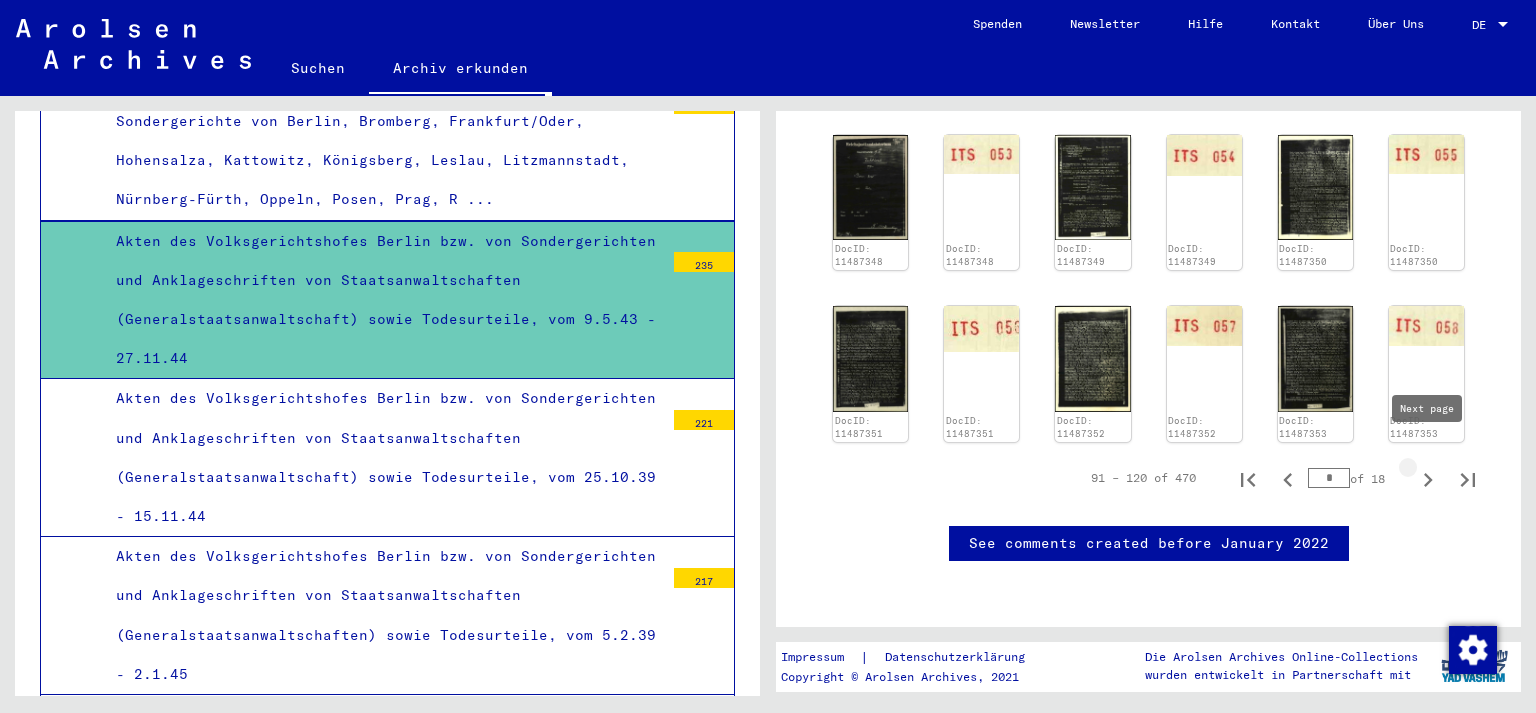 type on "*" 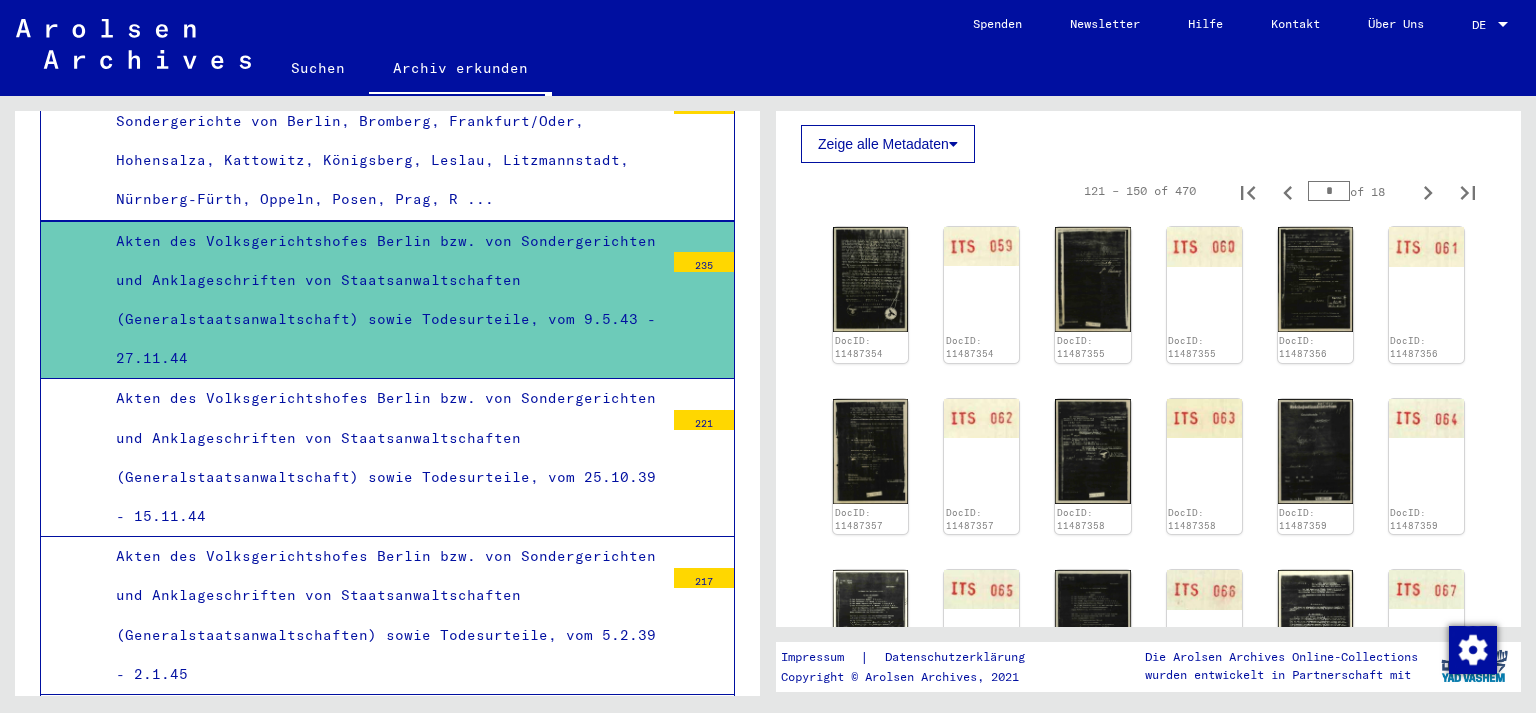 scroll, scrollTop: 588, scrollLeft: 0, axis: vertical 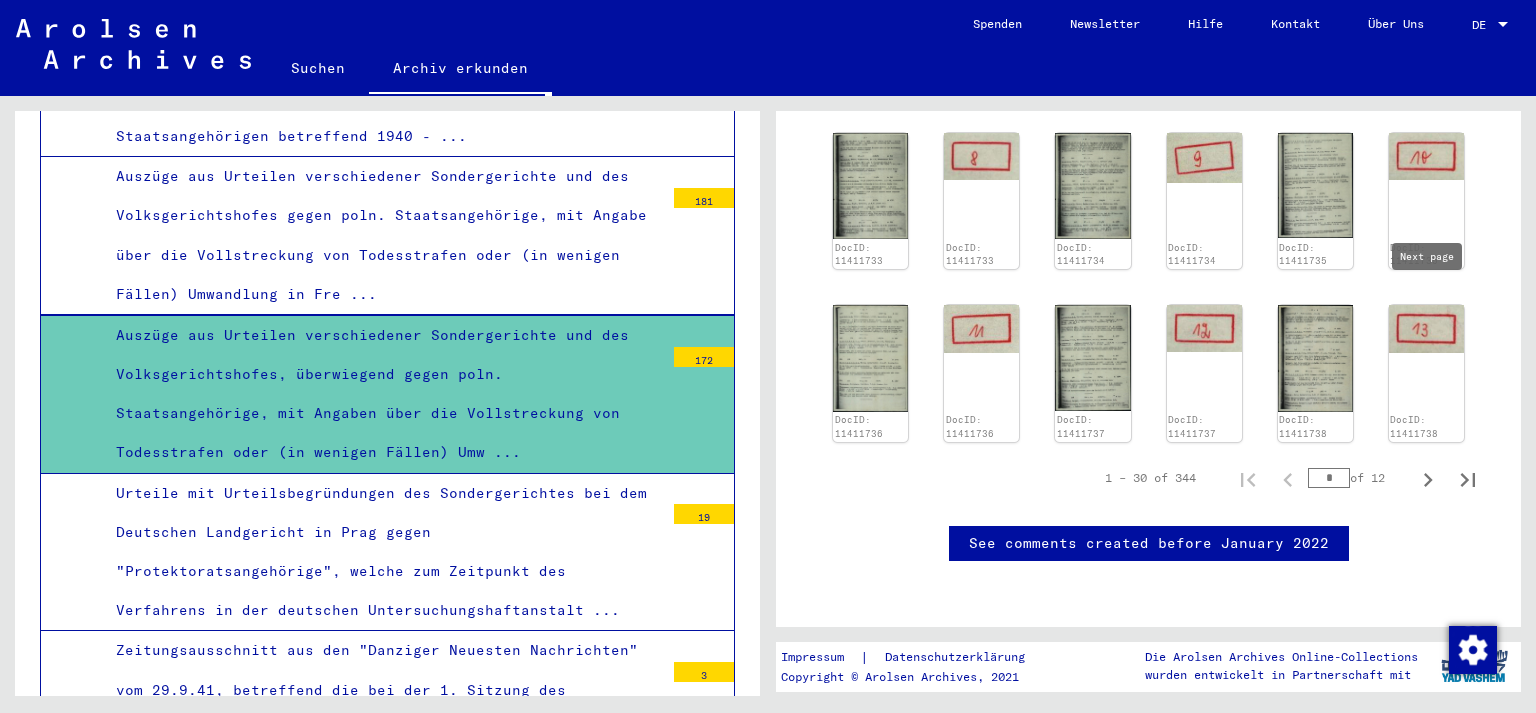 type on "*" 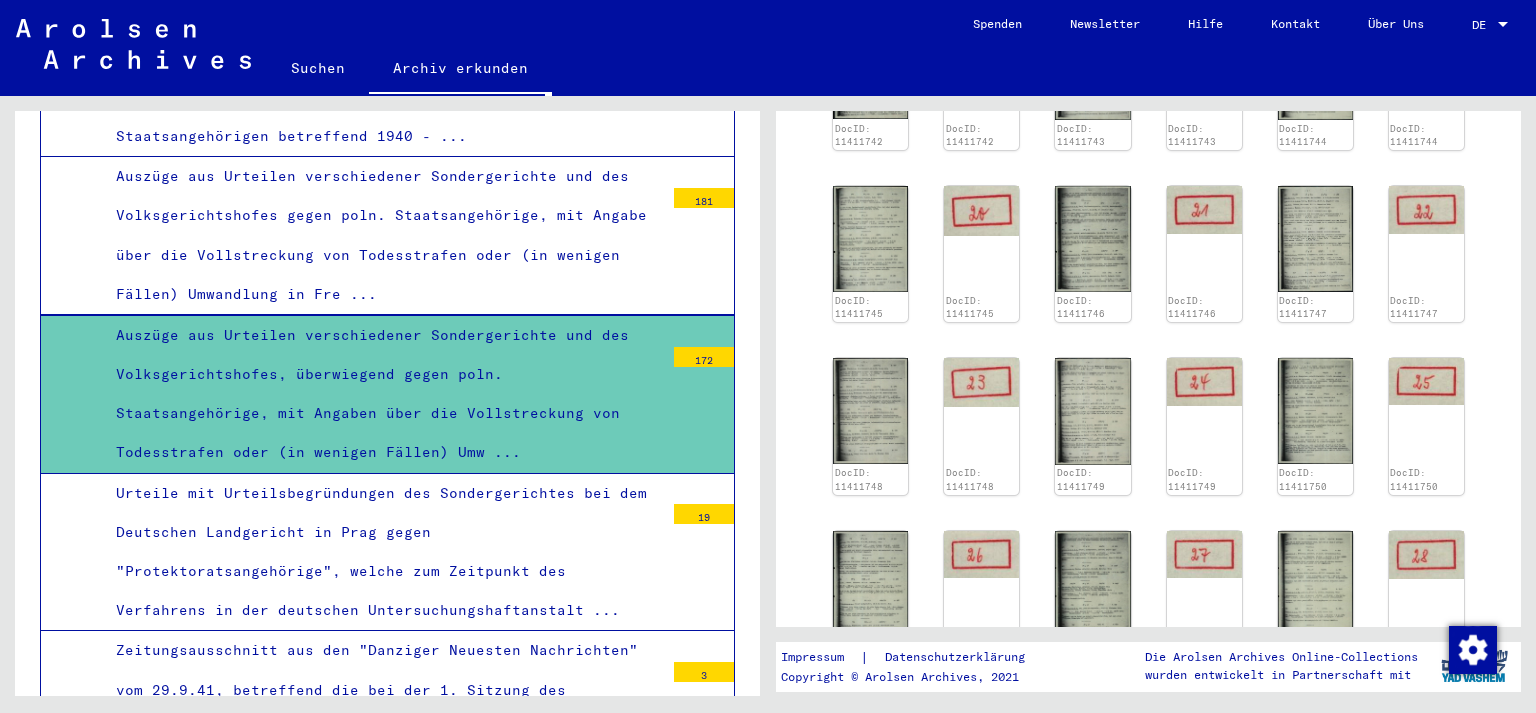 scroll, scrollTop: 1087, scrollLeft: 0, axis: vertical 